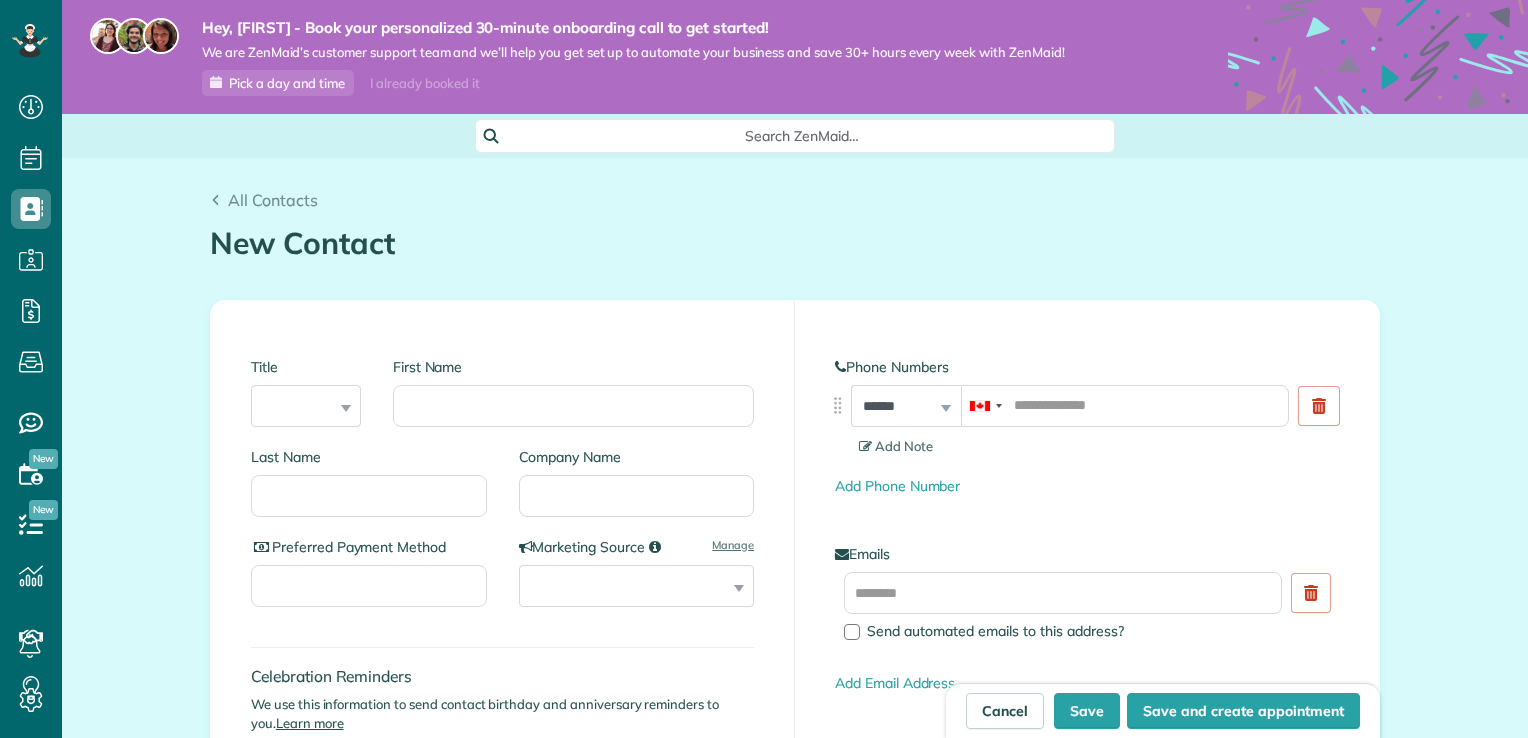 scroll, scrollTop: 0, scrollLeft: 0, axis: both 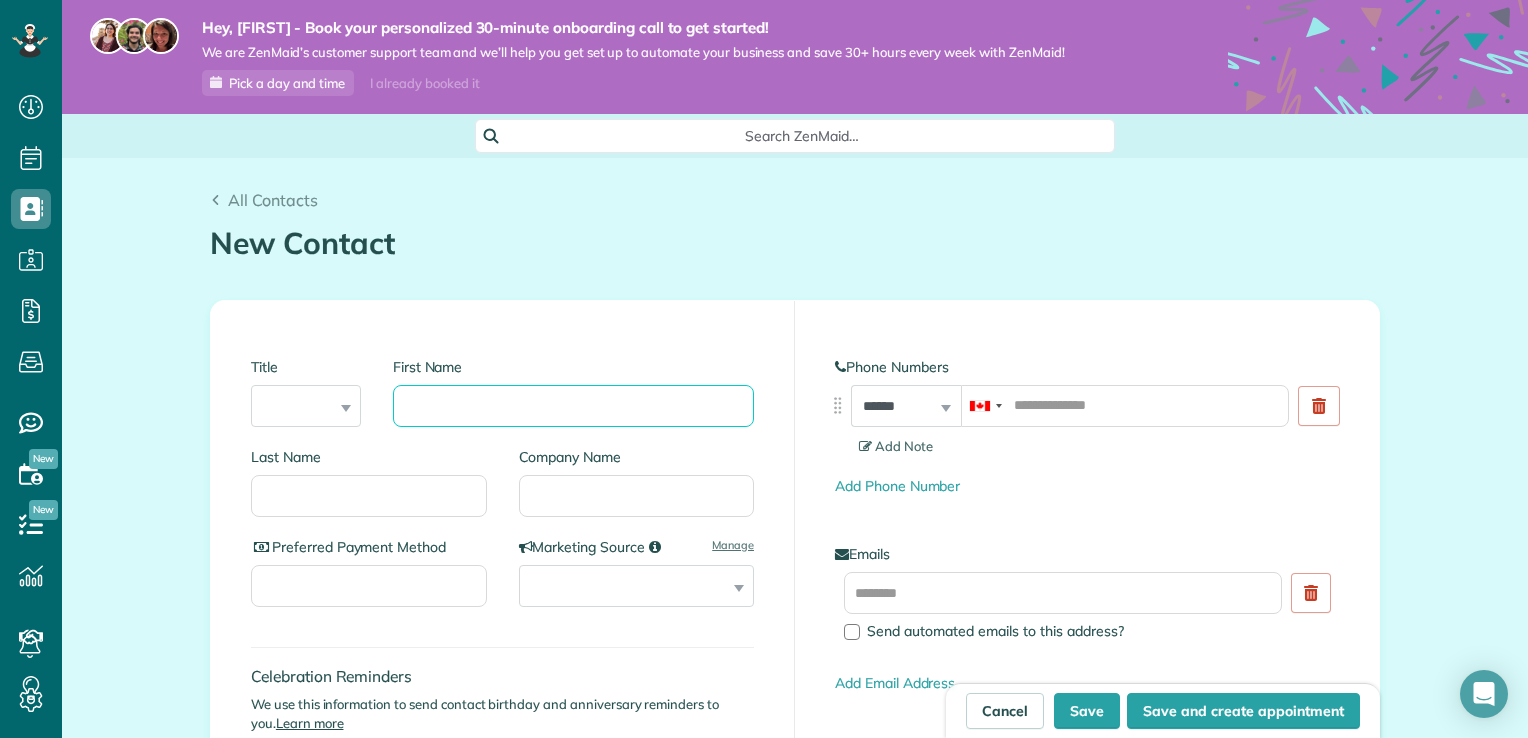 click on "First Name" at bounding box center [573, 406] 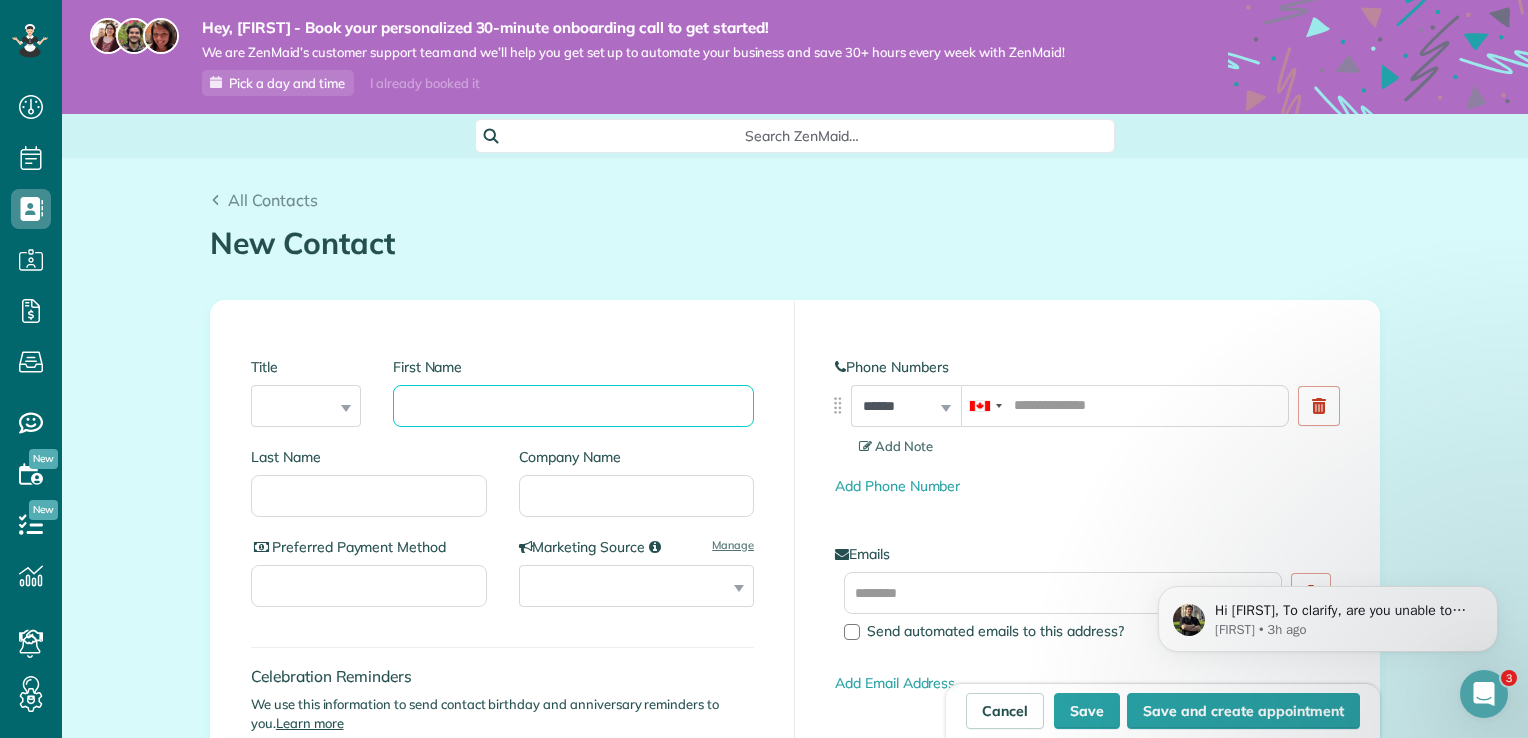 scroll, scrollTop: 0, scrollLeft: 0, axis: both 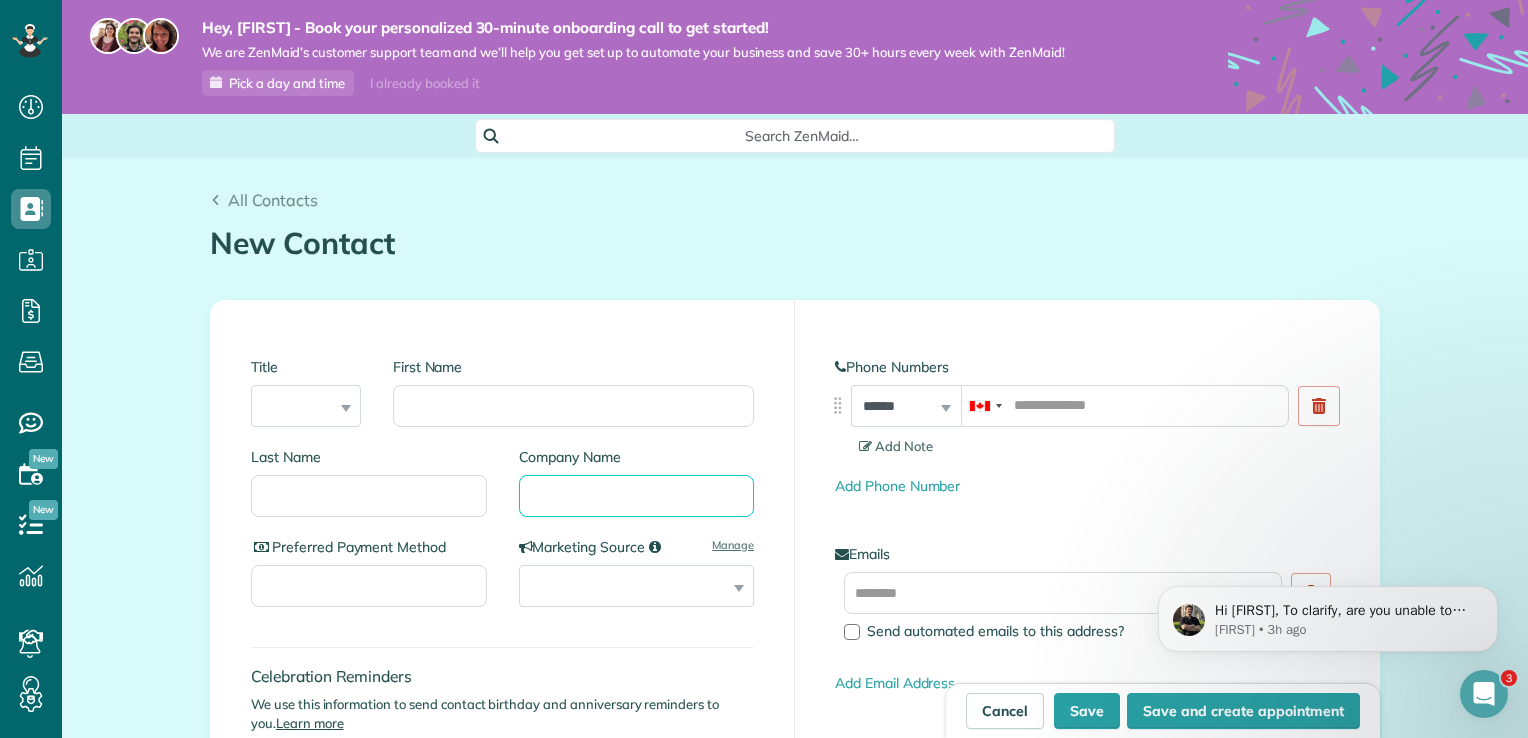 click on "Company Name" at bounding box center [637, 496] 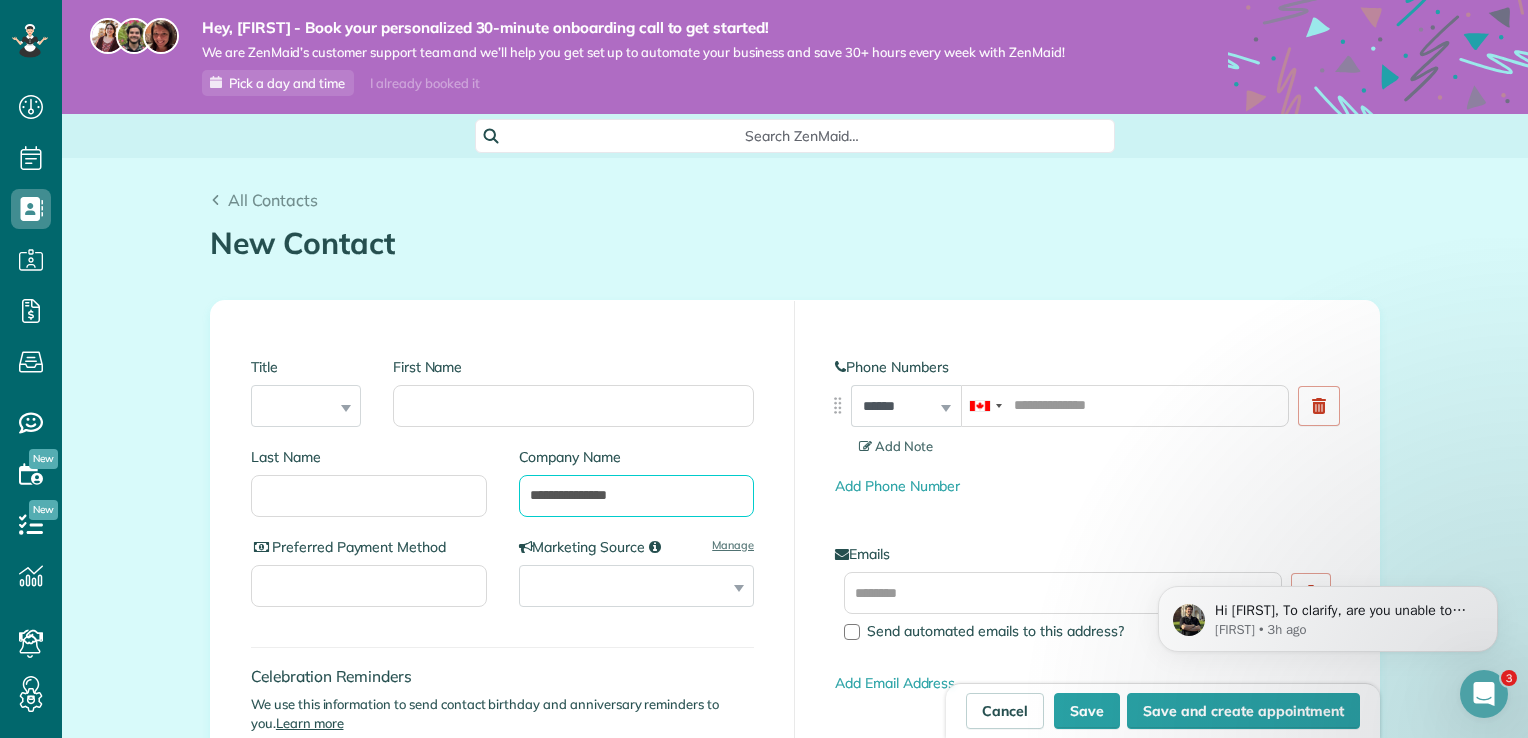type on "**********" 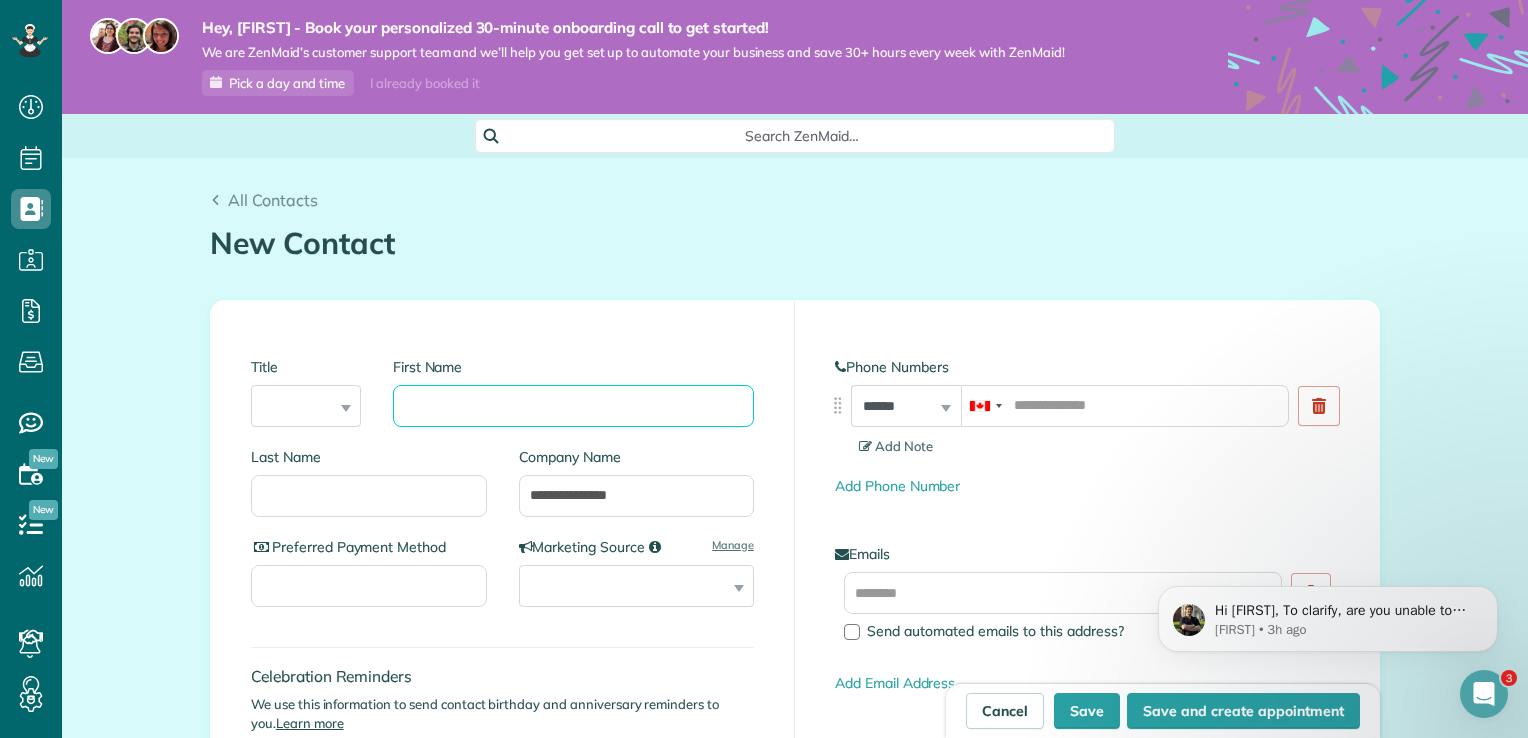 click on "First Name" at bounding box center [573, 406] 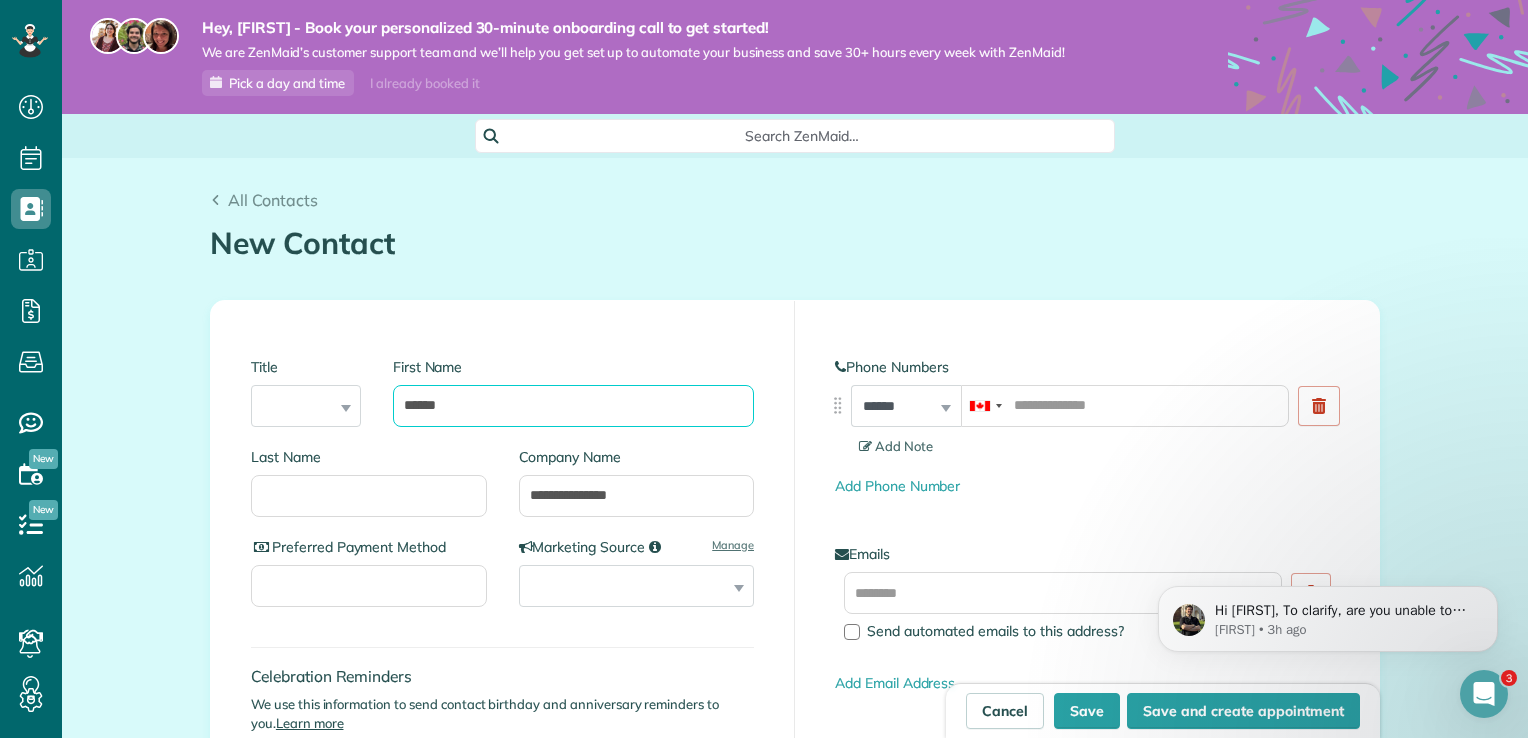 type on "******" 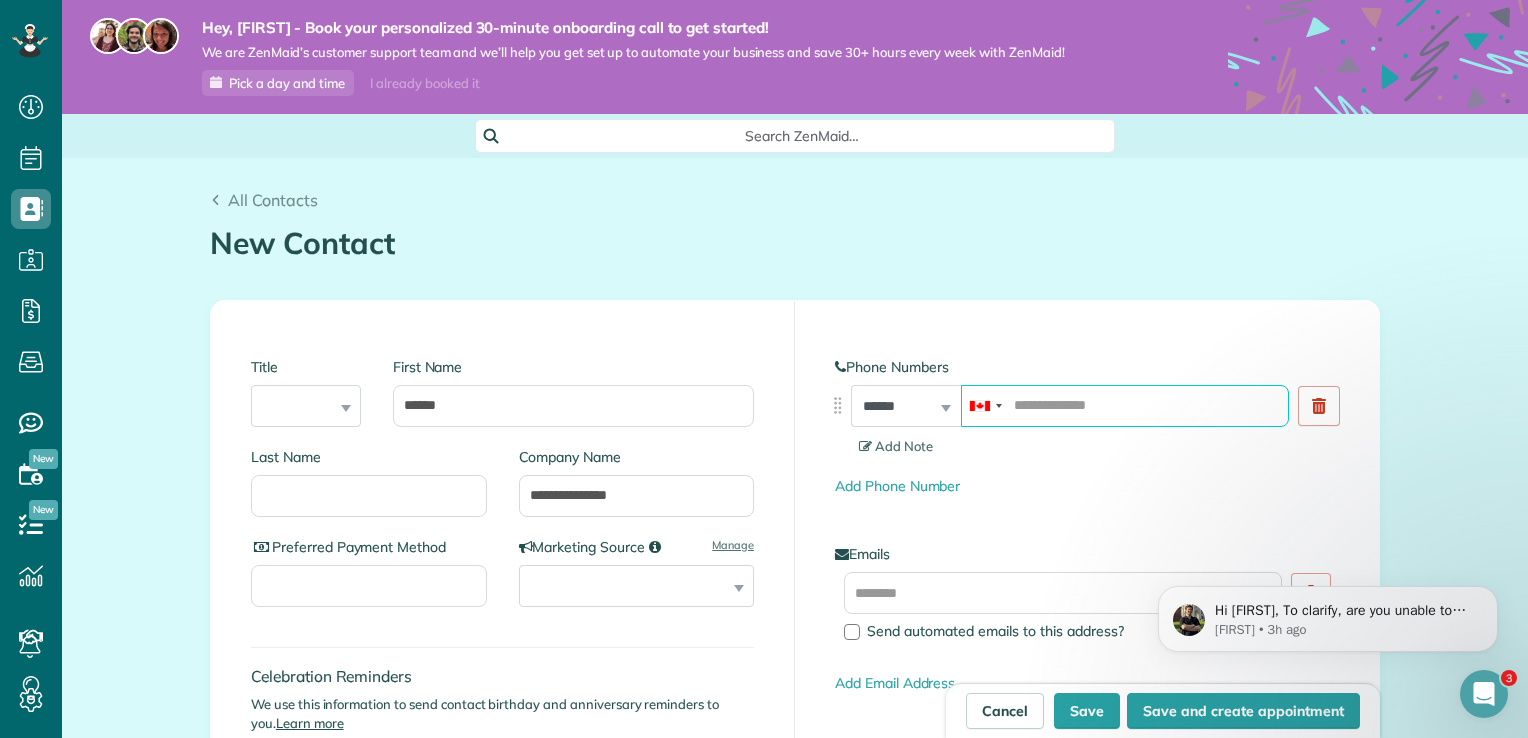 click at bounding box center [1125, 406] 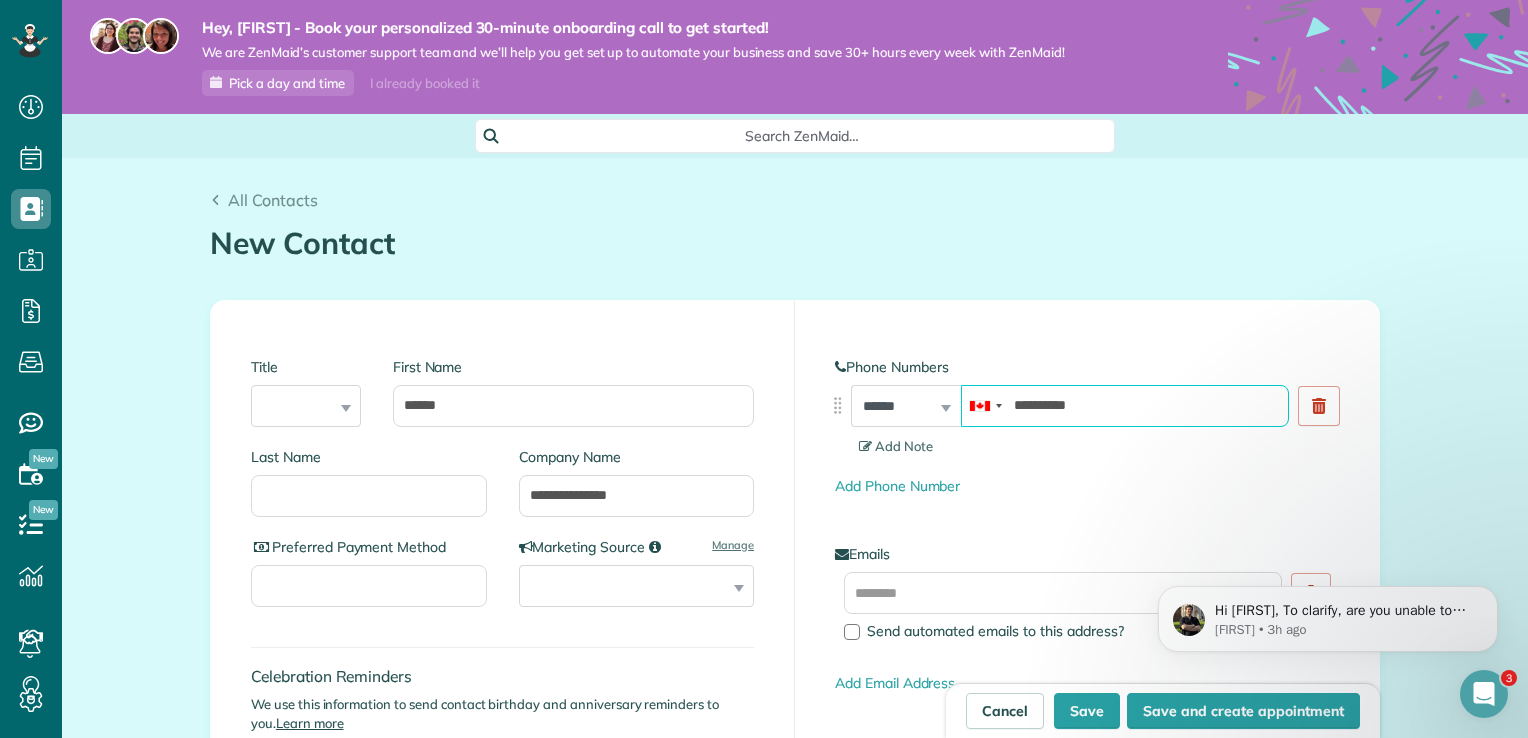 type on "**********" 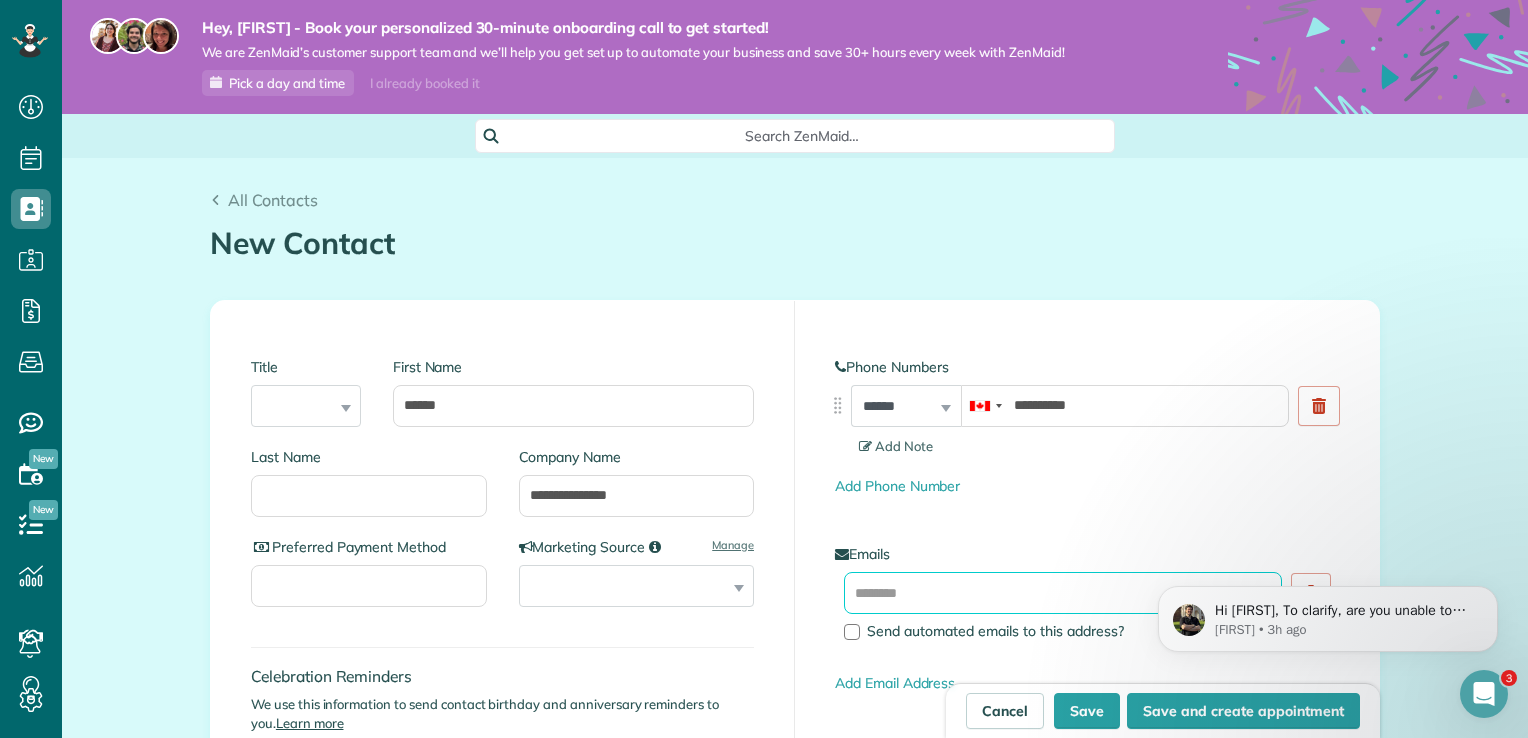 click at bounding box center (1063, 593) 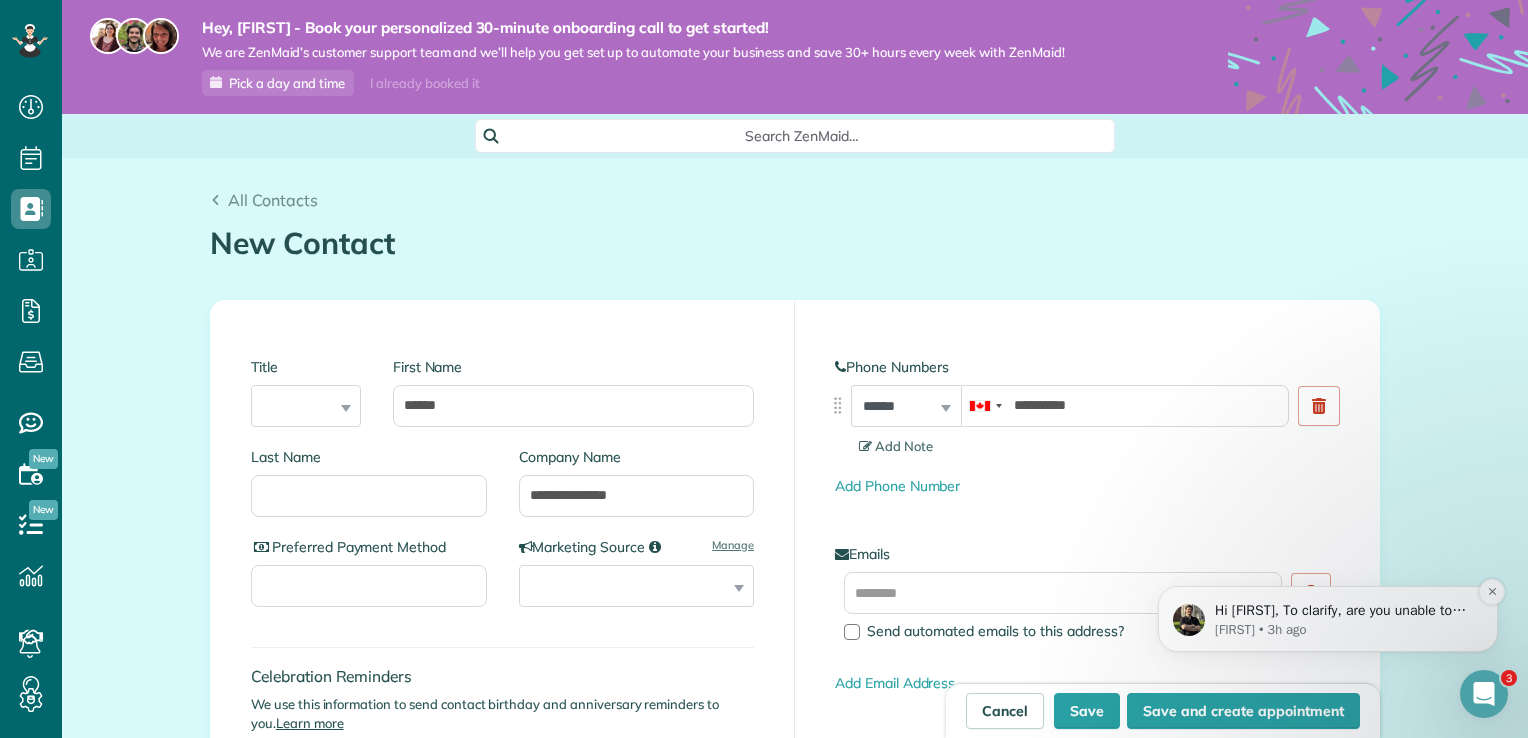 click on "Ivan • 3h ago" at bounding box center [1344, 630] 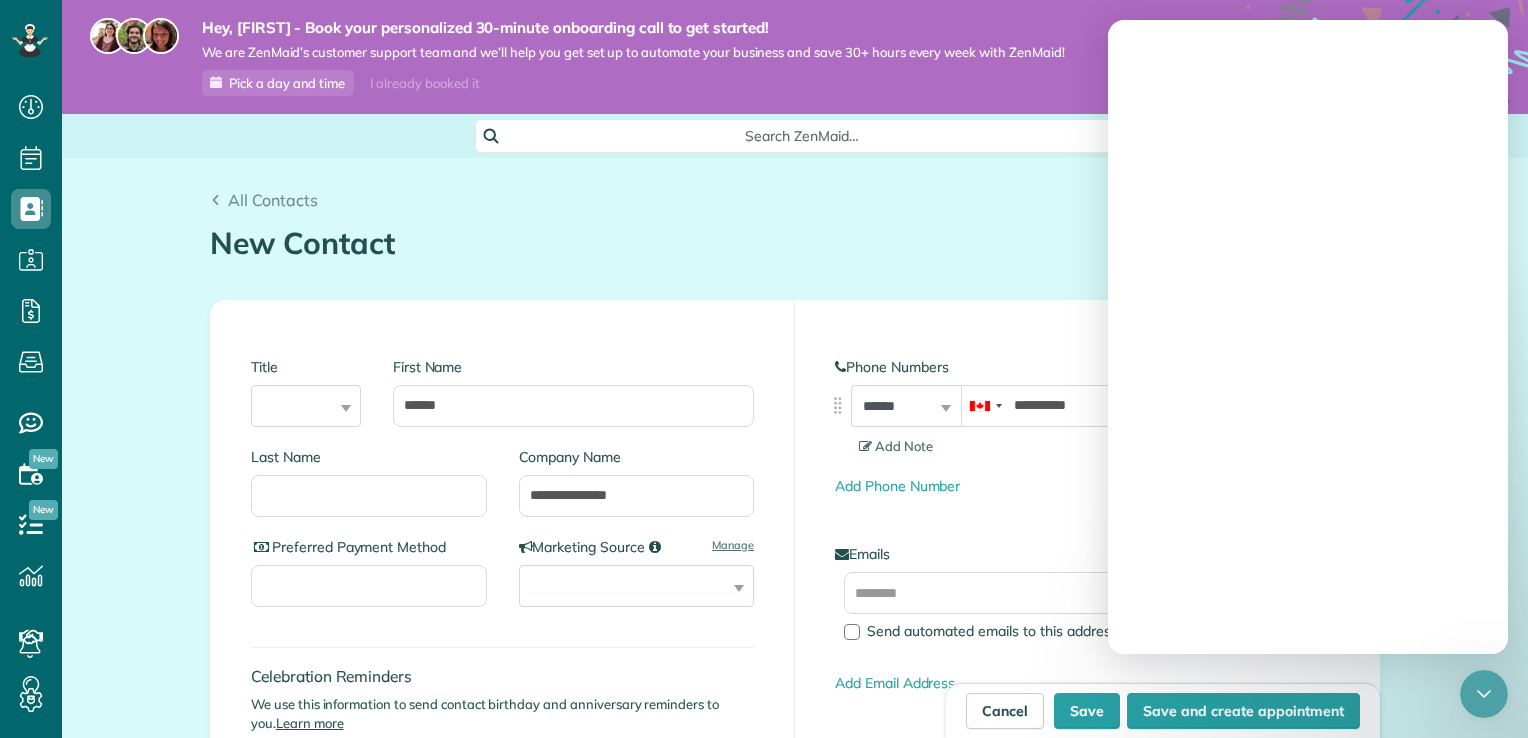 scroll, scrollTop: 0, scrollLeft: 0, axis: both 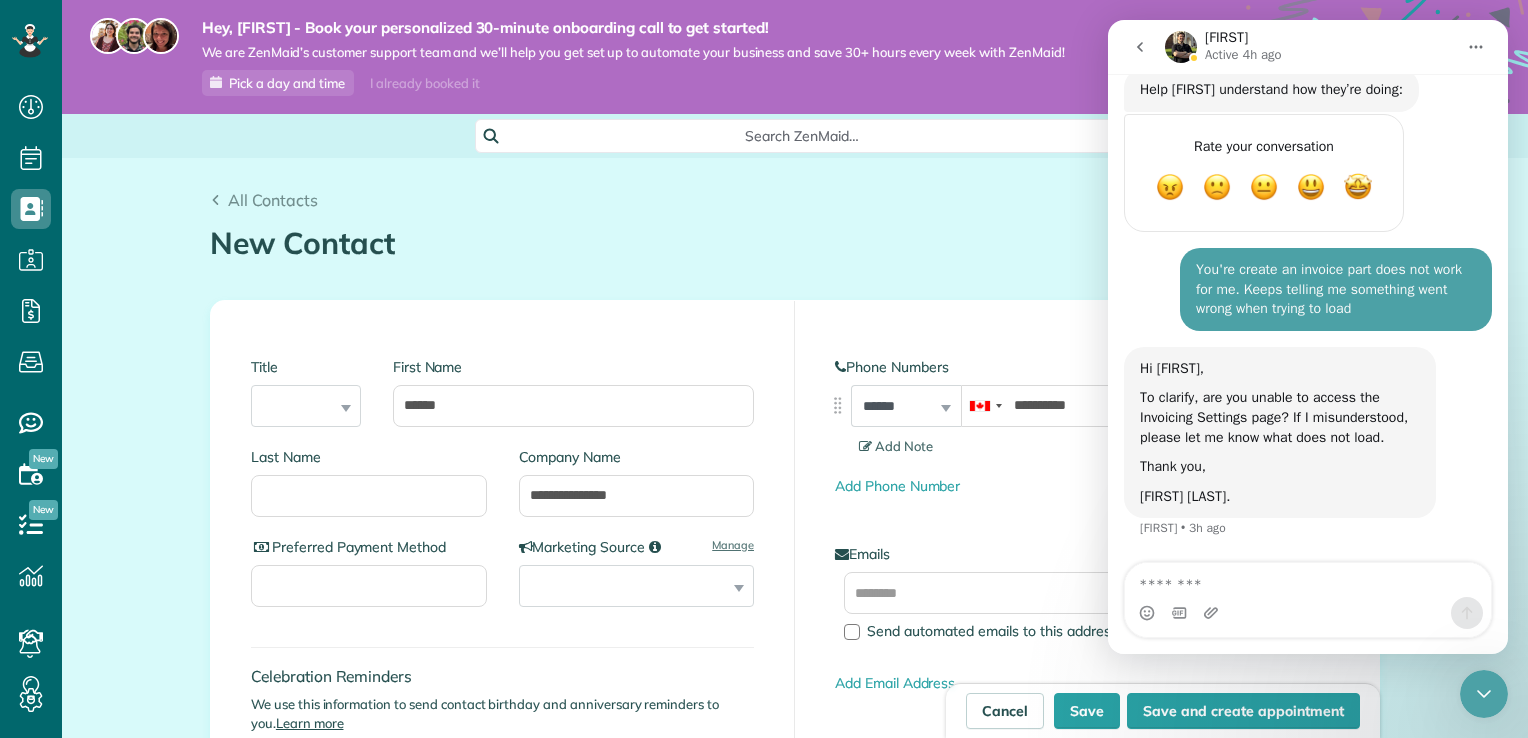 click on "Hi Brianne,   To clarify, are you unable to access the Invoicing Settings page? If I misunderstood, please let me know what does not load.   Thank you,   Ivan D. Ivan    •   3h ago" at bounding box center [1308, 455] 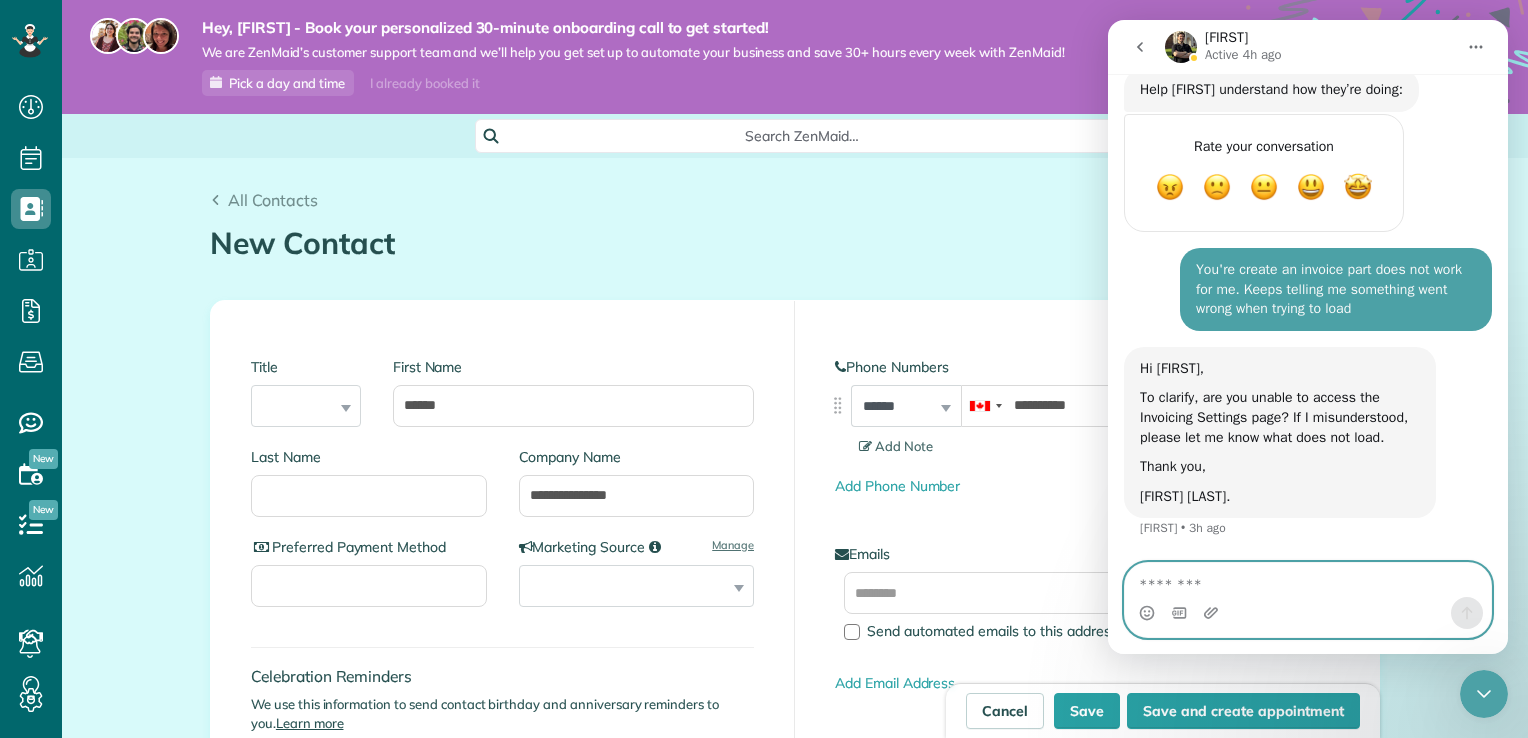 click at bounding box center [1308, 580] 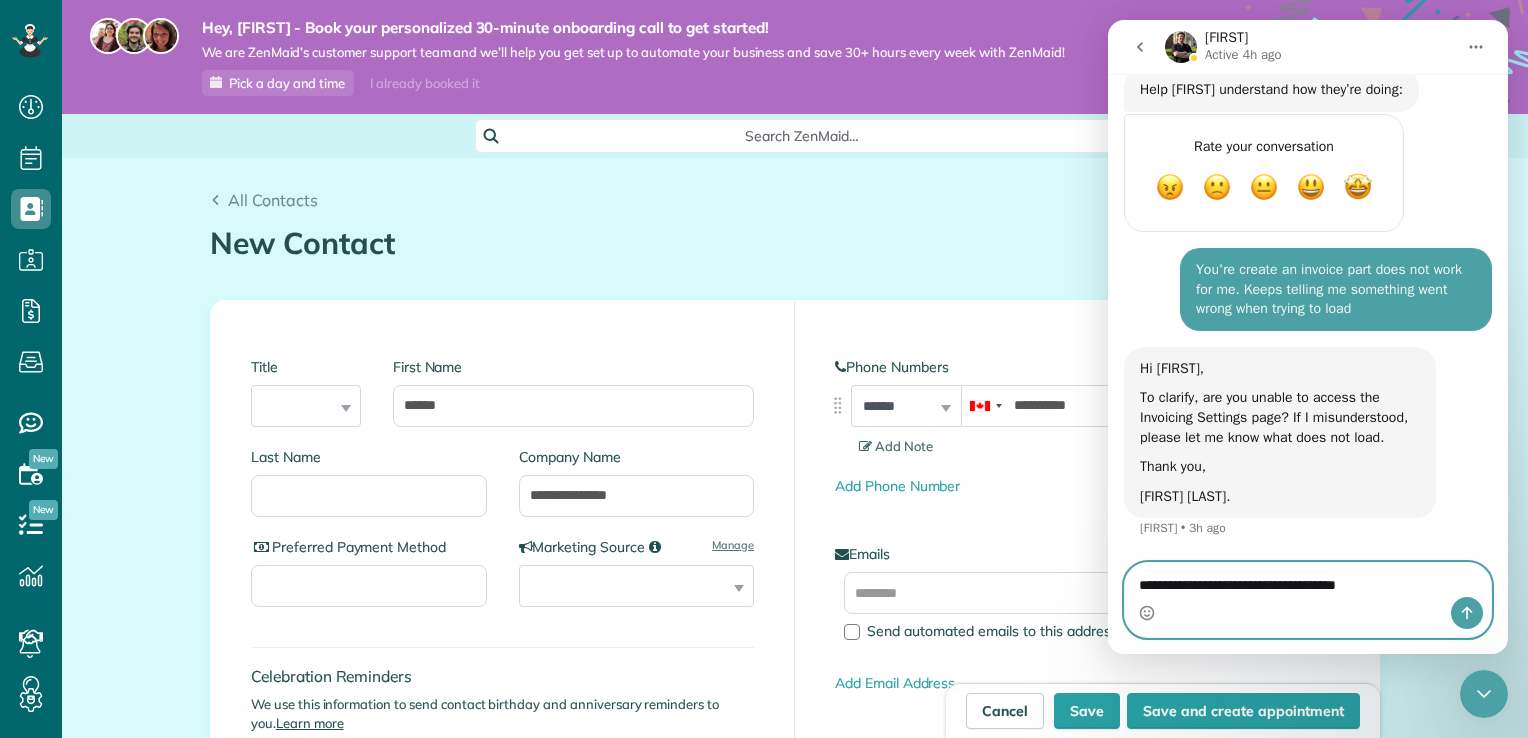 type on "**********" 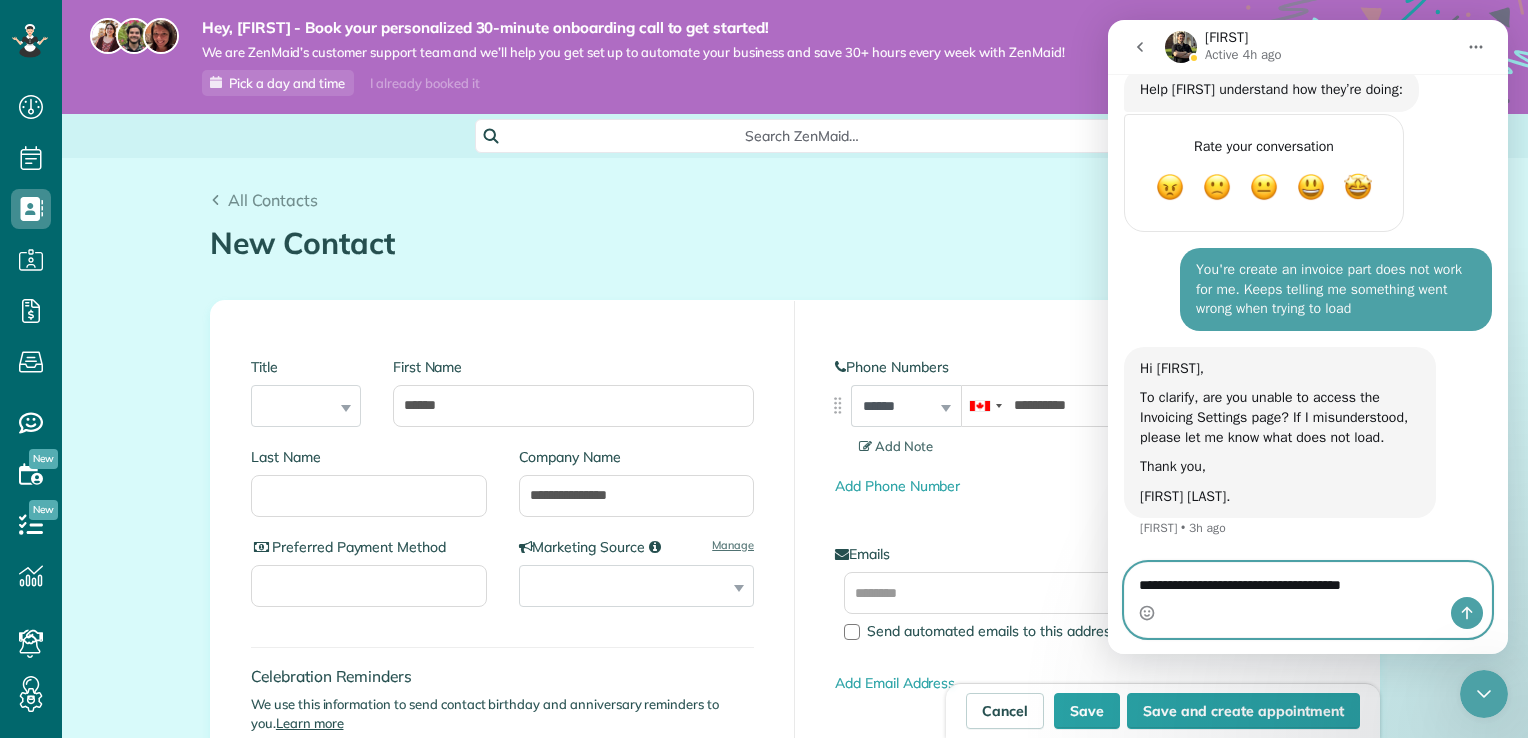 type 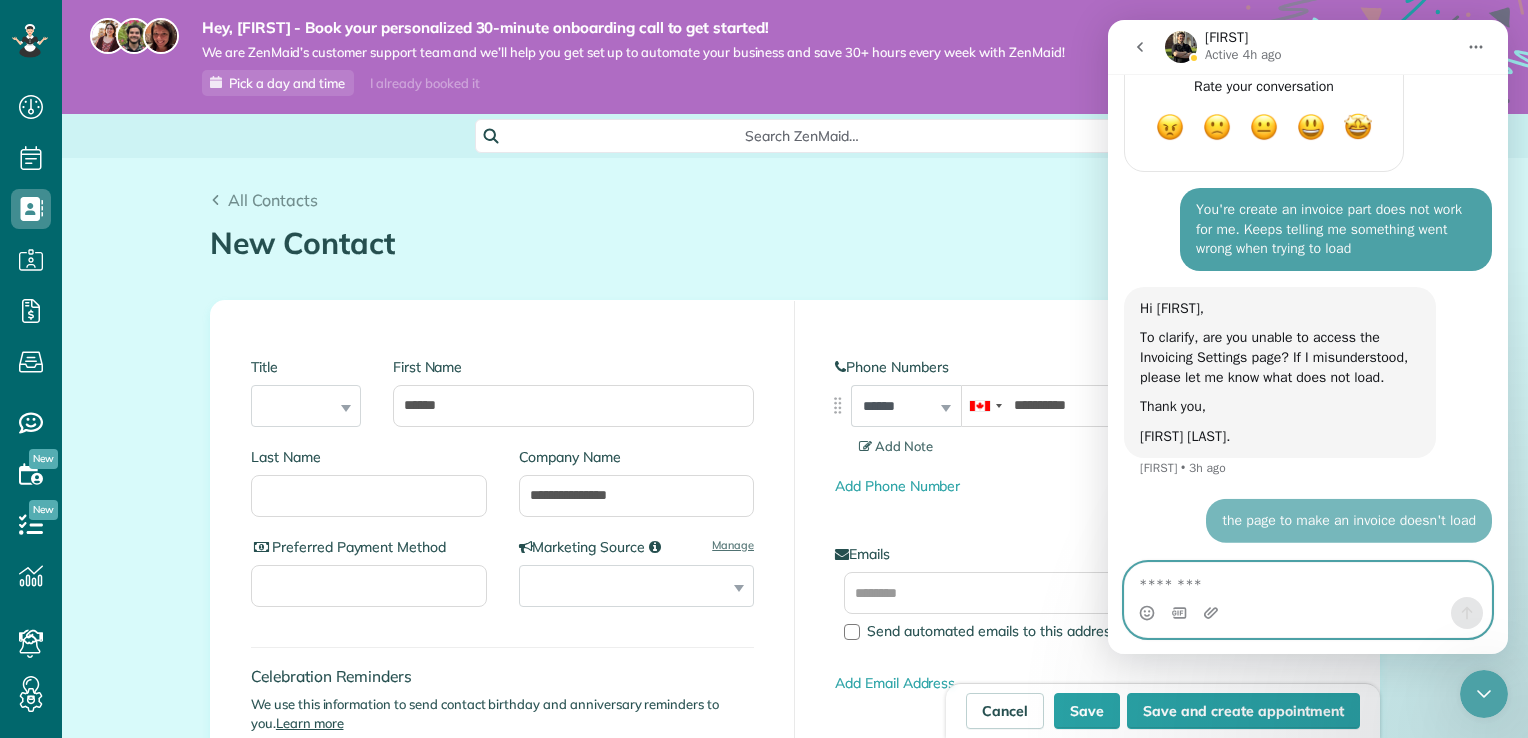 scroll, scrollTop: 2961, scrollLeft: 0, axis: vertical 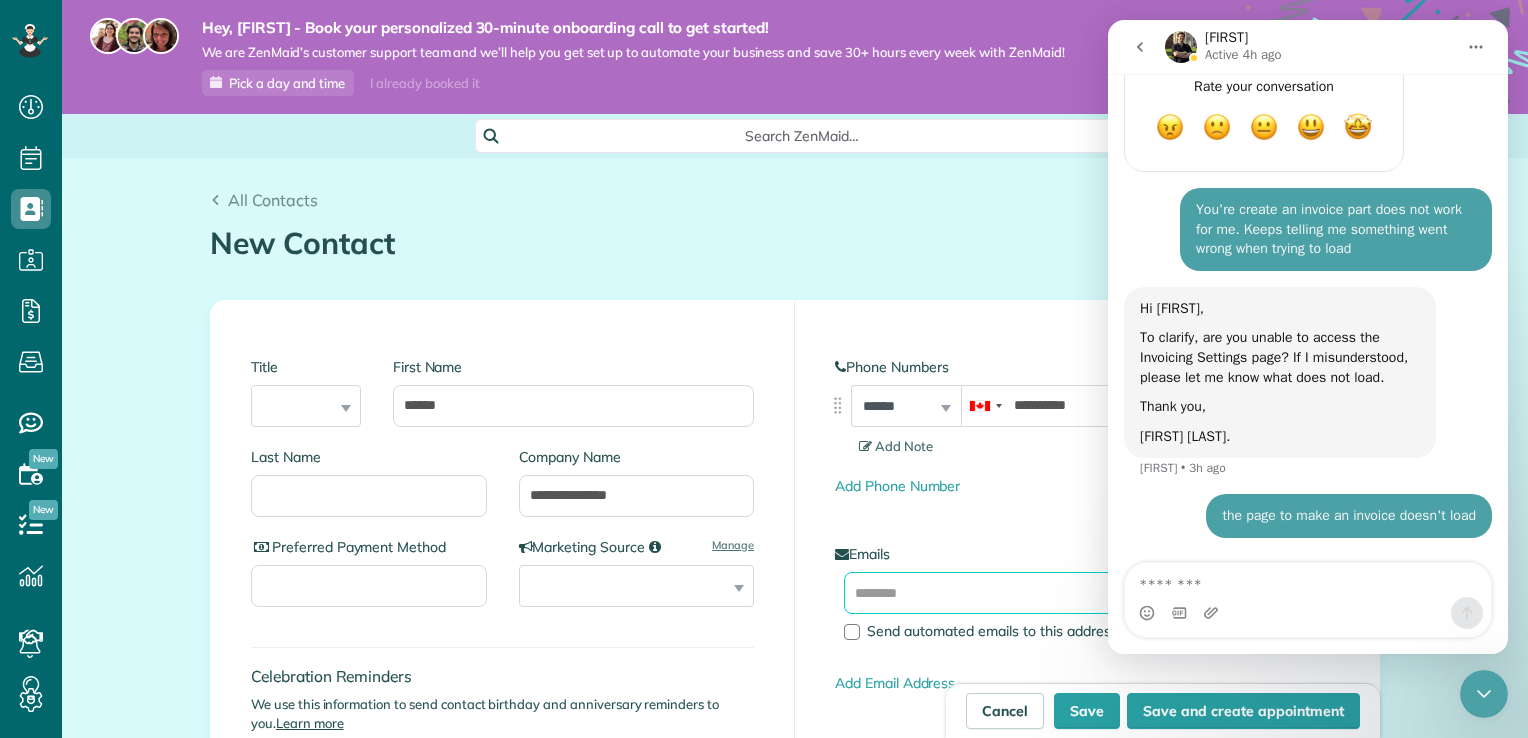 click at bounding box center (1063, 593) 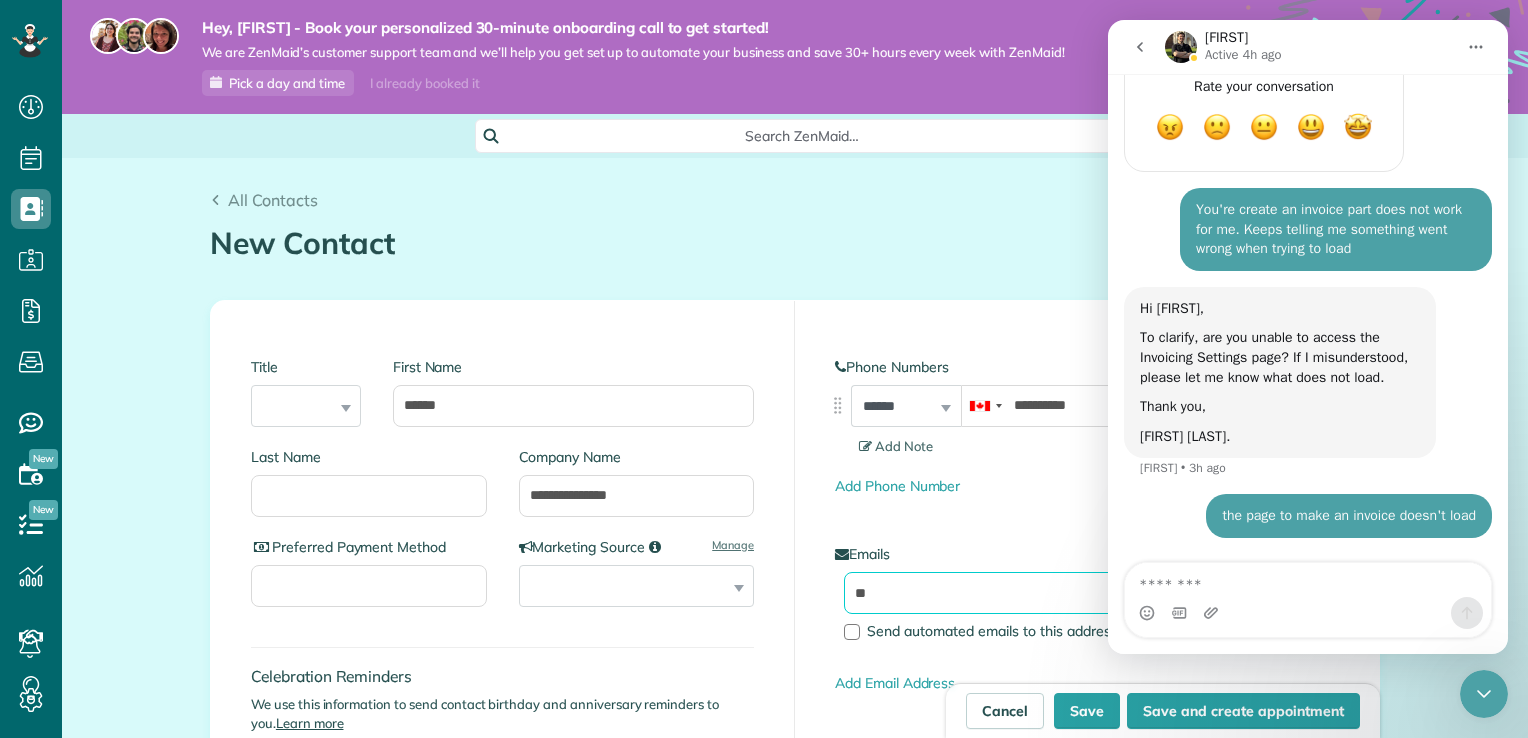 type on "*" 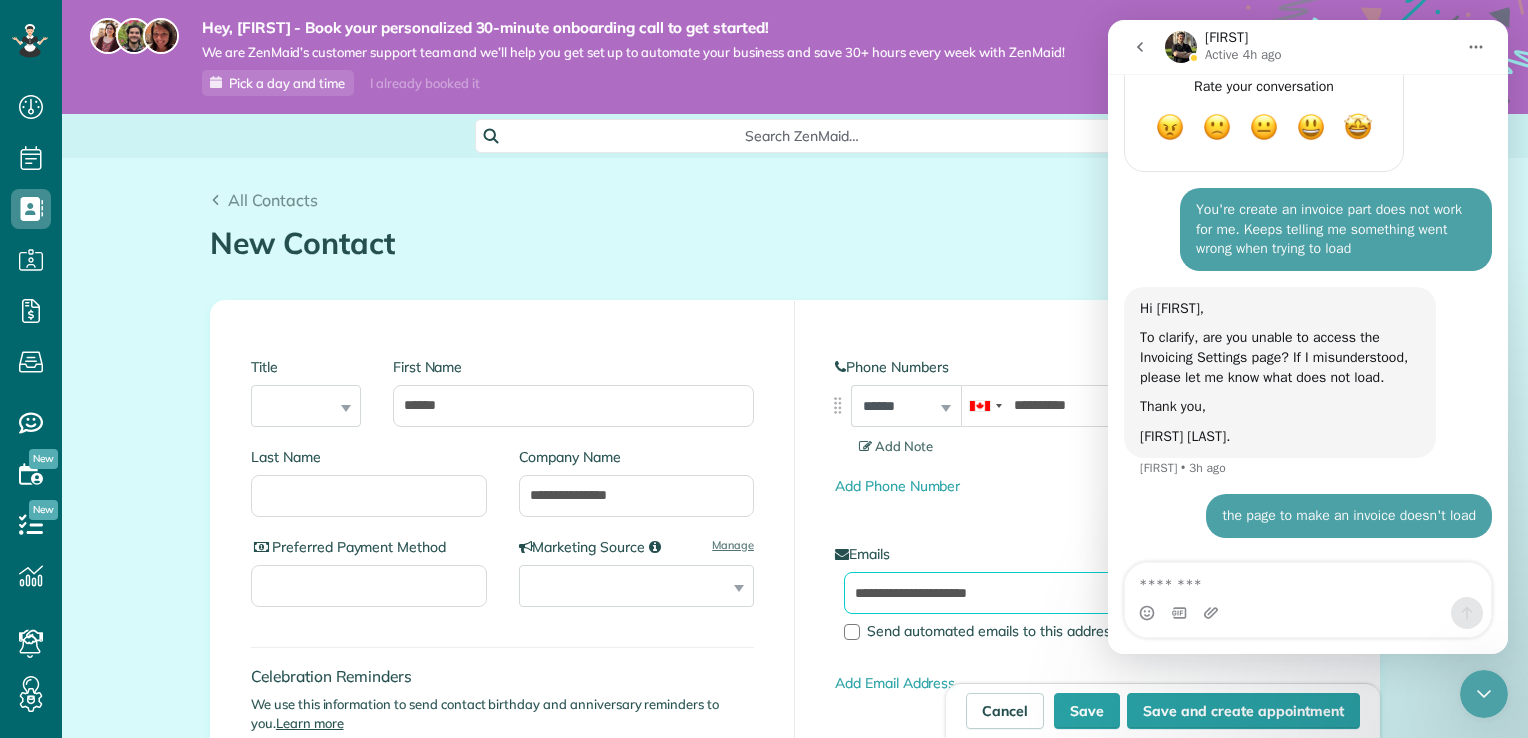 click on "**********" at bounding box center [1063, 593] 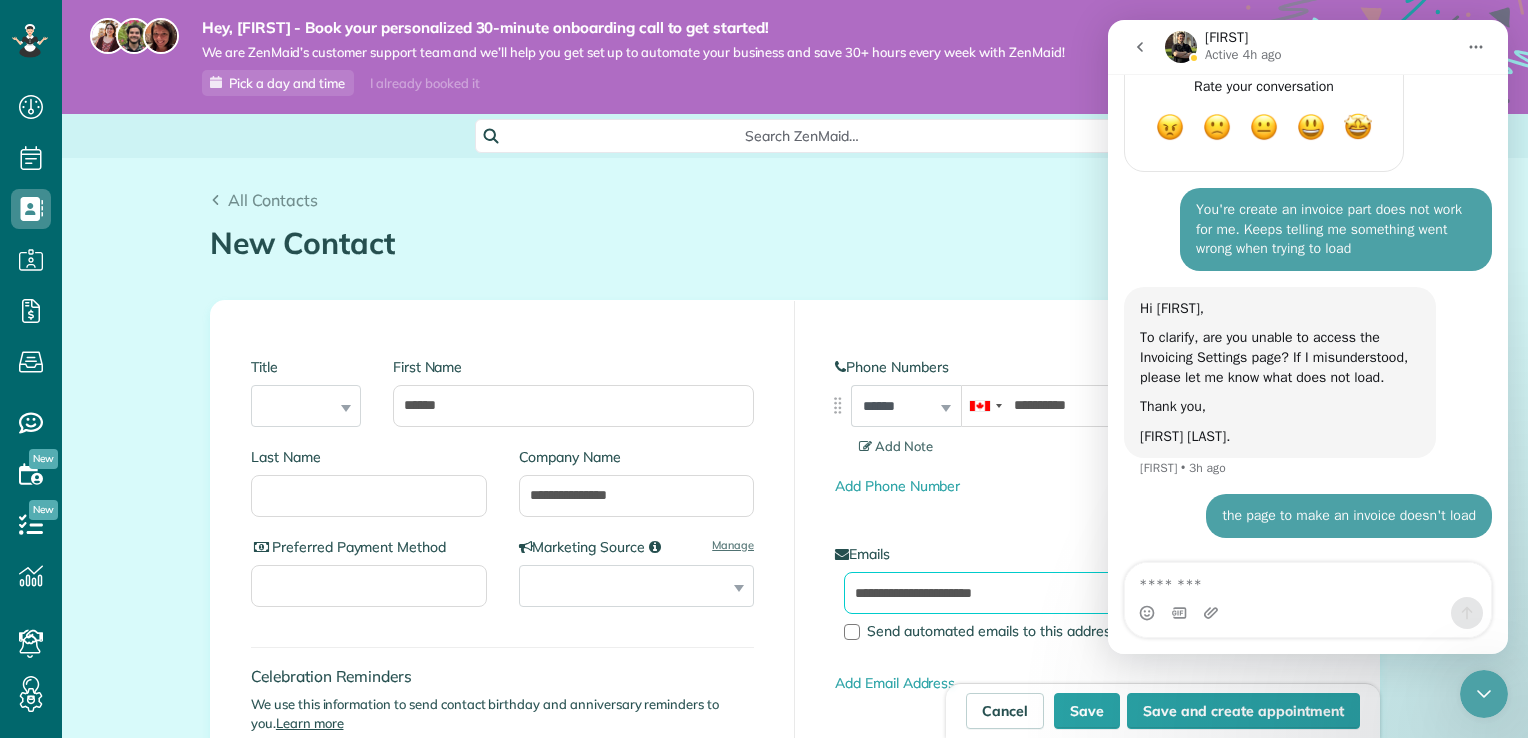 type on "**********" 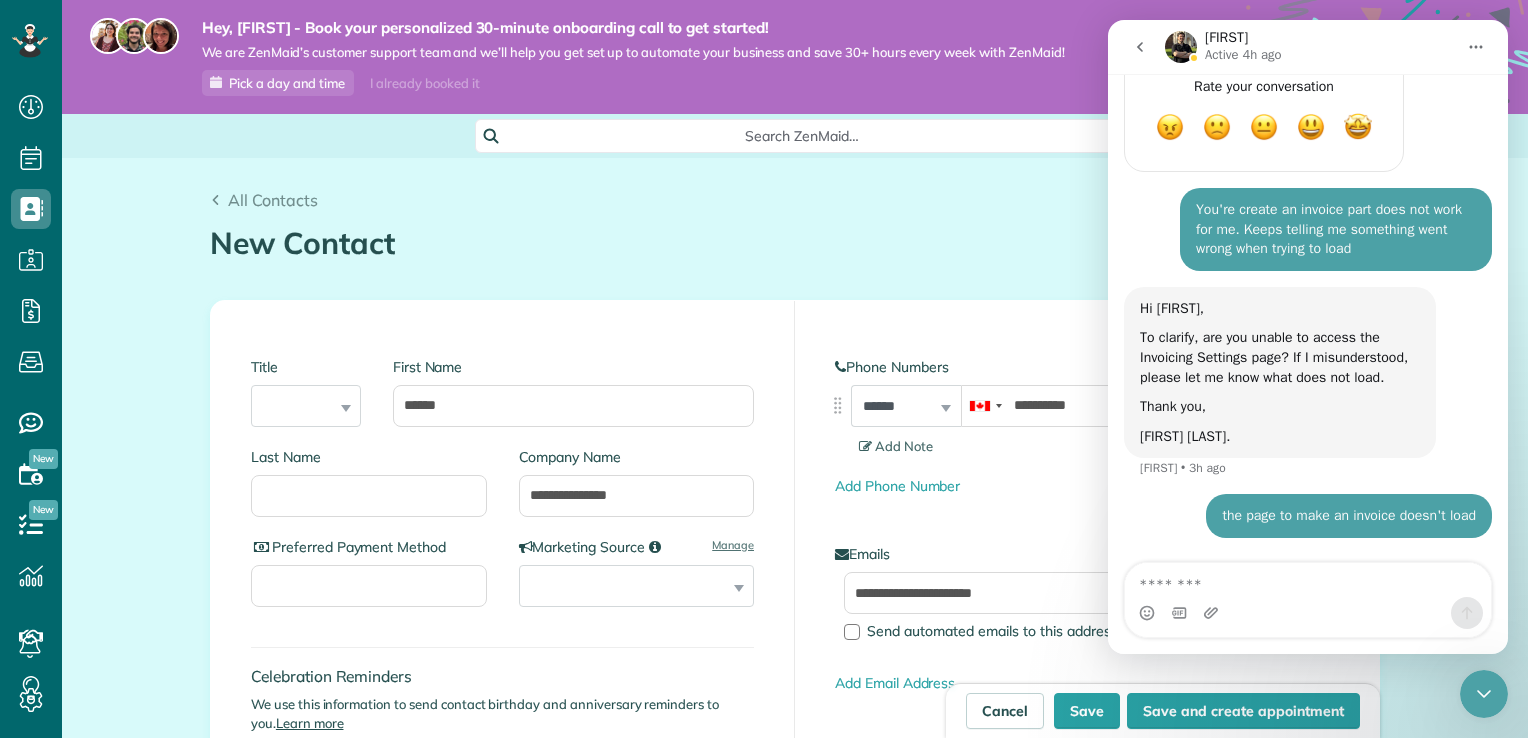 click 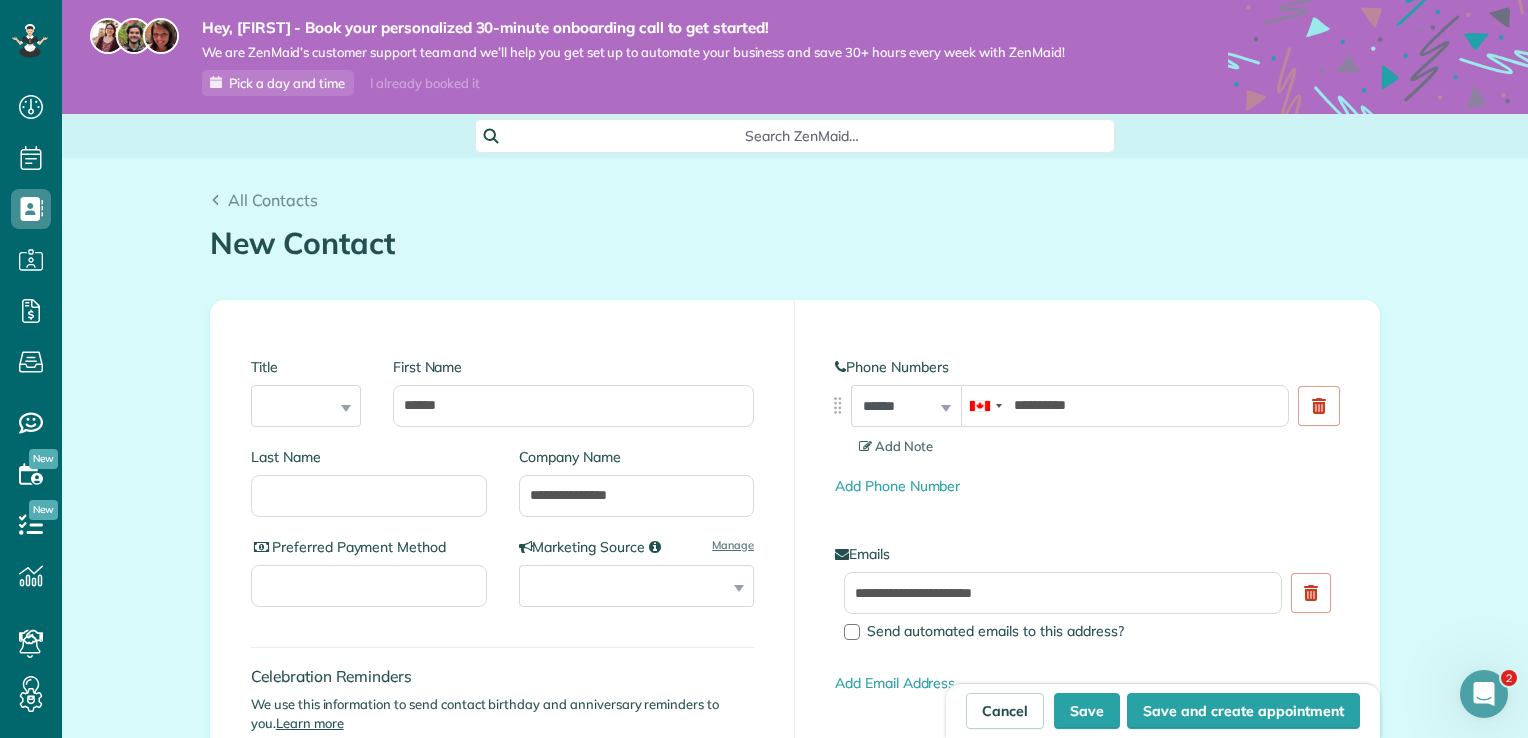 scroll, scrollTop: 0, scrollLeft: 0, axis: both 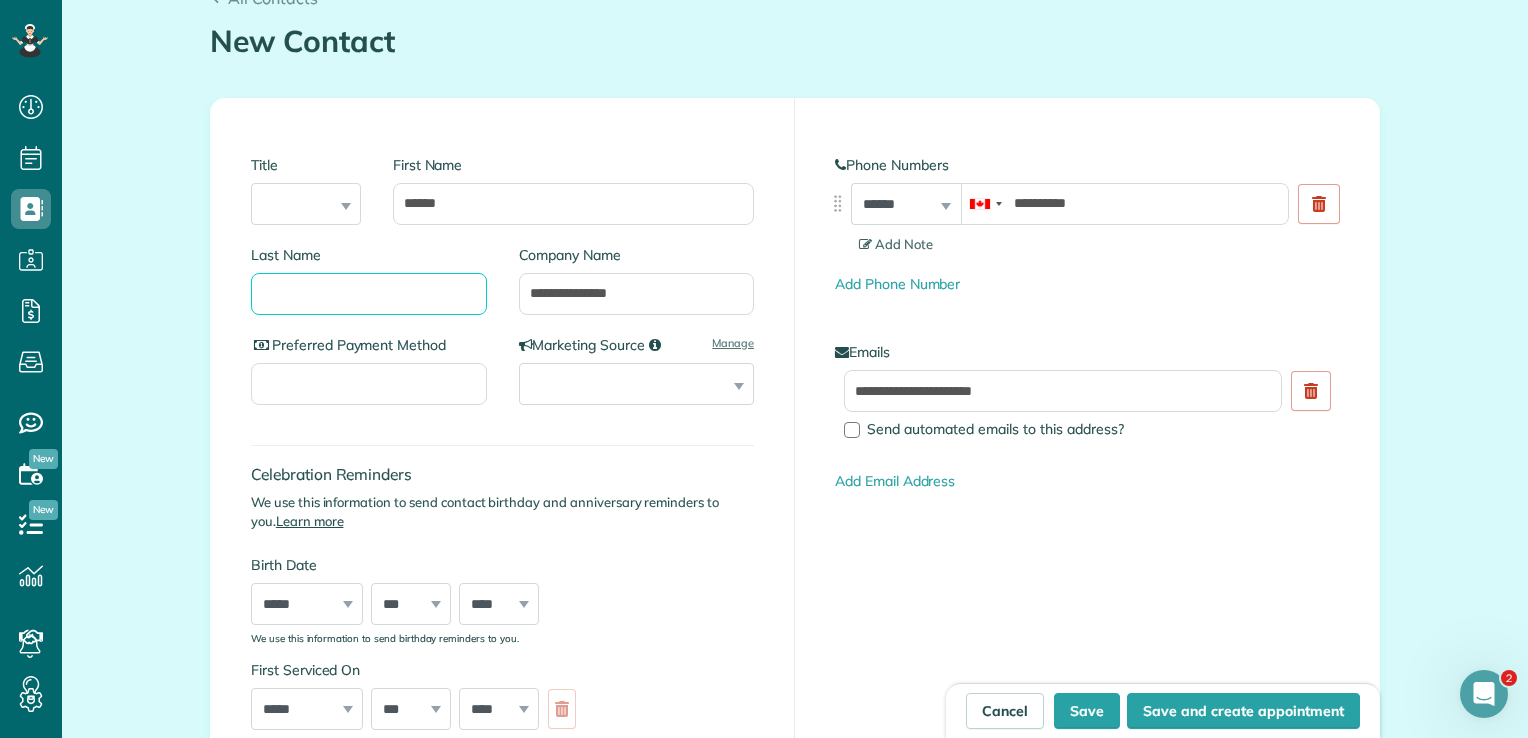 click on "Last Name" at bounding box center [369, 294] 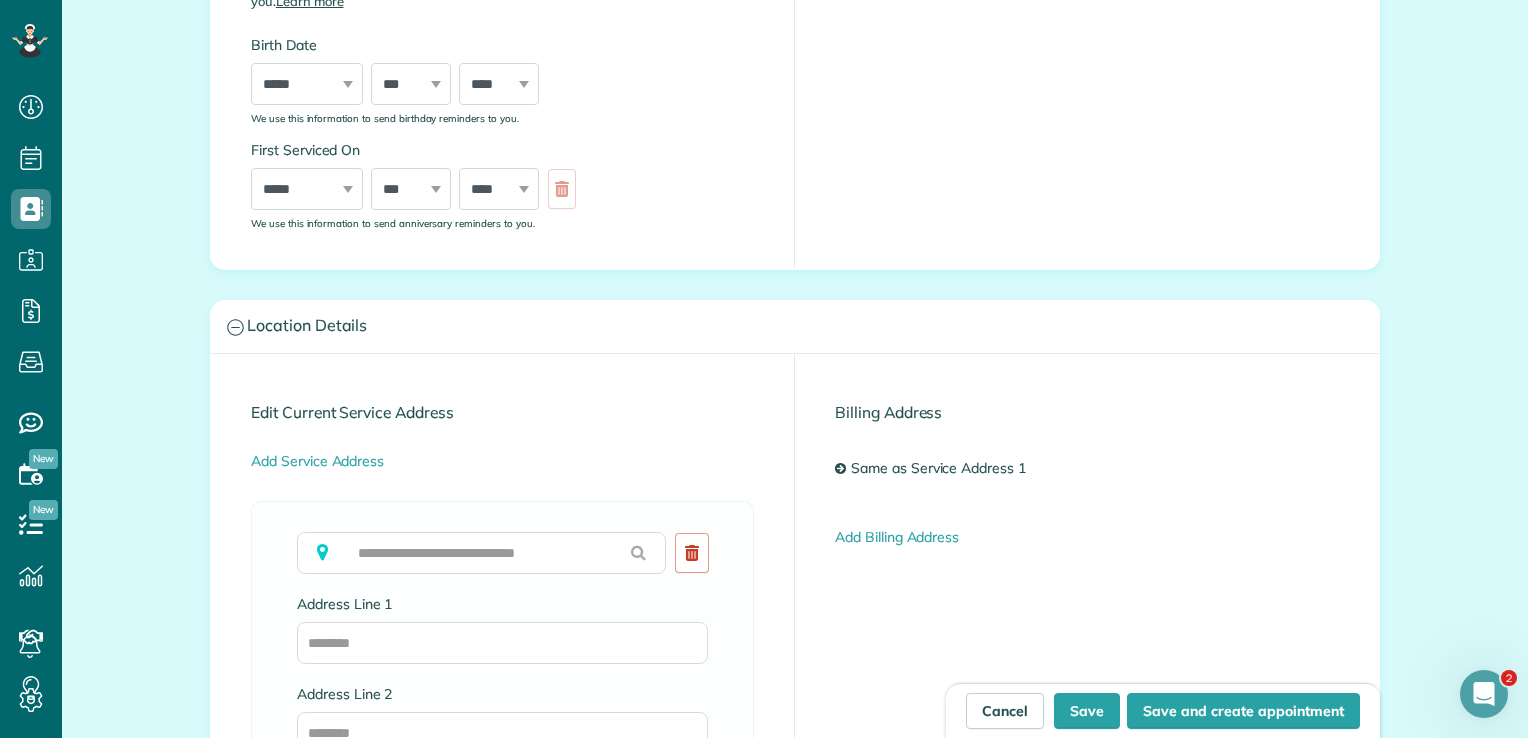 scroll, scrollTop: 728, scrollLeft: 0, axis: vertical 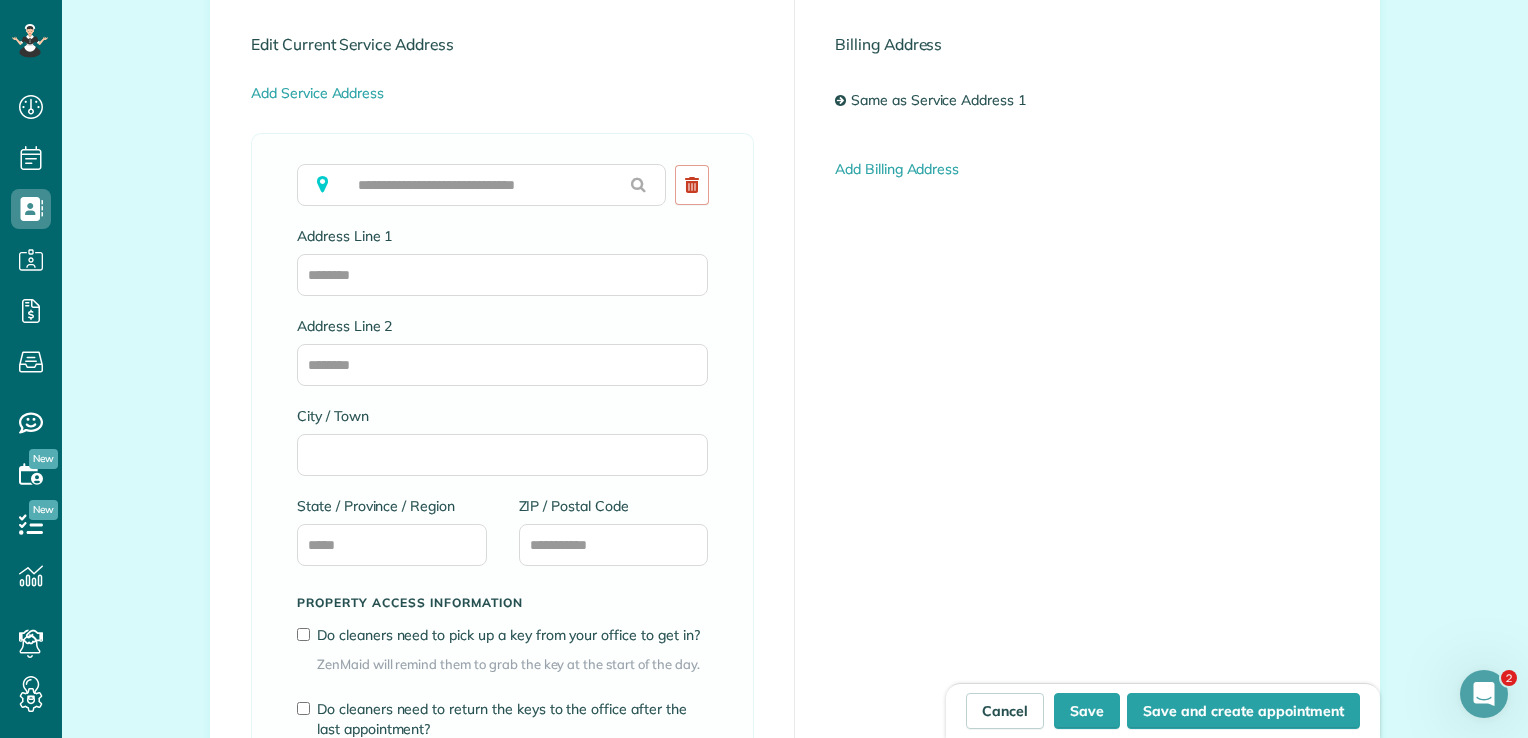 type on "*********" 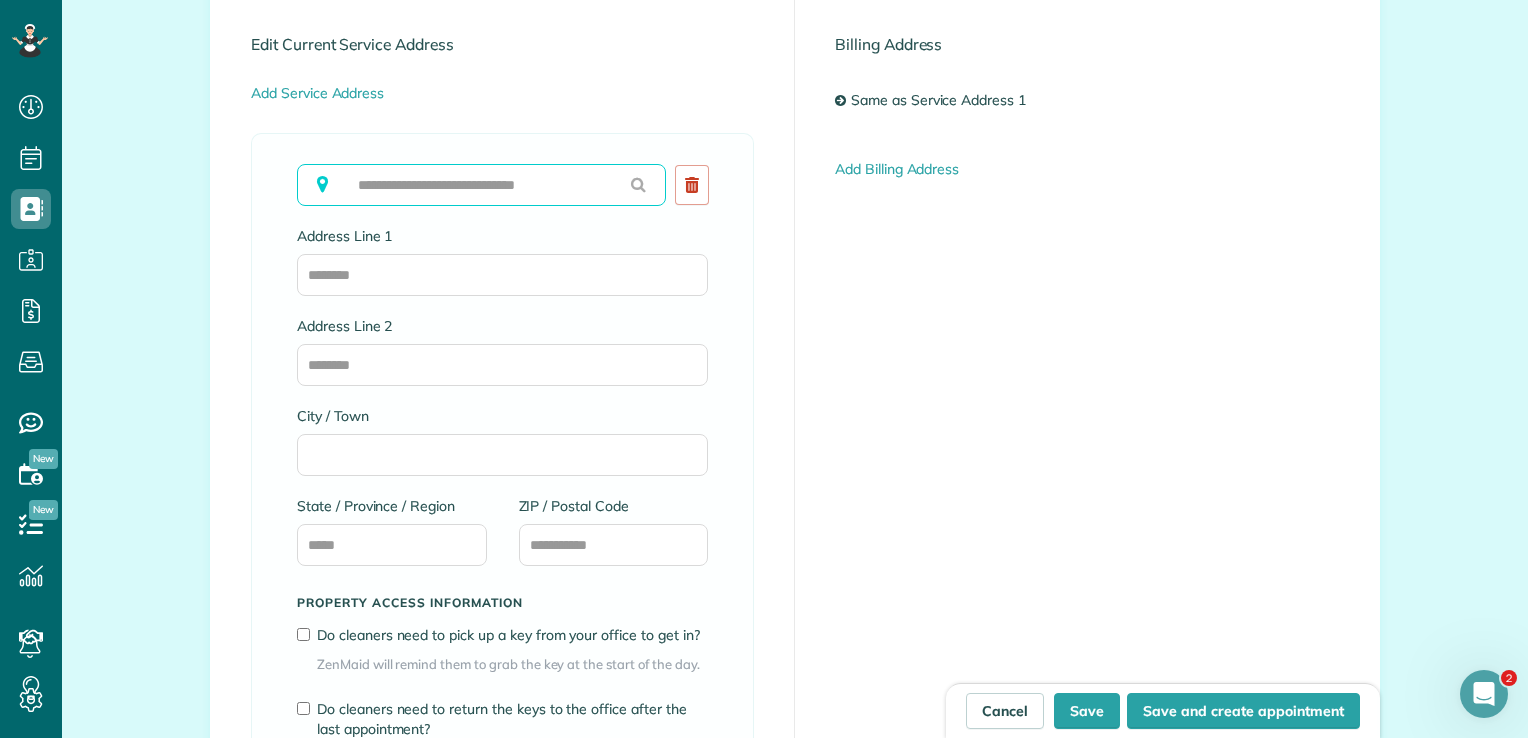 click at bounding box center [481, 185] 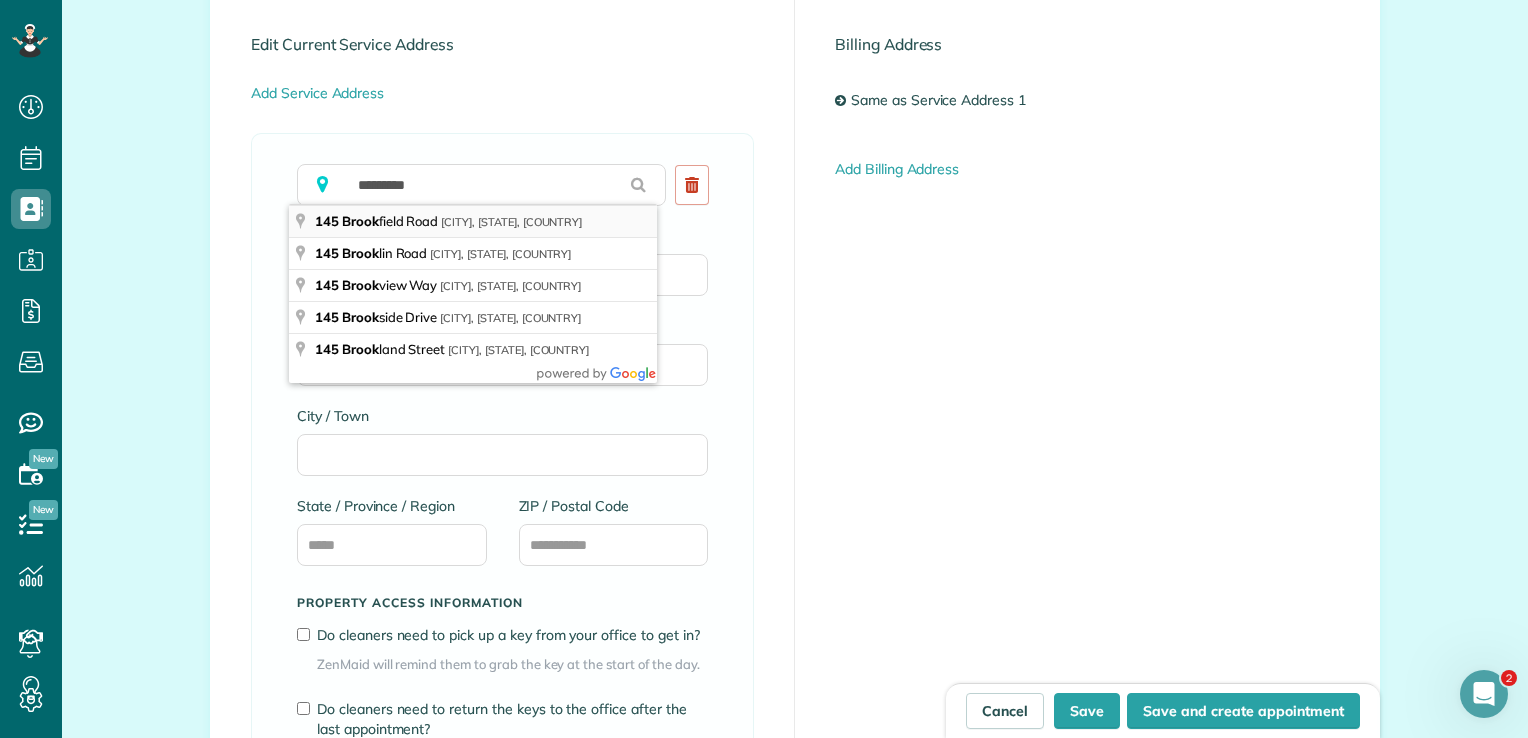 type on "**********" 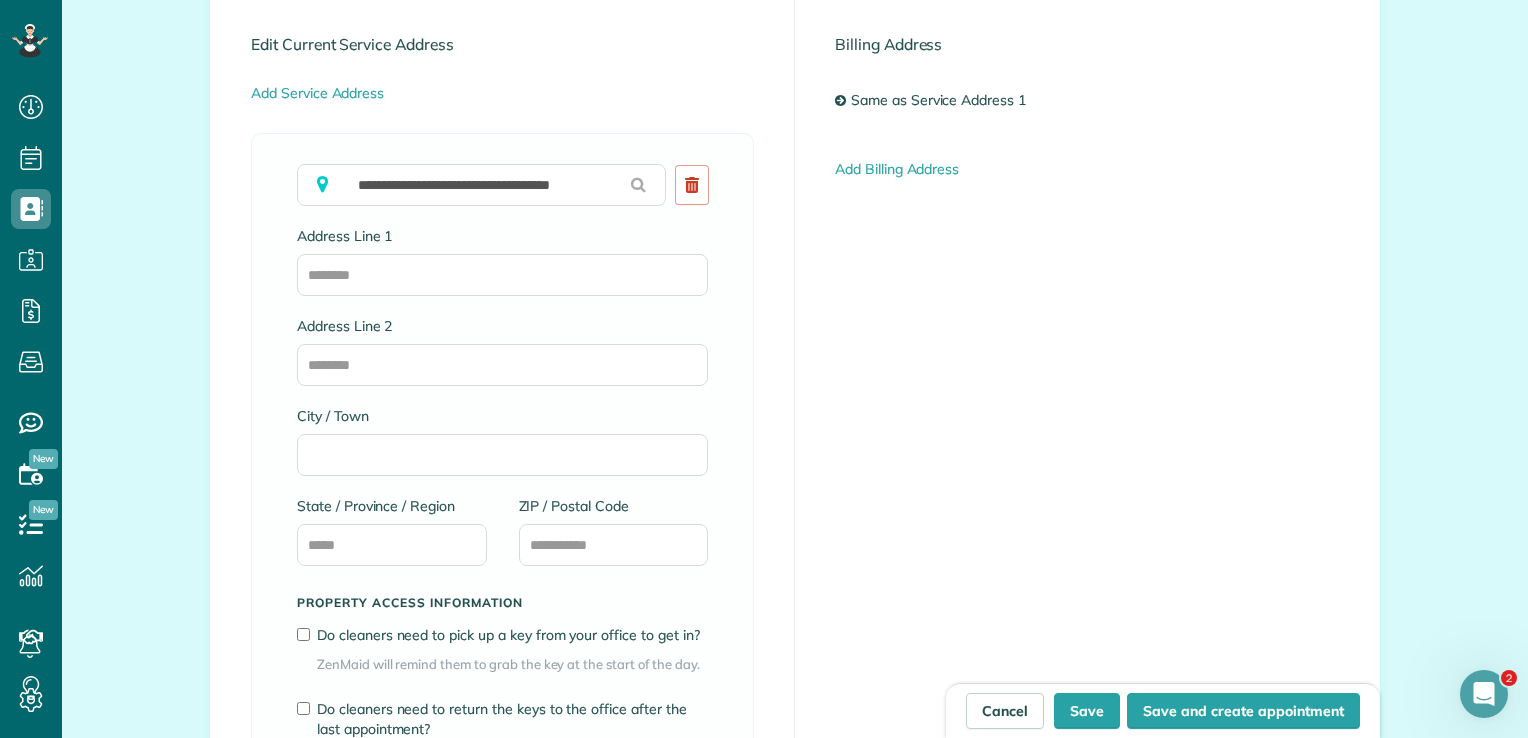 type on "**********" 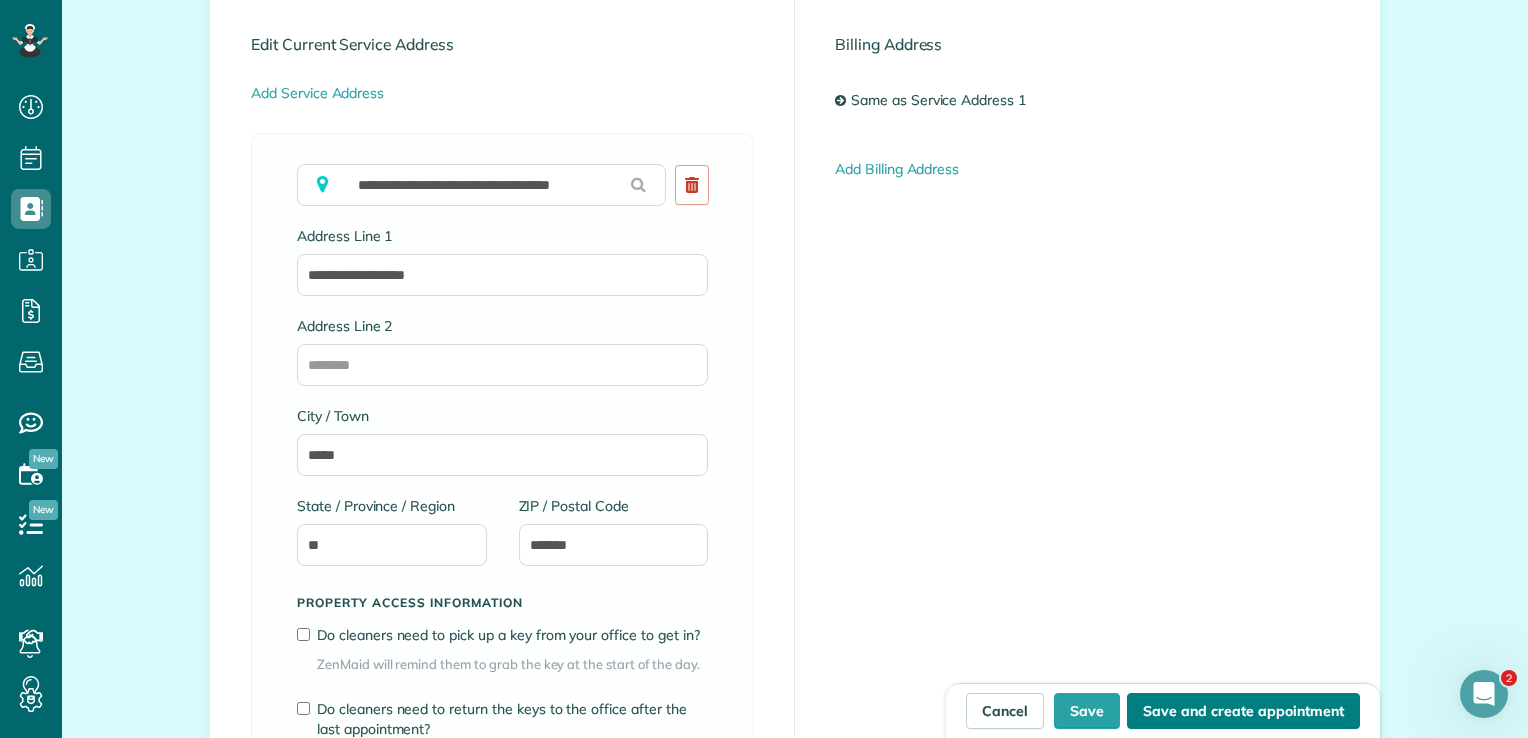 click on "Save and create appointment" at bounding box center (1243, 711) 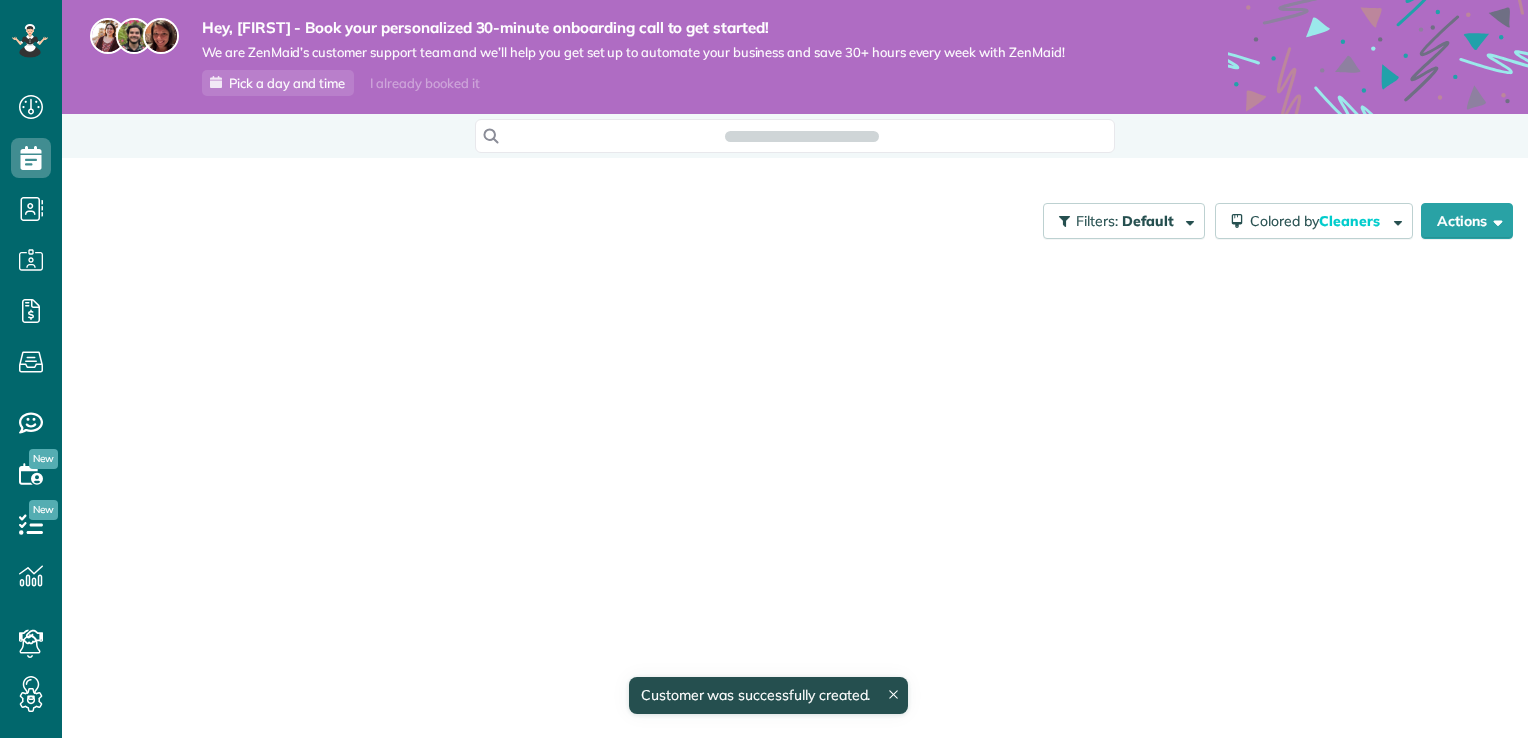 scroll, scrollTop: 0, scrollLeft: 0, axis: both 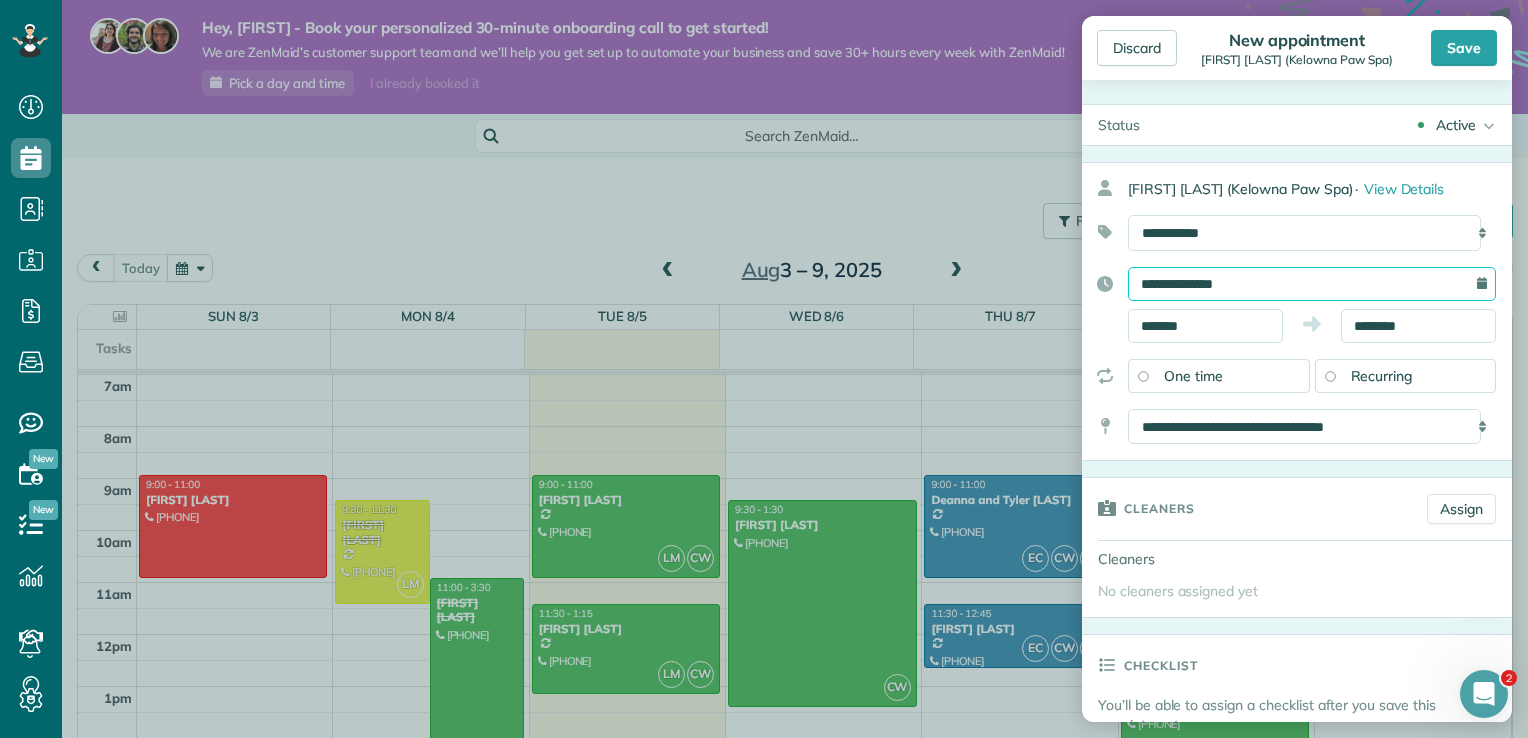 click on "**********" at bounding box center [1312, 284] 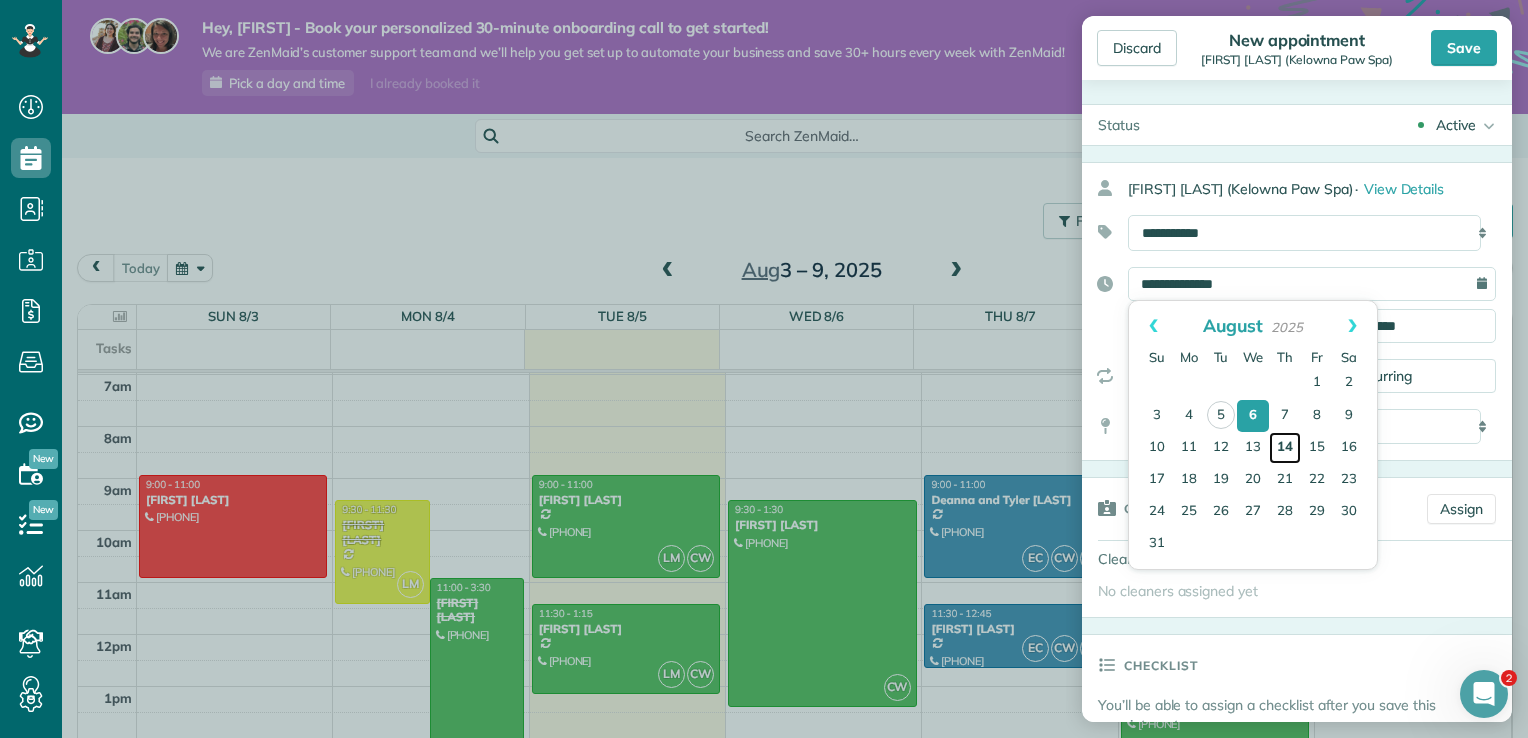click on "14" at bounding box center (1285, 448) 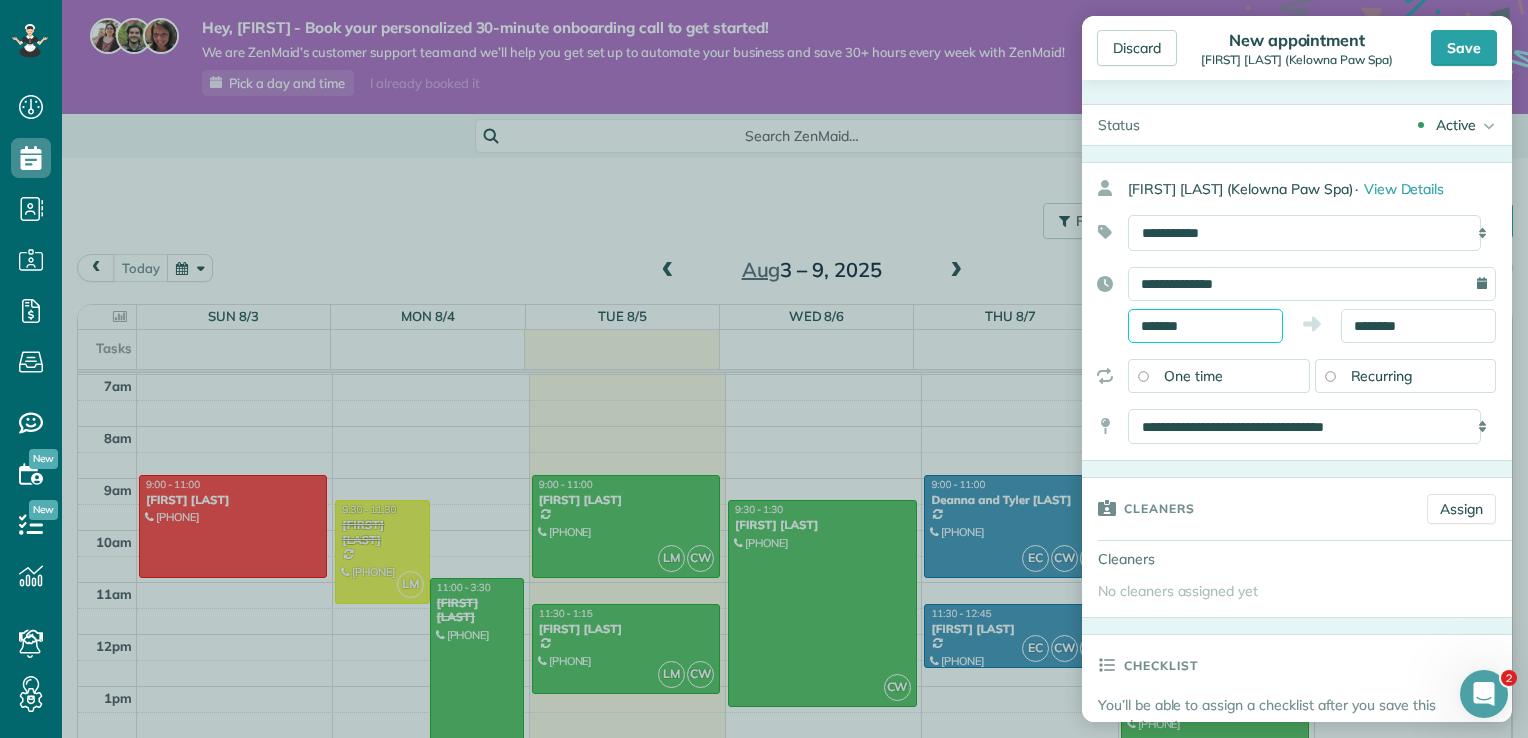 click on "*******" at bounding box center [1205, 326] 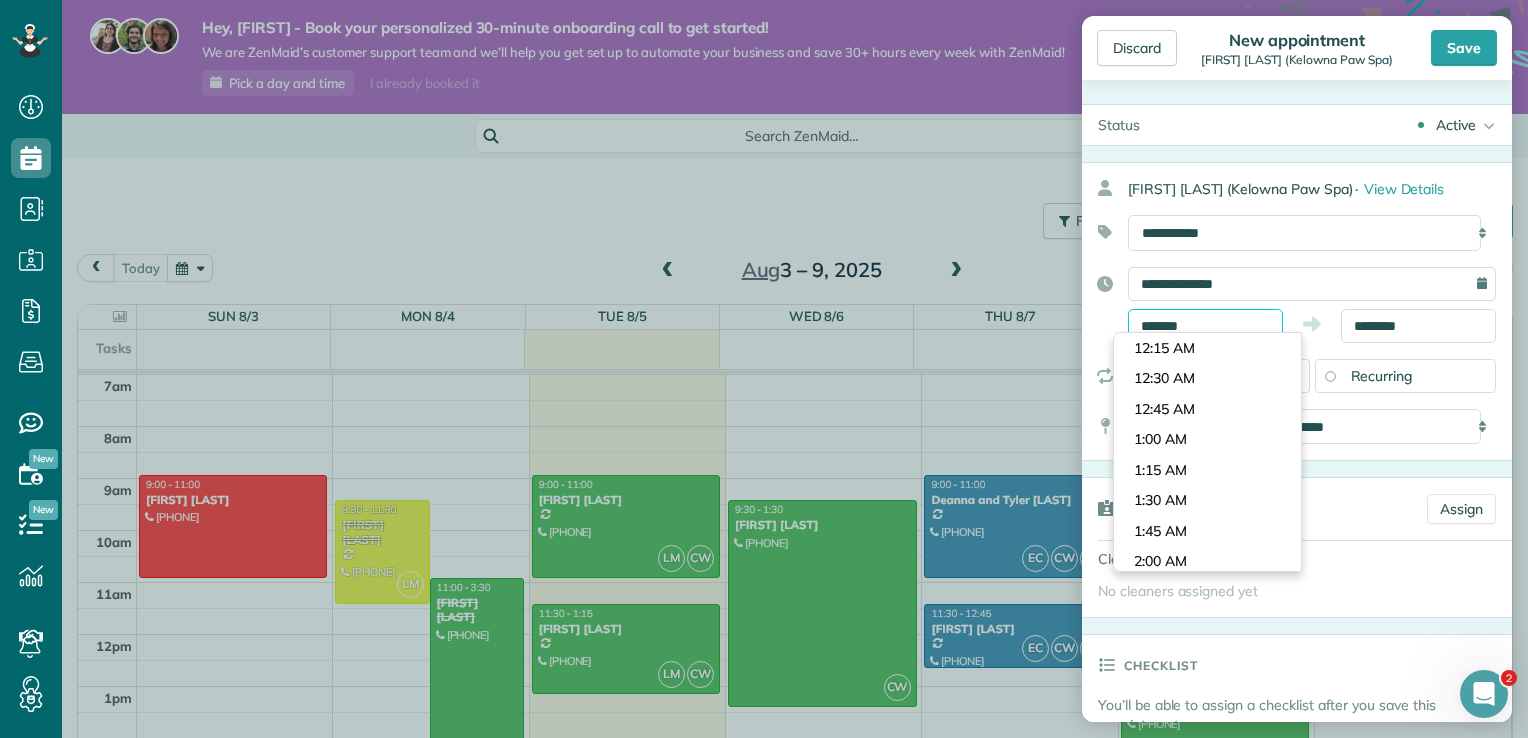 scroll, scrollTop: 1037, scrollLeft: 0, axis: vertical 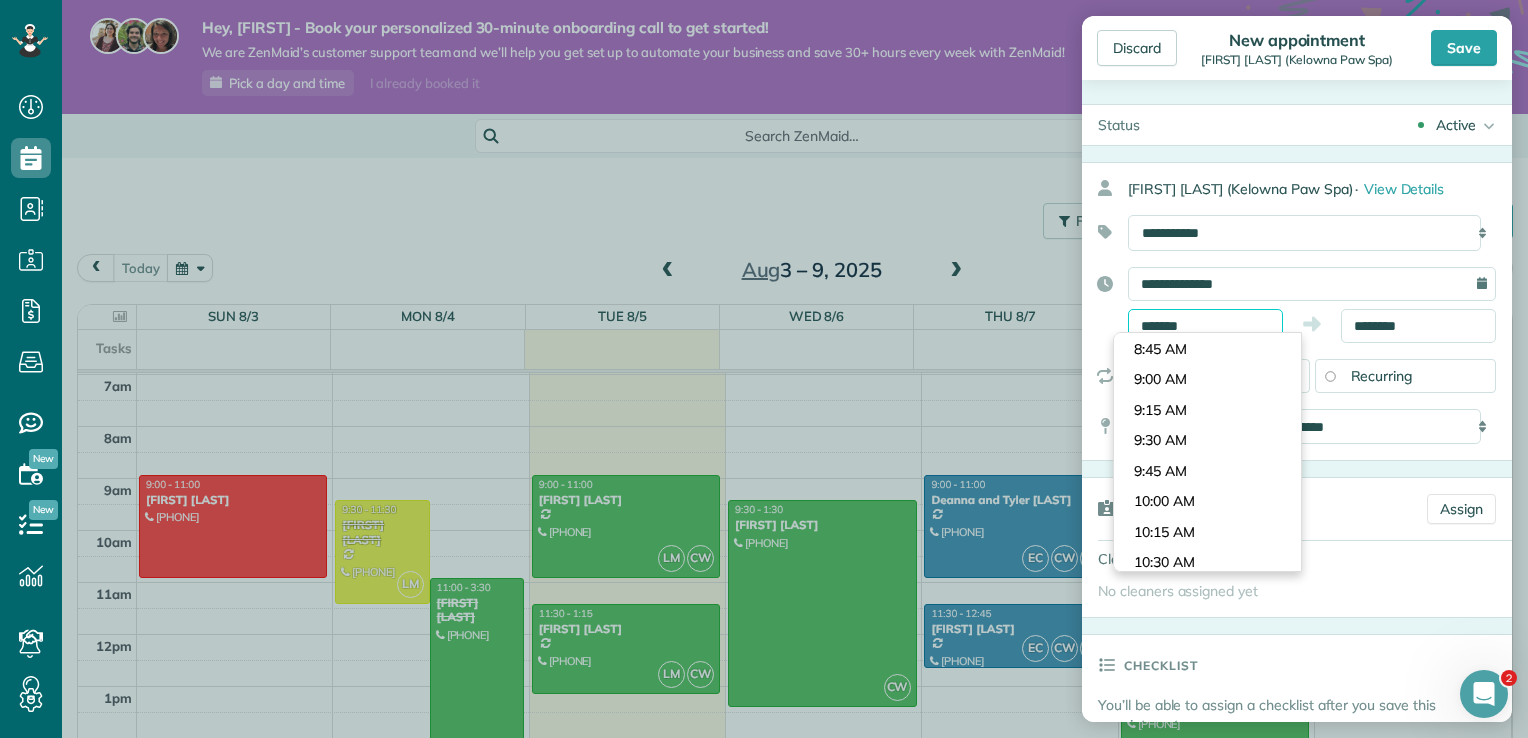 type on "*******" 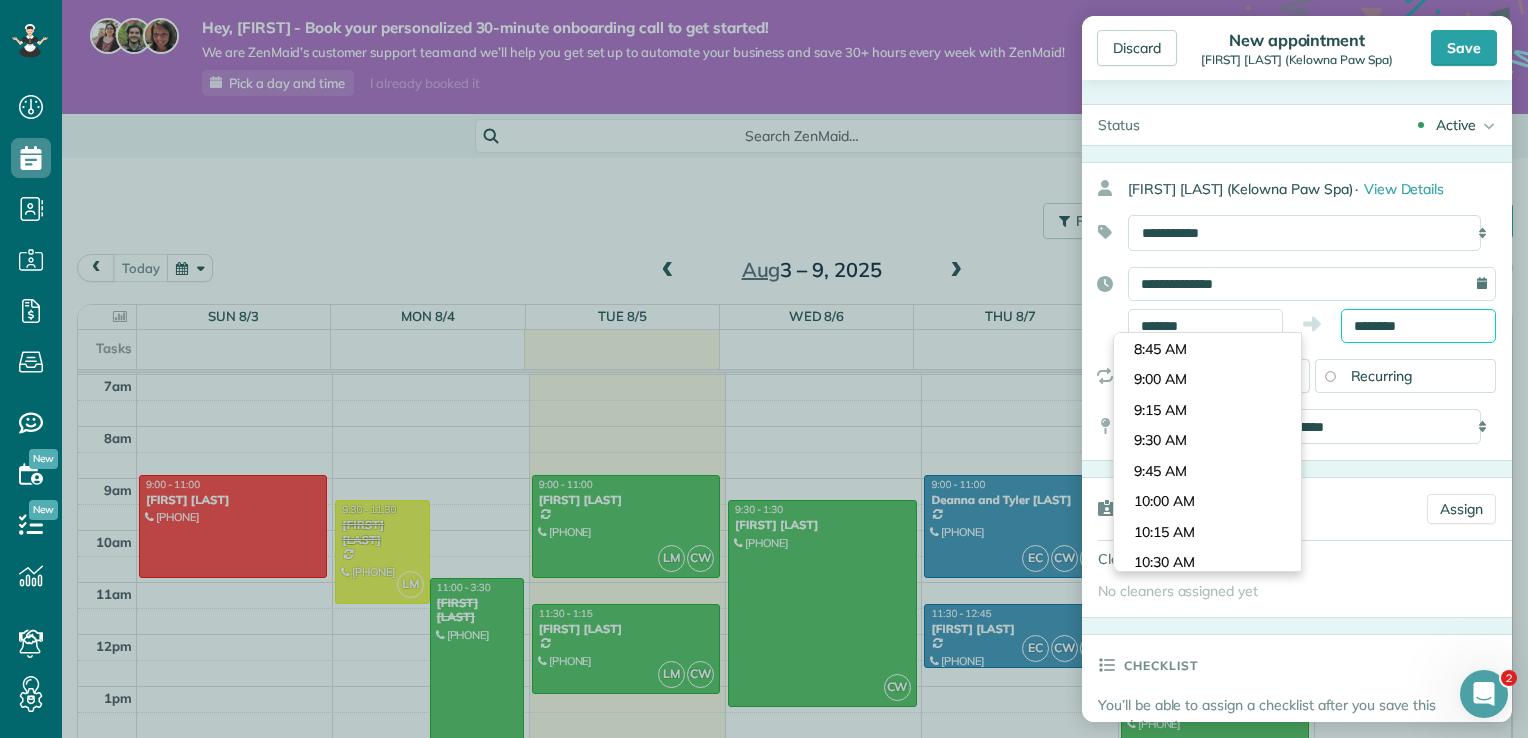 click on "********" at bounding box center (1418, 326) 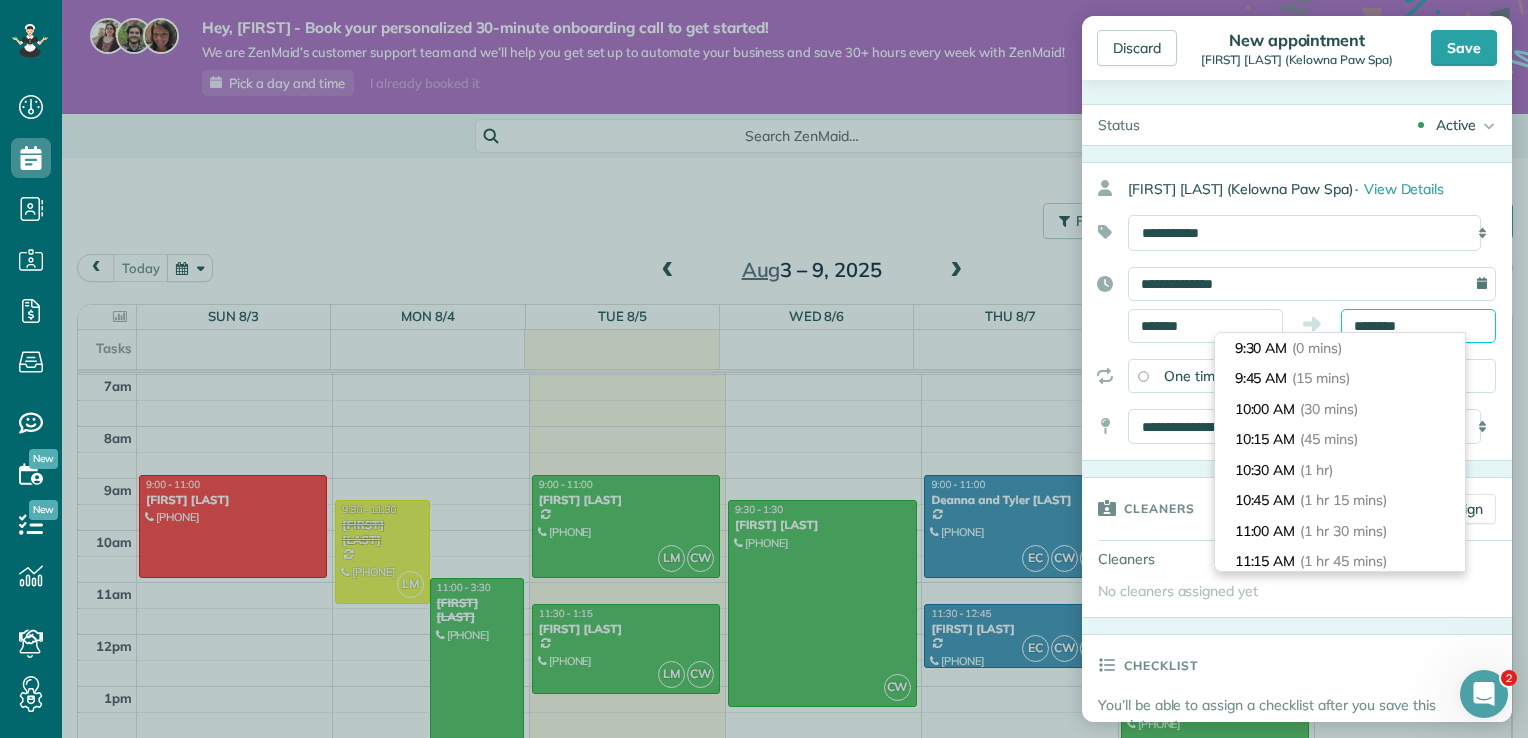 scroll, scrollTop: 152, scrollLeft: 0, axis: vertical 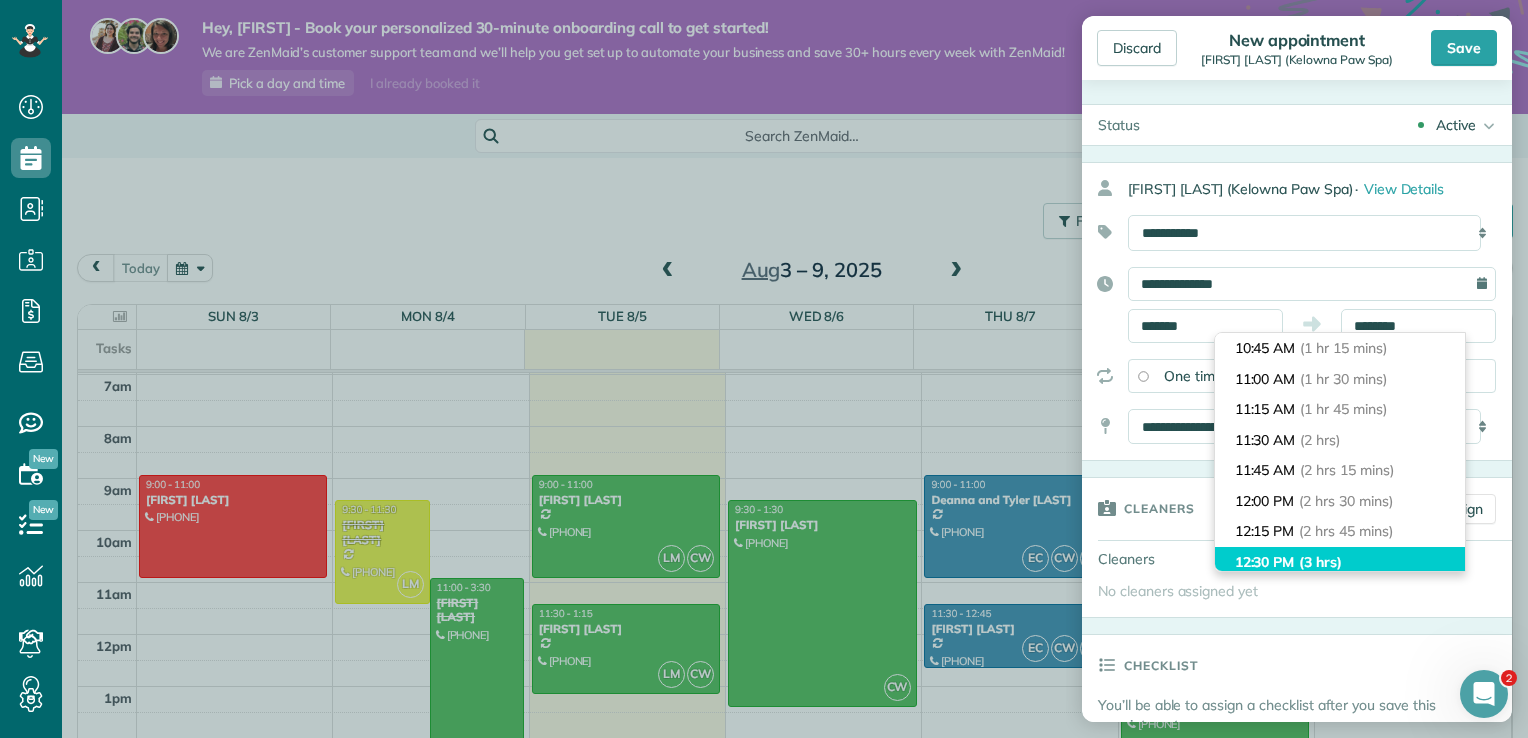 type on "********" 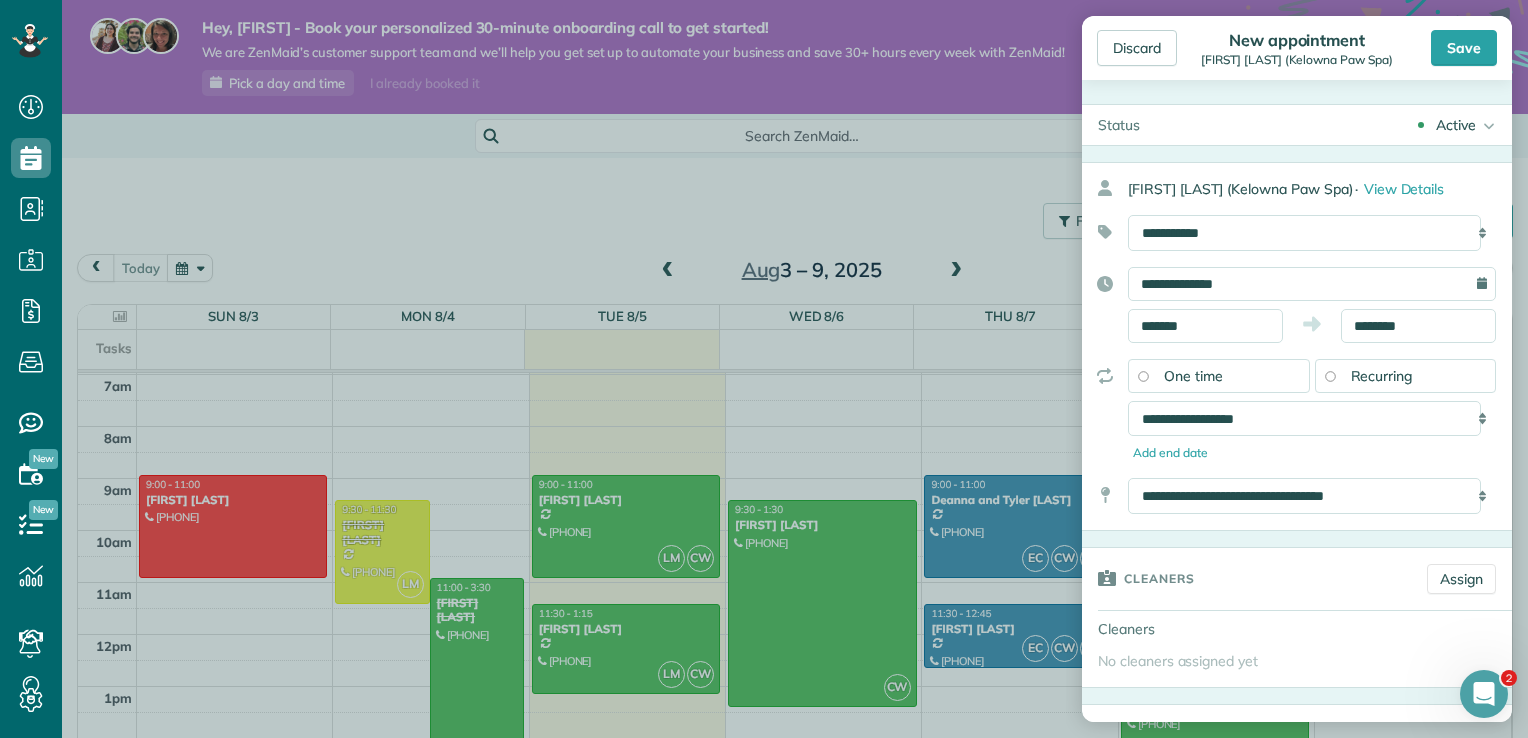 click on "**********" at bounding box center (1312, 419) 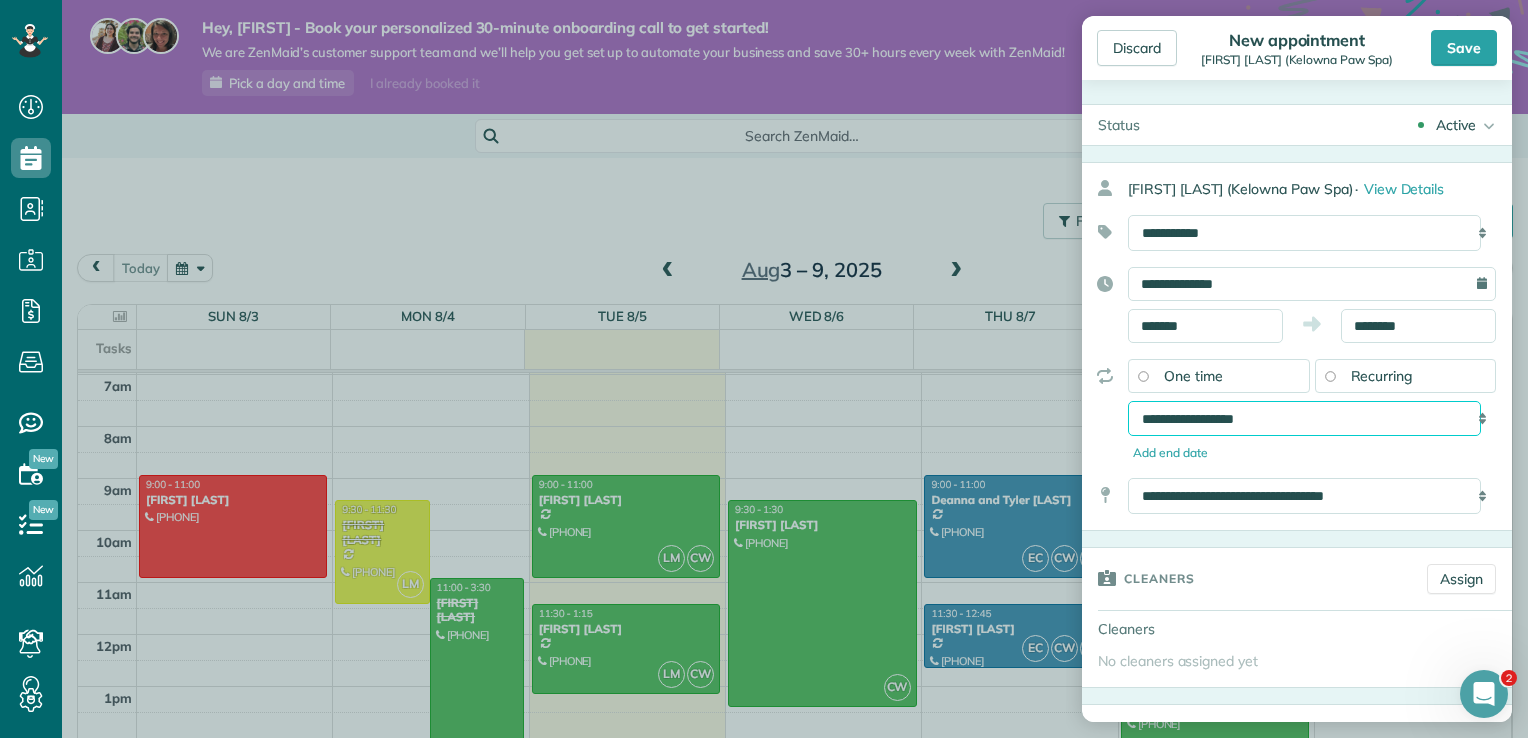 click on "**********" at bounding box center (1304, 419) 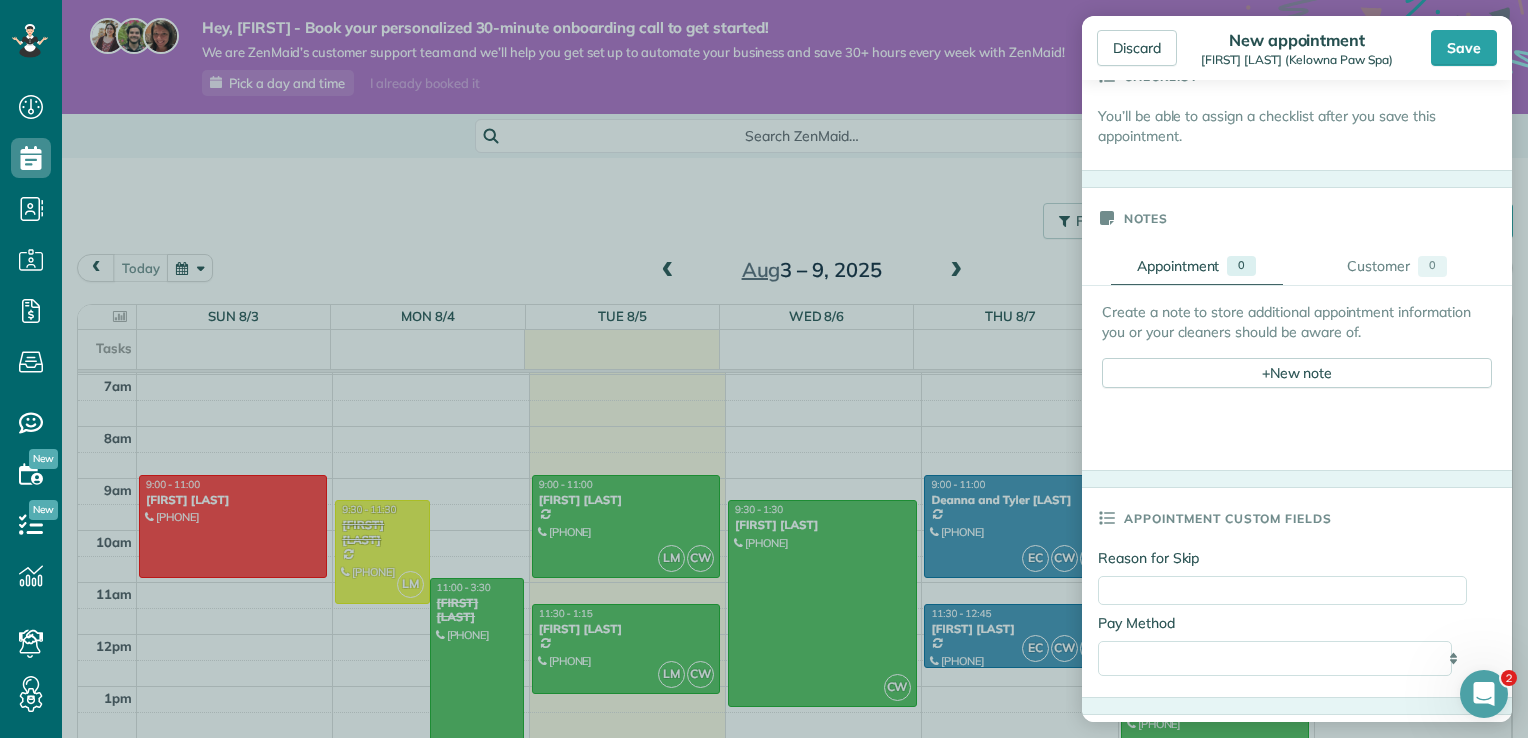 scroll, scrollTop: 684, scrollLeft: 0, axis: vertical 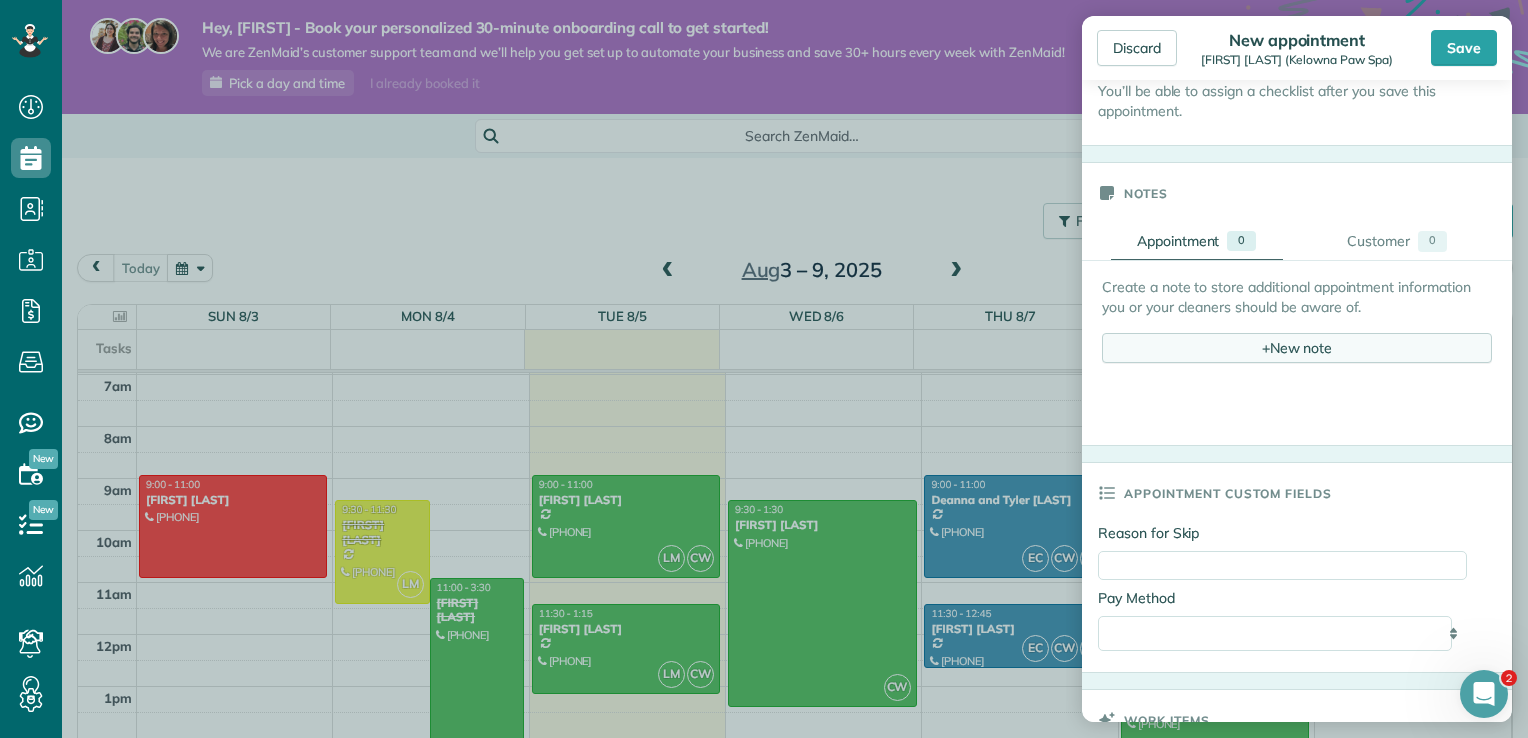 click on "+" at bounding box center (1266, 347) 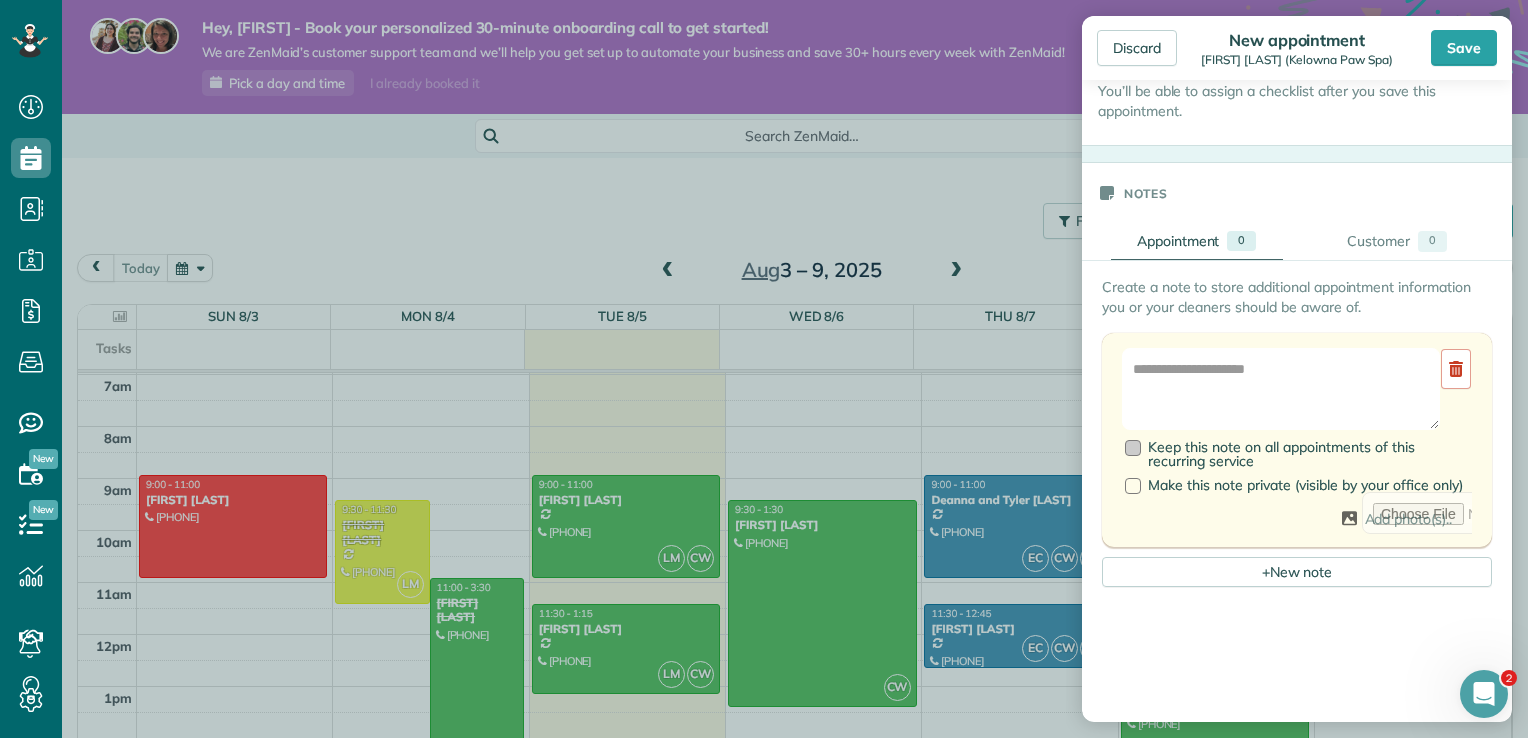 click on "Keep this note on all appointments of this recurring service" at bounding box center [1281, 454] 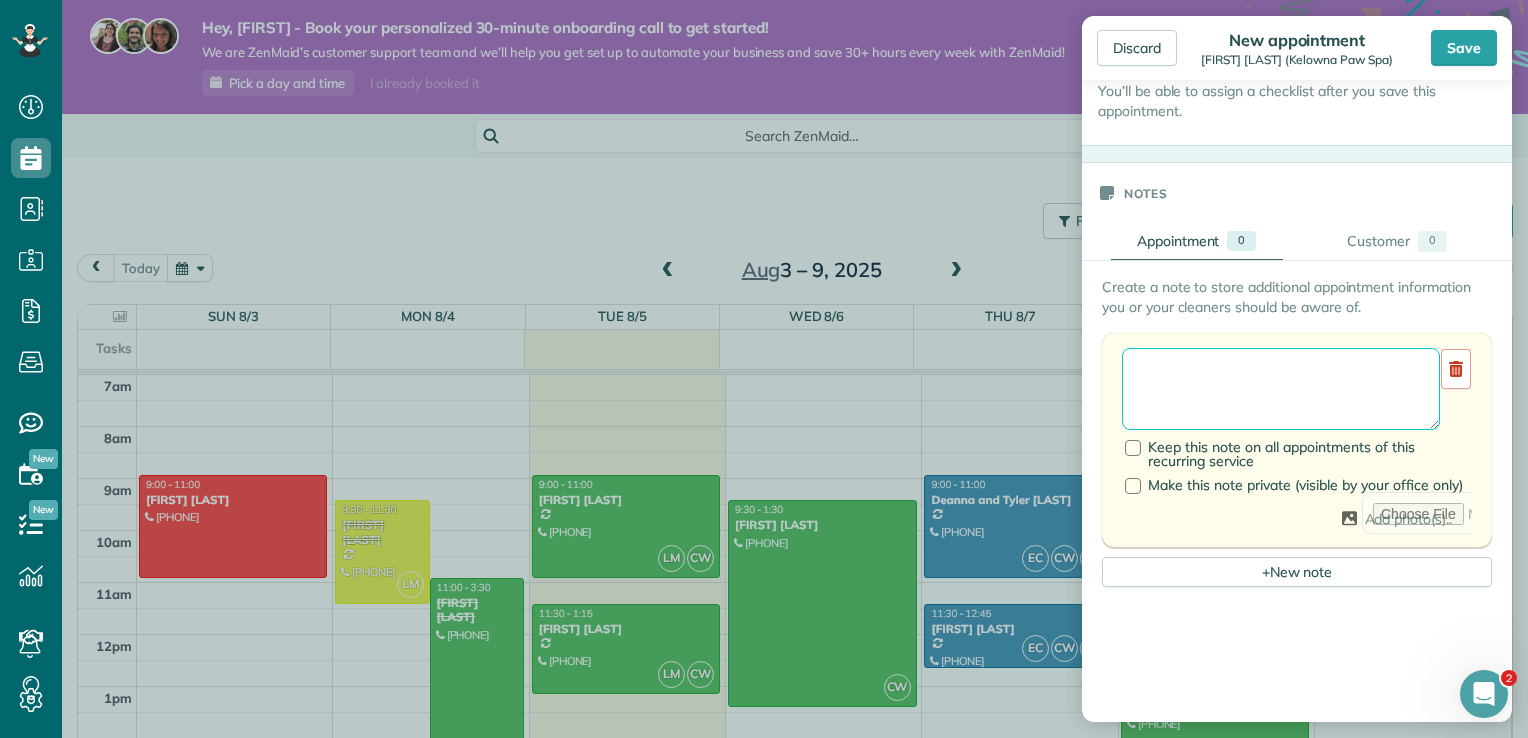 click at bounding box center (1281, 389) 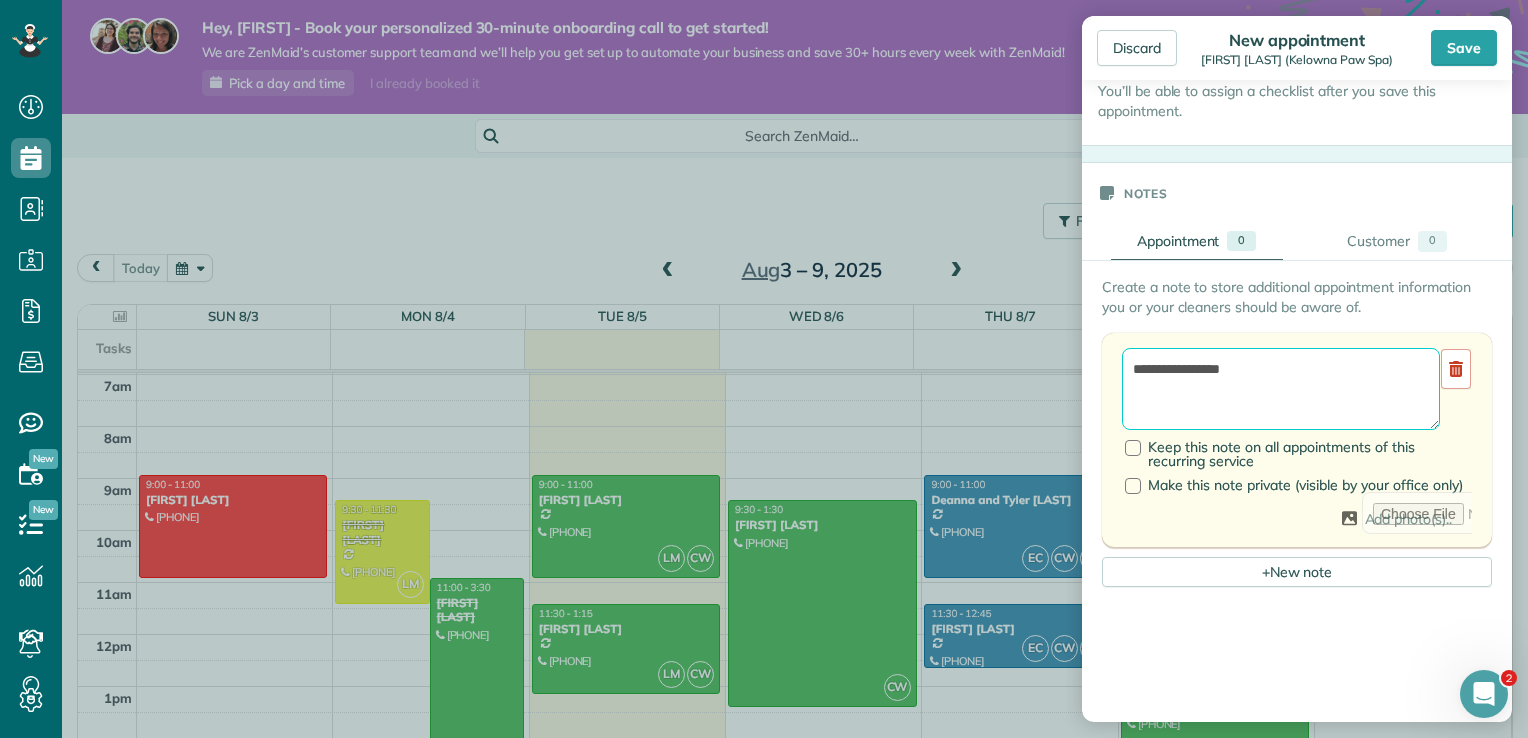 click on "**********" at bounding box center [1281, 389] 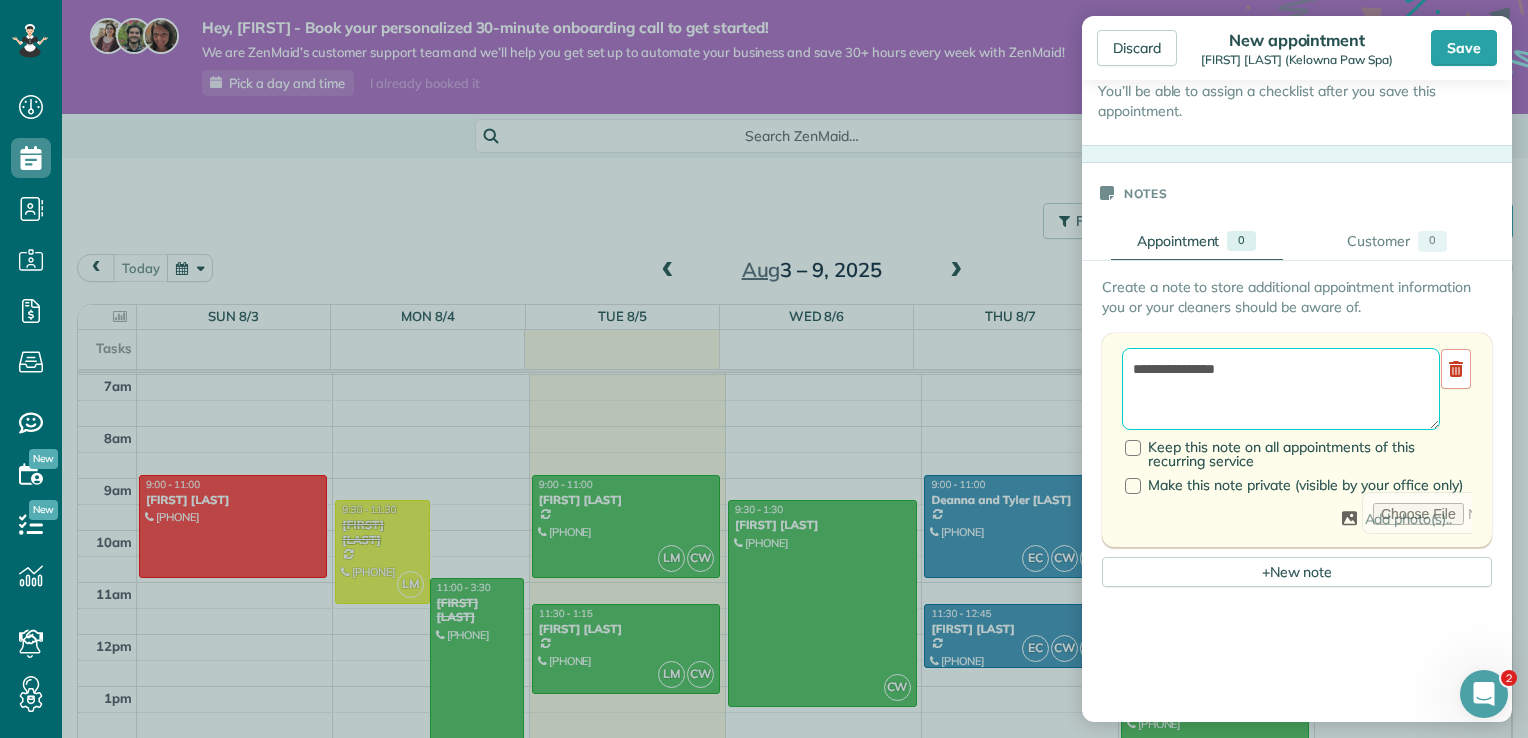 click on "**********" at bounding box center [1281, 389] 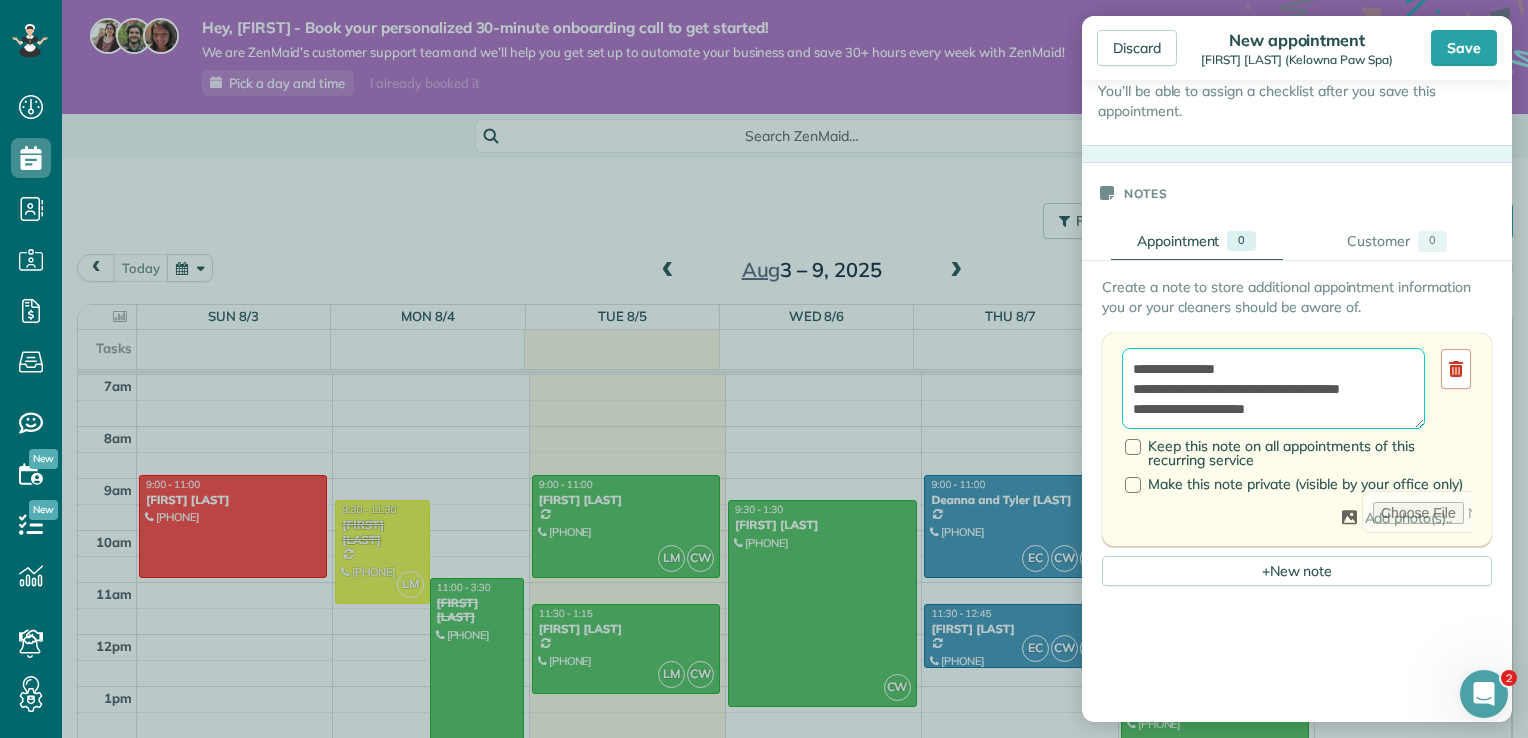 scroll, scrollTop: 28, scrollLeft: 0, axis: vertical 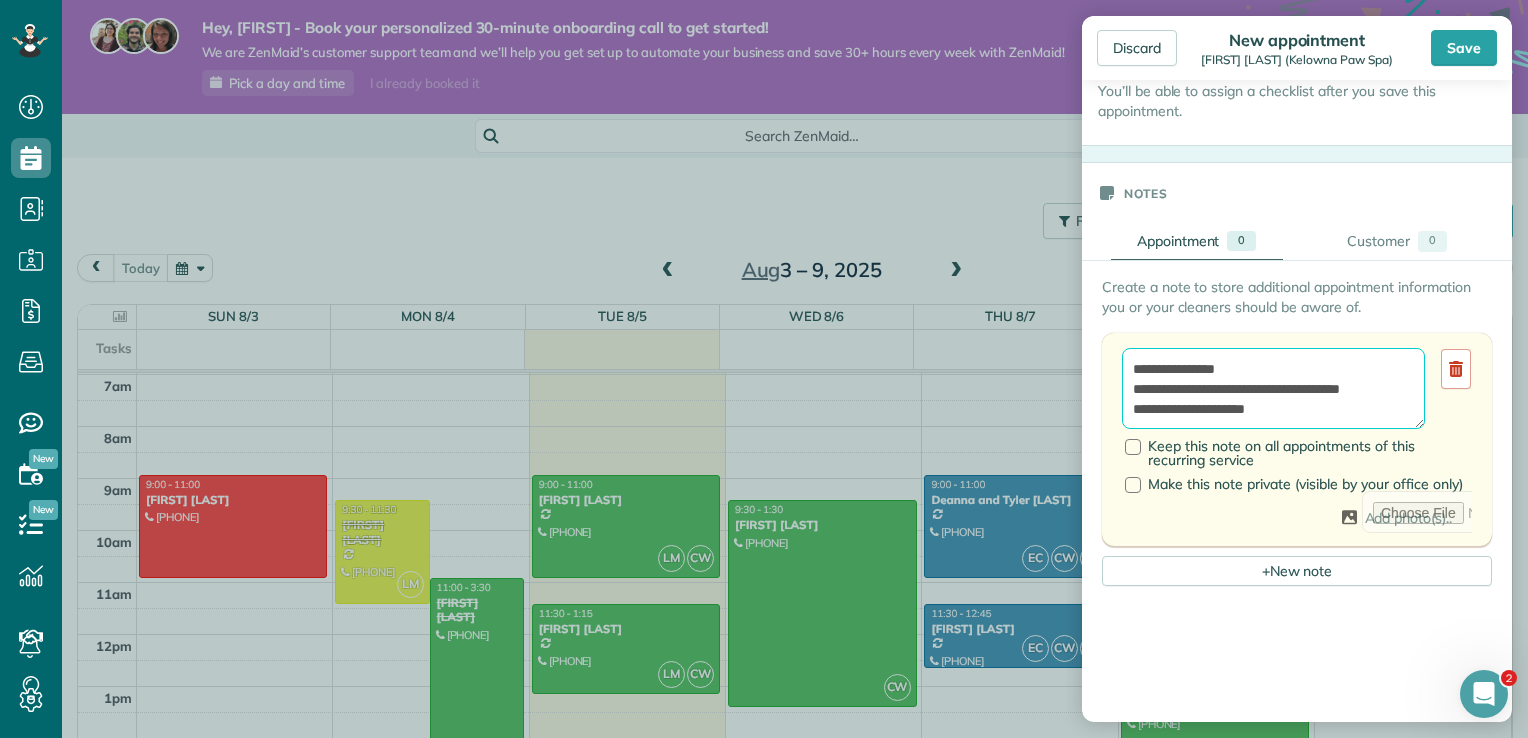 click on "**********" at bounding box center (1273, 389) 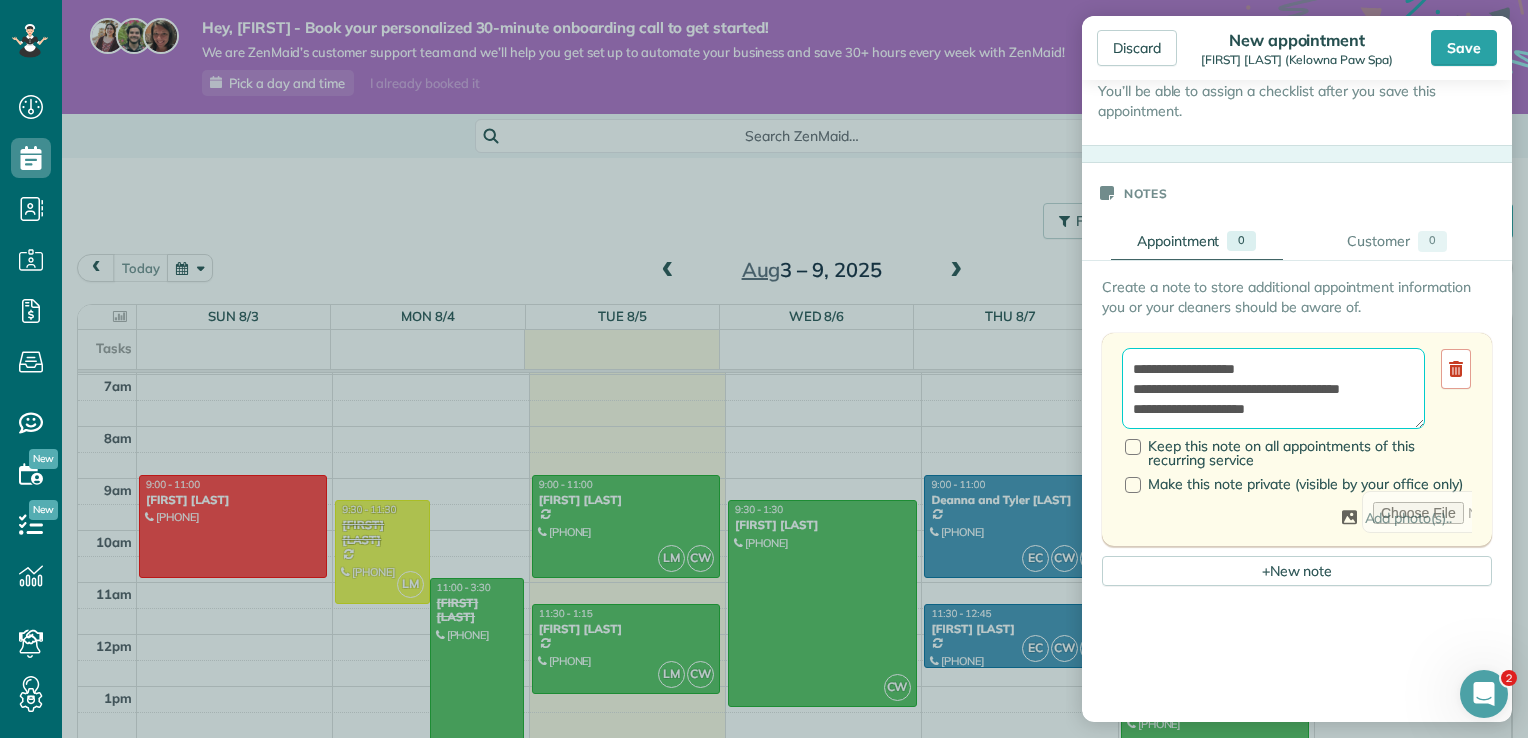 scroll, scrollTop: 40, scrollLeft: 0, axis: vertical 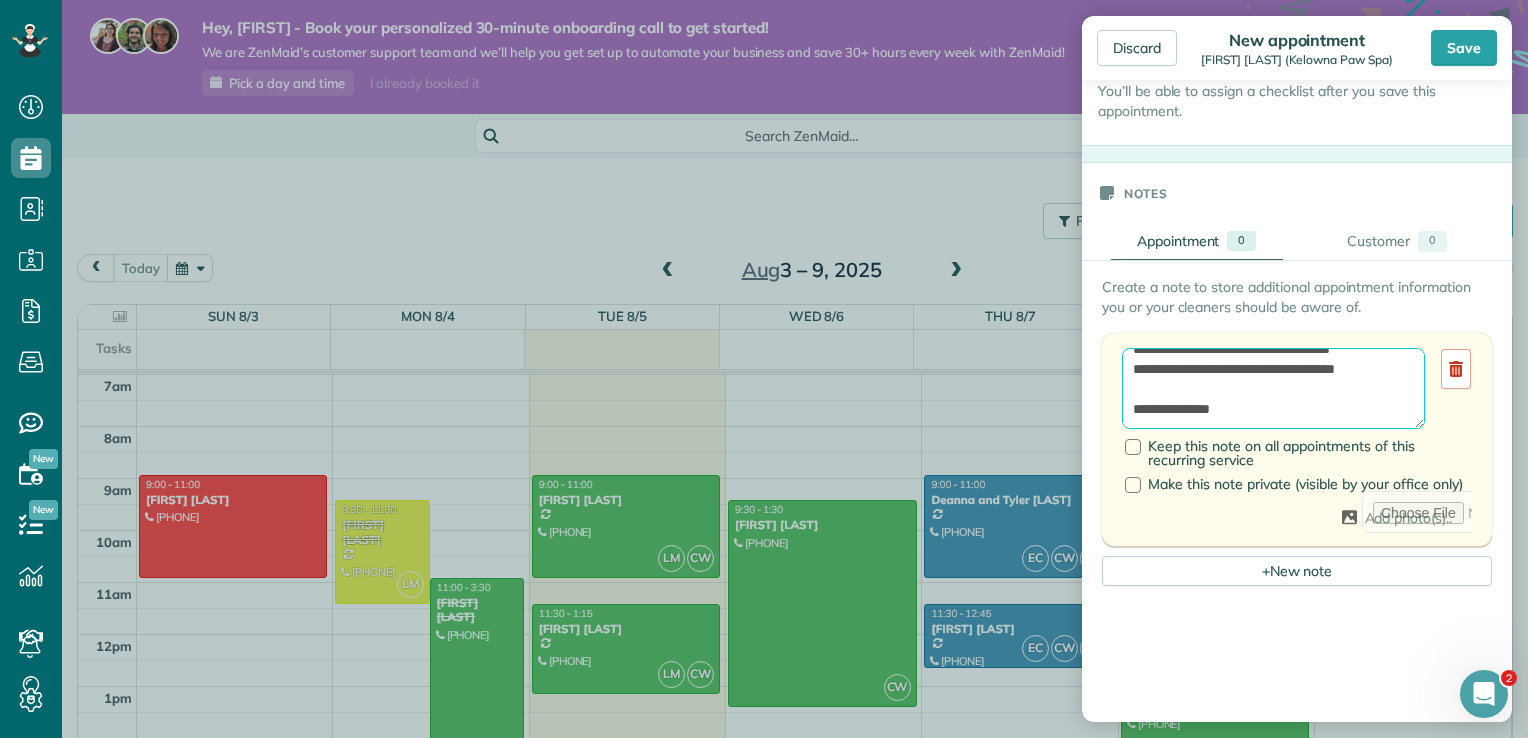 click on "**********" at bounding box center (1273, 389) 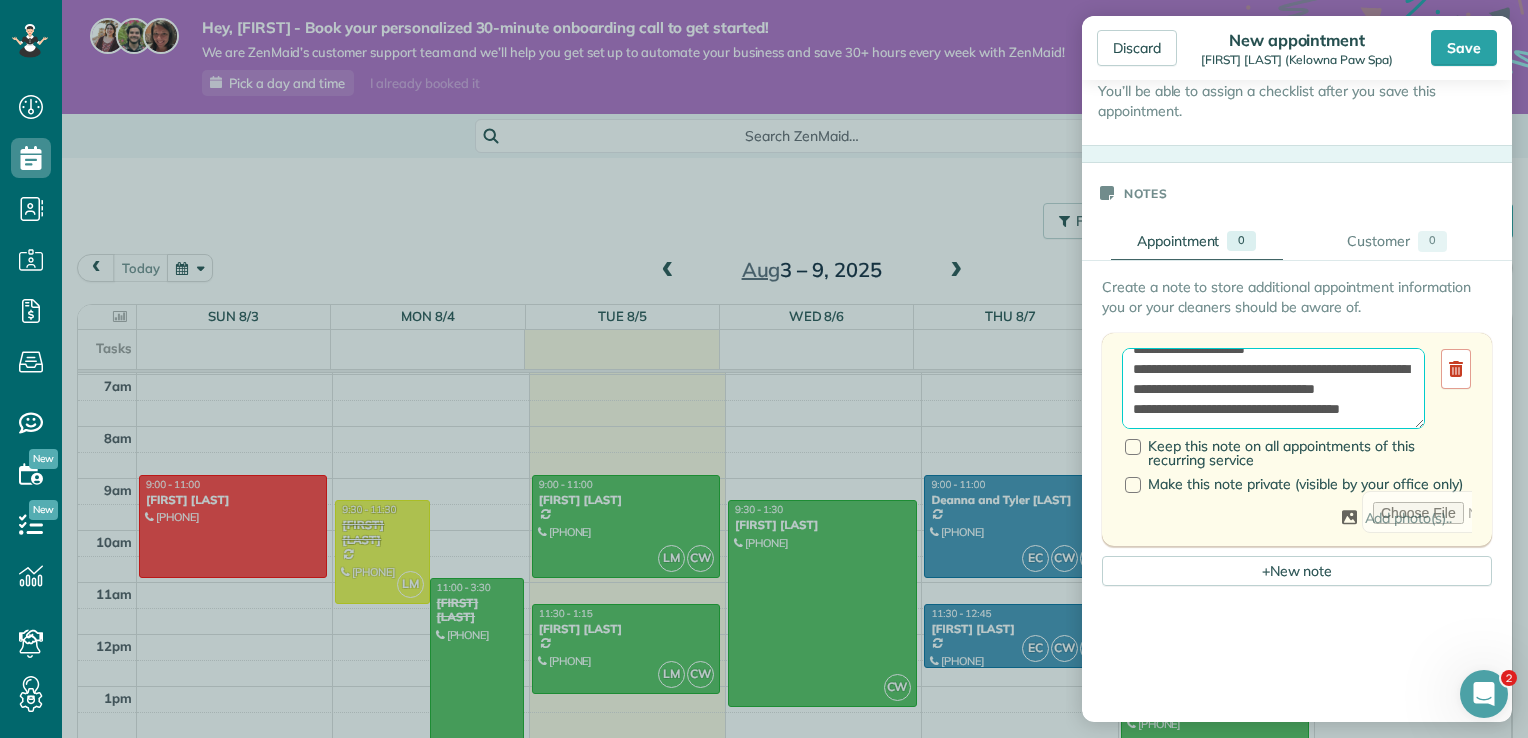 scroll, scrollTop: 268, scrollLeft: 0, axis: vertical 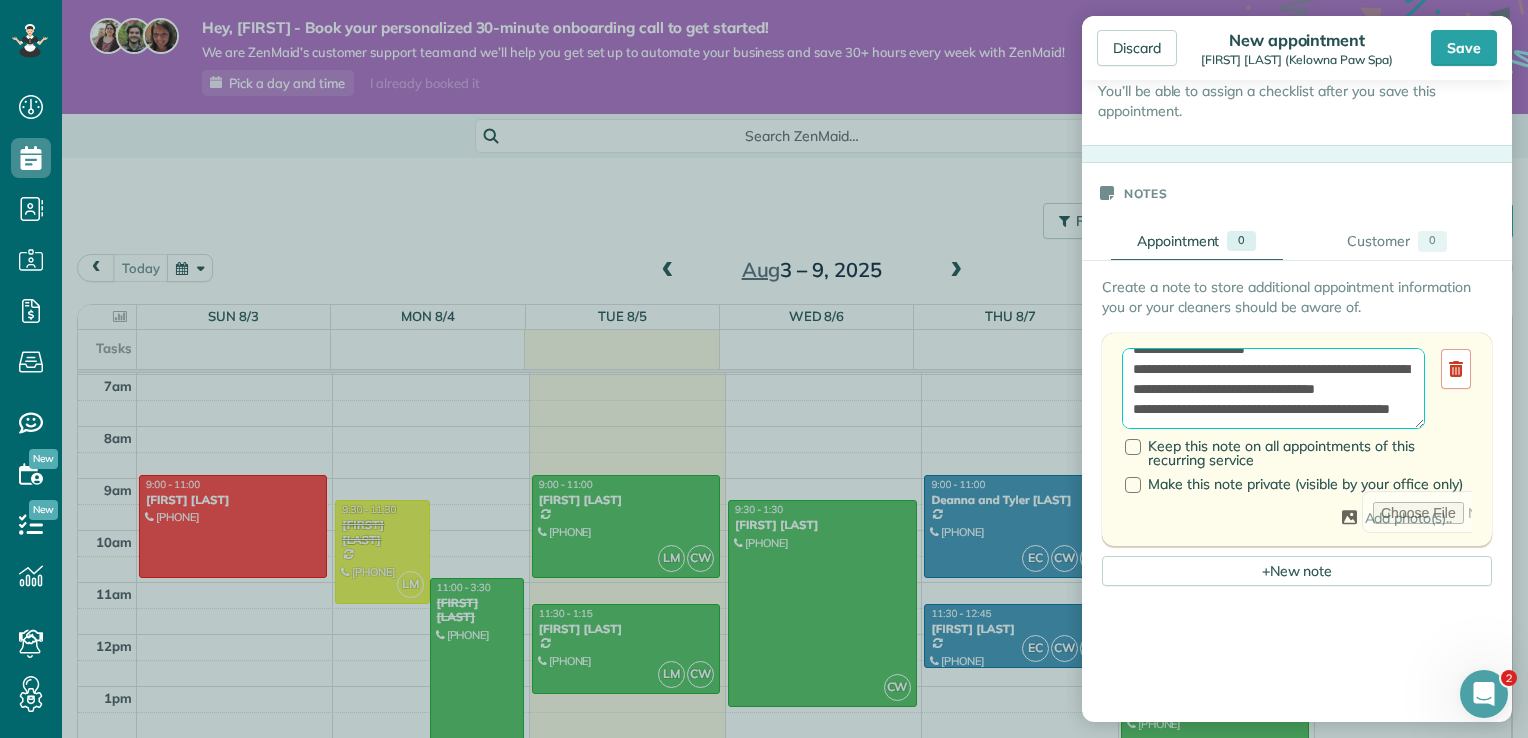 click on "**********" at bounding box center [1273, 389] 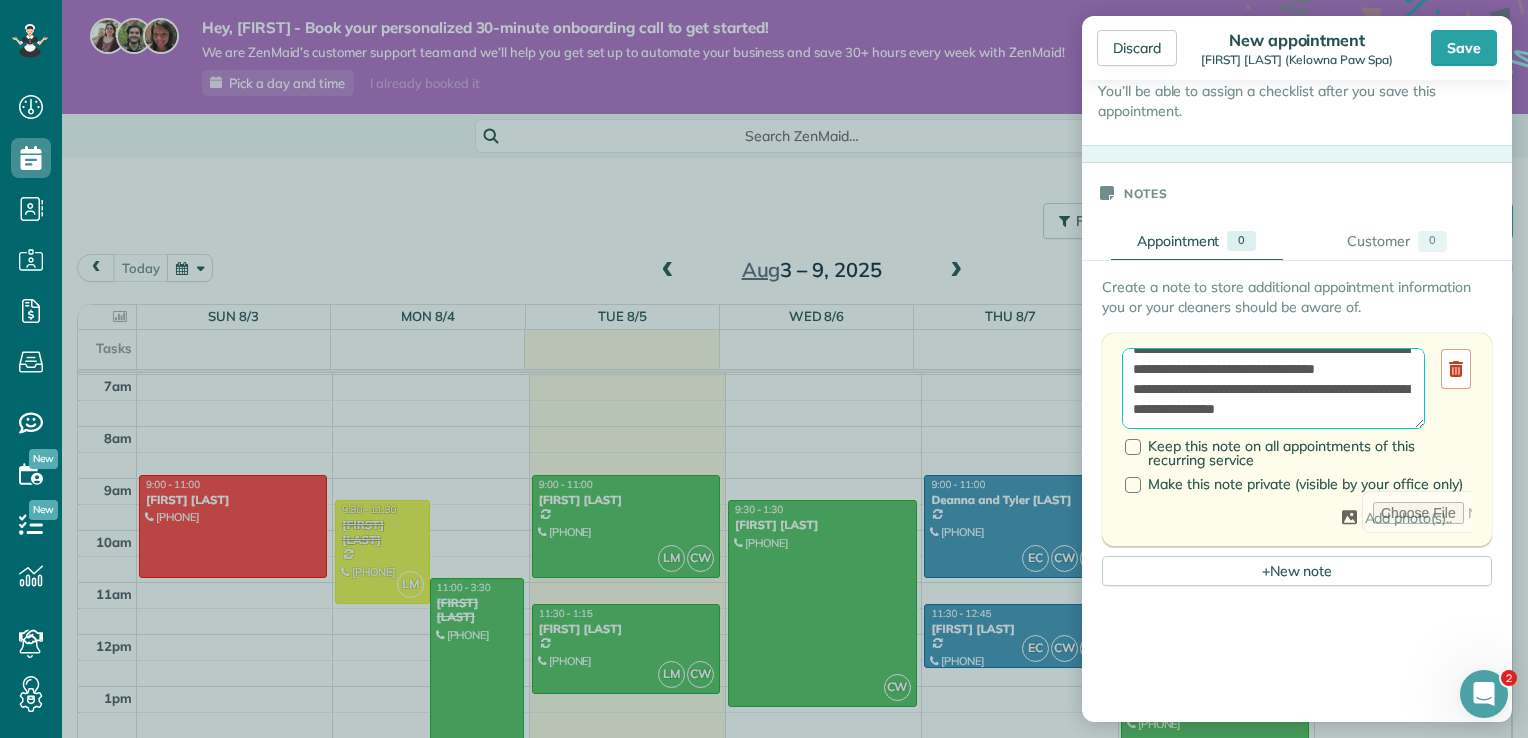 click on "**********" at bounding box center [1273, 389] 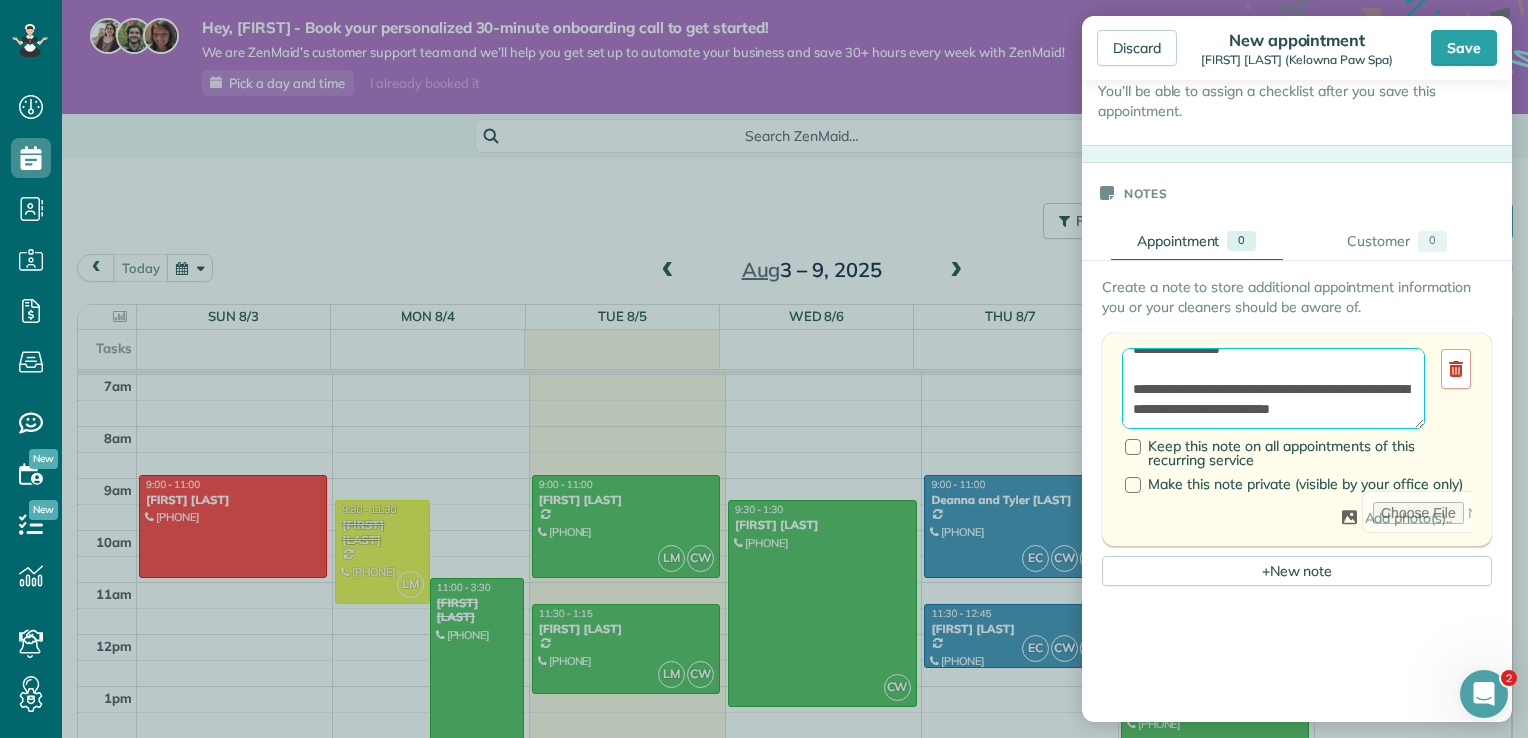 scroll, scrollTop: 348, scrollLeft: 0, axis: vertical 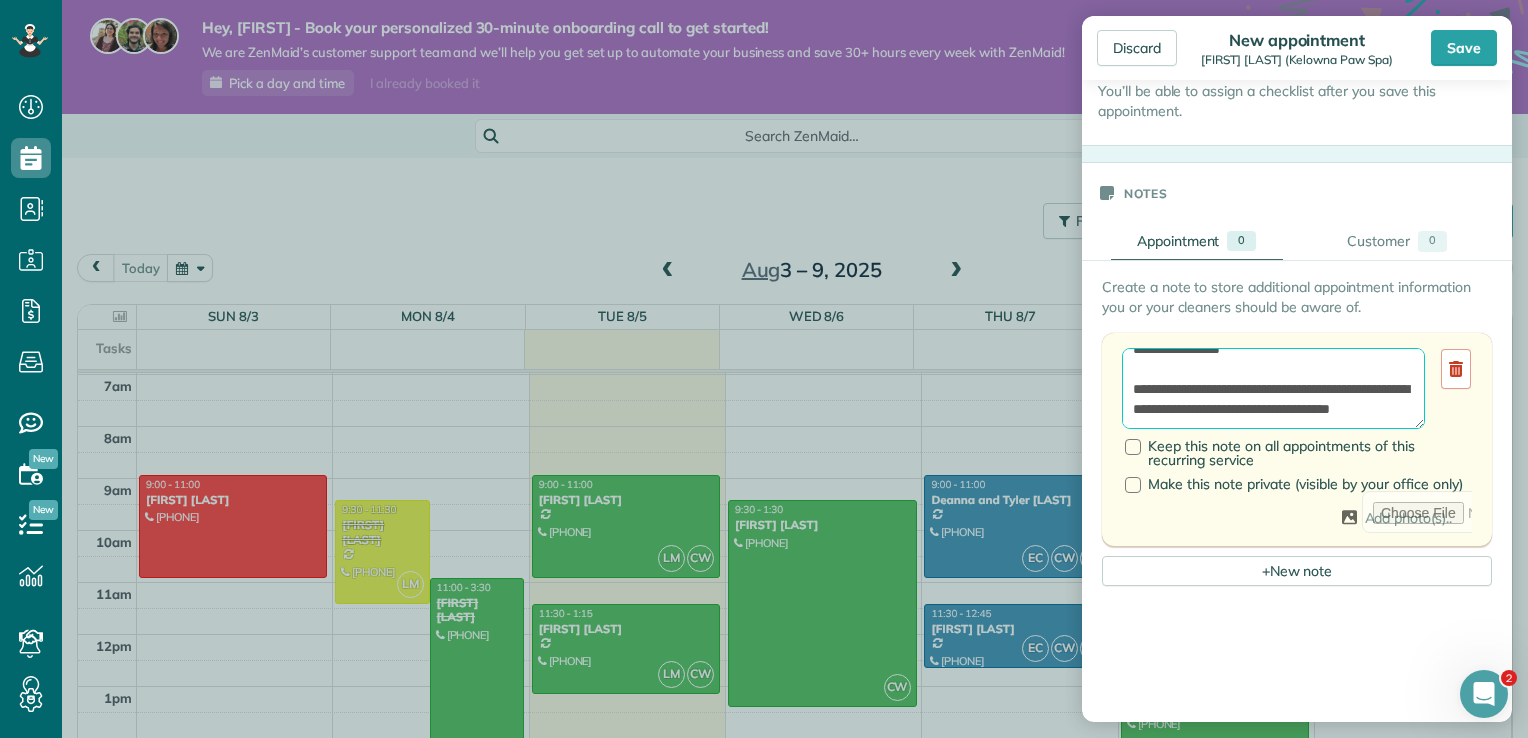 click on "**********" at bounding box center [1273, 389] 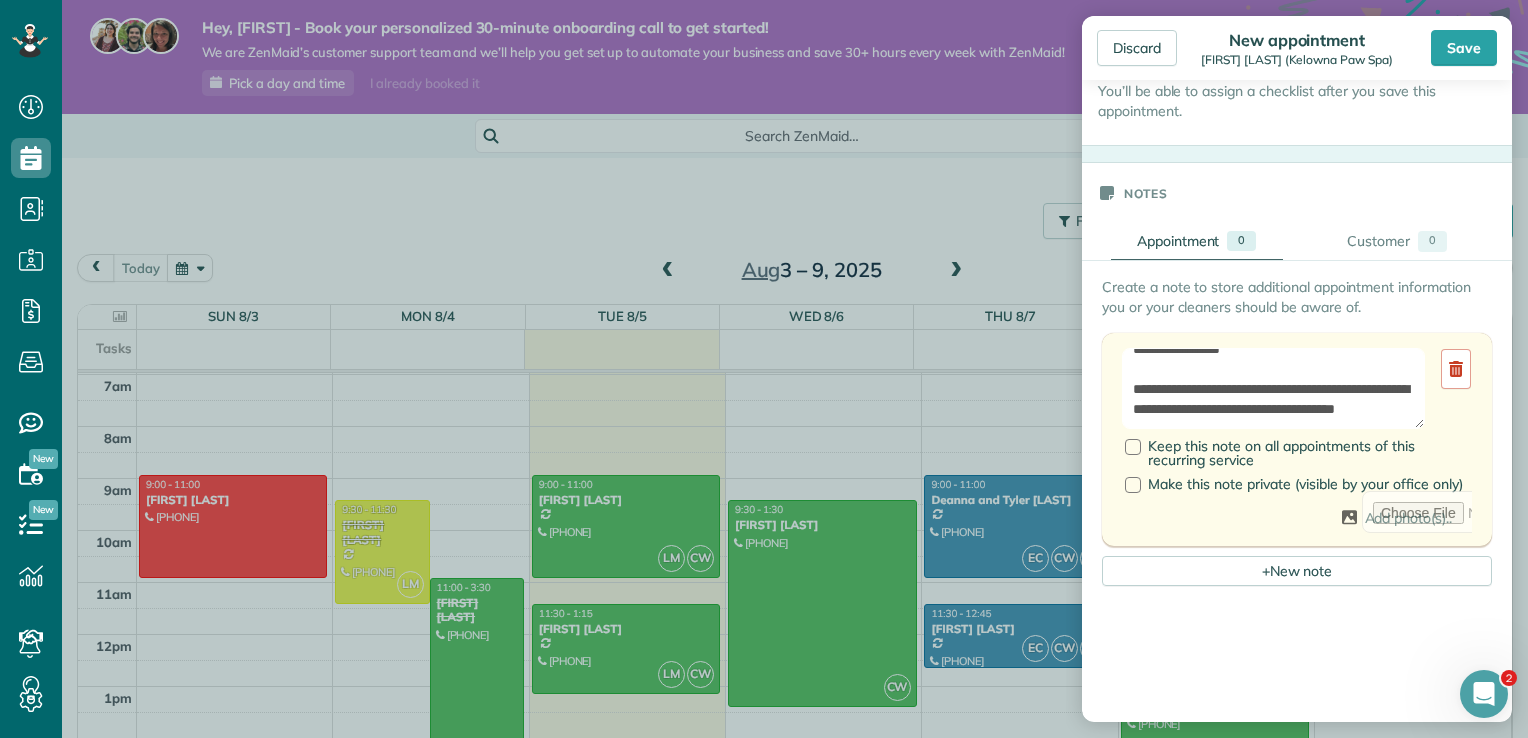 click on "Keep this note on all appointments of this recurring service" at bounding box center [1298, 448] 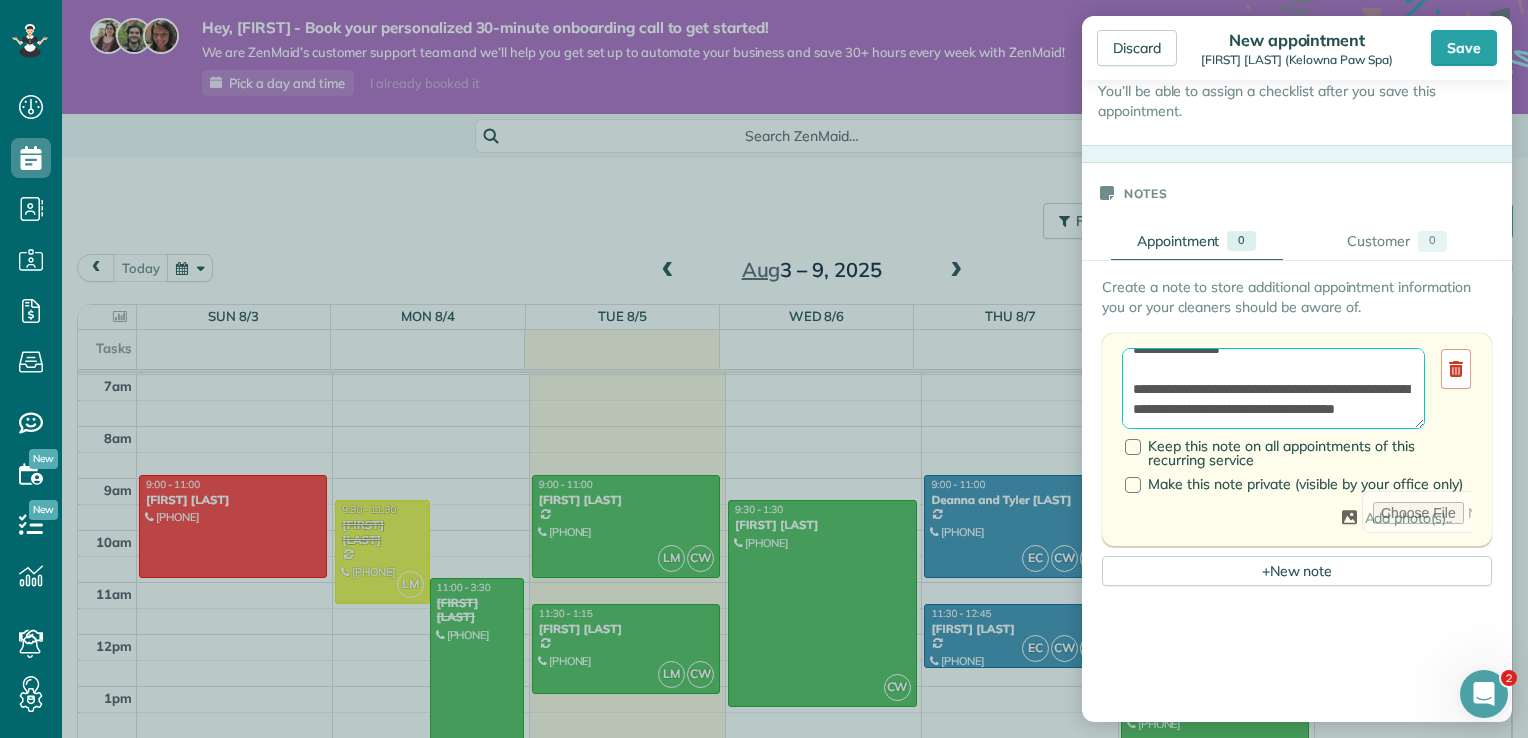 click on "**********" at bounding box center (1273, 389) 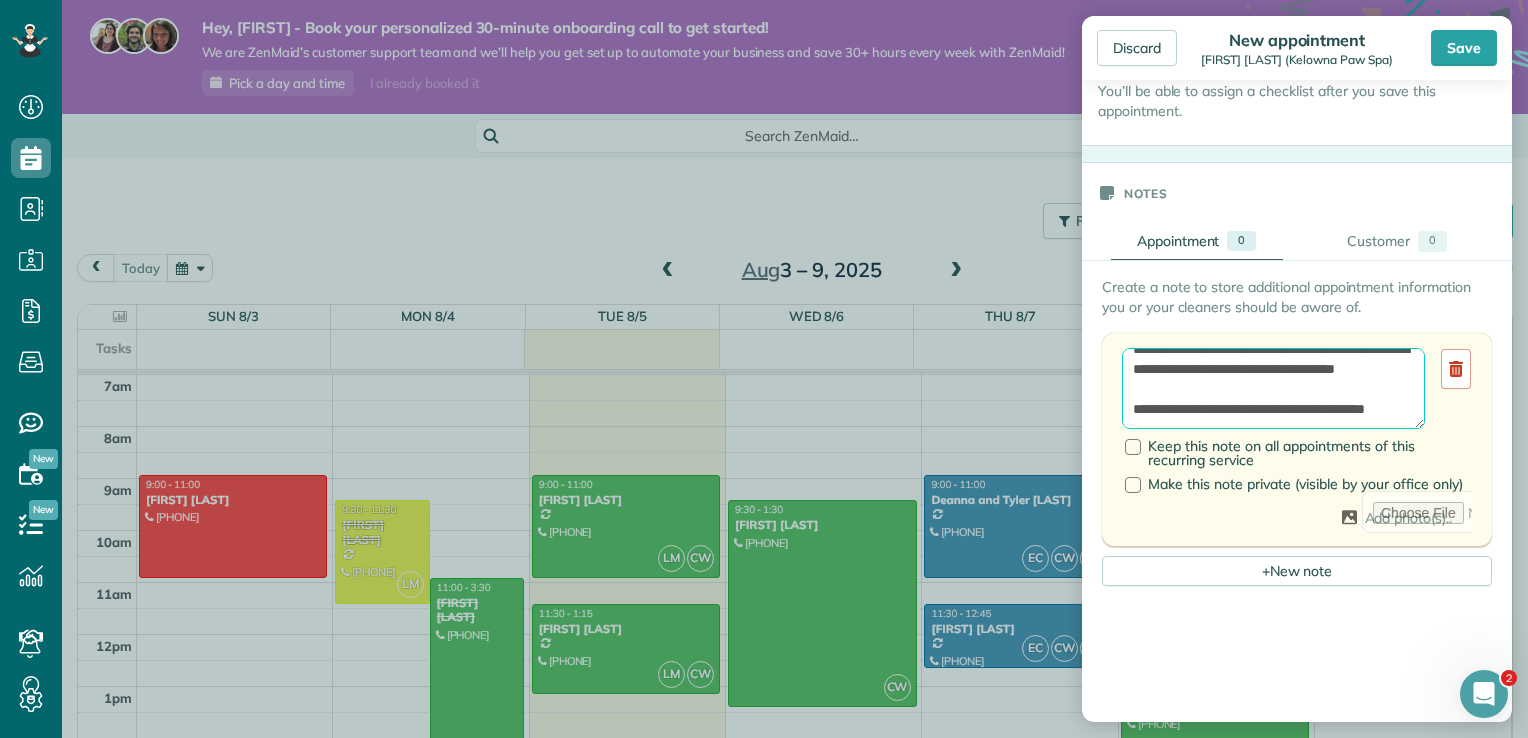 scroll, scrollTop: 408, scrollLeft: 0, axis: vertical 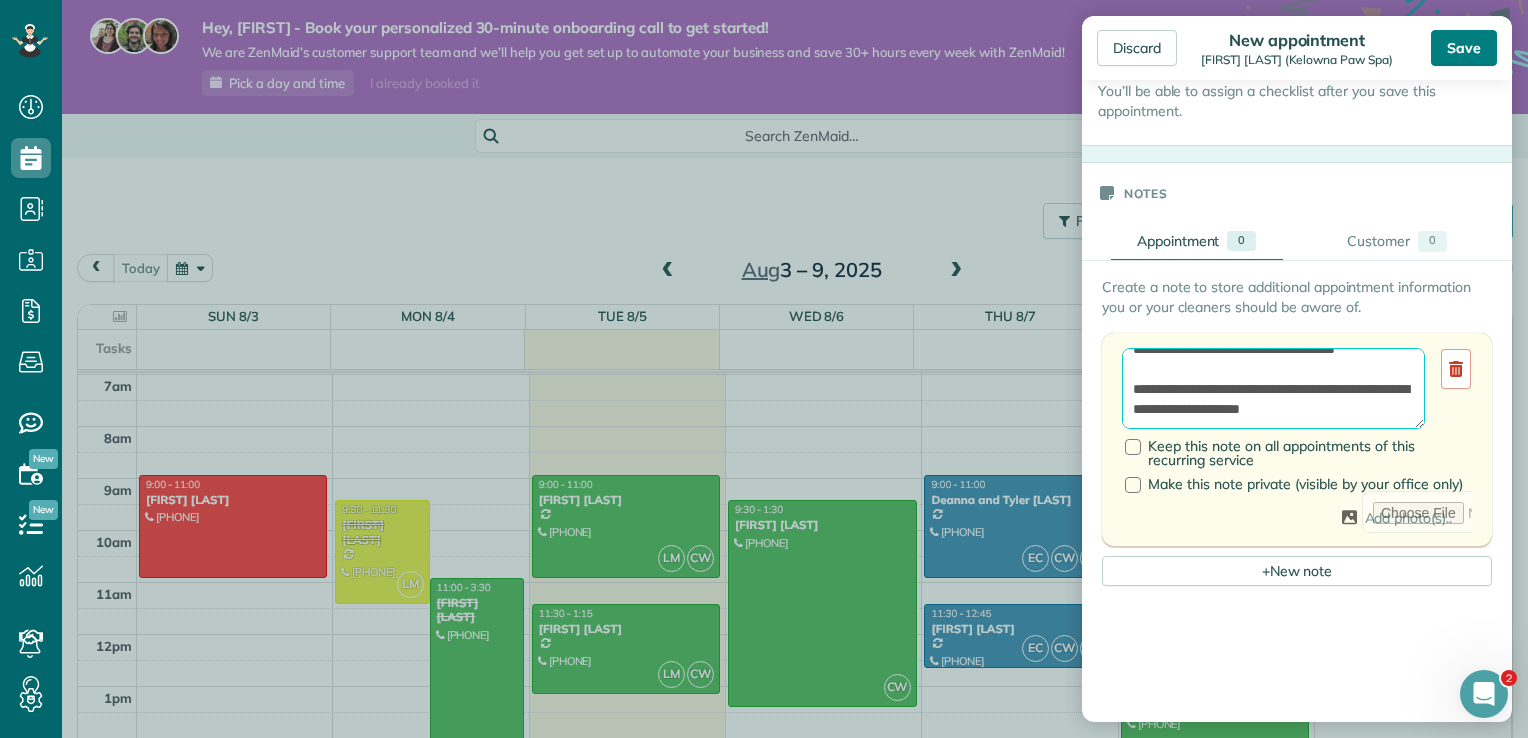 type on "**********" 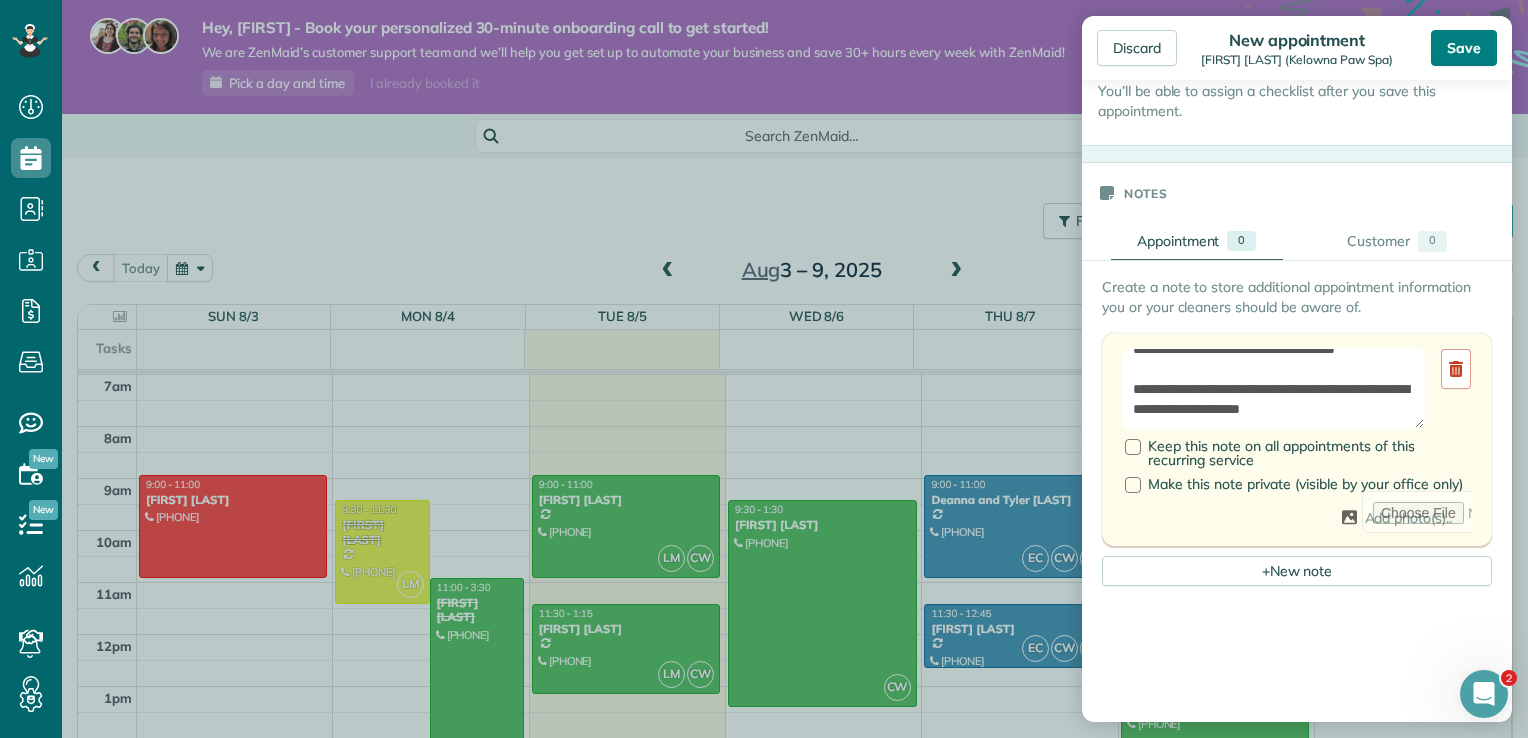 click on "Save" at bounding box center (1464, 48) 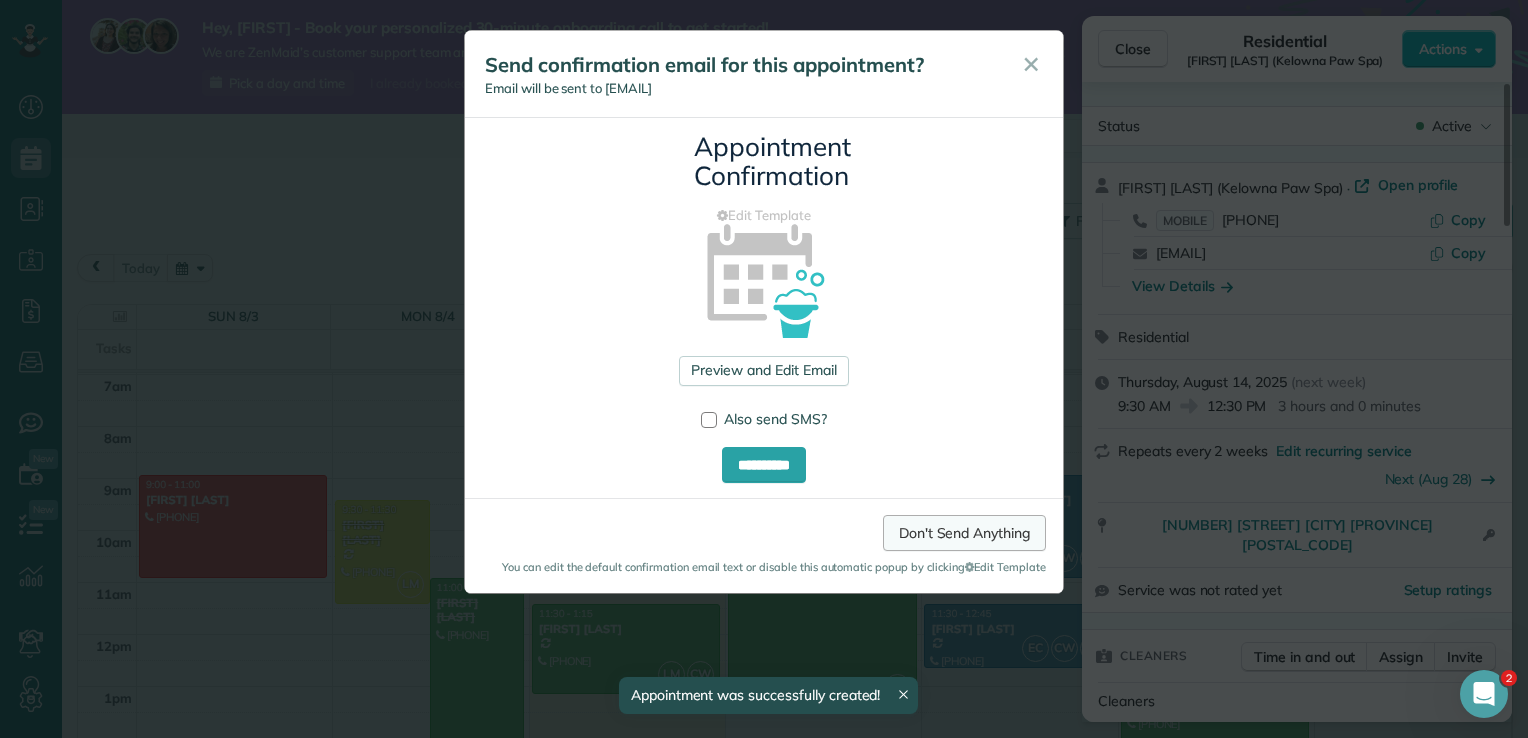 click on "Don't Send Anything" at bounding box center [964, 533] 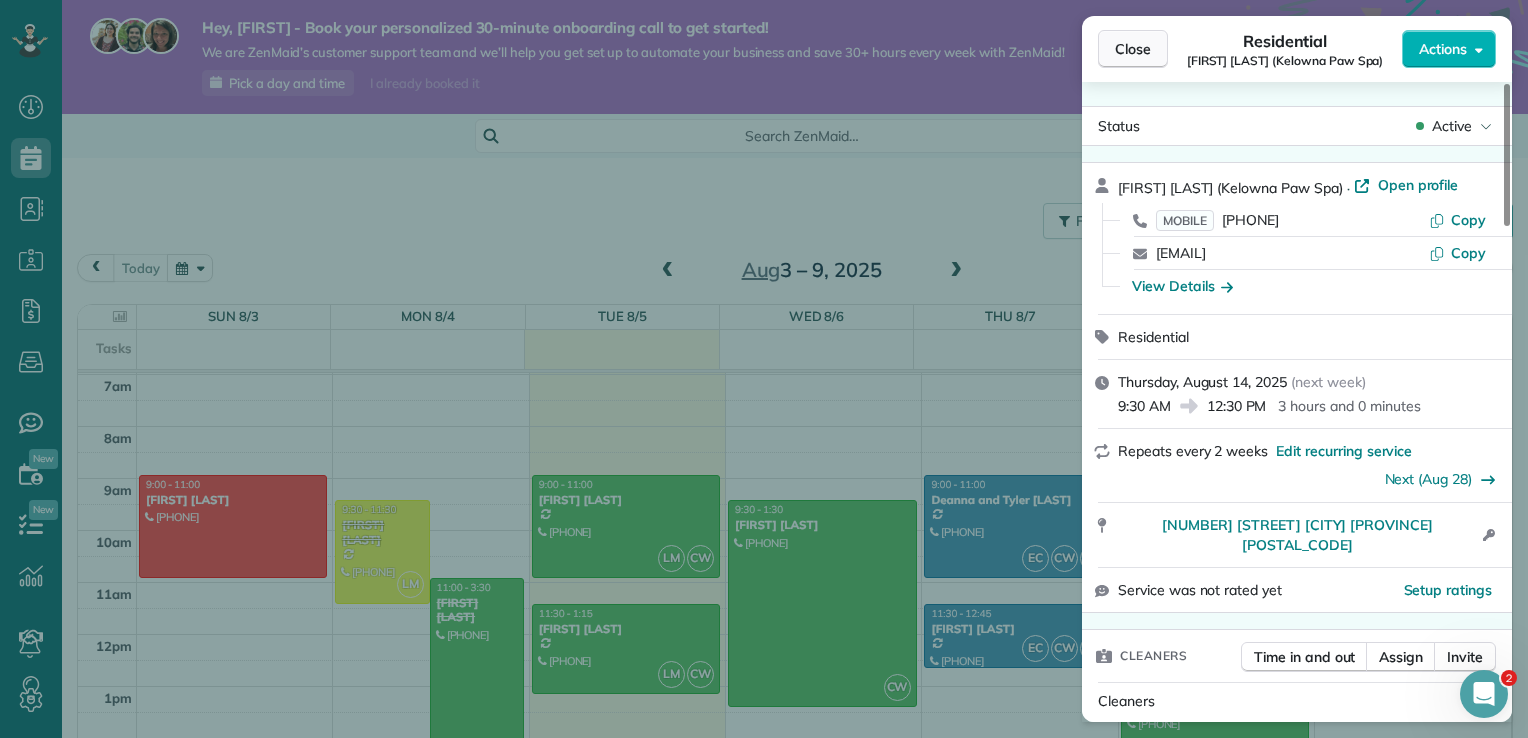 click on "Close" at bounding box center [1133, 49] 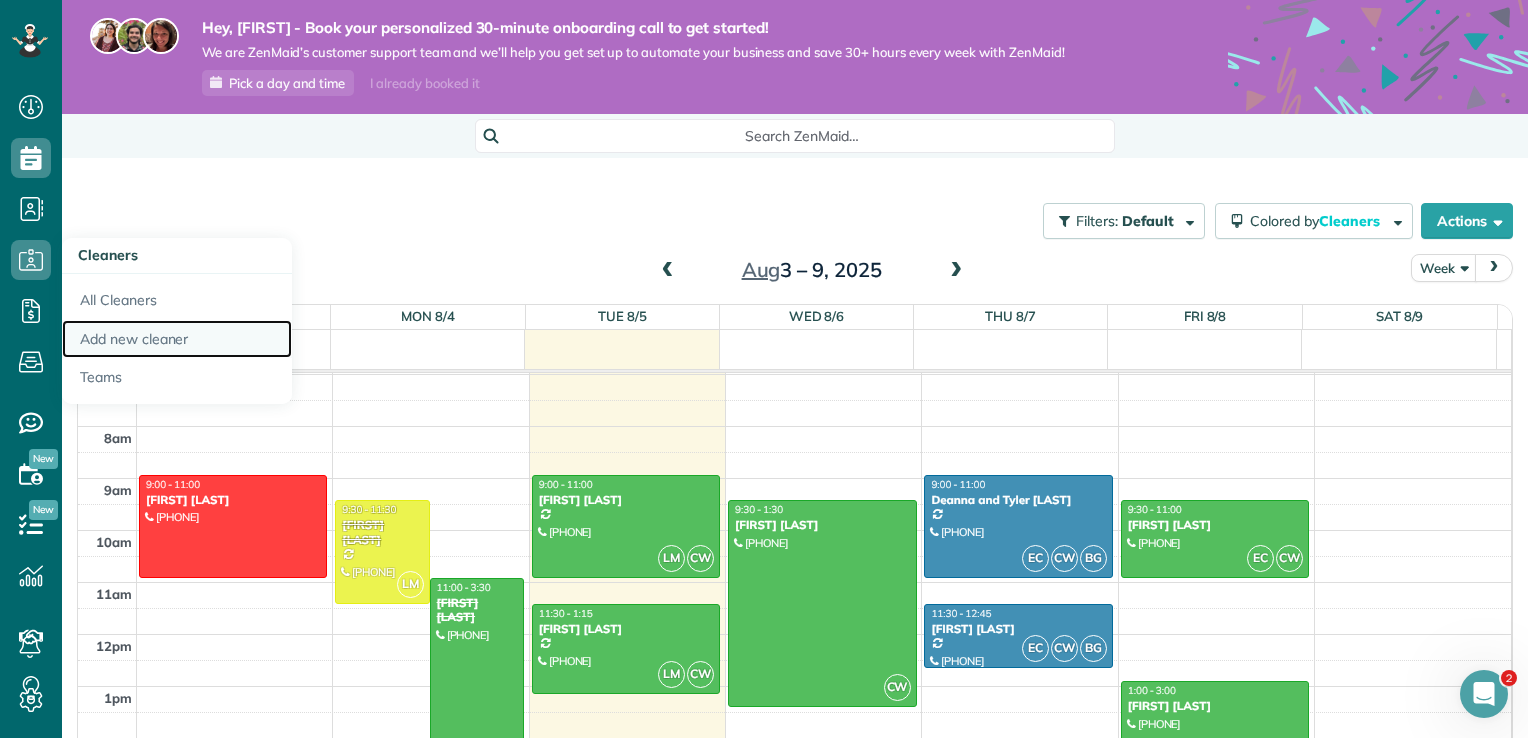click on "Add new cleaner" at bounding box center [177, 339] 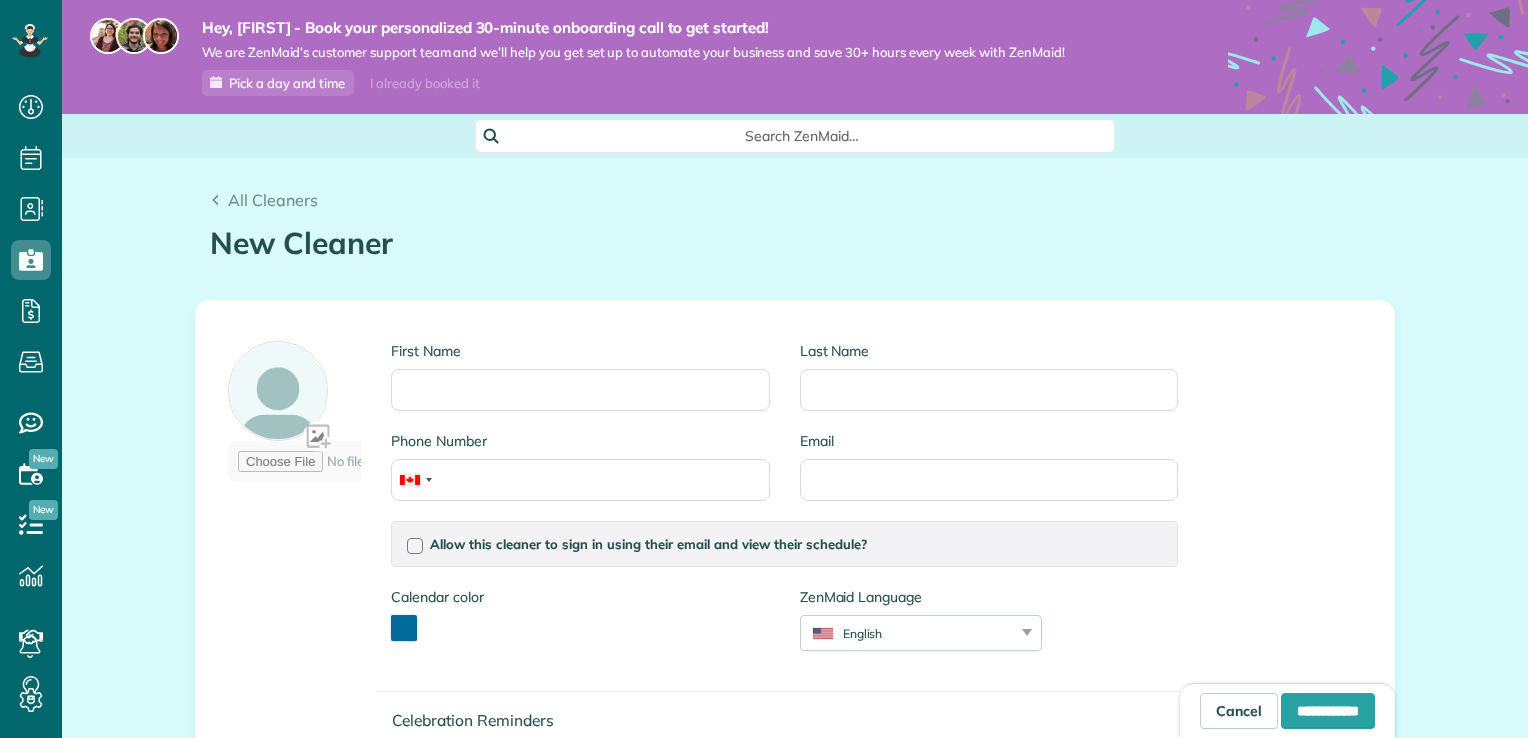 scroll, scrollTop: 0, scrollLeft: 0, axis: both 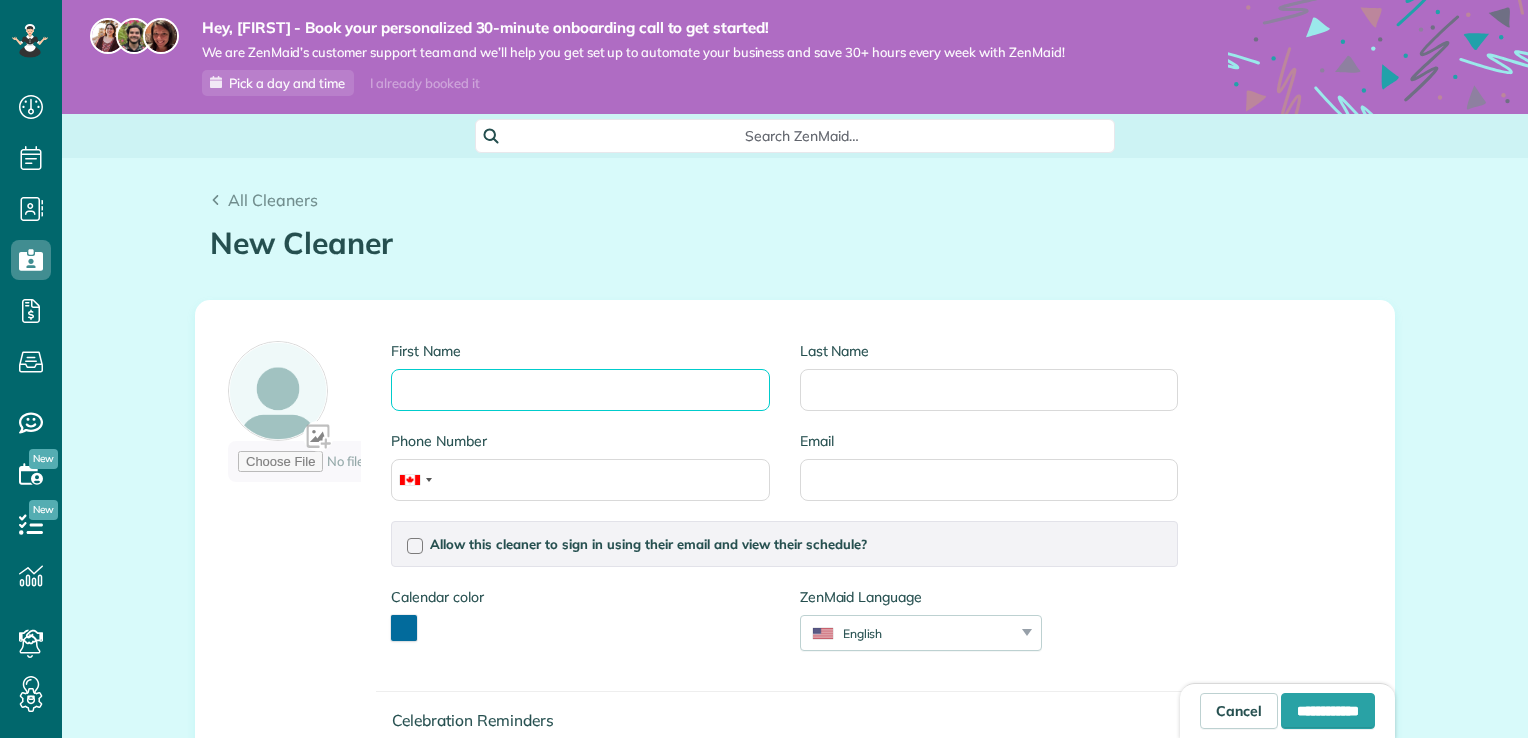 click on "First Name" at bounding box center [580, 390] 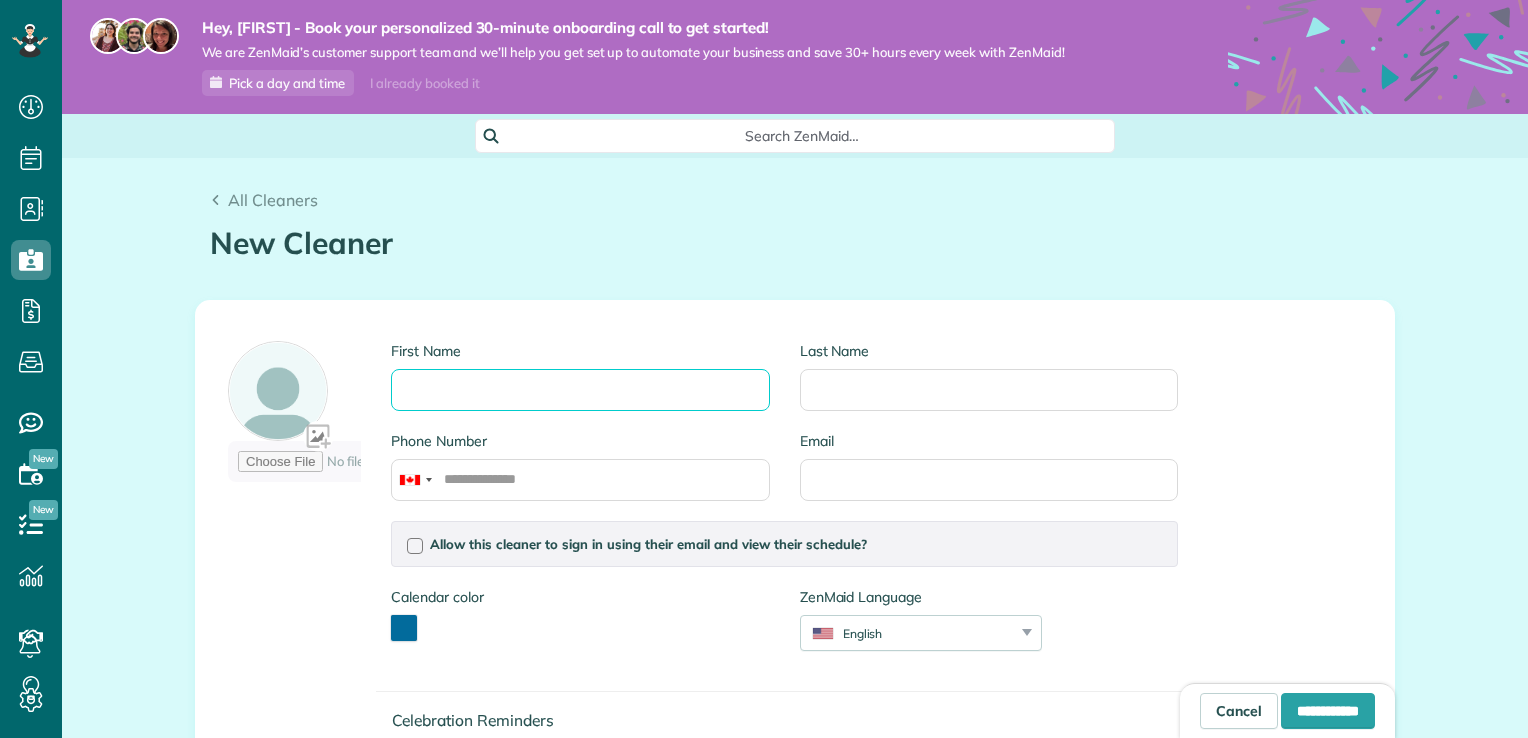 scroll, scrollTop: 738, scrollLeft: 61, axis: both 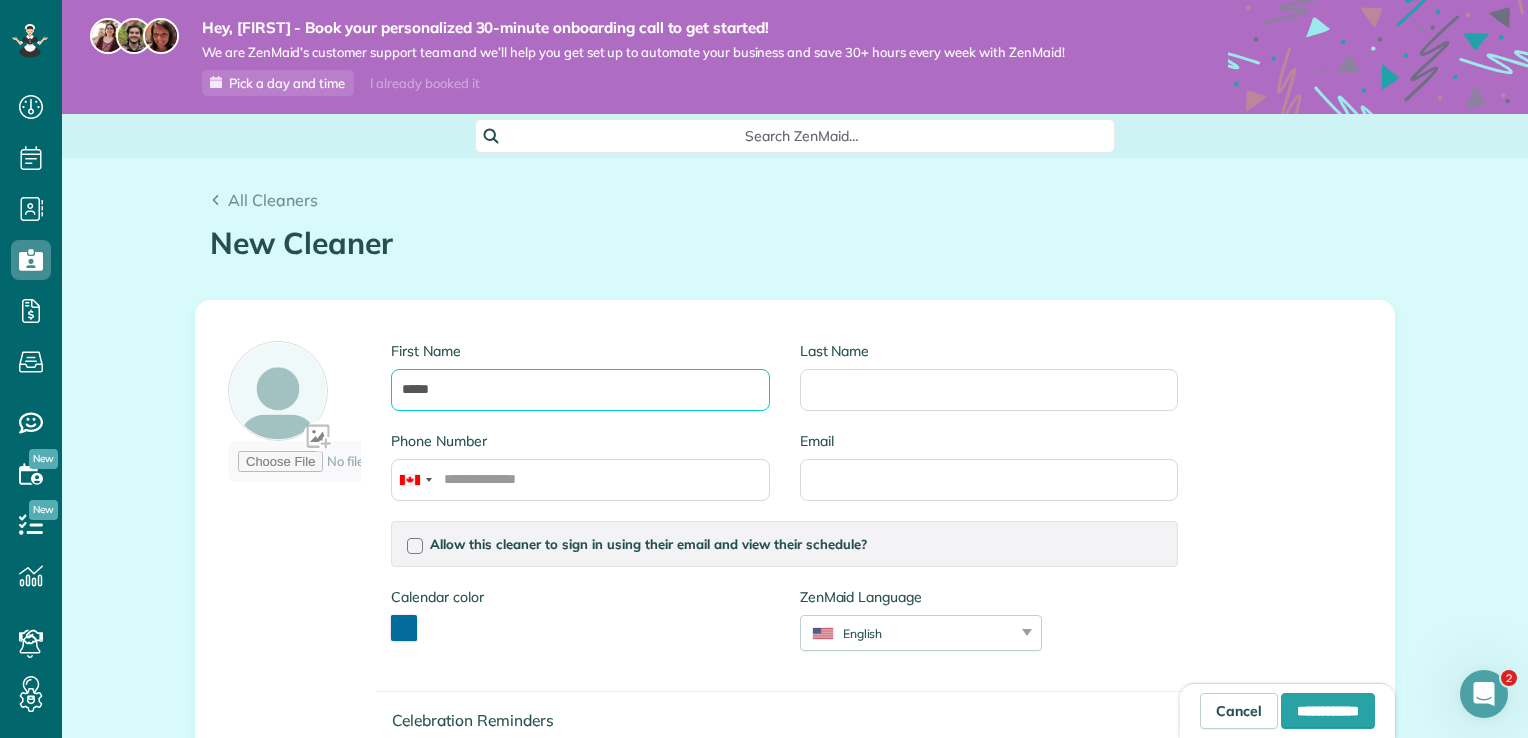 type on "*****" 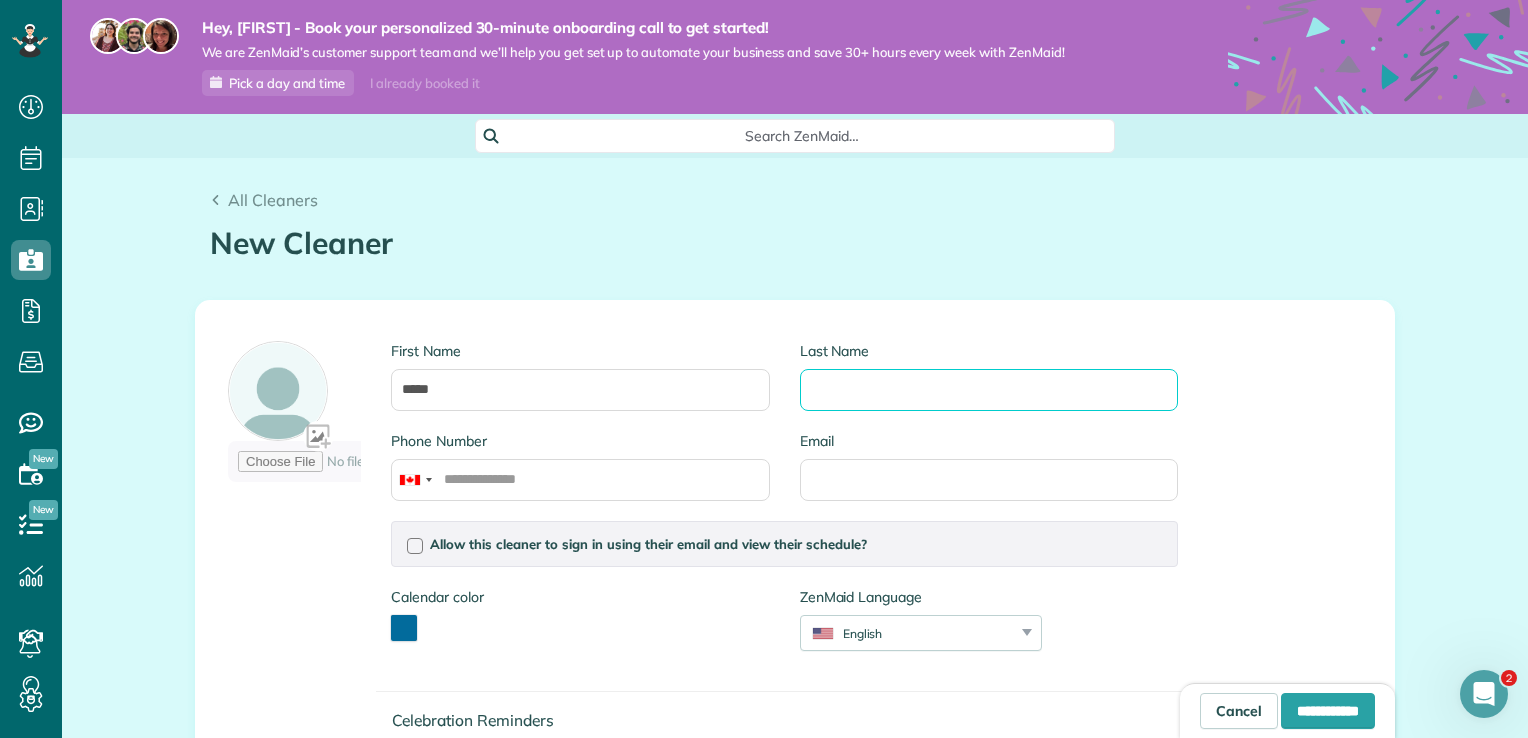 click on "Last Name" at bounding box center [989, 390] 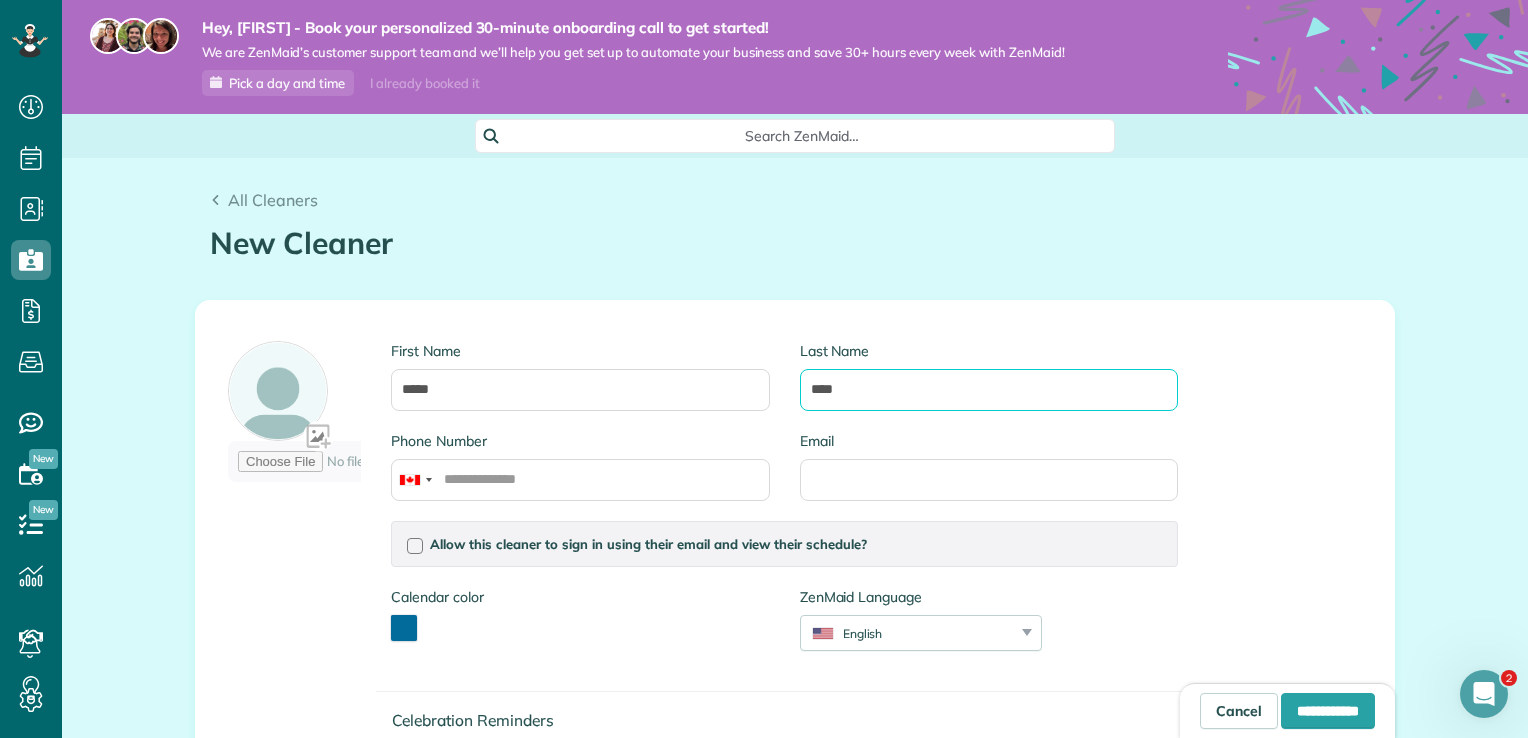 type on "****" 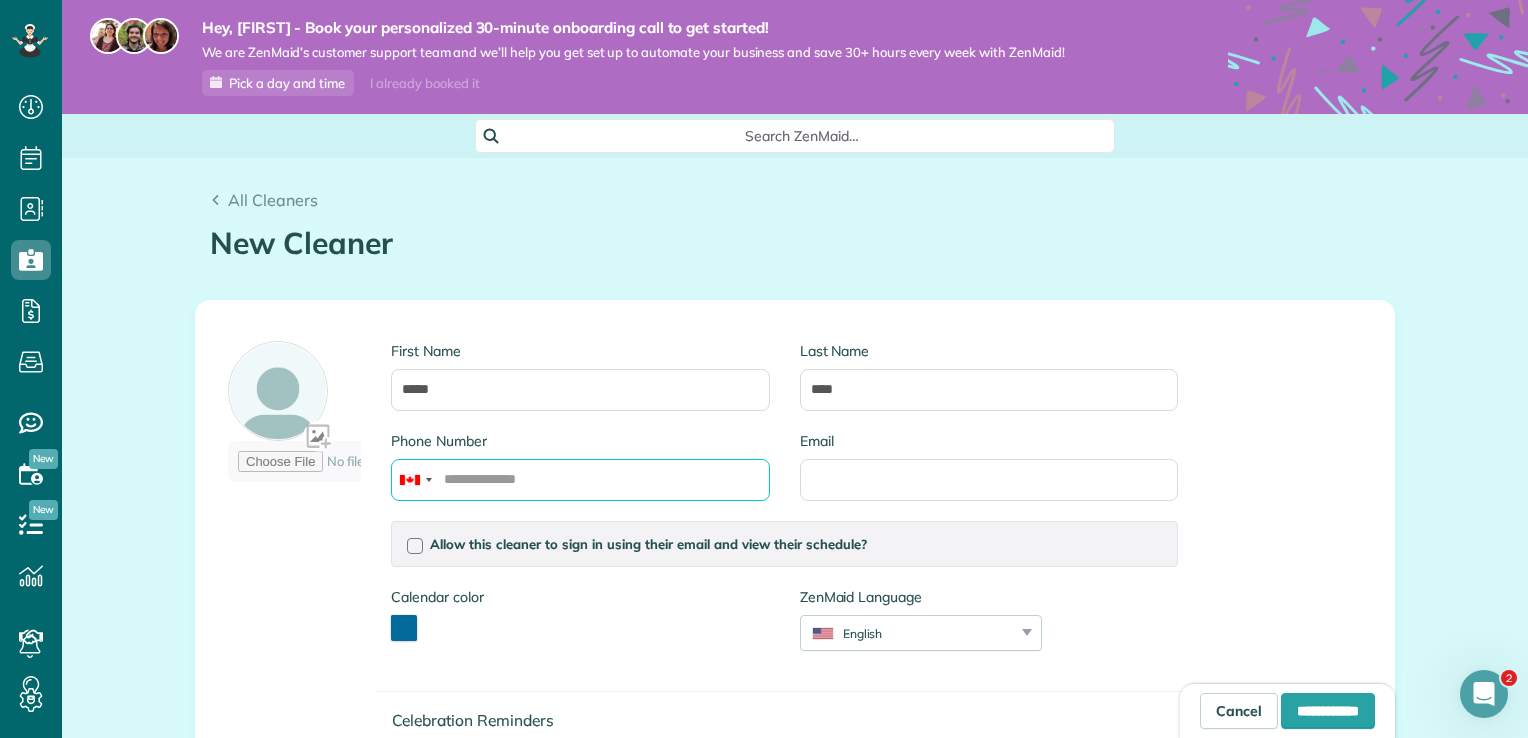click on "Phone Number" at bounding box center (580, 480) 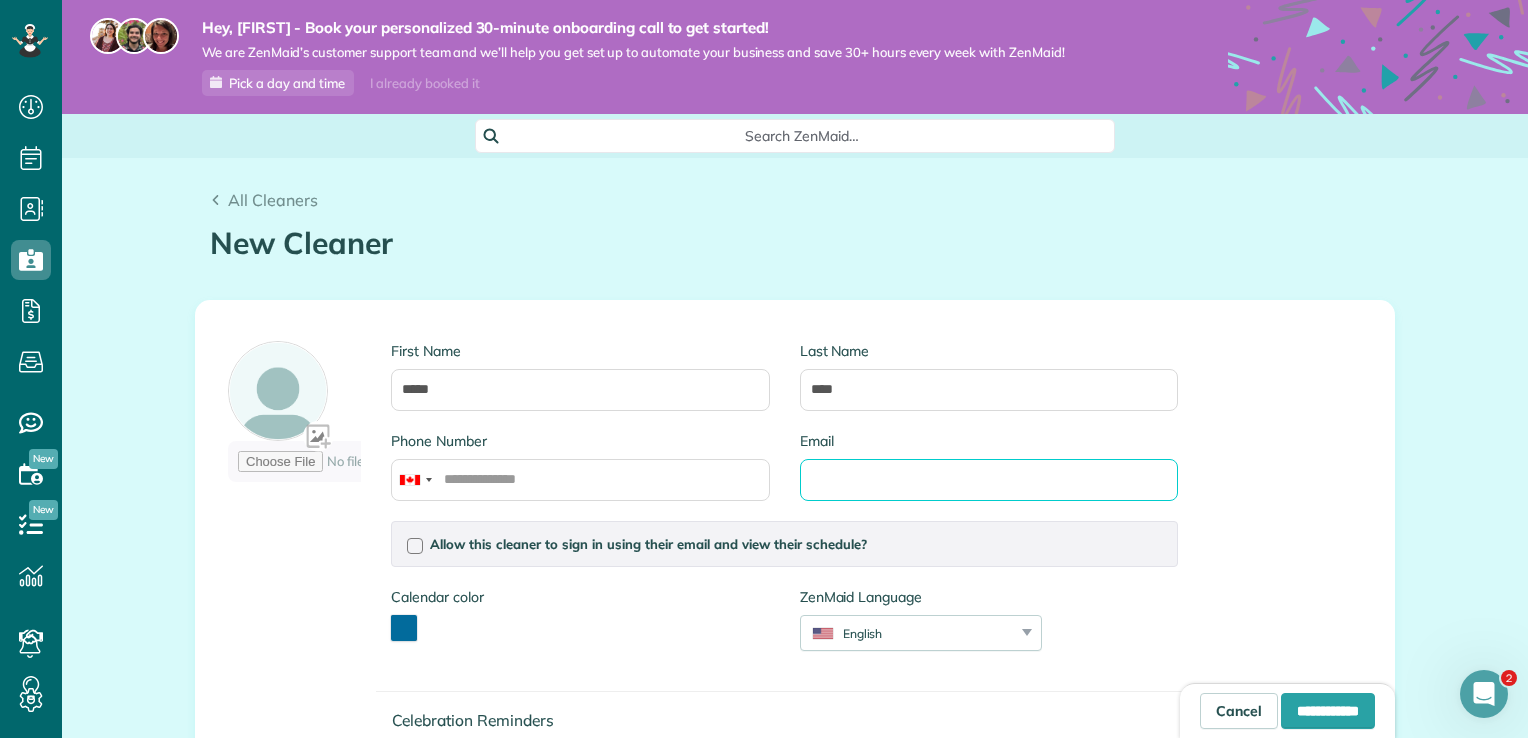 click on "Email" at bounding box center (989, 480) 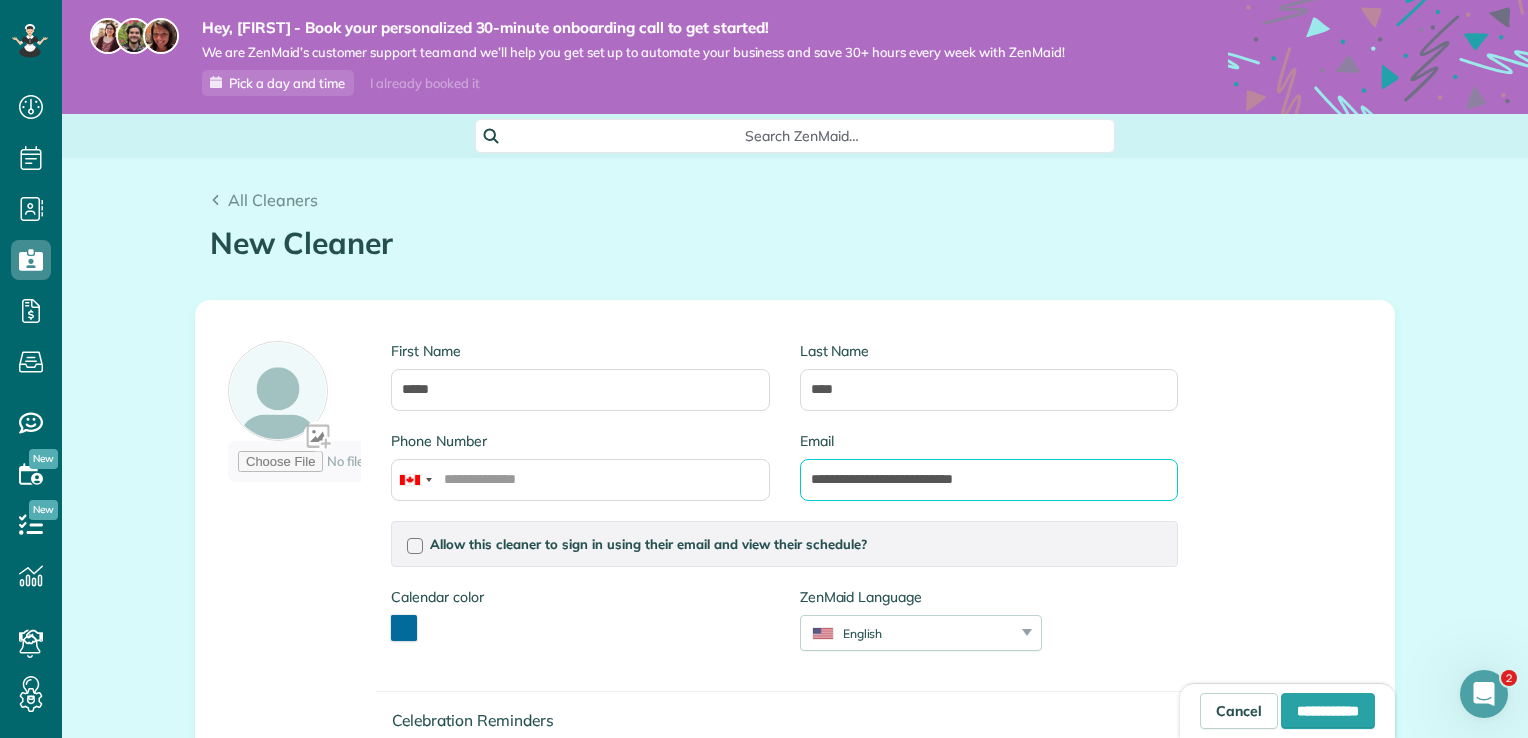 type on "**********" 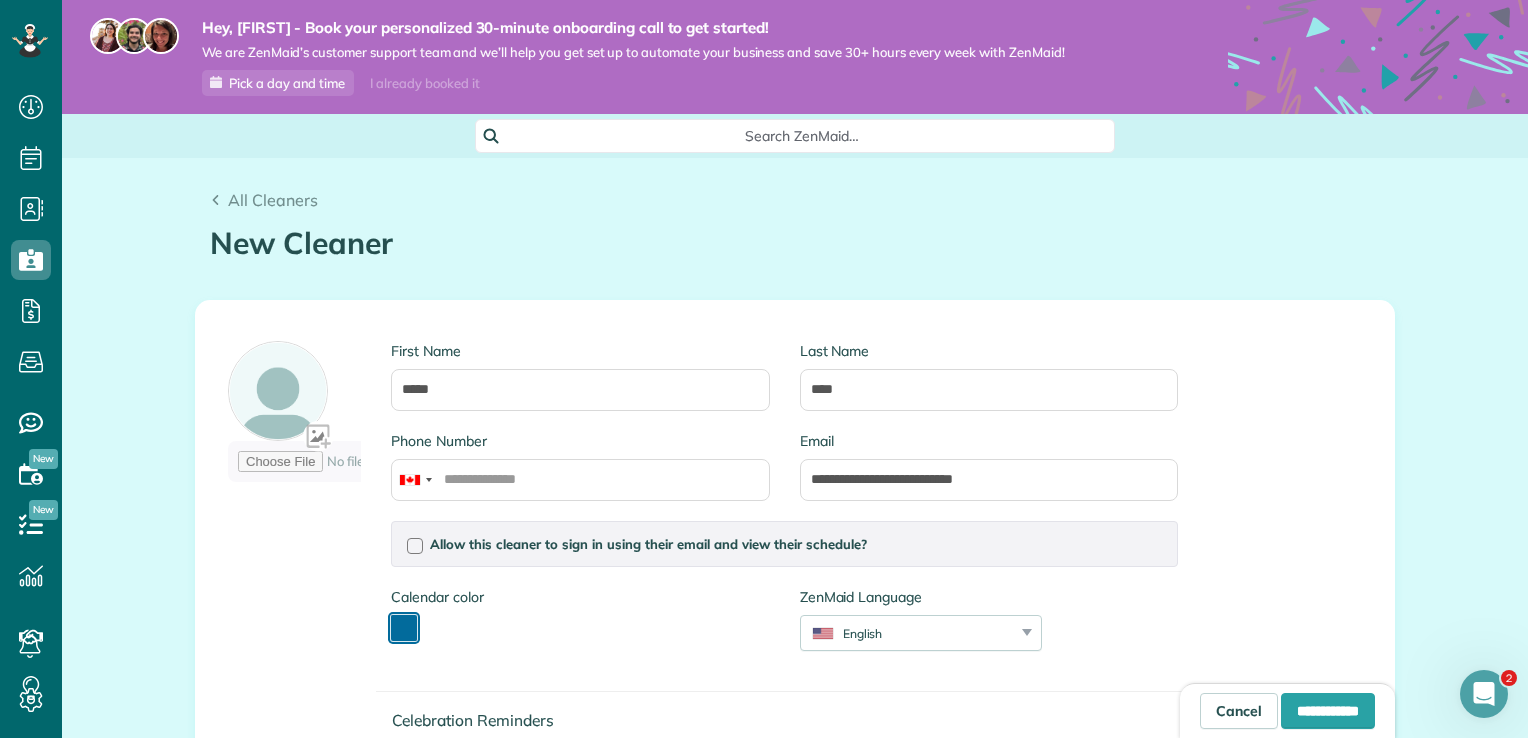 click at bounding box center [404, 628] 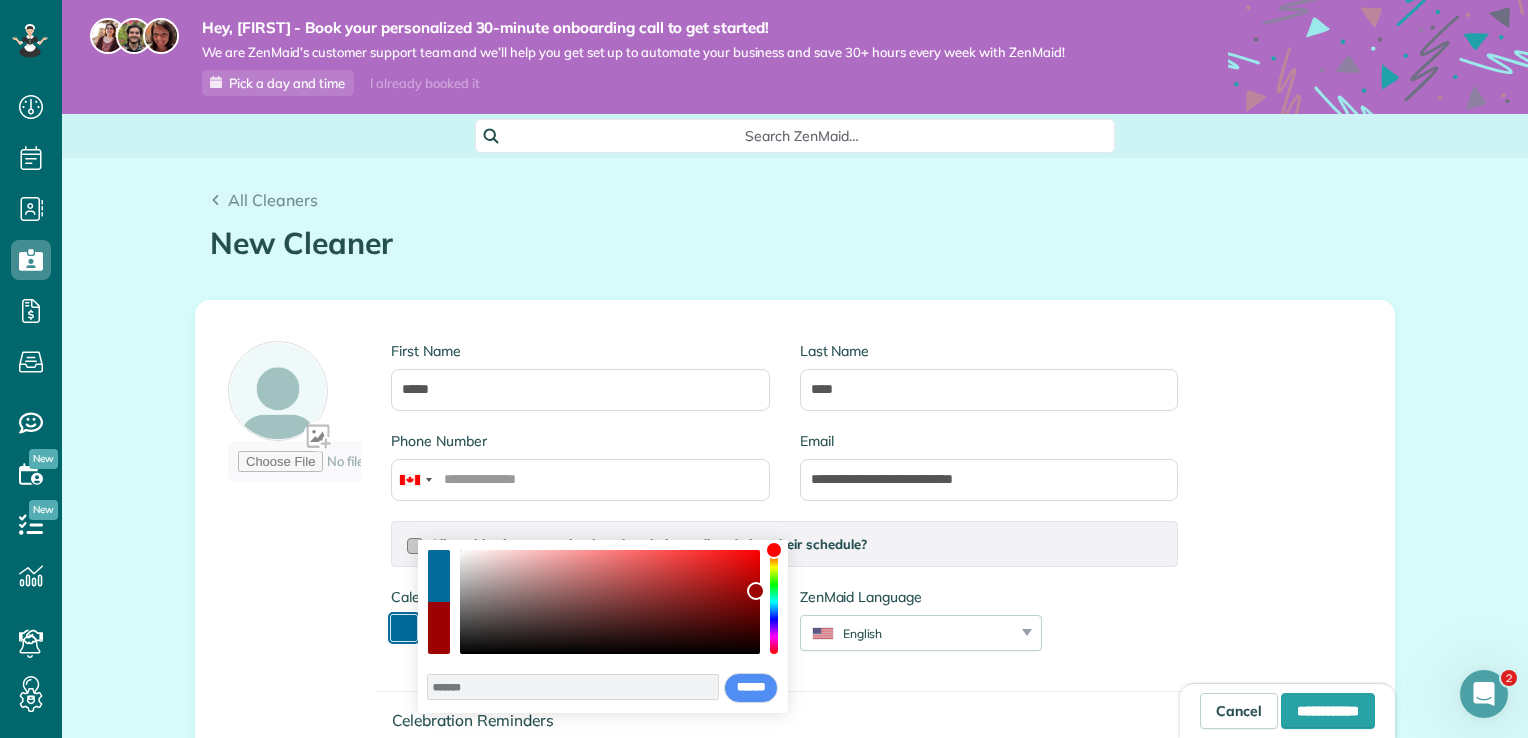 drag, startPoint x: 776, startPoint y: 614, endPoint x: 772, endPoint y: 538, distance: 76.105194 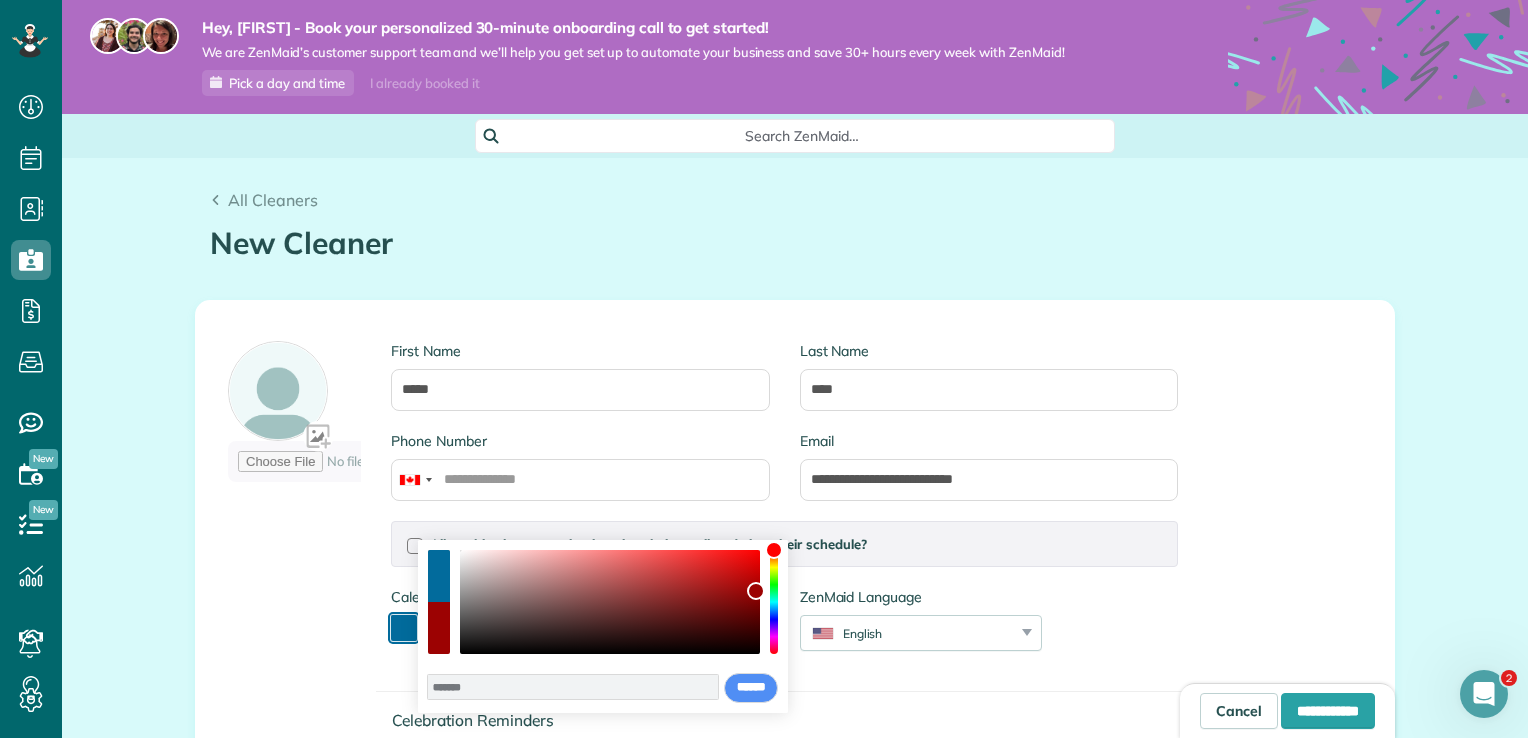 click at bounding box center (610, 602) 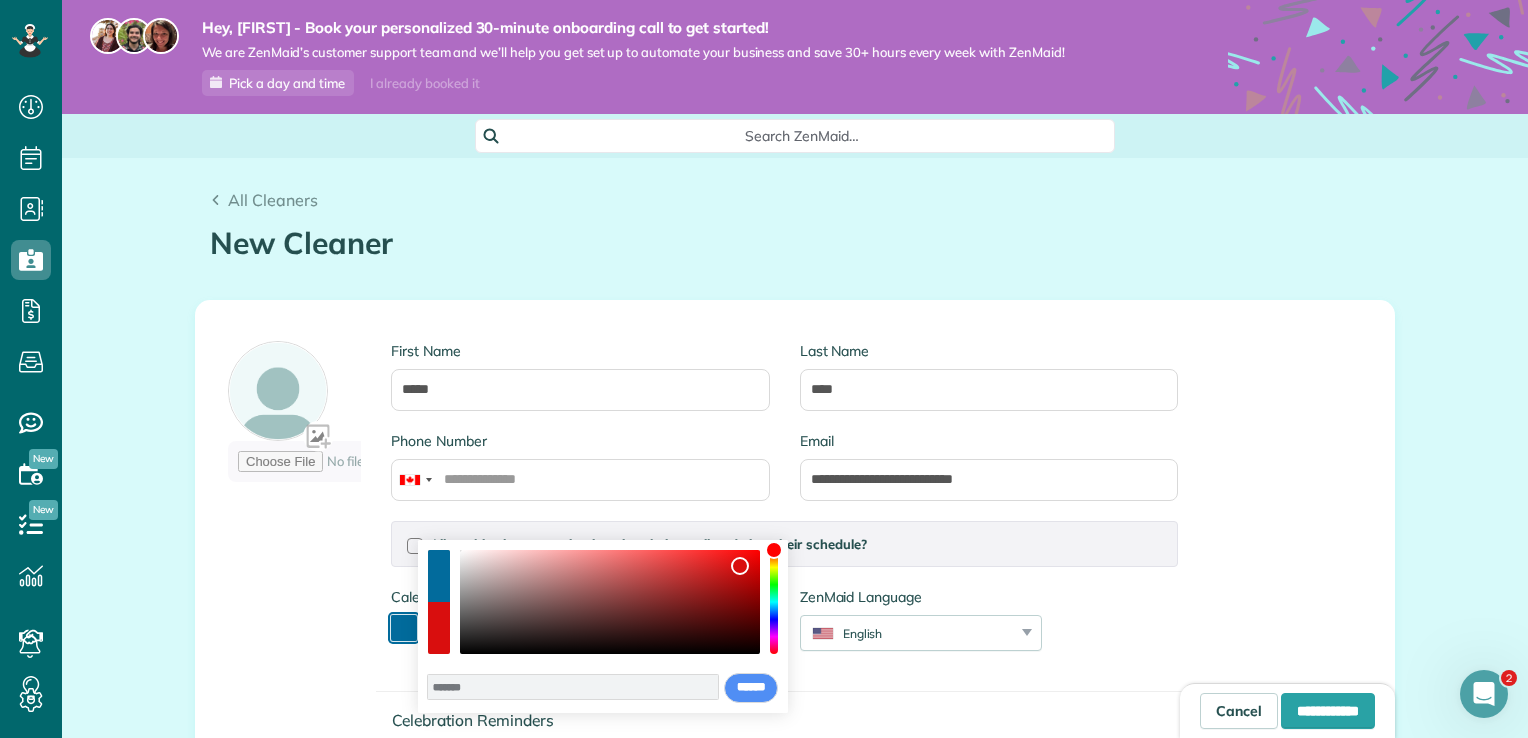 click at bounding box center [610, 602] 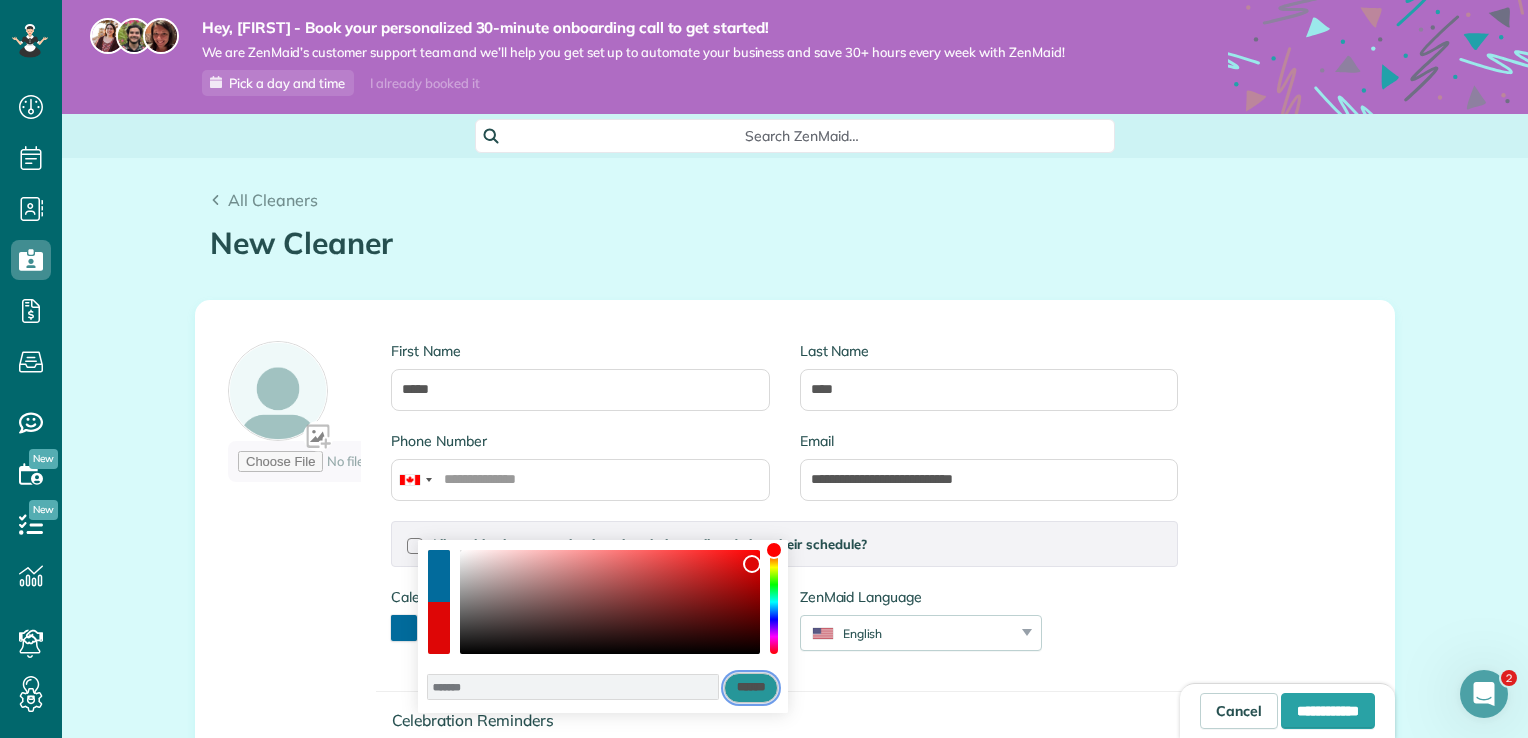 click on "******" at bounding box center (751, 688) 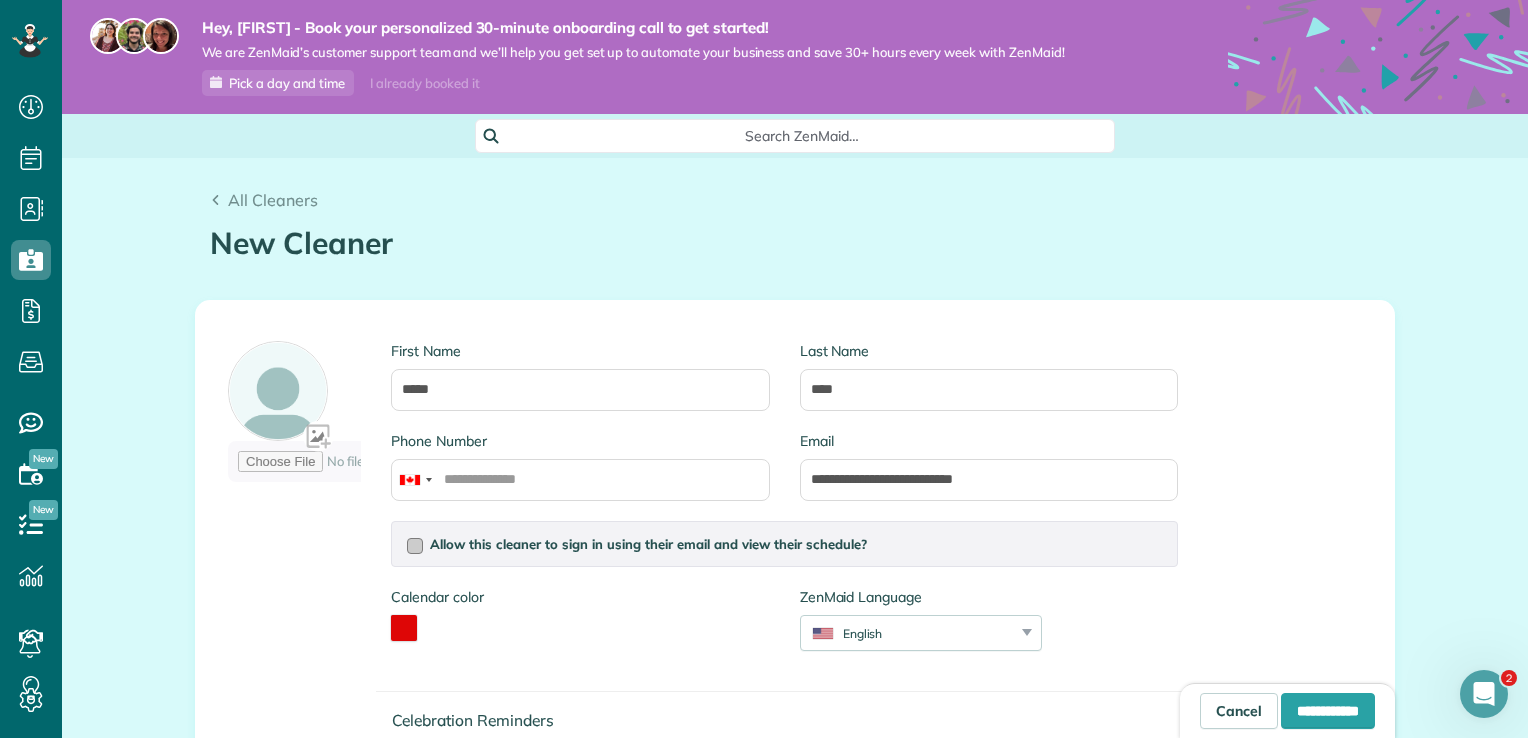 click at bounding box center (415, 546) 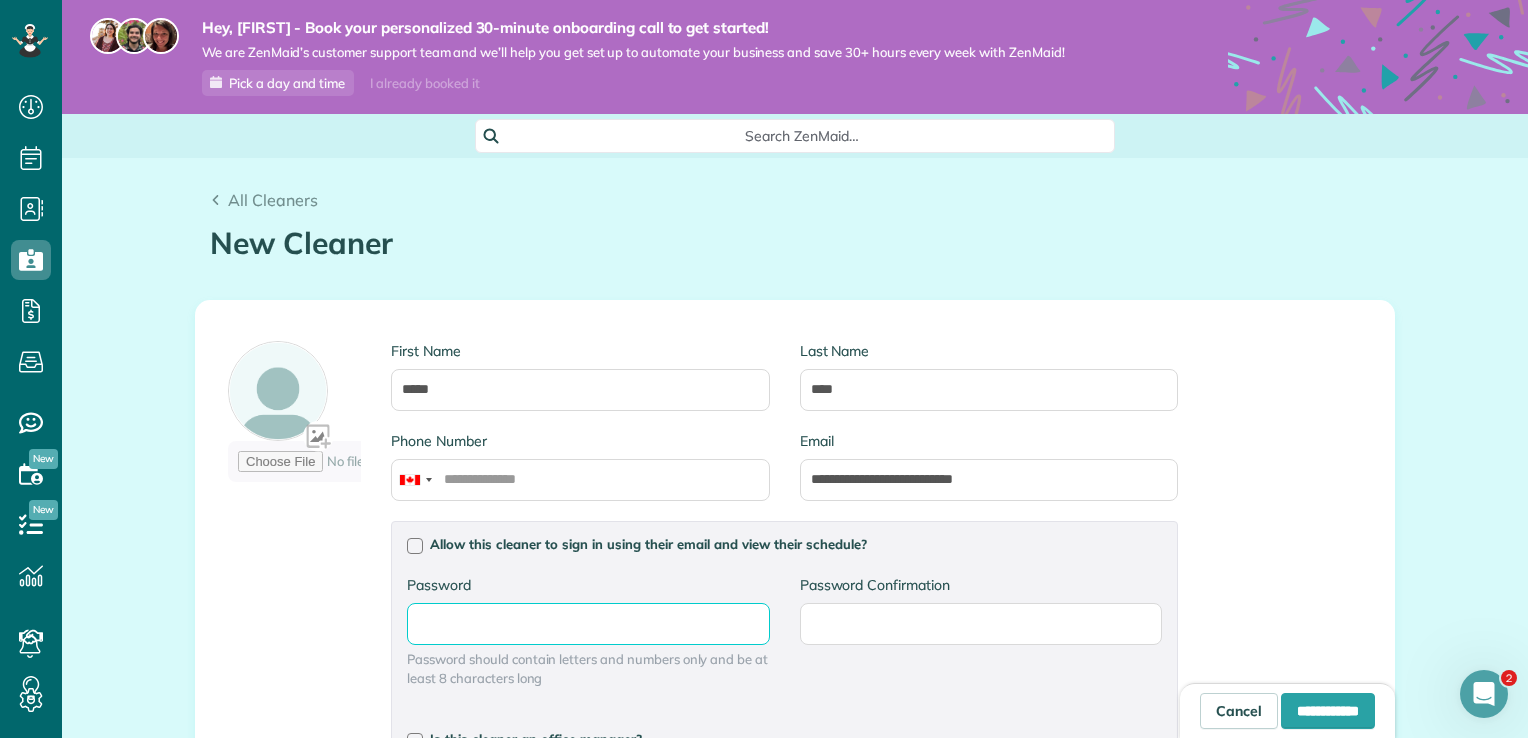 click on "Password" at bounding box center [0, 0] 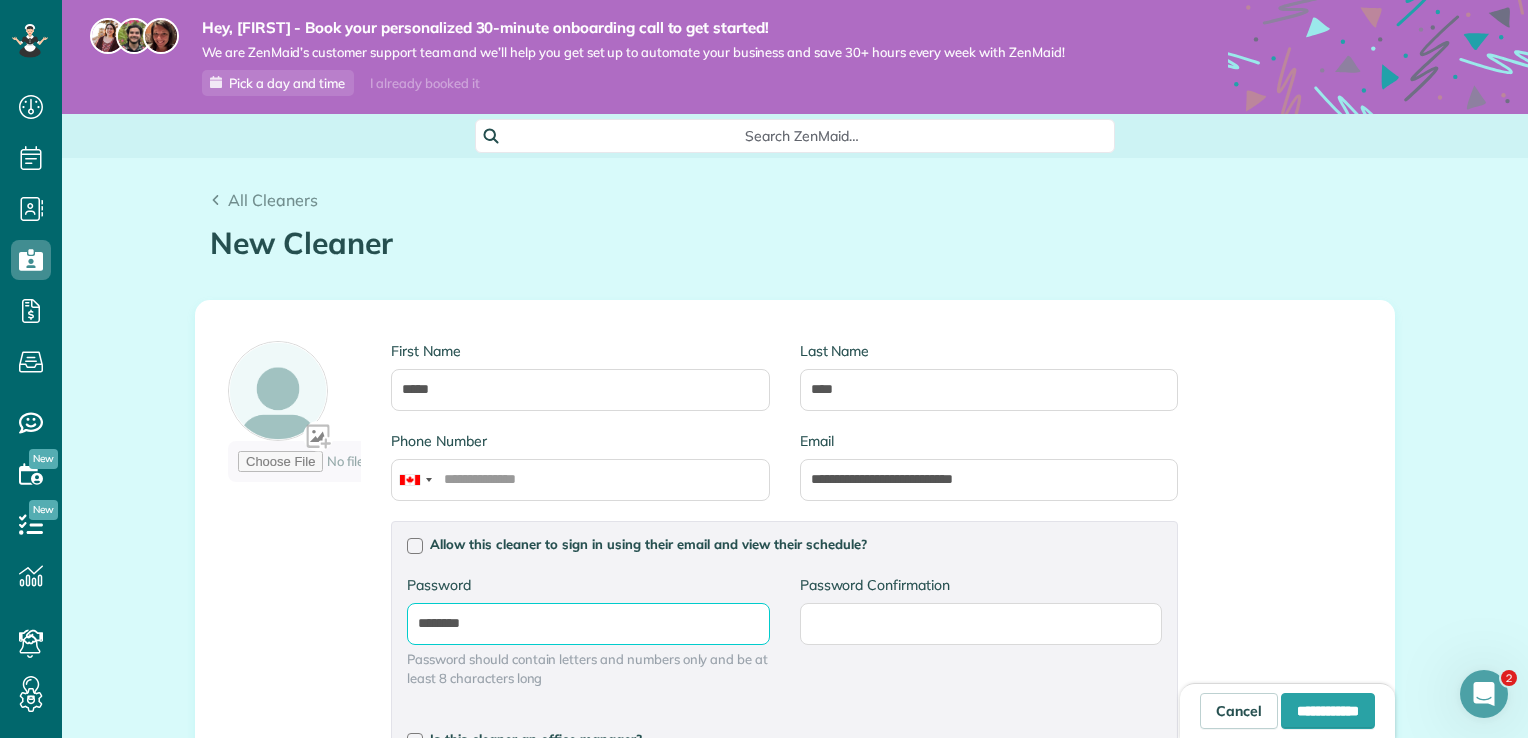 type on "********" 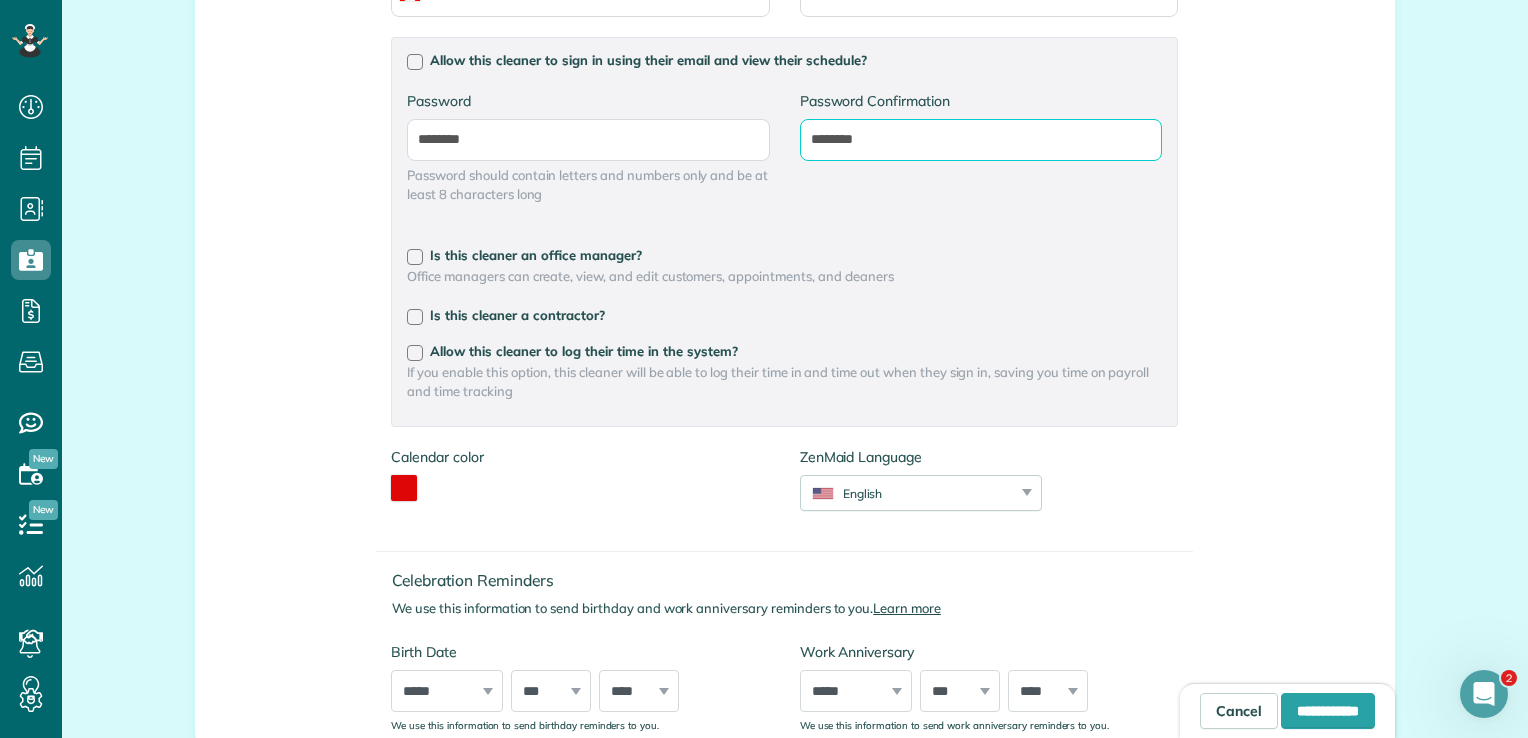 scroll, scrollTop: 596, scrollLeft: 0, axis: vertical 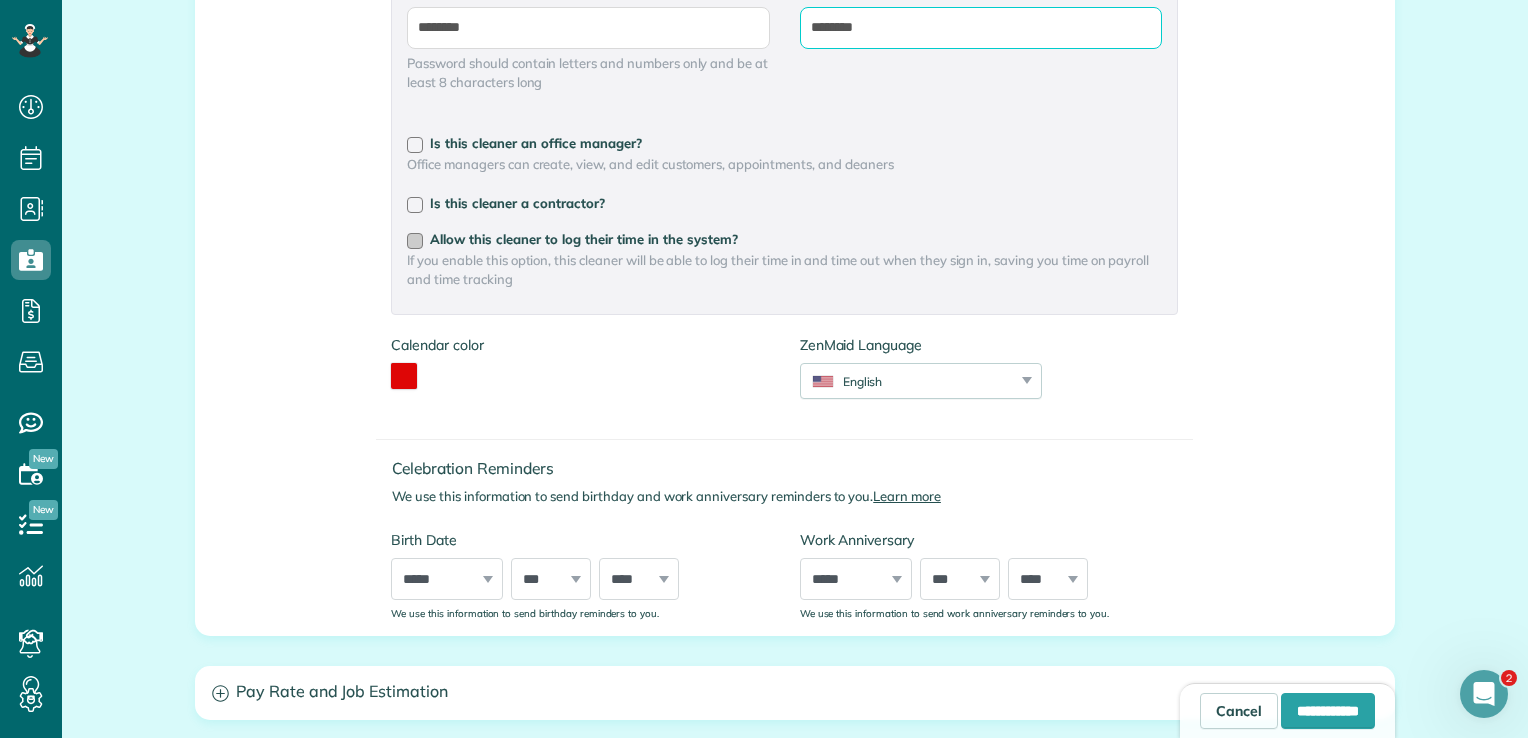 type on "********" 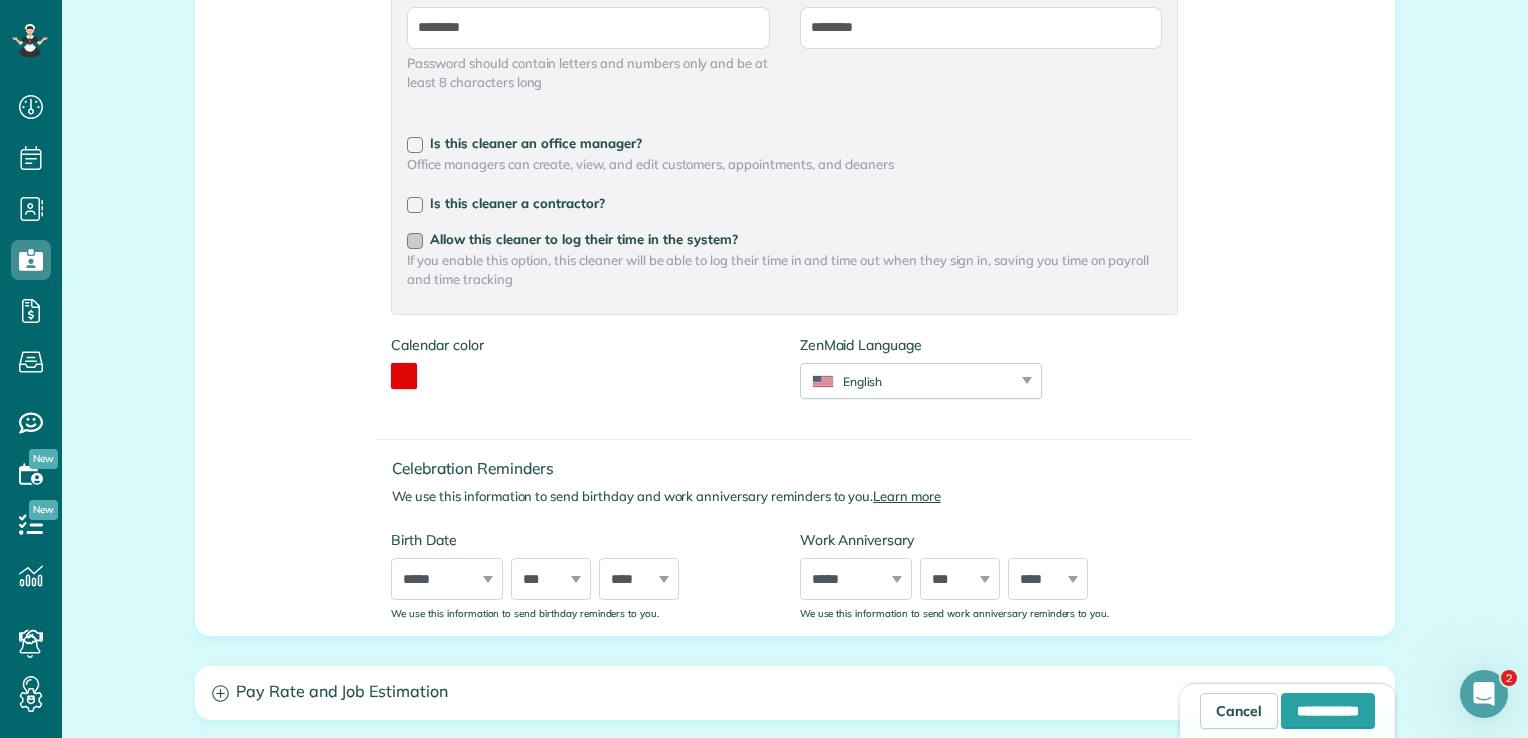 click on "Allow this cleaner to log their time in the system?" at bounding box center [784, 239] 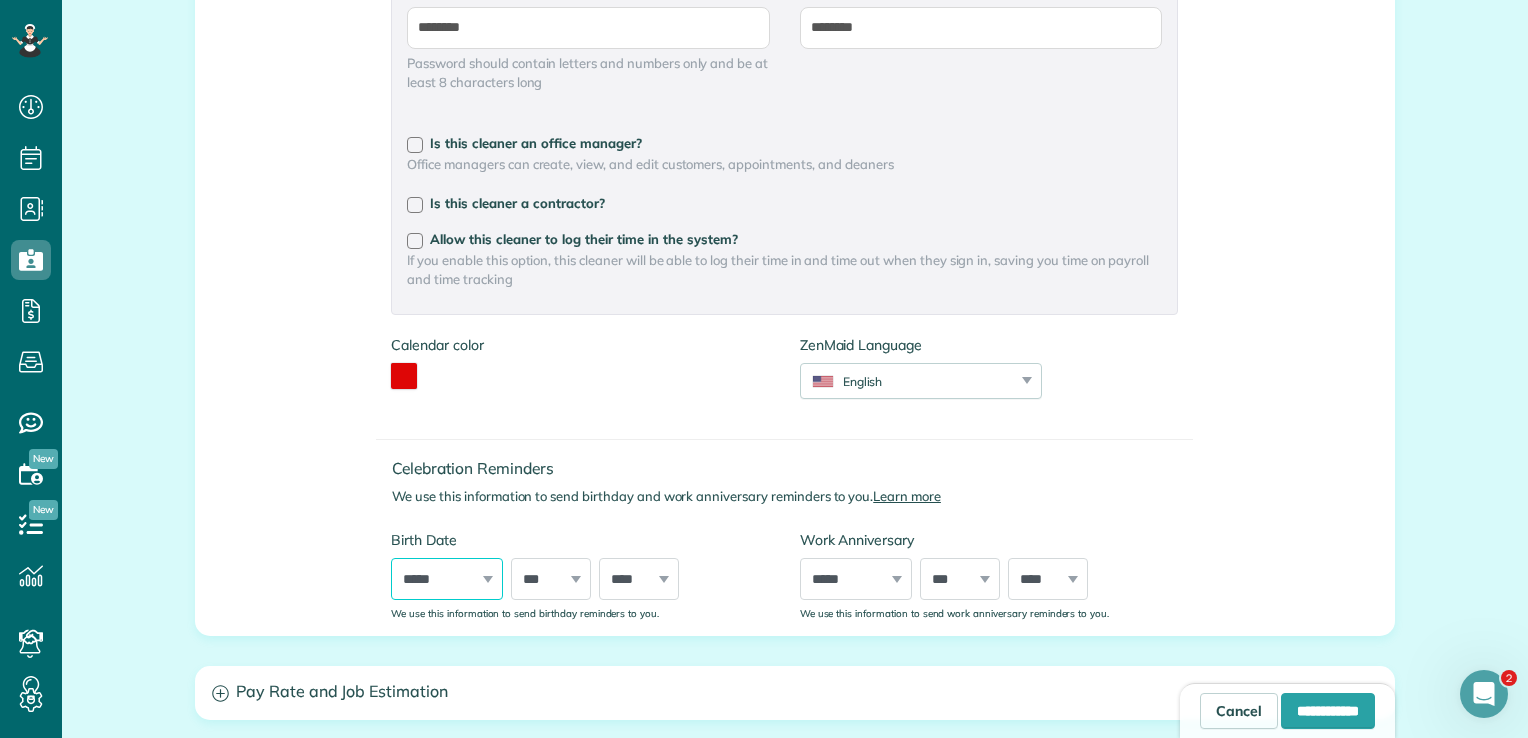 click on "*****
*******
********
*****
*****
***
****
****
******
*********
*******
********
********" at bounding box center (447, 579) 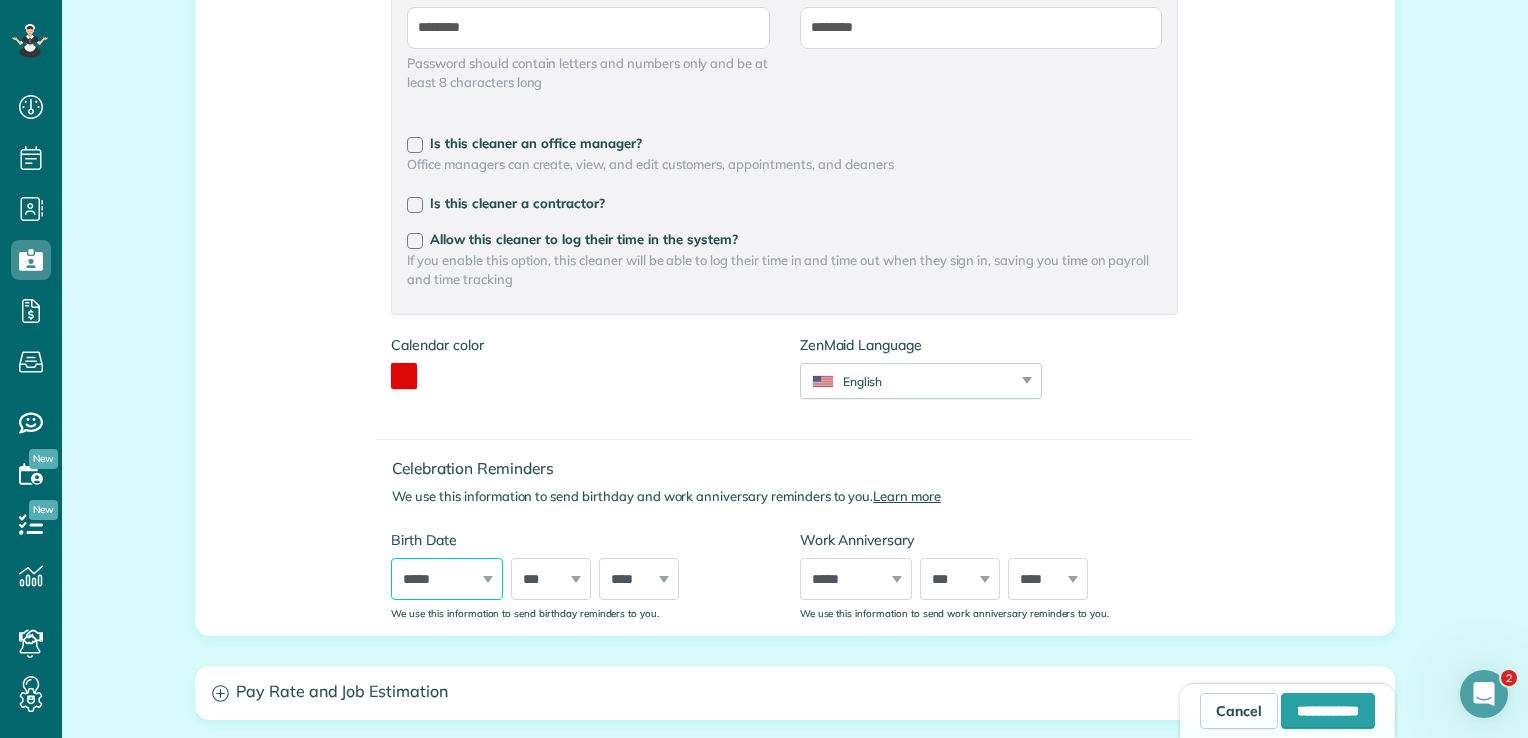 select on "**" 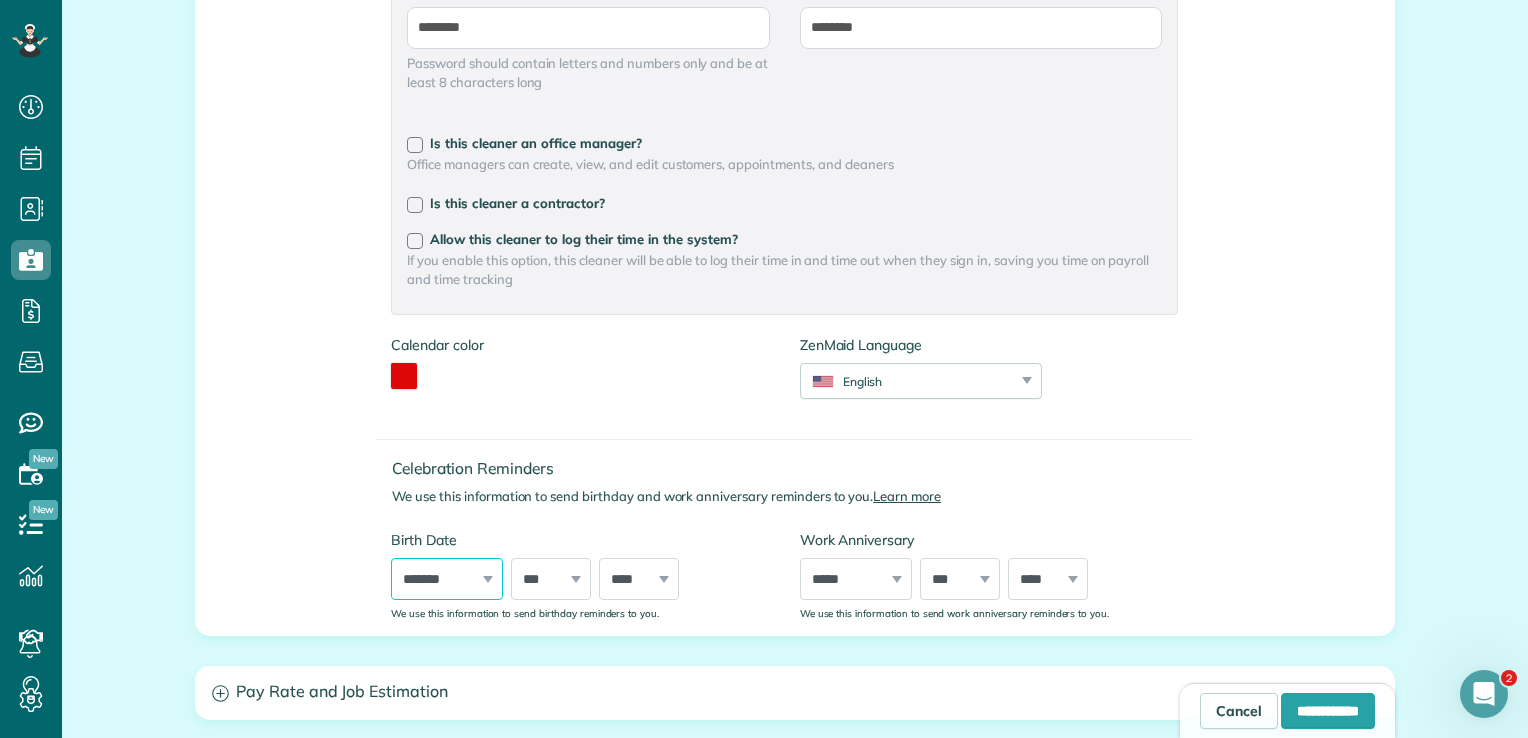 click on "*****
*******
********
*****
*****
***
****
****
******
*********
*******
********
********" at bounding box center [447, 579] 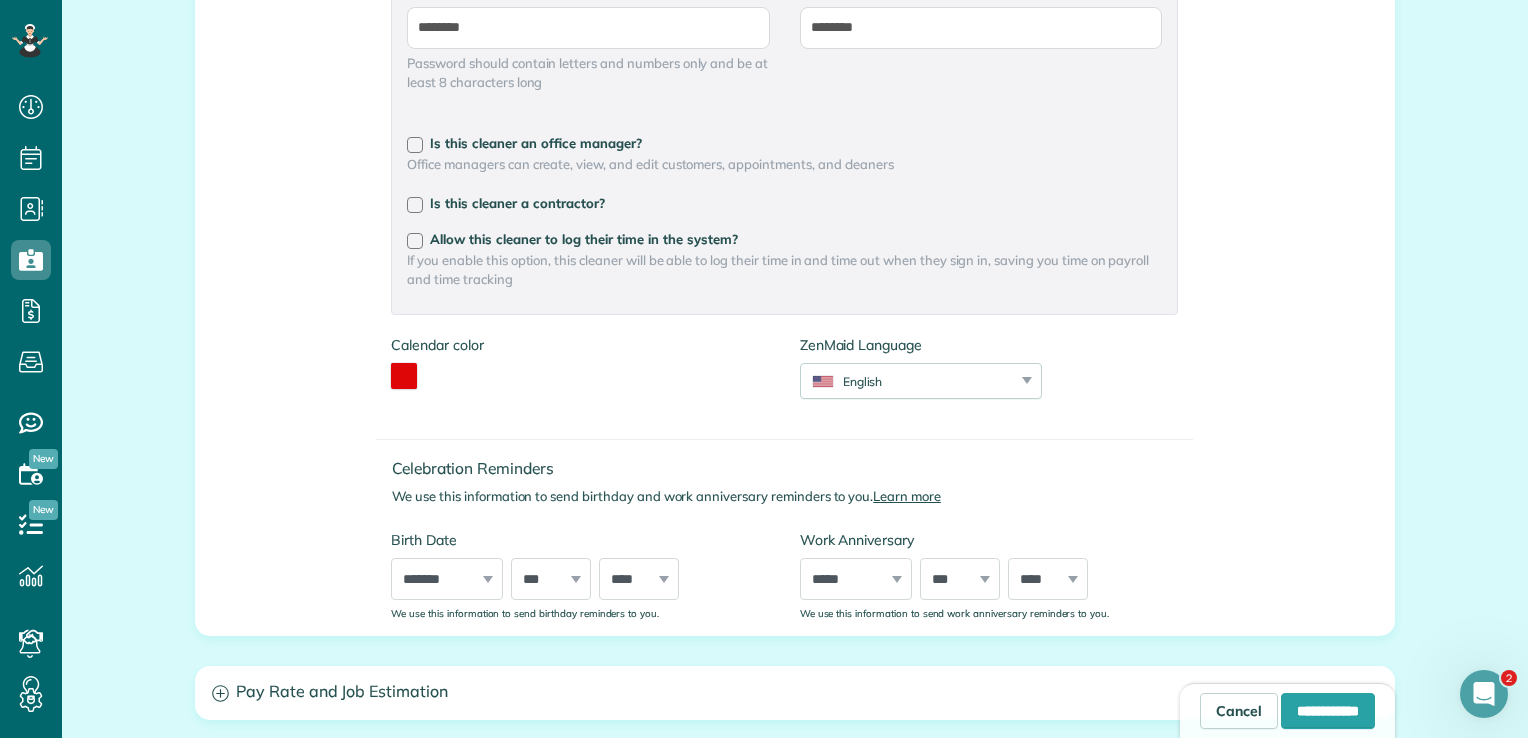click on "***
*
*
*
*
*
*
*
*
*
**
**
**
**
**
**
**
**
**
**
**
**
**
**
**
**
**
**
**
**
**
**" at bounding box center (551, 579) 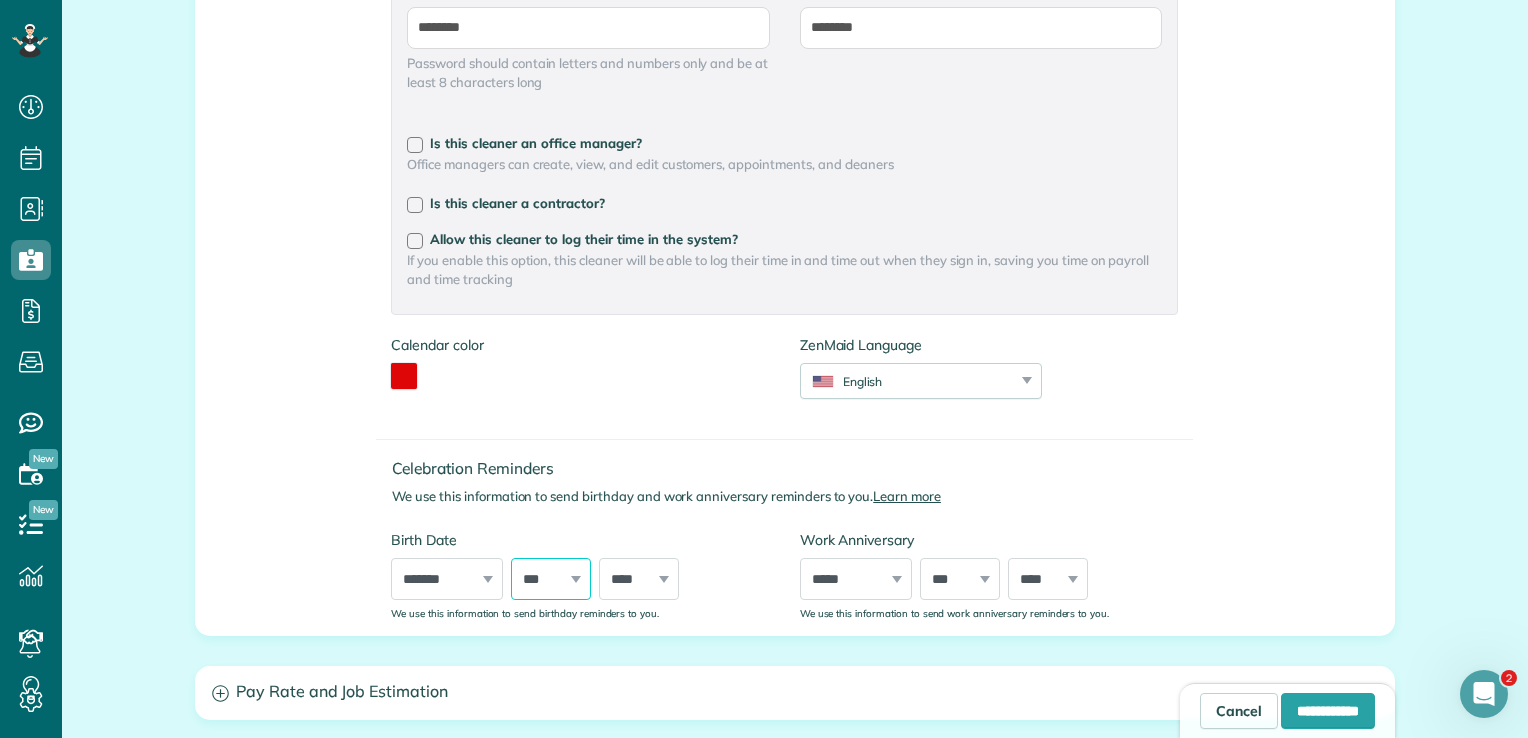 click on "***
*
*
*
*
*
*
*
*
*
**
**
**
**
**
**
**
**
**
**
**
**
**
**
**
**
**
**
**
**
**
**" at bounding box center (551, 579) 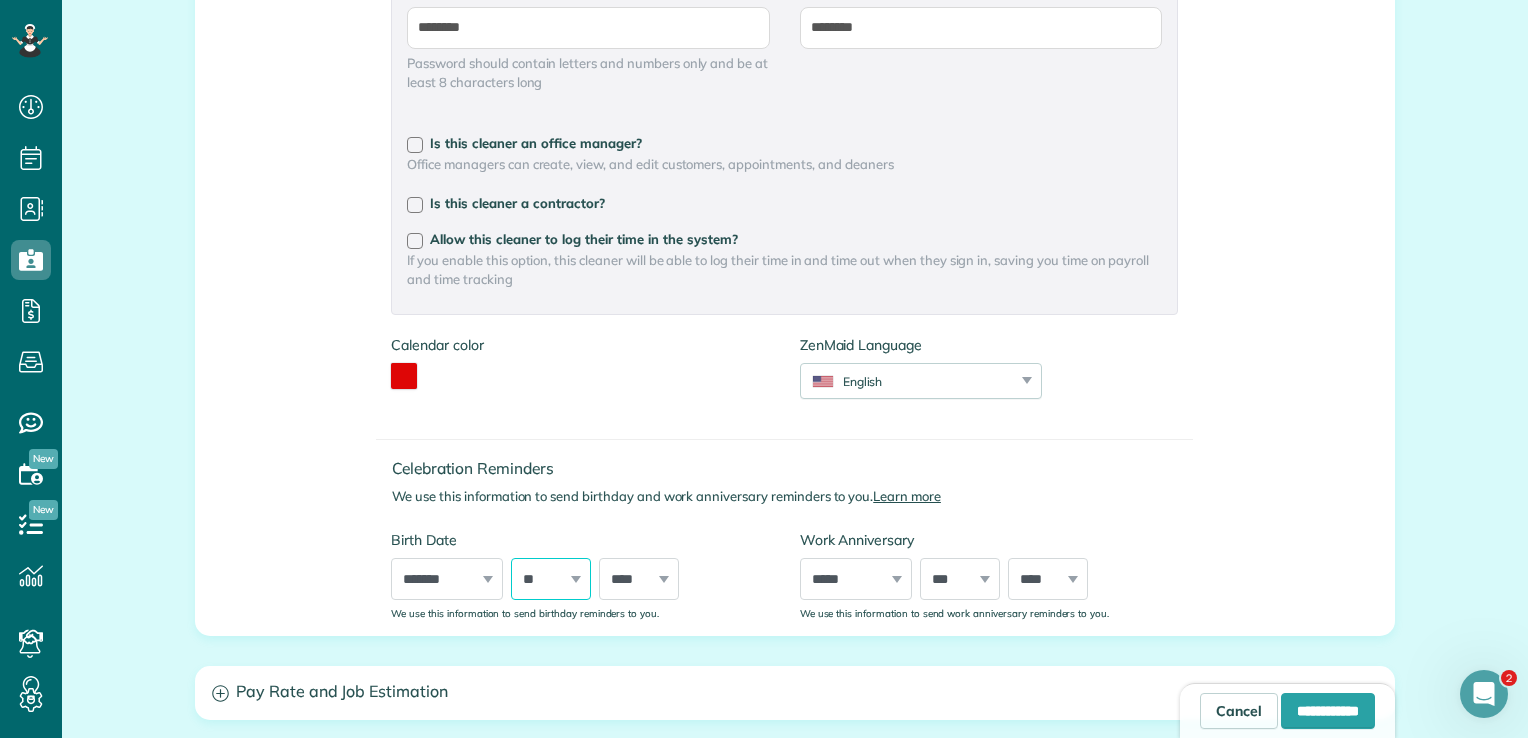 click on "***
*
*
*
*
*
*
*
*
*
**
**
**
**
**
**
**
**
**
**
**
**
**
**
**
**
**
**
**
**
**
**" at bounding box center (551, 579) 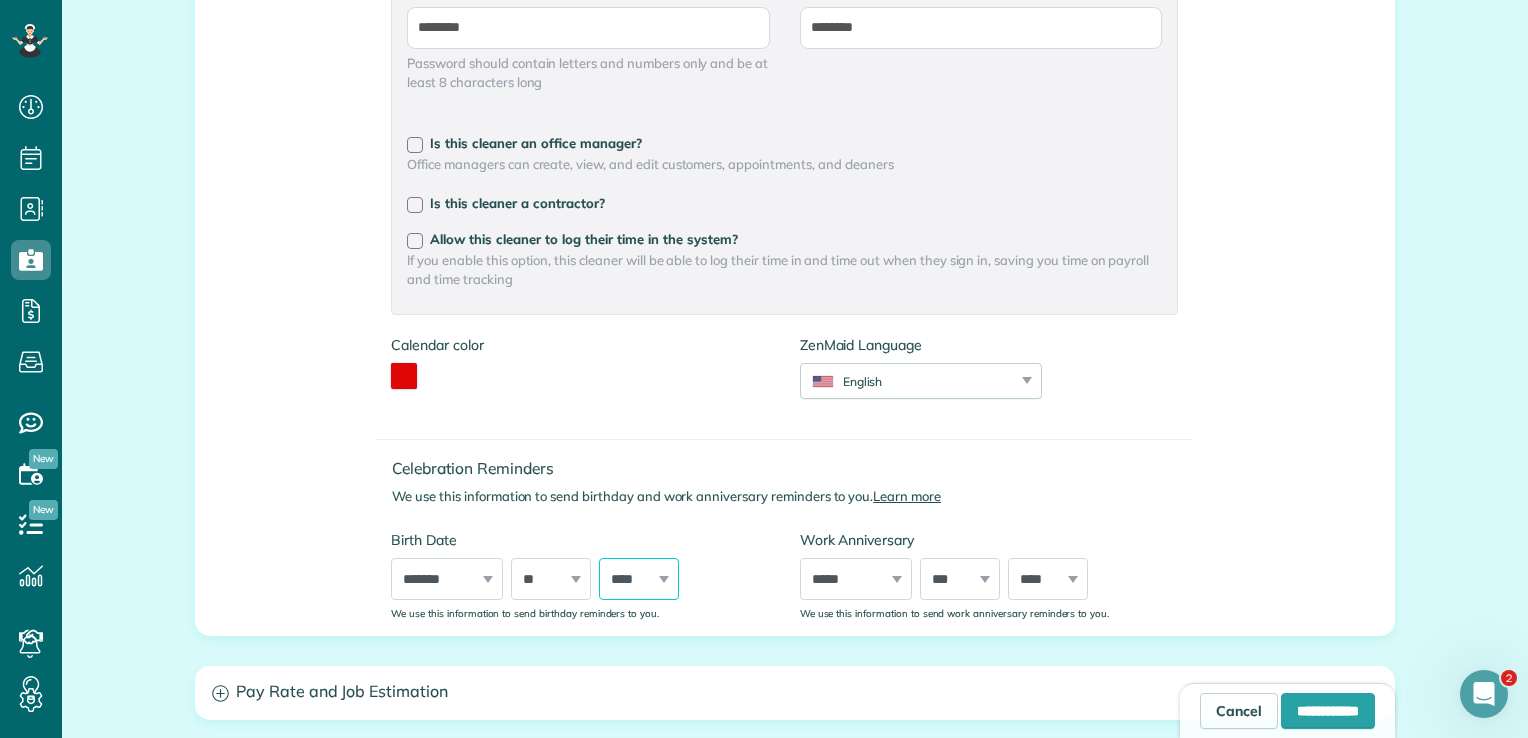 click on "****
****
****
****
****
****
****
****
****
****
****
****
****
****
****
****
****
****
****
****
****
****
****
****
****
****
****
****
****
****
****
****
****
****
****
****
****
****
****
****
****
****
****
****
****
****
****
****
****
****
****
****
****
****
****
****
****
****
****
****
****
****
****
****
****
****
****
****
****
****
****
****
****
****
****
****
****
****
****
****" at bounding box center (639, 579) 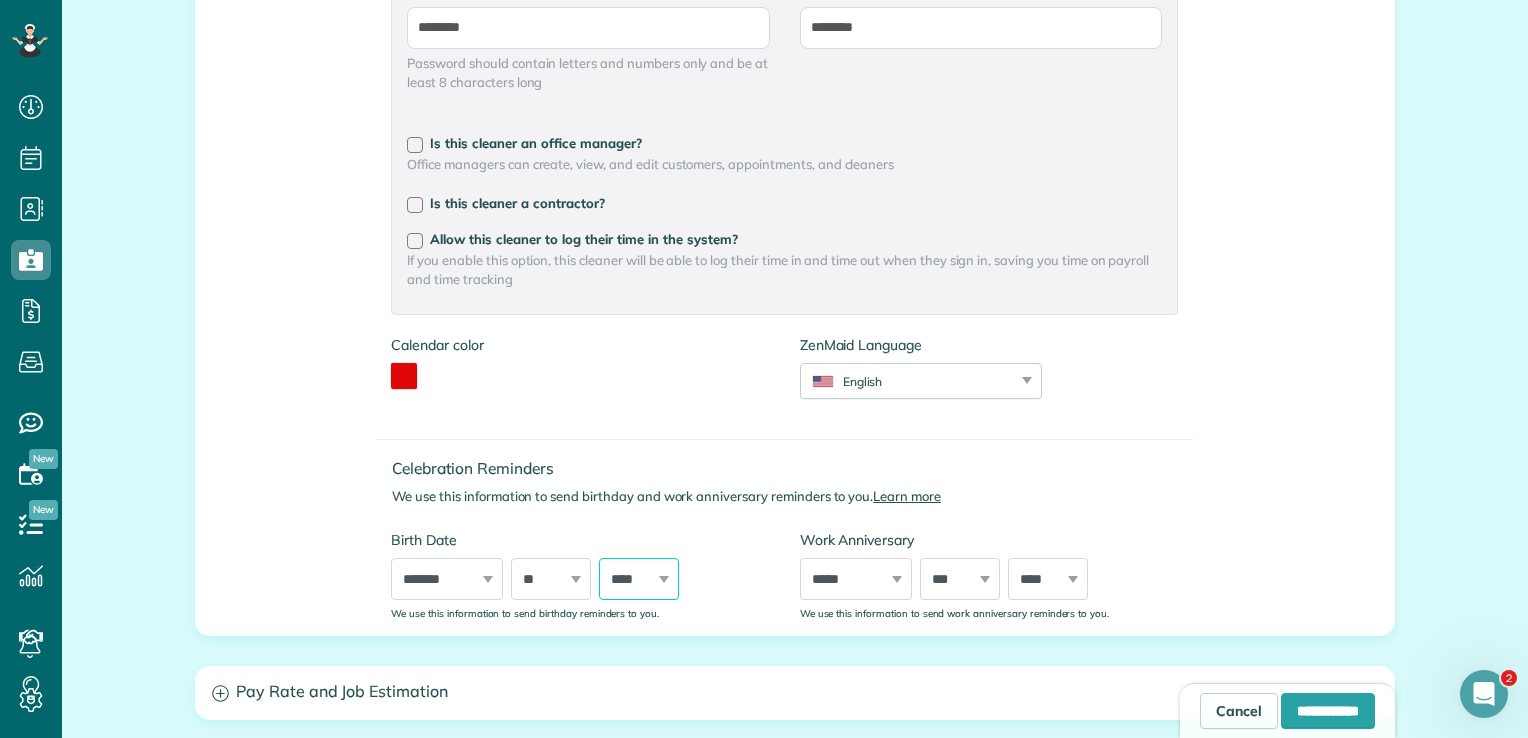 select on "****" 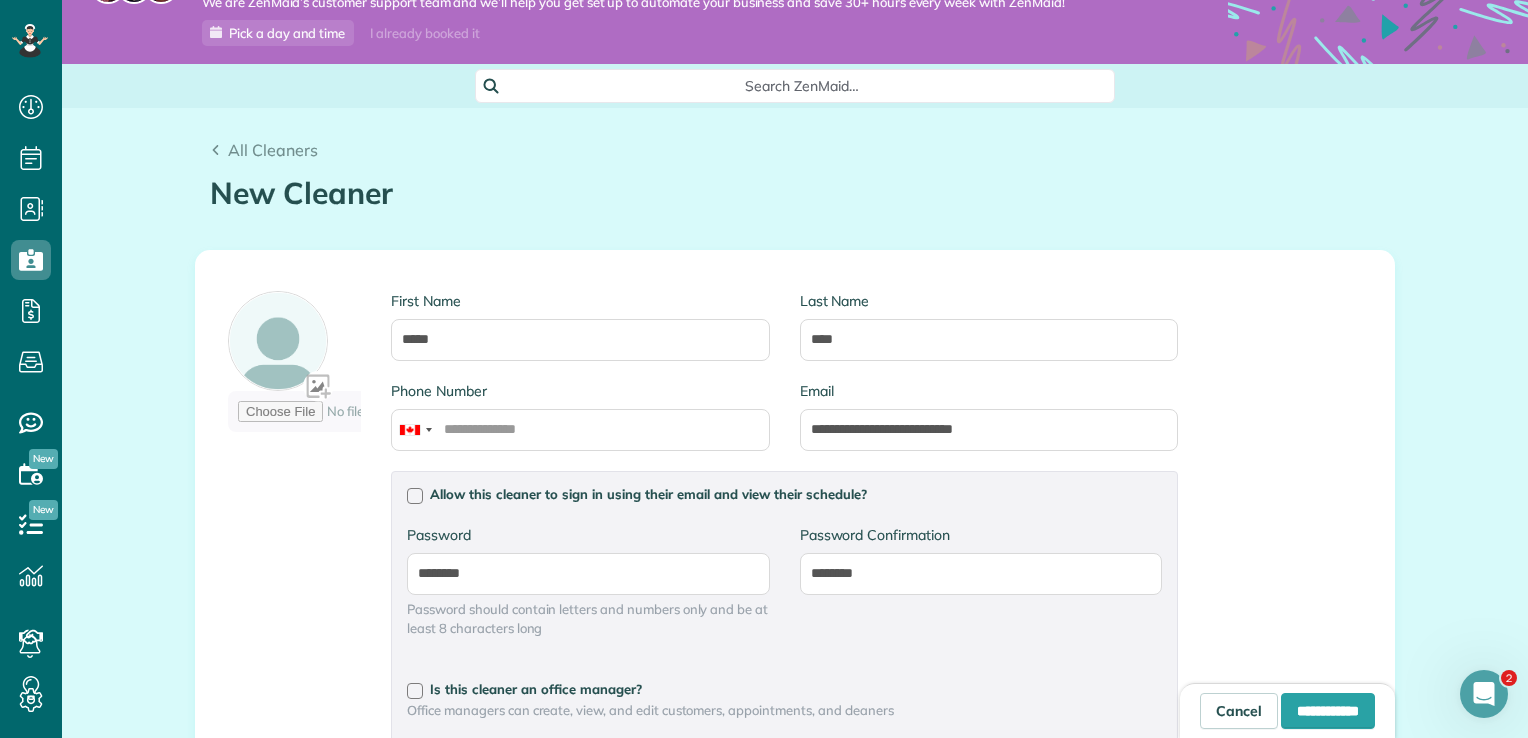 scroll, scrollTop: 0, scrollLeft: 0, axis: both 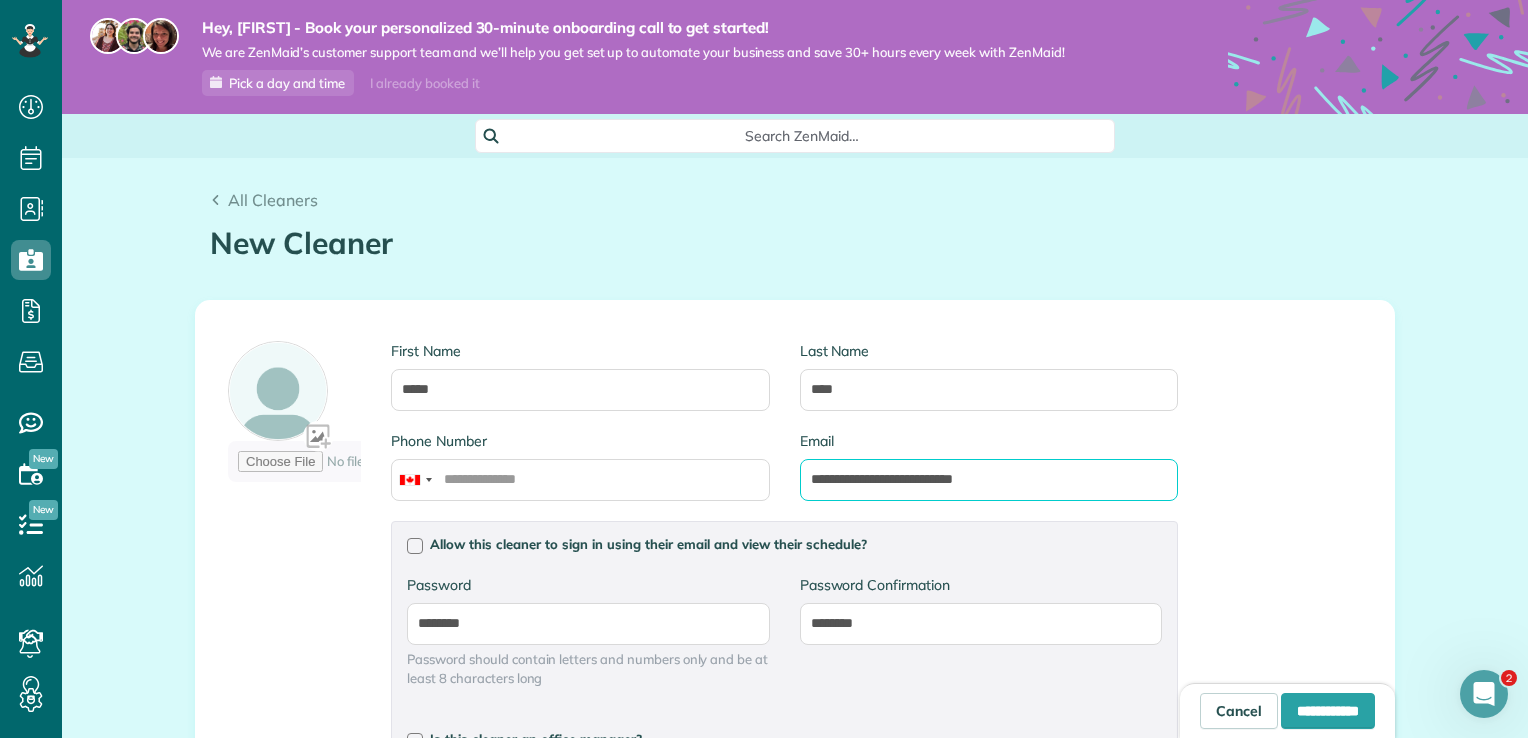 drag, startPoint x: 1061, startPoint y: 475, endPoint x: 790, endPoint y: 456, distance: 271.66522 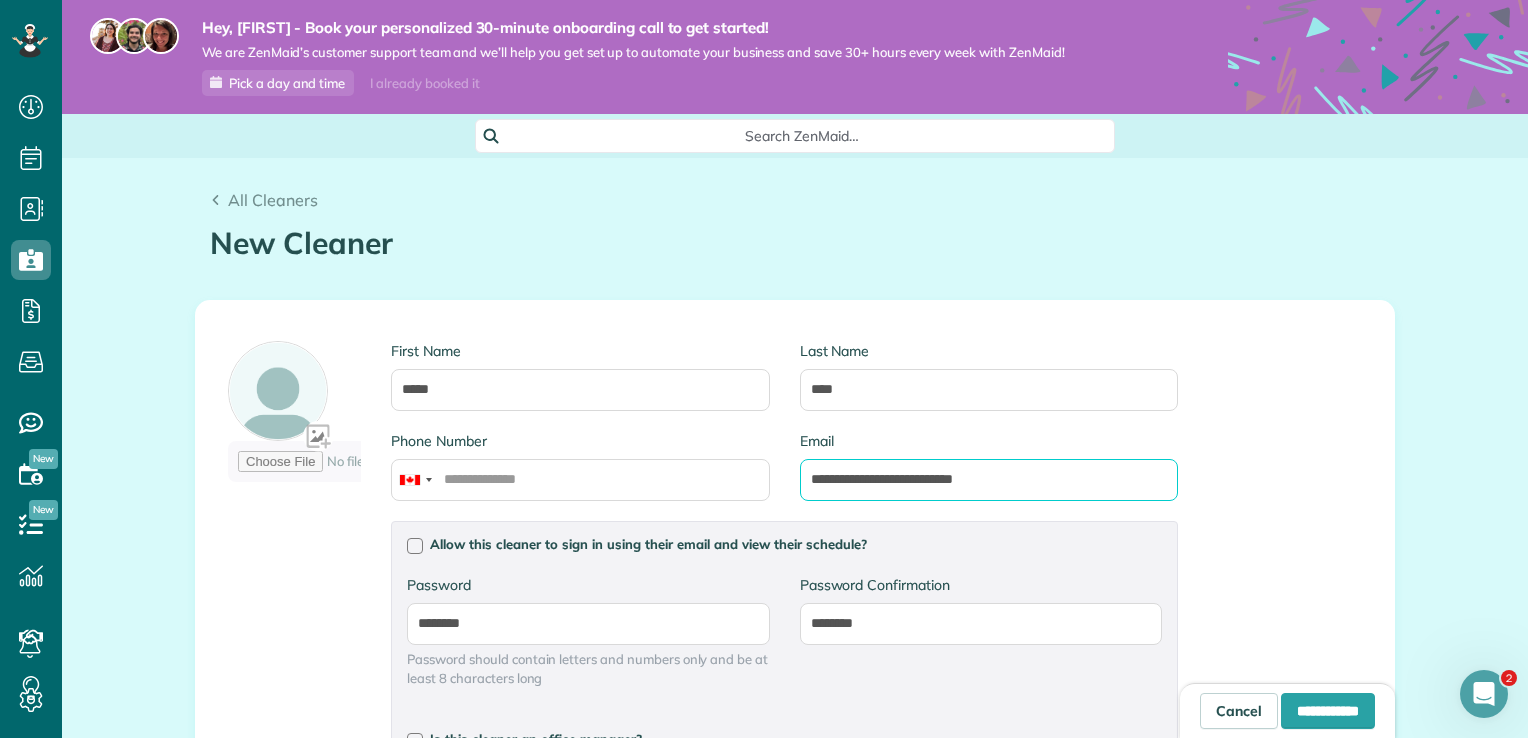 click on "**********" at bounding box center (989, 476) 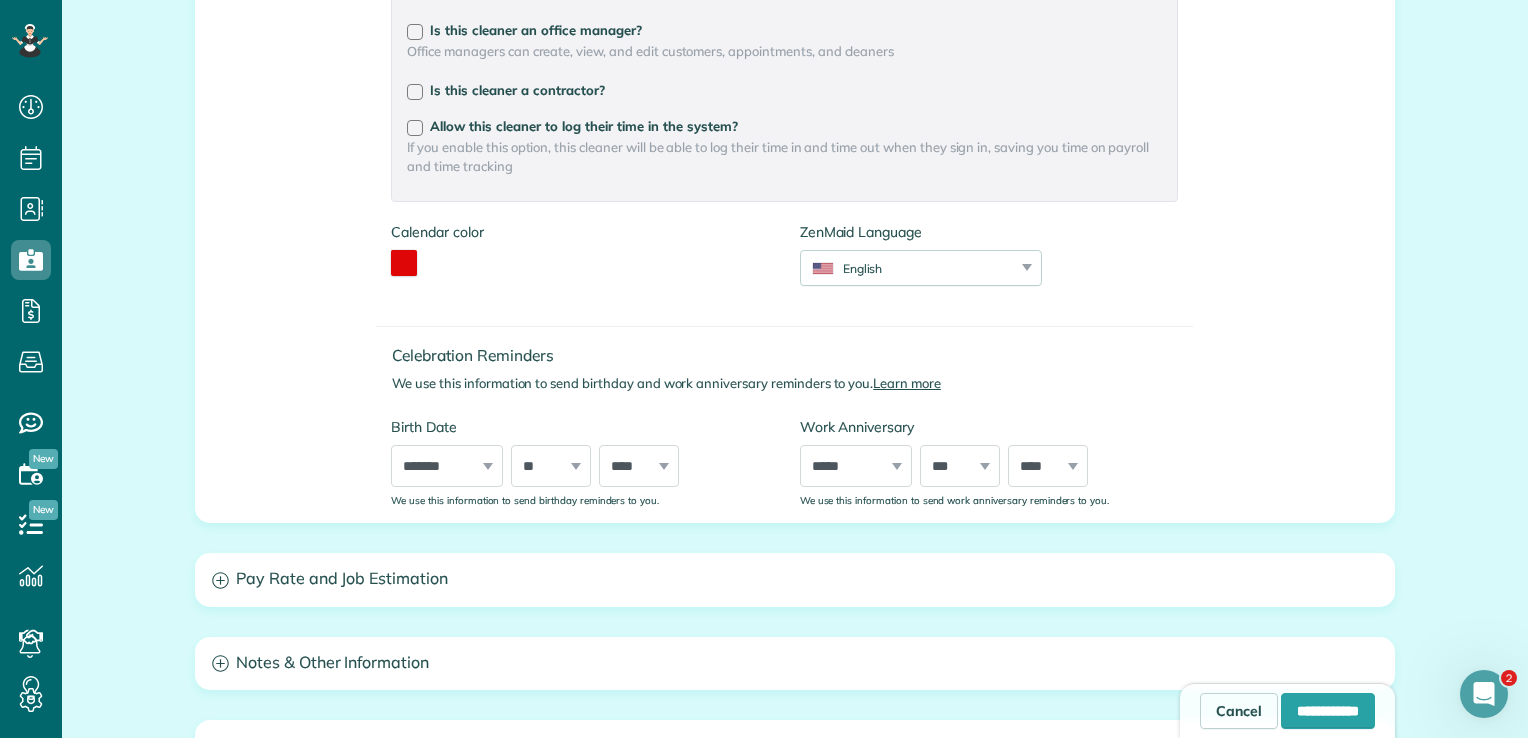 scroll, scrollTop: 721, scrollLeft: 0, axis: vertical 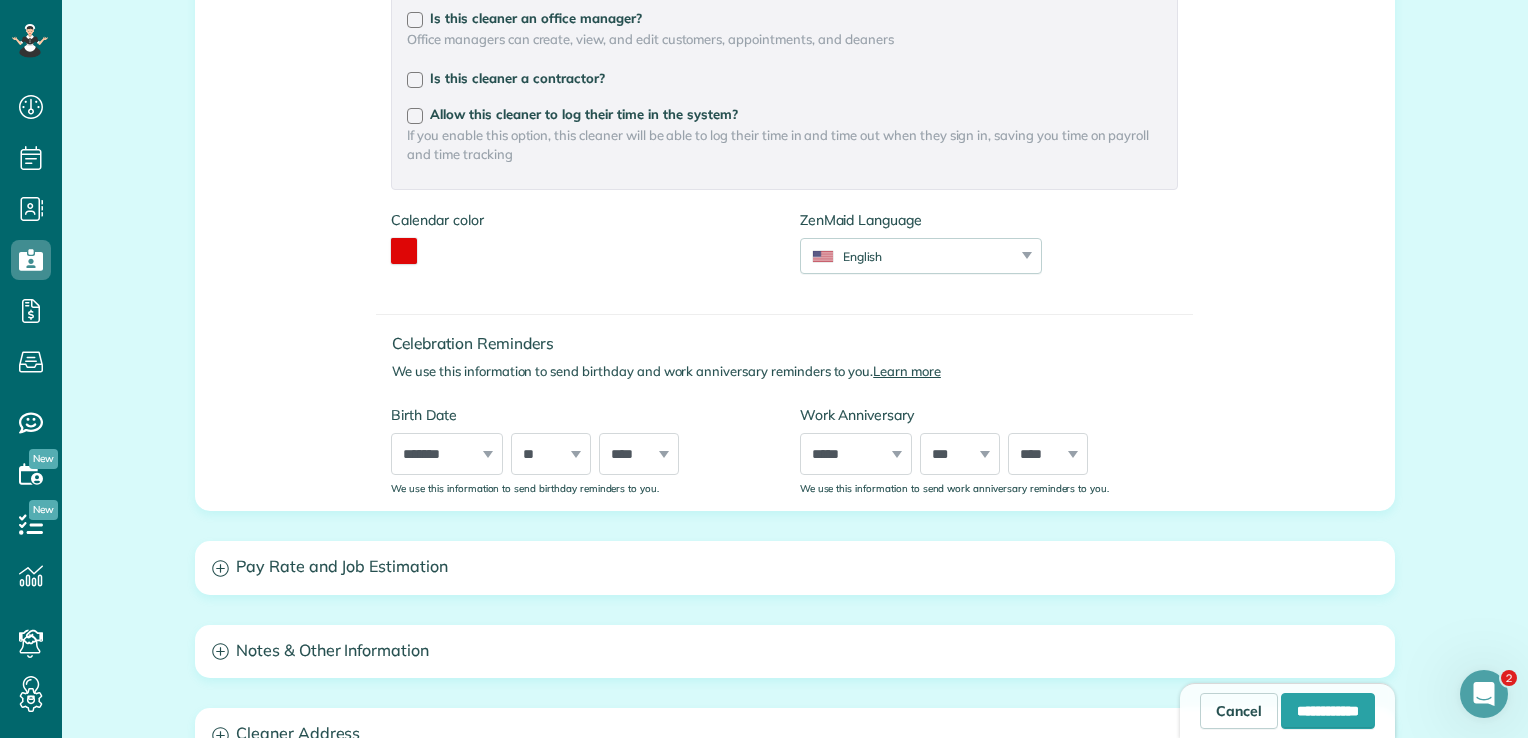 type on "**********" 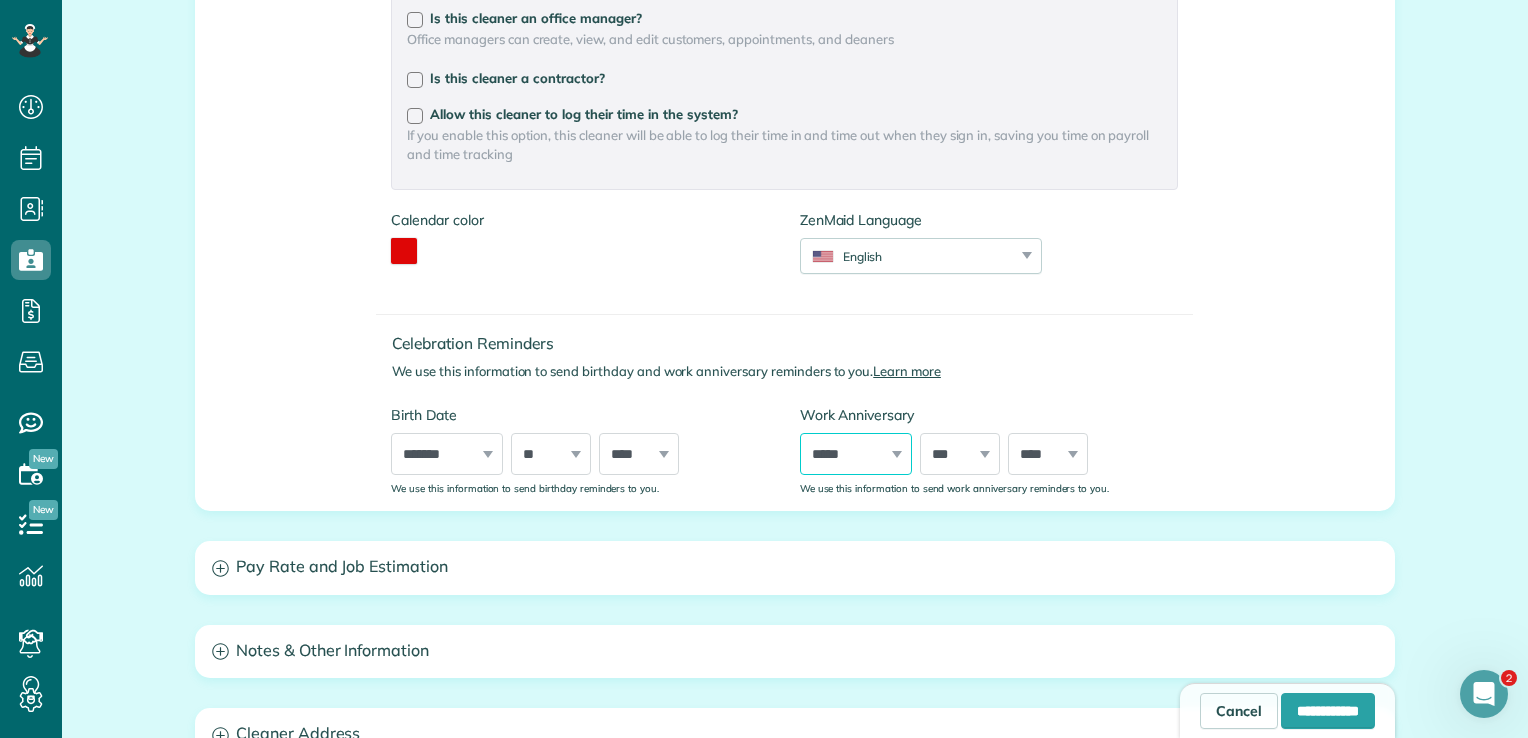 click on "*****
*******
********
*****
*****
***
****
****
******
*********
*******
********
********" at bounding box center (856, 454) 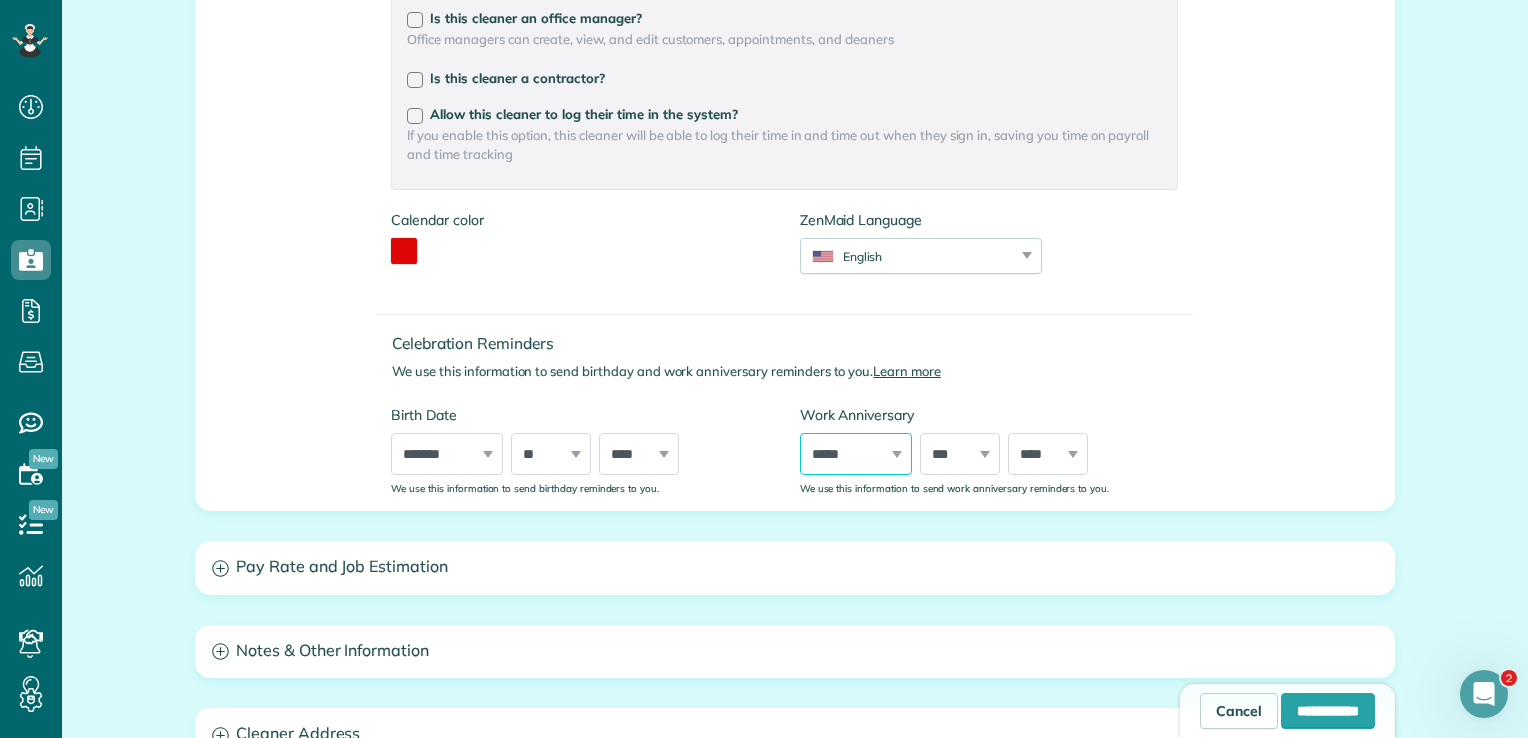 select on "*" 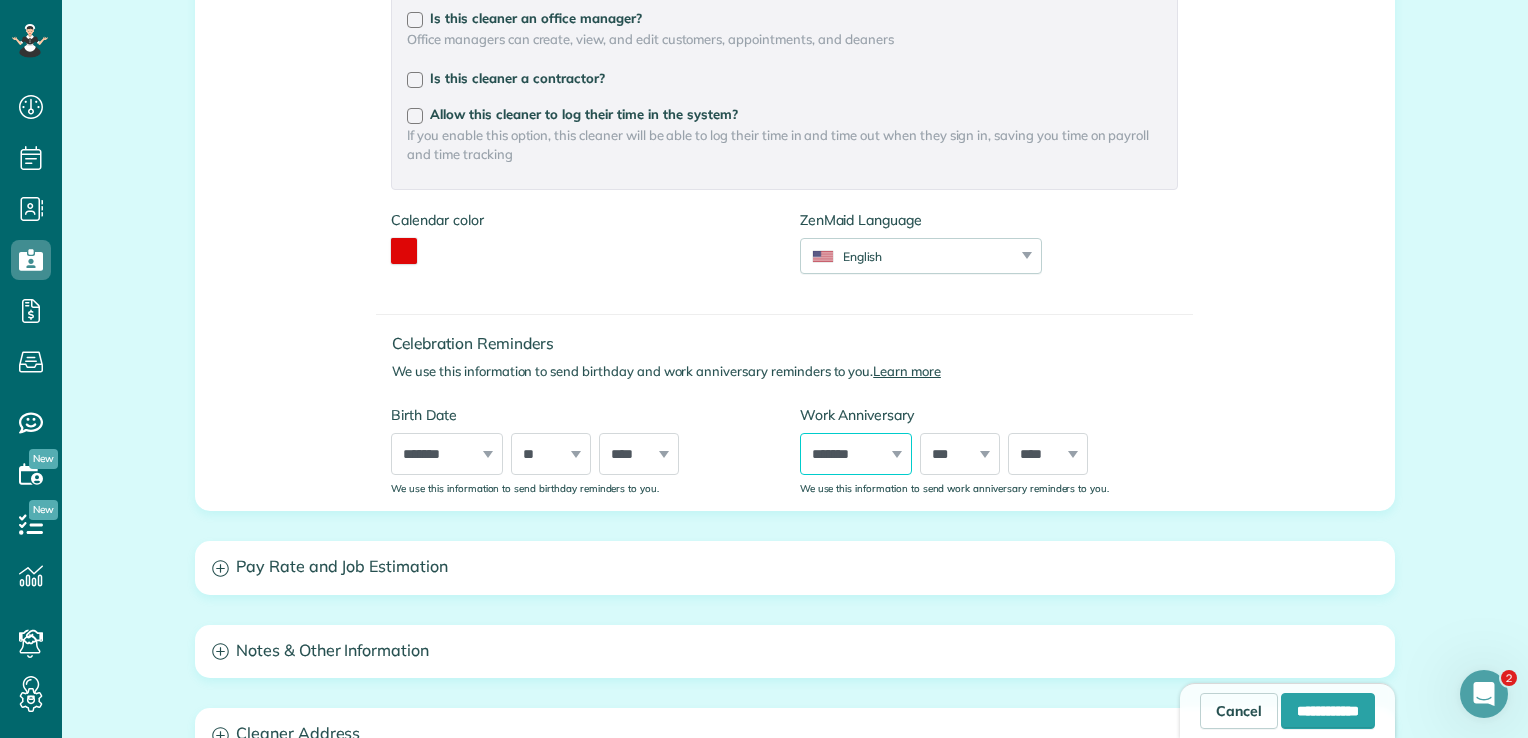 click on "*****
*******
********
*****
*****
***
****
****
******
*********
*******
********
********" at bounding box center [856, 454] 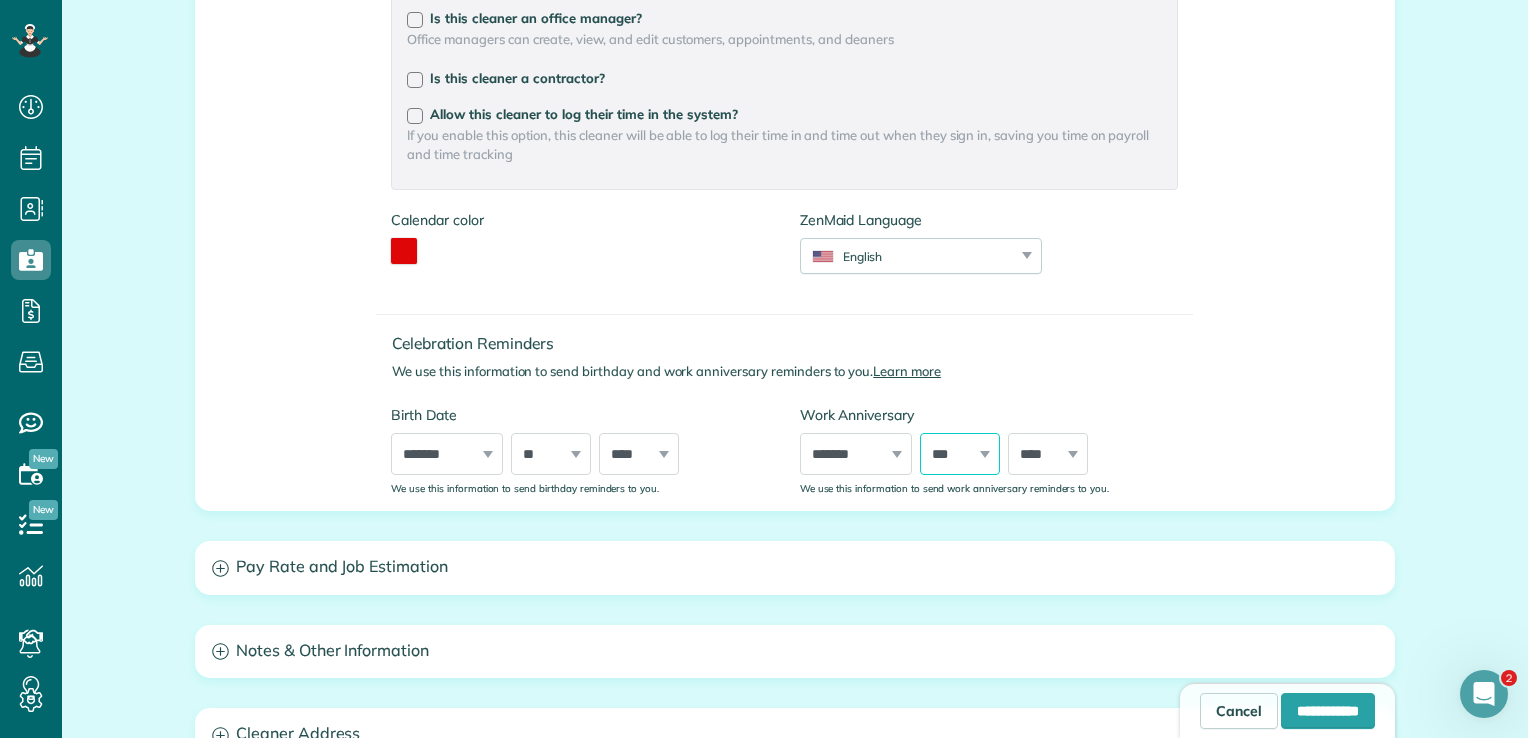 click on "***
*
*
*
*
*
*
*
*
*
**
**
**
**
**
**
**
**
**
**
**
**
**
**
**
**
**
**
**
**
**
**" at bounding box center [960, 454] 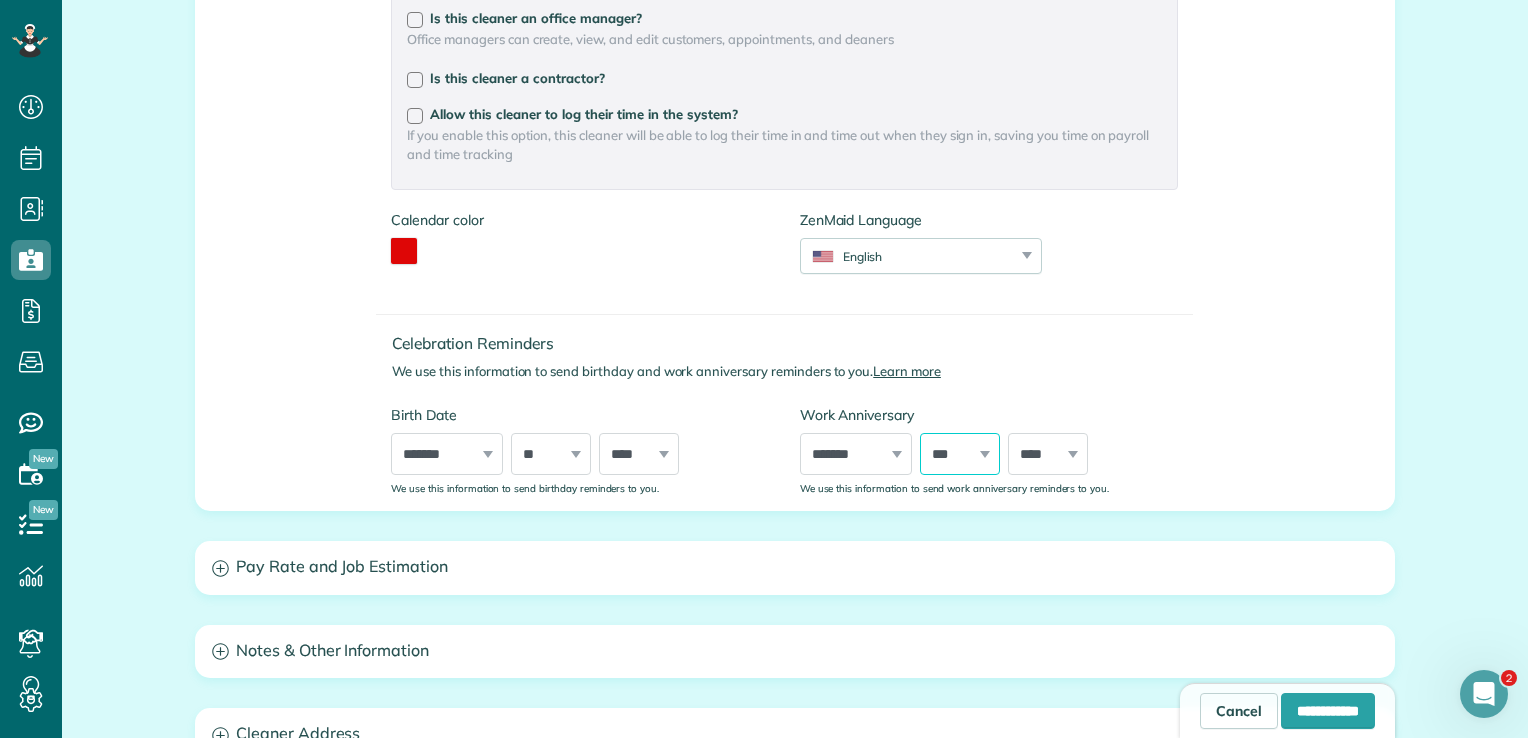 select on "*" 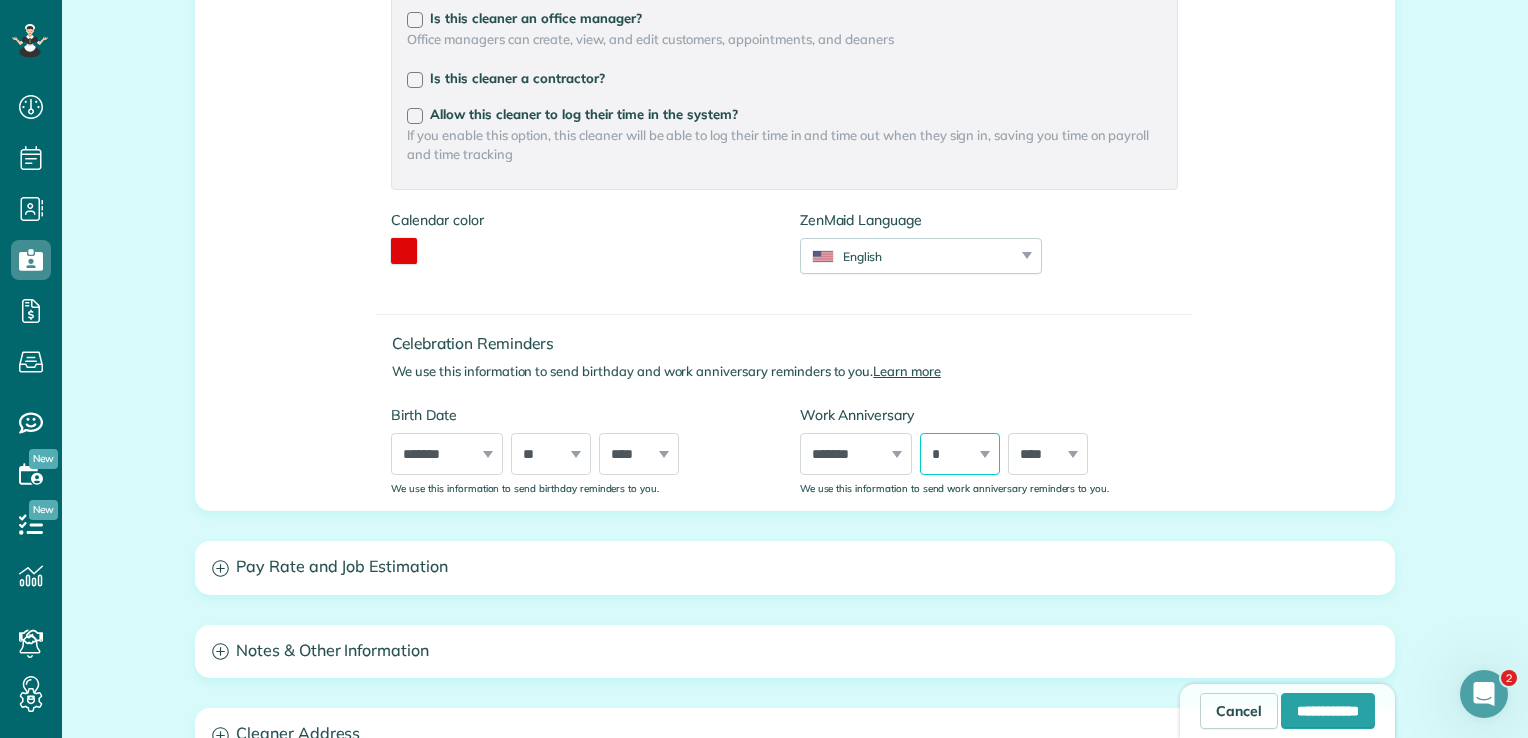 click on "***
*
*
*
*
*
*
*
*
*
**
**
**
**
**
**
**
**
**
**
**
**
**
**
**
**
**
**
**
**
**
**" at bounding box center [960, 454] 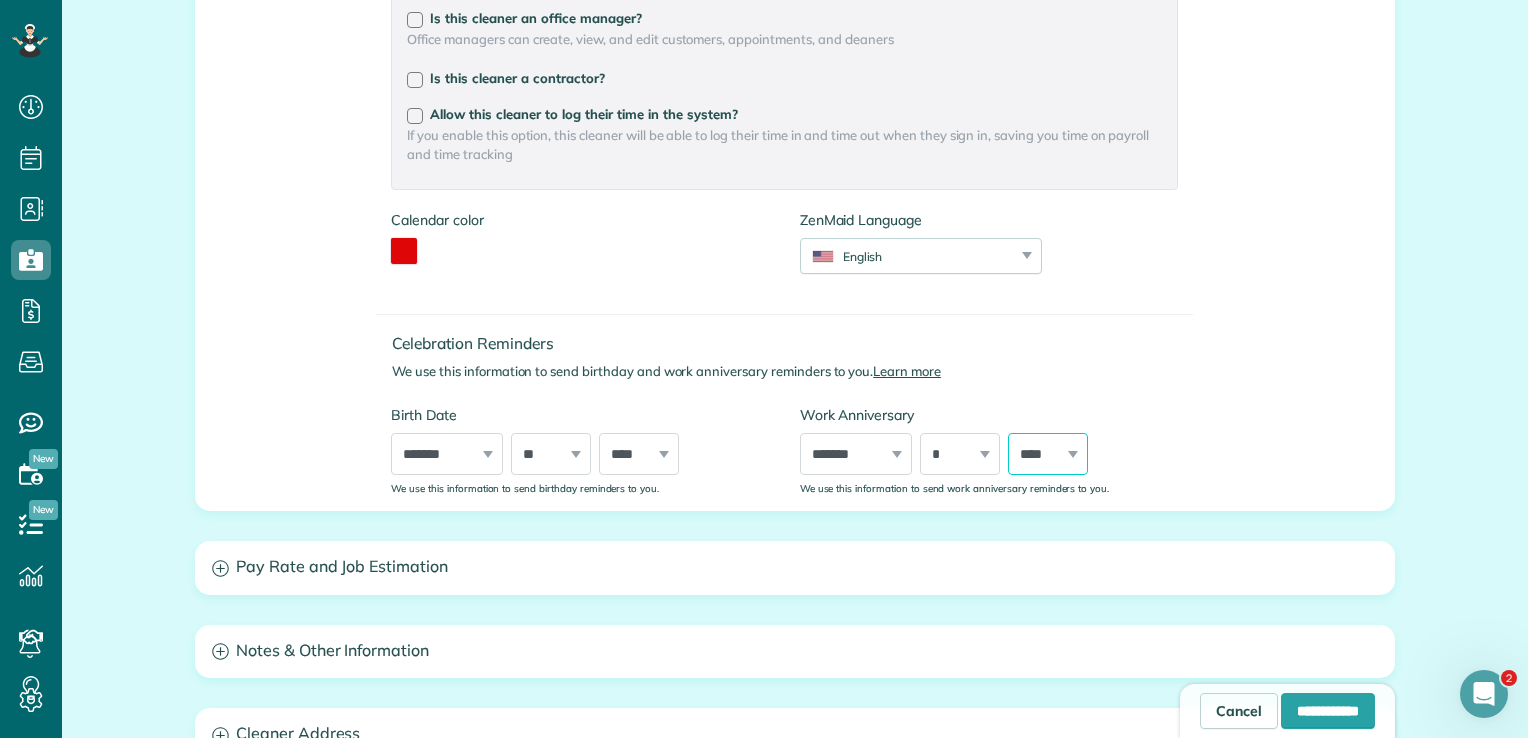 click on "****
****
****
****
****
****
****
****
****
****
****
****
****
****
****
****
****
****
****
****
****
****
****
****
****
****
****
****
****
****
****
****
****
****
****
****
****
****
****
****
****
****
****
****
****
****
****
****
****
****
****
****
****" at bounding box center (1048, 454) 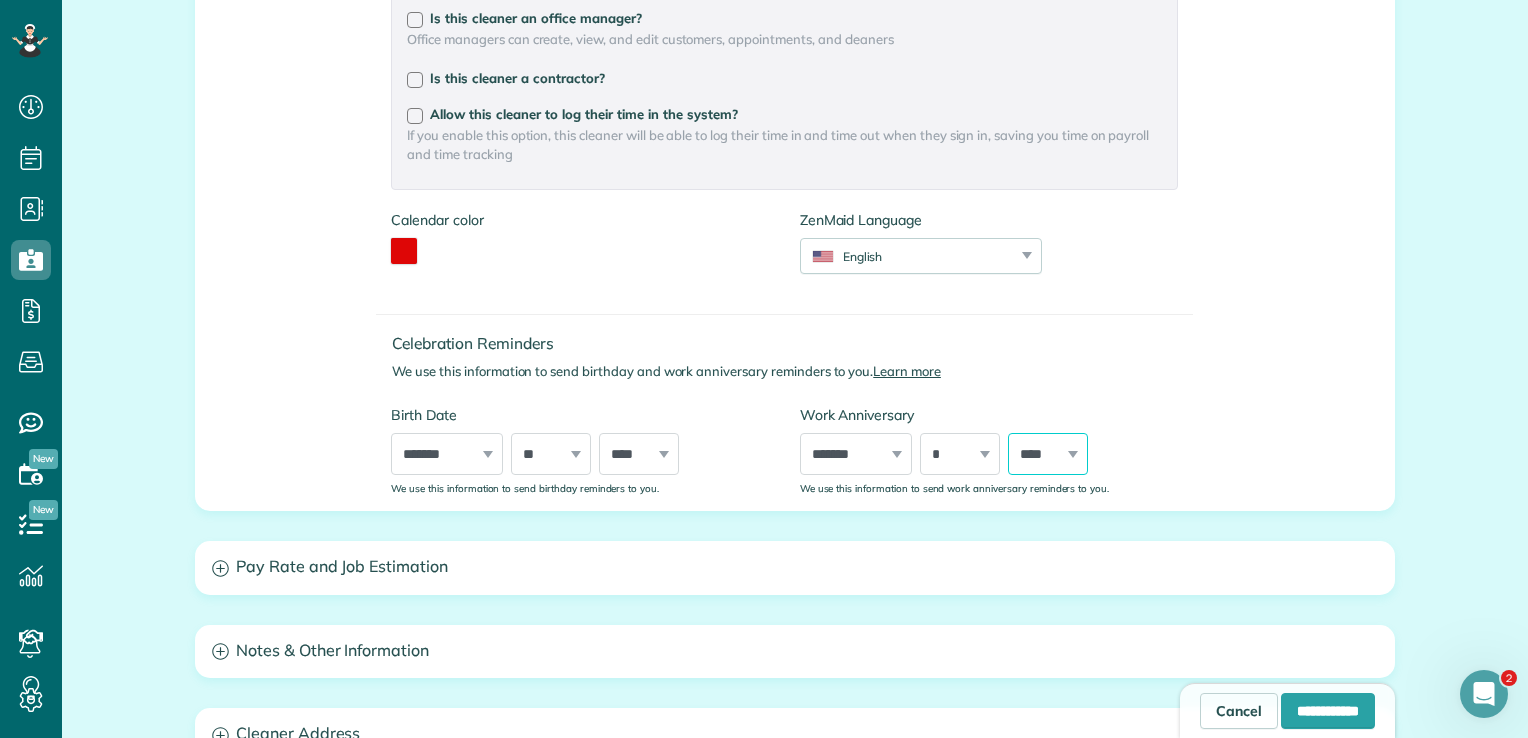 select on "****" 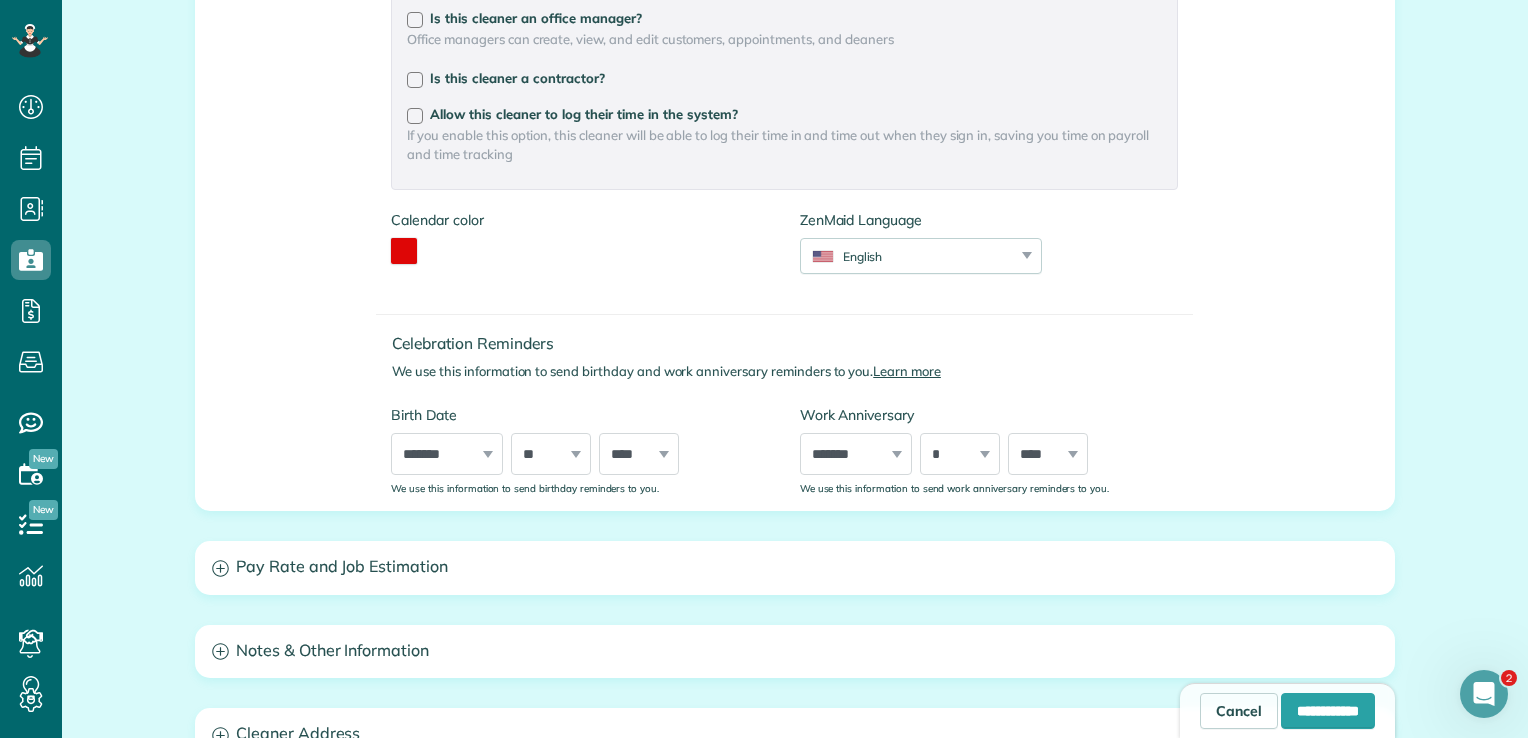 click on "Work Anniversary
*****
*******
********
*****
*****
***
****
****
******
*********
*******
********
********
***
*
*
*
*
*
*
*
*
*
**
**
**
**
**
**
**
**
**
**
**
**
**
**
**
**
**
**
**
**
**
**
****
****
****
****
****
****
****
****
****
****
****
****
****
****
****
****
****
****
****
****
****
****
****
****
****
****
****
****
****
****
****
****
****
****
****
****
****
****
****
****
****
****
****
****
****
****
****
****
****
****
****
****
****
We use this information to send work anniversary reminders to you." at bounding box center (989, 449) 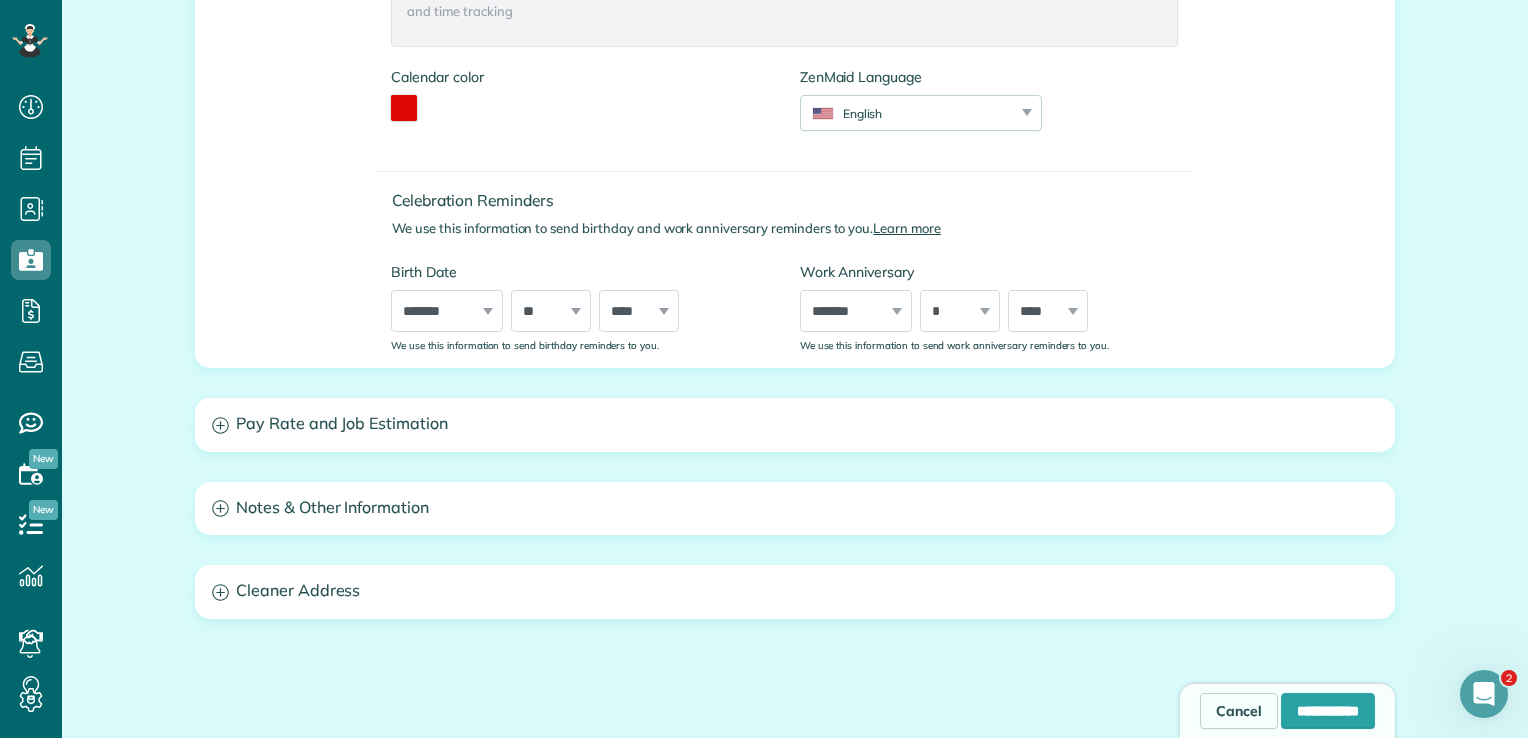 scroll, scrollTop: 921, scrollLeft: 0, axis: vertical 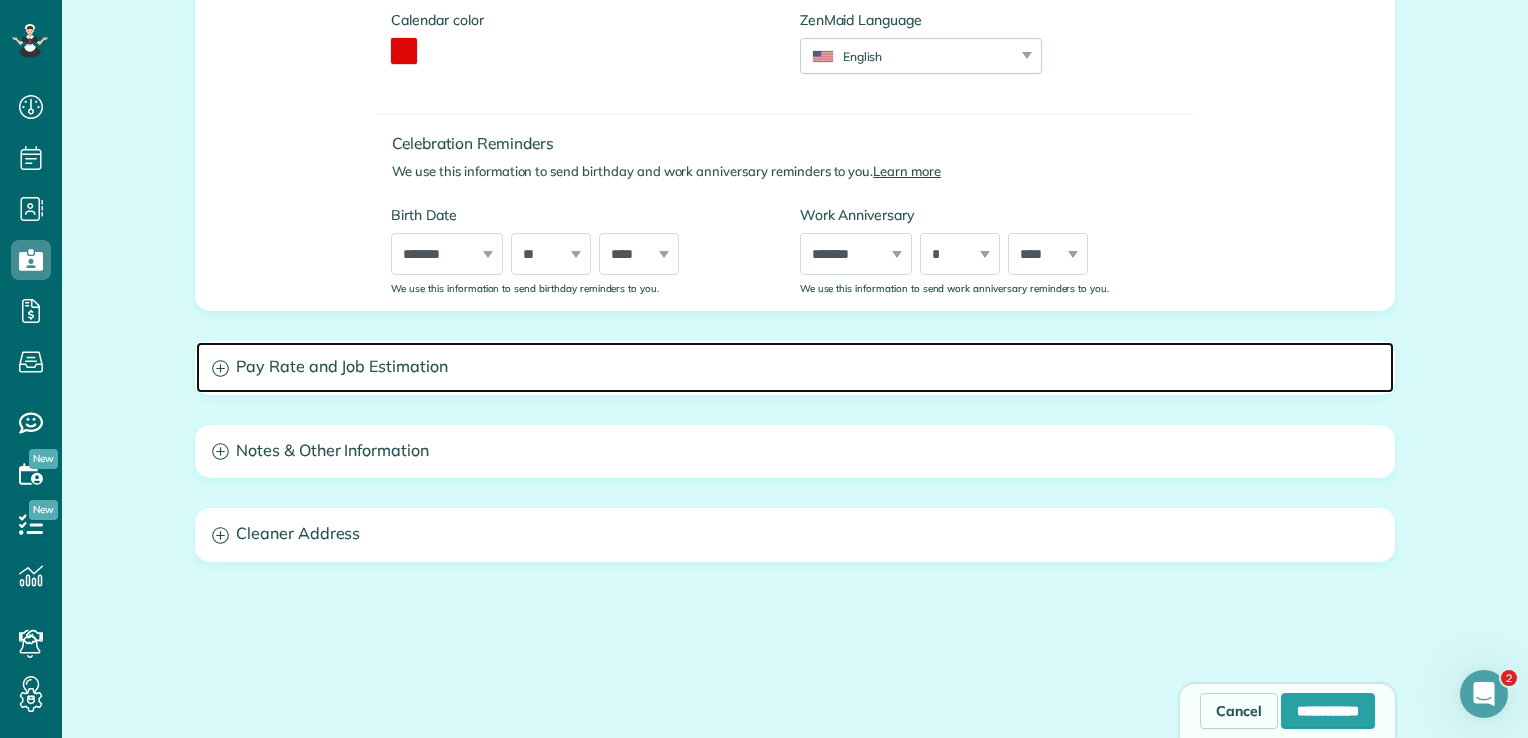 click 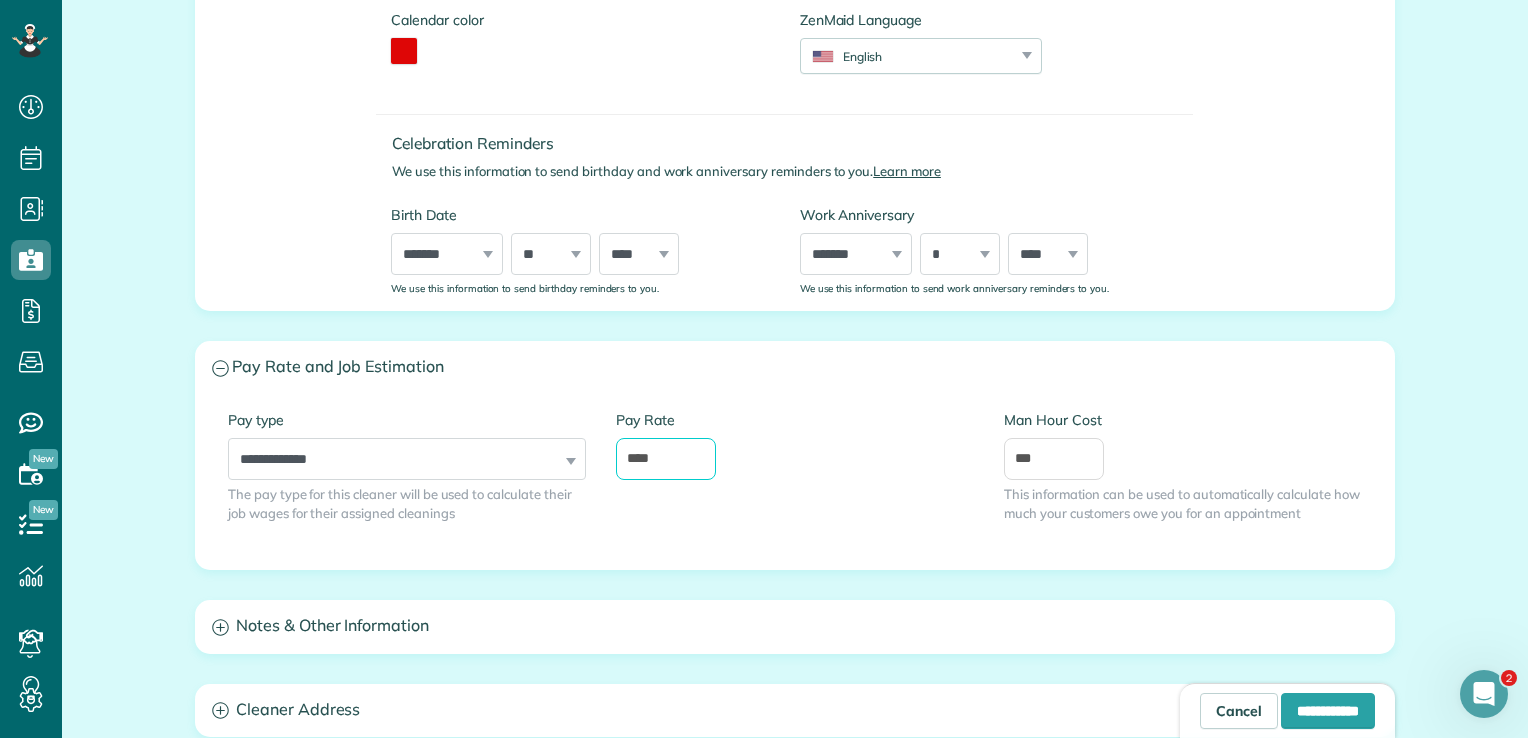 drag, startPoint x: 660, startPoint y: 454, endPoint x: 568, endPoint y: 409, distance: 102.41582 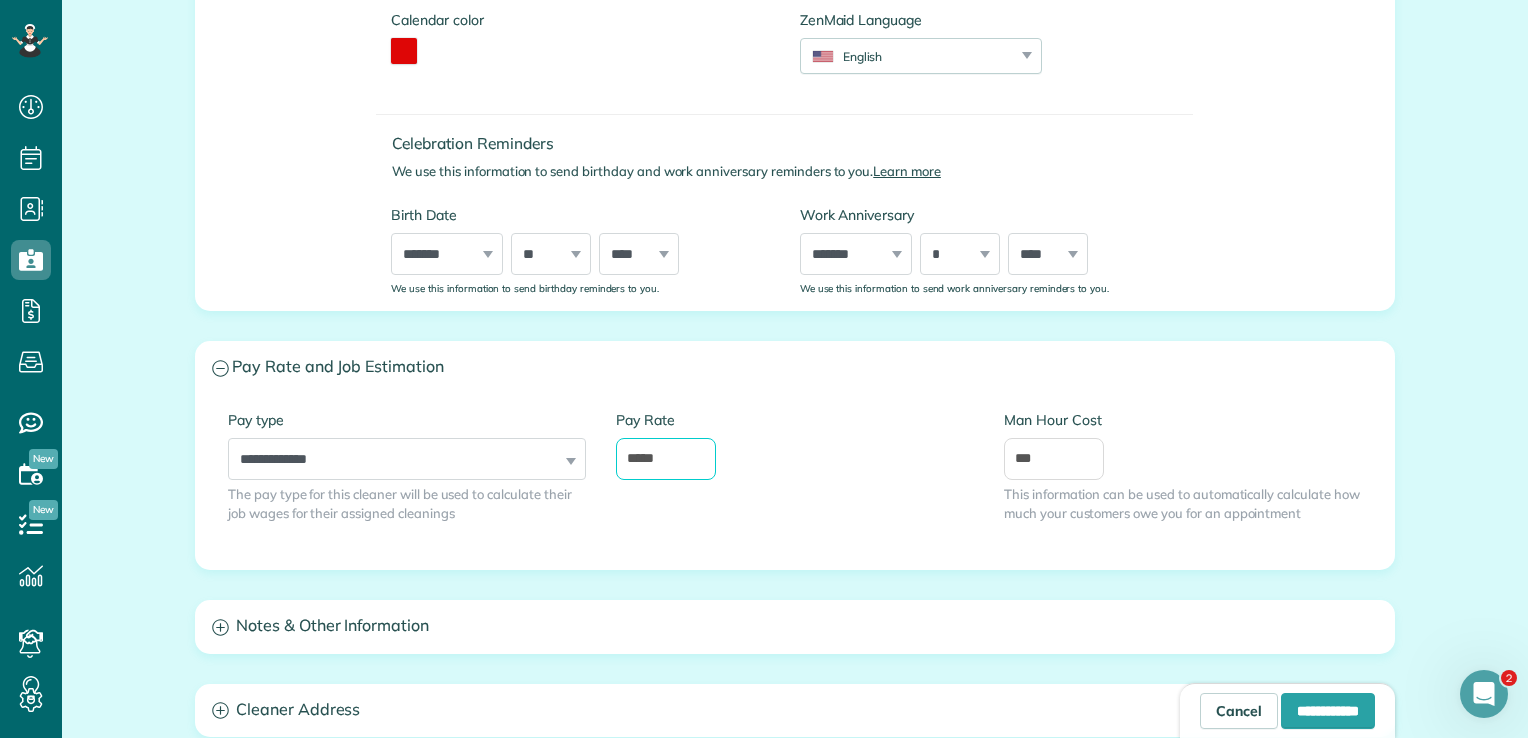 type on "*****" 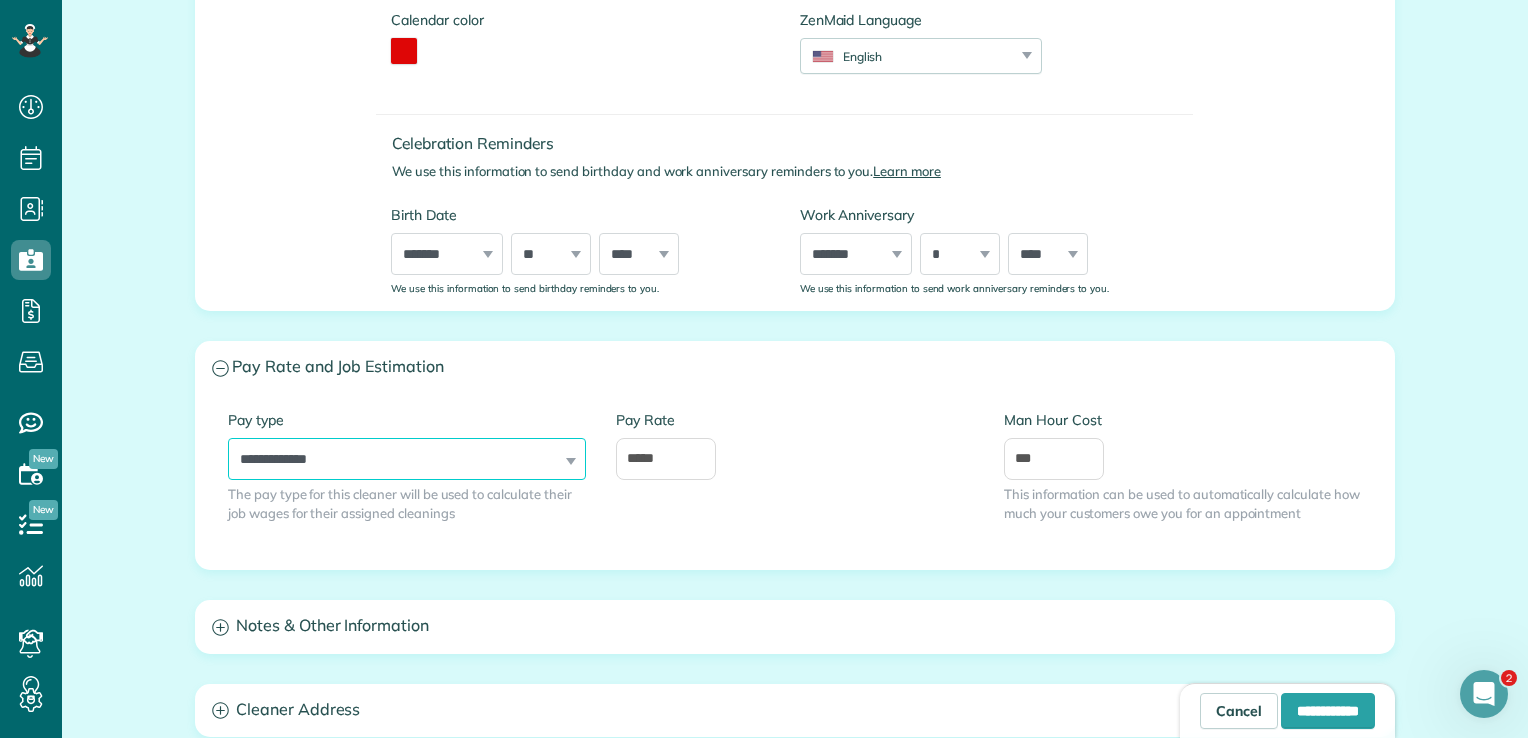 click on "**********" at bounding box center (407, 459) 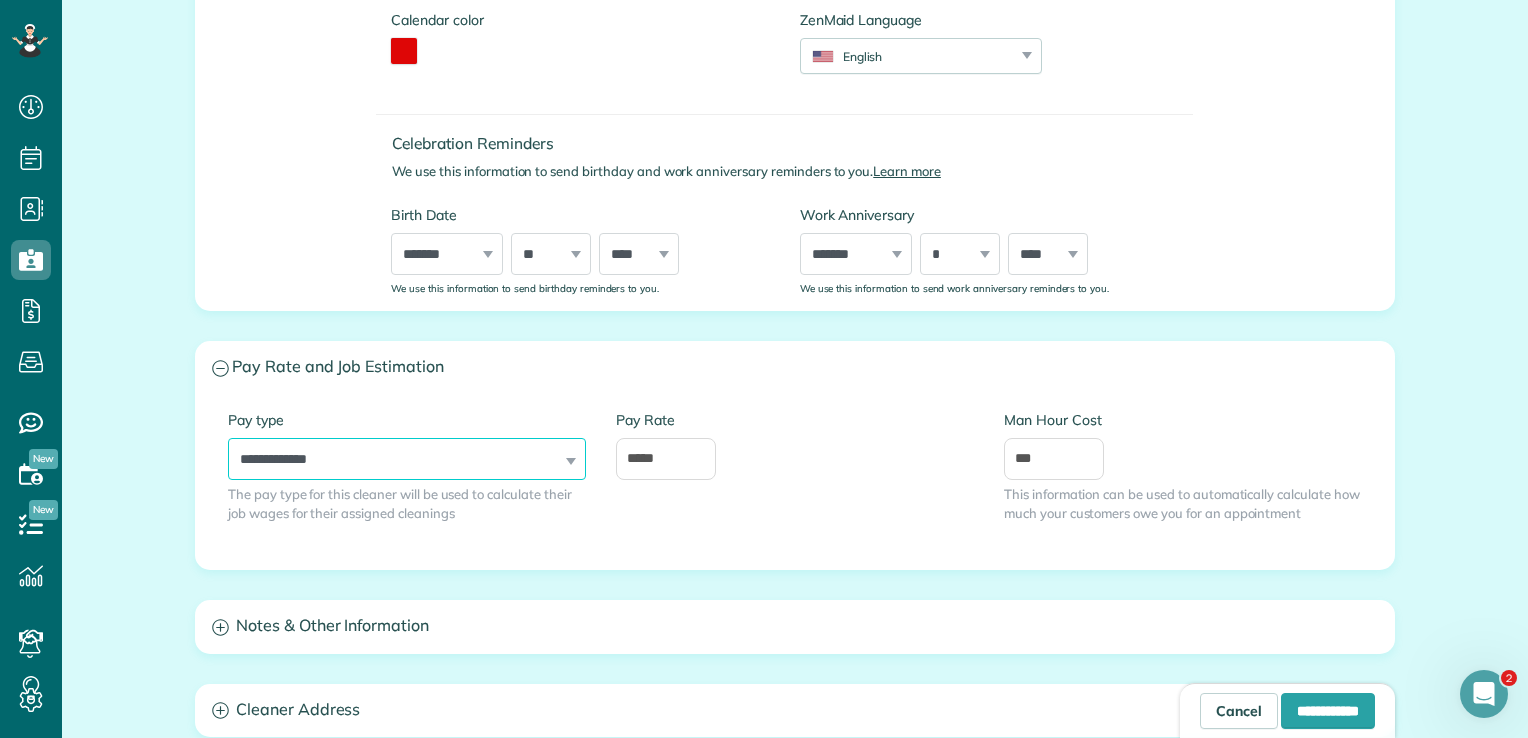 select on "******" 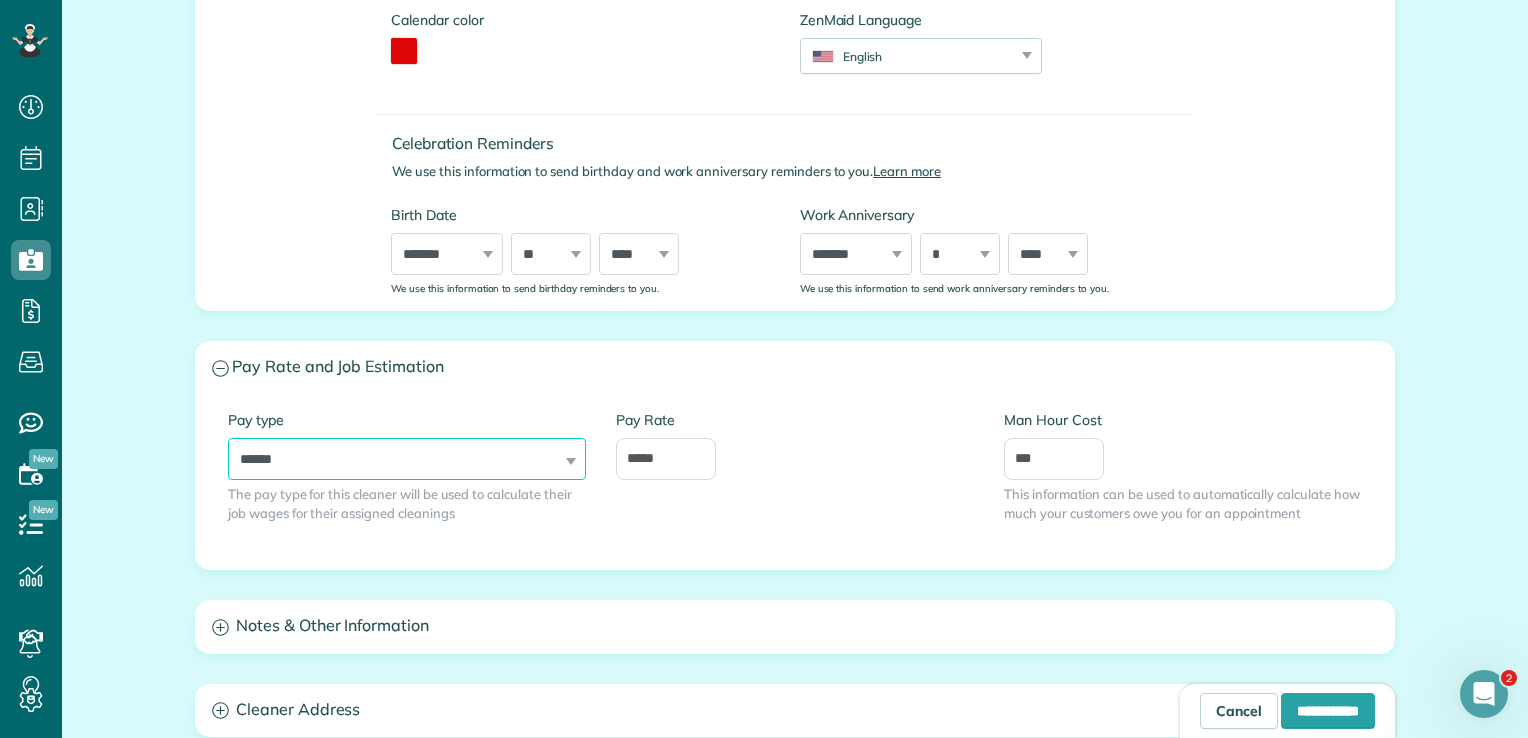 click on "**********" at bounding box center (407, 459) 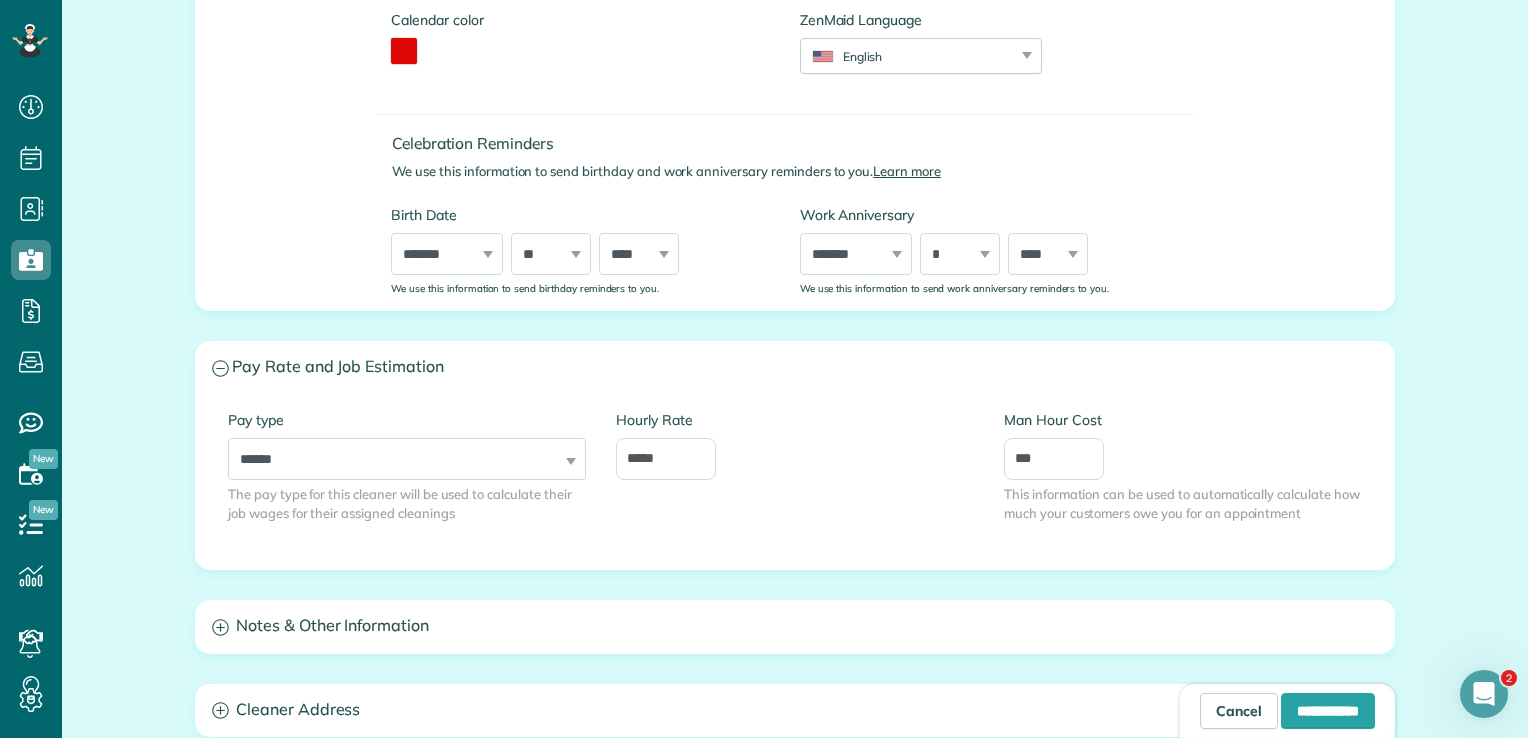 click on "**********" at bounding box center [795, 481] 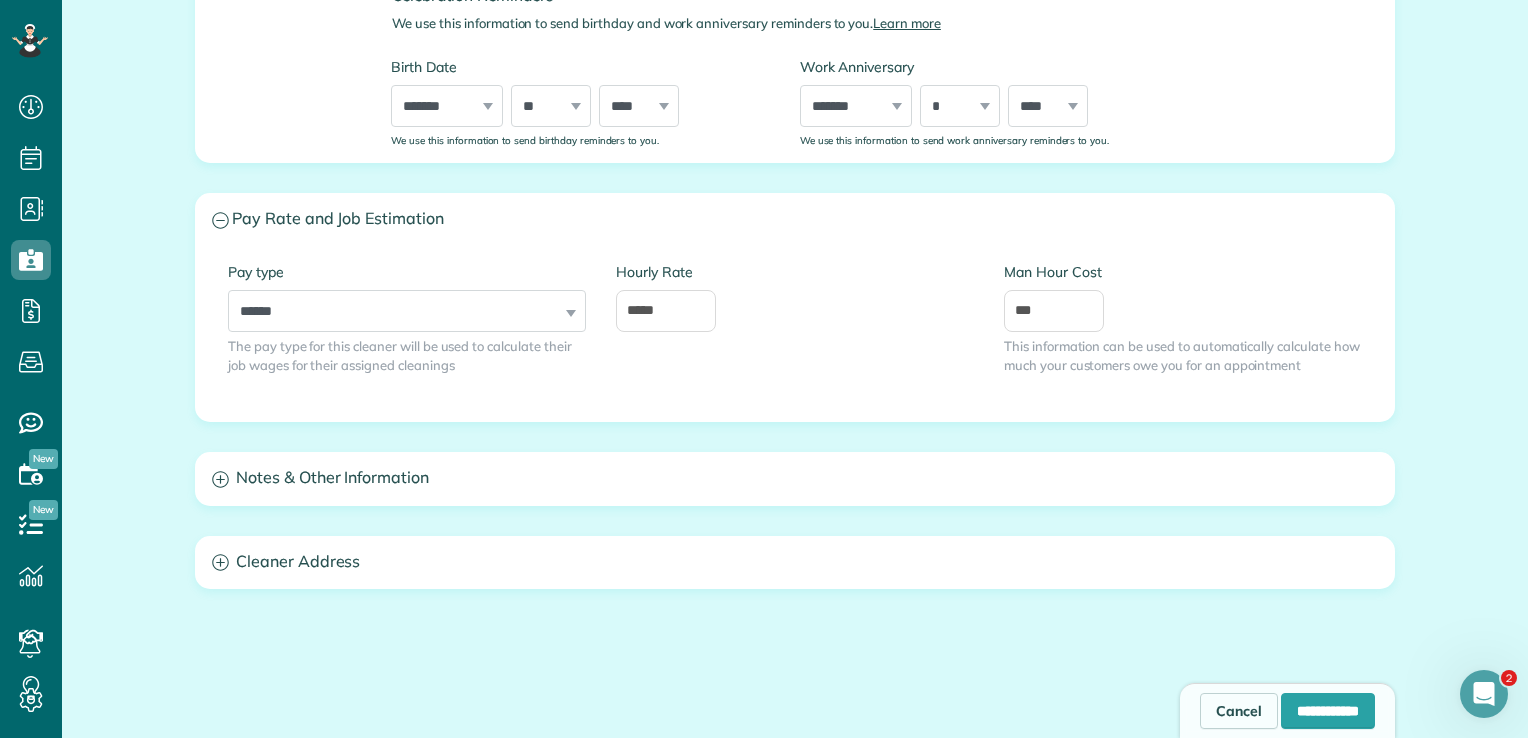 scroll, scrollTop: 1081, scrollLeft: 0, axis: vertical 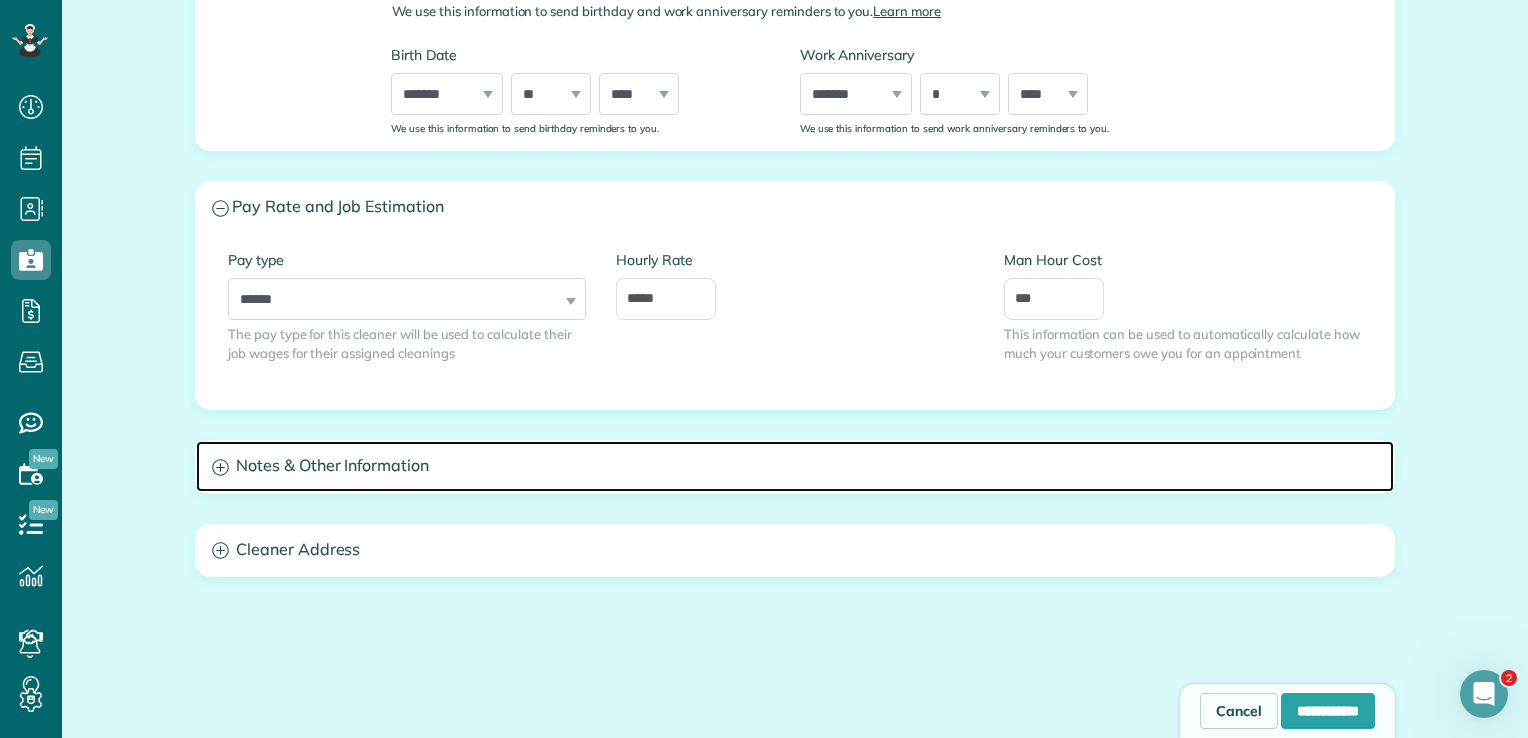 click on "Notes & Other Information" at bounding box center [795, 466] 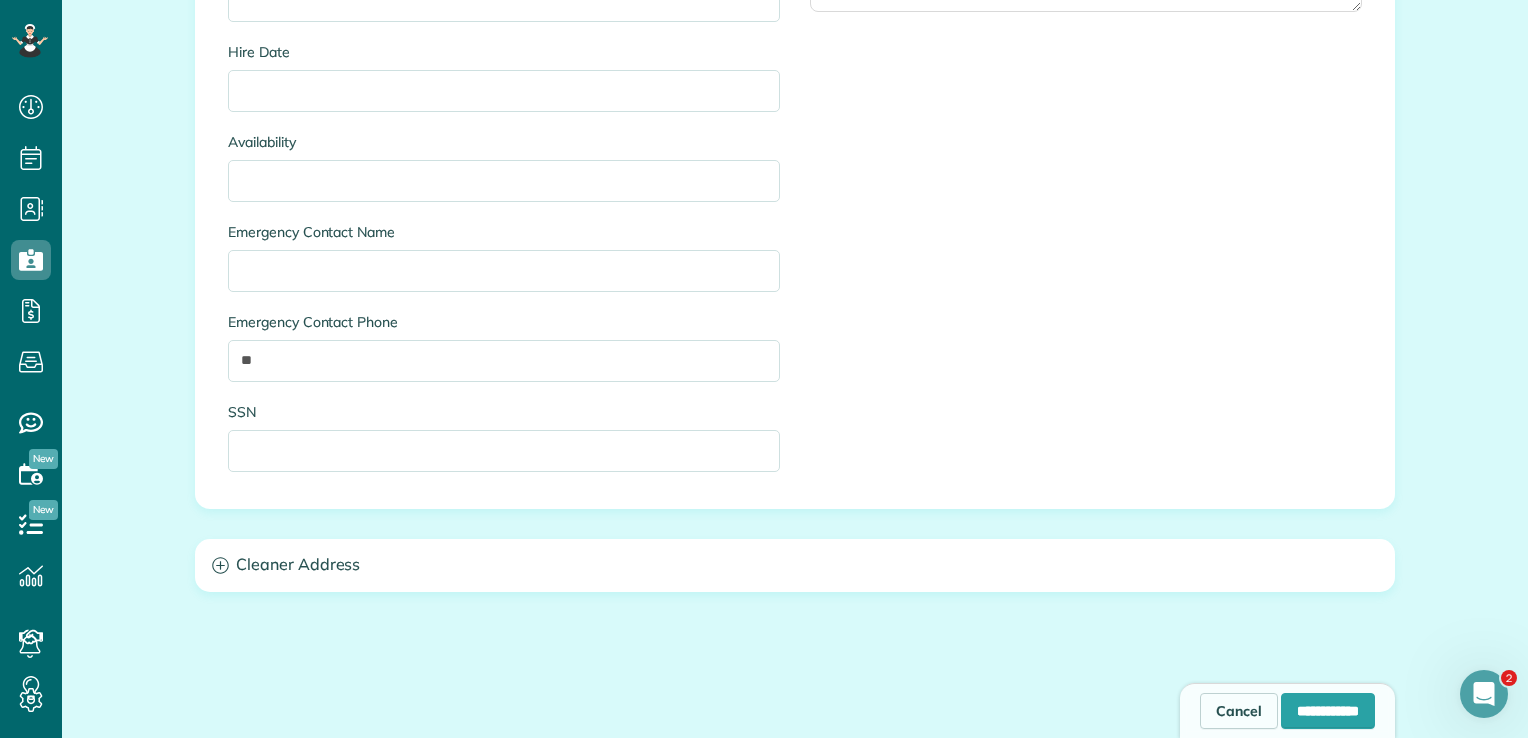 scroll, scrollTop: 1774, scrollLeft: 0, axis: vertical 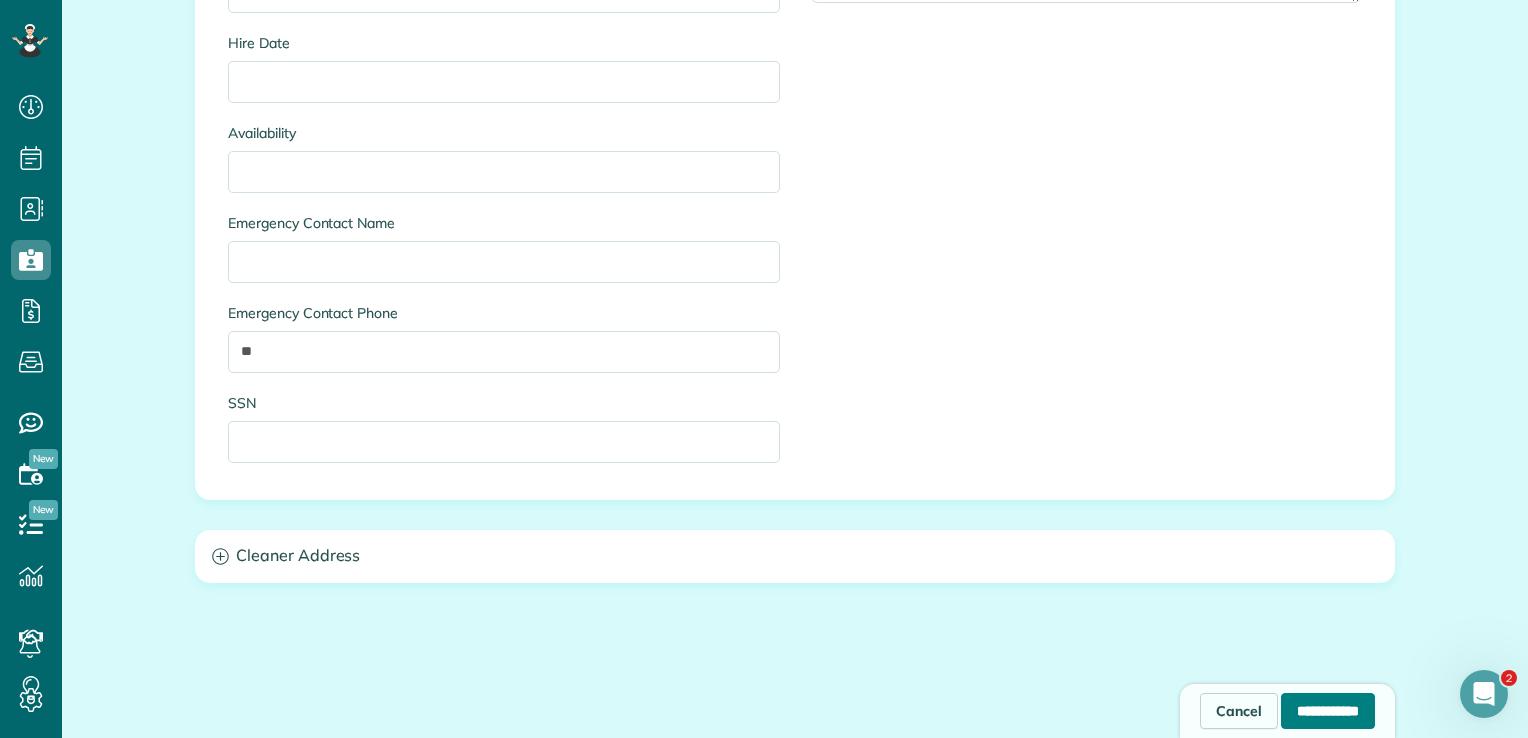 click on "**********" at bounding box center (1328, 711) 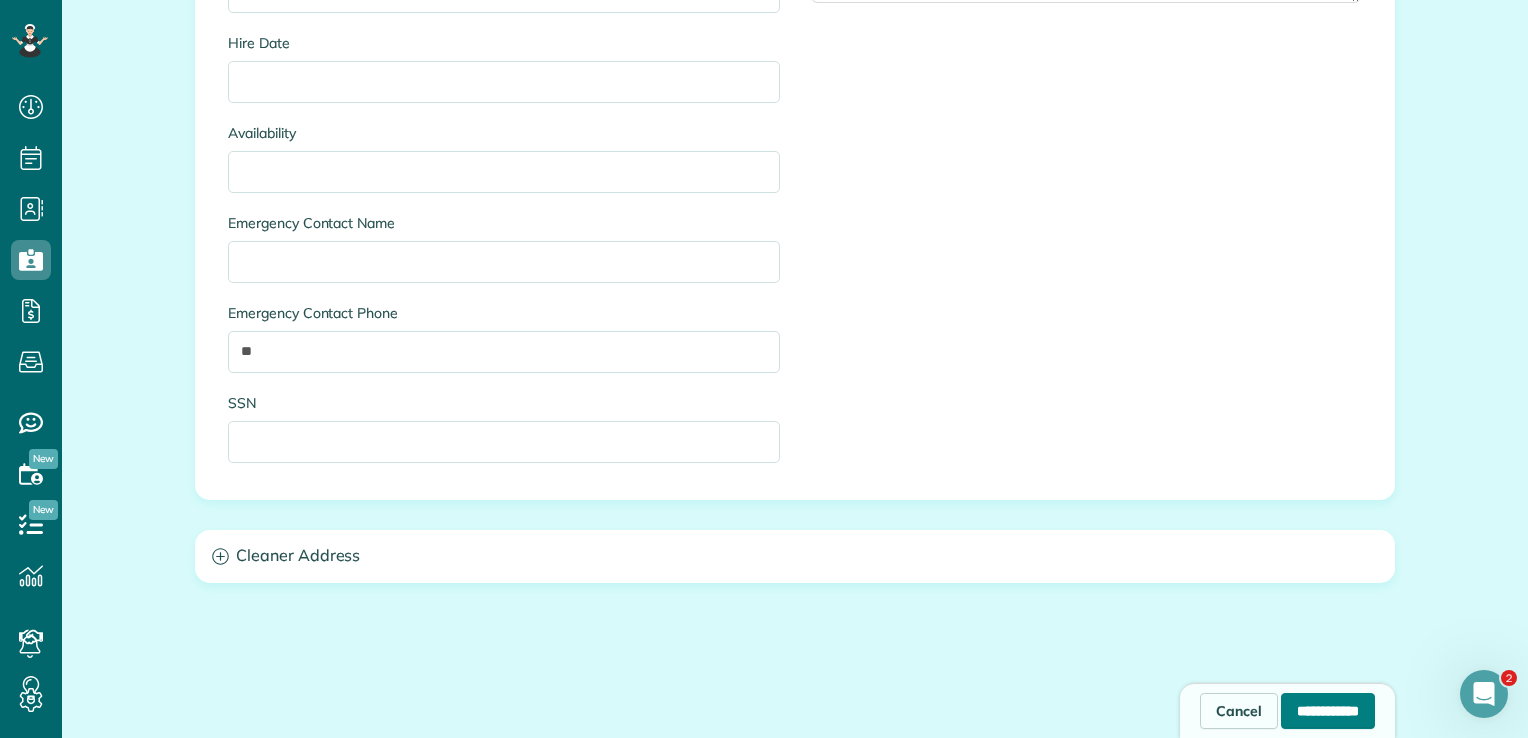 type on "********" 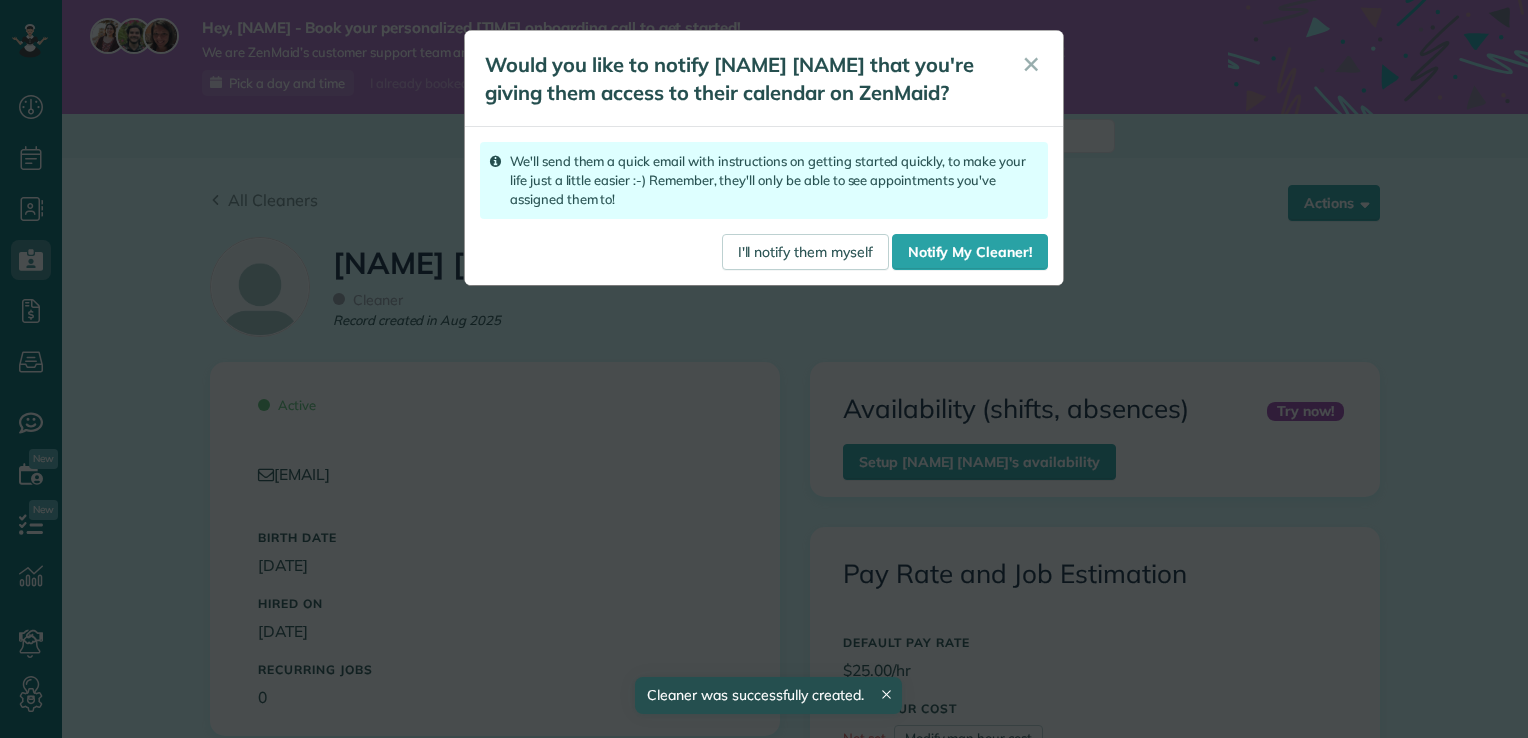 scroll, scrollTop: 0, scrollLeft: 0, axis: both 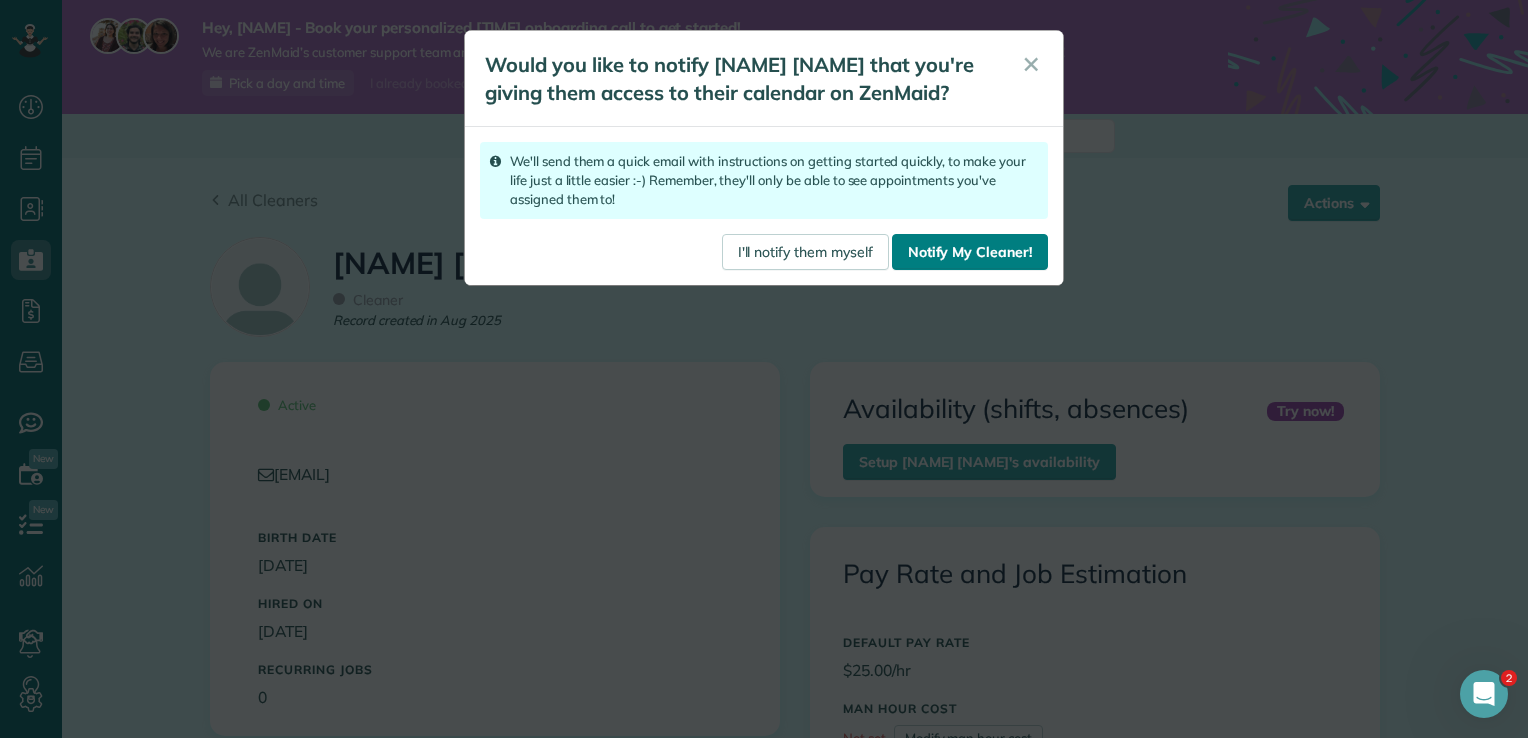 click on "Notify My Cleaner!" at bounding box center [970, 252] 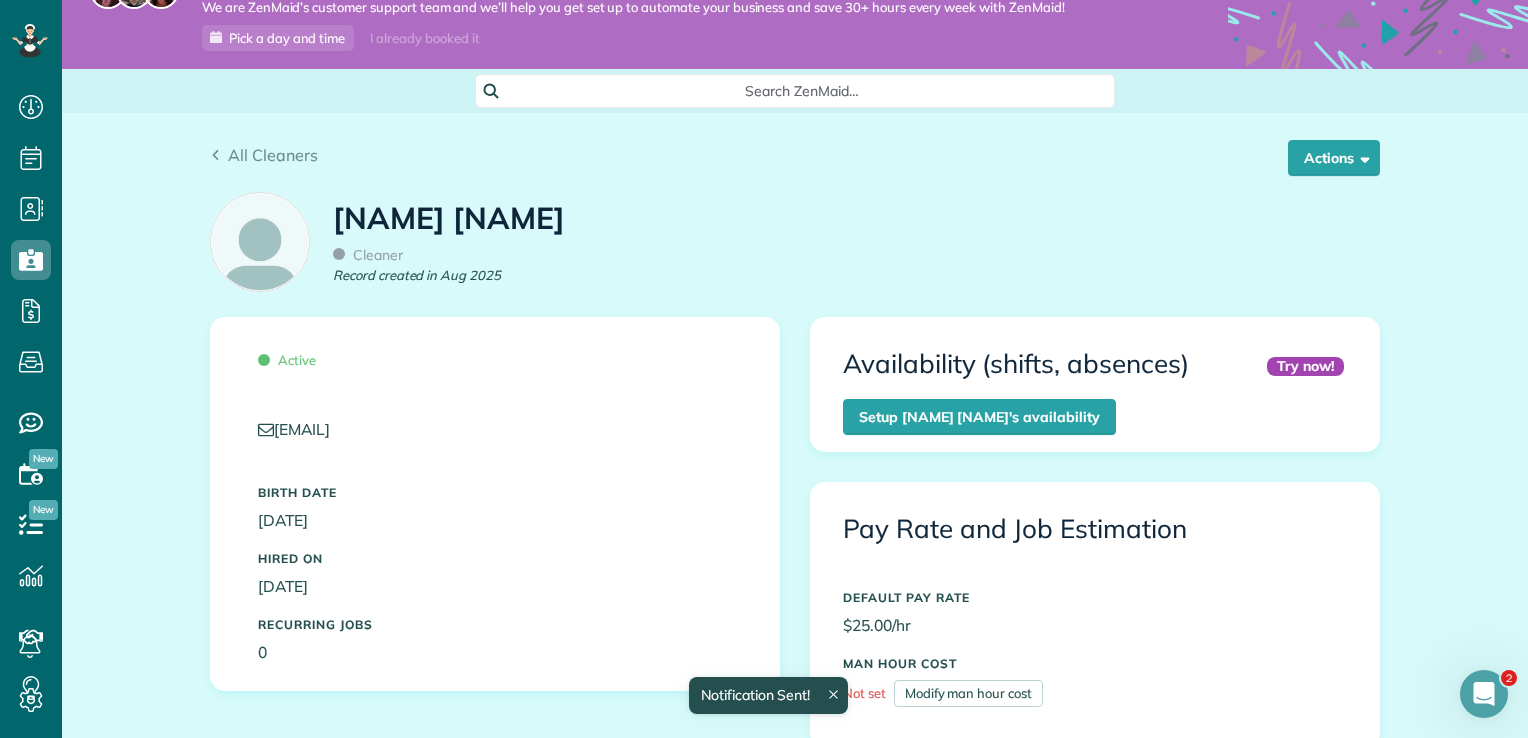 scroll, scrollTop: 0, scrollLeft: 0, axis: both 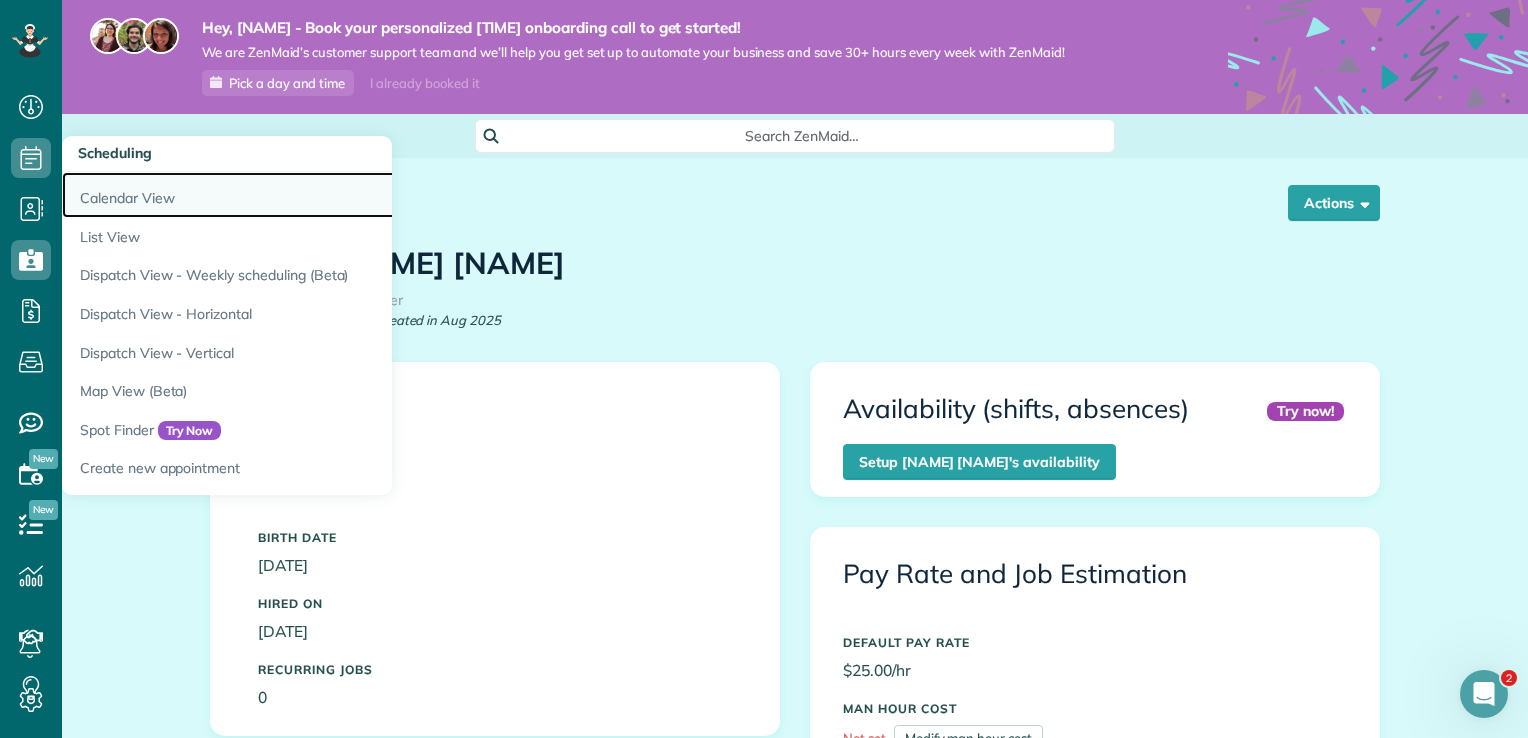 click on "Calendar View" at bounding box center (312, 195) 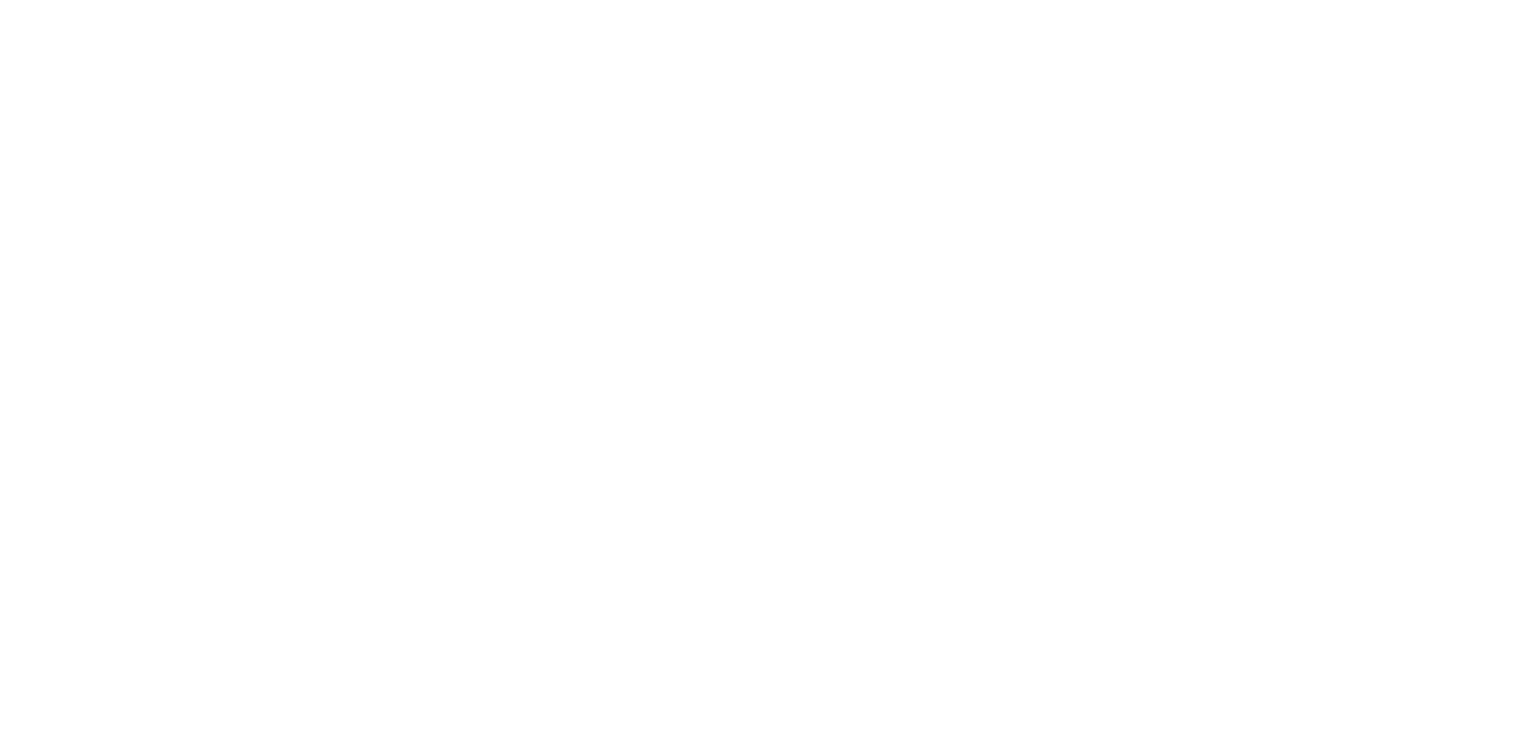 scroll, scrollTop: 0, scrollLeft: 0, axis: both 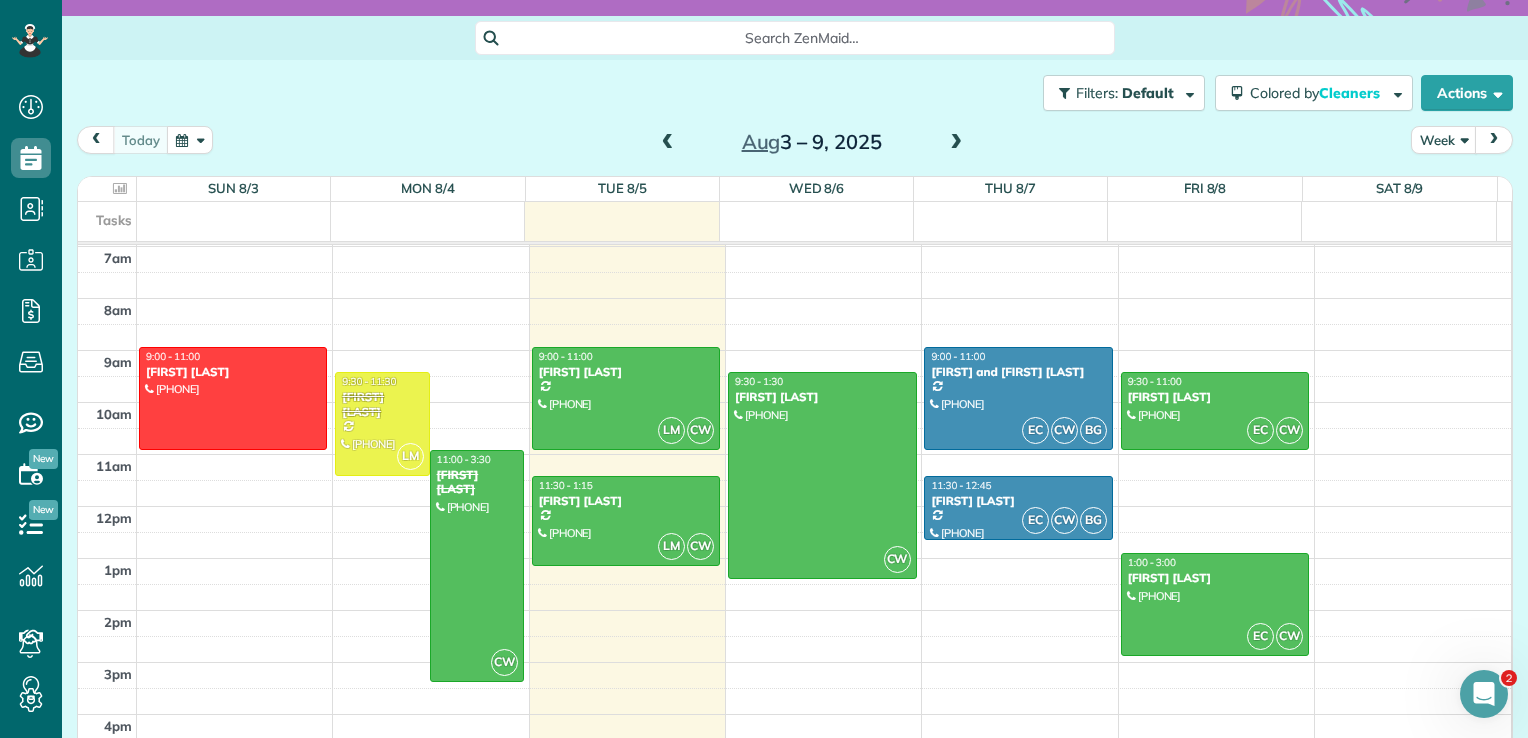 click at bounding box center (956, 143) 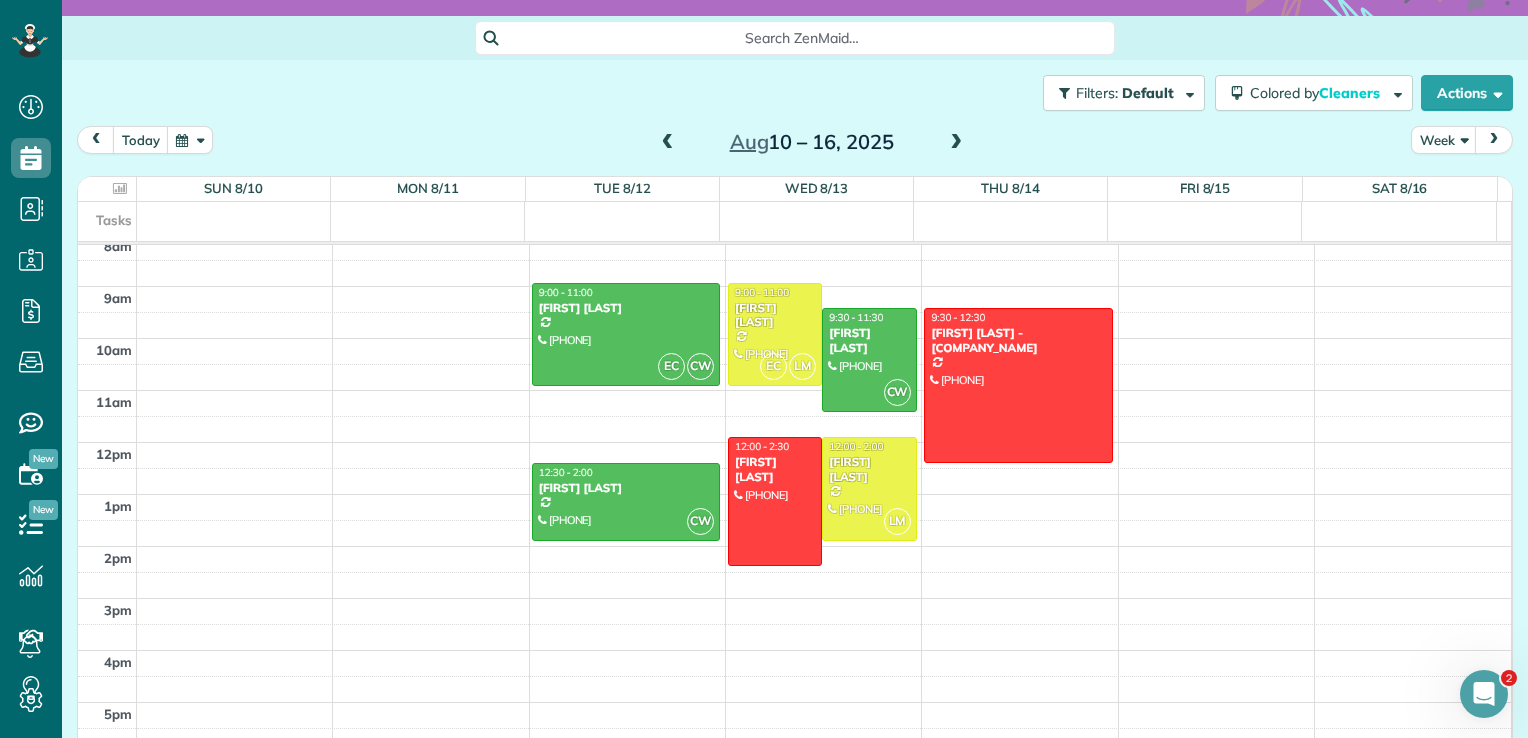 scroll, scrollTop: 424, scrollLeft: 0, axis: vertical 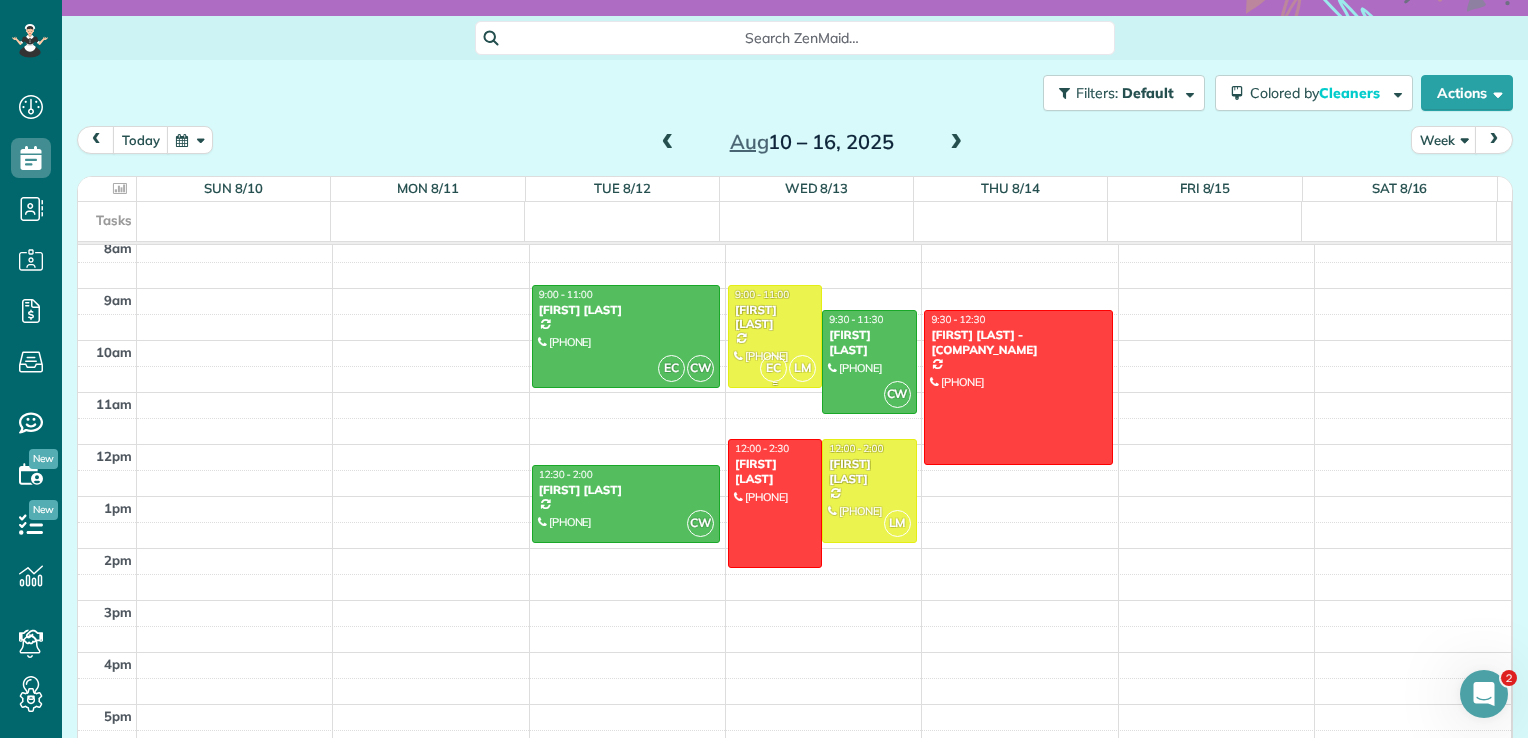 click on "[FIRST] [LAST]" at bounding box center [775, 317] 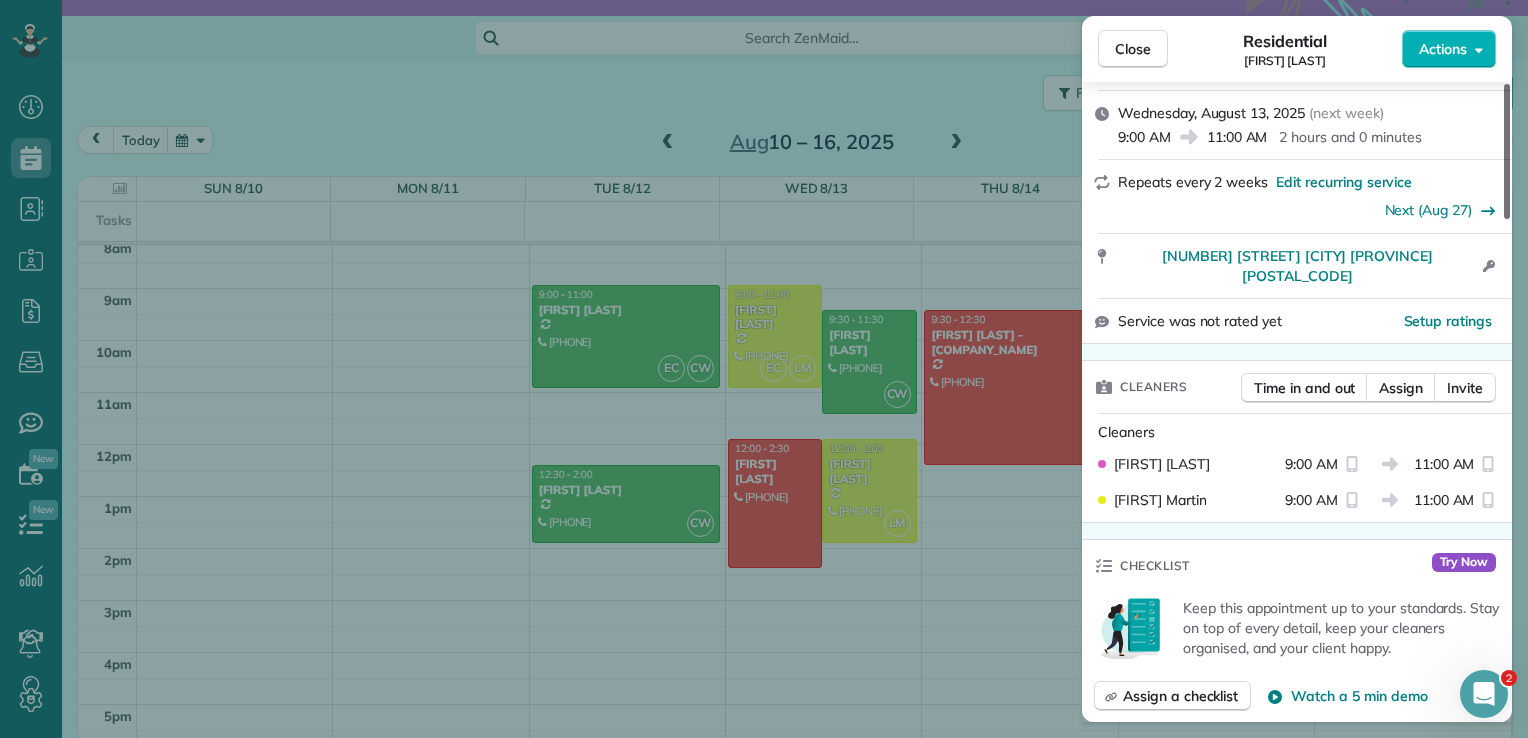 scroll, scrollTop: 292, scrollLeft: 0, axis: vertical 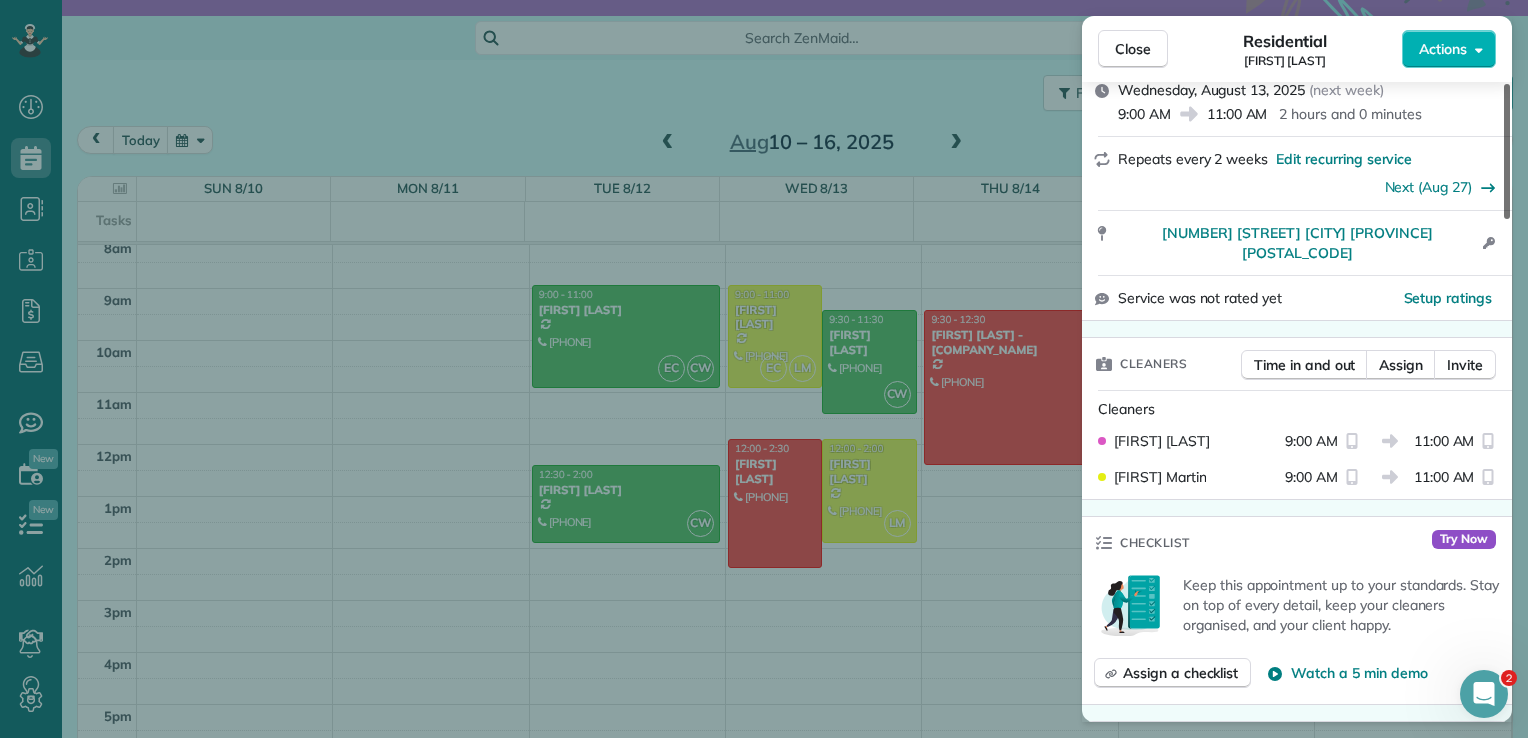 drag, startPoint x: 1508, startPoint y: 191, endPoint x: 1488, endPoint y: 253, distance: 65.14599 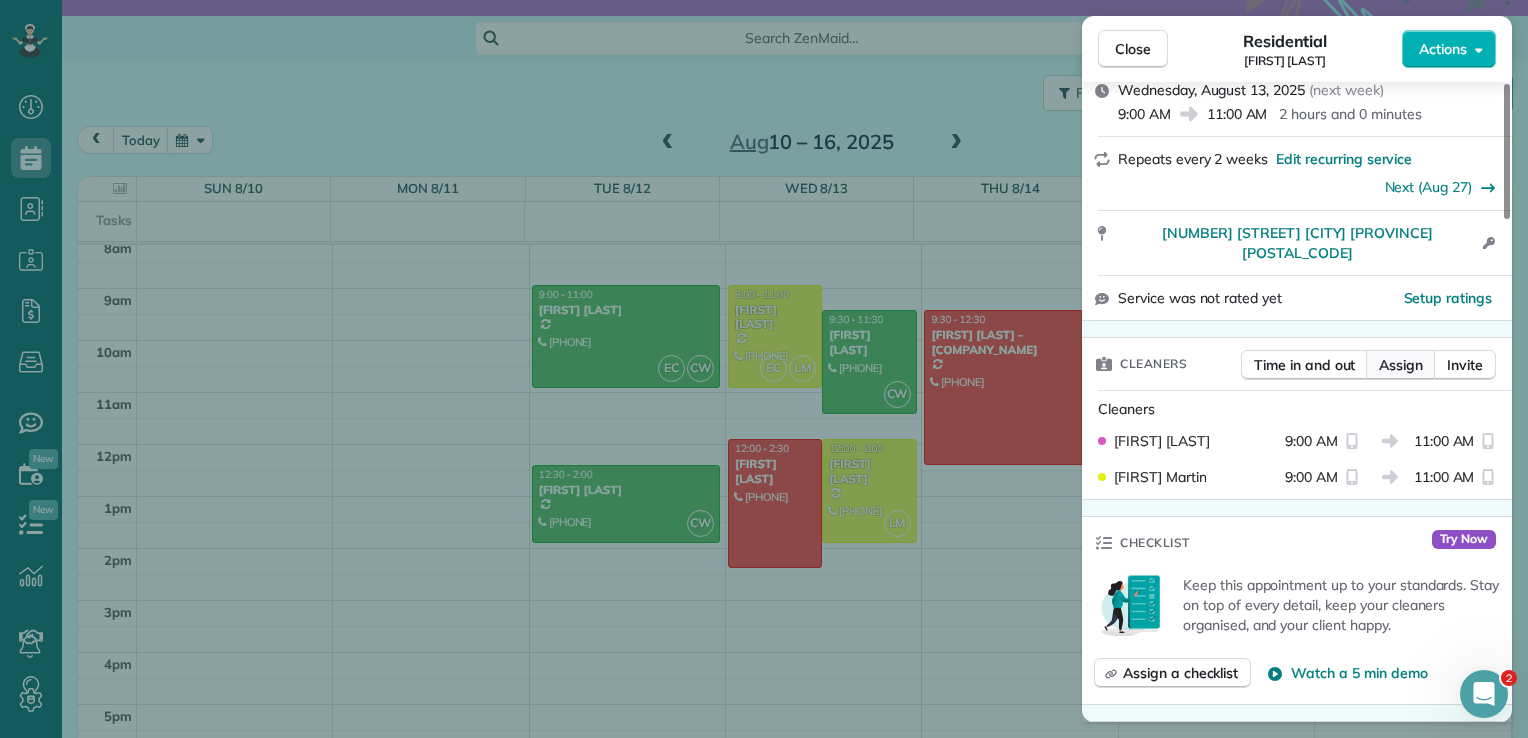 click on "Assign" at bounding box center [1401, 365] 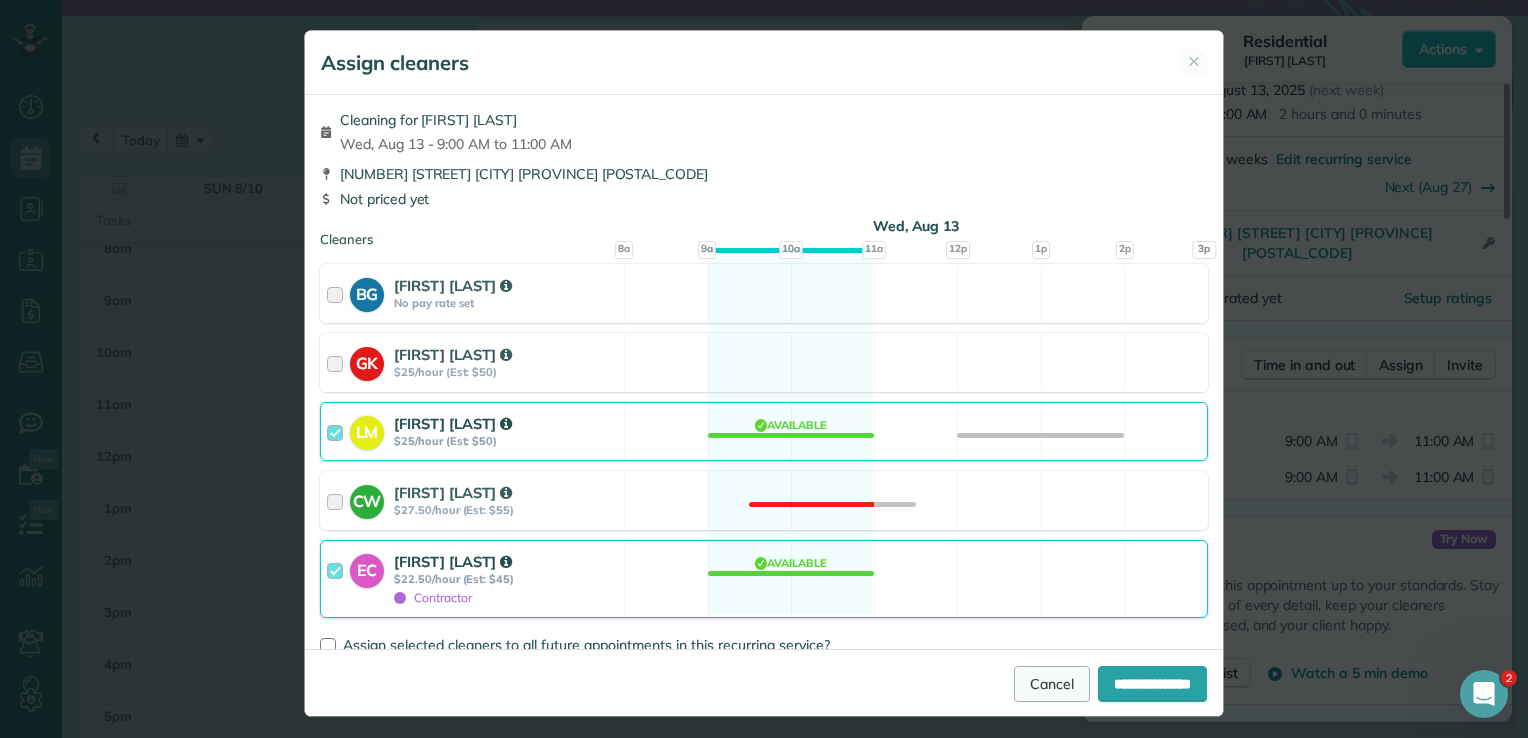 click on "Cancel" at bounding box center (1052, 684) 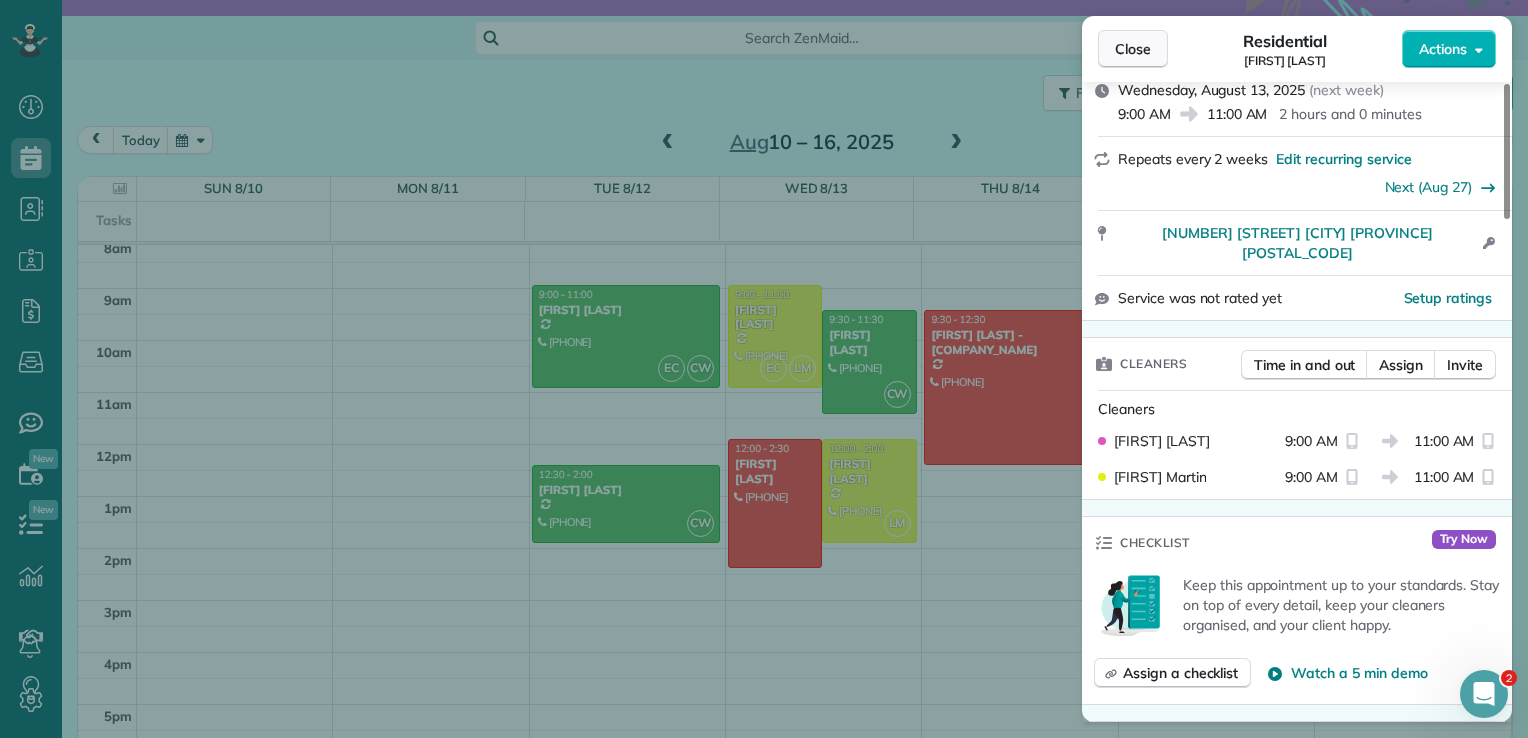 click on "Close" at bounding box center (1133, 49) 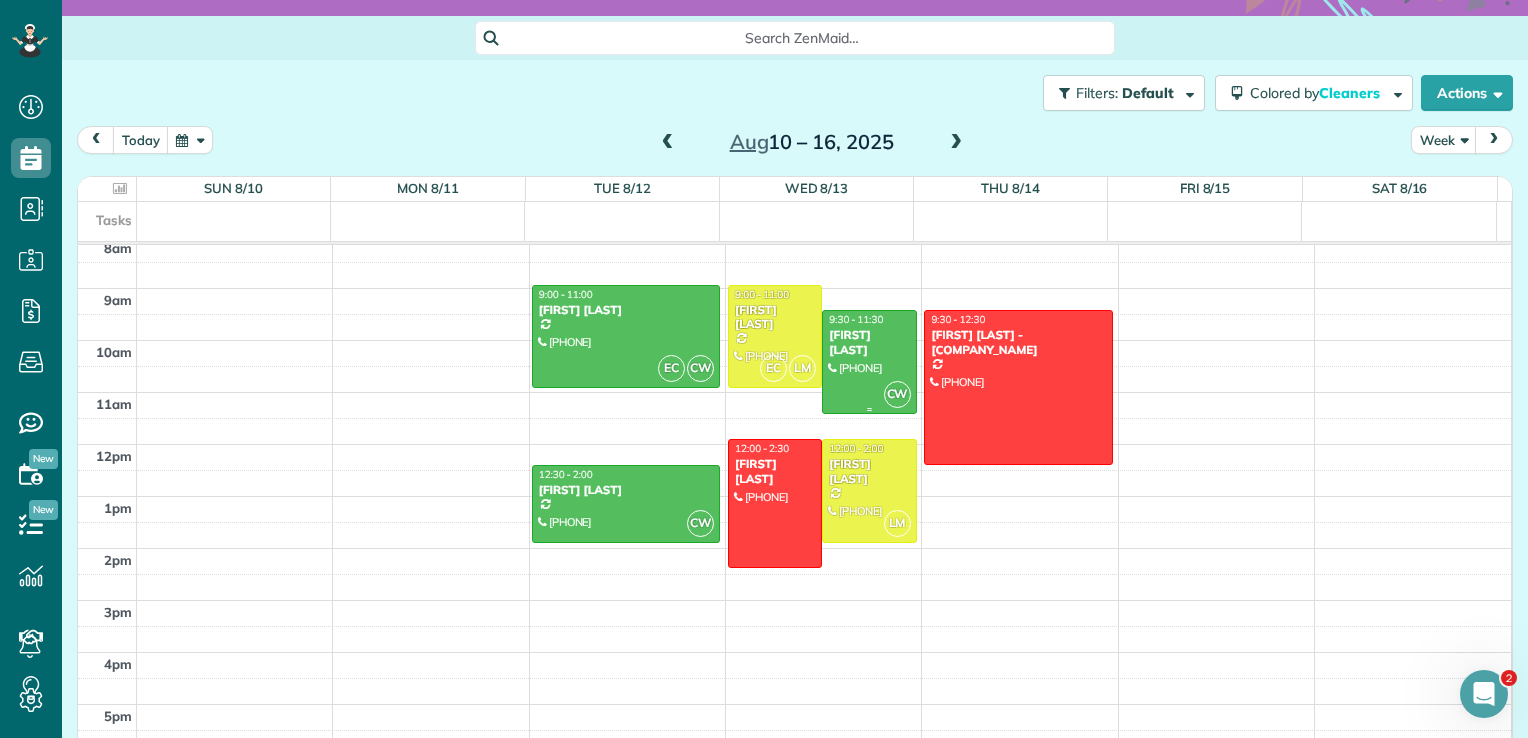 click at bounding box center (869, 361) 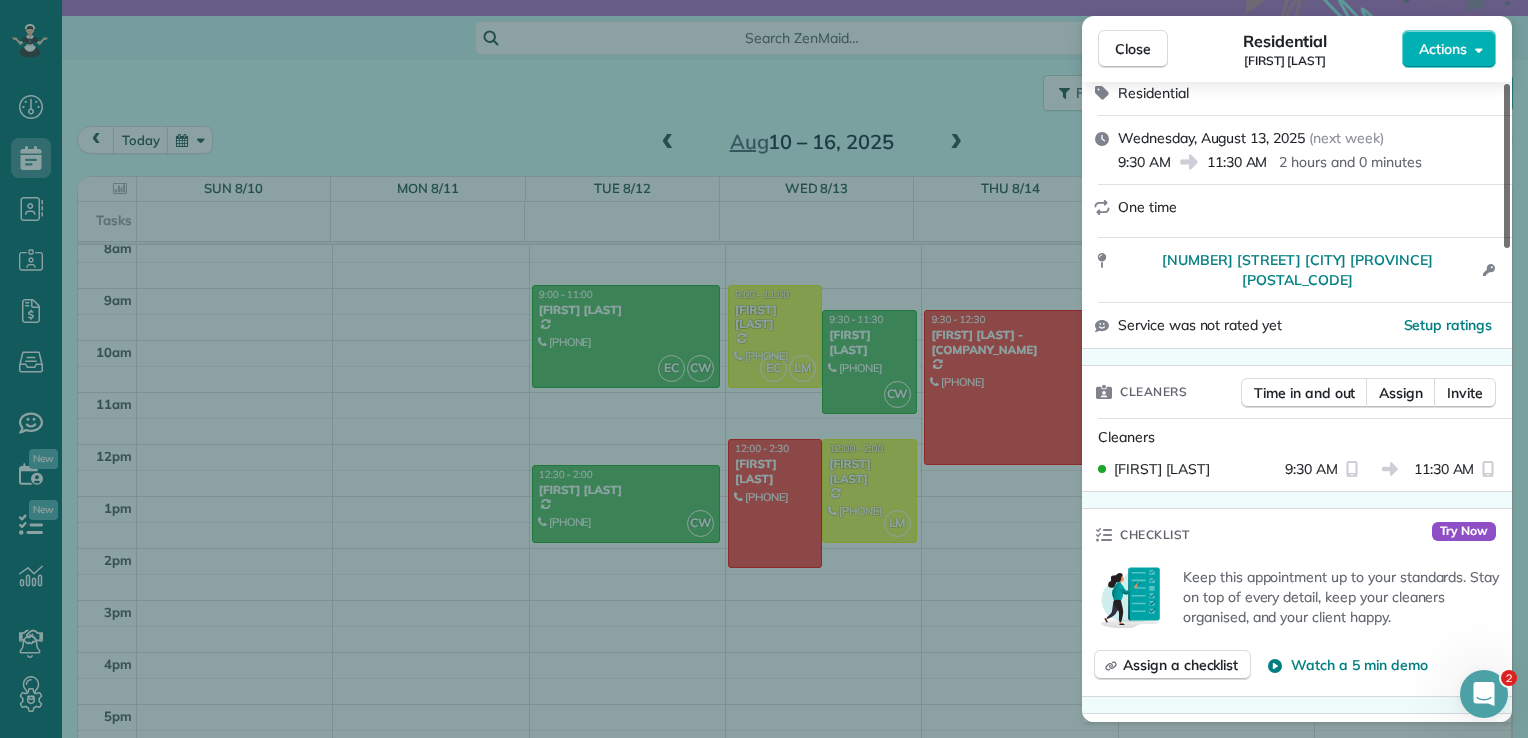 scroll, scrollTop: 293, scrollLeft: 0, axis: vertical 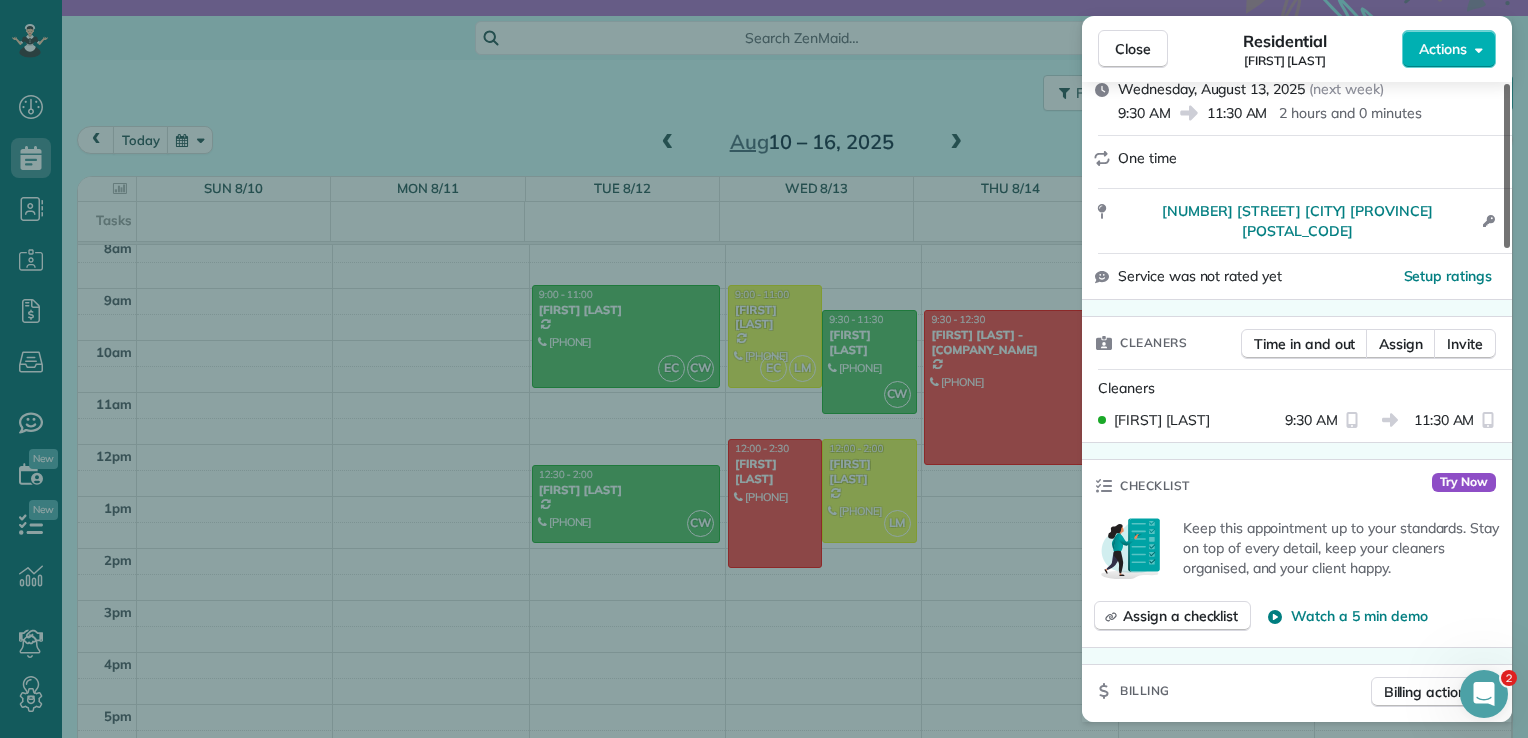 drag, startPoint x: 1505, startPoint y: 213, endPoint x: 1501, endPoint y: 288, distance: 75.10659 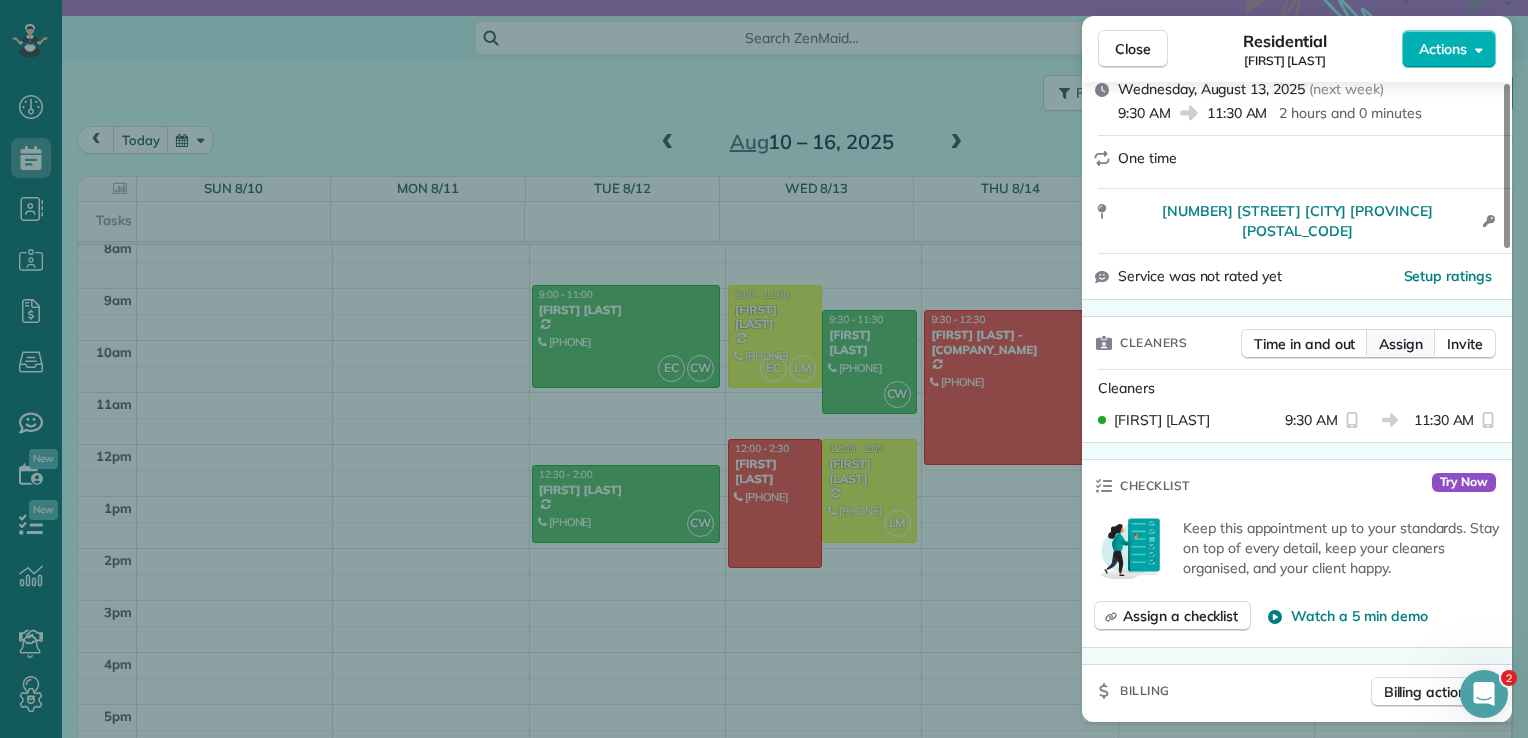 click on "Assign" at bounding box center [1401, 344] 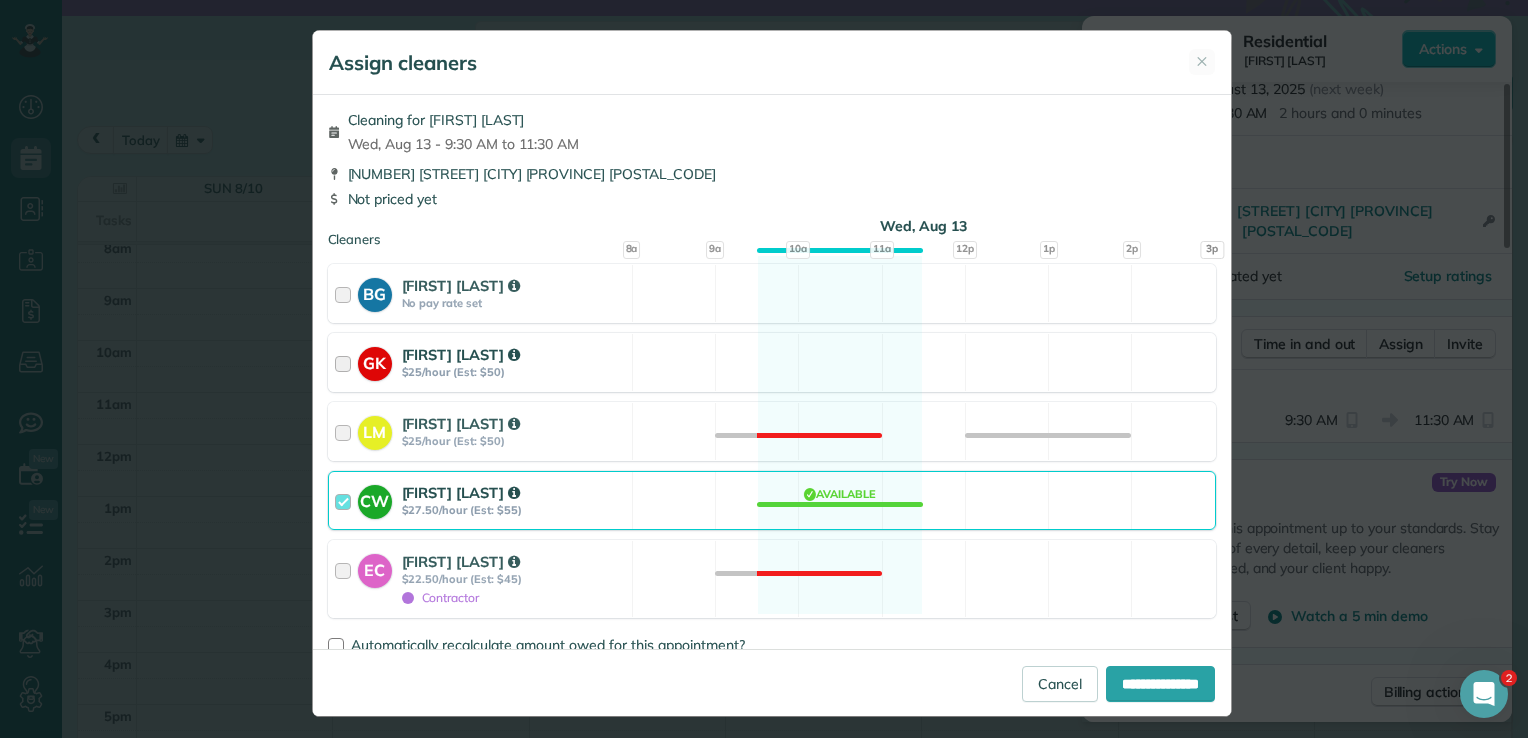 click at bounding box center [346, 362] 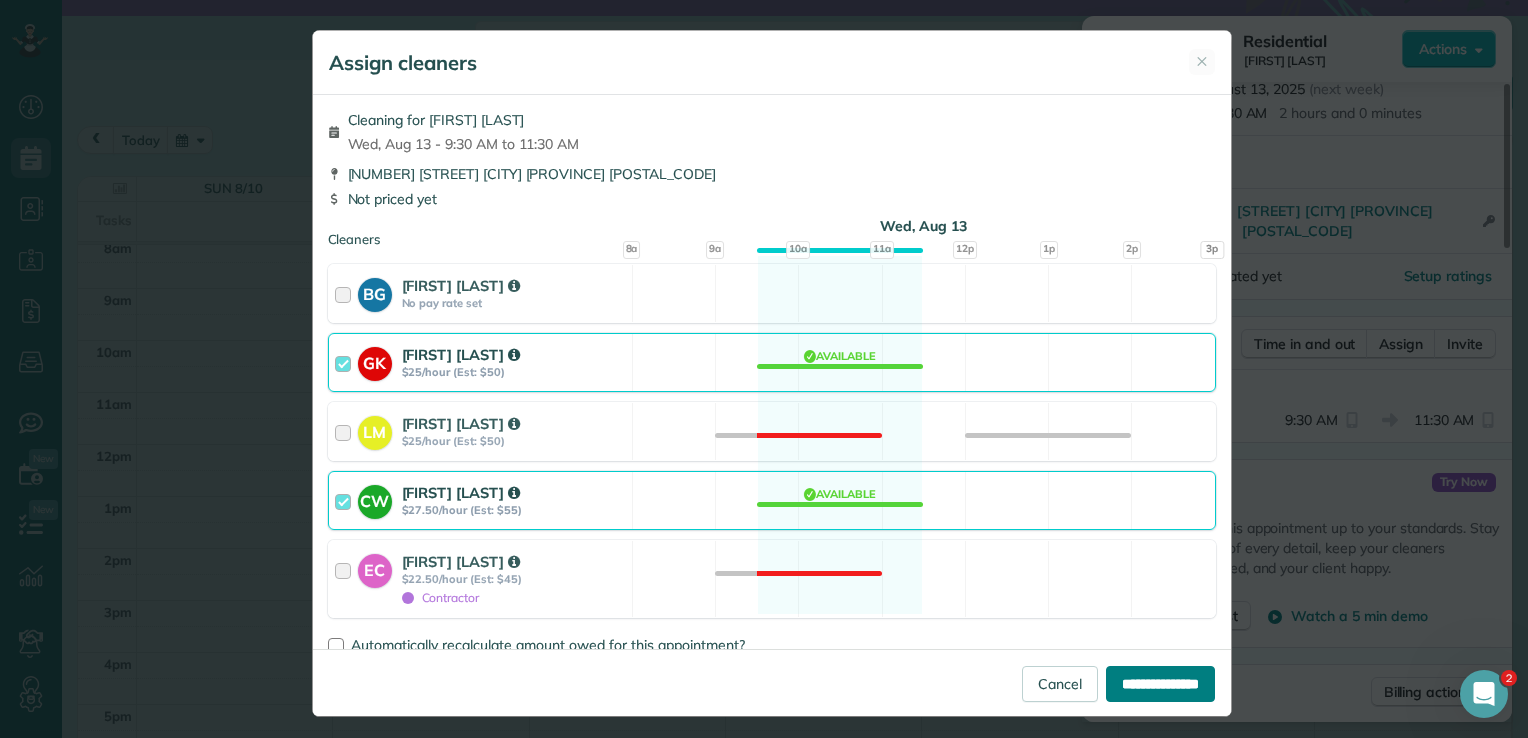 click on "**********" at bounding box center (1160, 684) 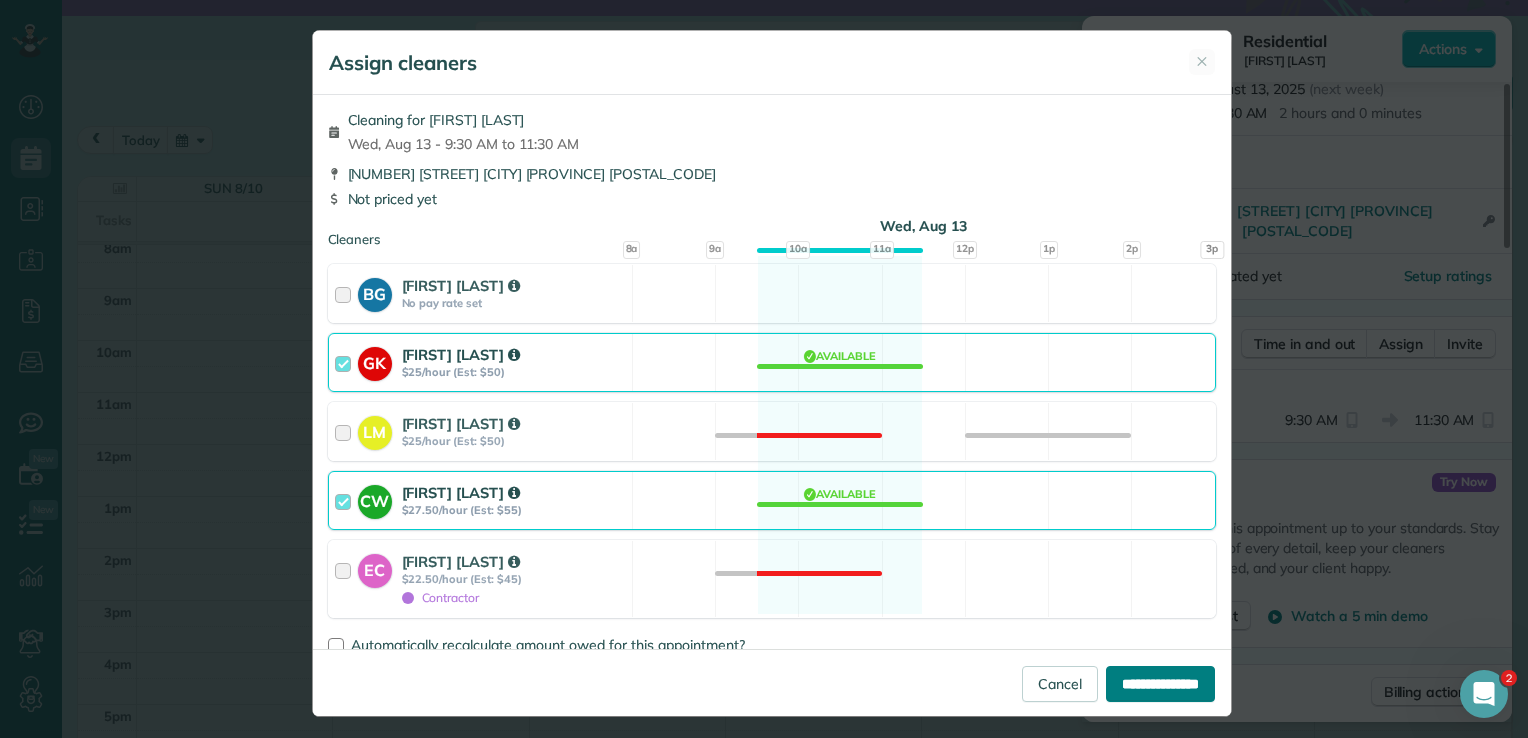 type on "**********" 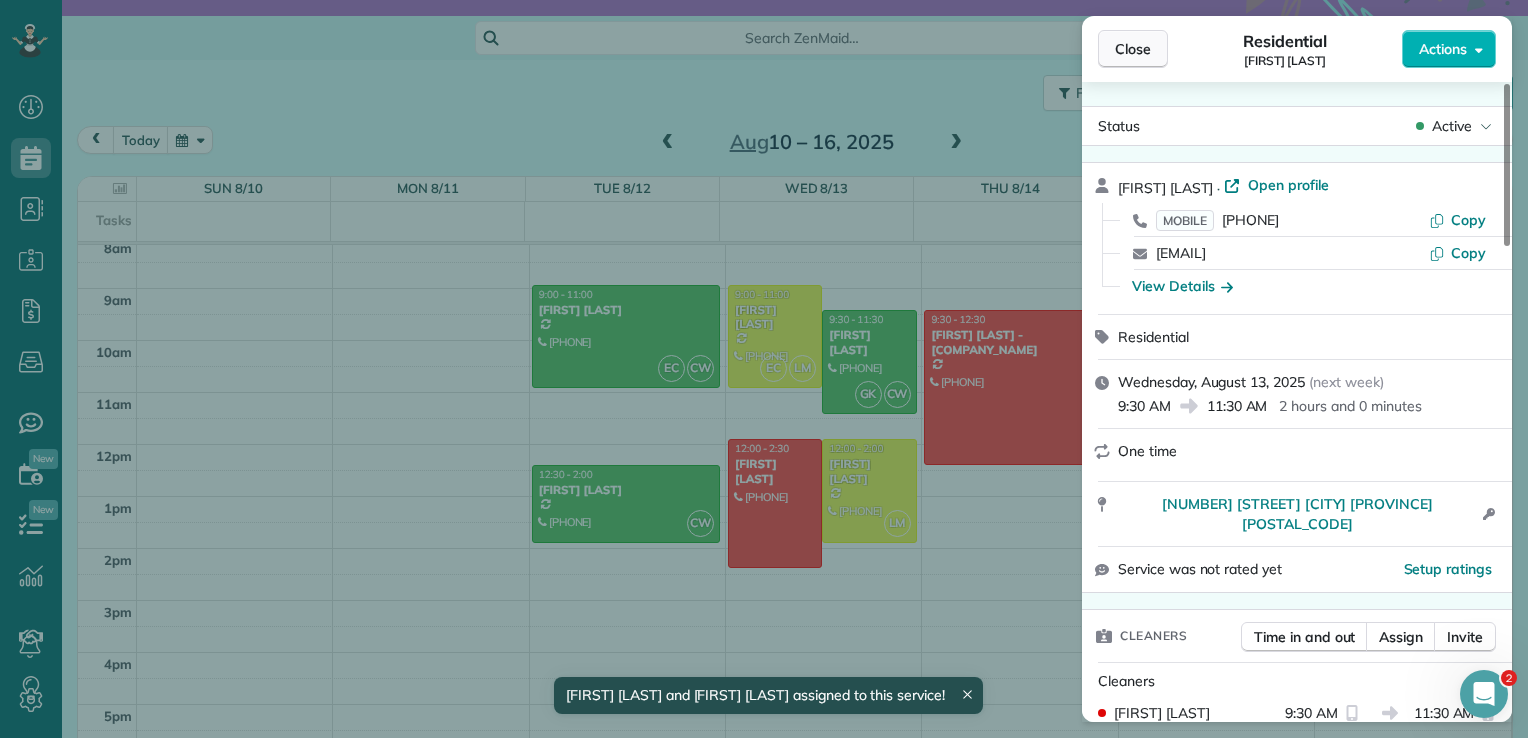 click on "Close" at bounding box center (1133, 49) 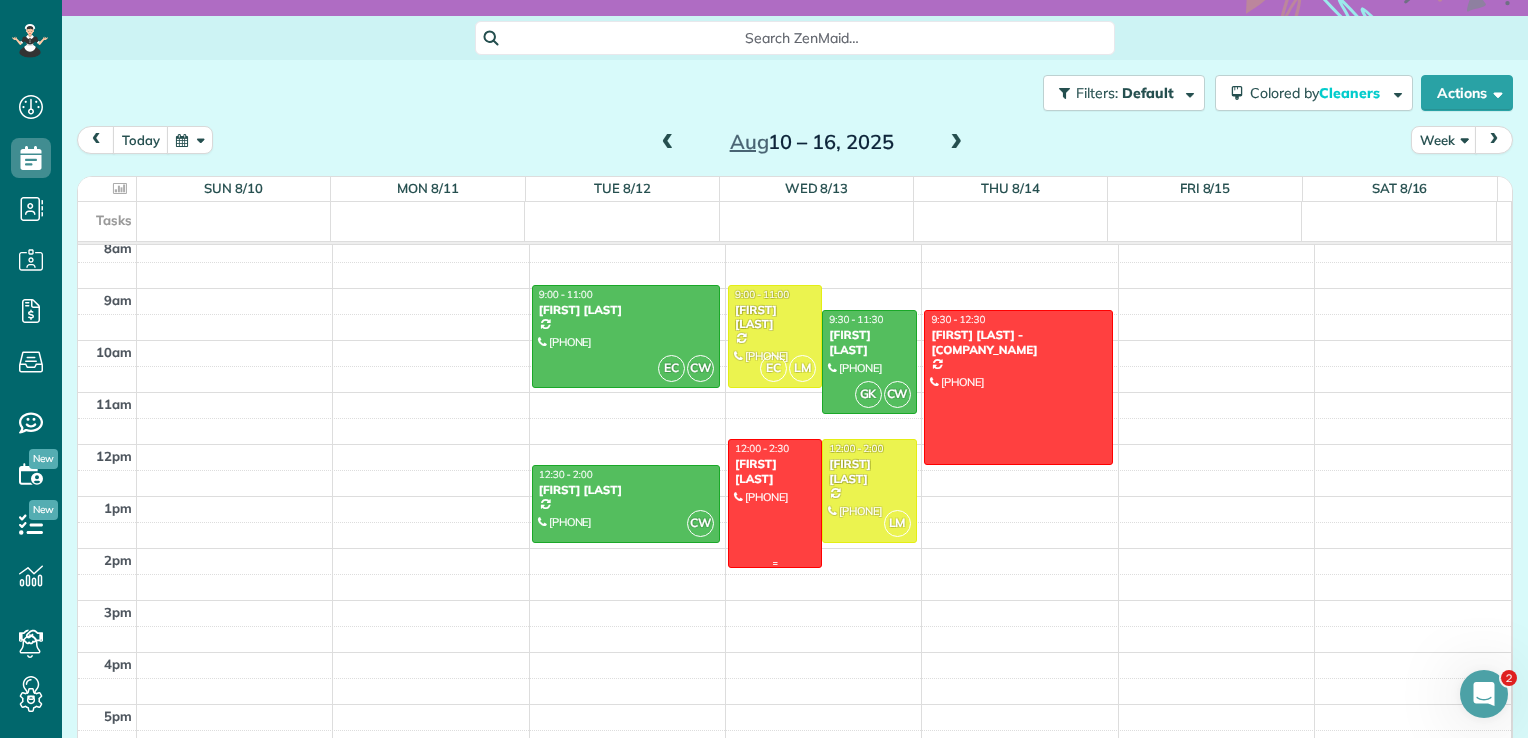 click at bounding box center (775, 503) 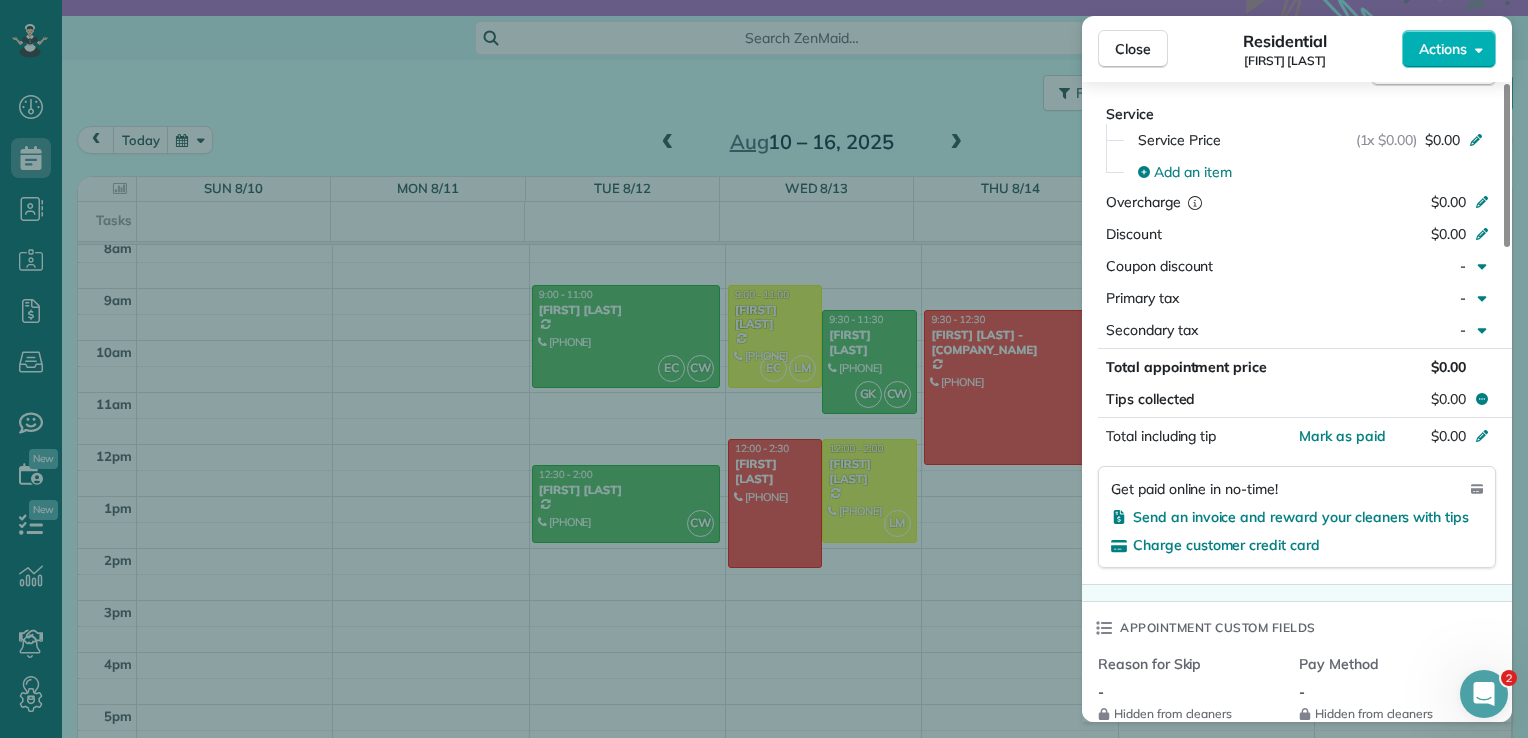 scroll, scrollTop: 979, scrollLeft: 0, axis: vertical 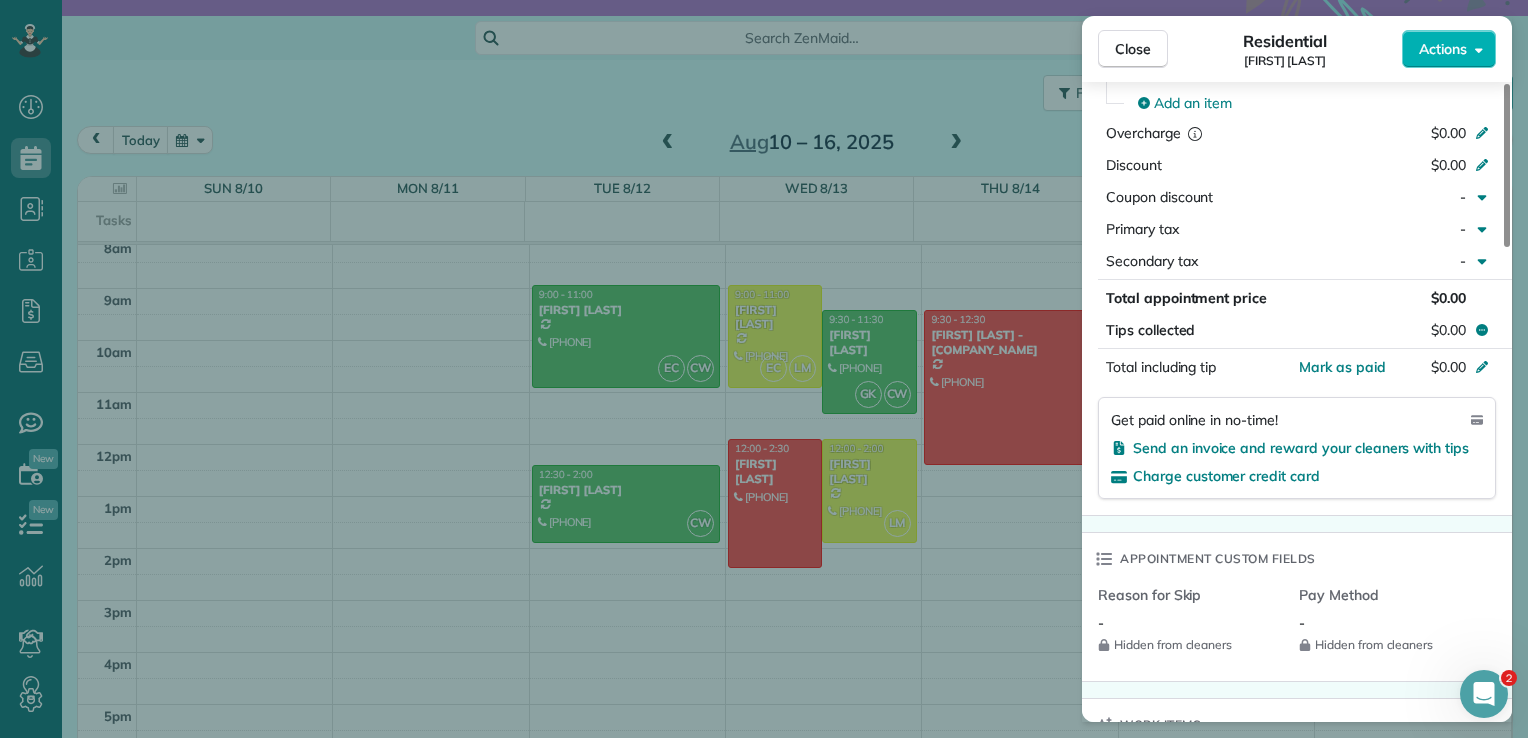 drag, startPoint x: 1509, startPoint y: 226, endPoint x: 1467, endPoint y: 474, distance: 251.53131 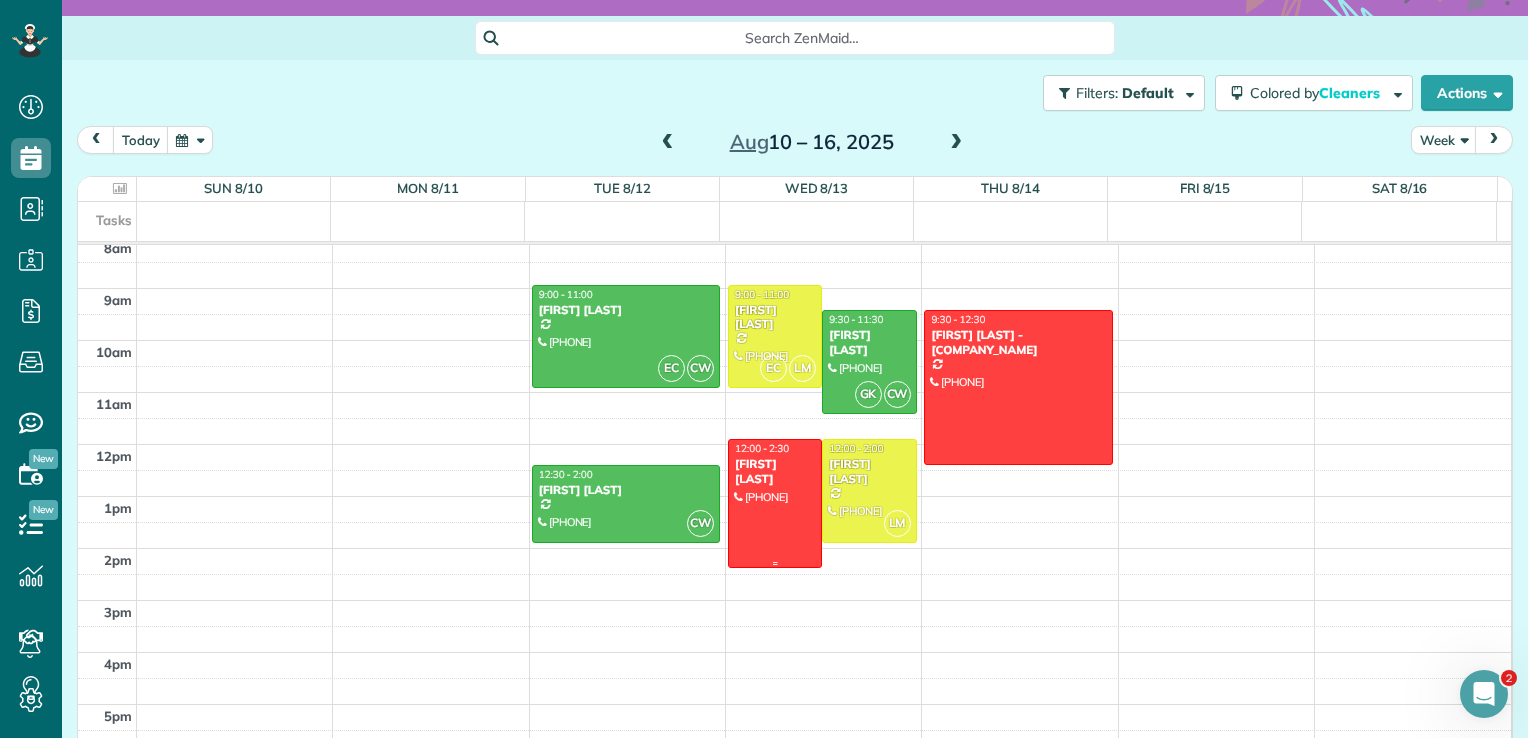 click at bounding box center [775, 503] 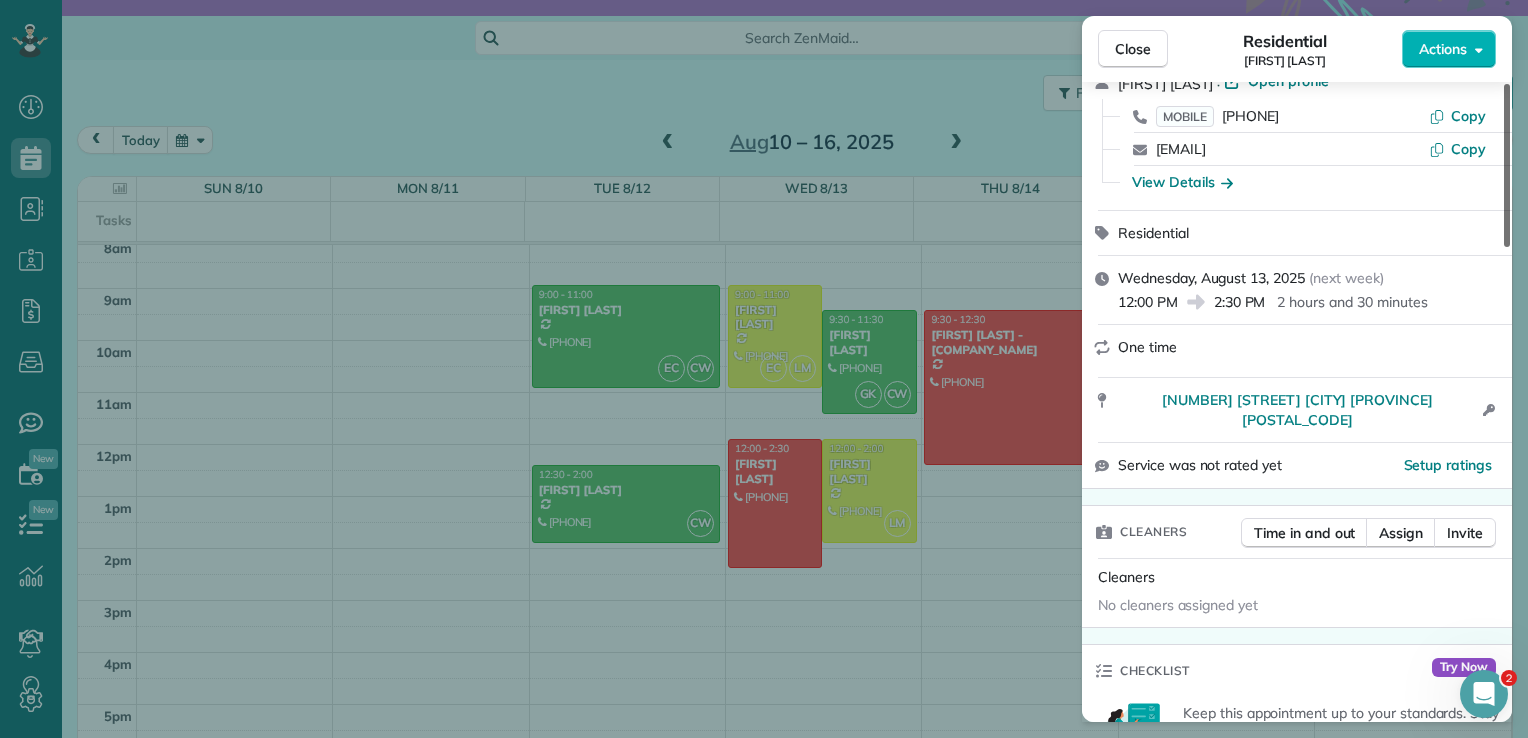 scroll, scrollTop: 151, scrollLeft: 0, axis: vertical 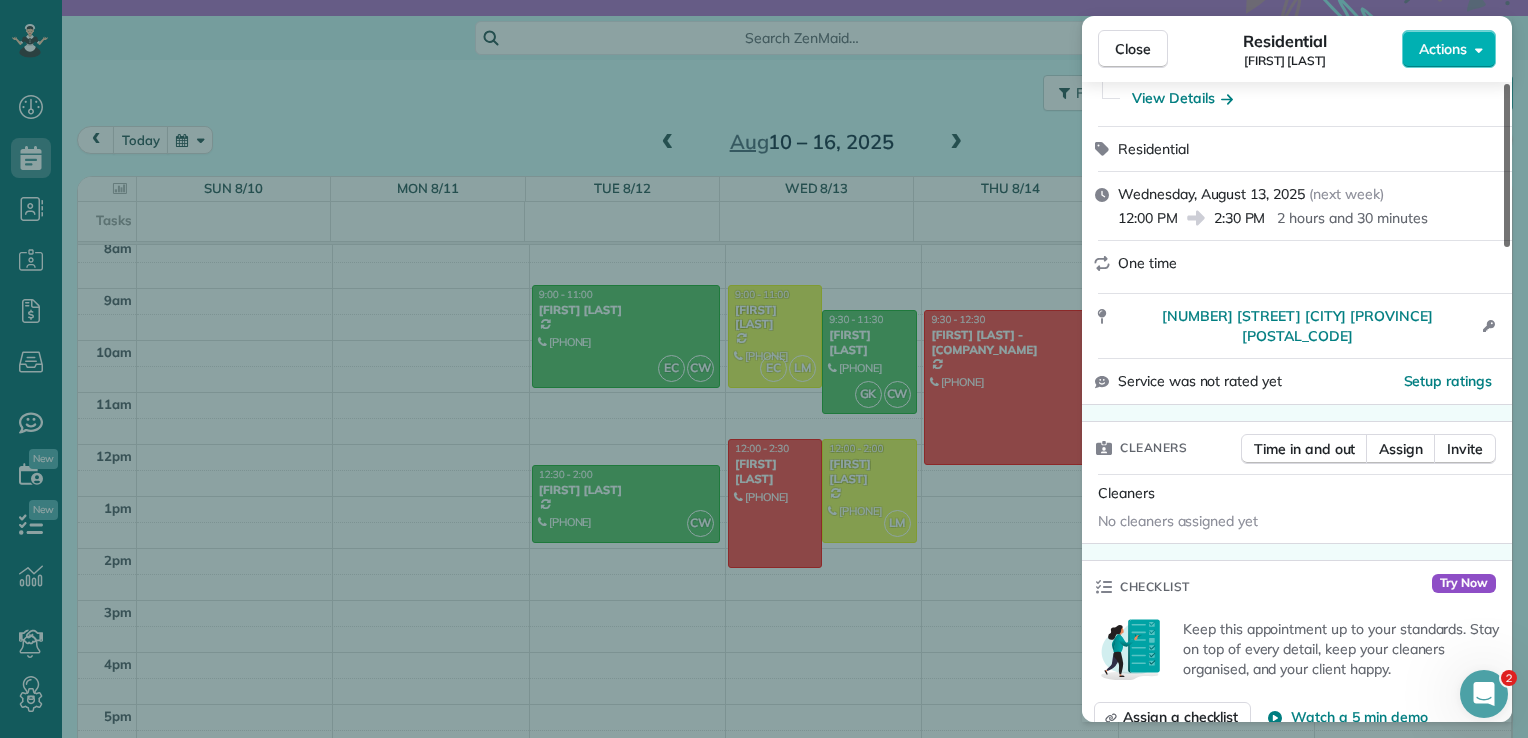drag, startPoint x: 1508, startPoint y: 236, endPoint x: 1489, endPoint y: 285, distance: 52.554733 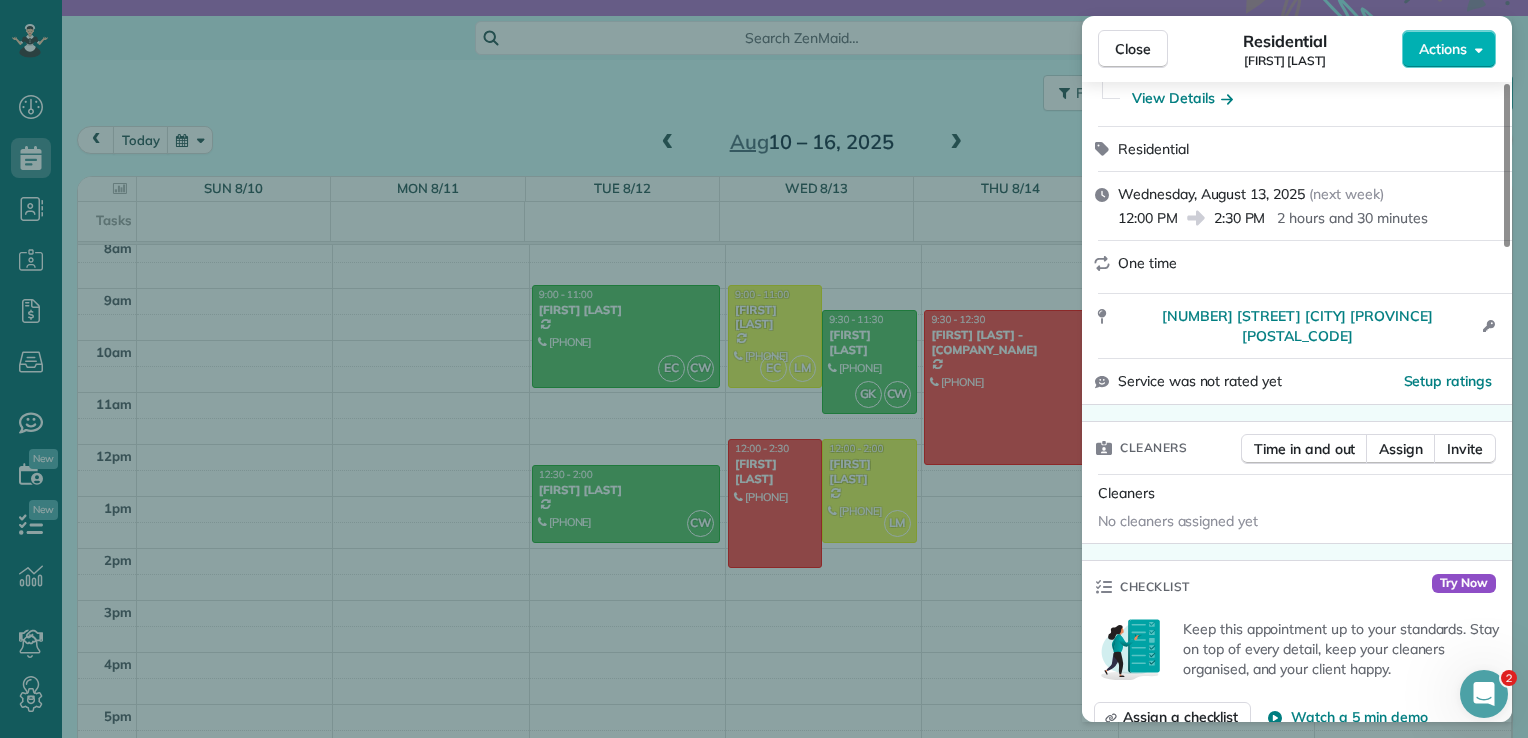 scroll, scrollTop: 192, scrollLeft: 0, axis: vertical 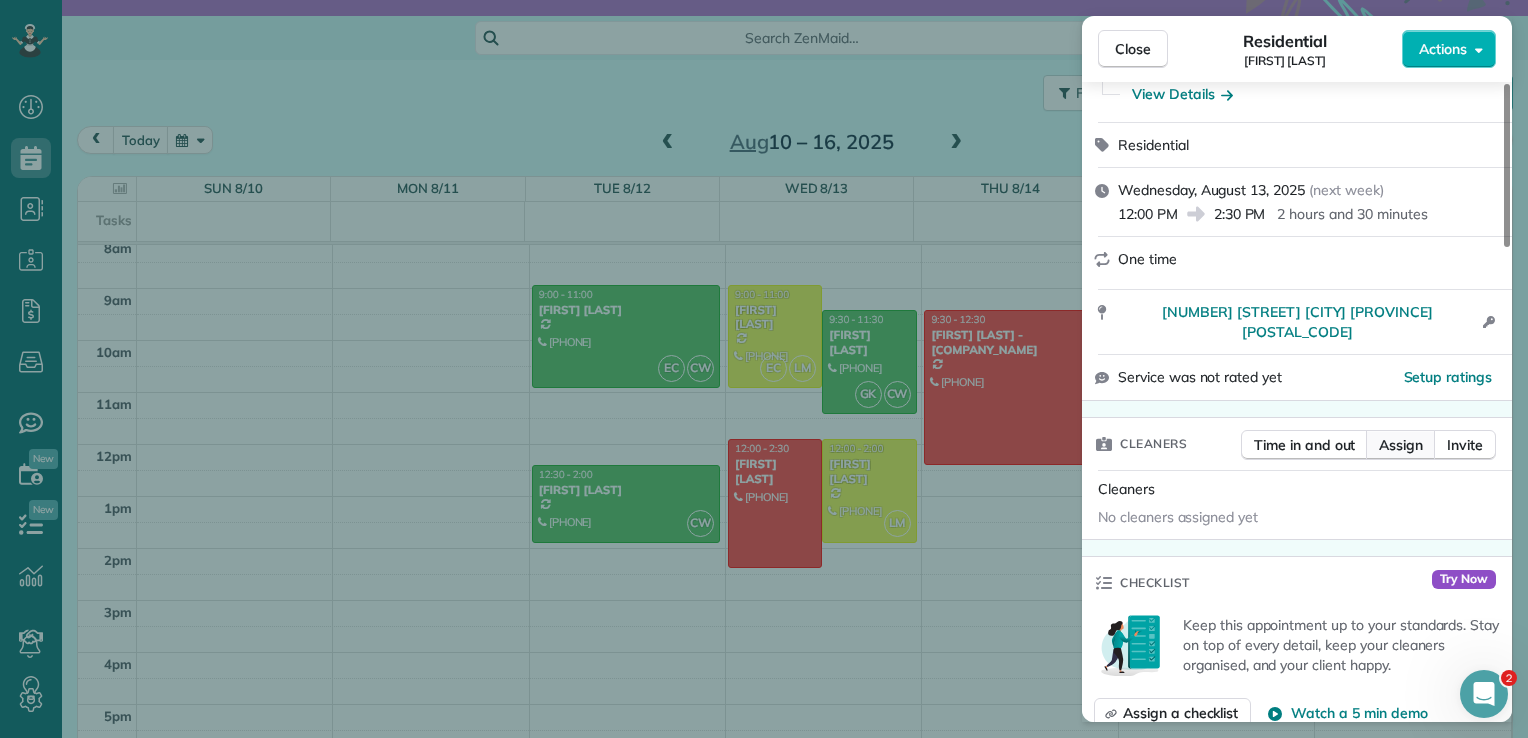 click on "Assign" at bounding box center (1401, 445) 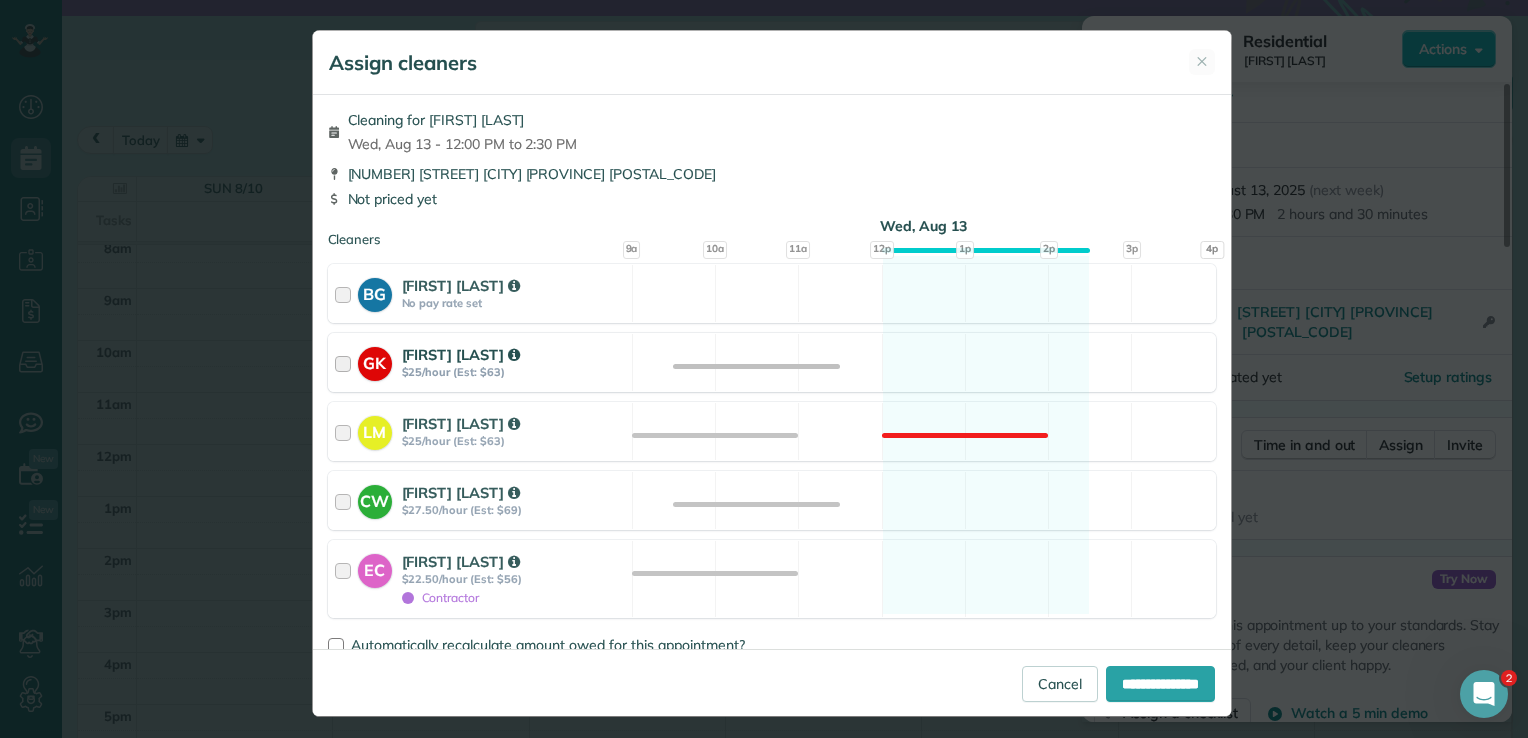click at bounding box center (346, 362) 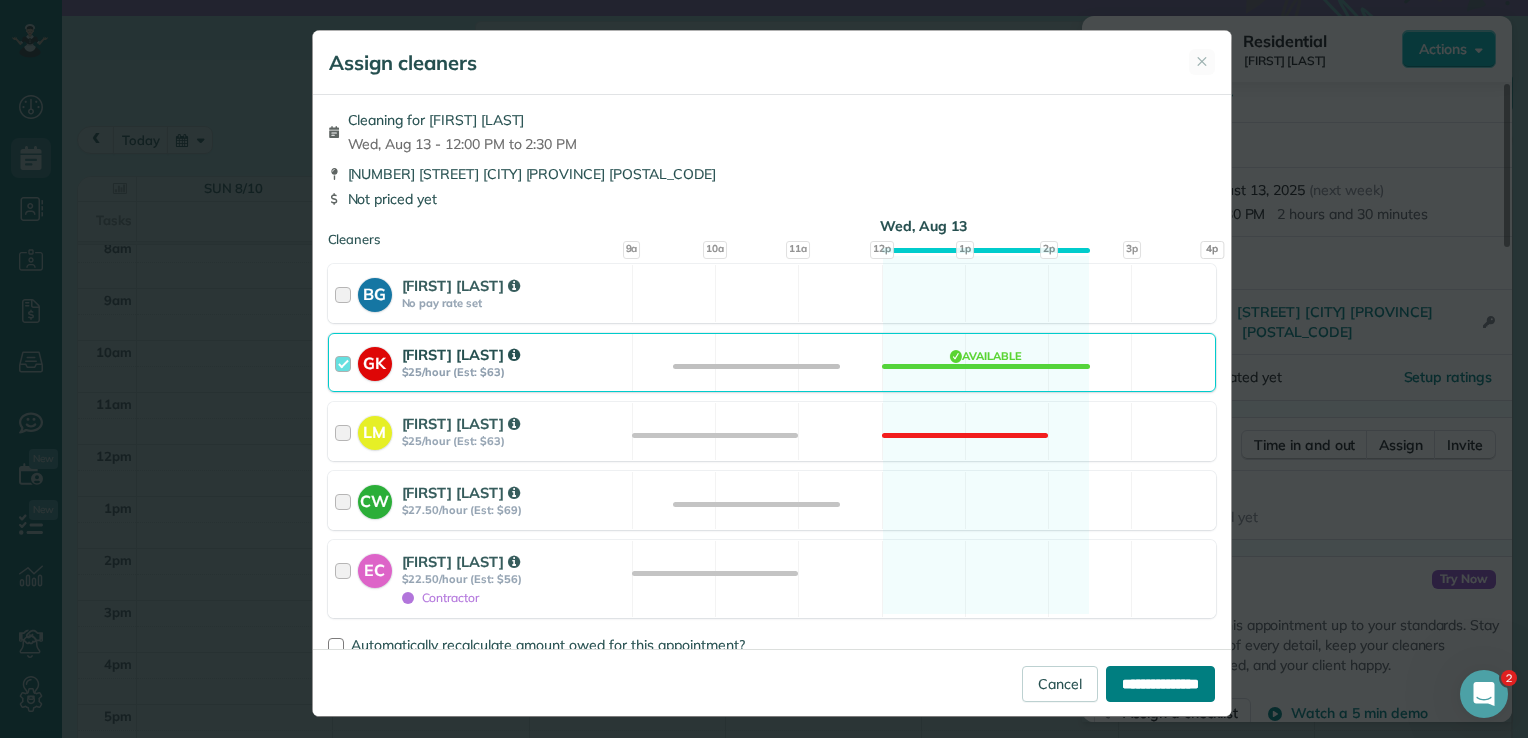 click on "**********" at bounding box center [1160, 684] 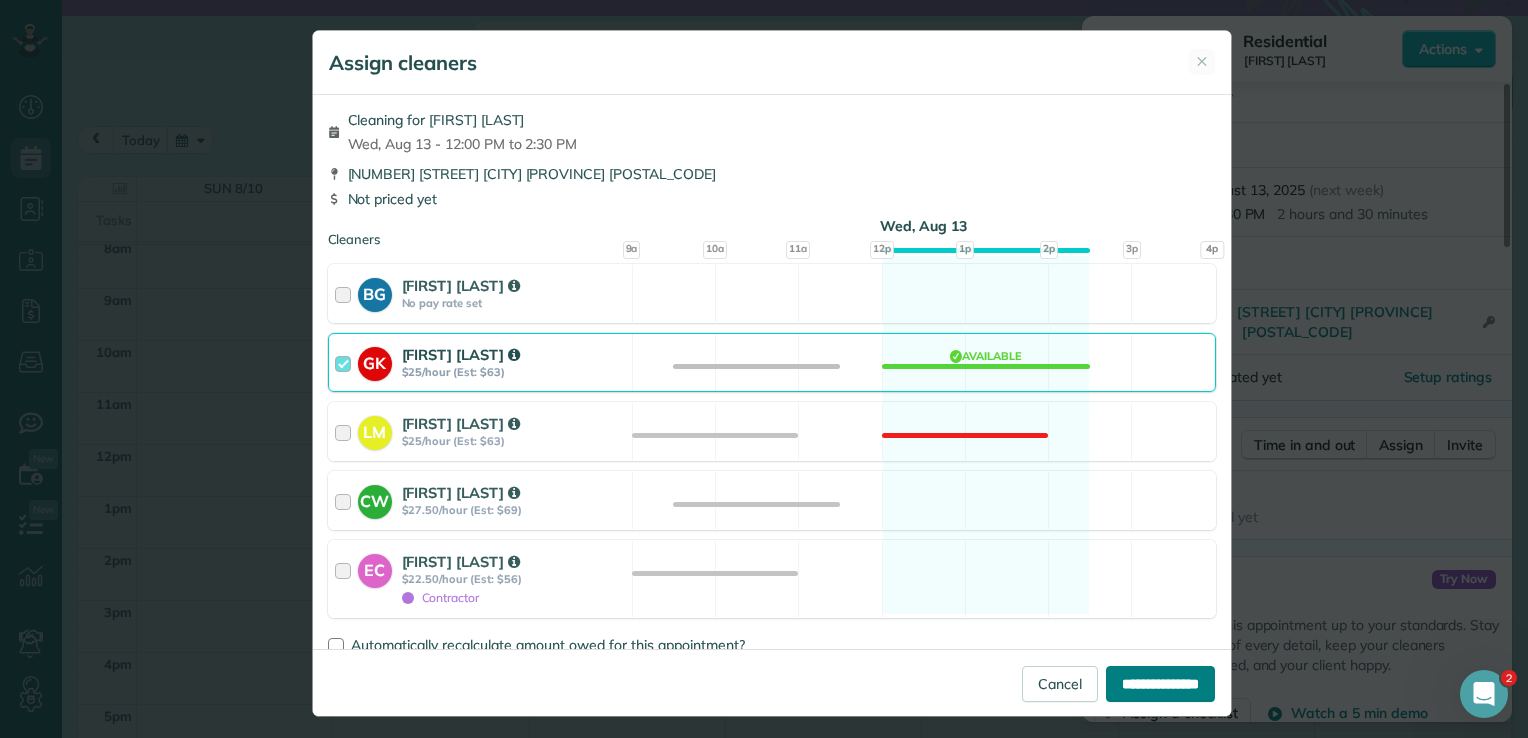 type on "**********" 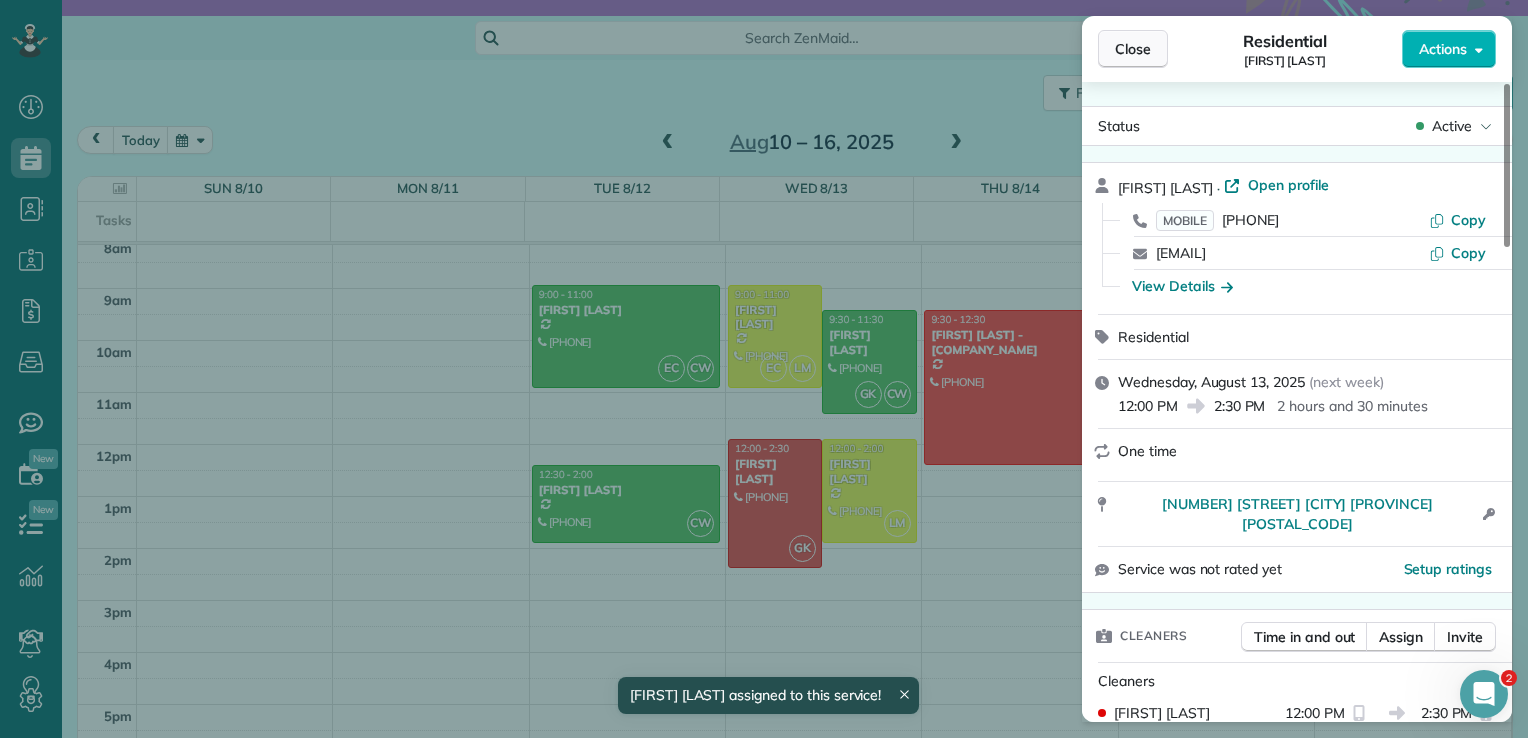 click on "Close" at bounding box center (1133, 49) 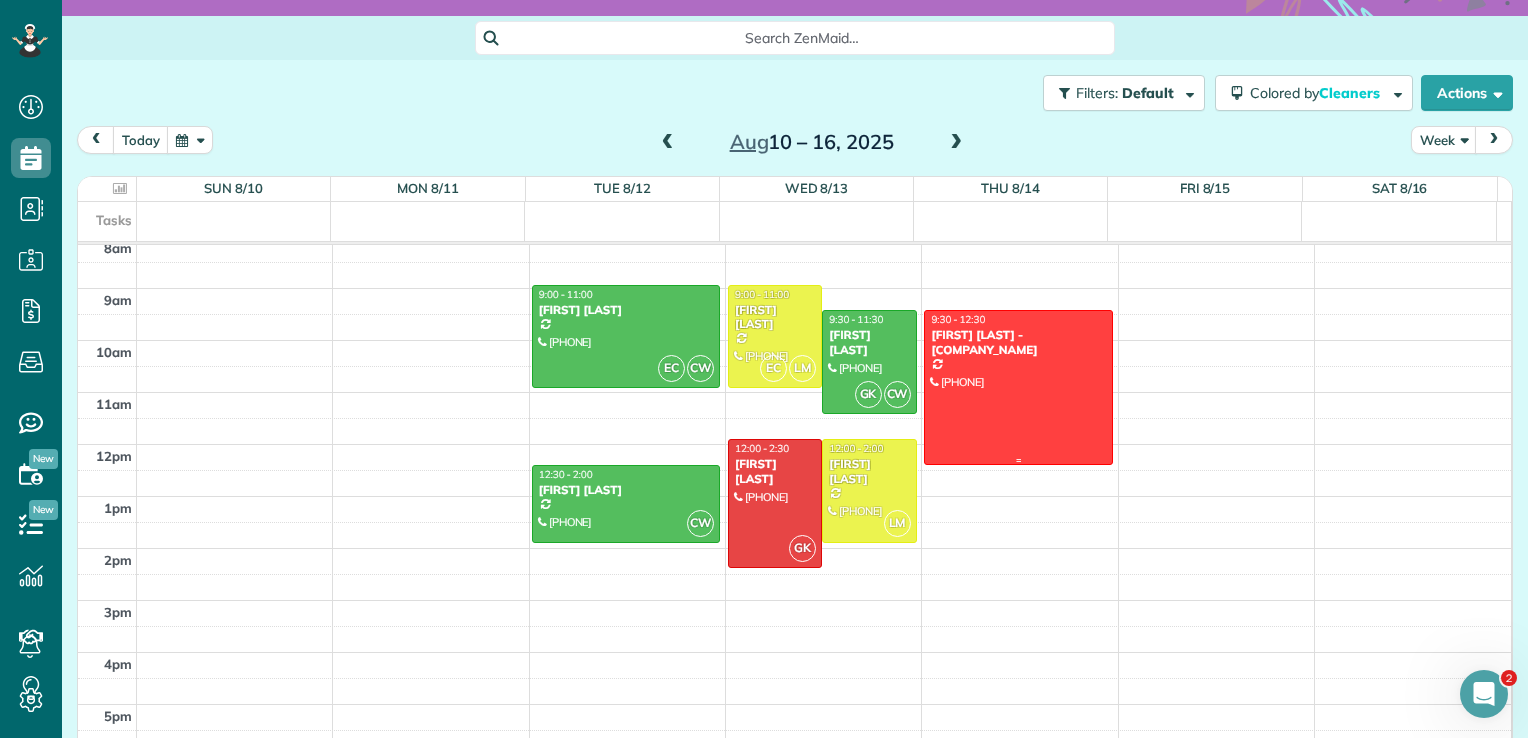 click at bounding box center [1018, 387] 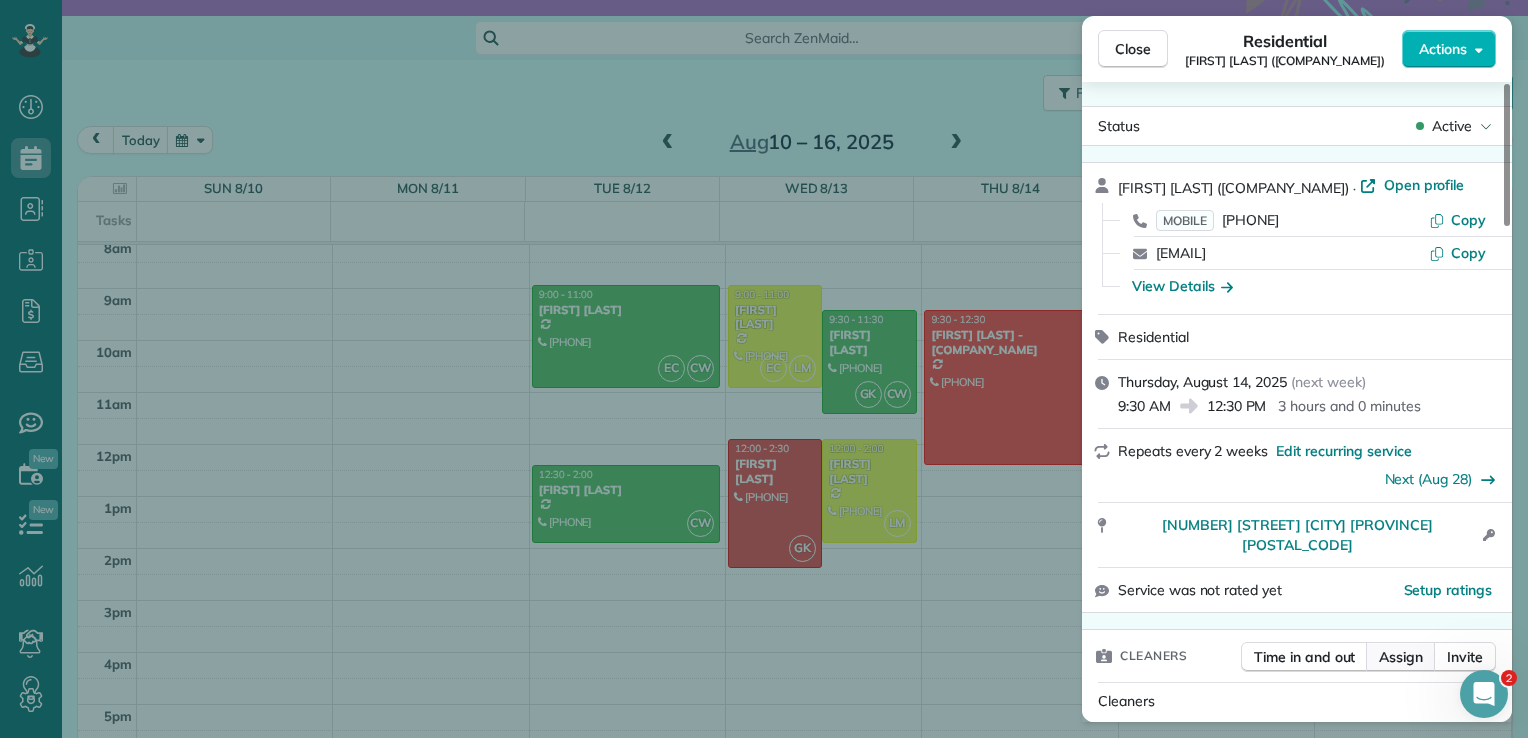 click on "Assign" at bounding box center (1401, 657) 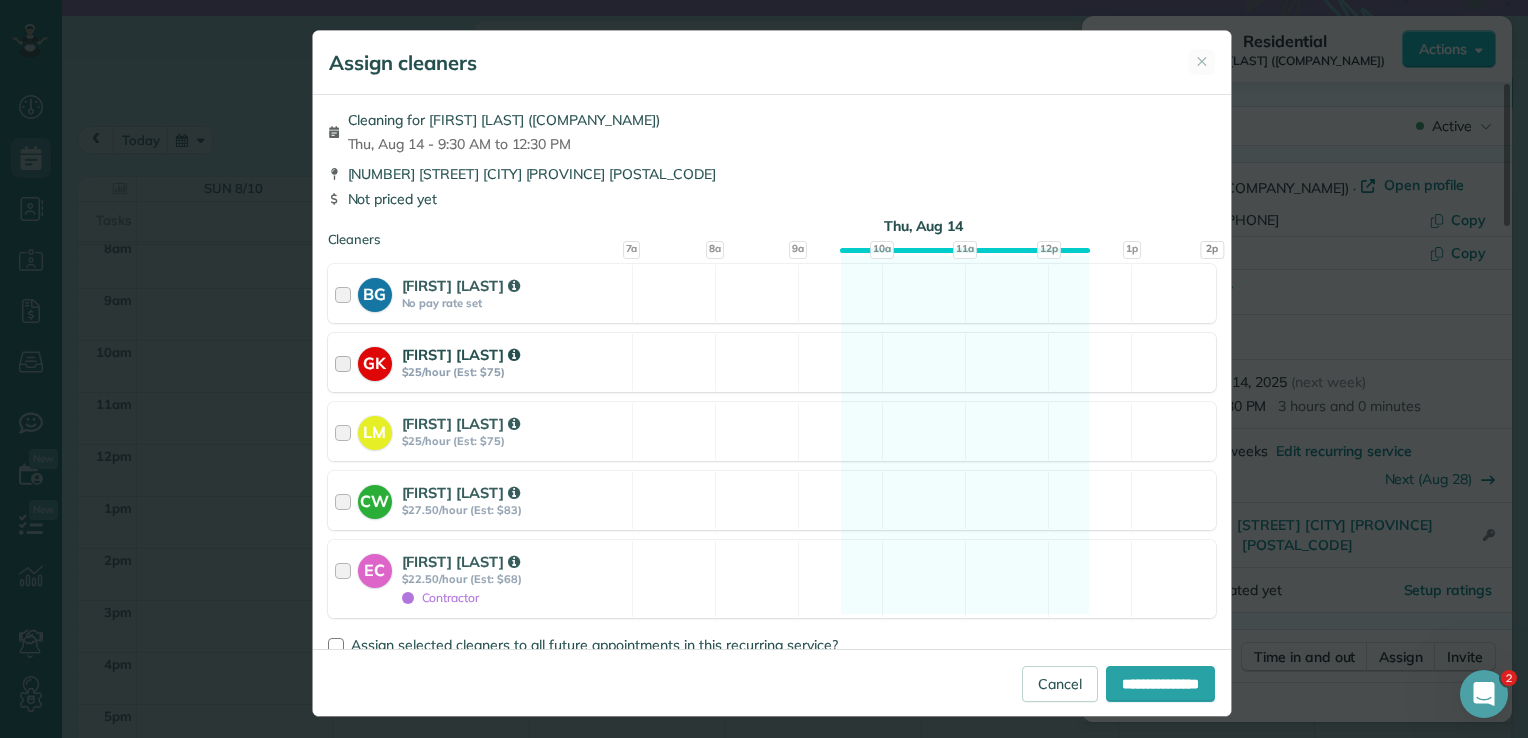 click at bounding box center [346, 362] 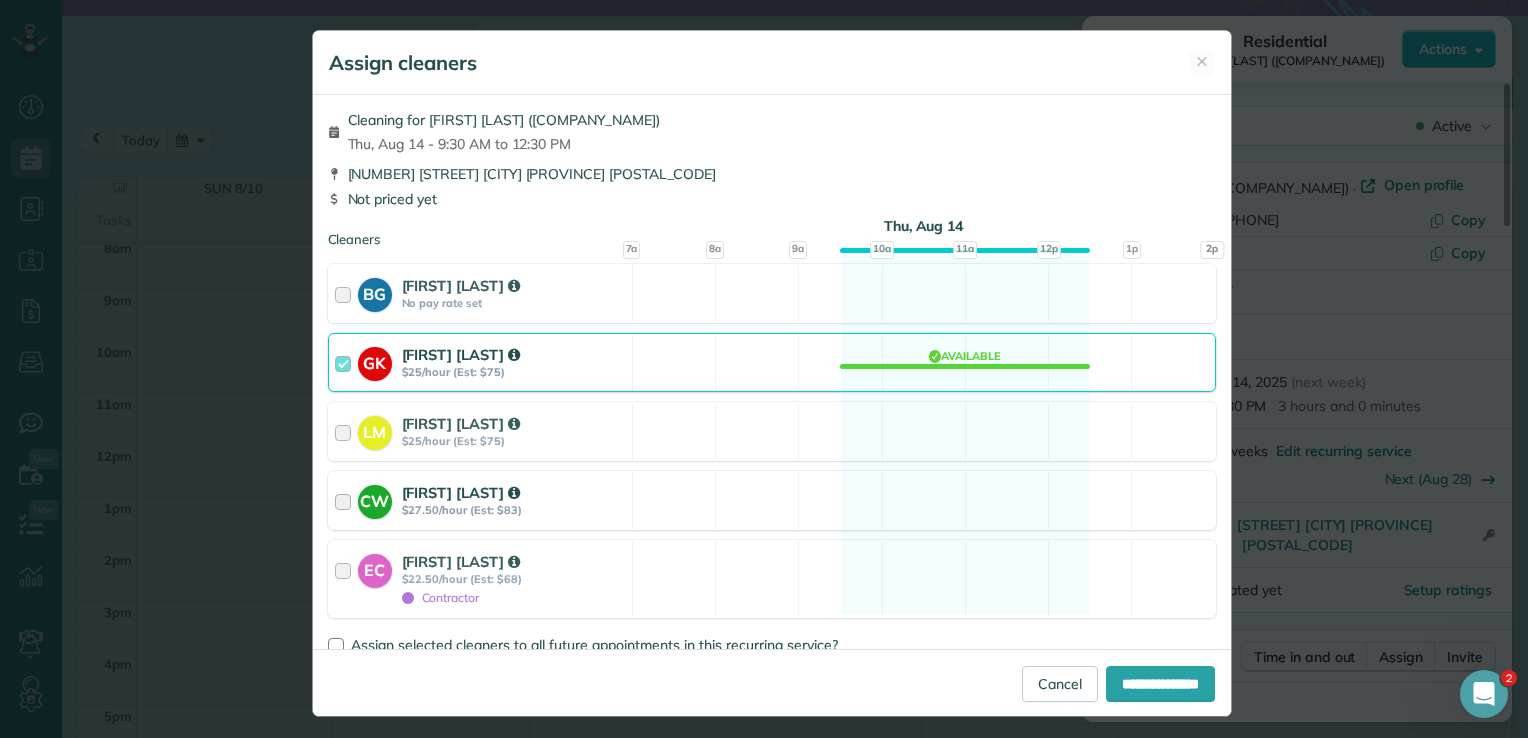 click at bounding box center (346, 500) 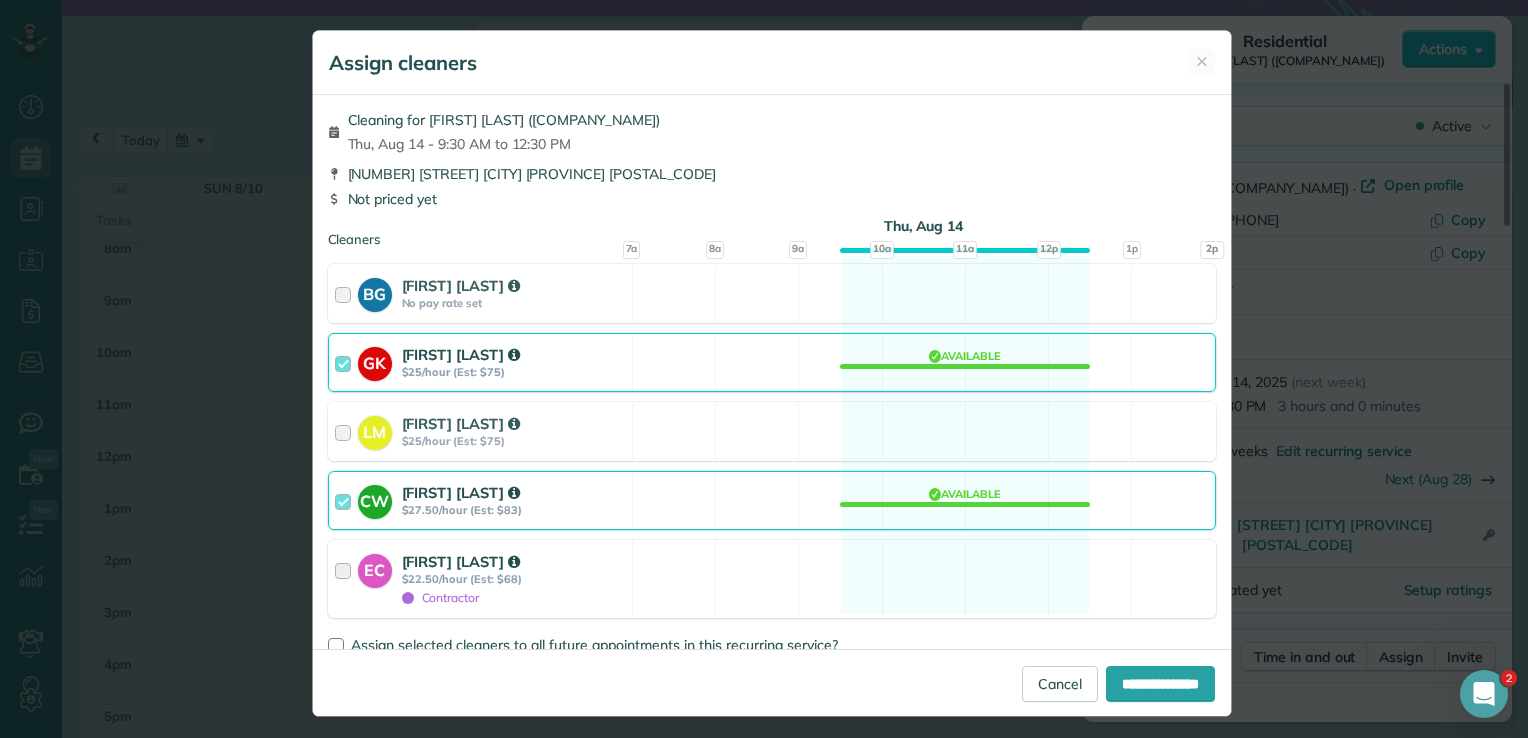 click at bounding box center [346, 579] 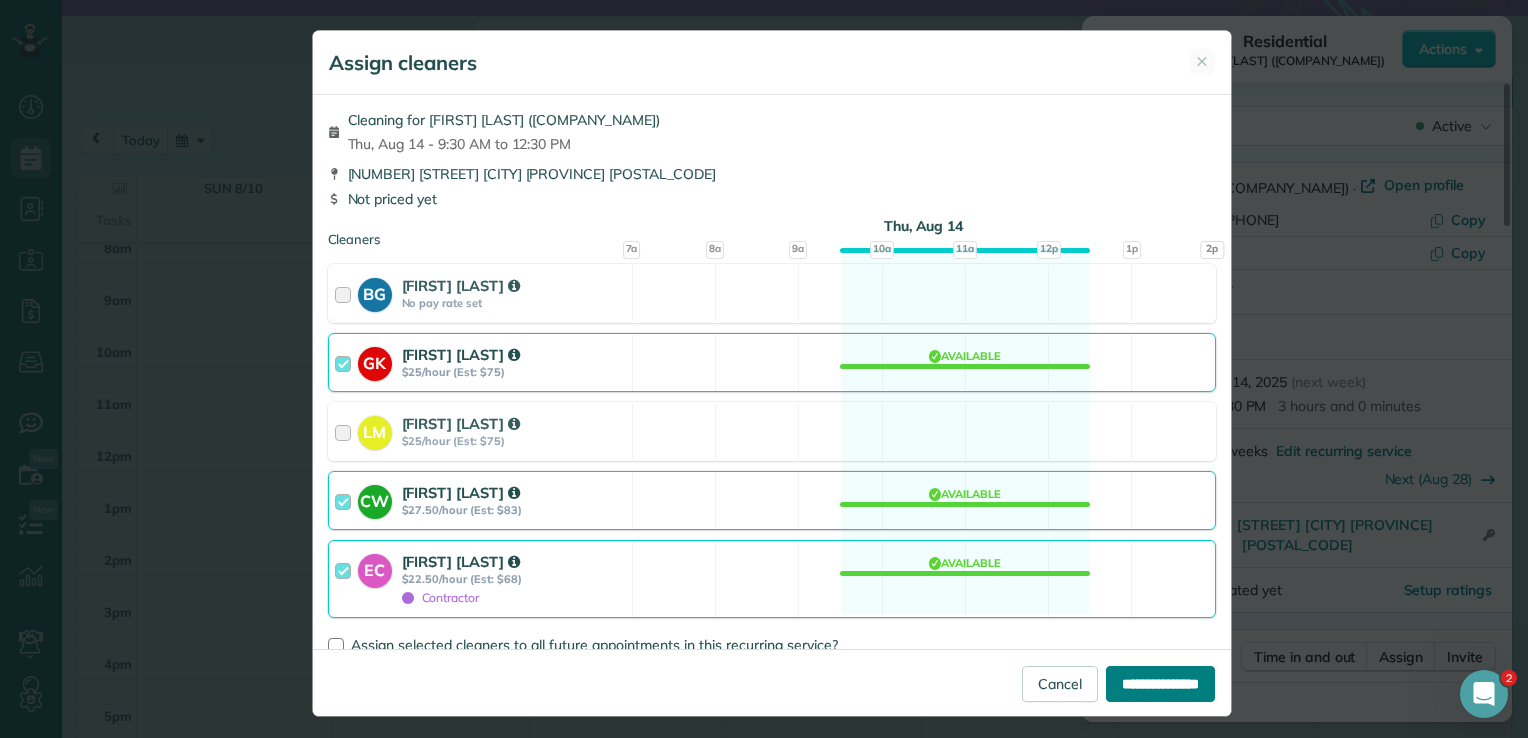 click on "**********" at bounding box center (1160, 684) 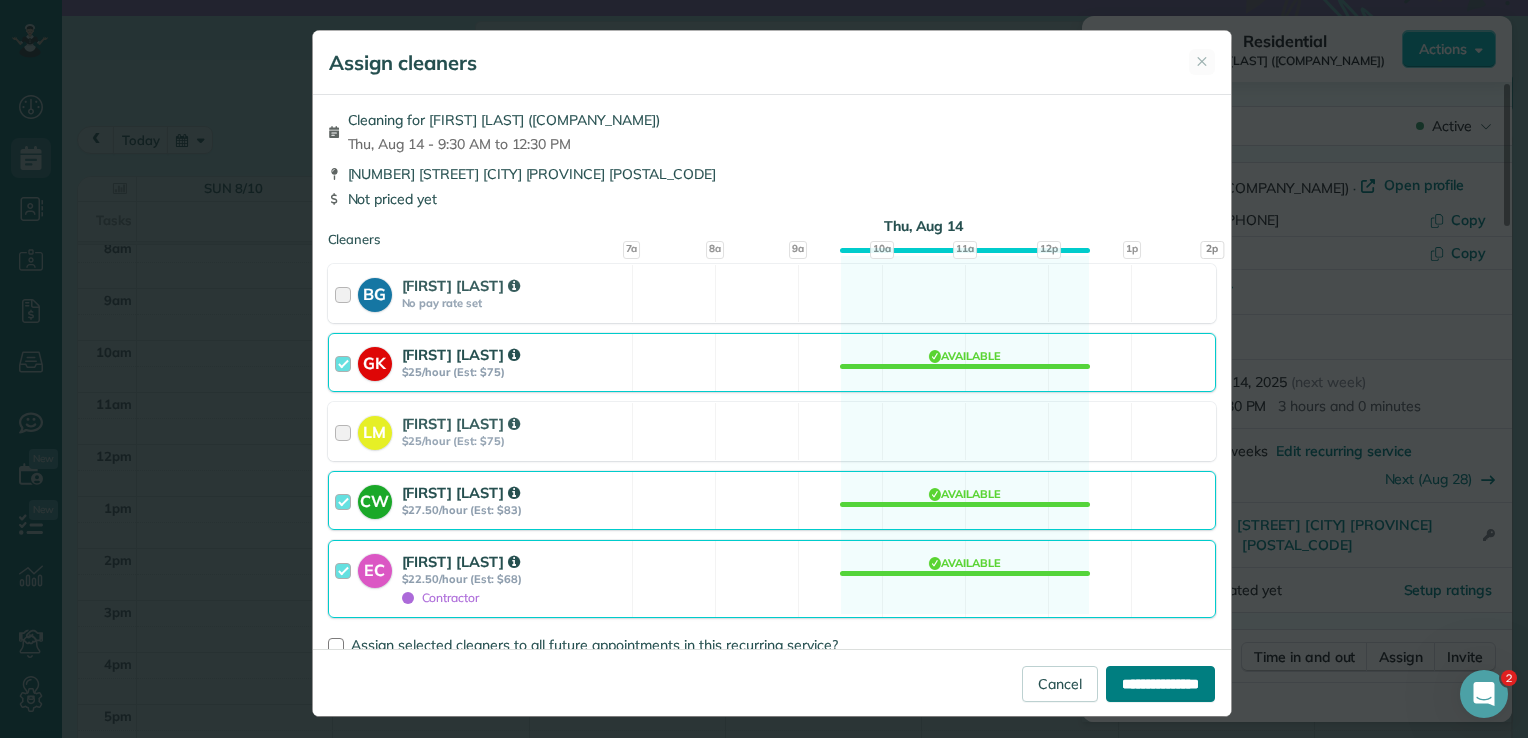 type on "**********" 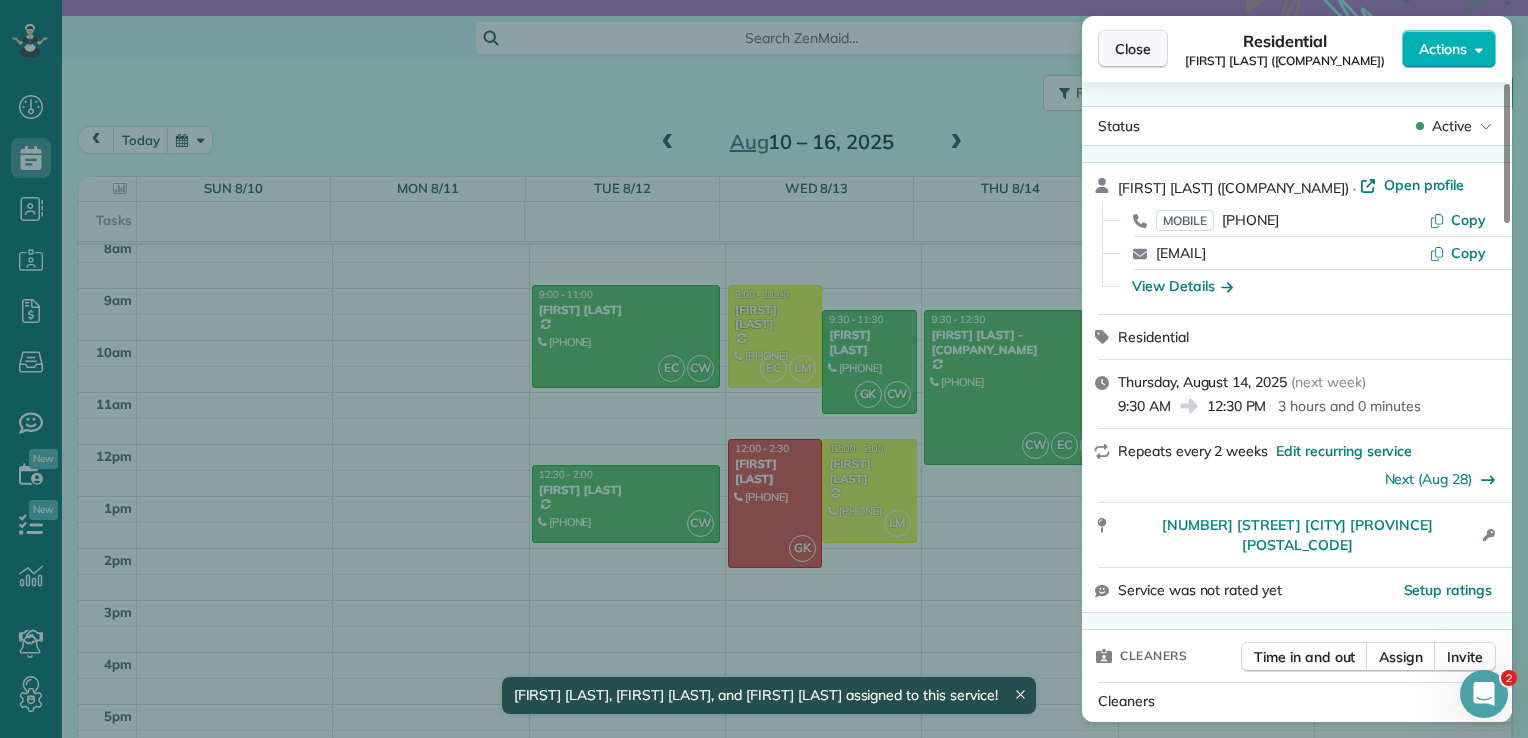 click on "Close" at bounding box center [1133, 49] 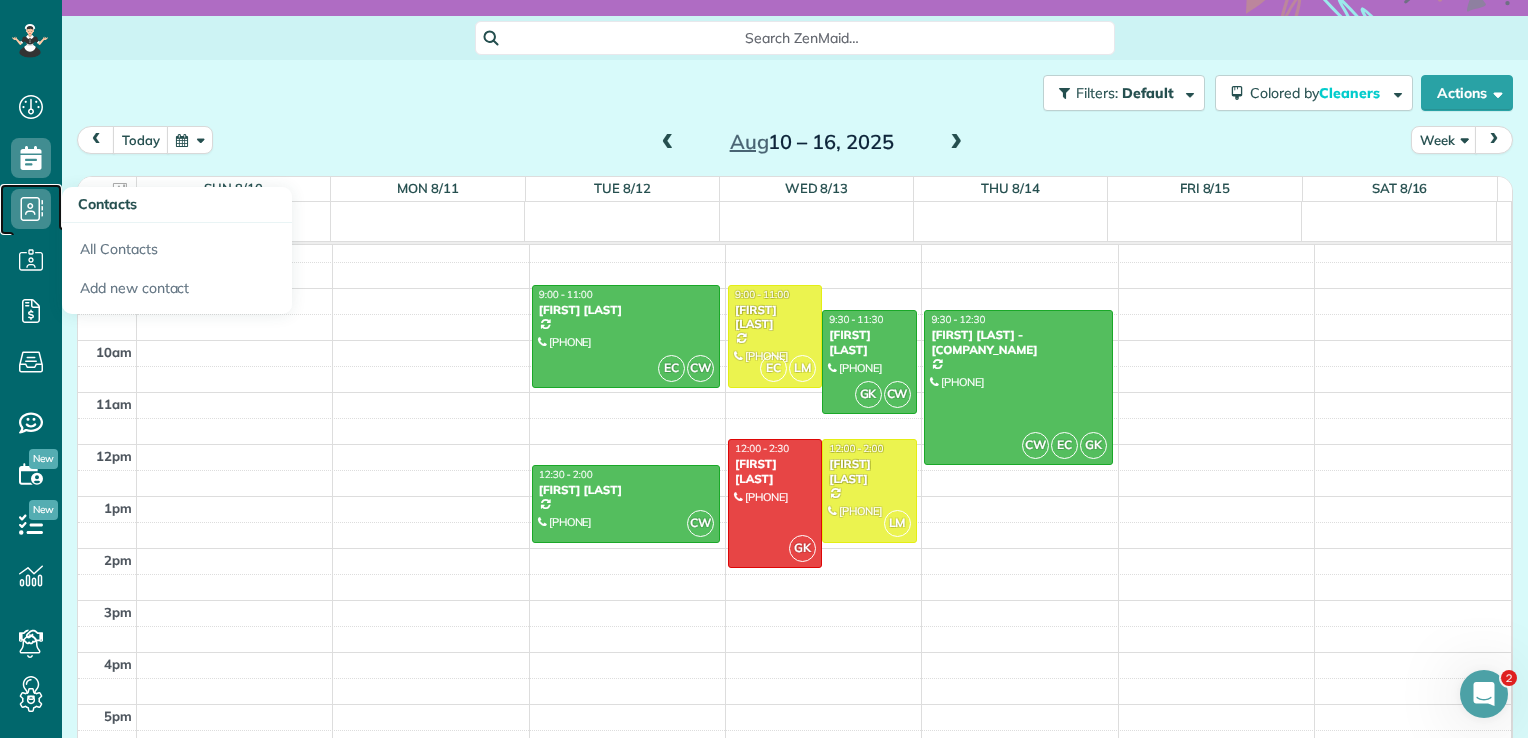 click 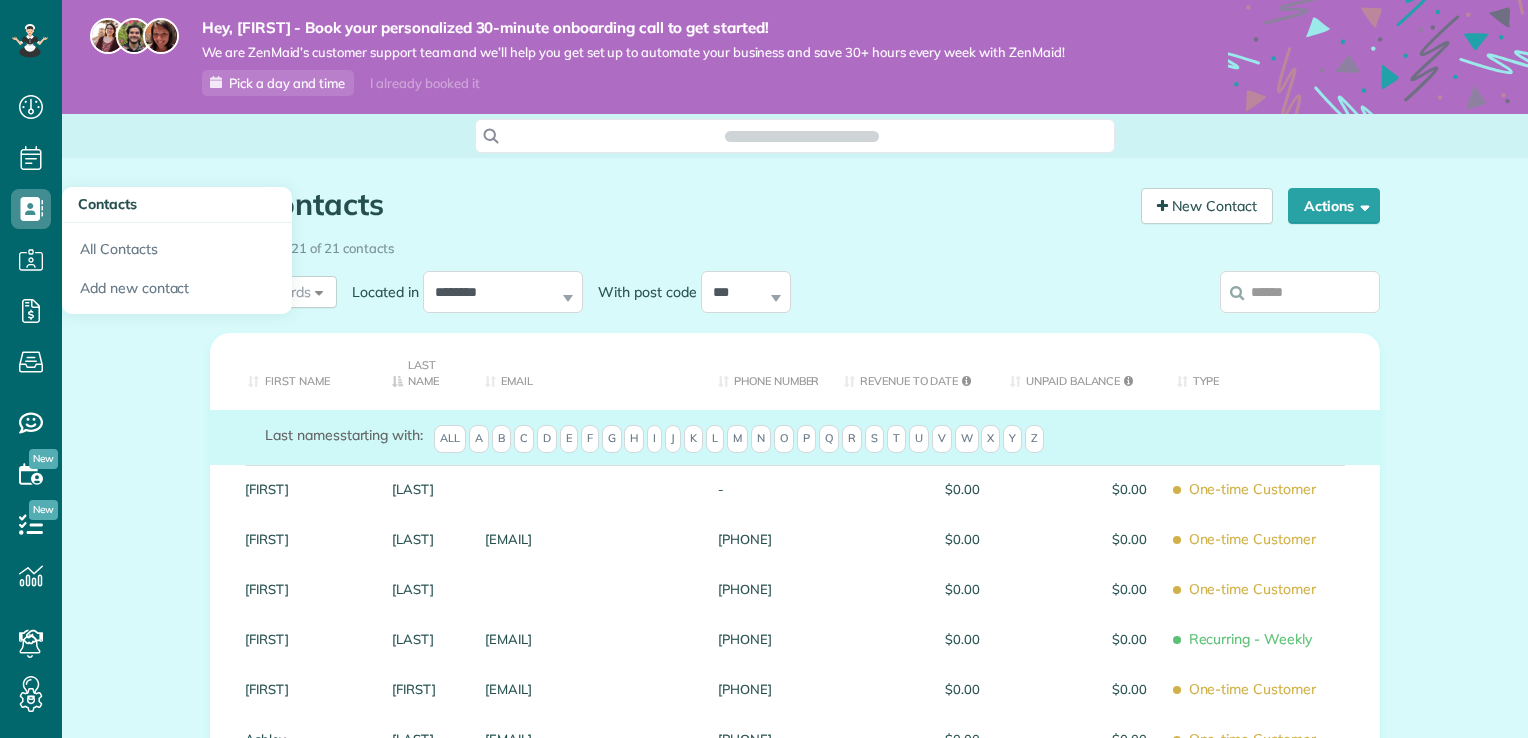 scroll, scrollTop: 0, scrollLeft: 0, axis: both 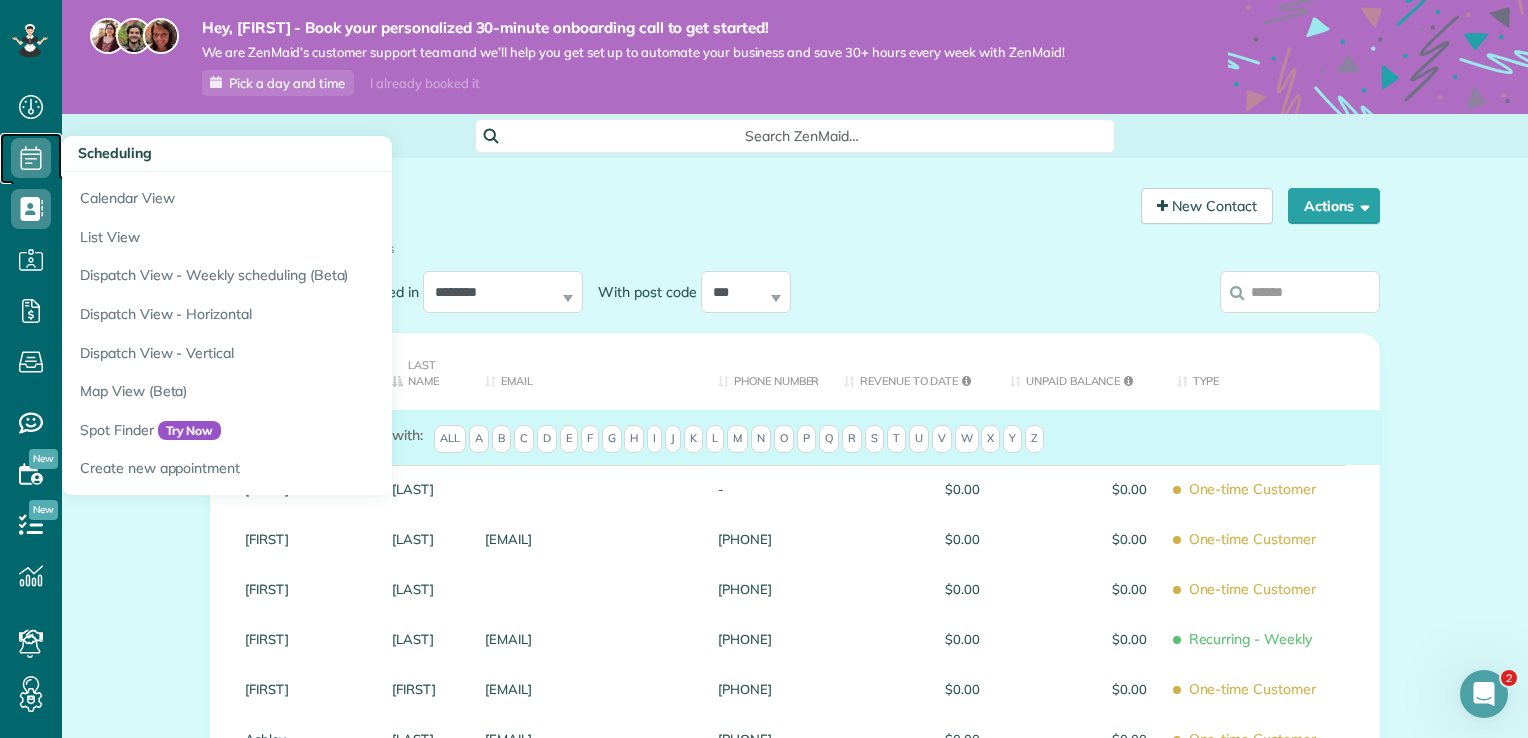 click 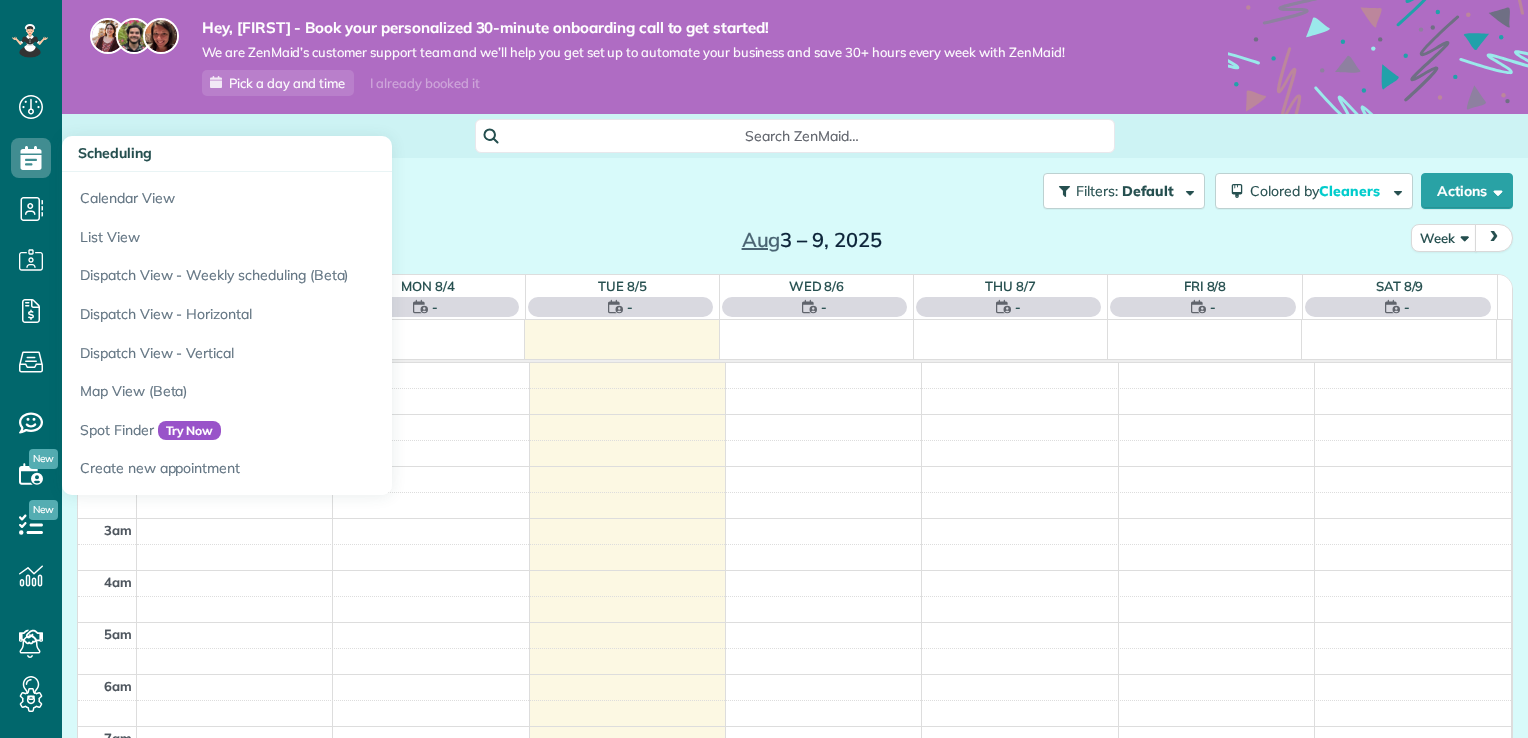 scroll, scrollTop: 0, scrollLeft: 0, axis: both 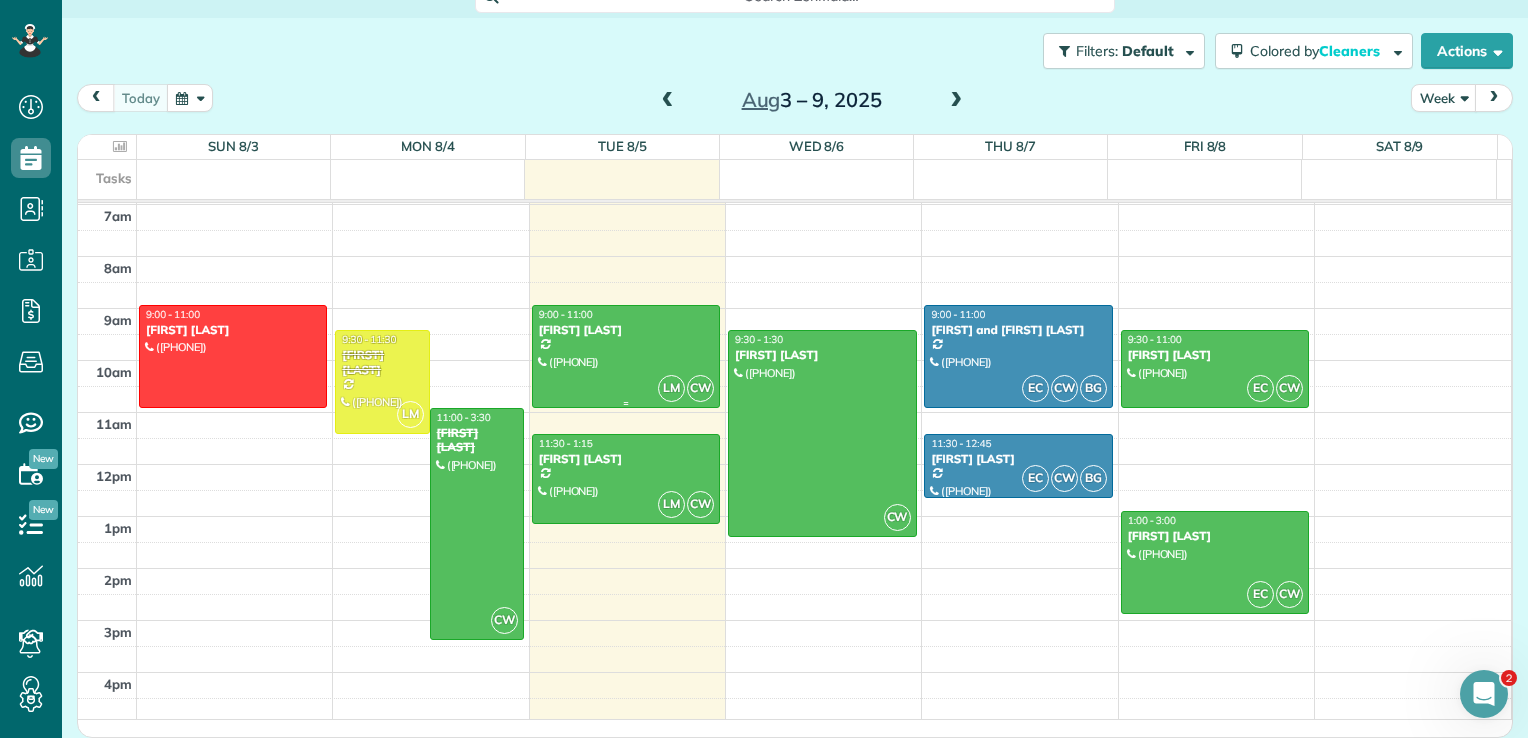 click at bounding box center [626, 356] 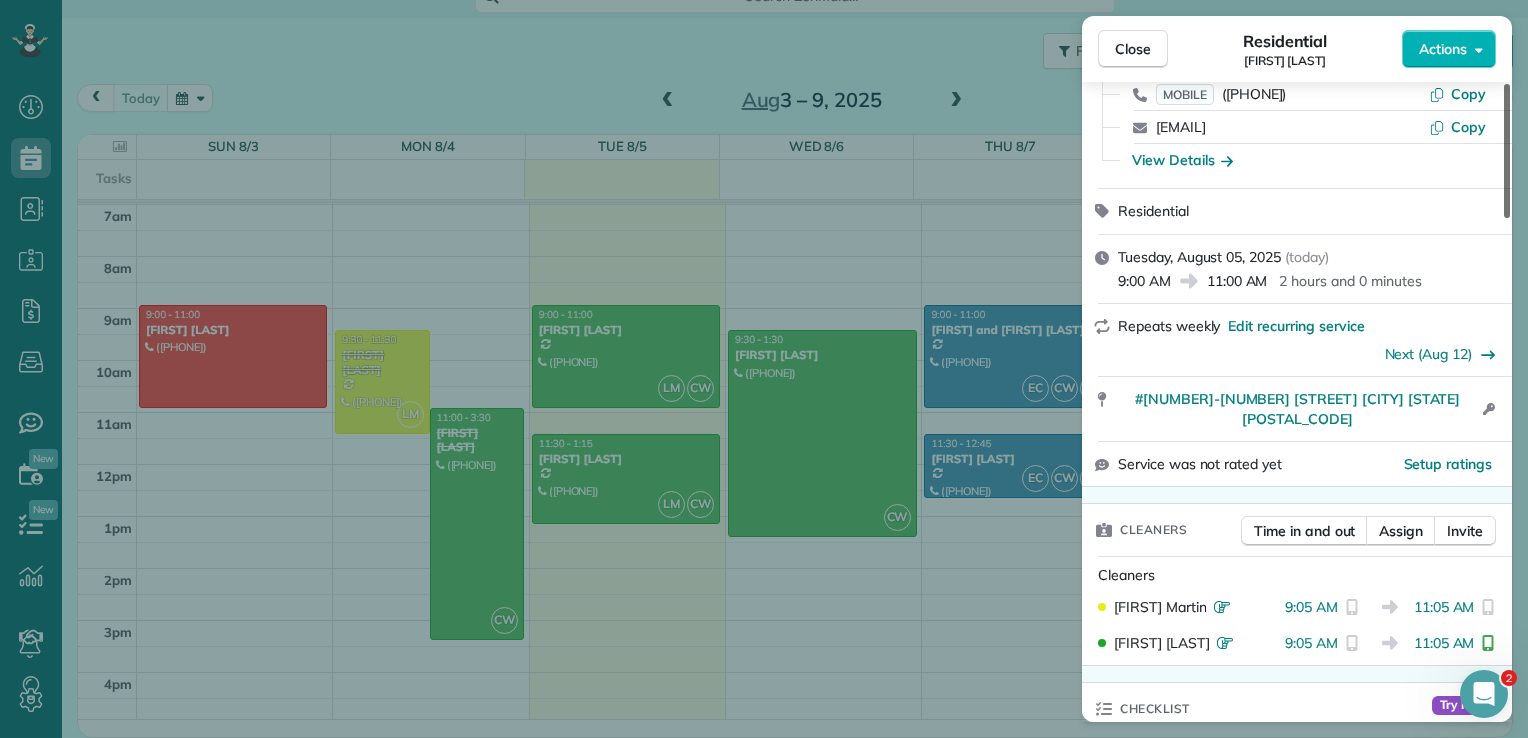 scroll, scrollTop: 324, scrollLeft: 0, axis: vertical 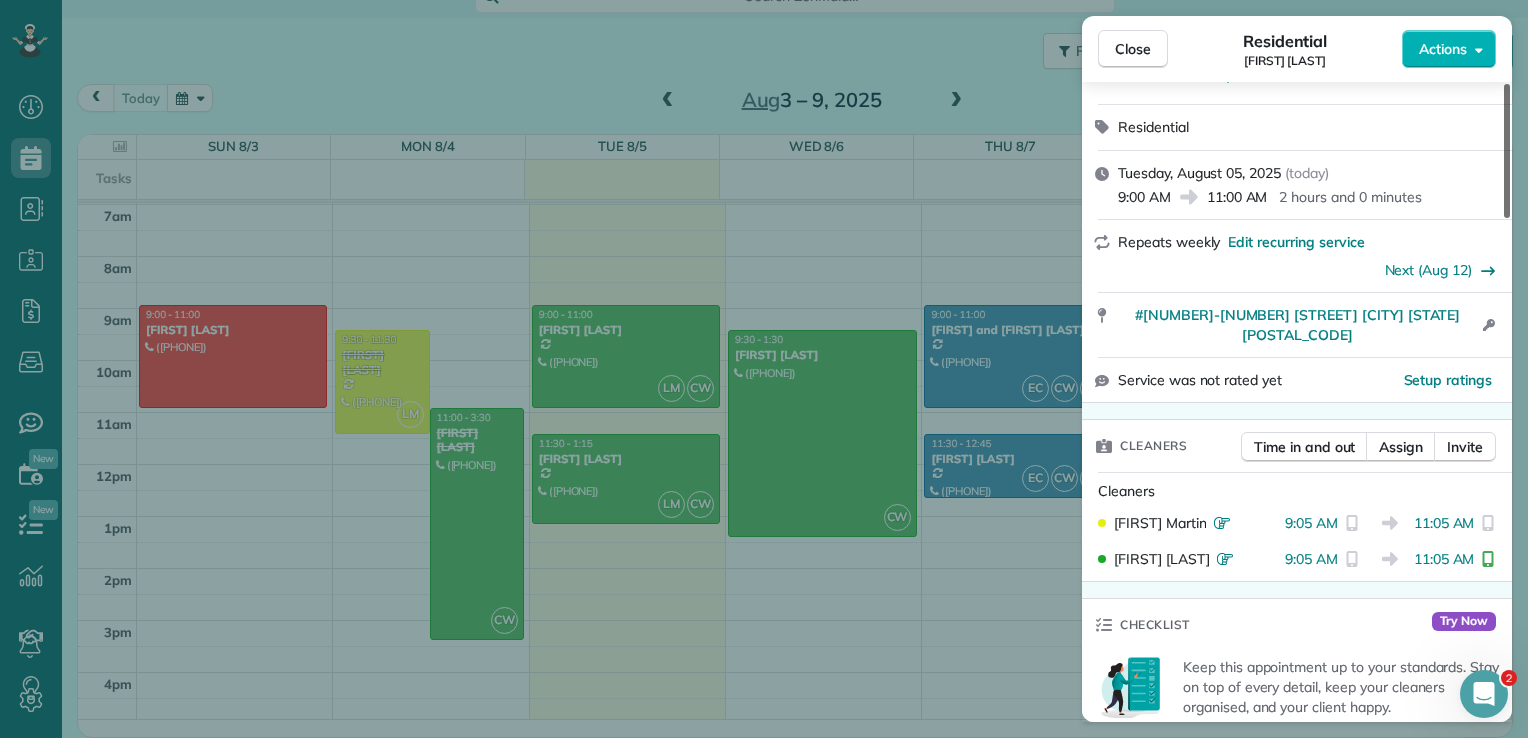 drag, startPoint x: 1507, startPoint y: 198, endPoint x: 1484, endPoint y: 266, distance: 71.7844 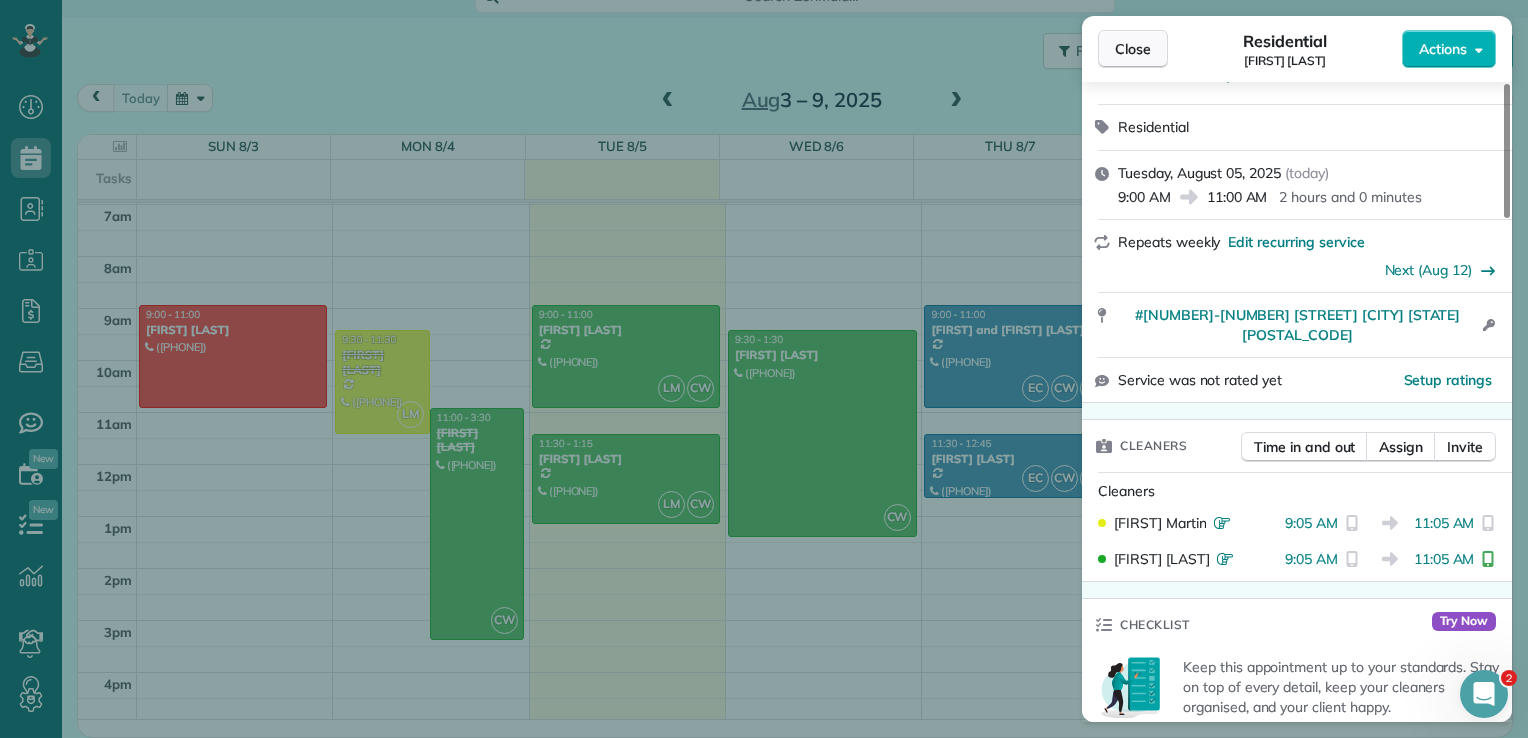 click on "Close" at bounding box center [1133, 49] 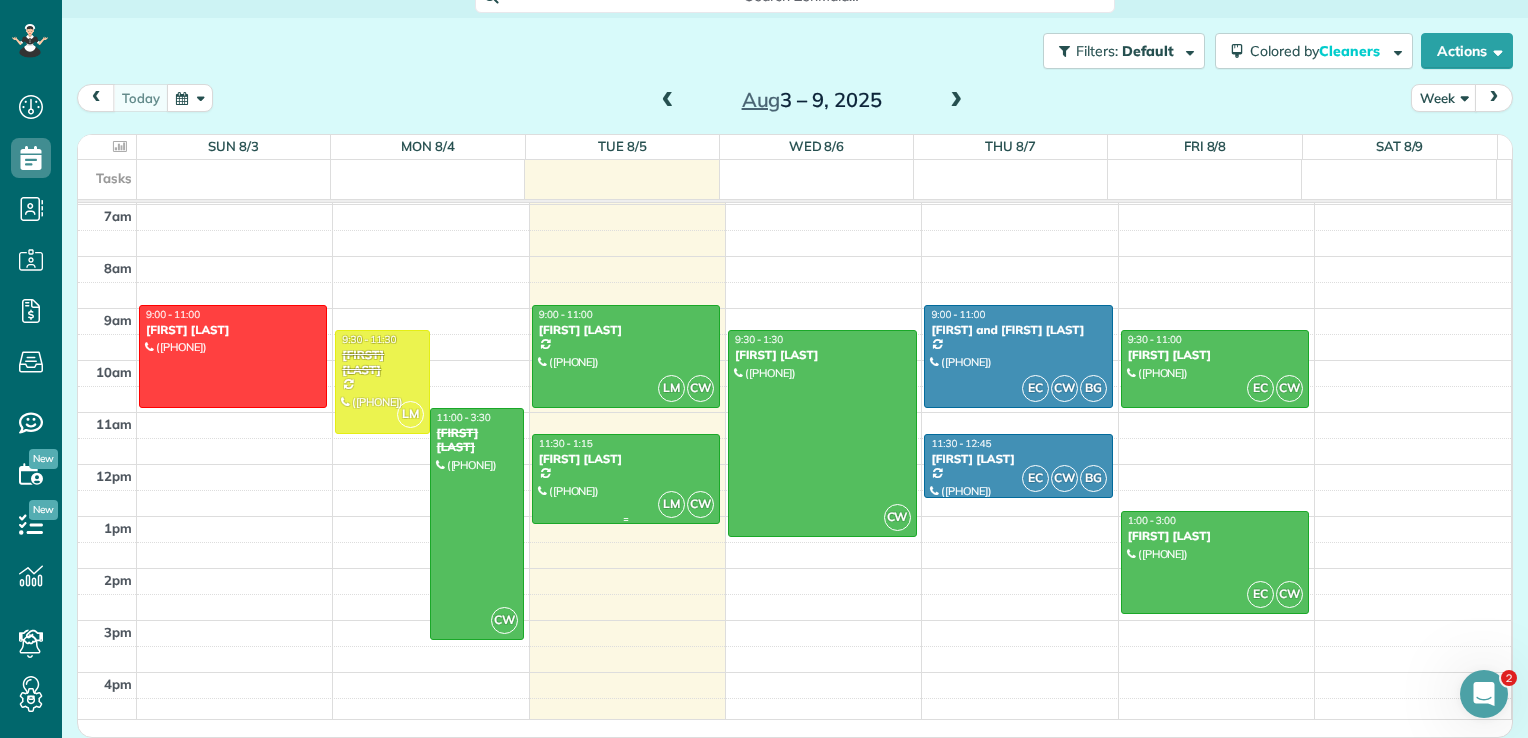 click on "[FIRST] [LAST]" at bounding box center (626, 459) 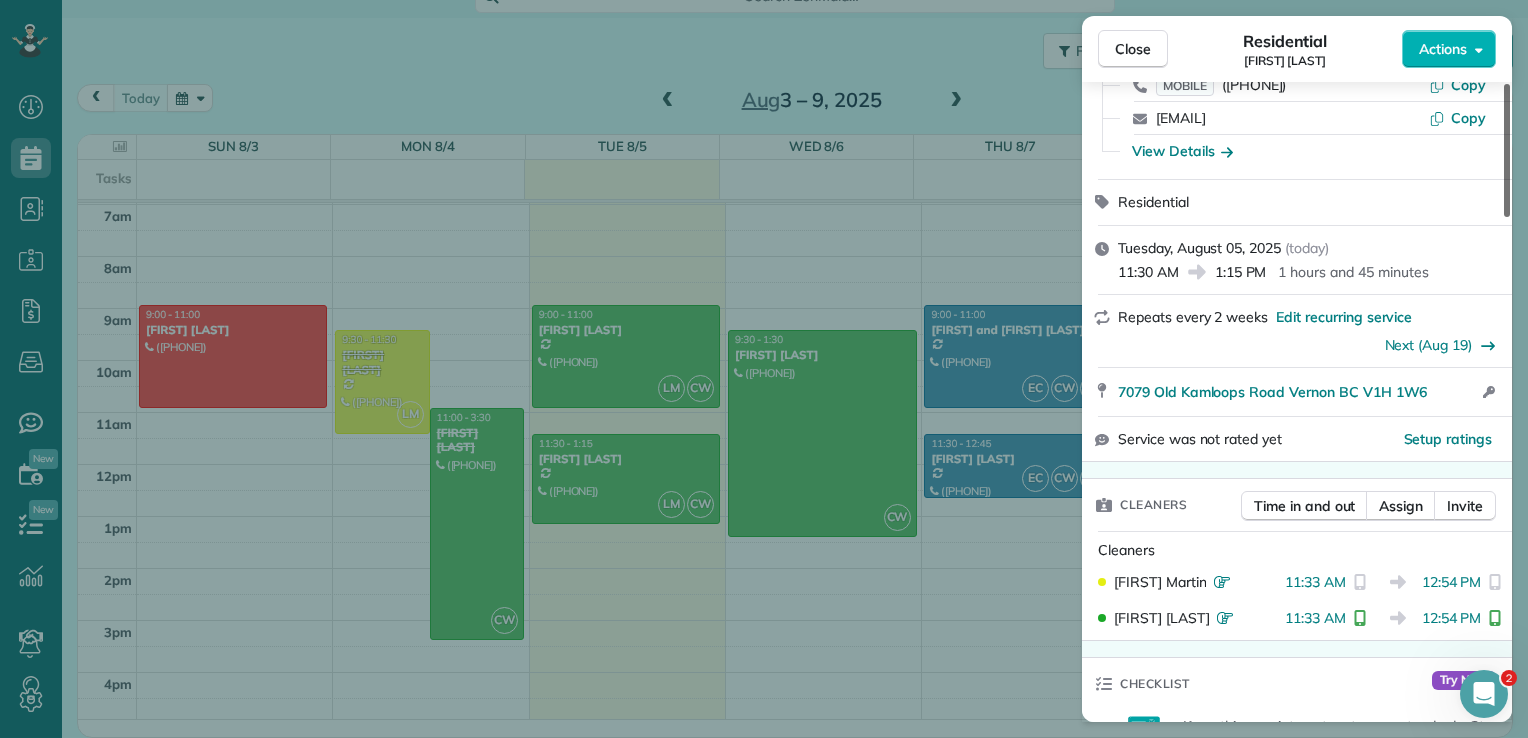 scroll, scrollTop: 284, scrollLeft: 0, axis: vertical 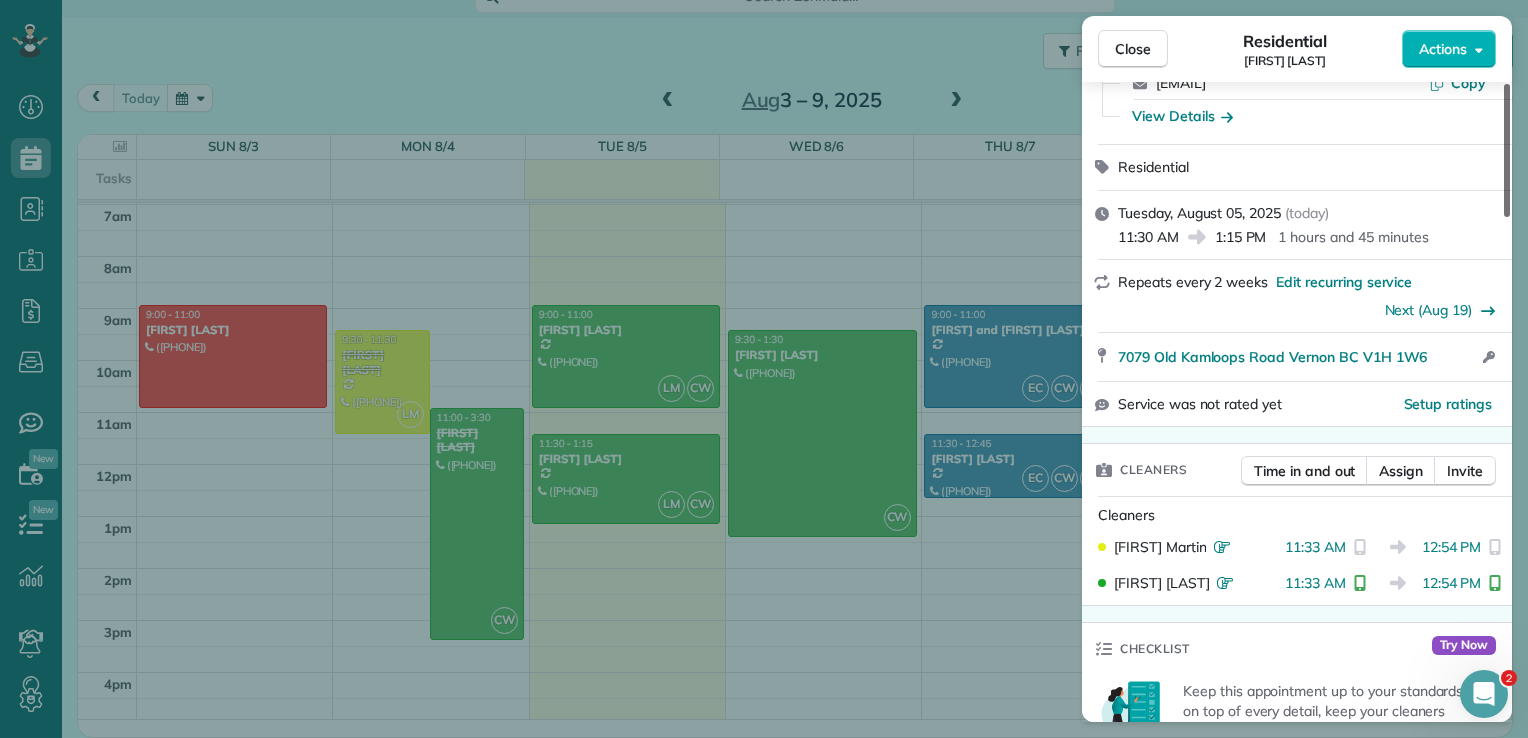 drag, startPoint x: 1508, startPoint y: 191, endPoint x: 1495, endPoint y: 250, distance: 60.41523 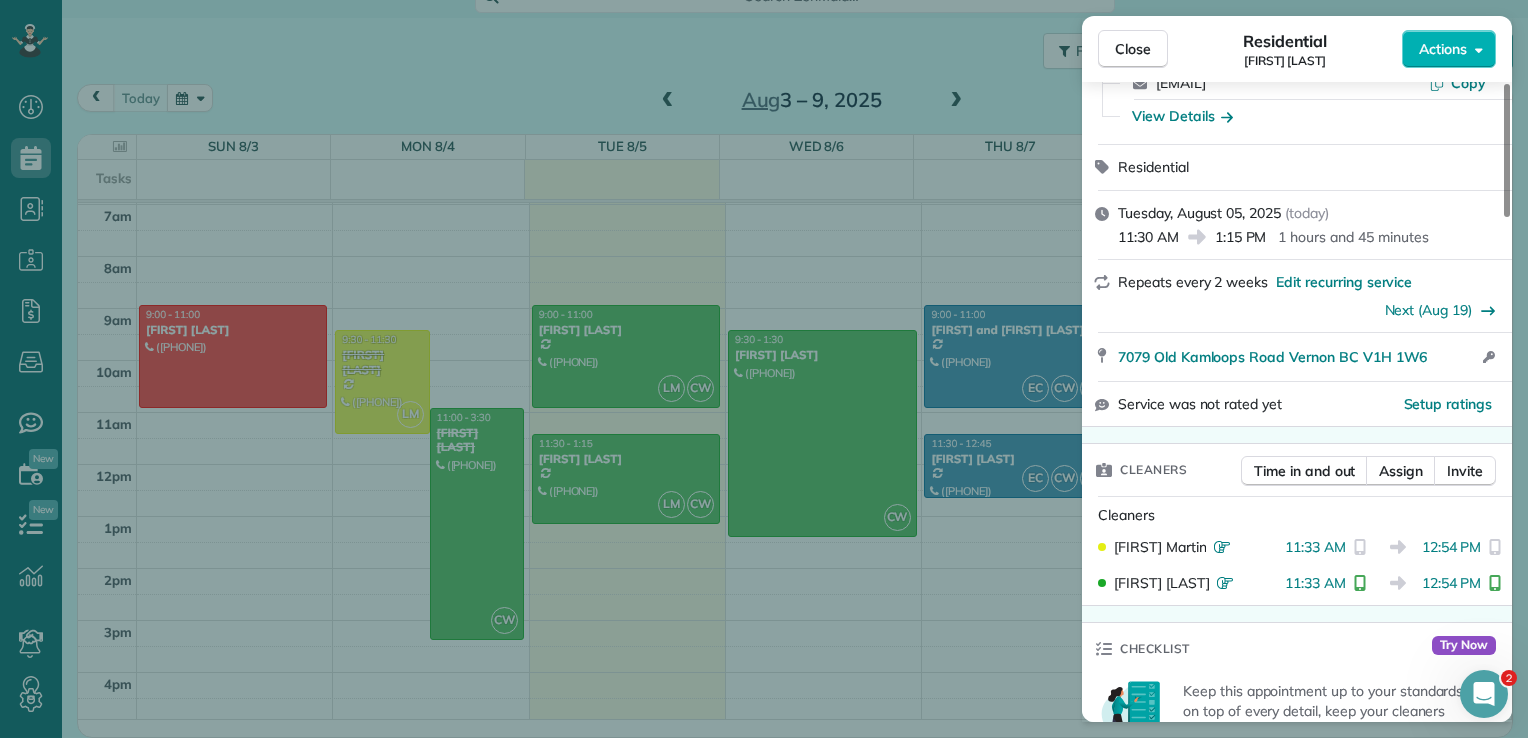 click on "[NUMBER] [STREET] [CITY] [STATE] [POSTAL_CODE] Open access information Service was not rated yet Setup ratings Cleaners Time in and out Assign Invite Cleaners [FIRST] [LAST] 11:33 AM 12:54 PM [FIRST] [LAST] 11:33 AM 12:54 PM Checklist Try Now Keep this appointment up to your standards. Stay on top of every detail, keep your cleaners organised, and your client happy. Assign a checklist Watch a 5 min demo Billing Billing actions Service Service Price (1x $0.00) $0.00 Add an item Overcharge $0.00 Discount $0.00 Coupon discount - Primary tax - Secondary tax - $0.00 $0.00 $0.00" at bounding box center [764, 369] 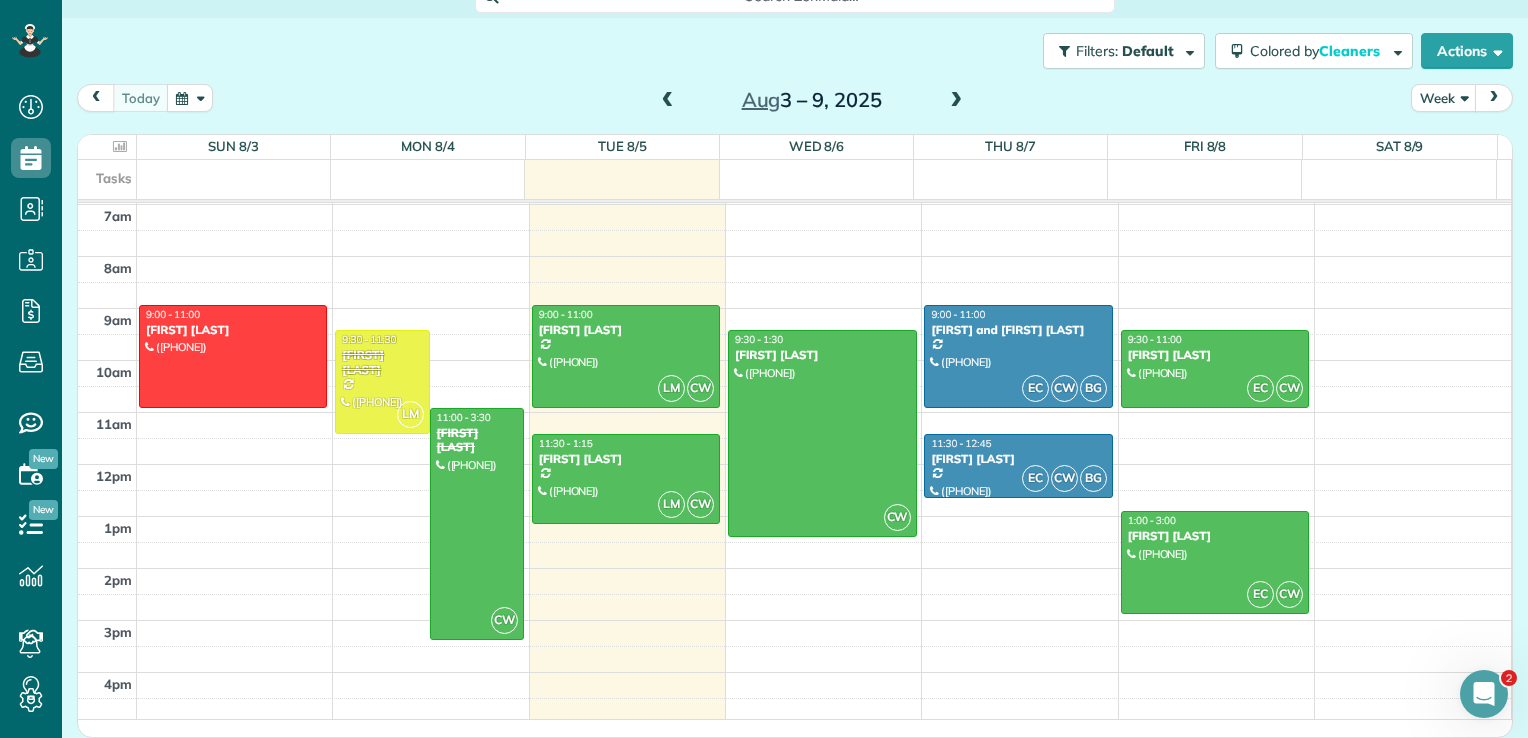 click at bounding box center (956, 101) 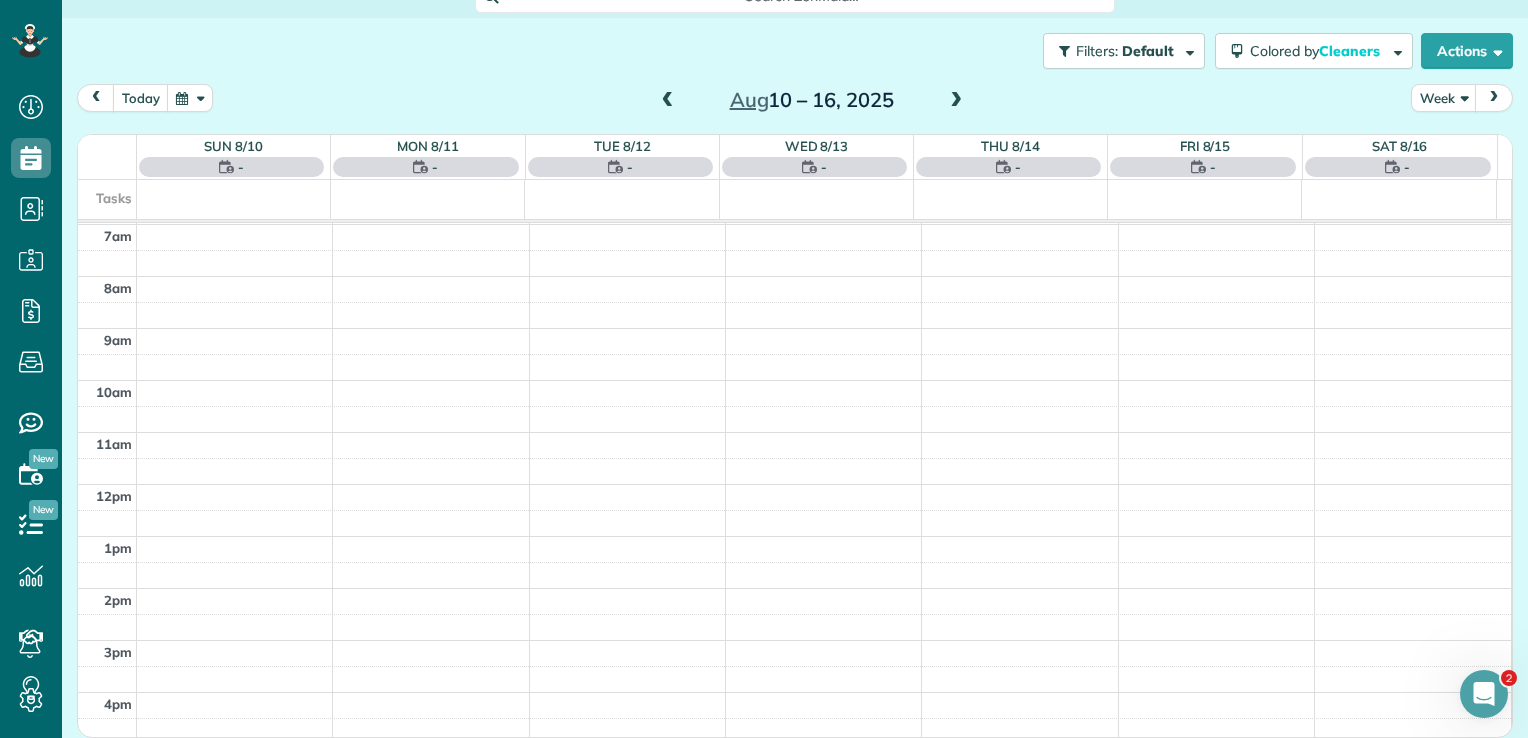 scroll, scrollTop: 139, scrollLeft: 0, axis: vertical 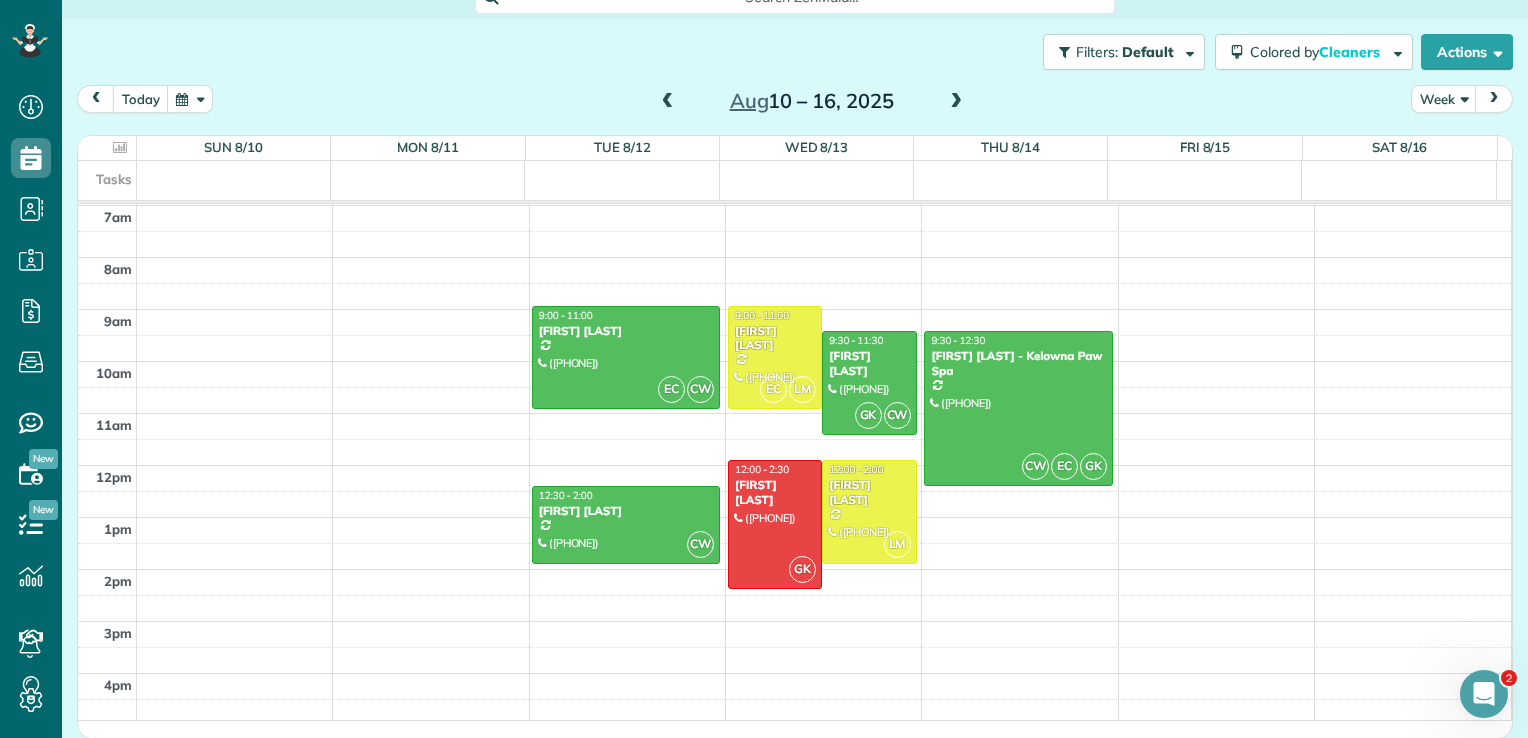 click at bounding box center (956, 102) 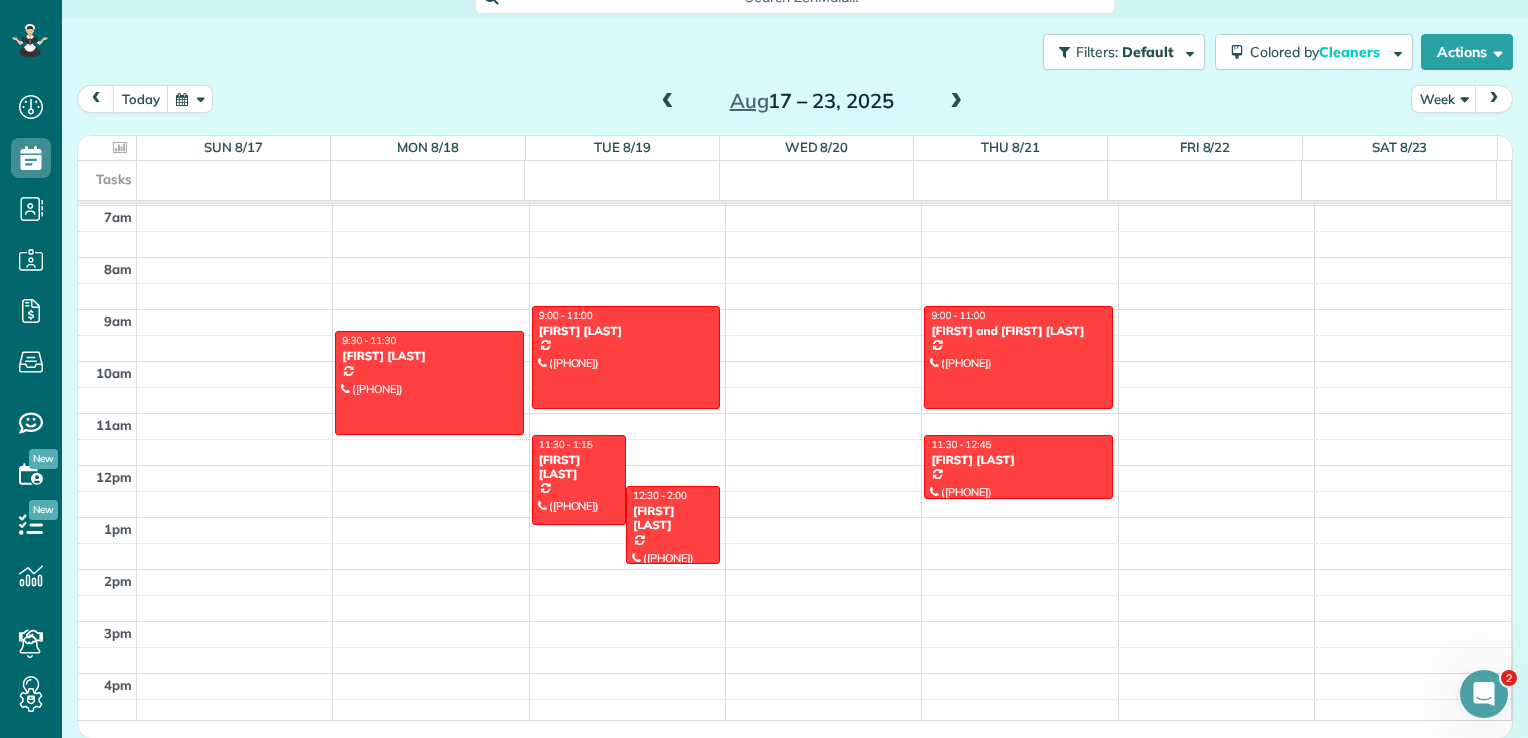 click at bounding box center (668, 102) 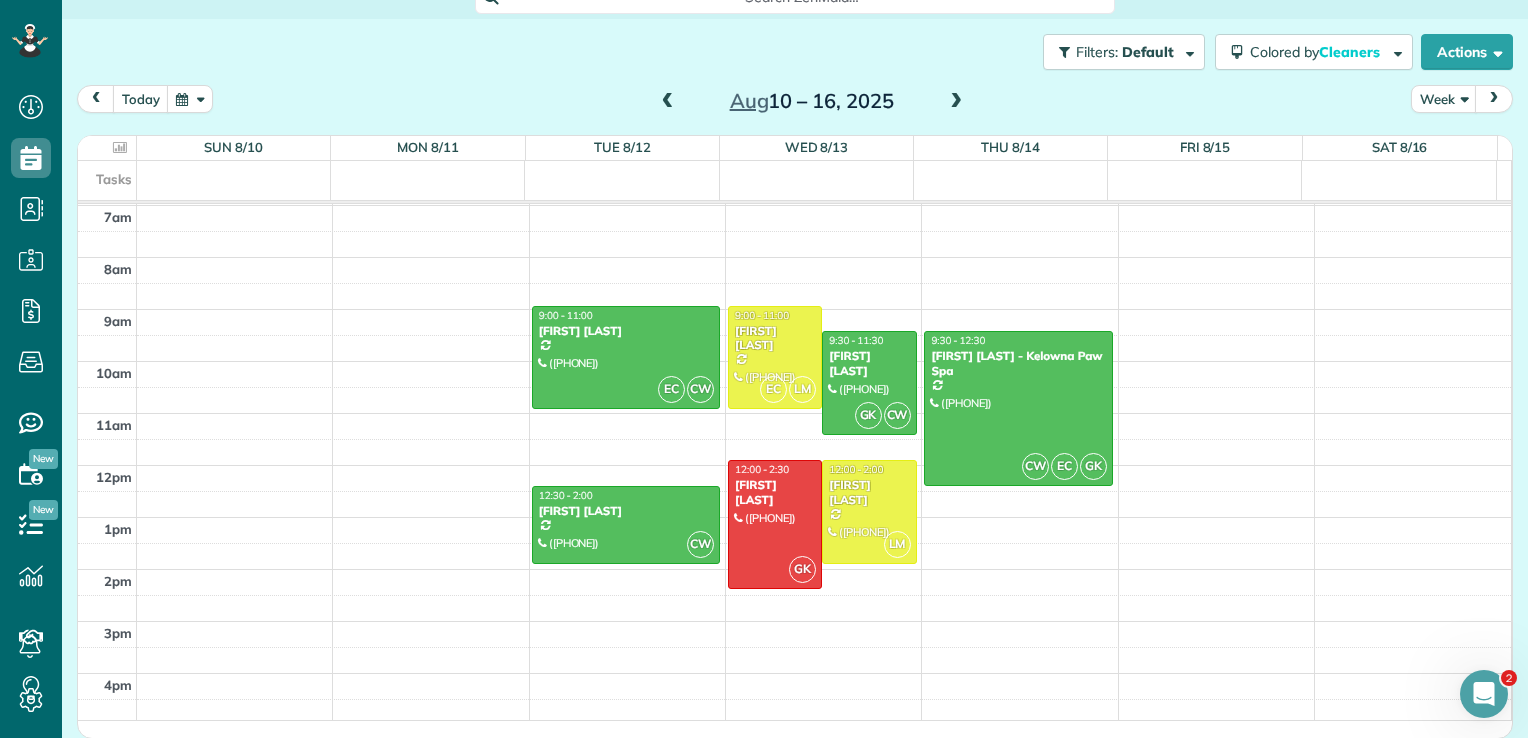 click at bounding box center (668, 102) 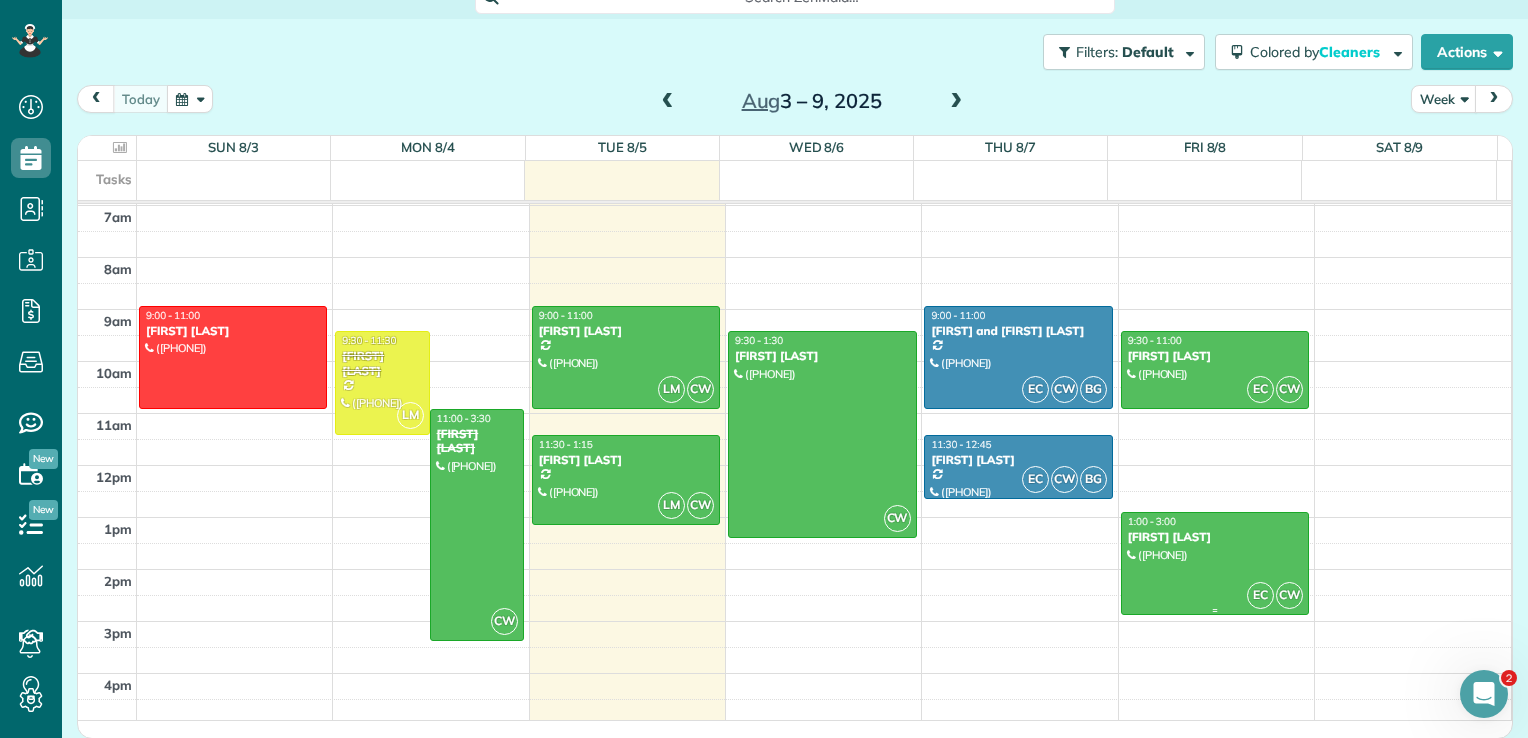 click at bounding box center [1215, 563] 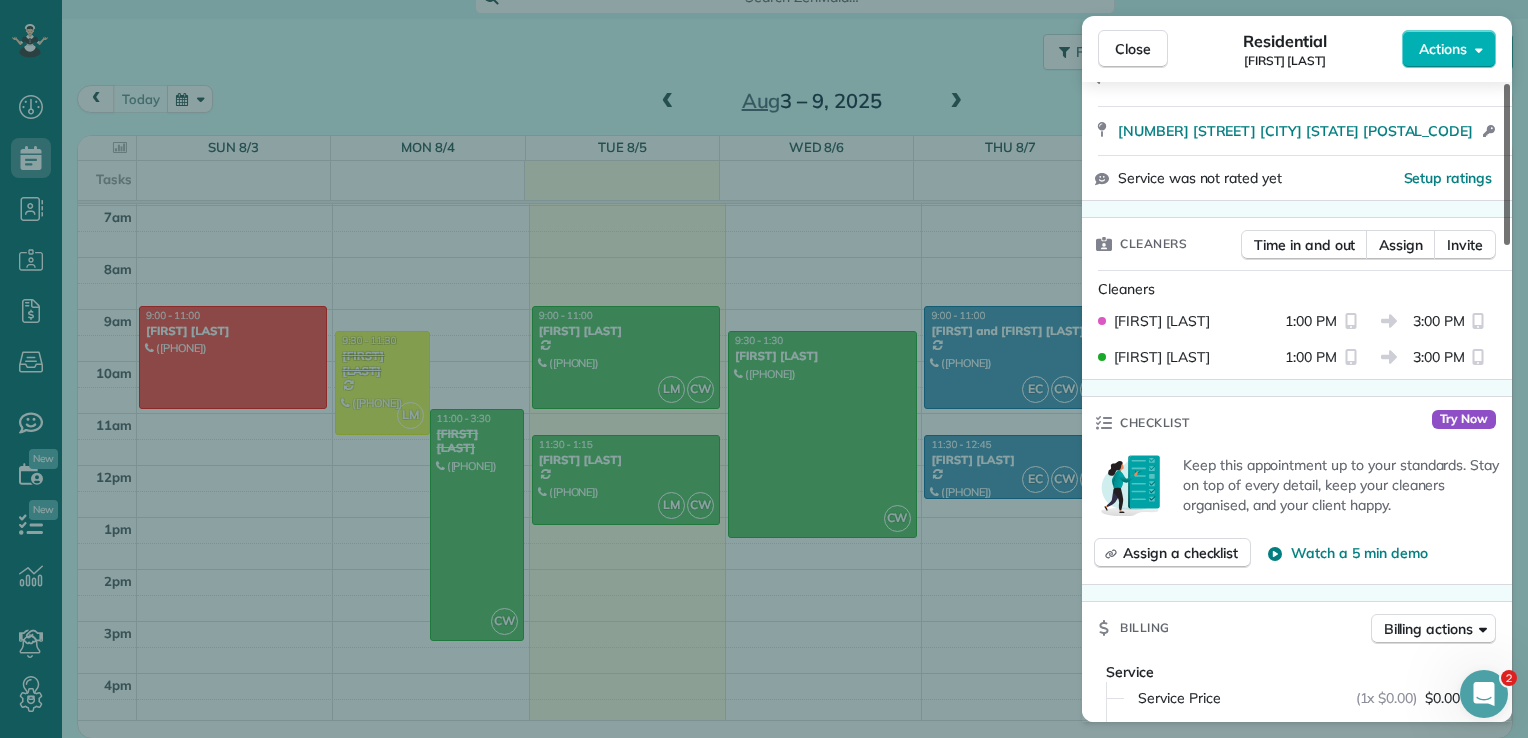 scroll, scrollTop: 508, scrollLeft: 0, axis: vertical 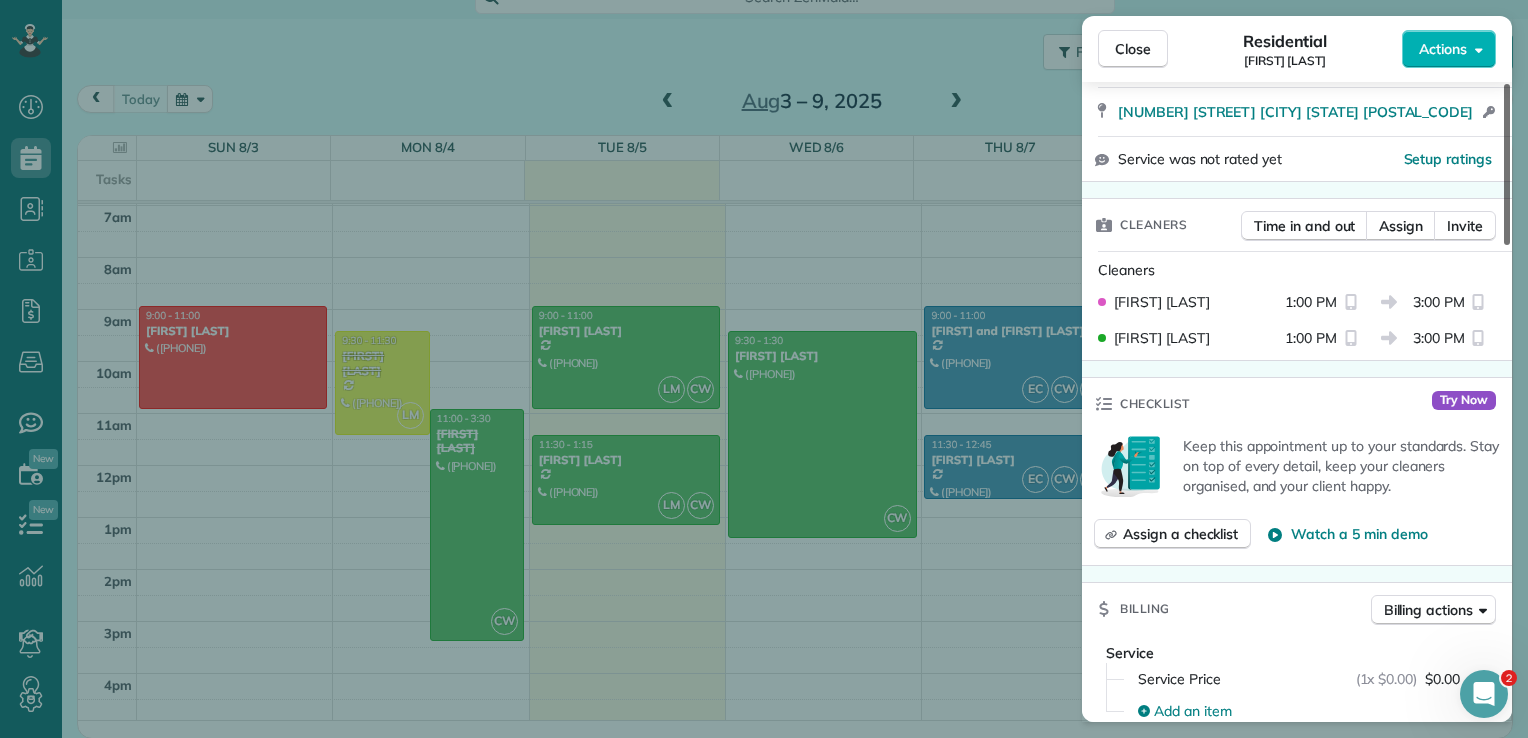 drag, startPoint x: 1509, startPoint y: 184, endPoint x: 1504, endPoint y: 312, distance: 128.09763 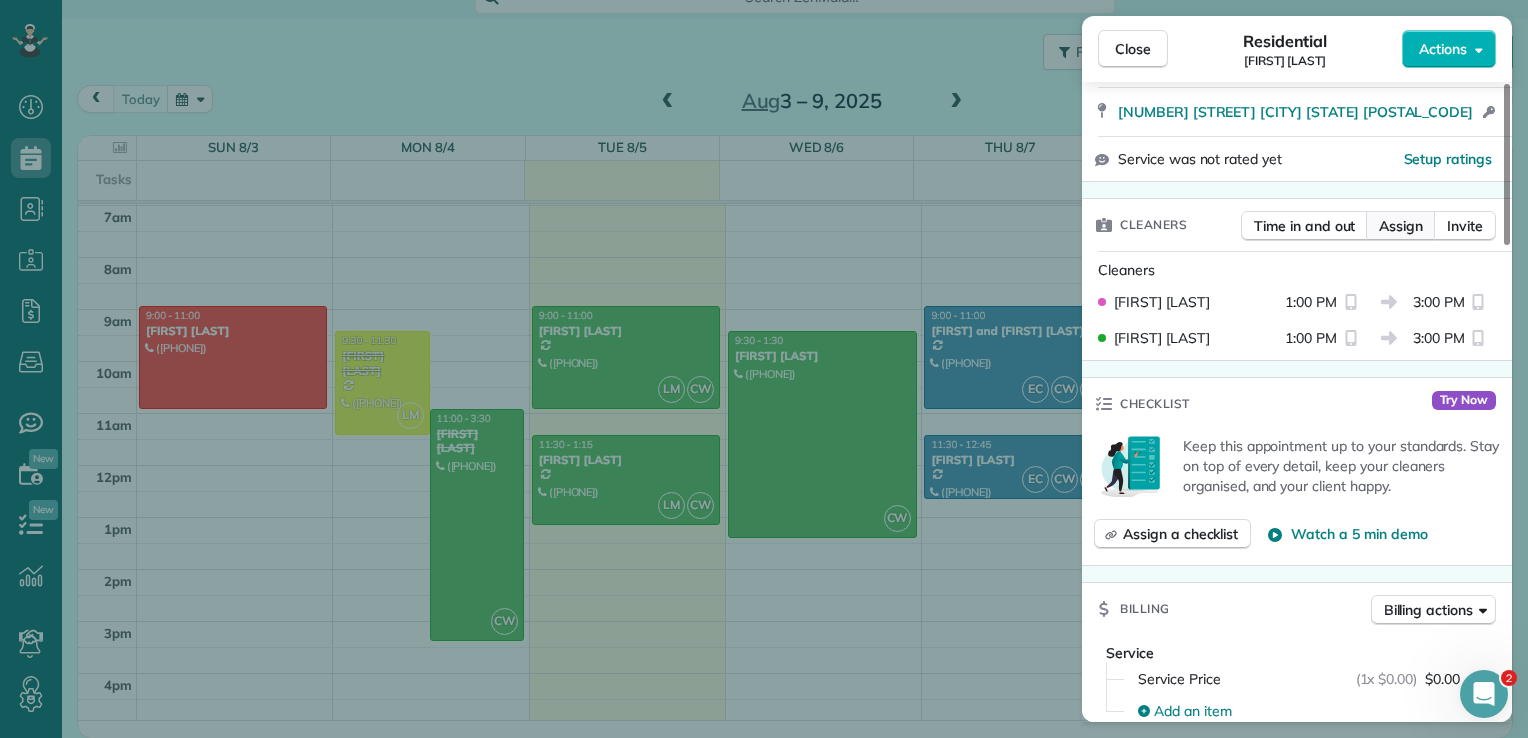 click on "Assign" at bounding box center [1401, 226] 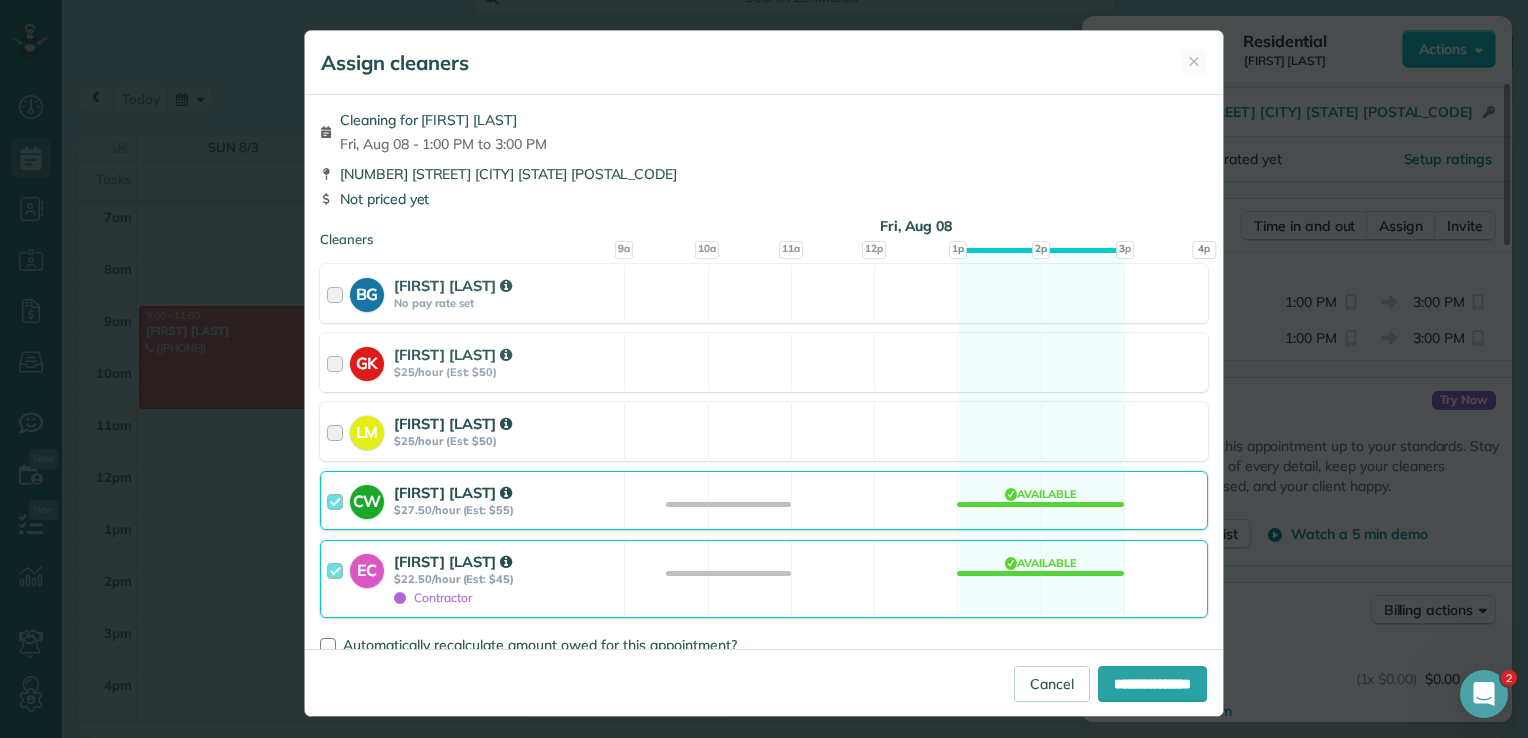click at bounding box center [338, 431] 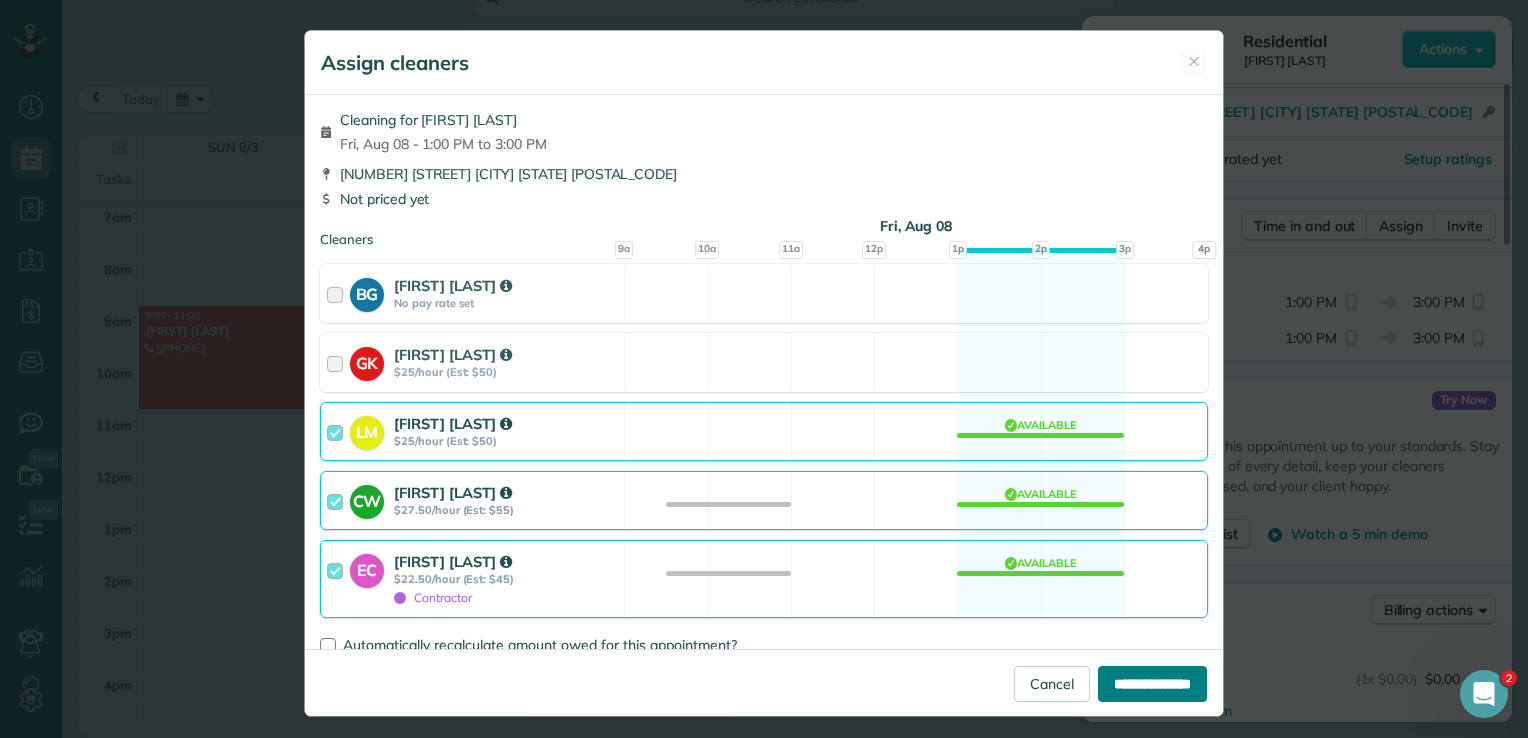 click on "**********" at bounding box center [1152, 684] 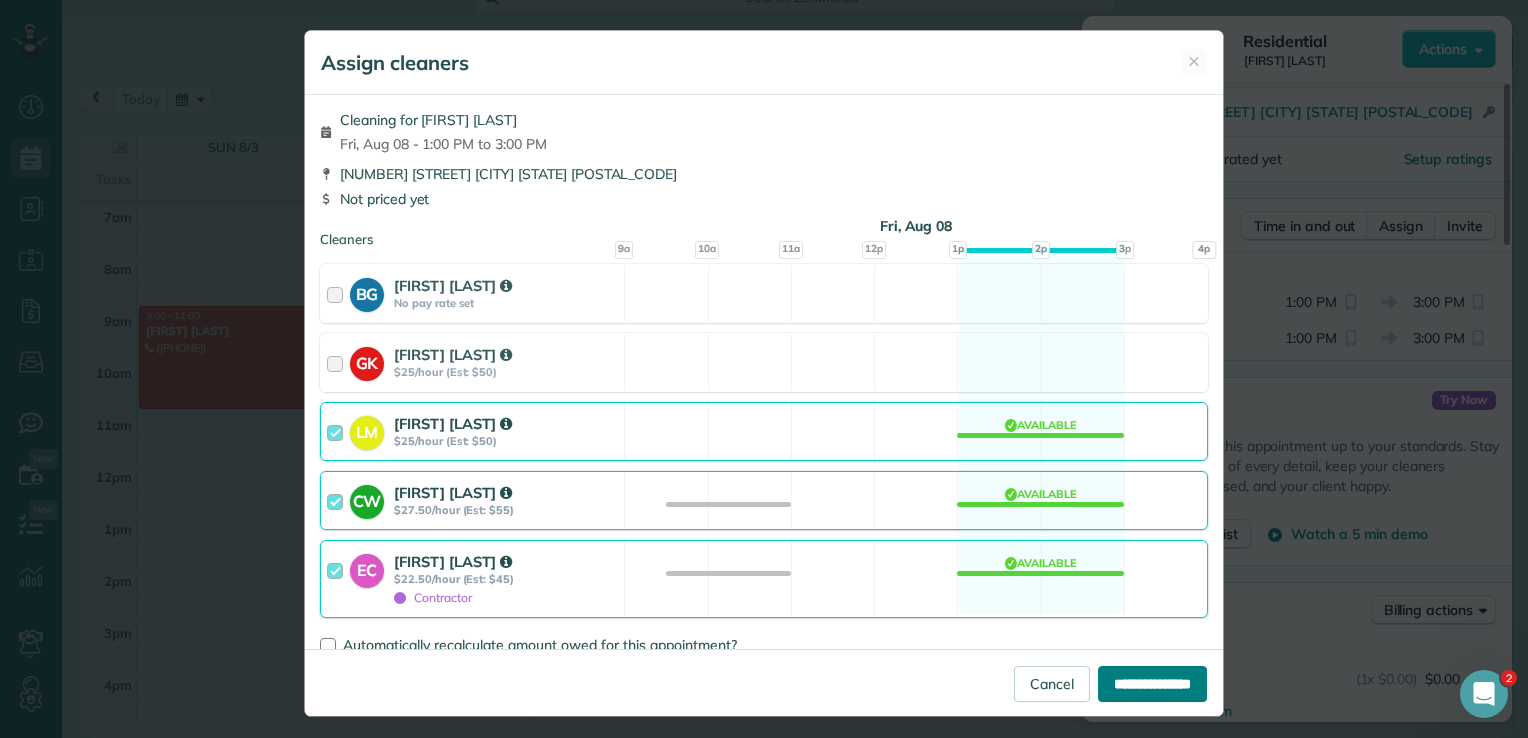 type on "**********" 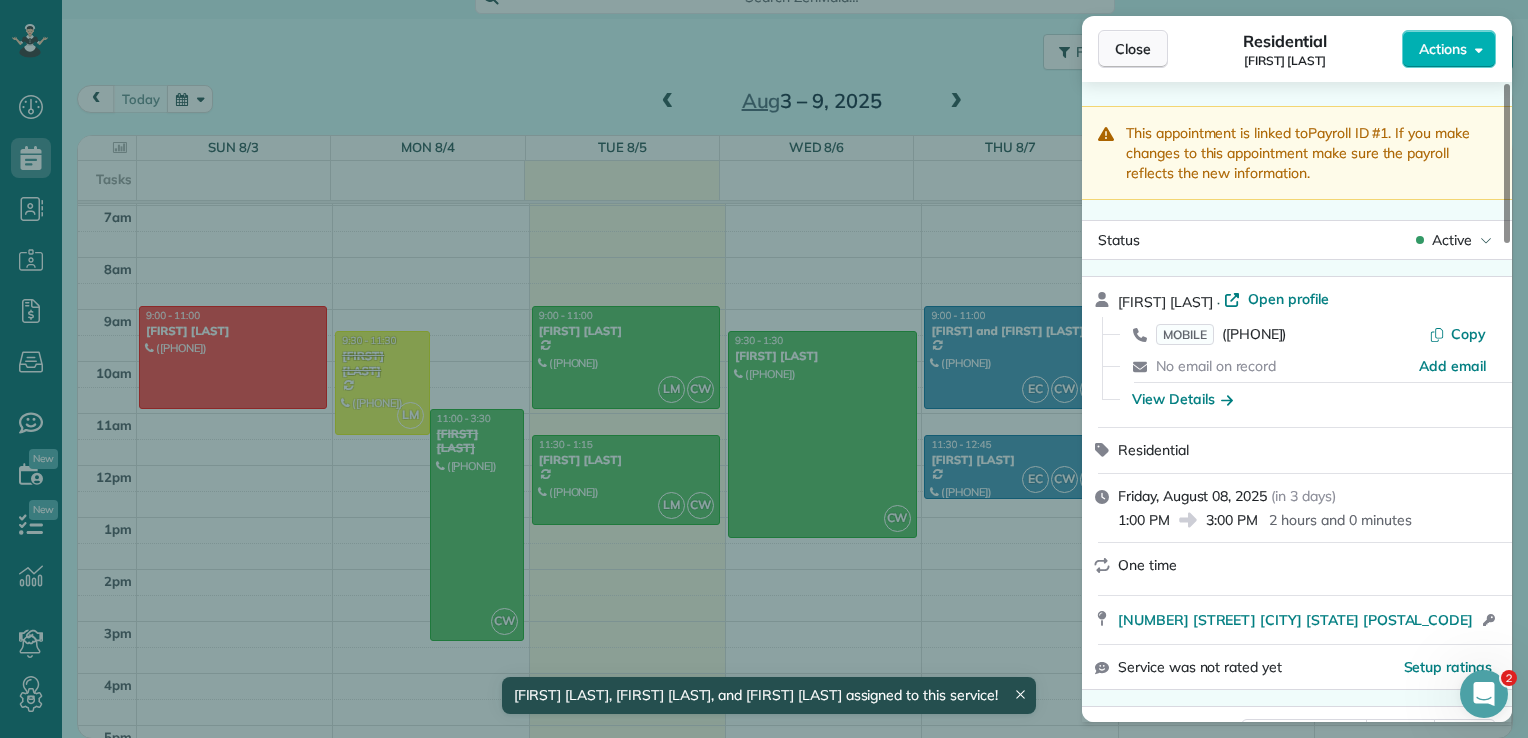 click on "Close" at bounding box center (1133, 49) 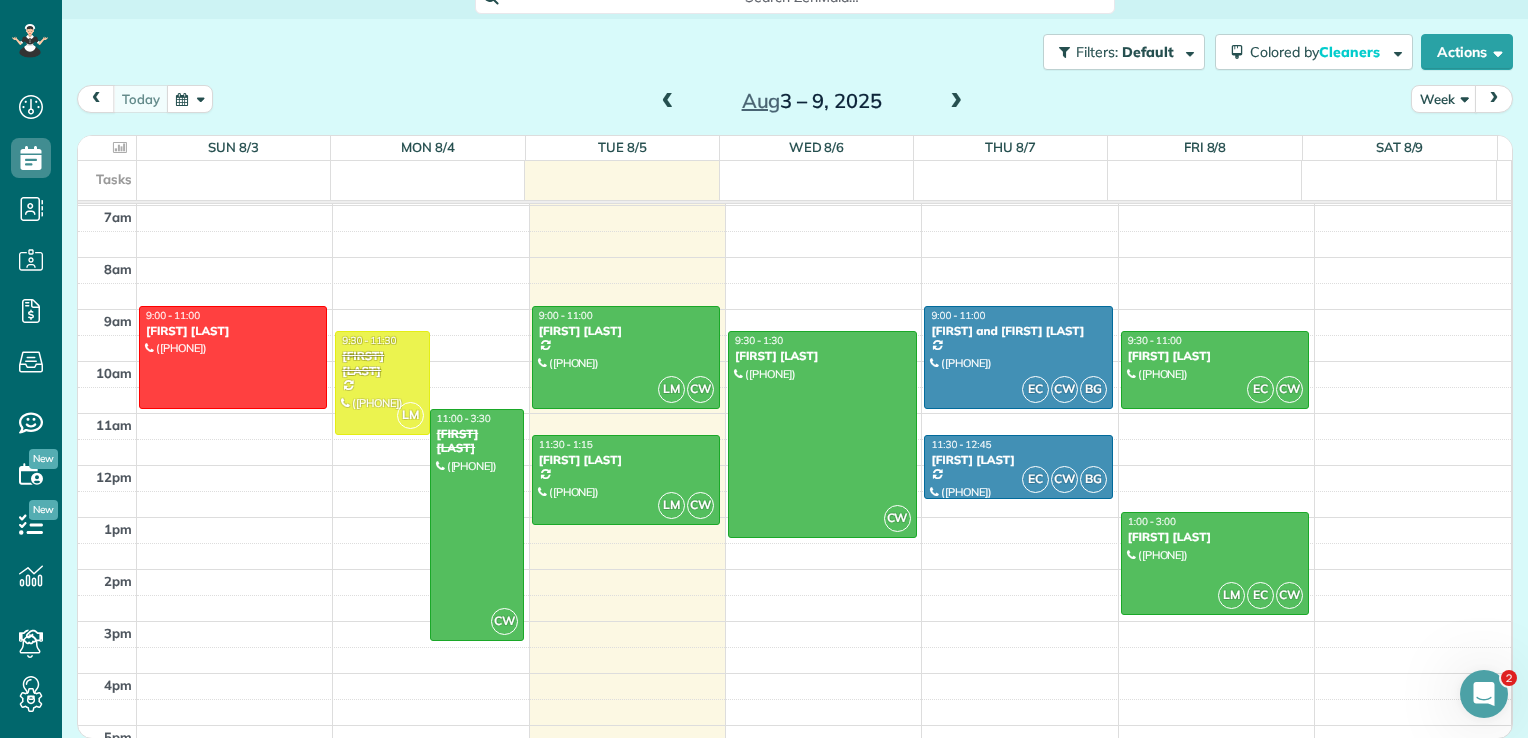 click at bounding box center (956, 102) 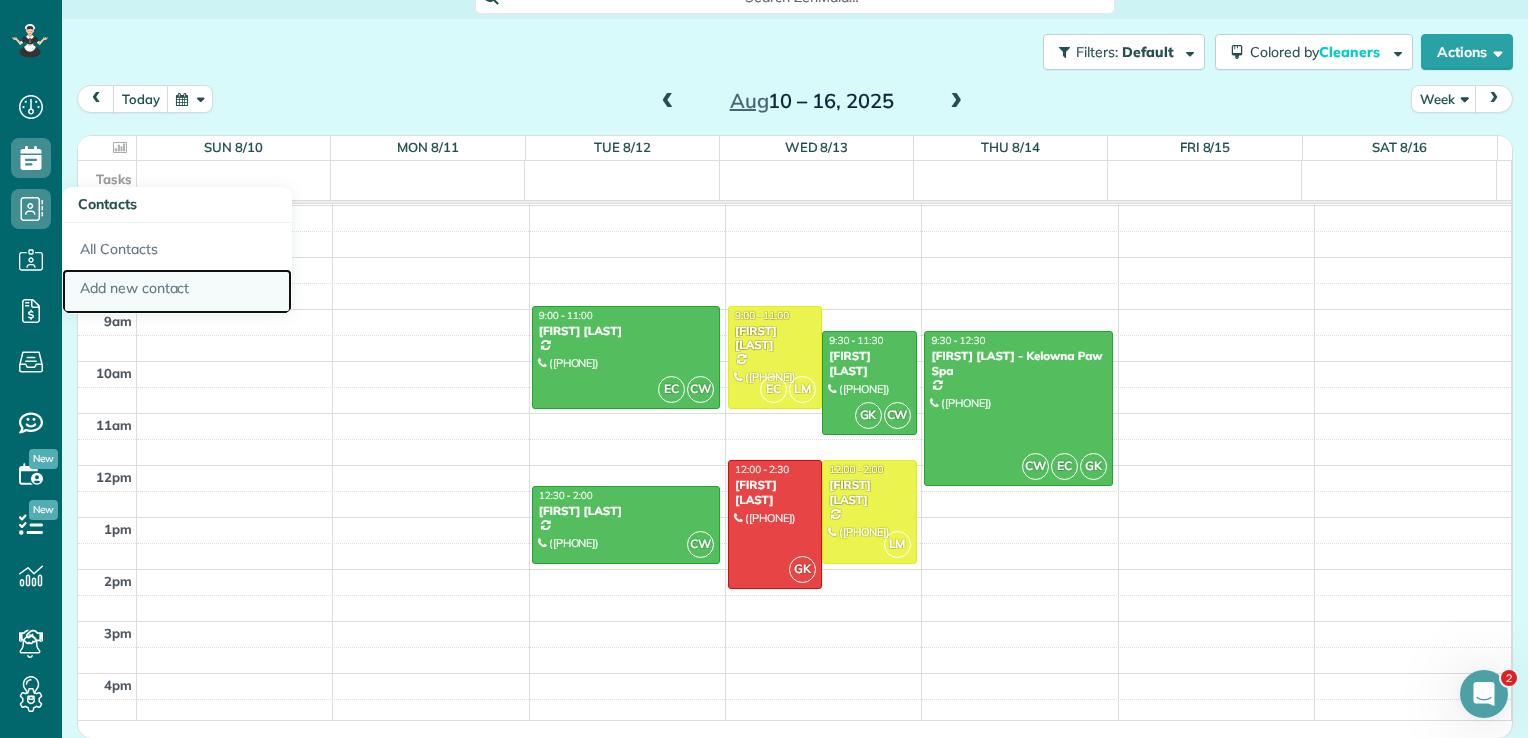 click on "Add new contact" at bounding box center [177, 292] 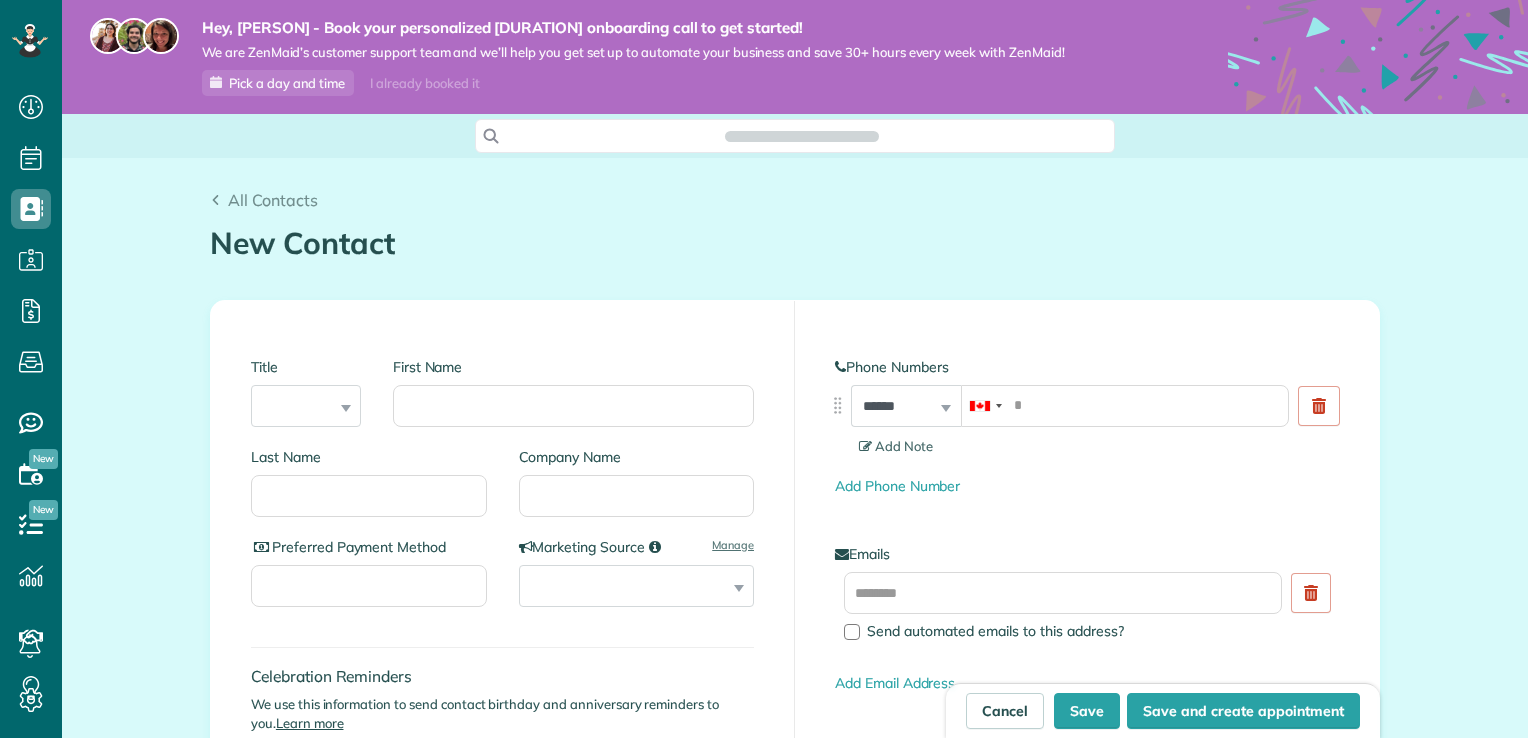 scroll, scrollTop: 0, scrollLeft: 0, axis: both 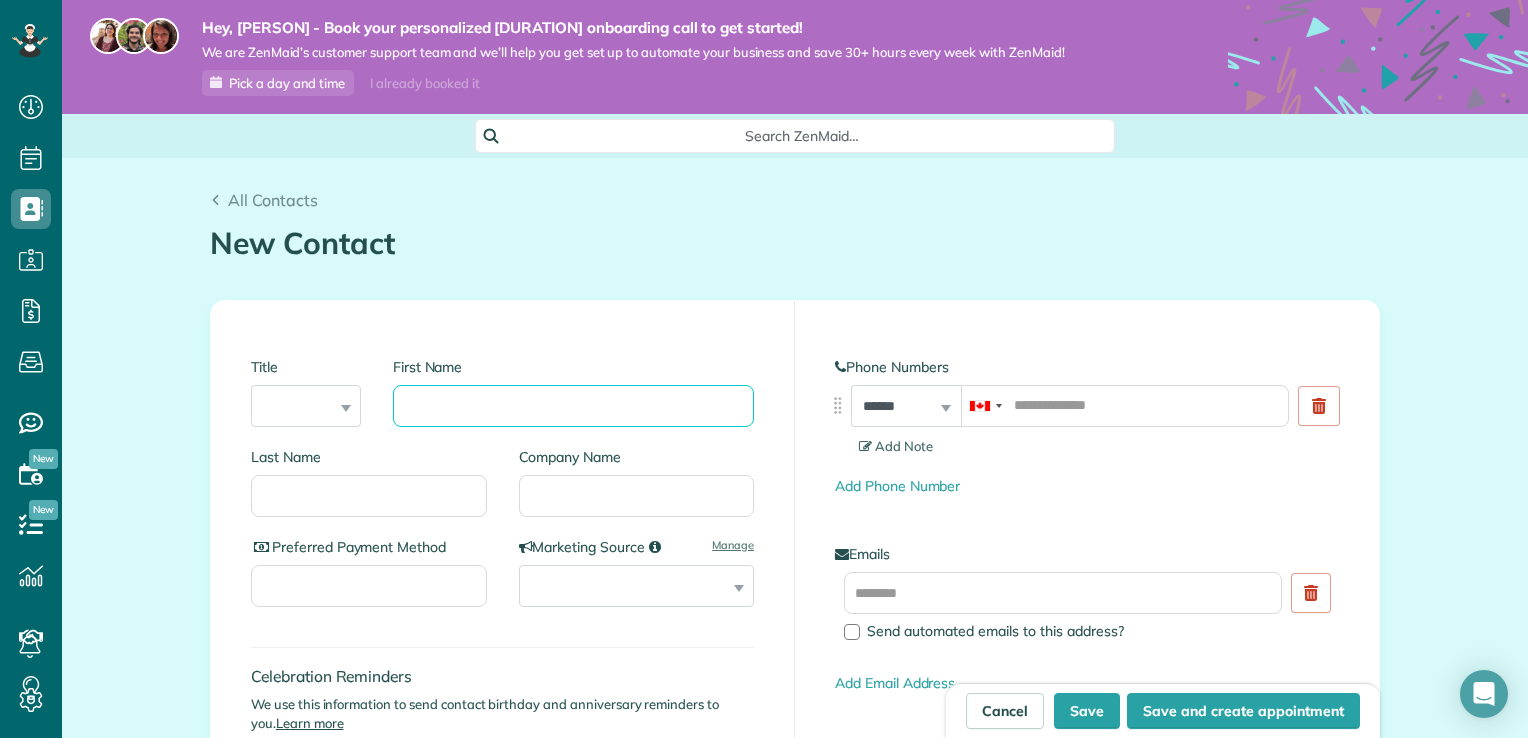 click on "First Name" at bounding box center [573, 406] 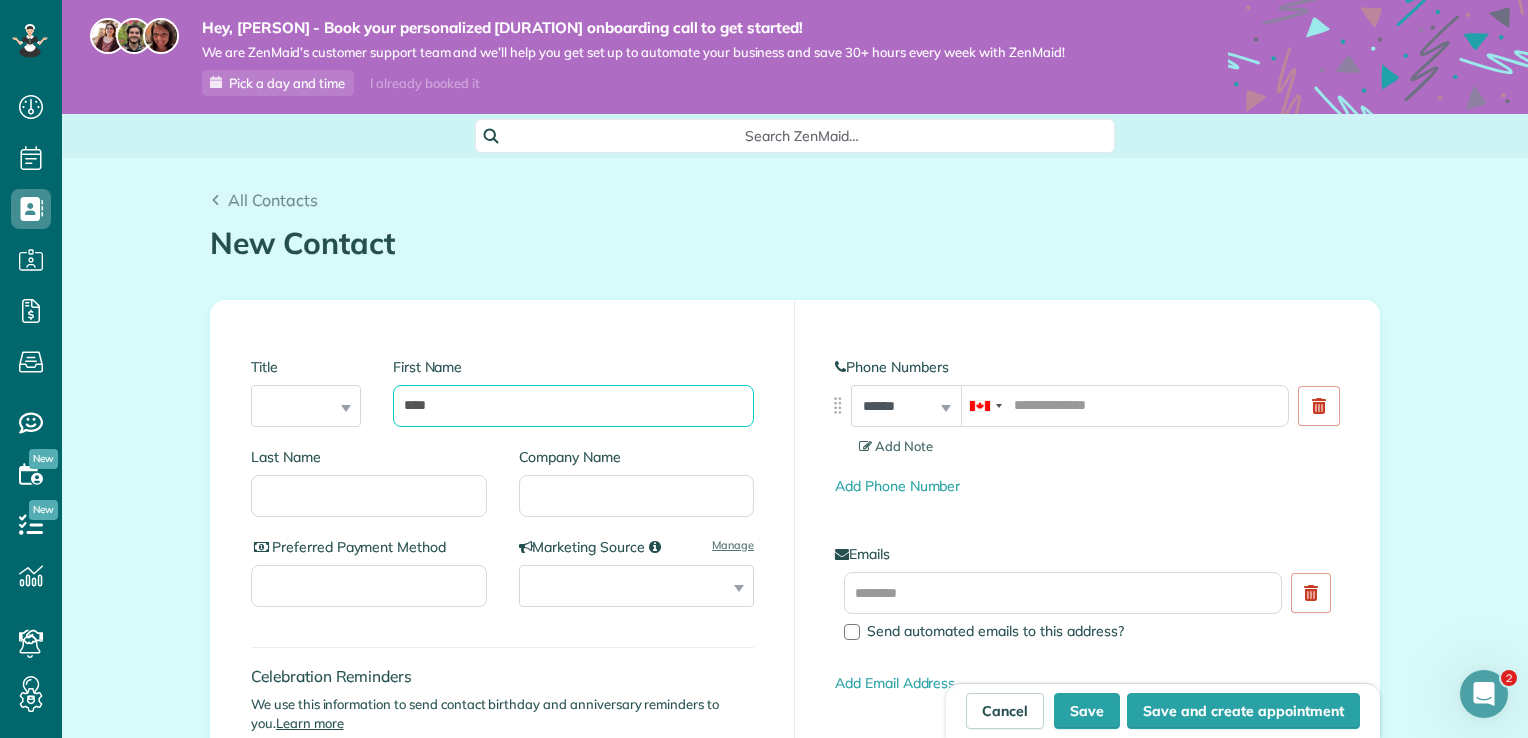 scroll, scrollTop: 0, scrollLeft: 0, axis: both 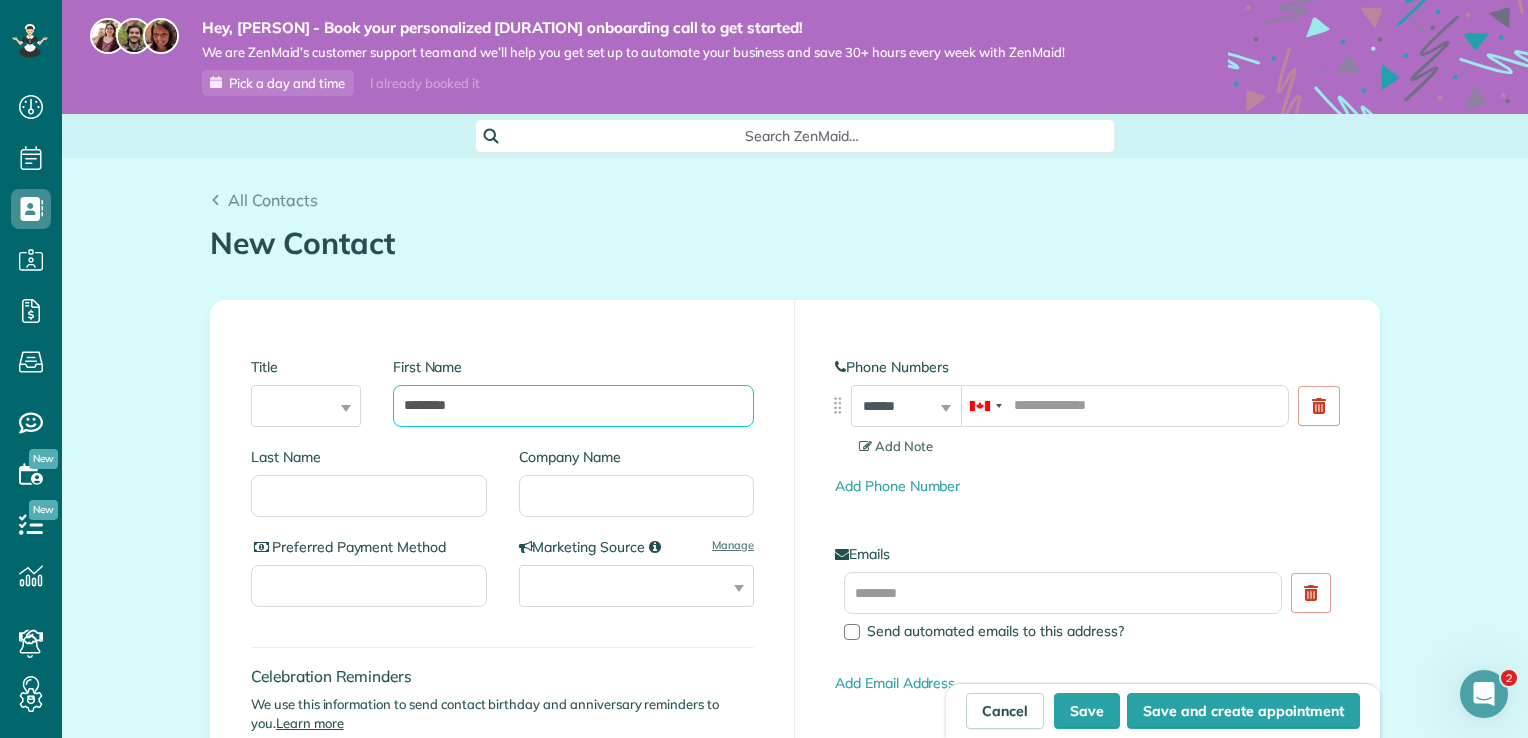 click on "********" at bounding box center [573, 406] 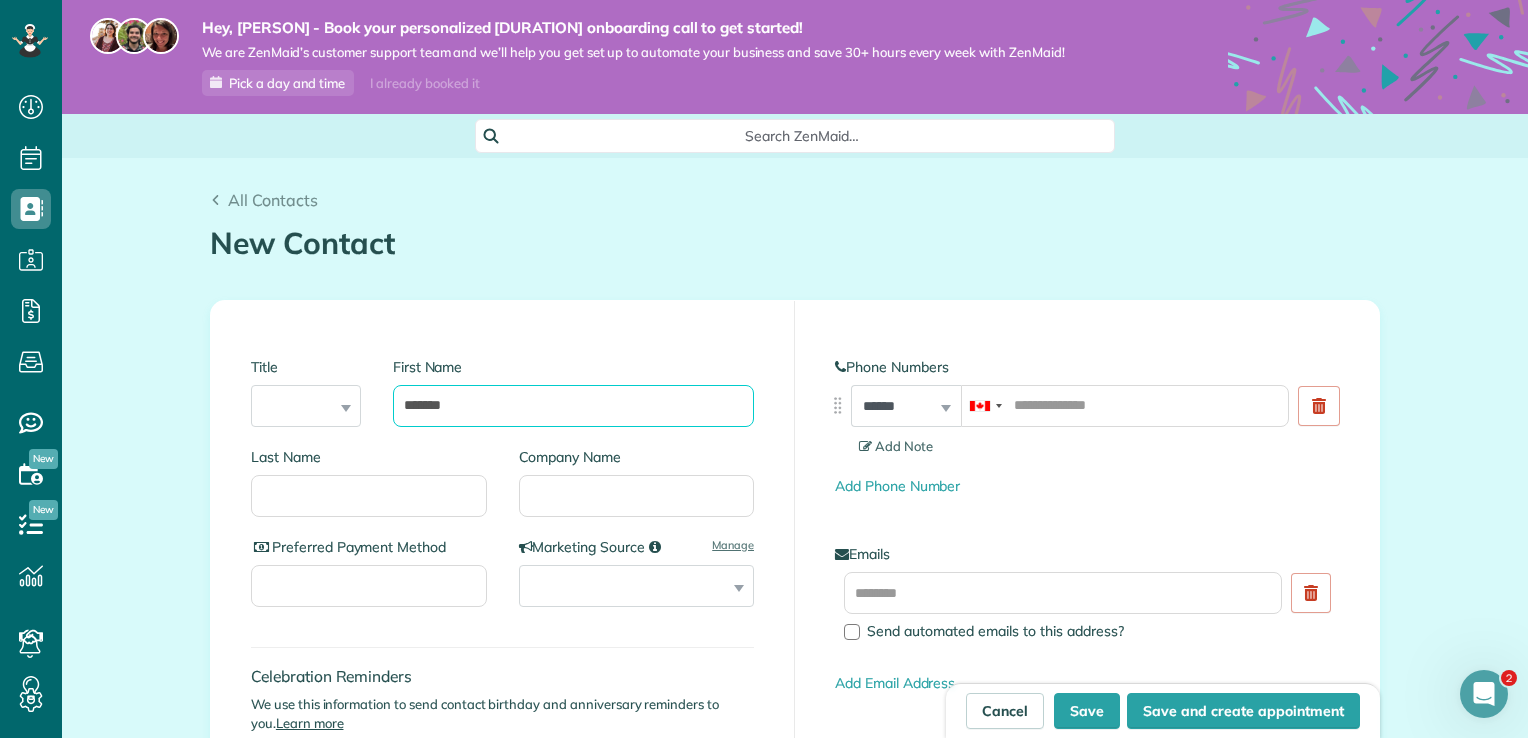 type on "*******" 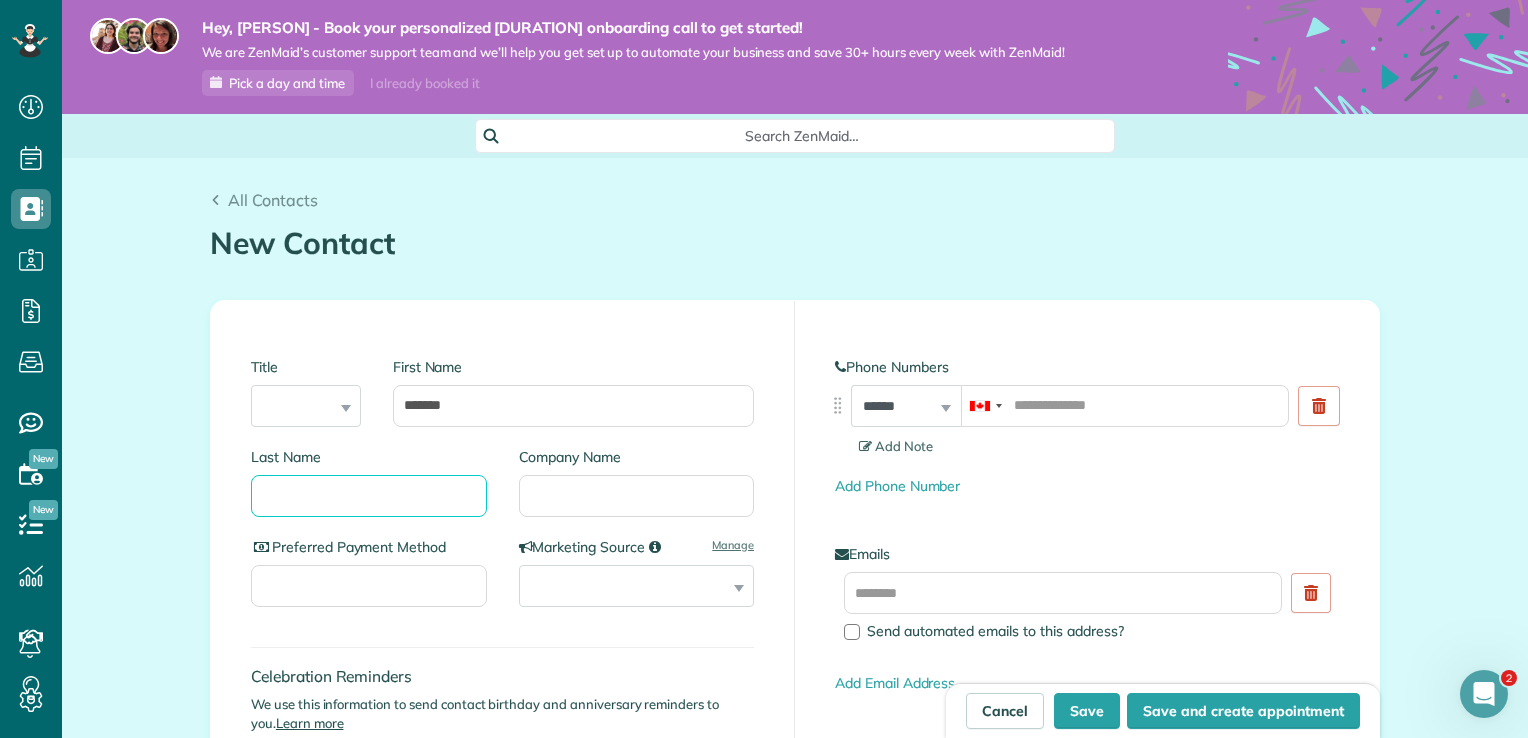 click on "Last Name" at bounding box center (369, 496) 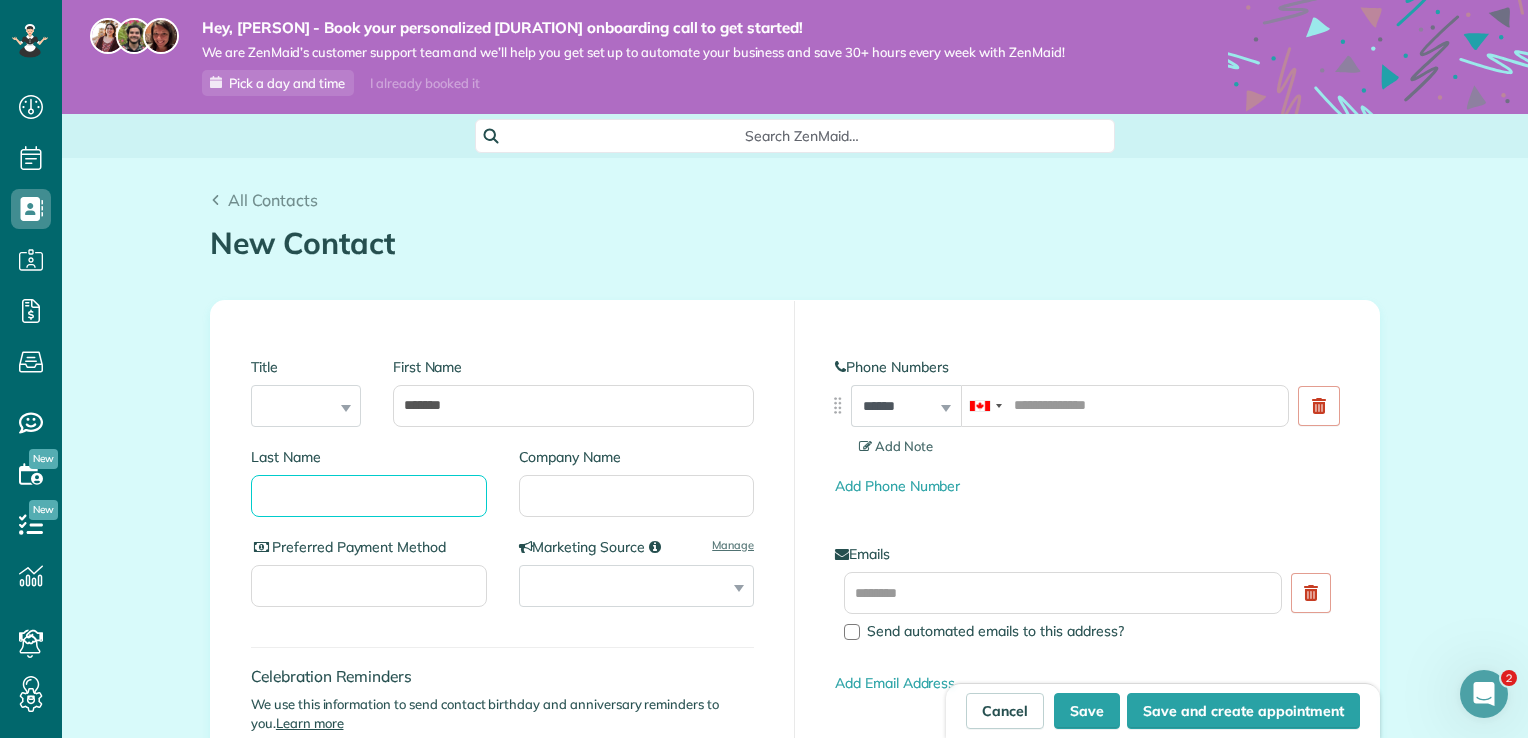 click on "Last Name" at bounding box center [369, 496] 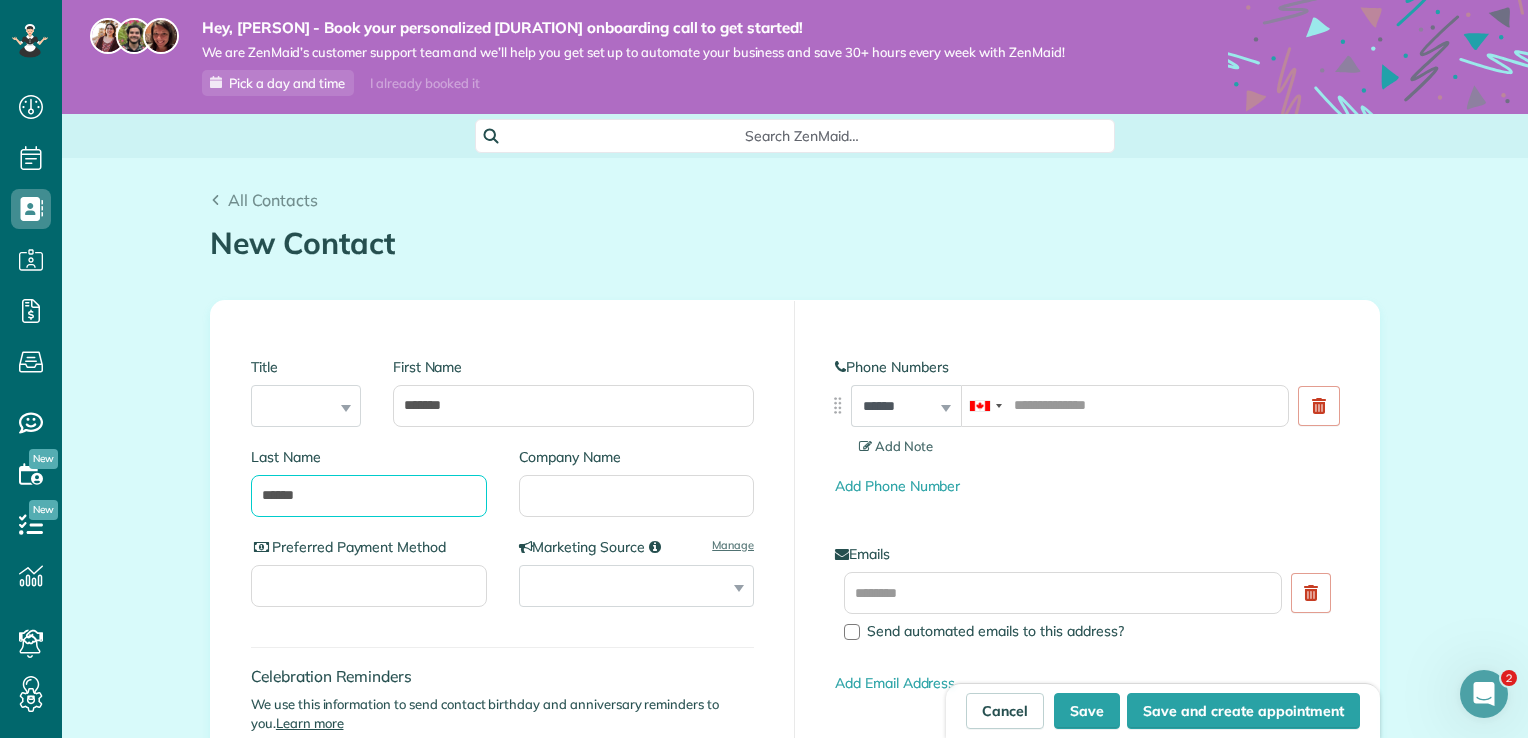 type on "******" 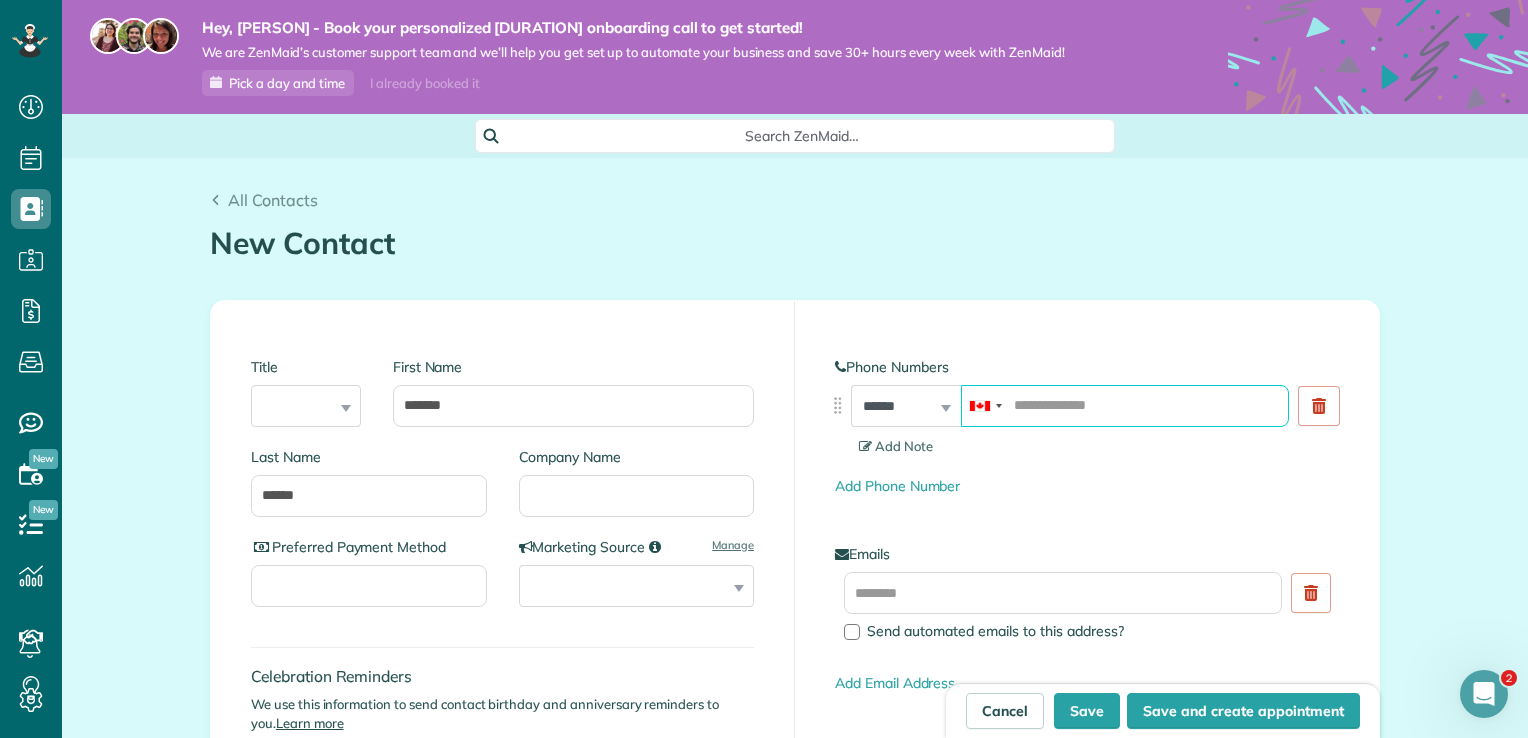 click at bounding box center (1125, 406) 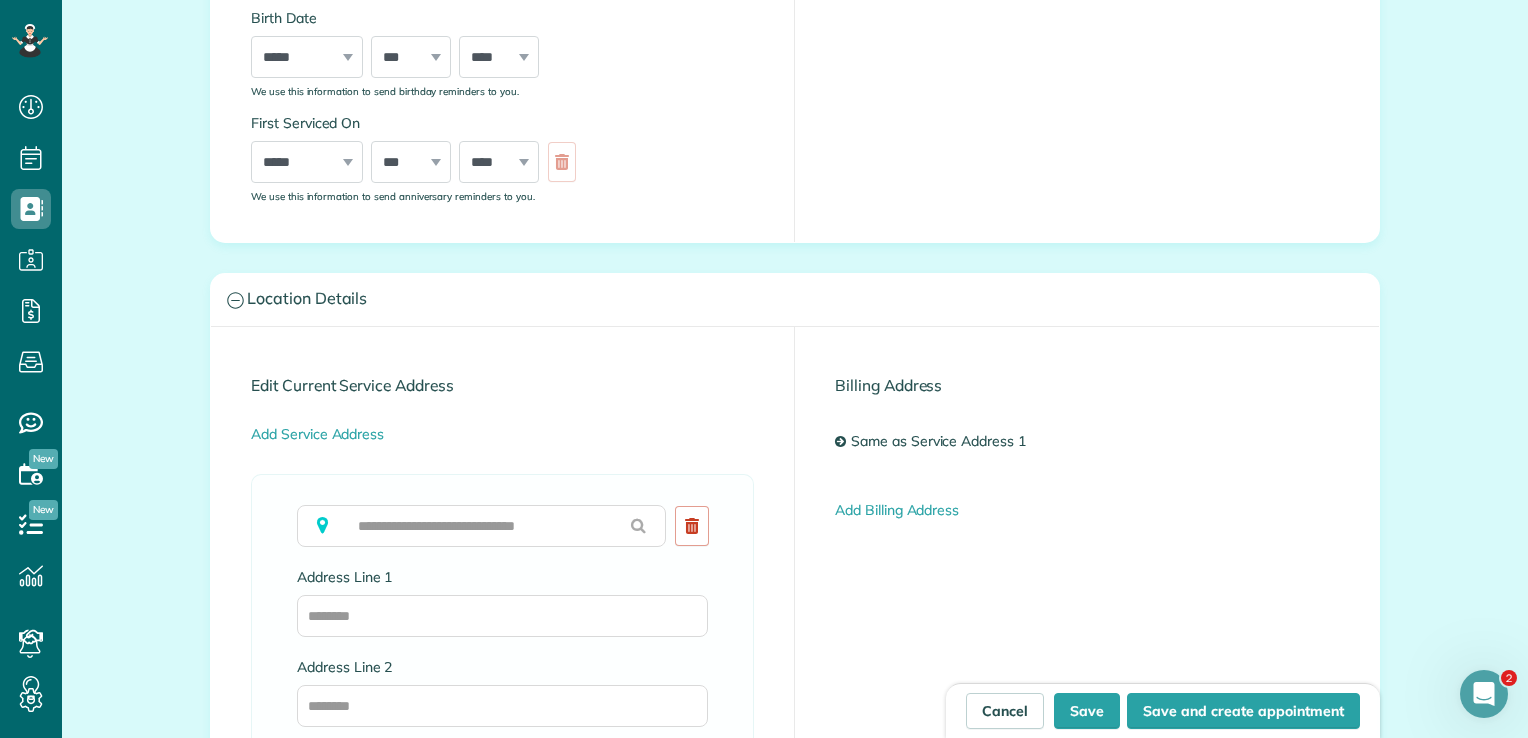 scroll, scrollTop: 828, scrollLeft: 0, axis: vertical 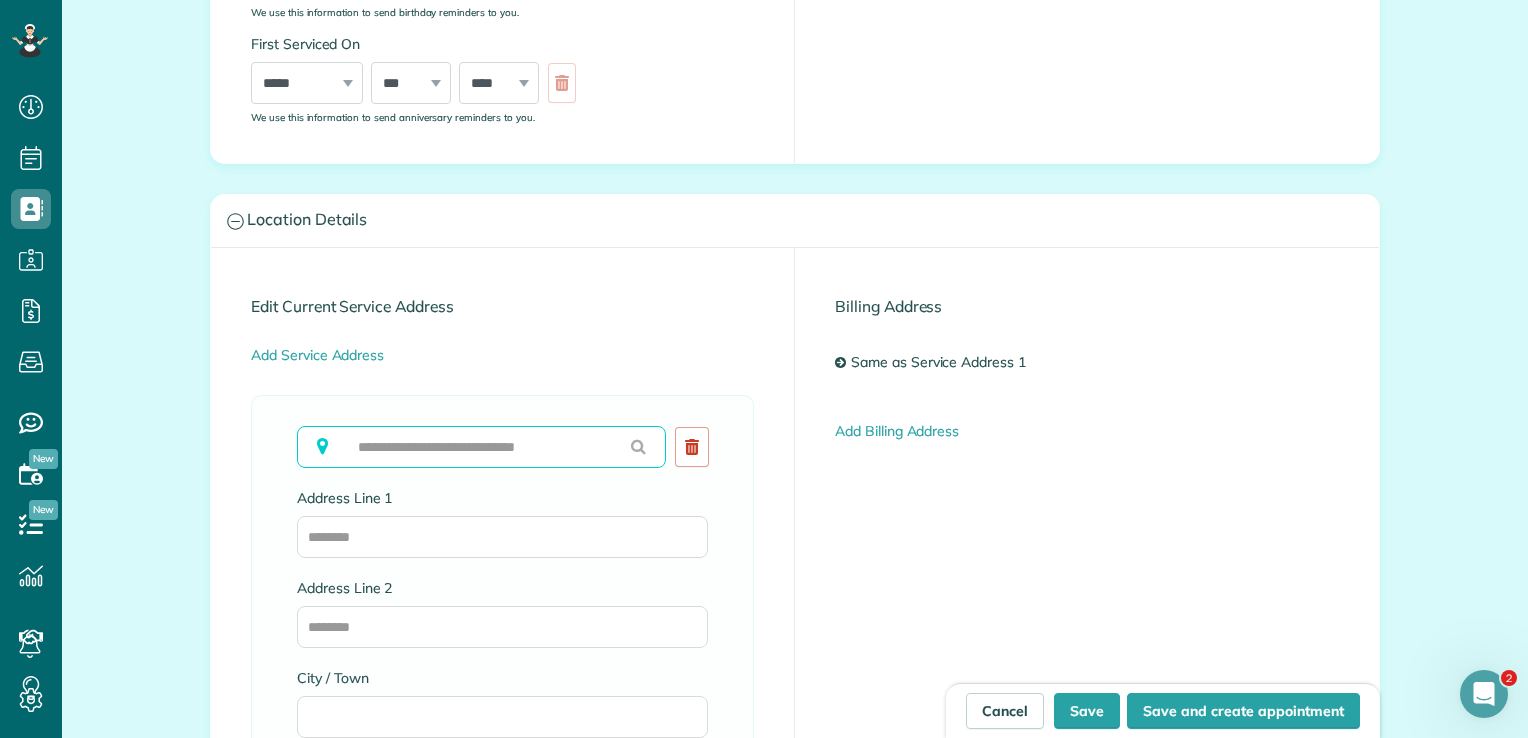 click at bounding box center [481, 447] 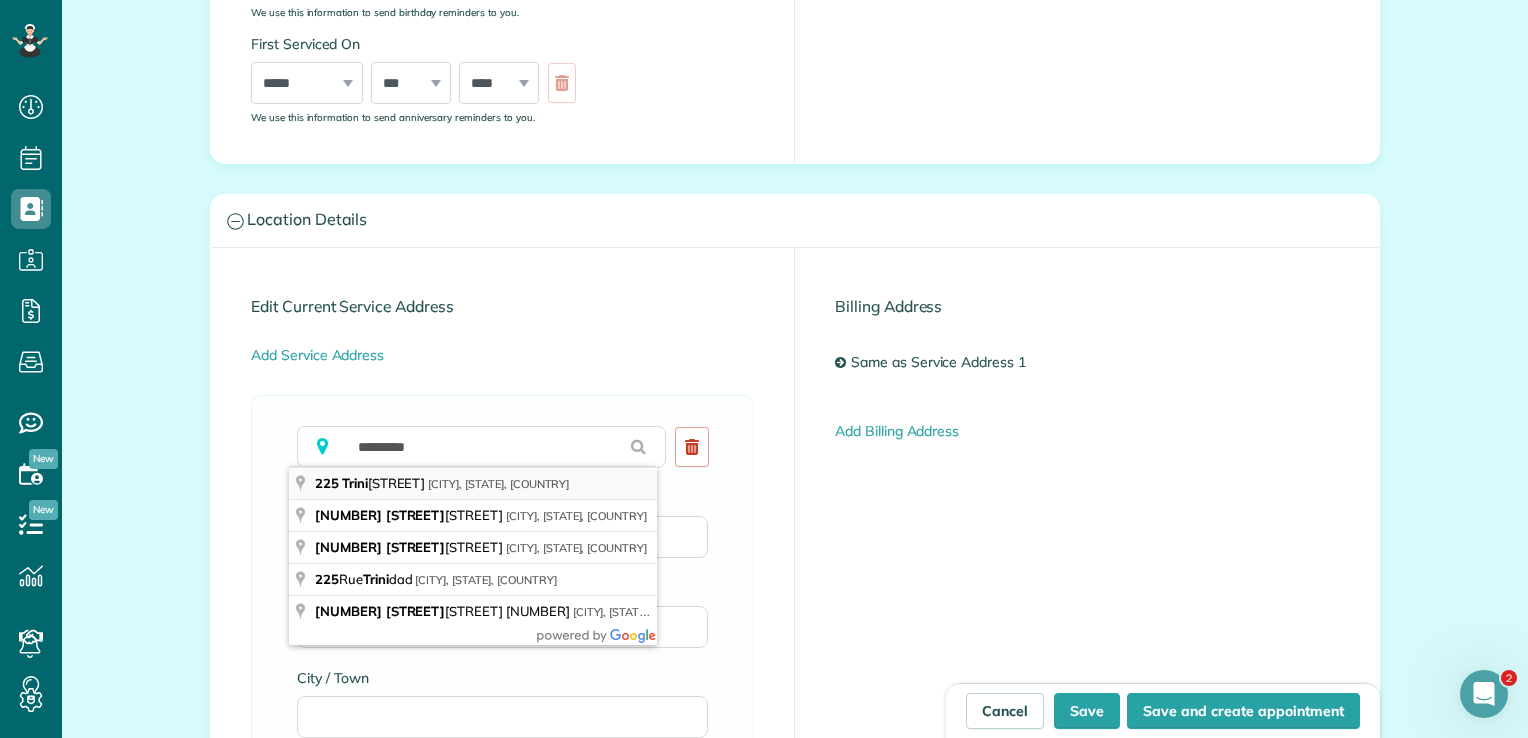 type on "**********" 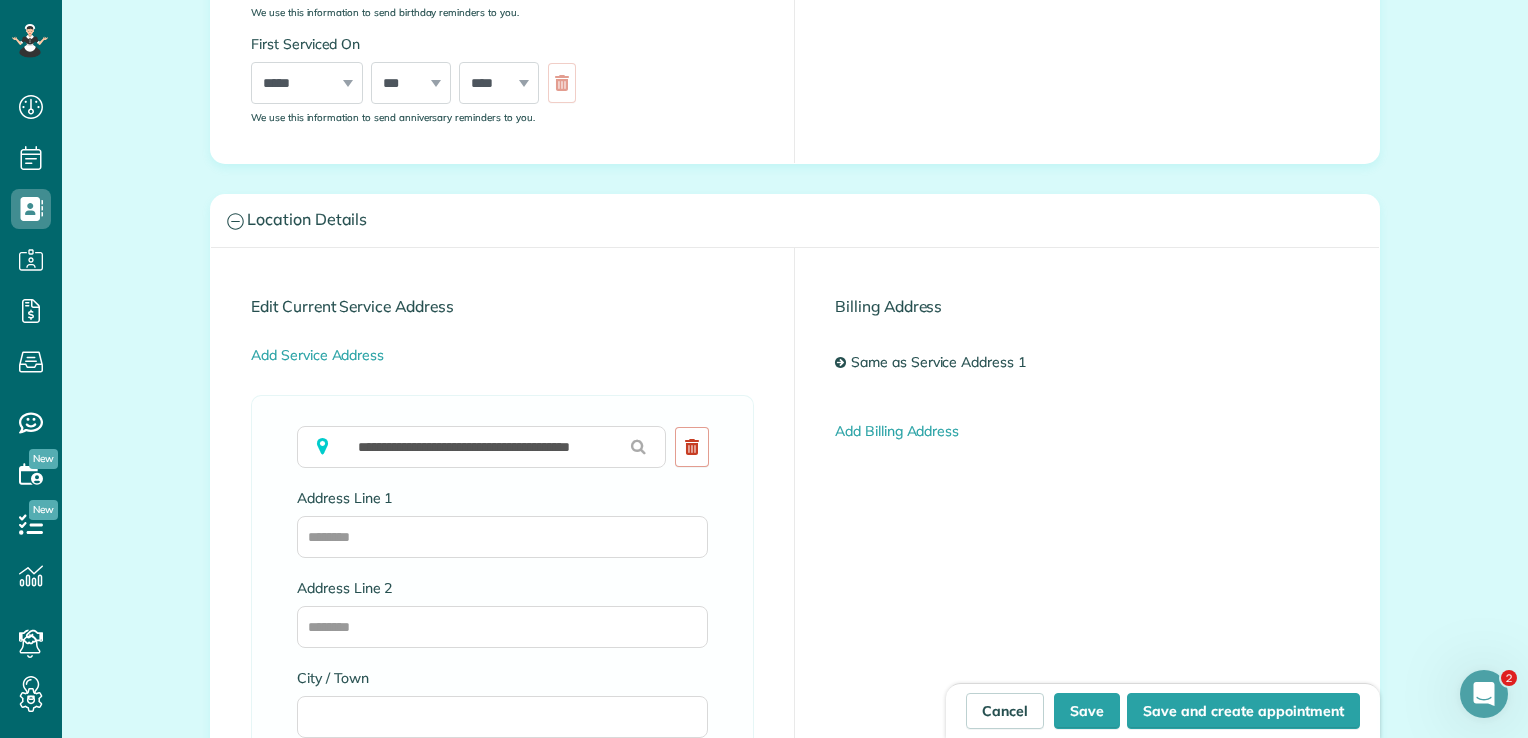 type on "**********" 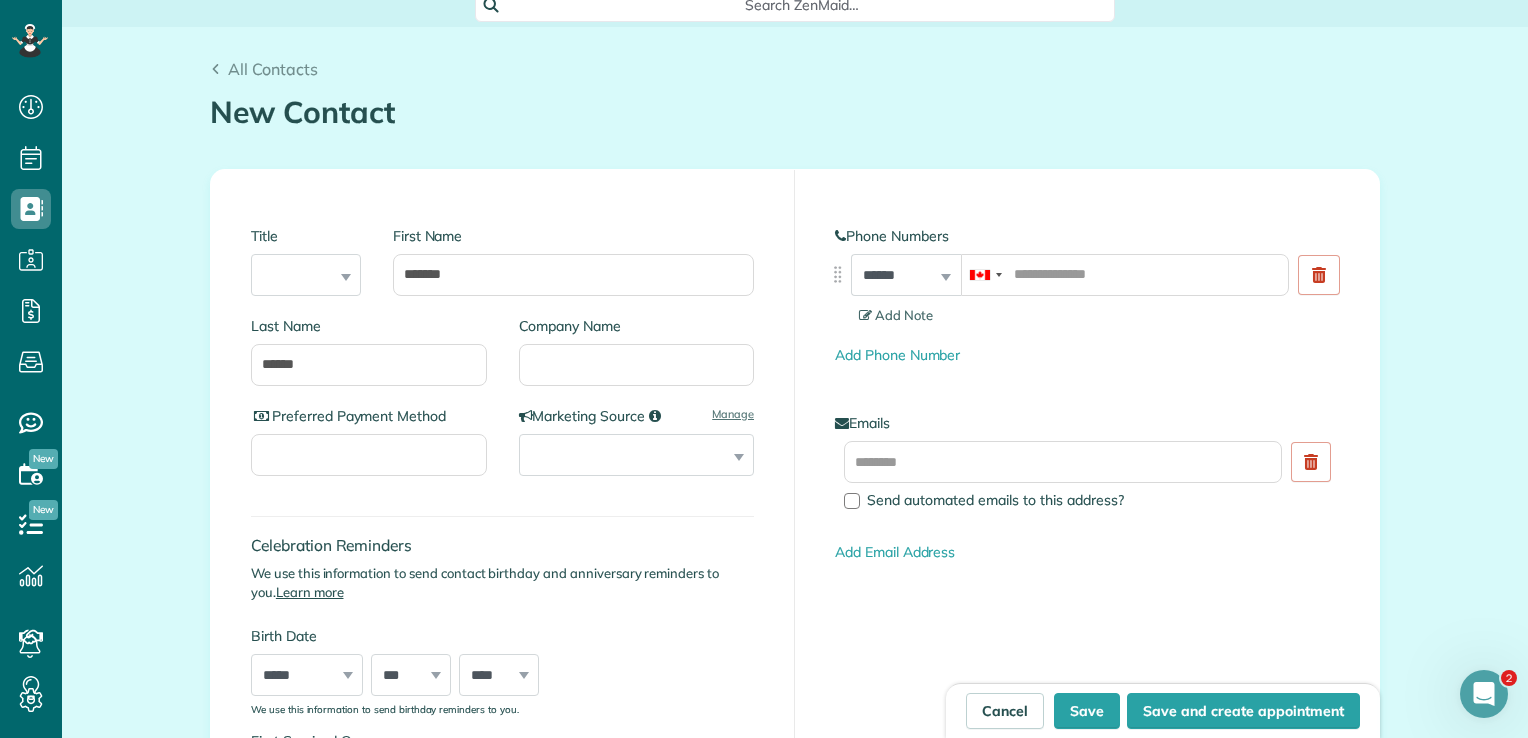 scroll, scrollTop: 67, scrollLeft: 0, axis: vertical 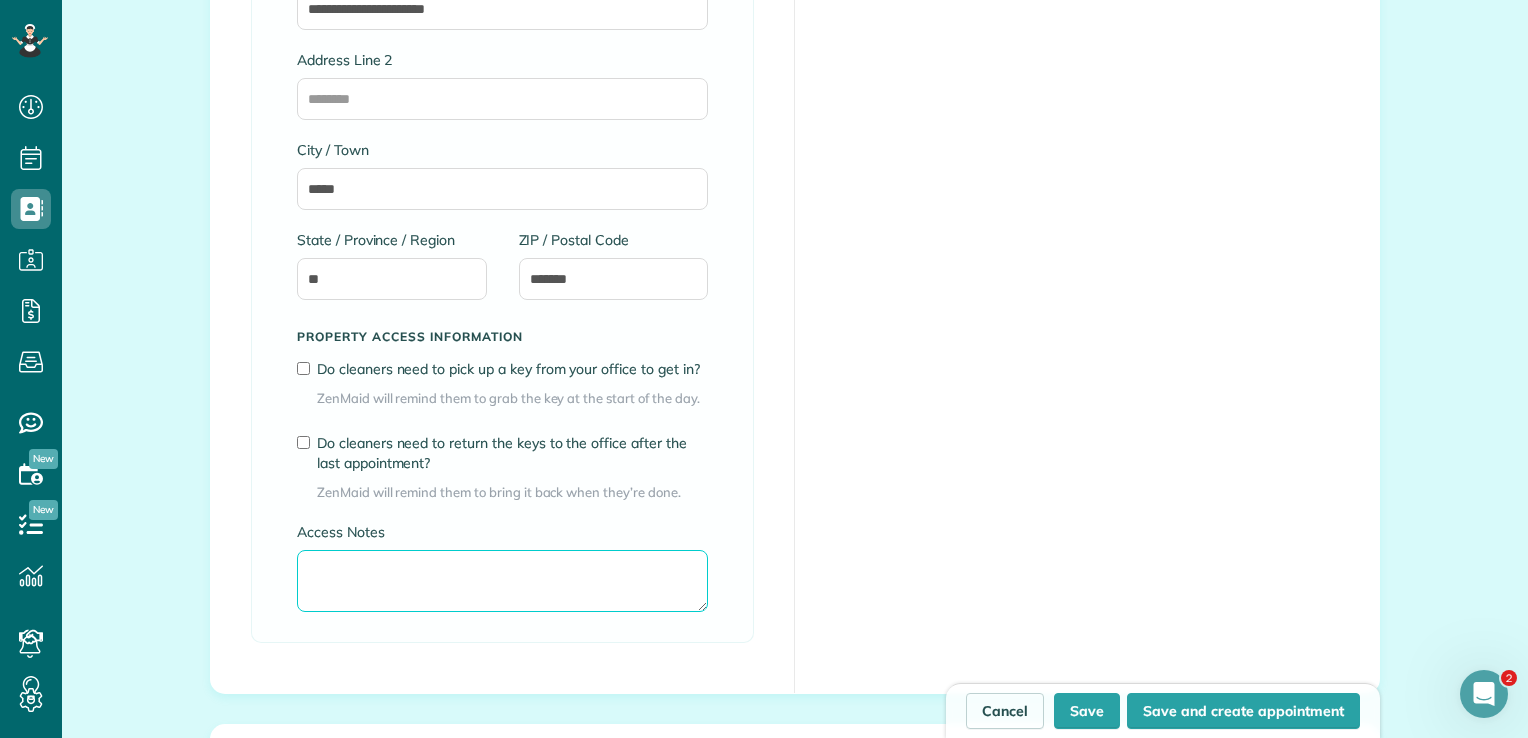 click on "Access Notes" at bounding box center (502, 581) 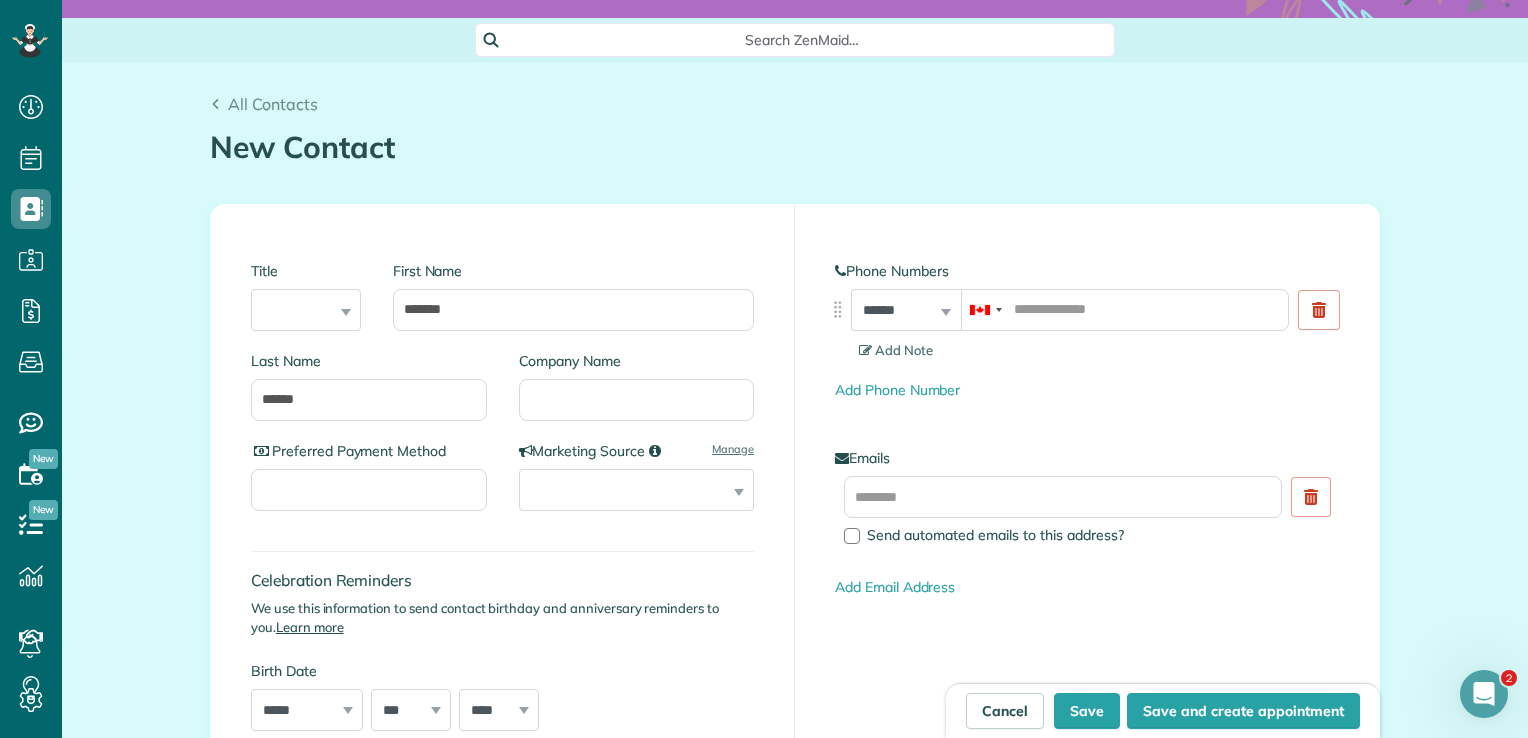 scroll, scrollTop: 52, scrollLeft: 0, axis: vertical 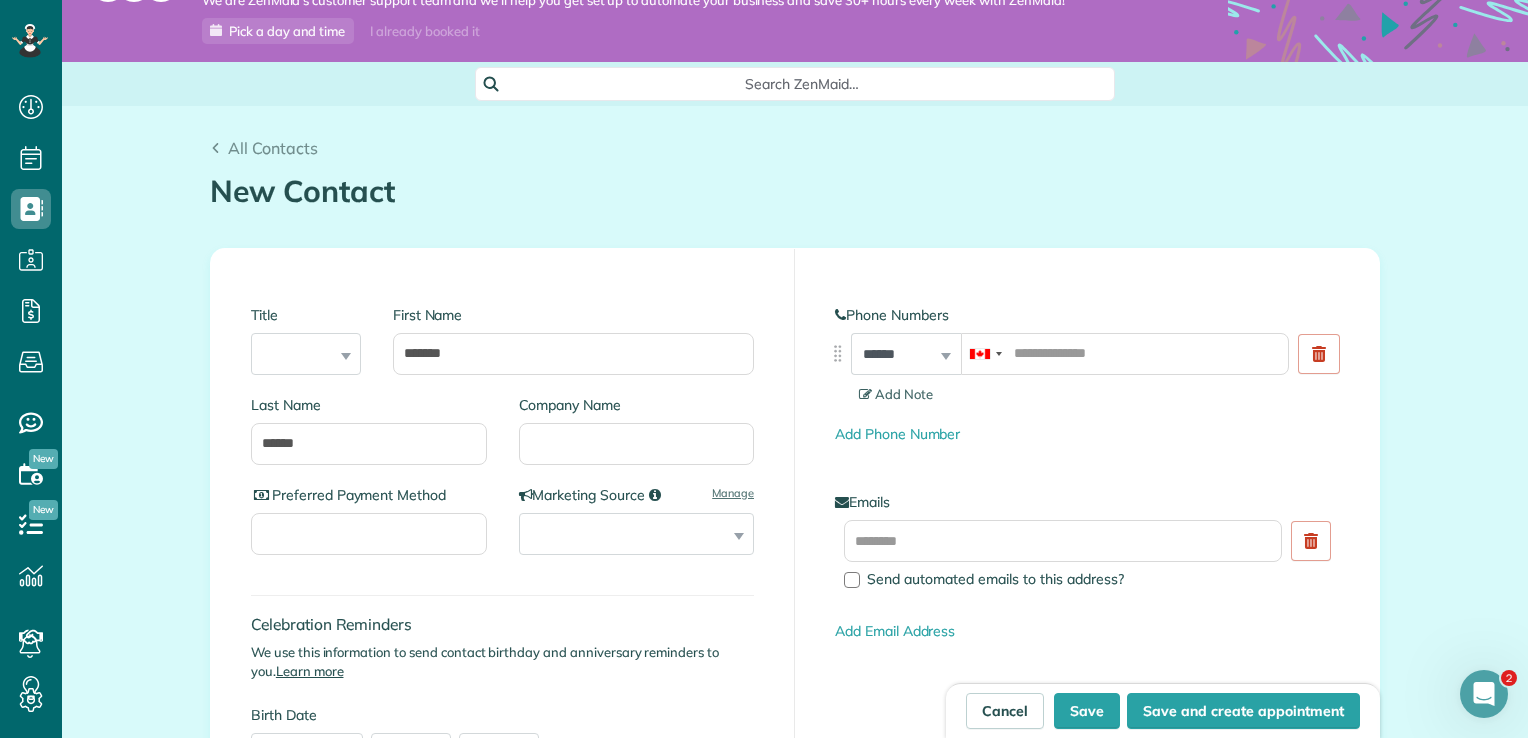 type on "**********" 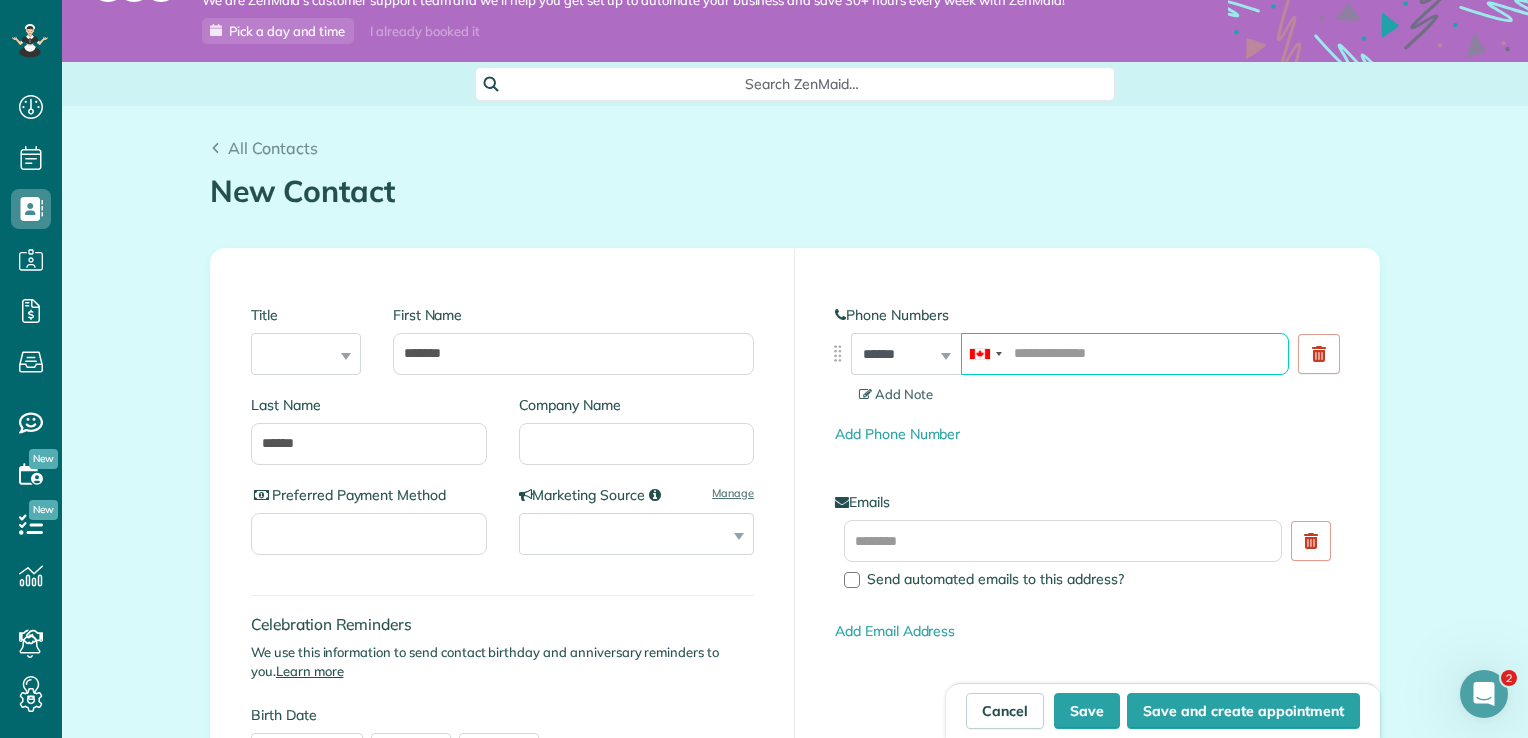 click at bounding box center (1125, 354) 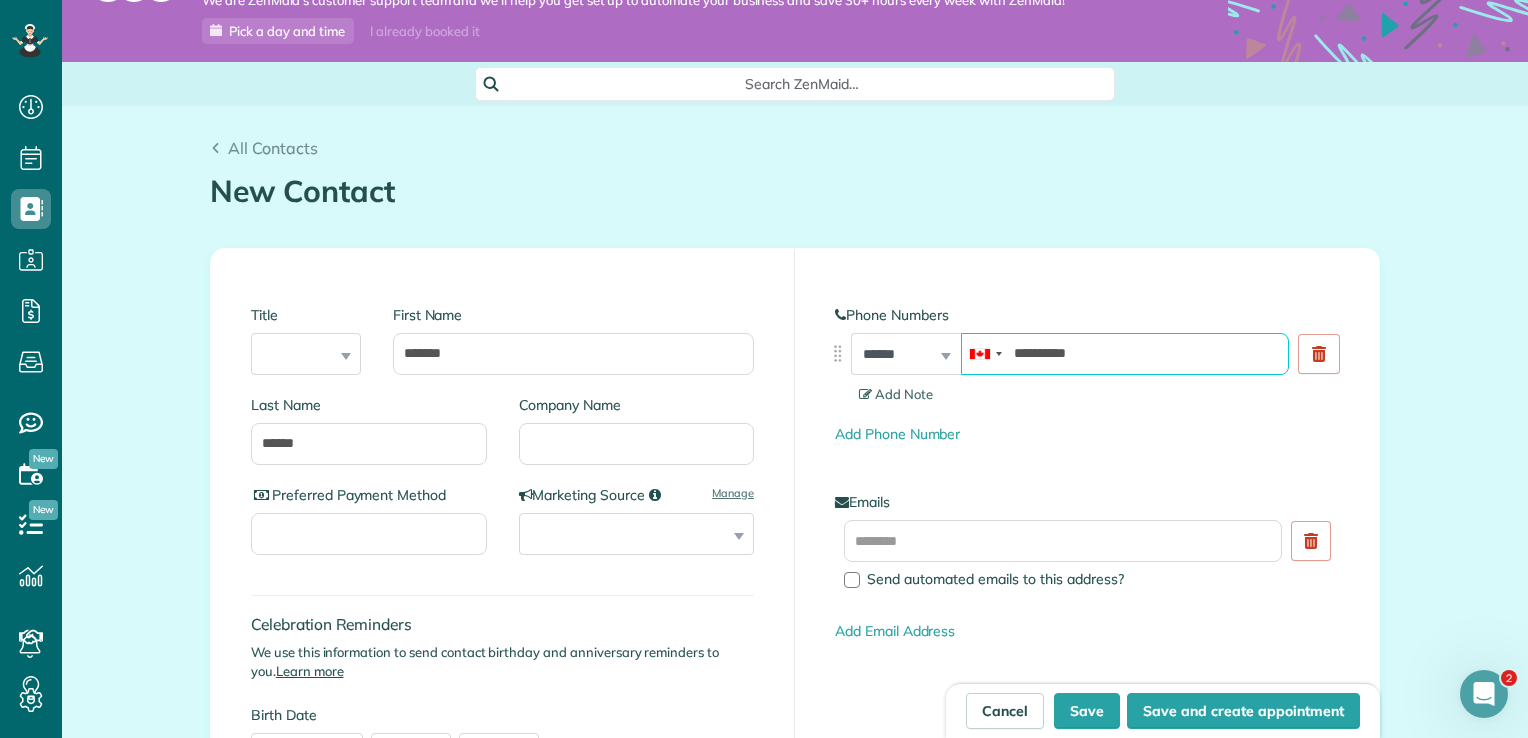type on "**********" 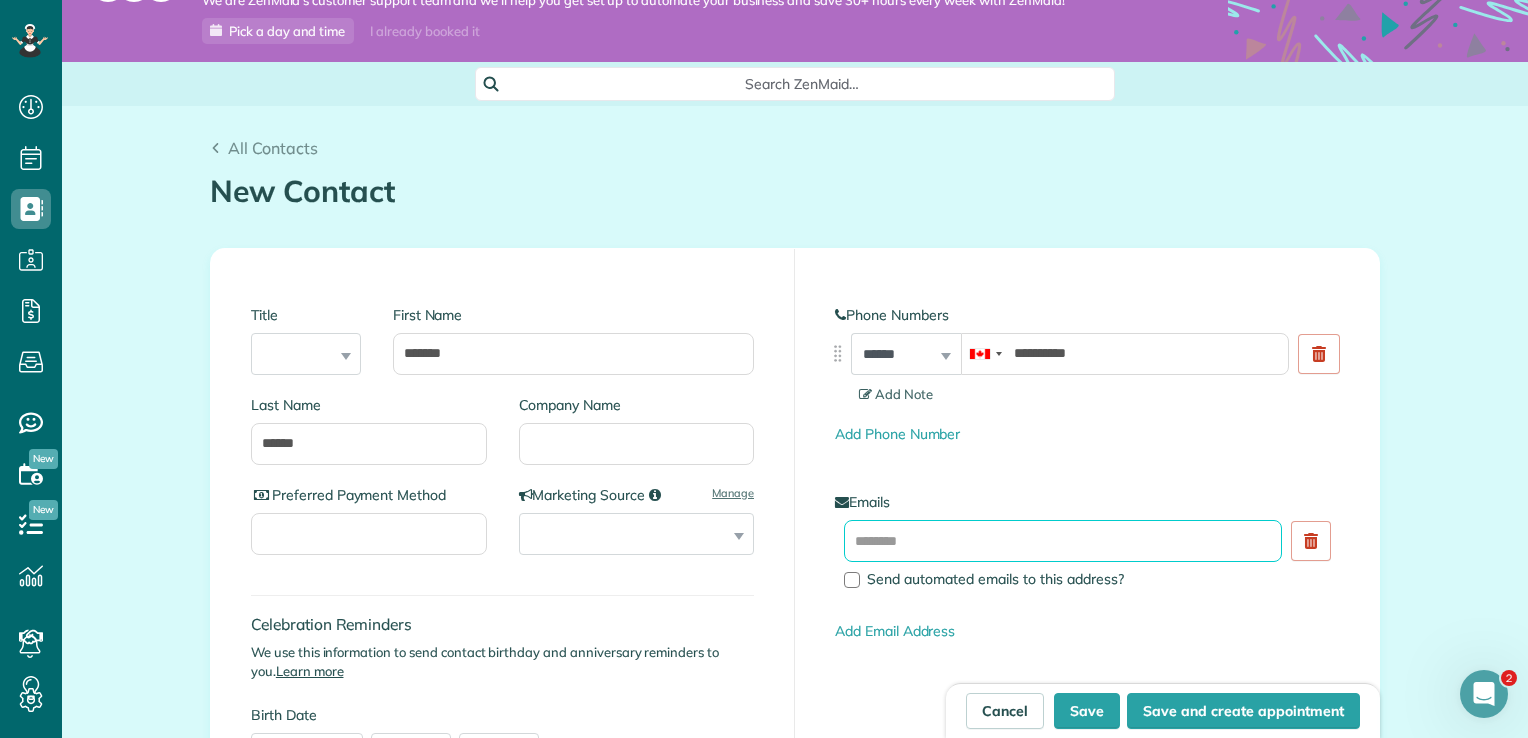 click at bounding box center [1063, 541] 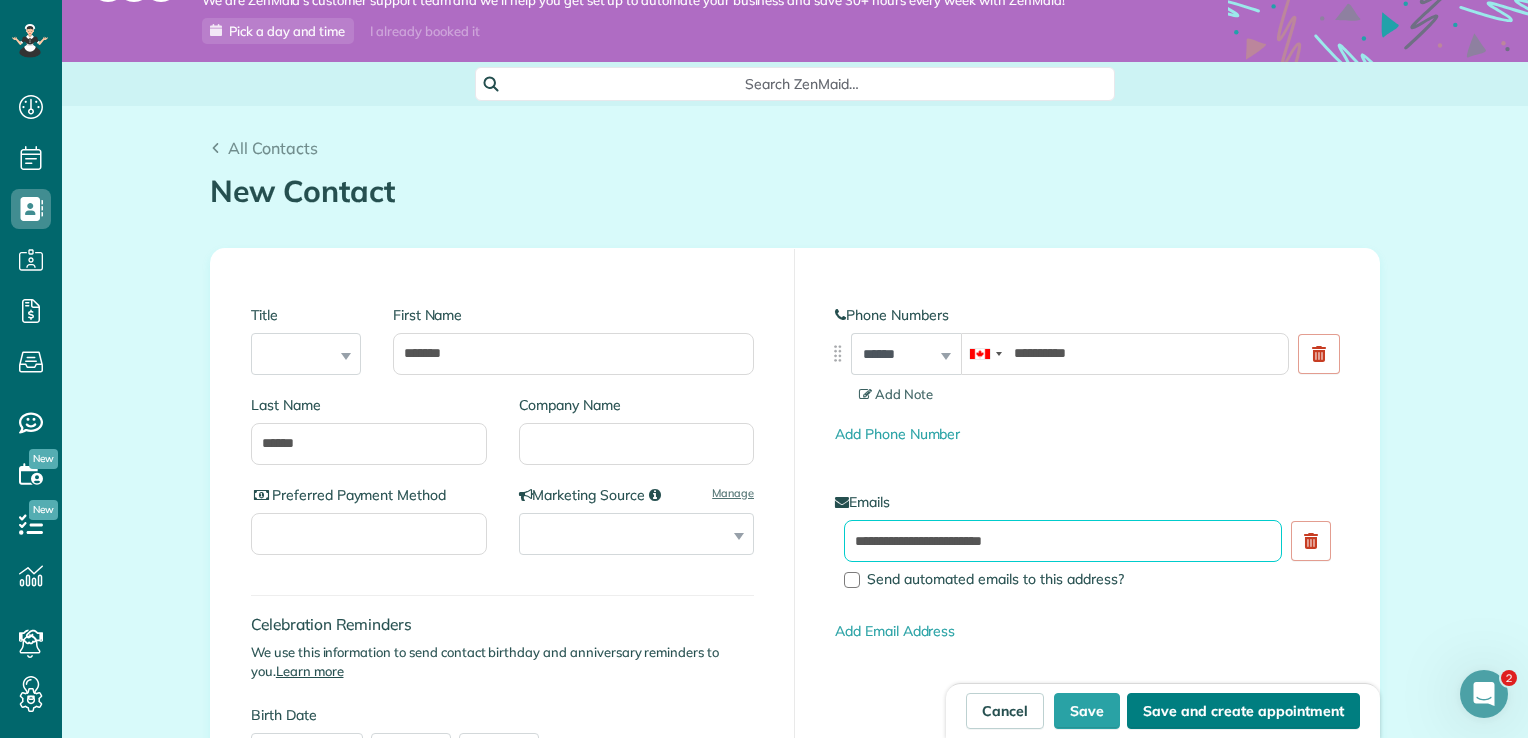 type on "**********" 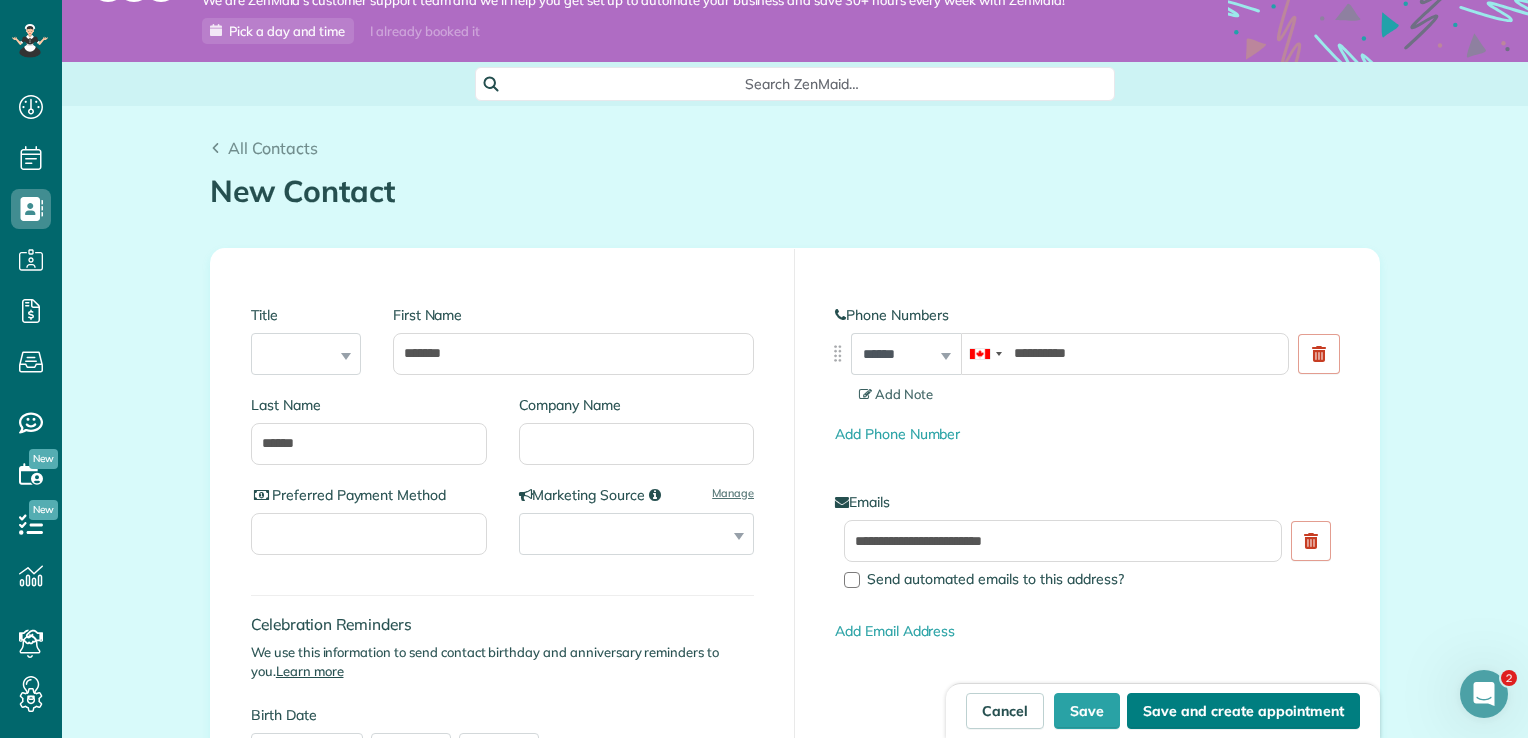 click on "Save and create appointment" at bounding box center [1243, 711] 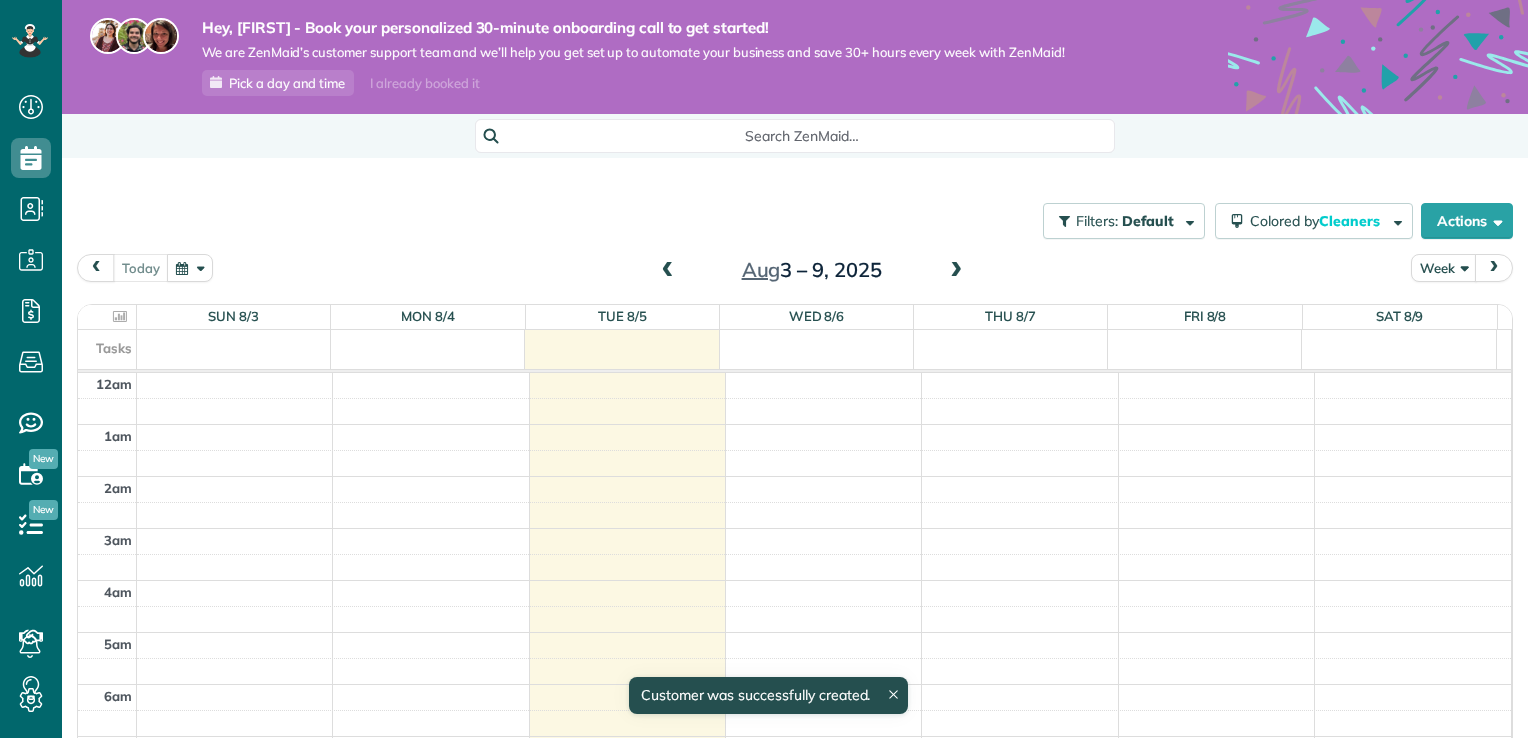 scroll, scrollTop: 0, scrollLeft: 0, axis: both 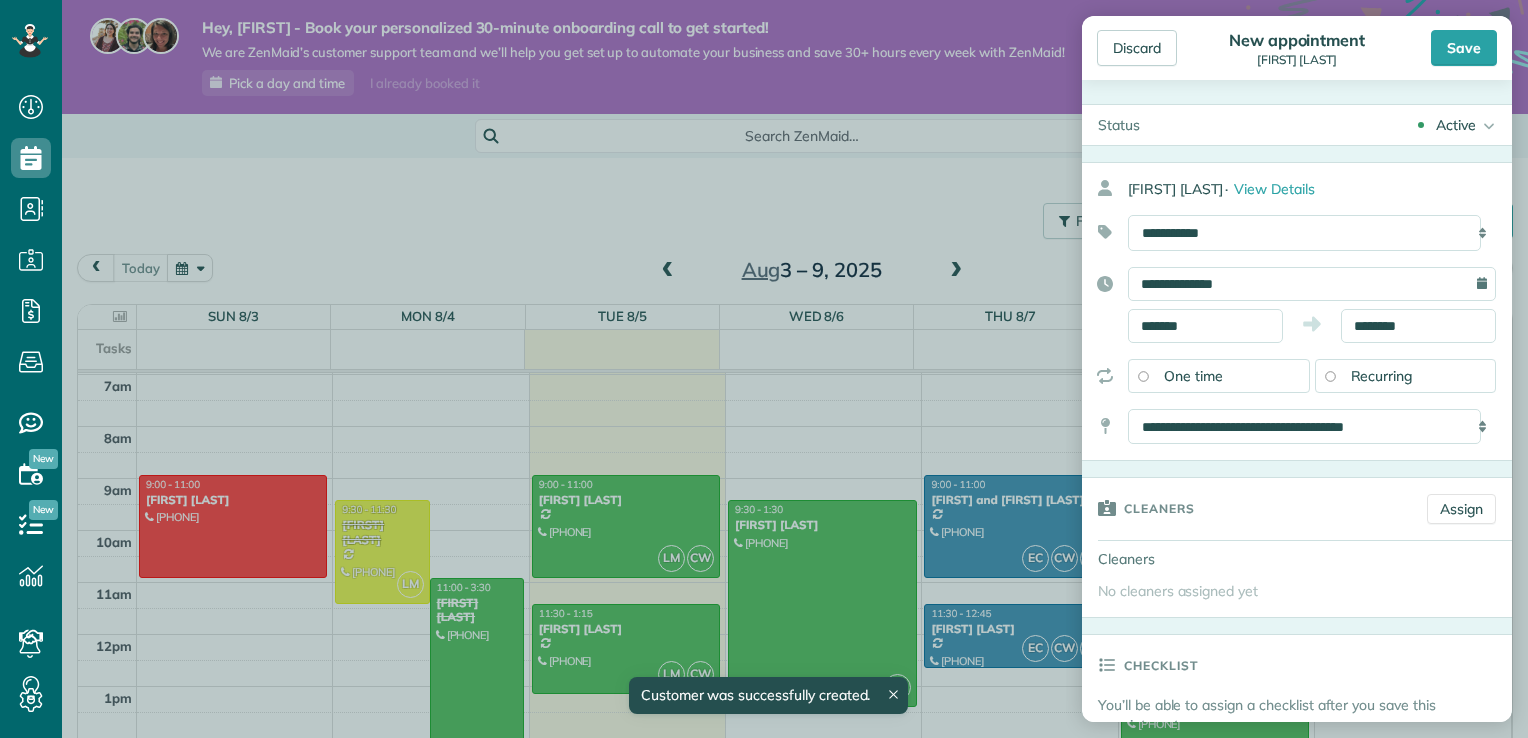 click on "**********" at bounding box center (1312, 284) 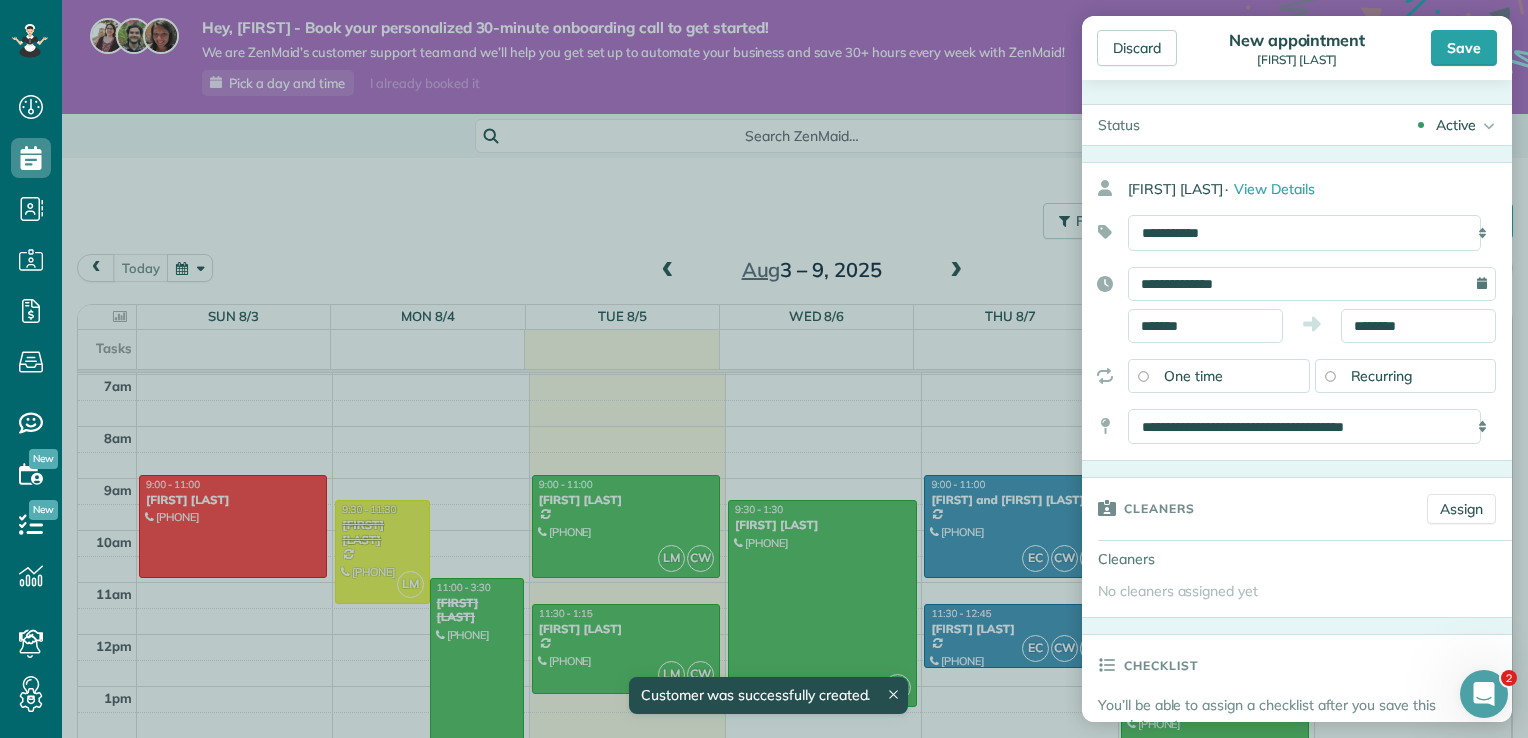 scroll, scrollTop: 0, scrollLeft: 0, axis: both 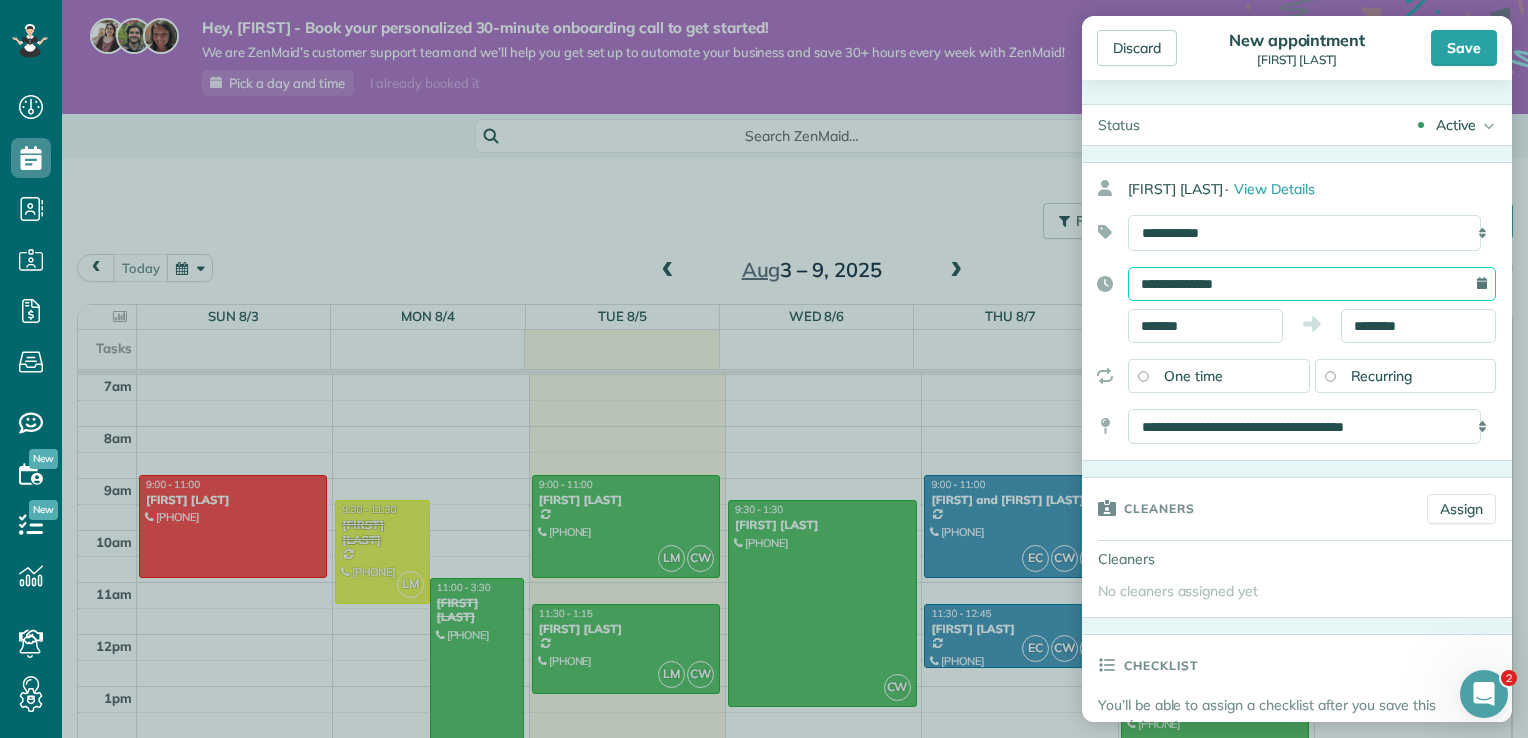 click on "**********" at bounding box center (1312, 284) 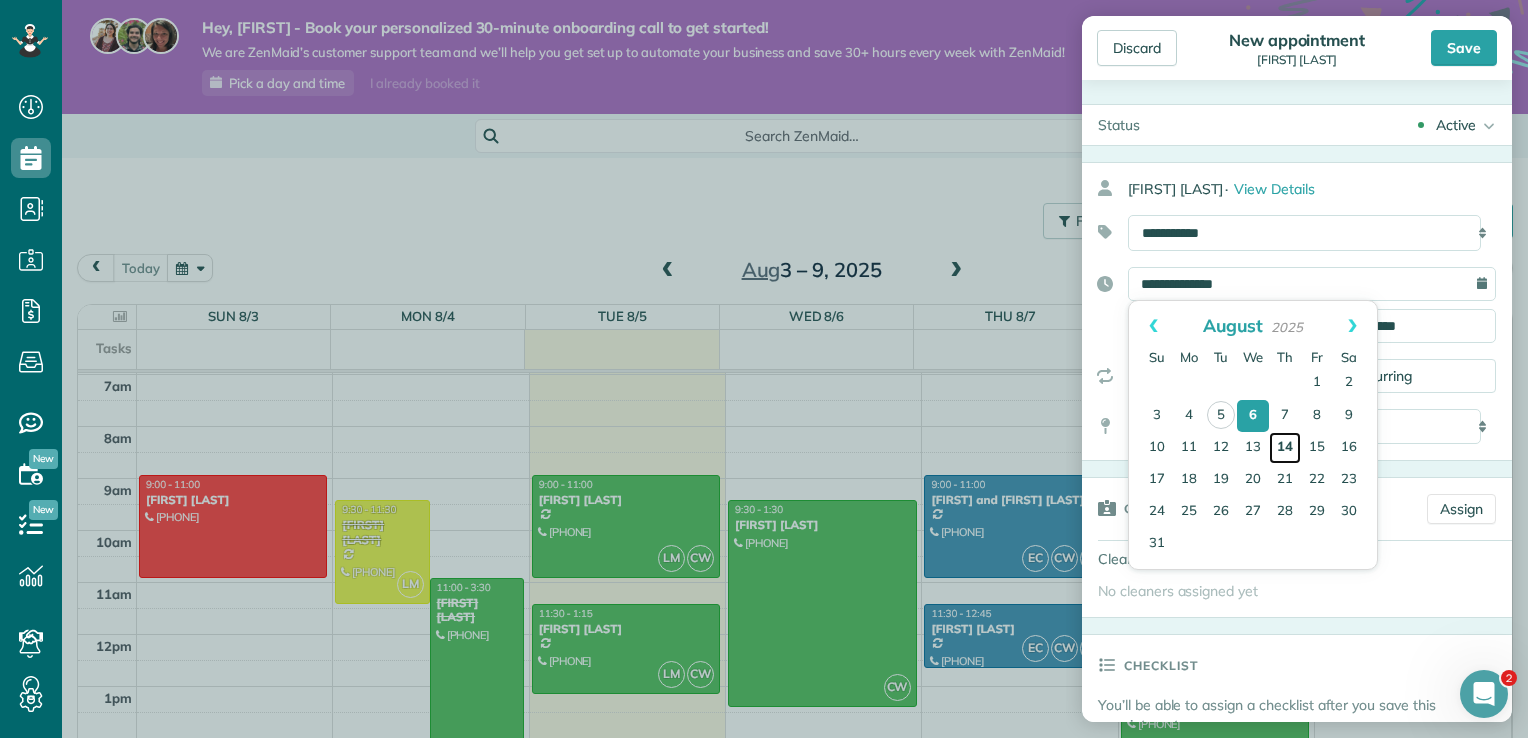 click on "14" at bounding box center [1285, 448] 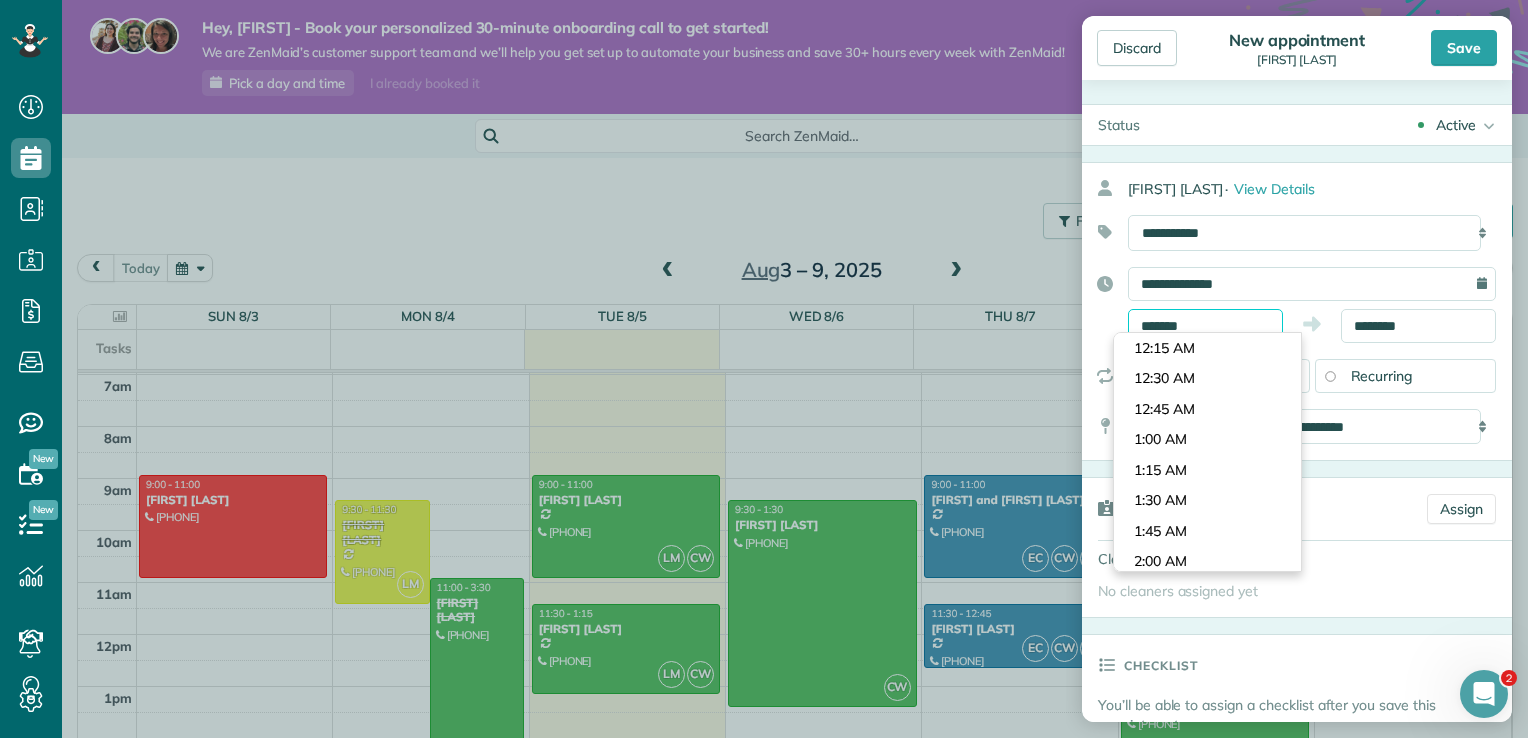 scroll, scrollTop: 1037, scrollLeft: 0, axis: vertical 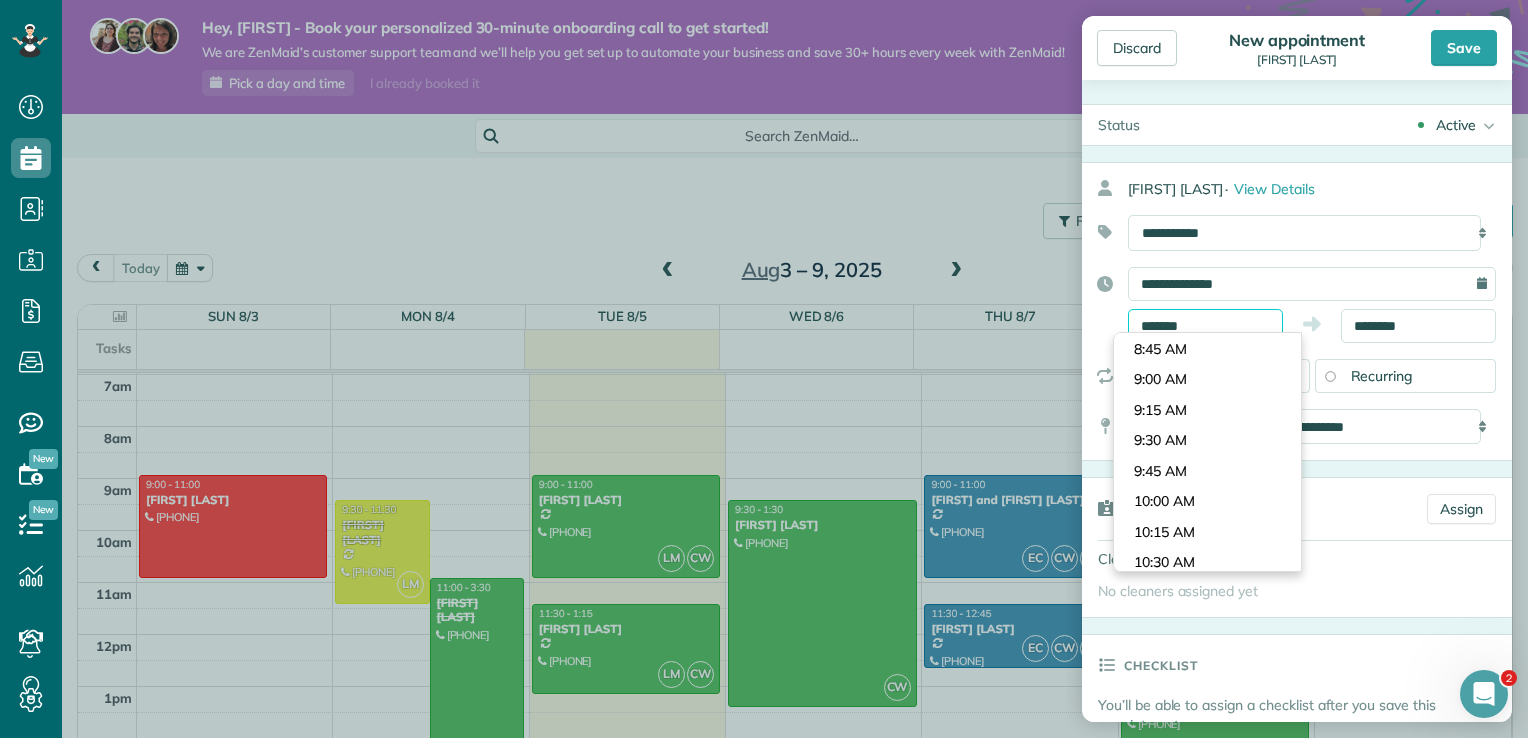 drag, startPoint x: 1200, startPoint y: 320, endPoint x: 1112, endPoint y: 306, distance: 89.106674 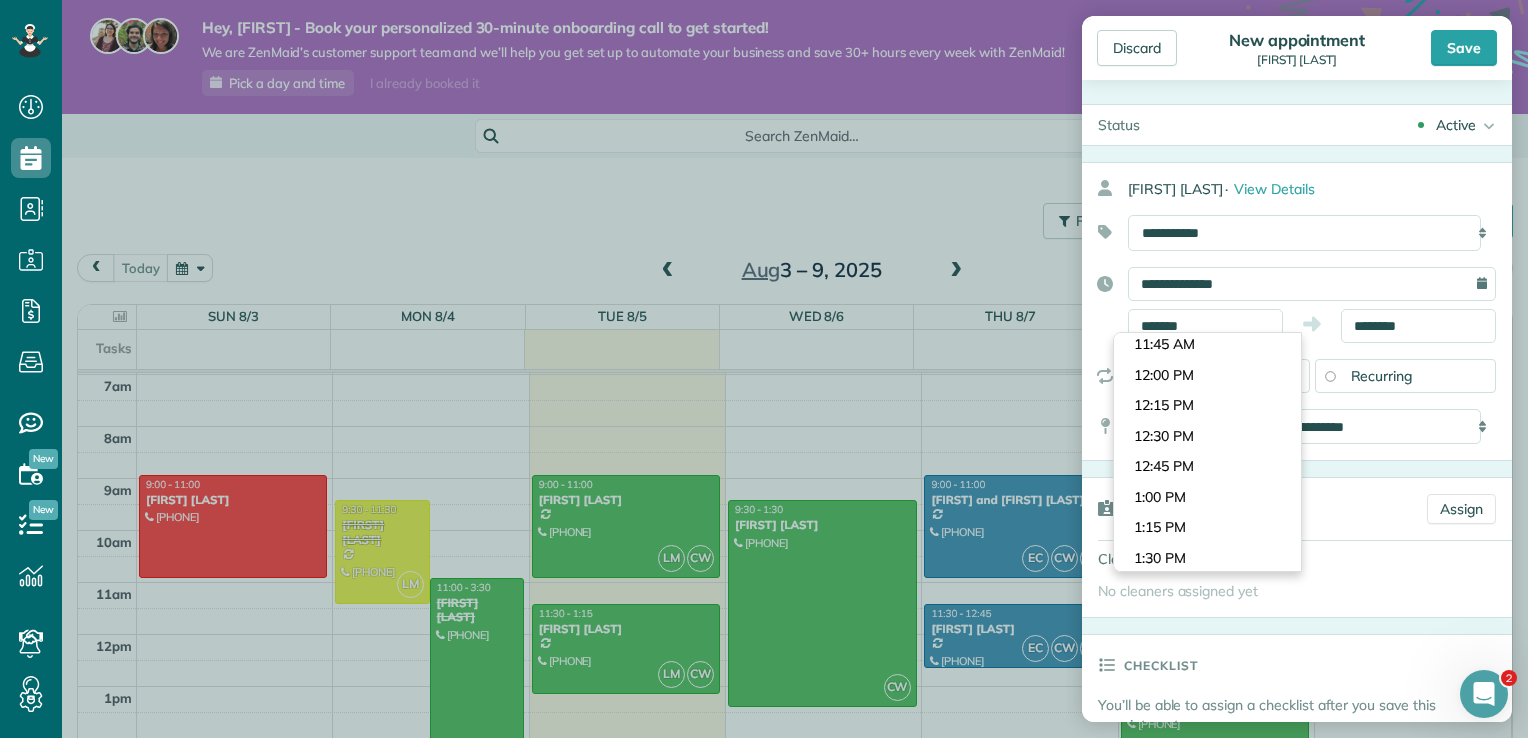 scroll, scrollTop: 1437, scrollLeft: 0, axis: vertical 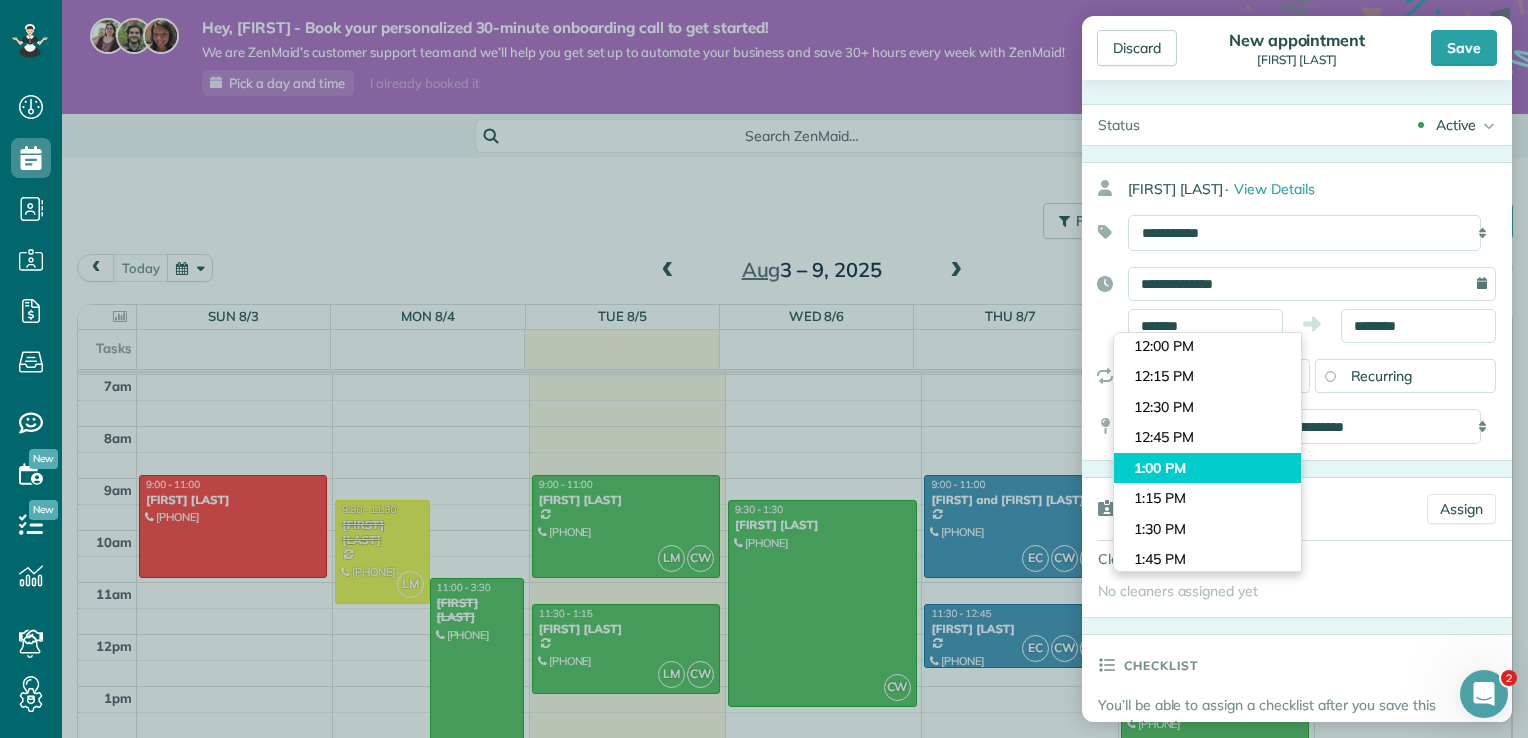 type on "*******" 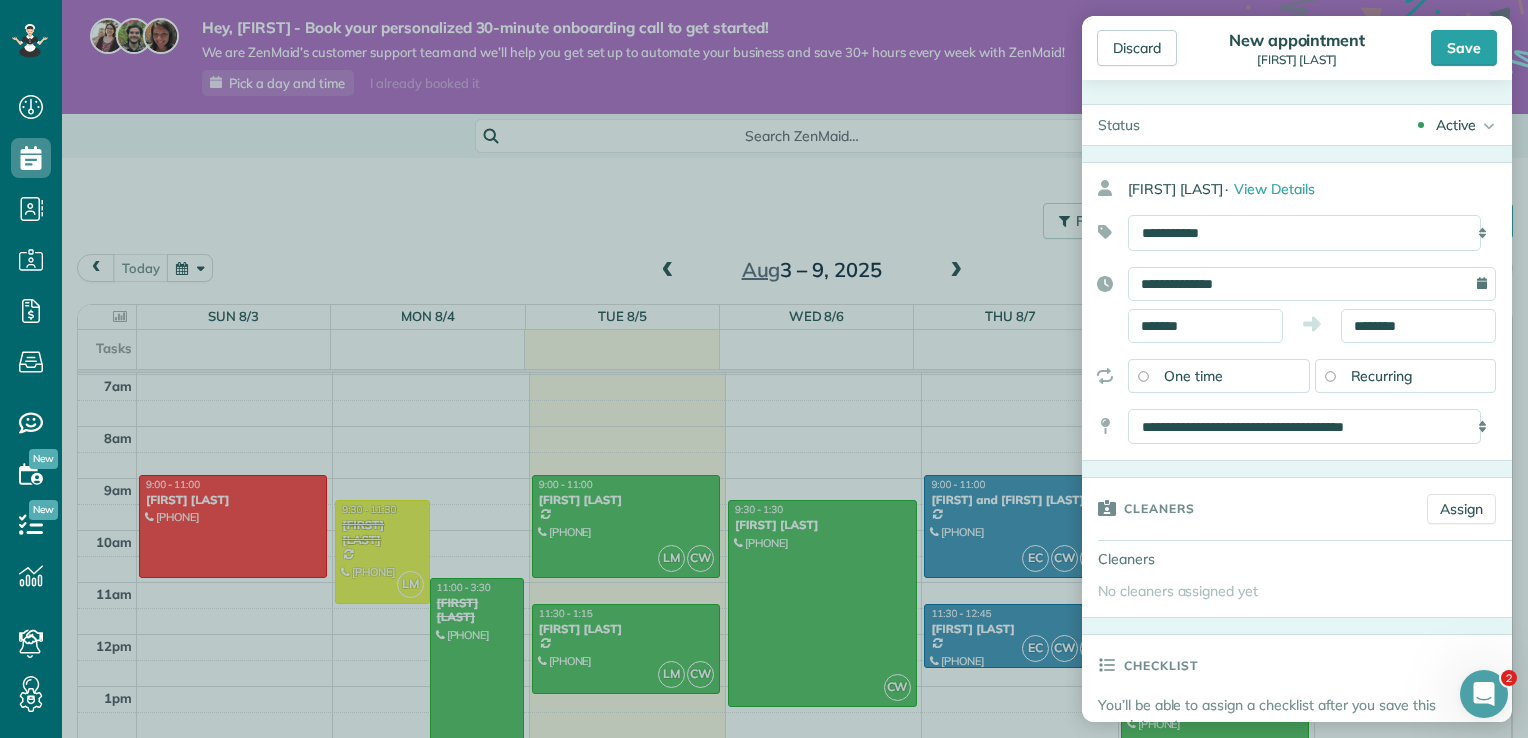 click on "Dashboard
Scheduling
Calendar View
List View
Dispatch View - Weekly scheduling (Beta)" at bounding box center [764, 369] 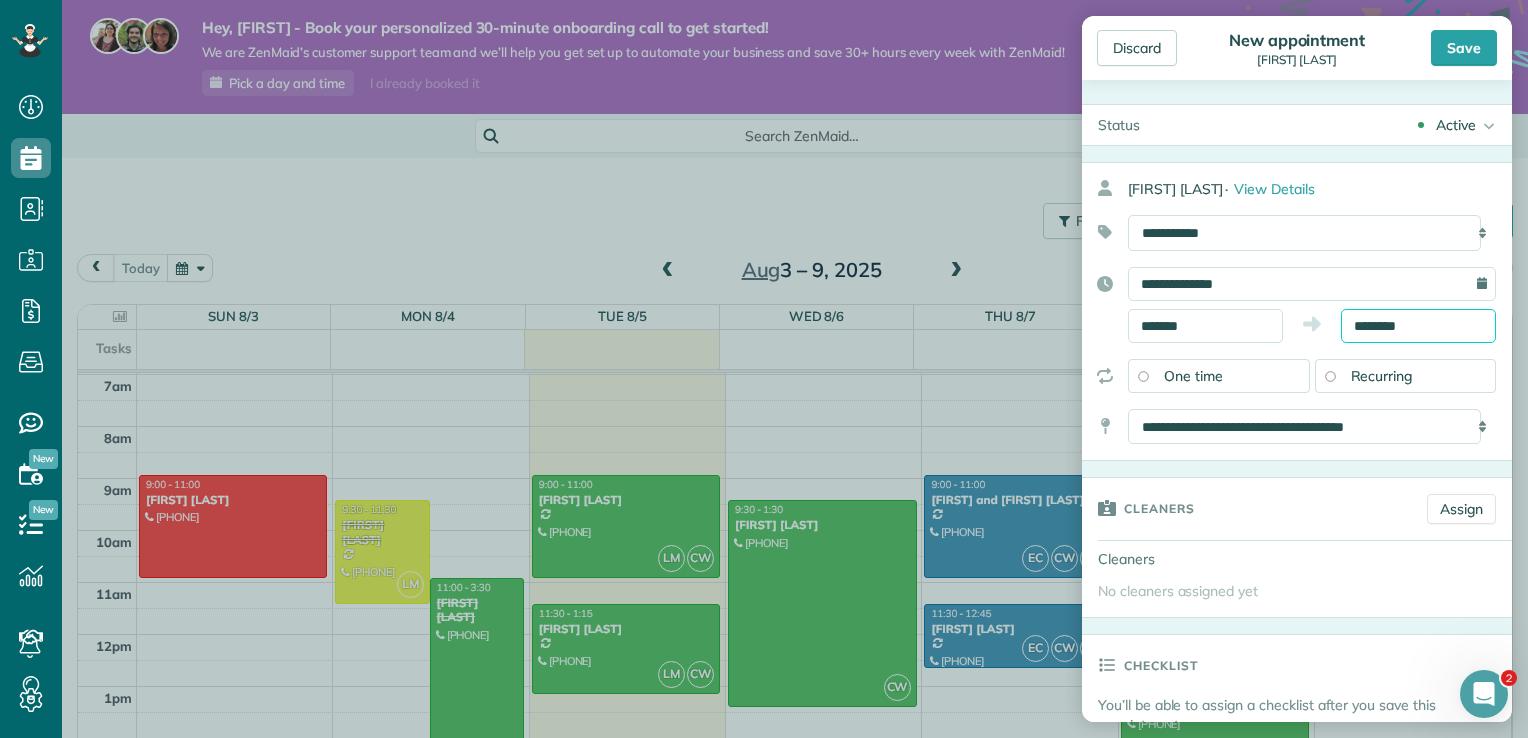 click on "********" at bounding box center (1418, 326) 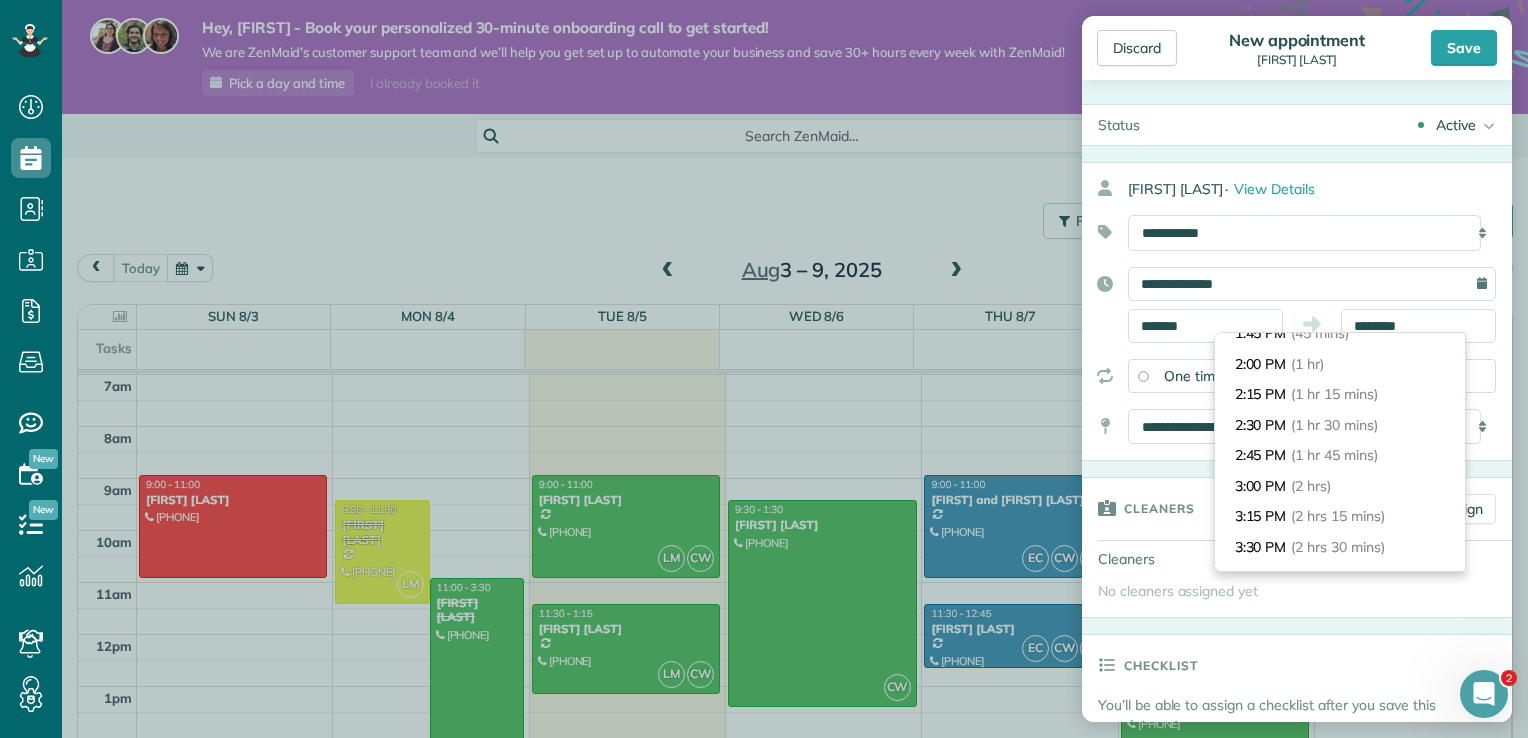 scroll, scrollTop: 112, scrollLeft: 0, axis: vertical 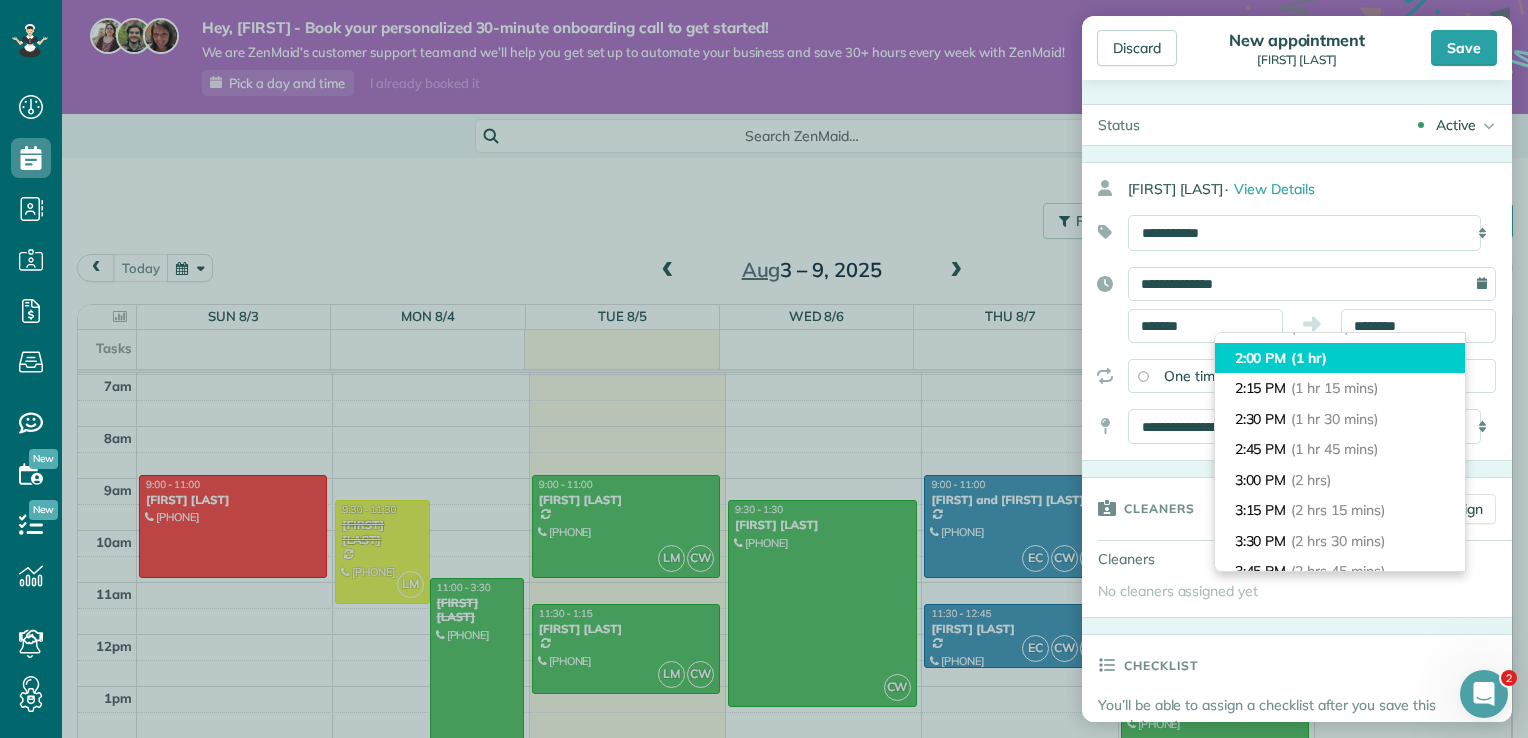 type on "*******" 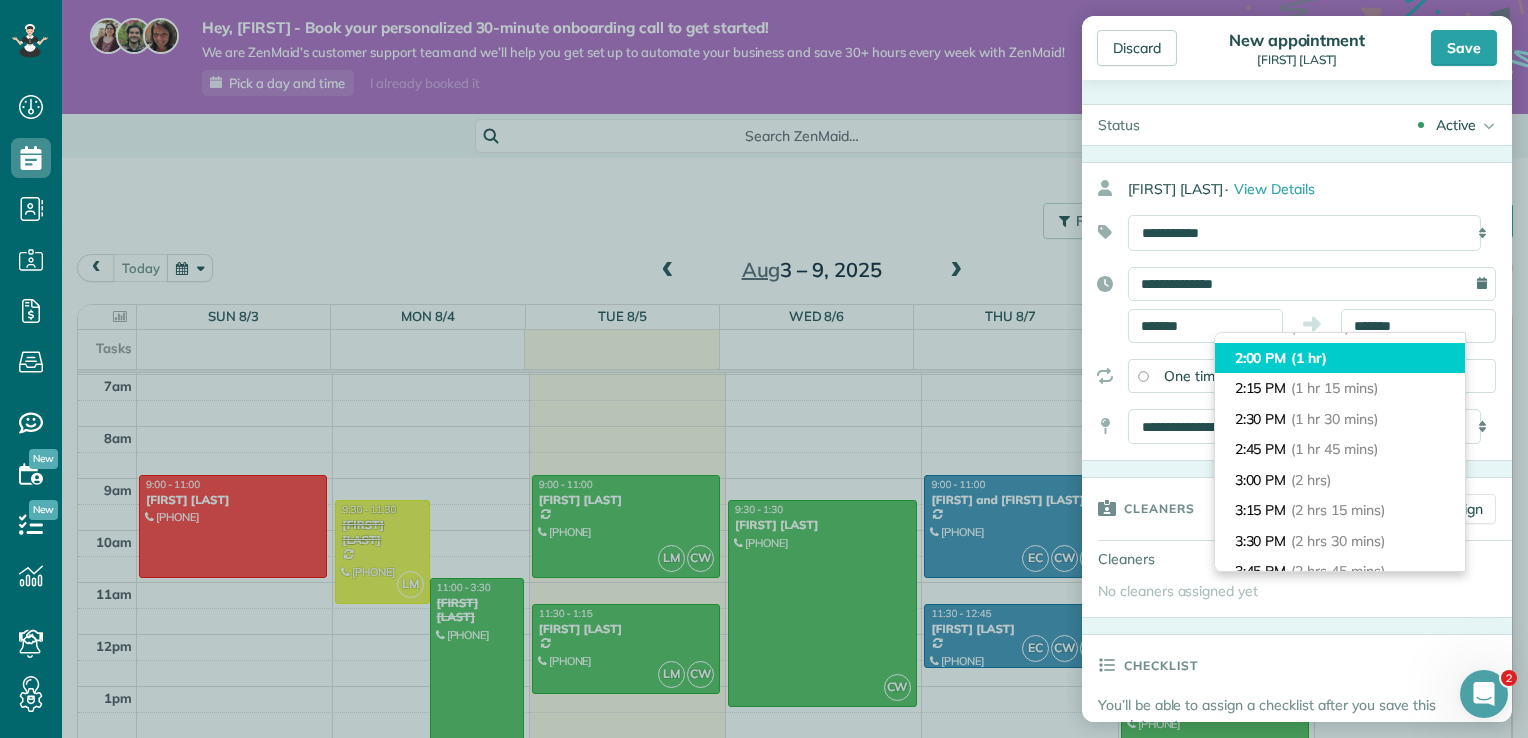 click on "(1 hr)" at bounding box center [1309, 358] 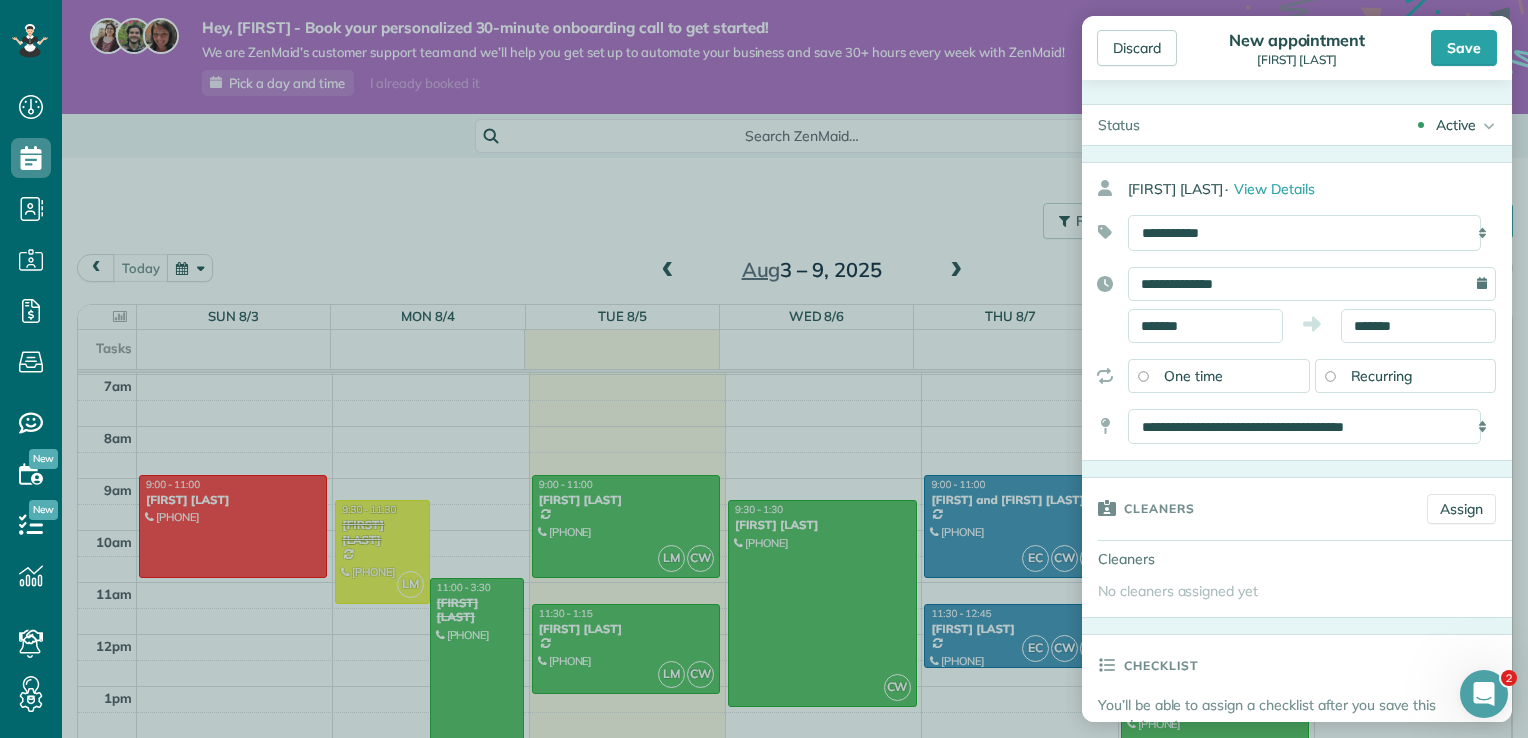 click on "Recurring" at bounding box center [1406, 376] 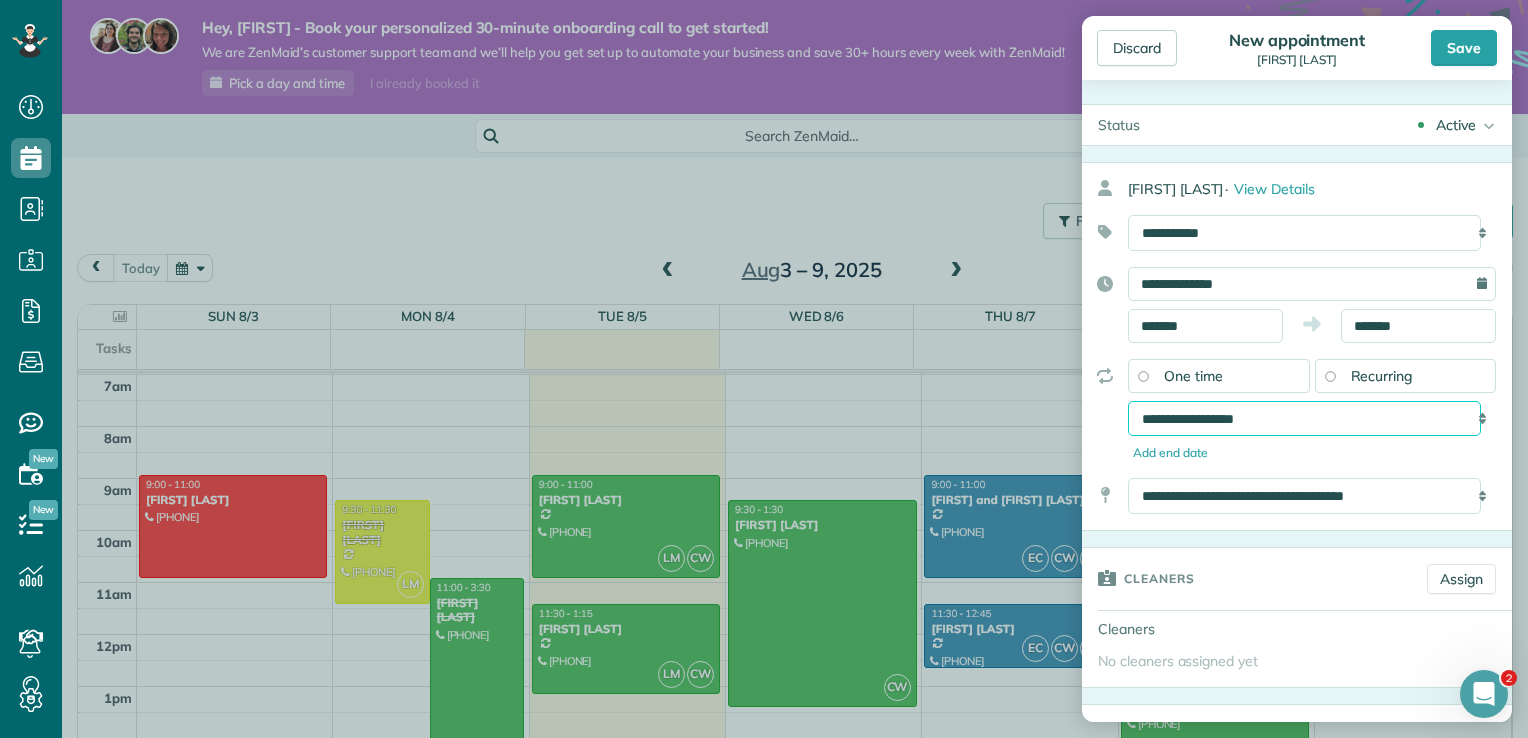 click on "**********" at bounding box center [1304, 419] 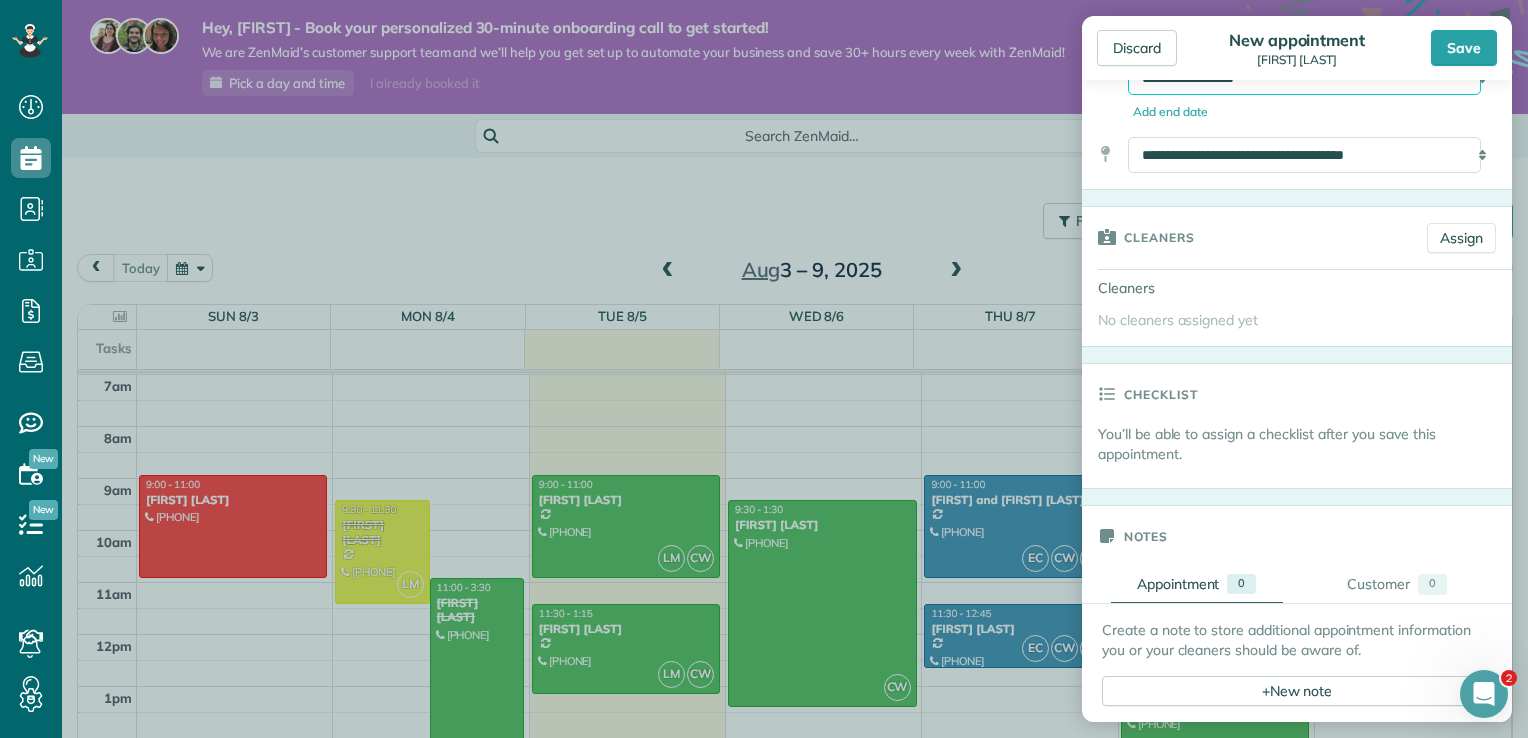scroll, scrollTop: 0, scrollLeft: 0, axis: both 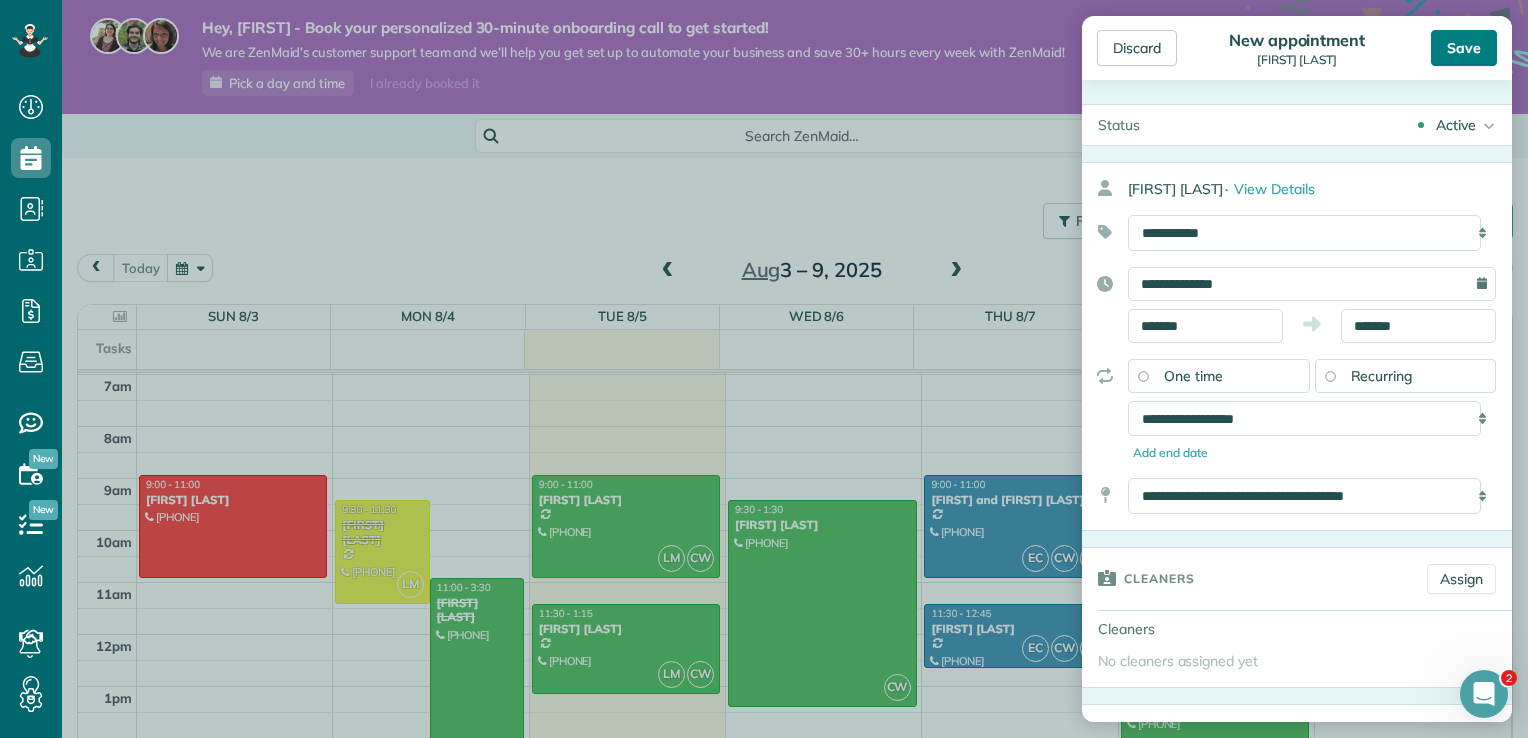 click on "Save" at bounding box center (1464, 48) 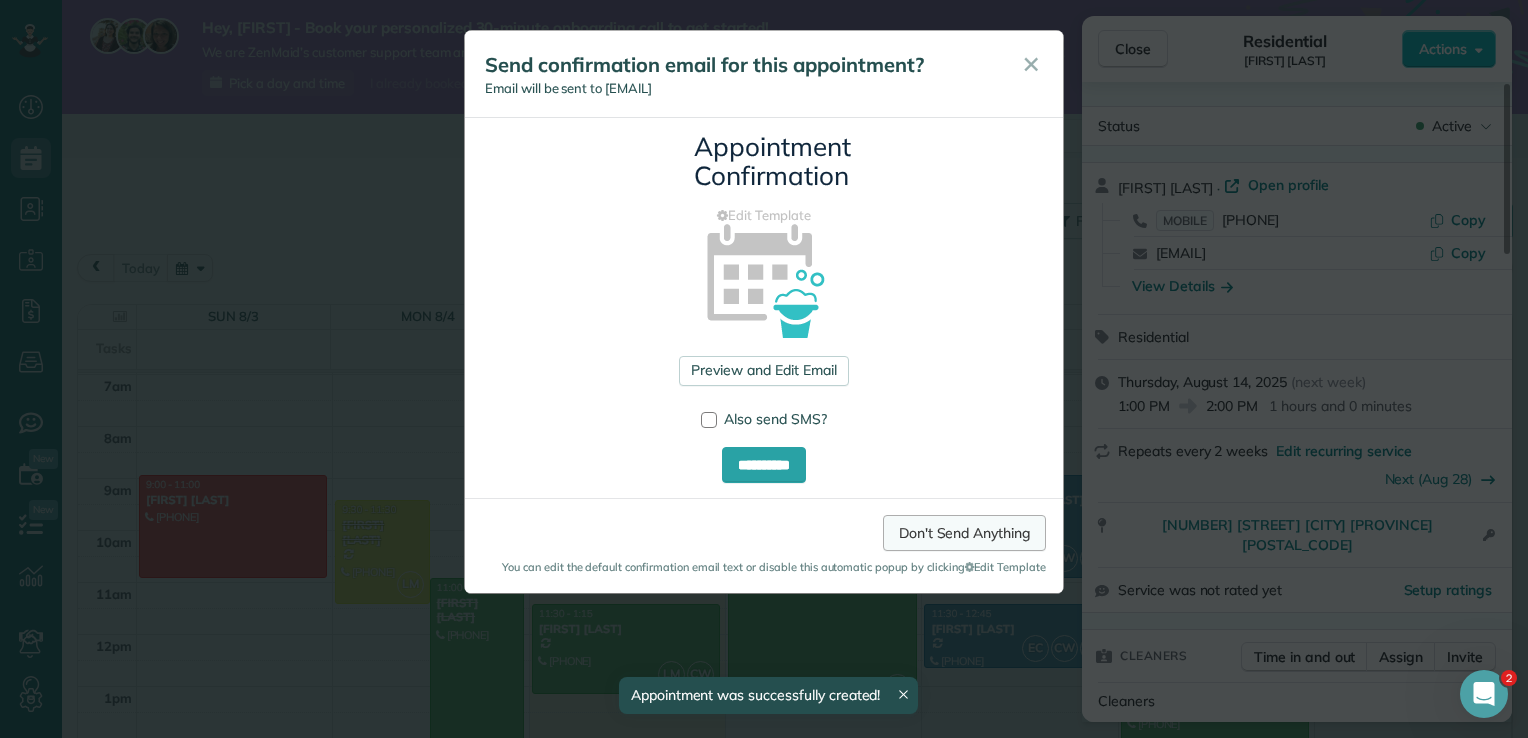 click on "Don't Send Anything" at bounding box center [964, 533] 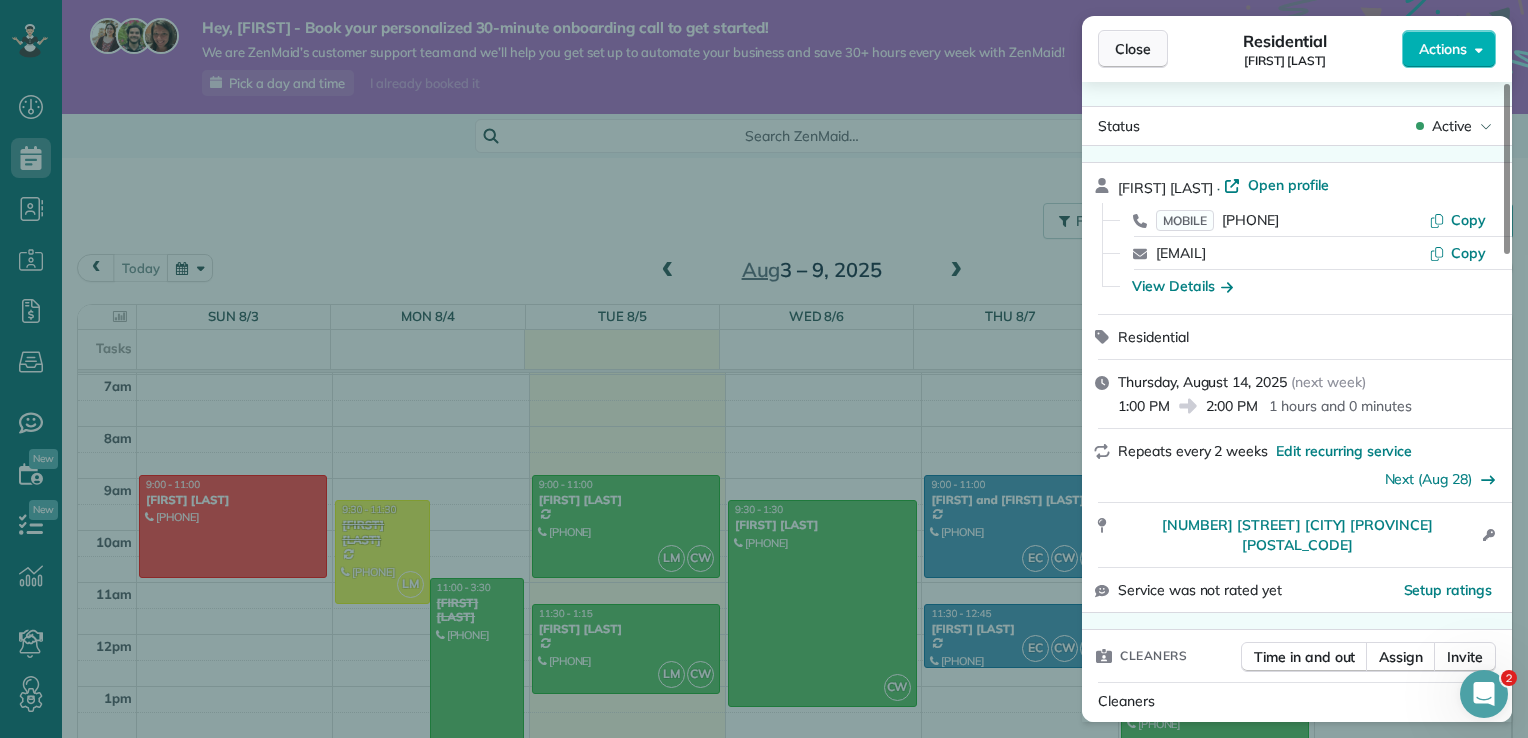 click on "Close" at bounding box center [1133, 49] 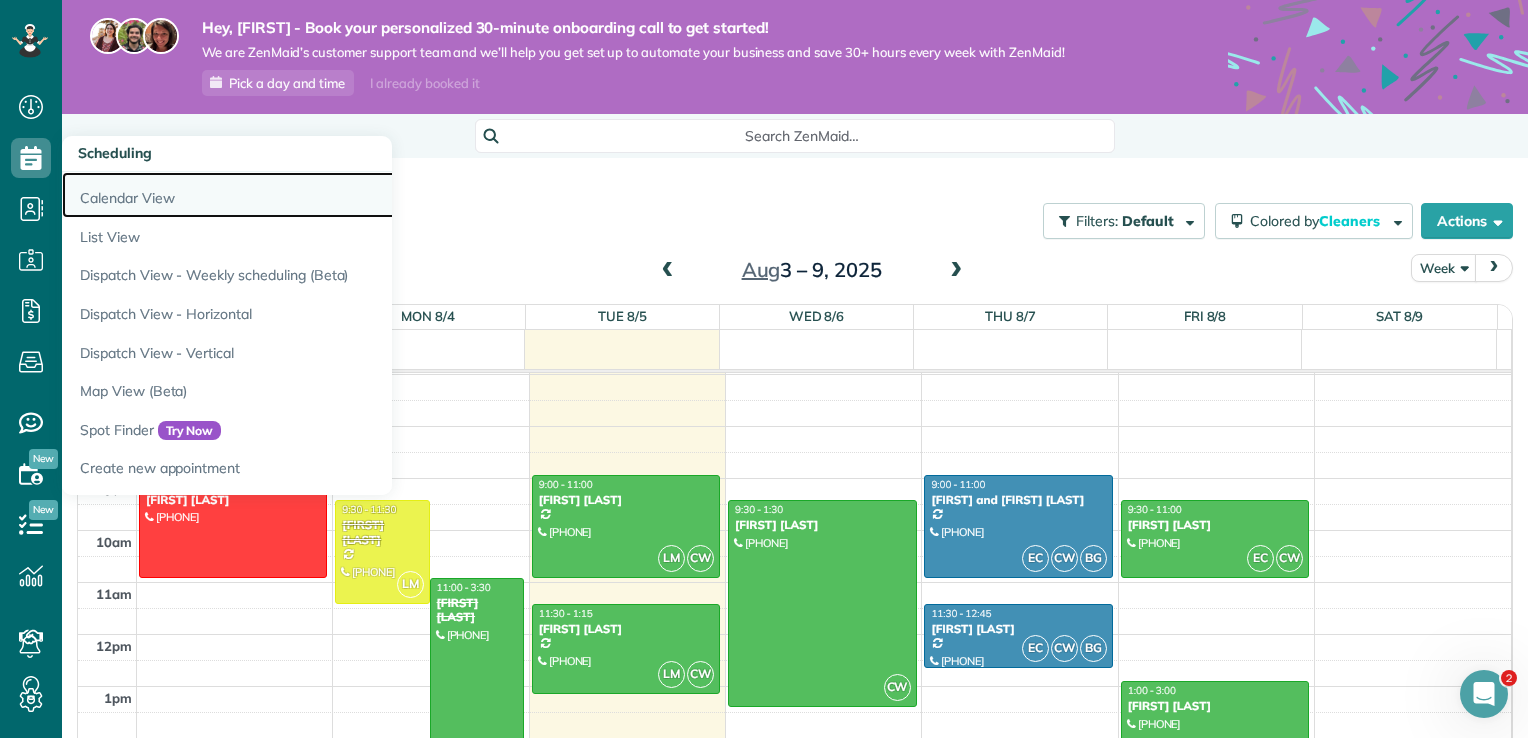 click on "Calendar View" at bounding box center (312, 195) 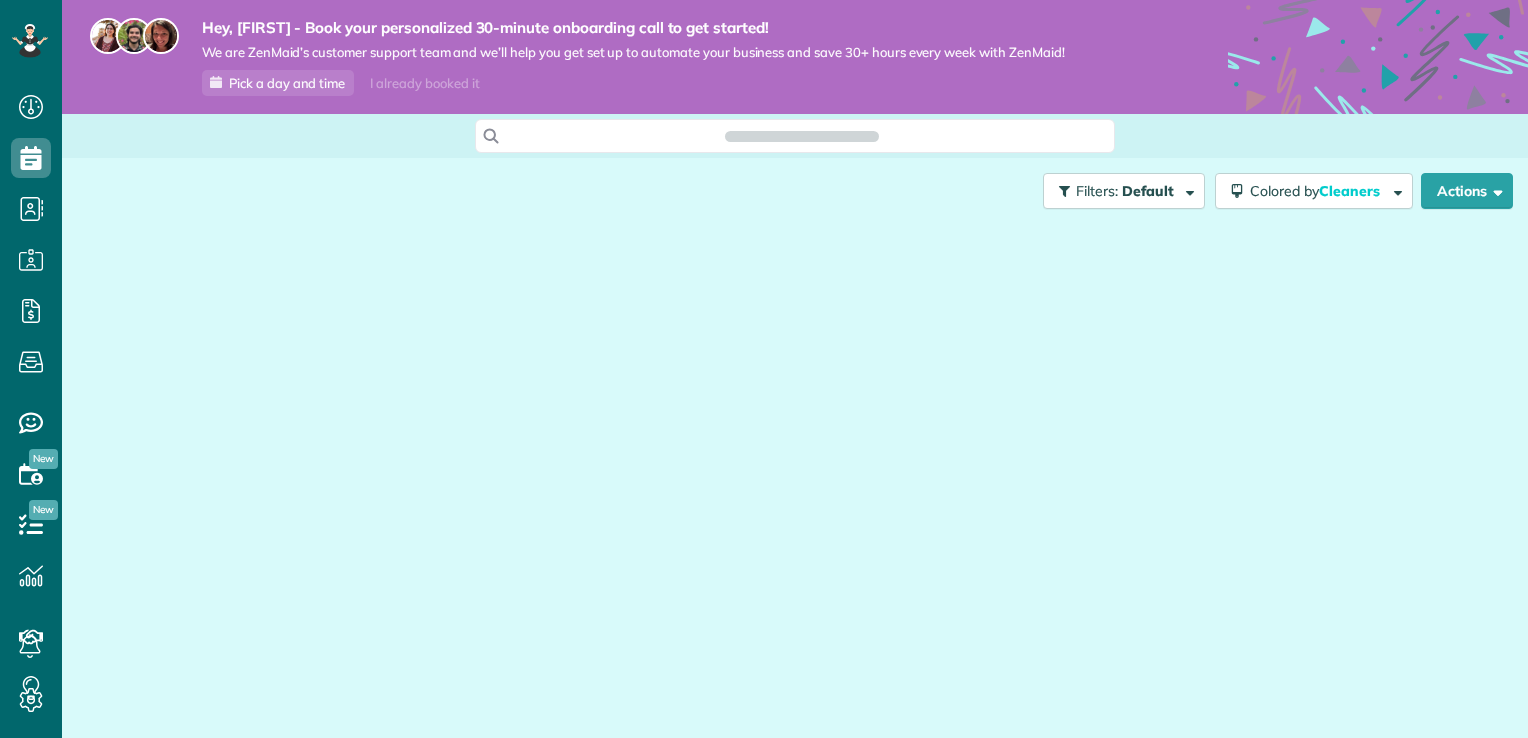 scroll, scrollTop: 0, scrollLeft: 0, axis: both 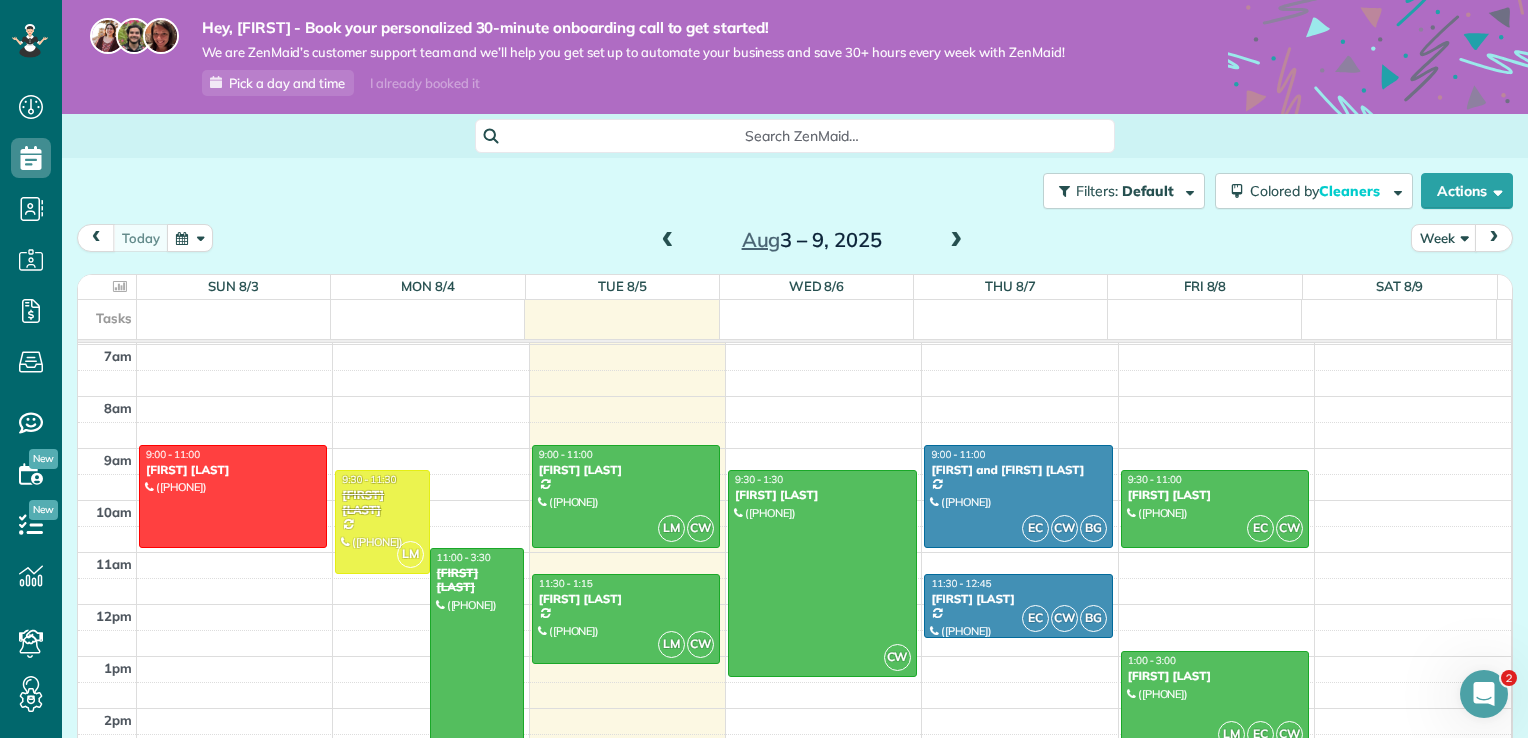 click at bounding box center [956, 241] 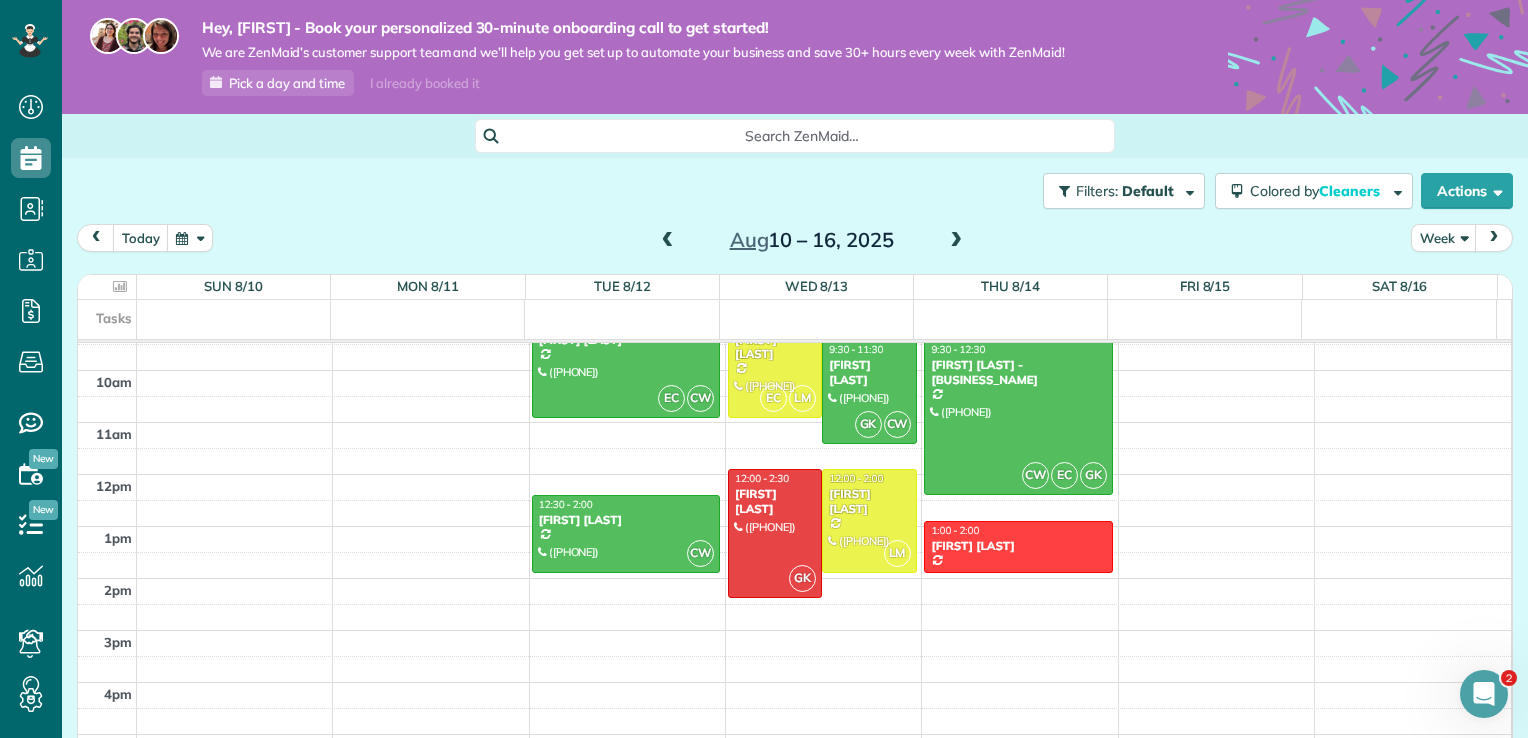 scroll, scrollTop: 532, scrollLeft: 0, axis: vertical 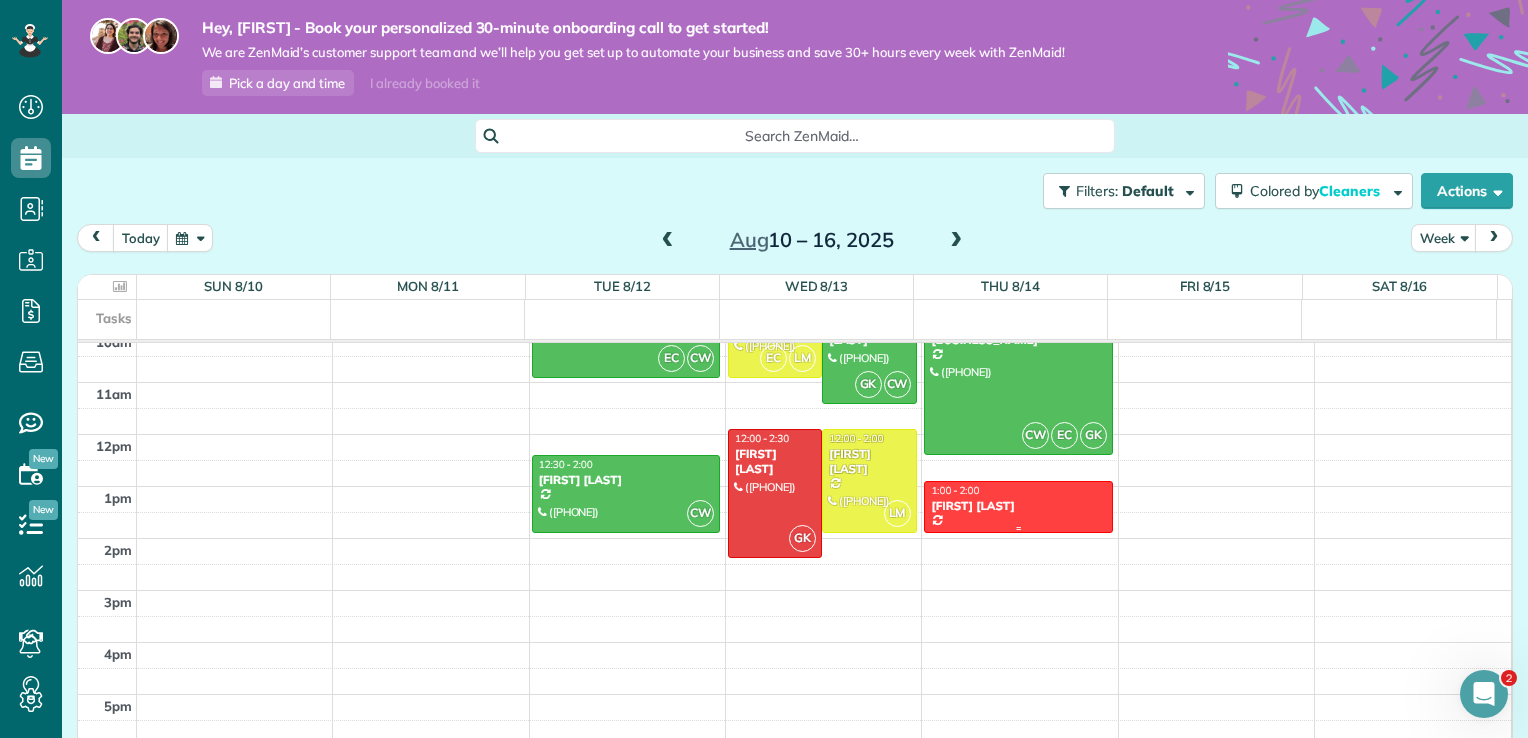 click on "[FIRST] [LAST]" at bounding box center [1018, 506] 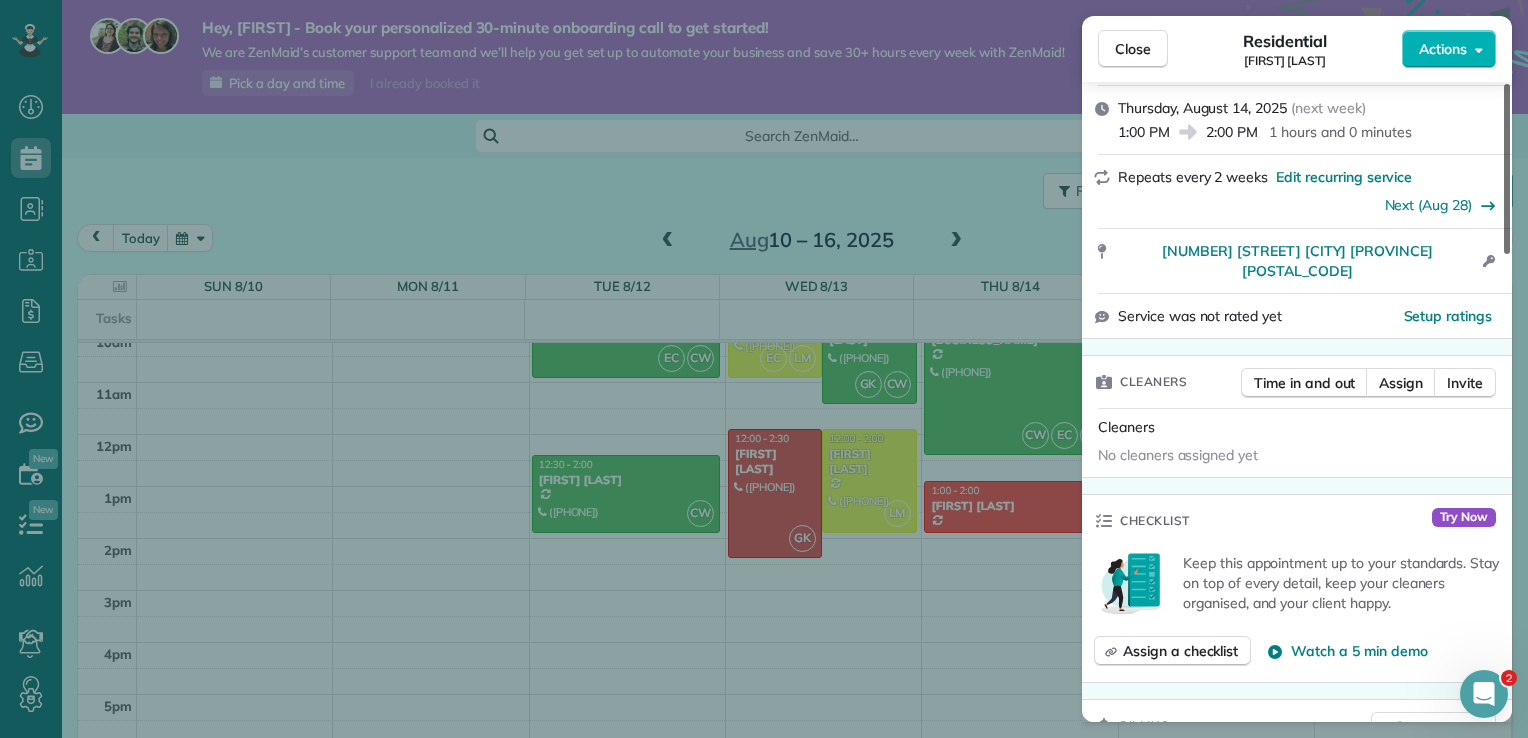 scroll, scrollTop: 300, scrollLeft: 0, axis: vertical 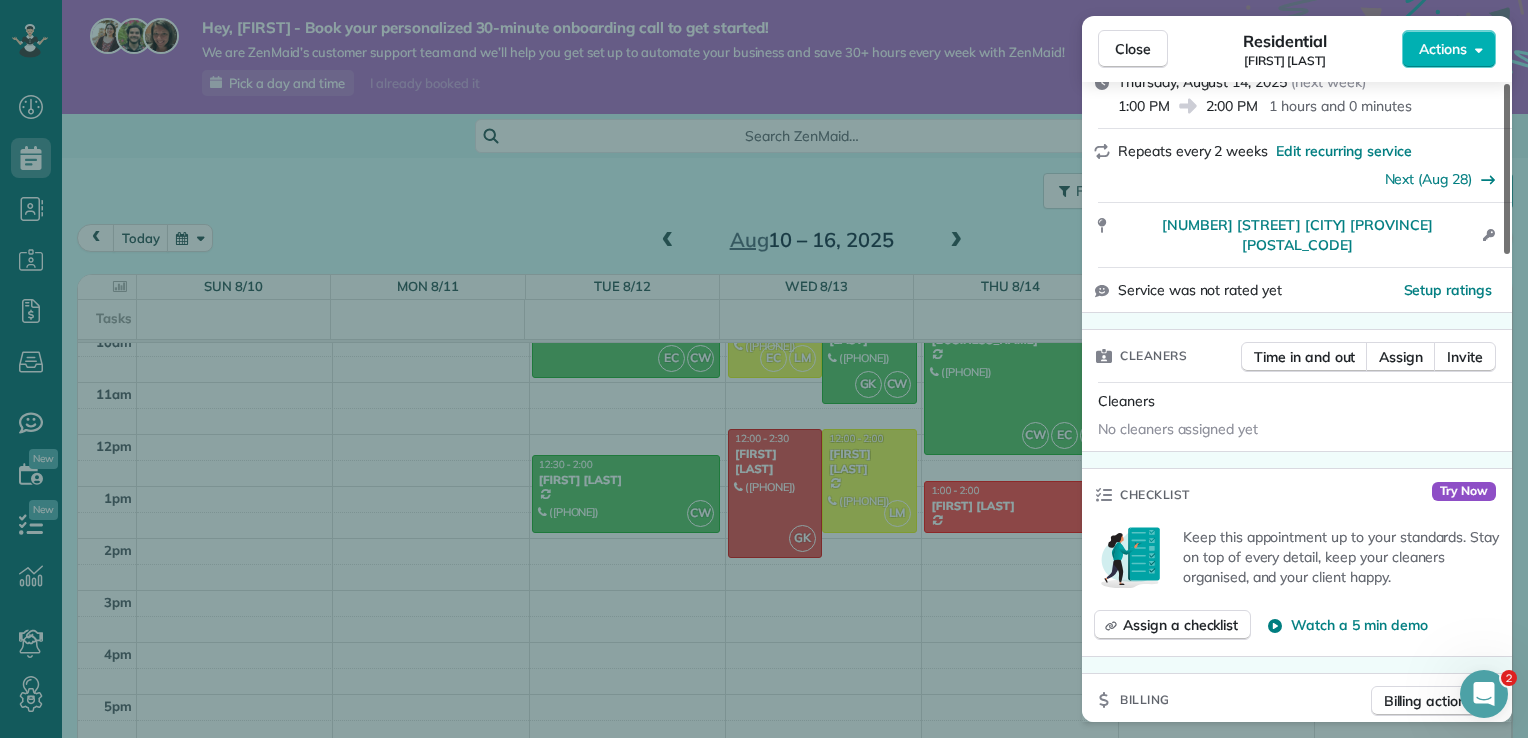 drag, startPoint x: 1506, startPoint y: 238, endPoint x: 1504, endPoint y: 318, distance: 80.024994 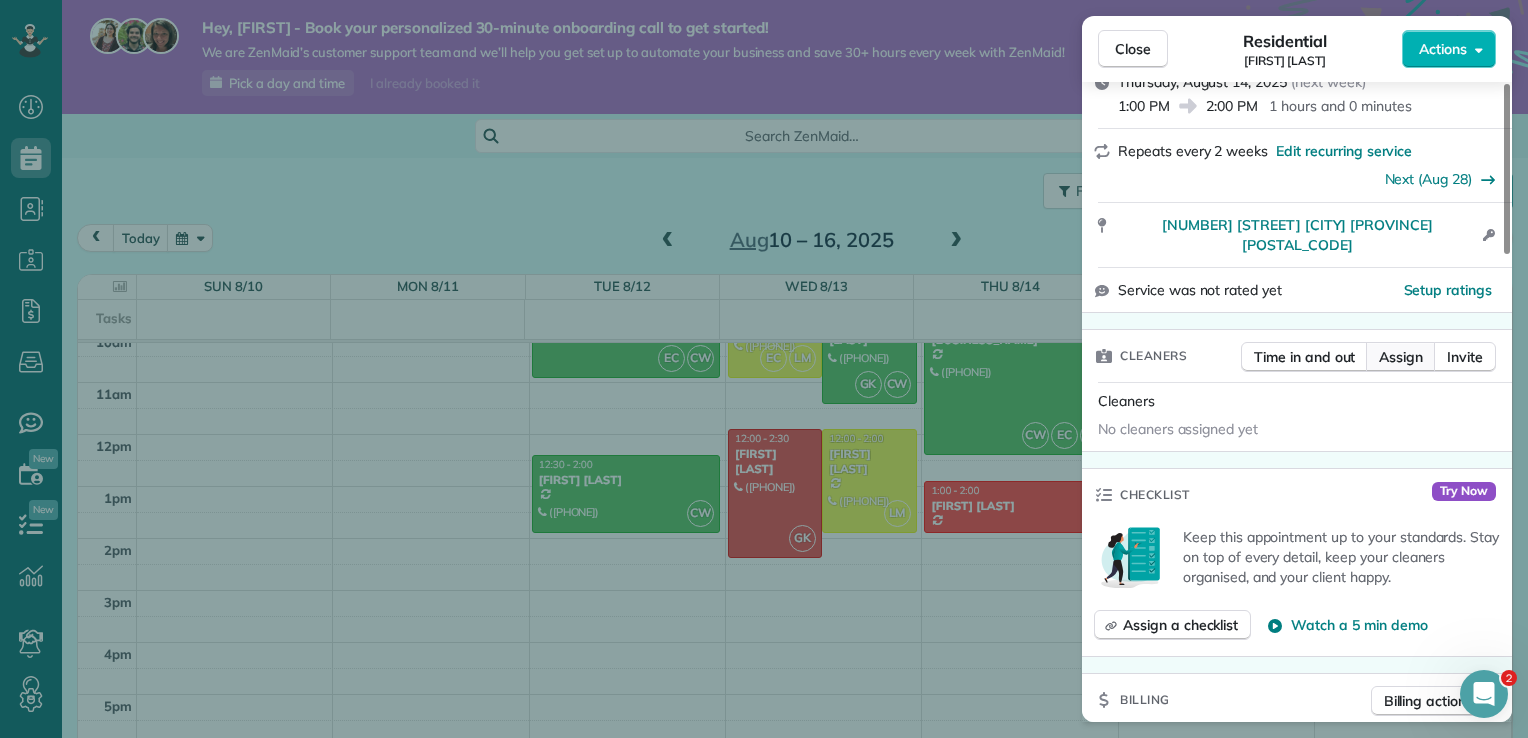 click on "Assign" at bounding box center [1401, 357] 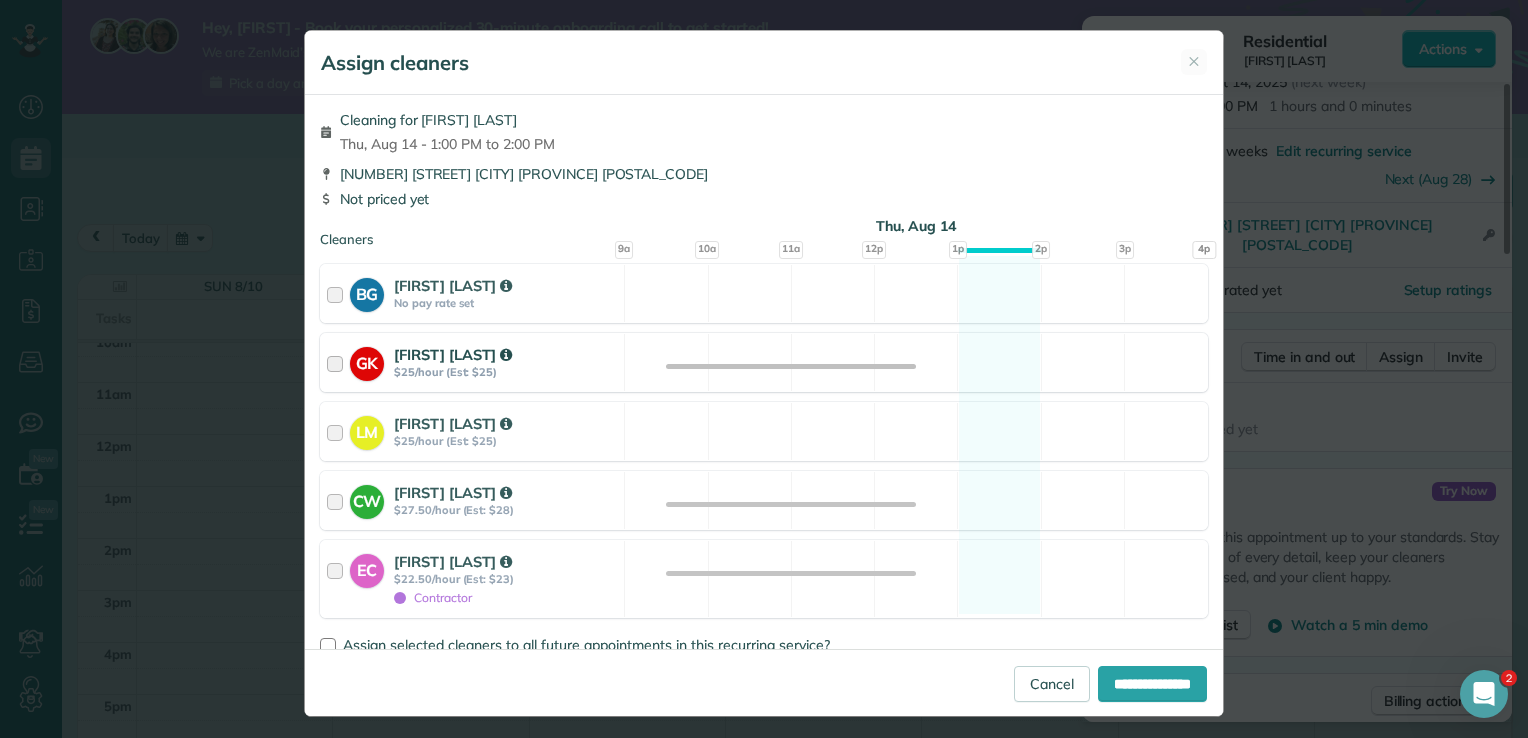 click at bounding box center (338, 362) 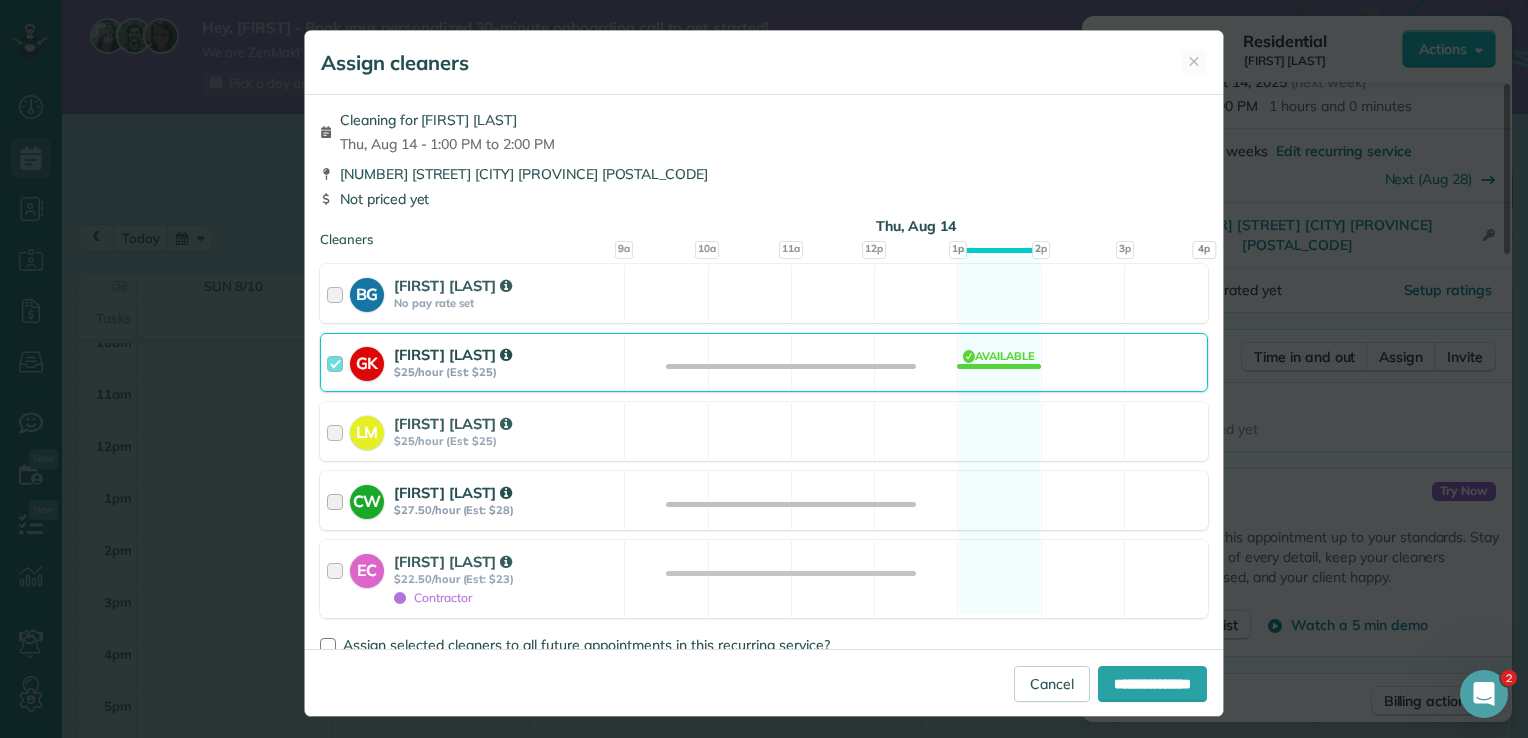 click at bounding box center [338, 500] 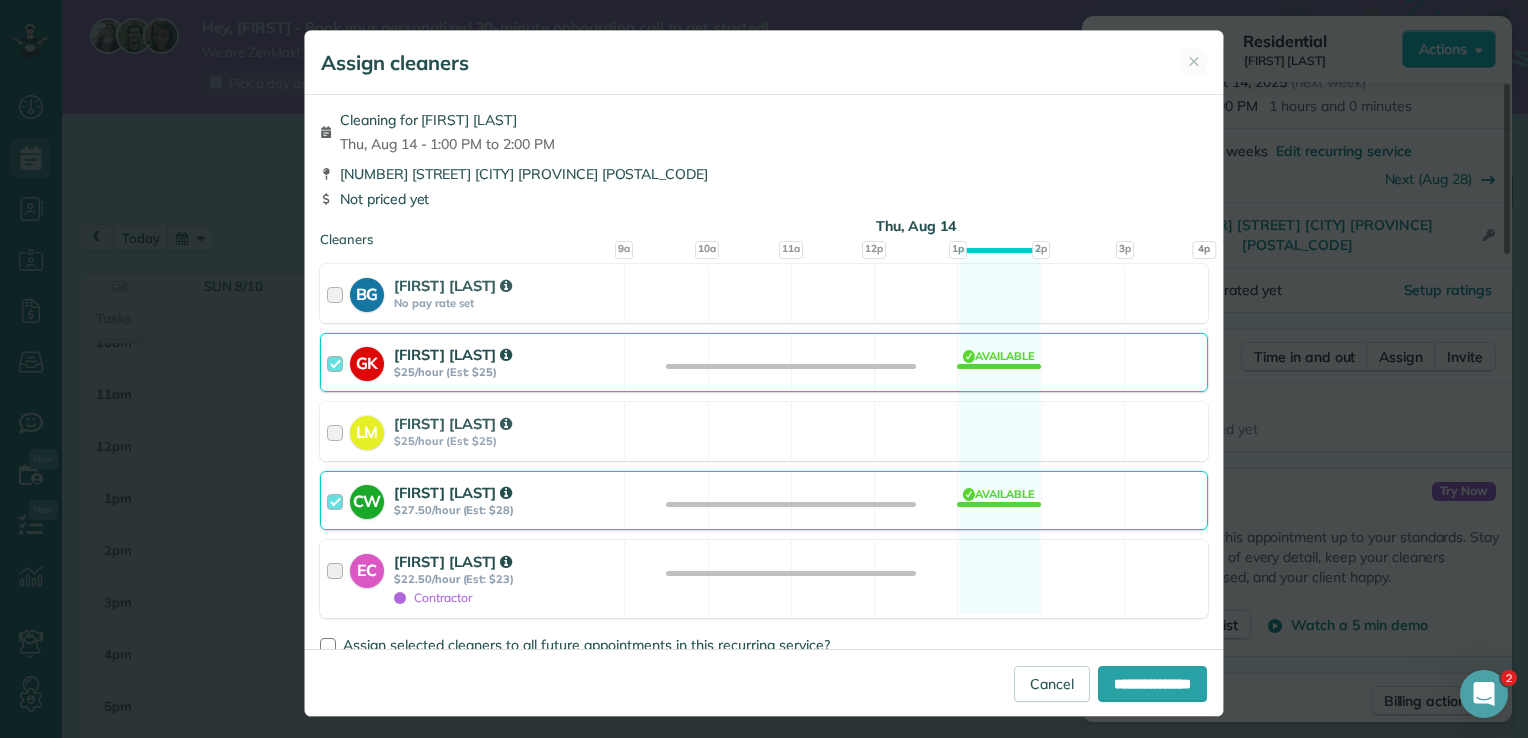click at bounding box center [338, 579] 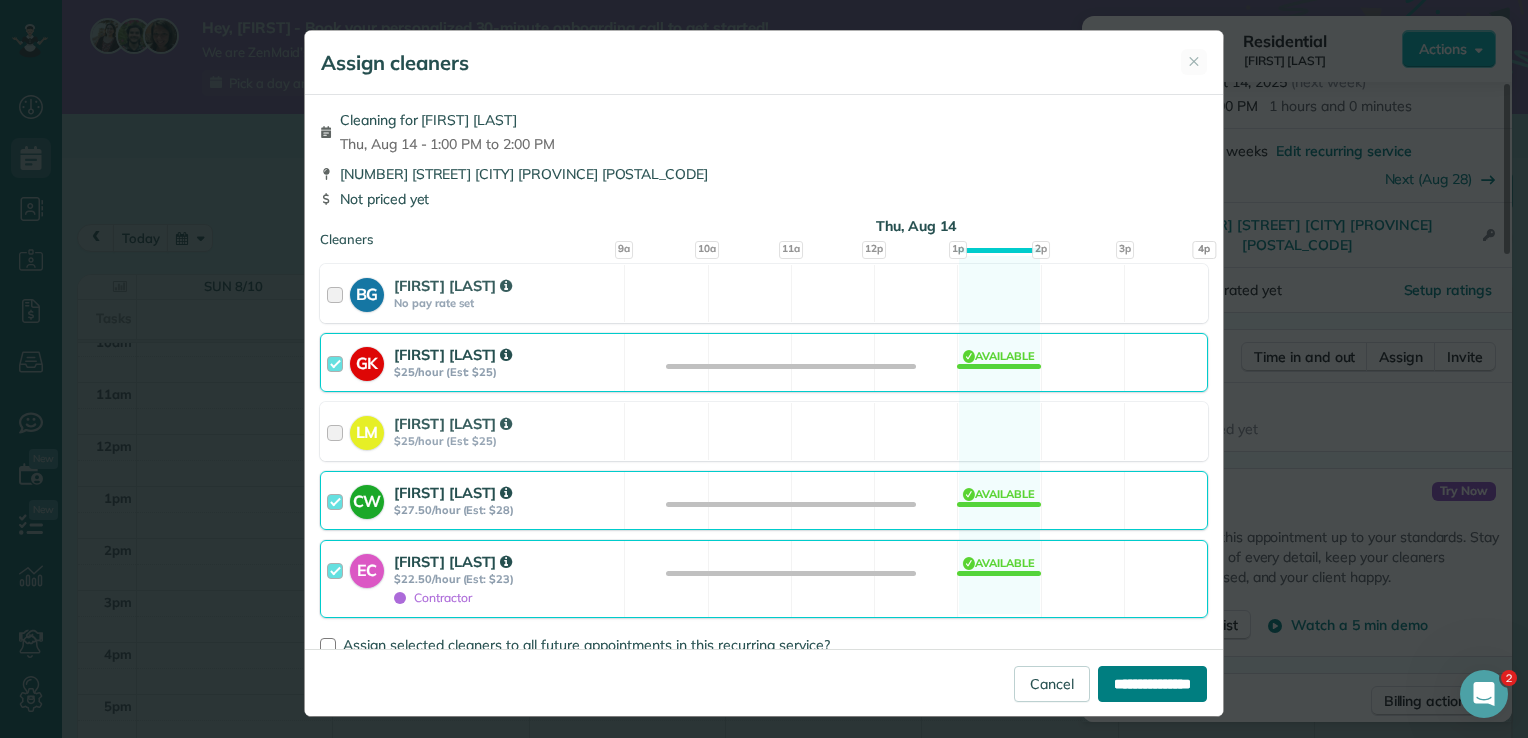 click on "**********" at bounding box center [1152, 684] 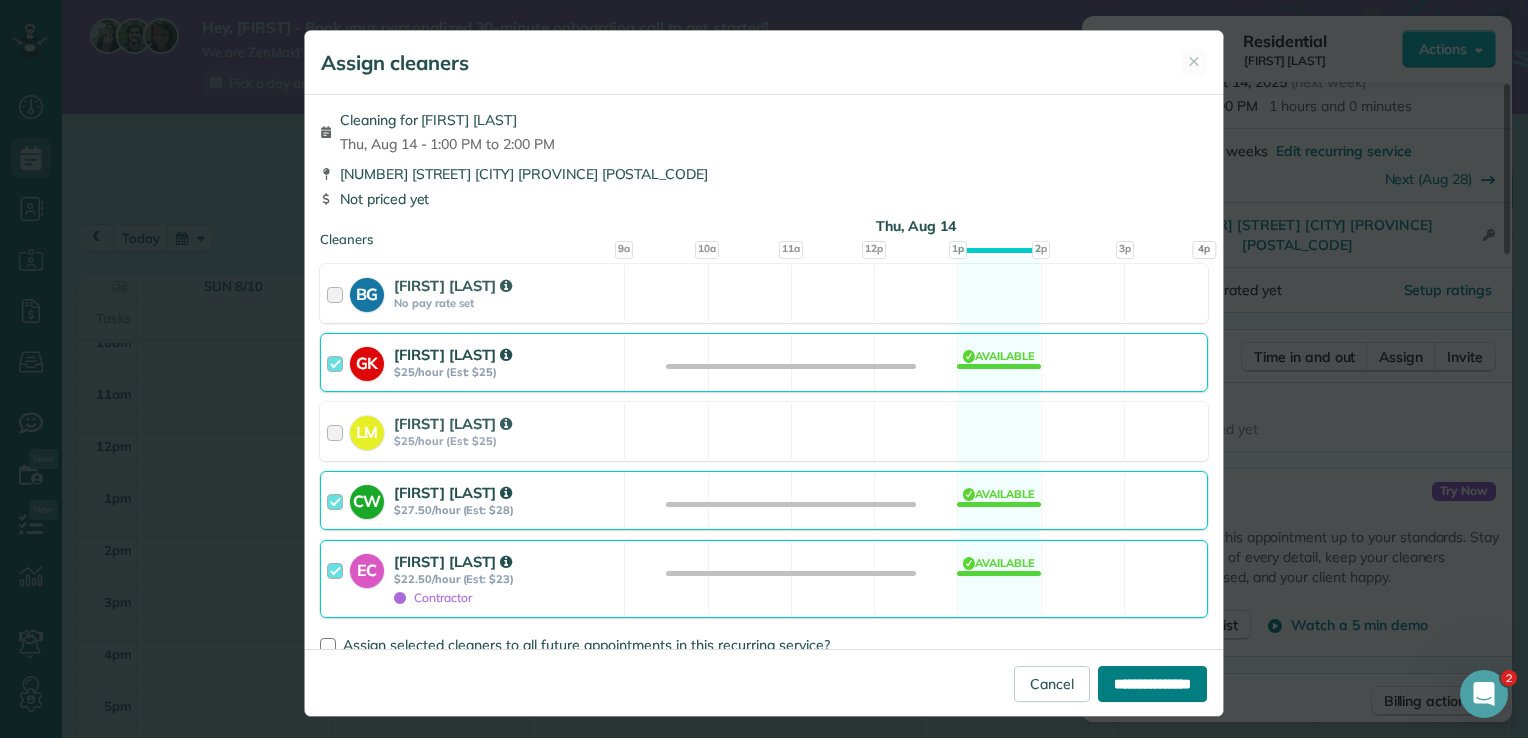 type on "**********" 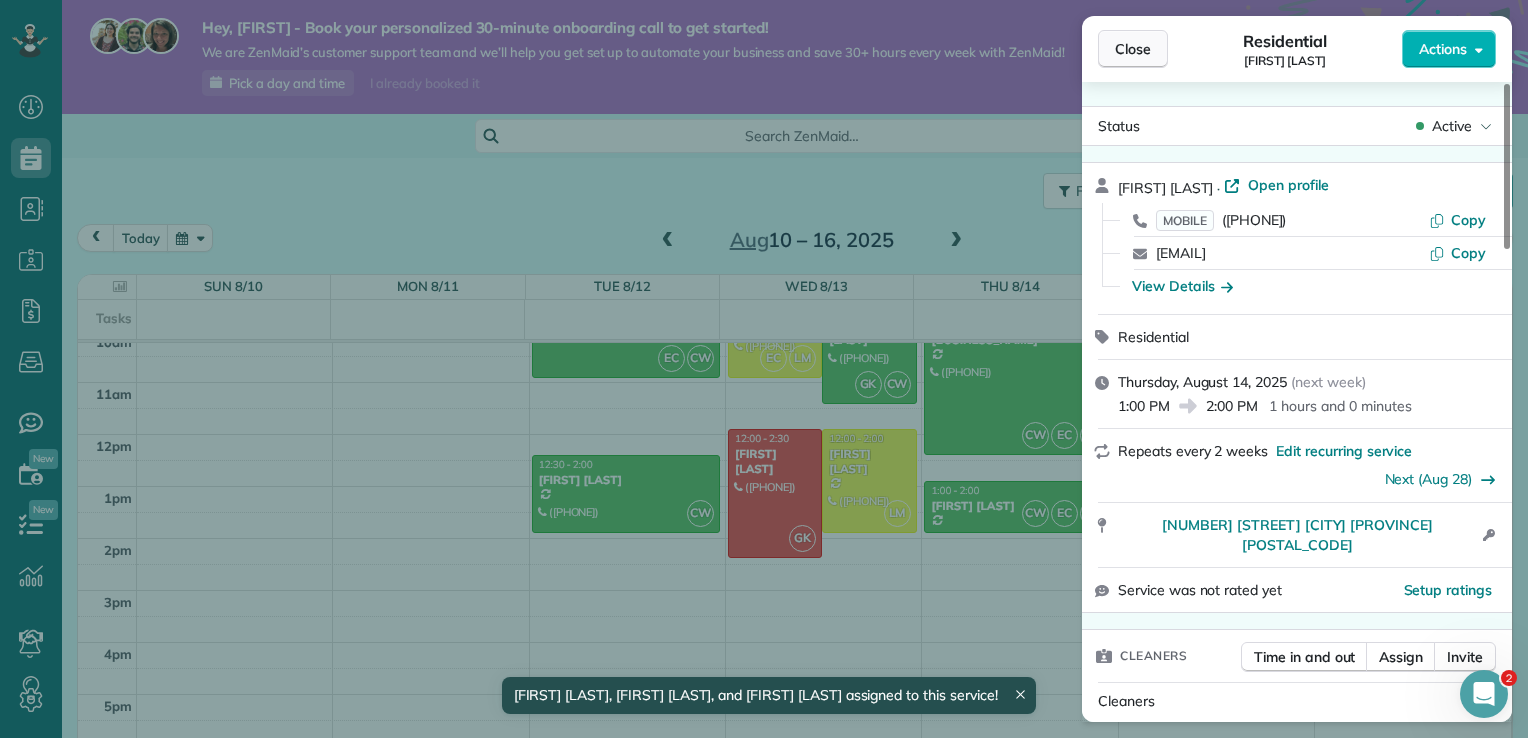 click on "Close" at bounding box center [1133, 49] 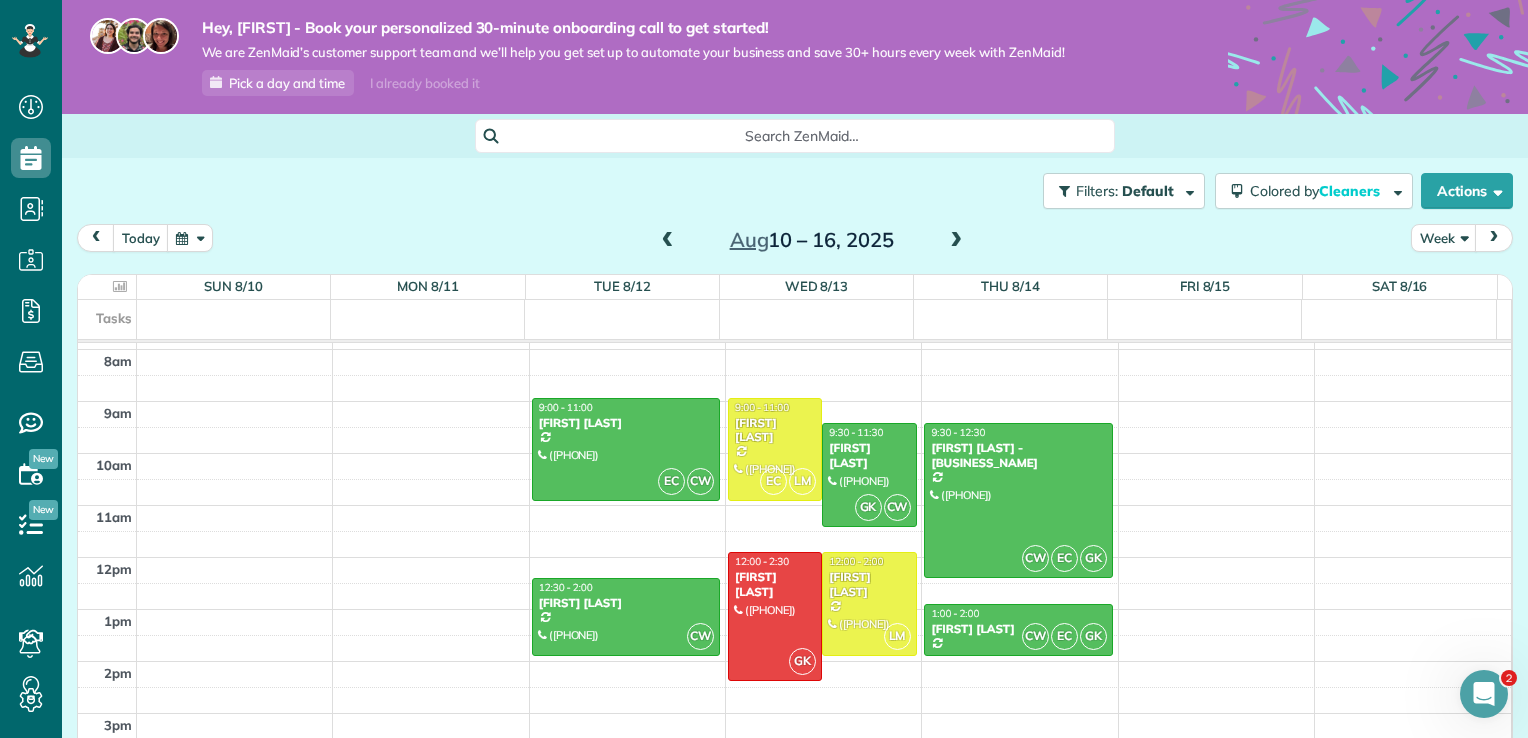 scroll, scrollTop: 400, scrollLeft: 0, axis: vertical 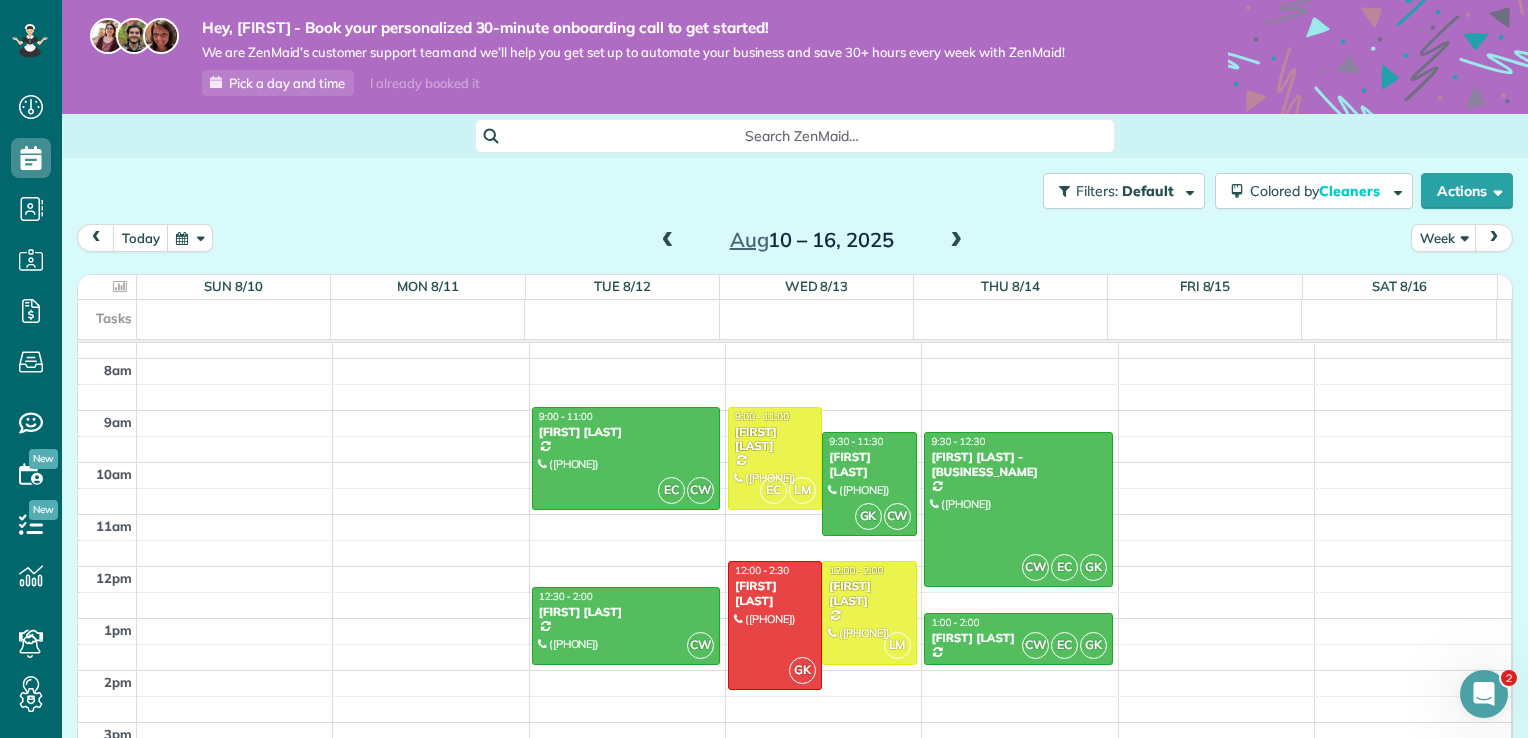 click at bounding box center [956, 241] 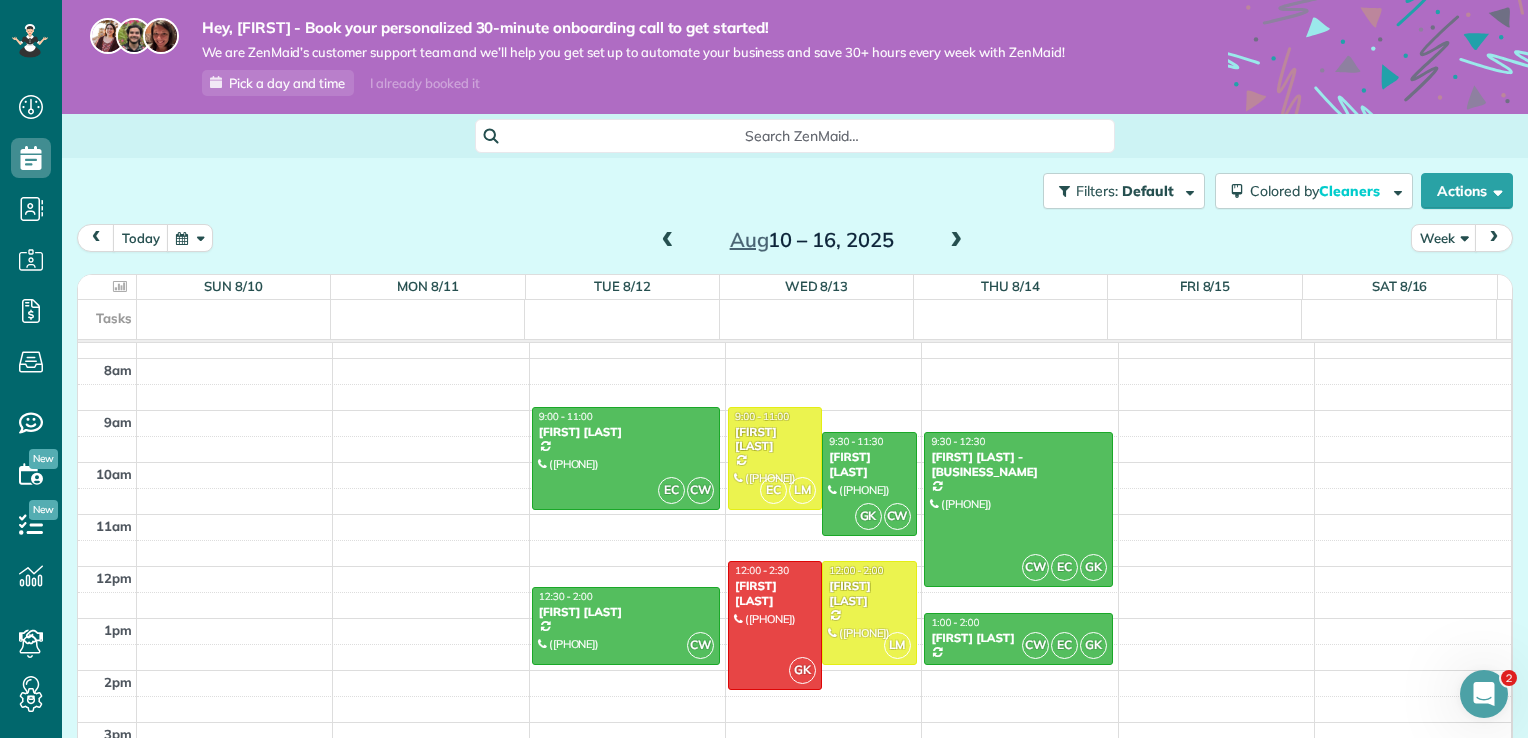 scroll, scrollTop: 362, scrollLeft: 0, axis: vertical 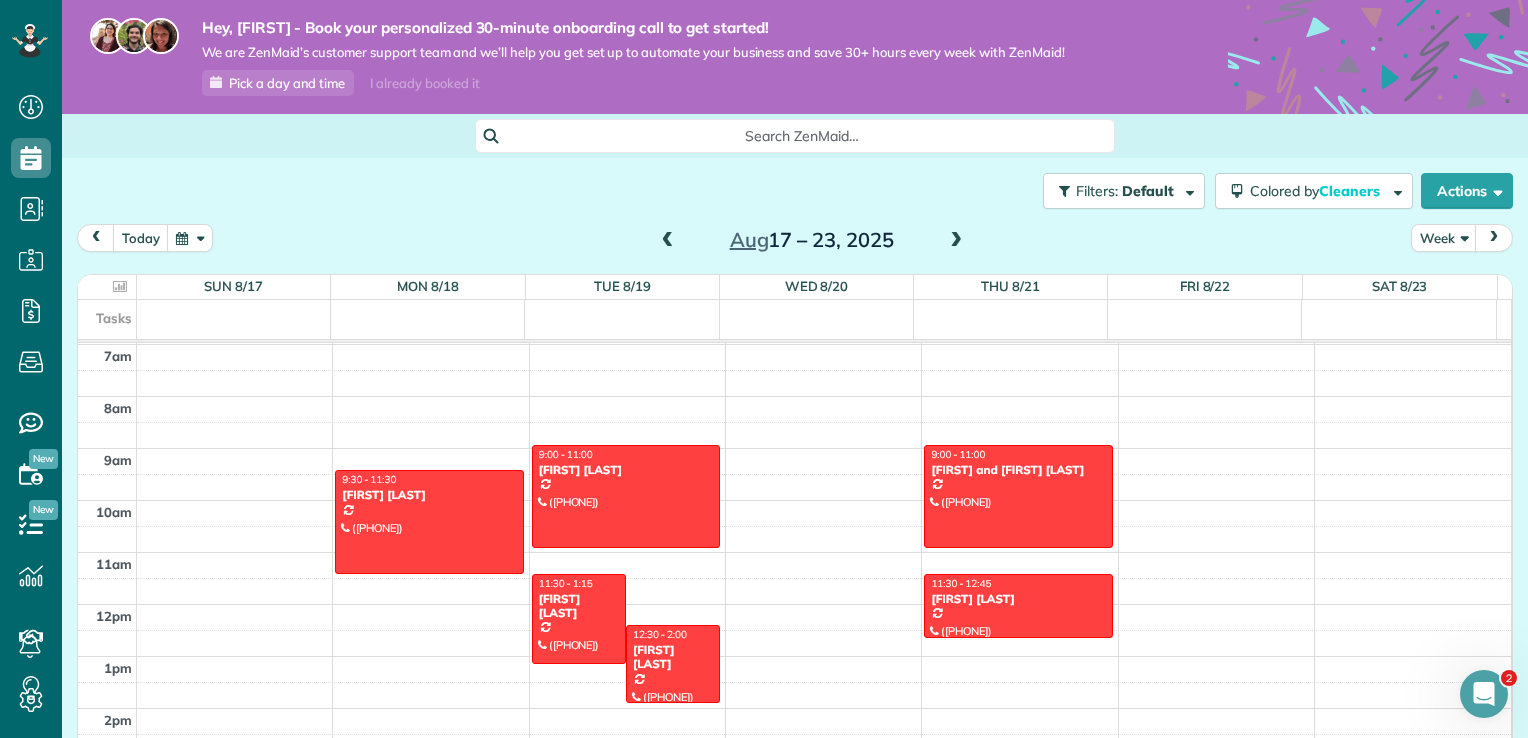click at bounding box center [668, 241] 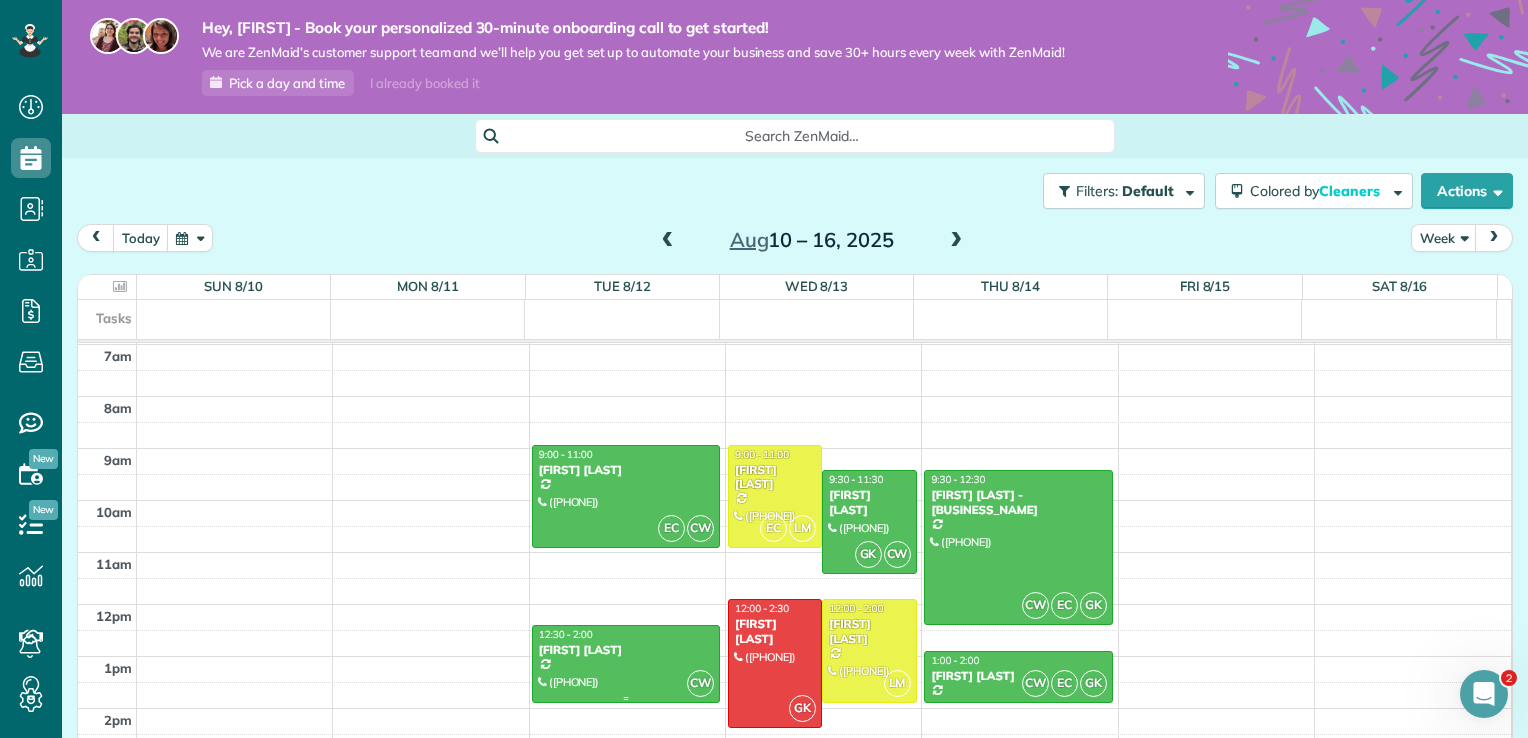click on "12:30 - 2:00" at bounding box center (626, 634) 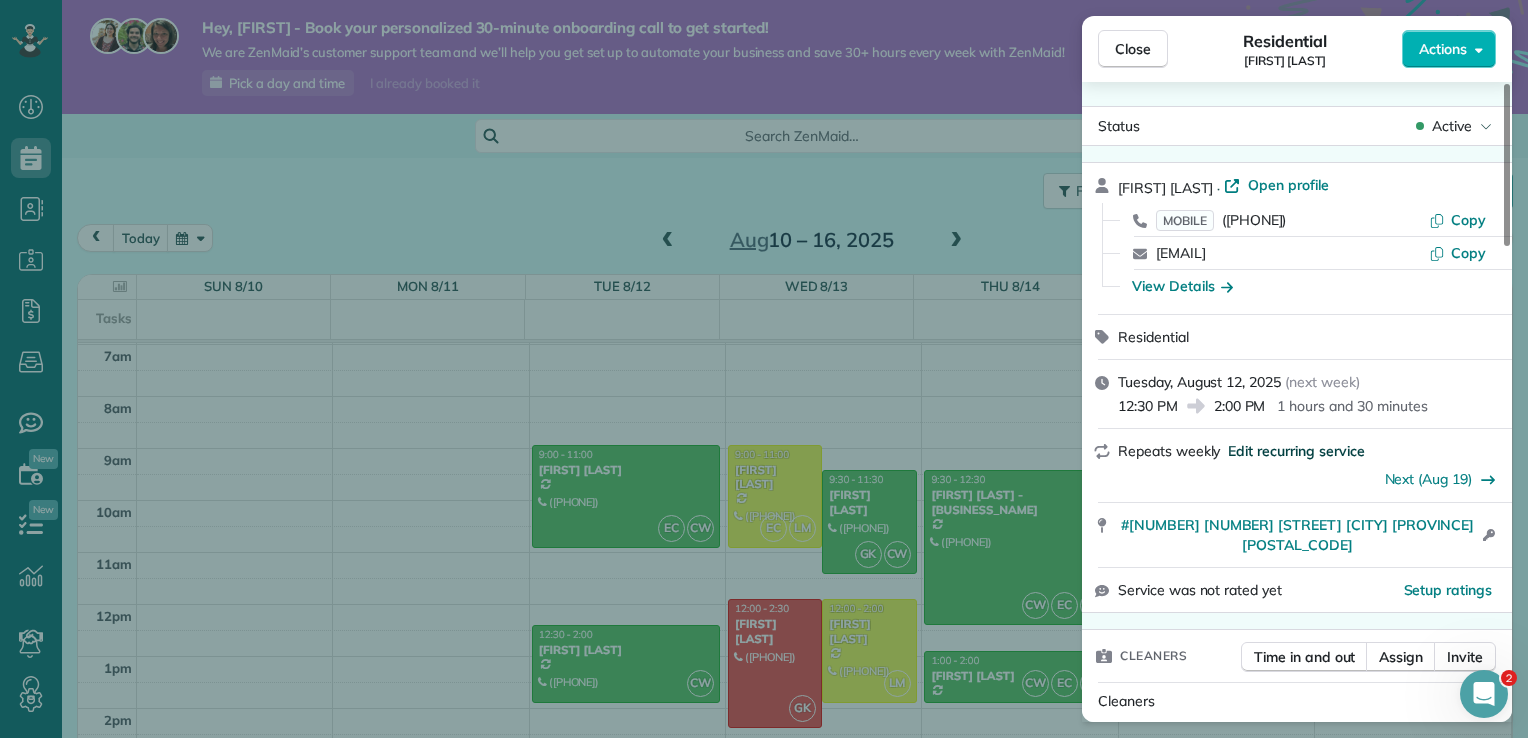click on "Edit recurring service" at bounding box center (1296, 451) 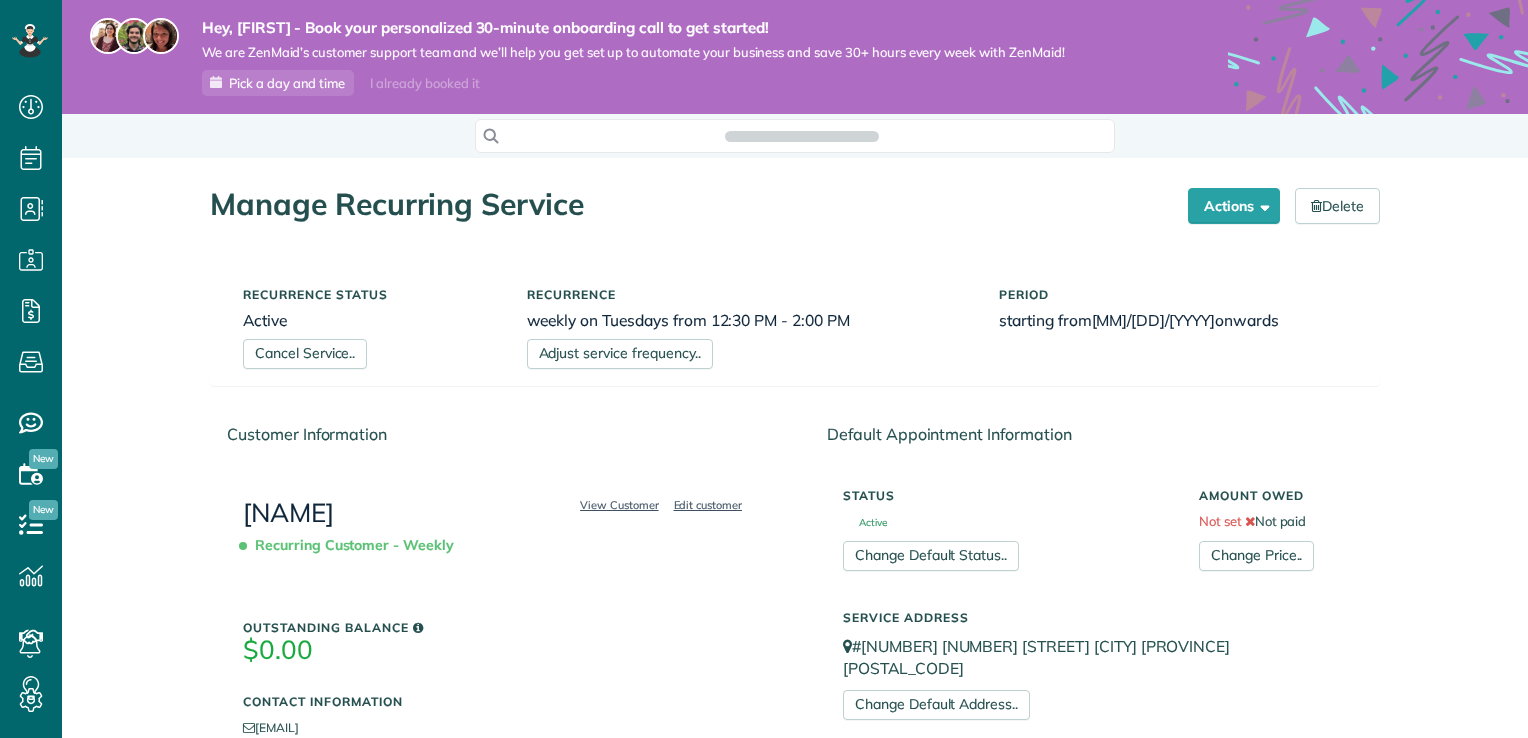 scroll, scrollTop: 0, scrollLeft: 0, axis: both 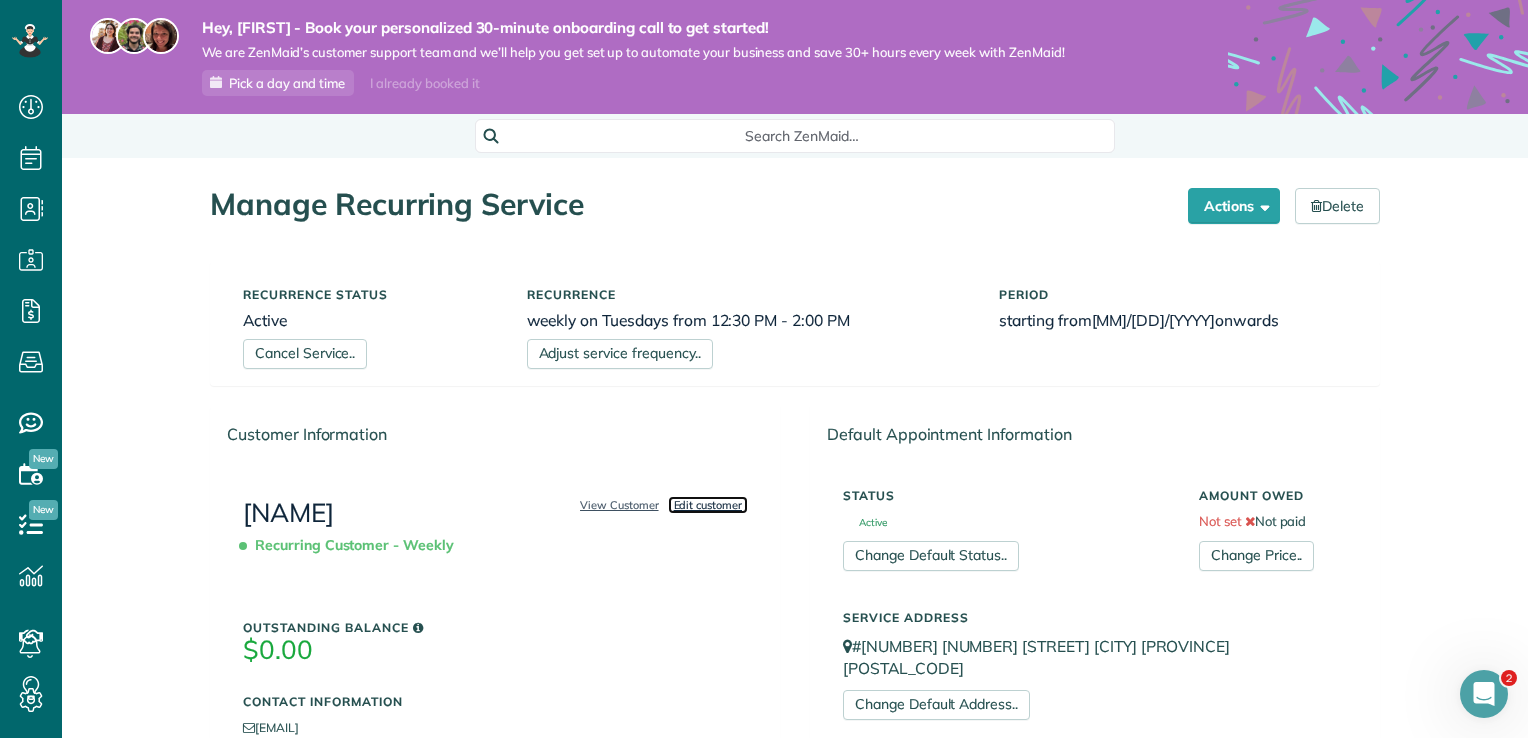 click on "Edit customer" at bounding box center (708, 505) 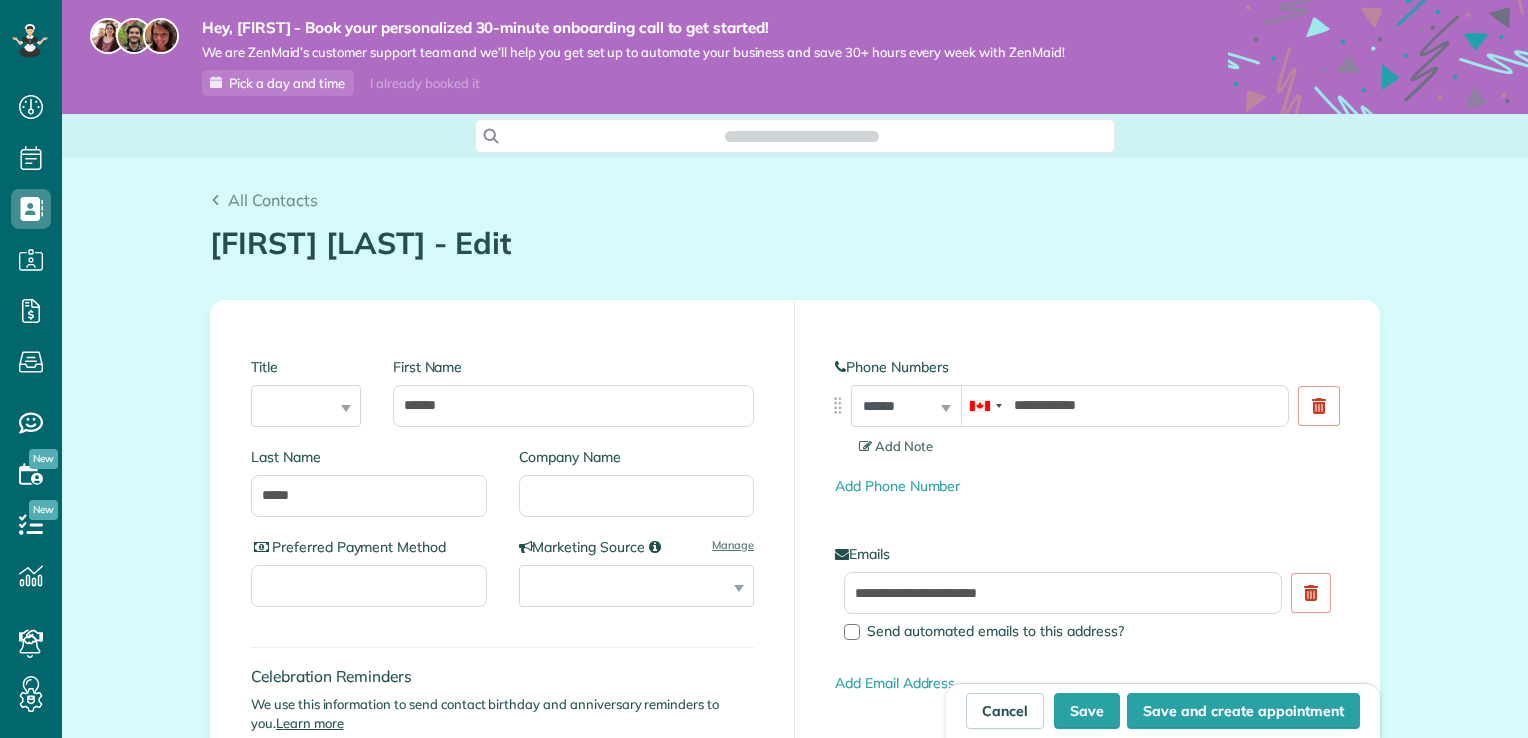 scroll, scrollTop: 0, scrollLeft: 0, axis: both 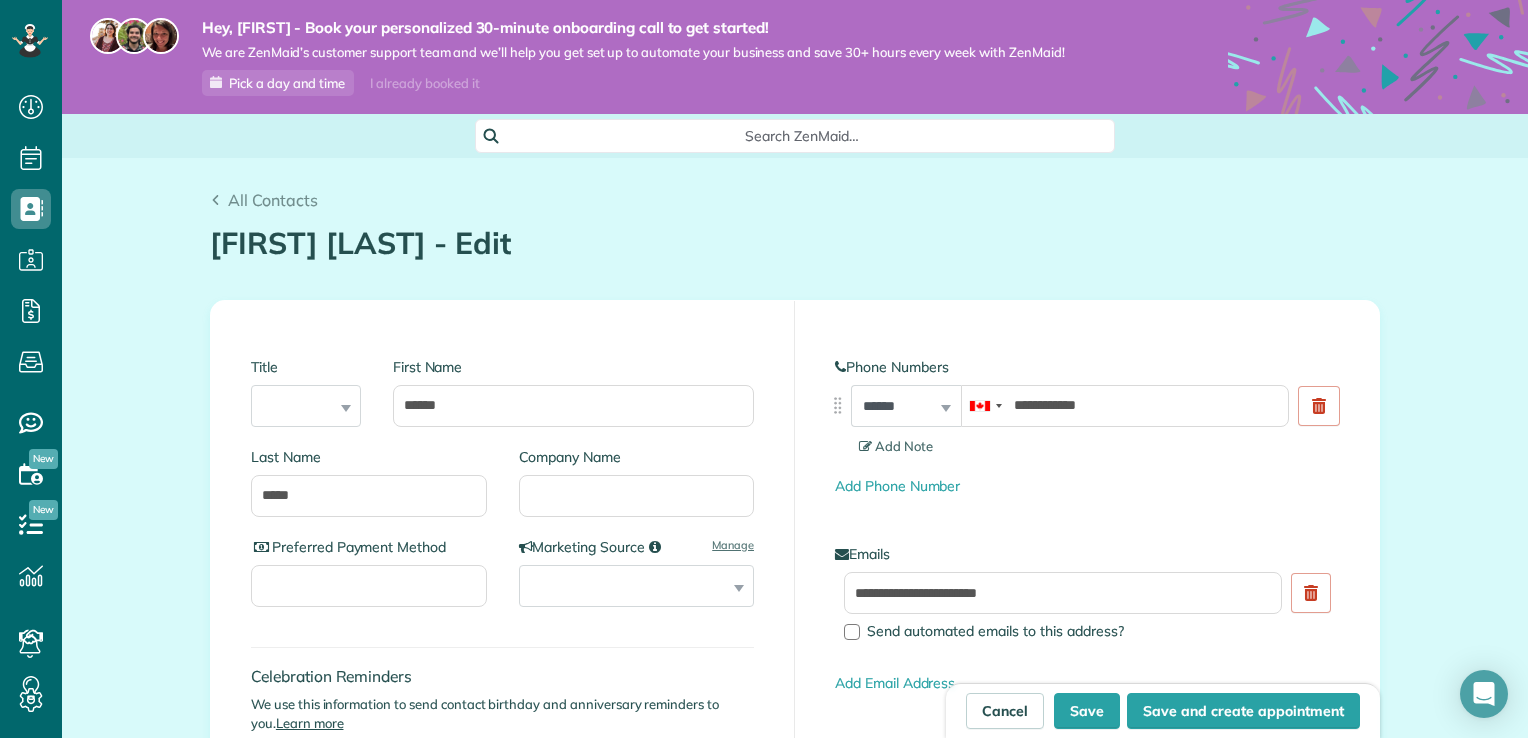 type on "**********" 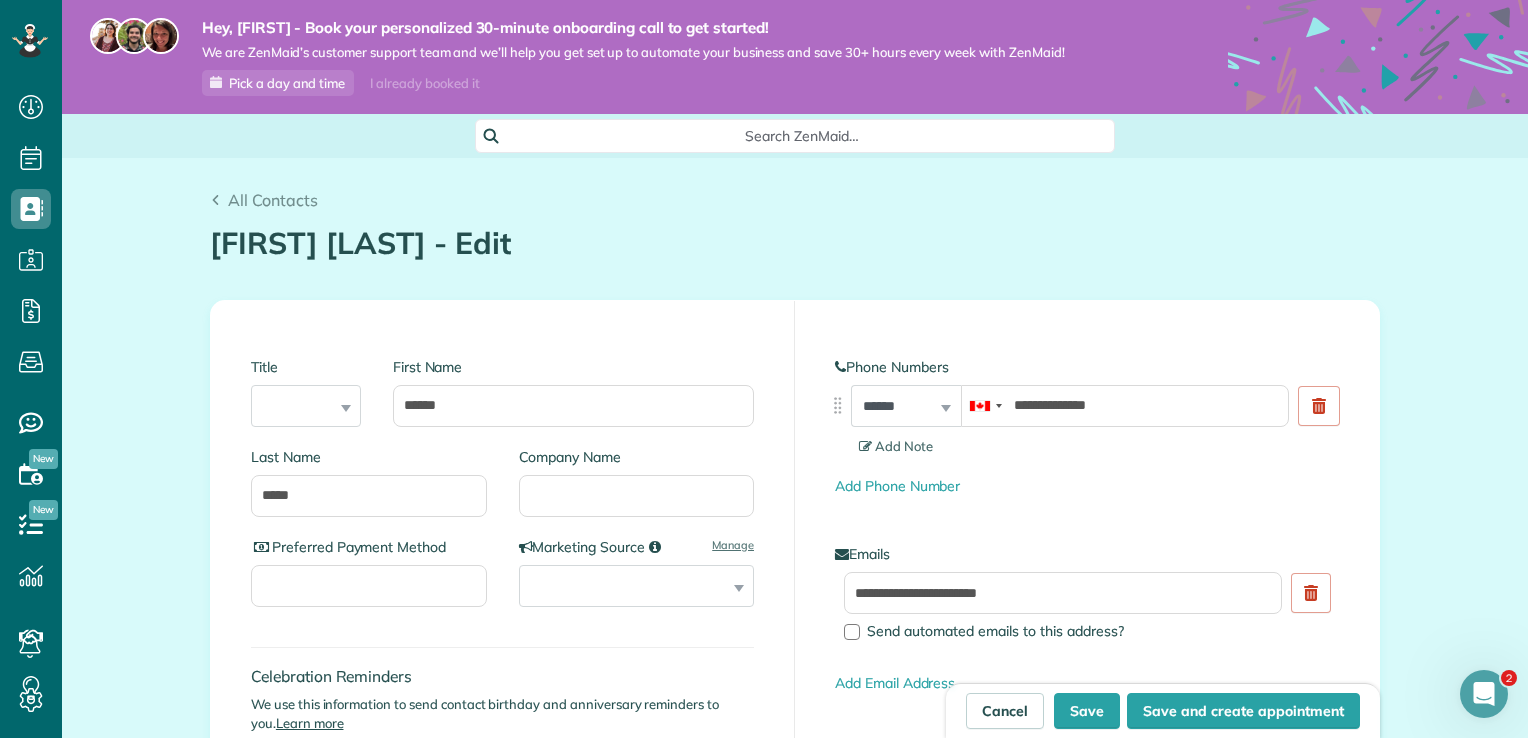 scroll, scrollTop: 0, scrollLeft: 0, axis: both 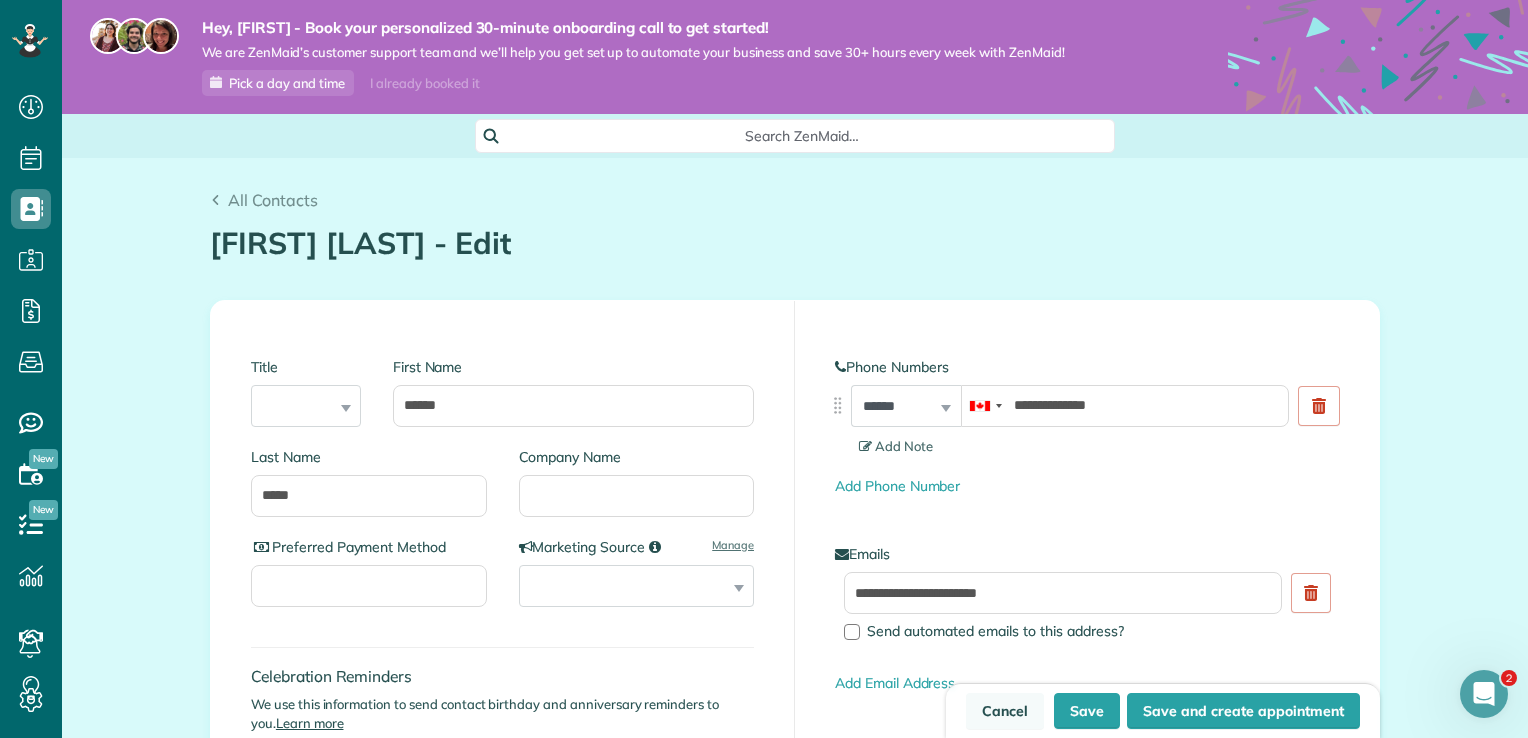 click on "Cancel" at bounding box center (1005, 711) 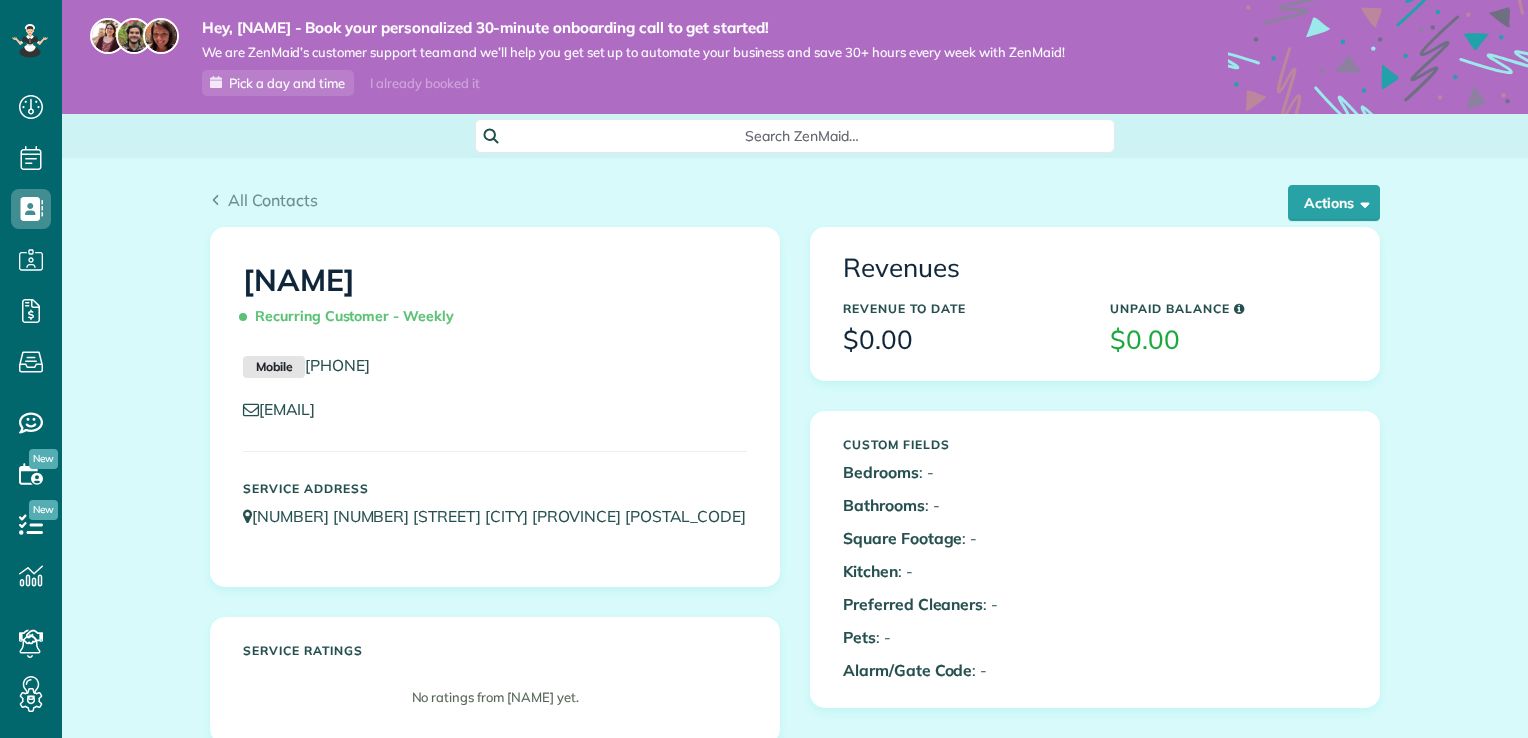 scroll, scrollTop: 0, scrollLeft: 0, axis: both 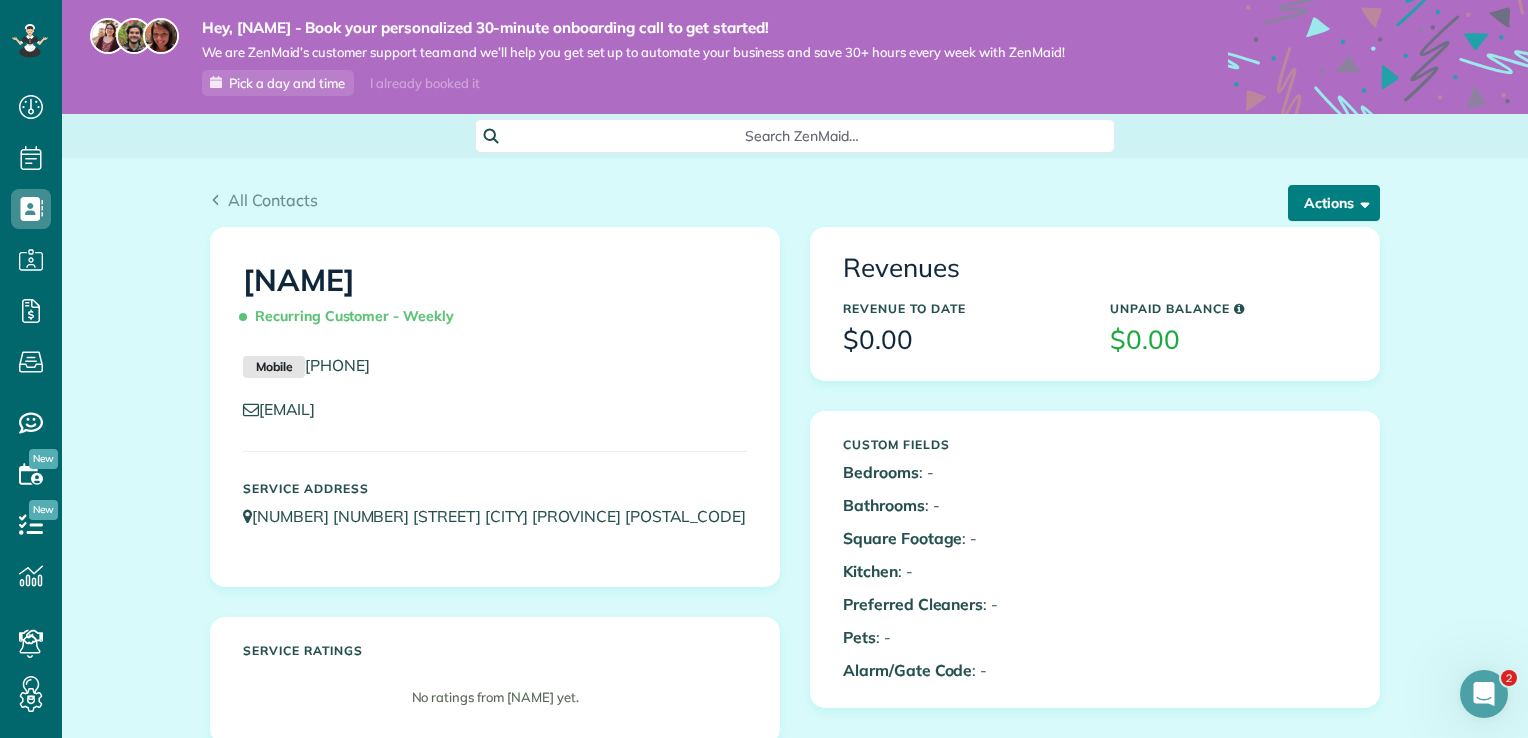 click on "Actions" at bounding box center (1334, 203) 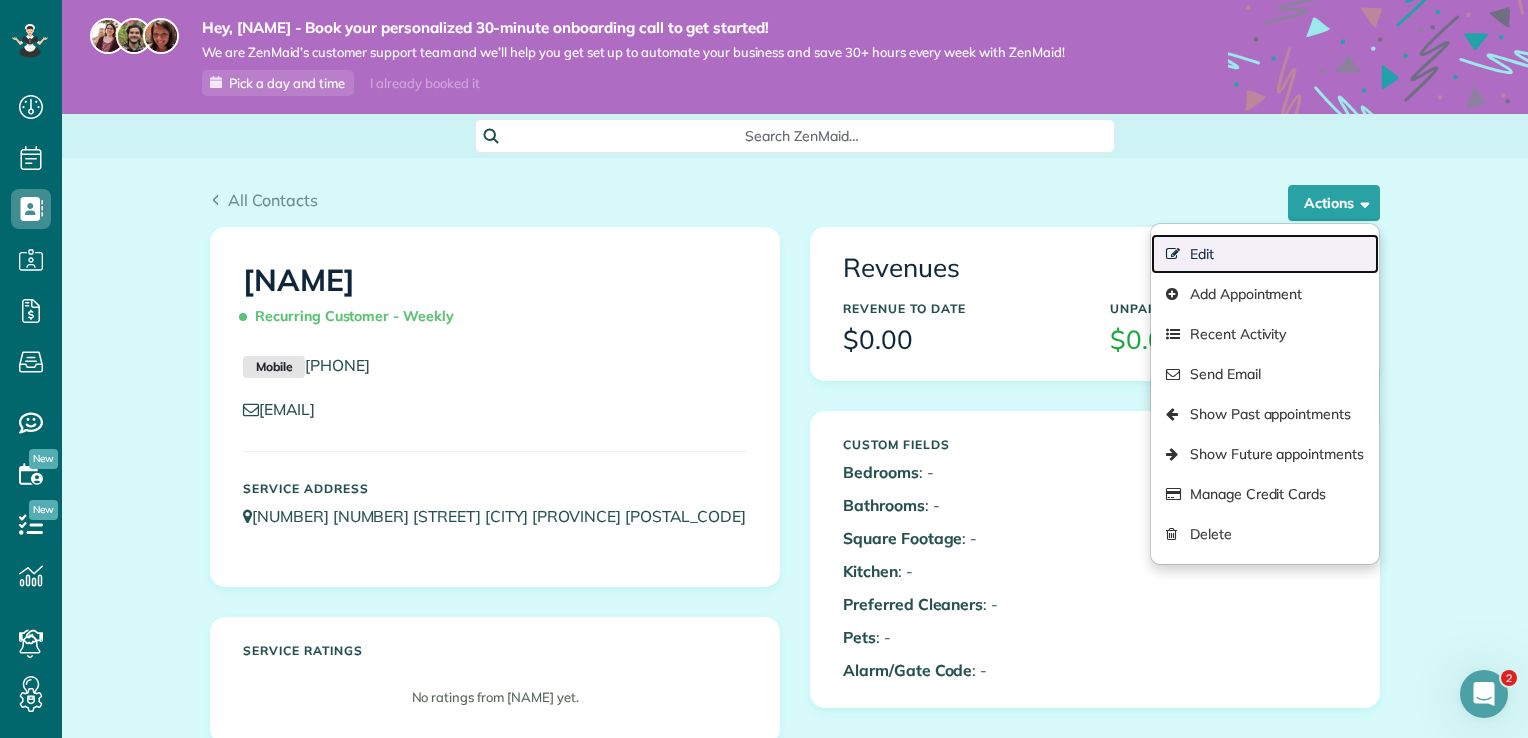 click on "Edit" at bounding box center [1265, 254] 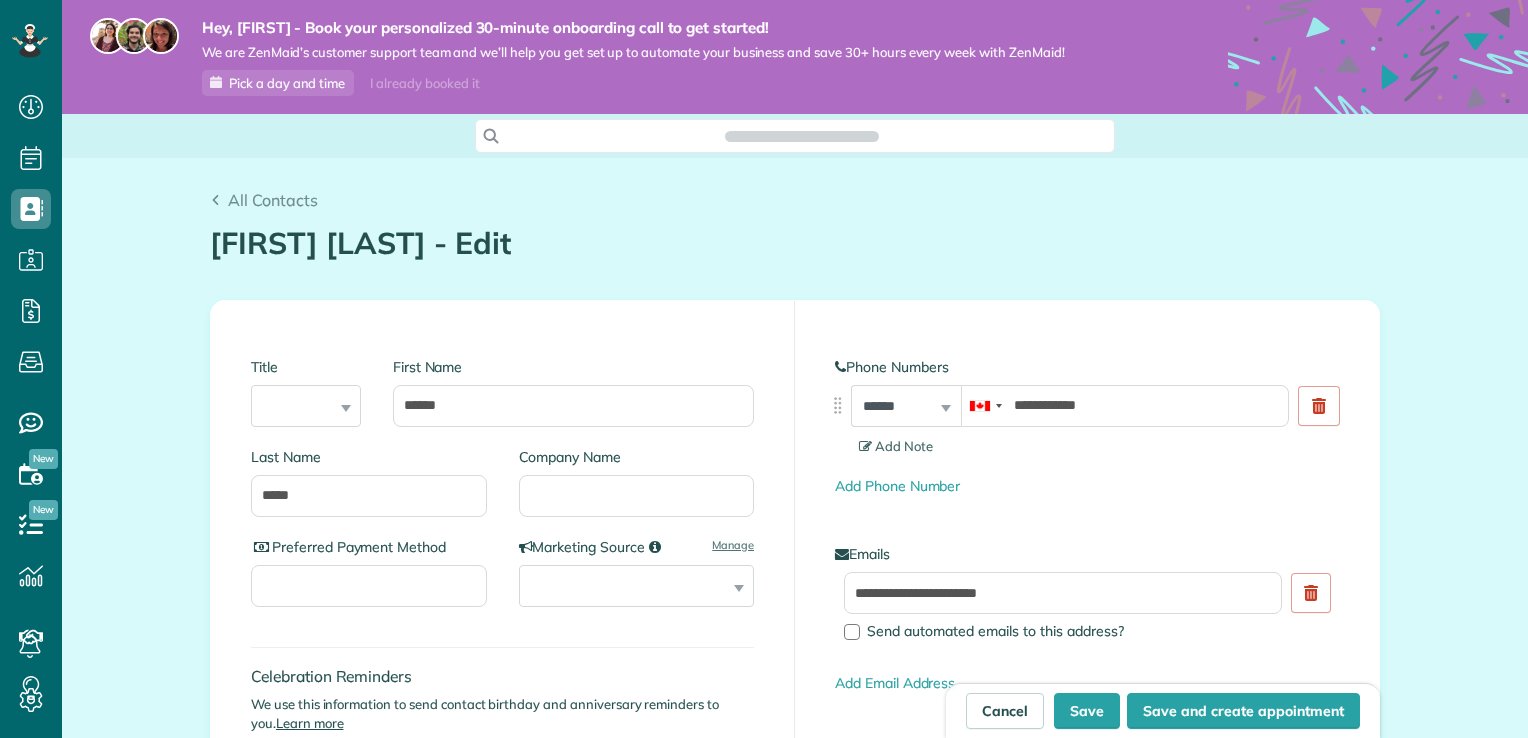 scroll, scrollTop: 0, scrollLeft: 0, axis: both 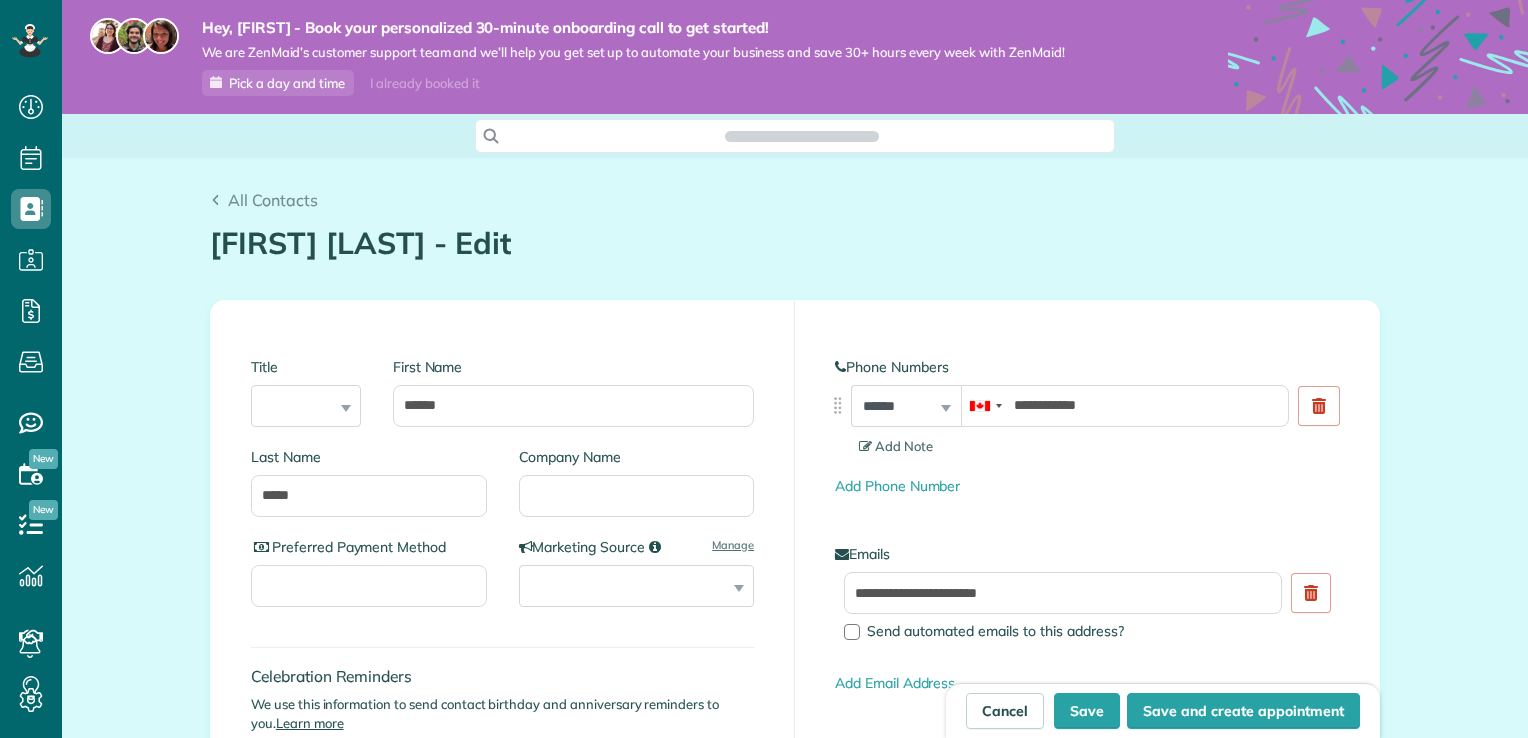 type on "**********" 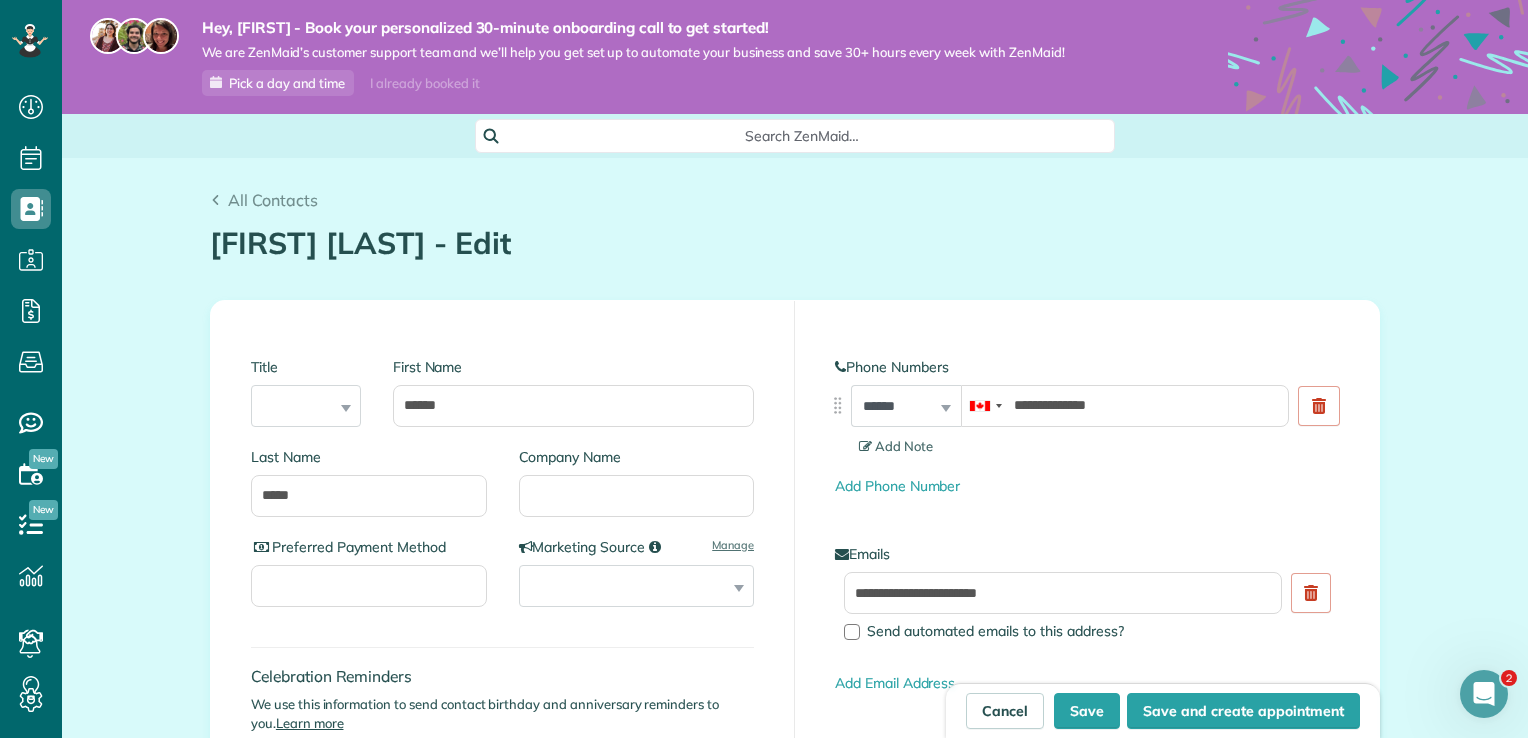 scroll, scrollTop: 0, scrollLeft: 0, axis: both 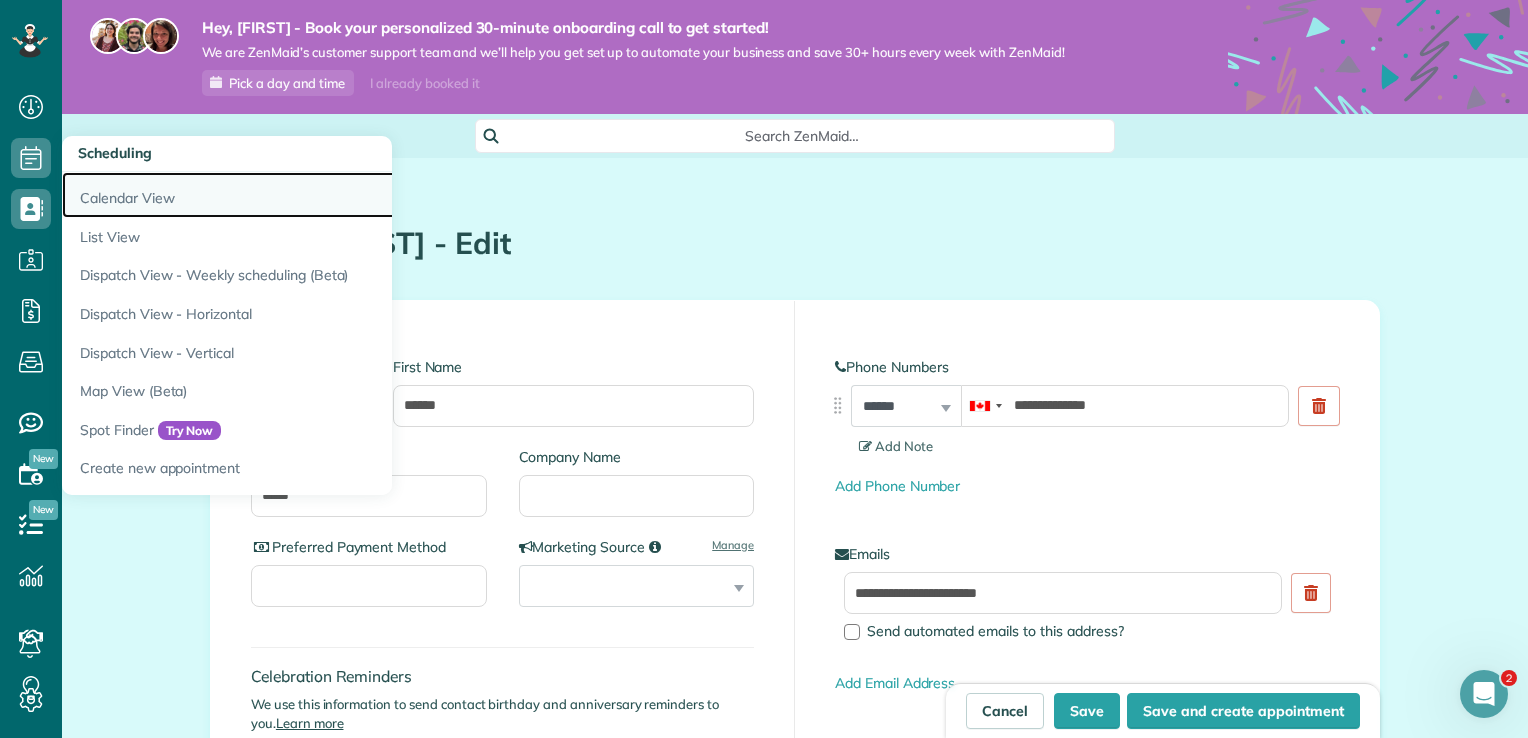 click on "Calendar View" at bounding box center (312, 195) 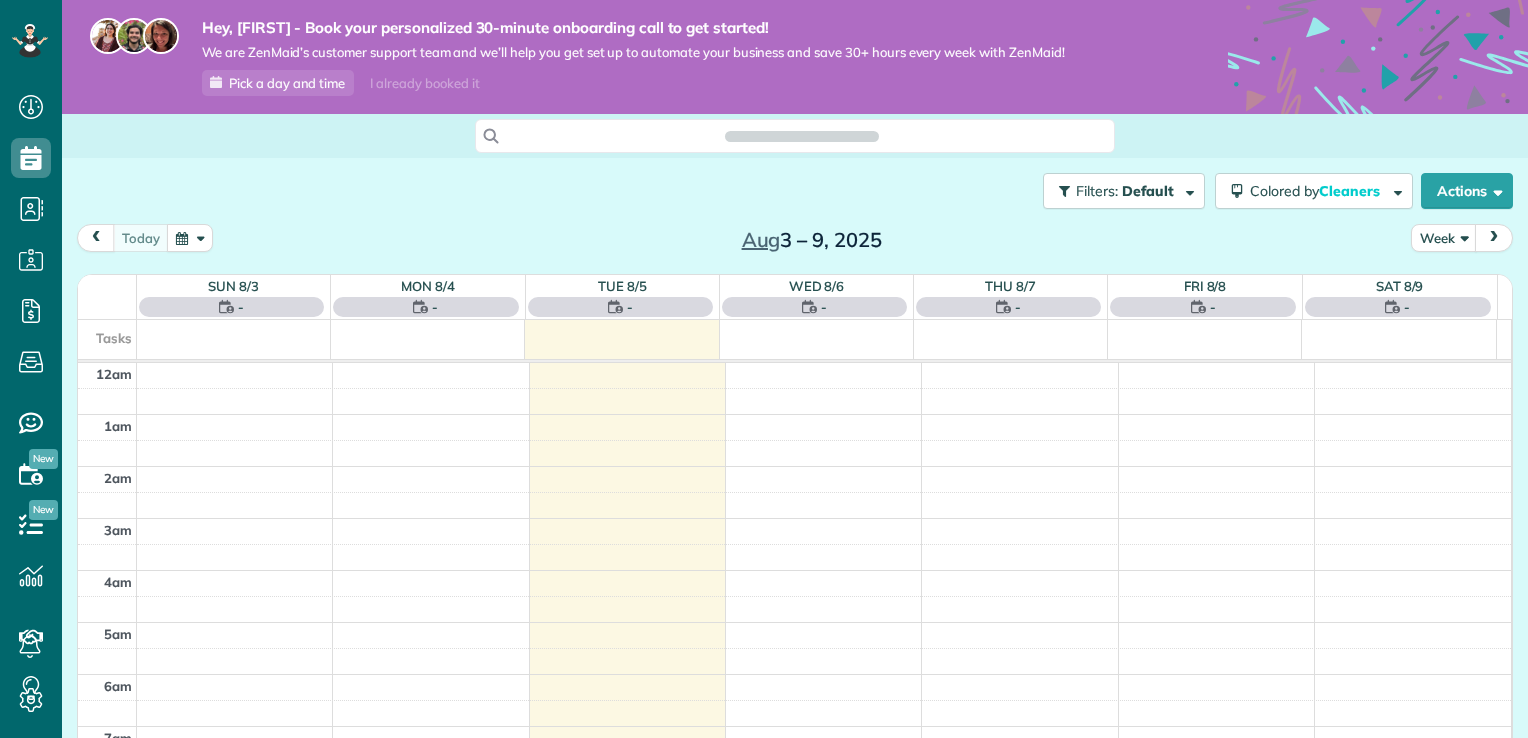 scroll, scrollTop: 0, scrollLeft: 0, axis: both 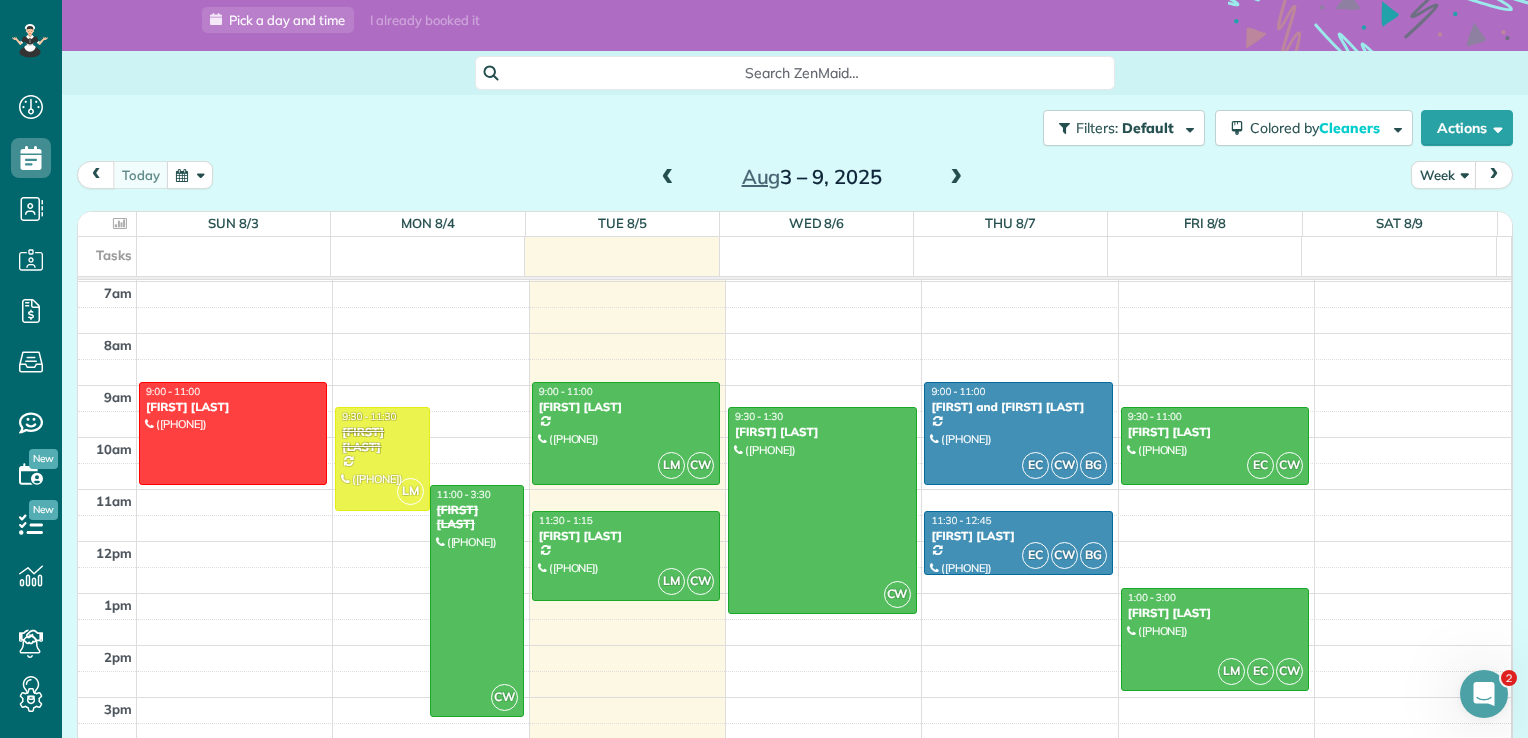 click on "Aug  3 – 9, 2025" at bounding box center [812, 177] 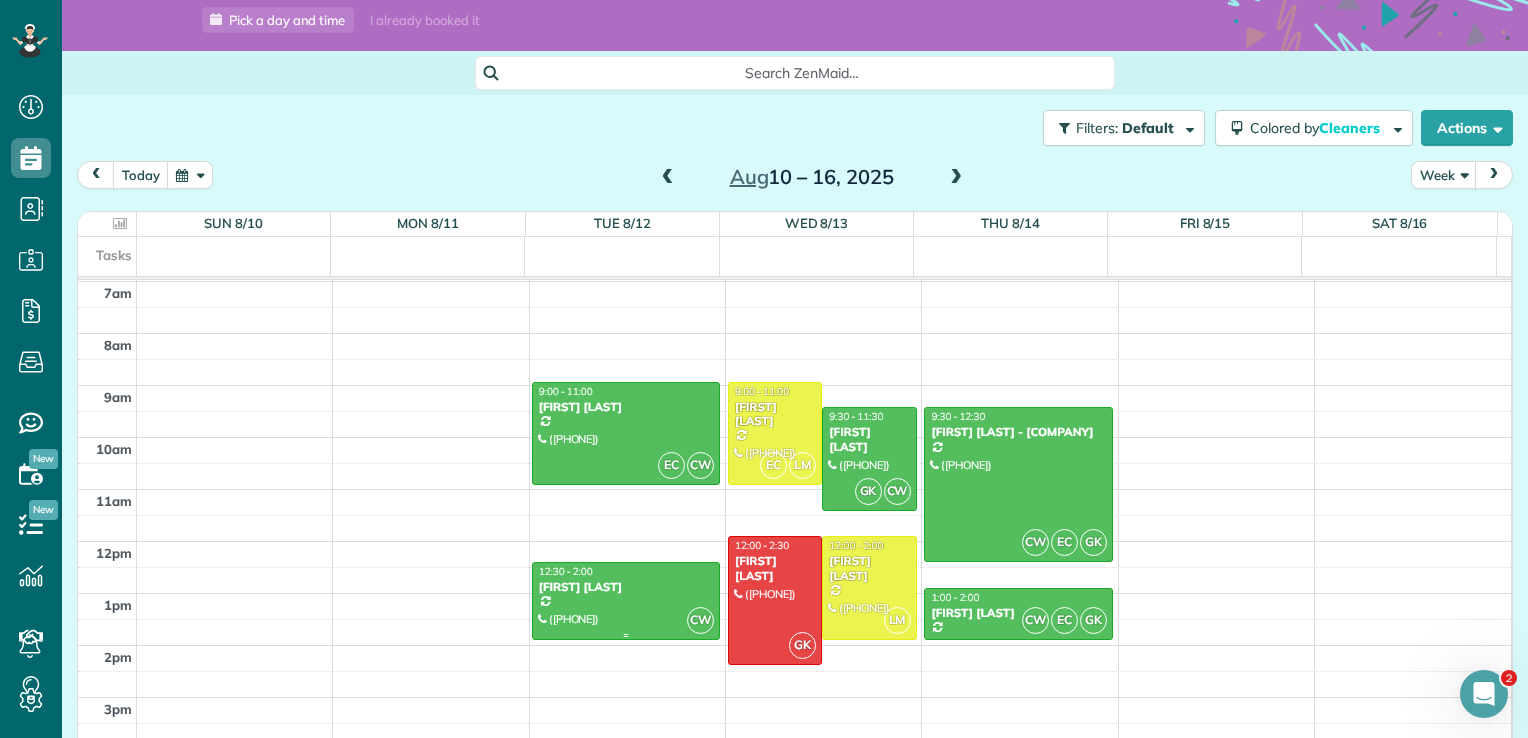 click at bounding box center [626, 600] 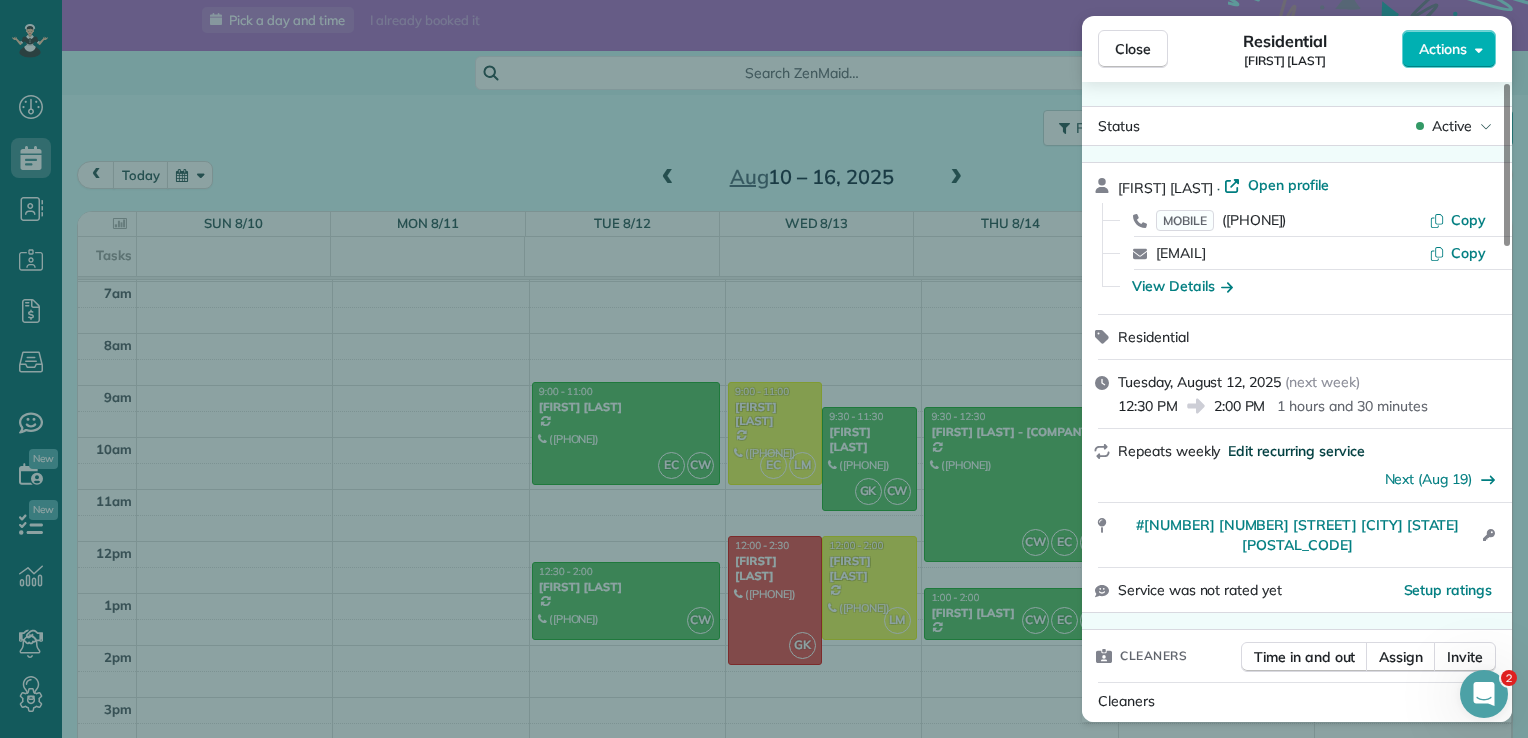 click on "Edit recurring service" at bounding box center (1296, 451) 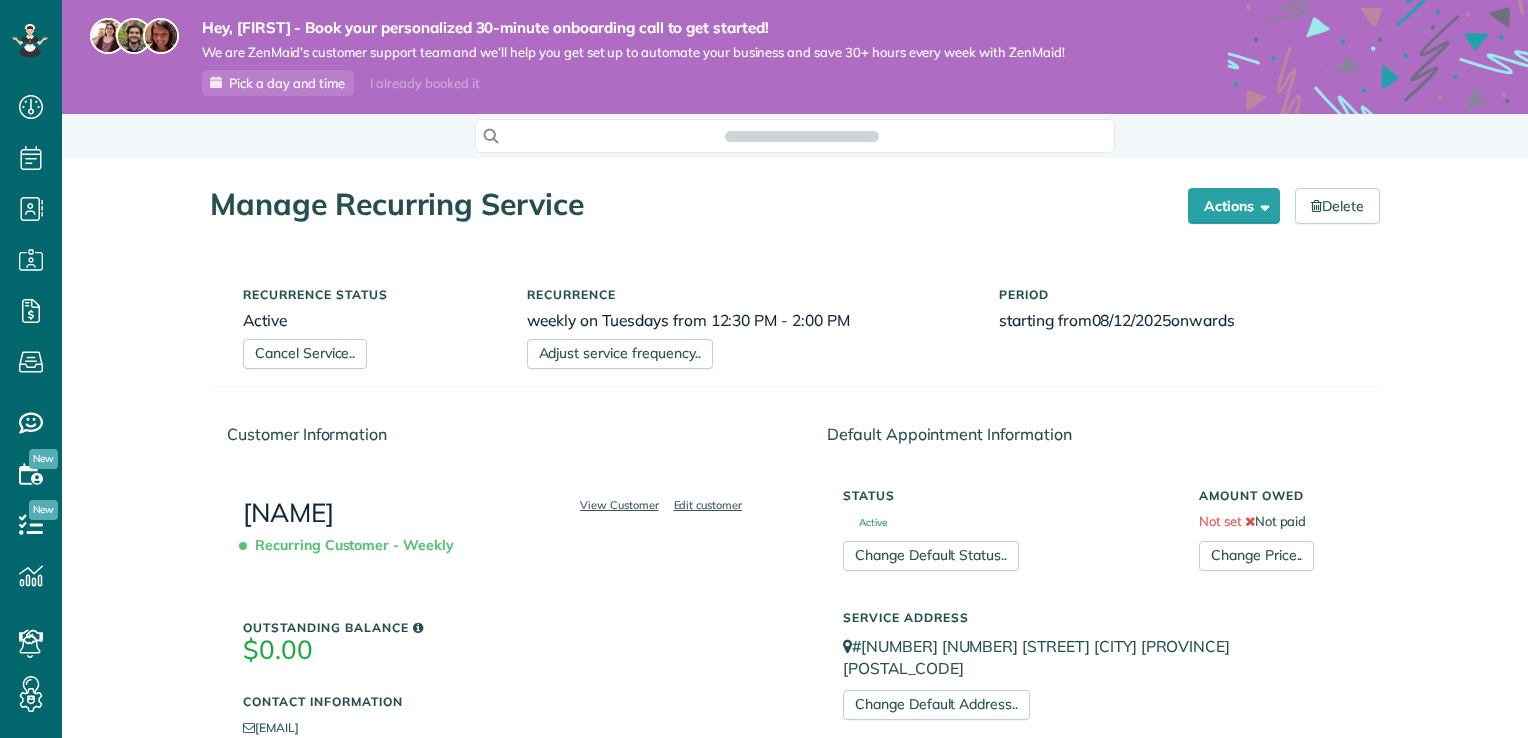 scroll, scrollTop: 0, scrollLeft: 0, axis: both 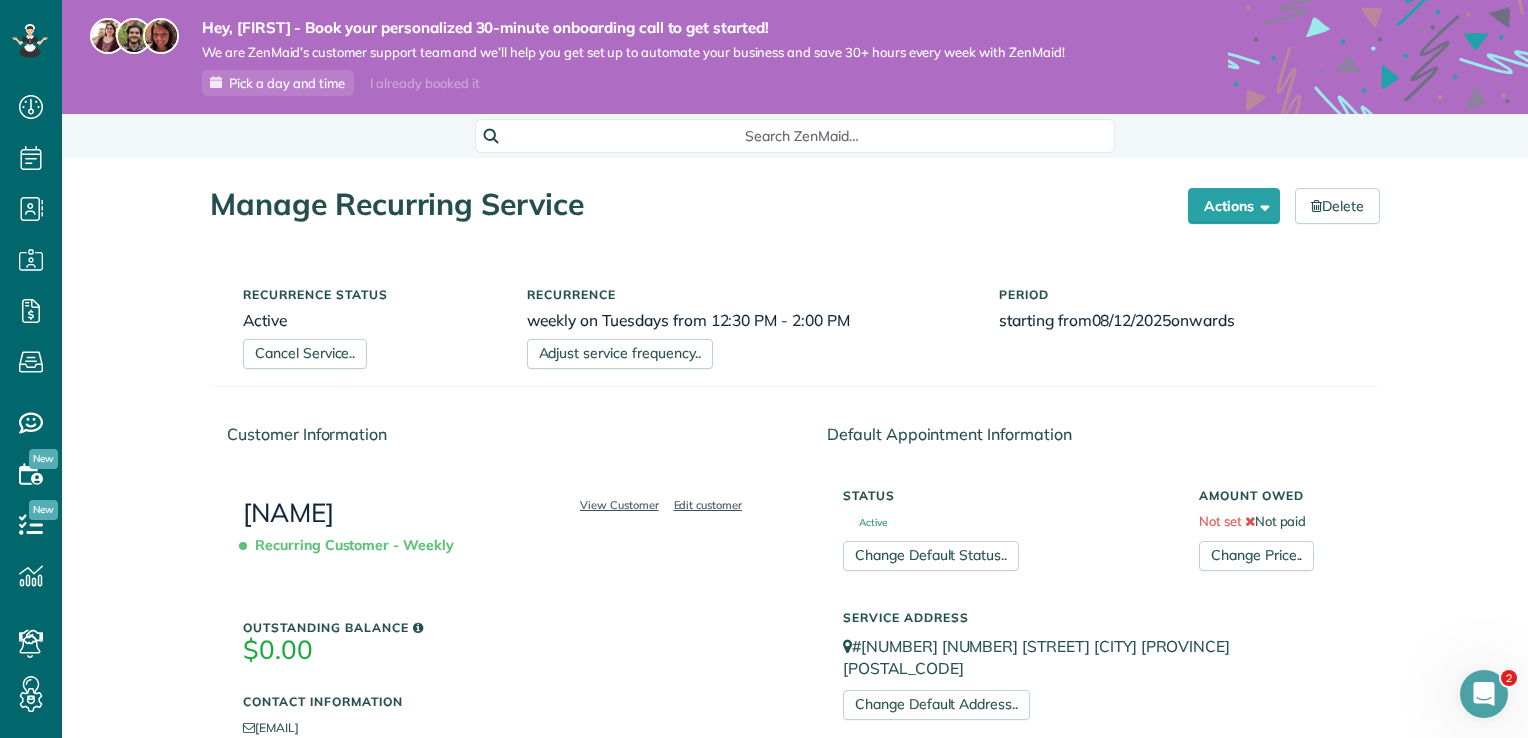 click on "Recurring Customer - Weekly" at bounding box center [352, 545] 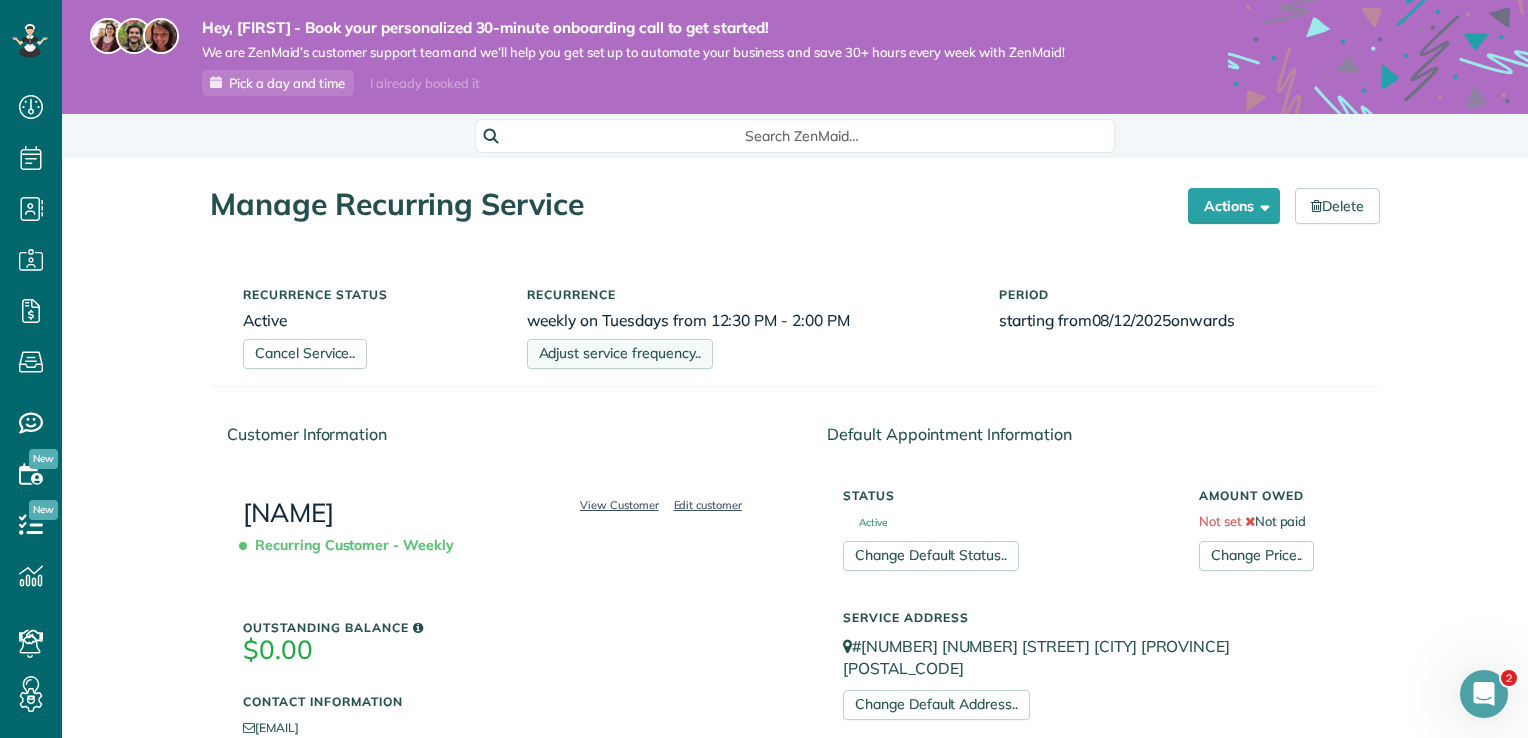 click on "Adjust service frequency.." at bounding box center [620, 354] 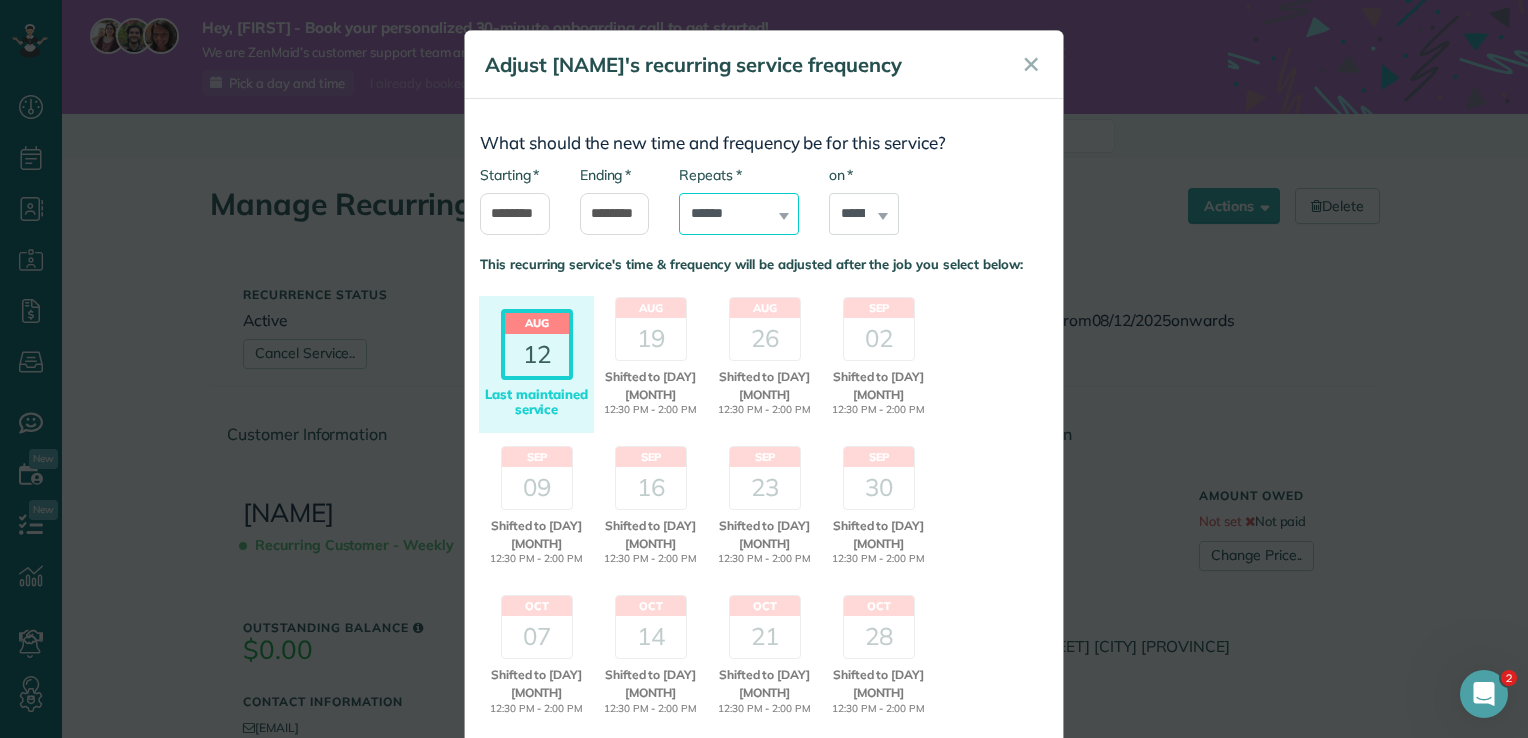 click on "**********" at bounding box center (739, 214) 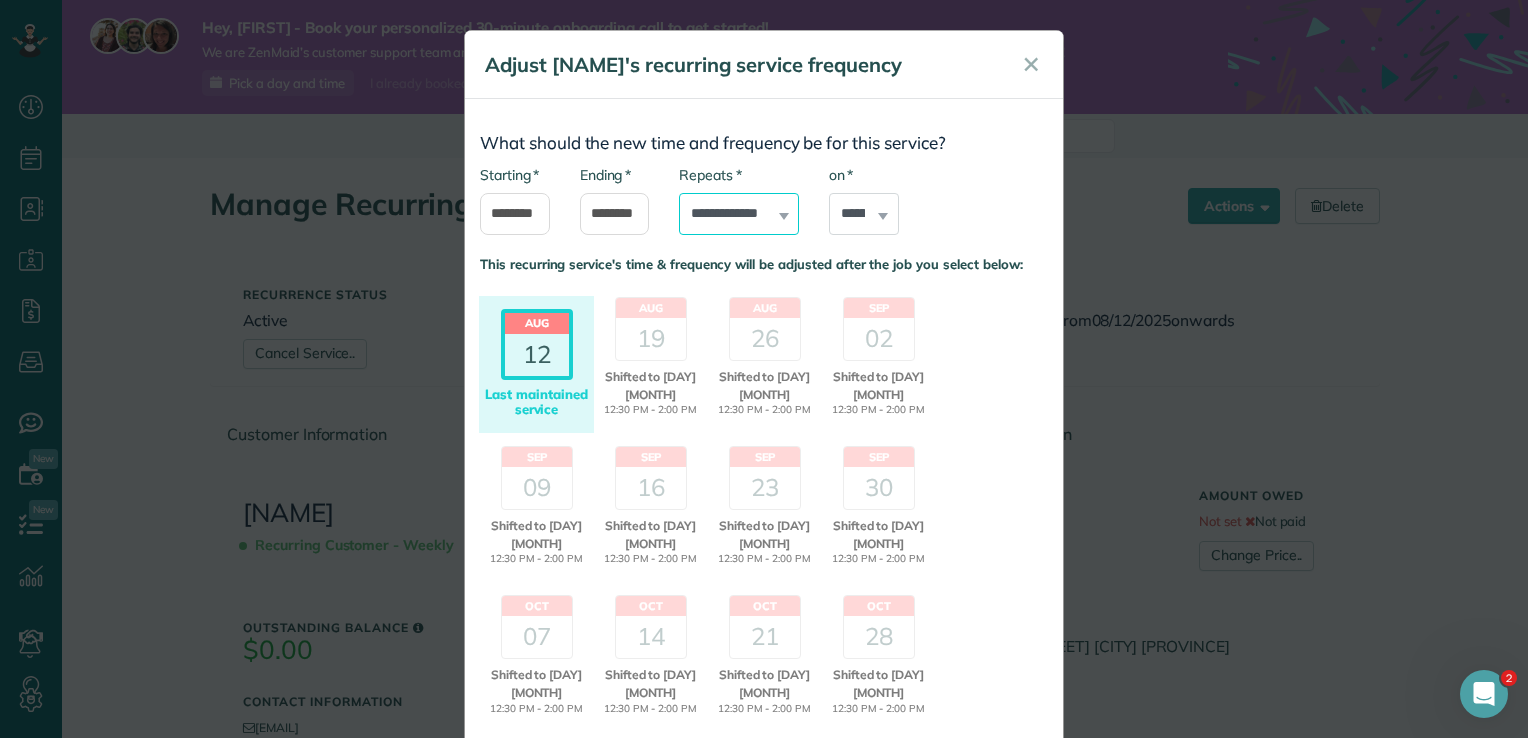 click on "**********" at bounding box center (739, 214) 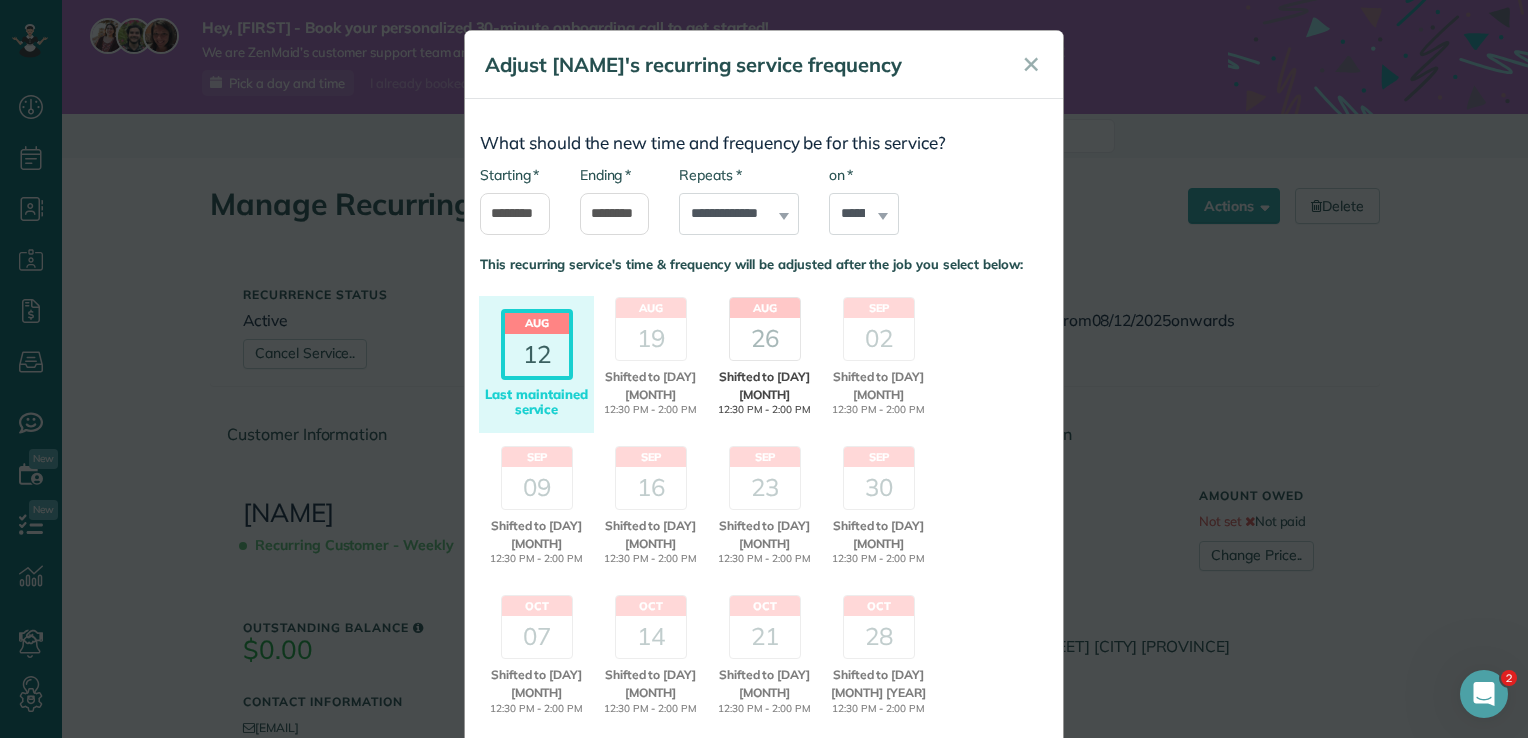 click on "26" at bounding box center (765, 339) 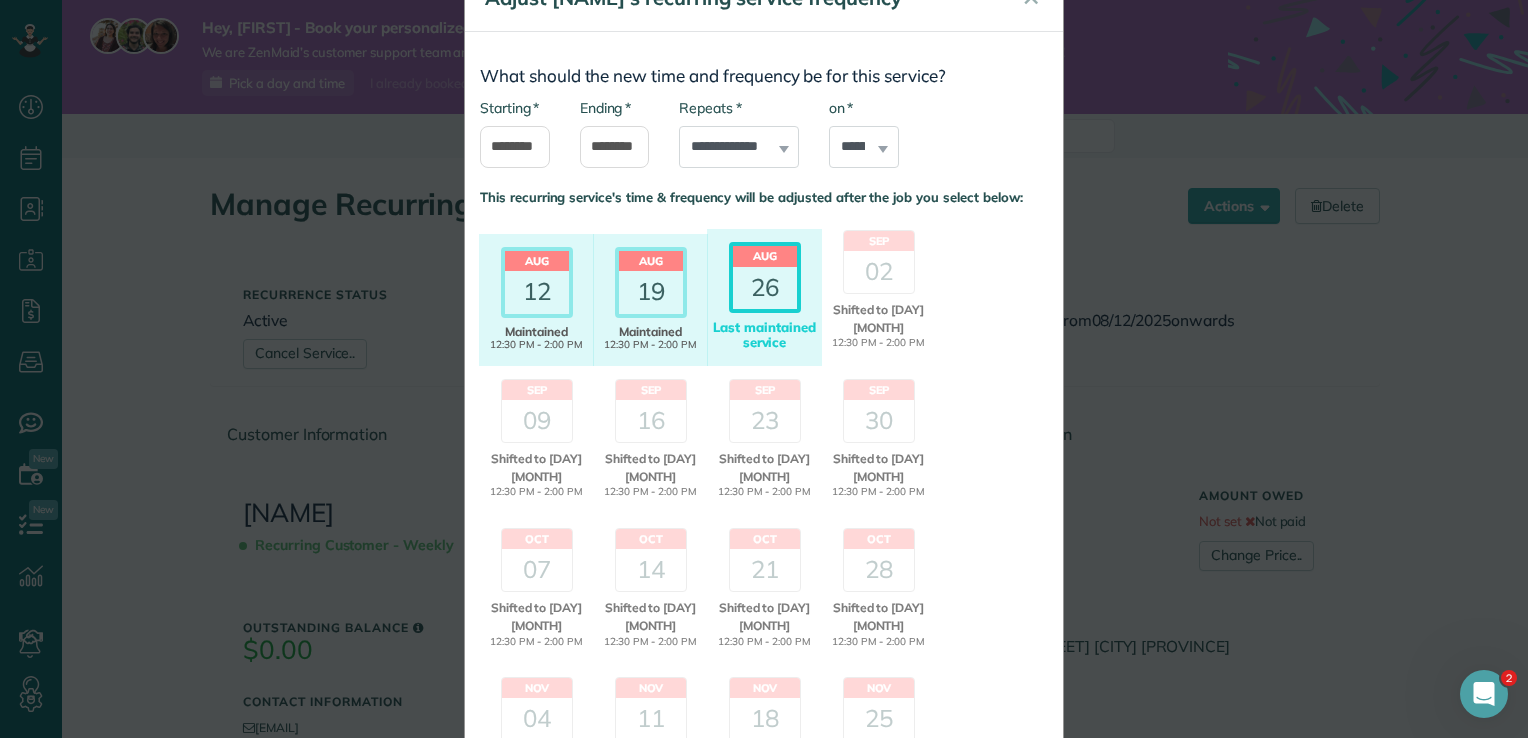 scroll, scrollTop: 72, scrollLeft: 0, axis: vertical 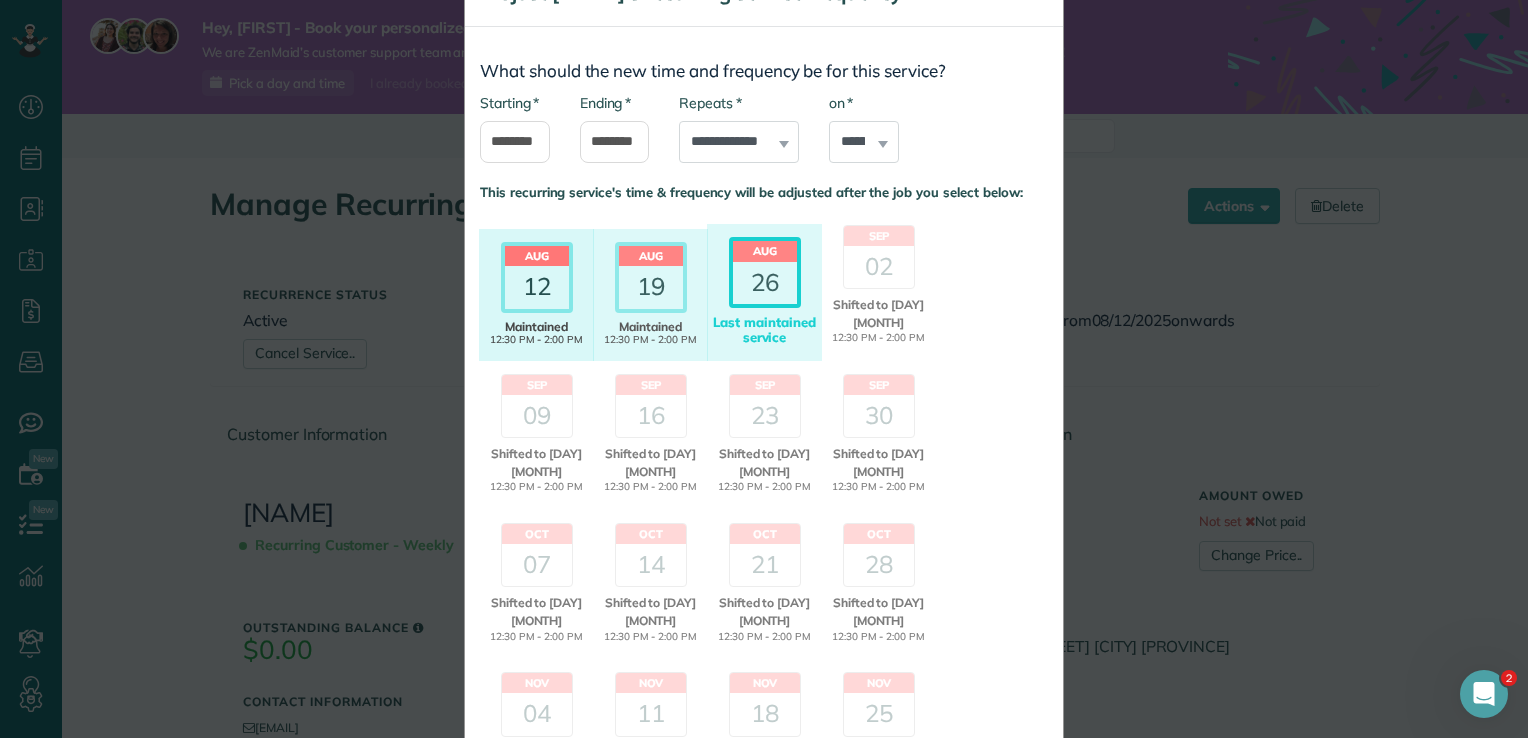 click on "12" at bounding box center (537, 287) 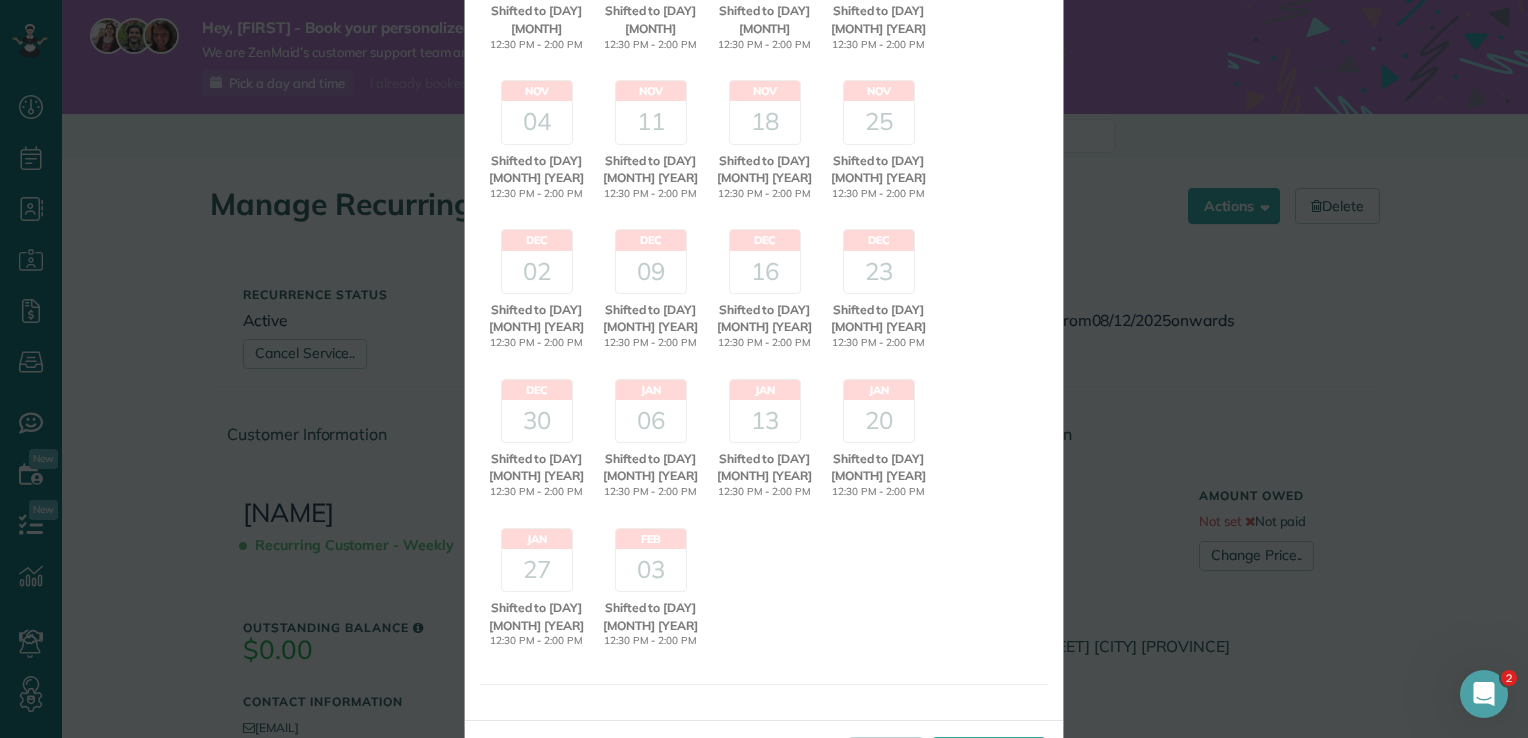 scroll, scrollTop: 713, scrollLeft: 0, axis: vertical 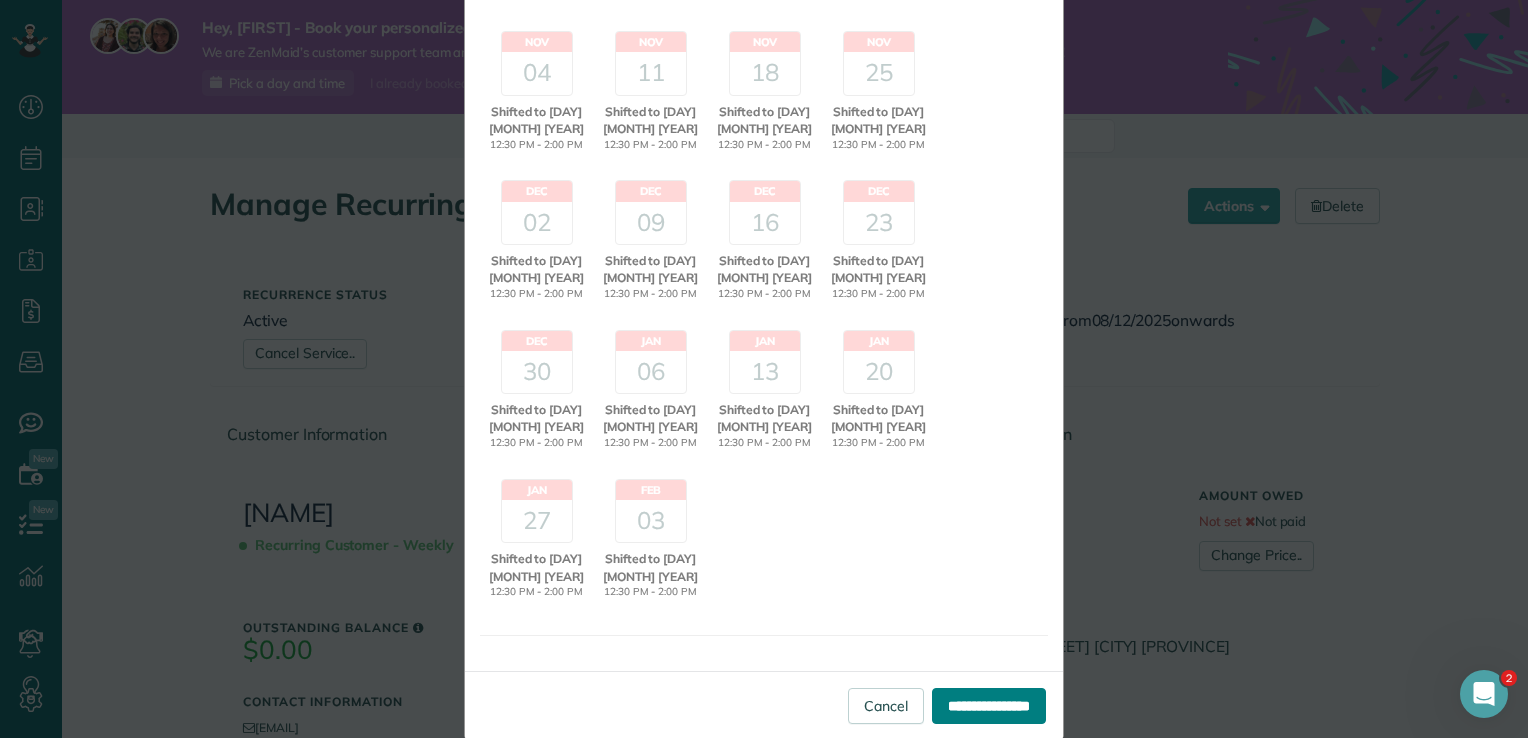 click on "**********" at bounding box center [989, 706] 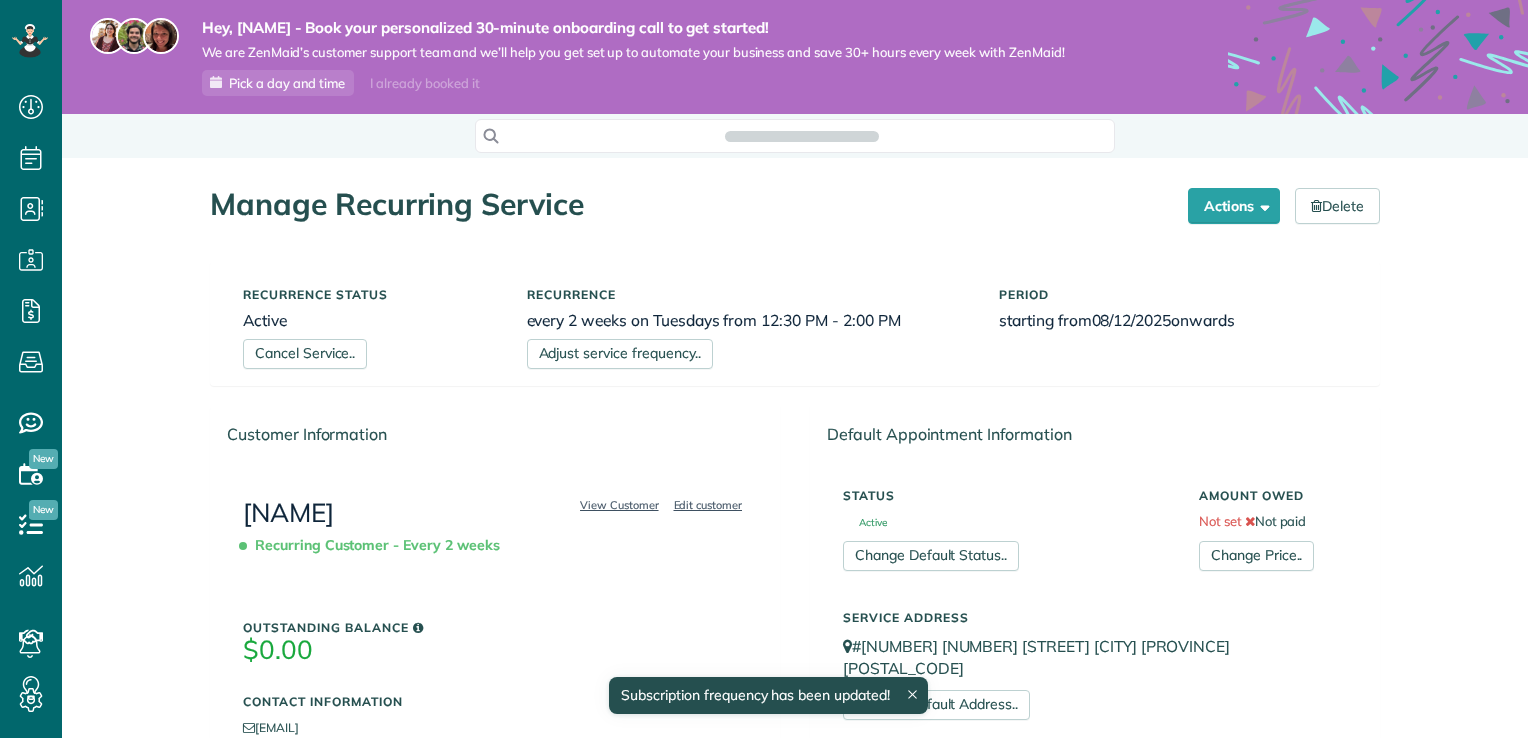 scroll, scrollTop: 0, scrollLeft: 0, axis: both 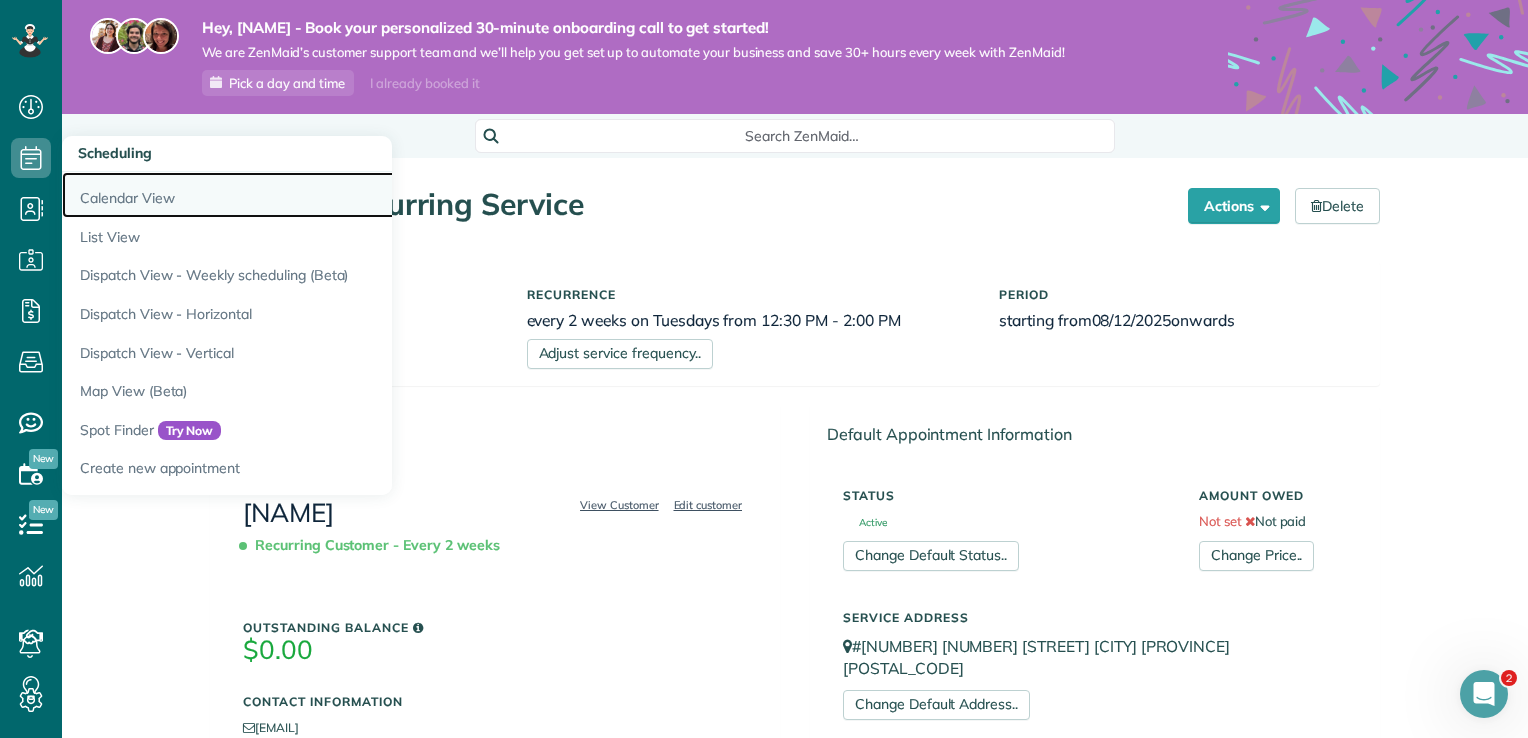 click on "Calendar View" at bounding box center (312, 195) 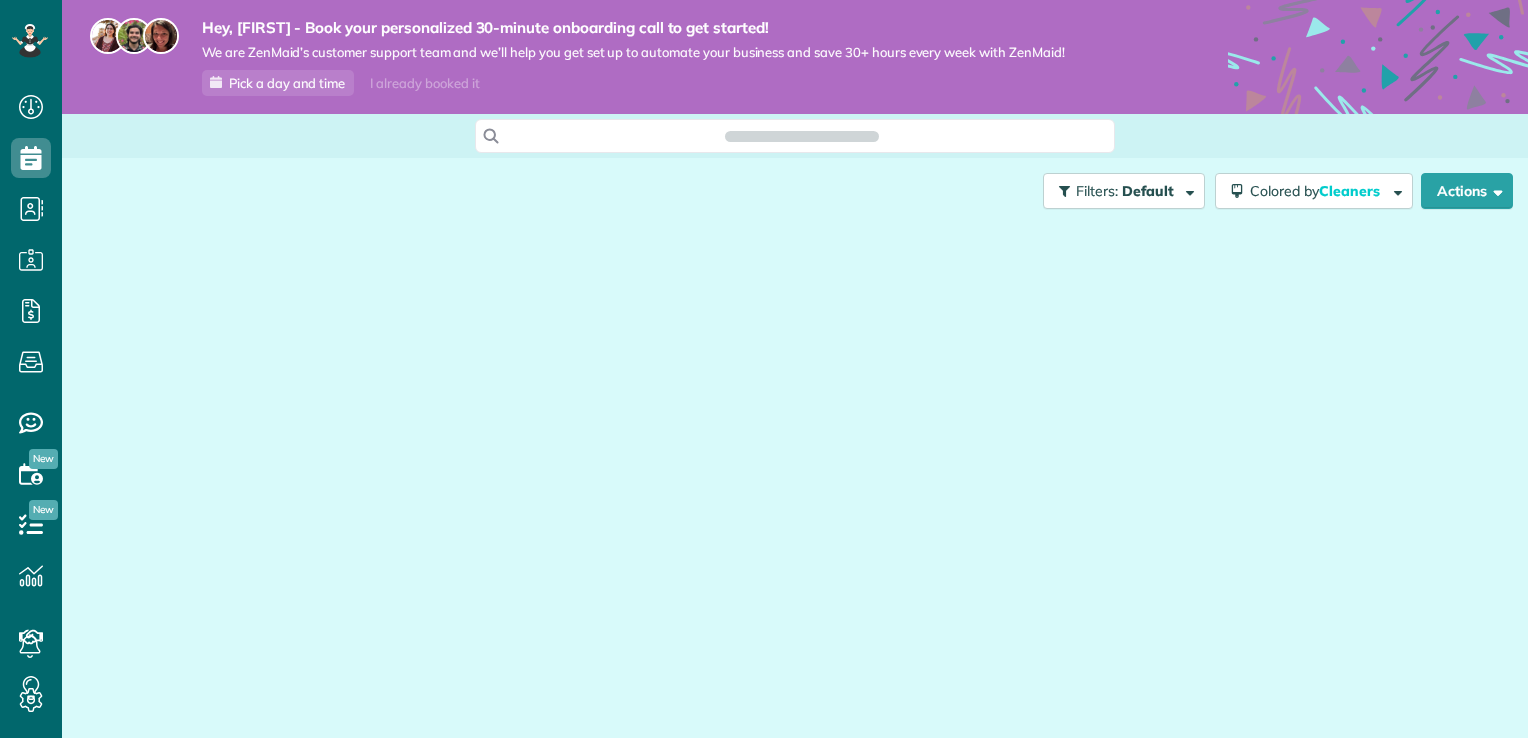 scroll, scrollTop: 0, scrollLeft: 0, axis: both 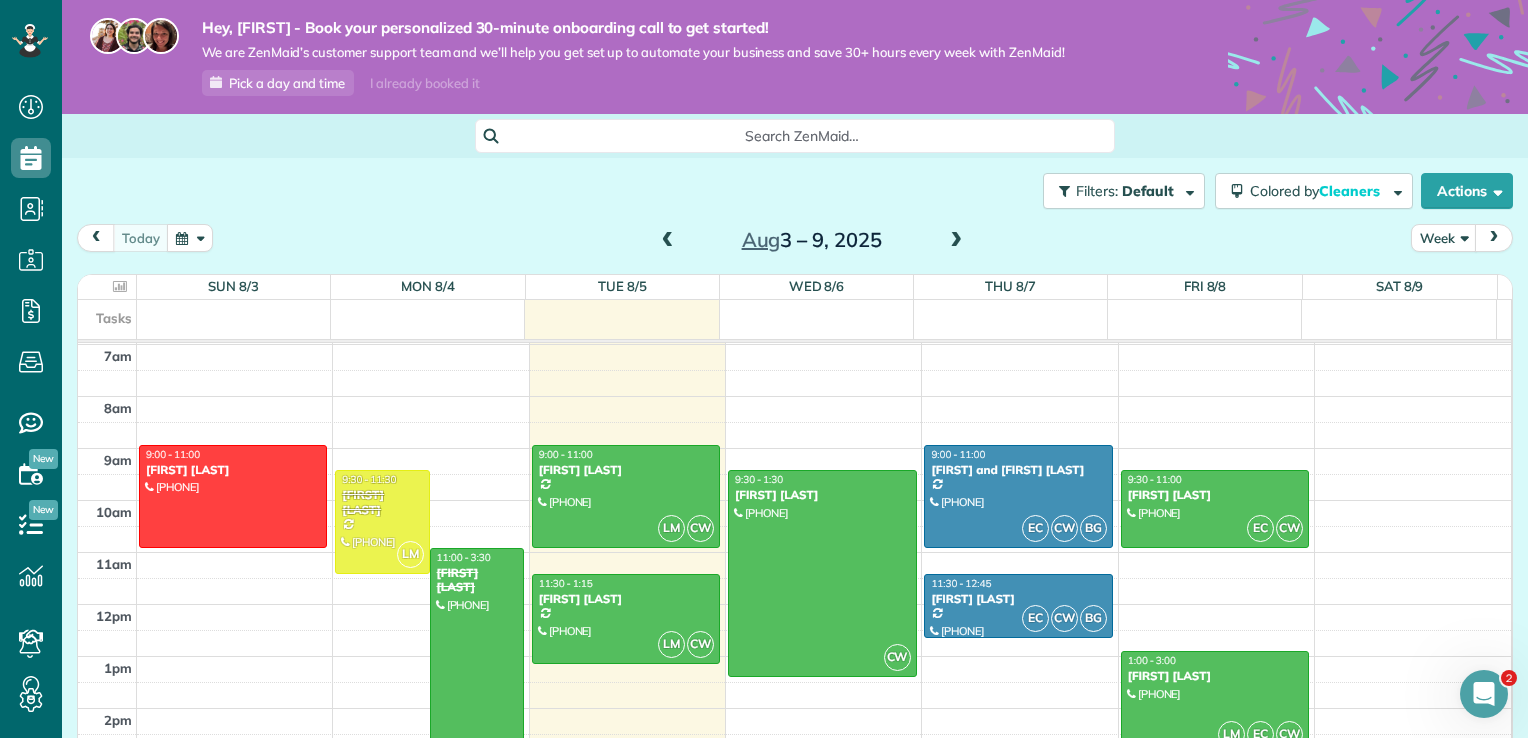 click at bounding box center (956, 241) 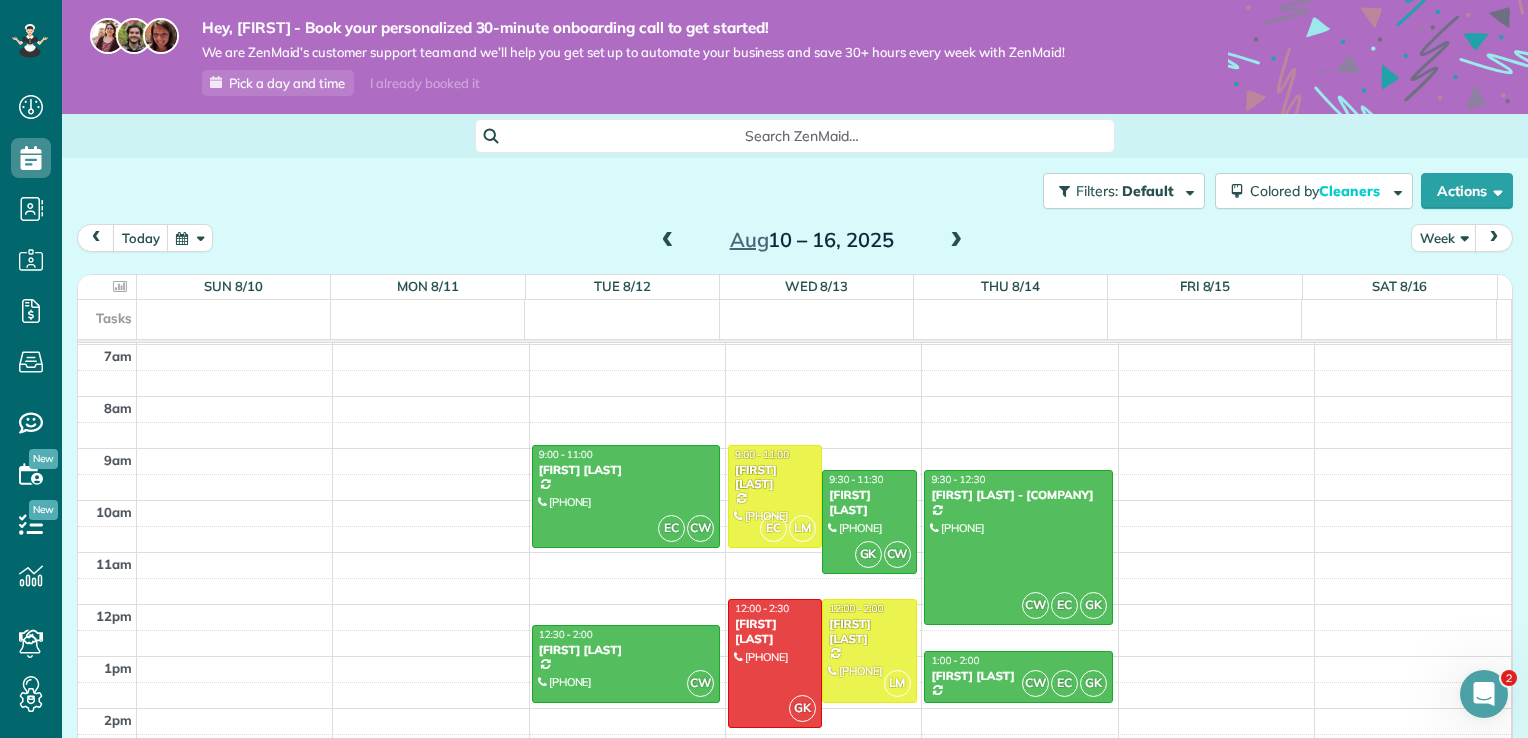 click at bounding box center [956, 241] 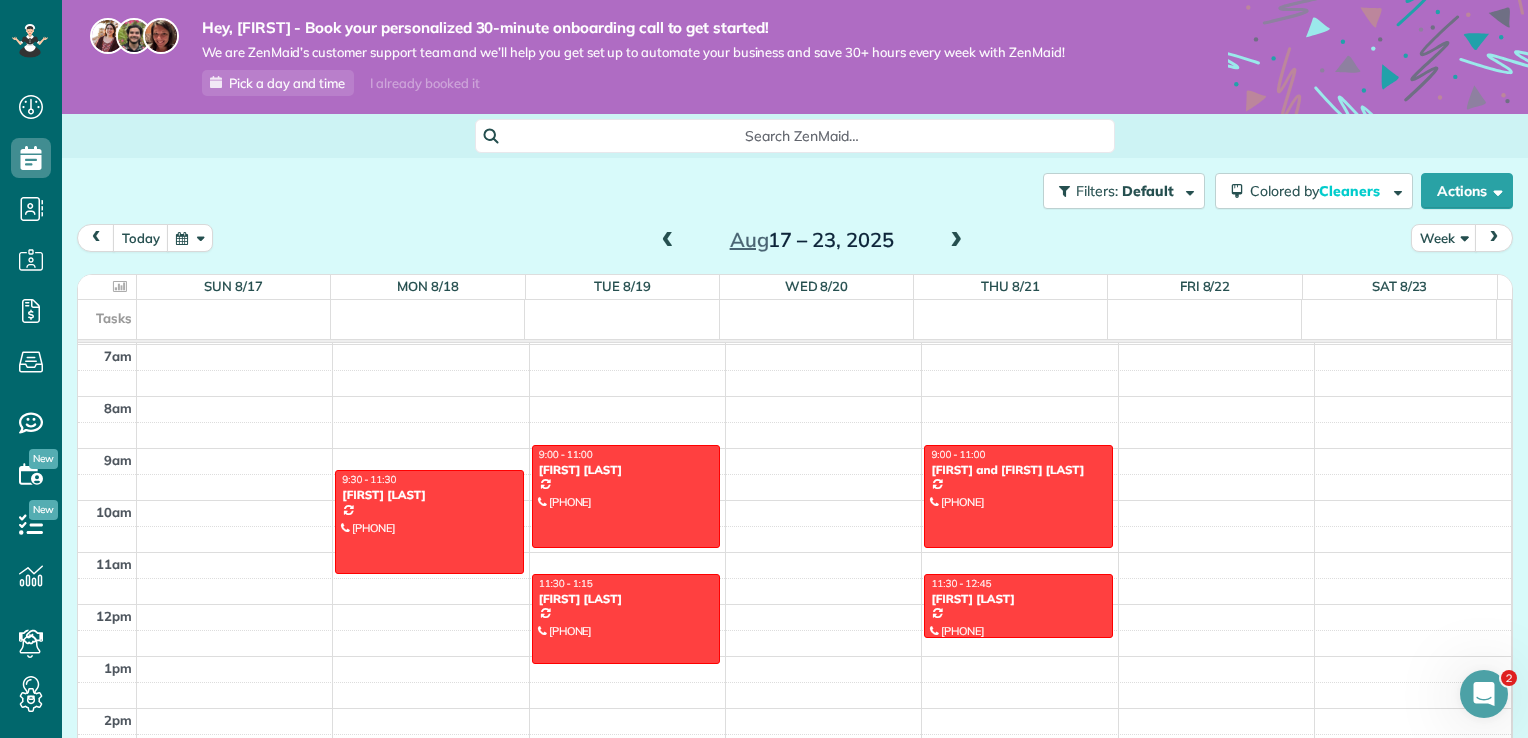 click at bounding box center [956, 241] 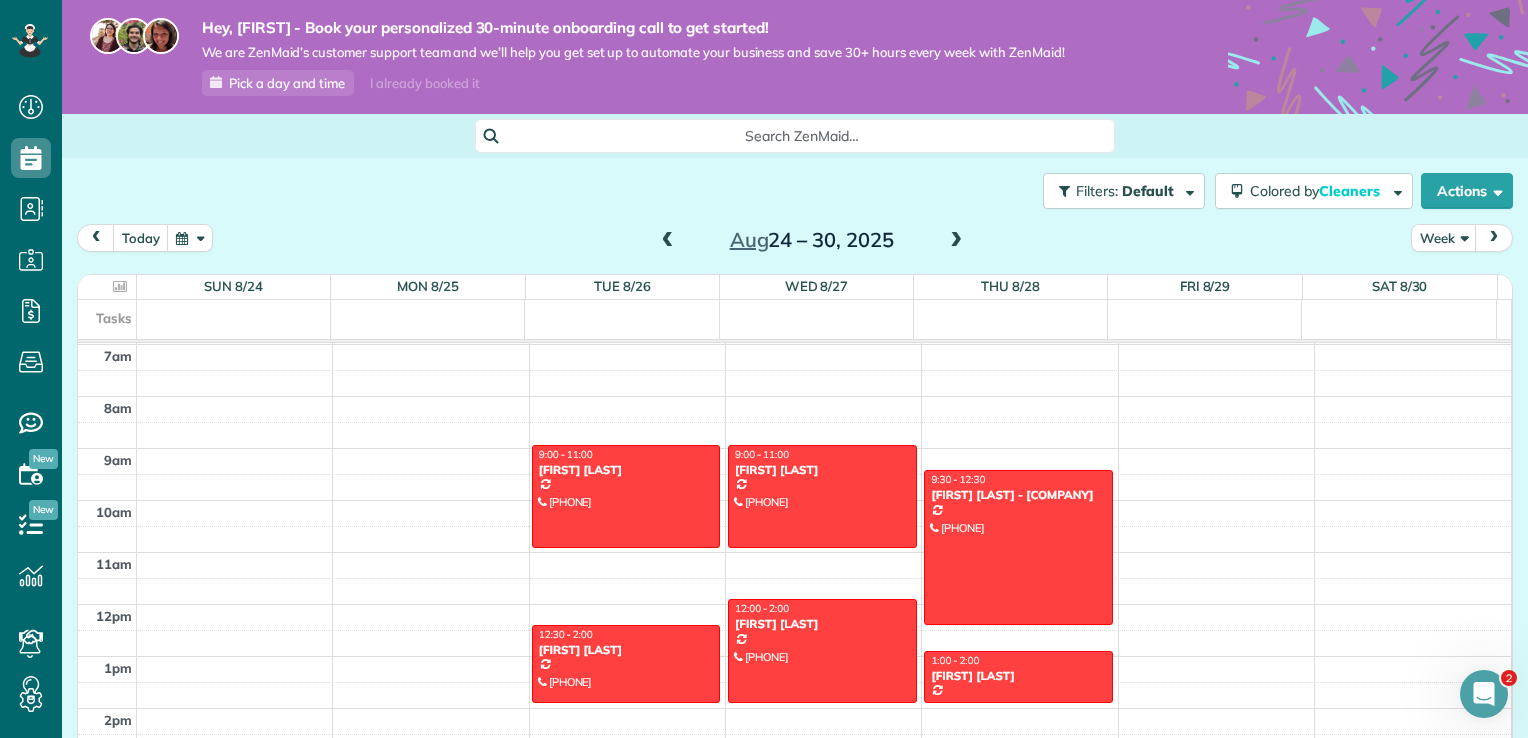 click at bounding box center [668, 241] 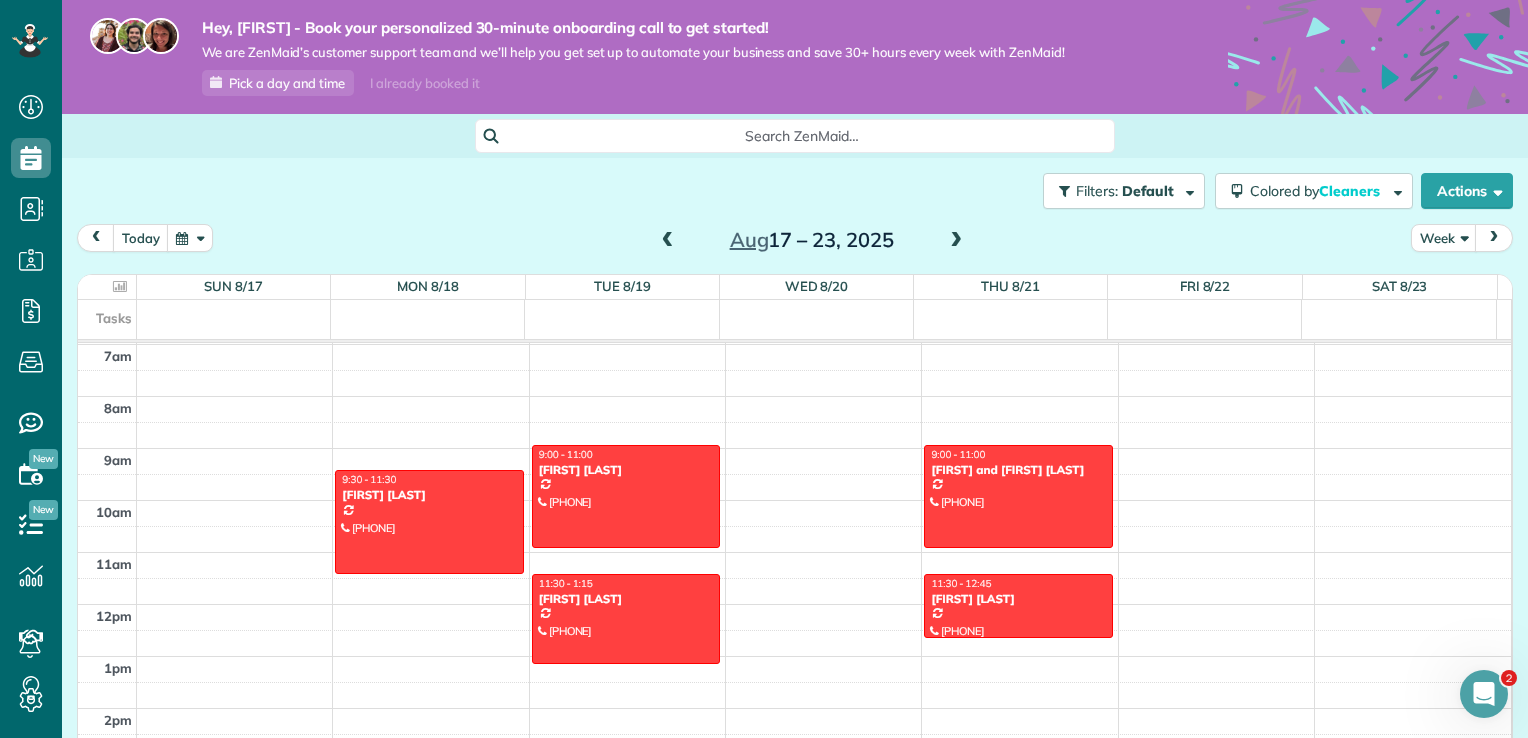 click at bounding box center (668, 241) 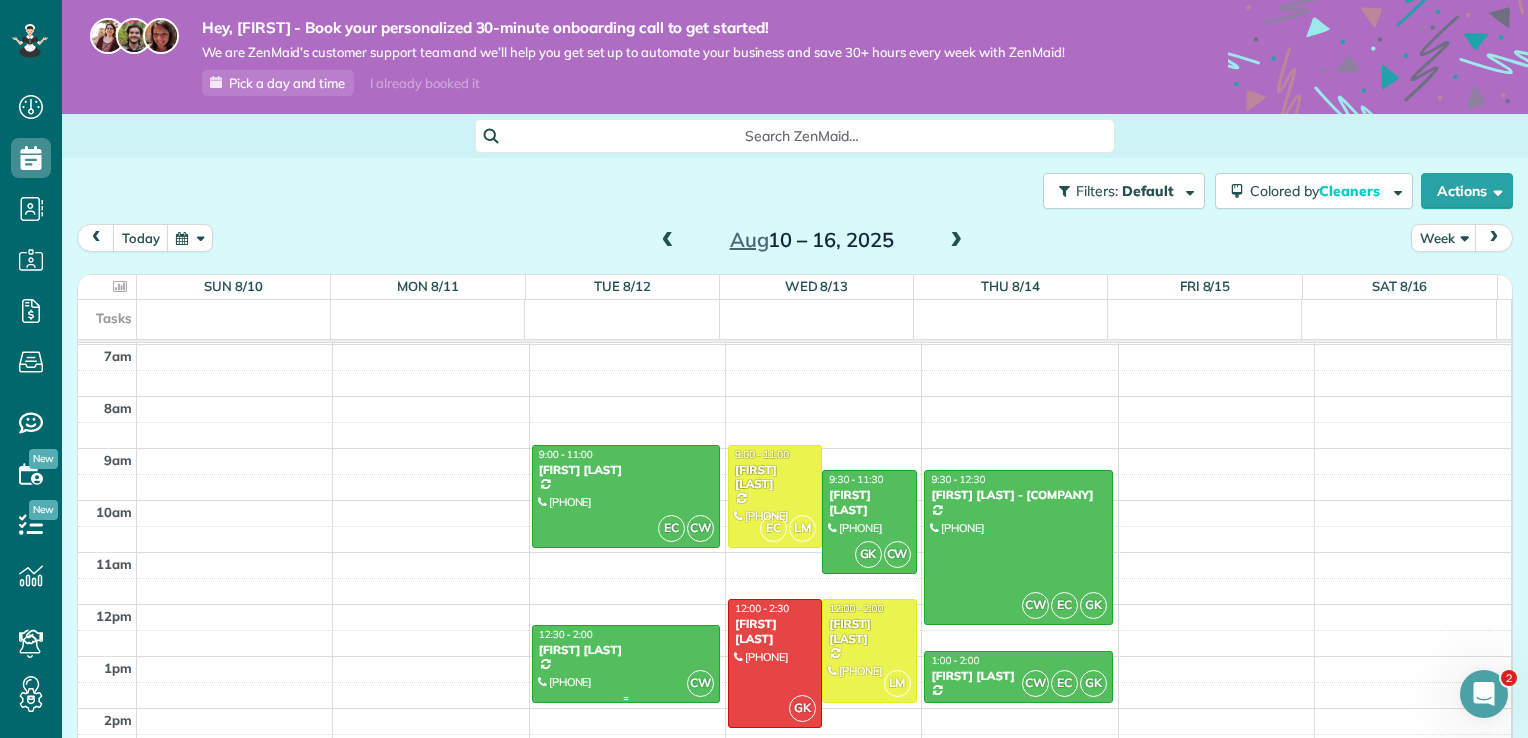 click on "[FIRST] [LAST]" at bounding box center [626, 650] 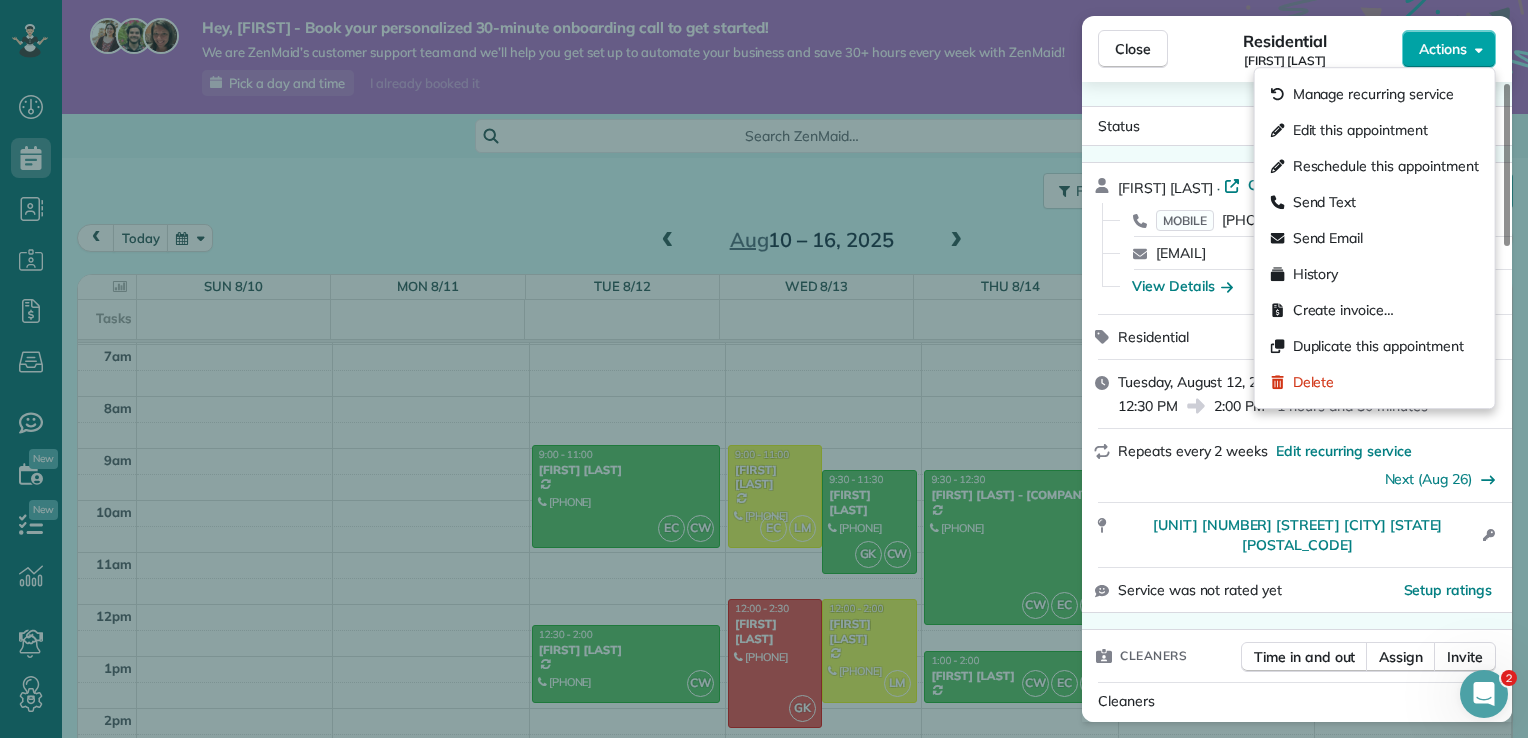 click on "Actions" at bounding box center [1449, 49] 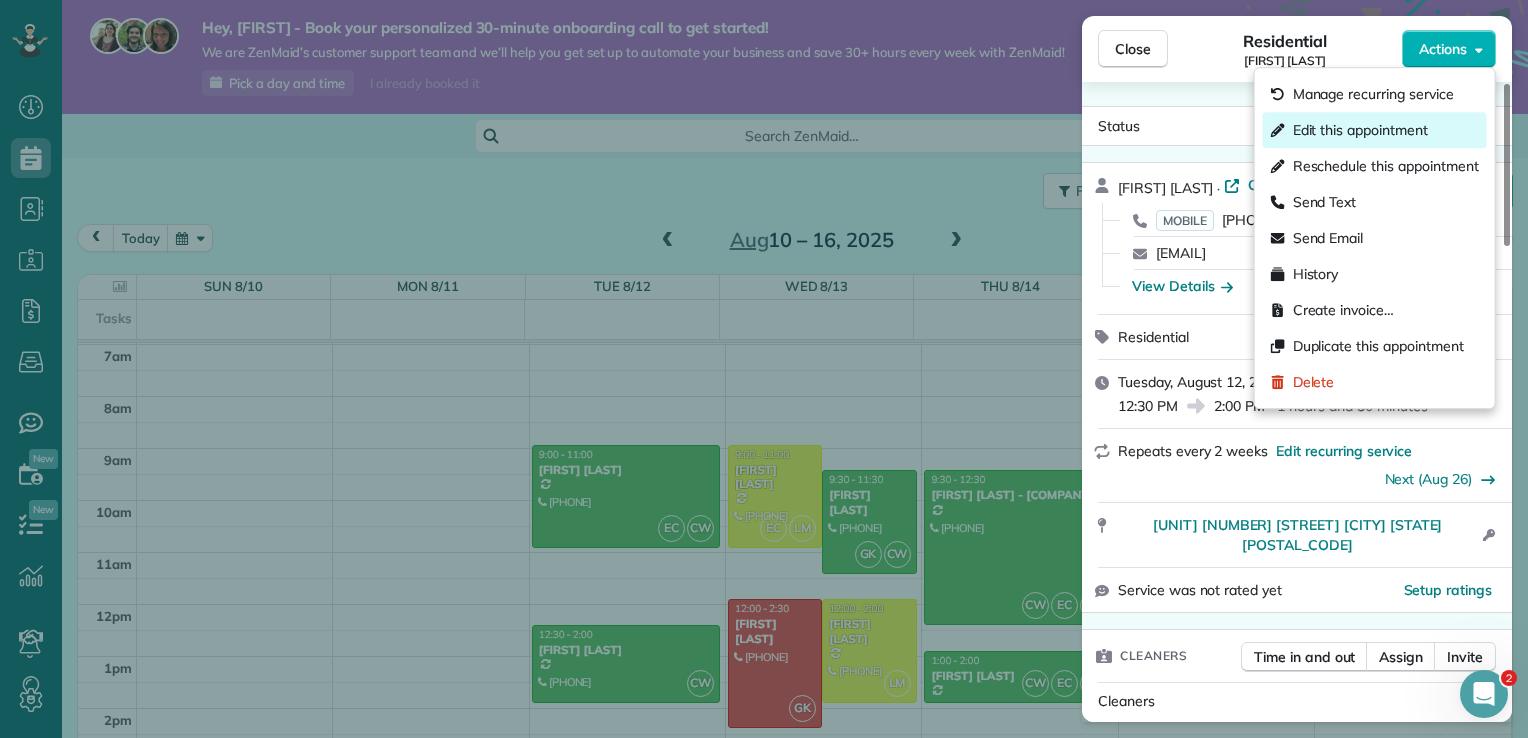 click on "Edit this appointment" at bounding box center [1360, 130] 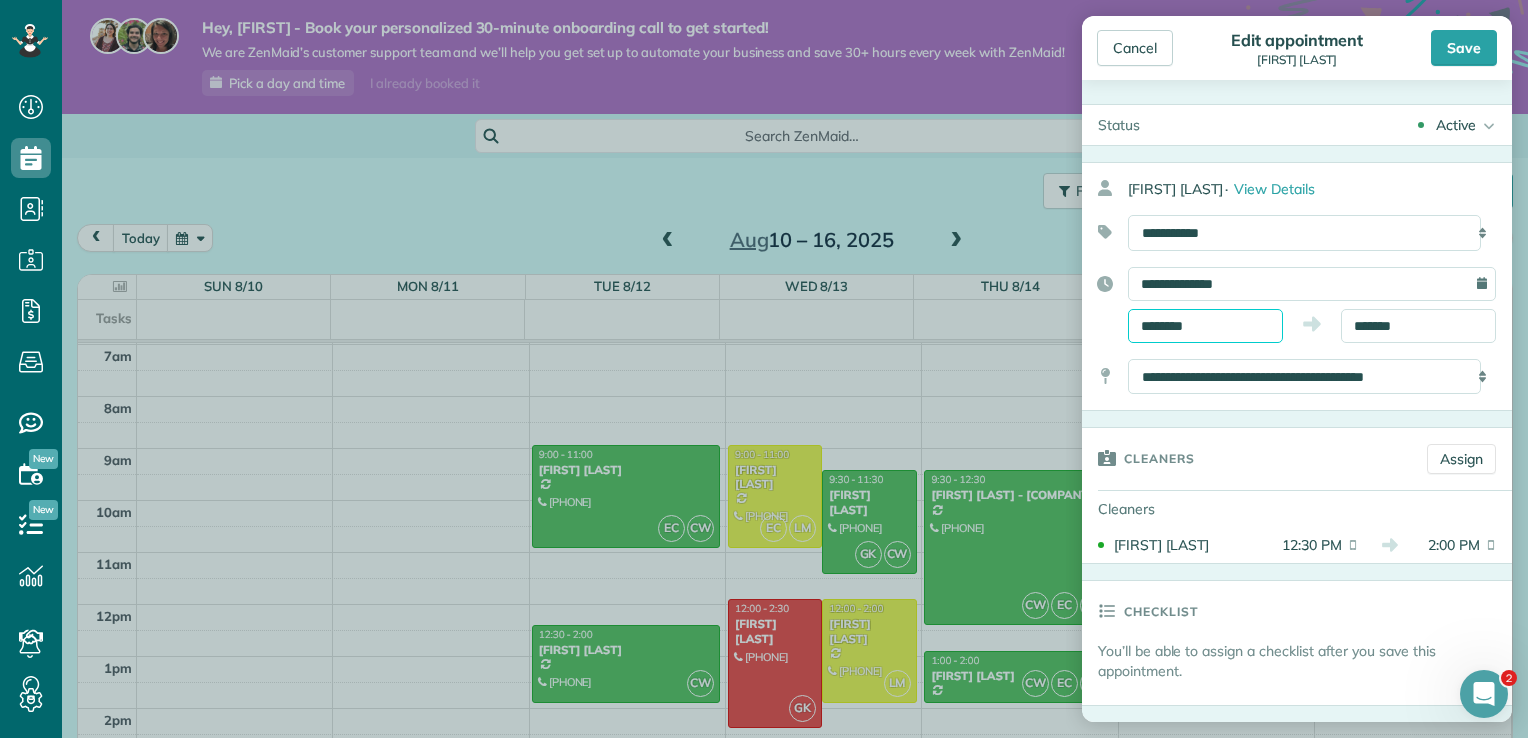 click on "********" at bounding box center [1205, 326] 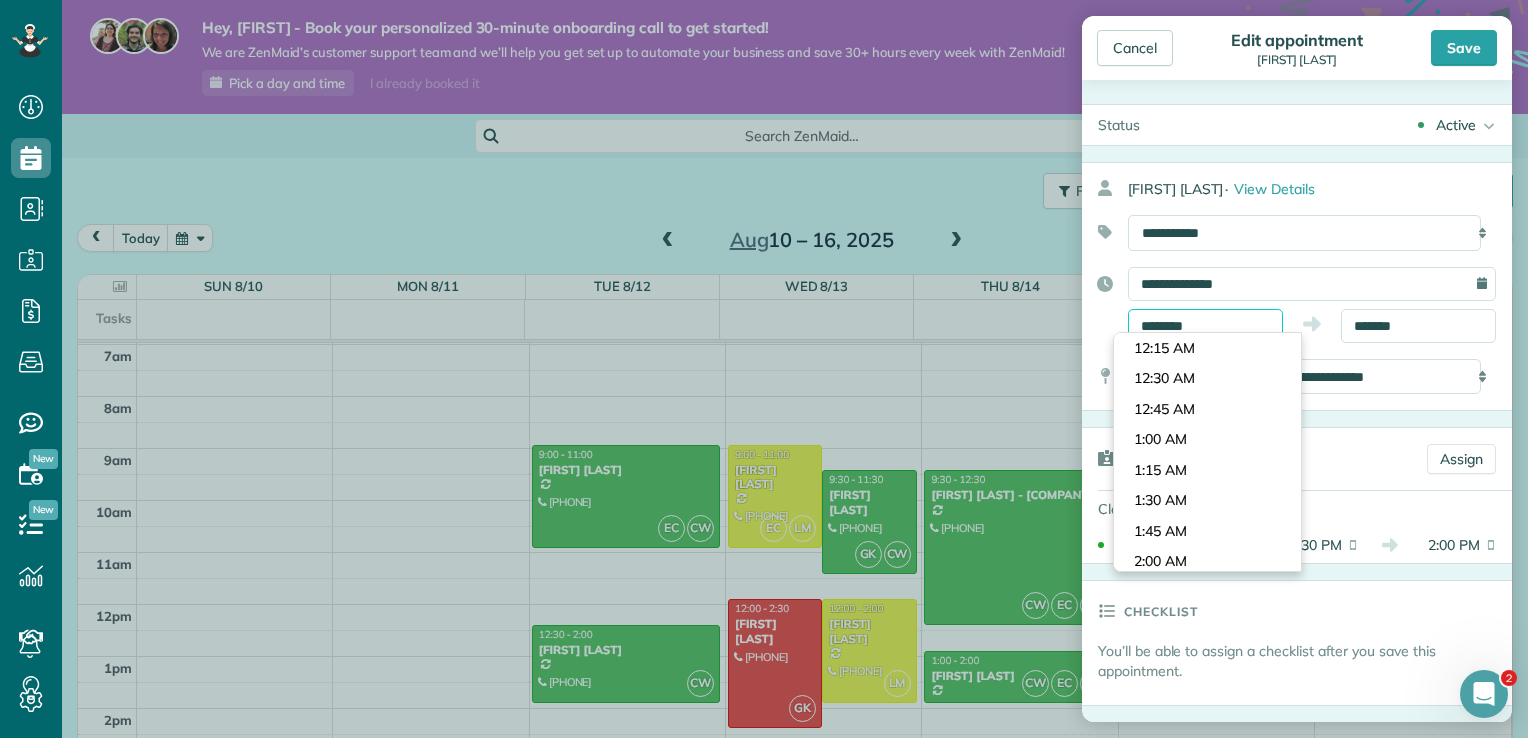 scroll, scrollTop: 1465, scrollLeft: 0, axis: vertical 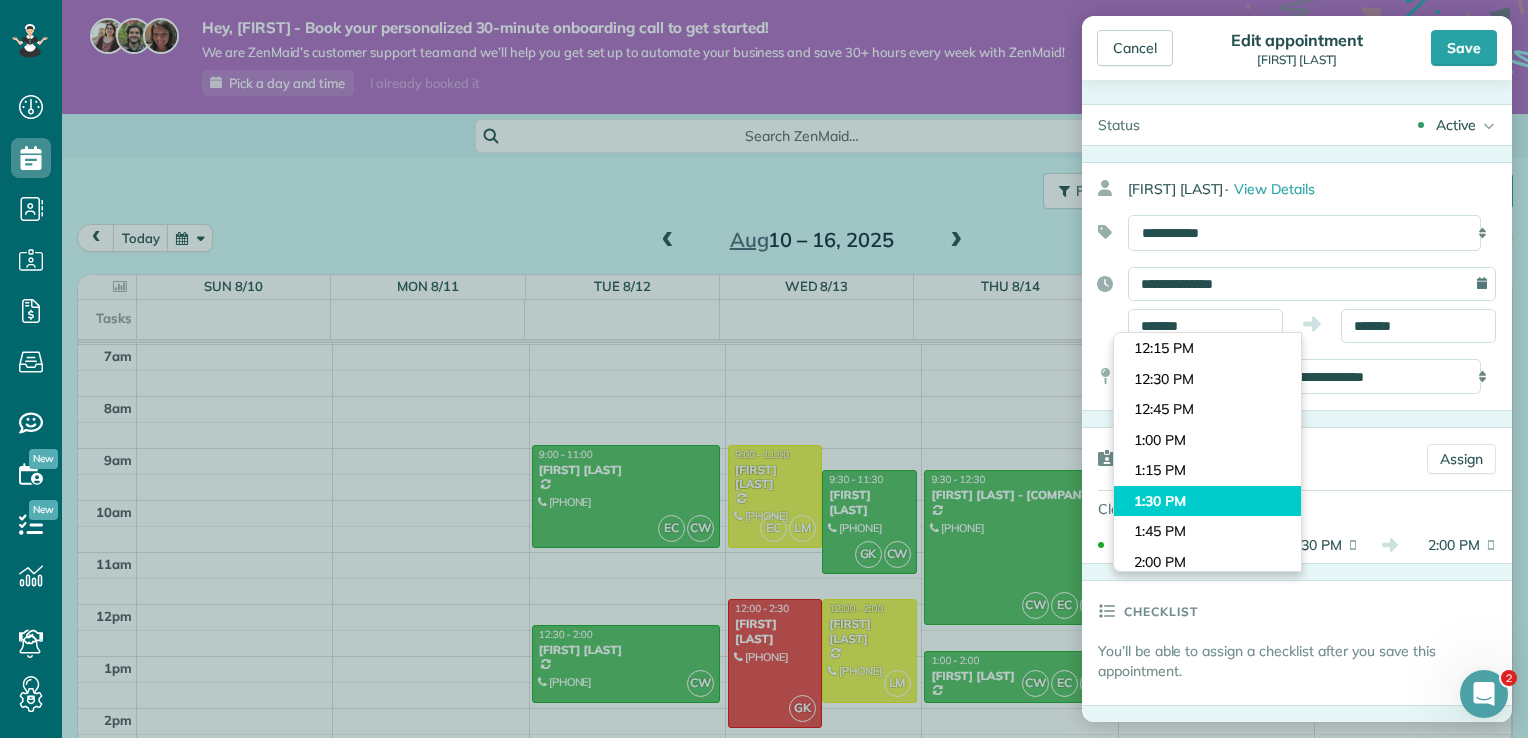 click on "Dashboard
Scheduling
Calendar View
List View
Dispatch View - Weekly scheduling (Beta)" at bounding box center [764, 369] 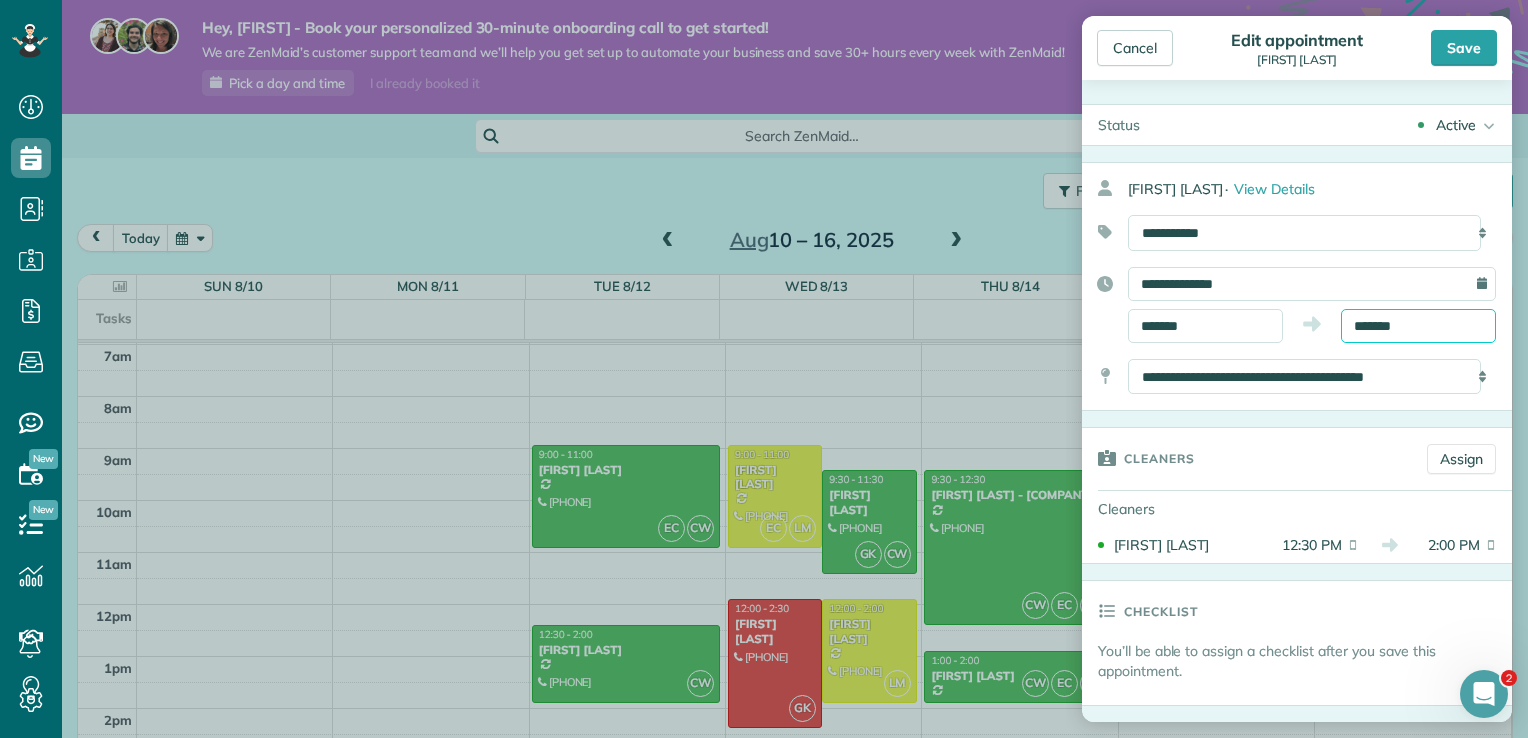 click on "*******" at bounding box center (1418, 326) 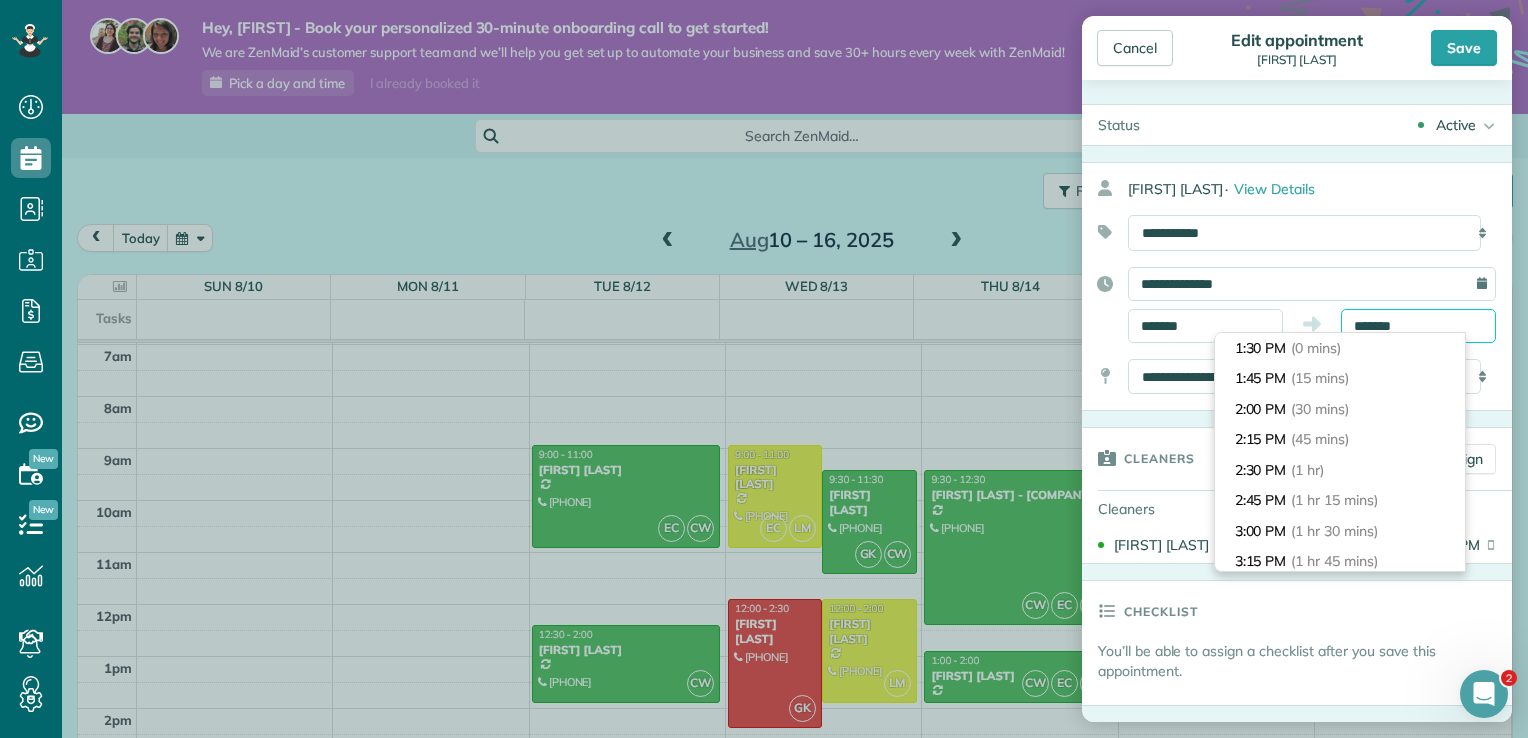 scroll, scrollTop: 30, scrollLeft: 0, axis: vertical 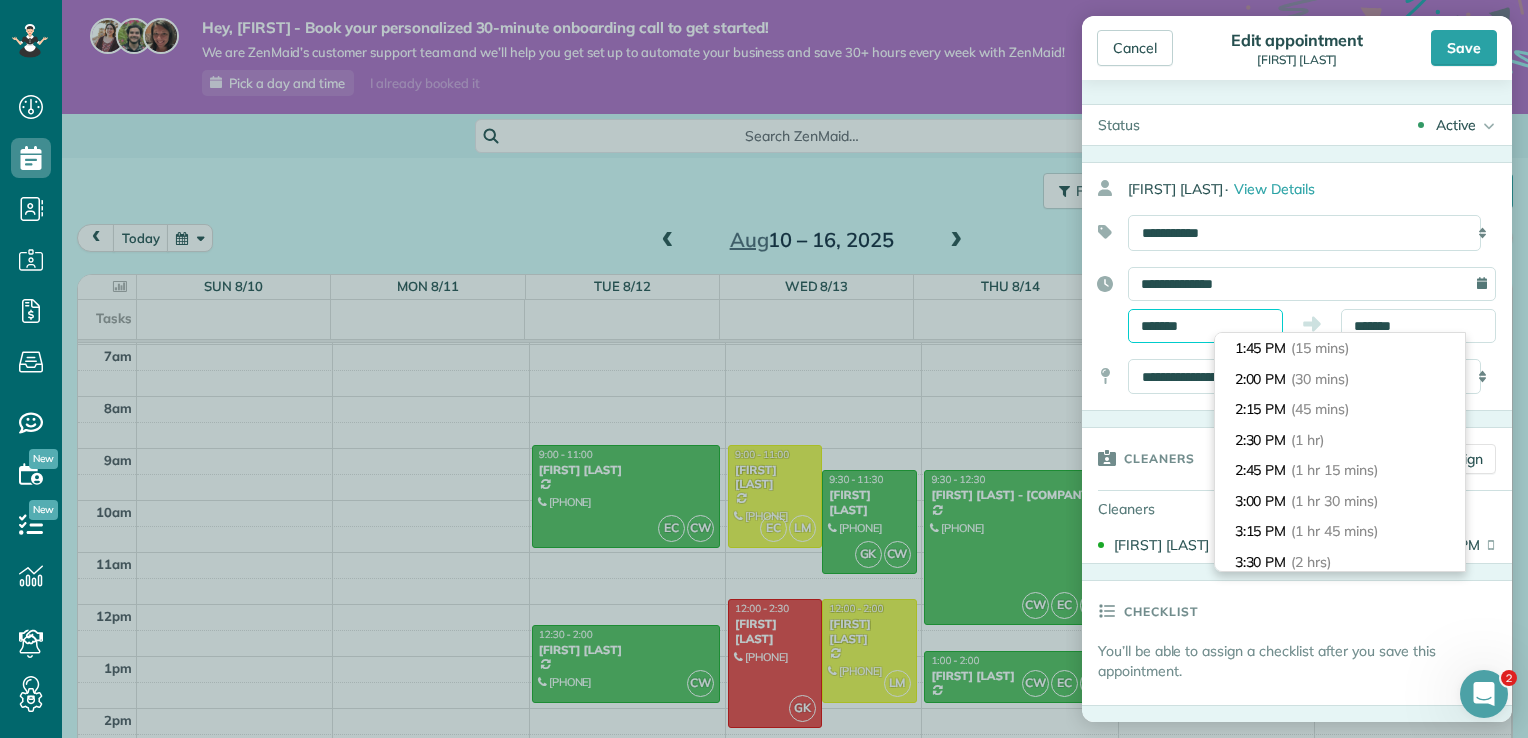 click on "*******" at bounding box center [1205, 326] 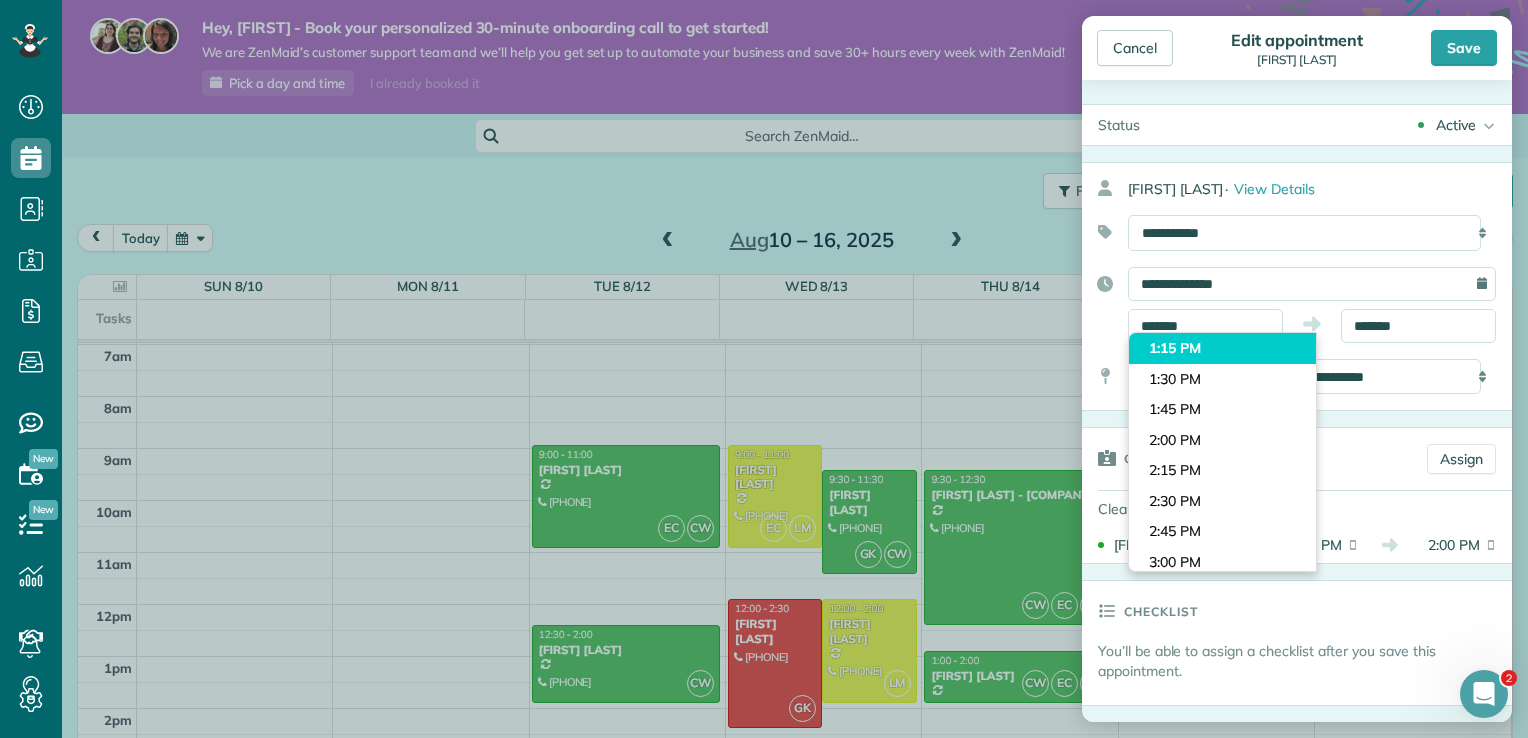 click on "Dashboard
Scheduling
Calendar View
List View
Dispatch View - Weekly scheduling (Beta)" at bounding box center [764, 369] 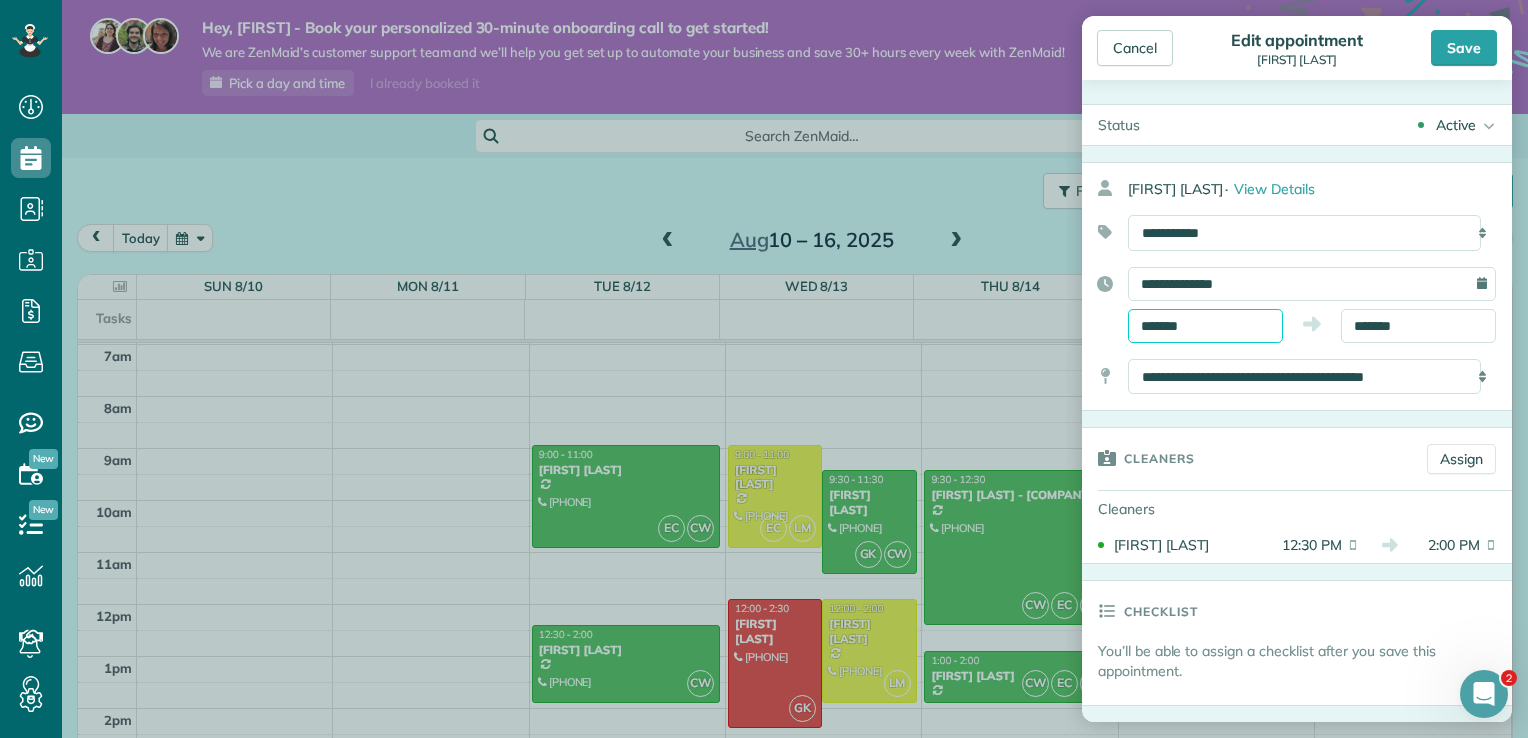 click on "*******" at bounding box center [1205, 326] 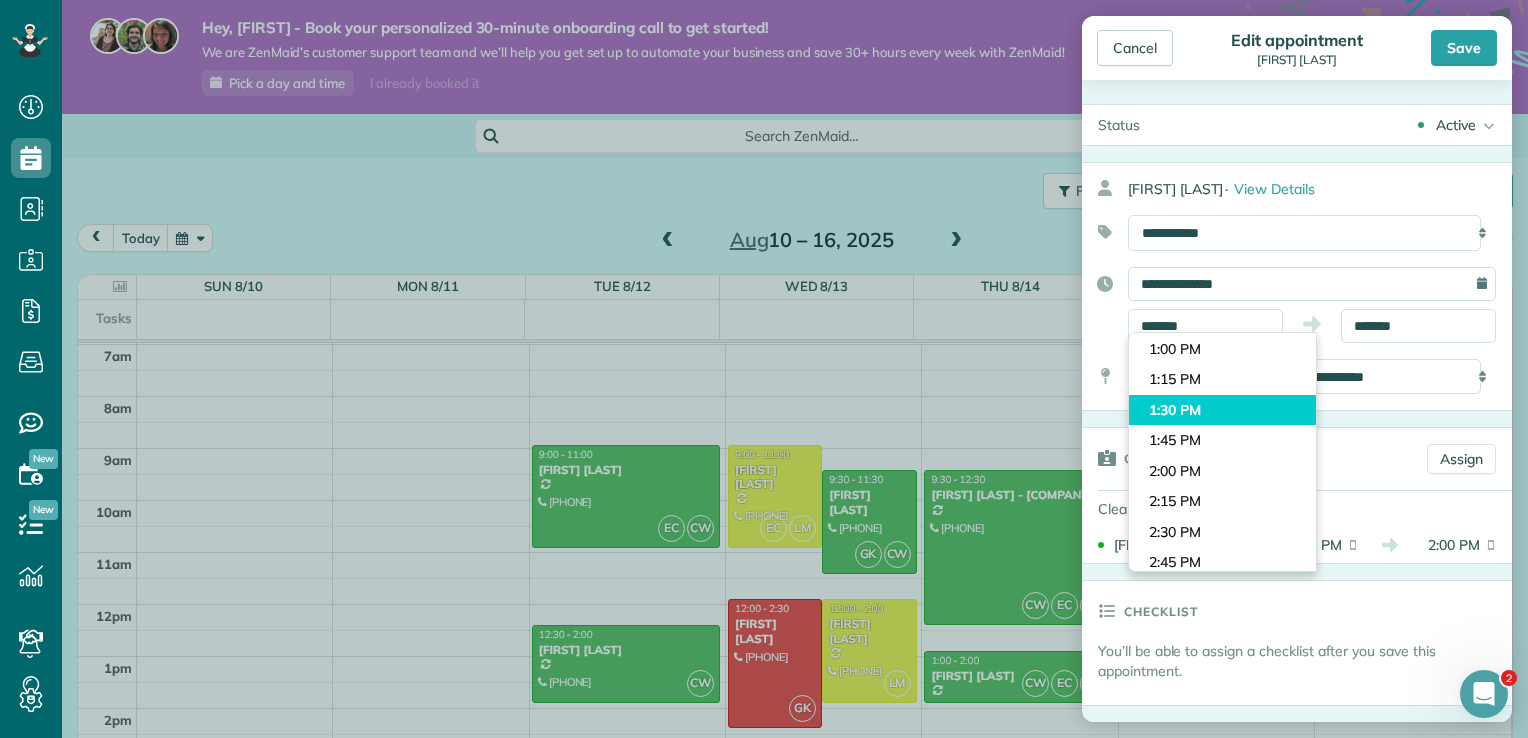click on "Dashboard
Scheduling
Calendar View
List View
Dispatch View - Weekly scheduling (Beta)" at bounding box center (764, 369) 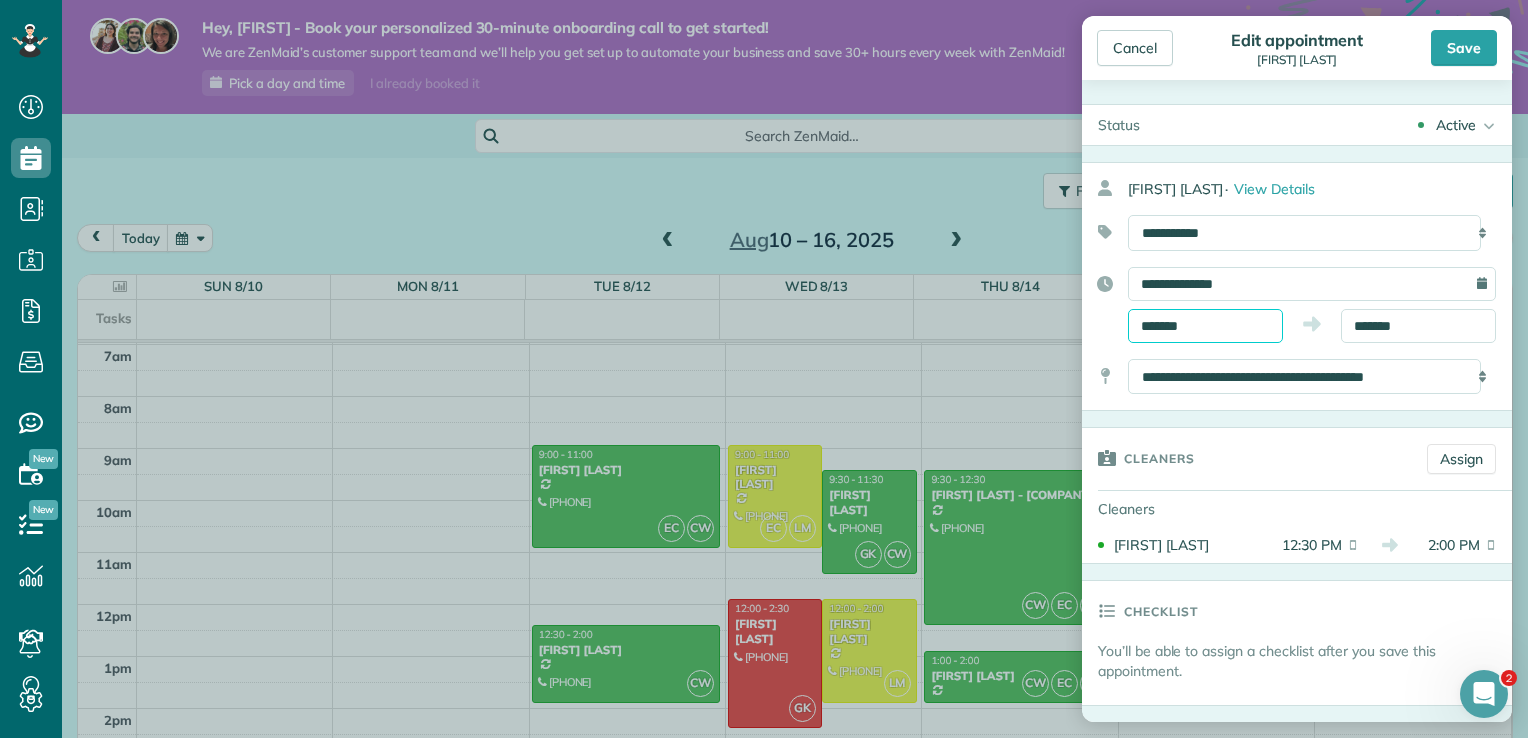 click on "*******" at bounding box center [1205, 326] 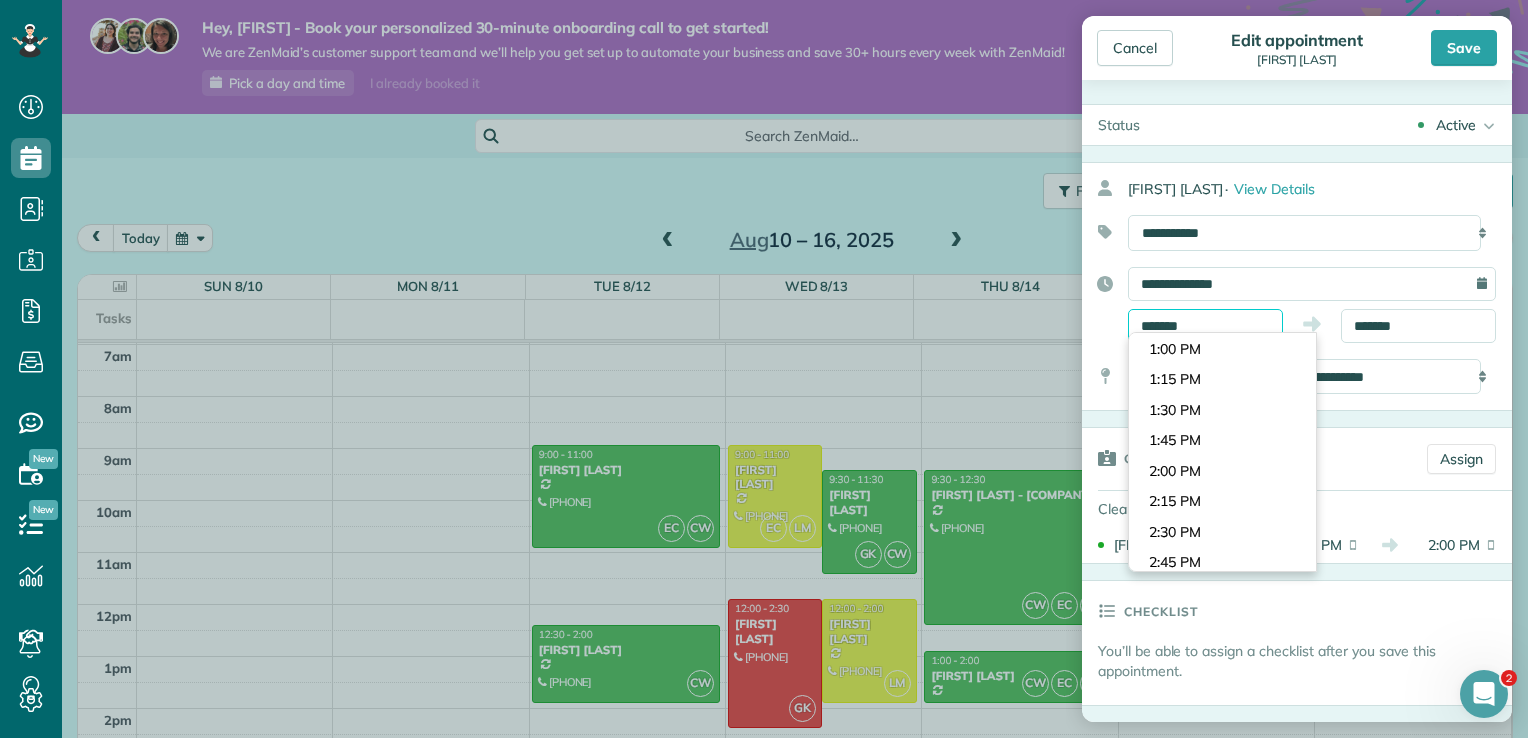 scroll, scrollTop: 1587, scrollLeft: 0, axis: vertical 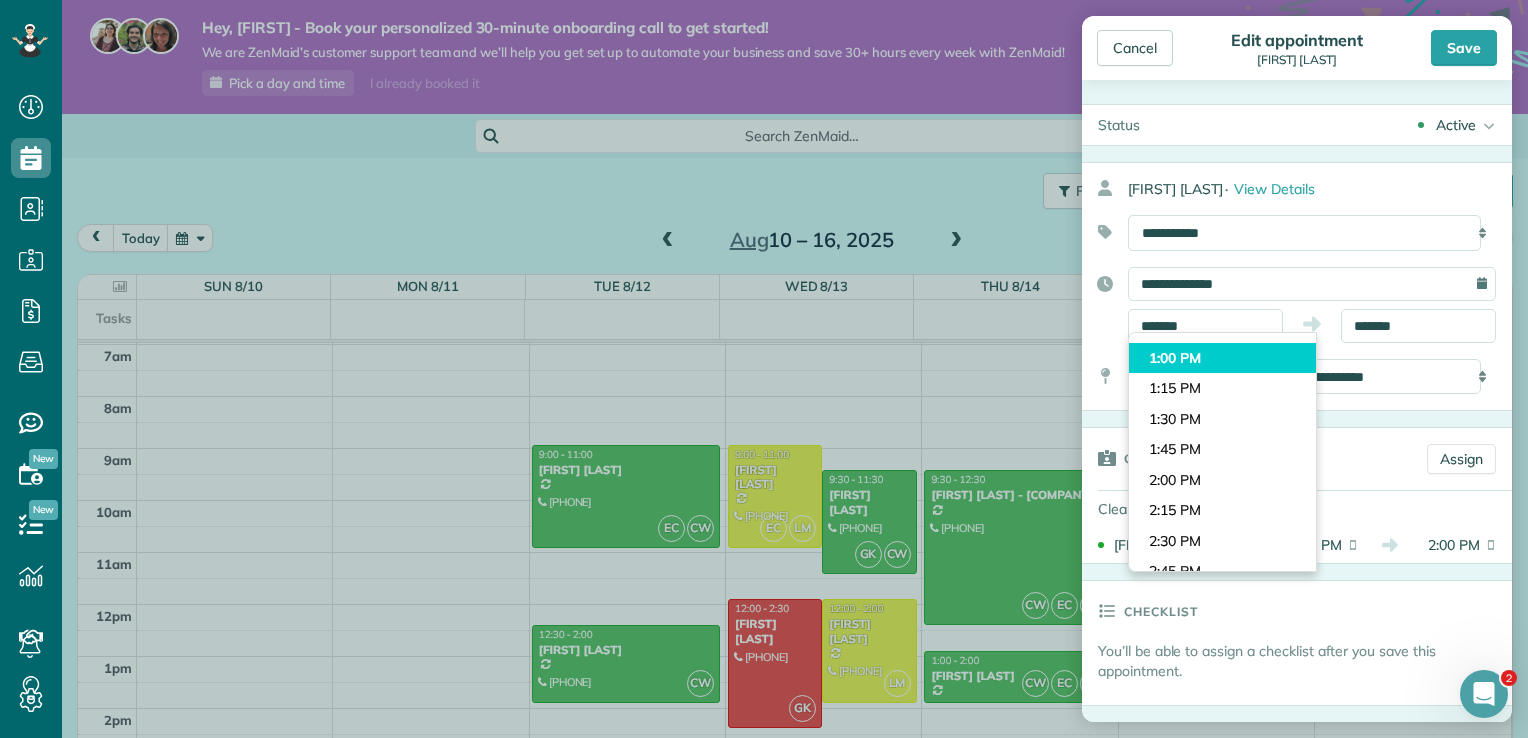 type on "*******" 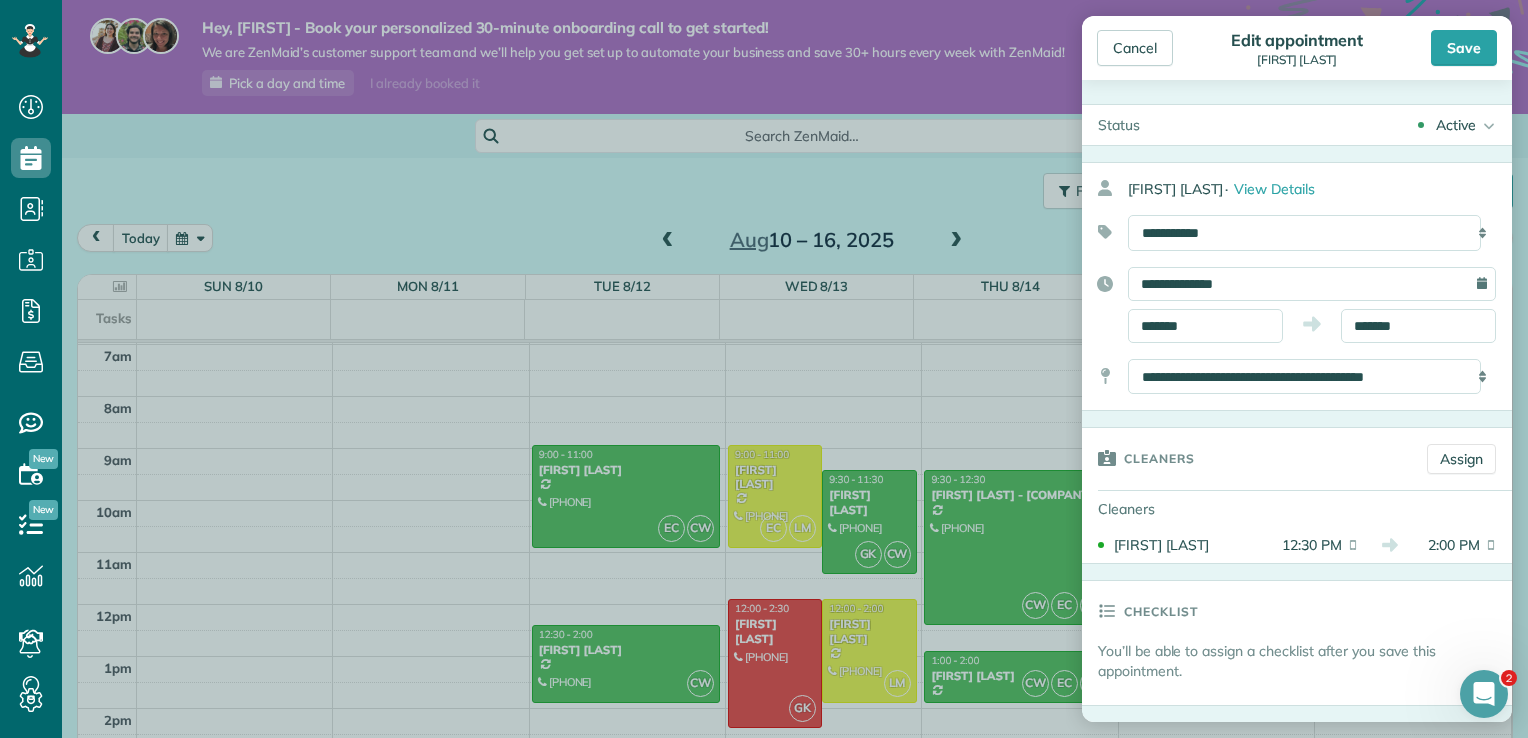 click on "Dashboard
Scheduling
Calendar View
List View
Dispatch View - Weekly scheduling (Beta)" at bounding box center (764, 369) 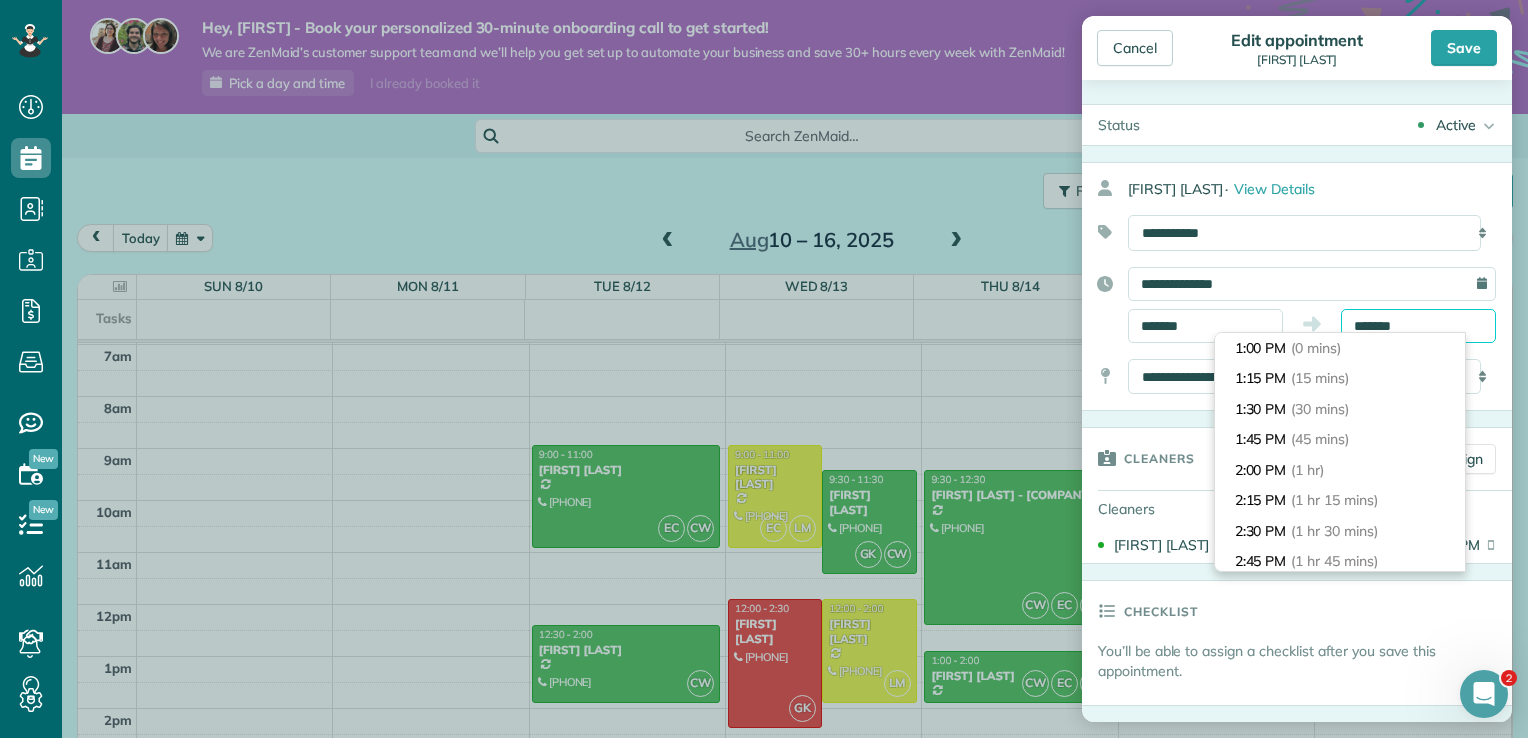 click on "Dashboard
Scheduling
Calendar View
List View
Dispatch View - Weekly scheduling (Beta)" at bounding box center [764, 369] 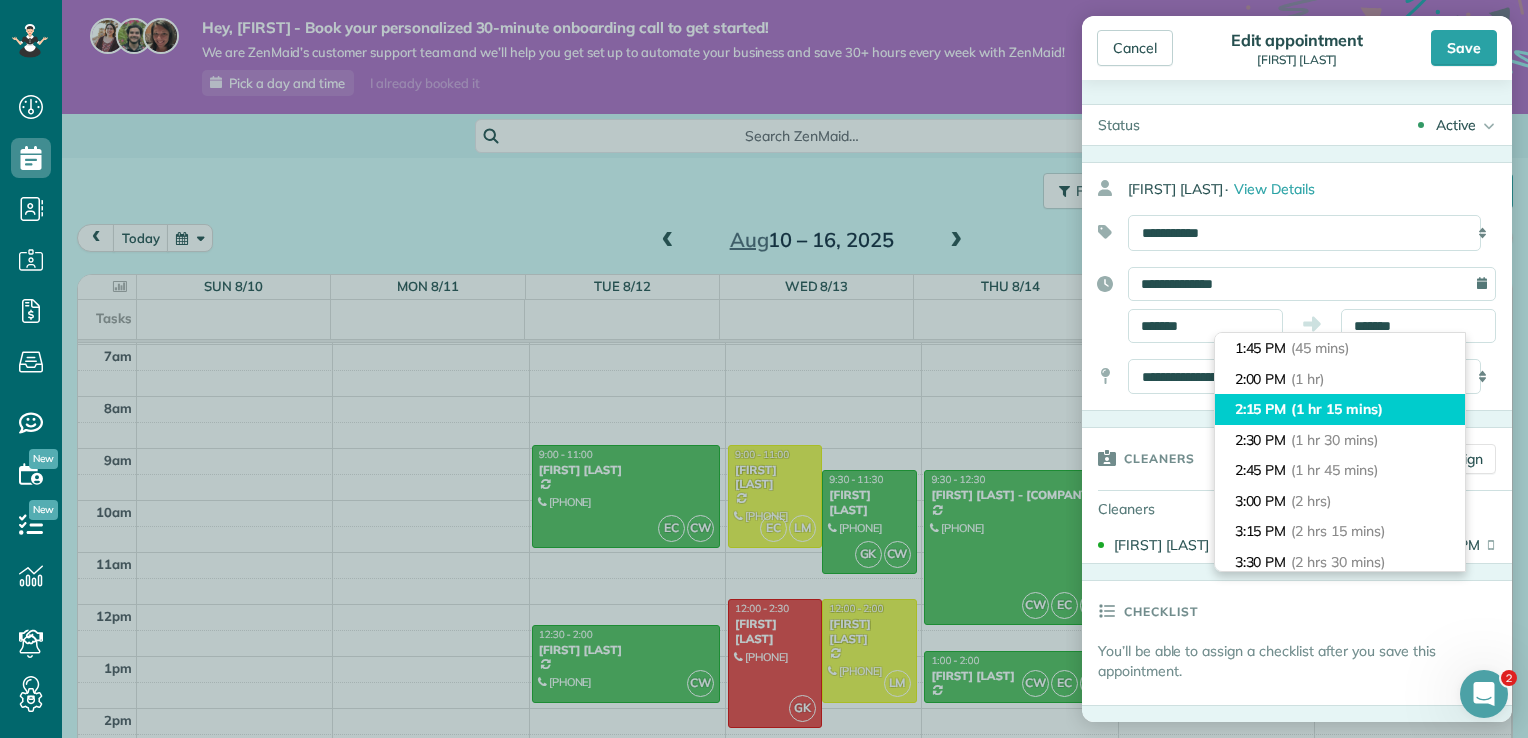 click on "(1 hr 15 mins)" at bounding box center (1336, 409) 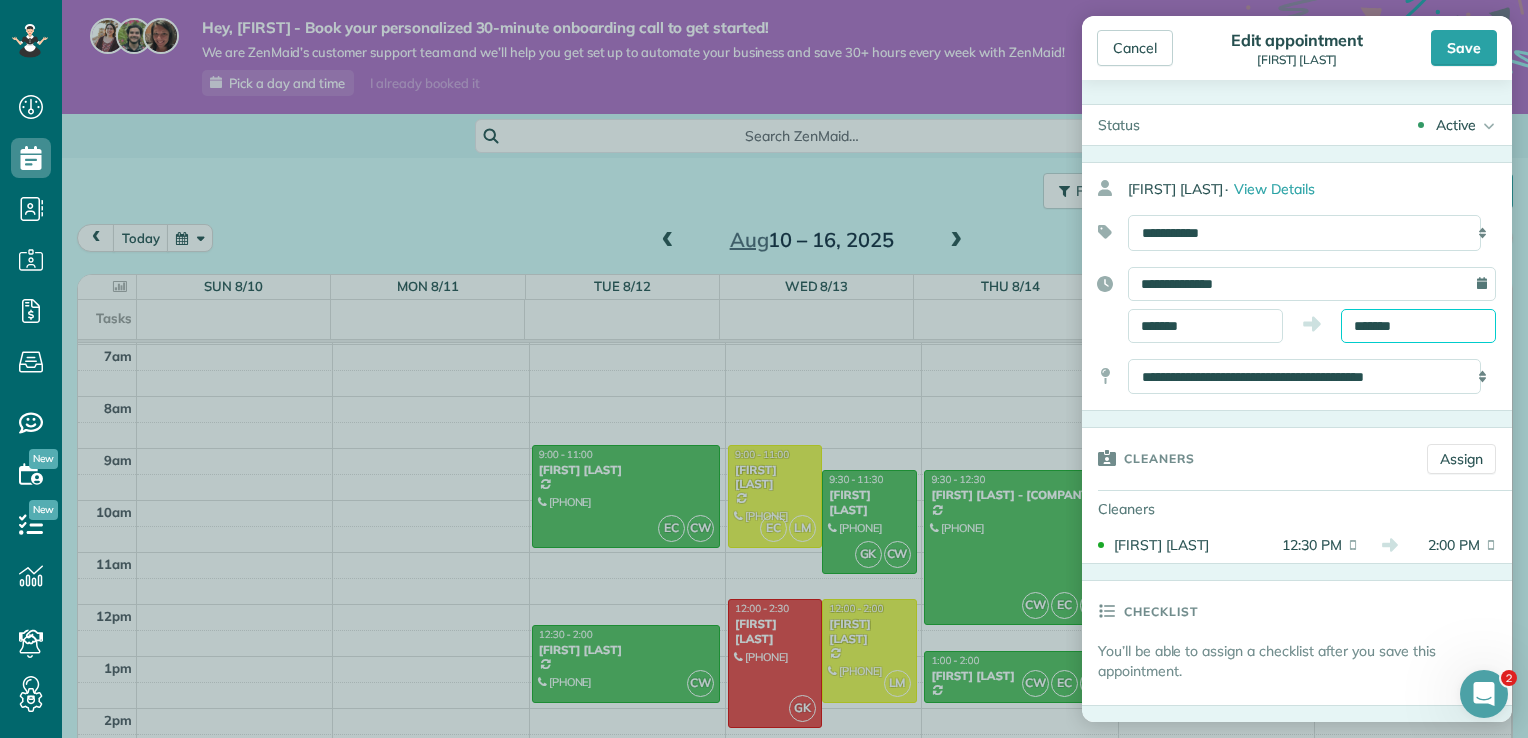 click on "*******" at bounding box center [1418, 326] 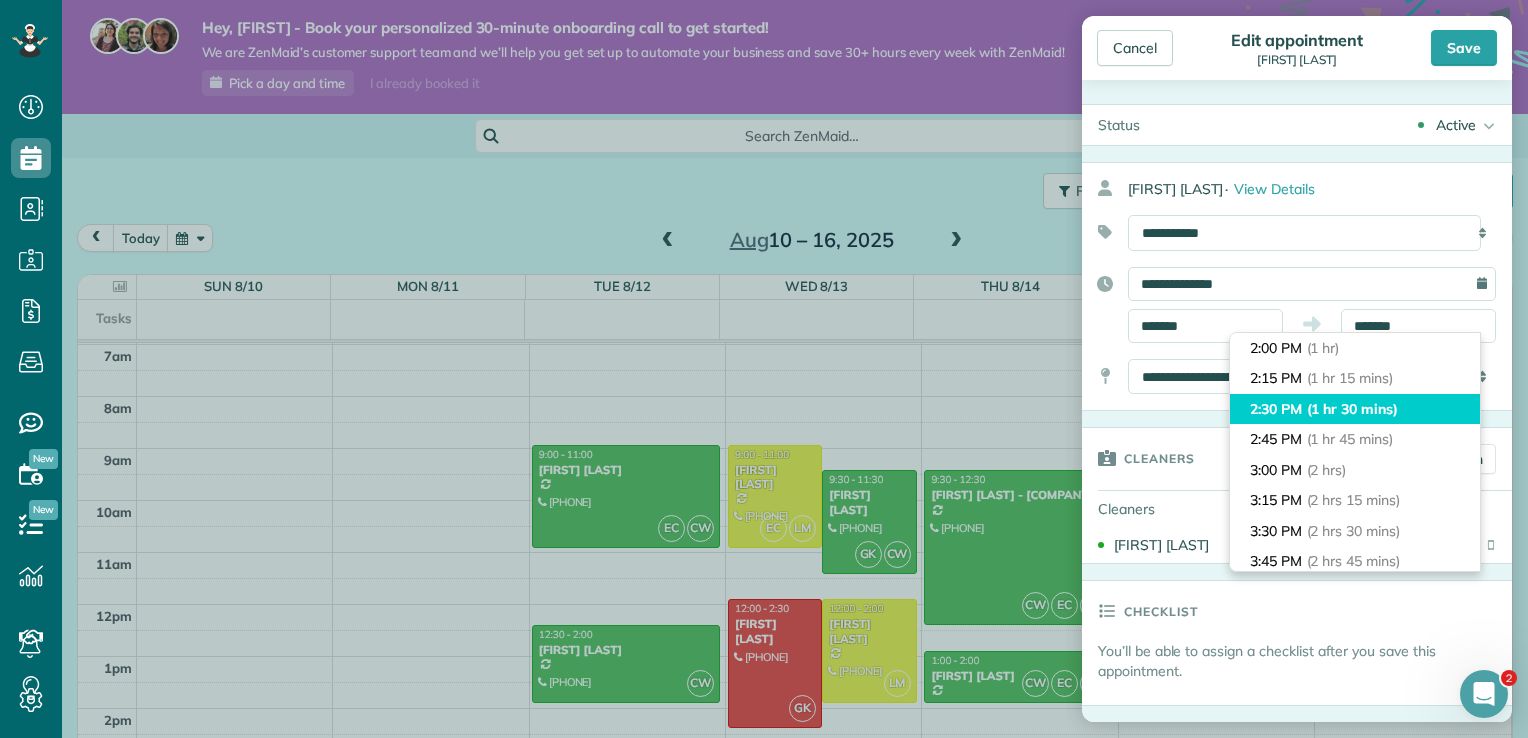 type on "*******" 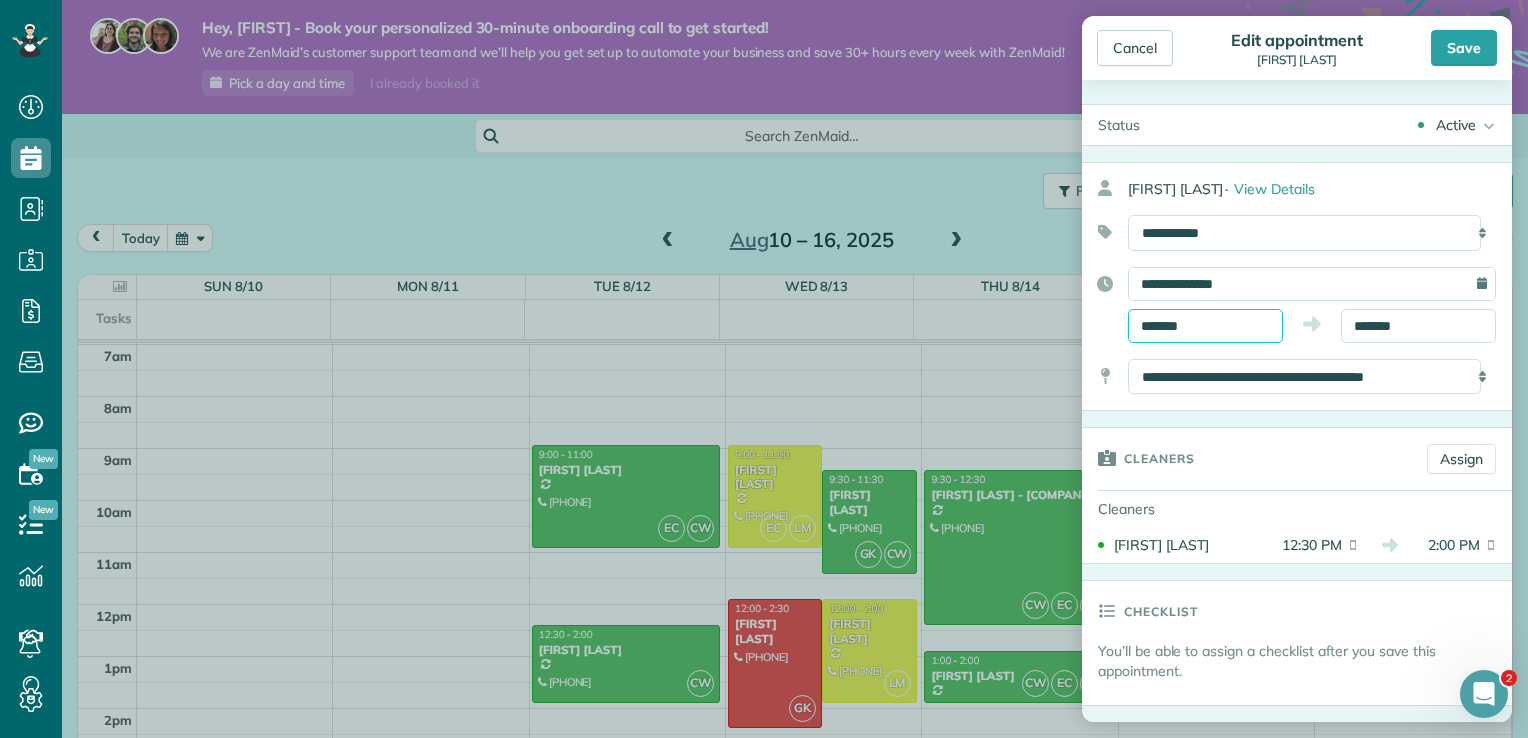 click on "*******" at bounding box center (1205, 326) 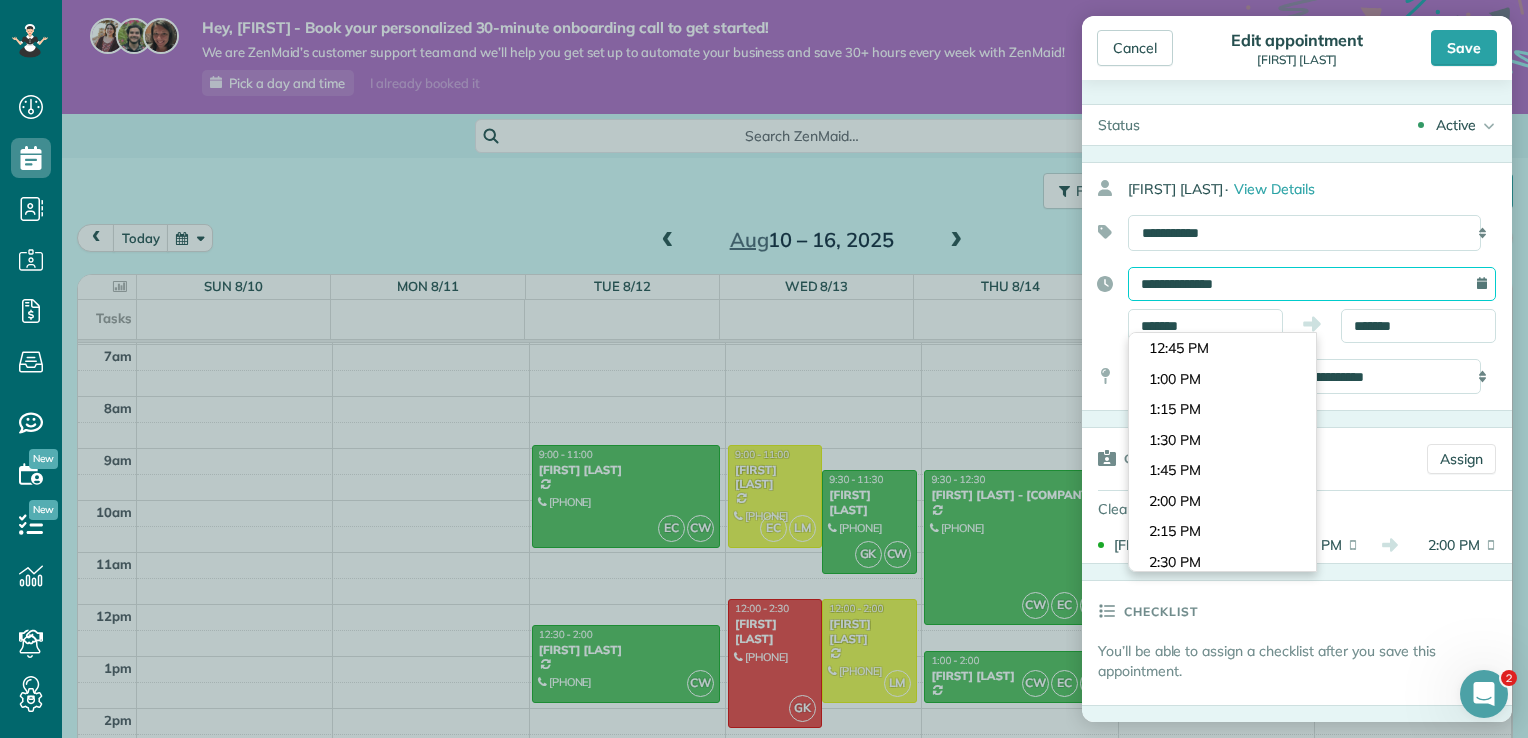 click on "**********" at bounding box center (1312, 284) 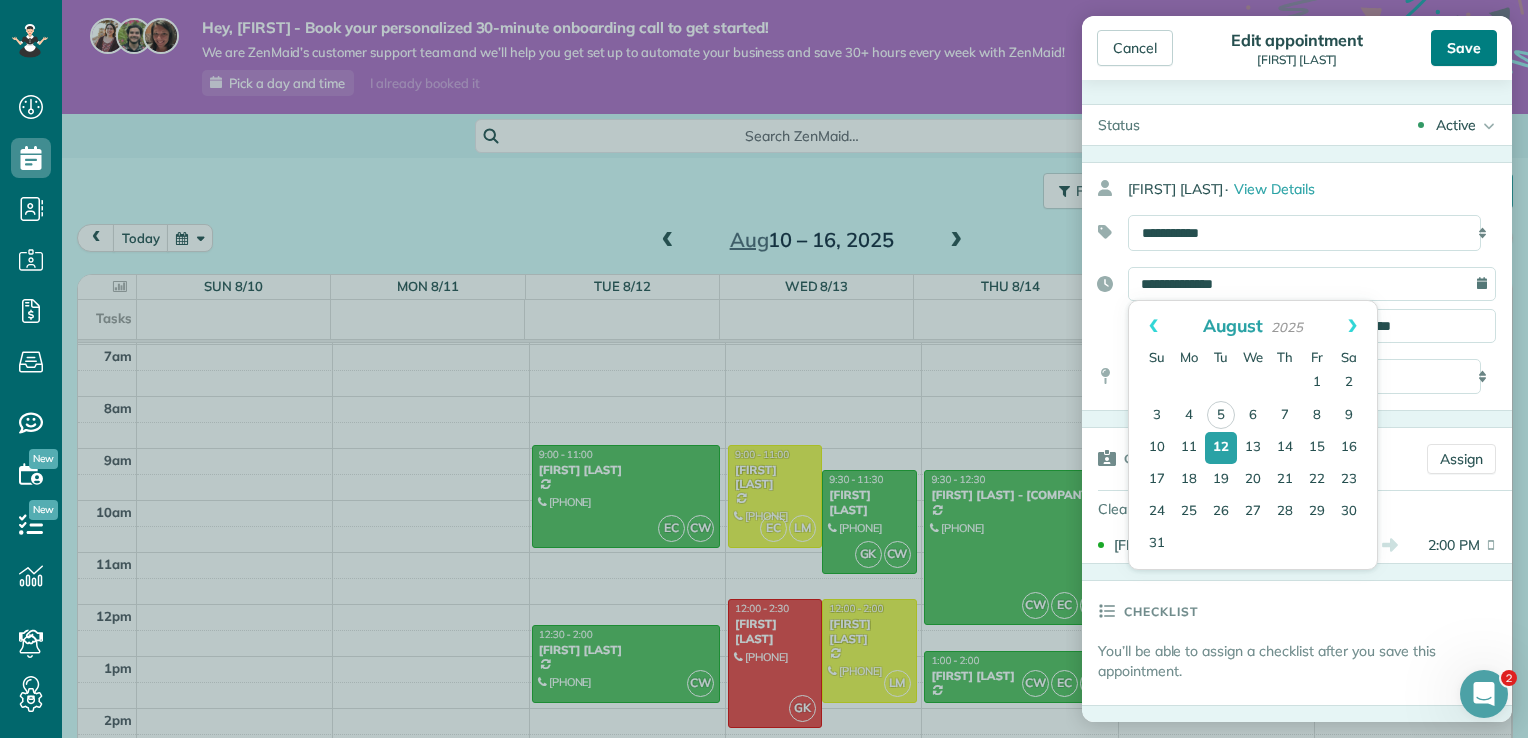 click on "Save" at bounding box center [1464, 48] 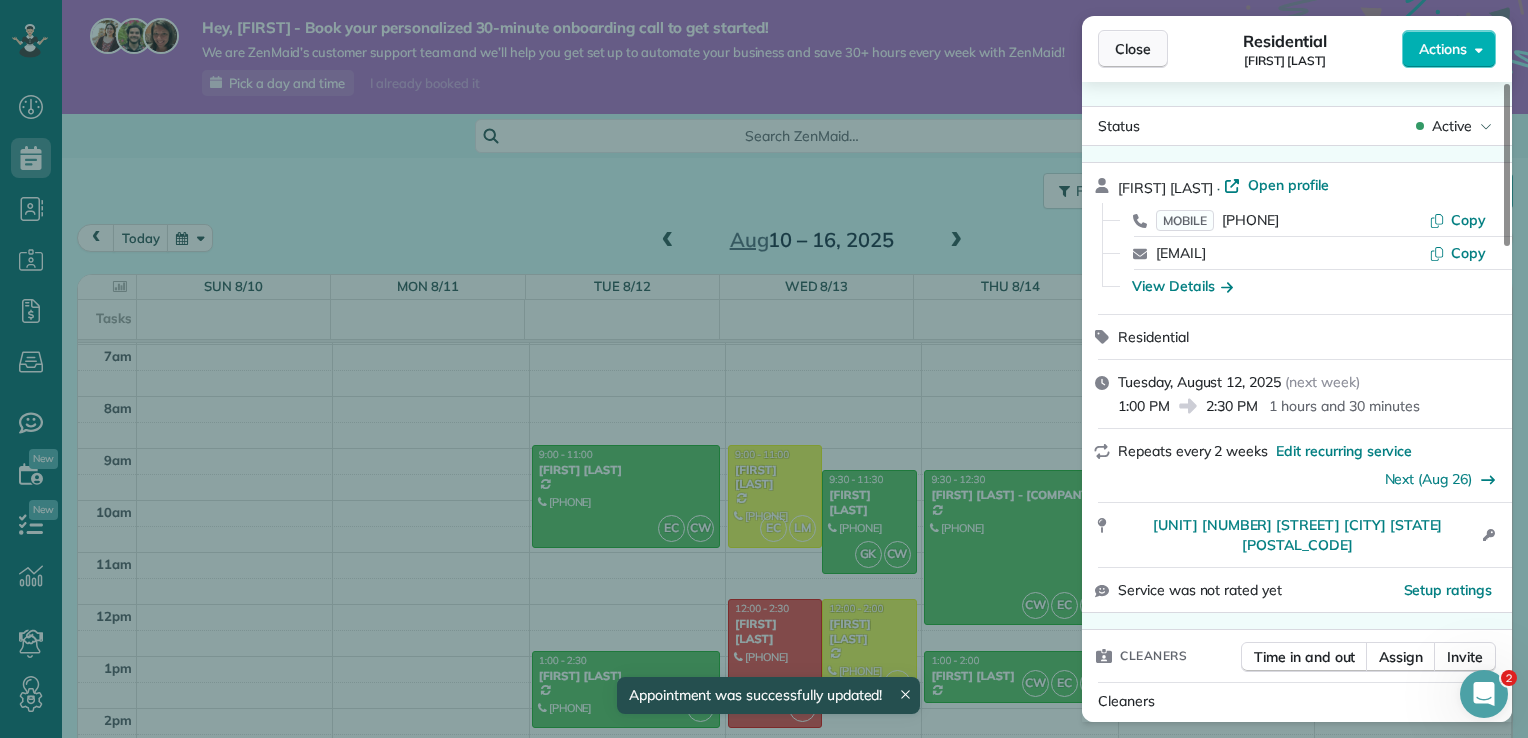 click on "Close" at bounding box center [1133, 49] 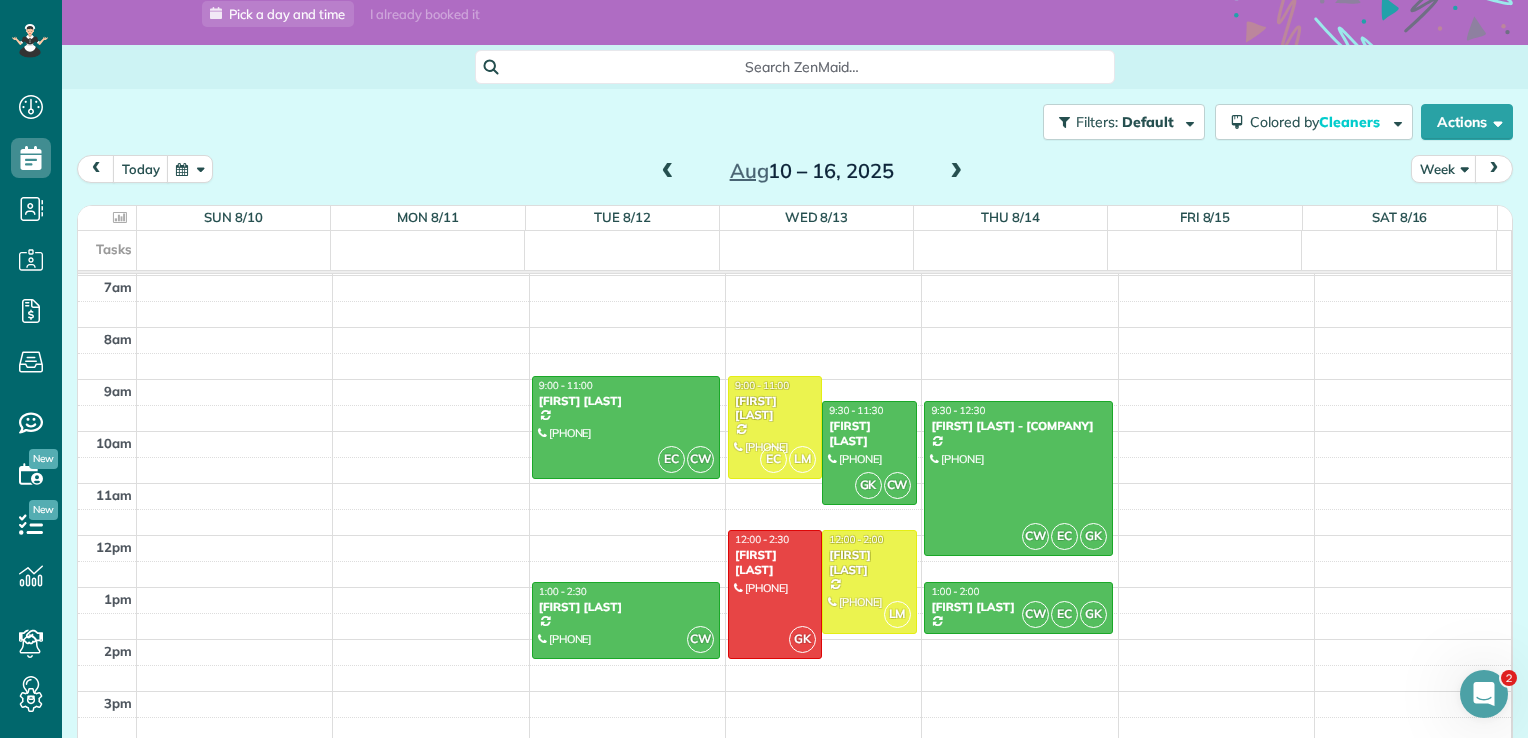 scroll, scrollTop: 92, scrollLeft: 0, axis: vertical 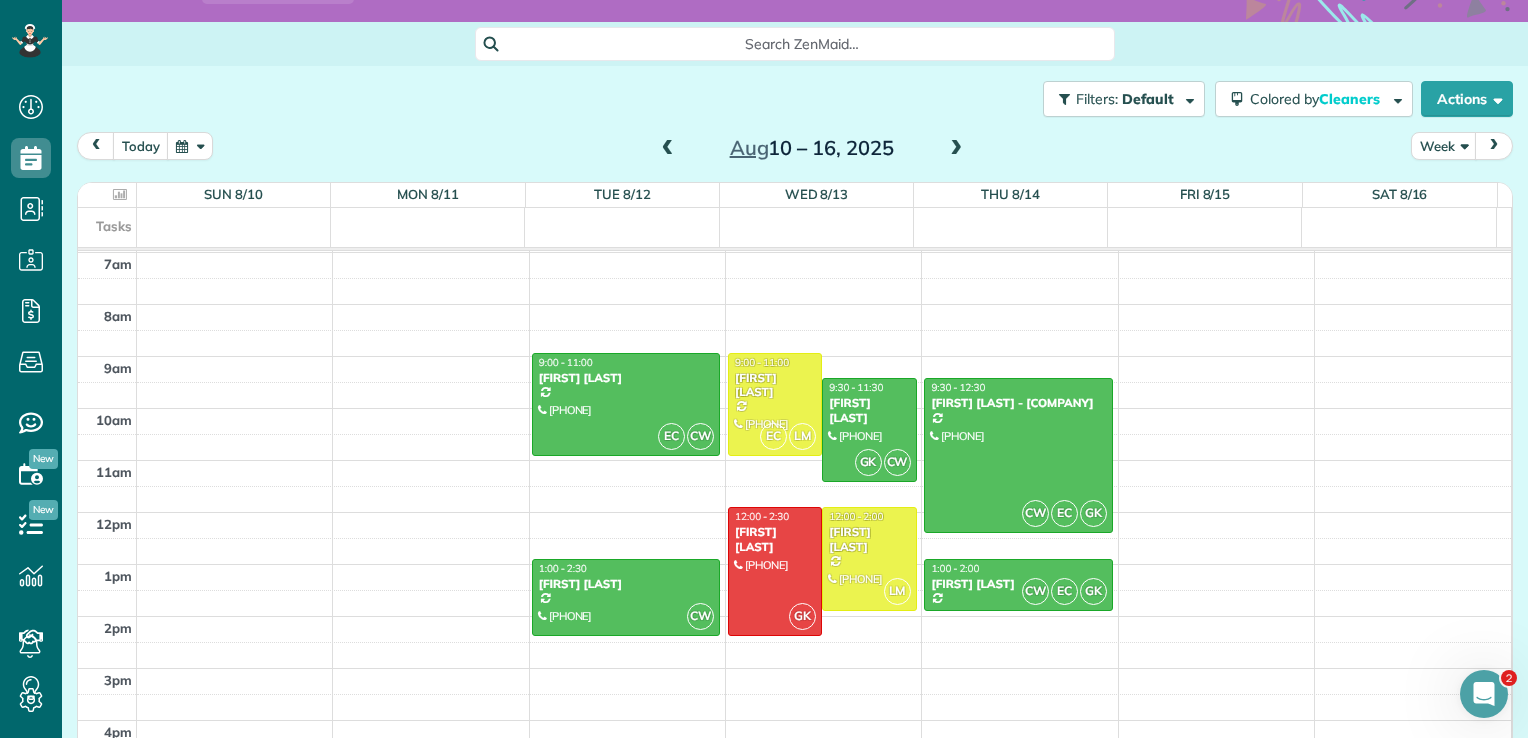 click at bounding box center [956, 149] 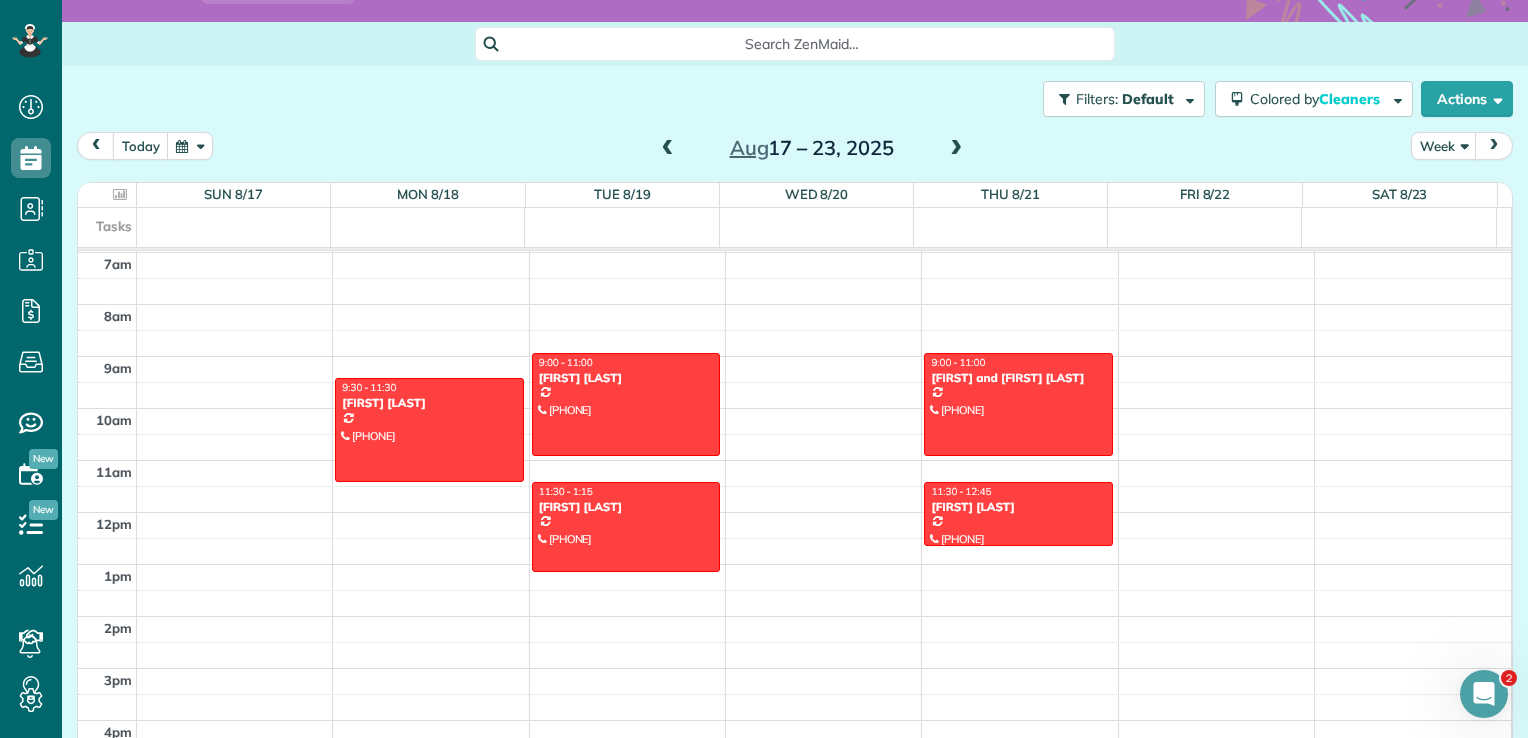 click at bounding box center [668, 149] 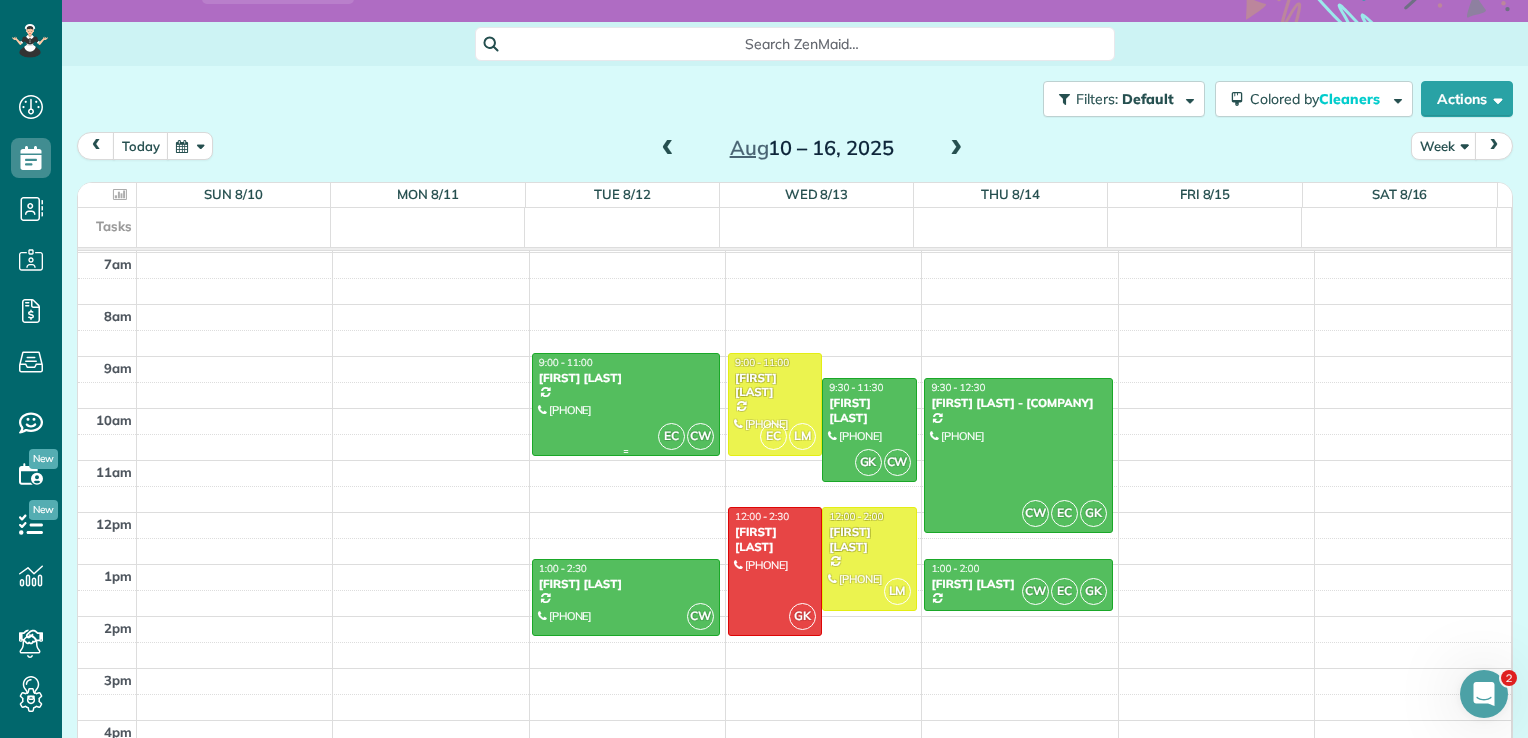 click at bounding box center (626, 404) 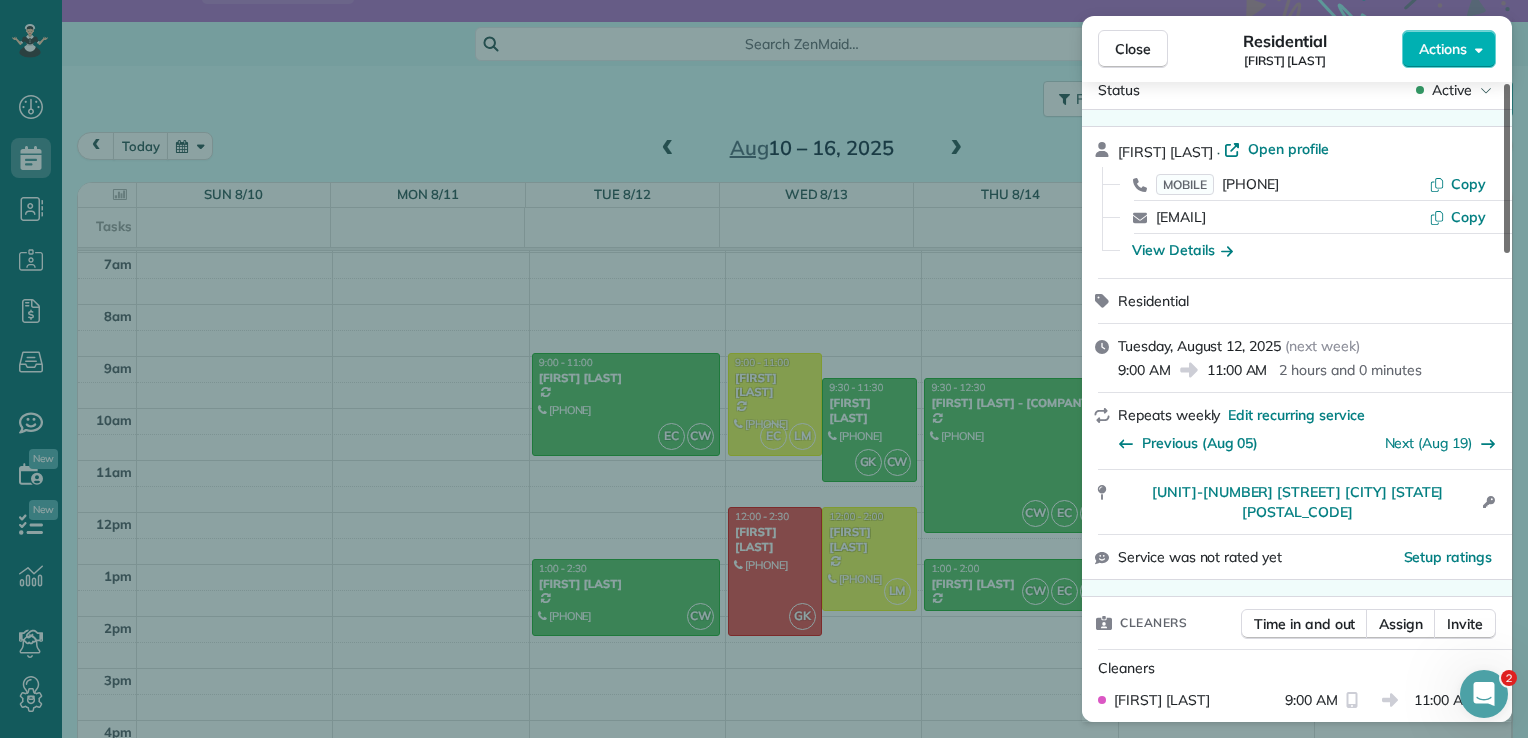 scroll, scrollTop: 0, scrollLeft: 0, axis: both 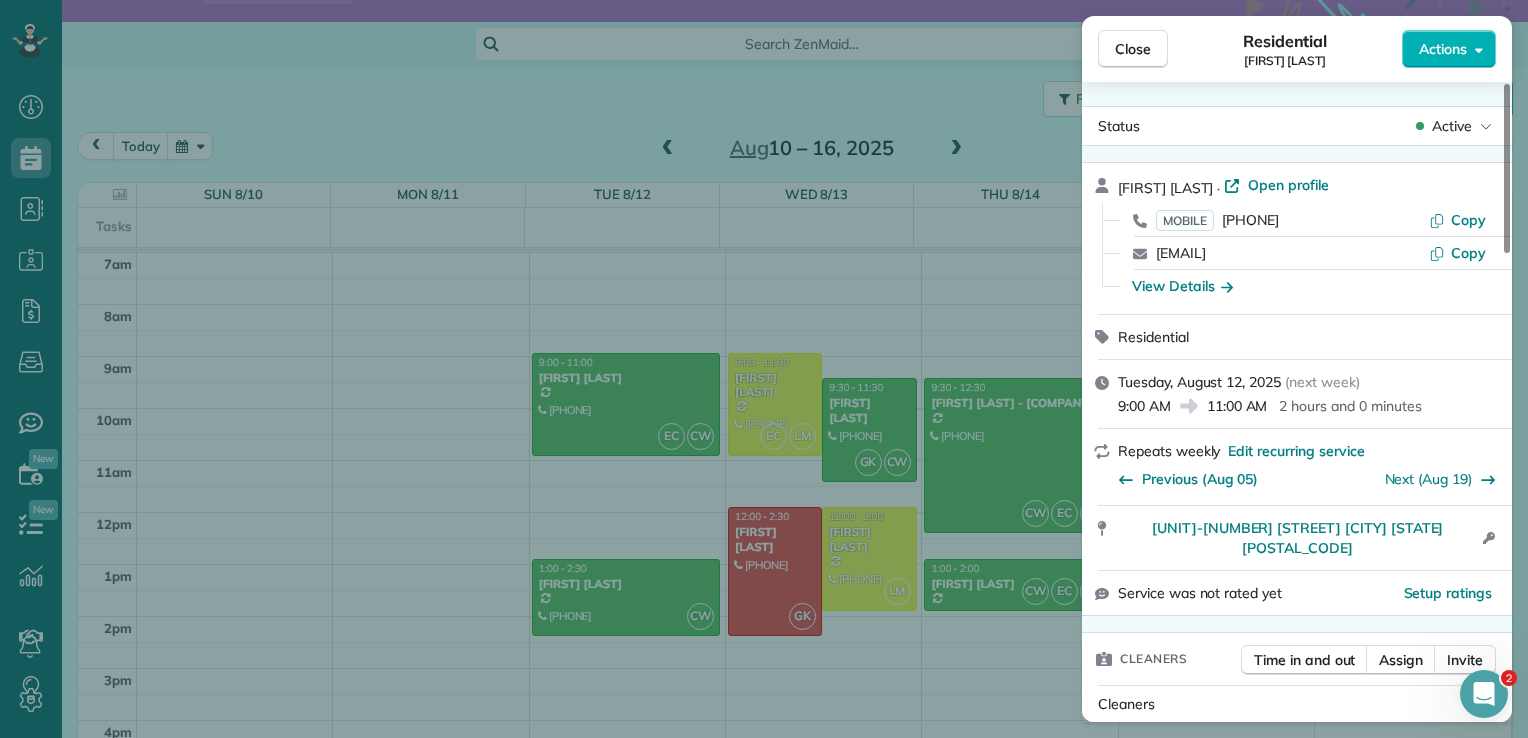 drag, startPoint x: 1511, startPoint y: 184, endPoint x: 1512, endPoint y: 173, distance: 11.045361 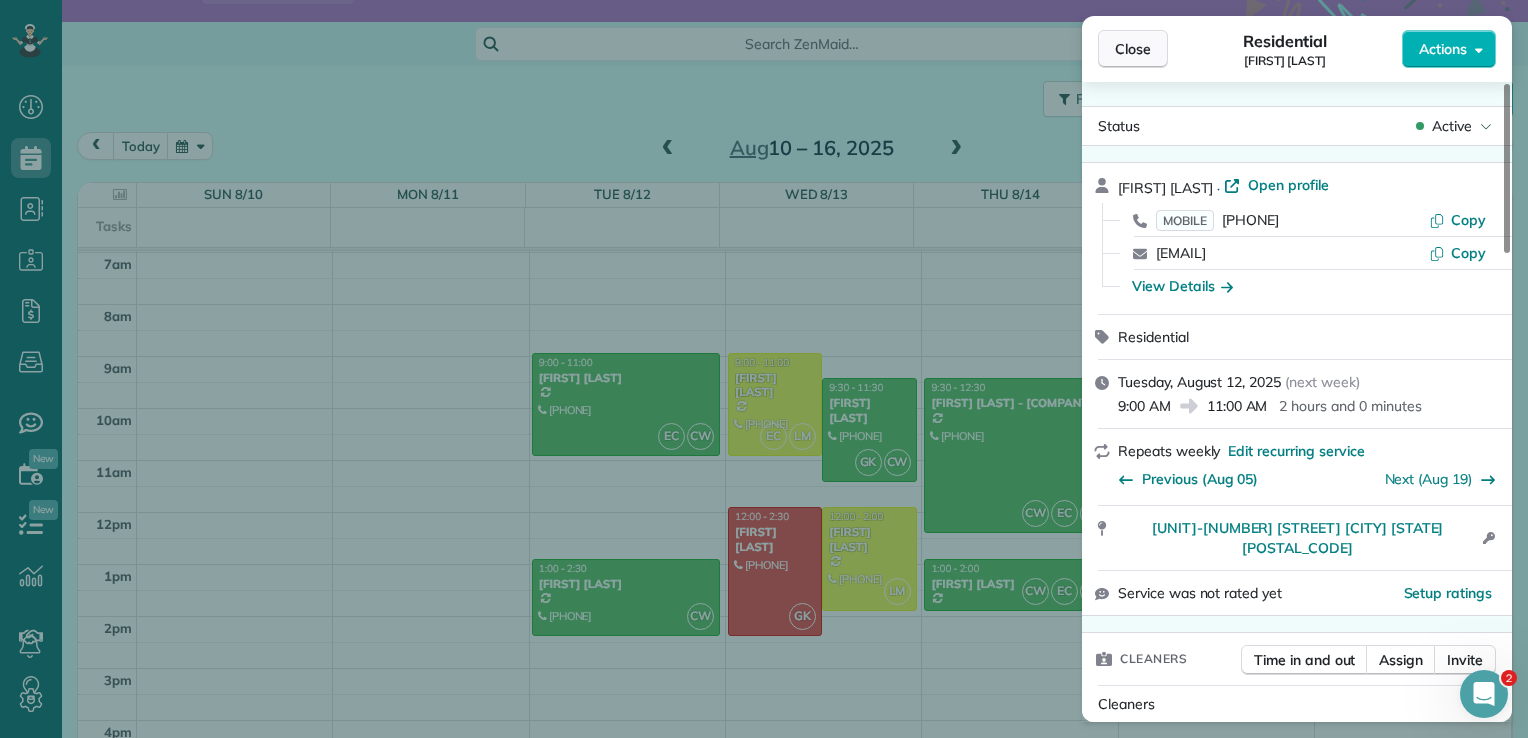 click on "Close" at bounding box center [1133, 49] 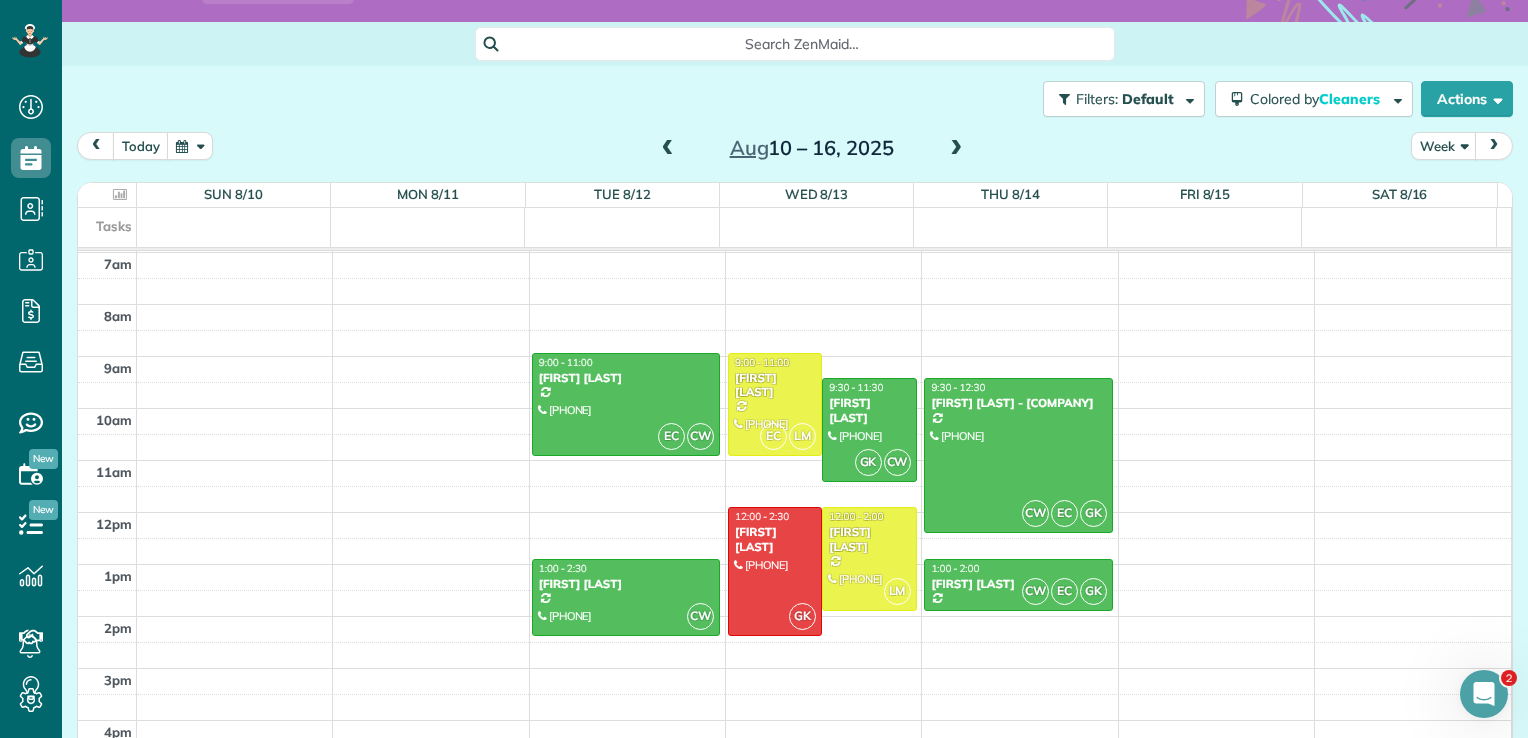 click at bounding box center (956, 149) 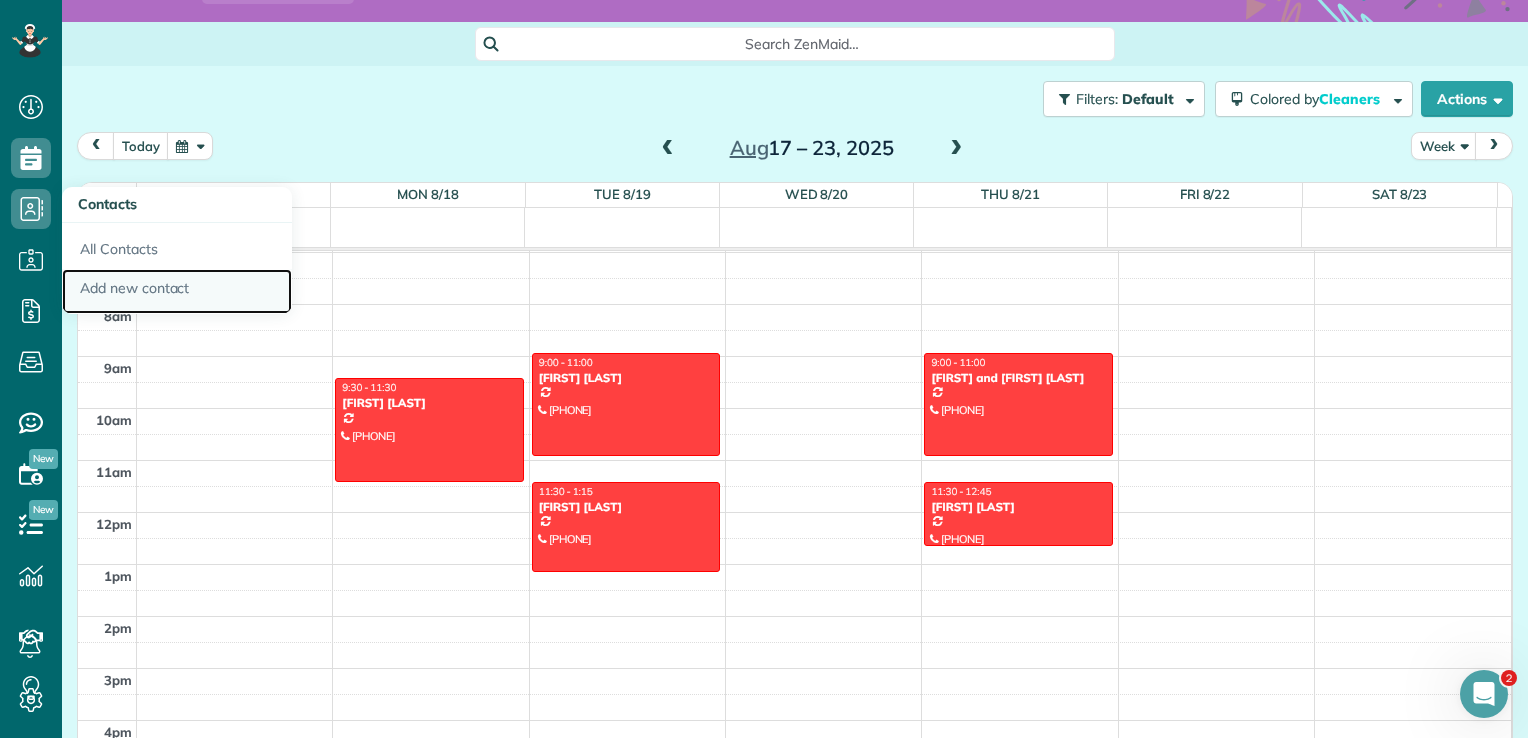click on "Add new contact" at bounding box center [177, 292] 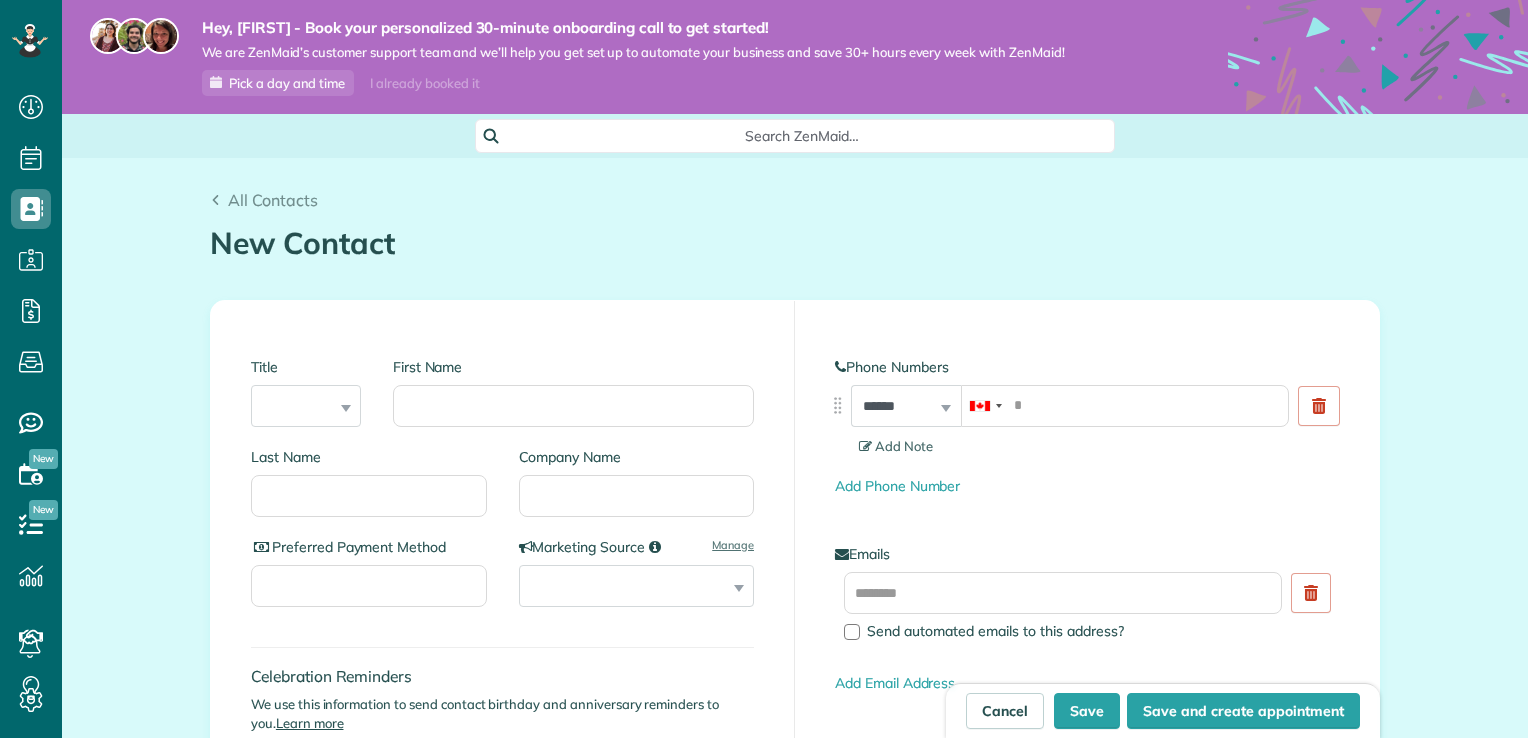 scroll, scrollTop: 0, scrollLeft: 0, axis: both 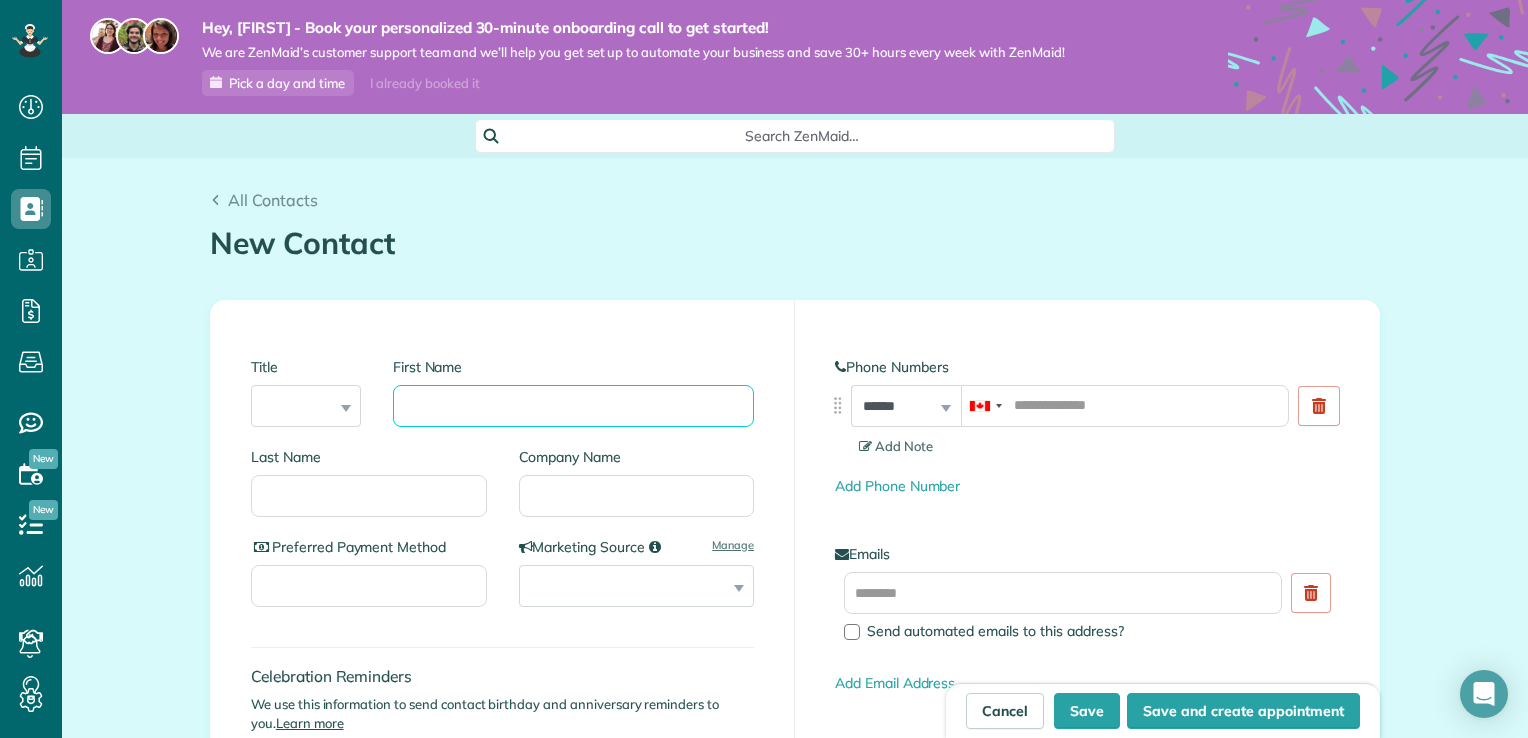 click on "First Name" at bounding box center [573, 406] 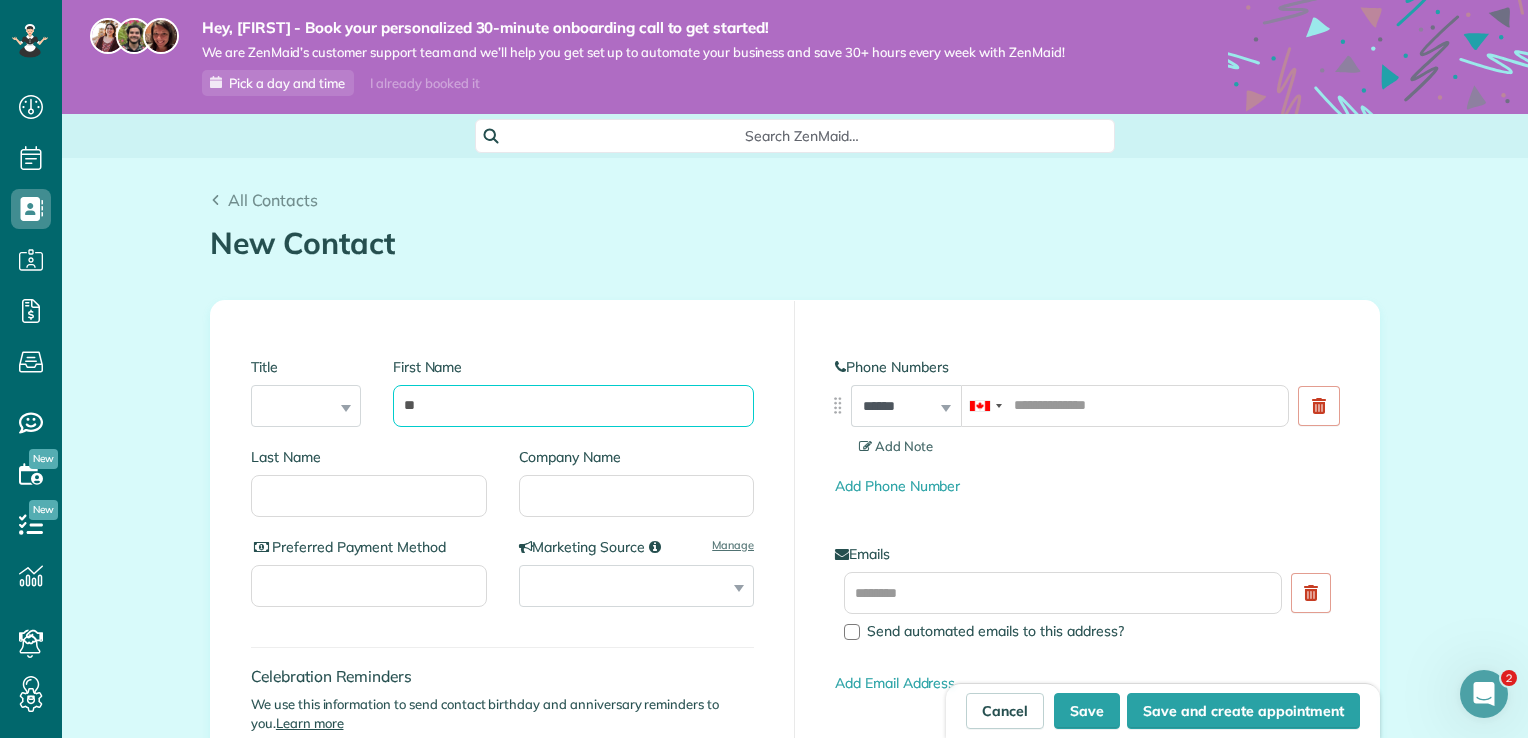 scroll, scrollTop: 0, scrollLeft: 0, axis: both 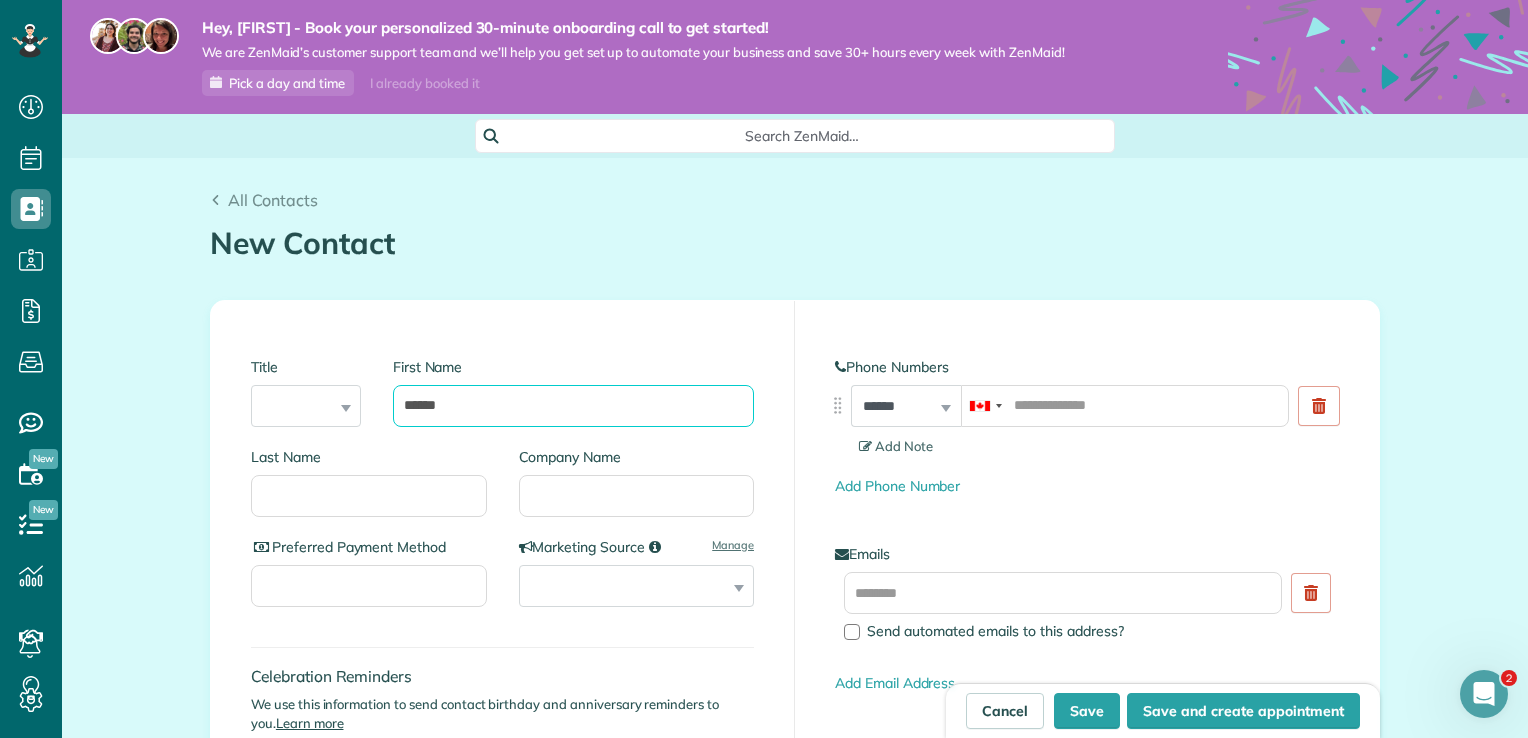 type on "******" 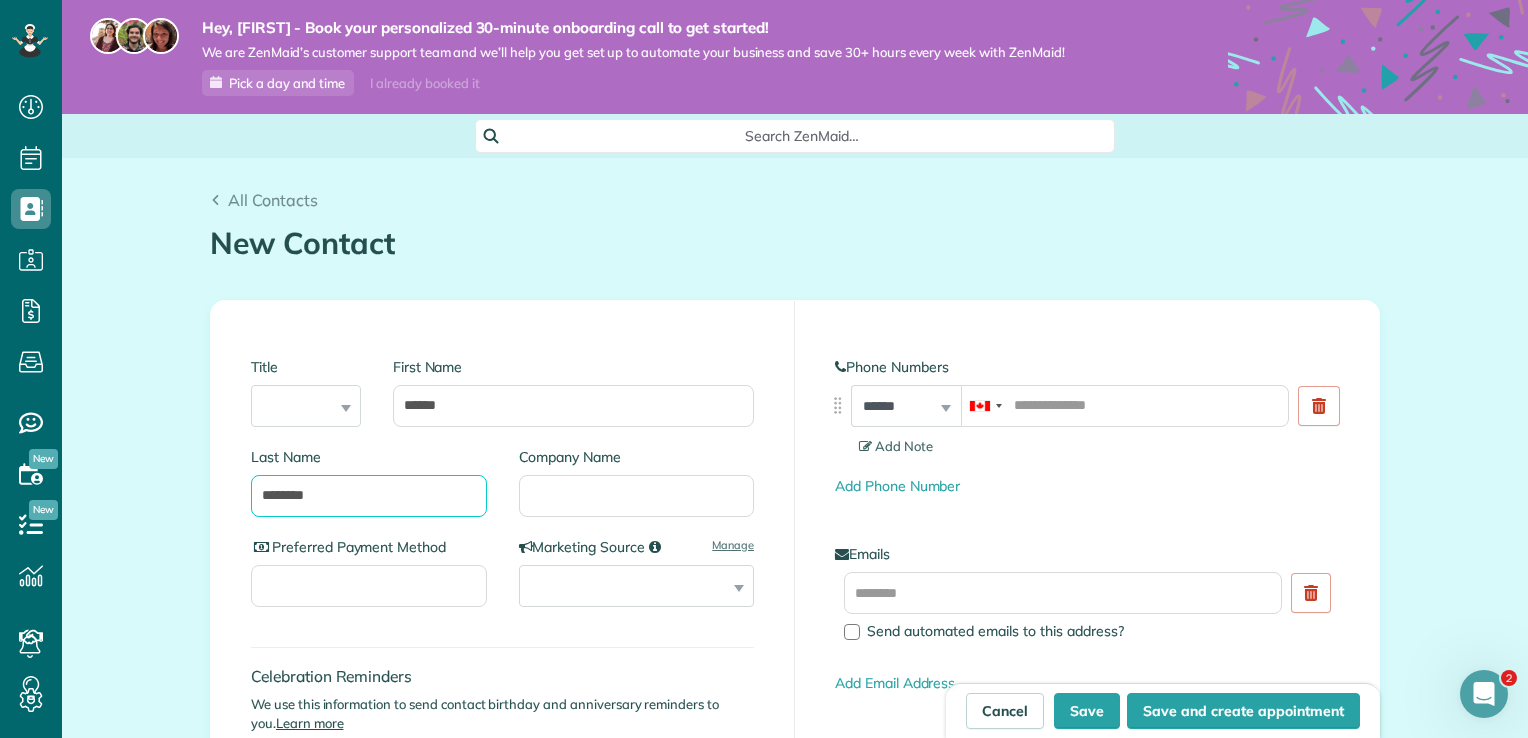 type on "********" 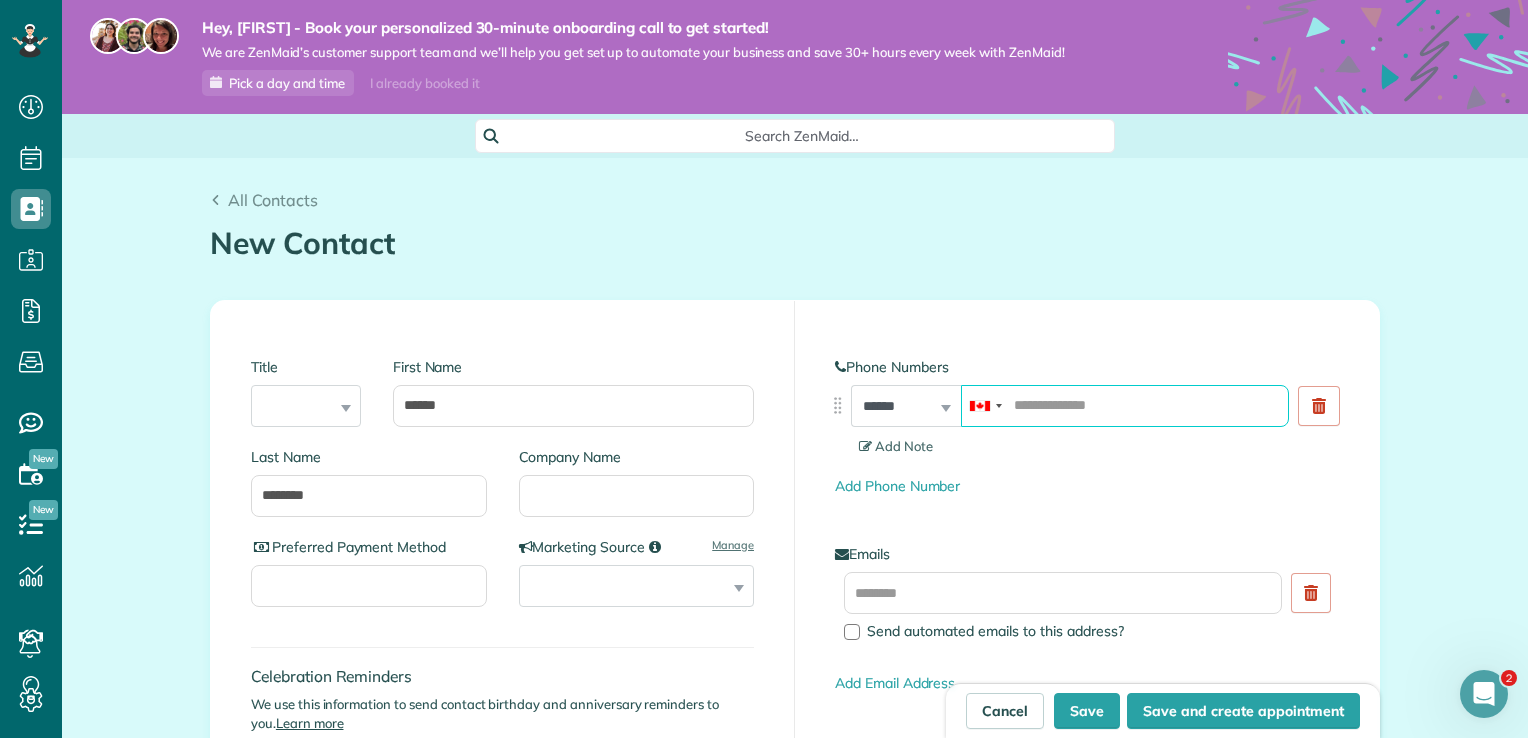click at bounding box center (1125, 406) 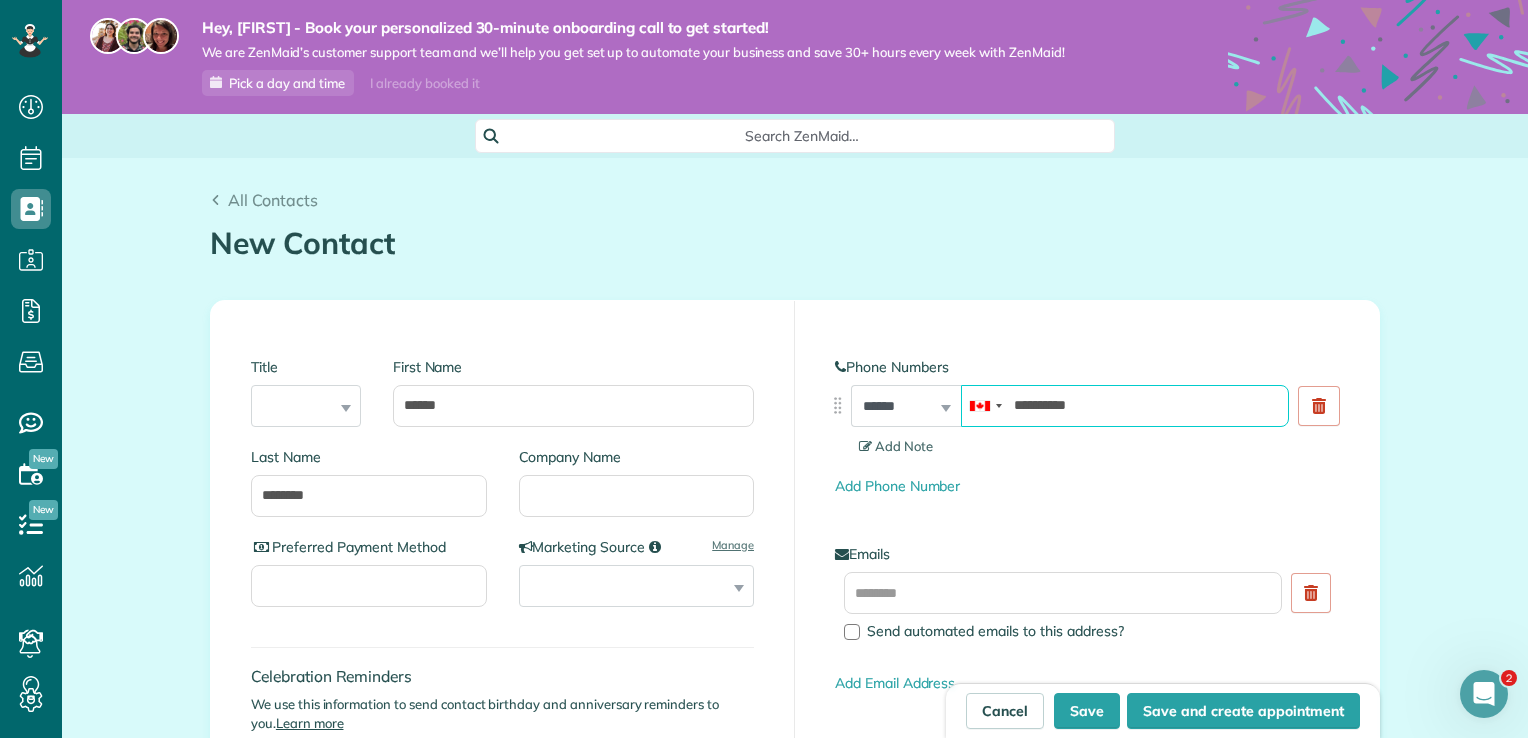 type on "**********" 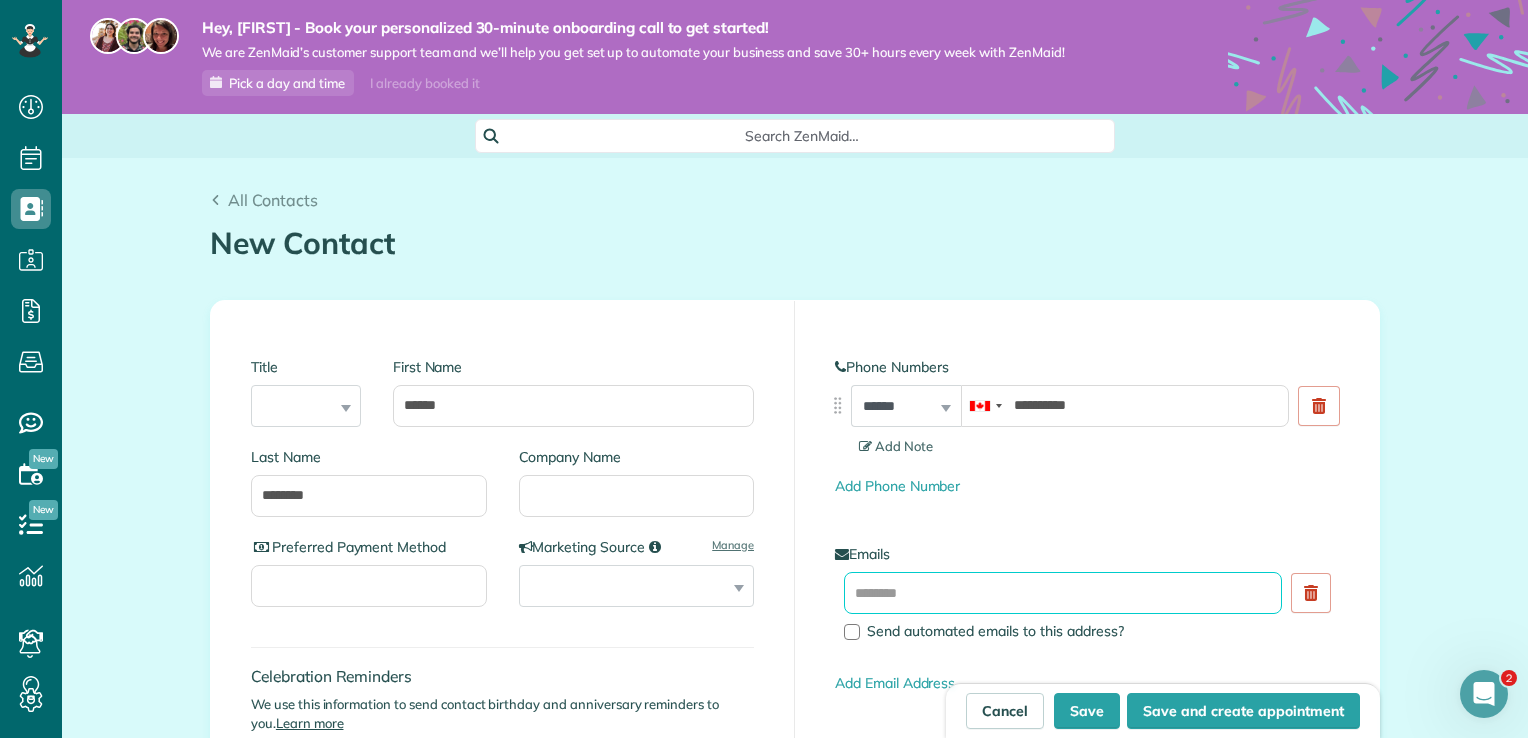 click at bounding box center (1063, 593) 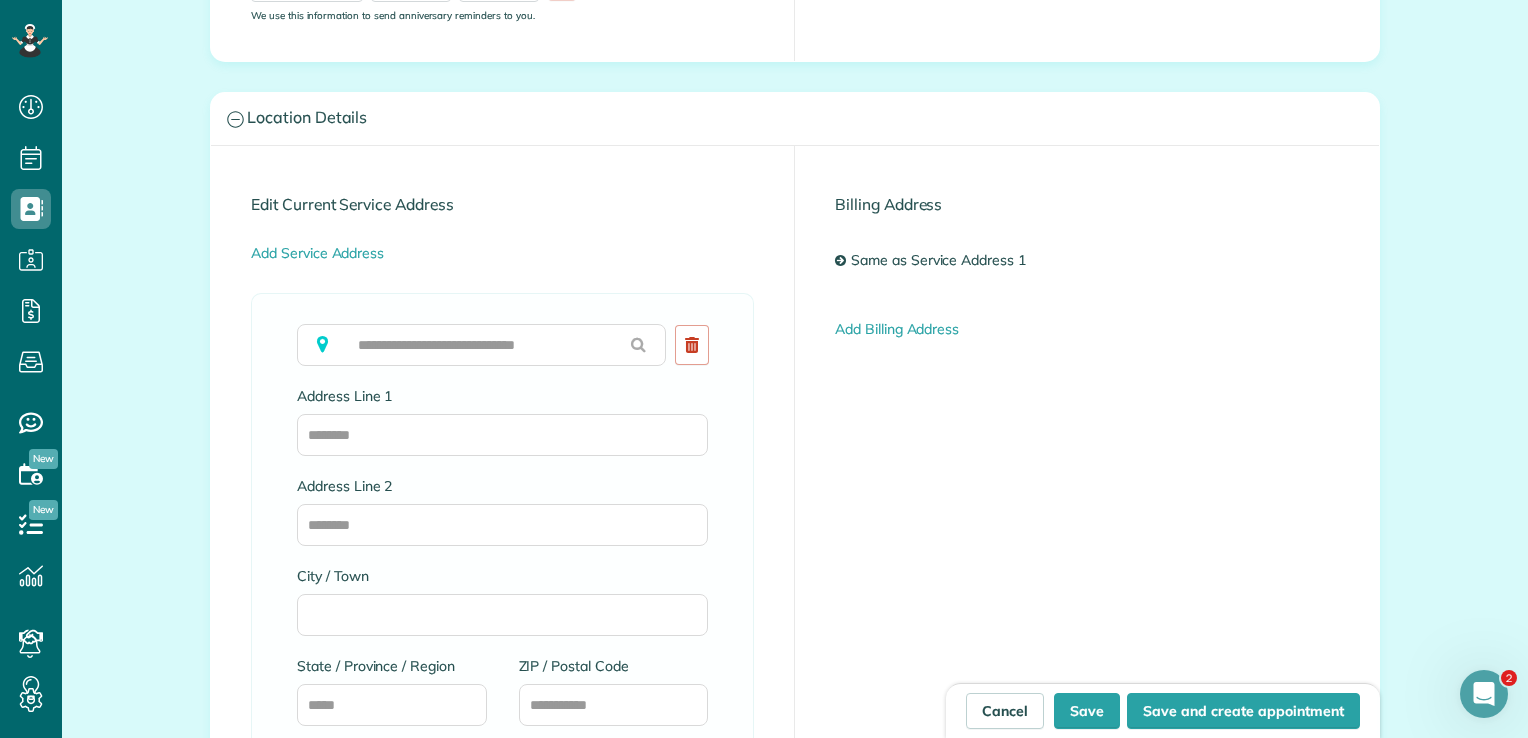 scroll, scrollTop: 933, scrollLeft: 0, axis: vertical 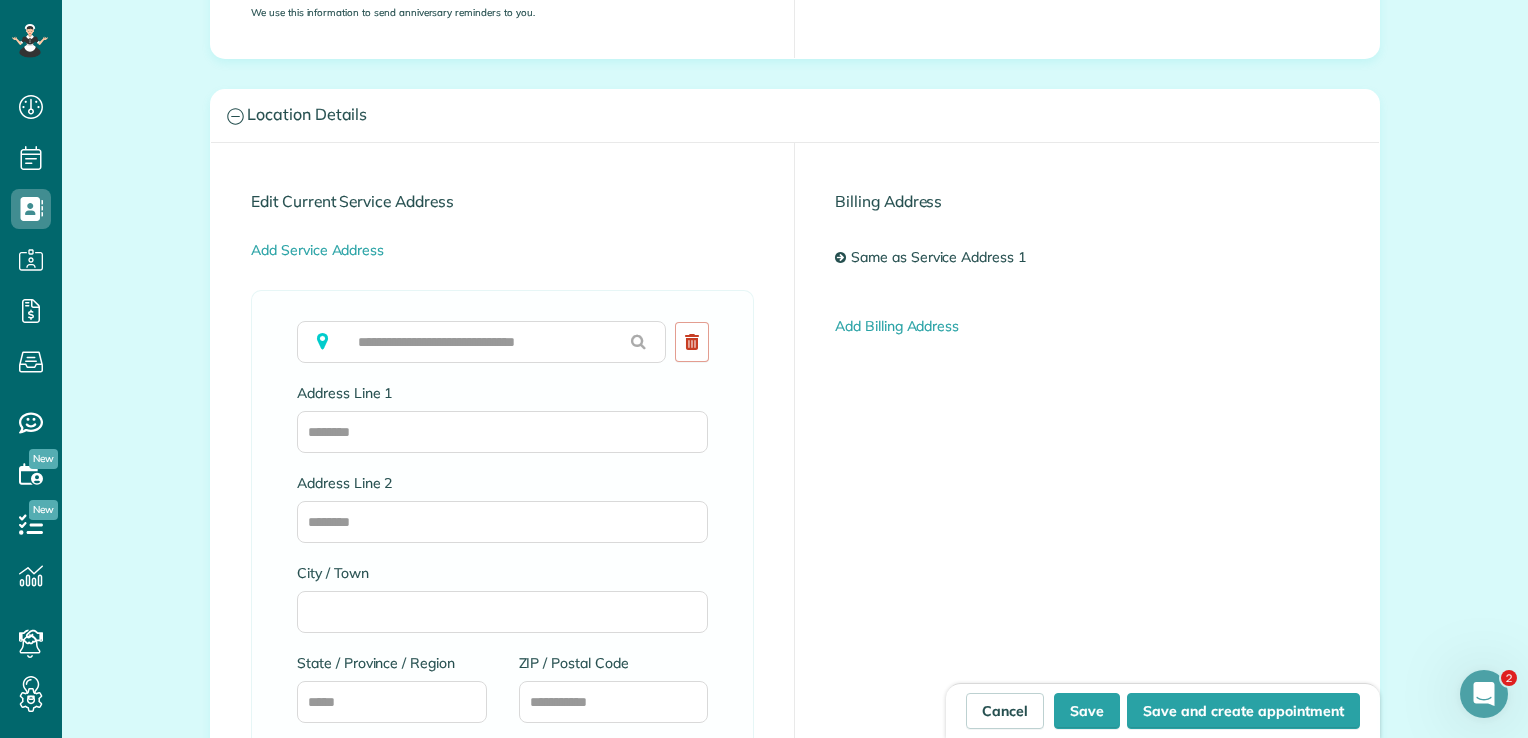 type on "**********" 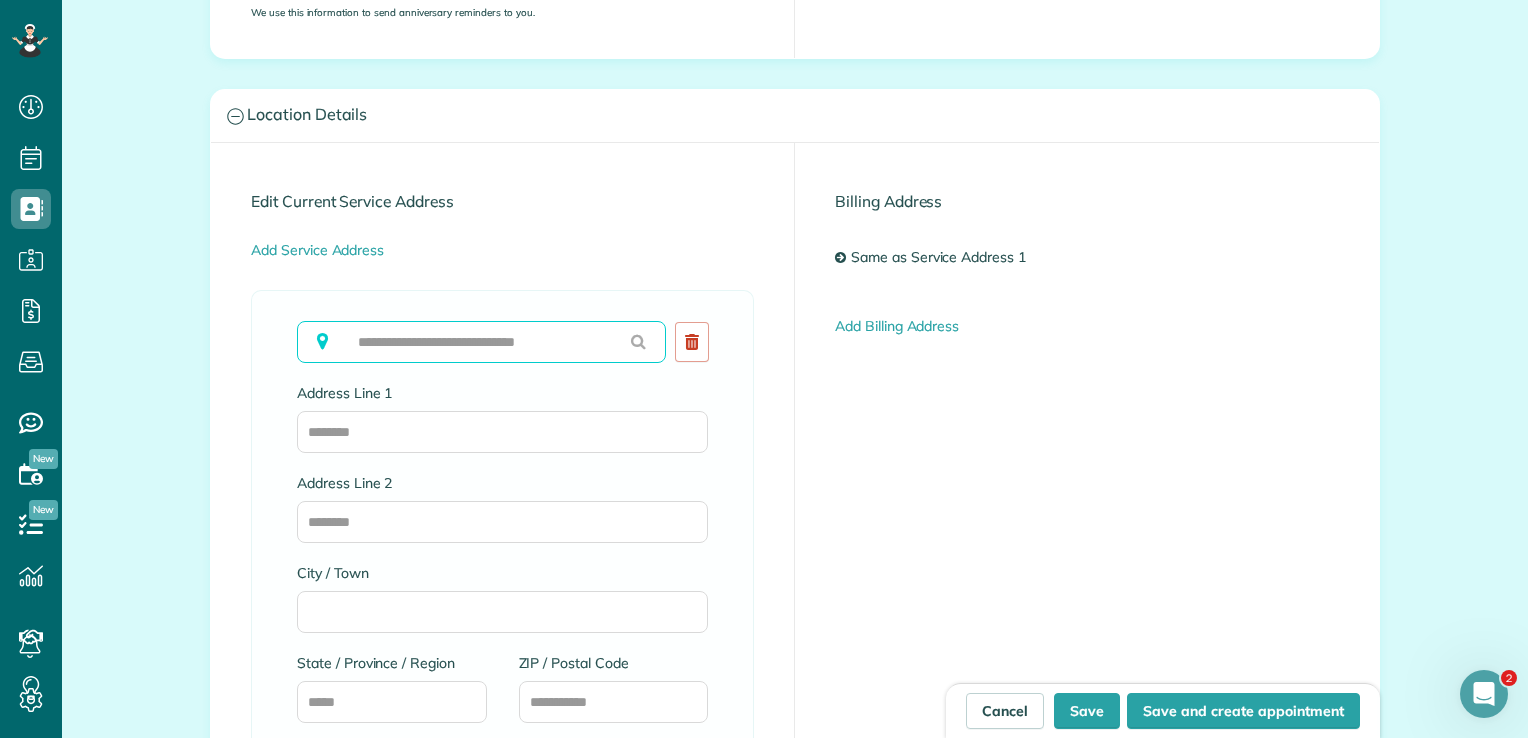 click at bounding box center [481, 342] 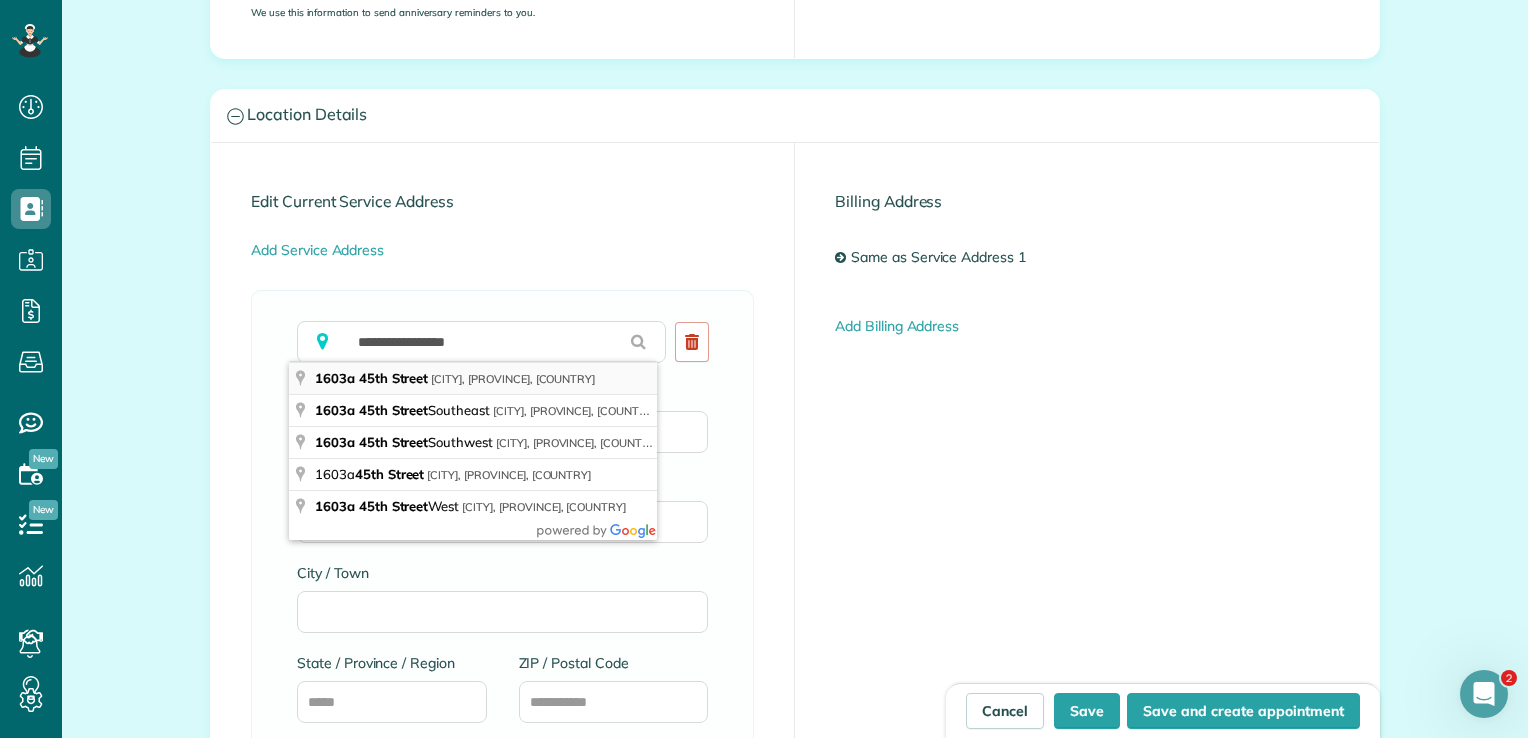 type on "**********" 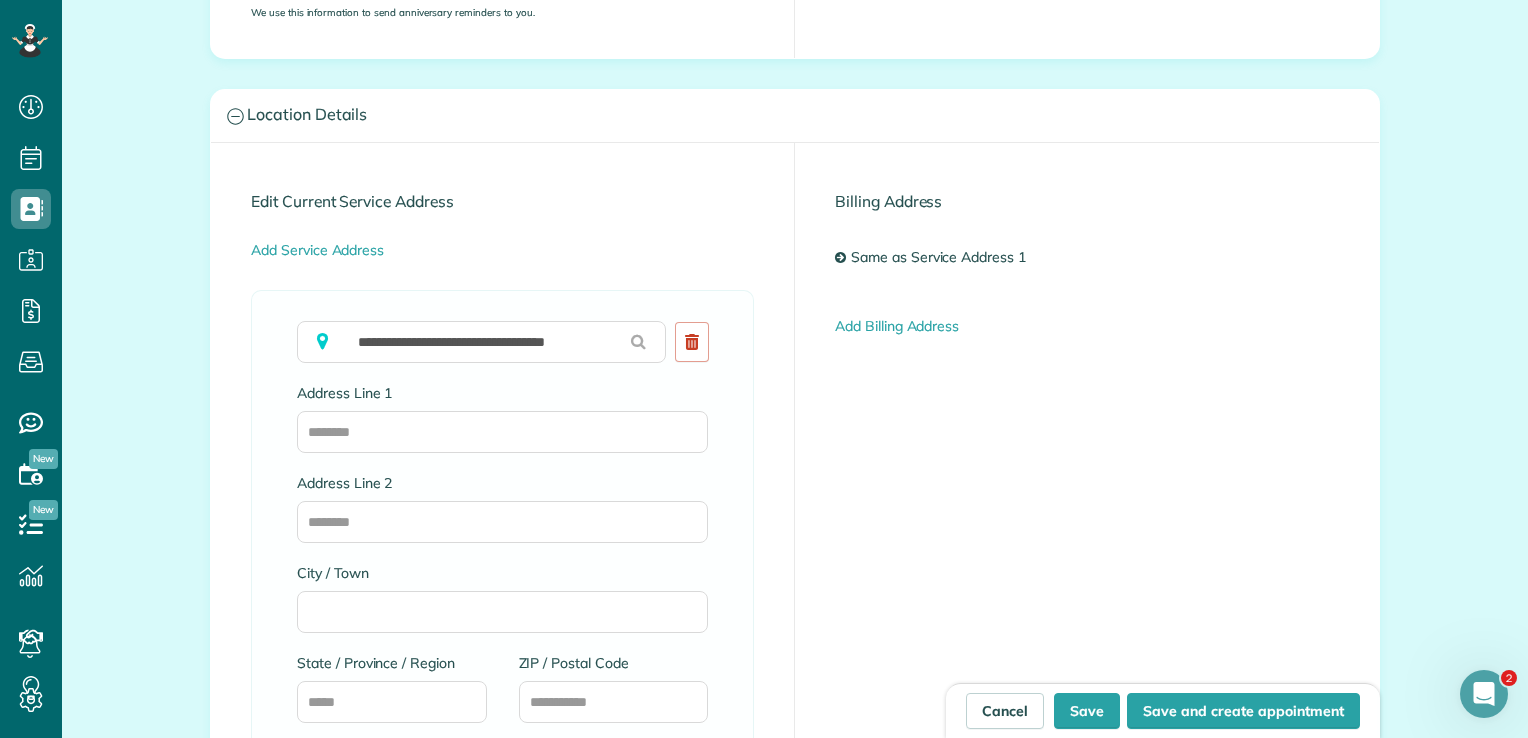 type on "**********" 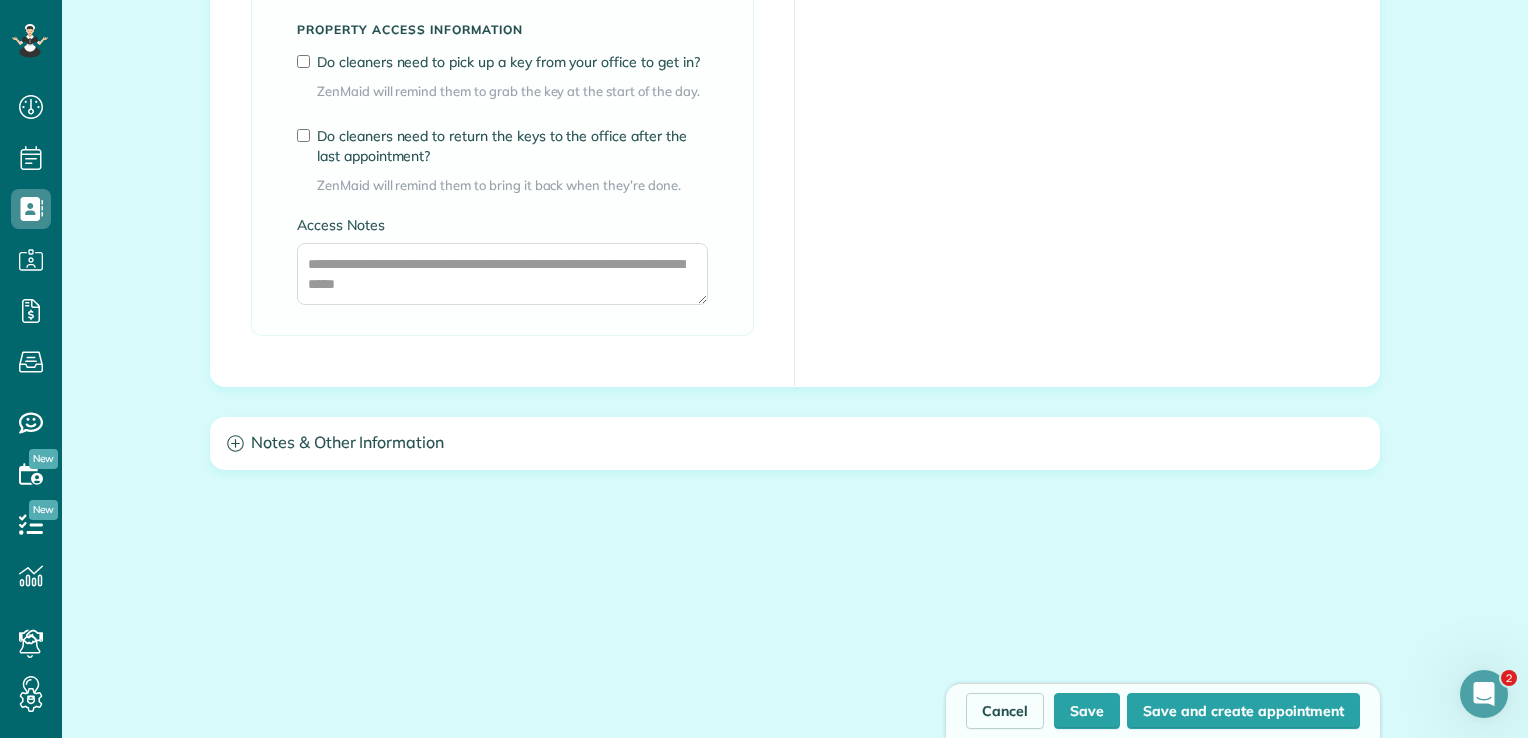 scroll, scrollTop: 1672, scrollLeft: 0, axis: vertical 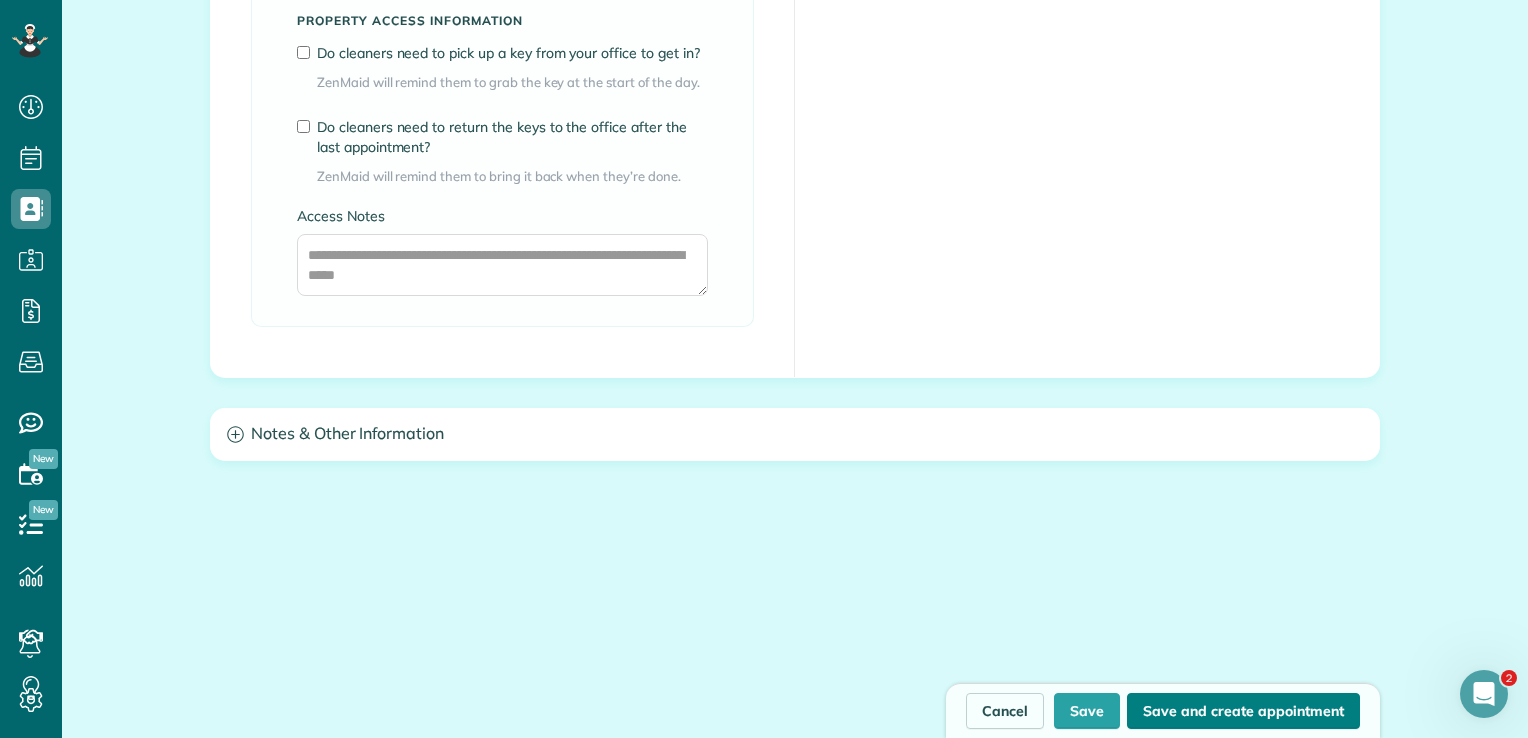click on "Save and create appointment" at bounding box center (1243, 711) 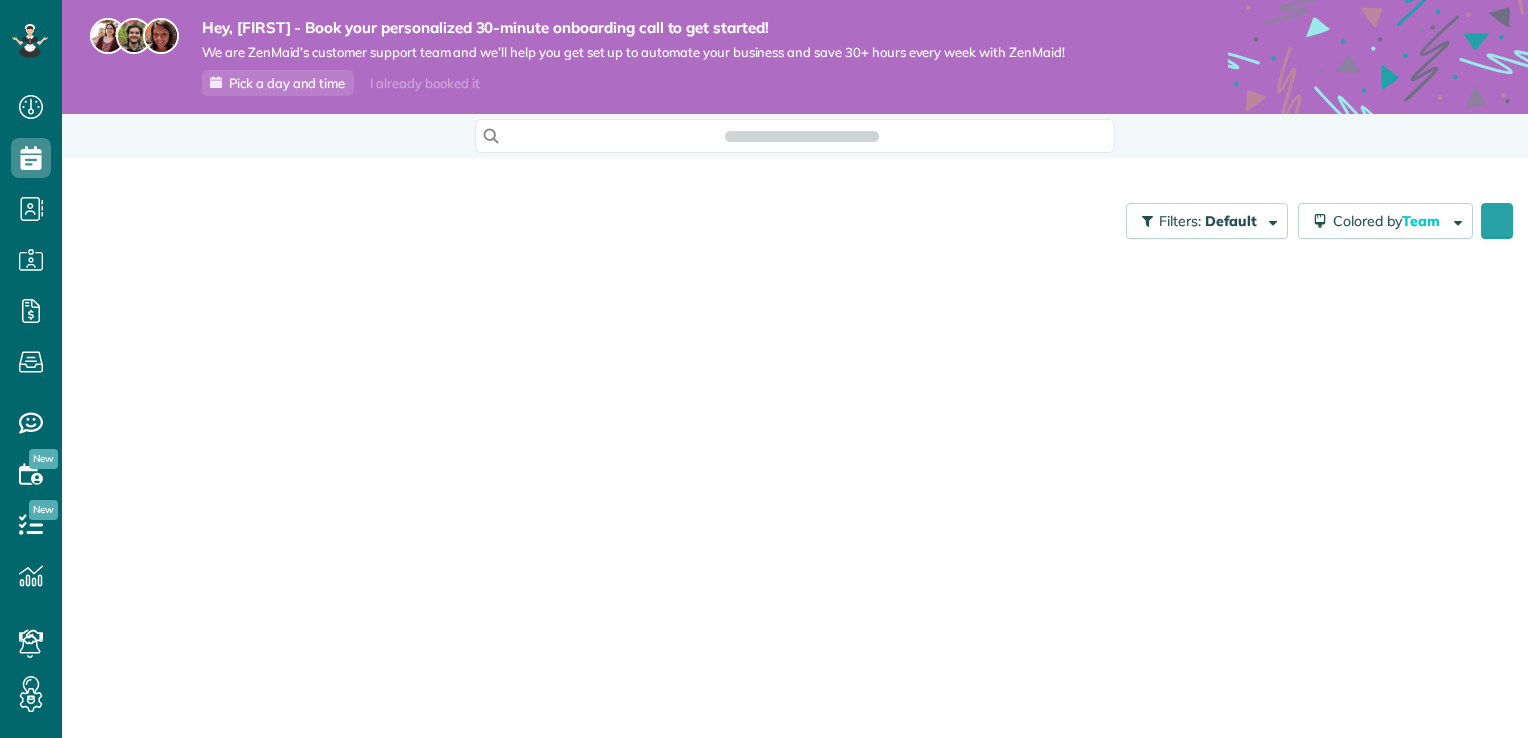 scroll, scrollTop: 0, scrollLeft: 0, axis: both 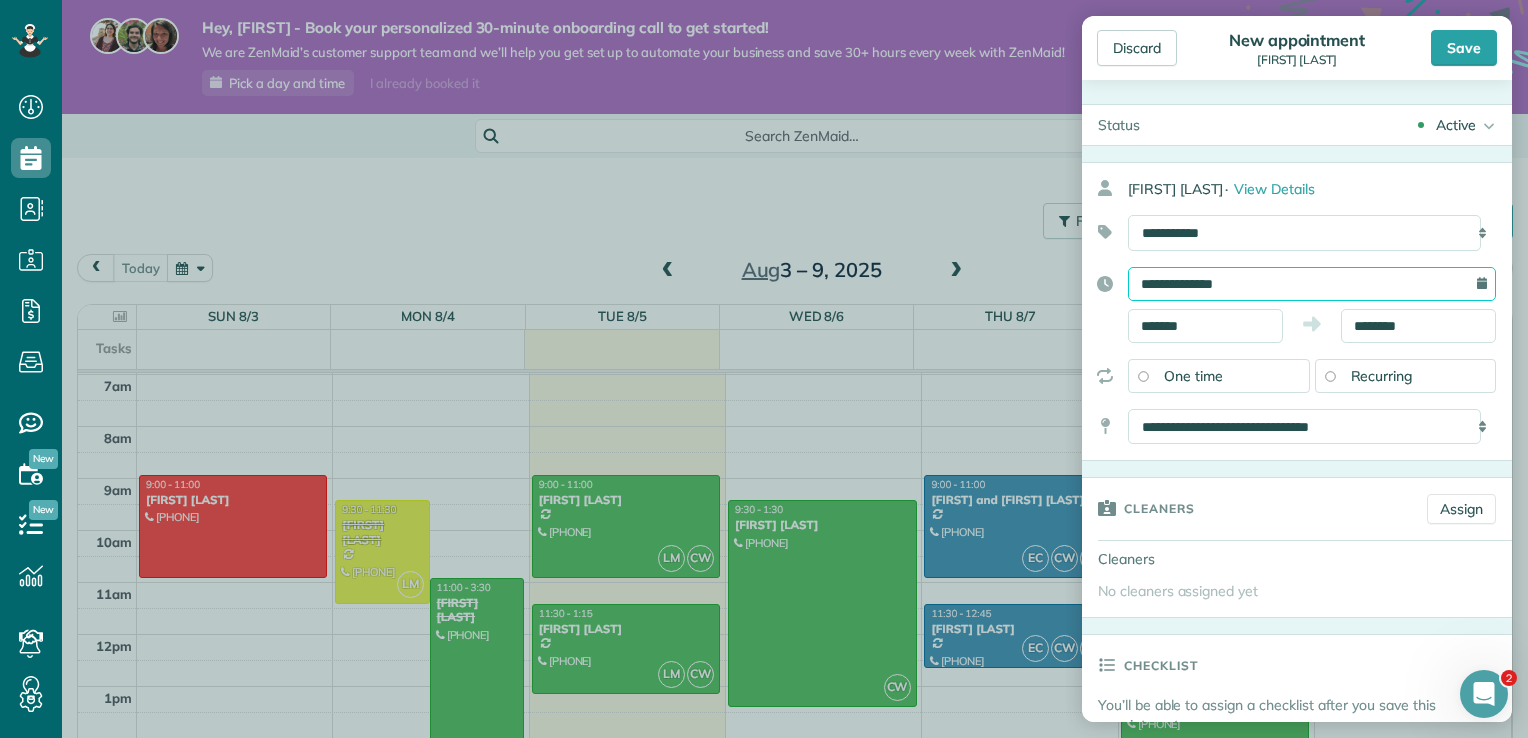 click on "**********" at bounding box center [1312, 284] 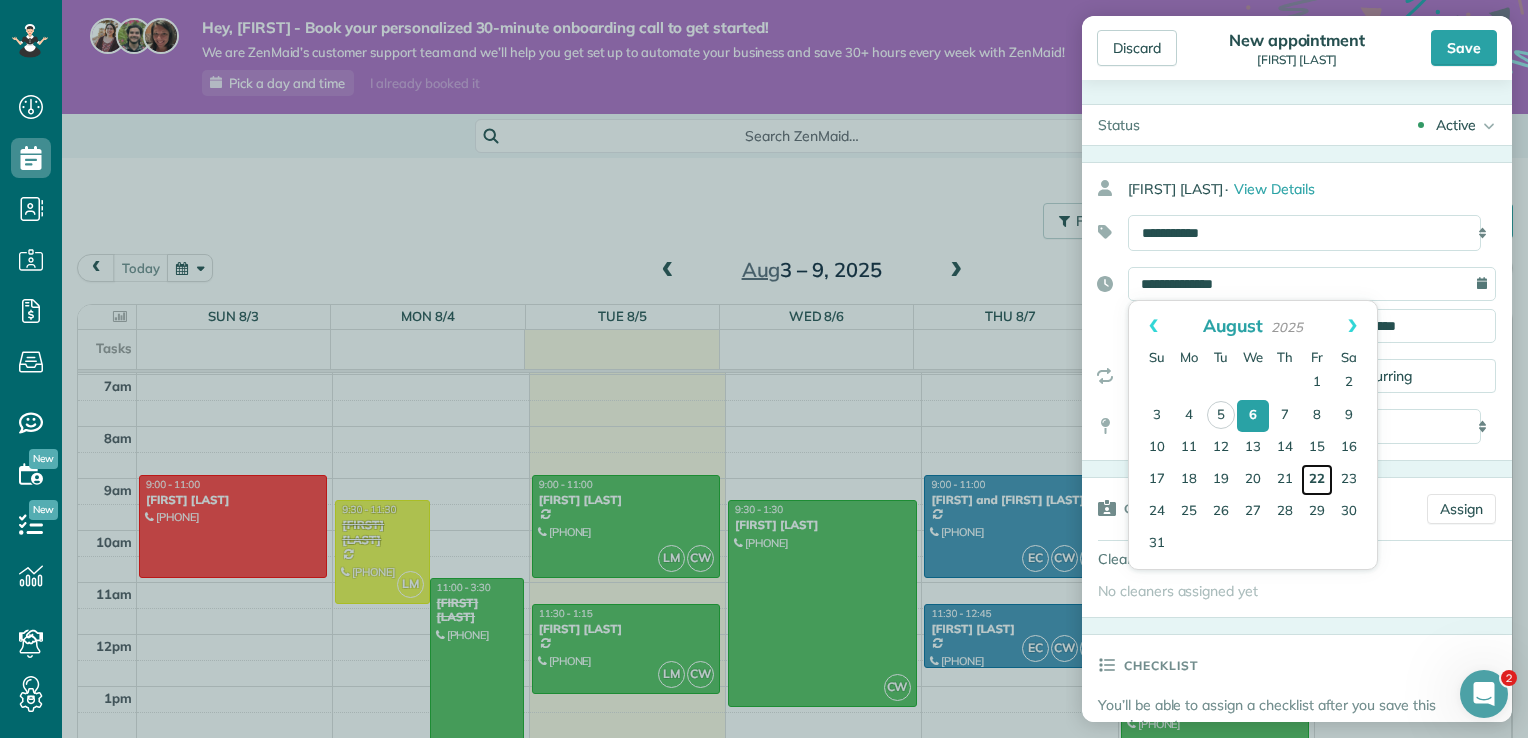 click on "22" at bounding box center [1317, 480] 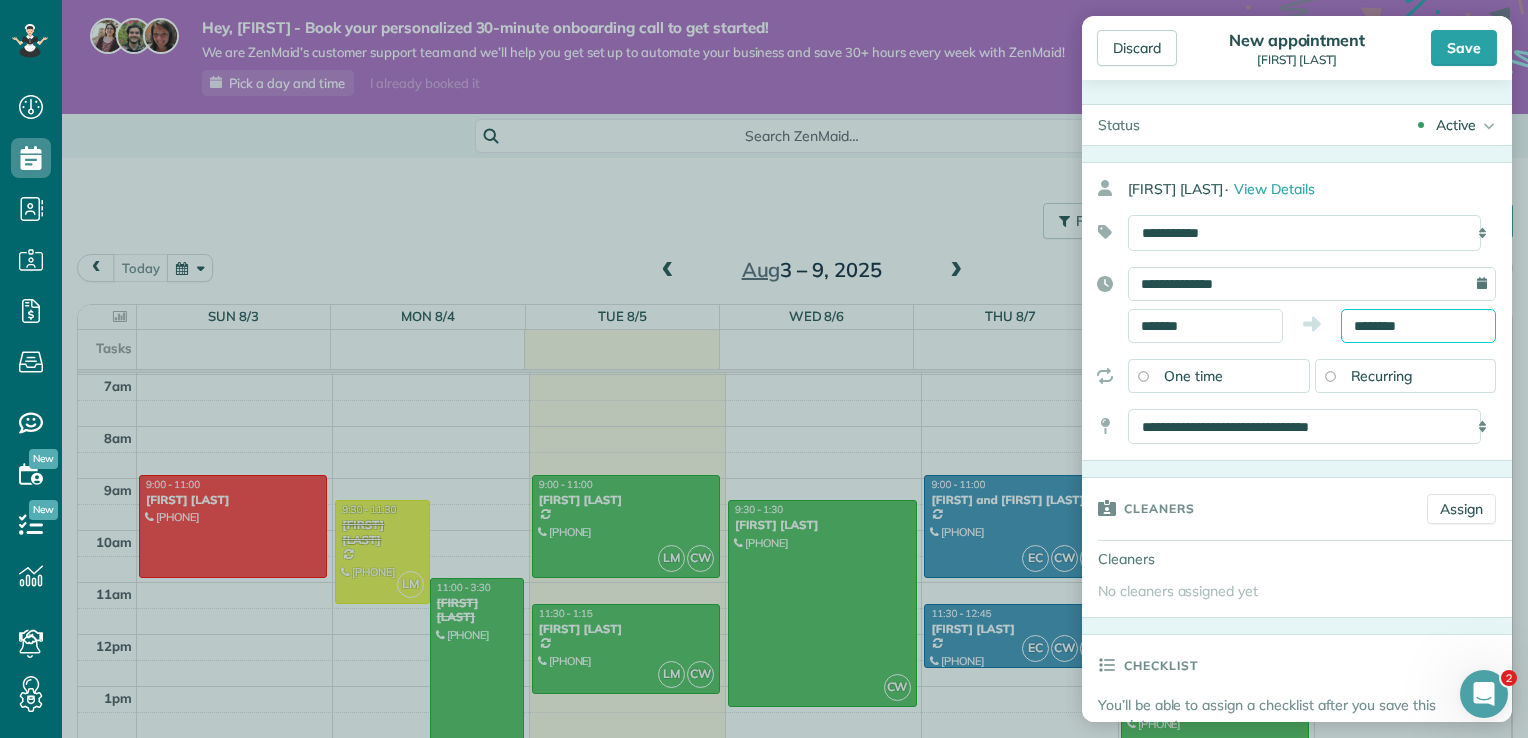 click on "Dashboard
Scheduling
Calendar View
List View
Dispatch View - Weekly scheduling (Beta)" at bounding box center (764, 369) 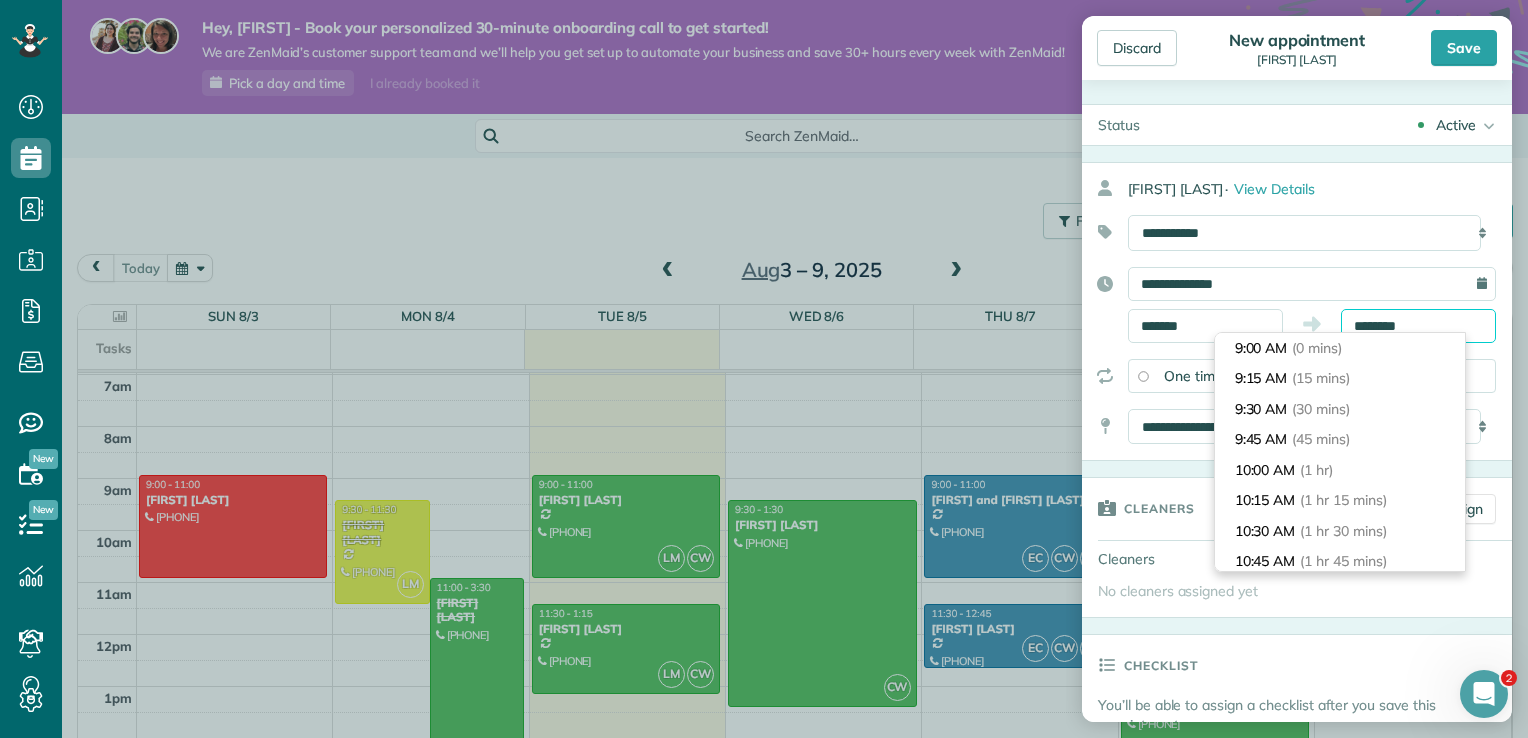 scroll, scrollTop: 213, scrollLeft: 0, axis: vertical 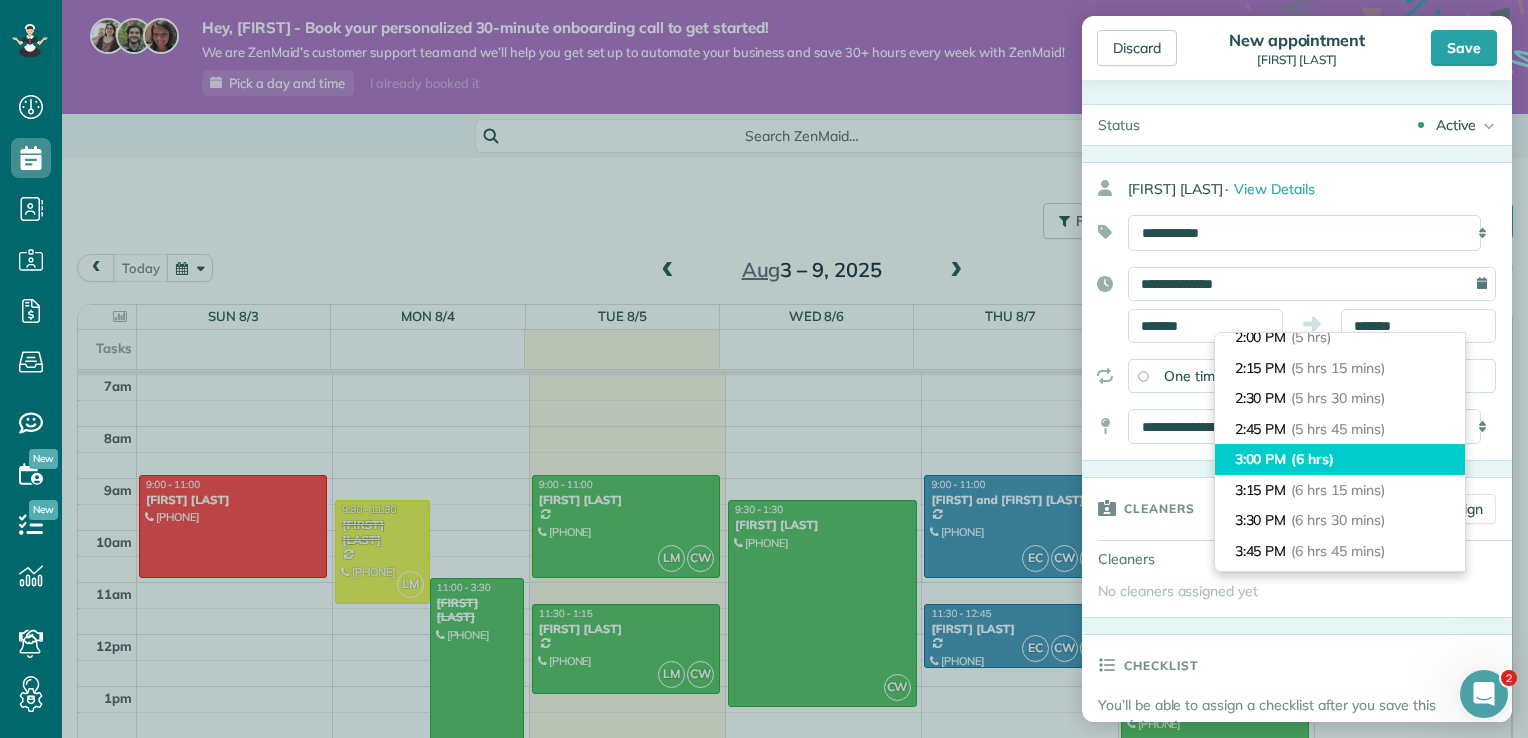 click on "(6 hrs)" at bounding box center [1312, 459] 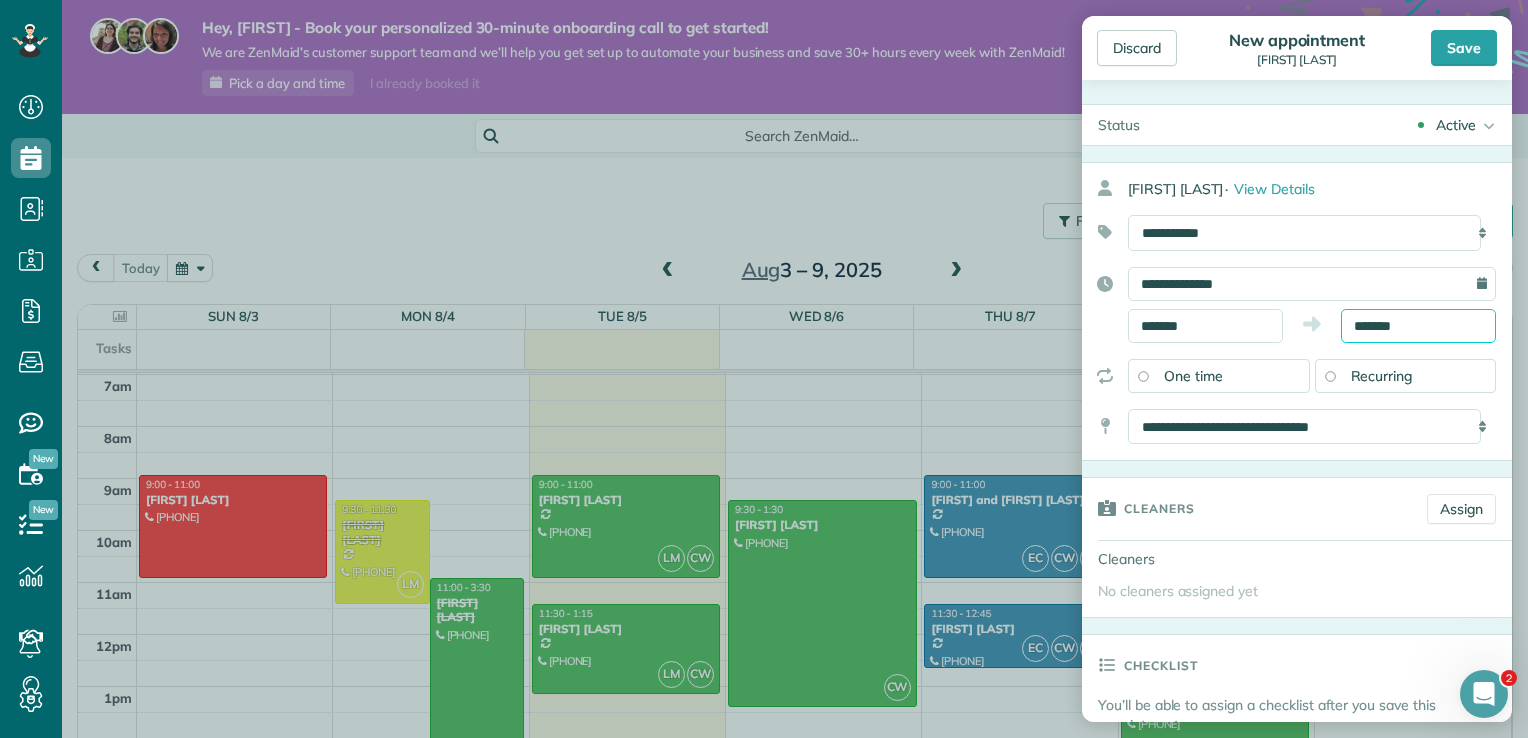 click on "*******" at bounding box center (1418, 326) 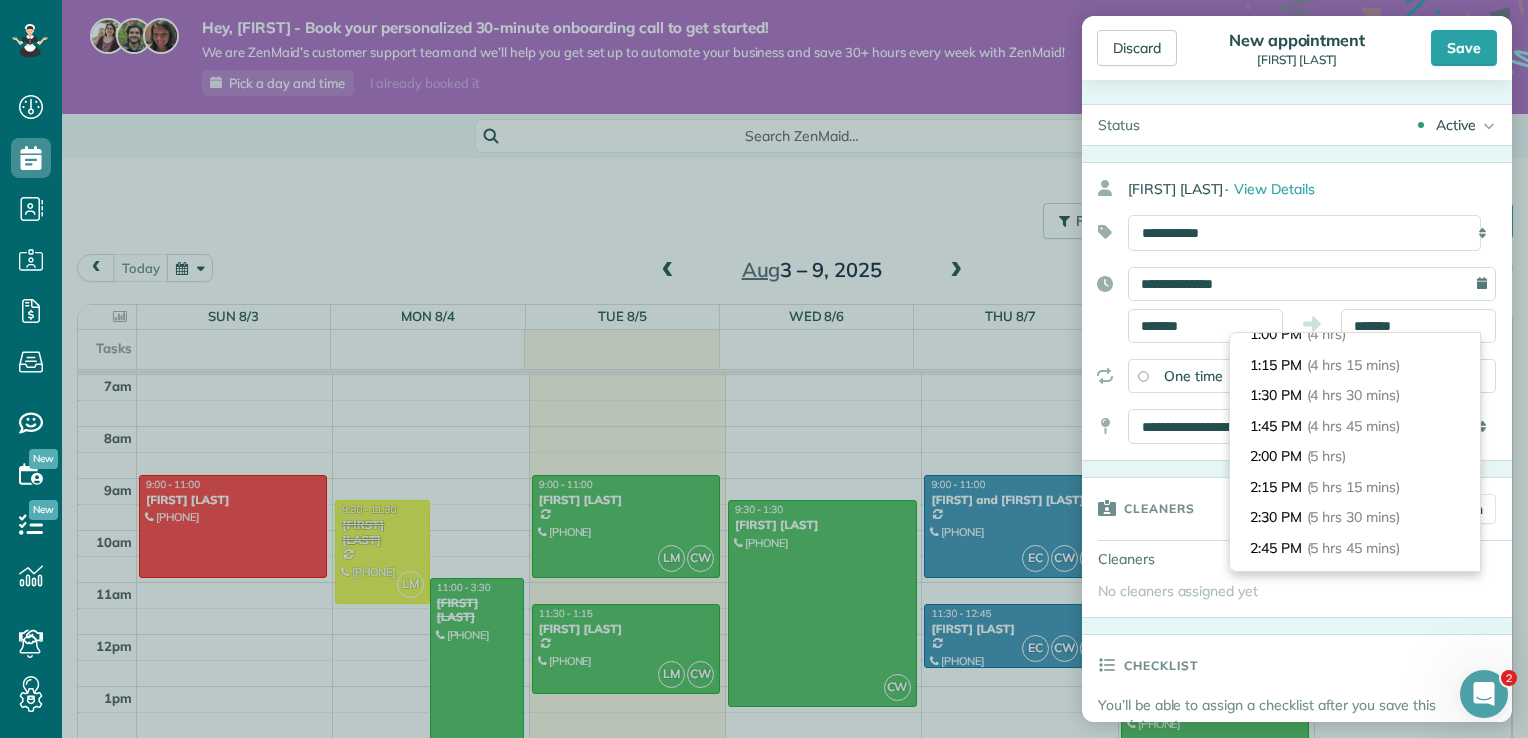 scroll, scrollTop: 462, scrollLeft: 0, axis: vertical 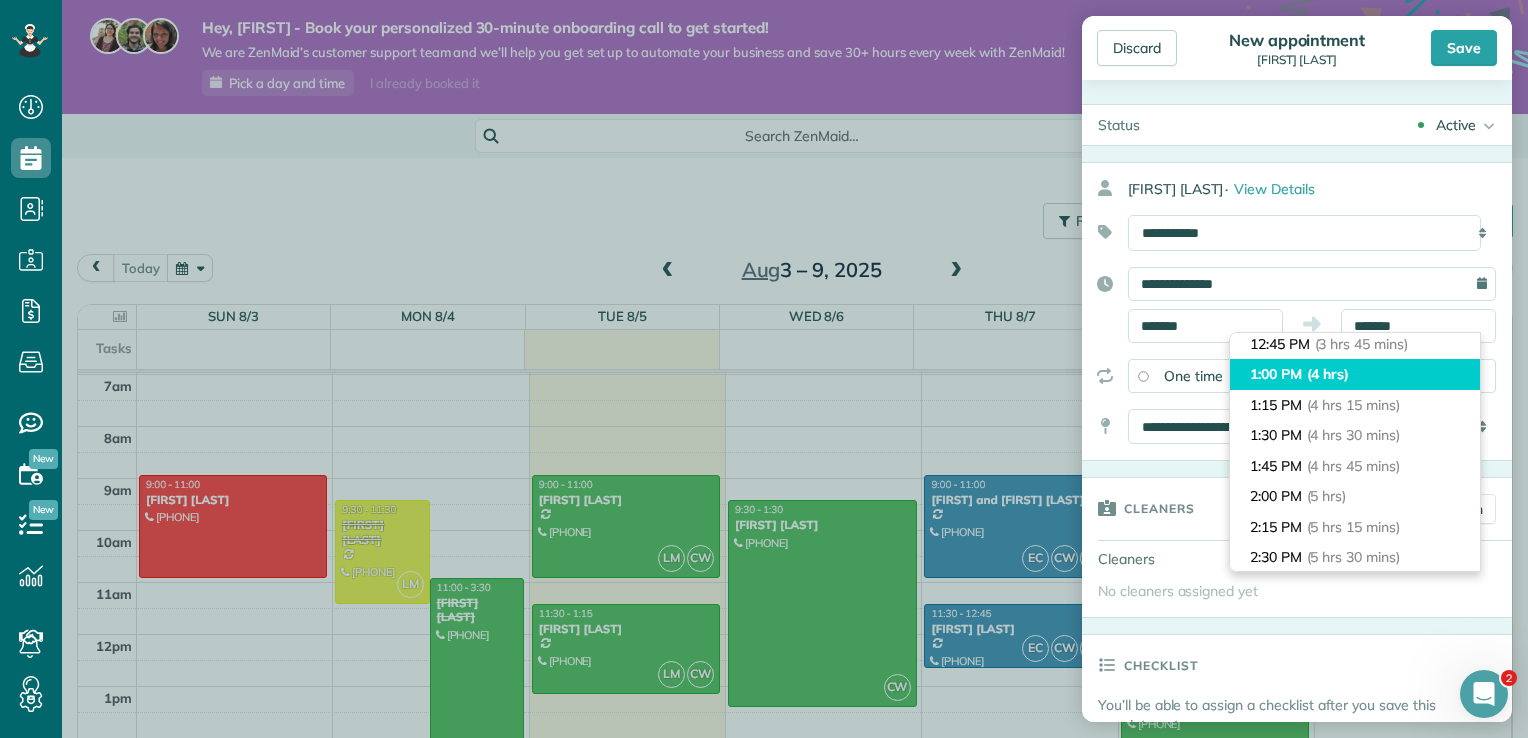 type on "*******" 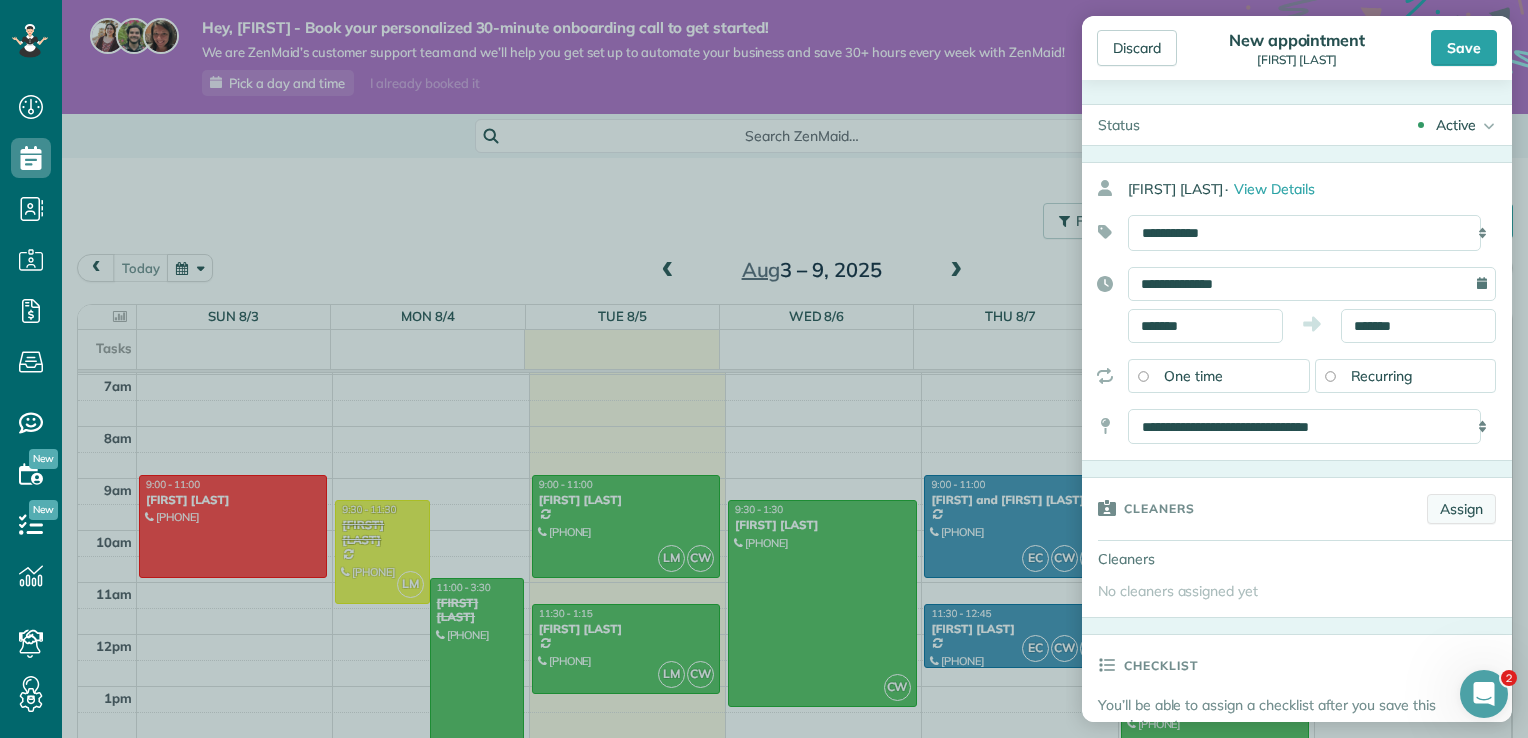 click on "Assign" at bounding box center [1461, 509] 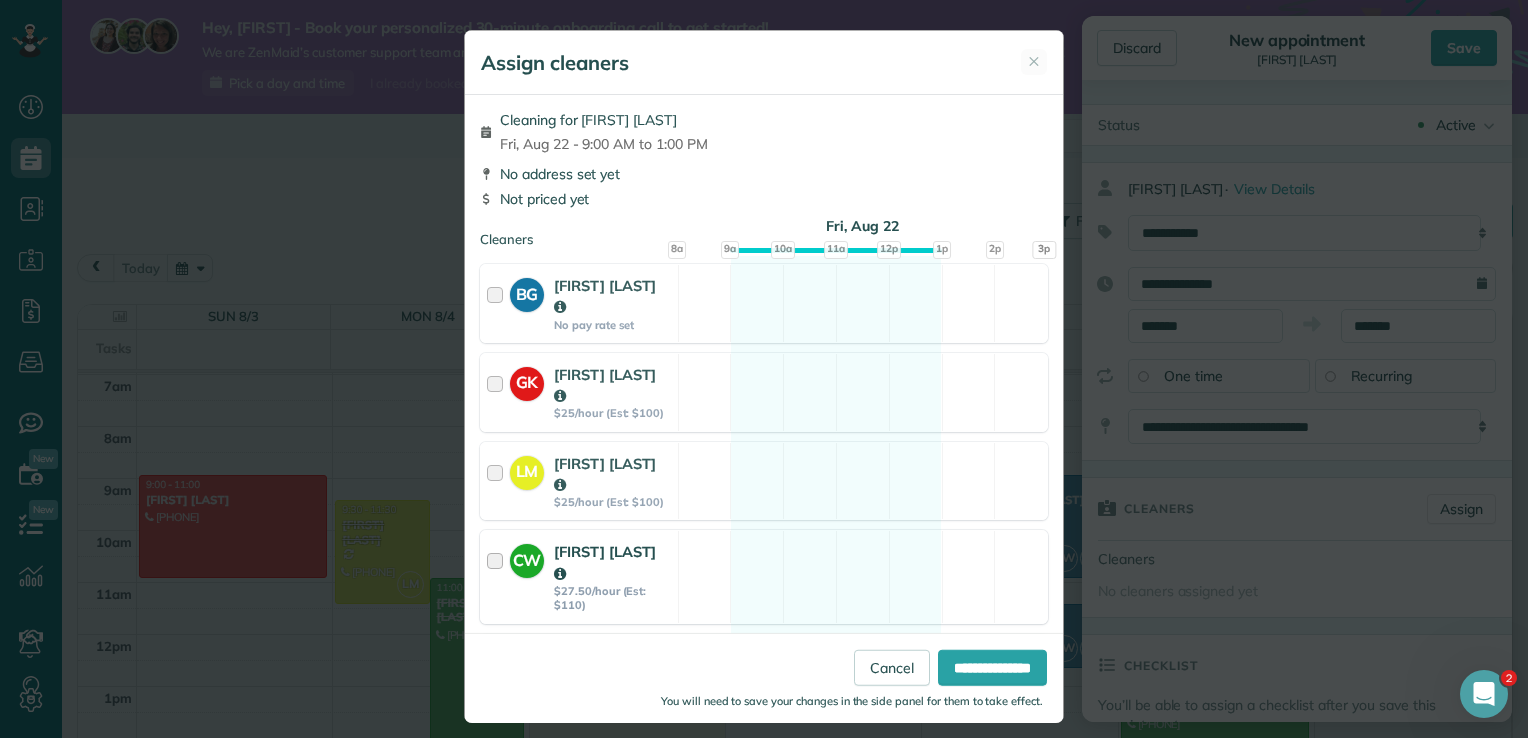 click at bounding box center (498, 576) 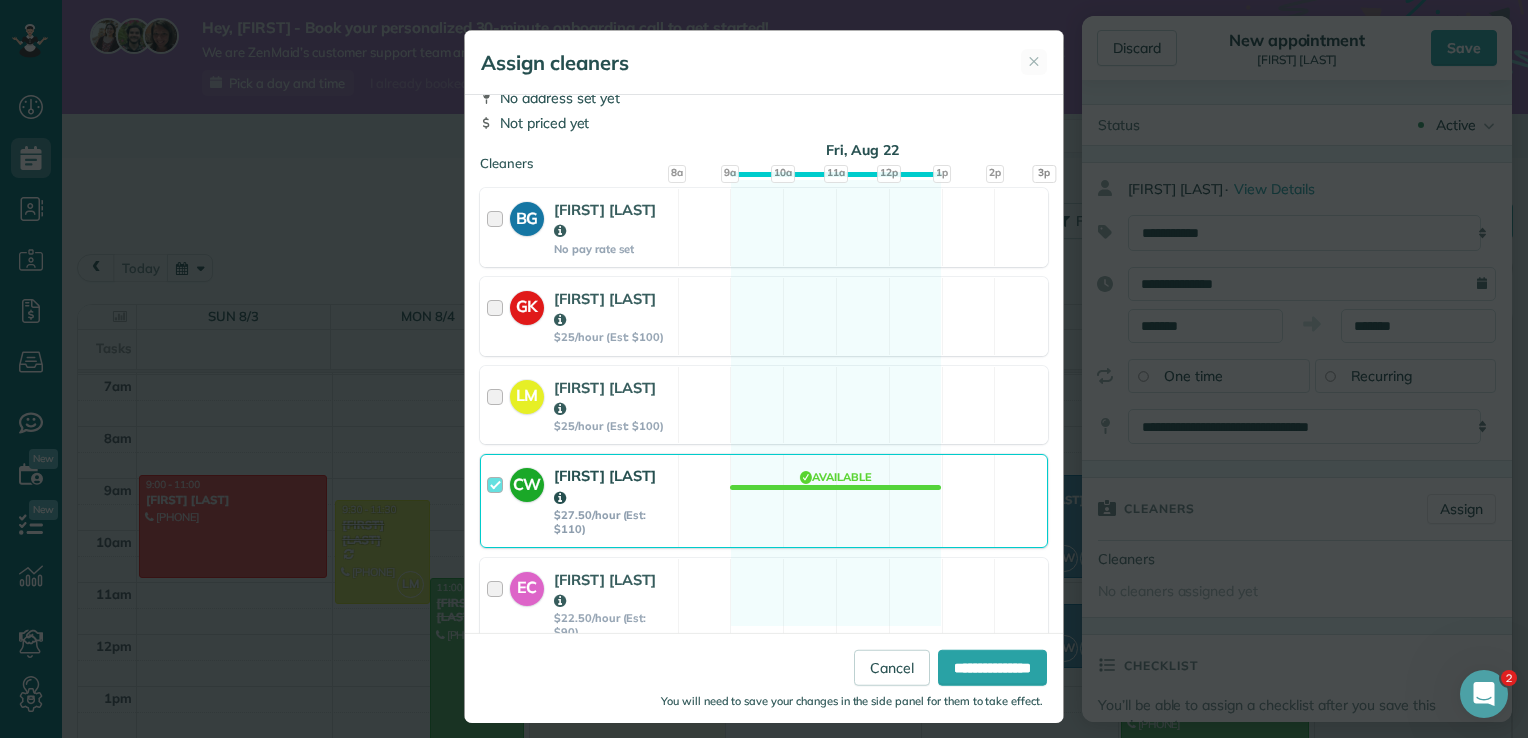 scroll, scrollTop: 79, scrollLeft: 0, axis: vertical 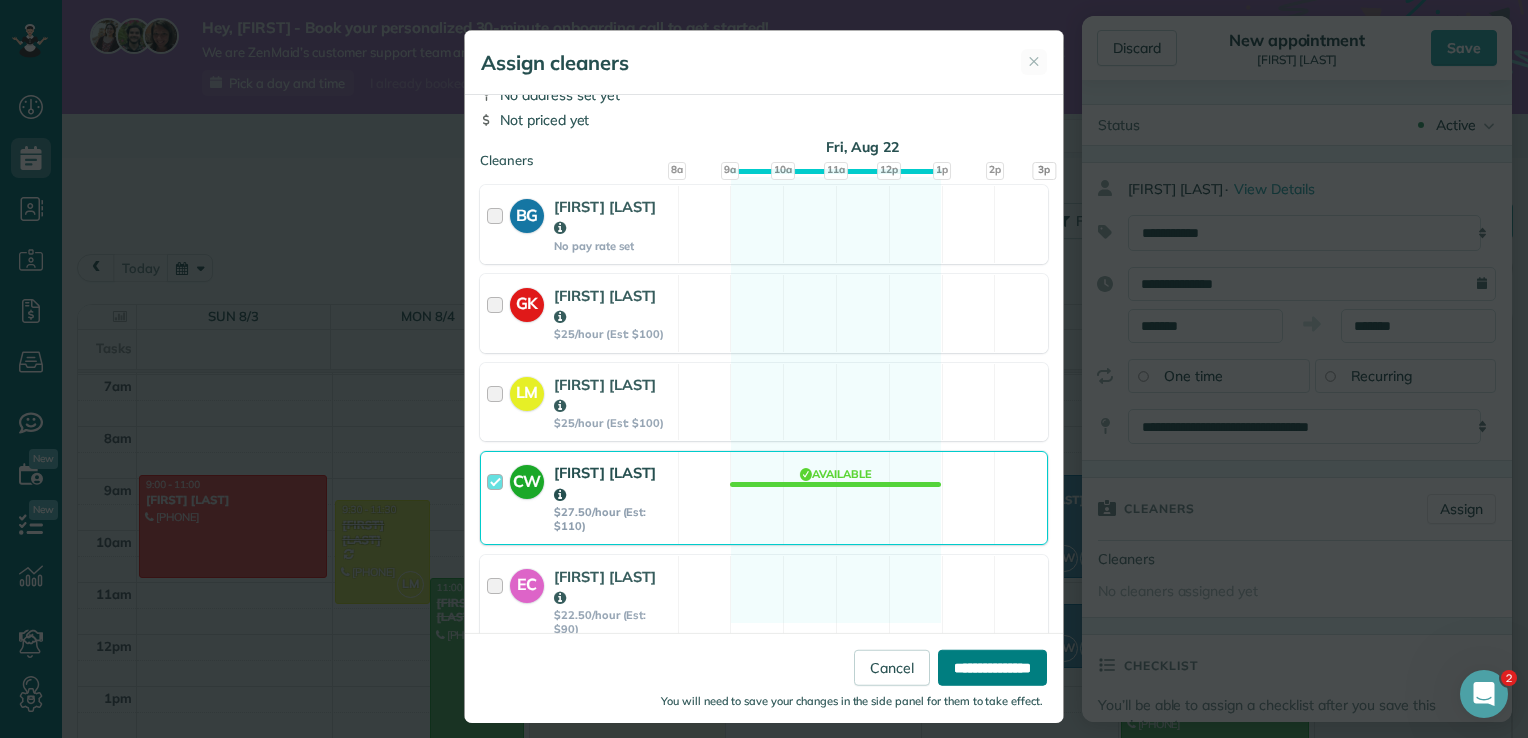 click on "**********" at bounding box center (992, 667) 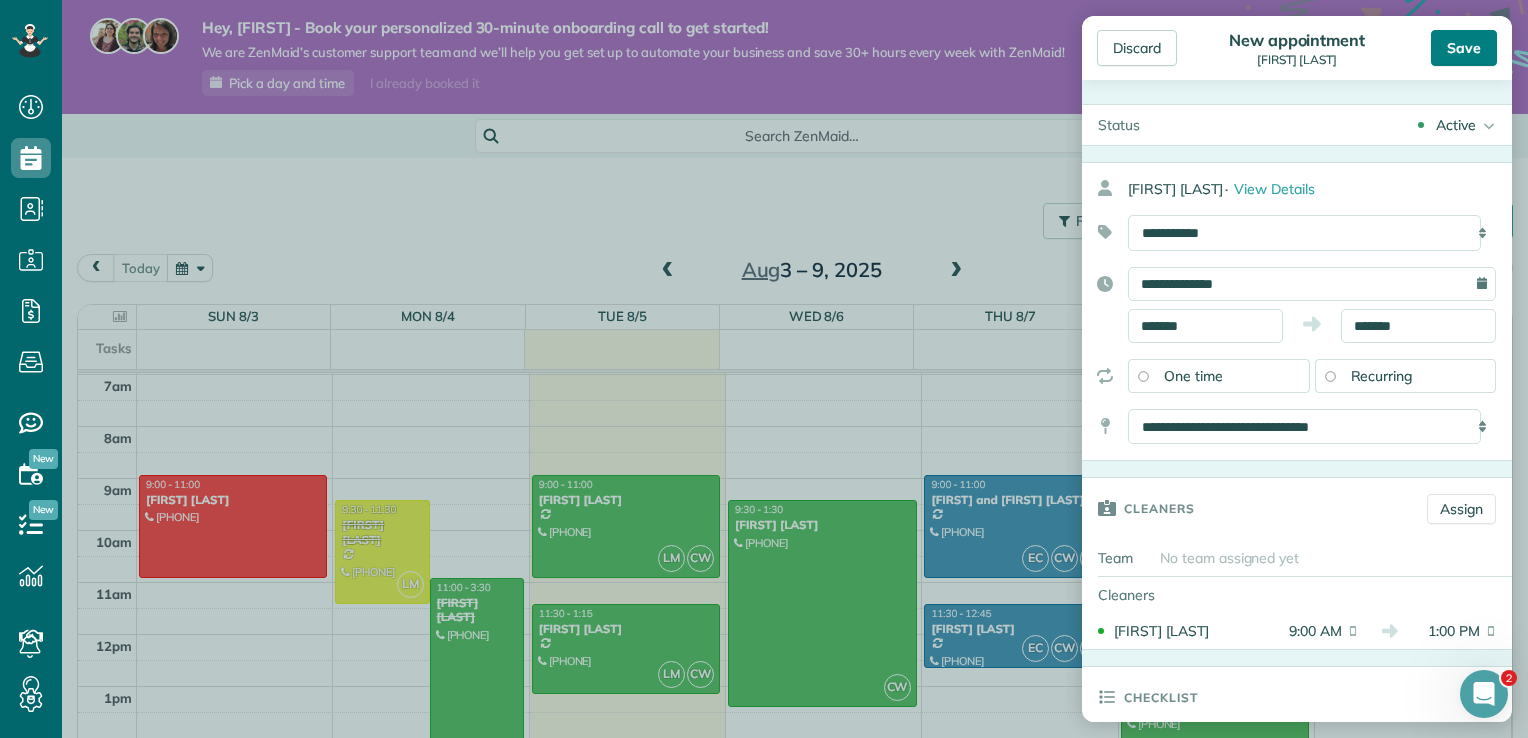 click on "Save" at bounding box center [1464, 48] 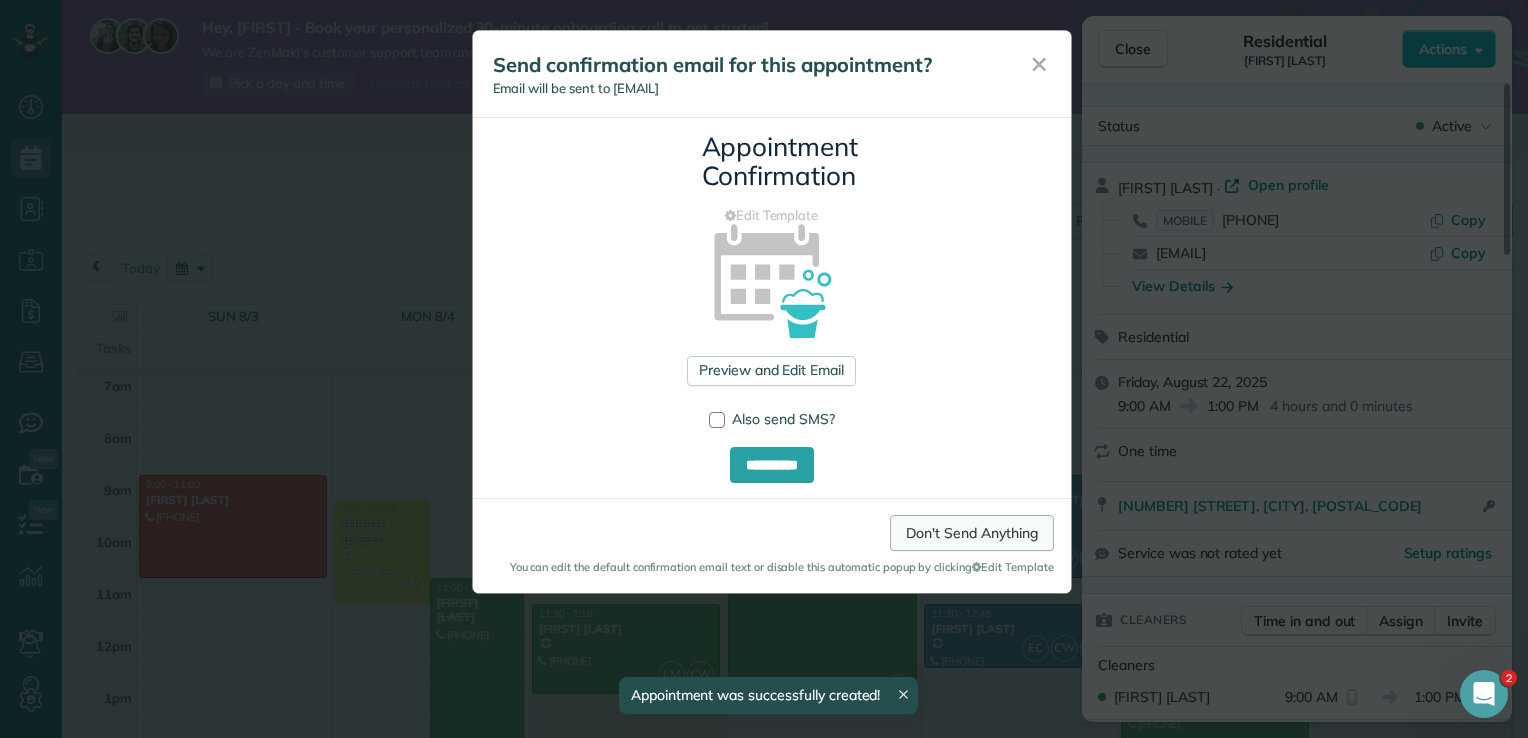 click on "Don't Send Anything" at bounding box center (971, 533) 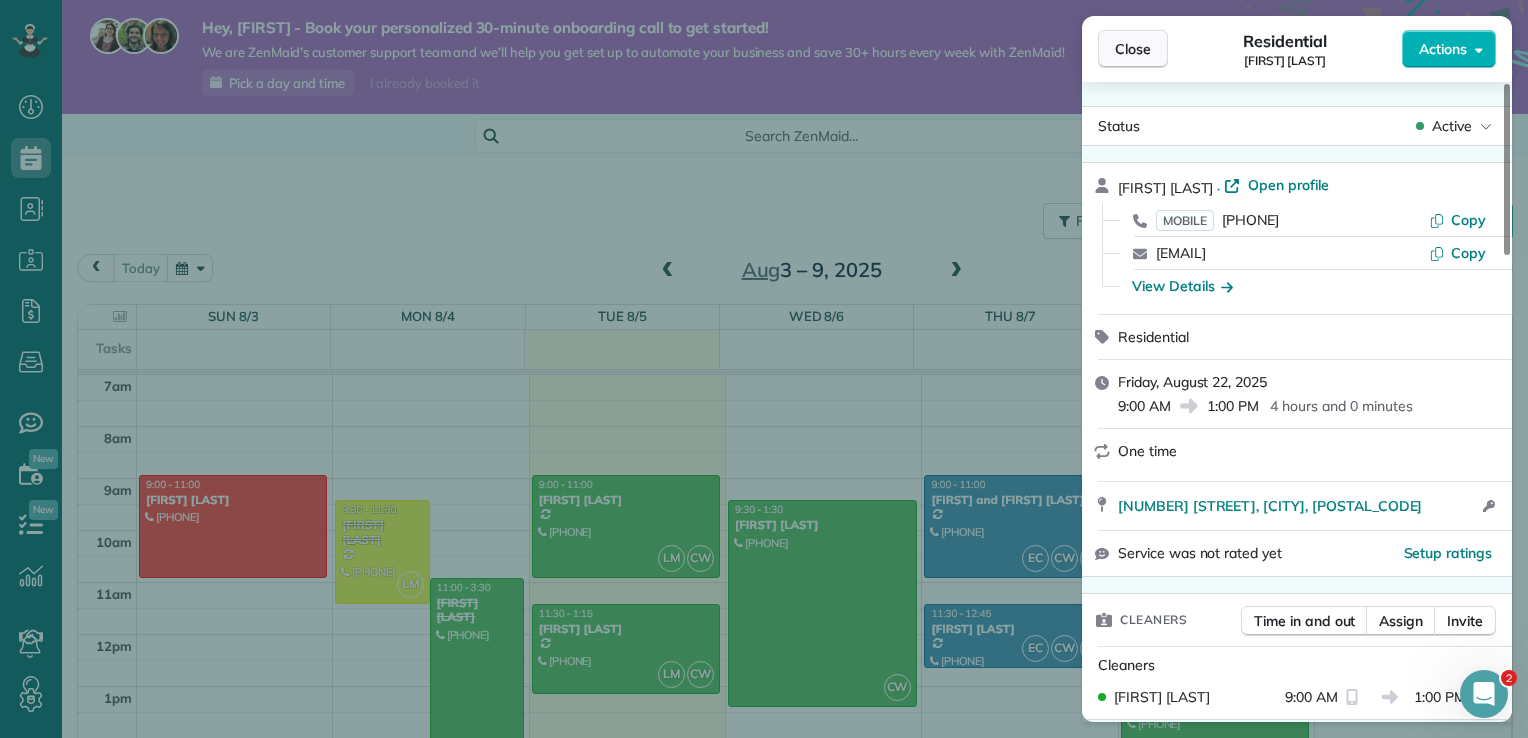 click on "Close" at bounding box center [1133, 49] 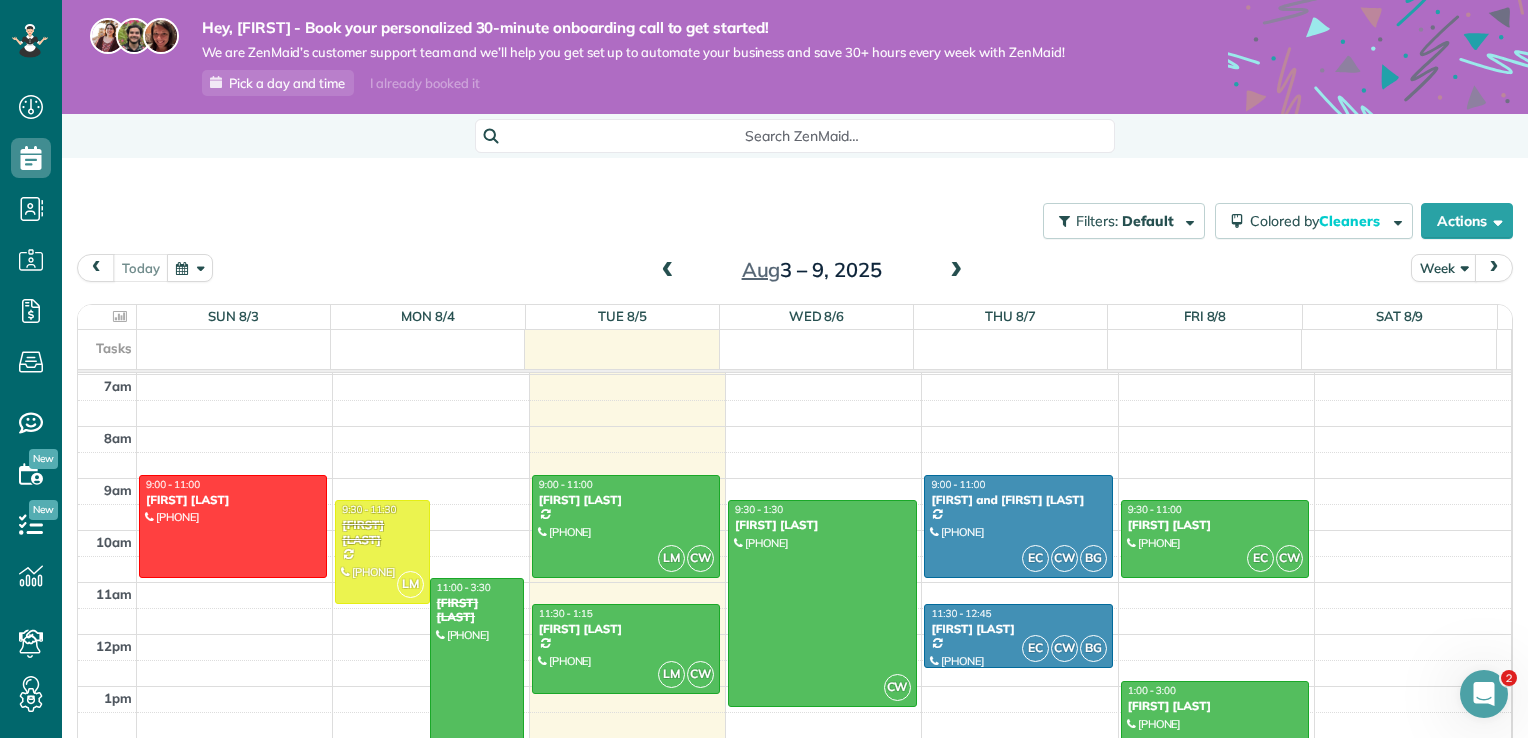 click at bounding box center (956, 271) 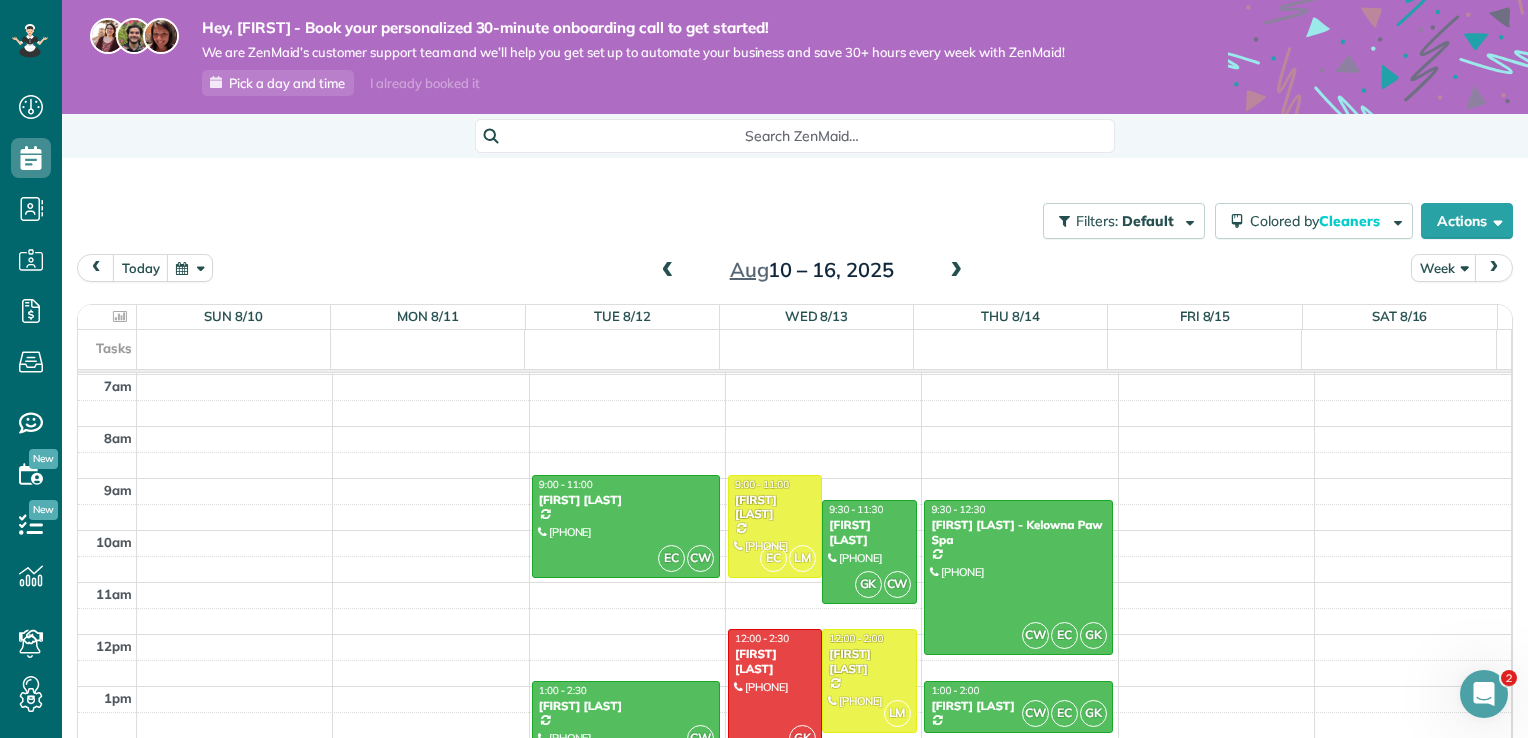 click at bounding box center [956, 271] 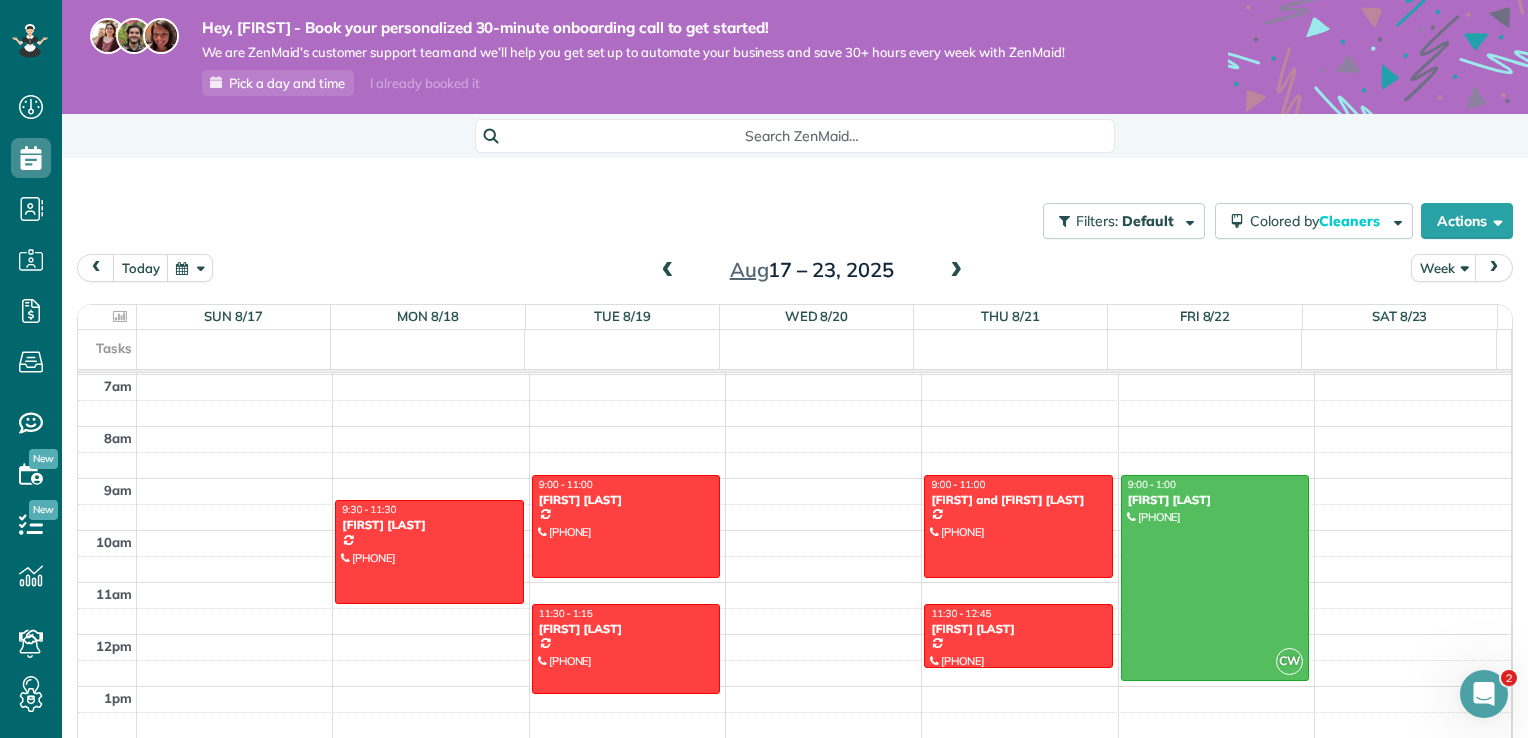 click at bounding box center (956, 271) 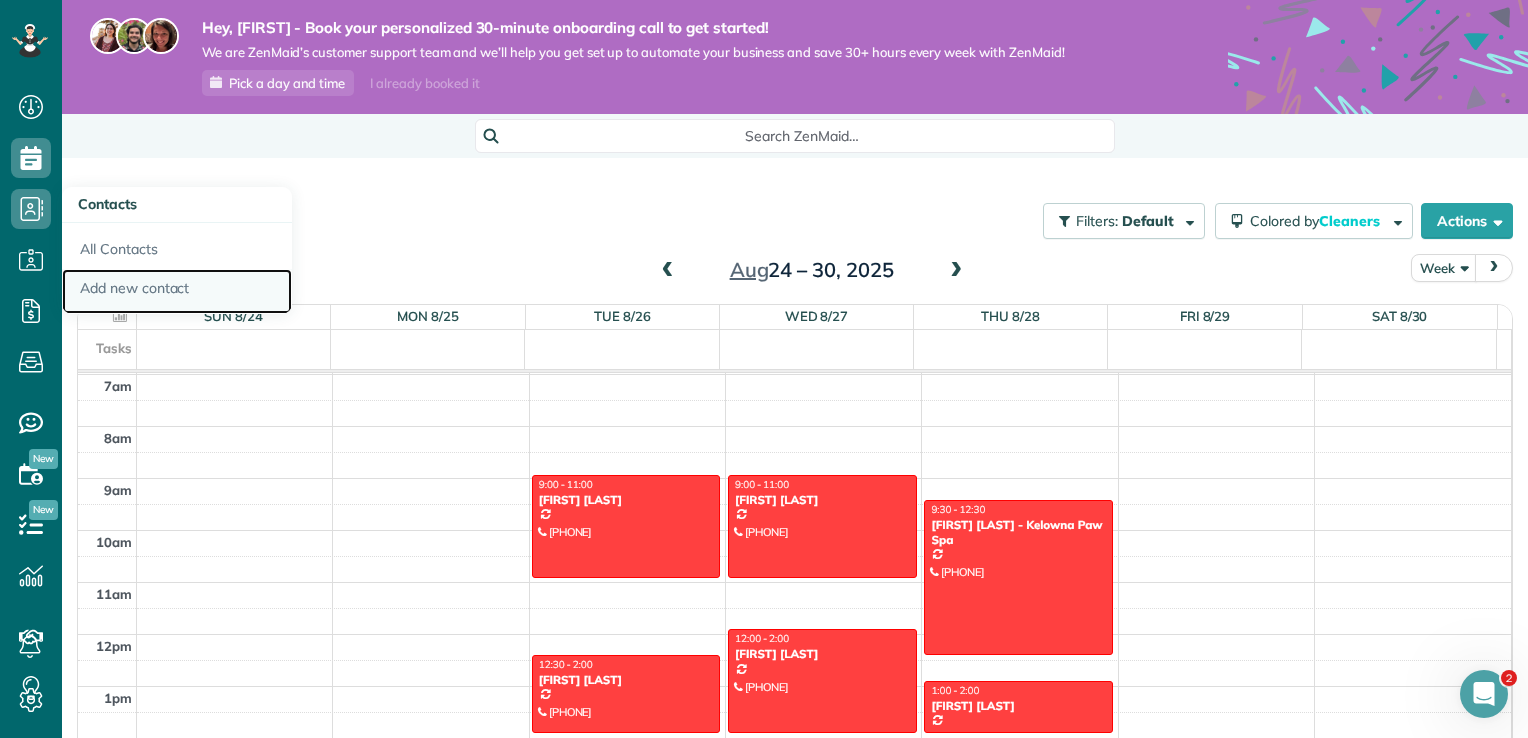 click on "Add new contact" at bounding box center [177, 292] 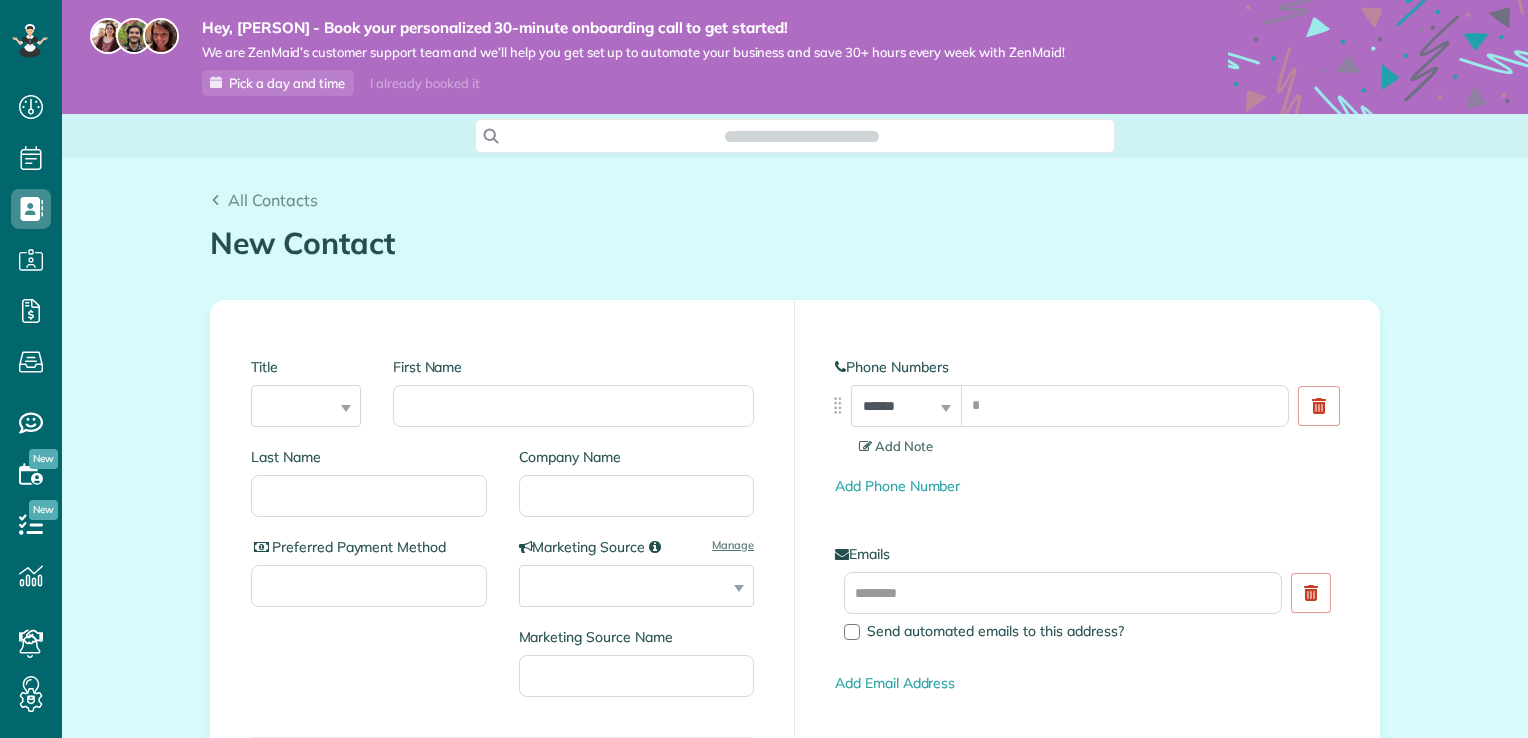scroll, scrollTop: 0, scrollLeft: 0, axis: both 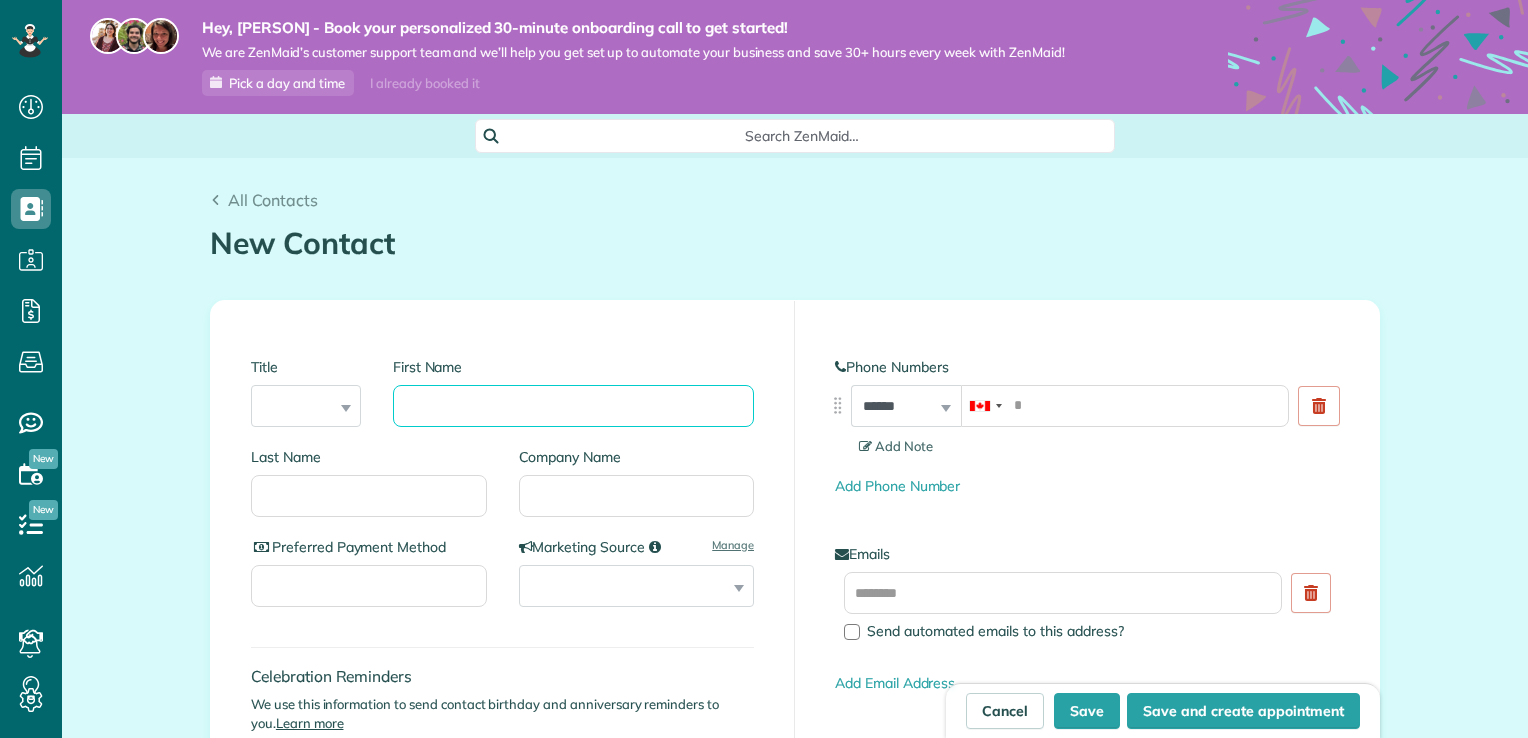 click on "First Name" at bounding box center [573, 406] 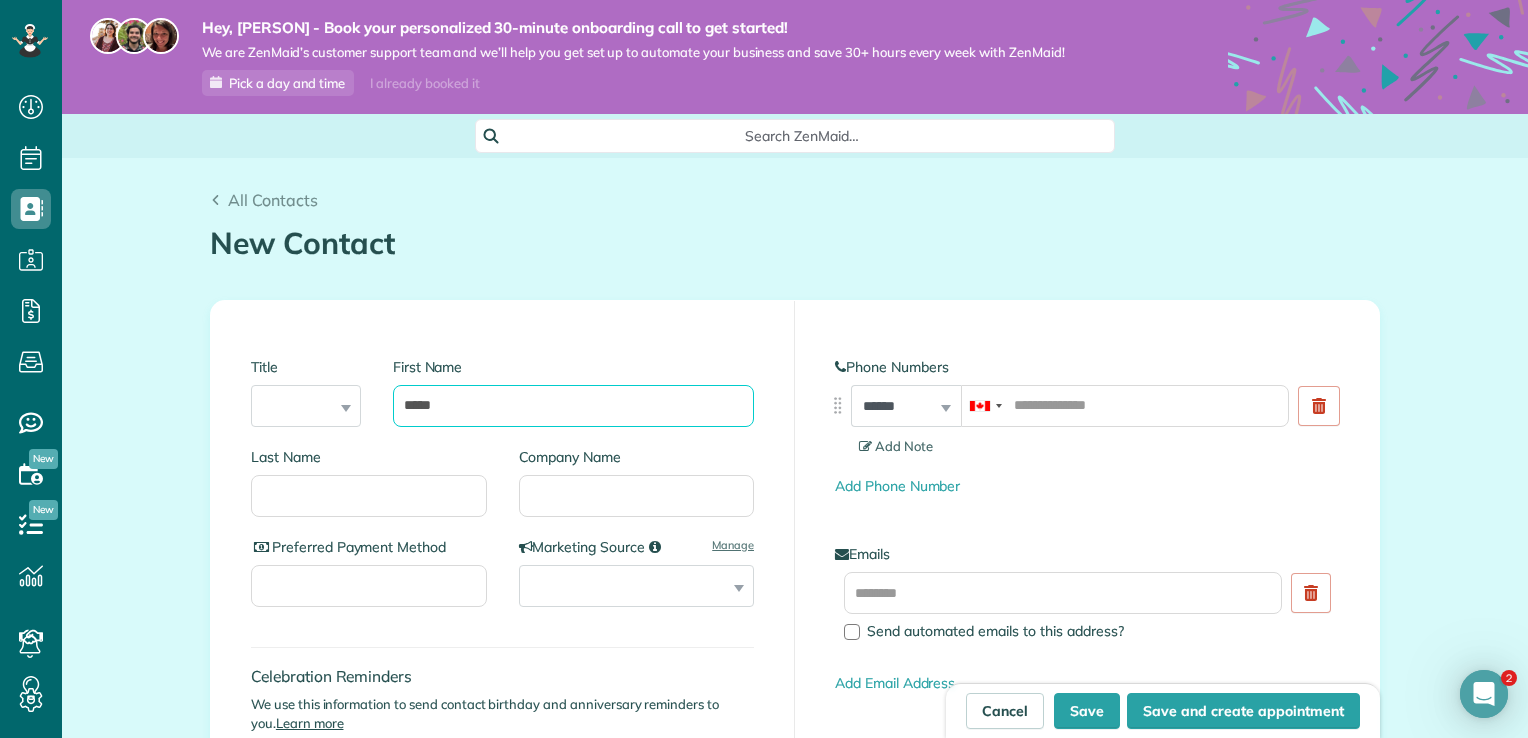 scroll, scrollTop: 0, scrollLeft: 0, axis: both 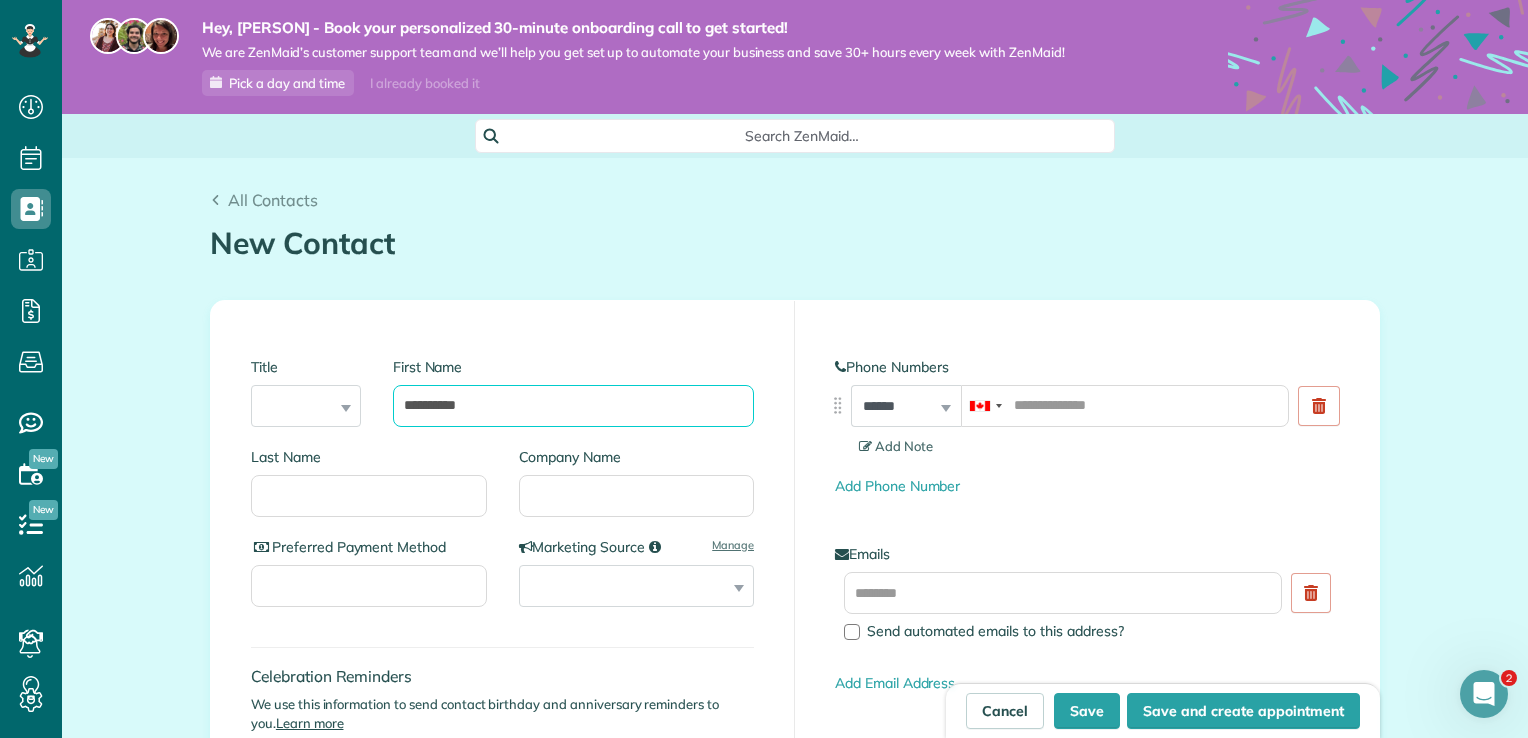 type on "**********" 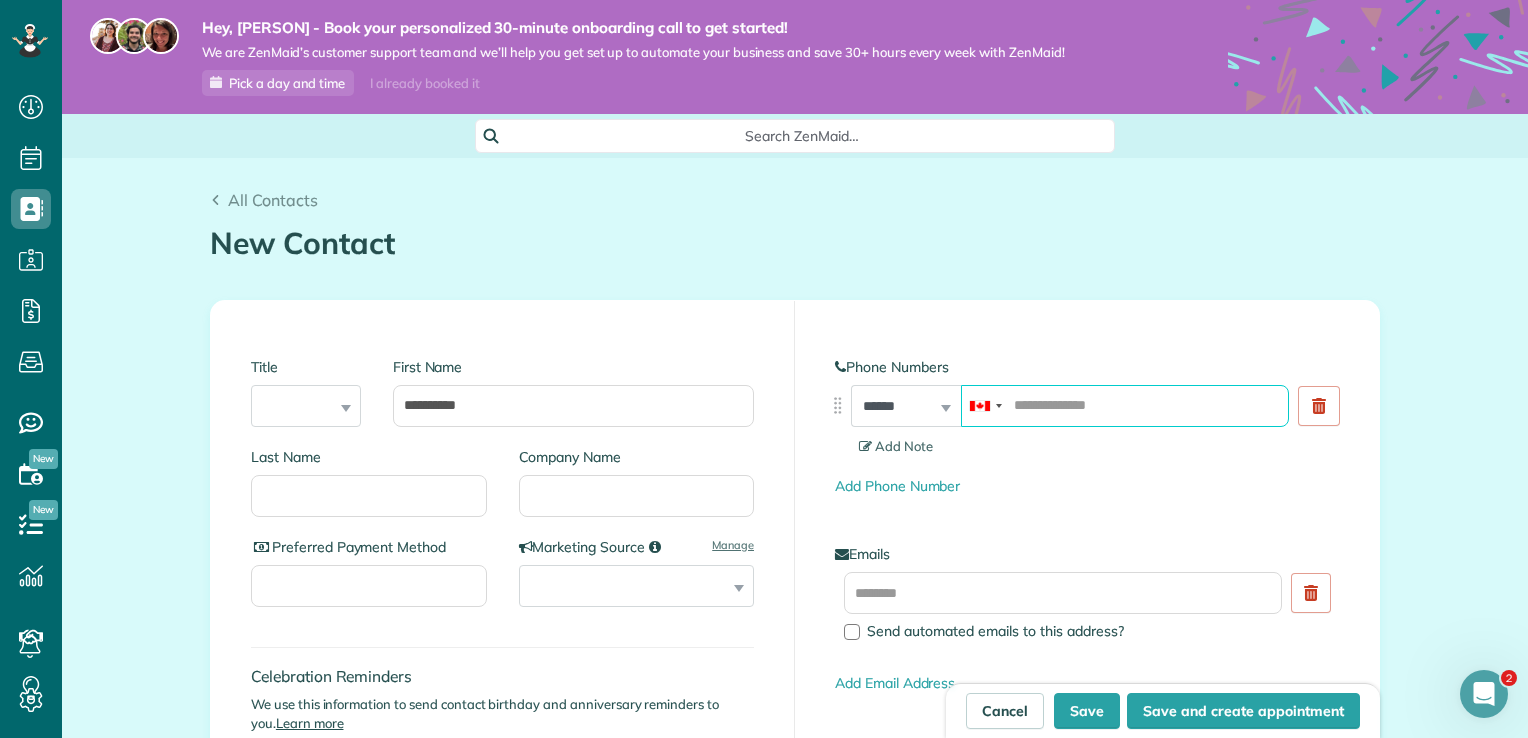 click at bounding box center [1125, 406] 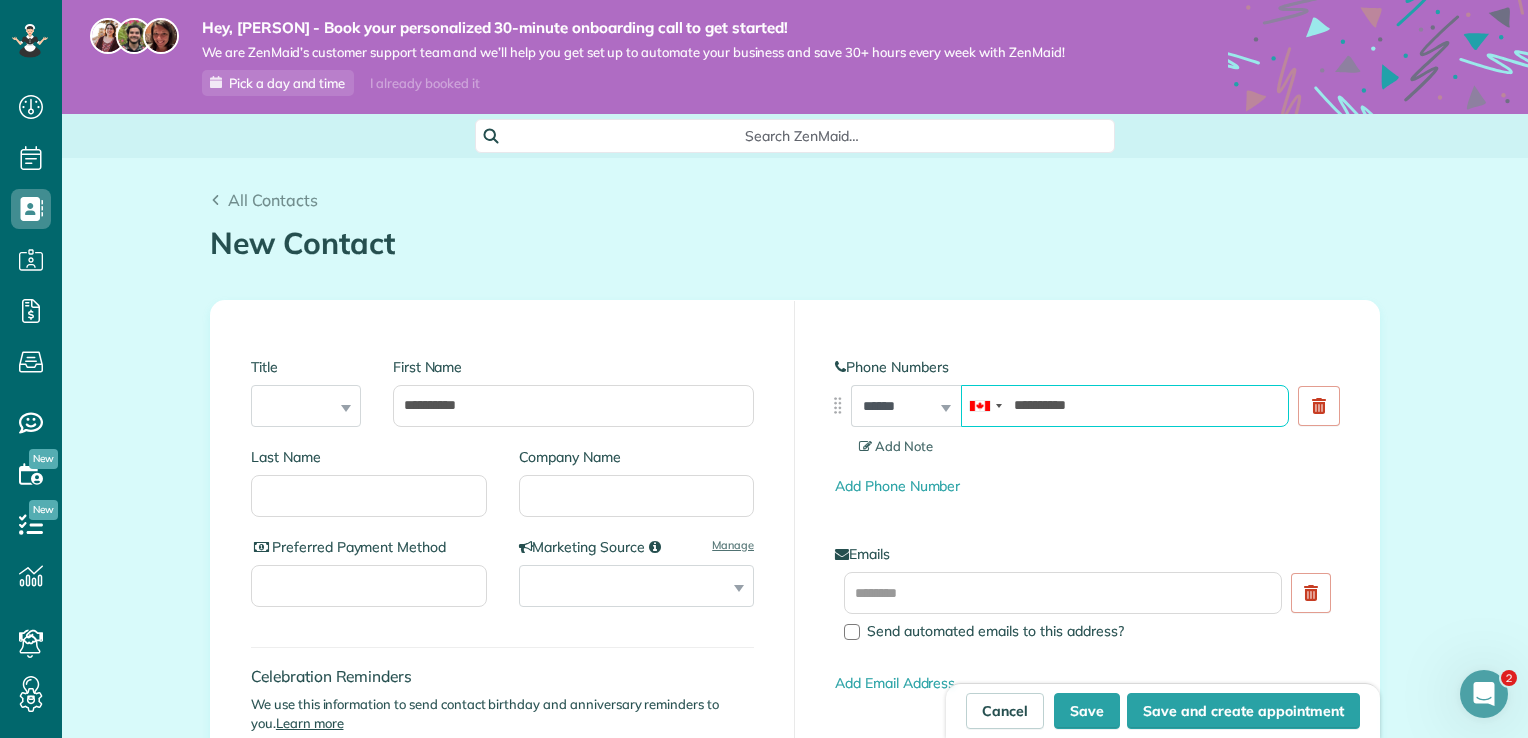 type on "**********" 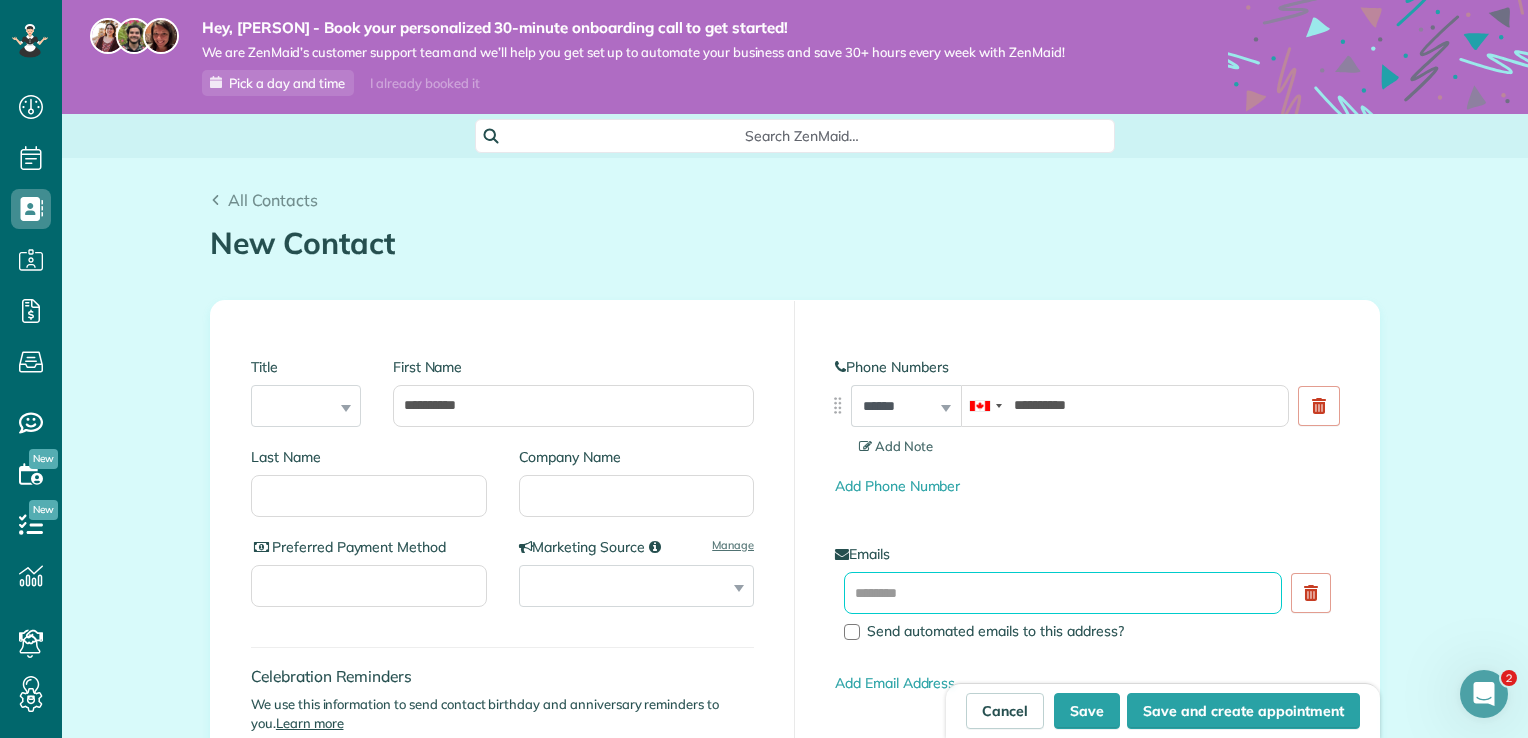 click at bounding box center (1063, 593) 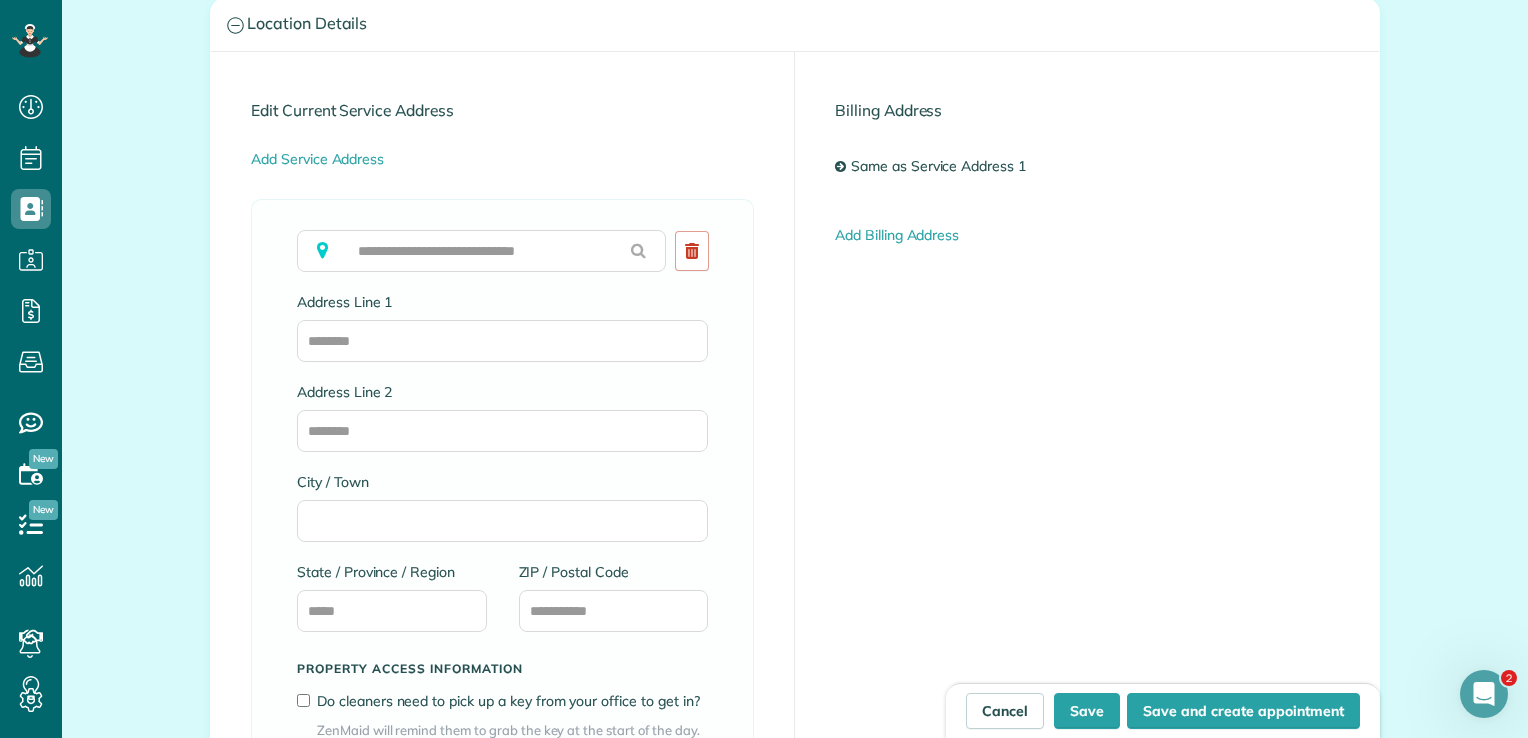 scroll, scrollTop: 1047, scrollLeft: 0, axis: vertical 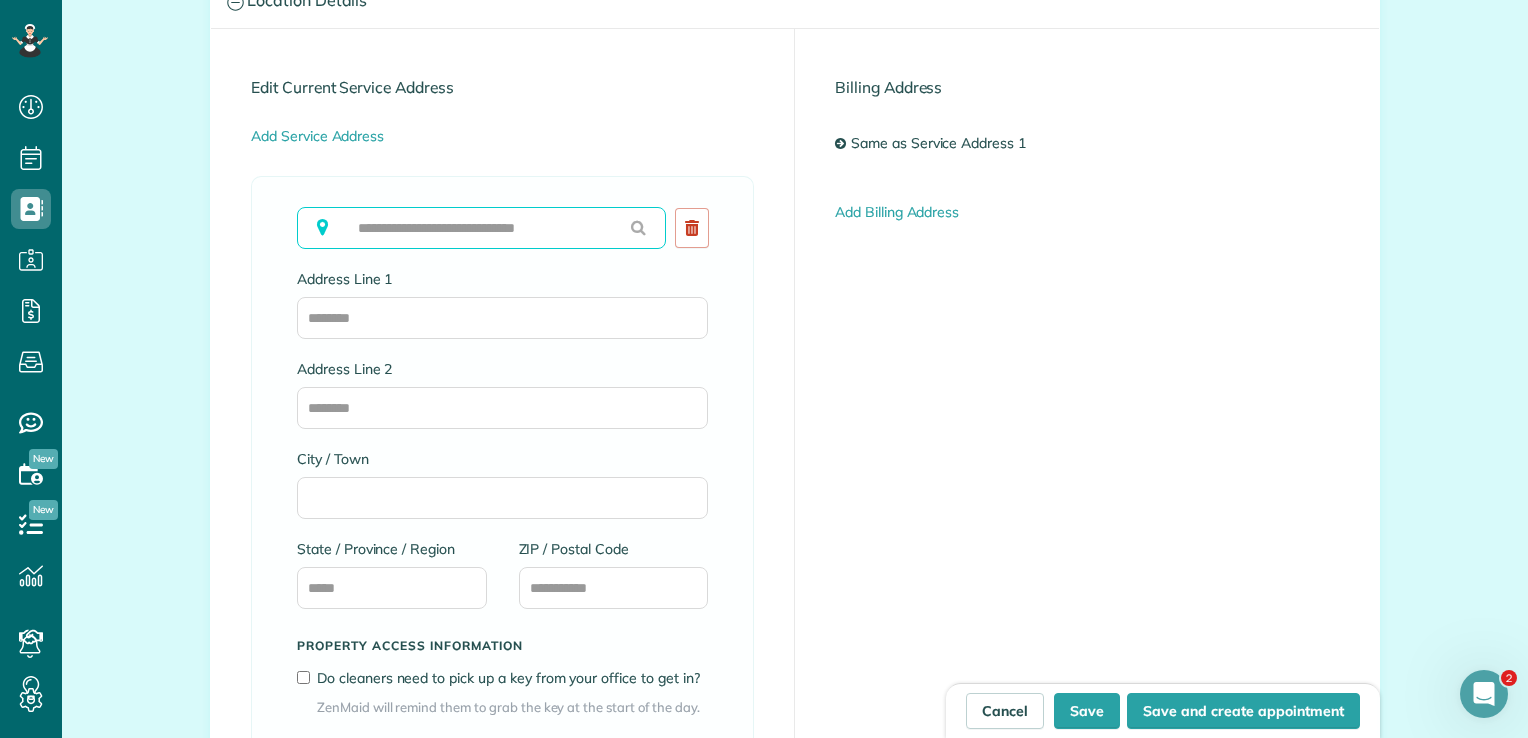click at bounding box center (481, 228) 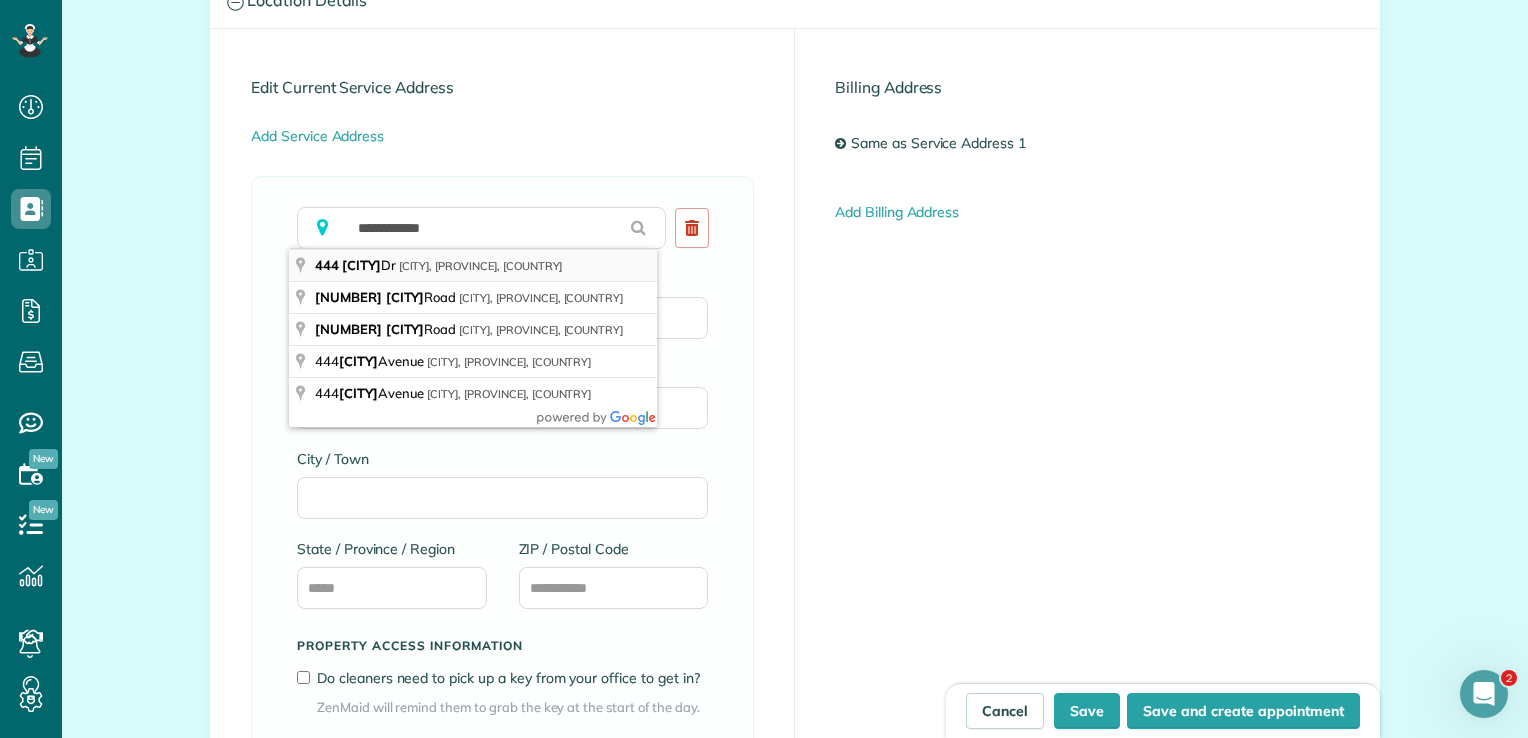 type on "**********" 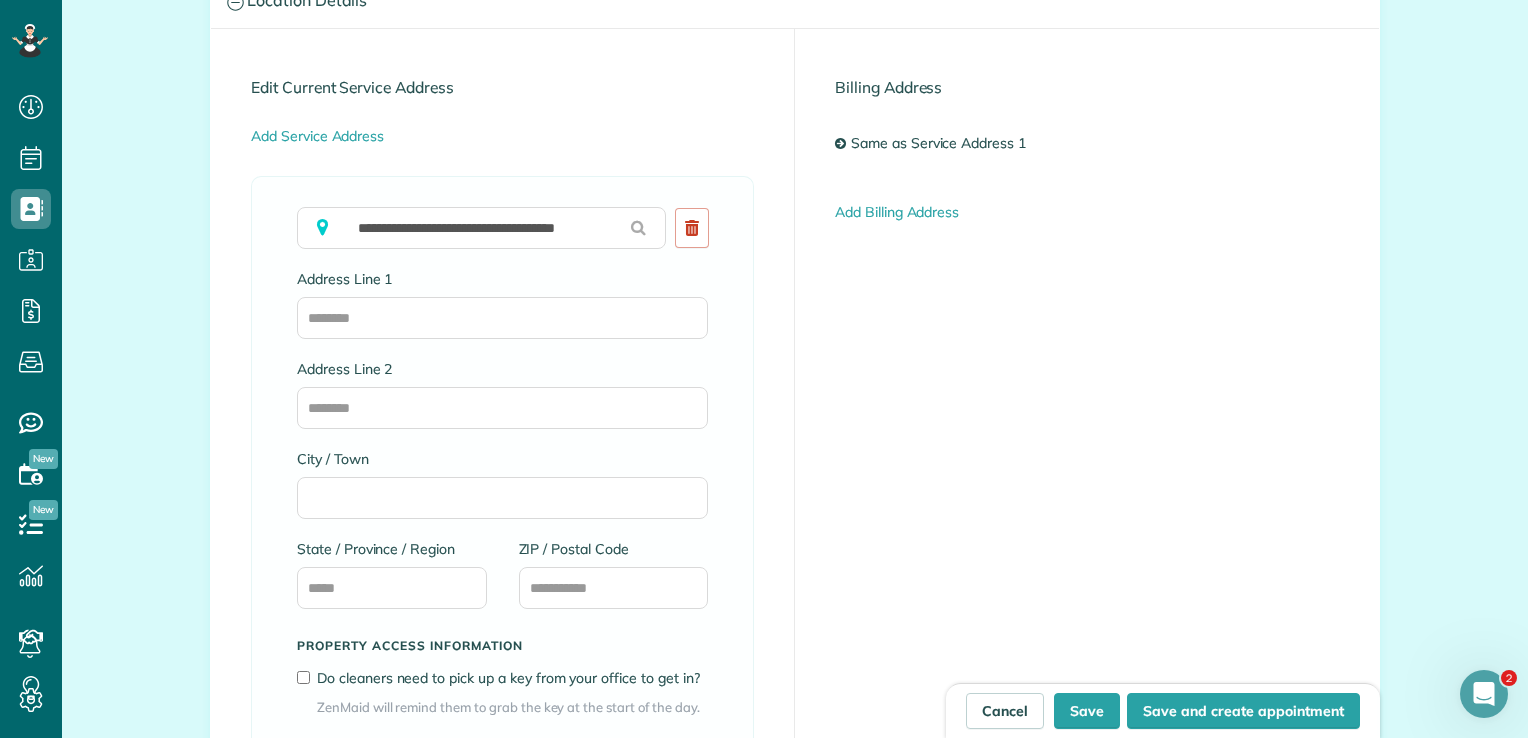type on "**********" 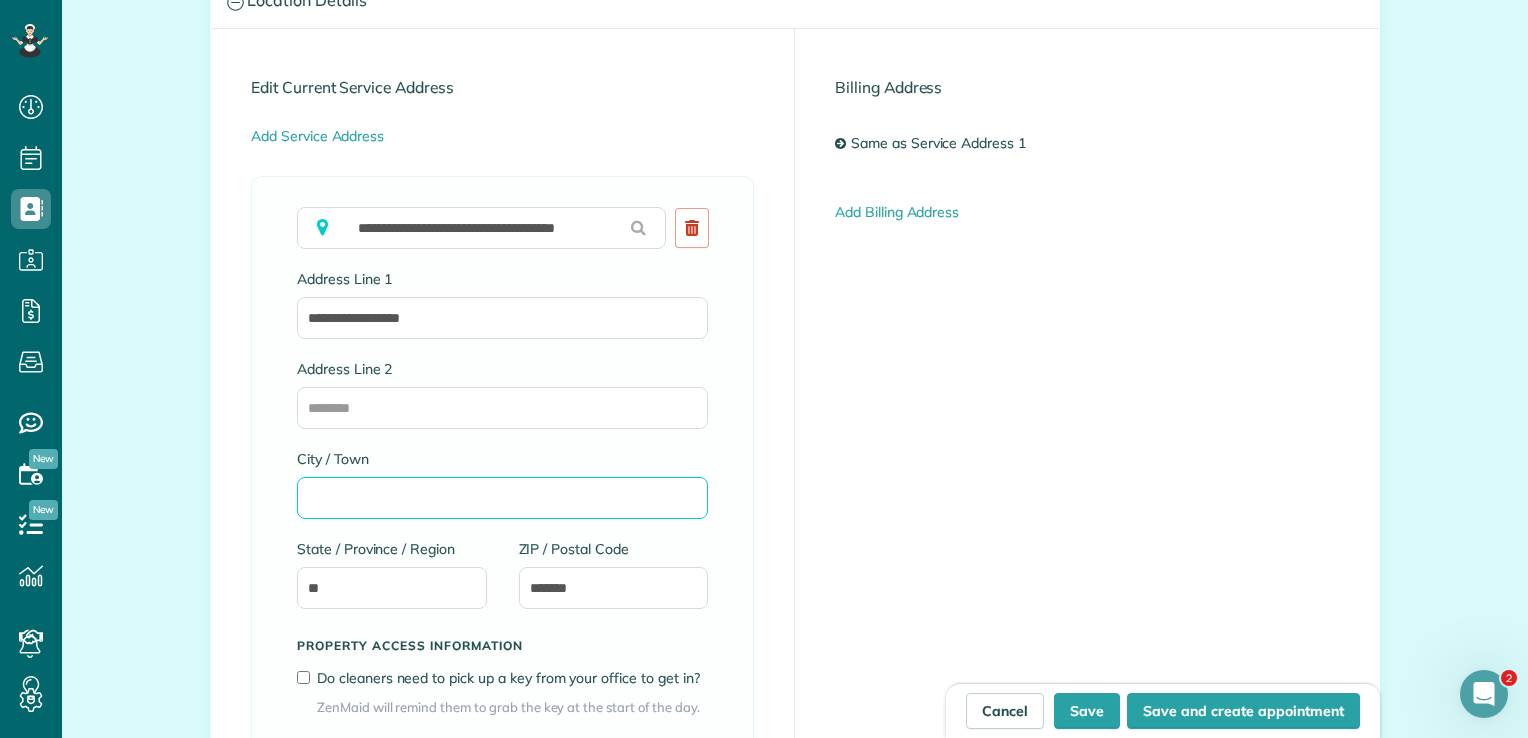 click on "City / Town" at bounding box center (502, 498) 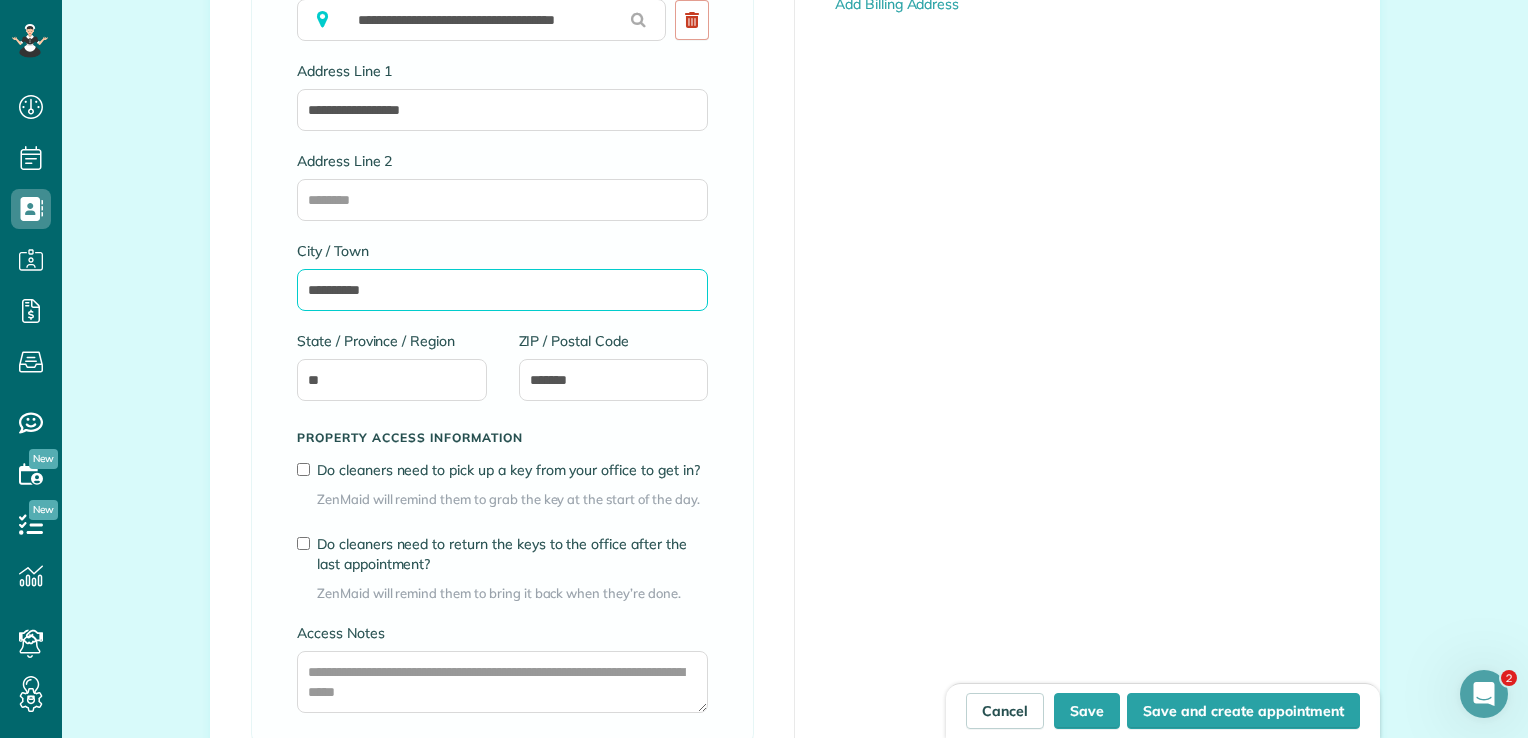 scroll, scrollTop: 1418, scrollLeft: 0, axis: vertical 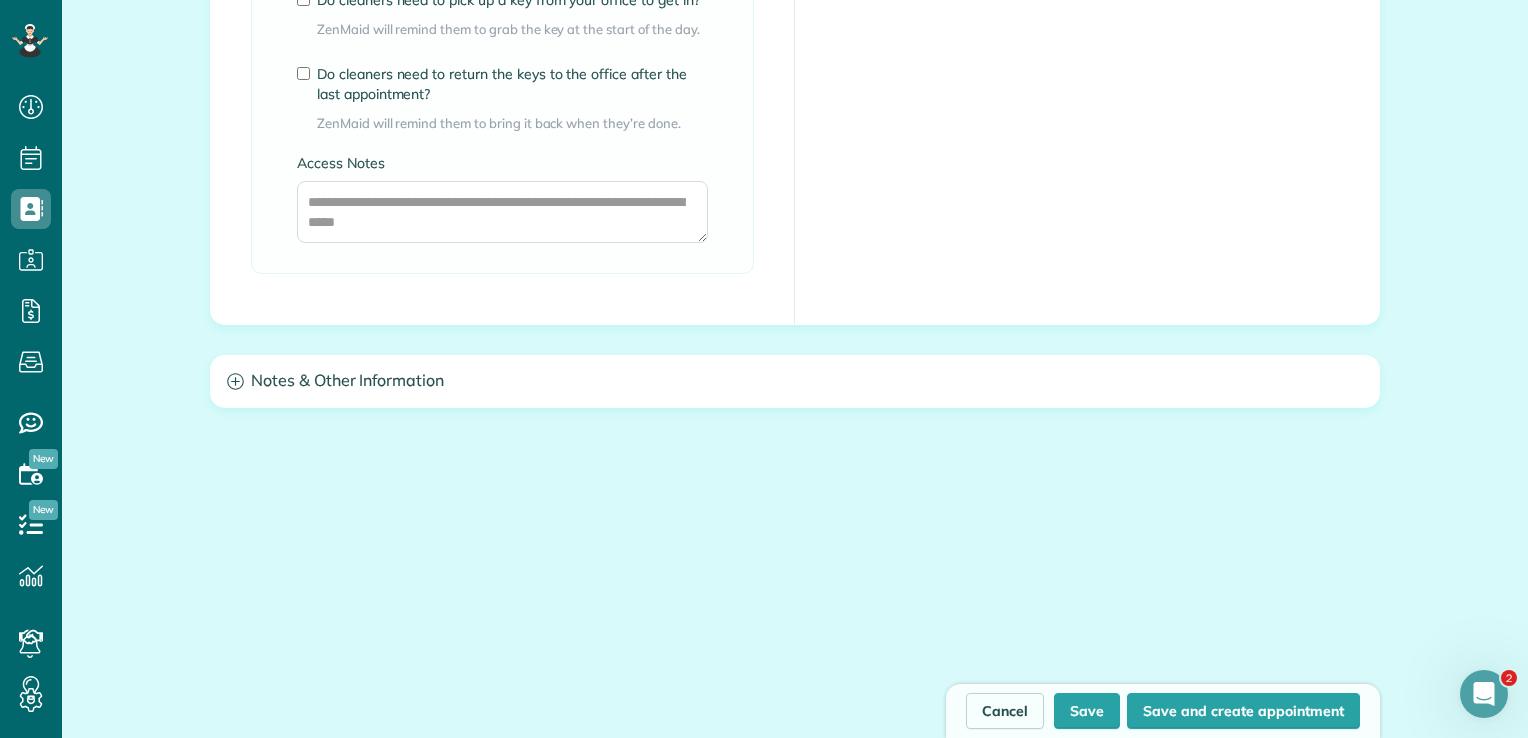 type on "**********" 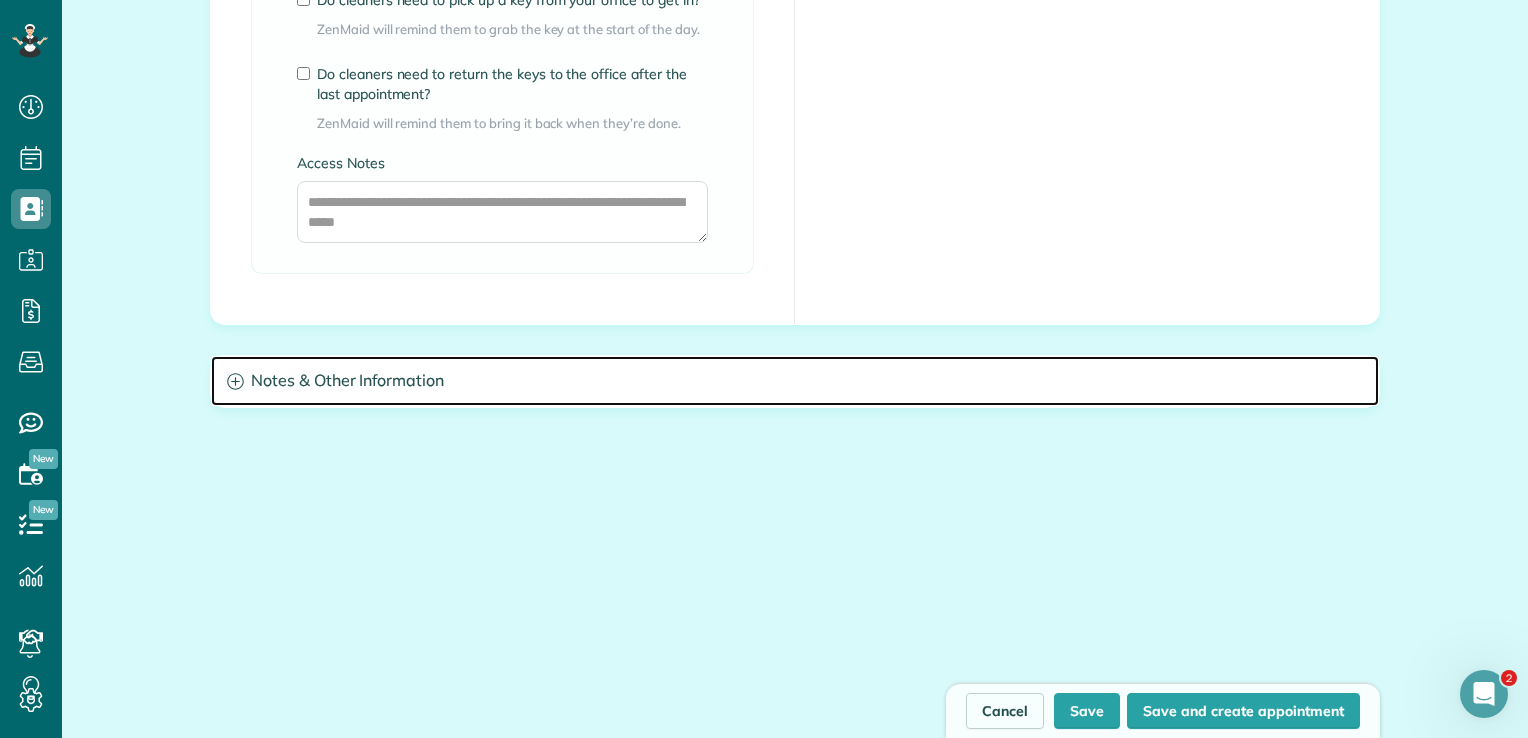 click on "Notes & Other Information" at bounding box center (795, 381) 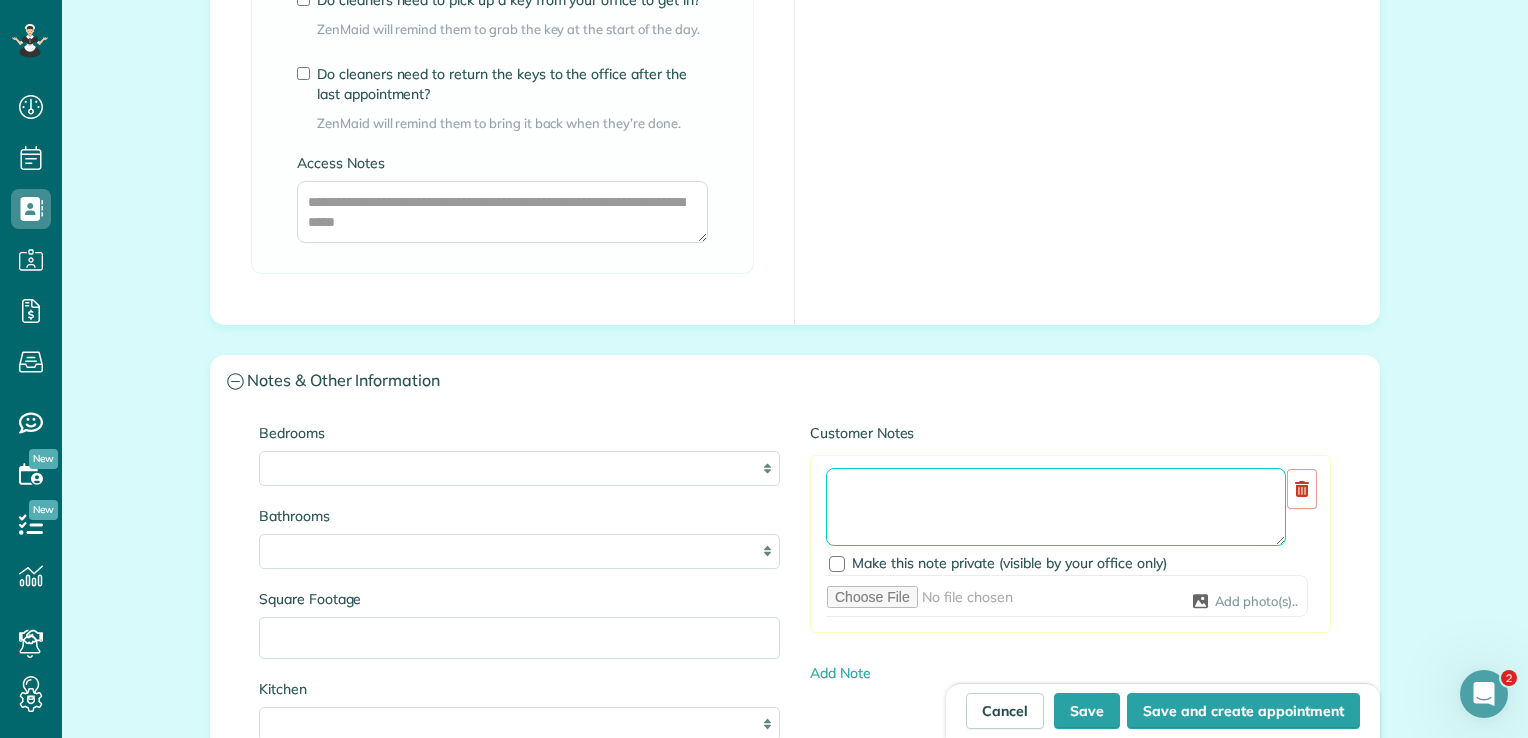 click at bounding box center [1056, 507] 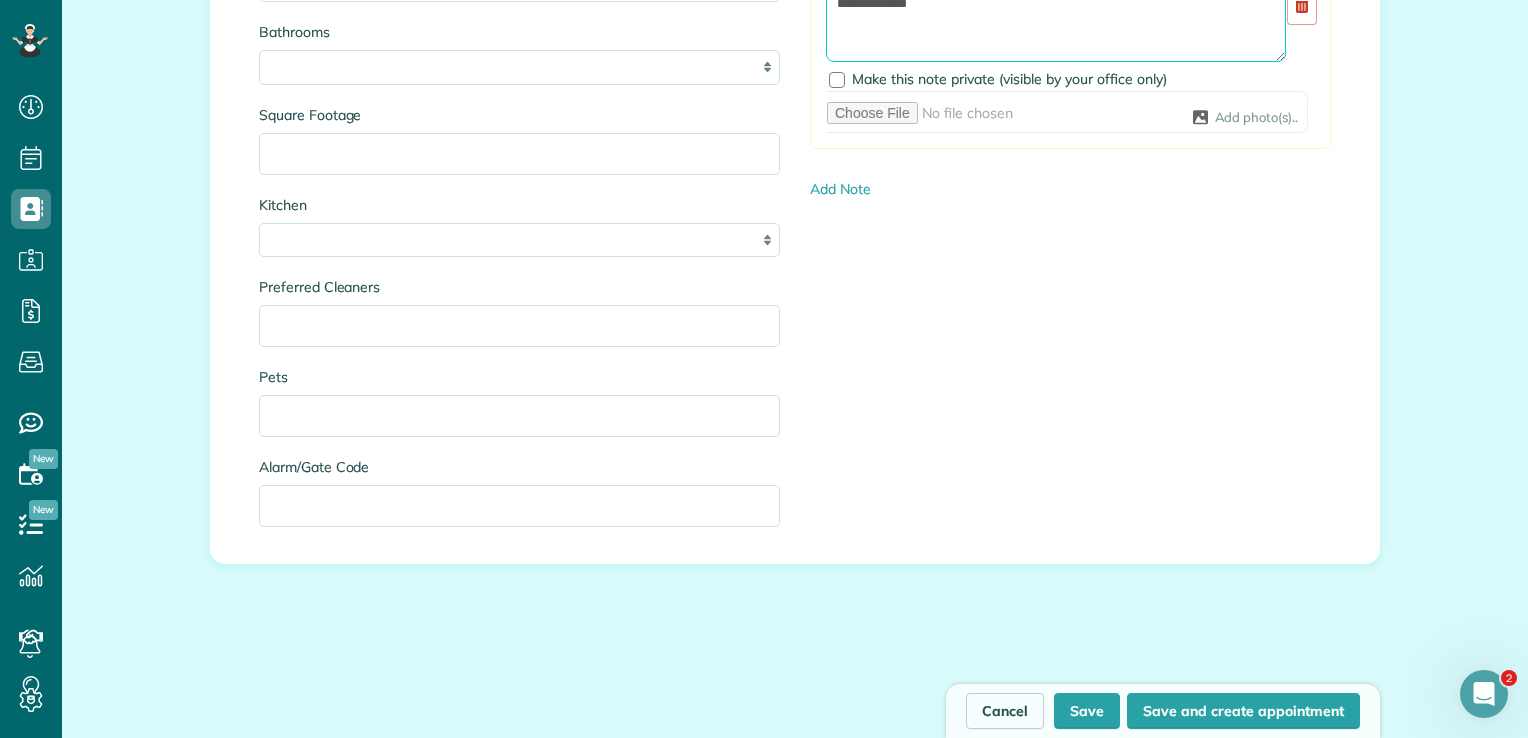 scroll, scrollTop: 2293, scrollLeft: 0, axis: vertical 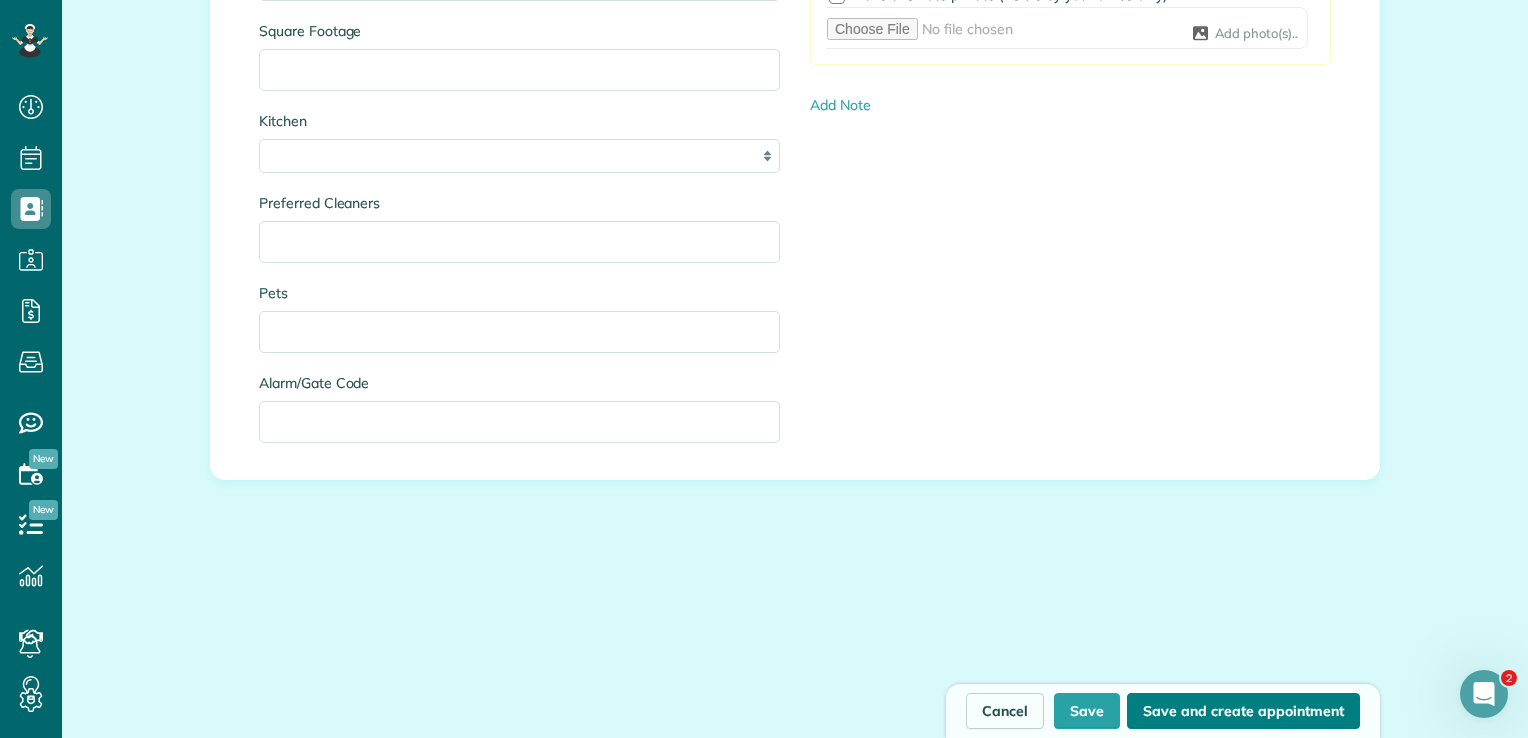type on "**********" 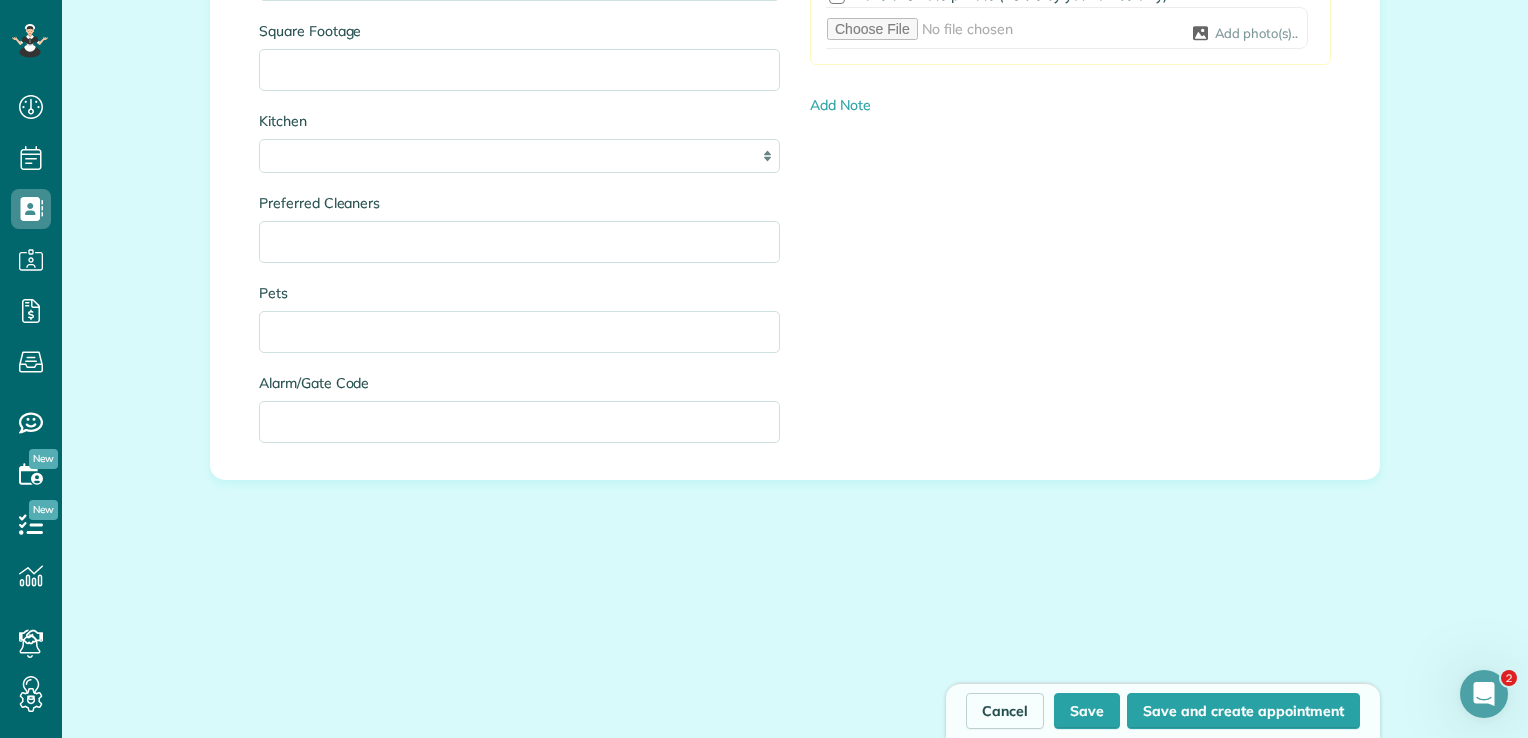 type on "**********" 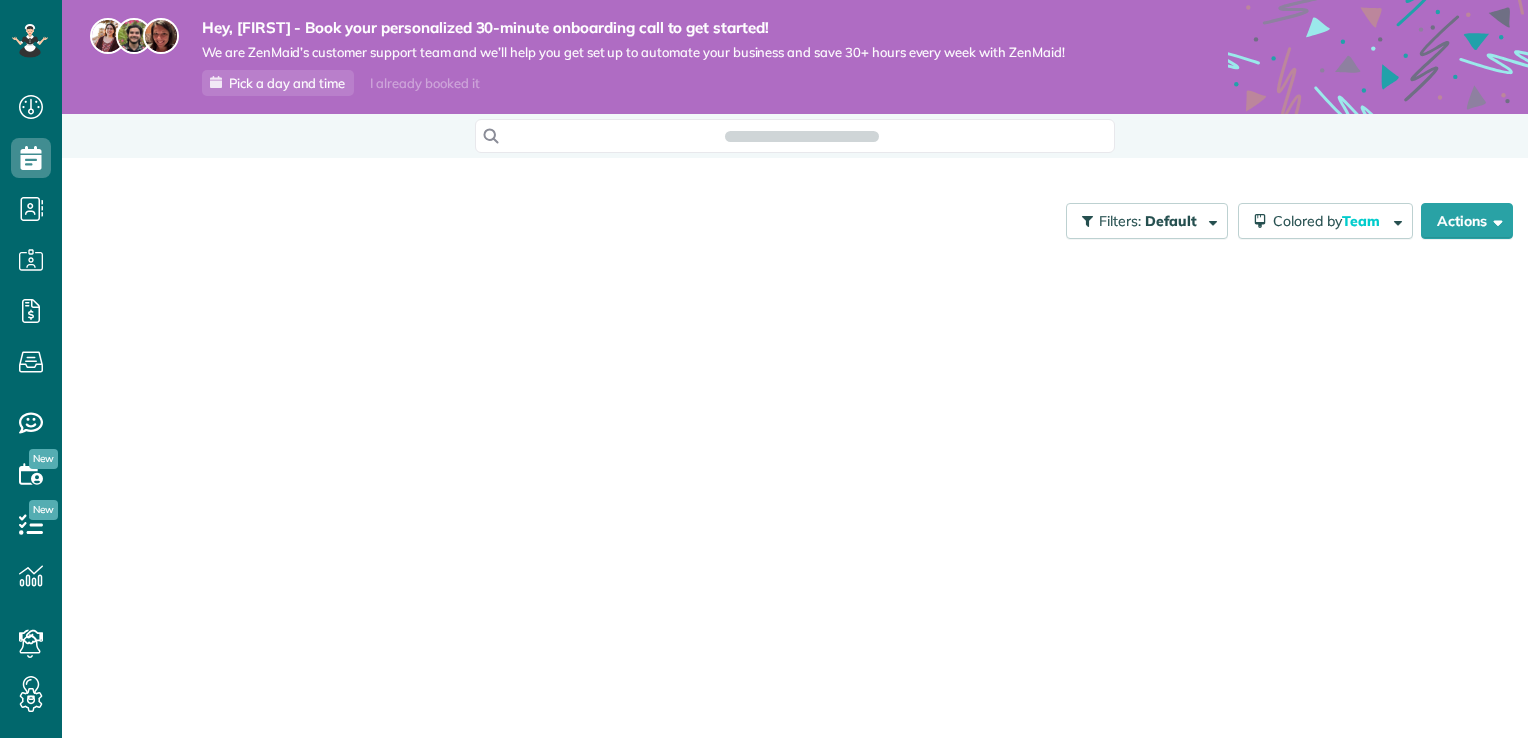 scroll, scrollTop: 0, scrollLeft: 0, axis: both 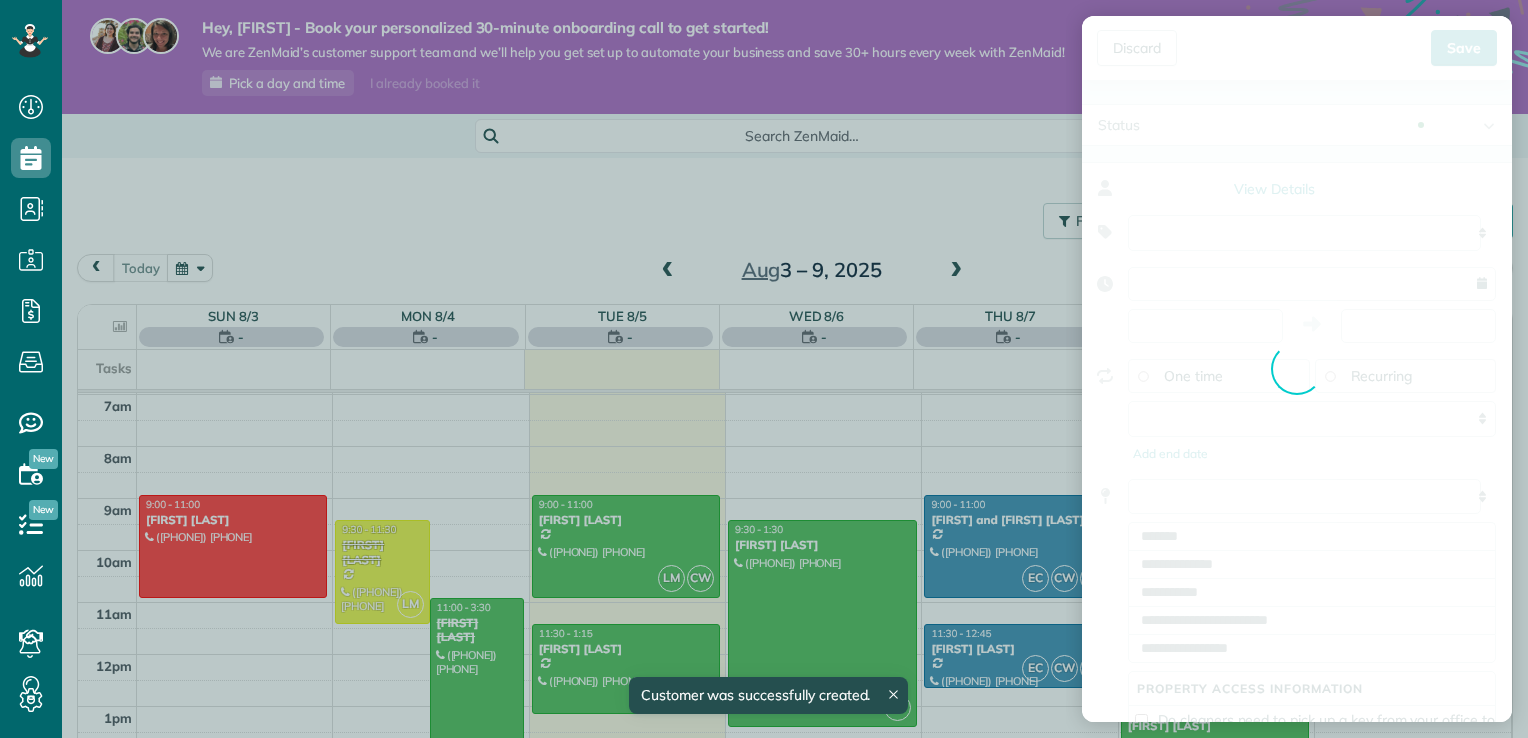 type on "**********" 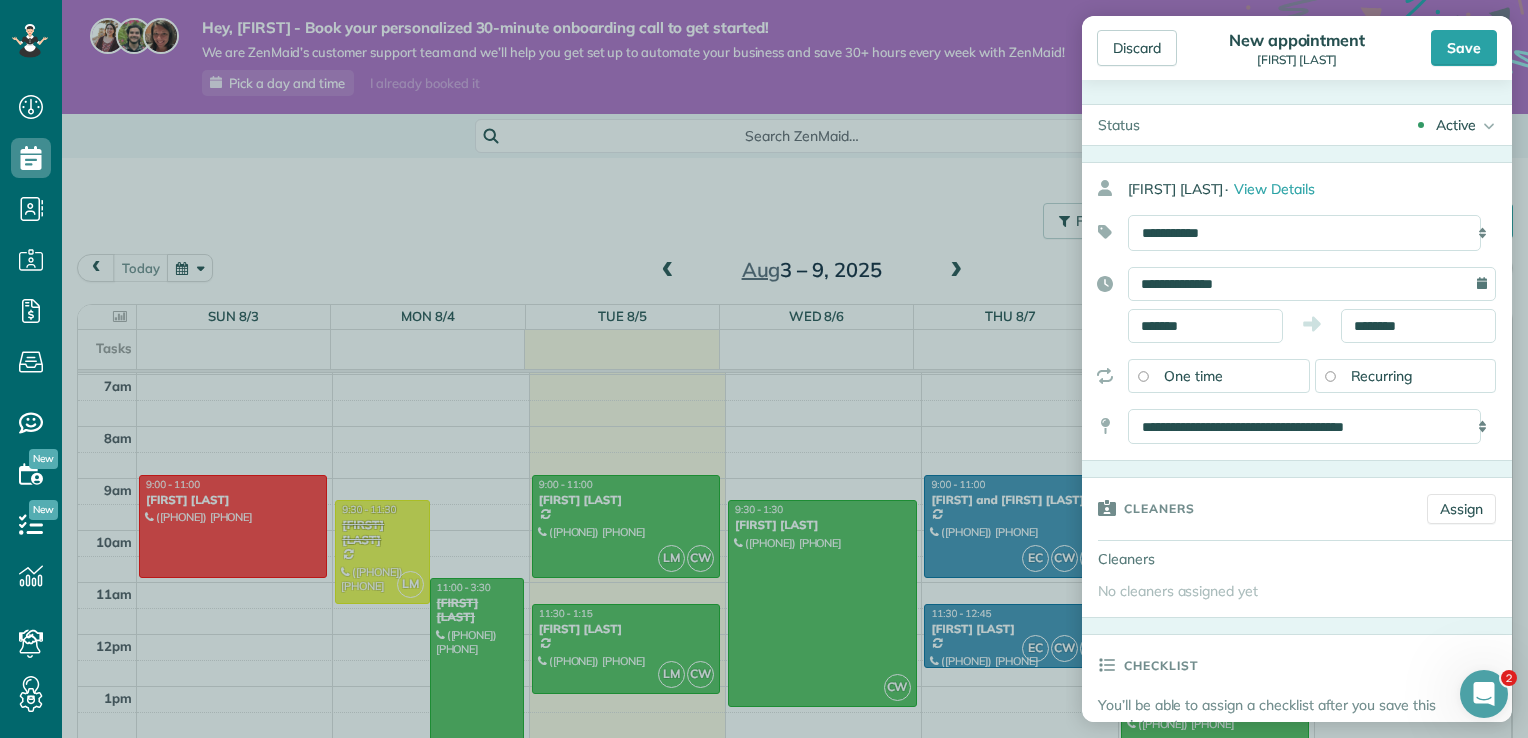 scroll, scrollTop: 0, scrollLeft: 0, axis: both 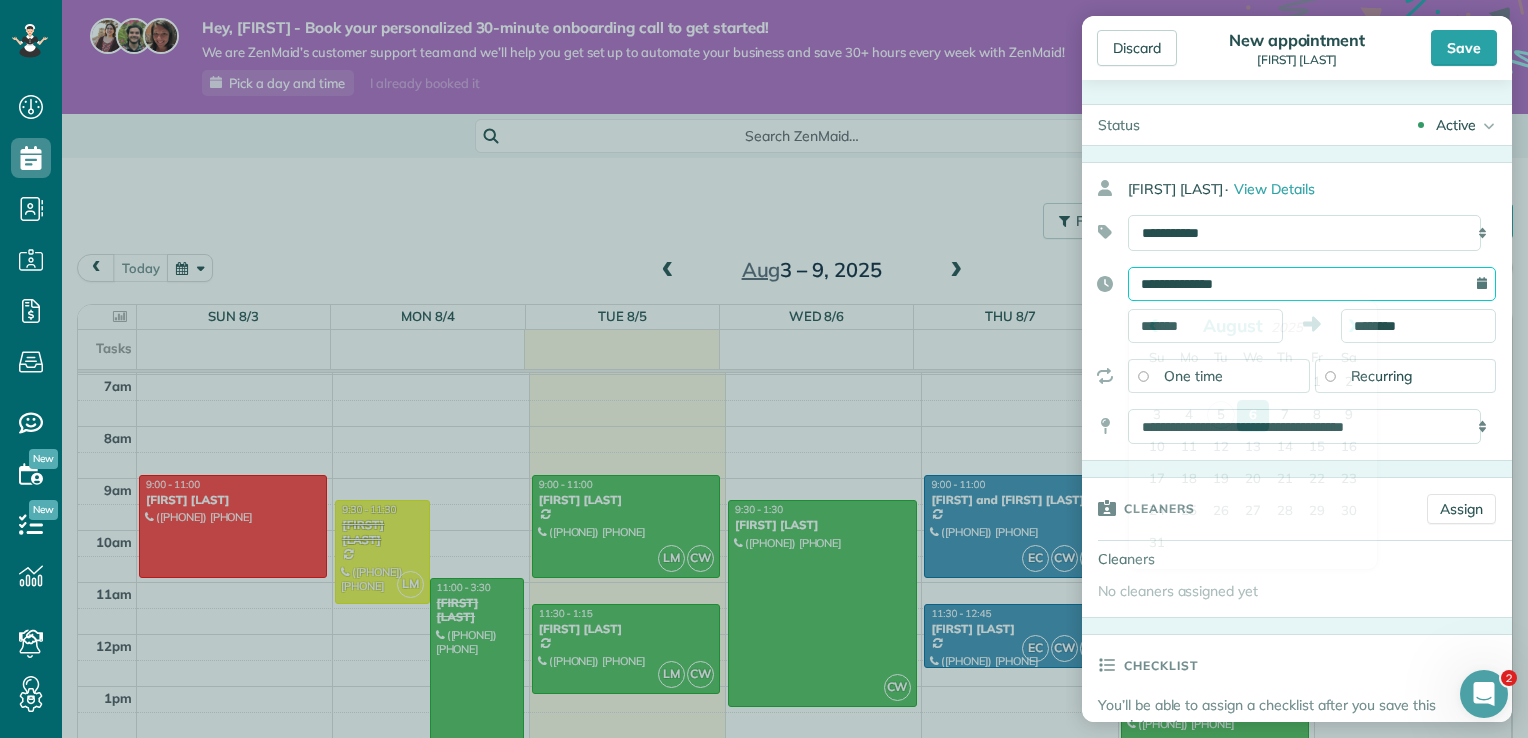 click on "**********" at bounding box center [1312, 284] 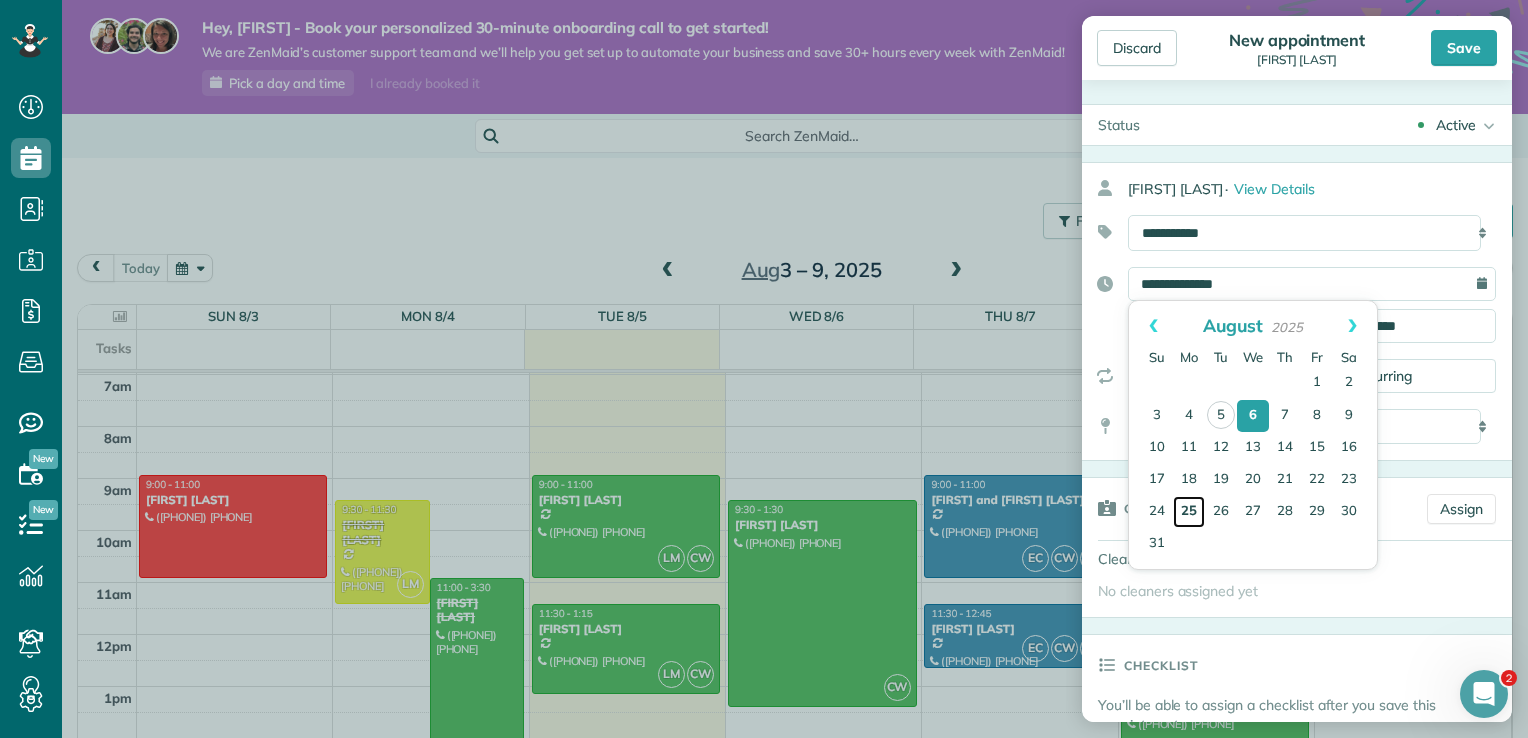 click on "25" at bounding box center (1189, 512) 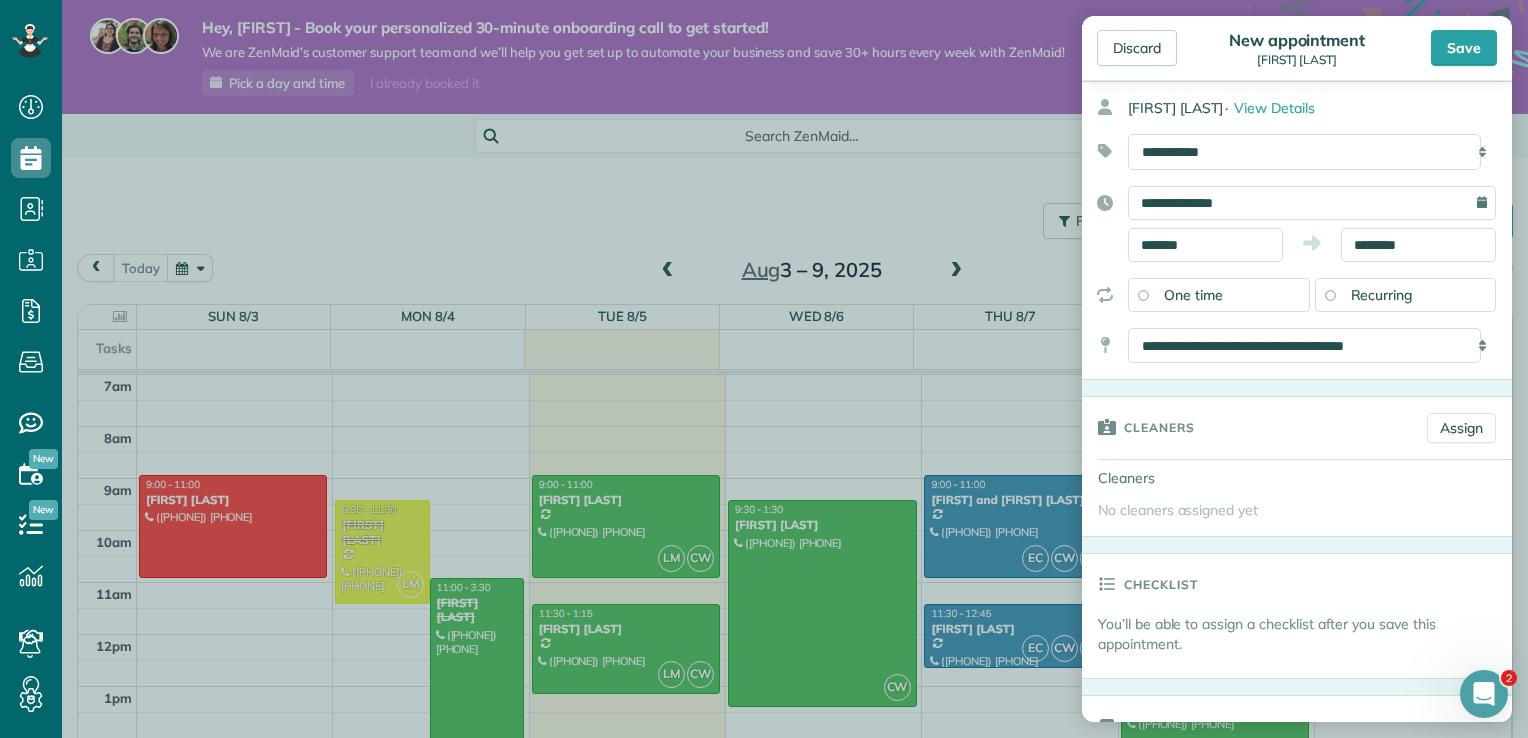 scroll, scrollTop: 50, scrollLeft: 0, axis: vertical 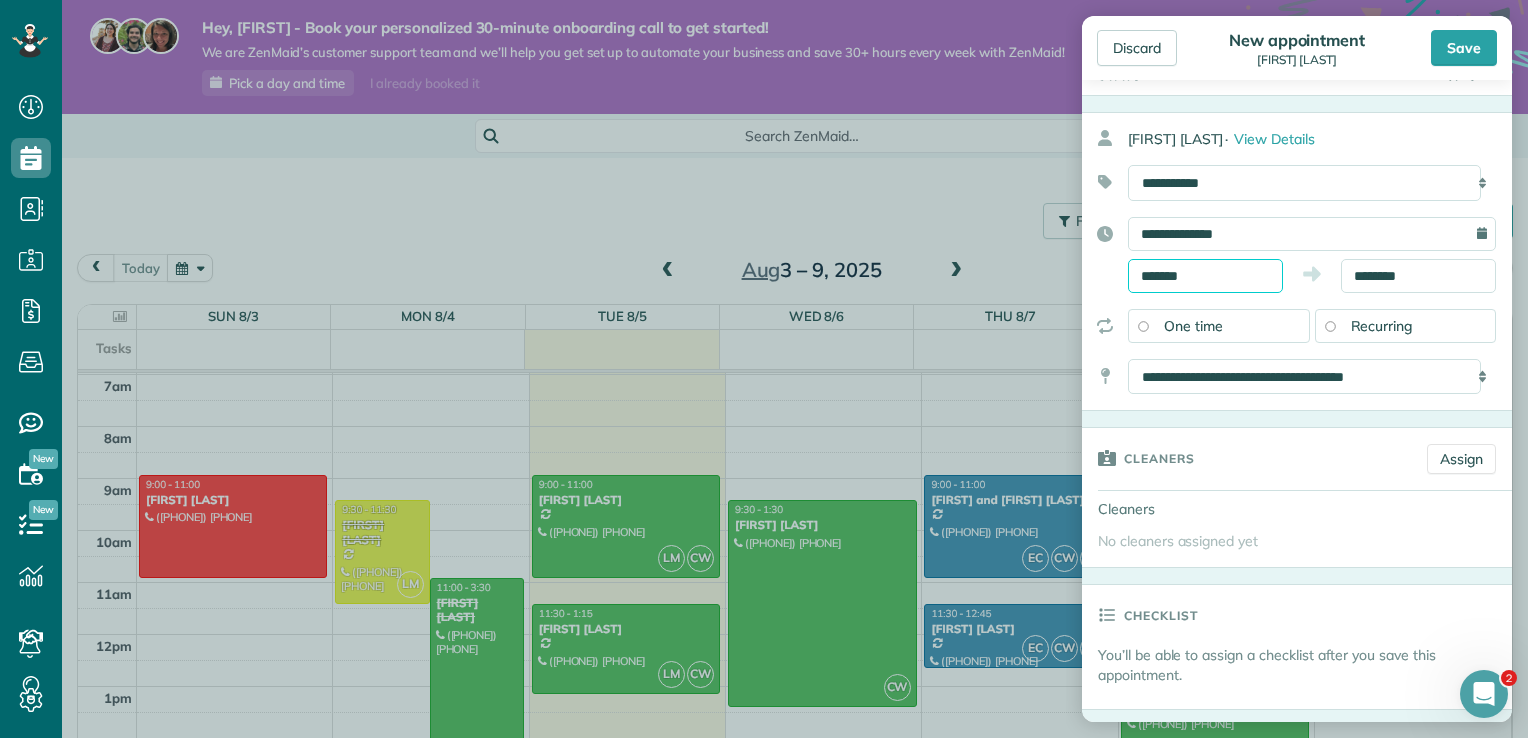 click on "Dashboard
Scheduling
Calendar View
List View
Dispatch View - Weekly scheduling (Beta)" at bounding box center [764, 369] 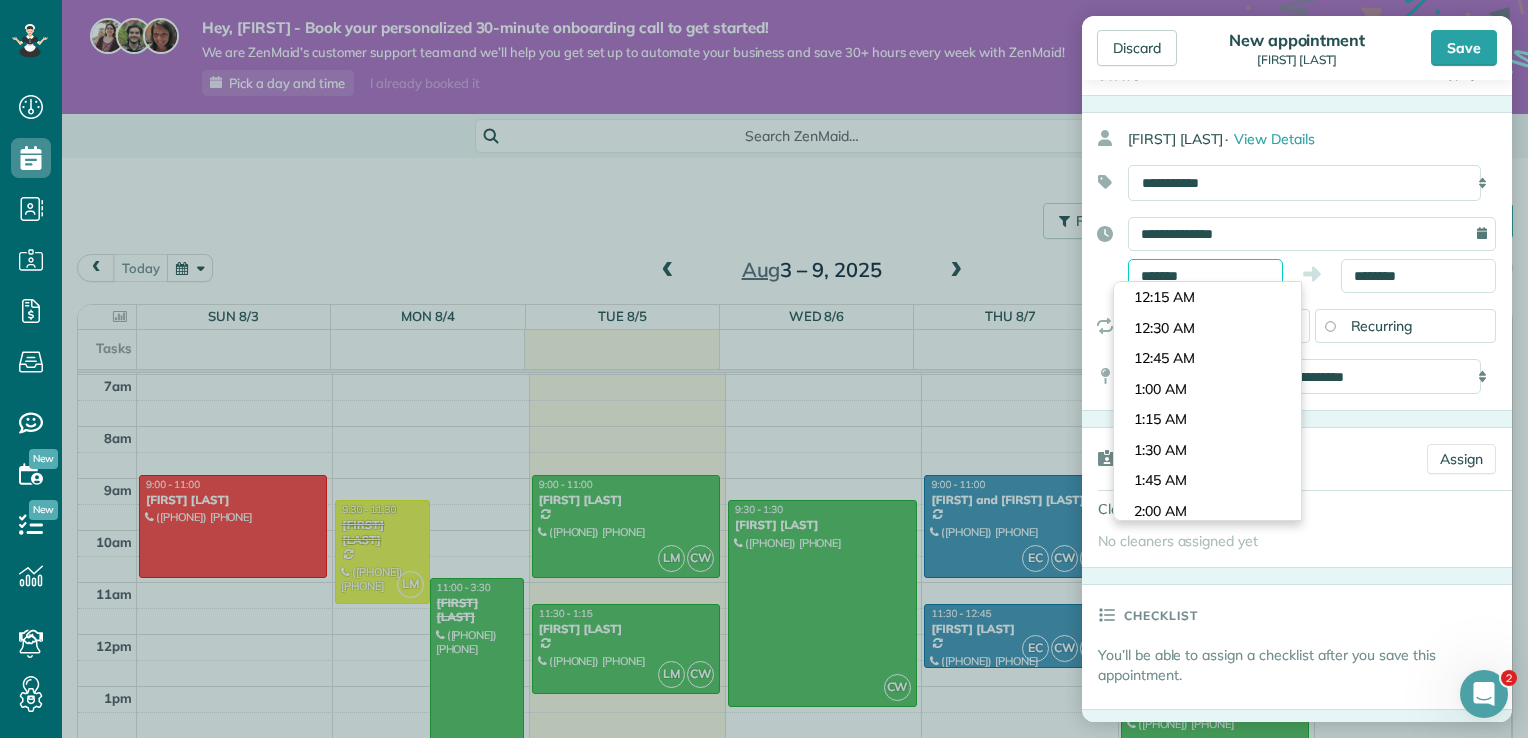 scroll, scrollTop: 1037, scrollLeft: 0, axis: vertical 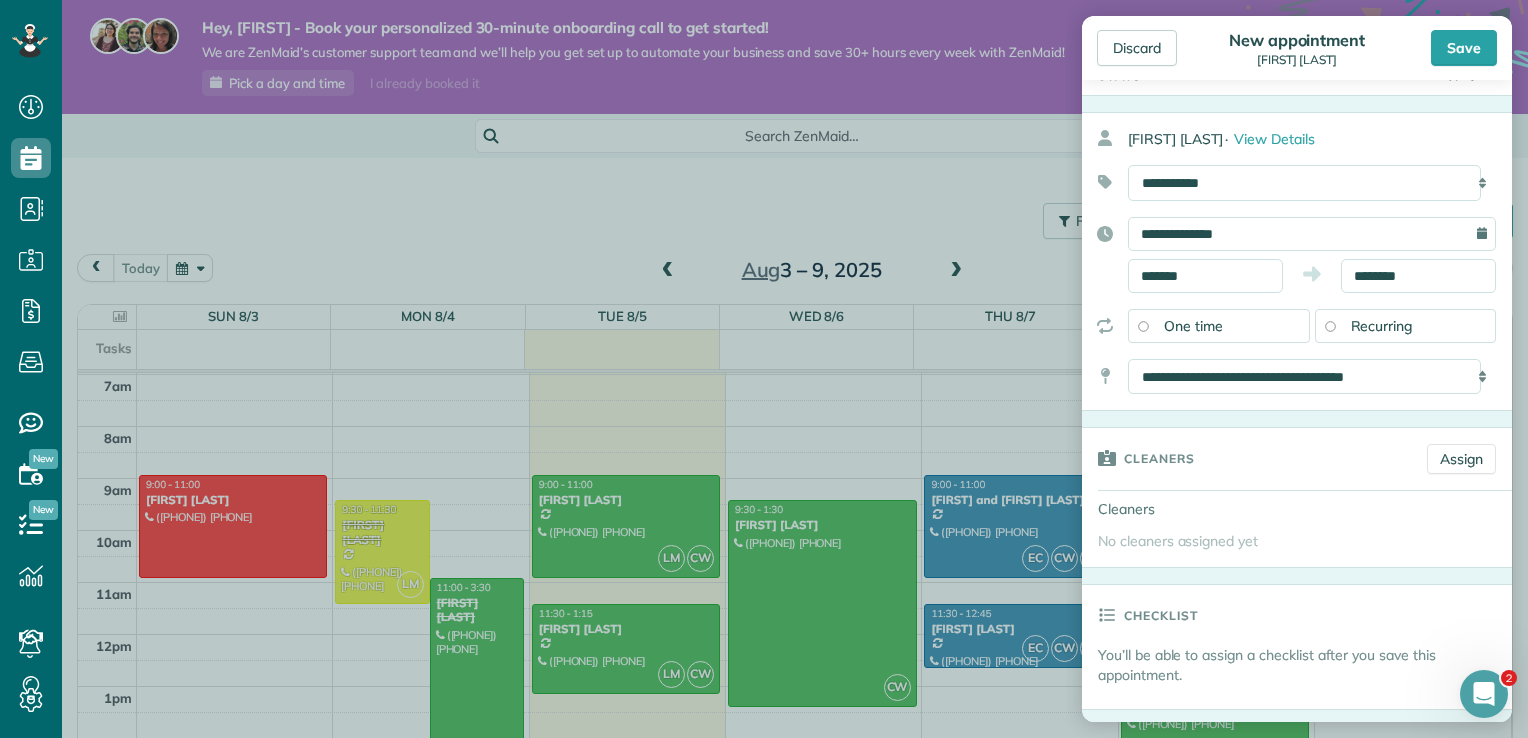 type on "*******" 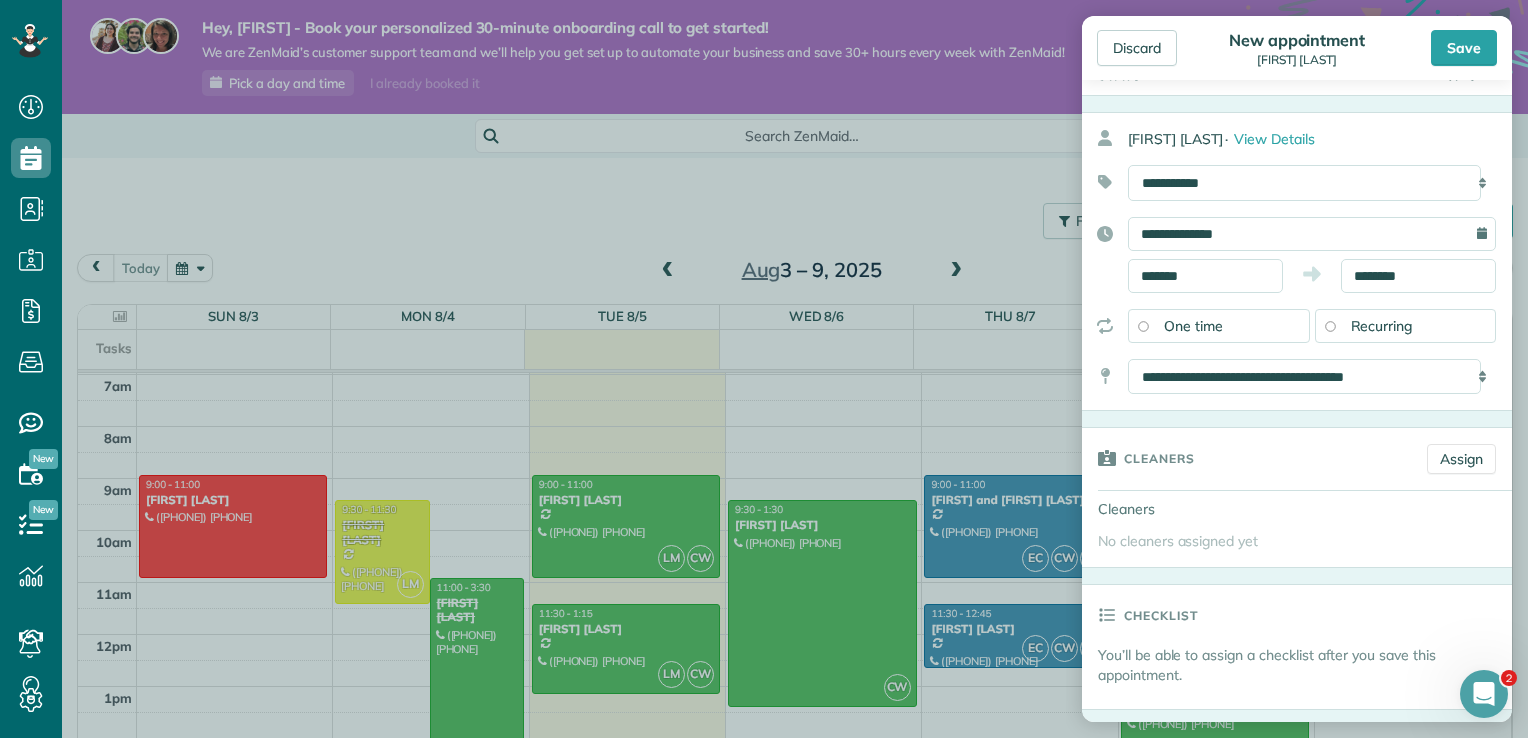 click on "No cleaners assigned yet" at bounding box center [1178, 541] 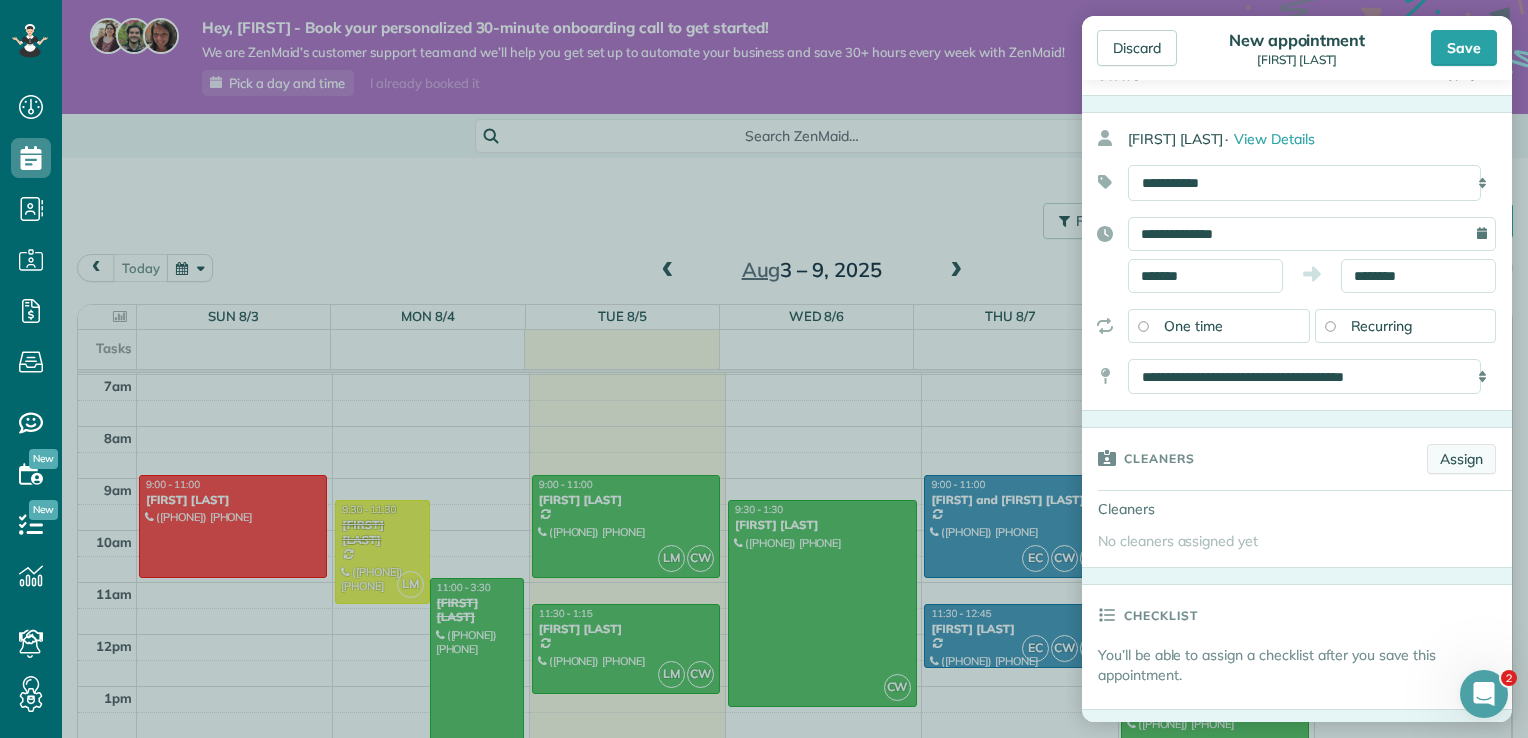 click on "Assign" at bounding box center (1461, 459) 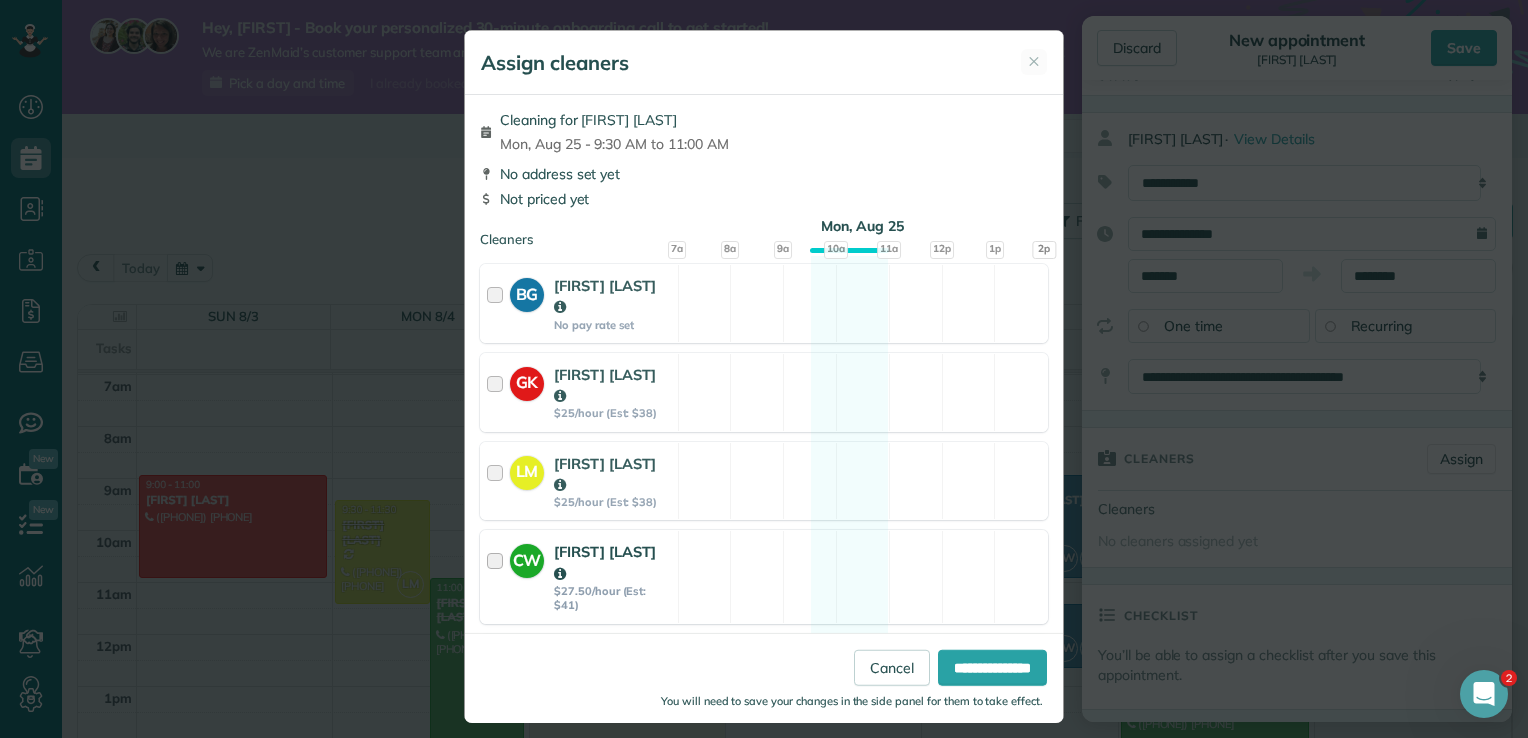 click at bounding box center (498, 576) 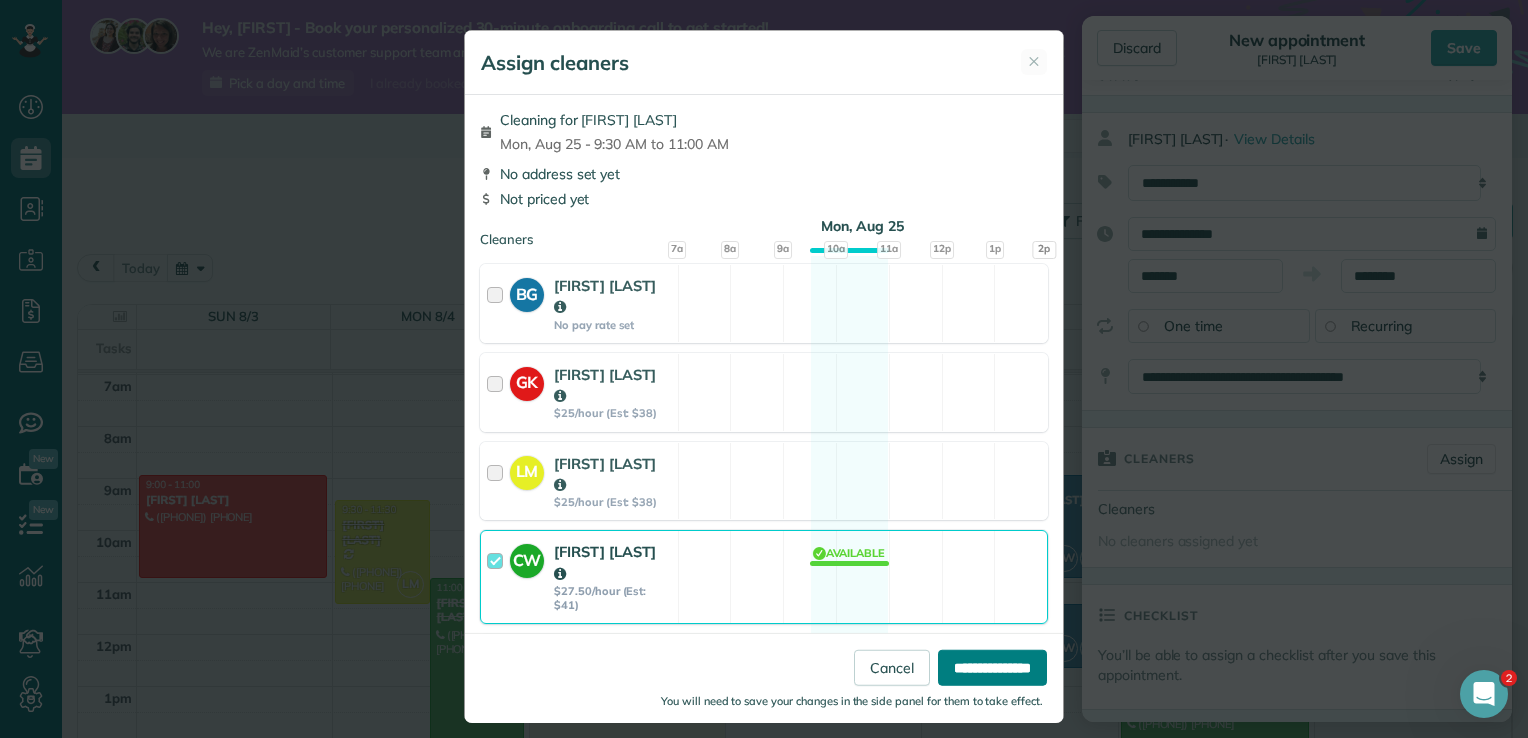 click on "**********" at bounding box center [992, 667] 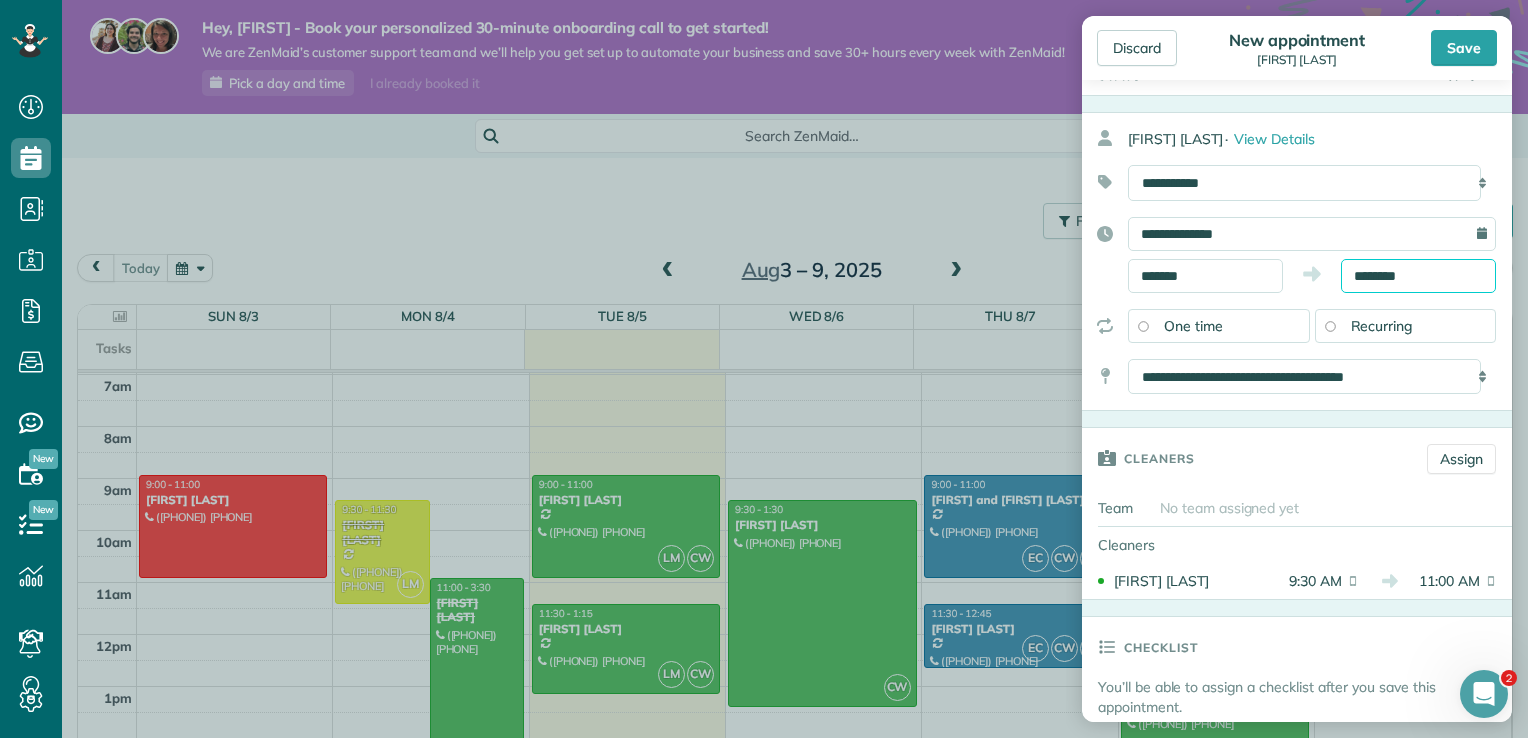 click on "********" at bounding box center (1418, 276) 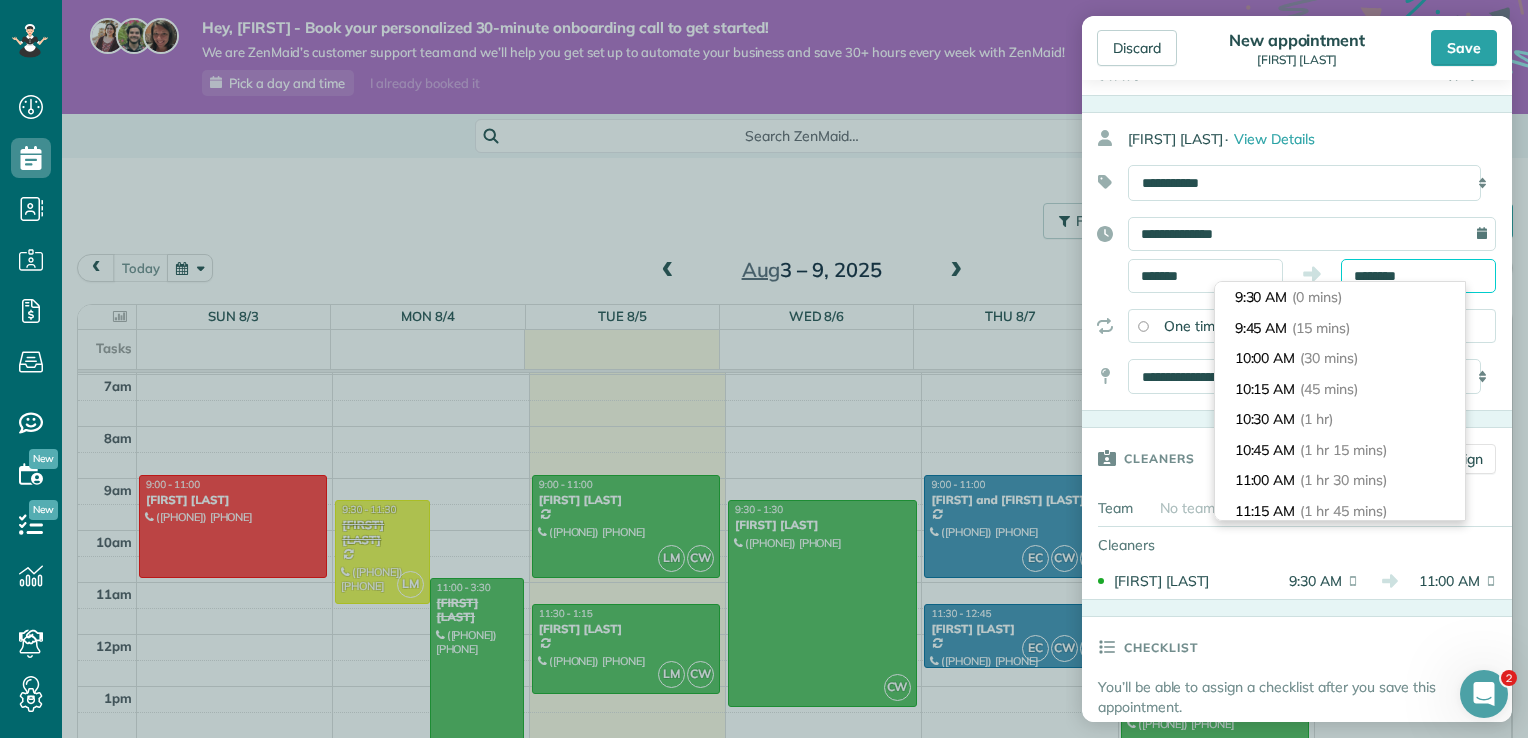 scroll, scrollTop: 152, scrollLeft: 0, axis: vertical 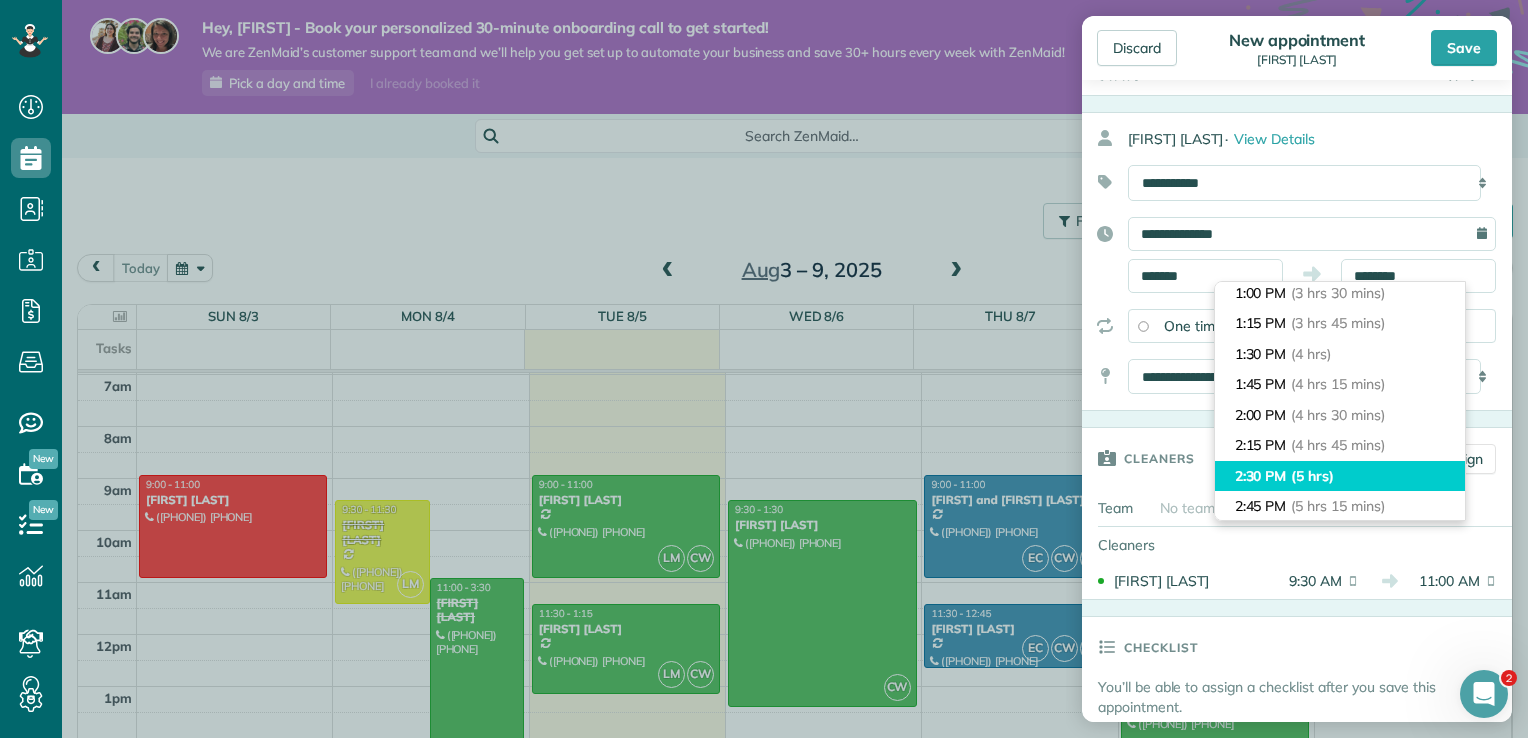 type on "*******" 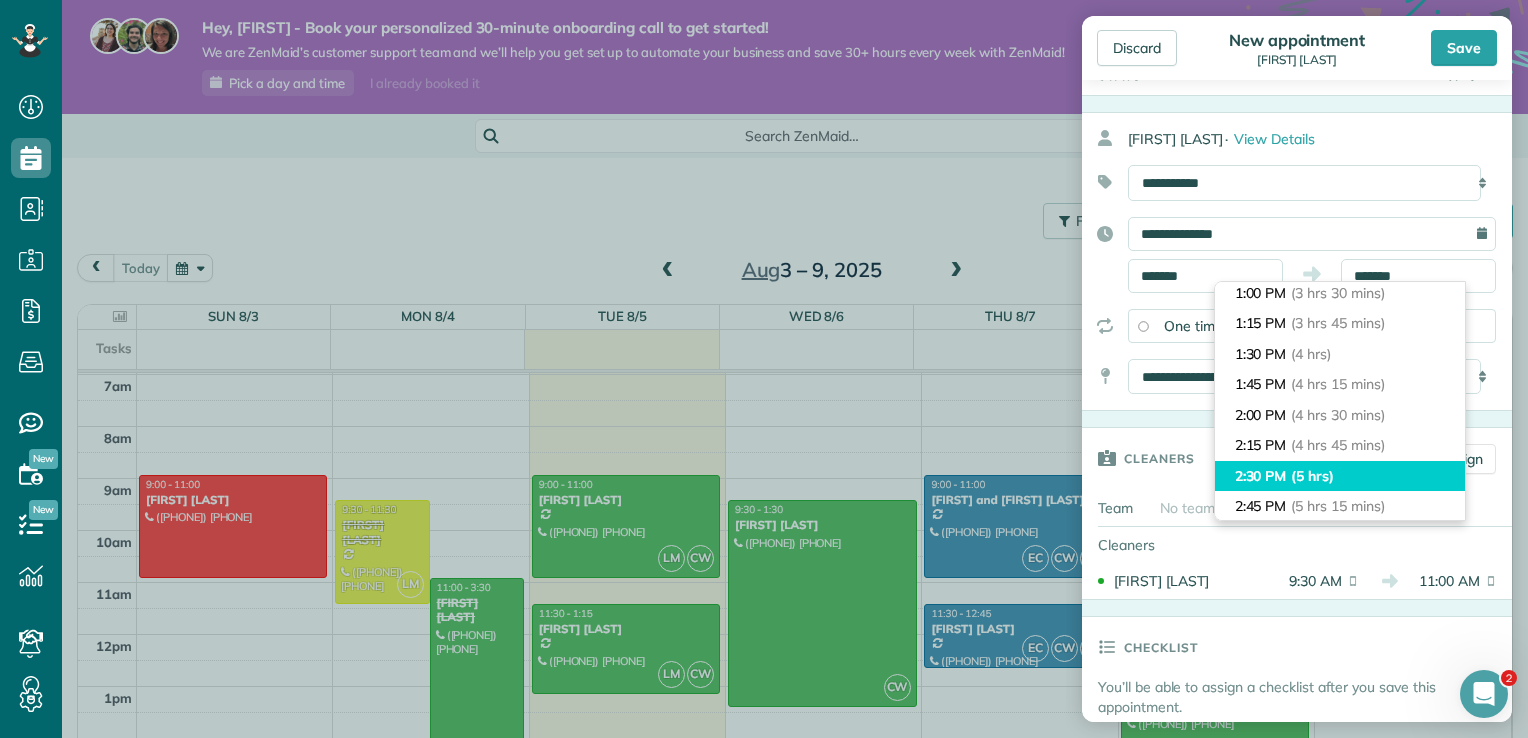 click on "(5 hrs)" at bounding box center [1312, 476] 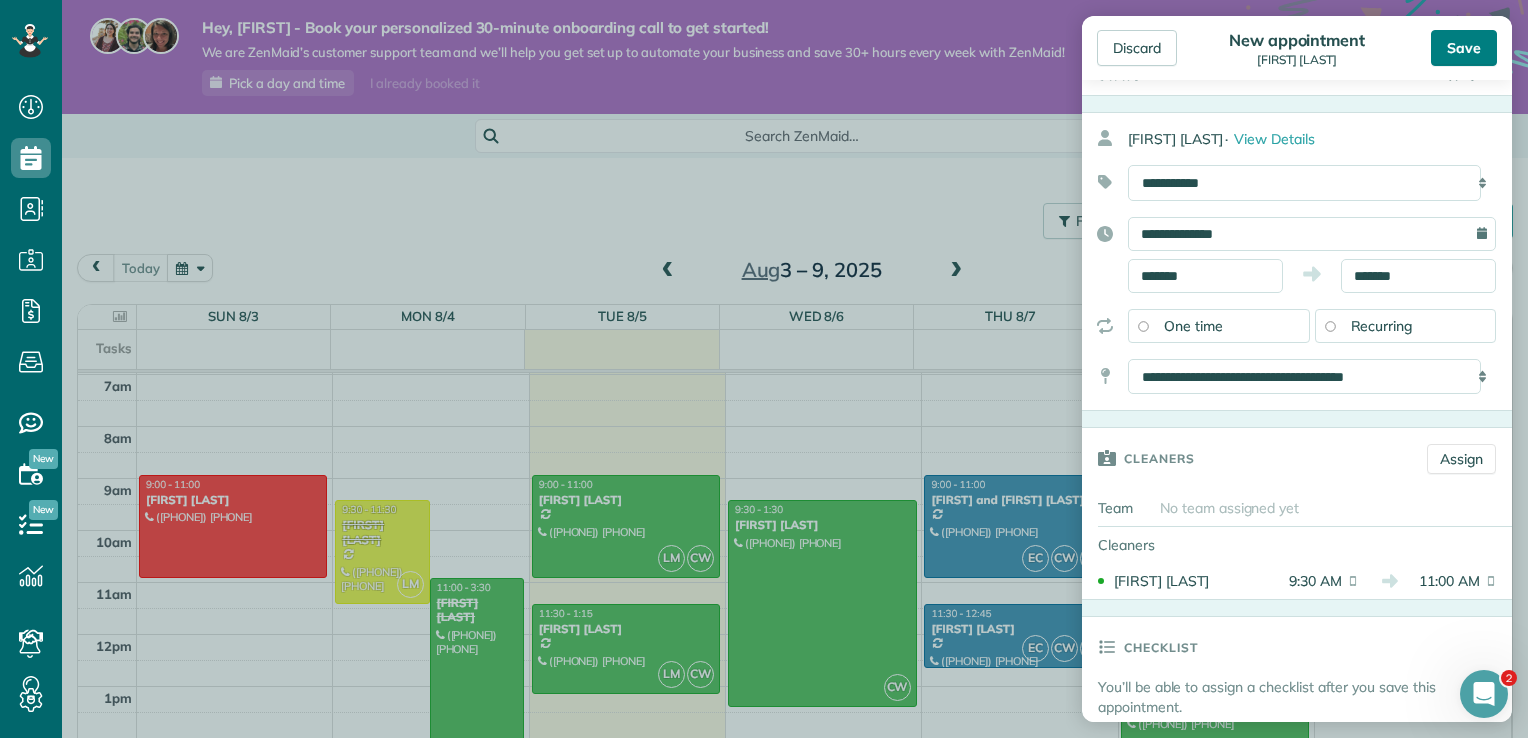 click on "Save" at bounding box center [1464, 48] 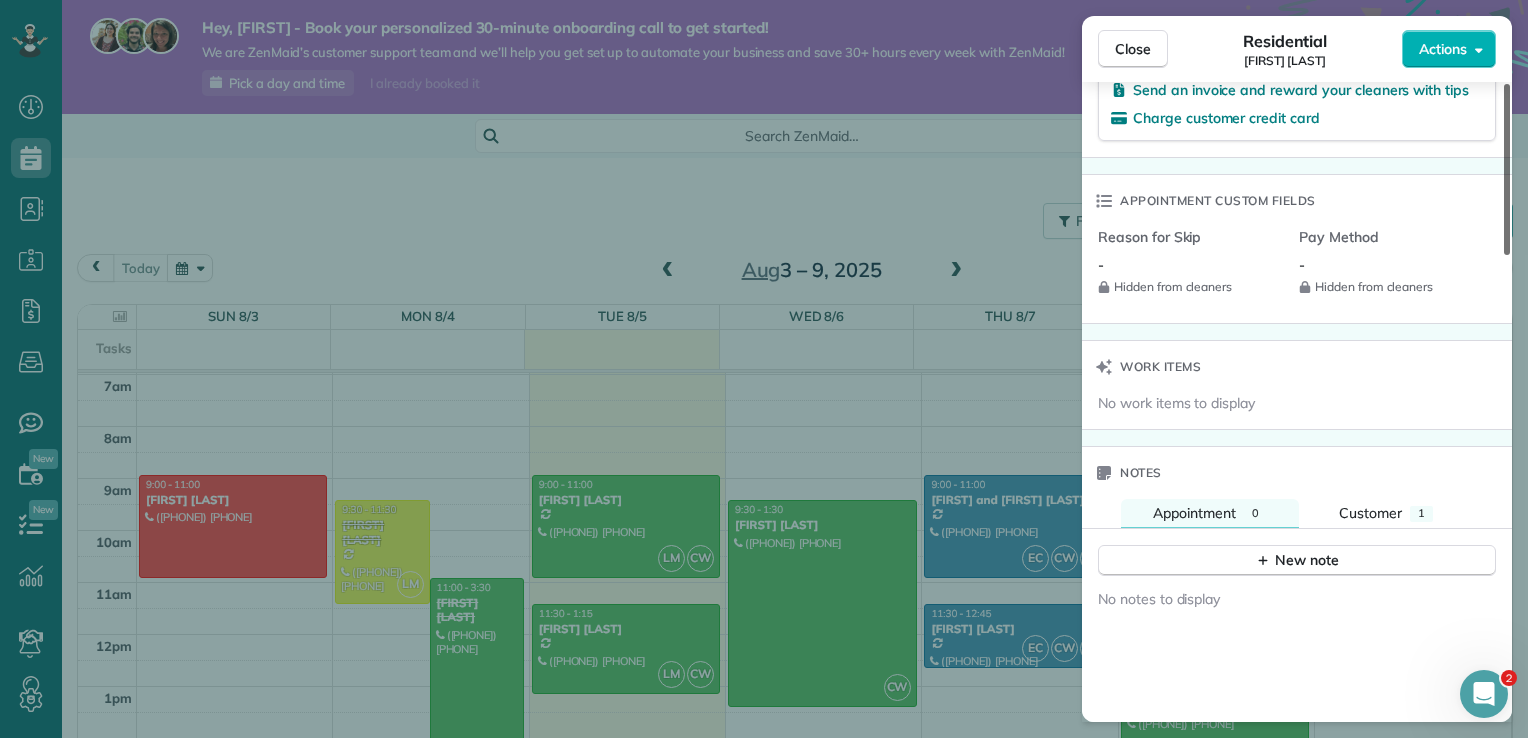 scroll, scrollTop: 1356, scrollLeft: 0, axis: vertical 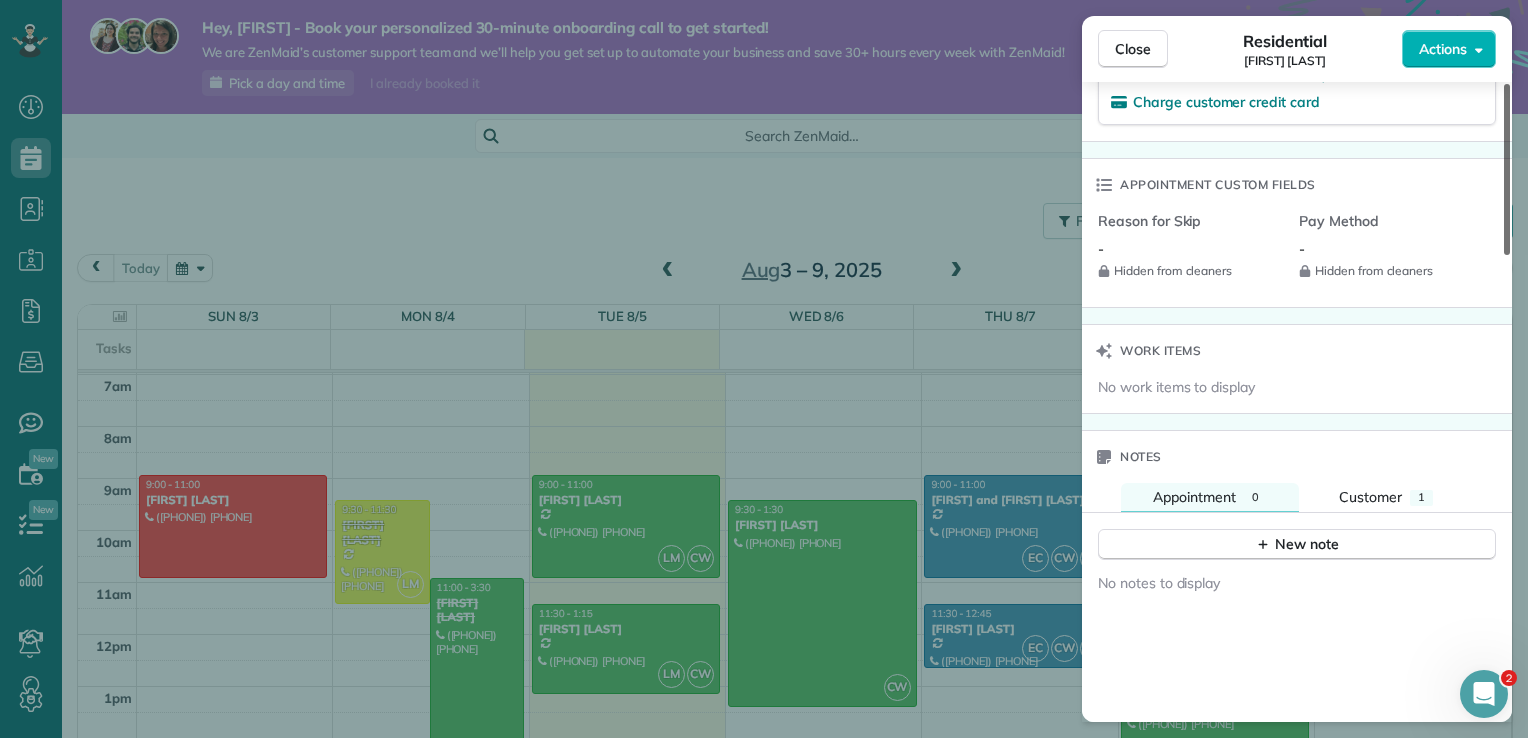 drag, startPoint x: 1510, startPoint y: 131, endPoint x: 1519, endPoint y: 494, distance: 363.11154 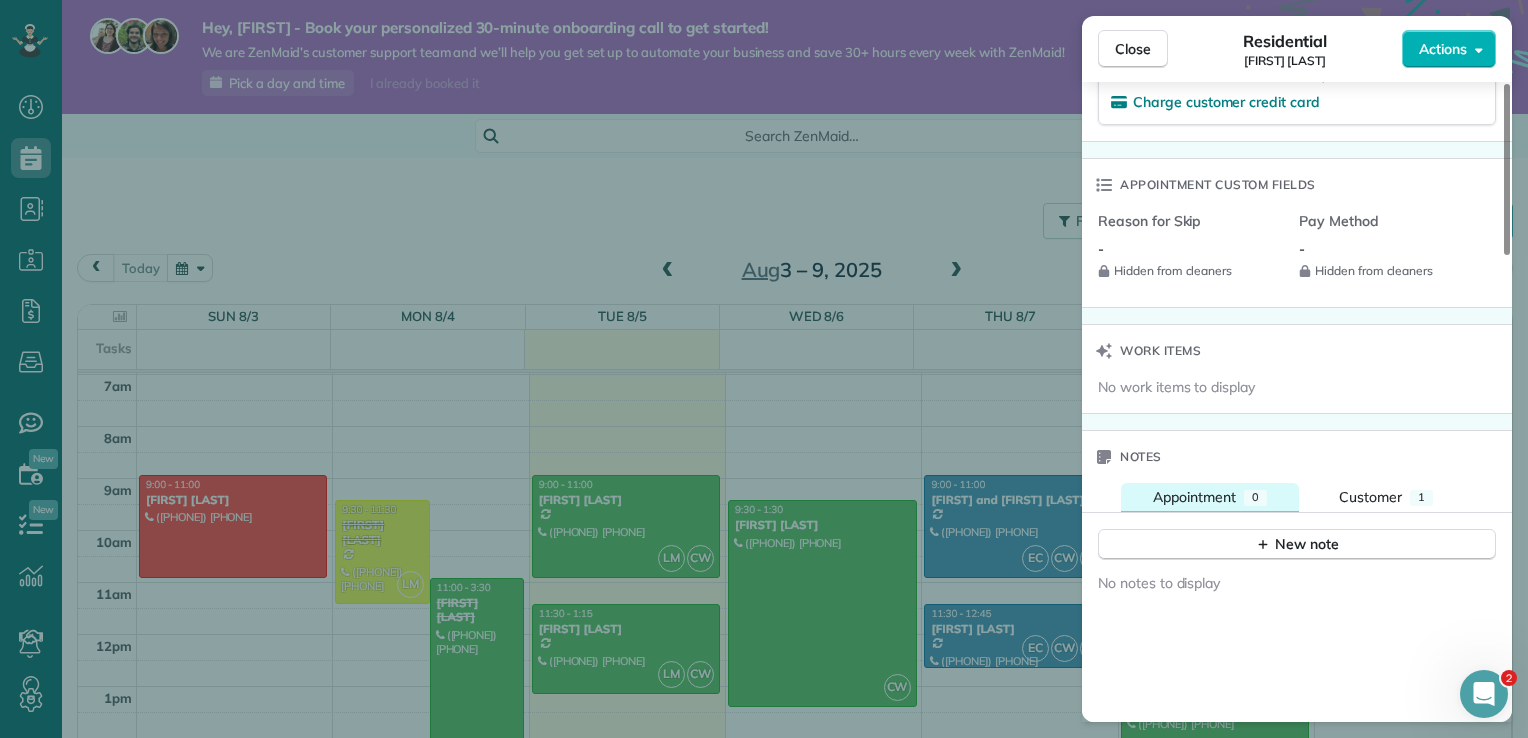 click on "Appointment 0" at bounding box center (1210, 497) 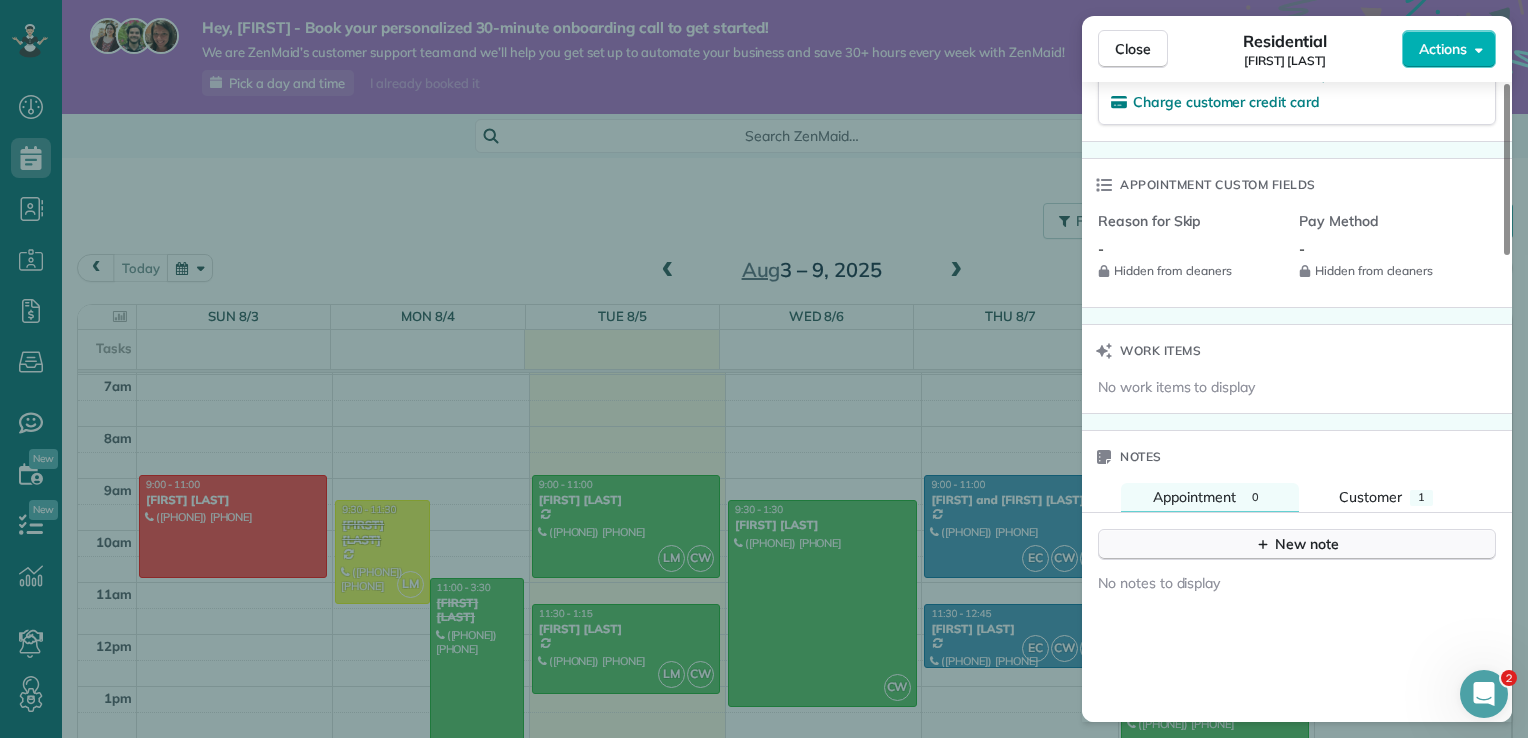 click on "New note" at bounding box center [1297, 544] 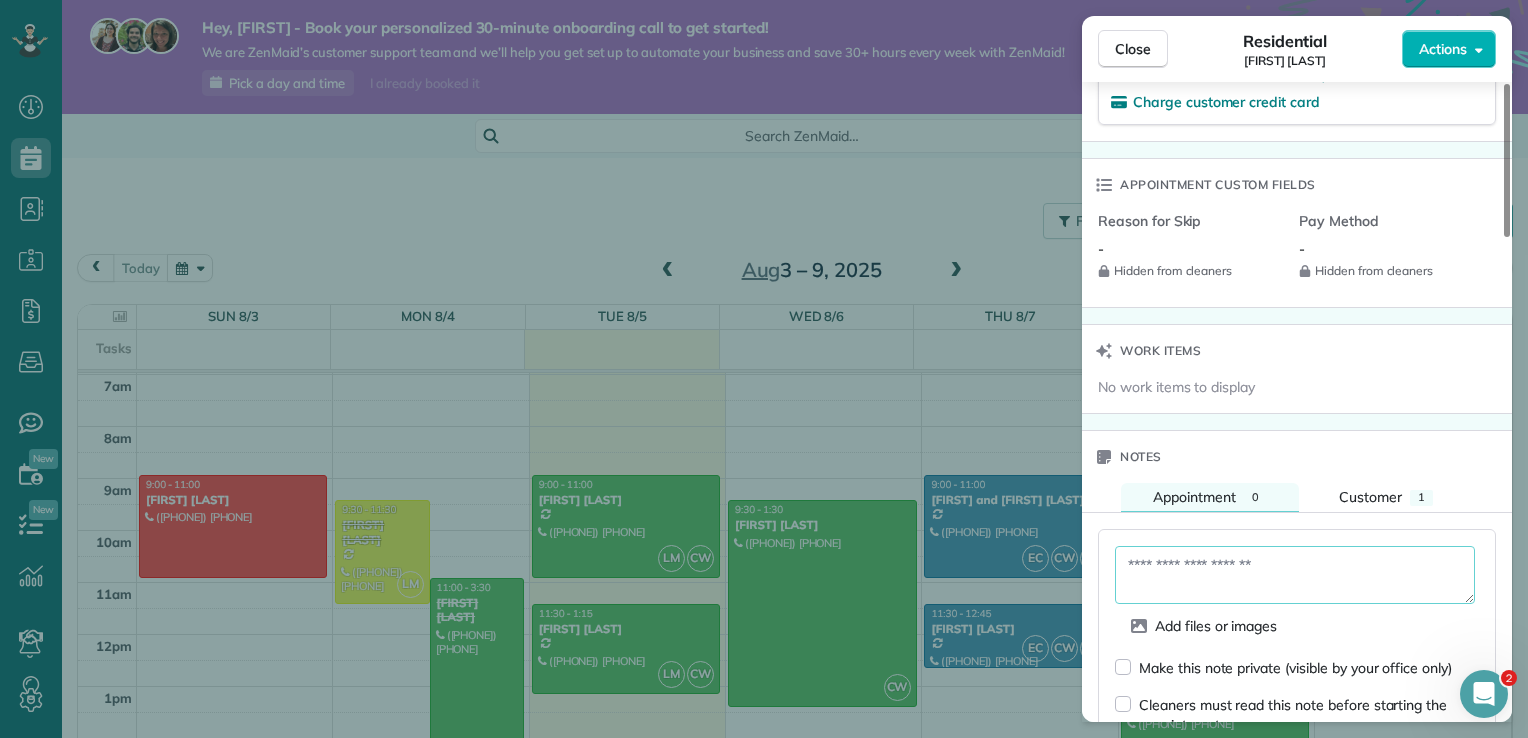click at bounding box center [1295, 575] 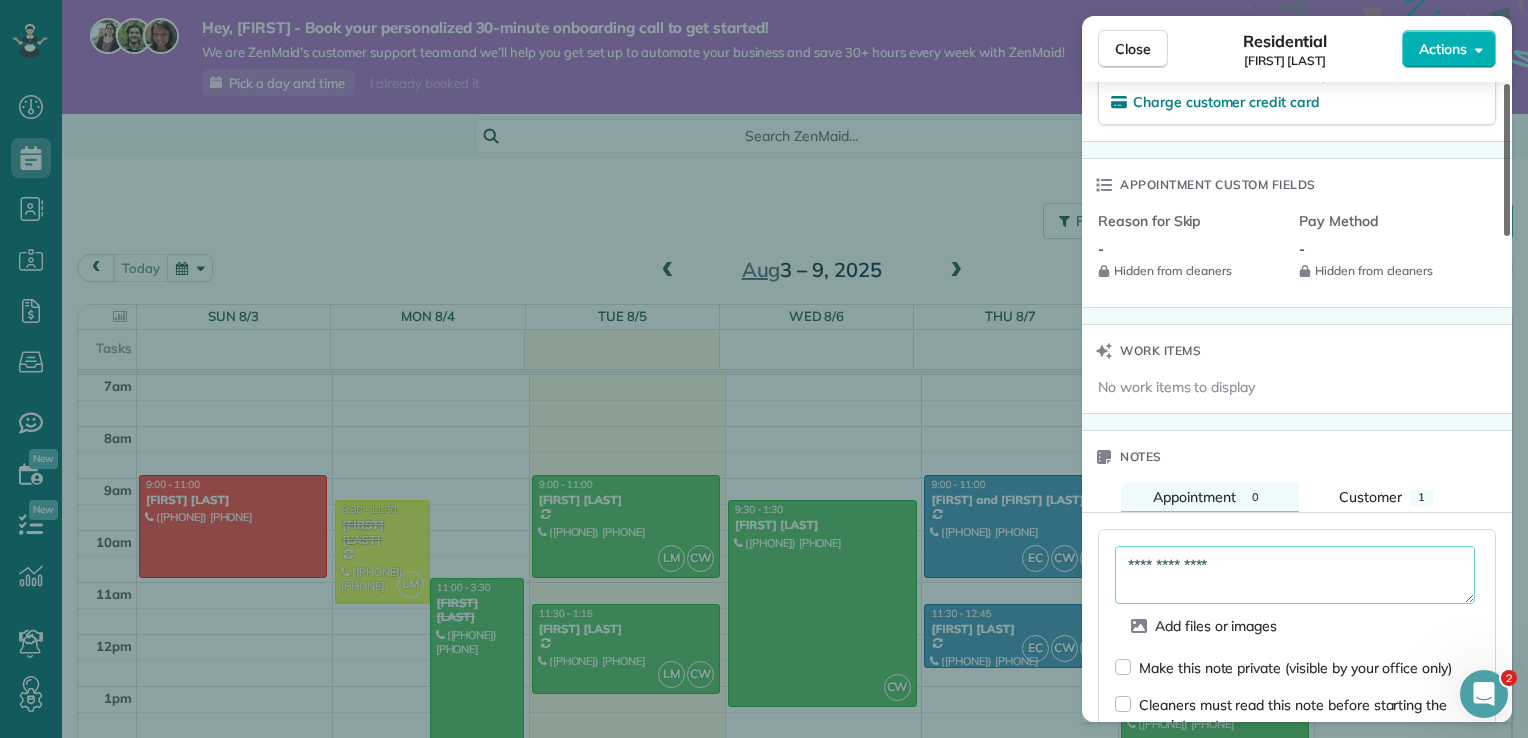 type on "**********" 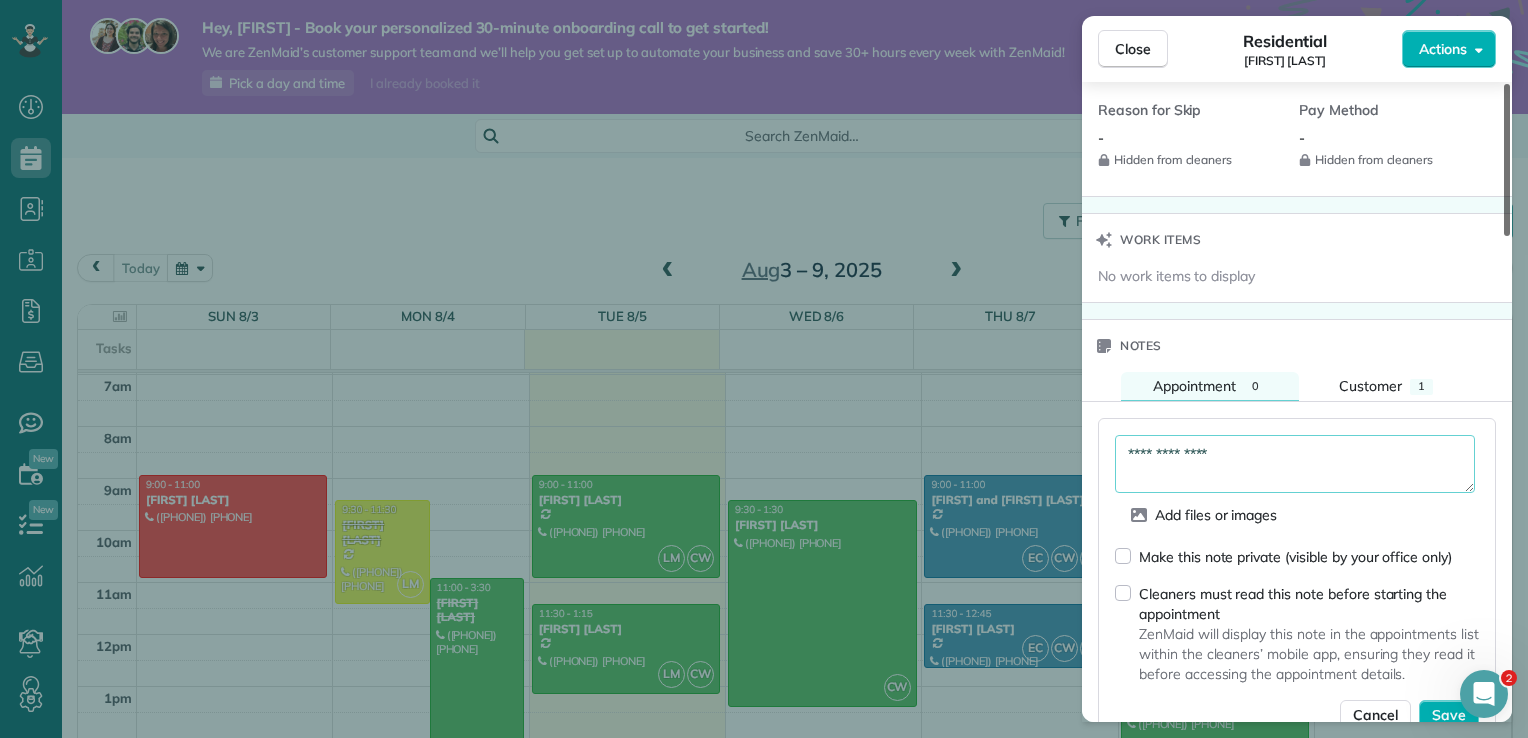scroll, scrollTop: 1480, scrollLeft: 0, axis: vertical 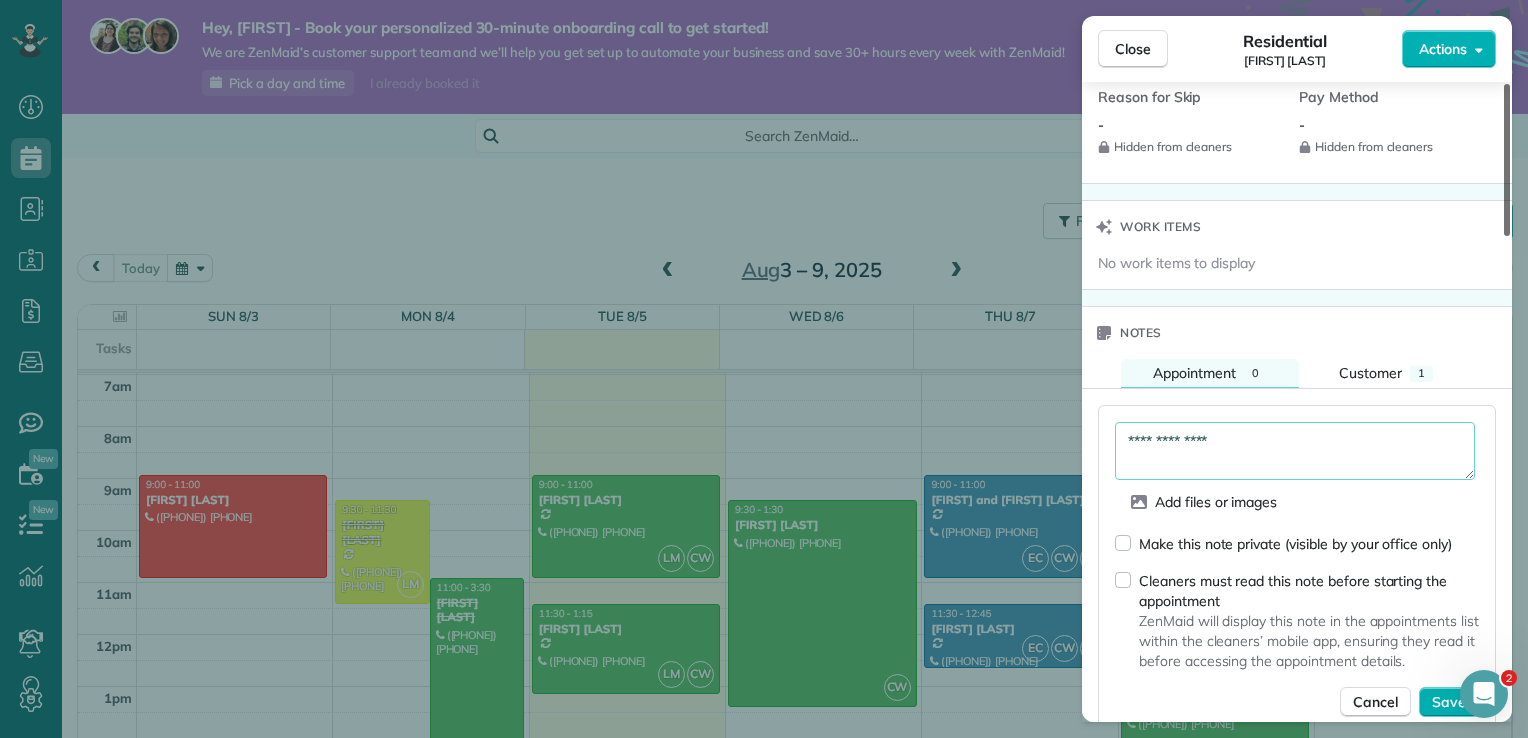 drag, startPoint x: 1504, startPoint y: 462, endPoint x: 1508, endPoint y: 491, distance: 29.274563 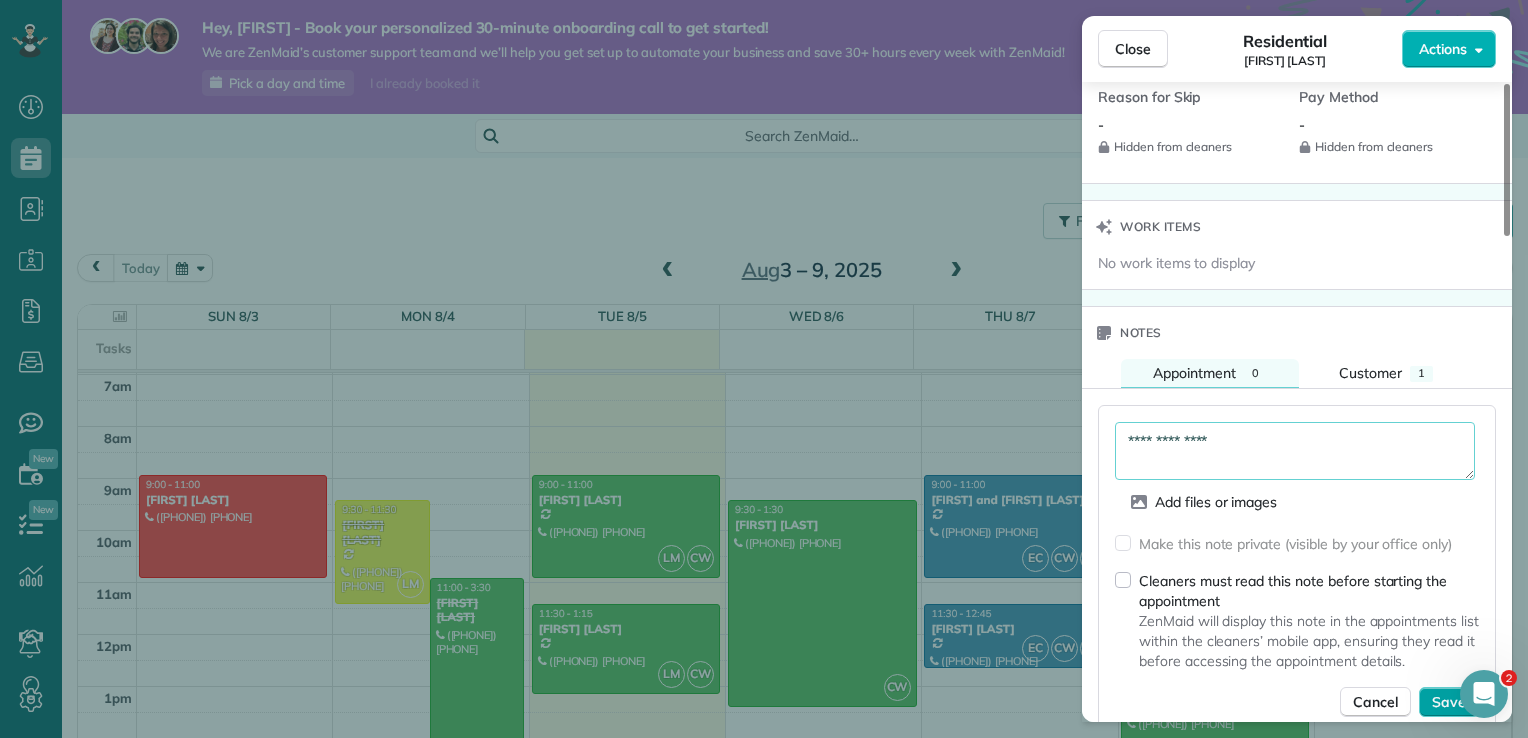 click on "Save" at bounding box center (1449, 702) 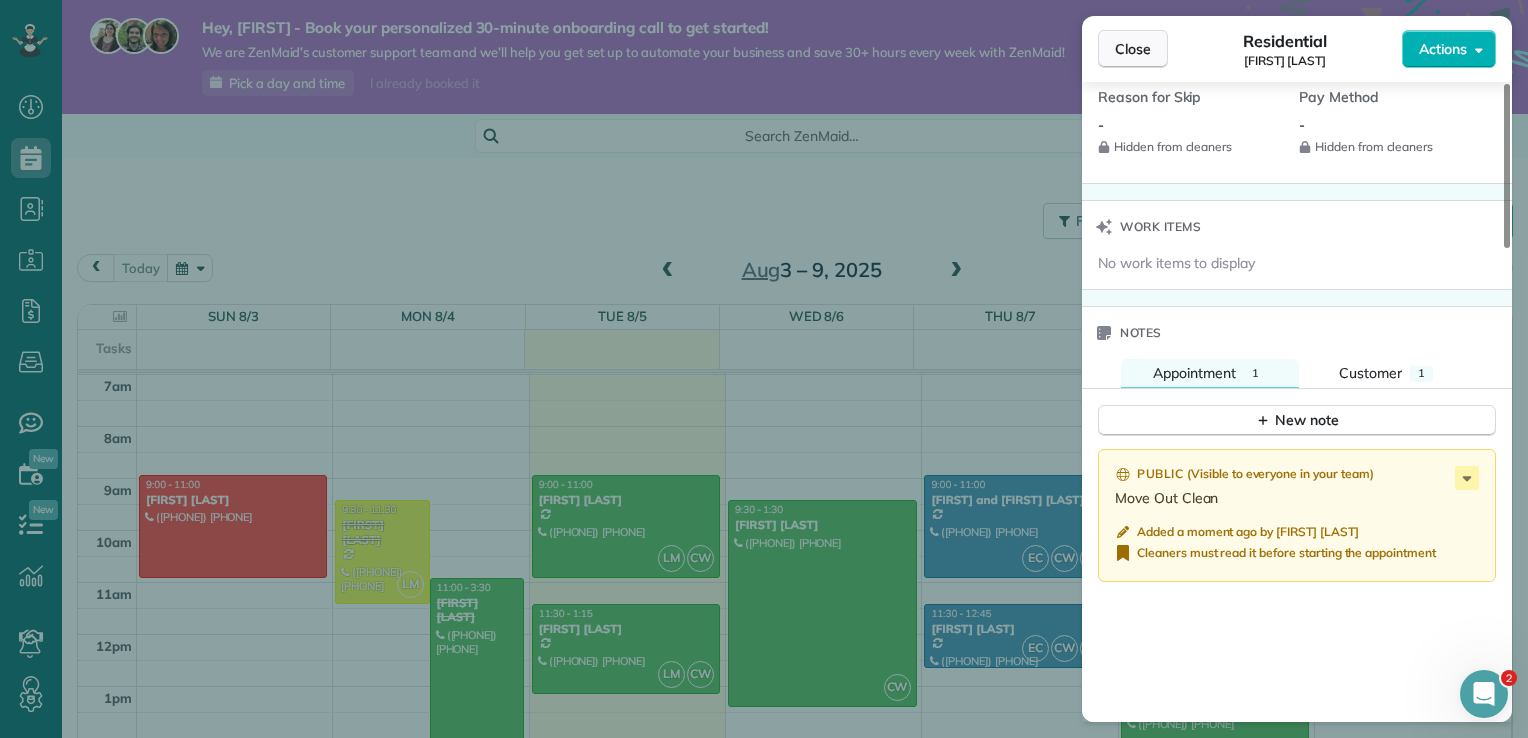 click on "Close" at bounding box center (1133, 49) 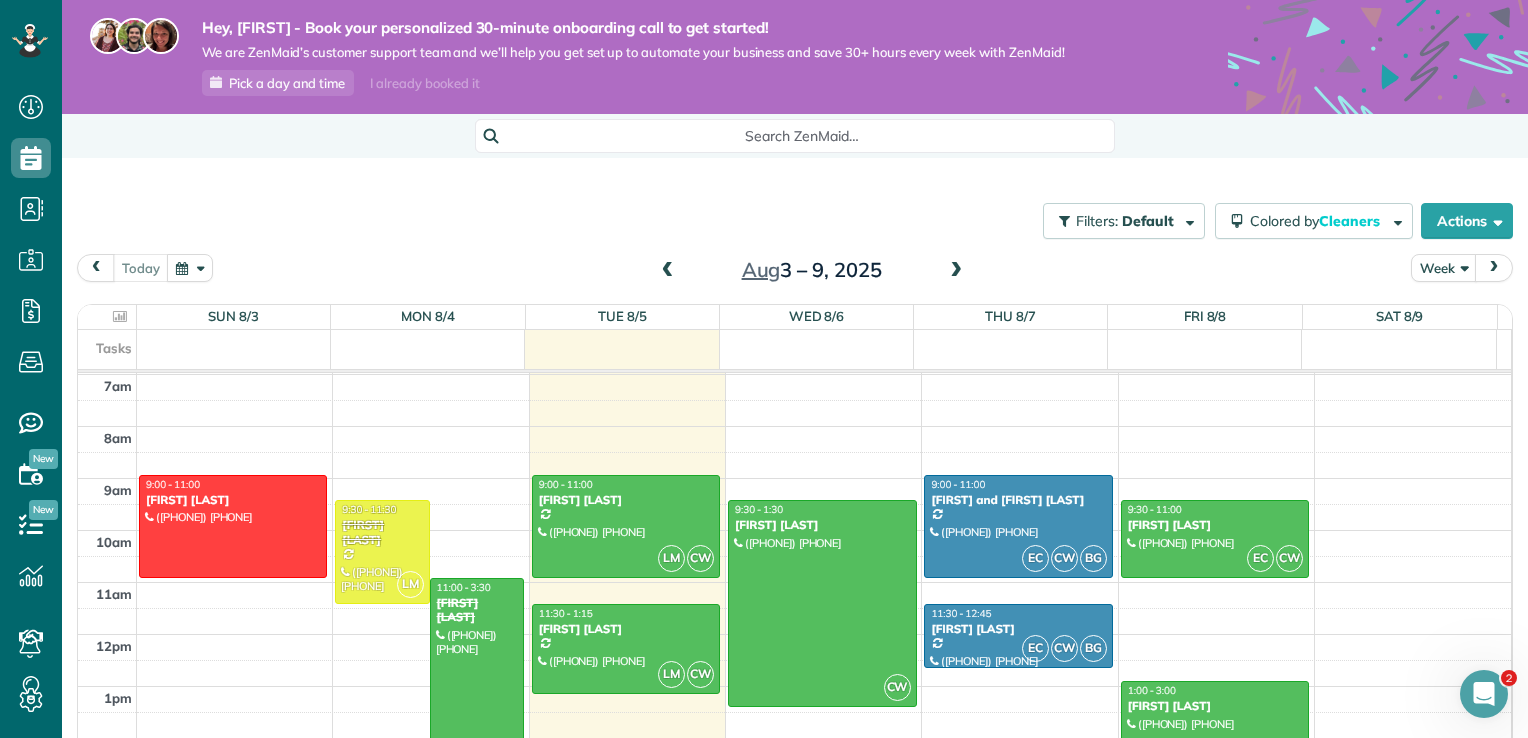 click at bounding box center (956, 271) 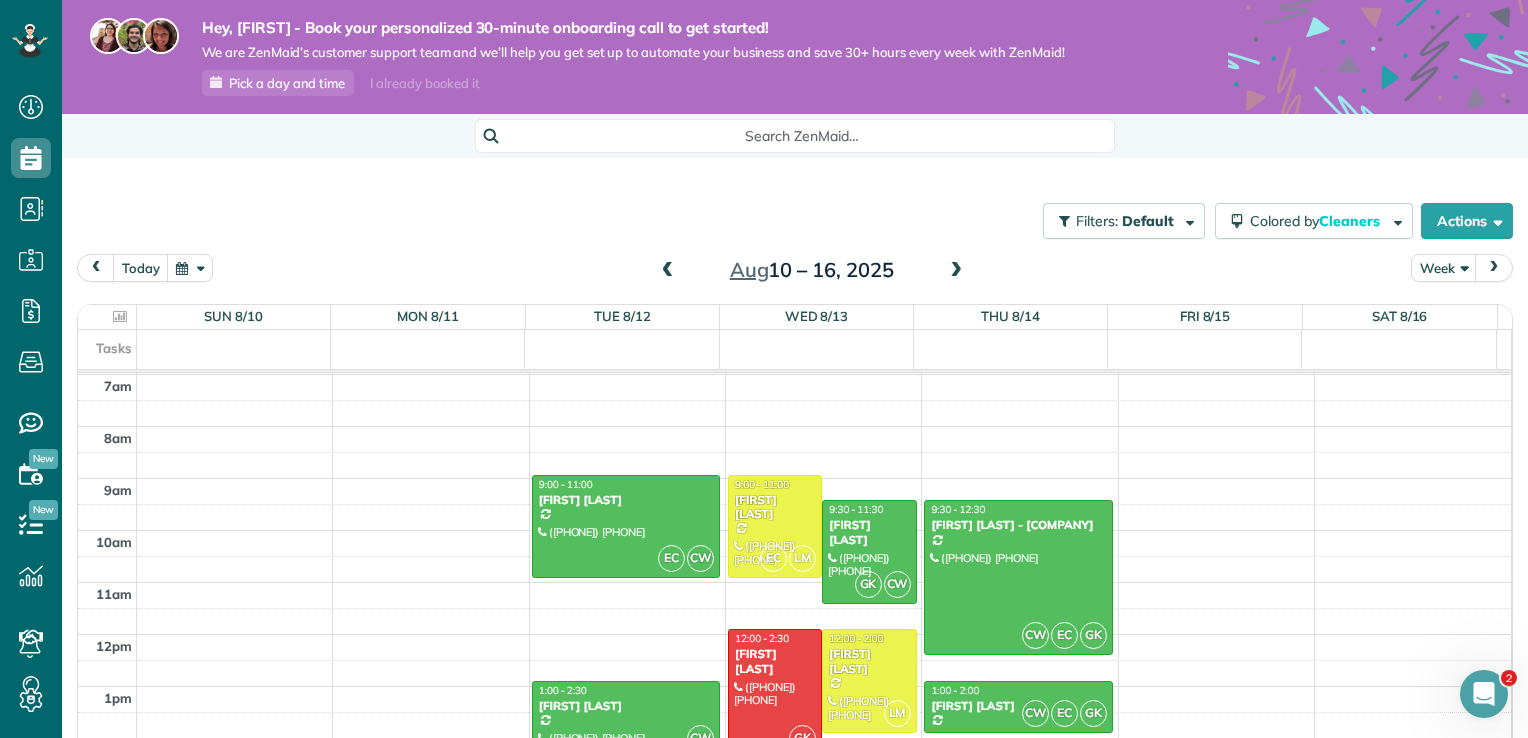 click at bounding box center (956, 271) 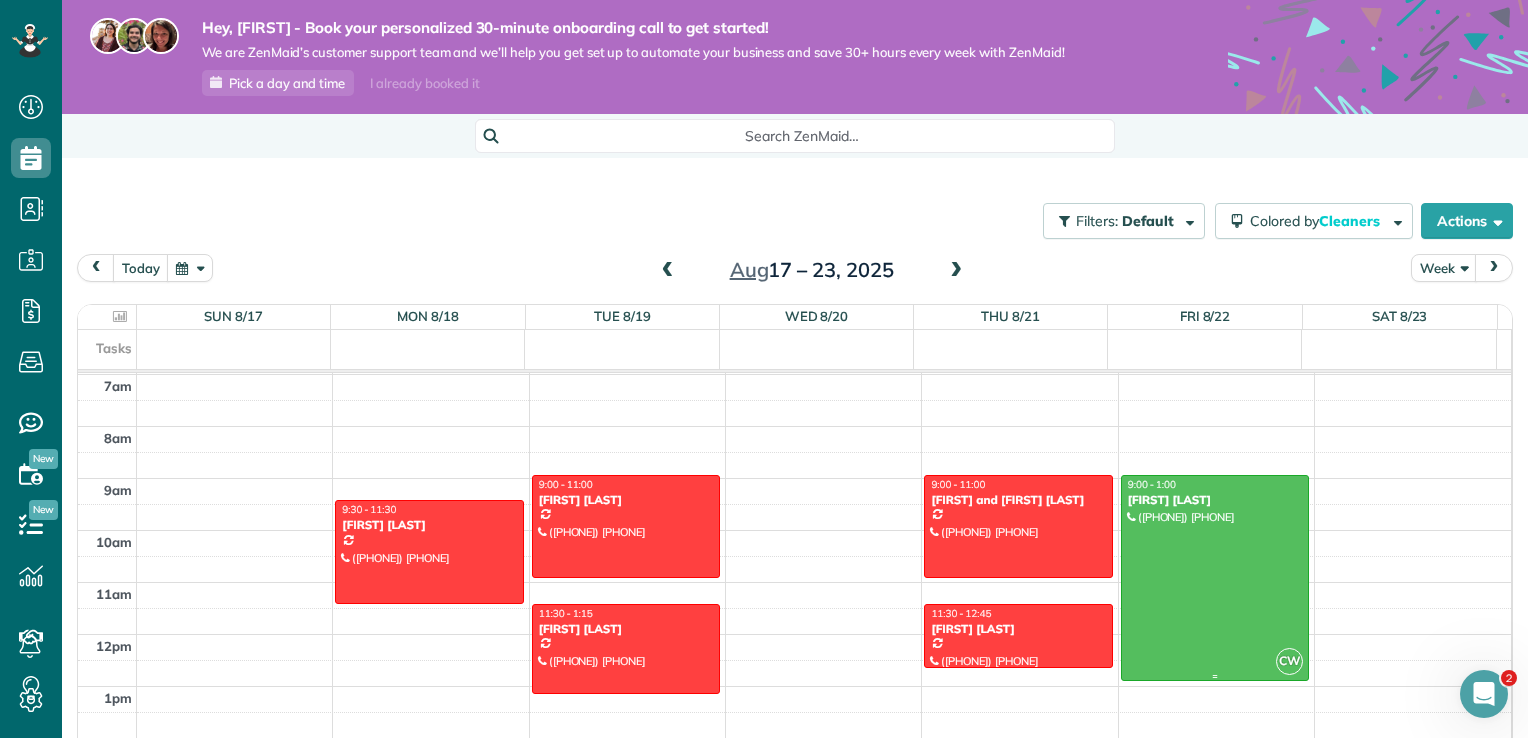 click at bounding box center [1215, 578] 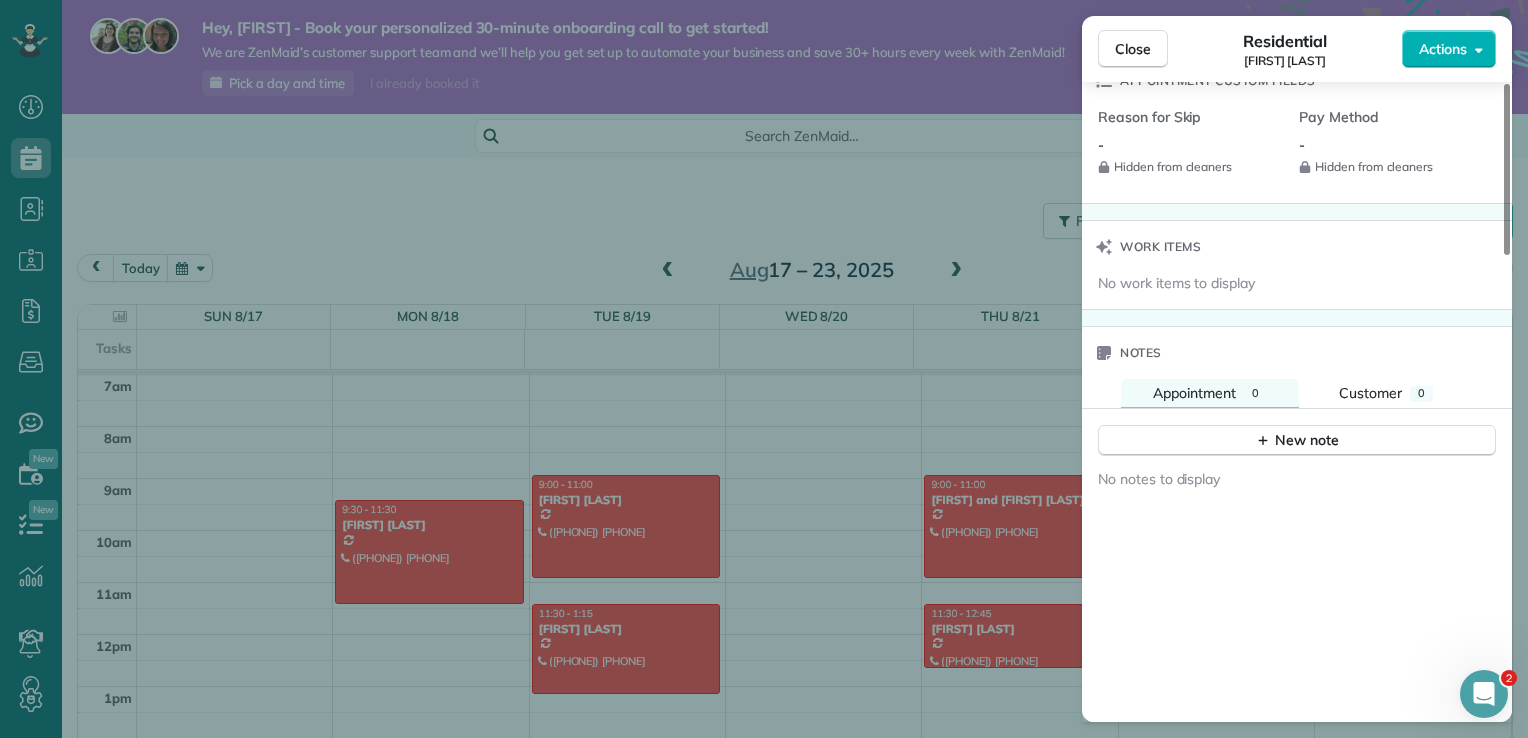 scroll, scrollTop: 1503, scrollLeft: 0, axis: vertical 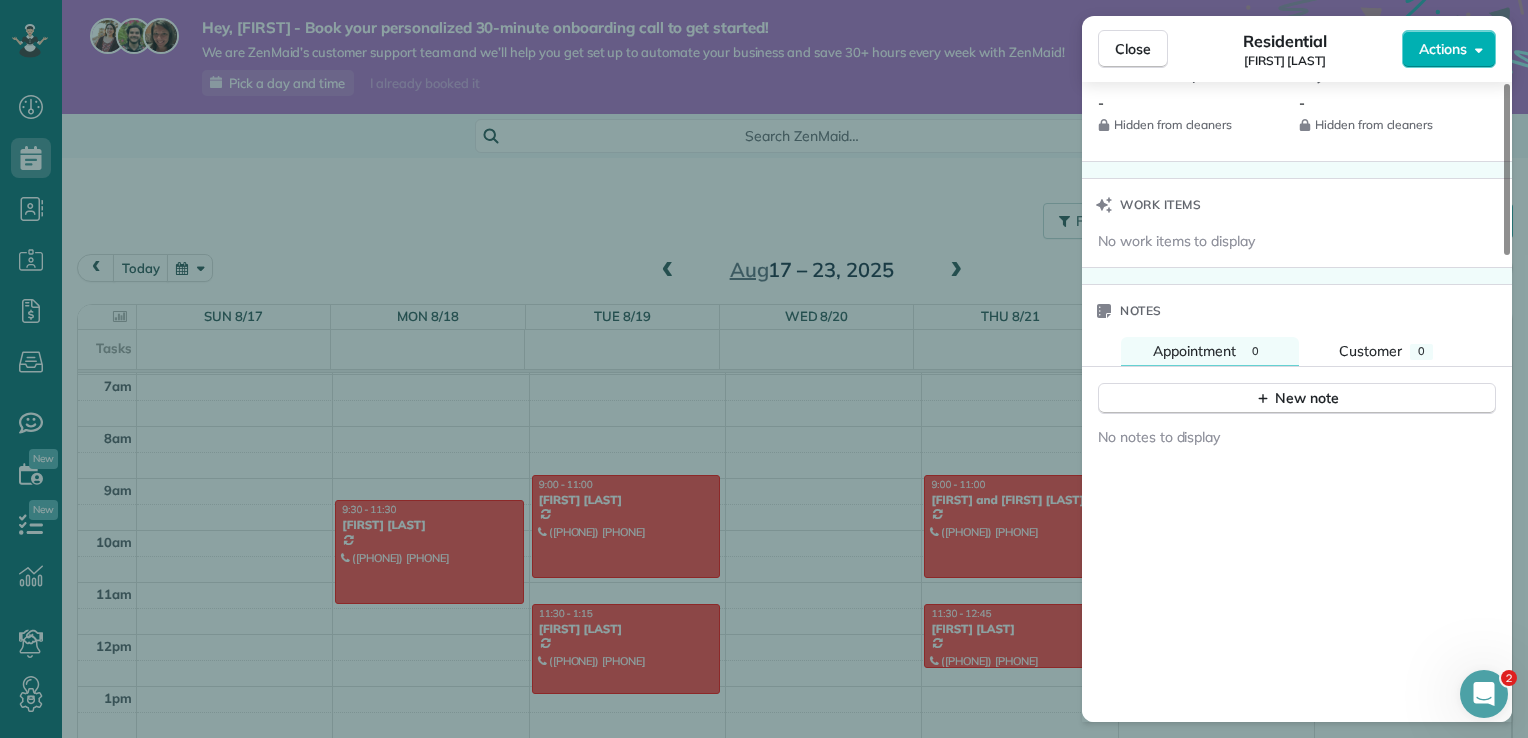 drag, startPoint x: 1507, startPoint y: 243, endPoint x: 1527, endPoint y: 646, distance: 403.49597 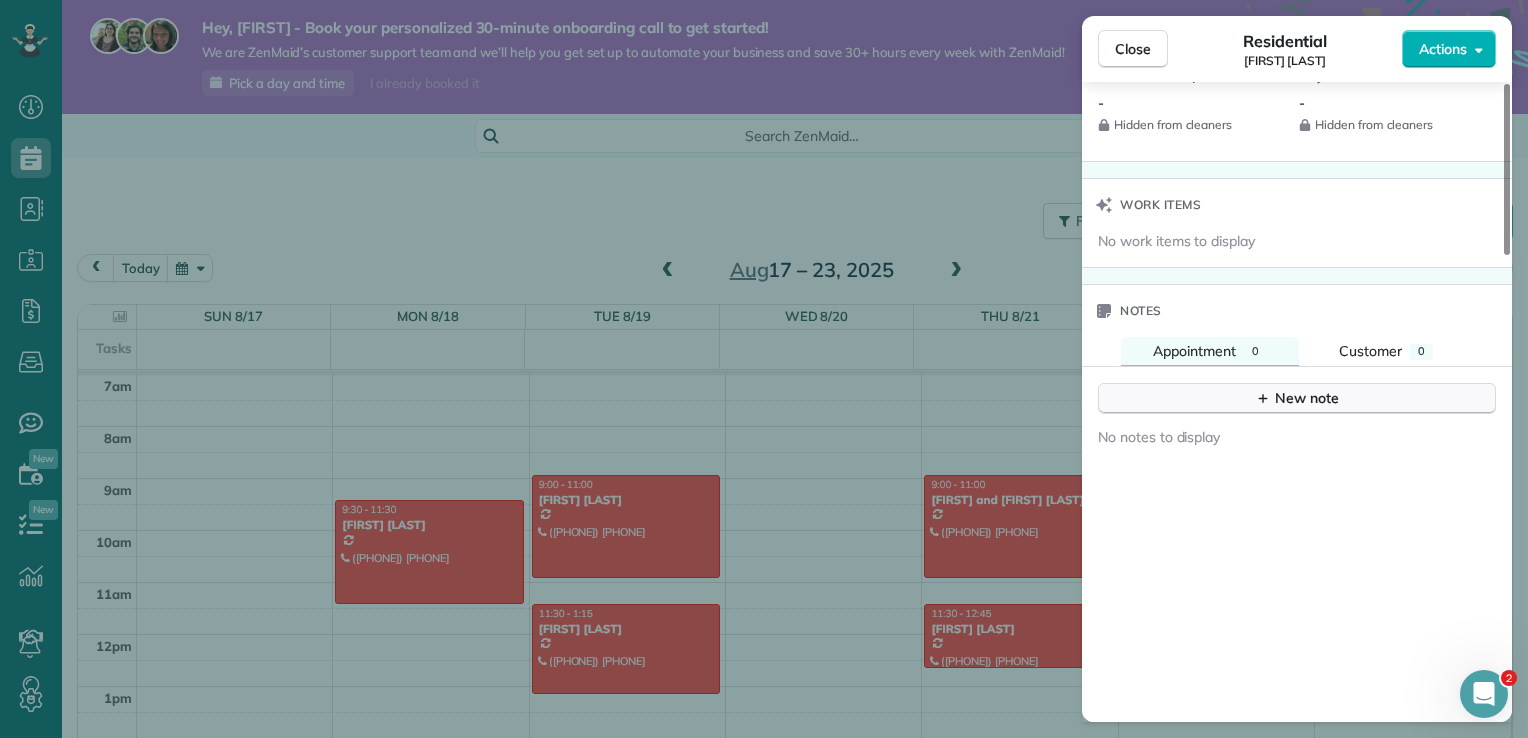 click on "New note" at bounding box center (1297, 398) 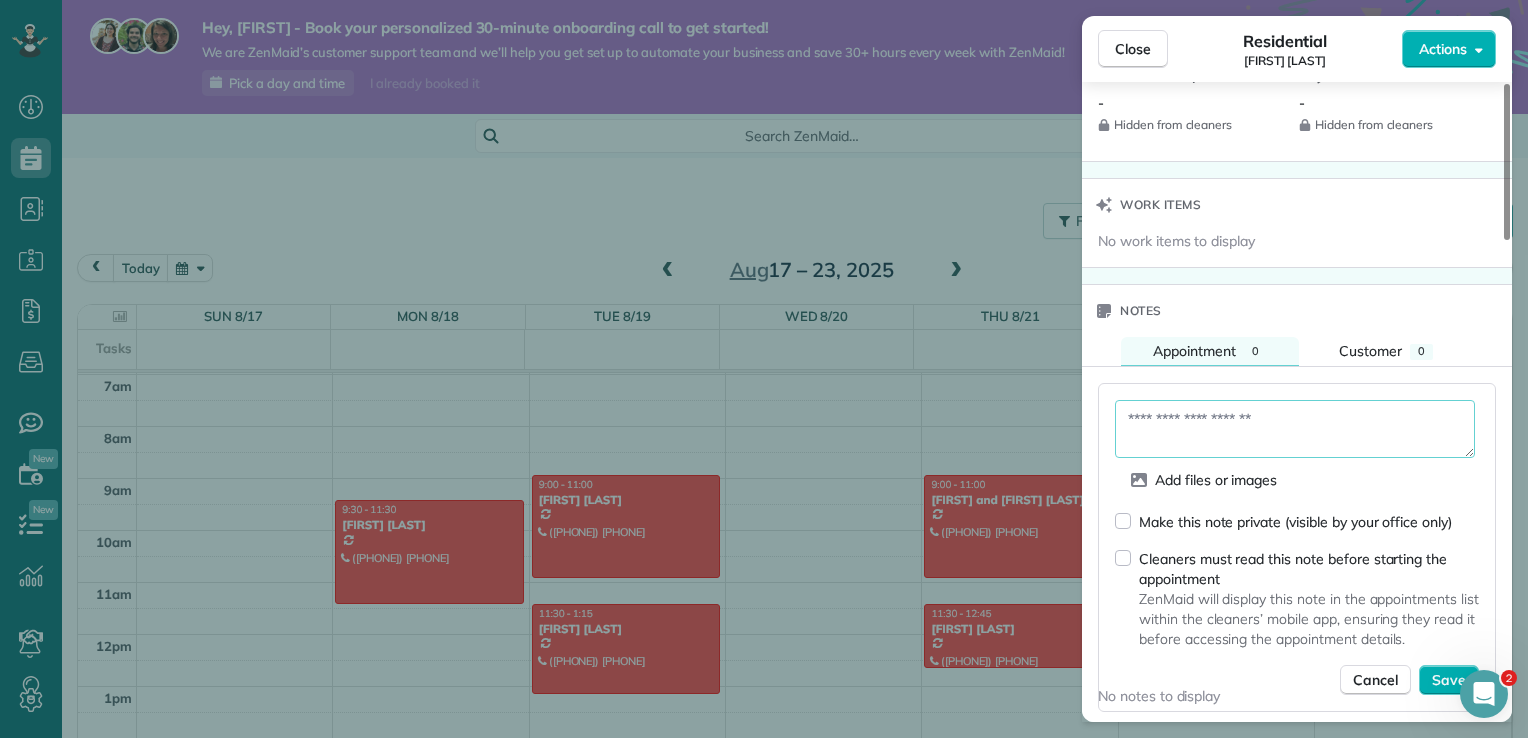 click at bounding box center (1295, 429) 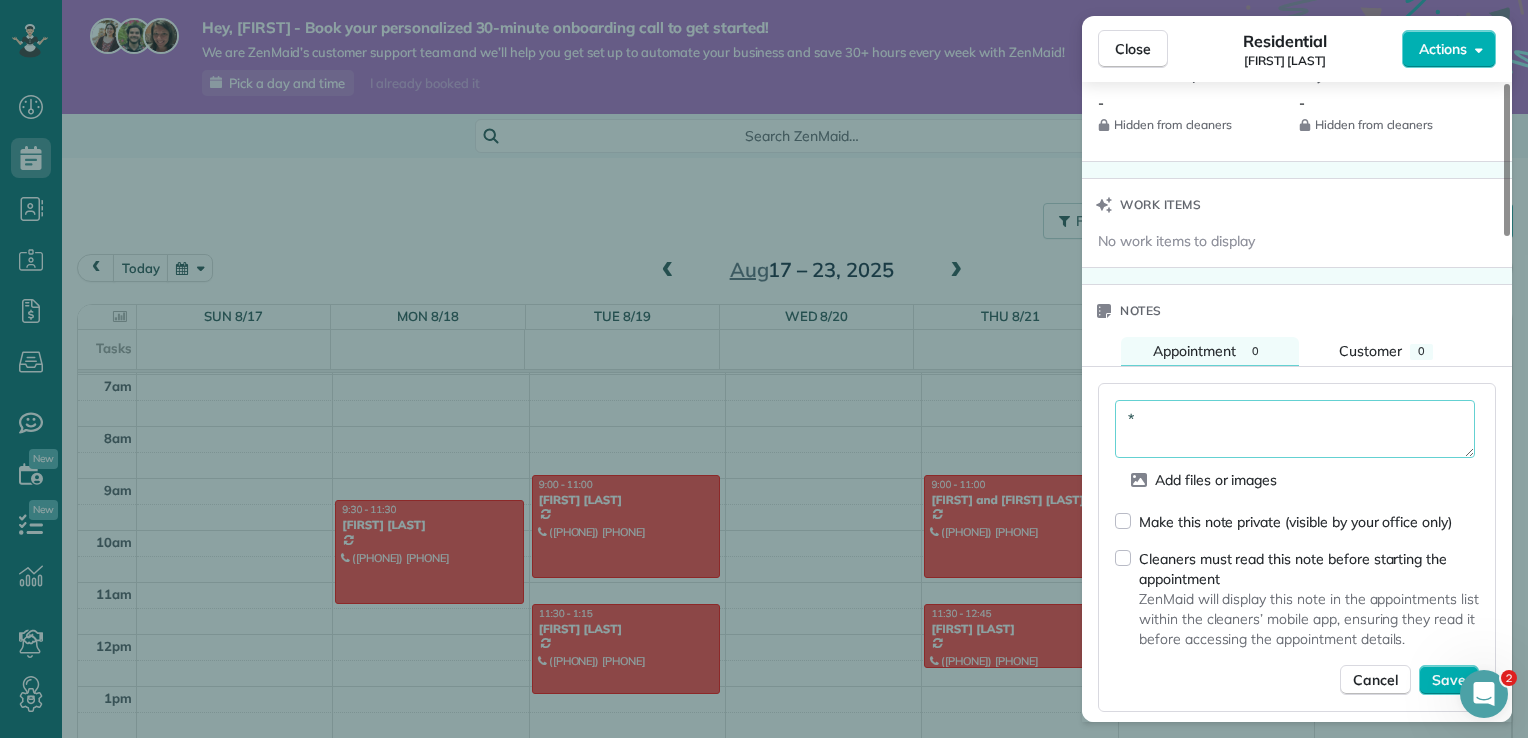 click on "*" at bounding box center (1295, 429) 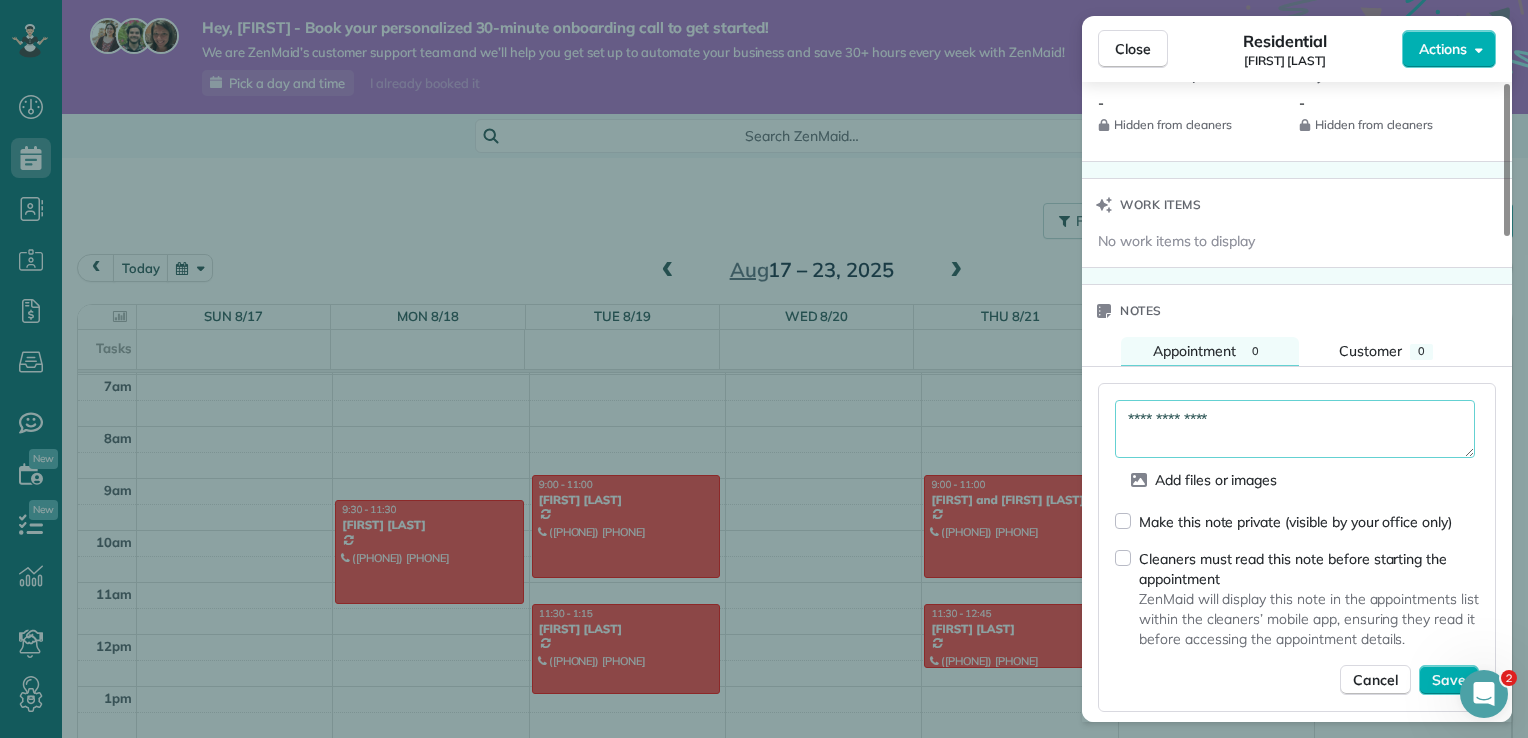 type on "**********" 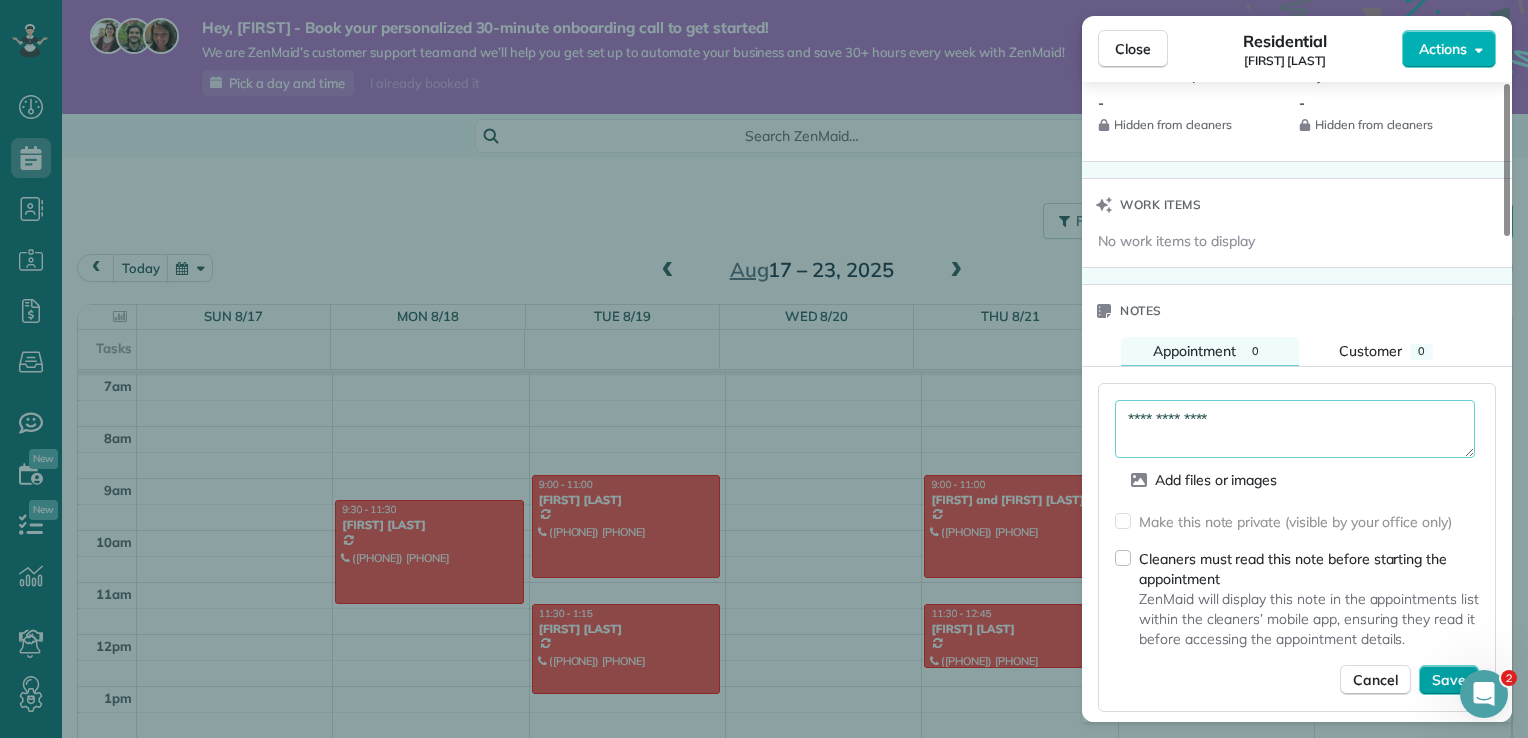 click on "Save" at bounding box center [1449, 680] 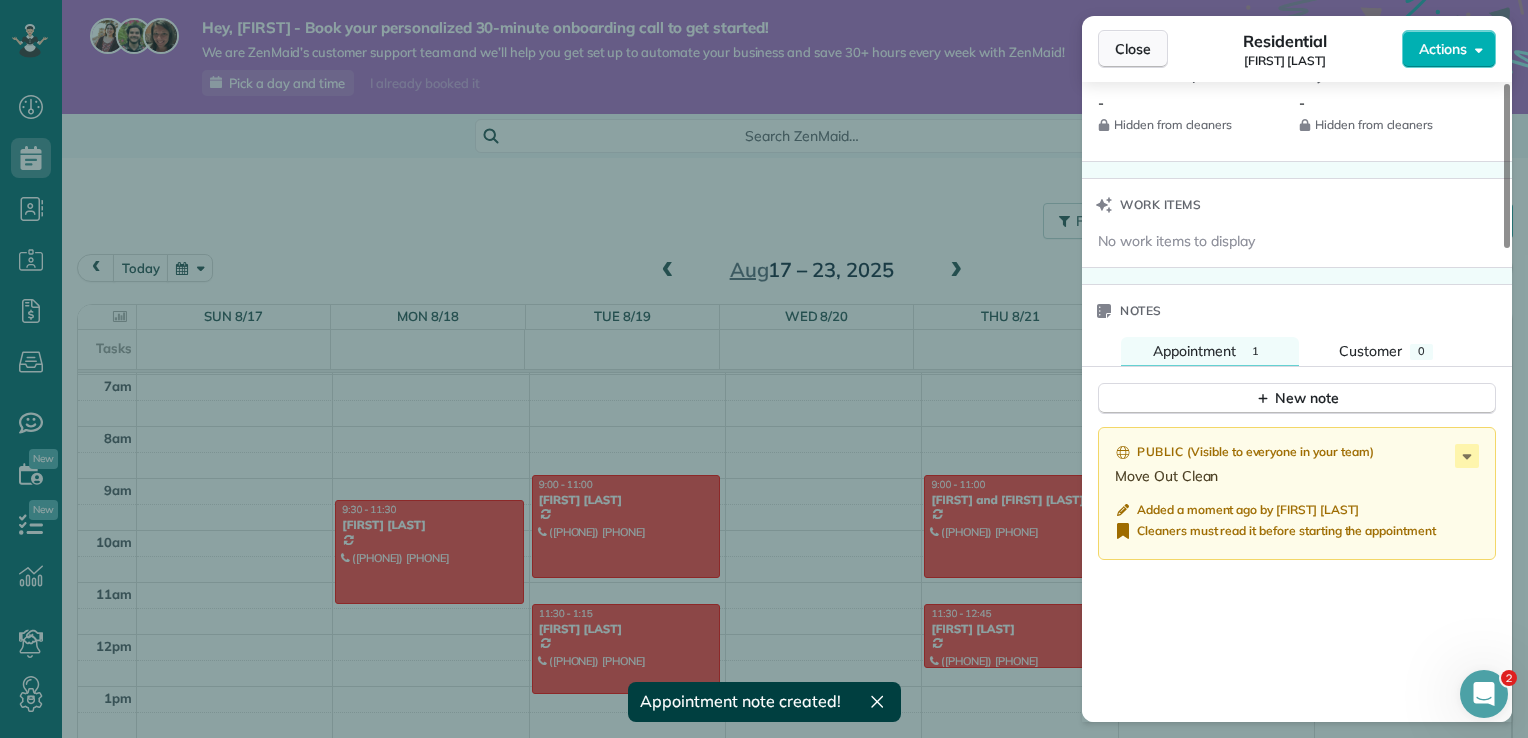 click on "Close" at bounding box center (1133, 49) 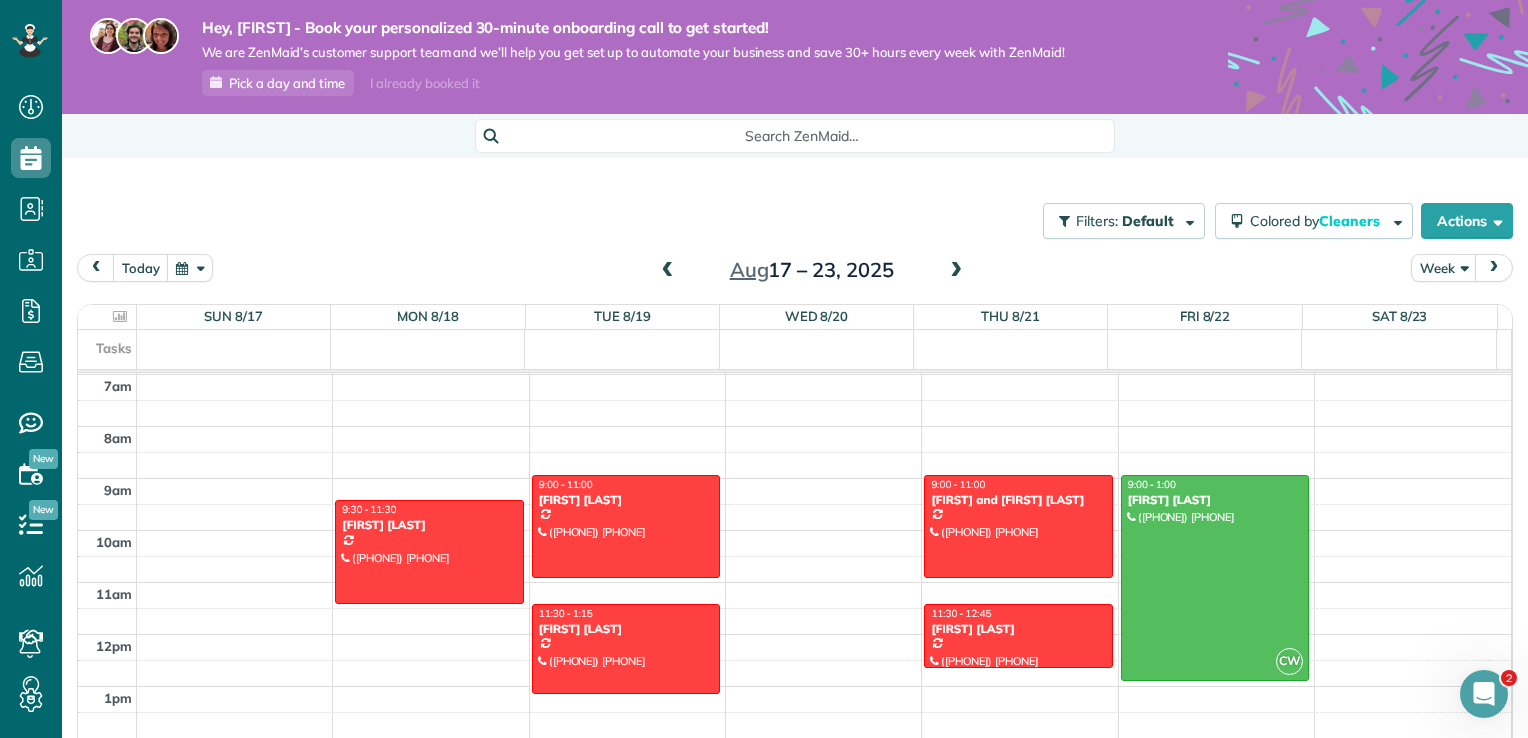 click at bounding box center (956, 271) 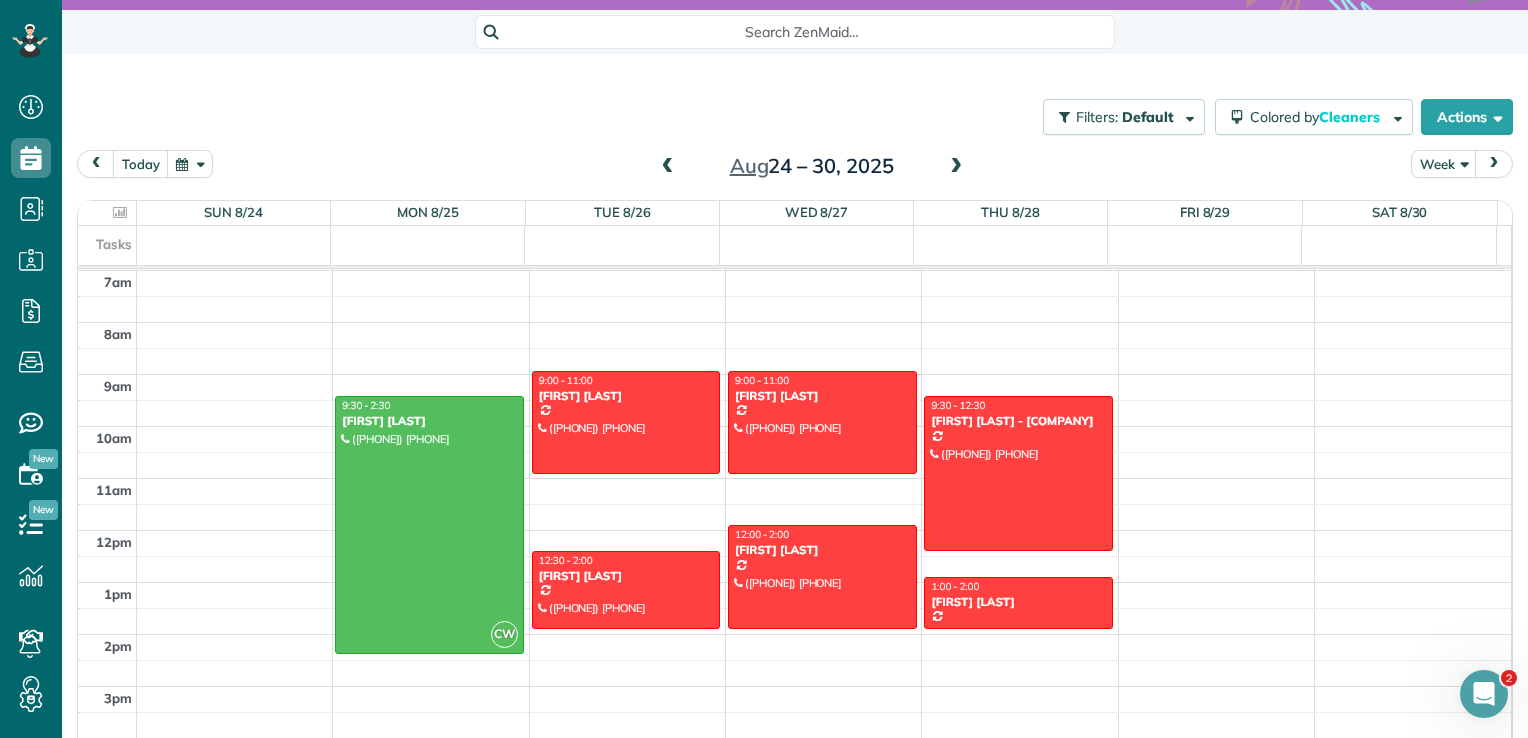 scroll, scrollTop: 112, scrollLeft: 0, axis: vertical 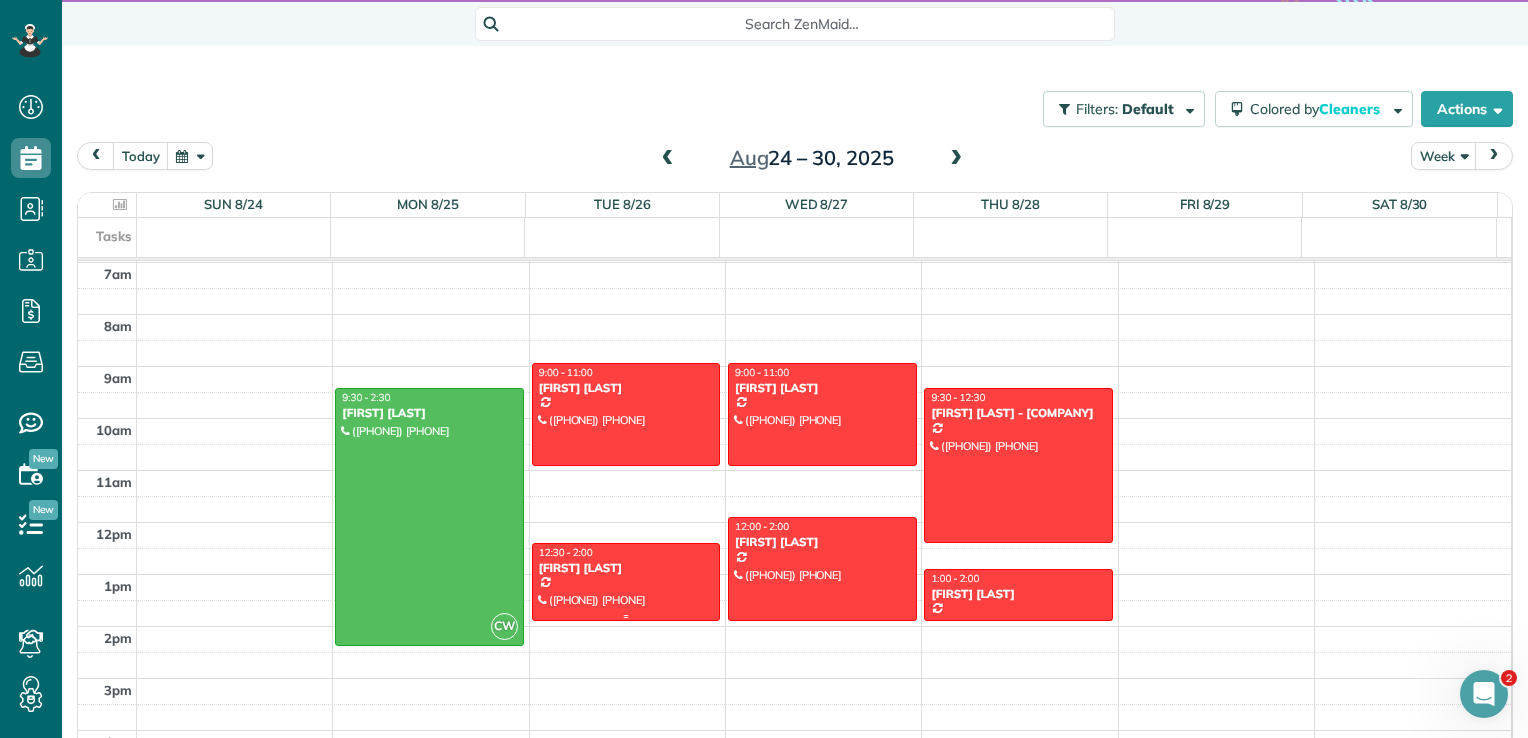 click on "[FIRST] [LAST]" at bounding box center (626, 568) 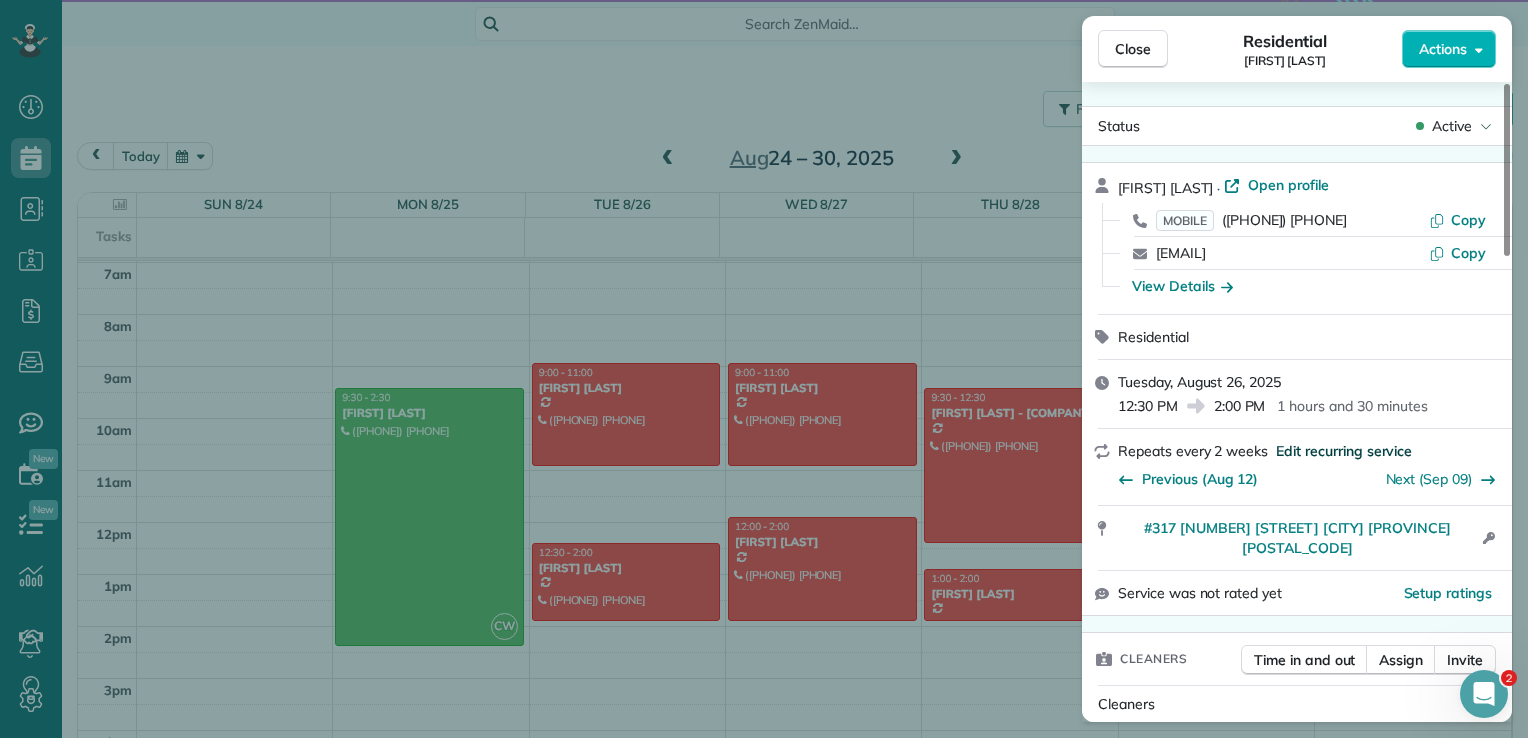 click on "Edit recurring service" at bounding box center [1344, 451] 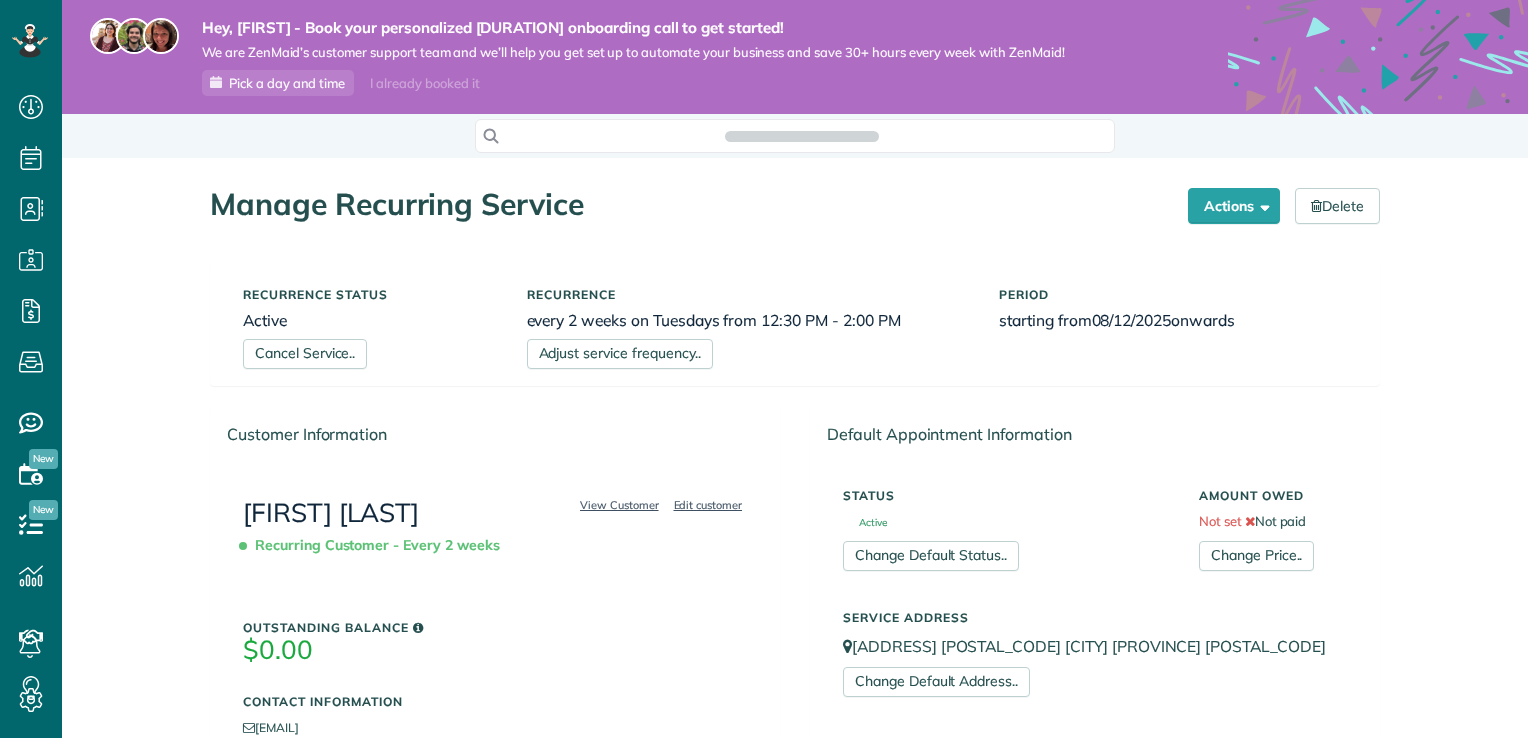 scroll, scrollTop: 0, scrollLeft: 0, axis: both 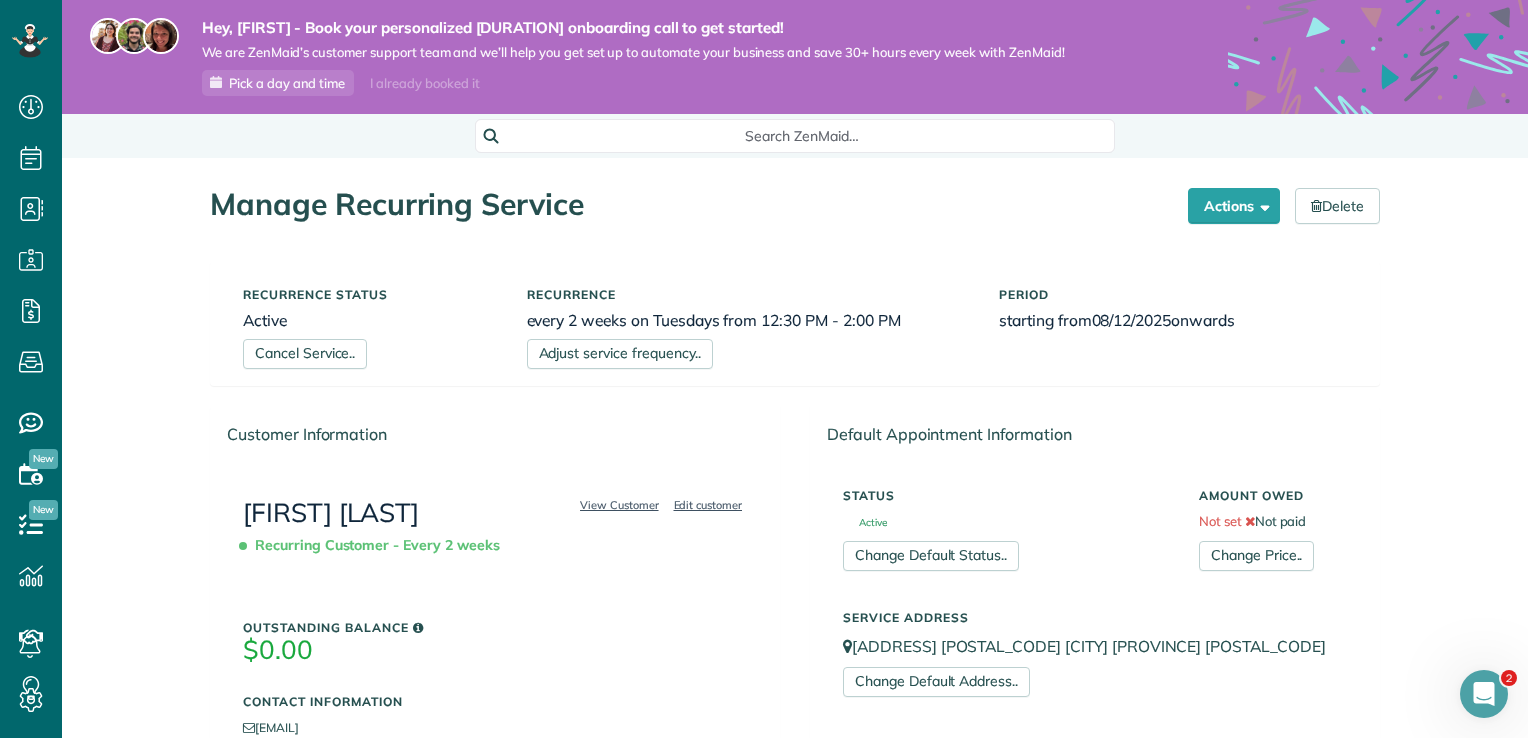 click on "Delete" at bounding box center [1330, 209] 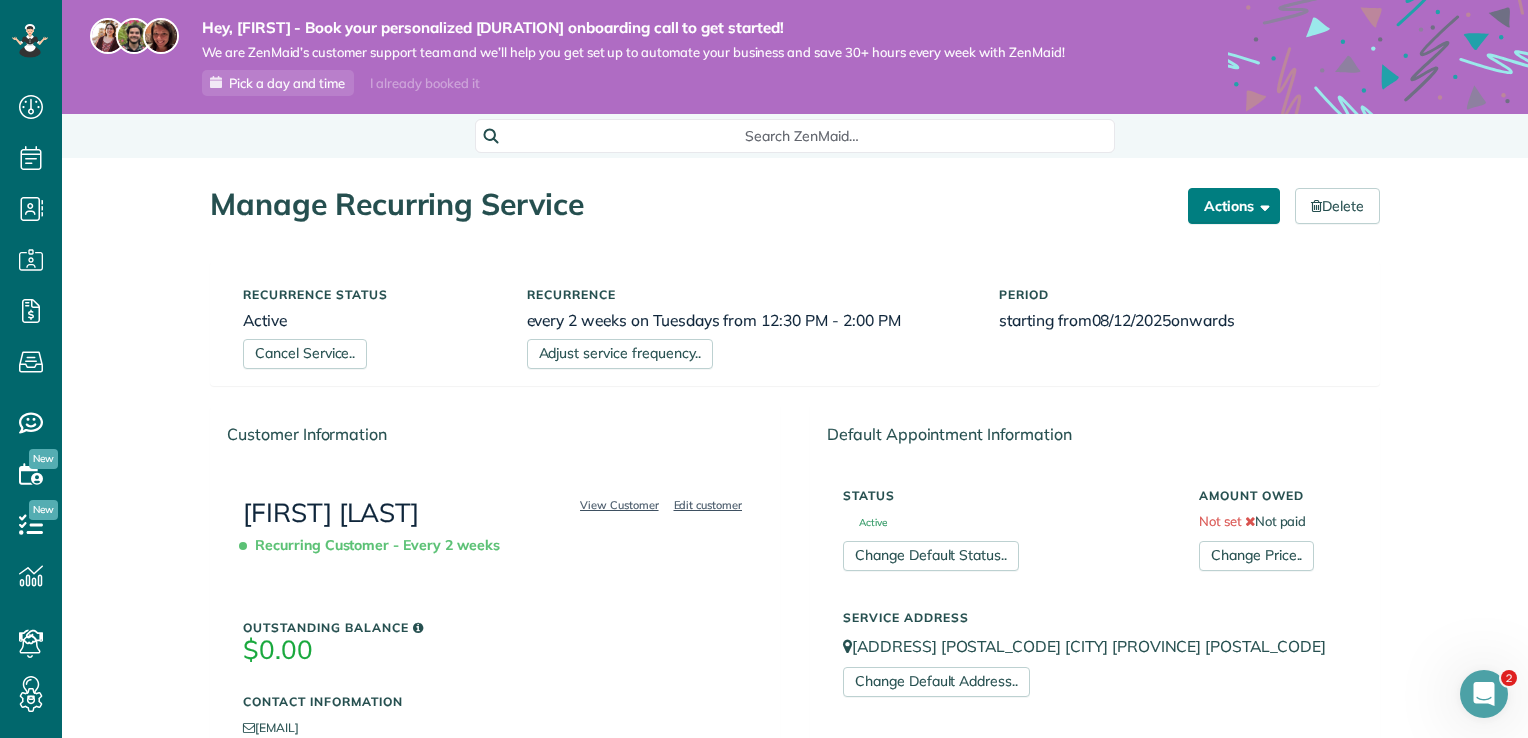 click on "Actions" at bounding box center [1234, 206] 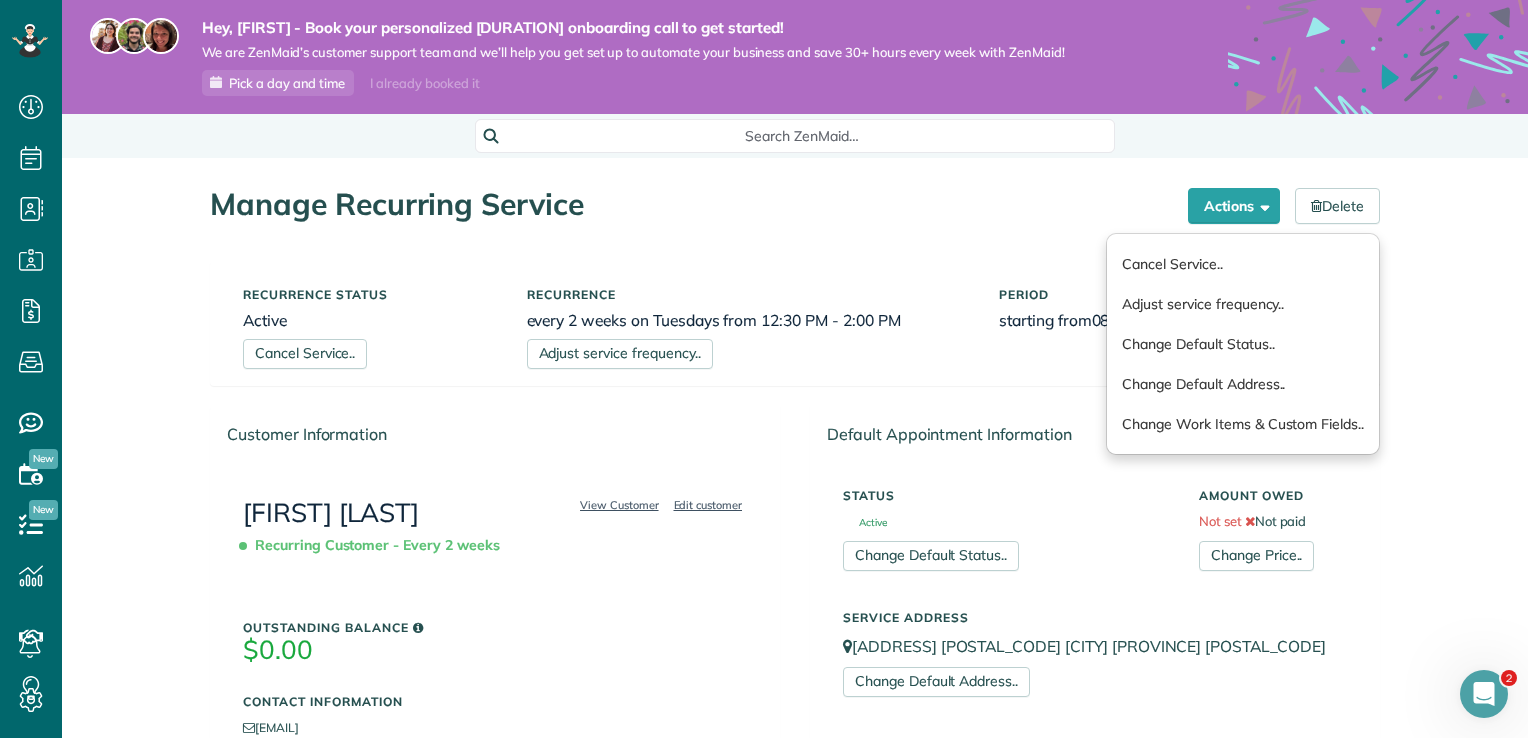 click on "Manage Recurring Service
Actions
Cancel Service..
Adjust service frequency..
Change Default Status..
Change Default Address..
Change Work Items & Custom Fields..
Delete
Recurrence status
Active
Cancel Service..
Recurrence
every 2 weeks  on Tuesdays from 12:30 PM -  2:00 PM" at bounding box center [795, 1058] 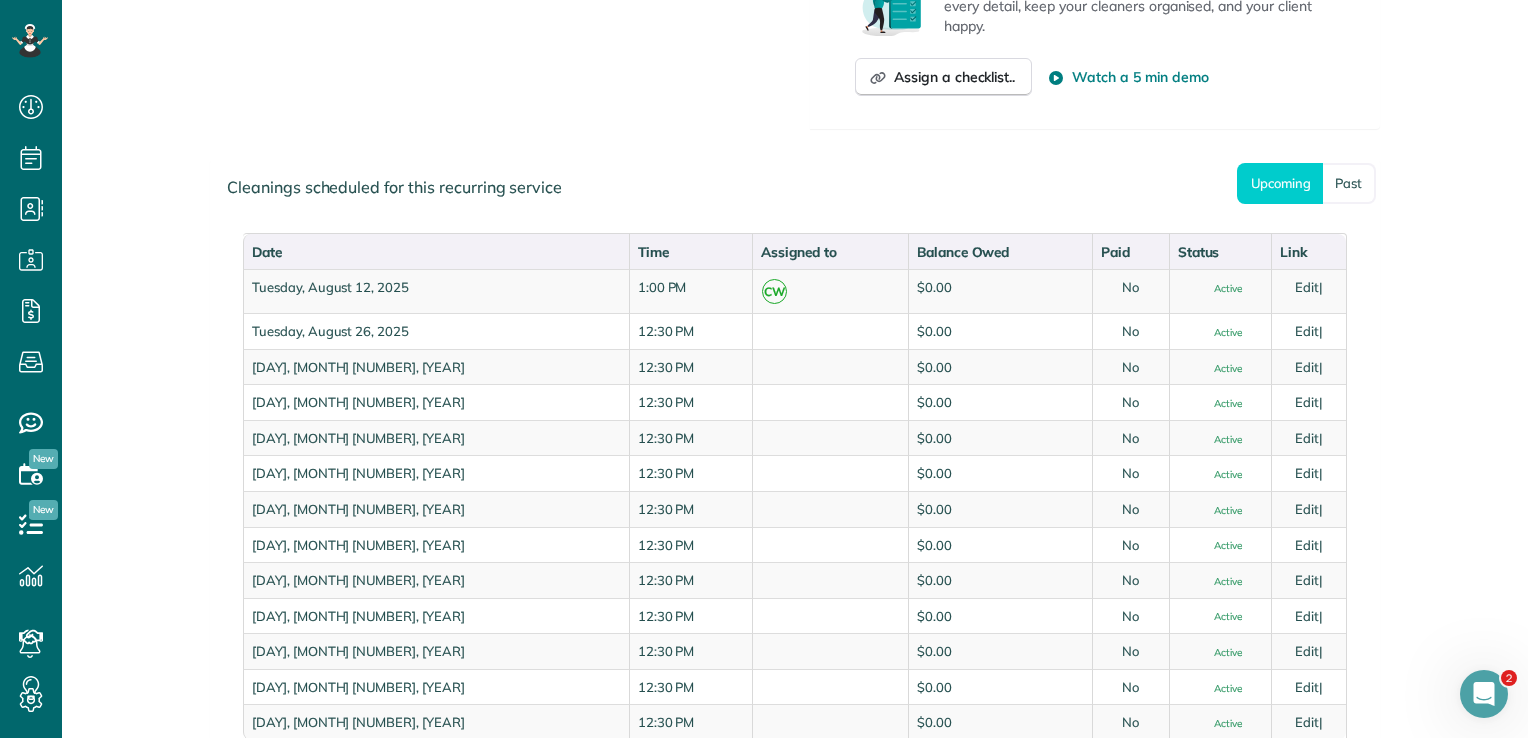 scroll, scrollTop: 1080, scrollLeft: 0, axis: vertical 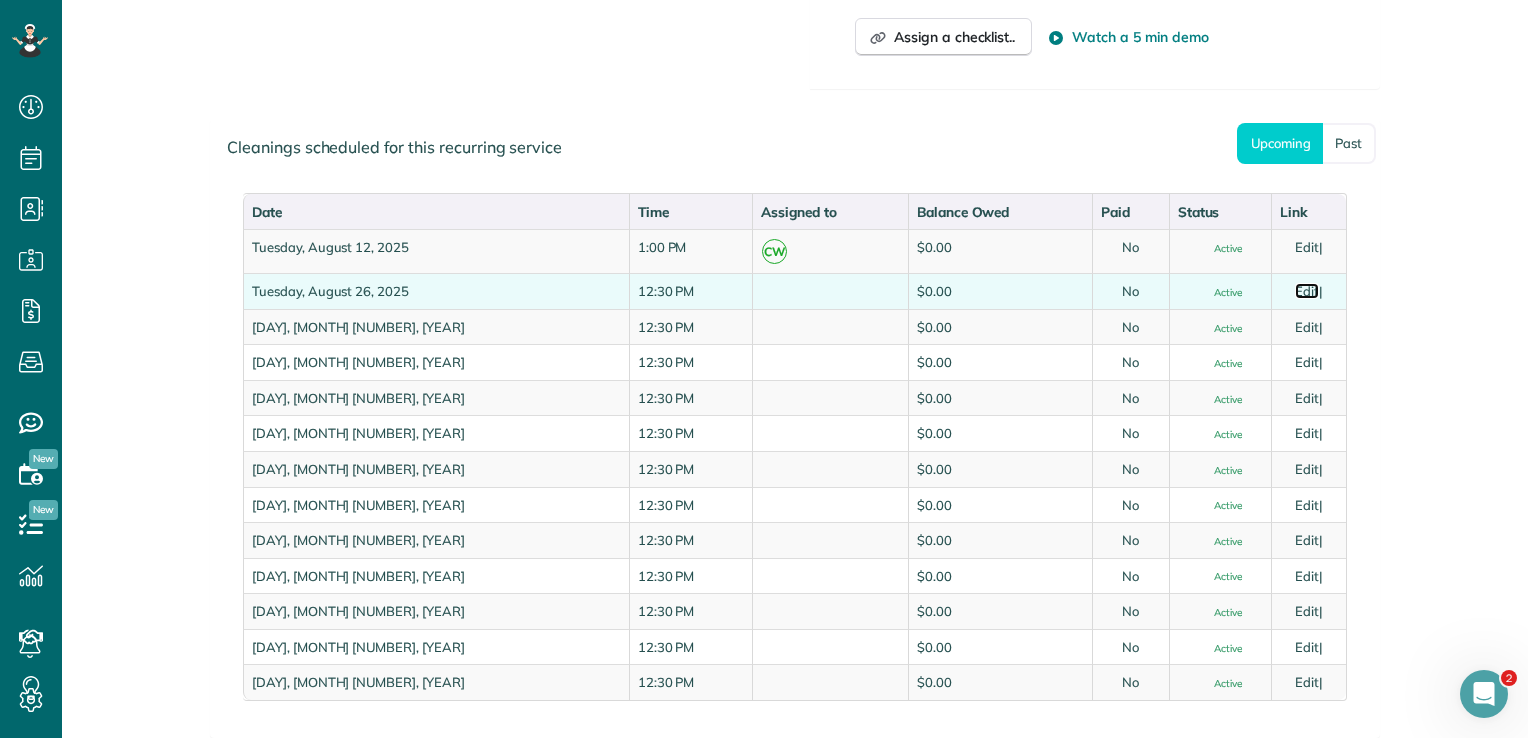 click on "Edit" at bounding box center [1307, 291] 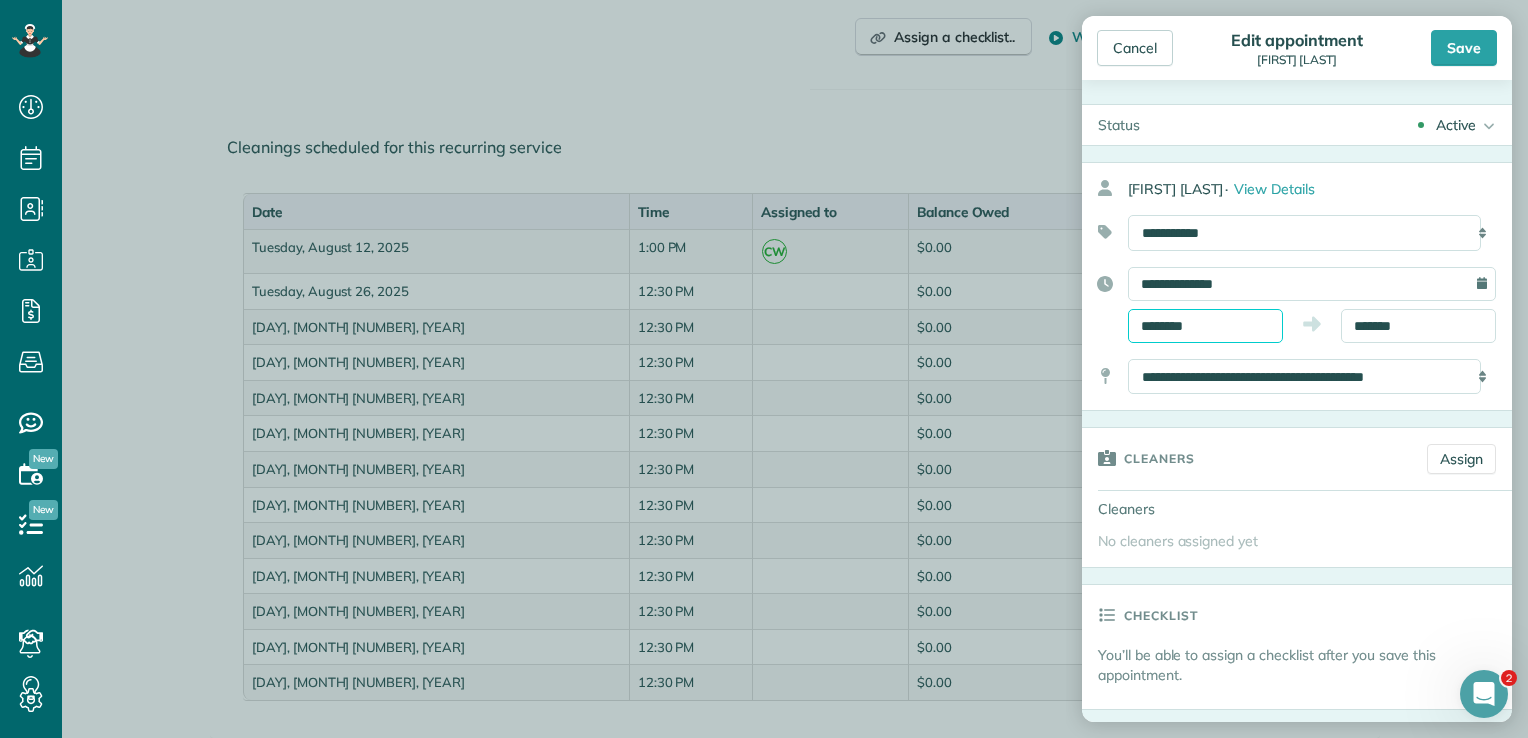 click on "********" at bounding box center (1205, 326) 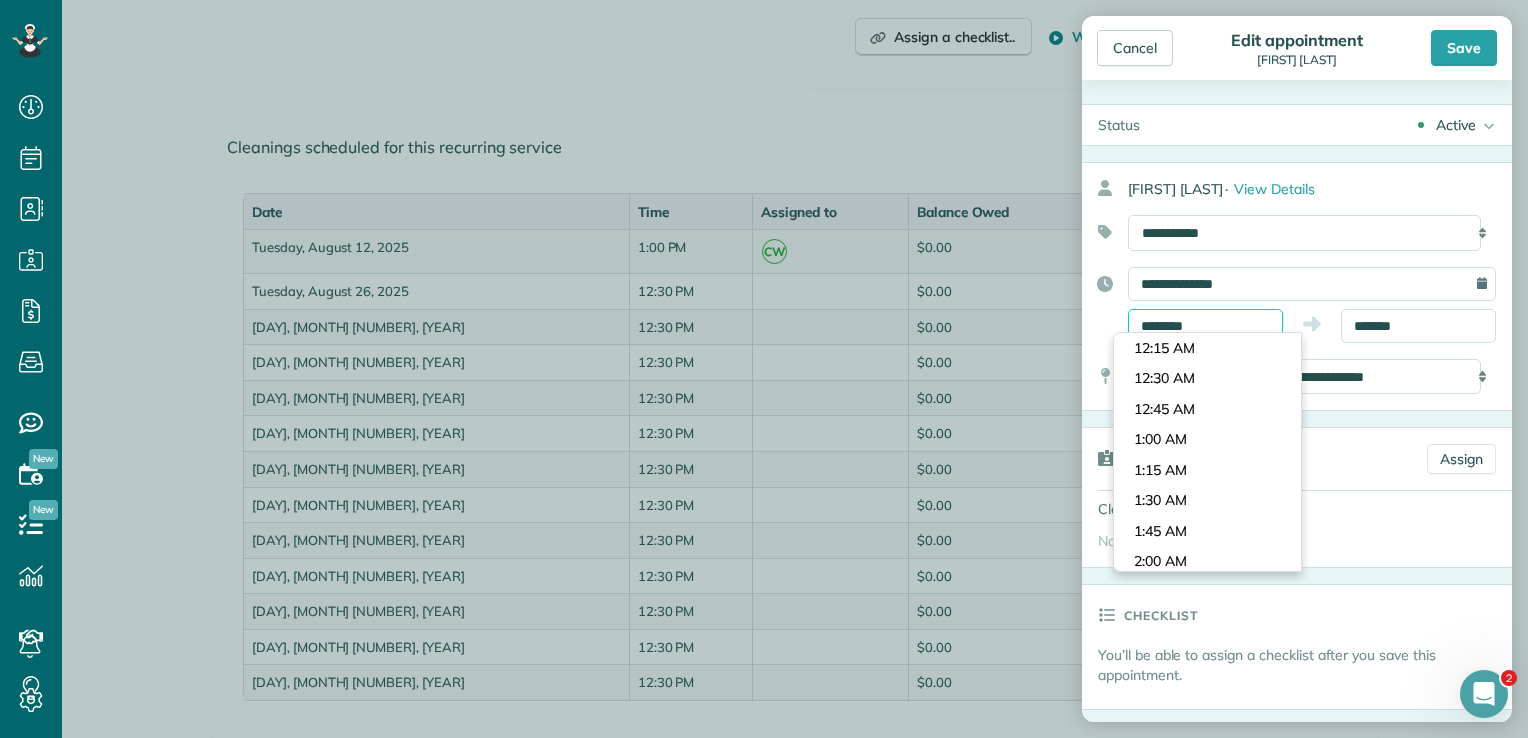scroll, scrollTop: 1465, scrollLeft: 0, axis: vertical 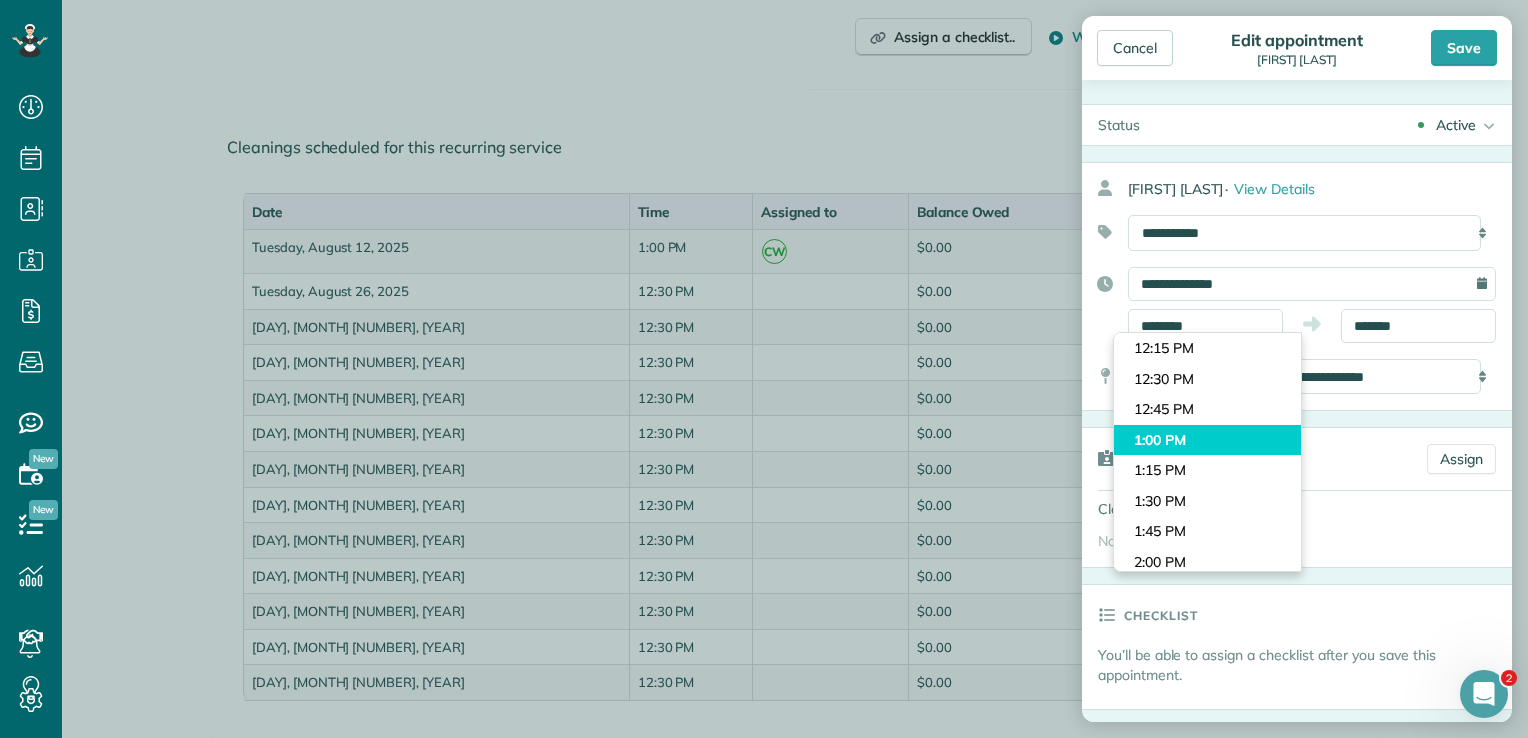 type on "*******" 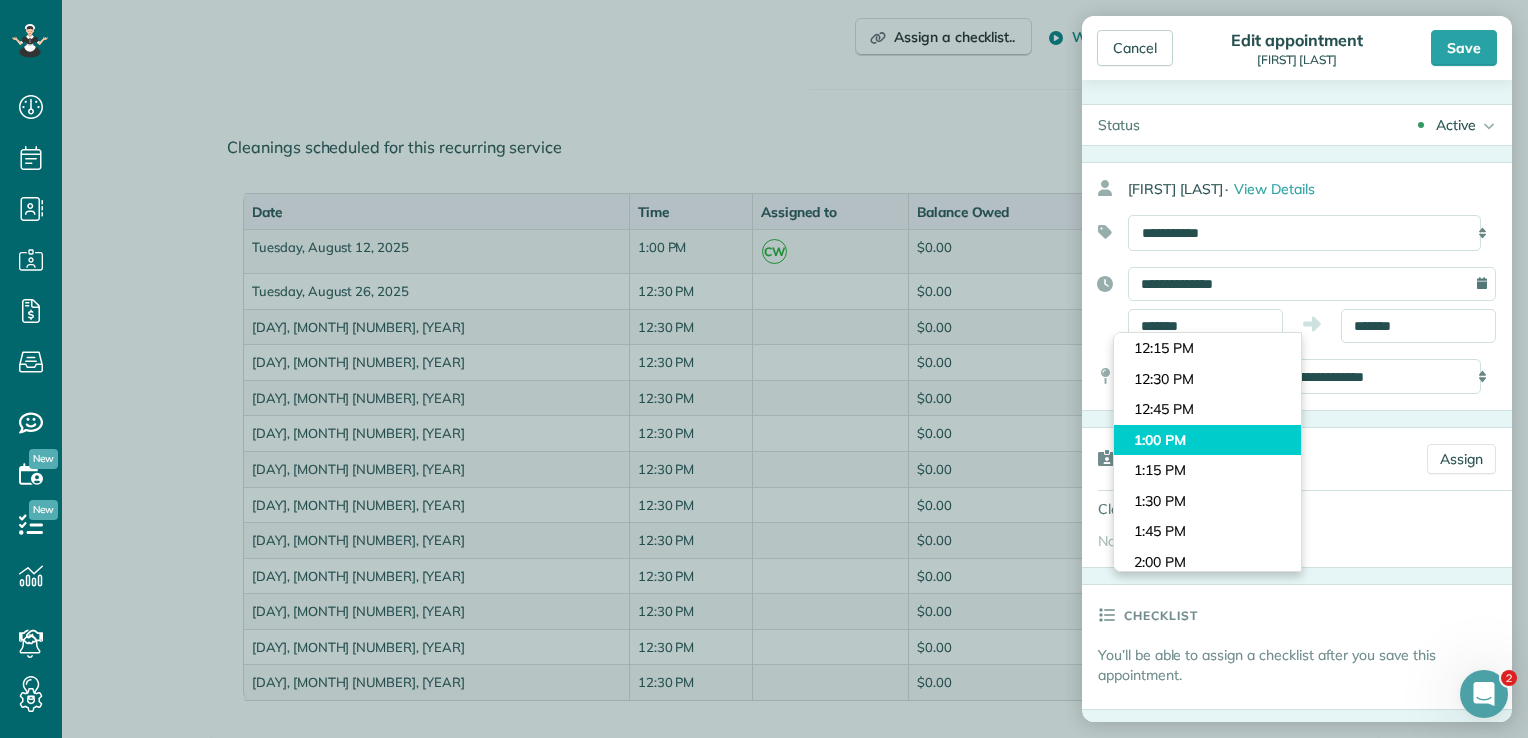 click on "Dashboard
Scheduling
Calendar View
List View
Dispatch View - Weekly scheduling (Beta)" at bounding box center (764, 369) 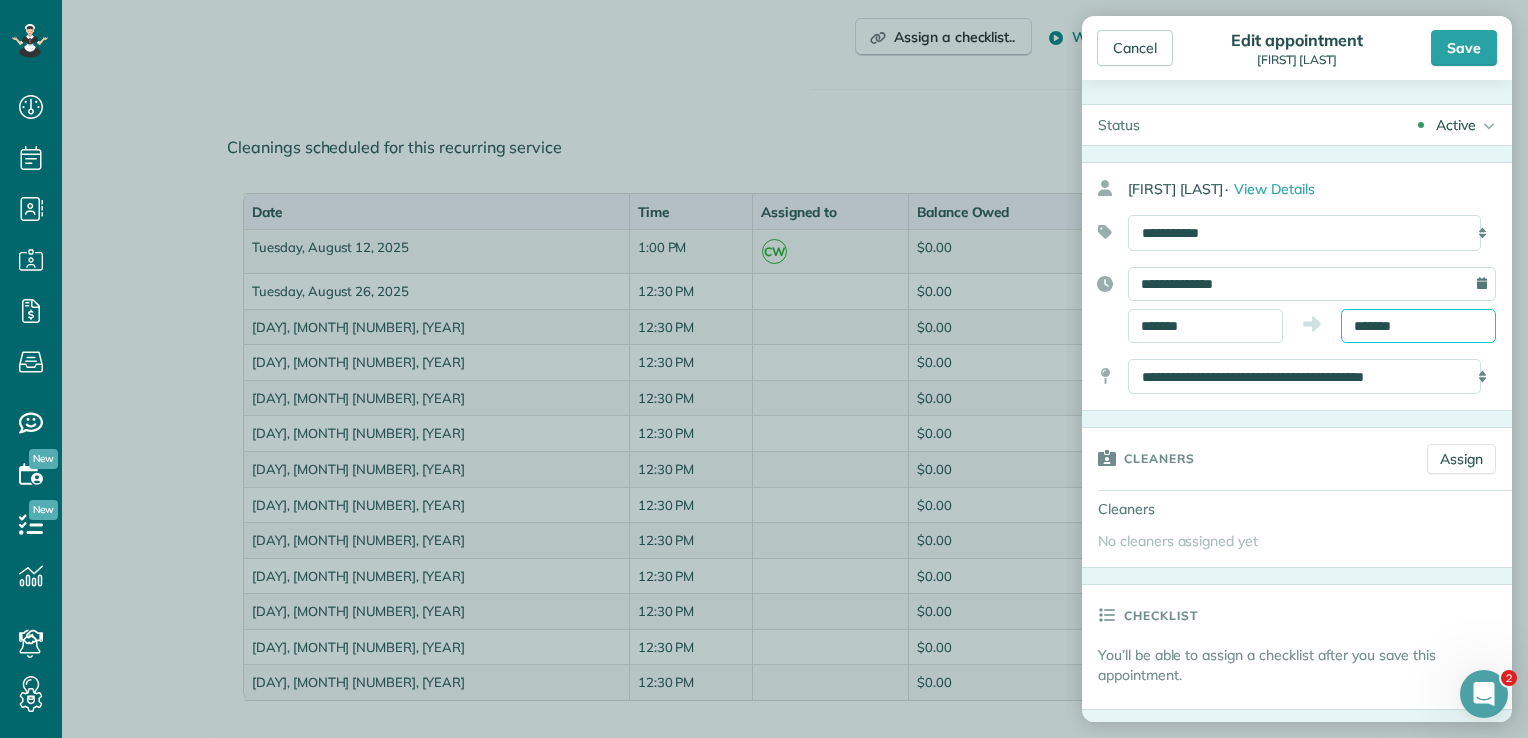 click on "*******" at bounding box center [1418, 326] 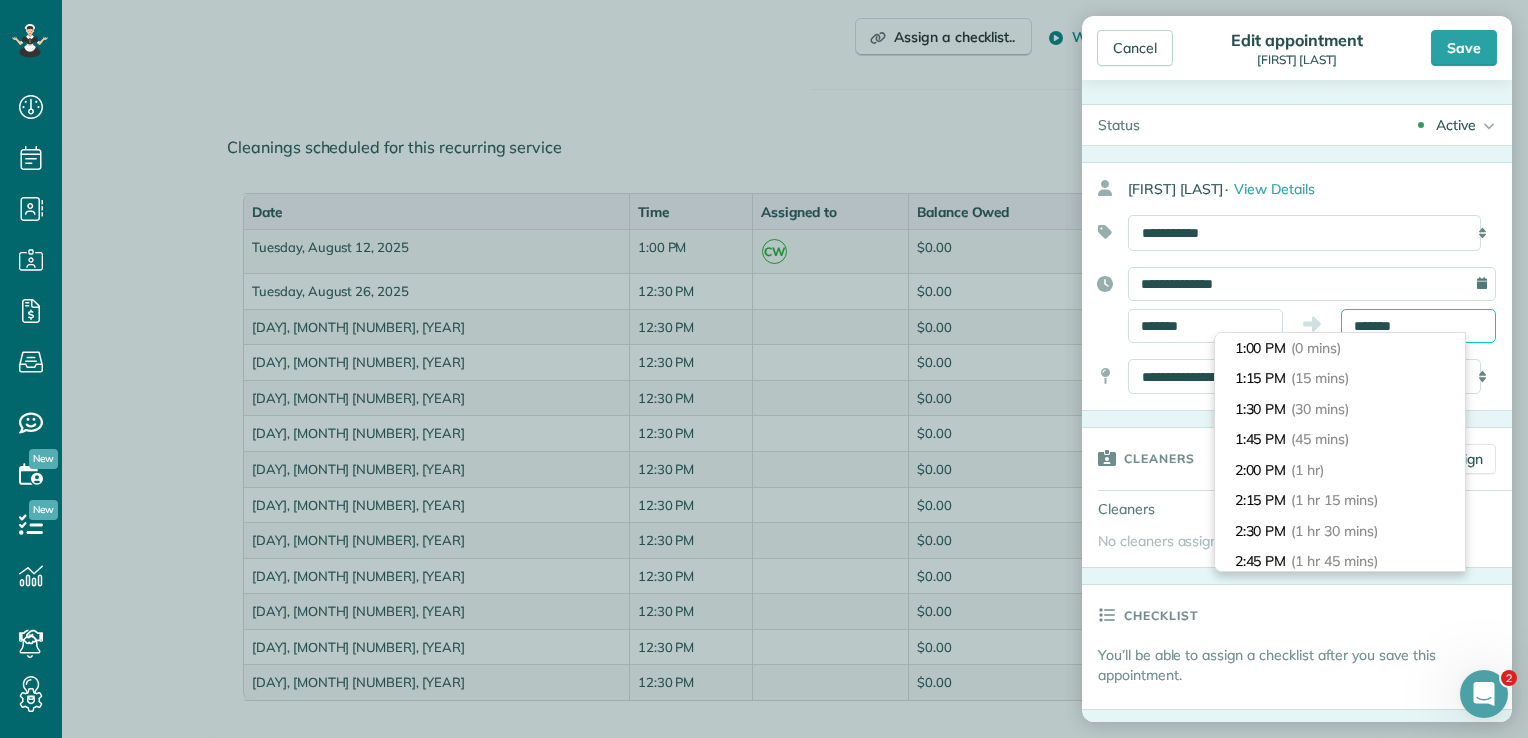 scroll, scrollTop: 91, scrollLeft: 0, axis: vertical 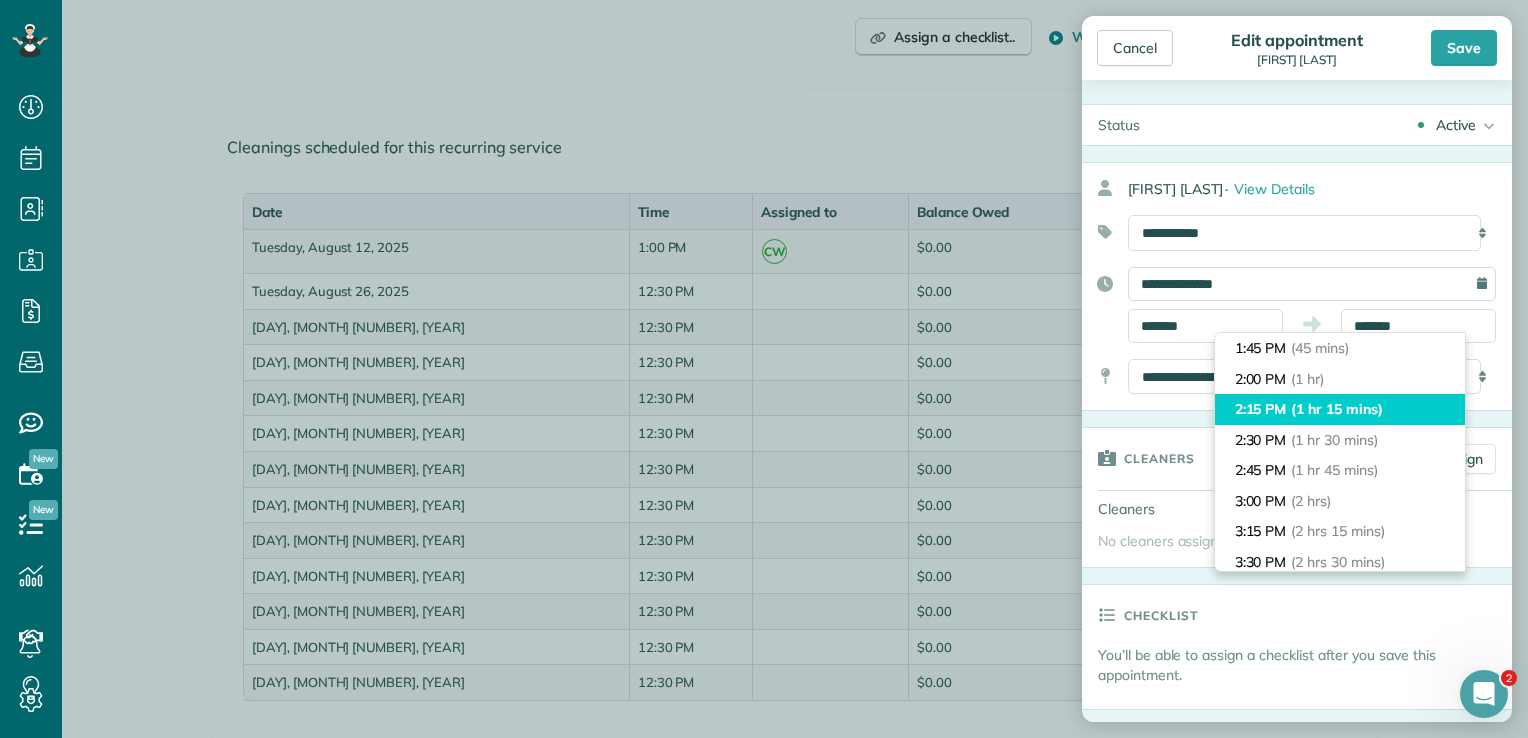type on "*******" 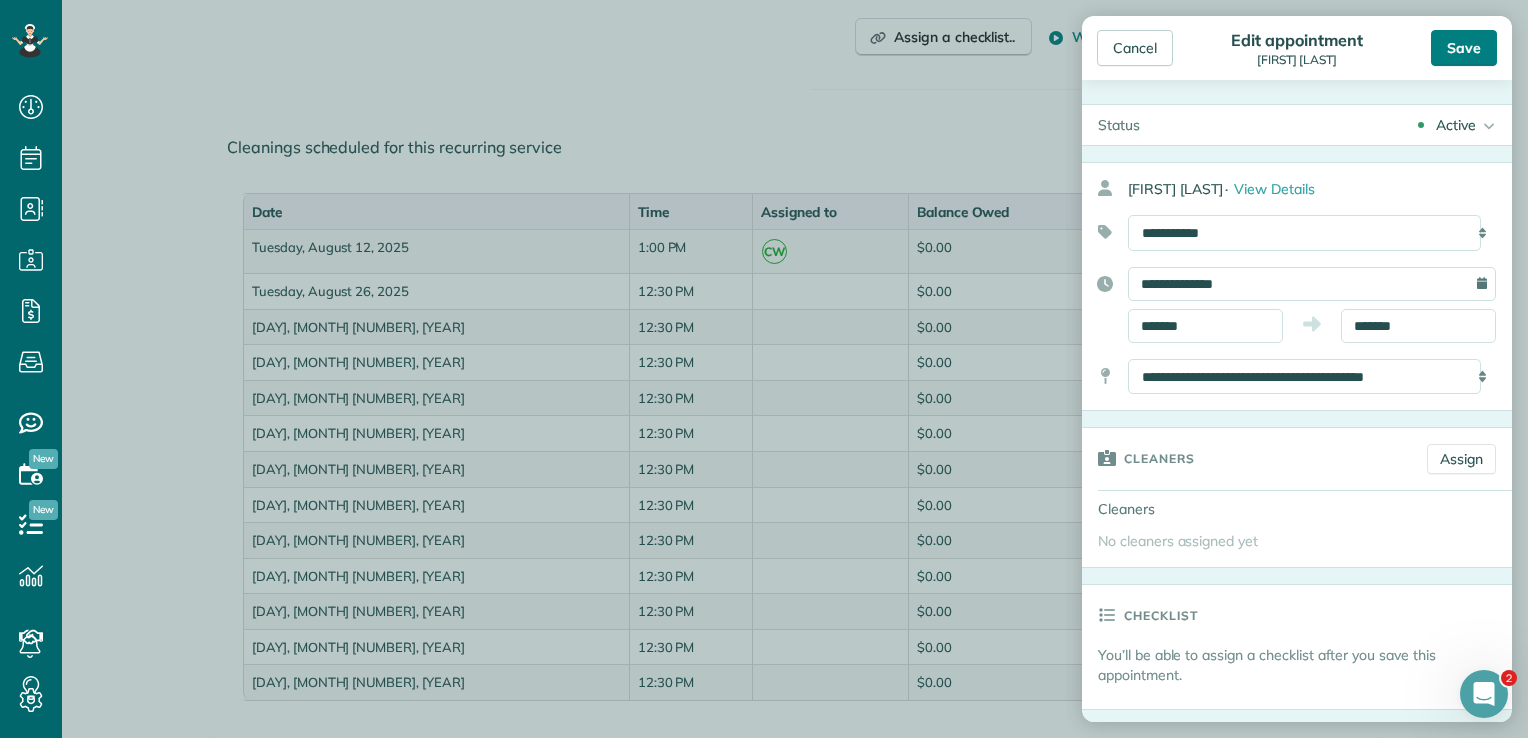 click on "Save" at bounding box center (1464, 48) 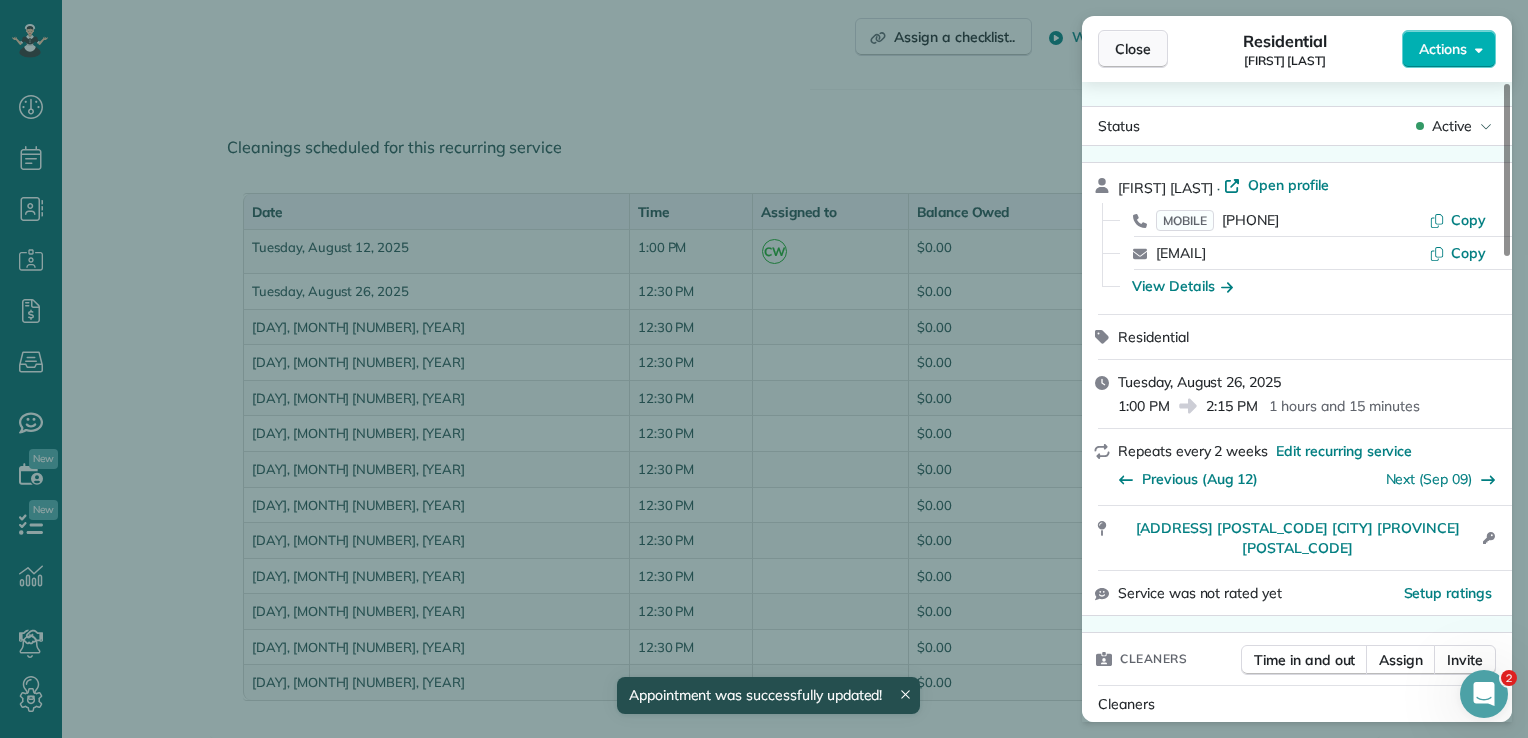 click on "Close" at bounding box center (1133, 49) 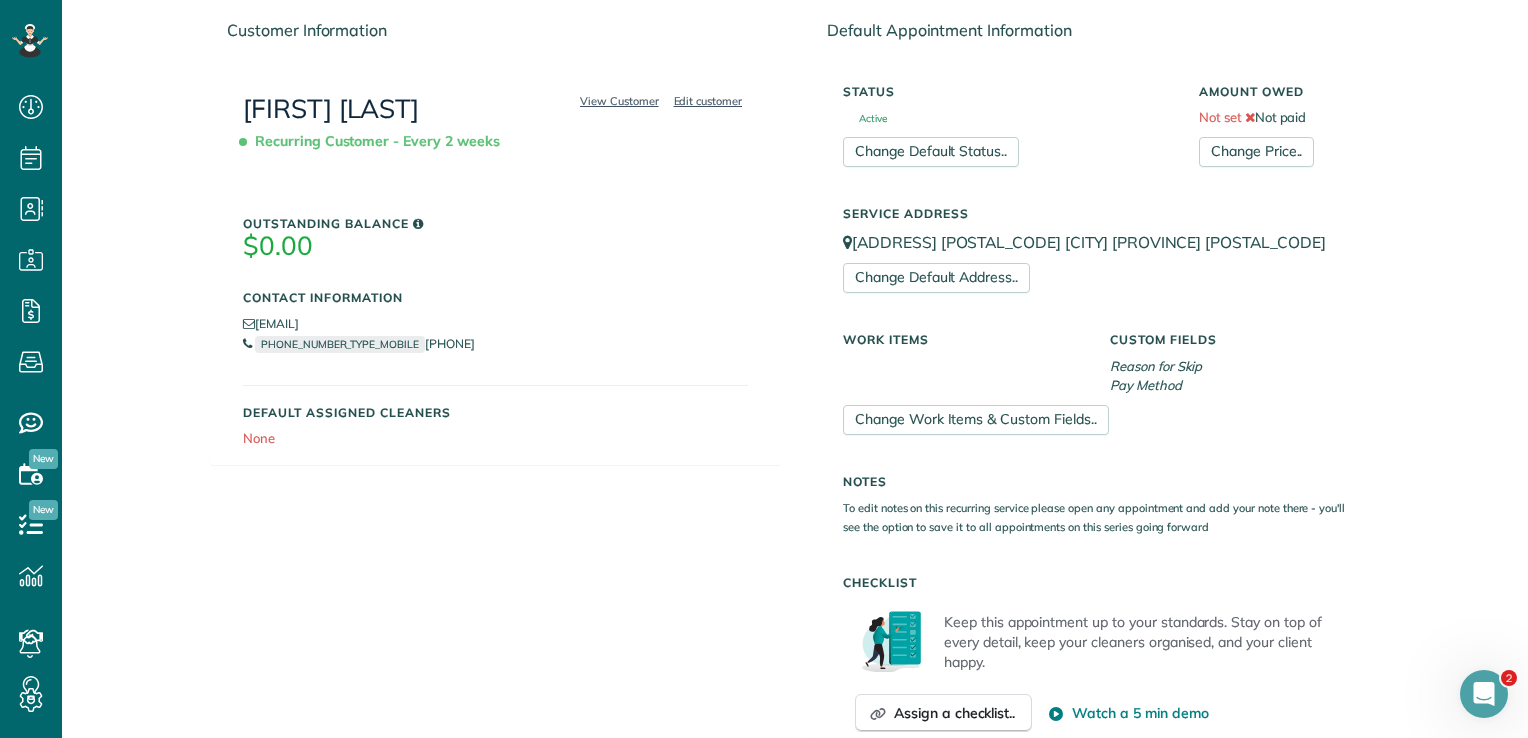 scroll, scrollTop: 388, scrollLeft: 0, axis: vertical 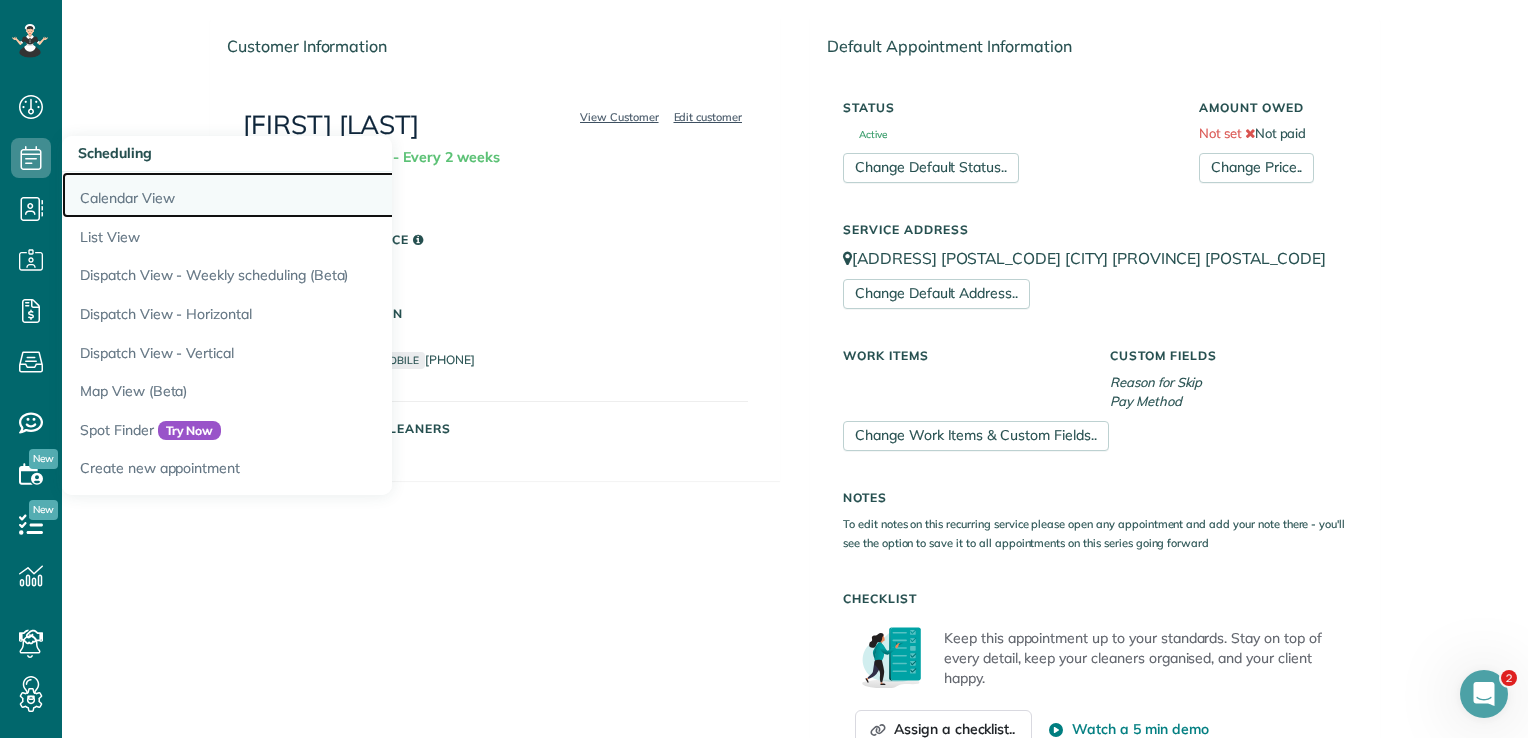 click on "Calendar View" at bounding box center [312, 195] 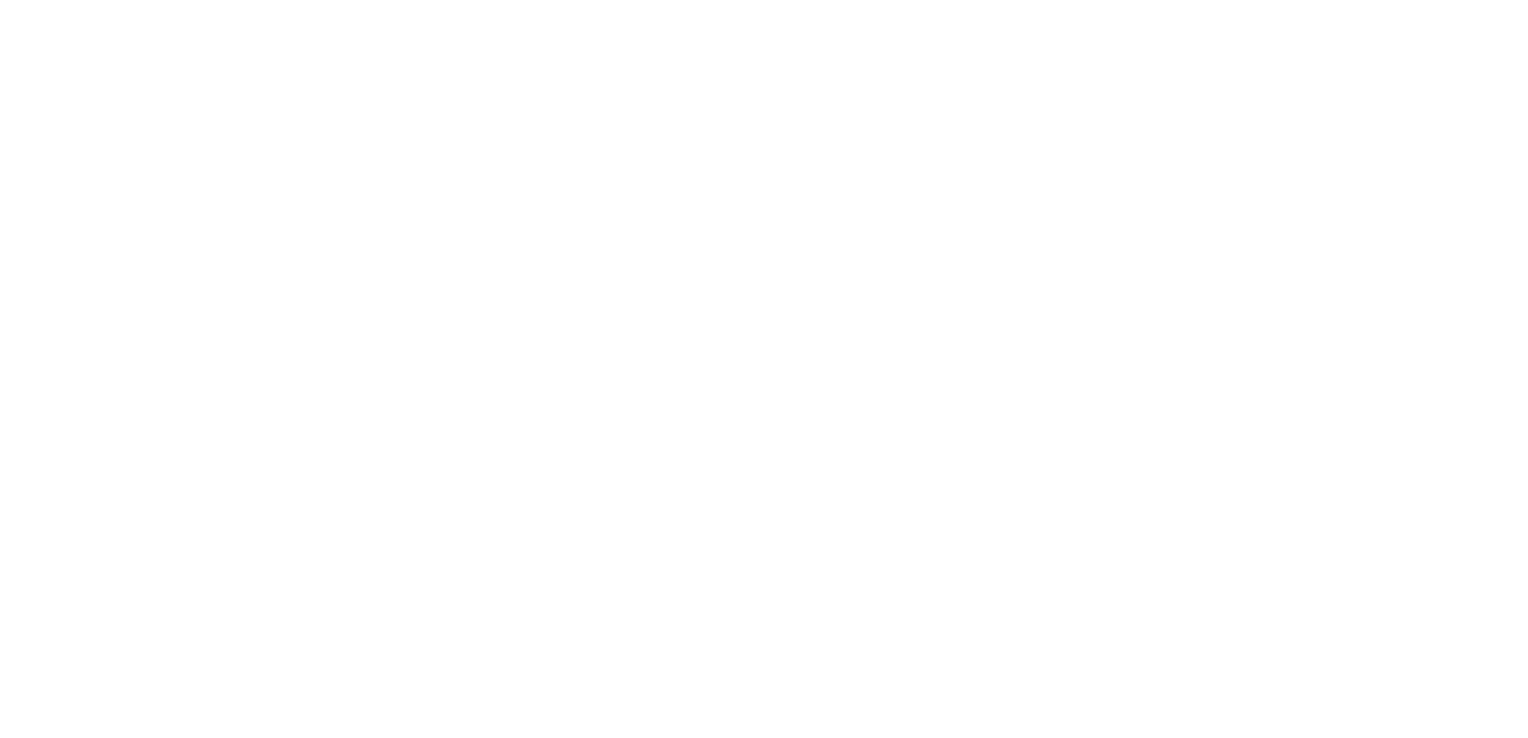 scroll, scrollTop: 0, scrollLeft: 0, axis: both 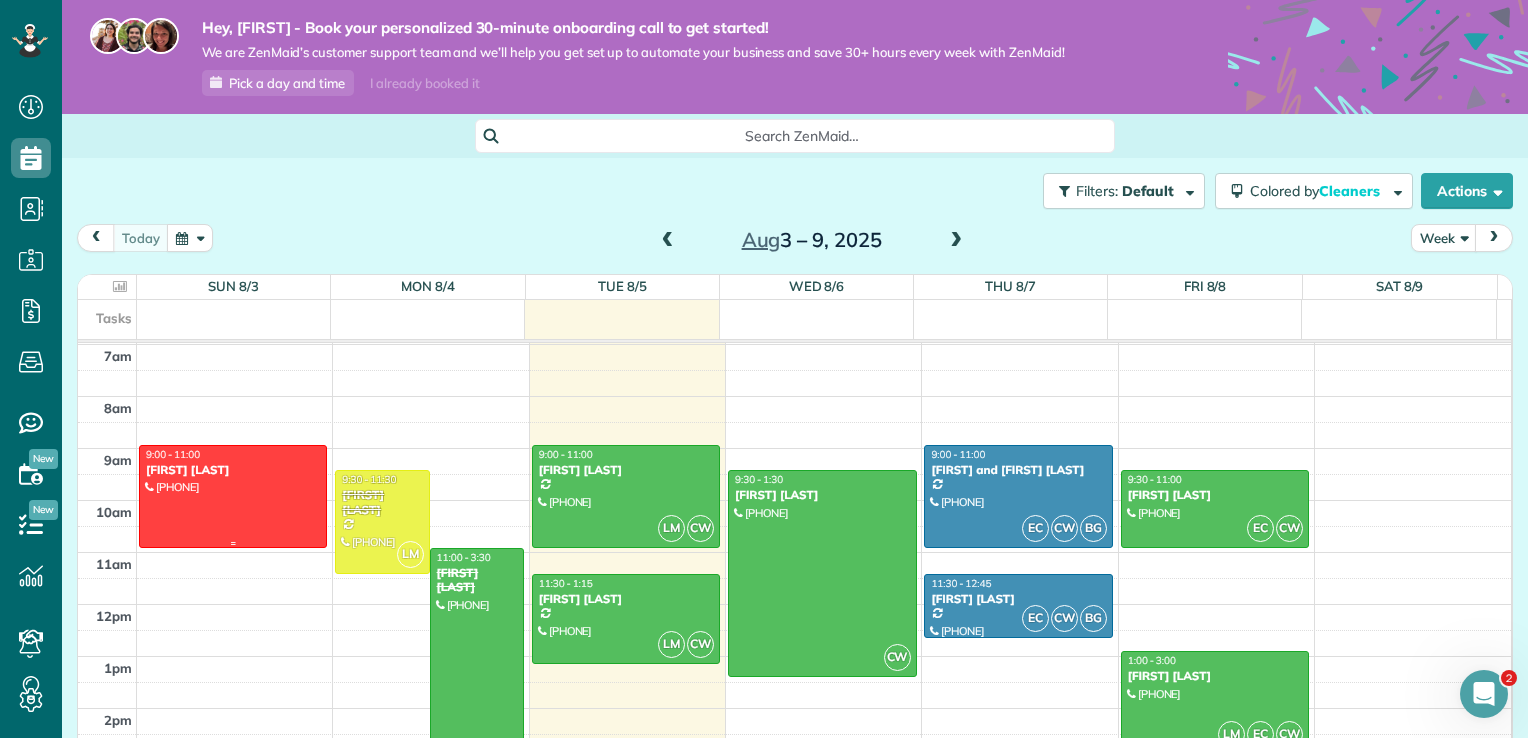 click on "Cody Stacey" at bounding box center [233, 470] 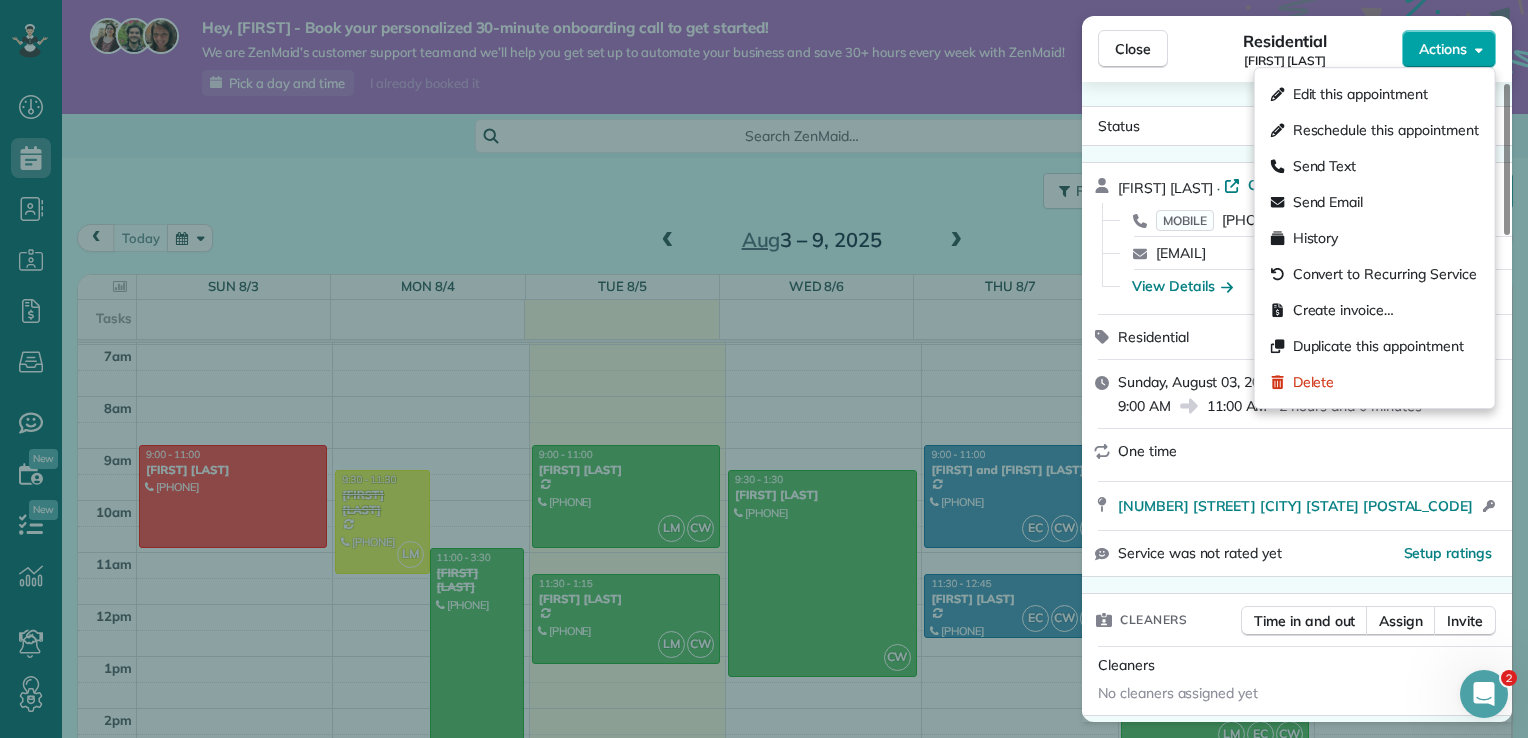 click on "Actions" at bounding box center [1449, 49] 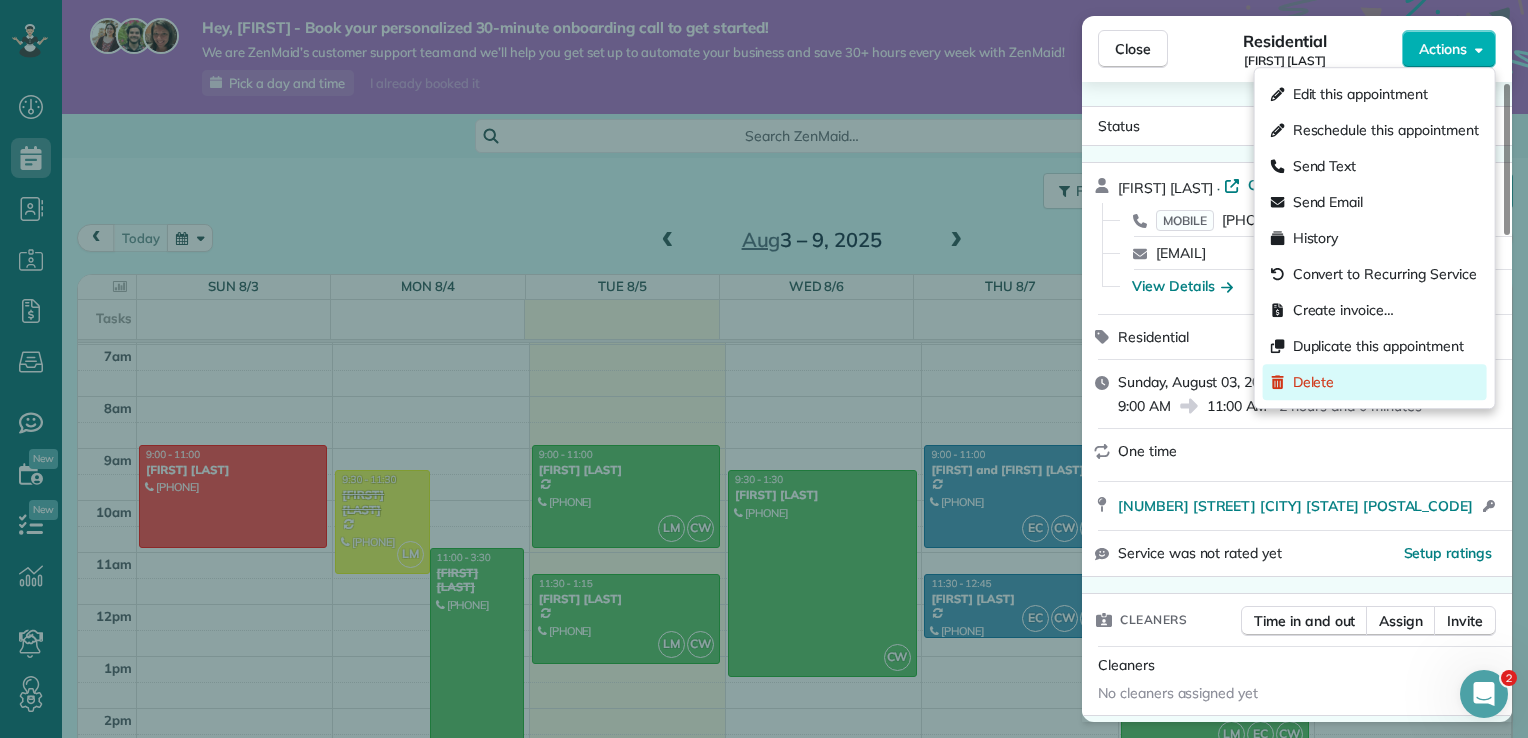 click on "Delete" at bounding box center [1375, 382] 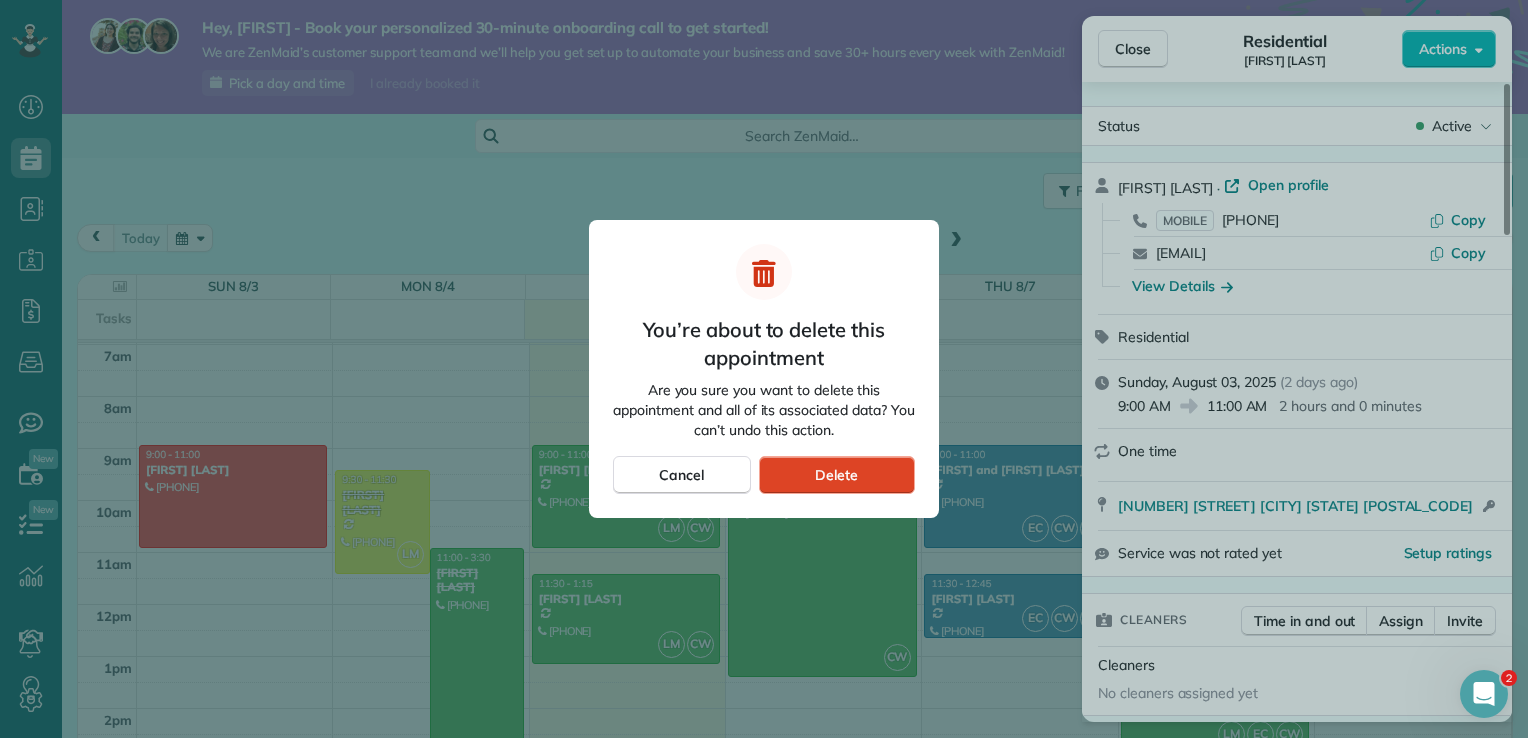 click on "Delete" at bounding box center [837, 475] 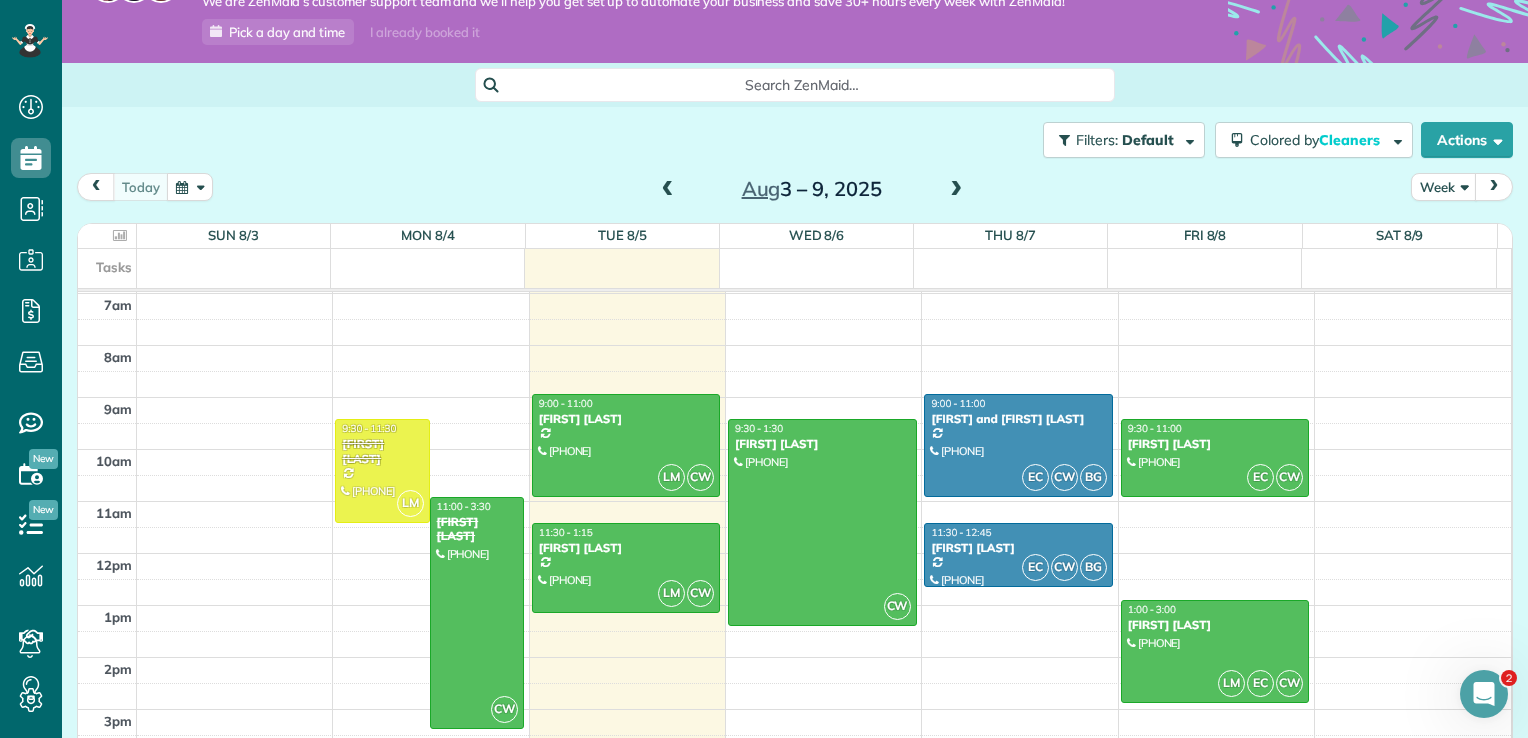 scroll, scrollTop: 54, scrollLeft: 0, axis: vertical 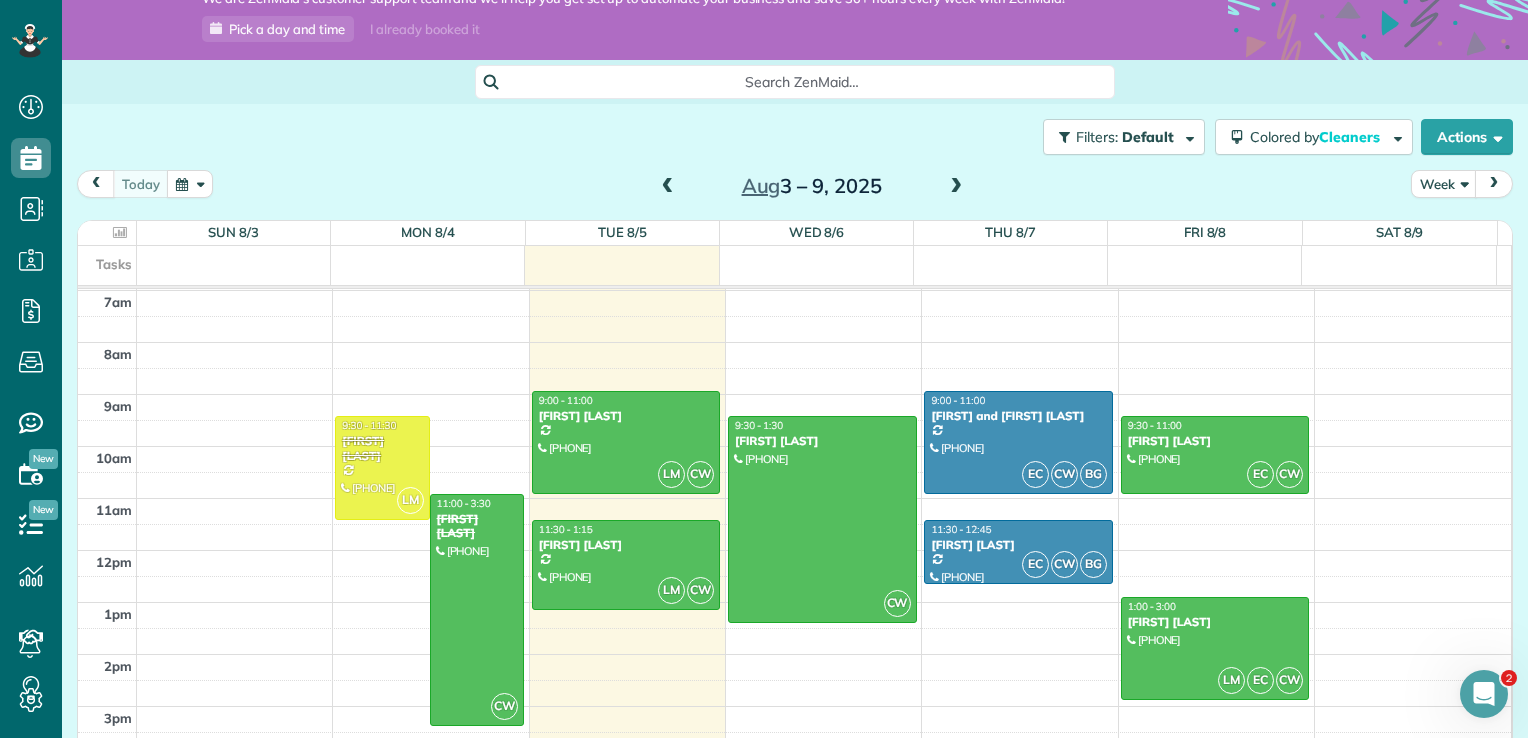 click at bounding box center (956, 187) 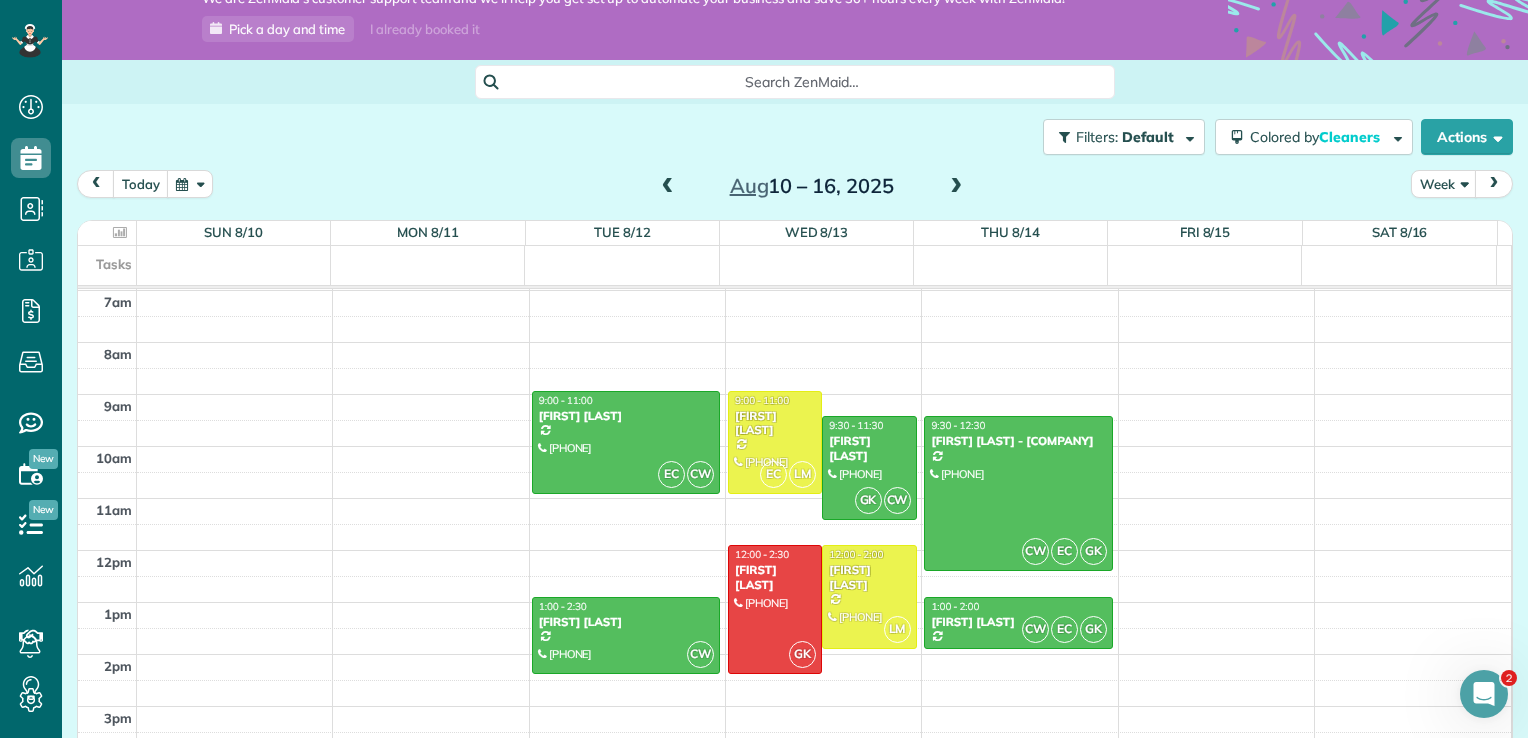 click at bounding box center [956, 187] 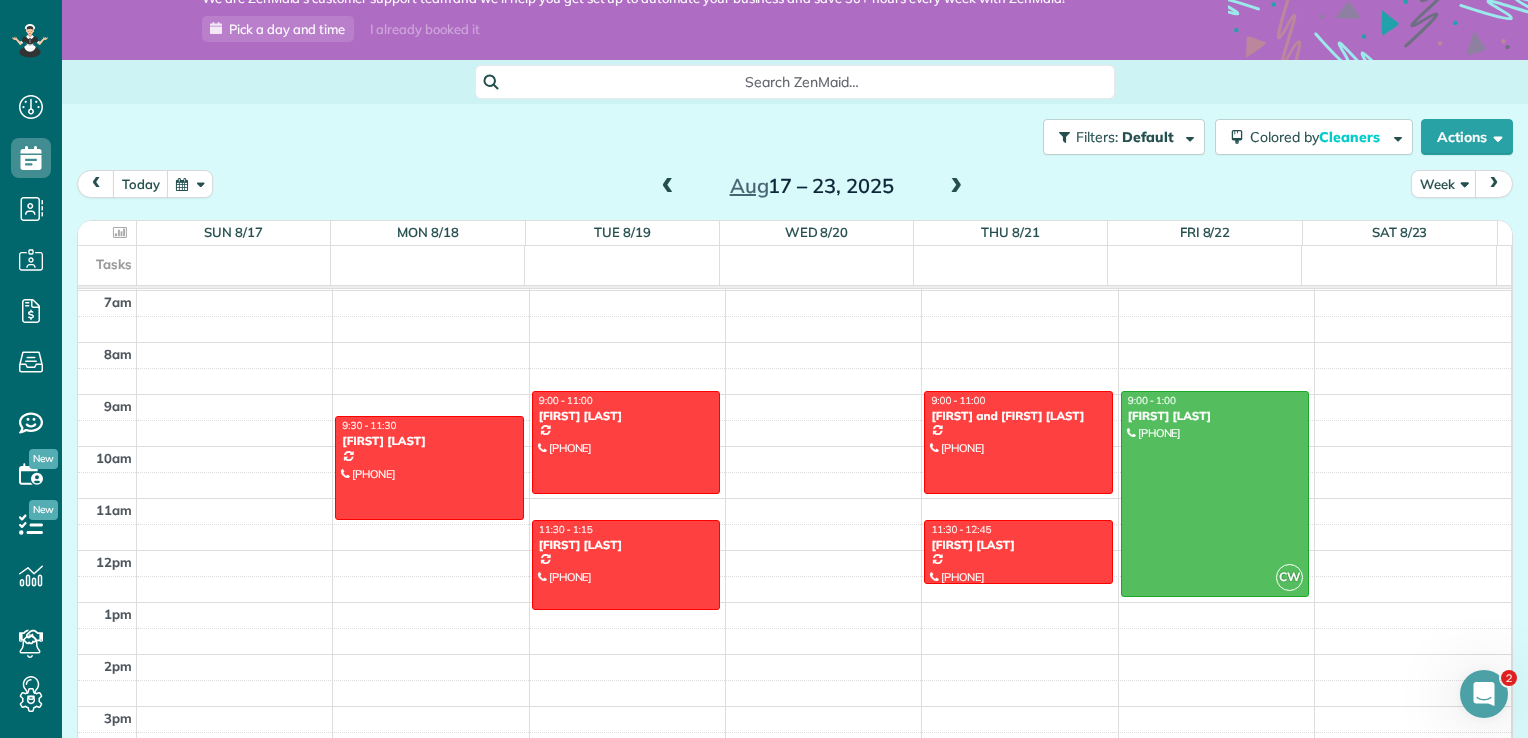 drag, startPoint x: 952, startPoint y: 190, endPoint x: 942, endPoint y: 189, distance: 10.049875 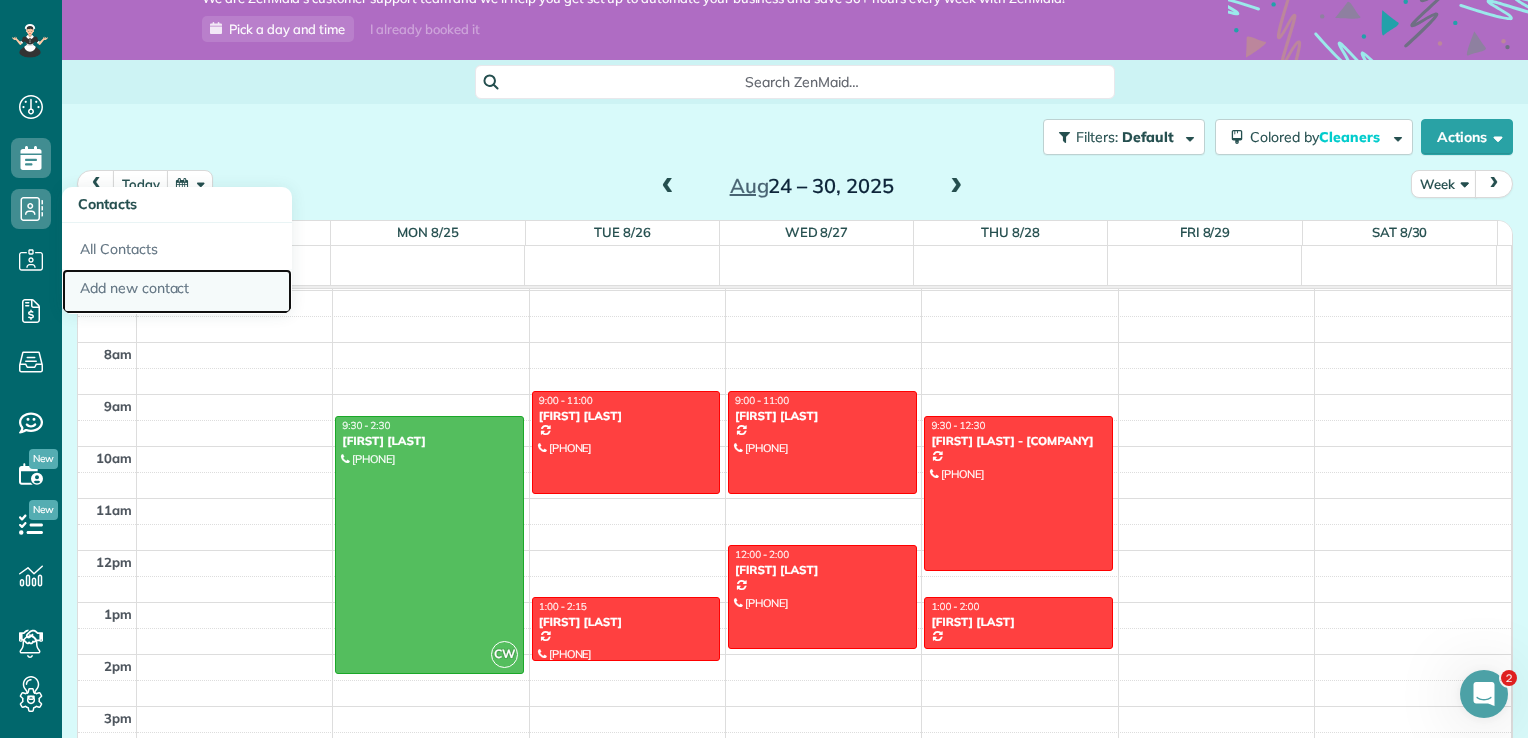 click on "Add new contact" at bounding box center (177, 292) 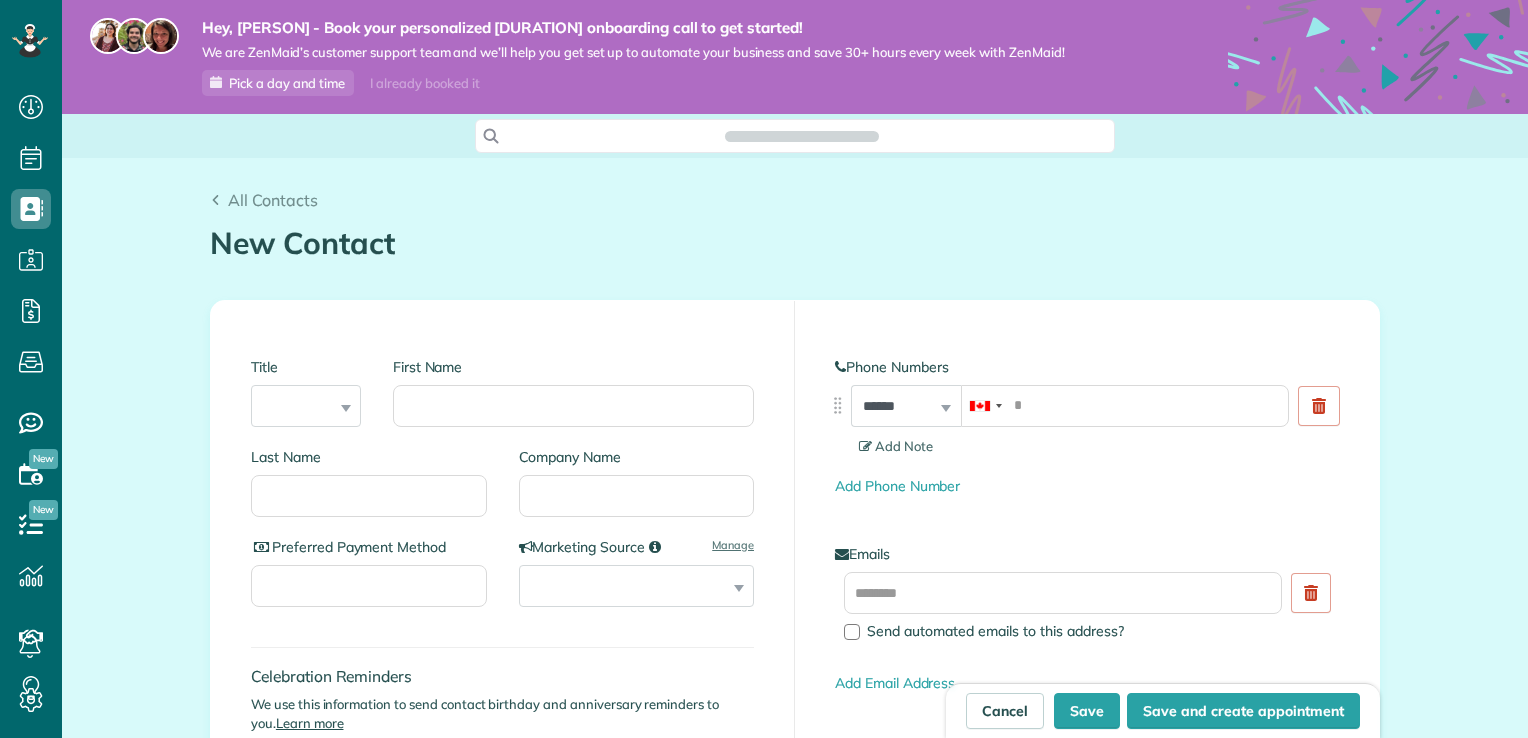 scroll, scrollTop: 0, scrollLeft: 0, axis: both 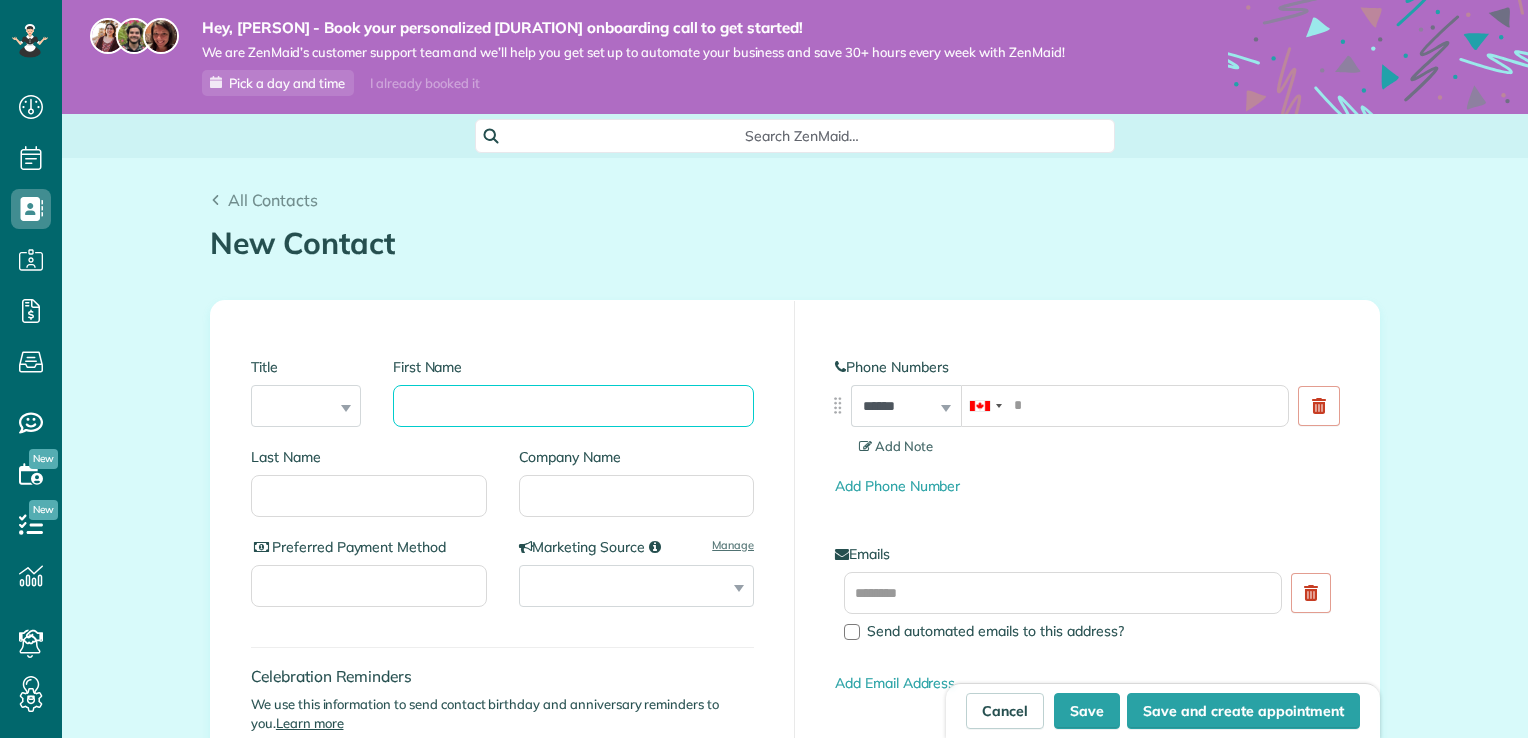 click on "First Name" at bounding box center [573, 406] 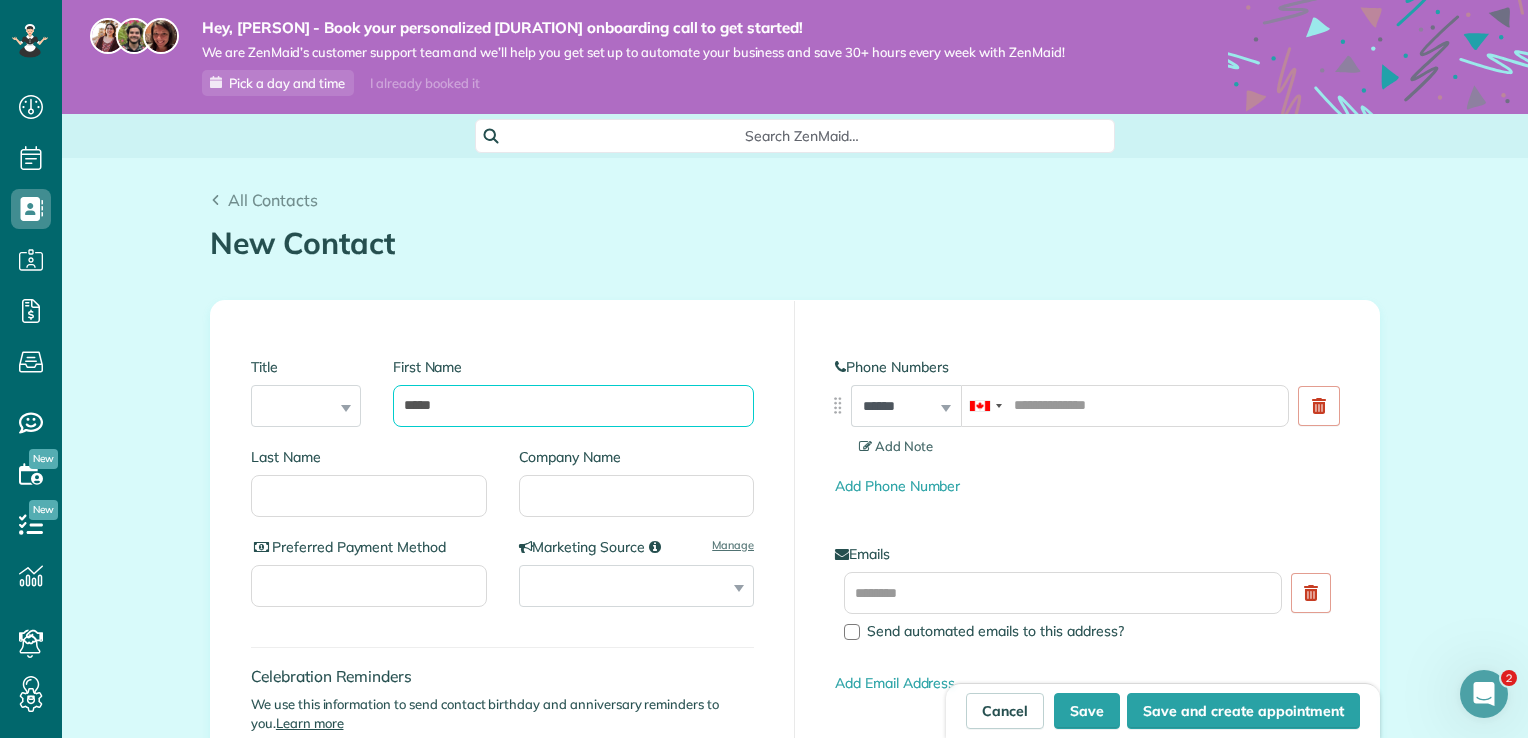 scroll, scrollTop: 0, scrollLeft: 0, axis: both 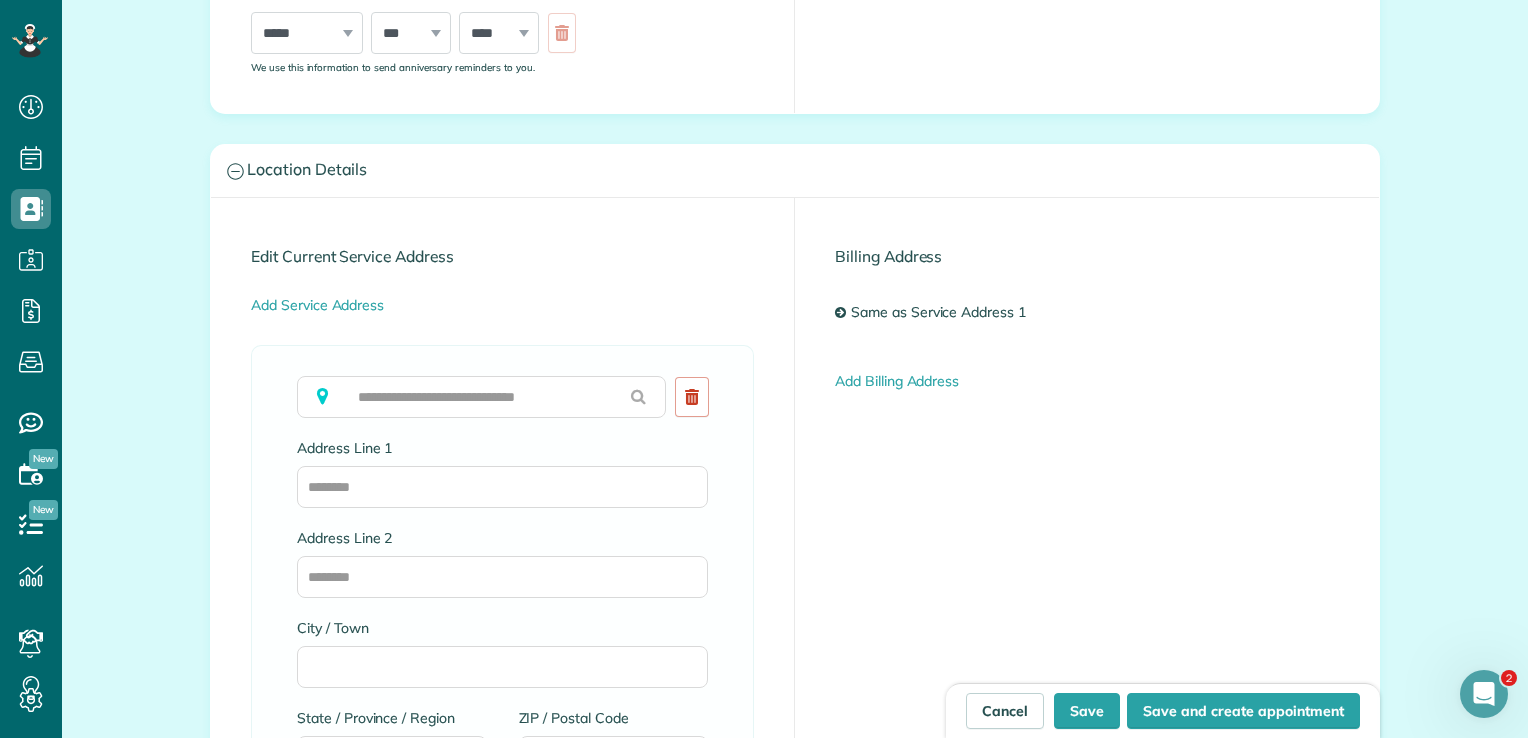 type on "*****" 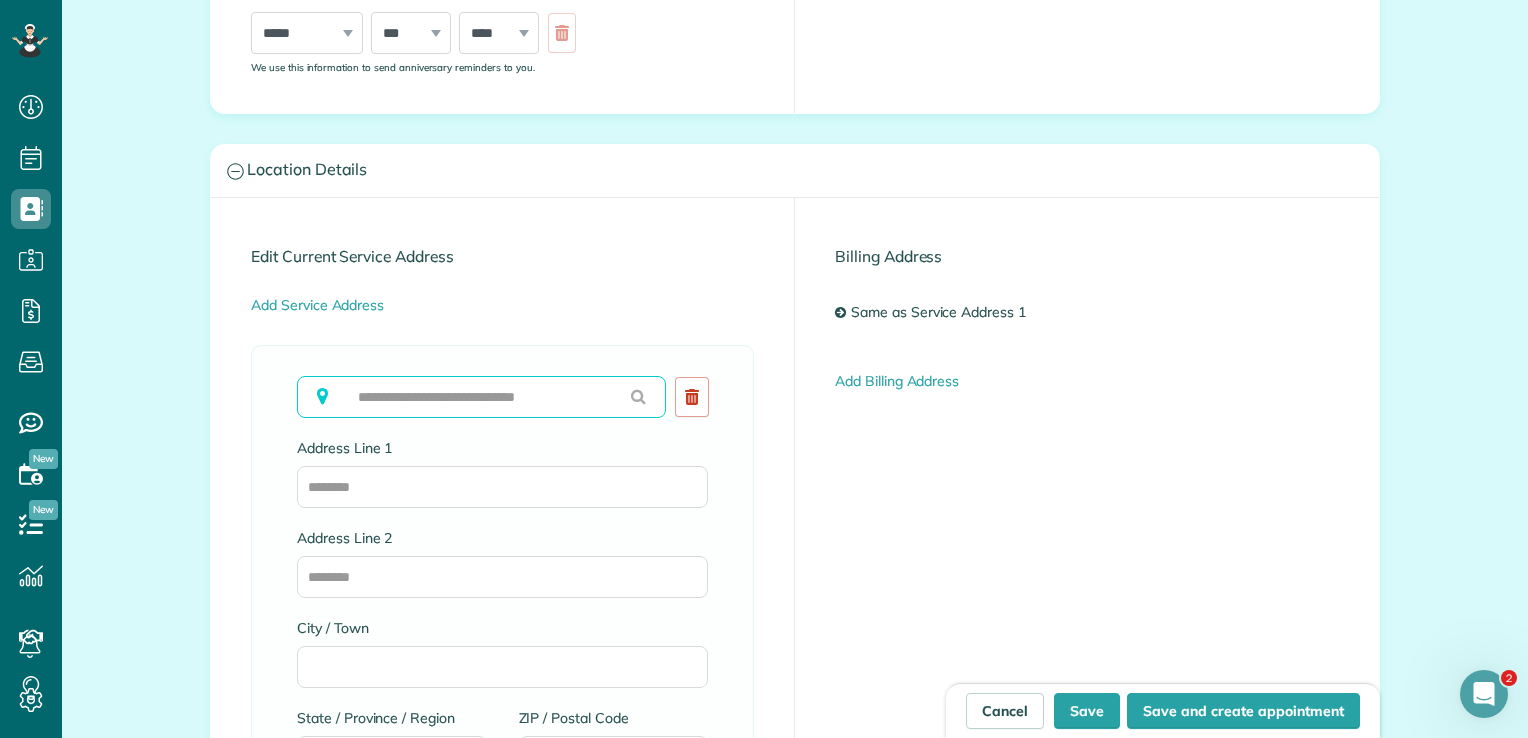 click at bounding box center (481, 397) 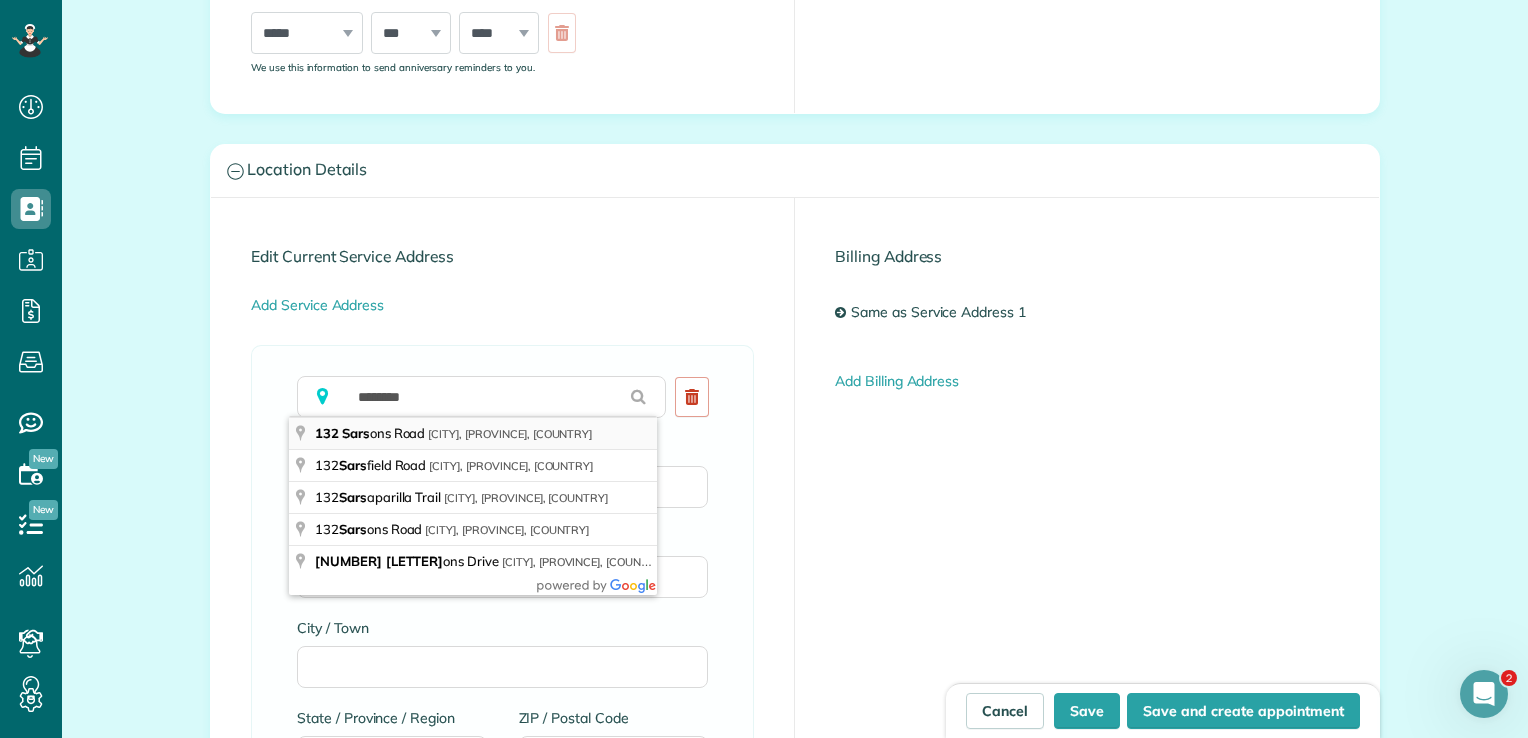type on "**********" 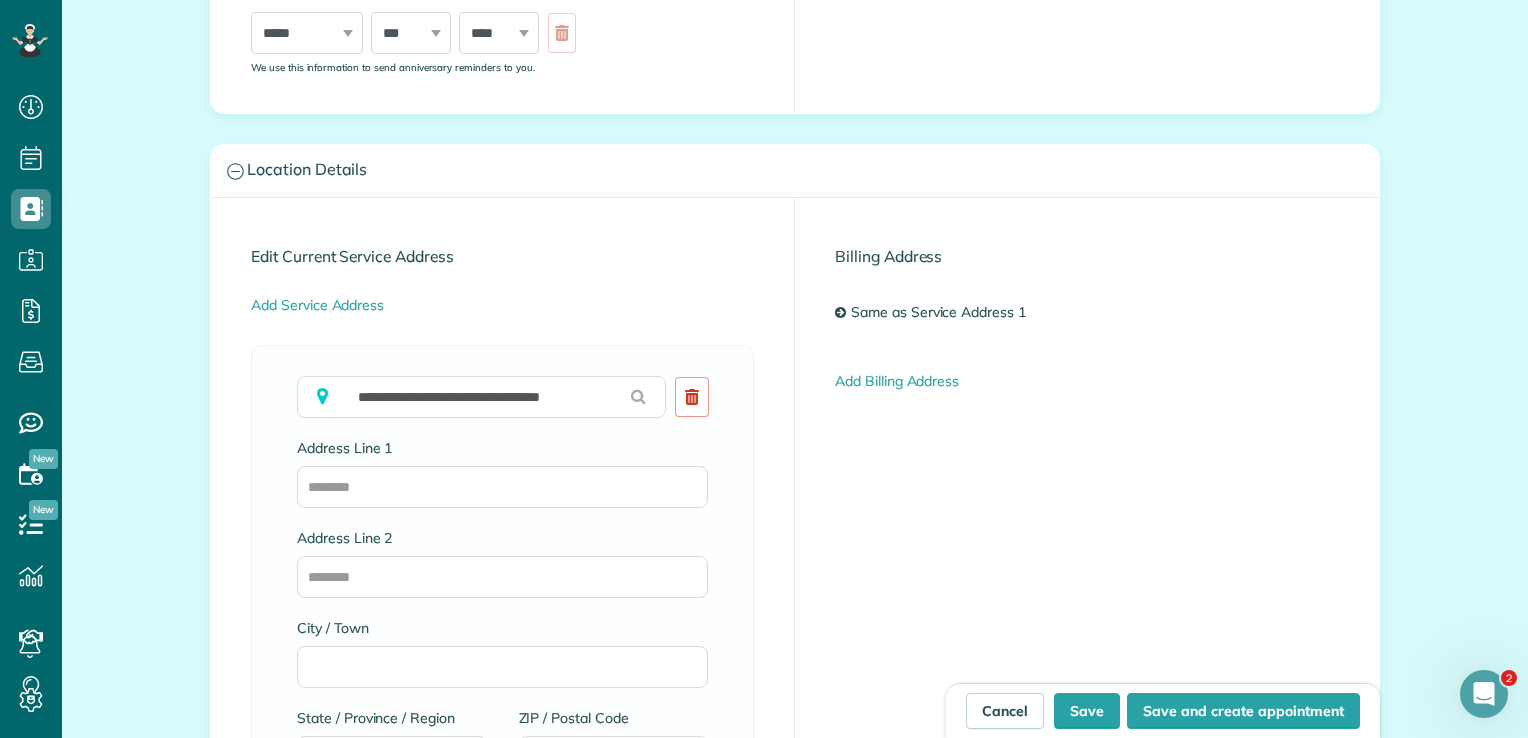 type on "**********" 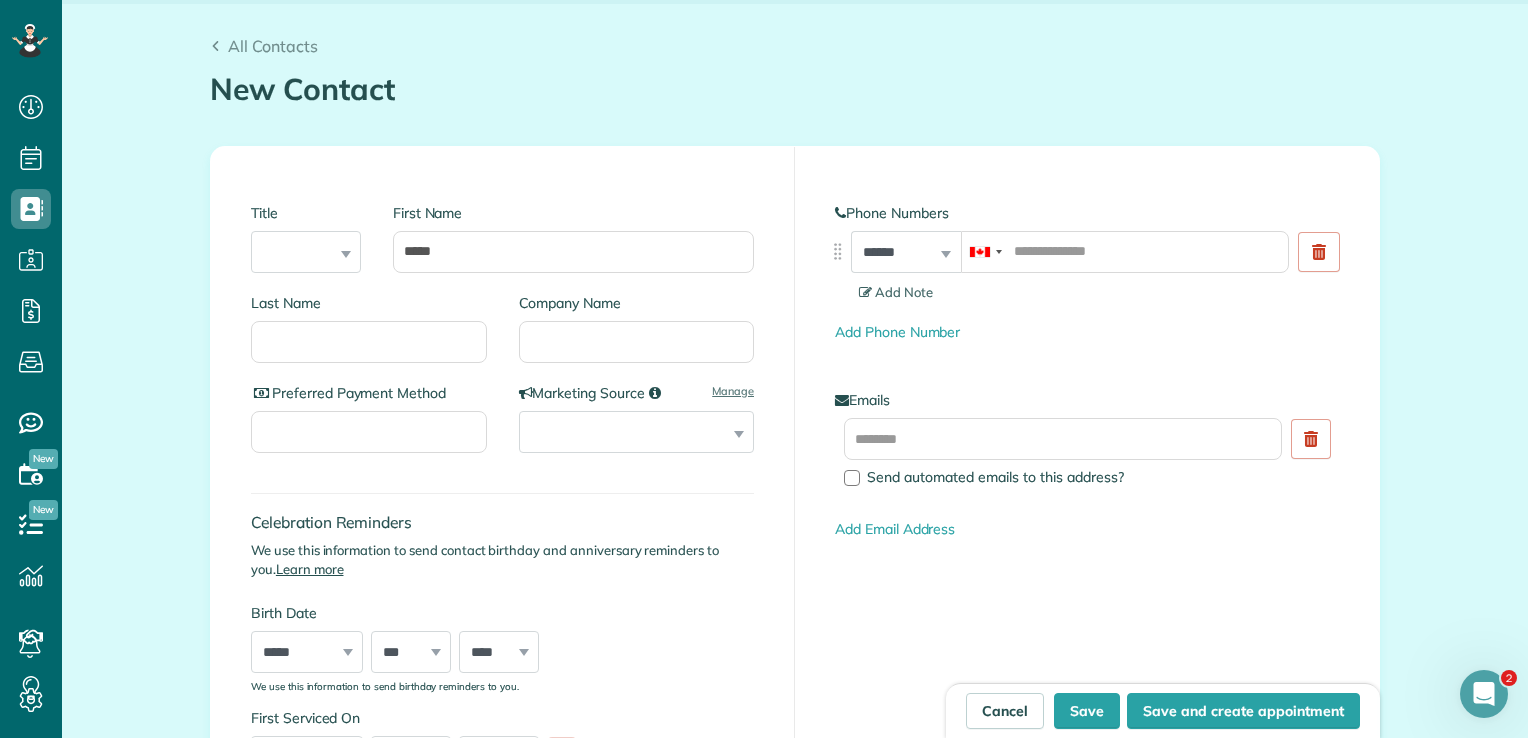 scroll, scrollTop: 151, scrollLeft: 0, axis: vertical 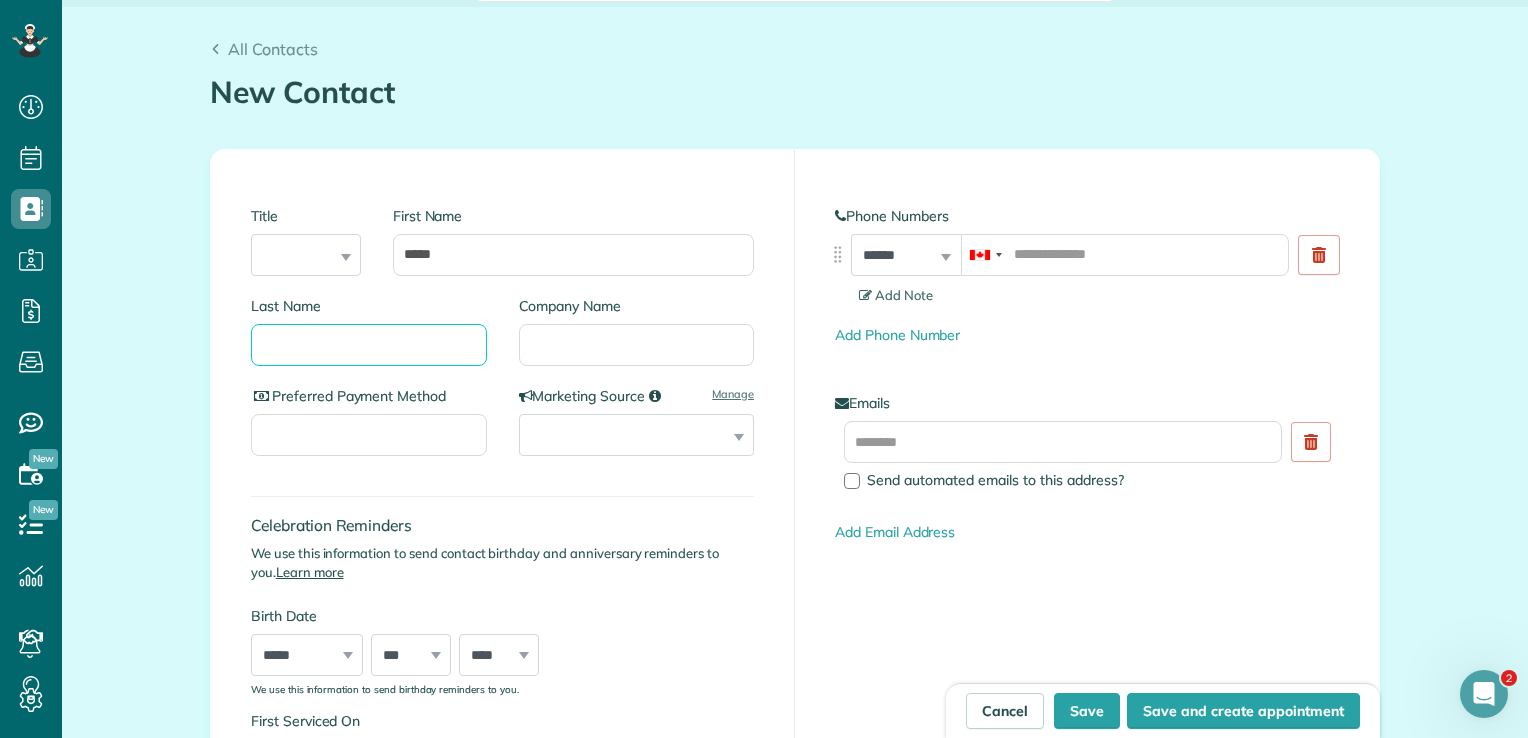 click on "Last Name" at bounding box center (369, 345) 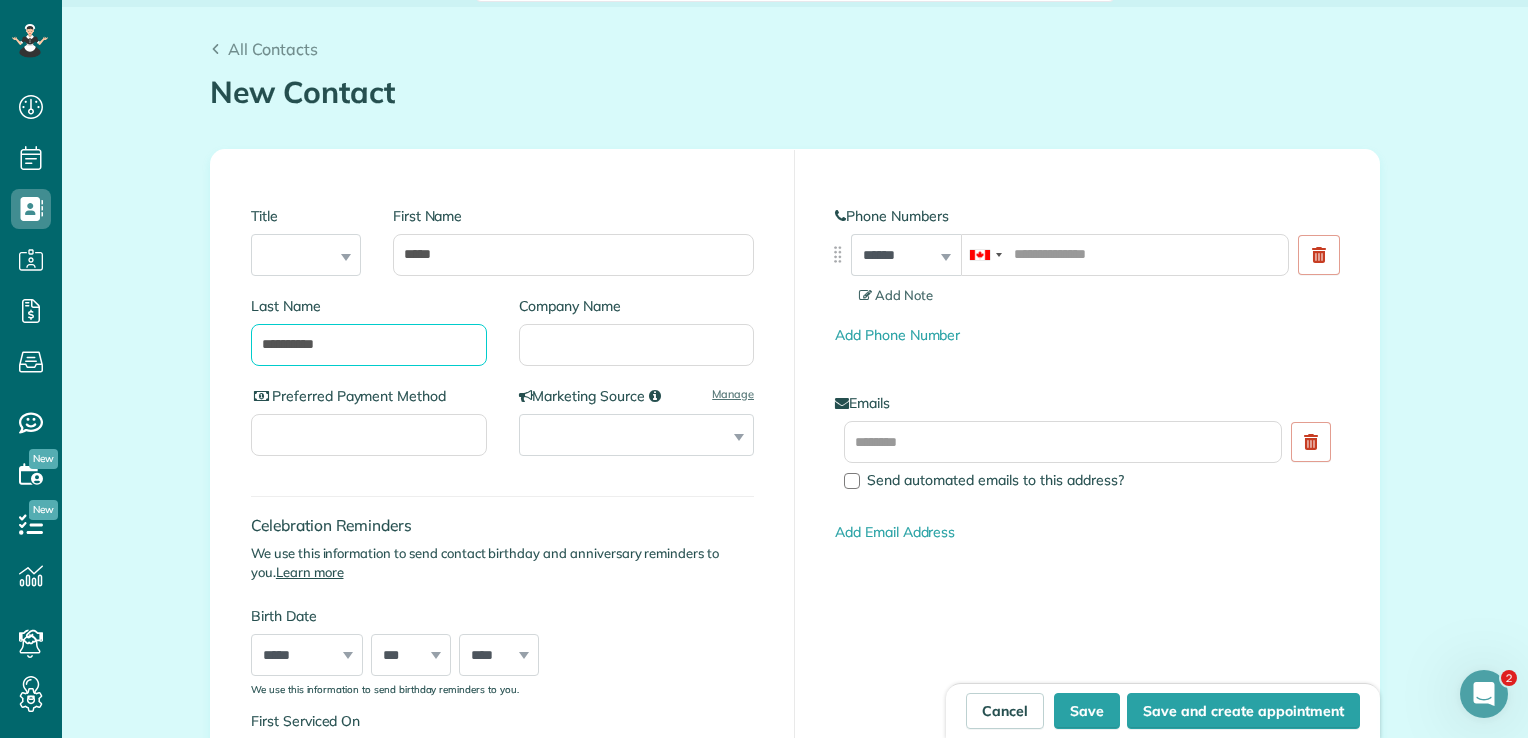 type on "**********" 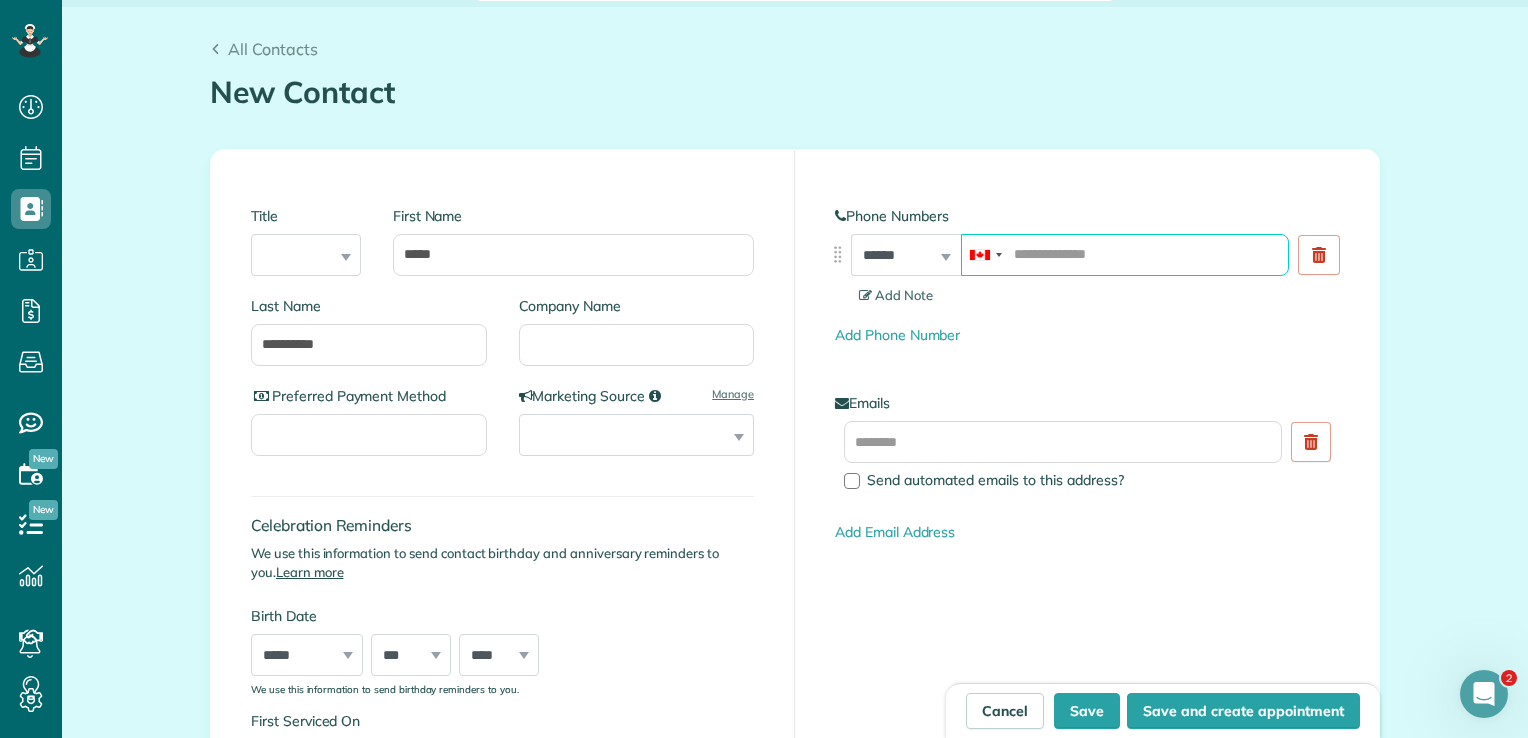 click at bounding box center [1125, 255] 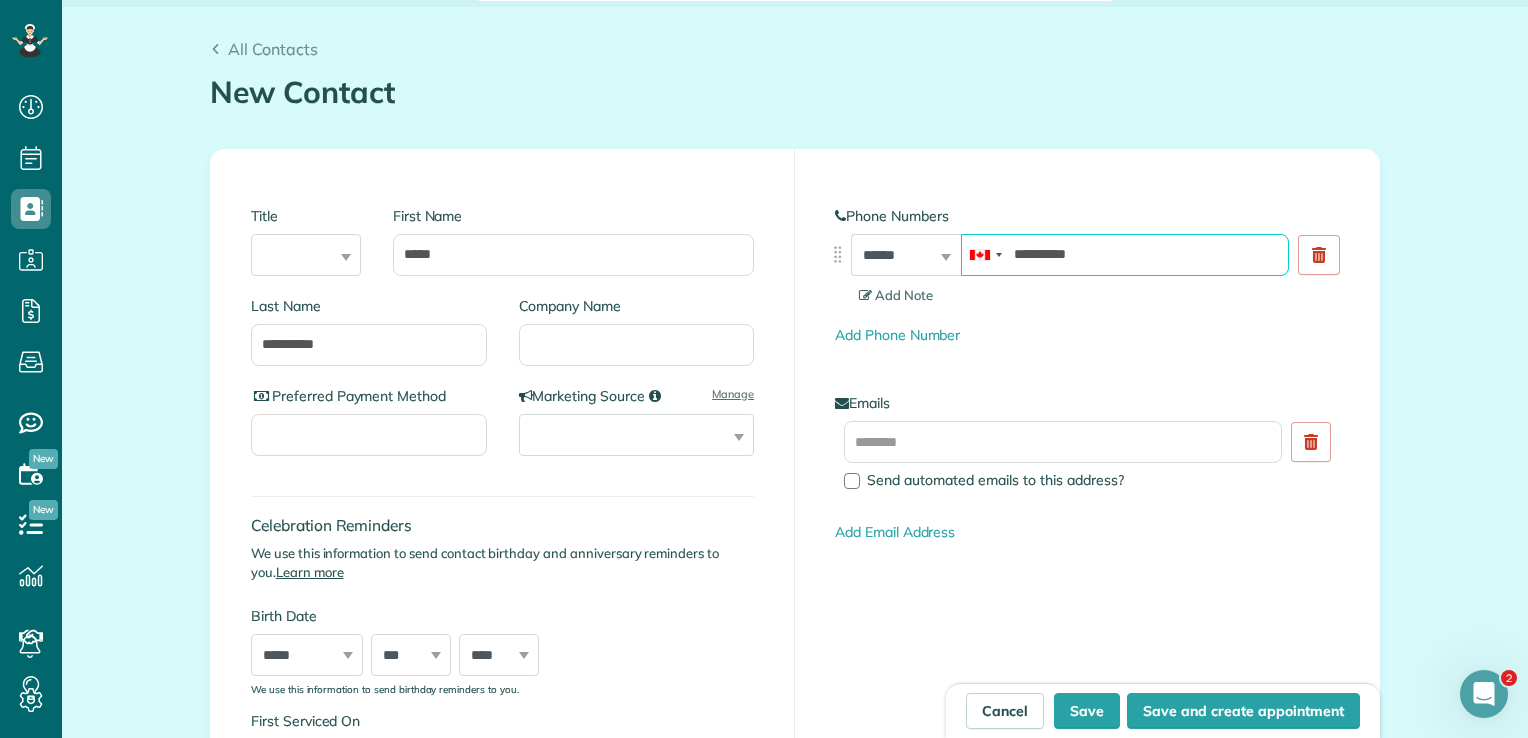 type on "**********" 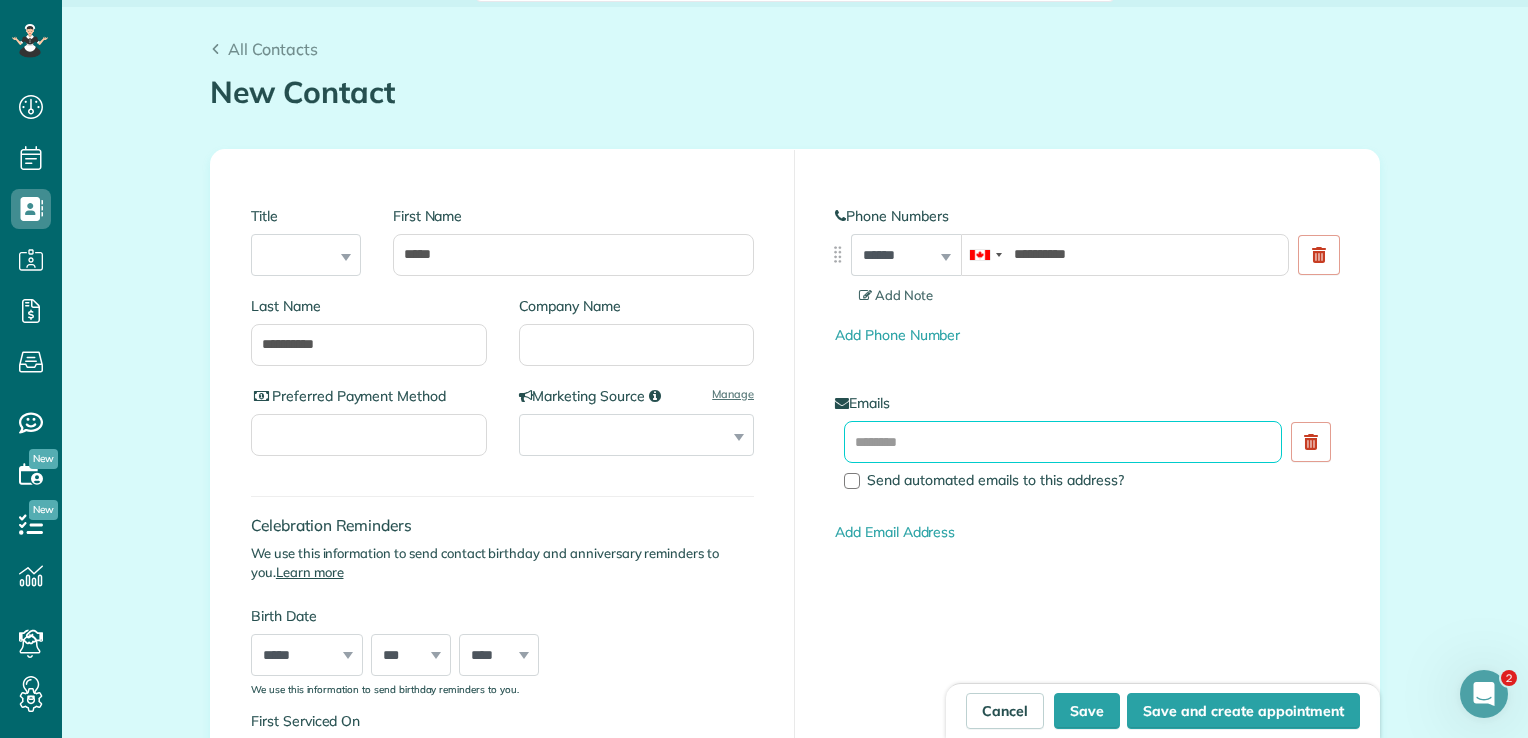 click at bounding box center (1063, 442) 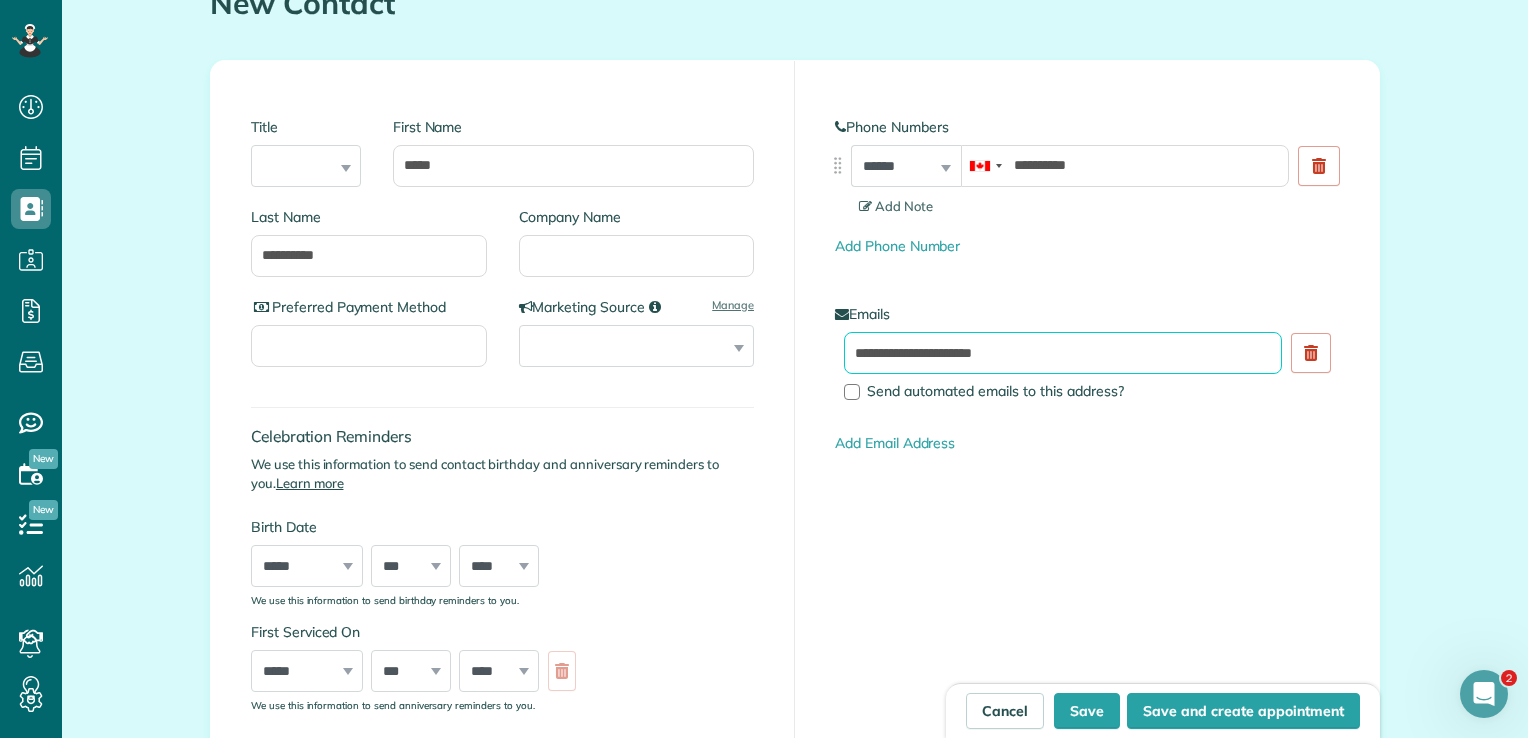 scroll, scrollTop: 1000, scrollLeft: 0, axis: vertical 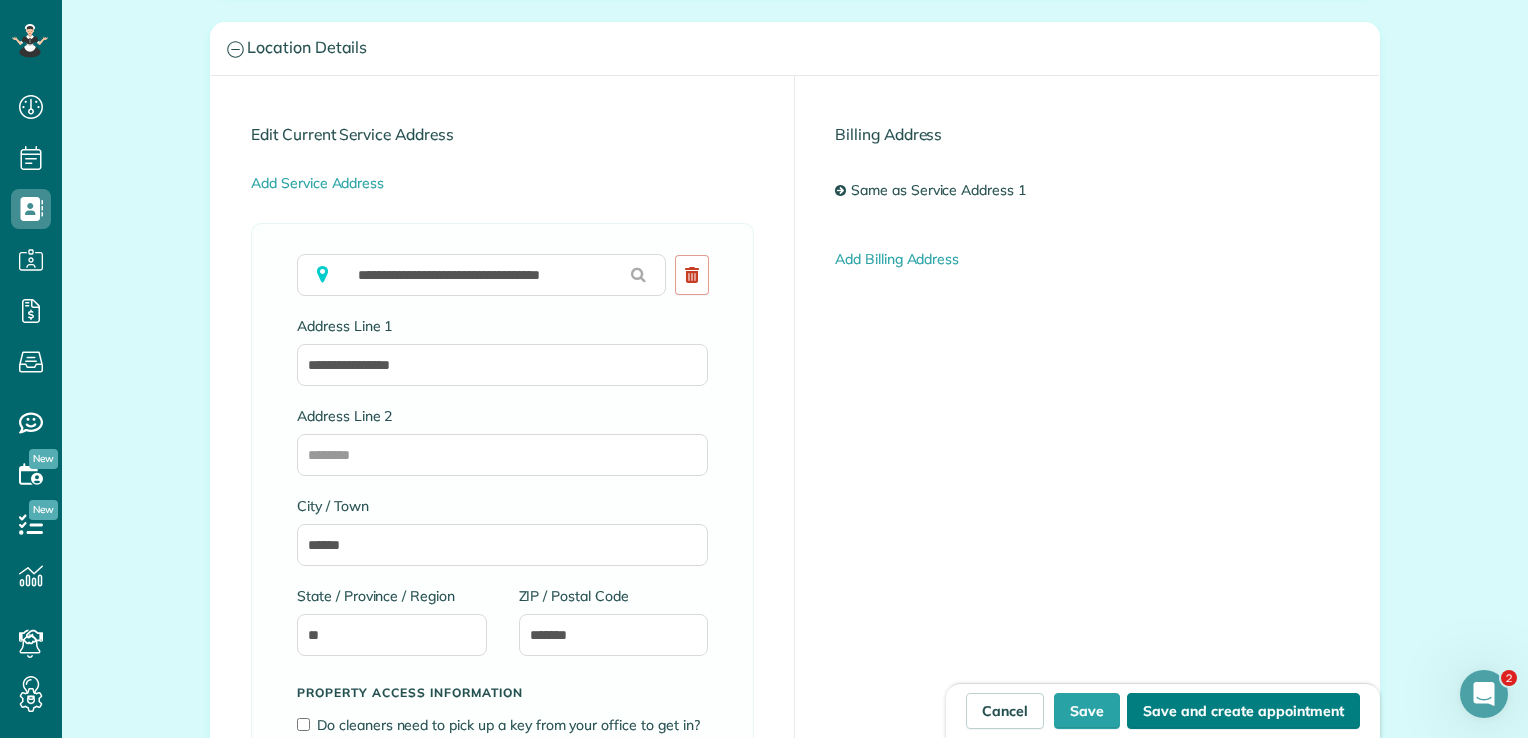 type on "**********" 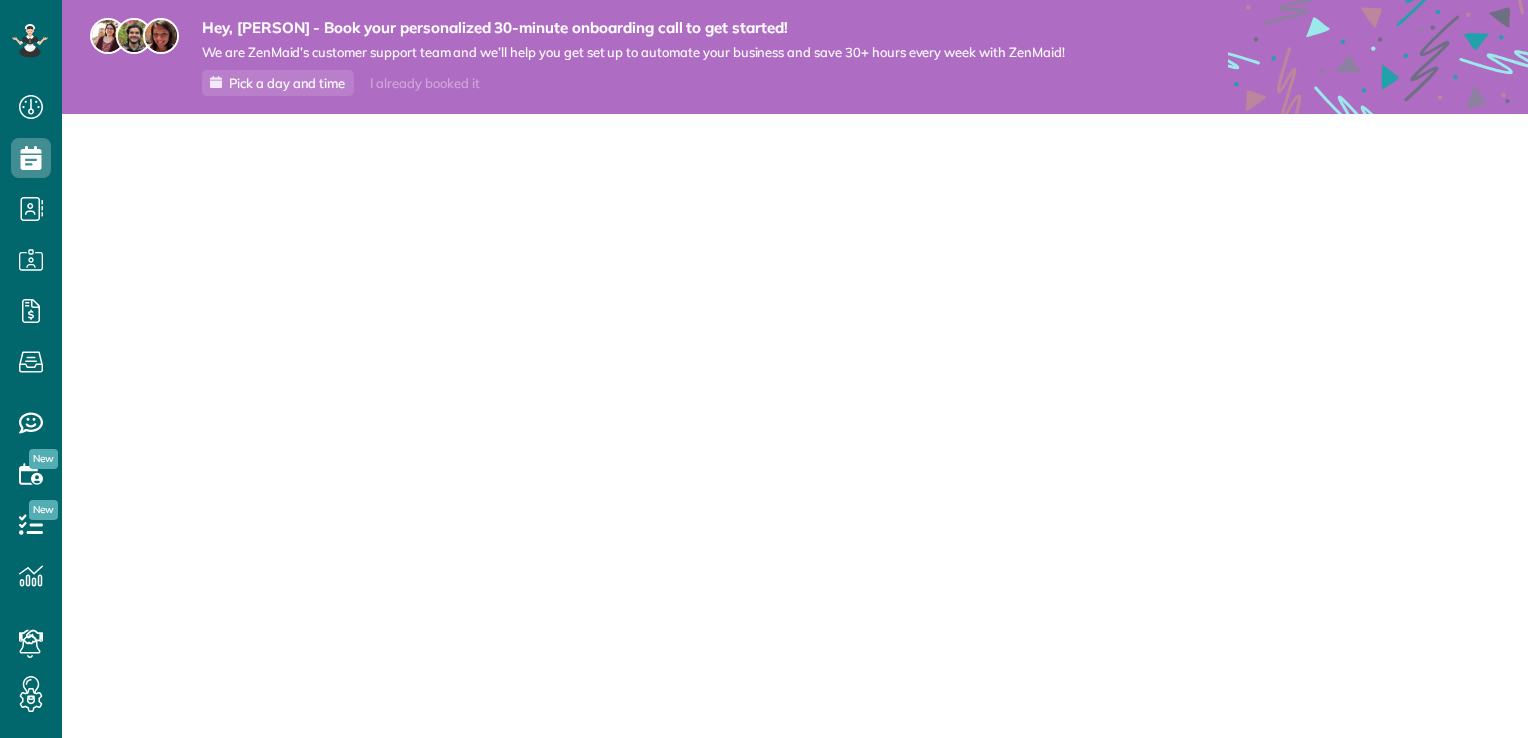 scroll, scrollTop: 0, scrollLeft: 0, axis: both 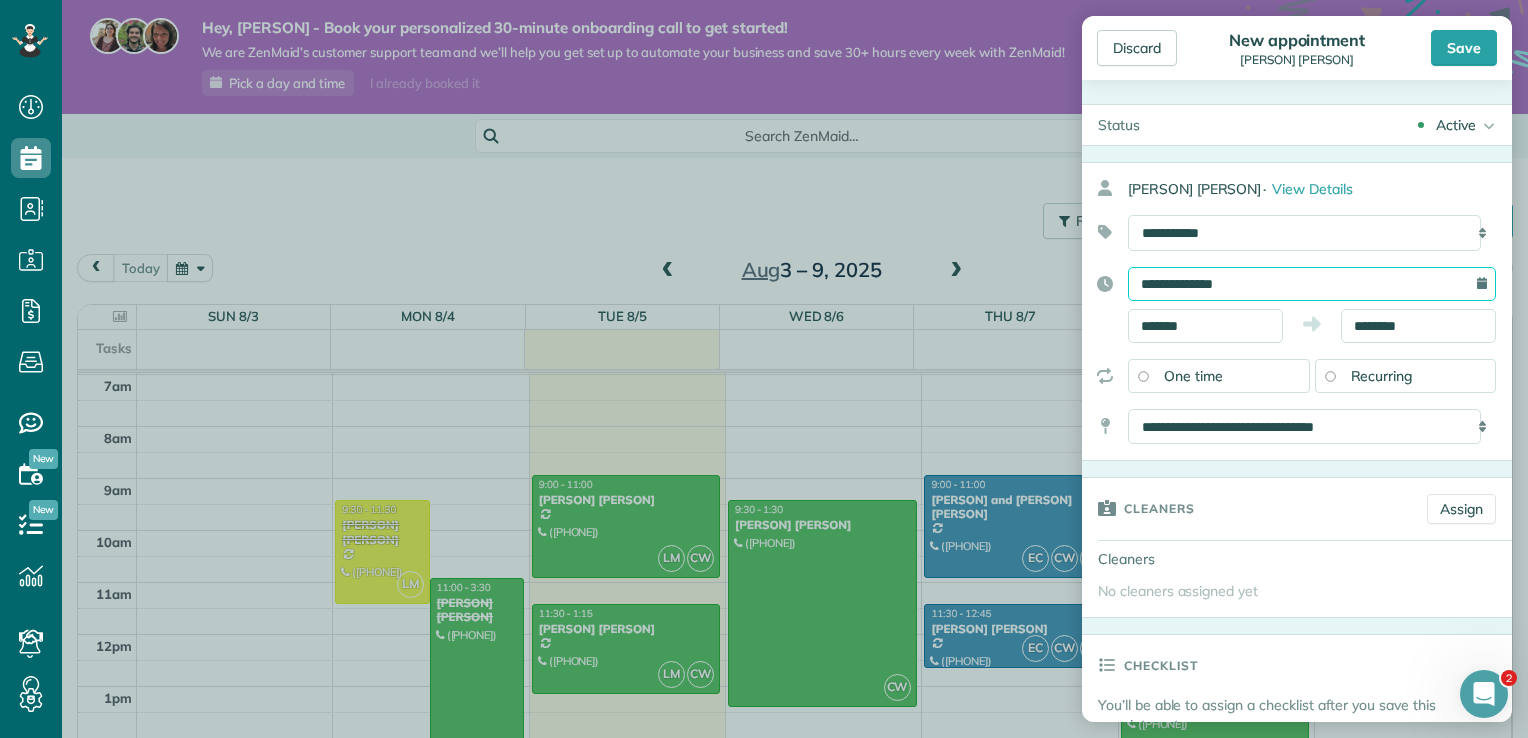 click on "**********" at bounding box center (1312, 284) 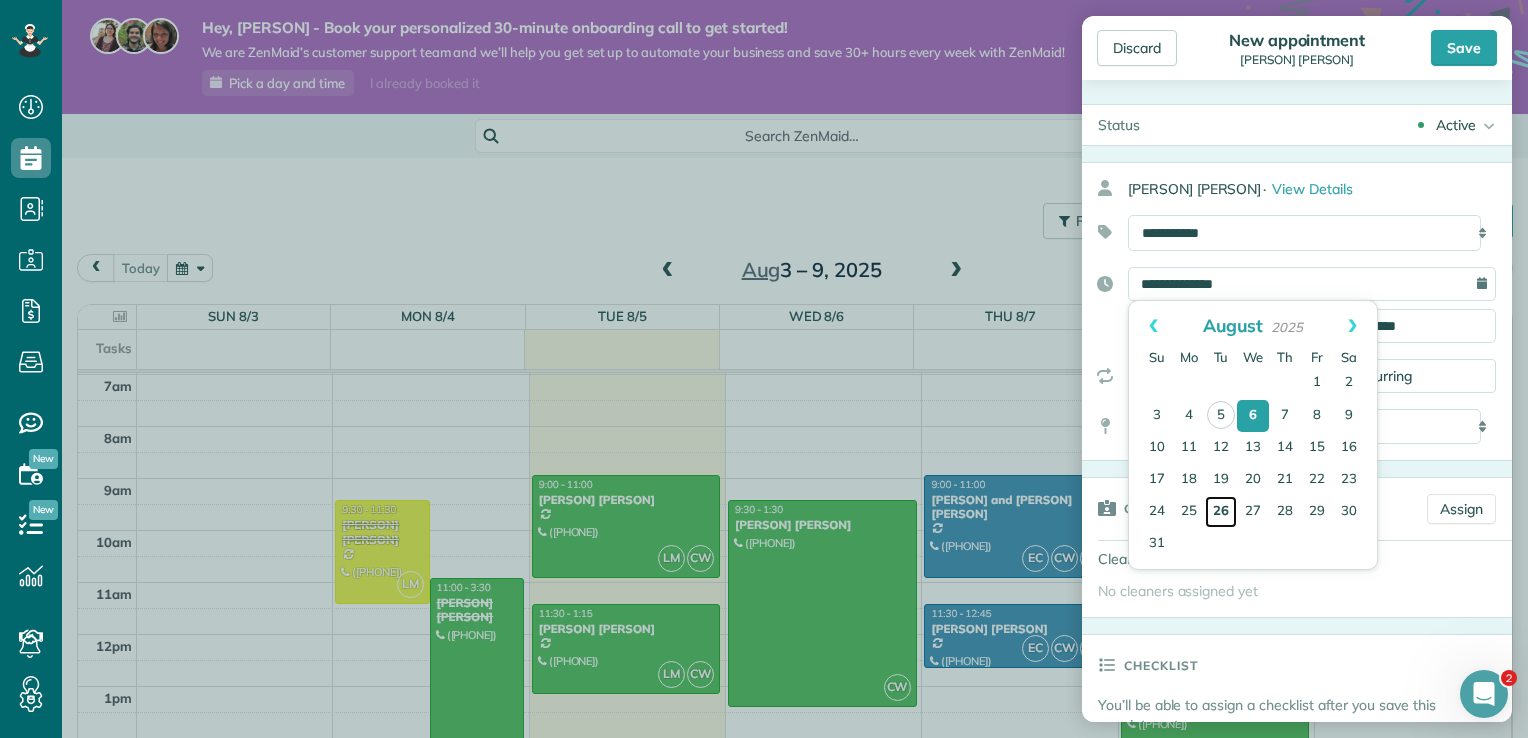click on "26" at bounding box center (1221, 512) 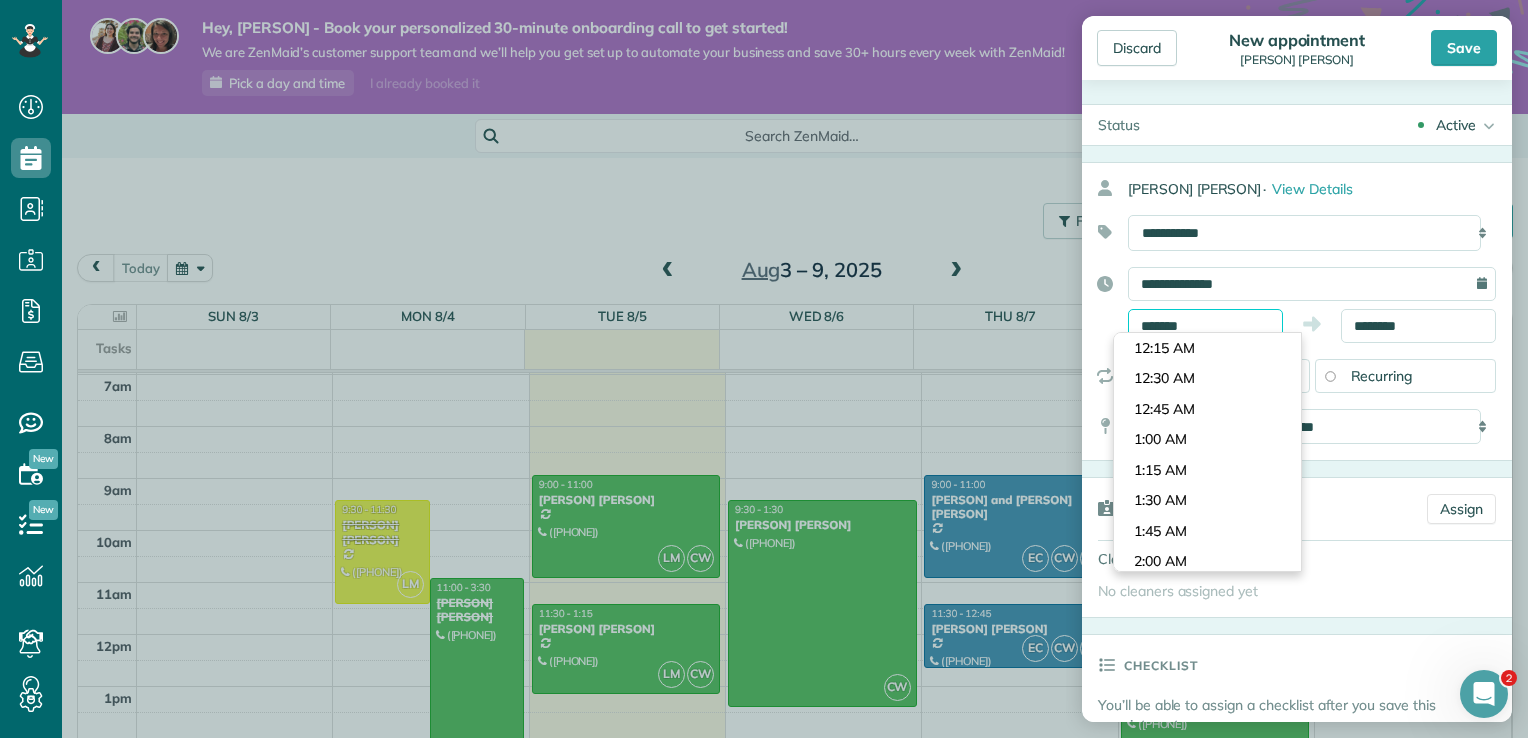 click on "*******" at bounding box center [1205, 326] 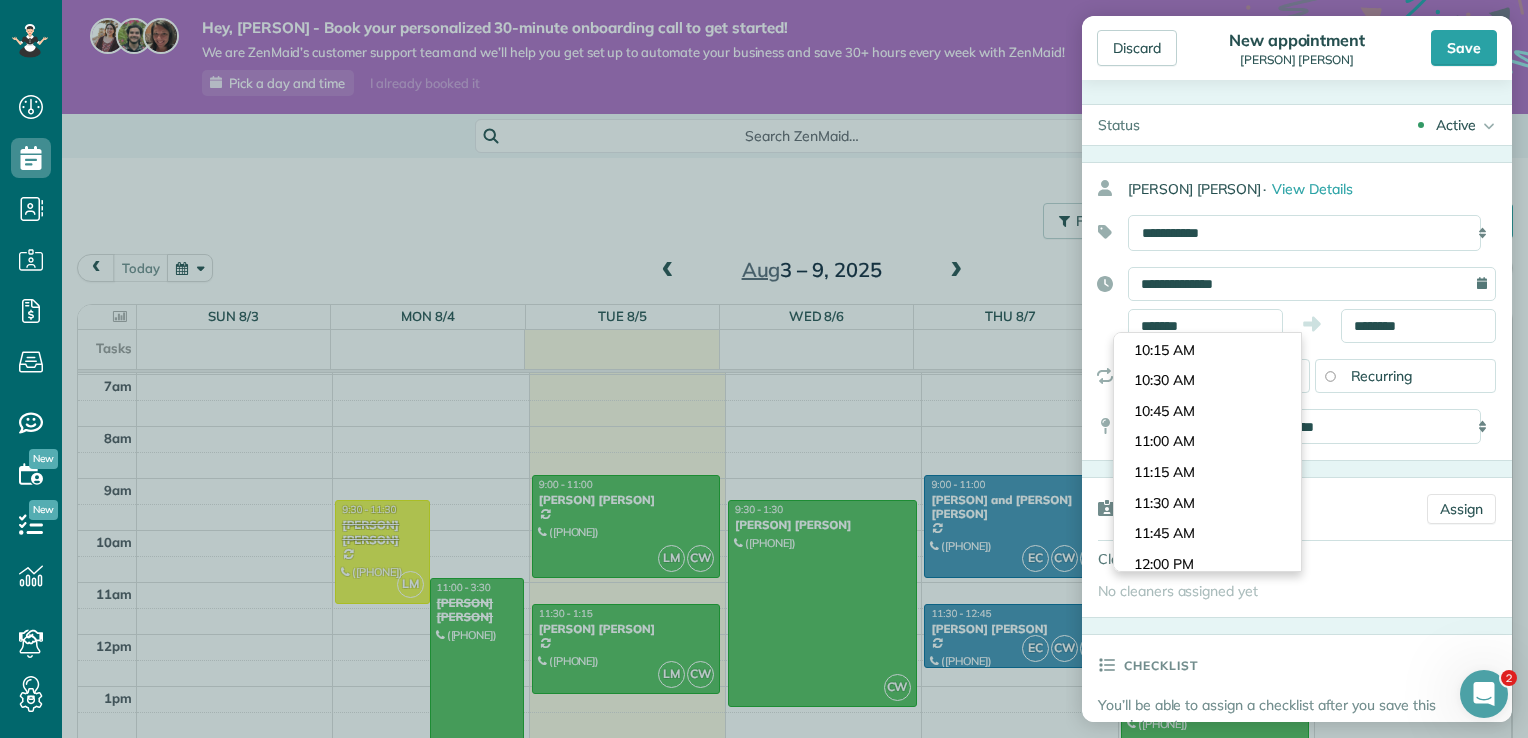 scroll, scrollTop: 1237, scrollLeft: 0, axis: vertical 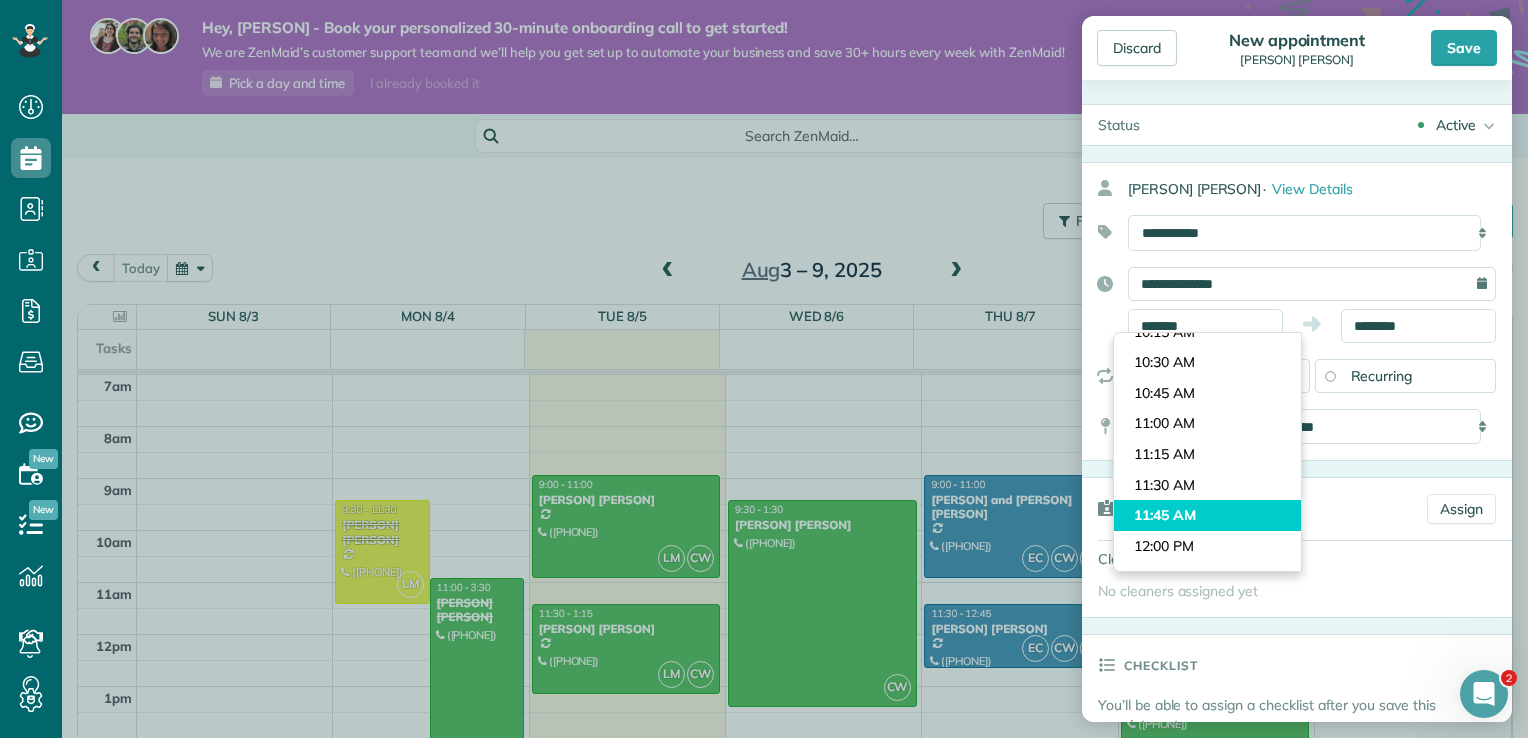 type on "********" 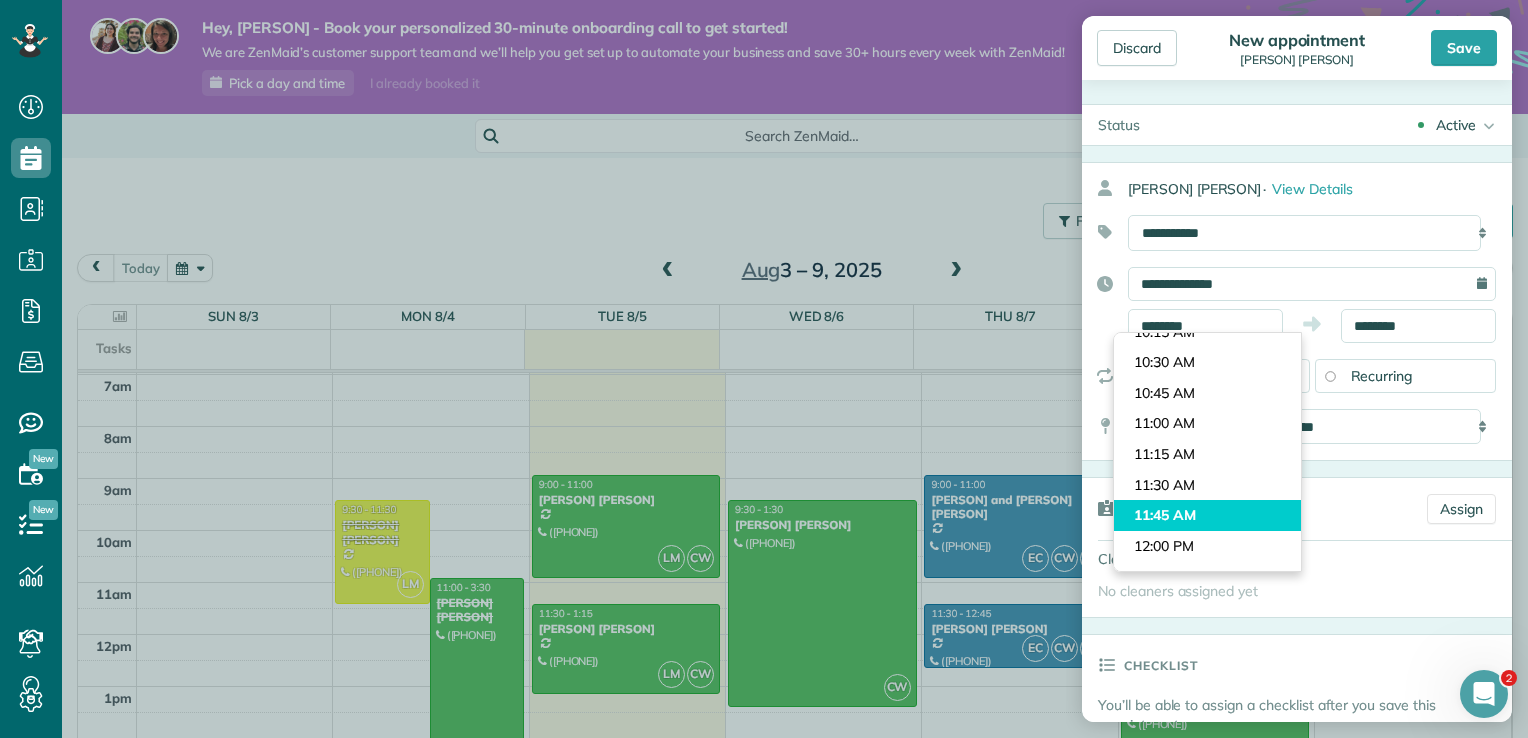 click on "Dashboard
Scheduling
Calendar View
List View
Dispatch View - Weekly scheduling (Beta)" at bounding box center [764, 369] 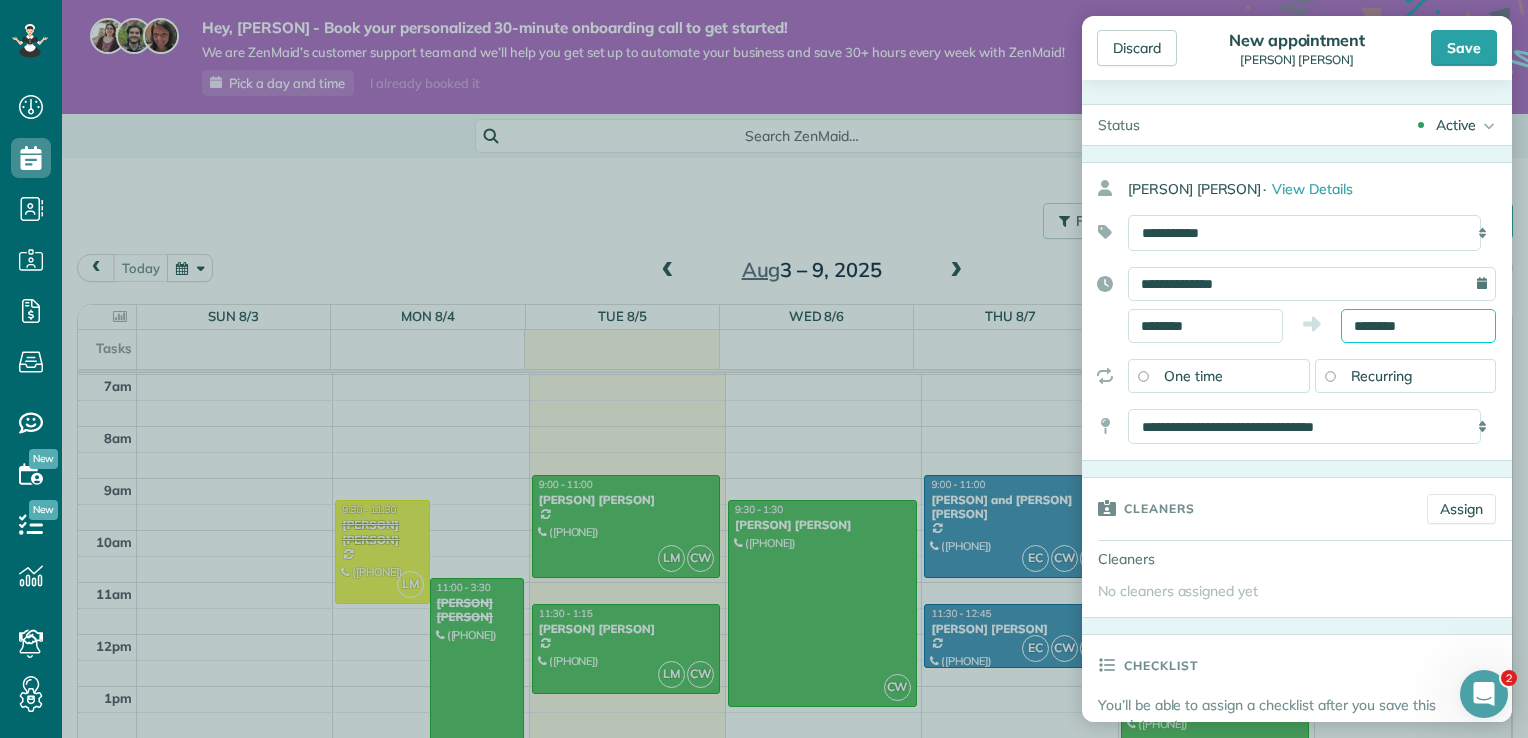 click on "********" at bounding box center (1418, 326) 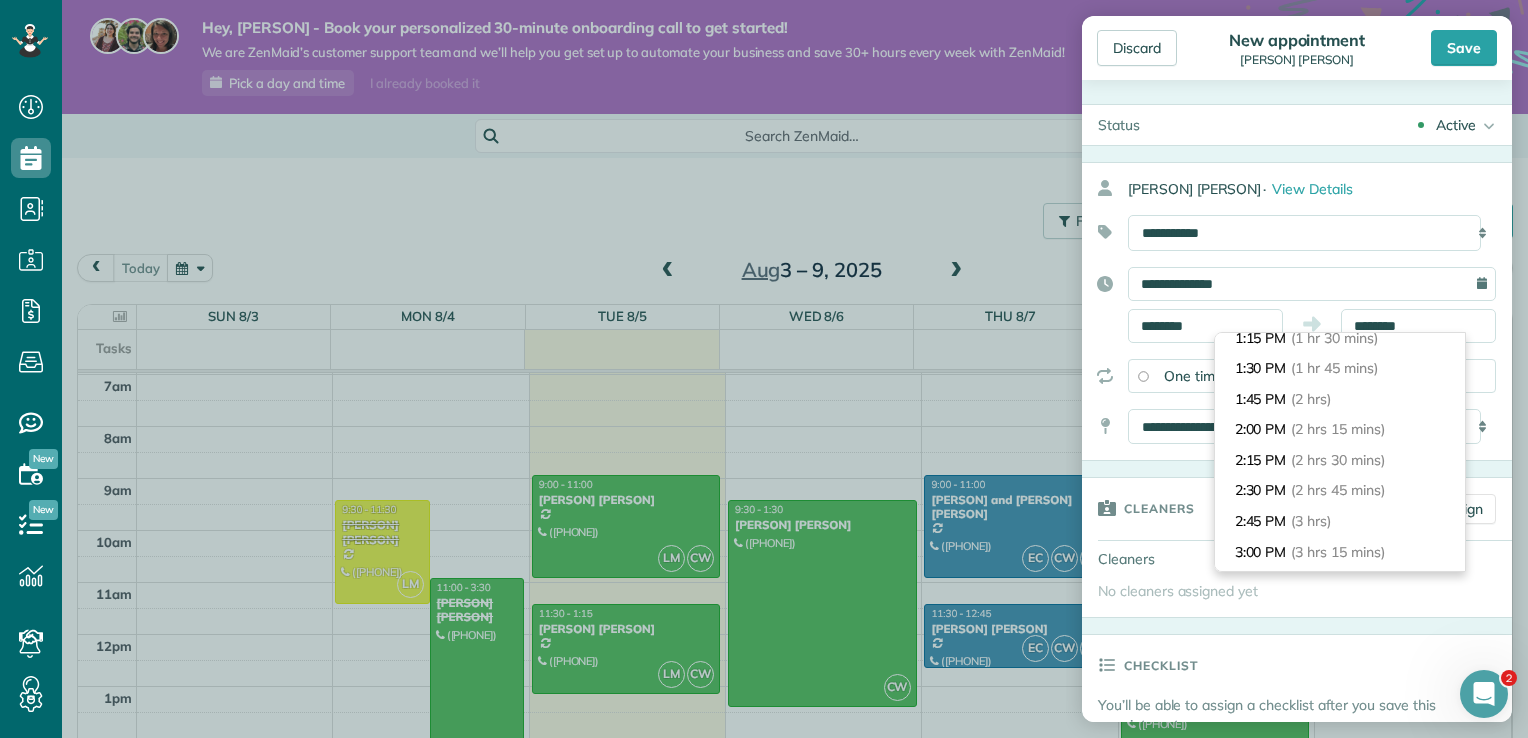 scroll, scrollTop: 212, scrollLeft: 0, axis: vertical 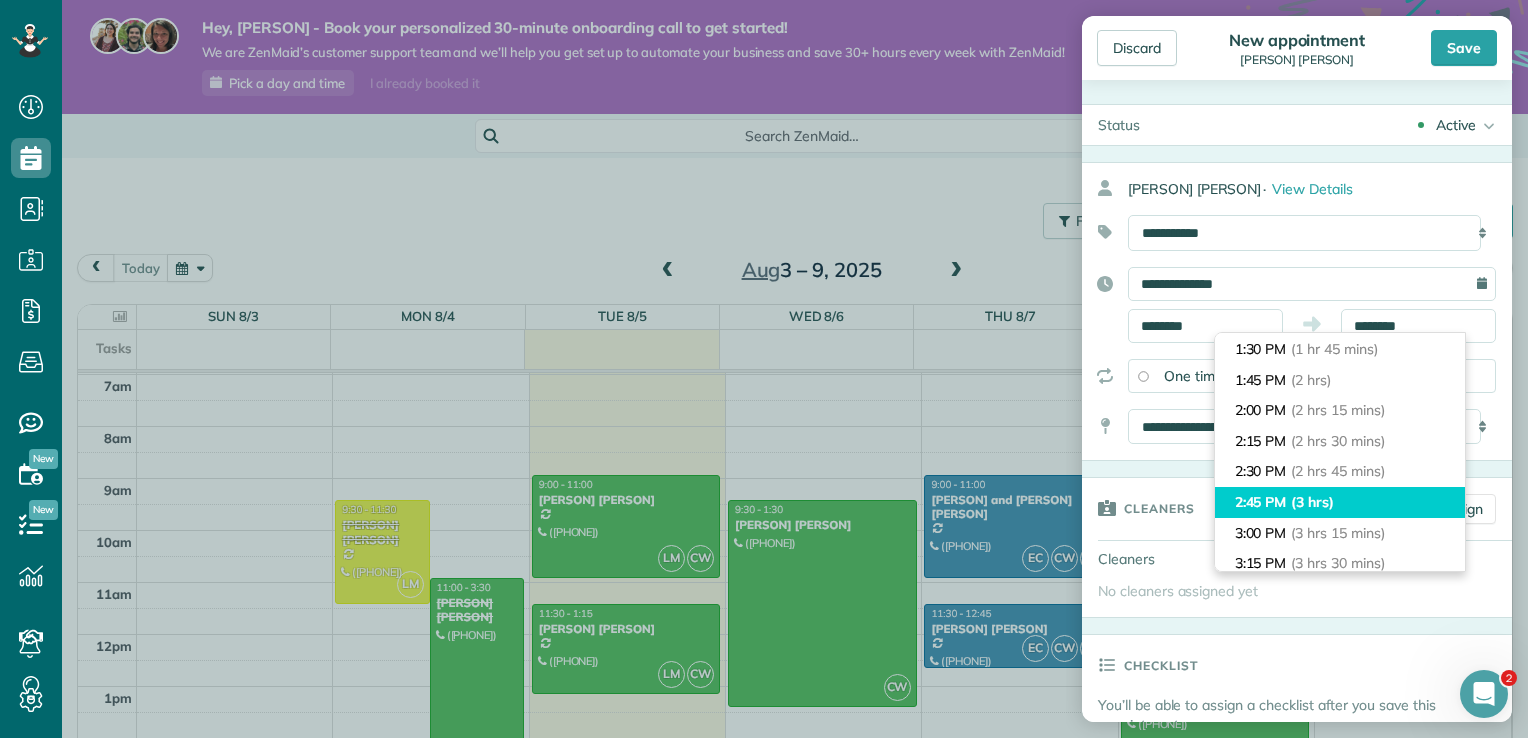 type on "*******" 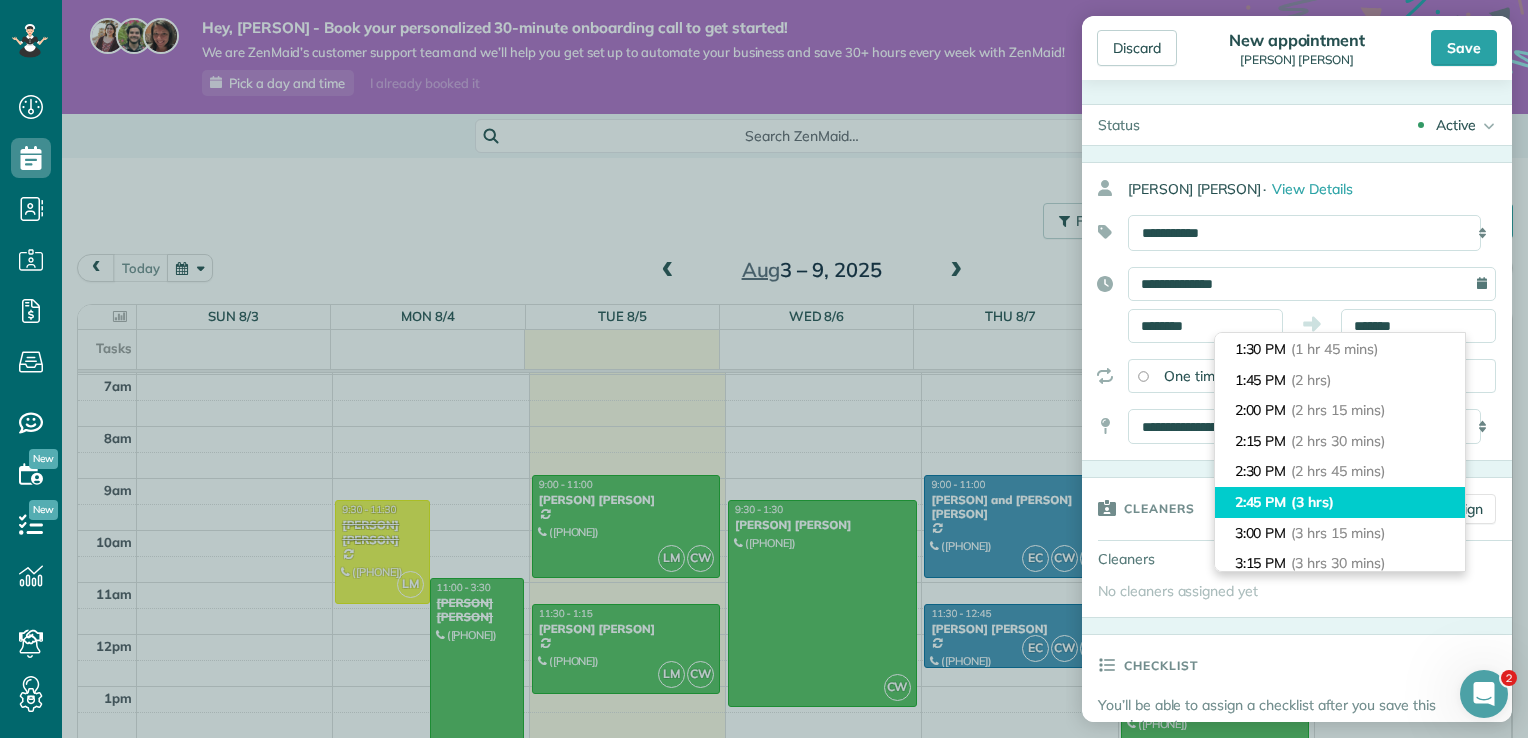 click on "(3 hrs)" at bounding box center [1312, 502] 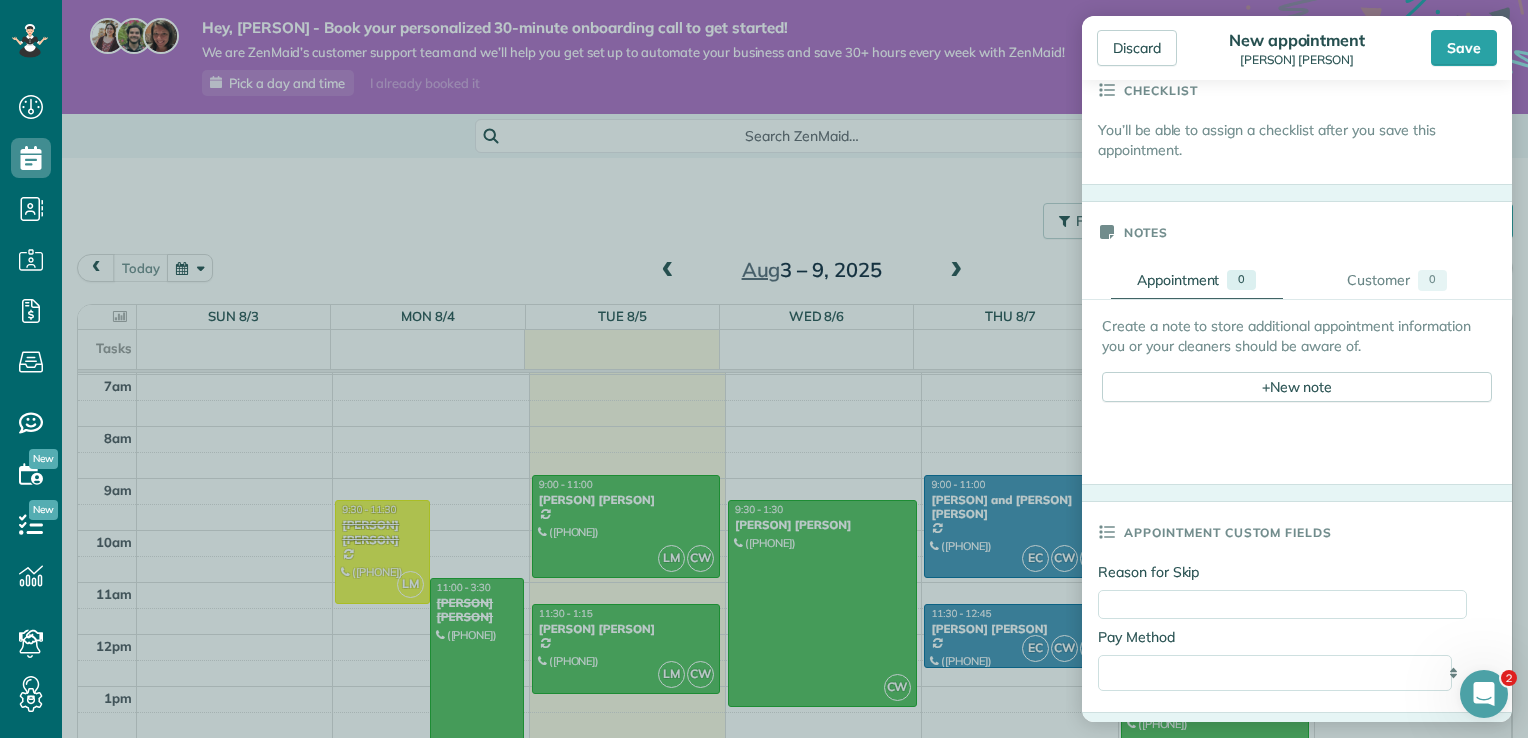 scroll, scrollTop: 584, scrollLeft: 0, axis: vertical 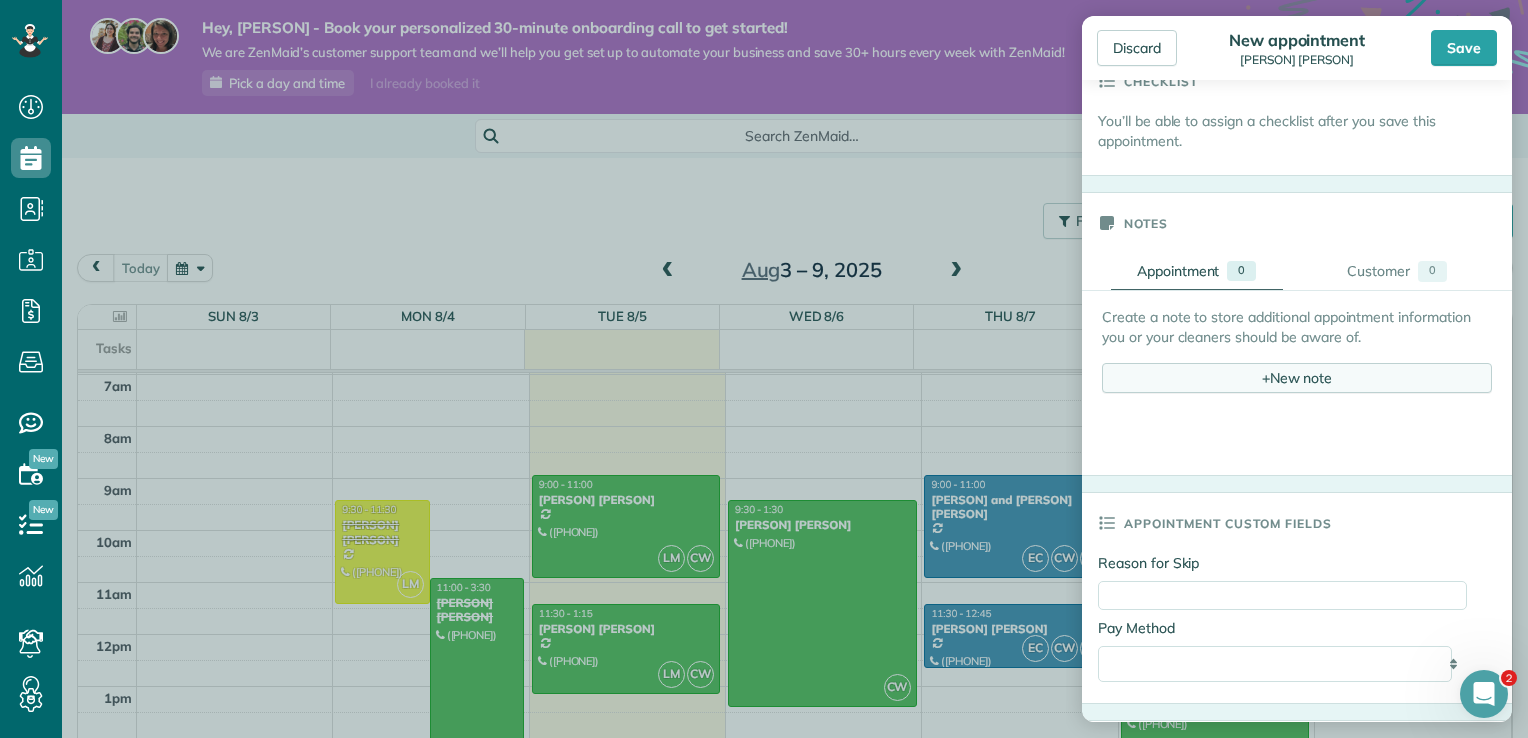 click on "+ New note" at bounding box center [1297, 378] 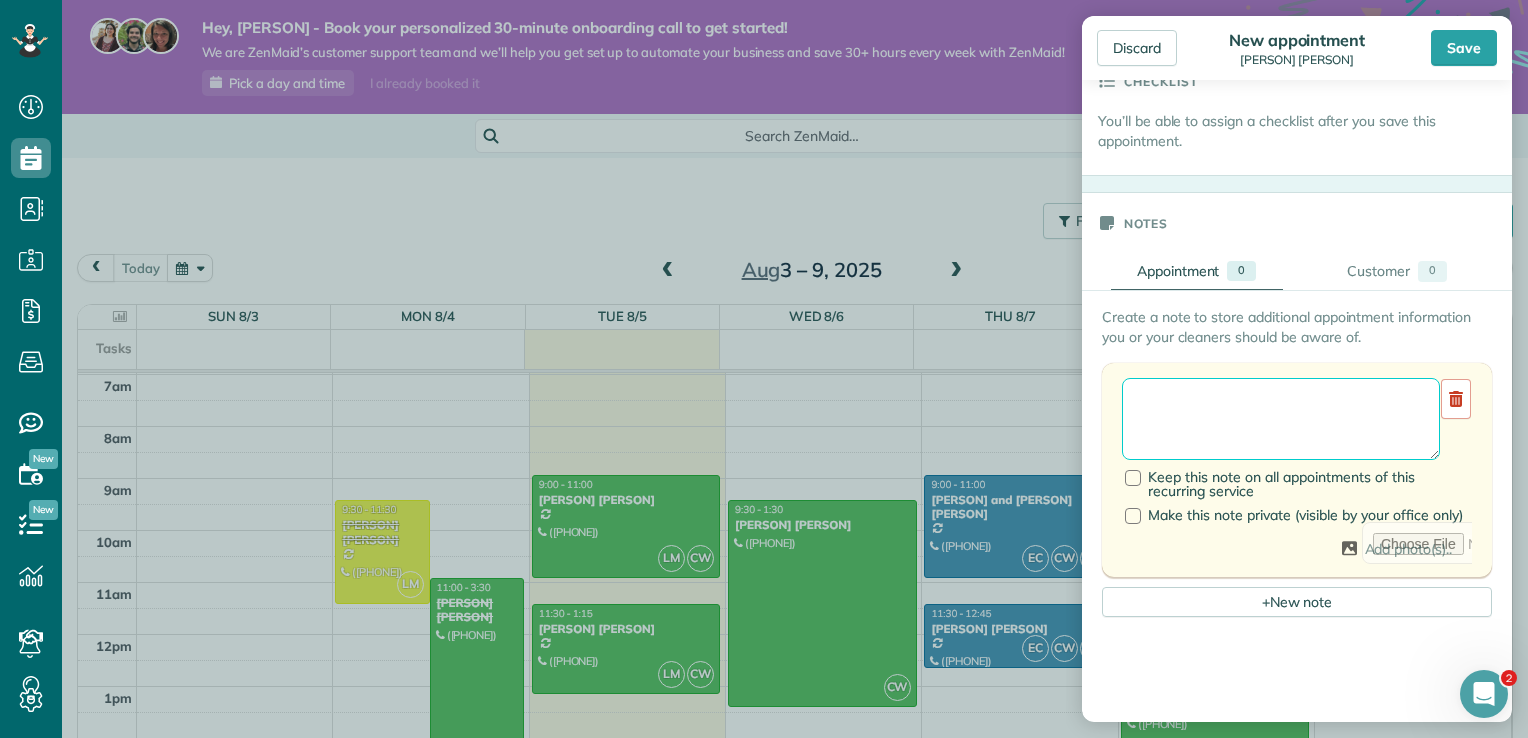 click at bounding box center [1281, 419] 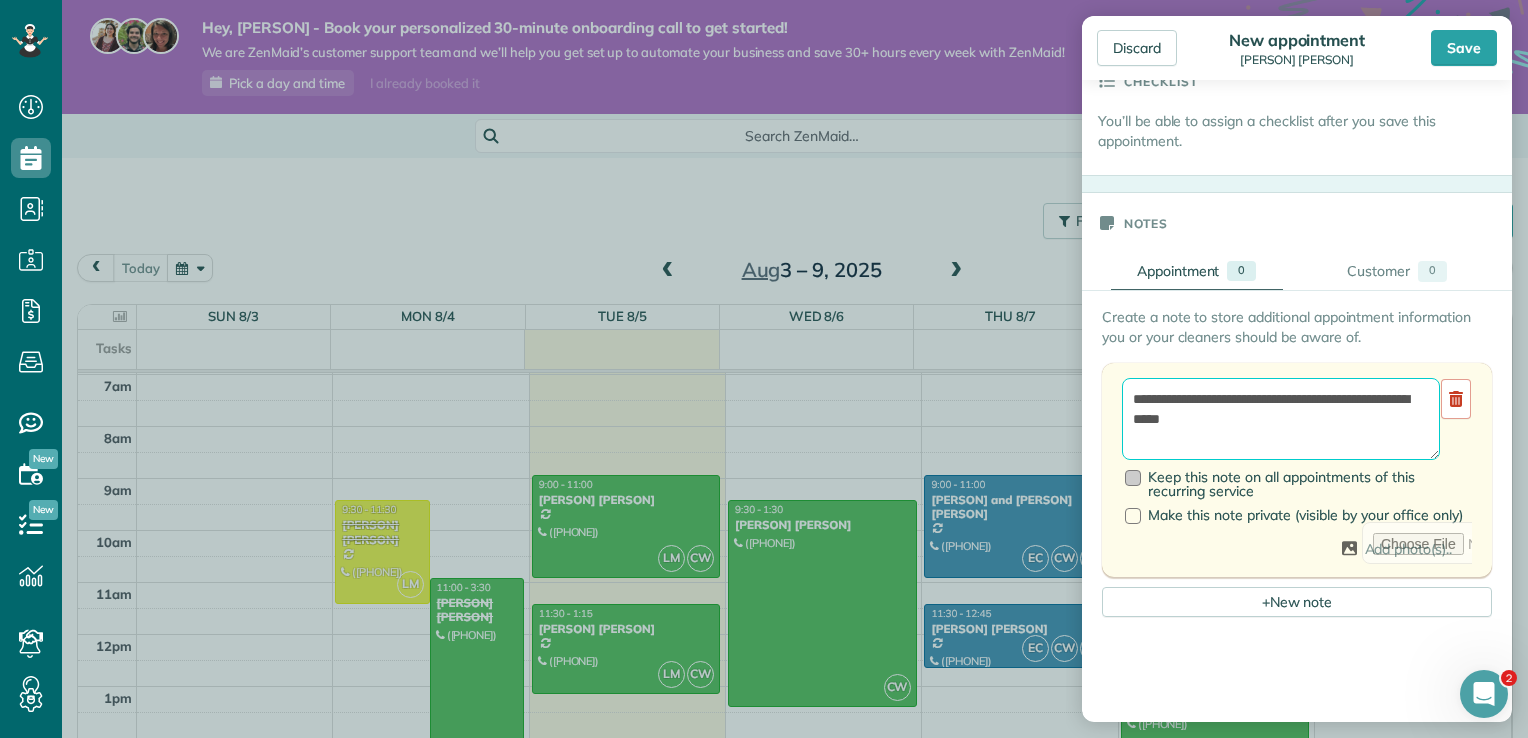 type on "**********" 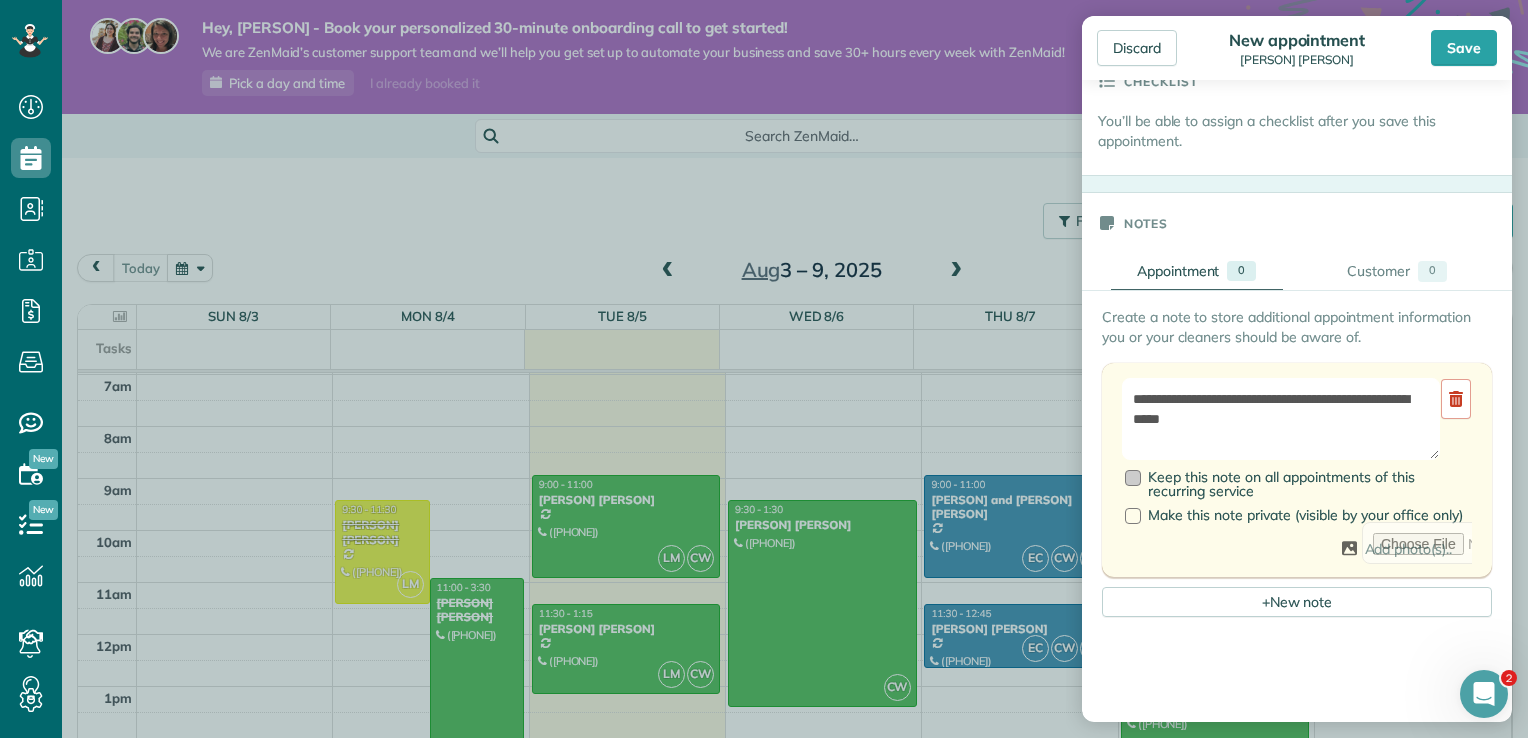 click at bounding box center [1133, 478] 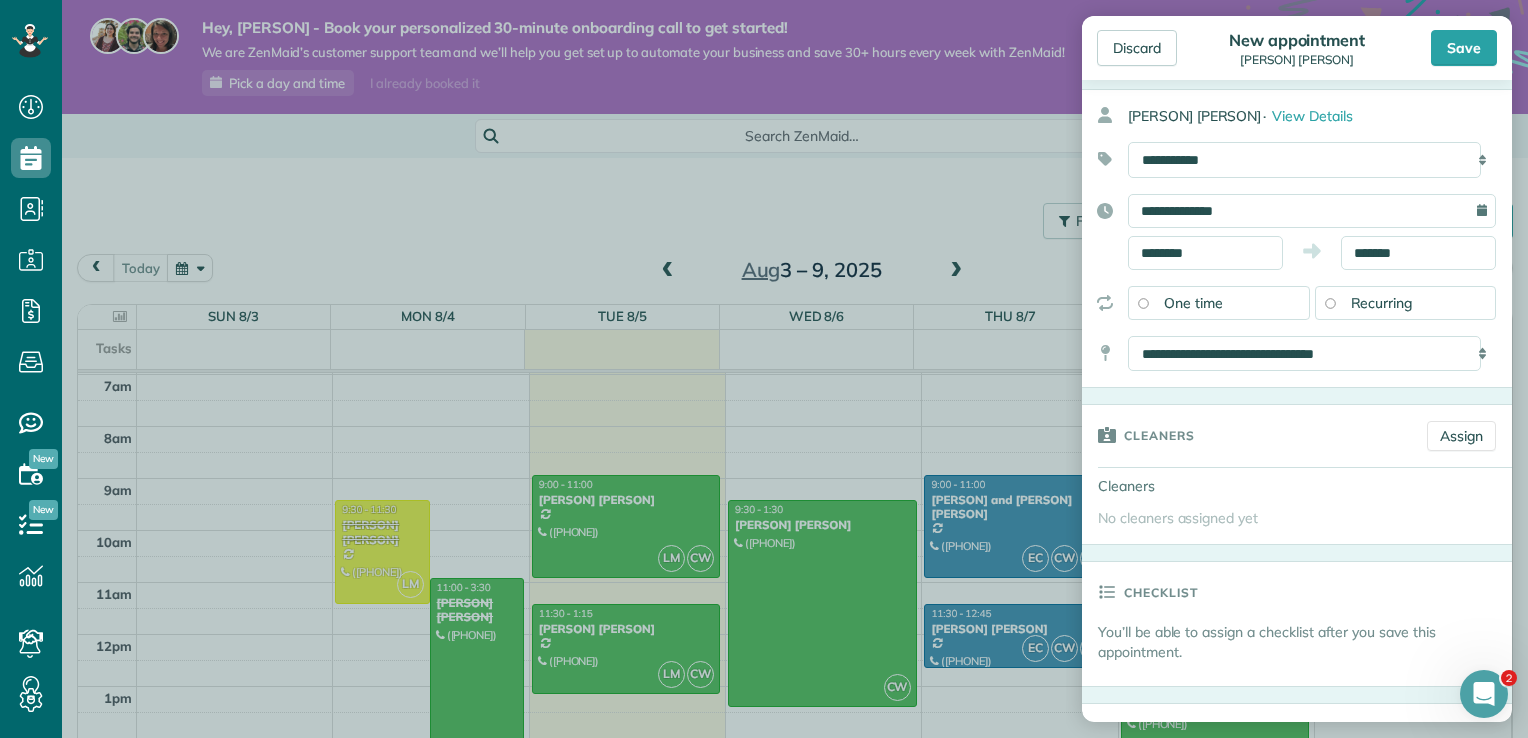scroll, scrollTop: 55, scrollLeft: 0, axis: vertical 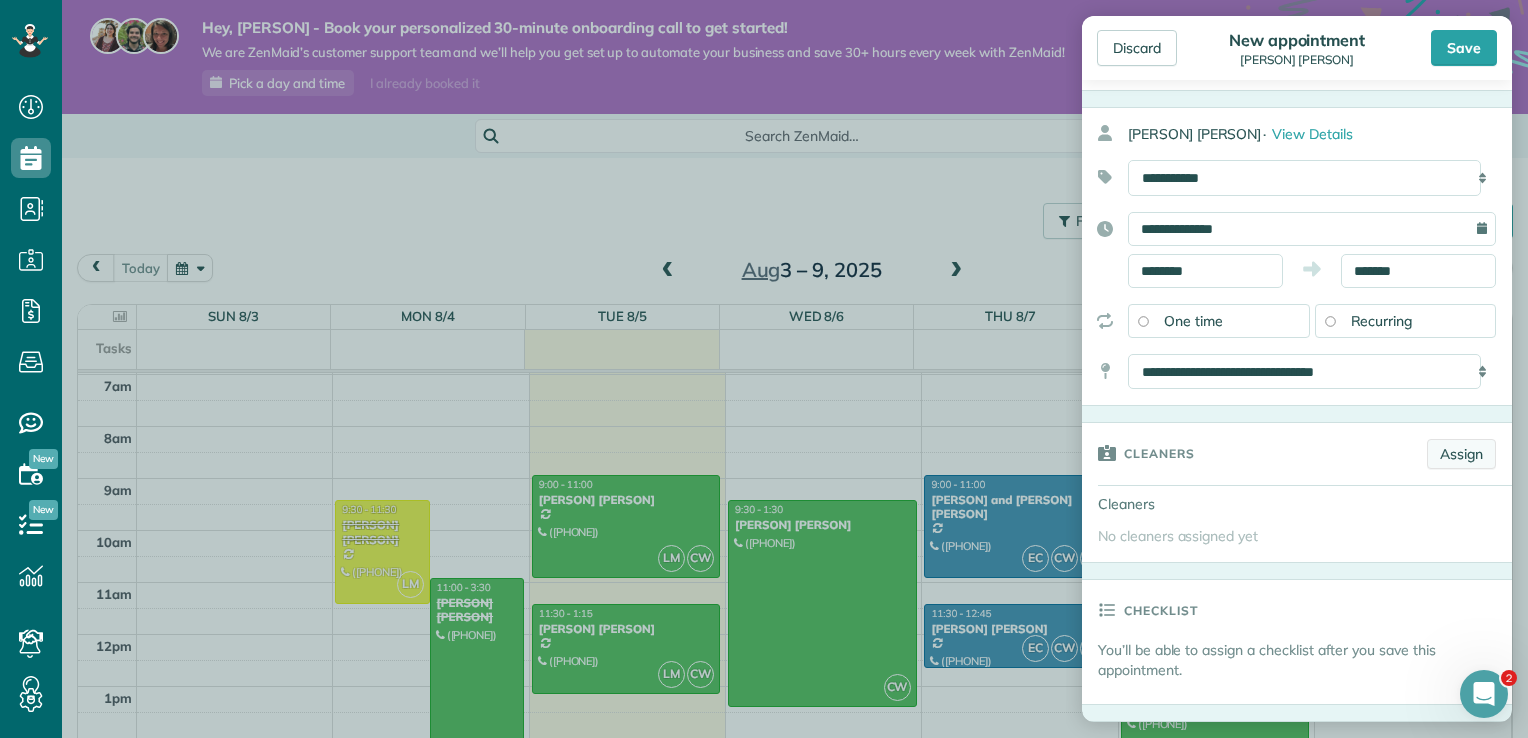 click on "Assign" at bounding box center (1461, 454) 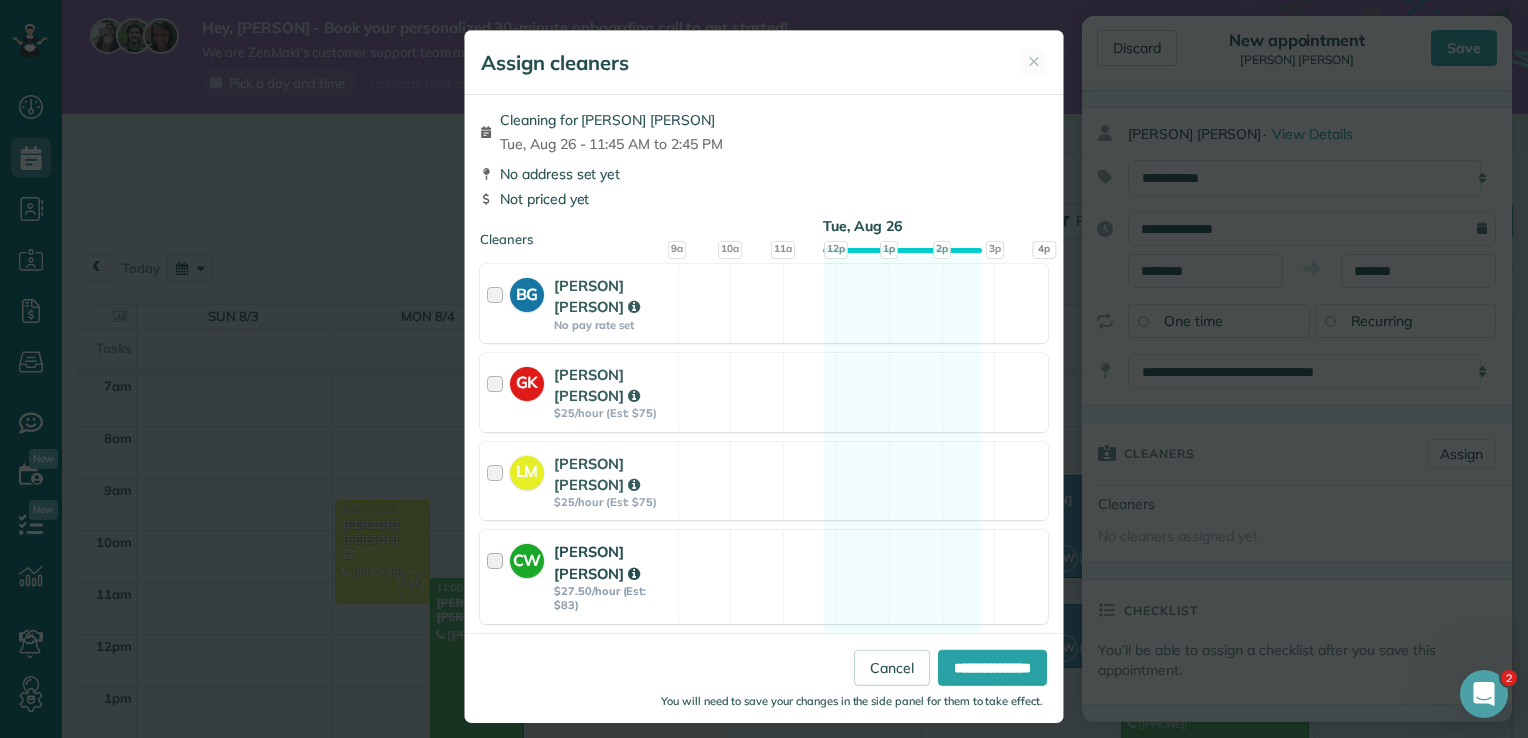 click at bounding box center (498, 576) 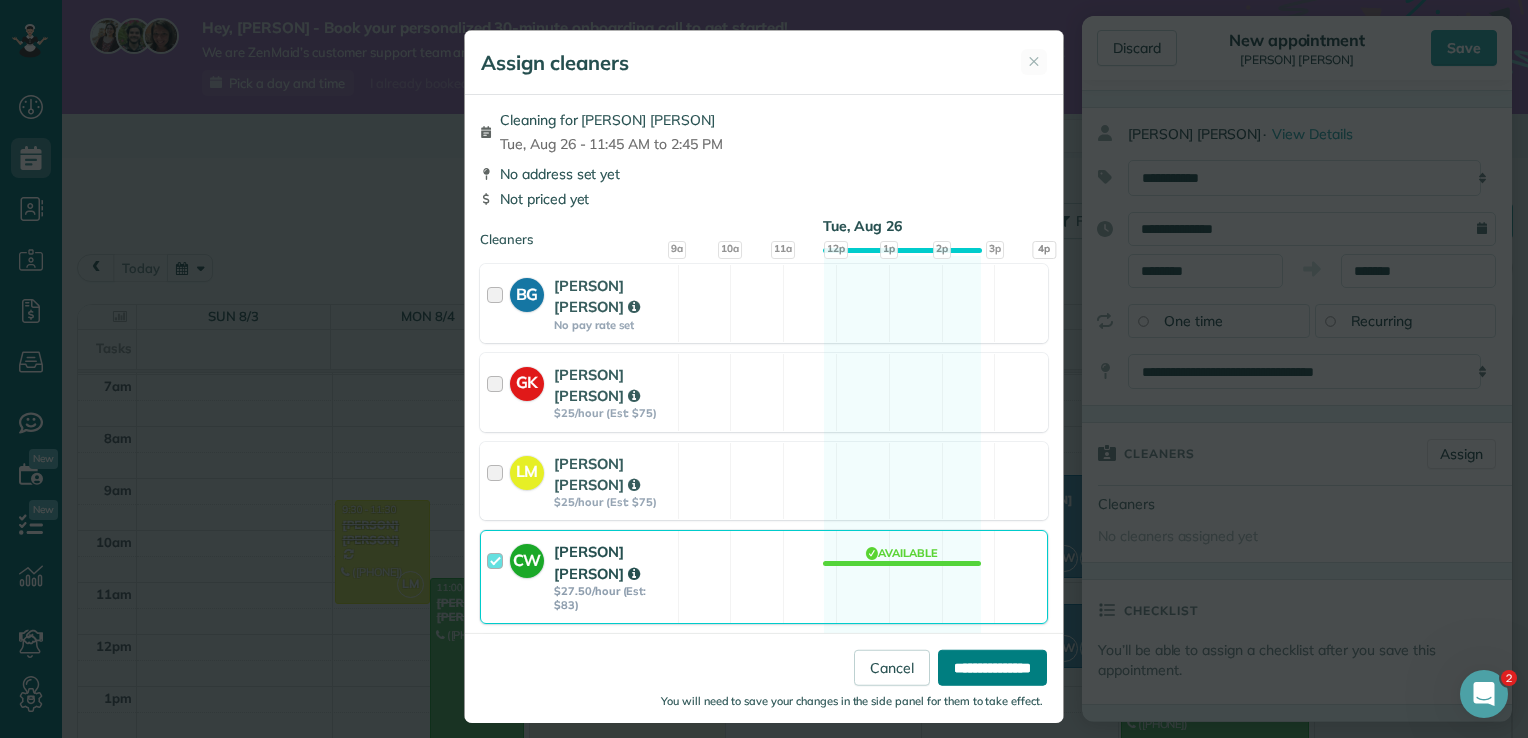 click on "**********" at bounding box center (992, 667) 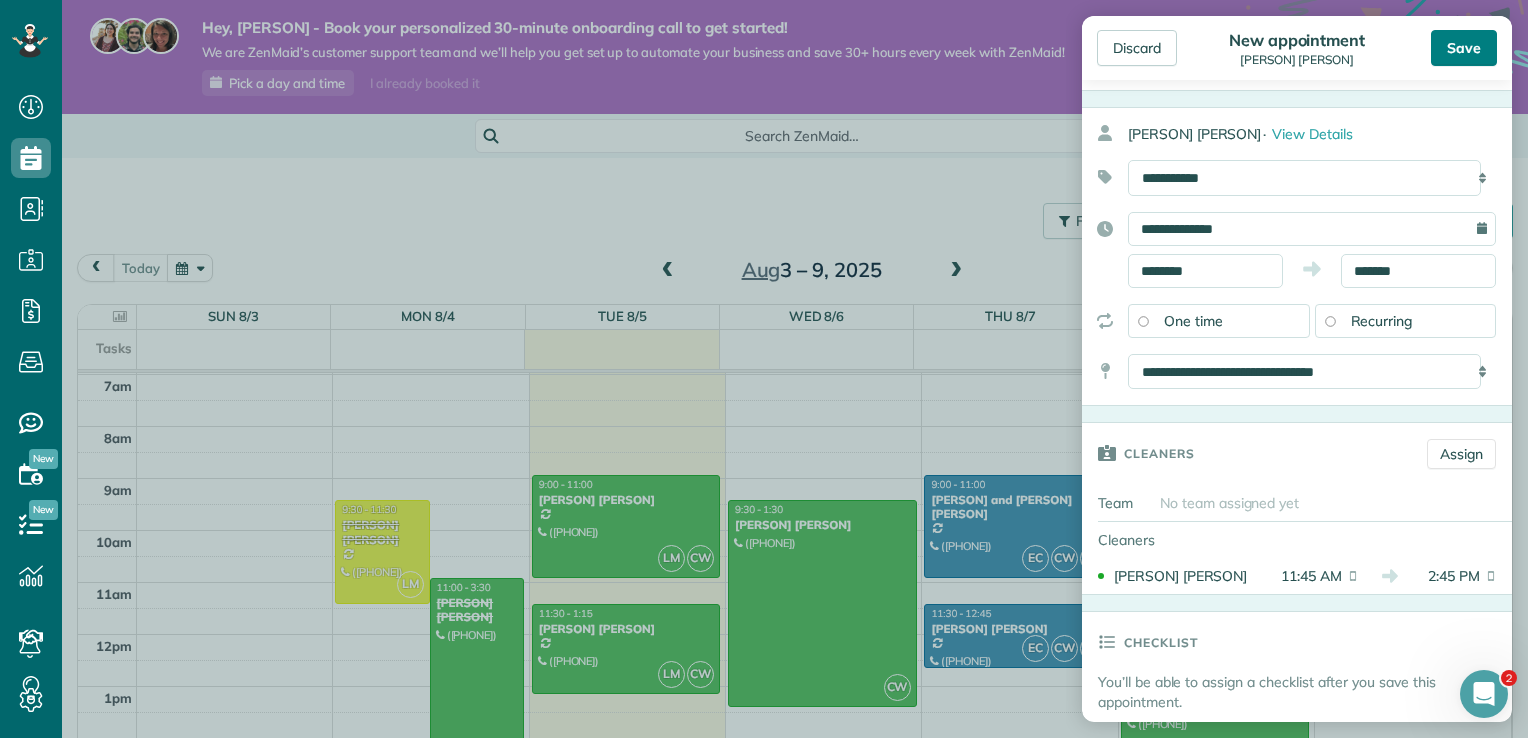 click on "Save" at bounding box center [1464, 48] 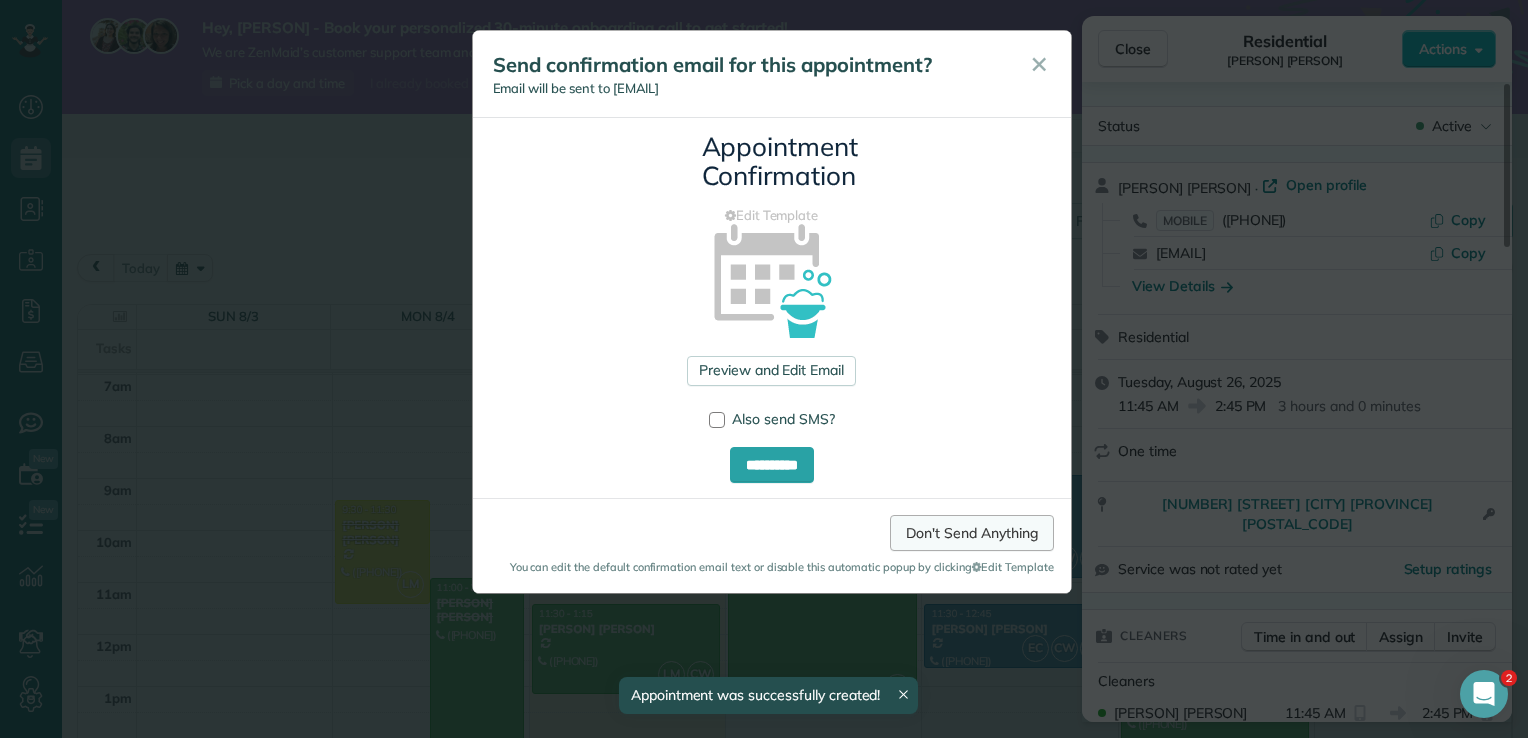 click on "Don't Send Anything" at bounding box center (971, 533) 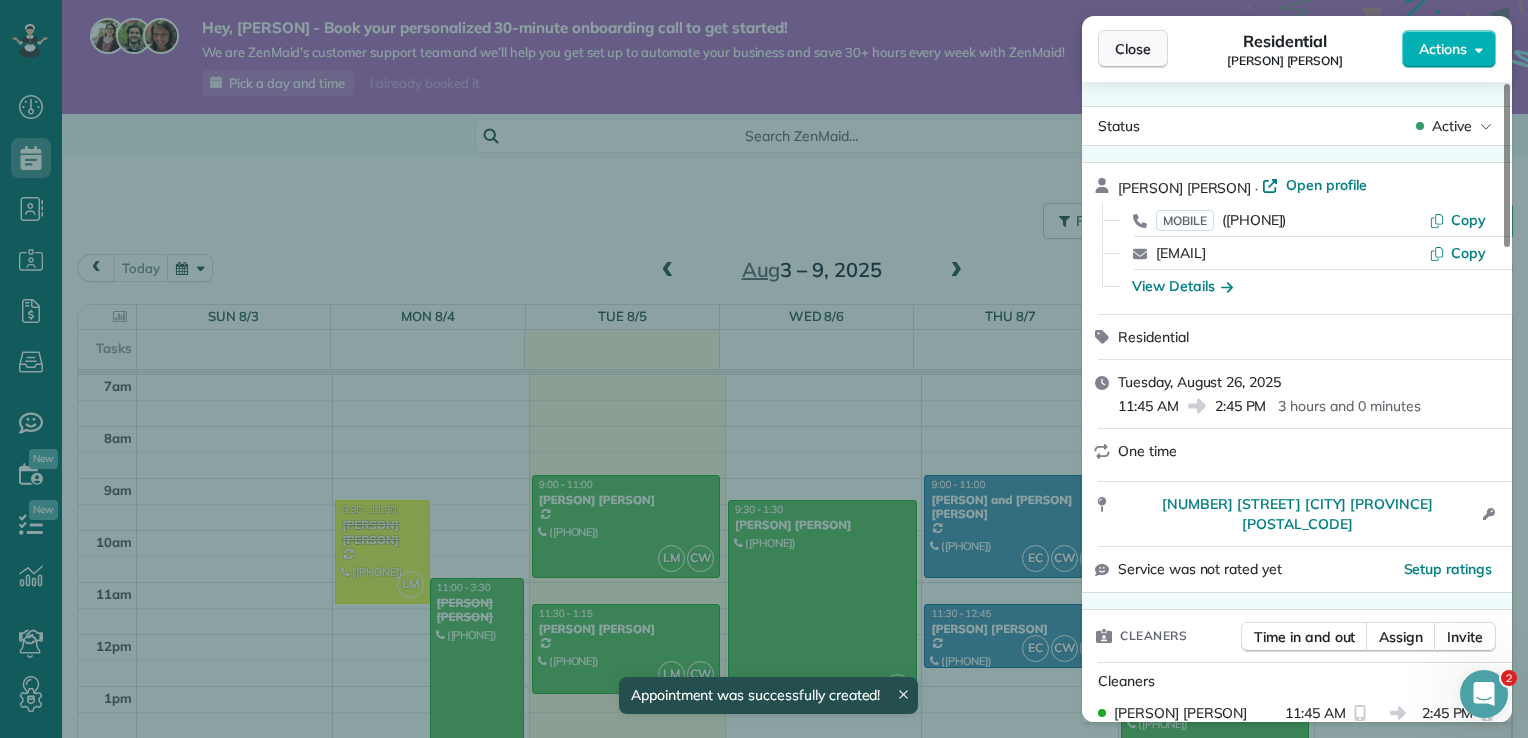 click on "Close" at bounding box center (1133, 49) 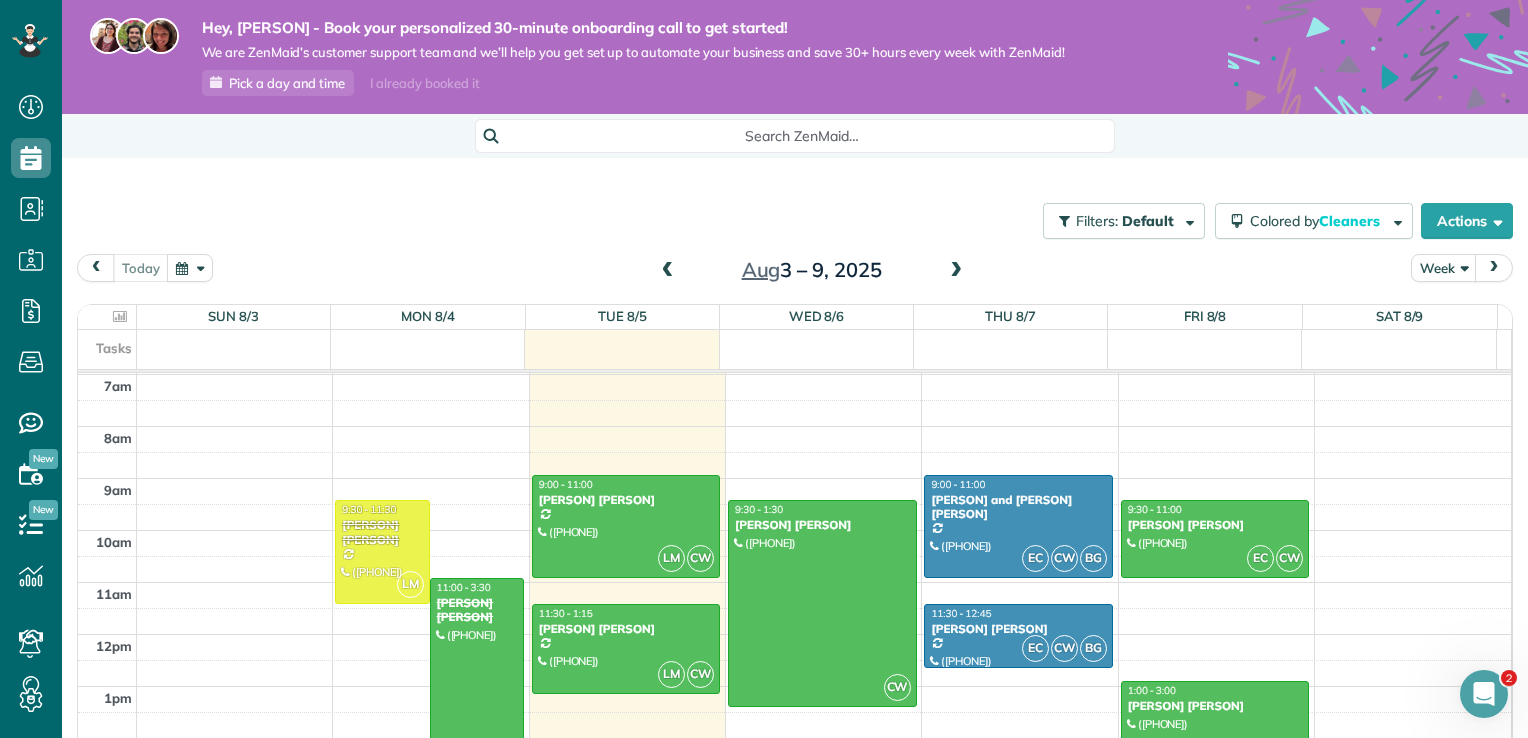 click at bounding box center (956, 271) 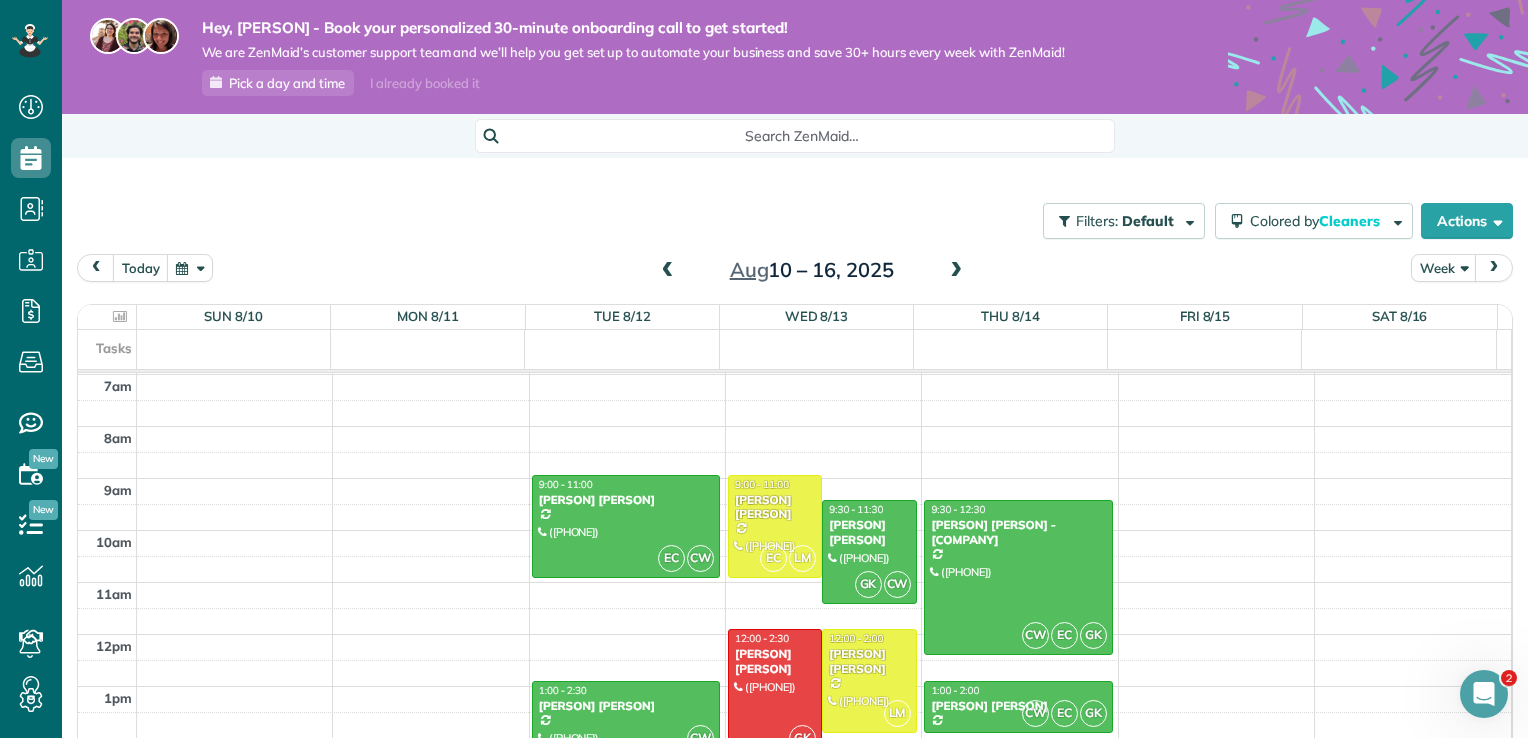 click at bounding box center (956, 271) 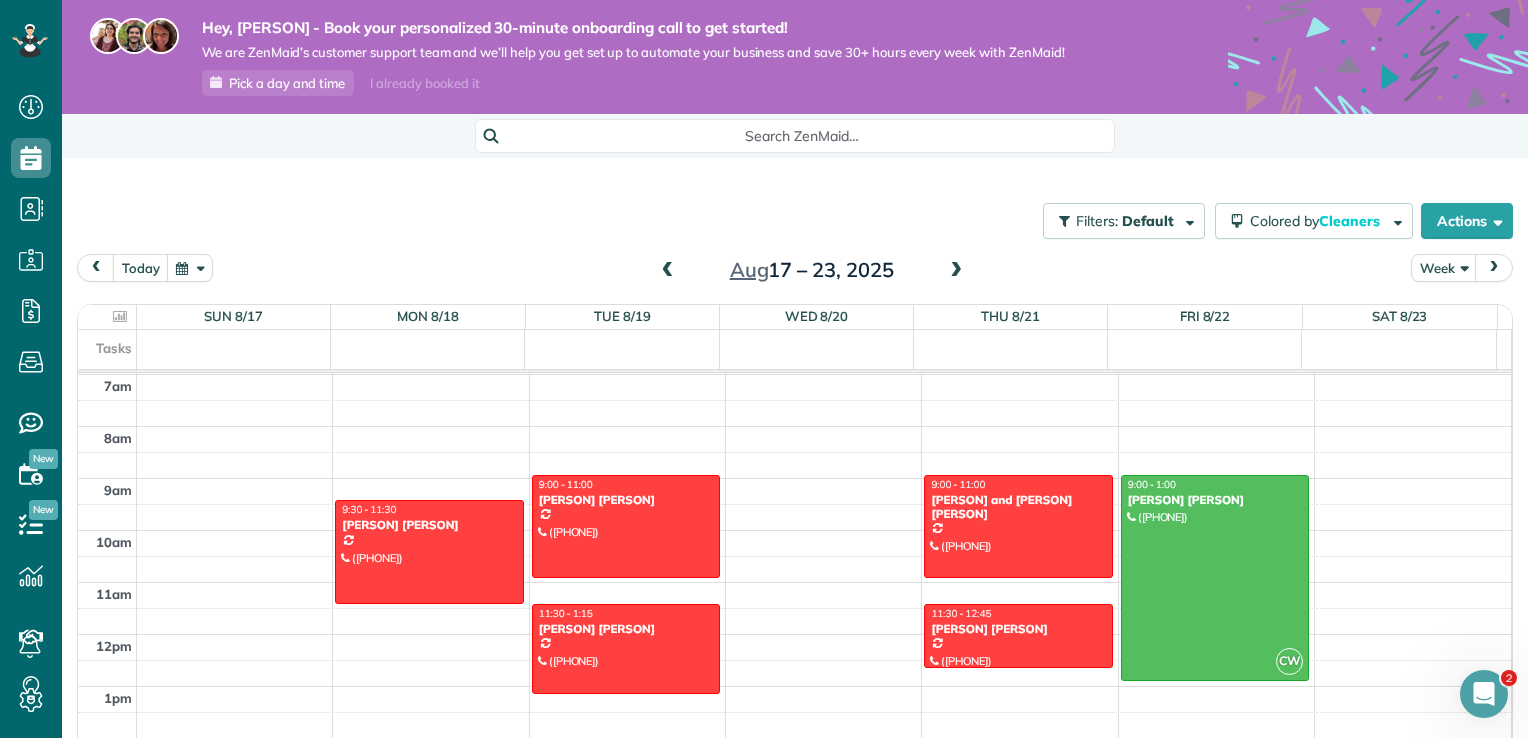 drag, startPoint x: 949, startPoint y: 267, endPoint x: 909, endPoint y: 282, distance: 42.72002 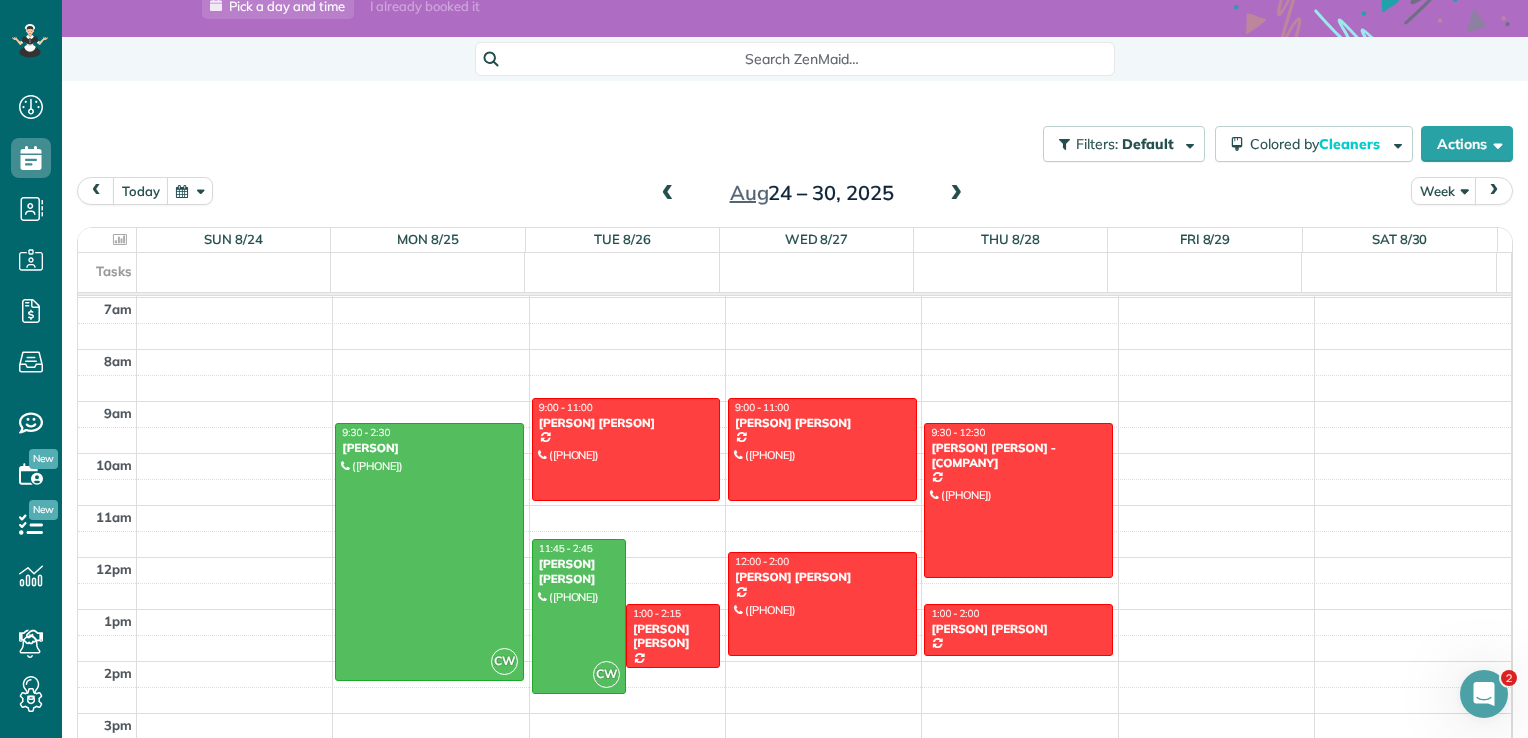 scroll, scrollTop: 84, scrollLeft: 0, axis: vertical 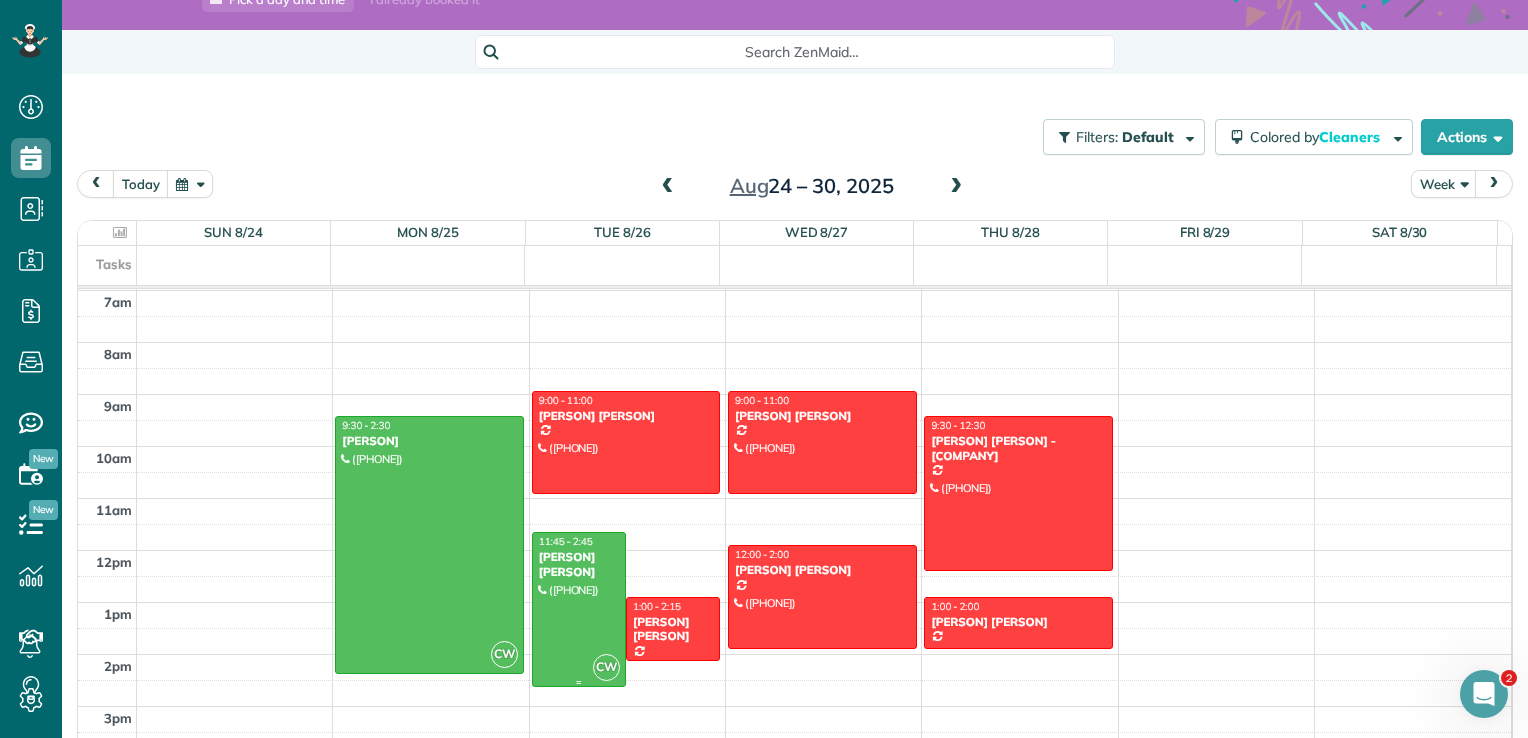 click at bounding box center (579, 609) 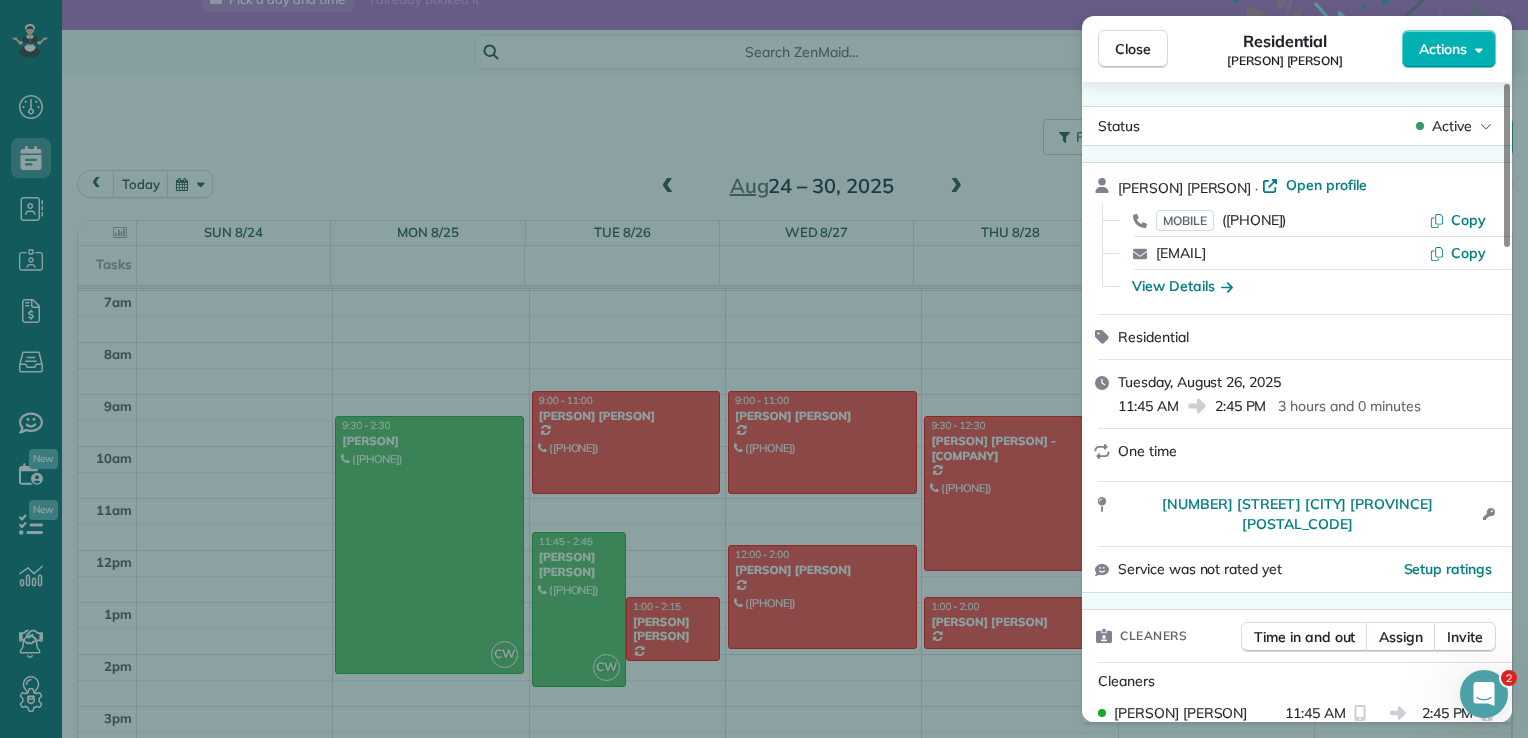 click 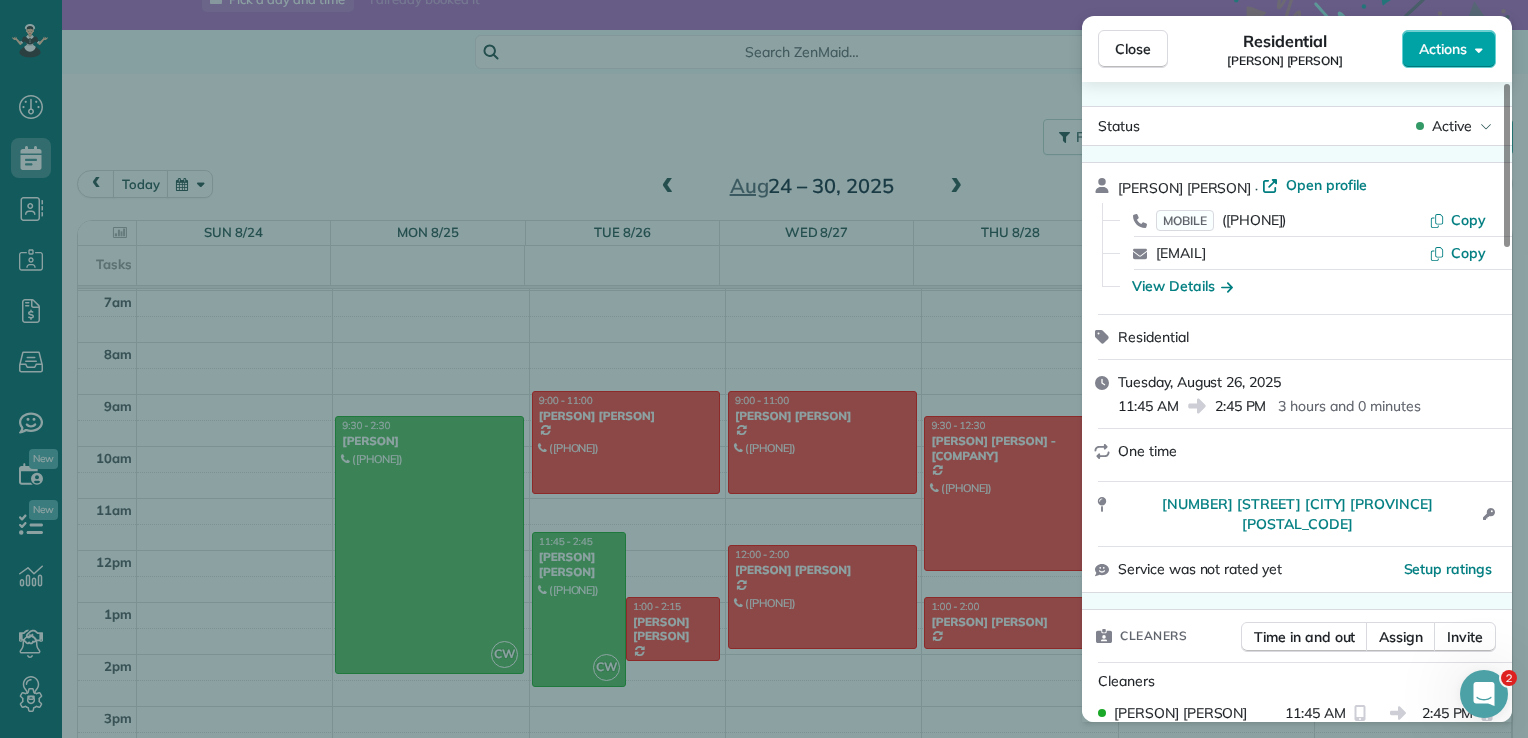 click on "Actions" at bounding box center (1449, 49) 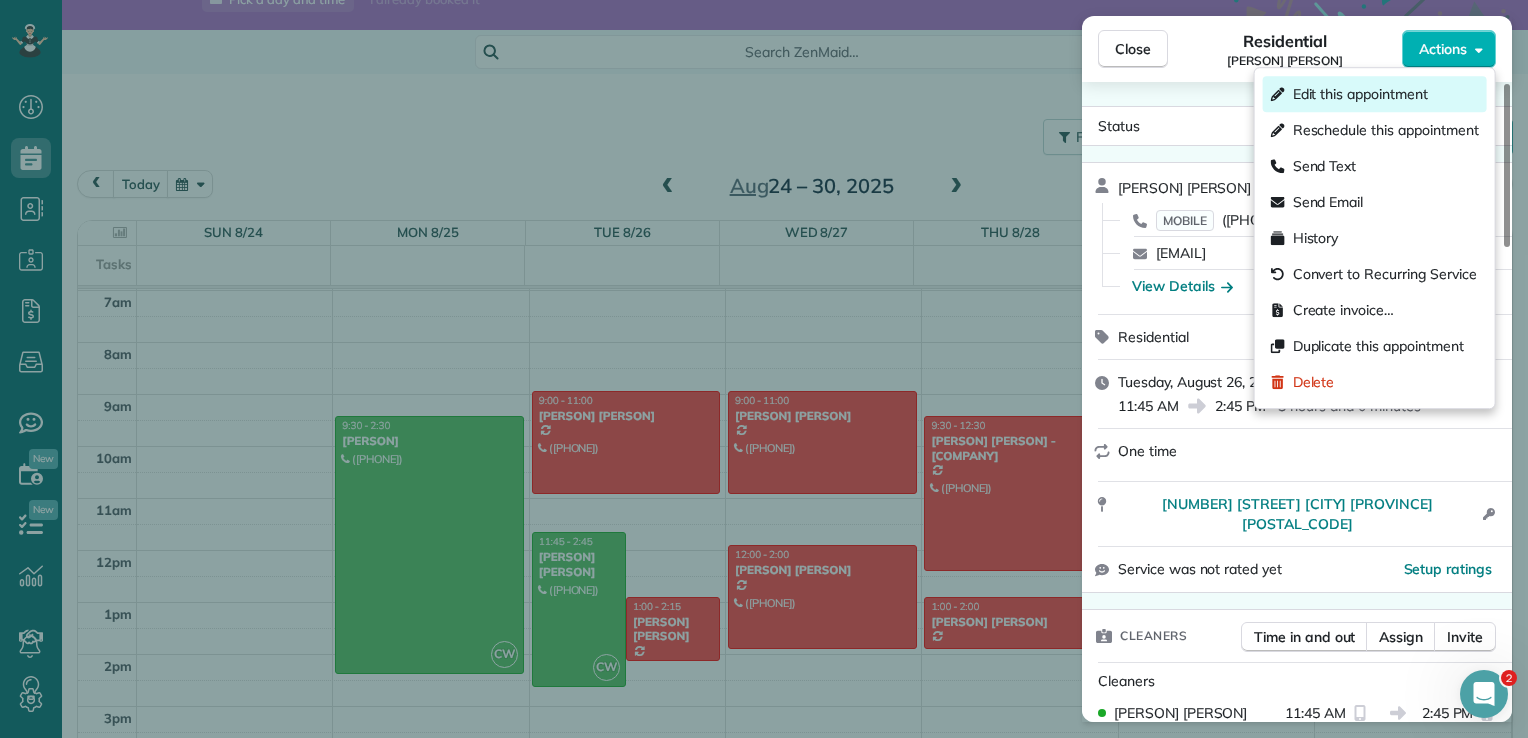 click on "Edit this appointment" at bounding box center [1360, 94] 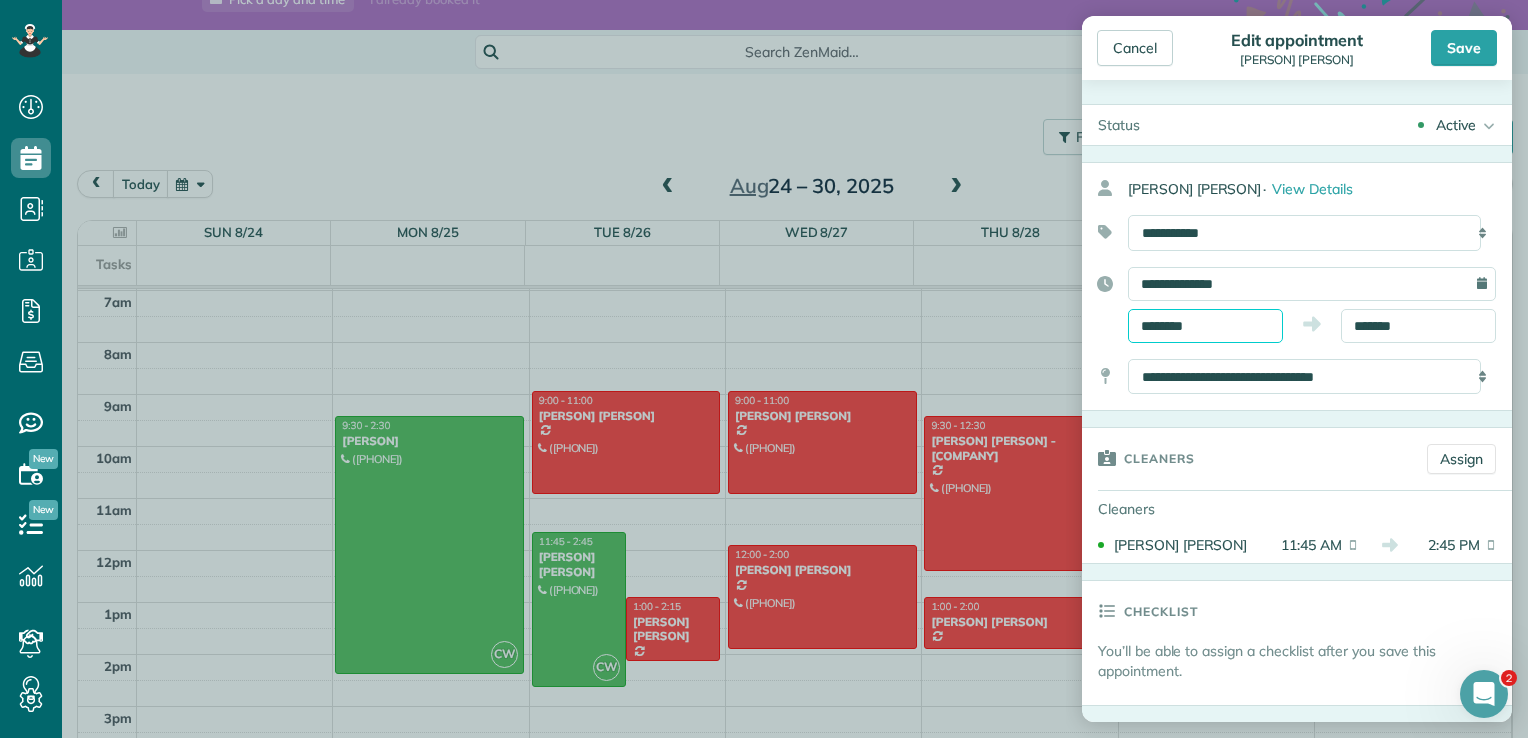click on "********" at bounding box center (1205, 326) 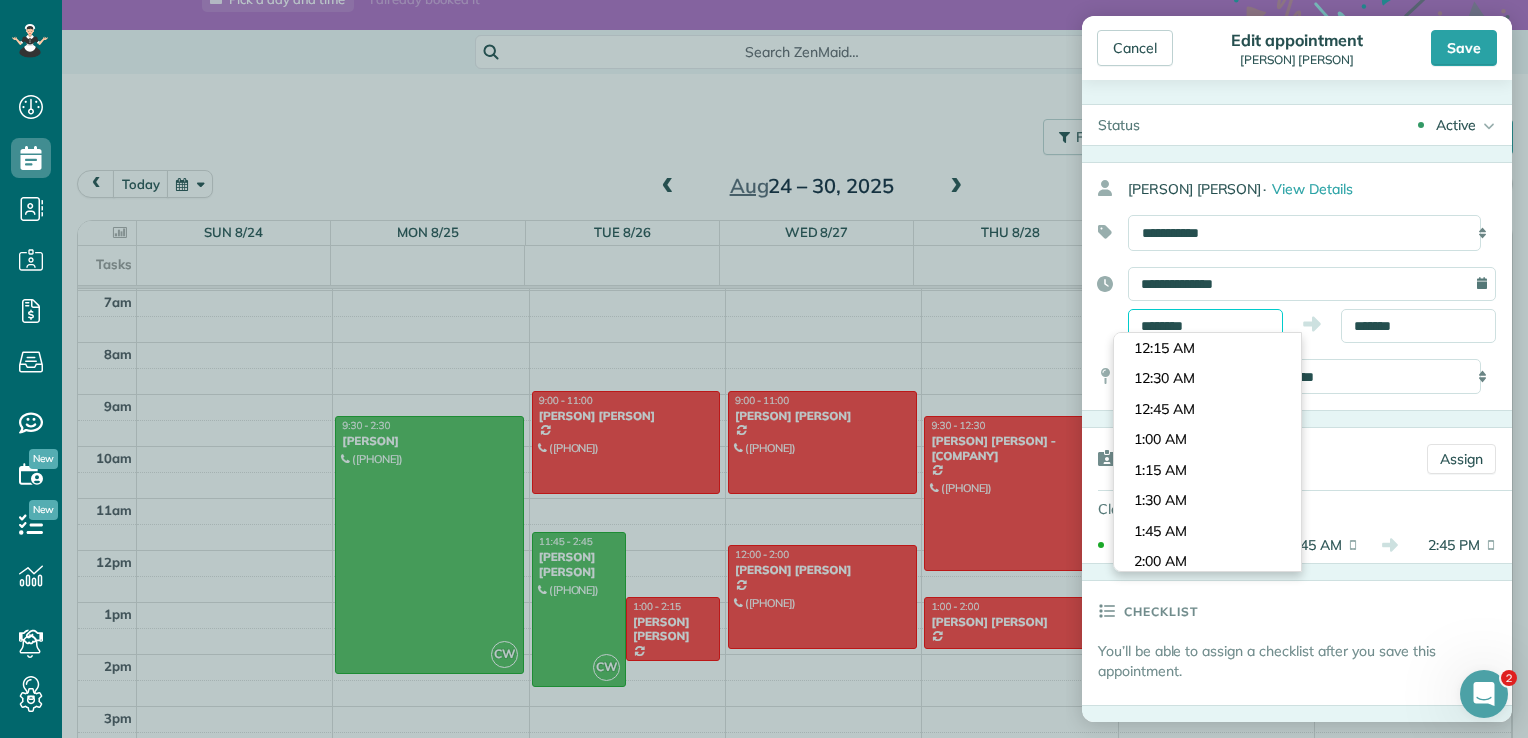 scroll, scrollTop: 1373, scrollLeft: 0, axis: vertical 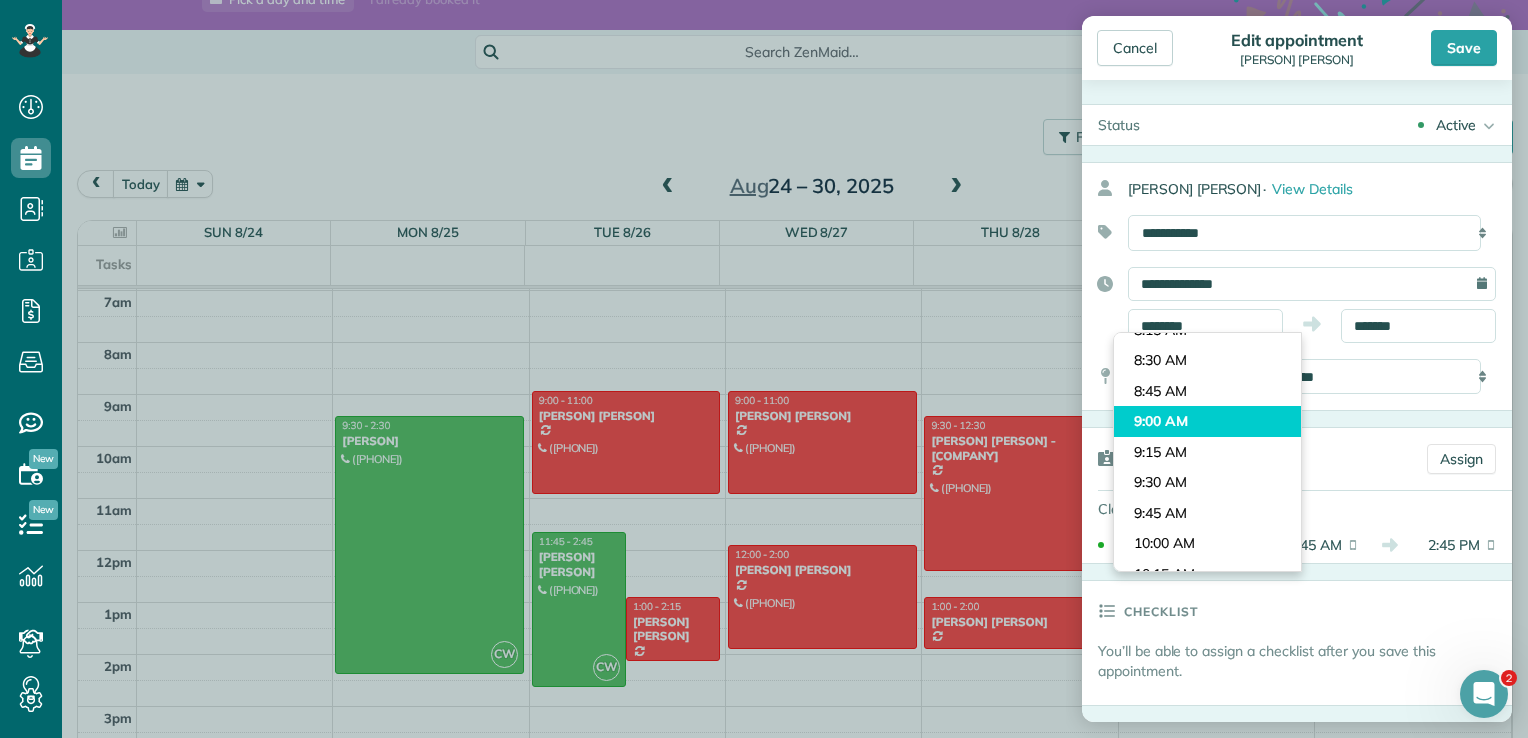 type on "*******" 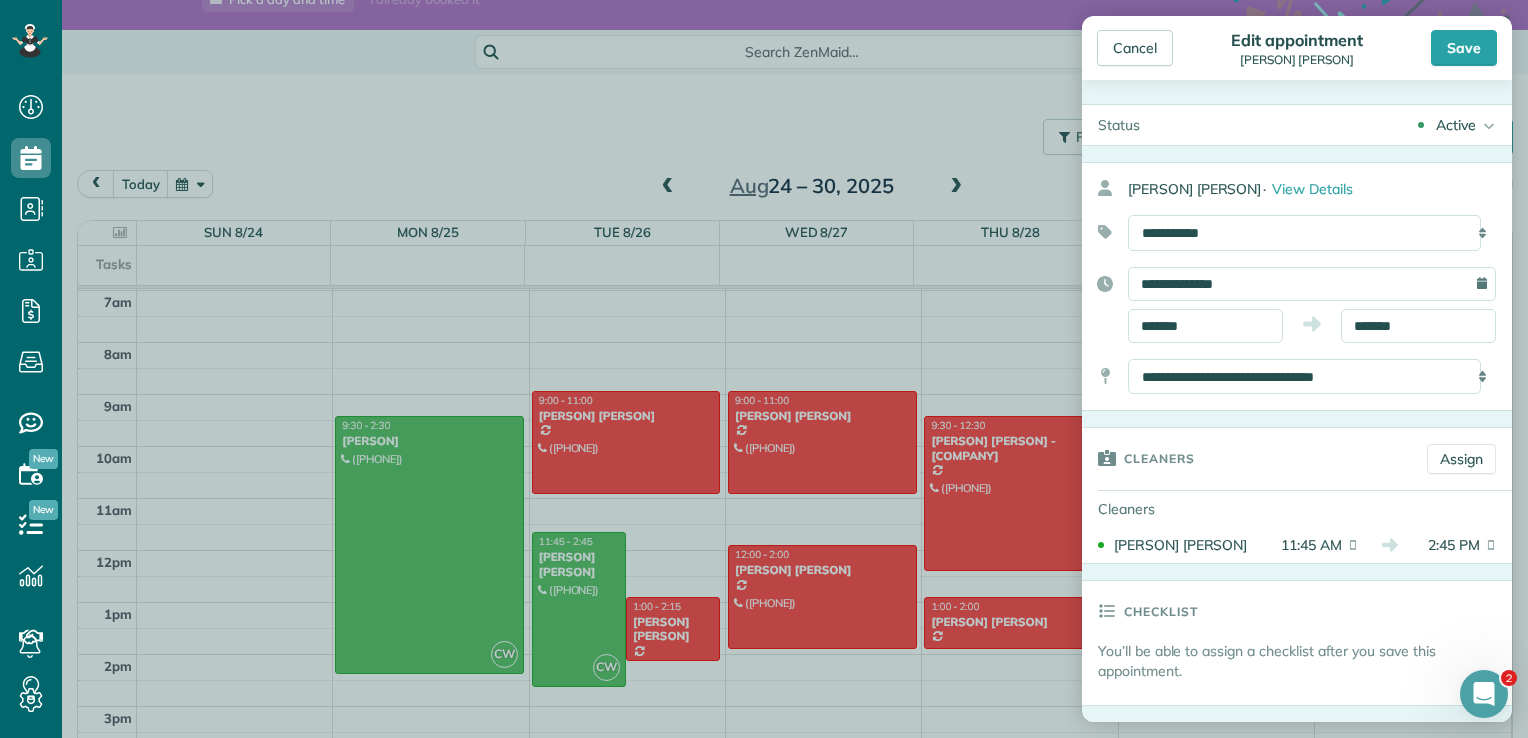 click on "Dashboard
Scheduling
Calendar View
List View
Dispatch View - Weekly scheduling (Beta)" at bounding box center [764, 369] 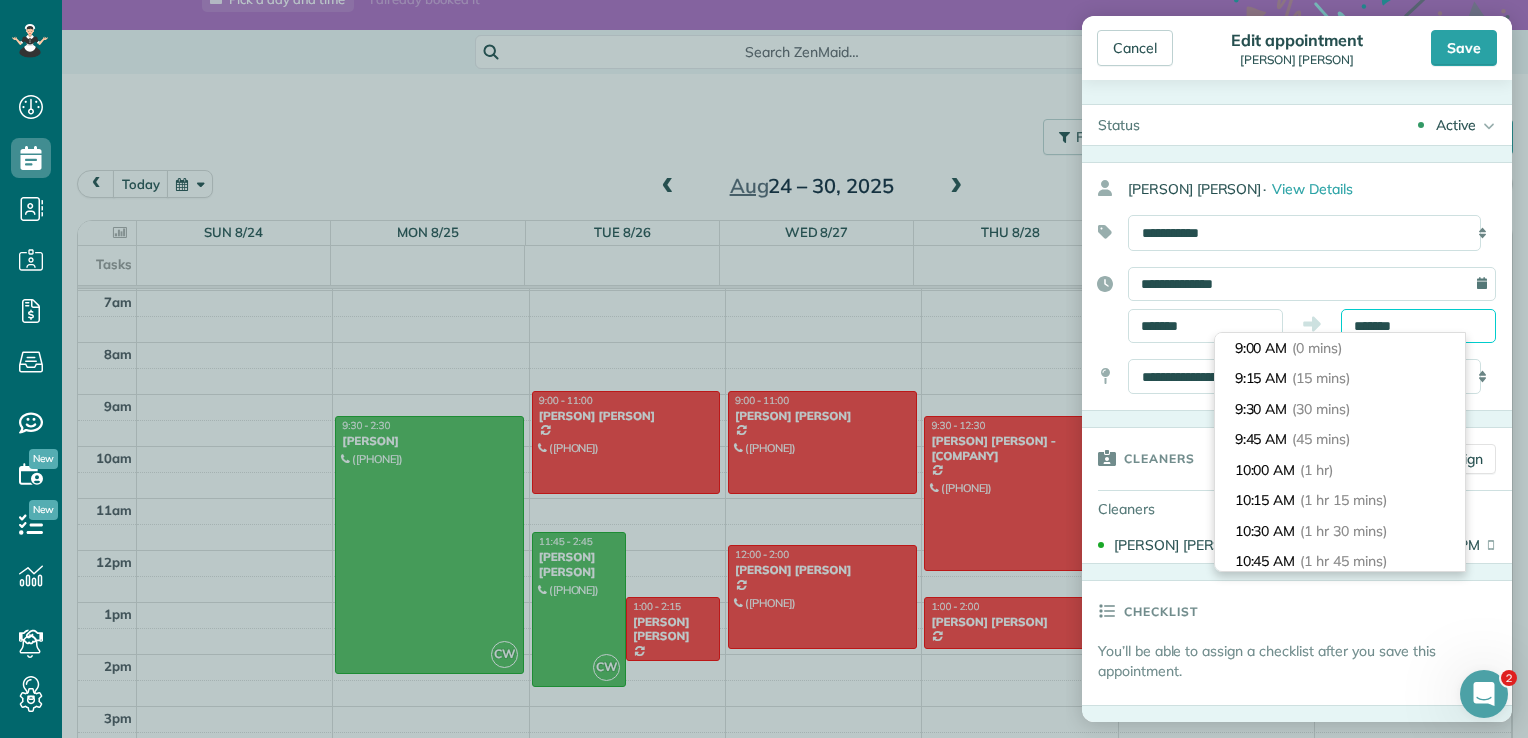 click on "*******" at bounding box center (1418, 326) 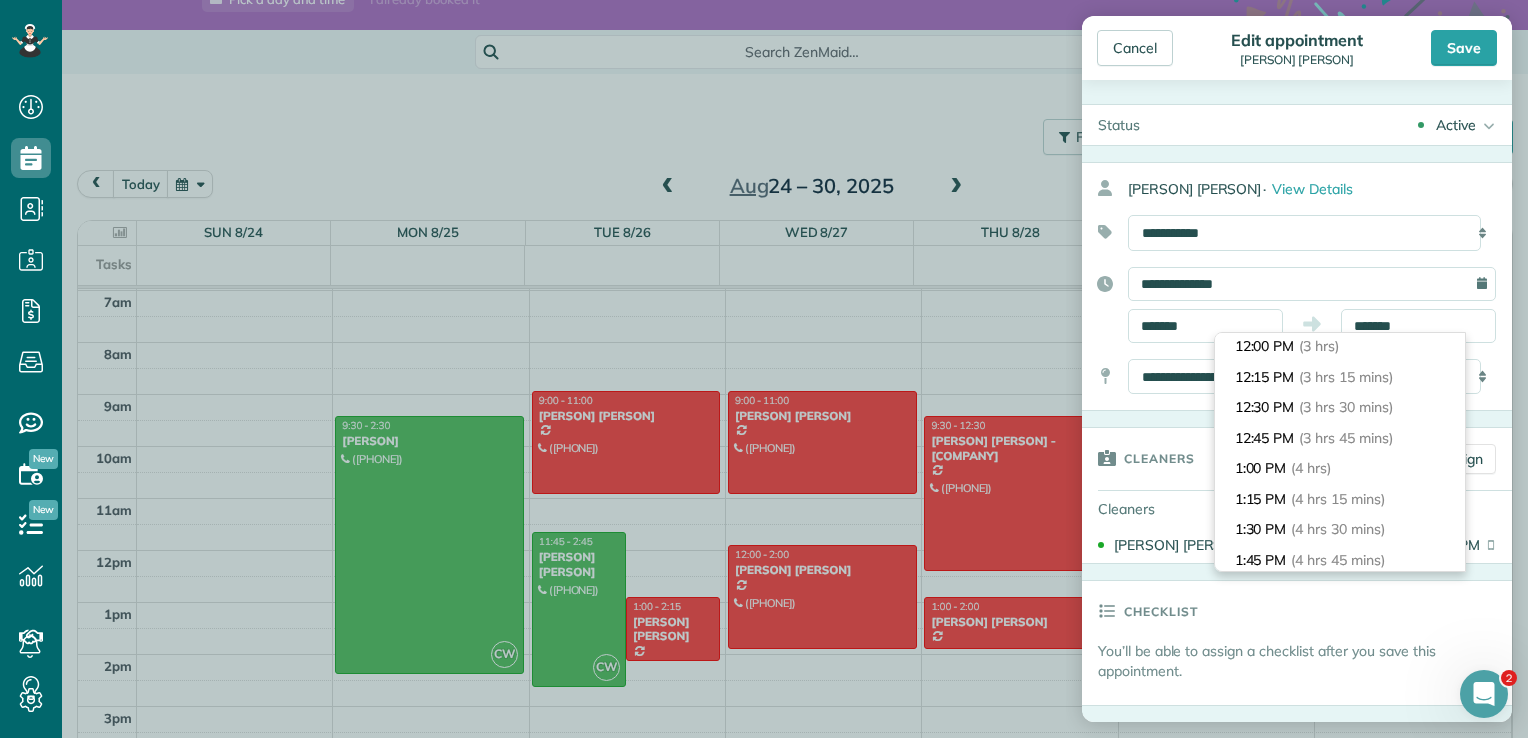 scroll, scrollTop: 351, scrollLeft: 0, axis: vertical 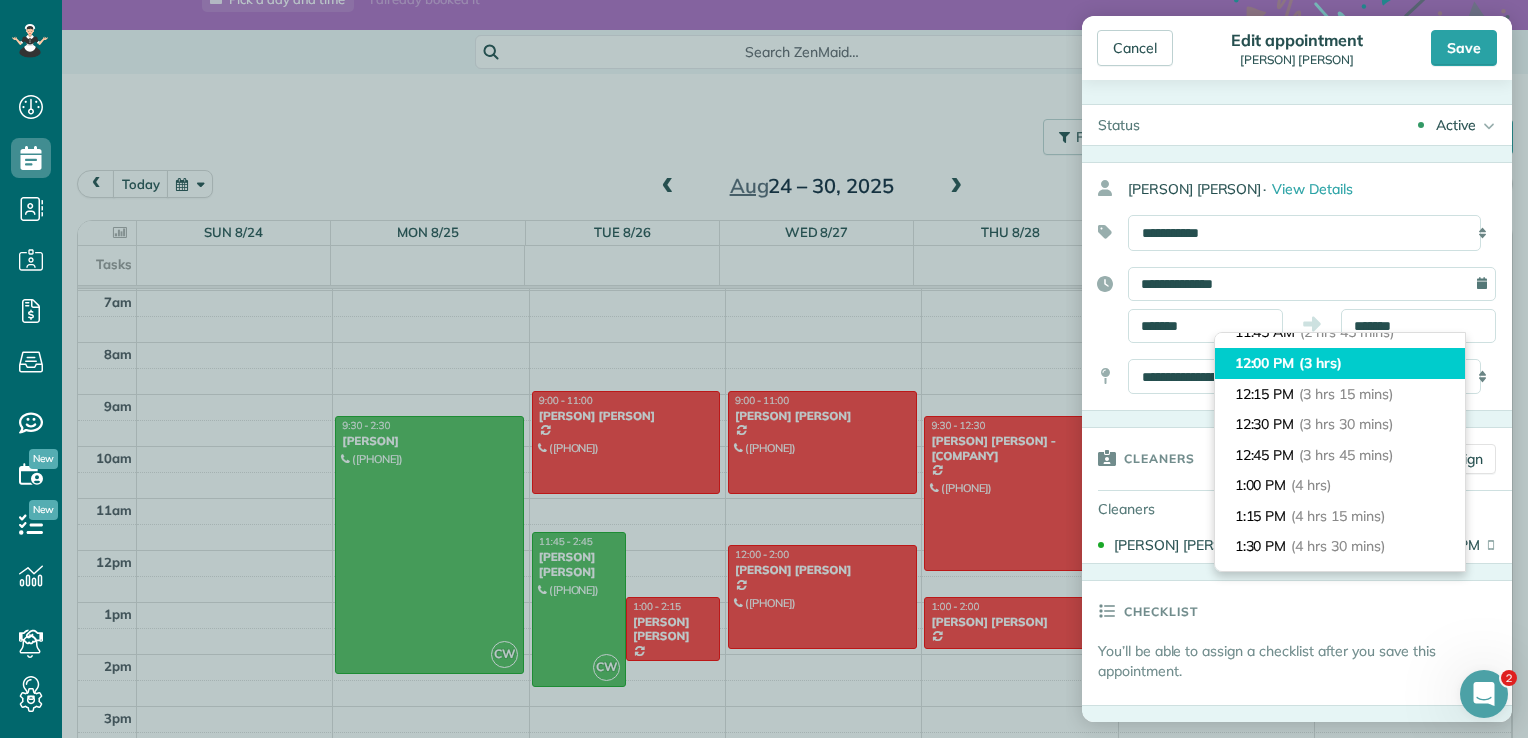 type on "********" 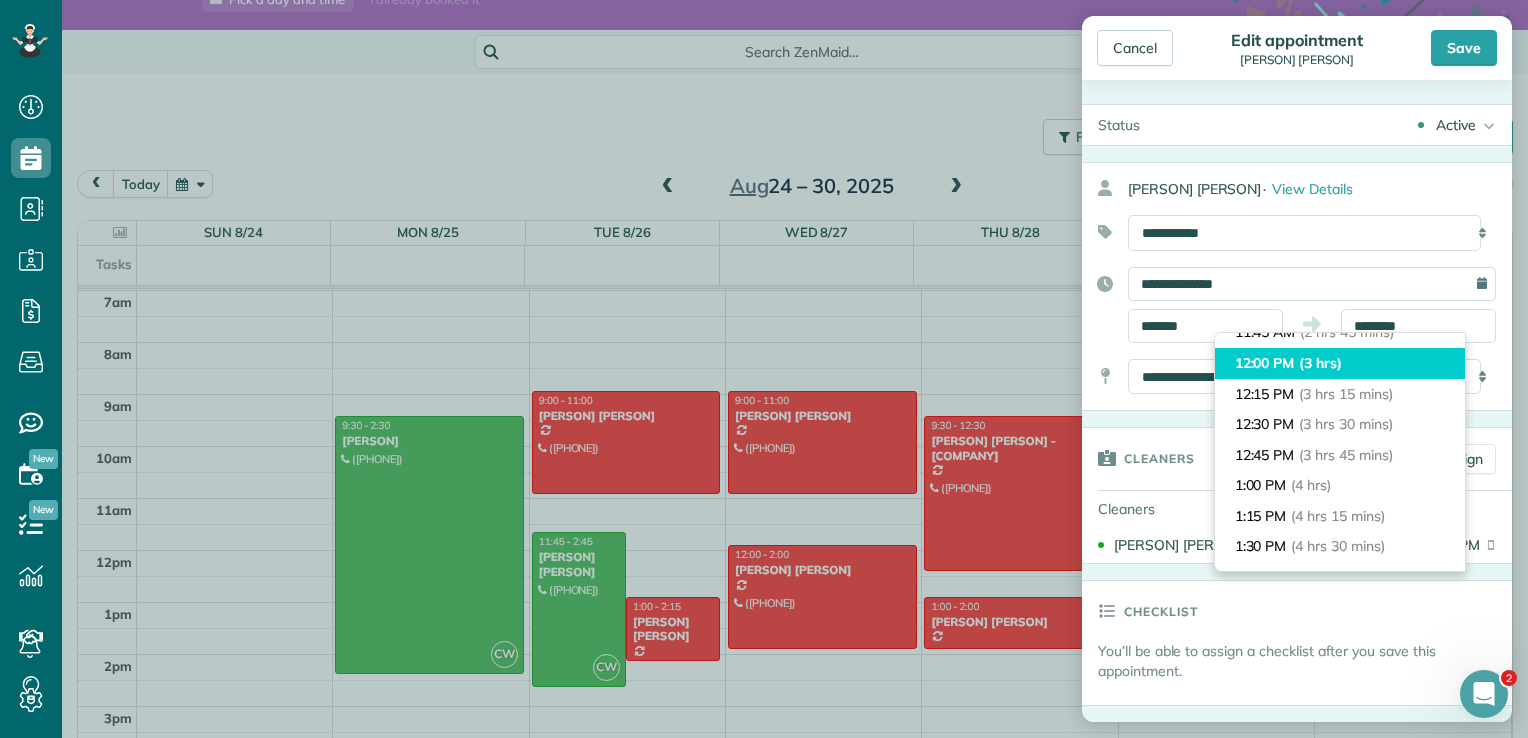 click on "(3 hrs)" at bounding box center (1320, 363) 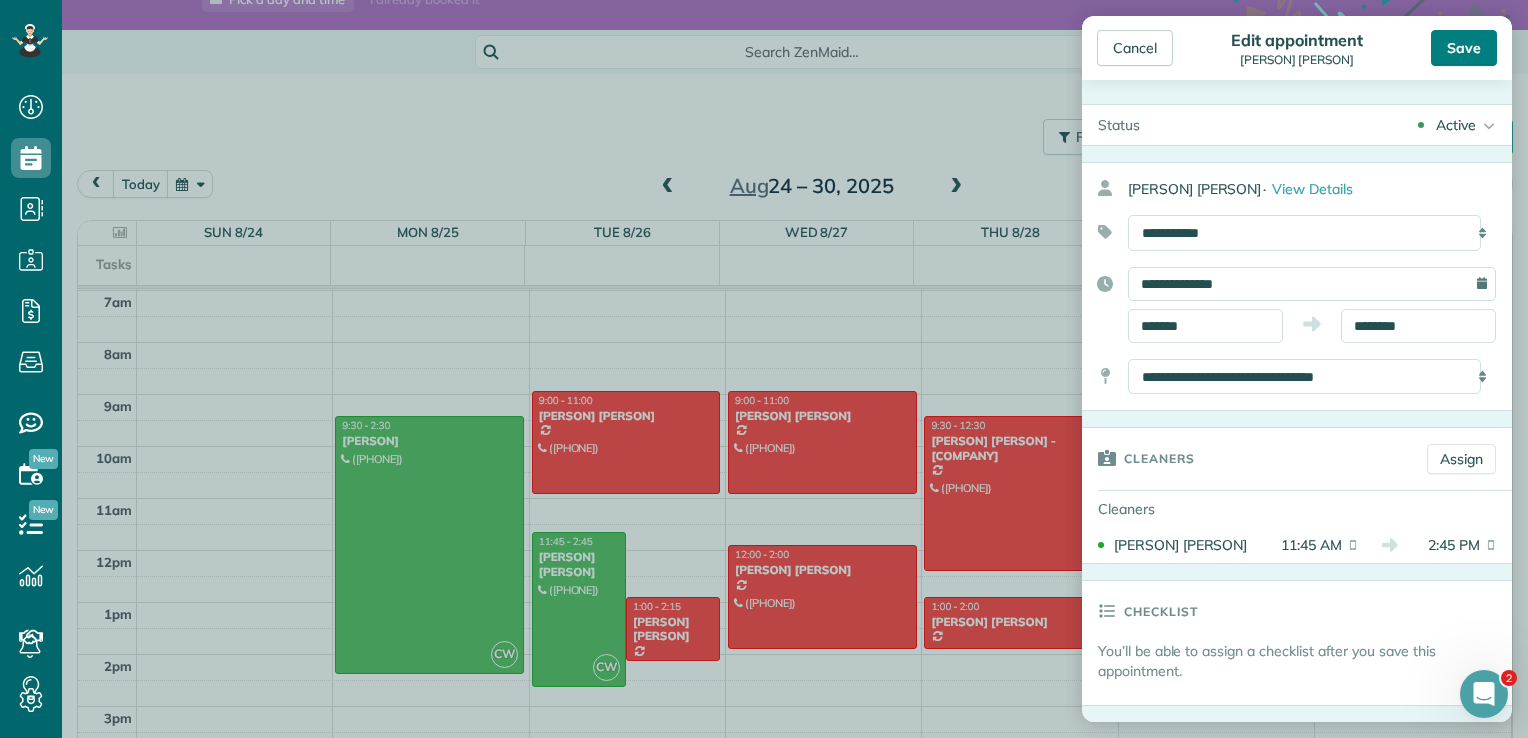 click on "Save" at bounding box center [1464, 48] 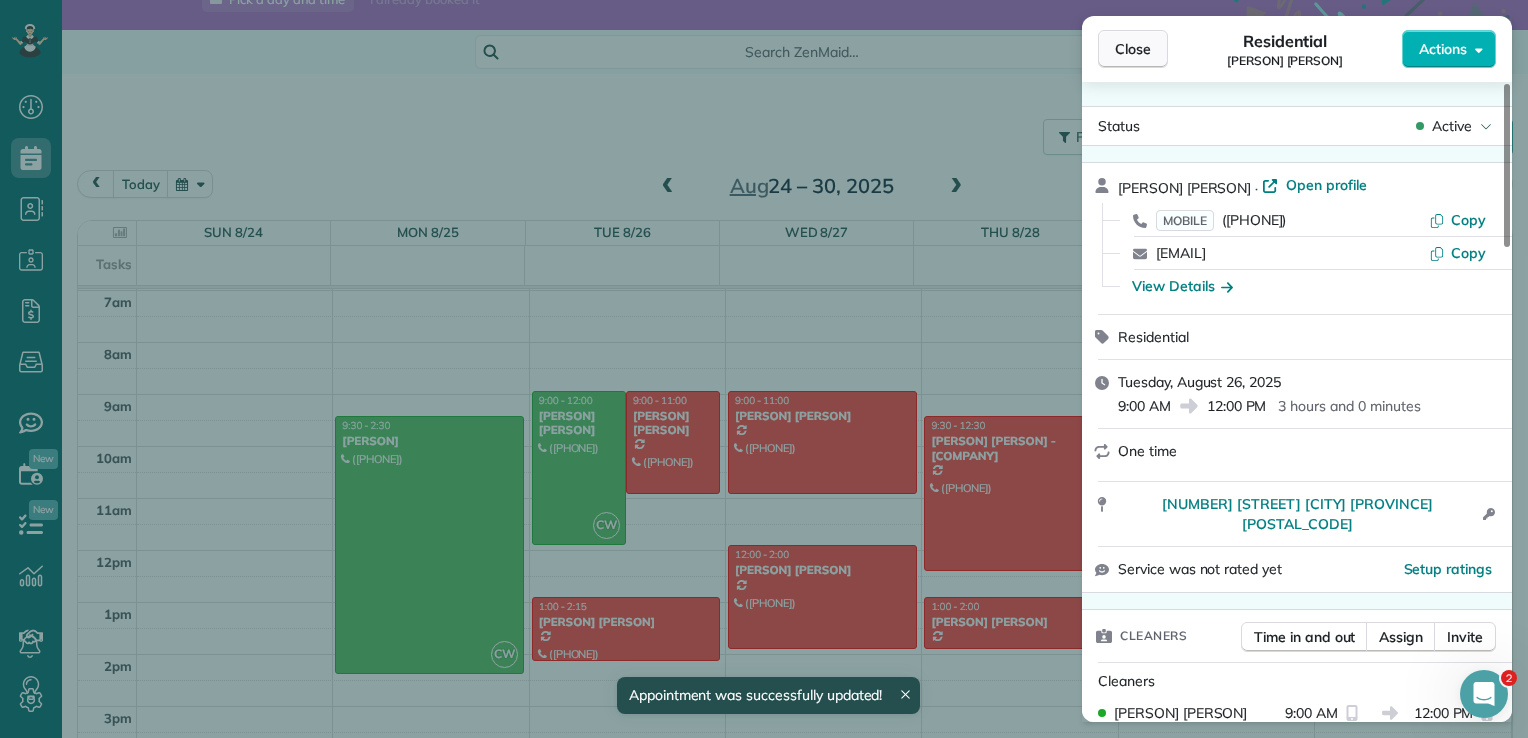 click on "Close" at bounding box center [1133, 49] 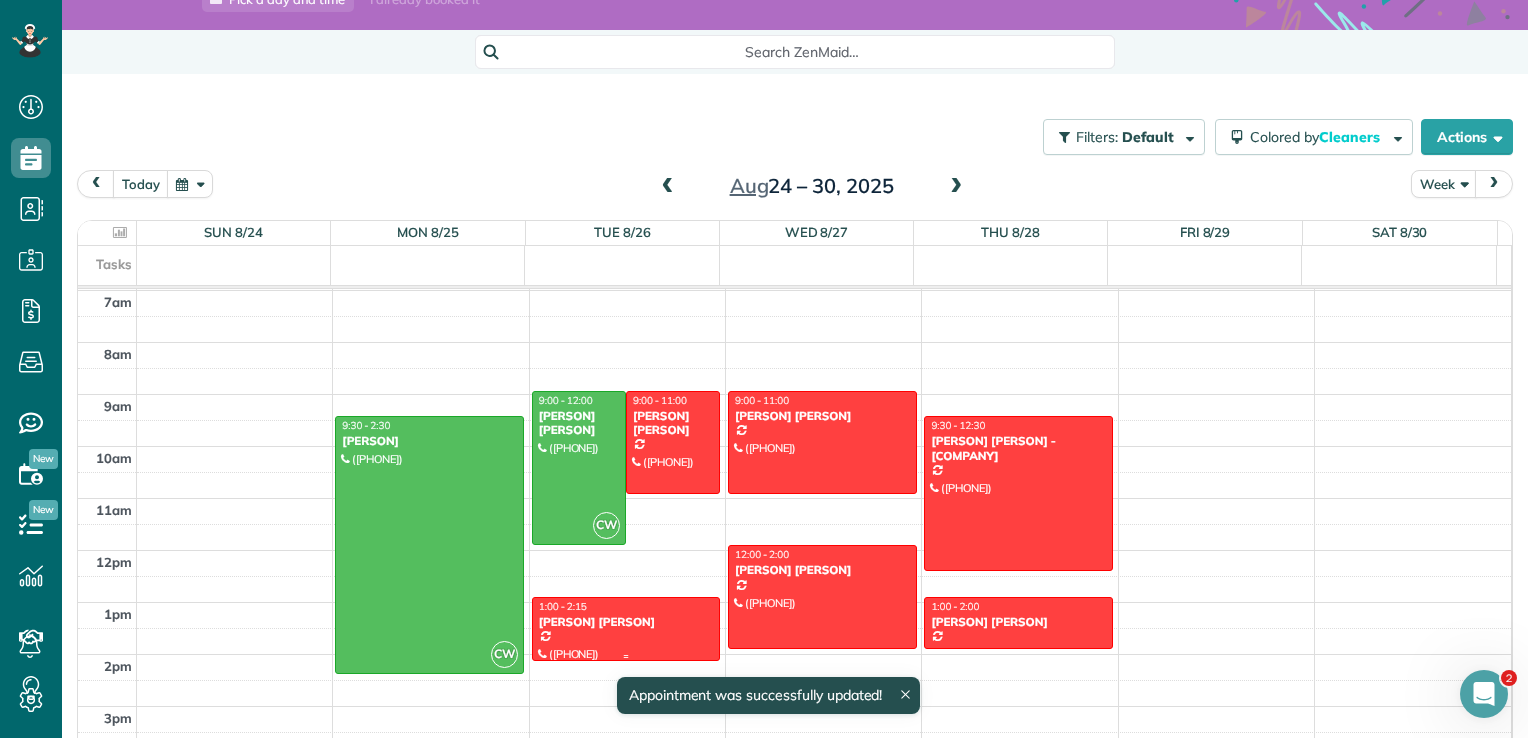 click on "[FIRST] [LAST]" at bounding box center (626, 622) 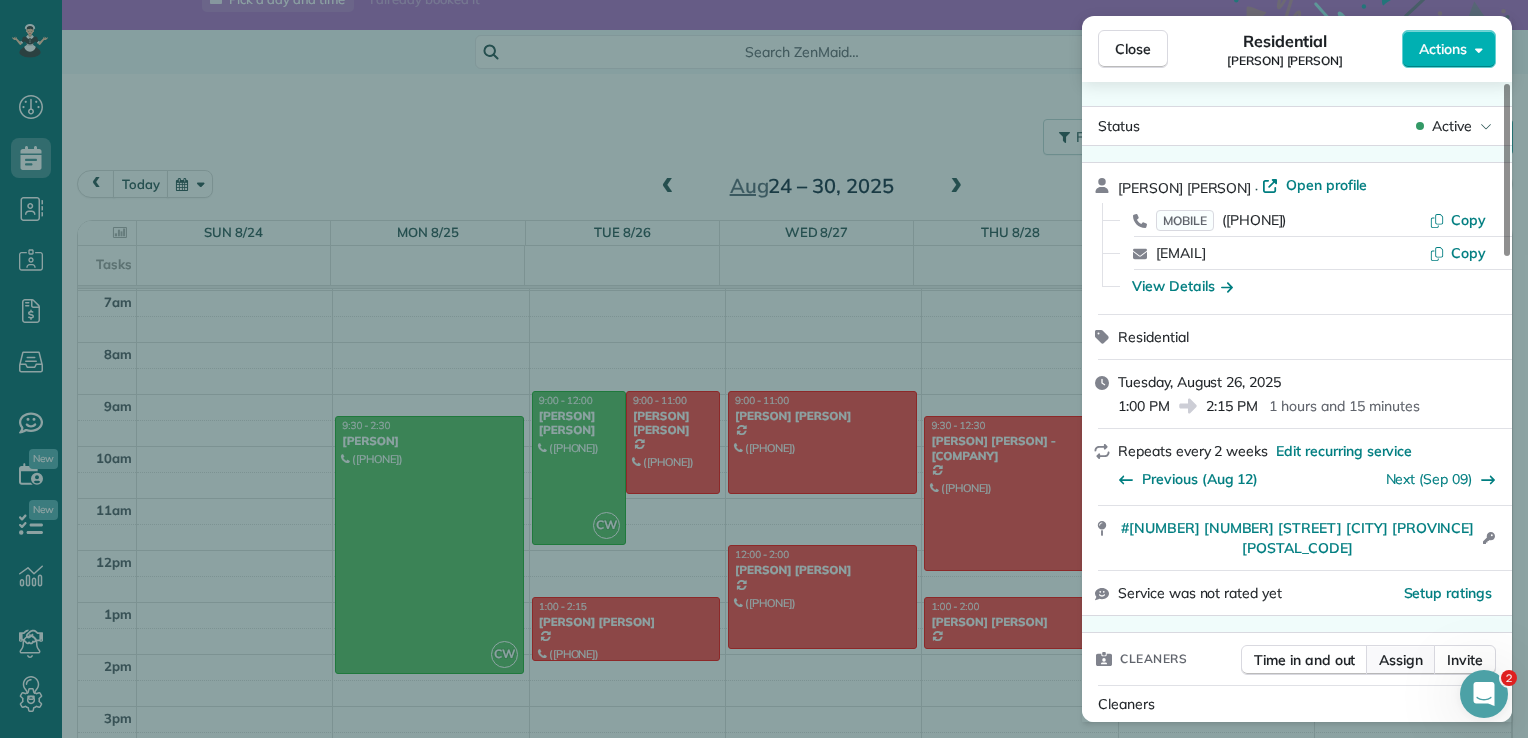 click on "Assign" at bounding box center (1401, 660) 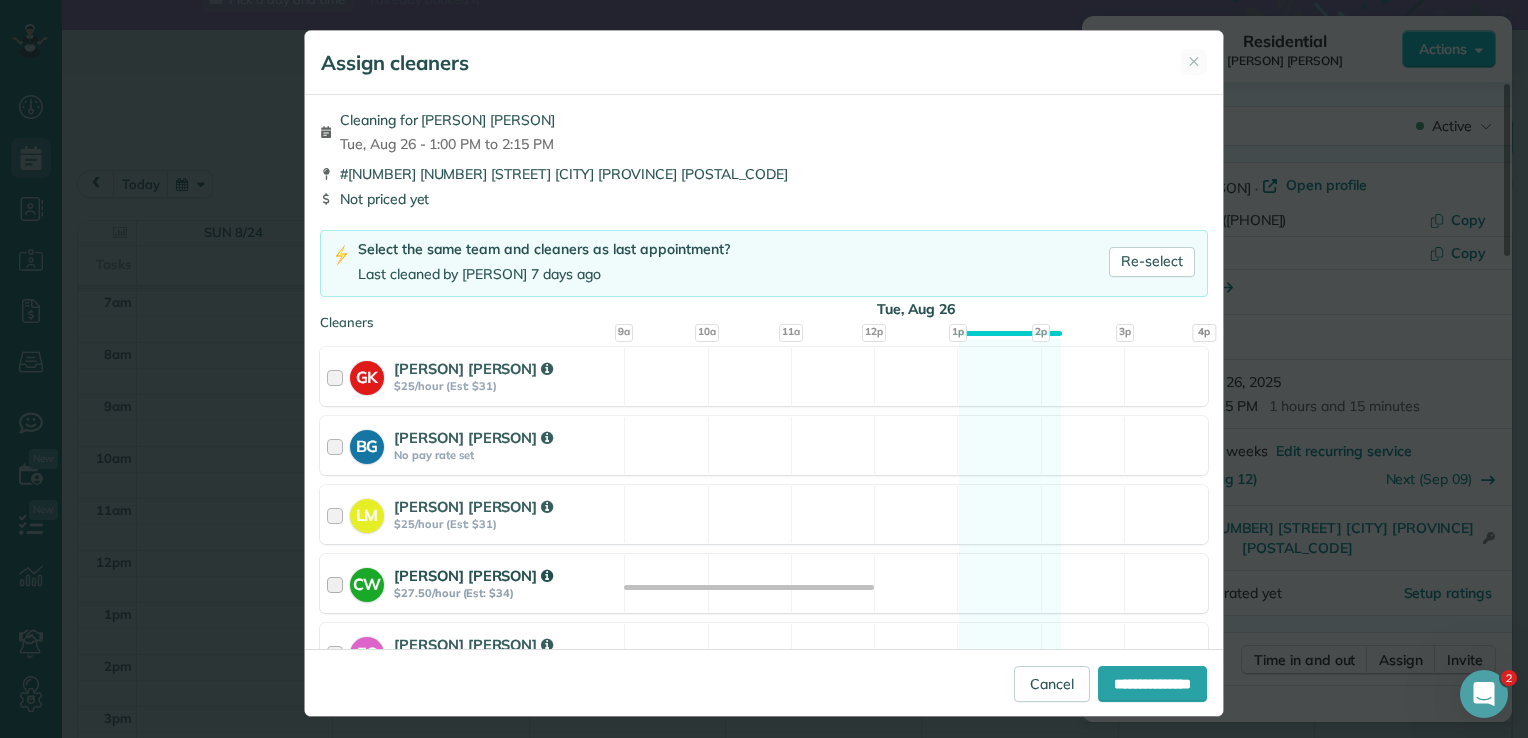 click on "CW
Courtney Willier
$27.50/hour (Est: $34)" at bounding box center [472, 583] 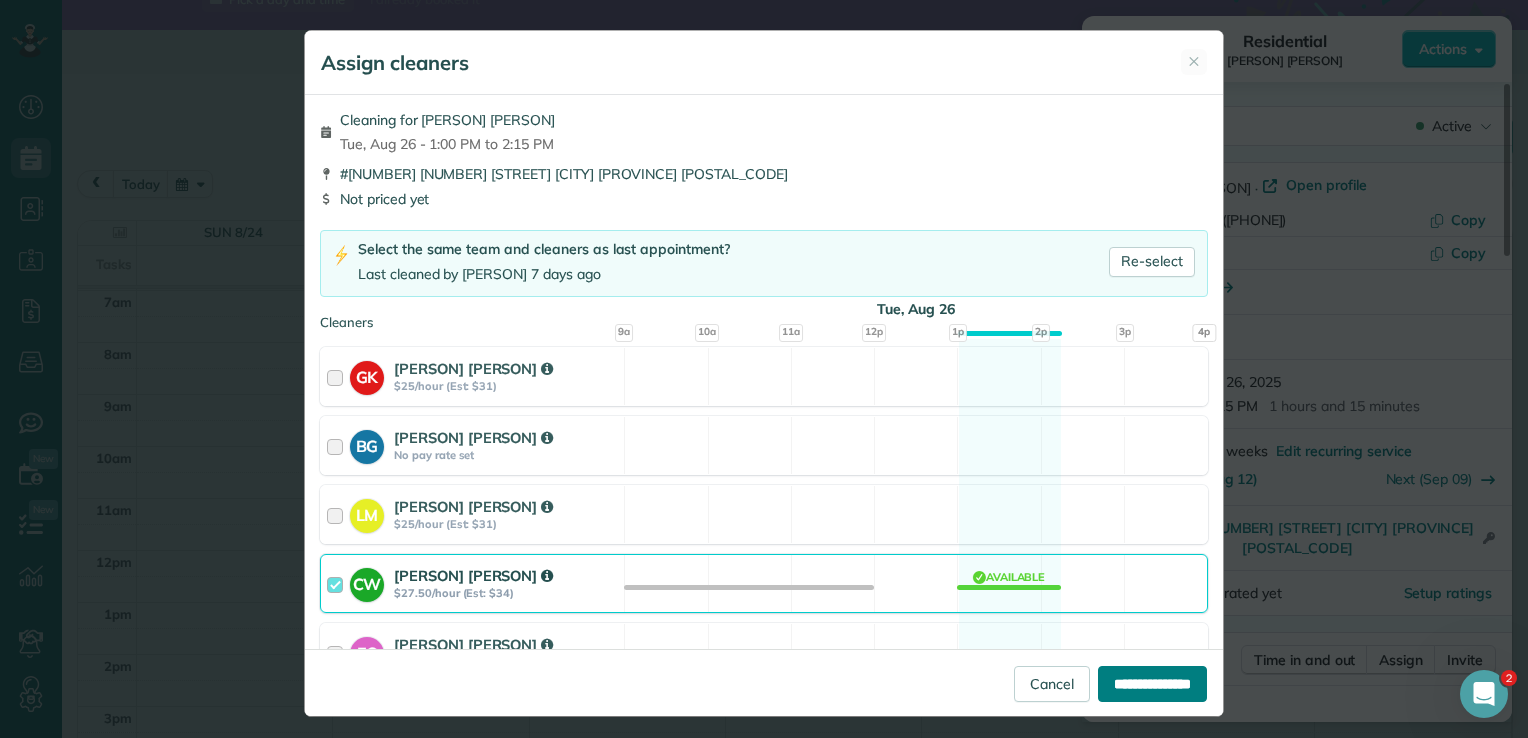 click on "**********" at bounding box center [1152, 684] 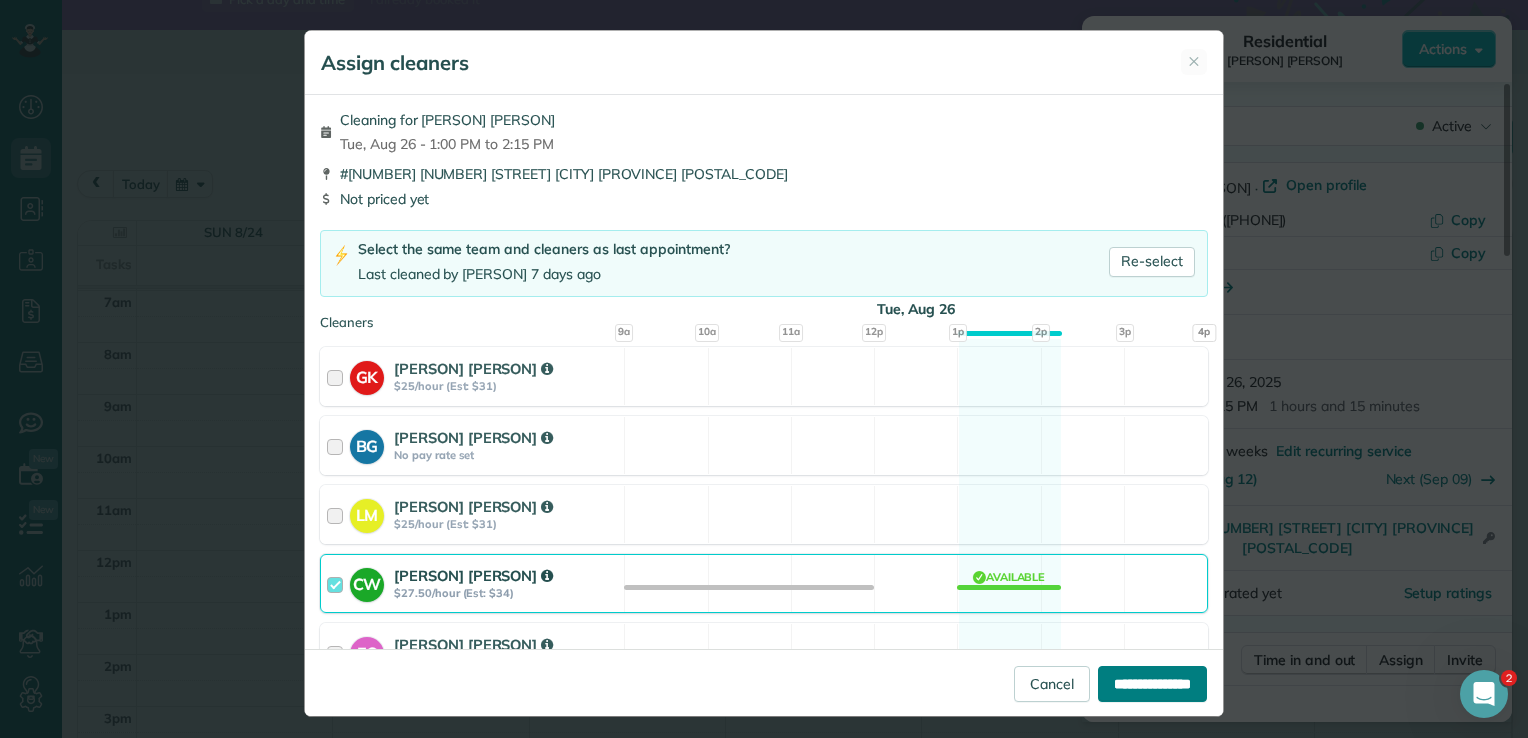 type on "**********" 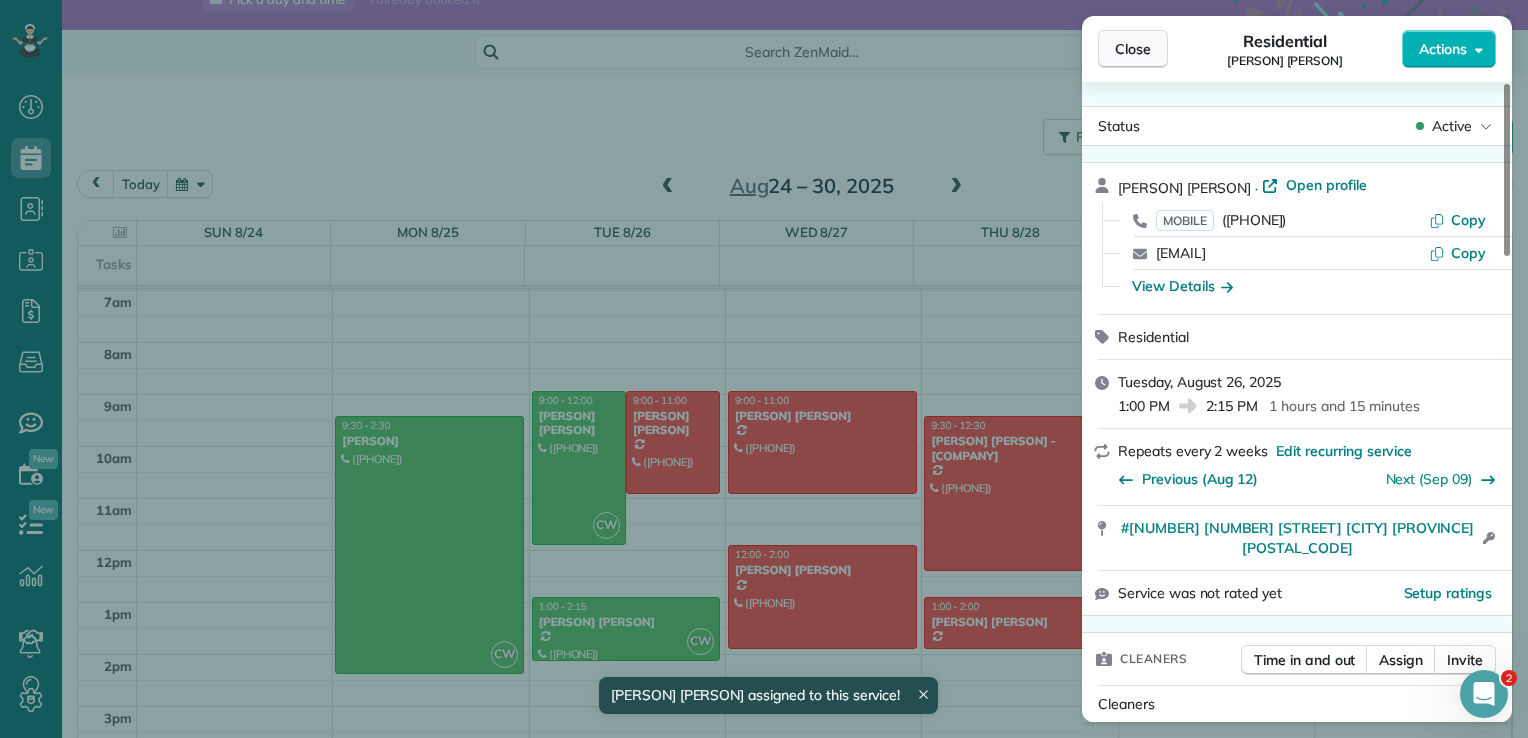 click on "Close" at bounding box center [1133, 49] 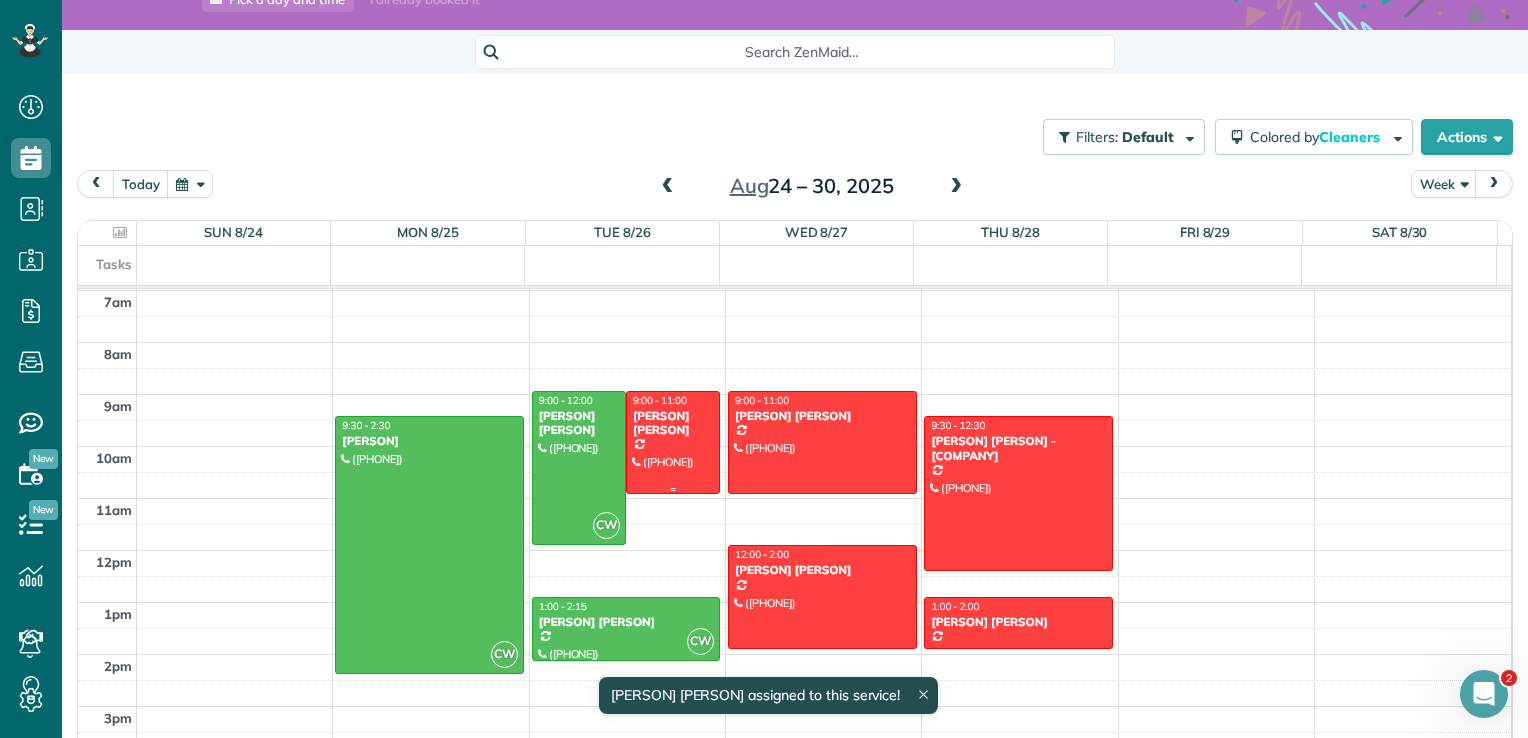 click on "[FIRST] [LAST]" at bounding box center (673, 423) 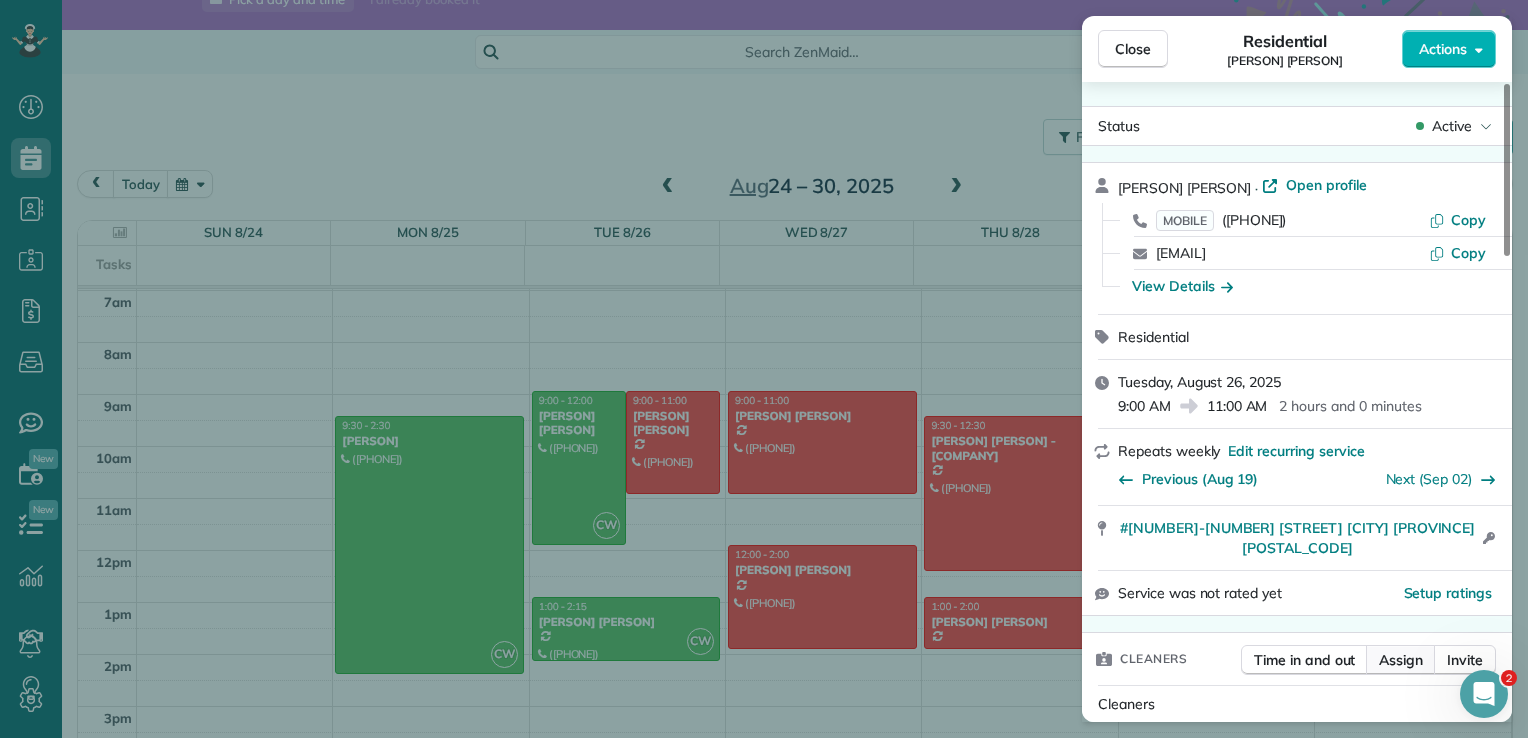 click on "Assign" at bounding box center [1401, 660] 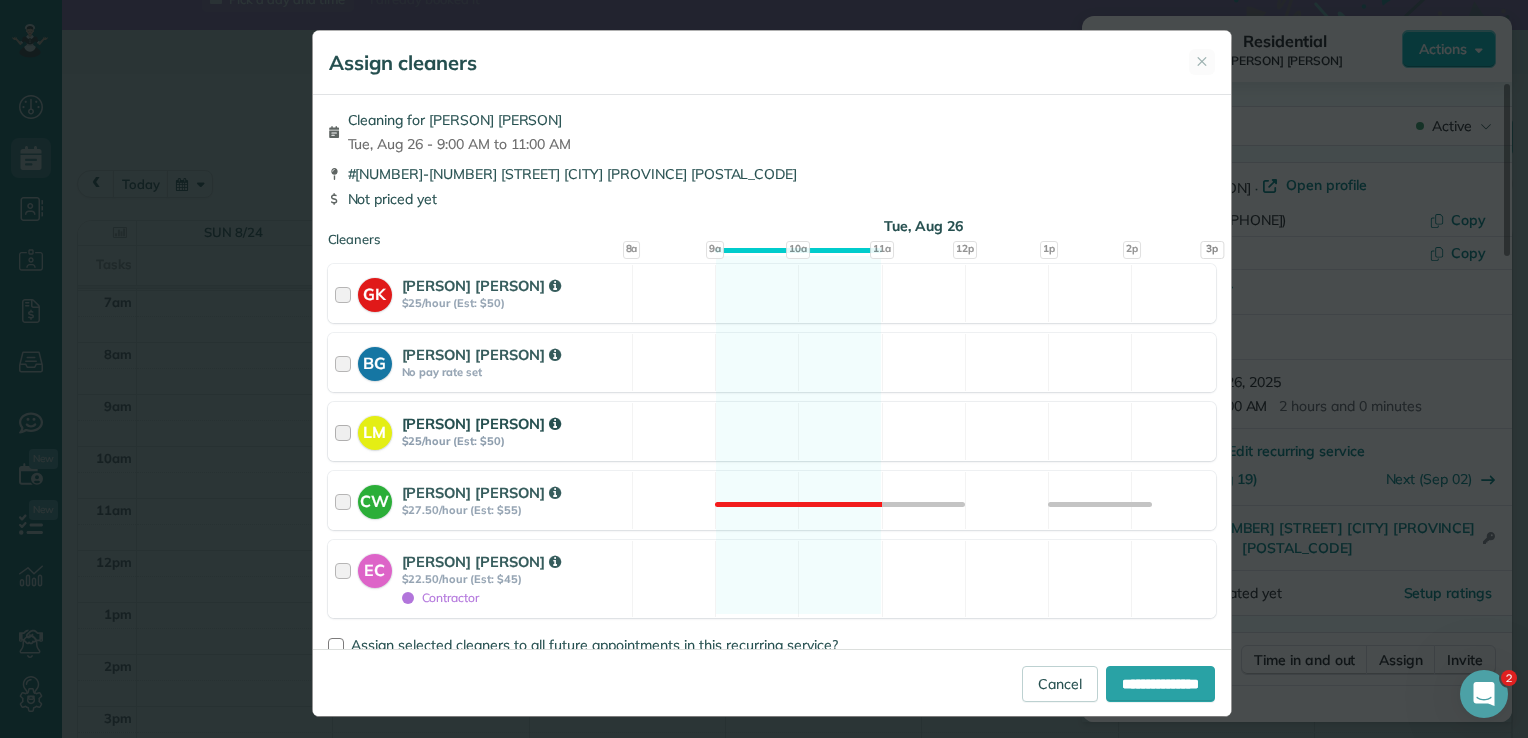 click at bounding box center (346, 431) 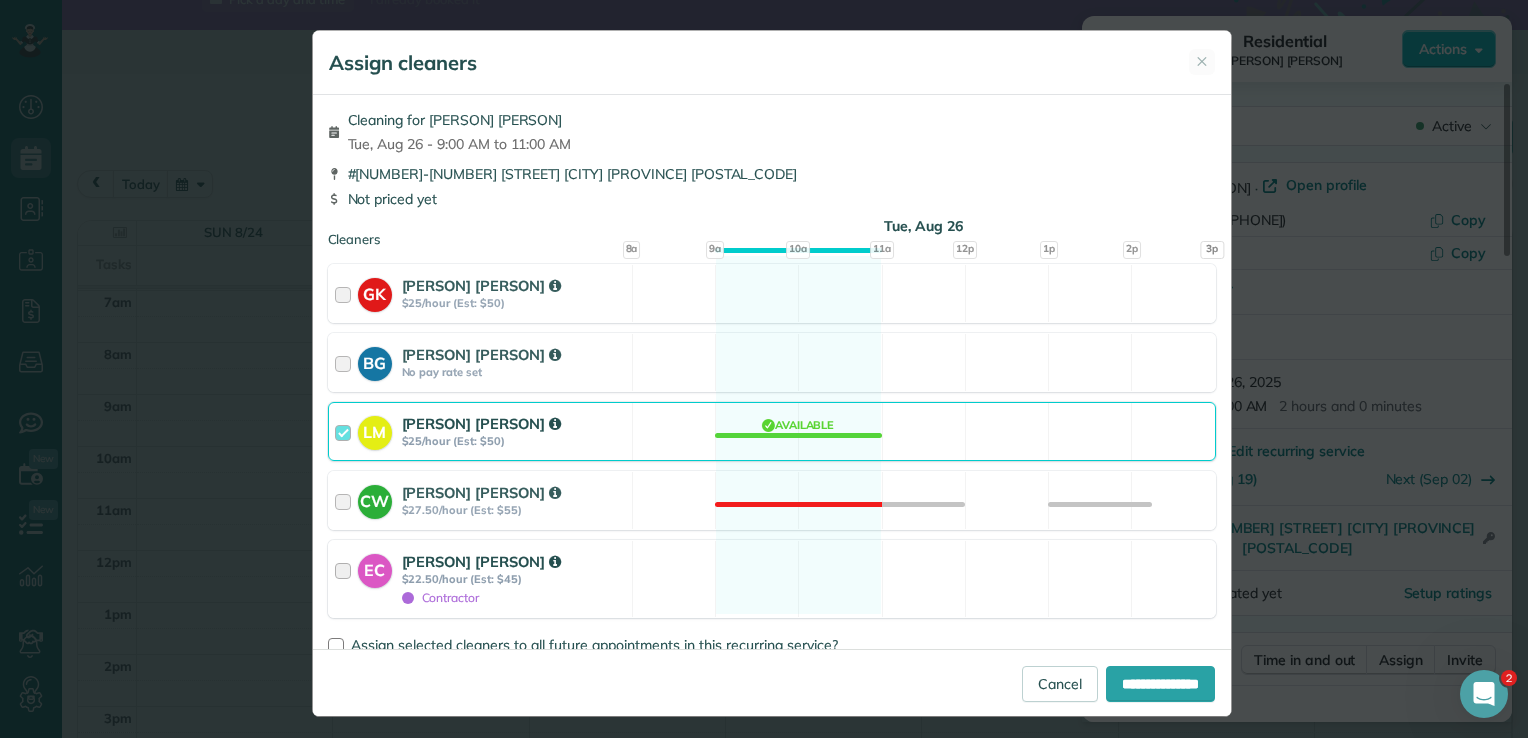 click at bounding box center (346, 579) 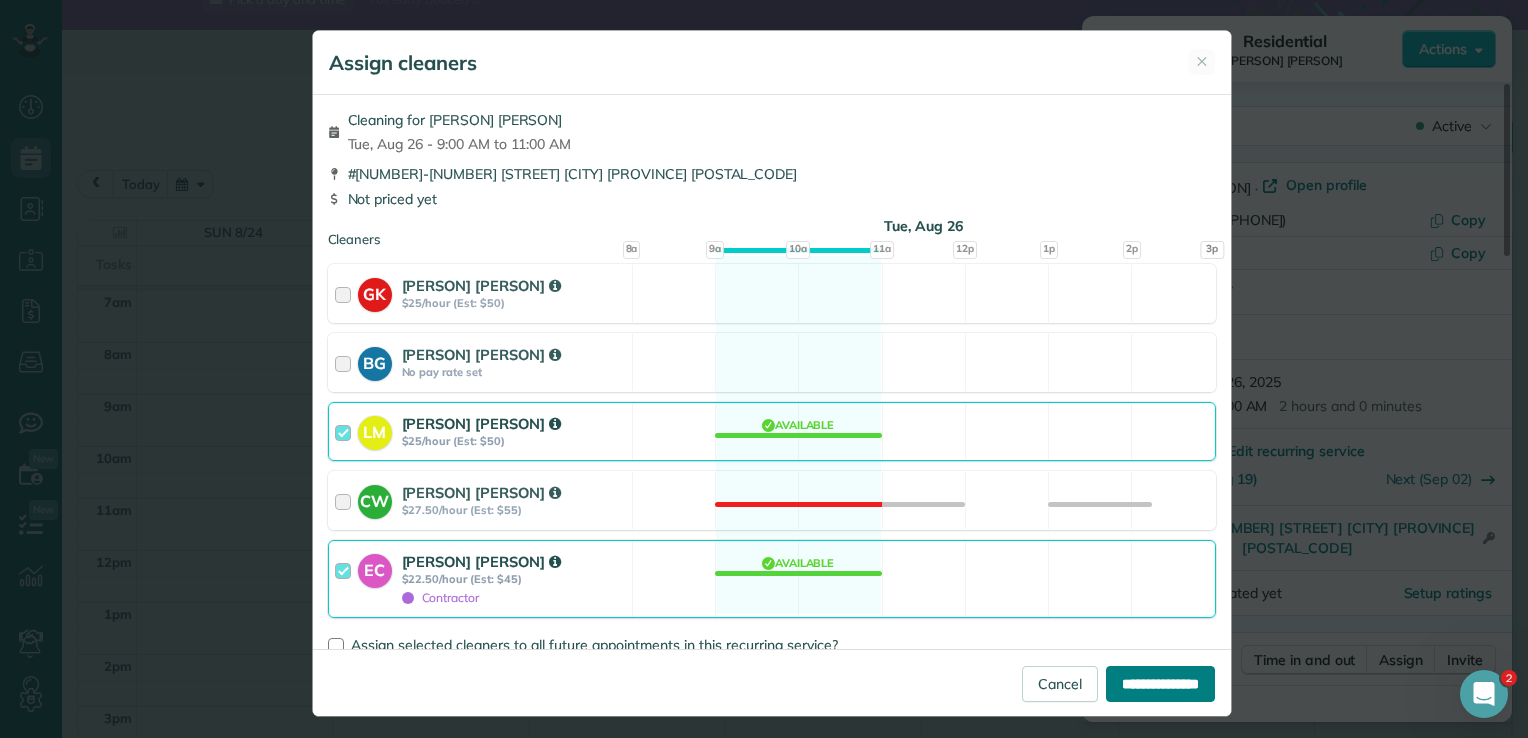 click on "**********" at bounding box center (1160, 684) 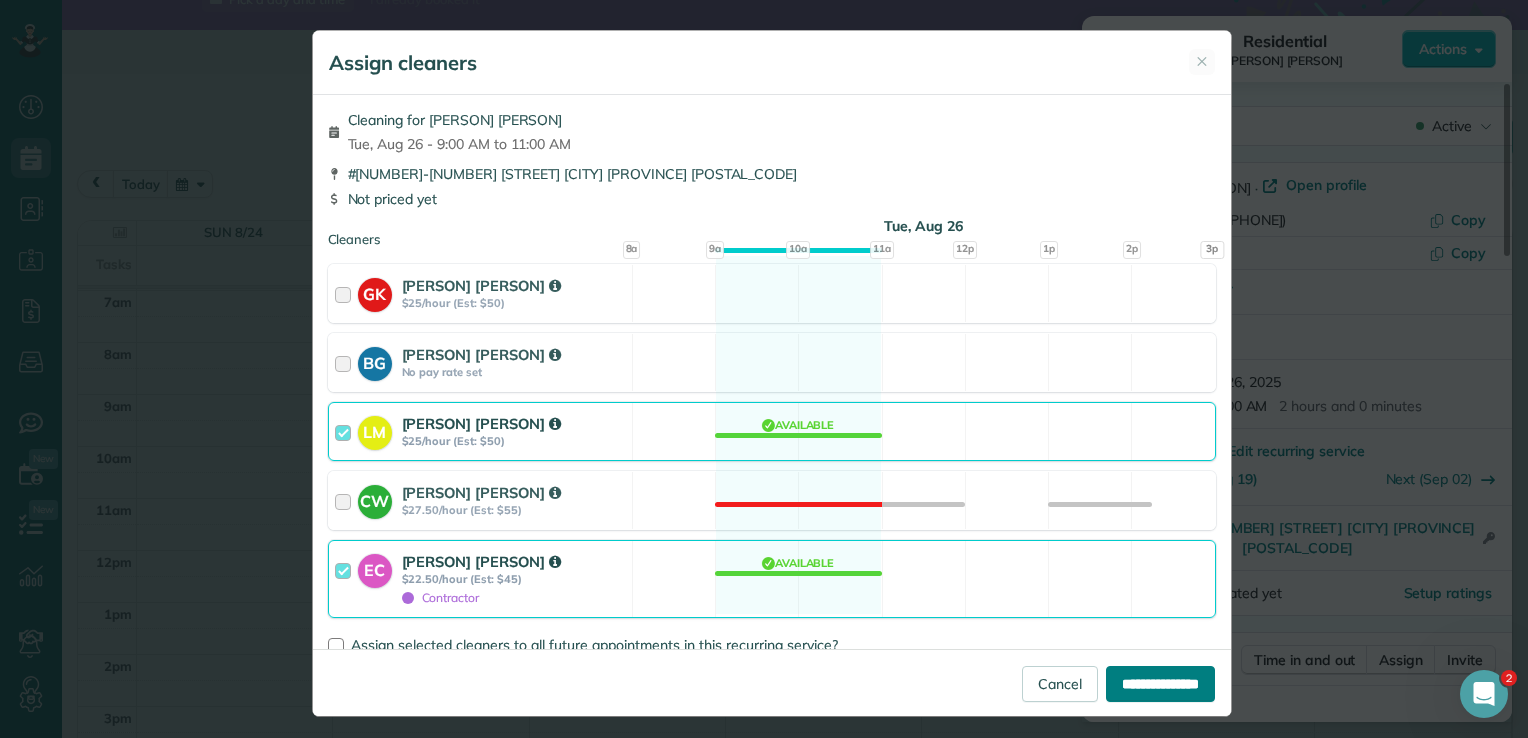 type on "**********" 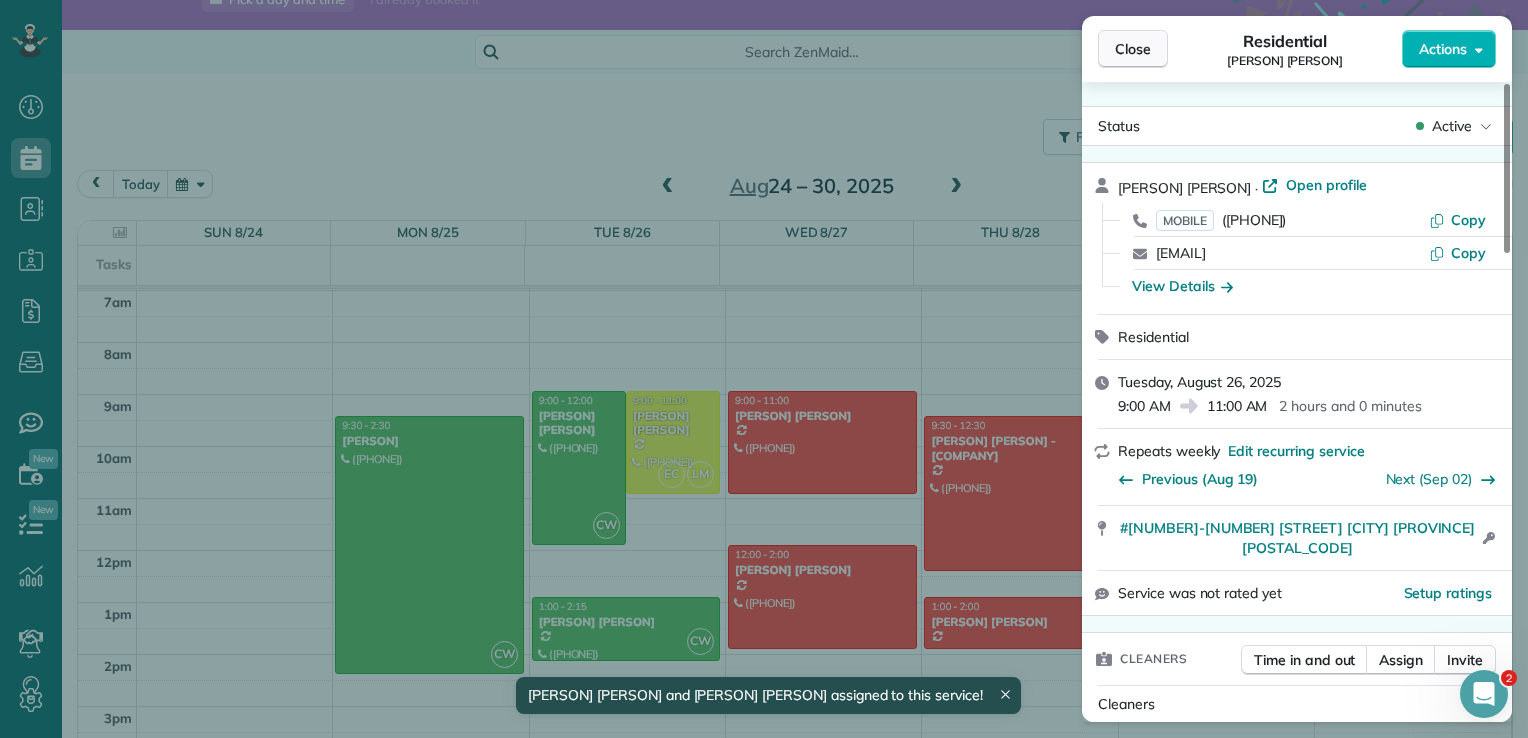 click on "Close" at bounding box center (1133, 49) 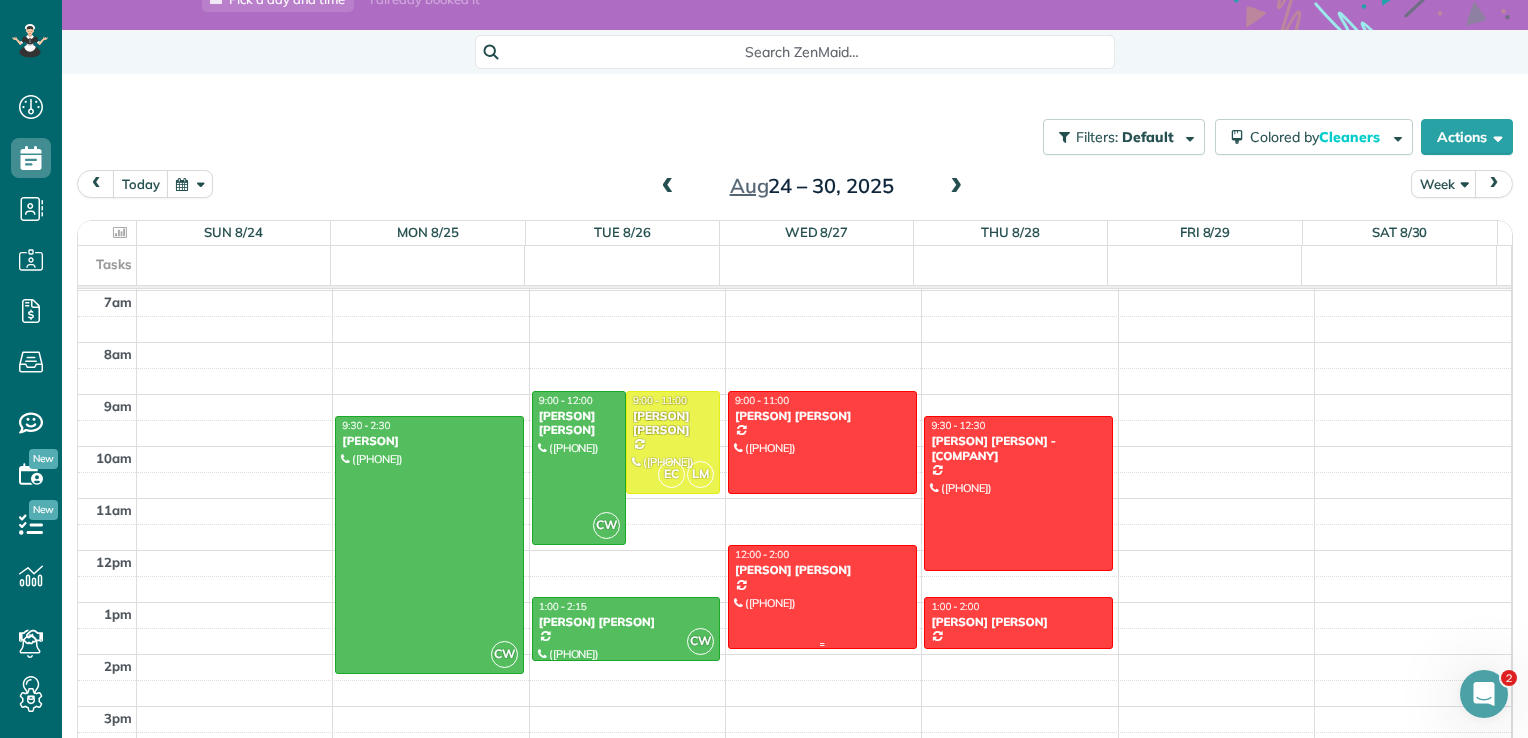 click at bounding box center (822, 596) 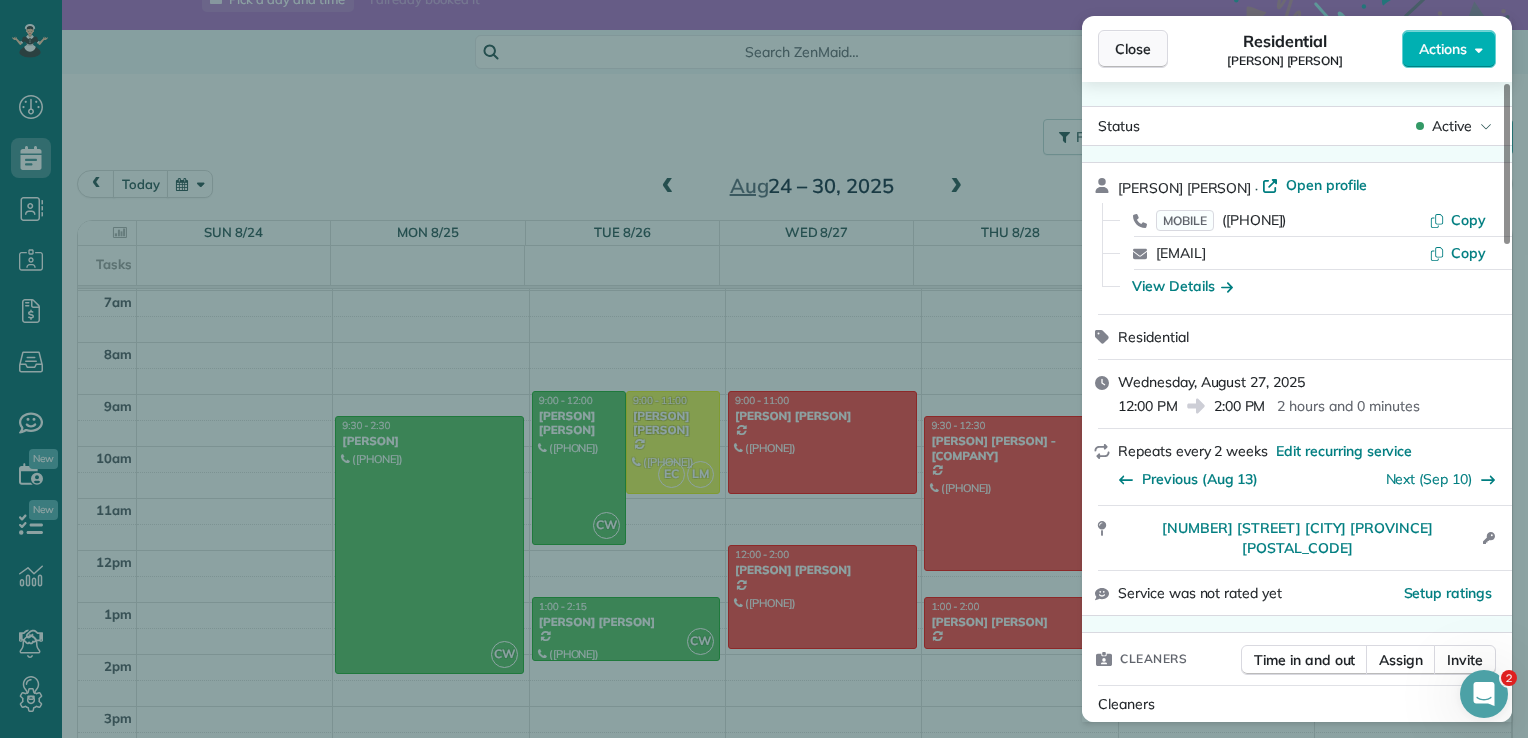 click on "Close" at bounding box center (1133, 49) 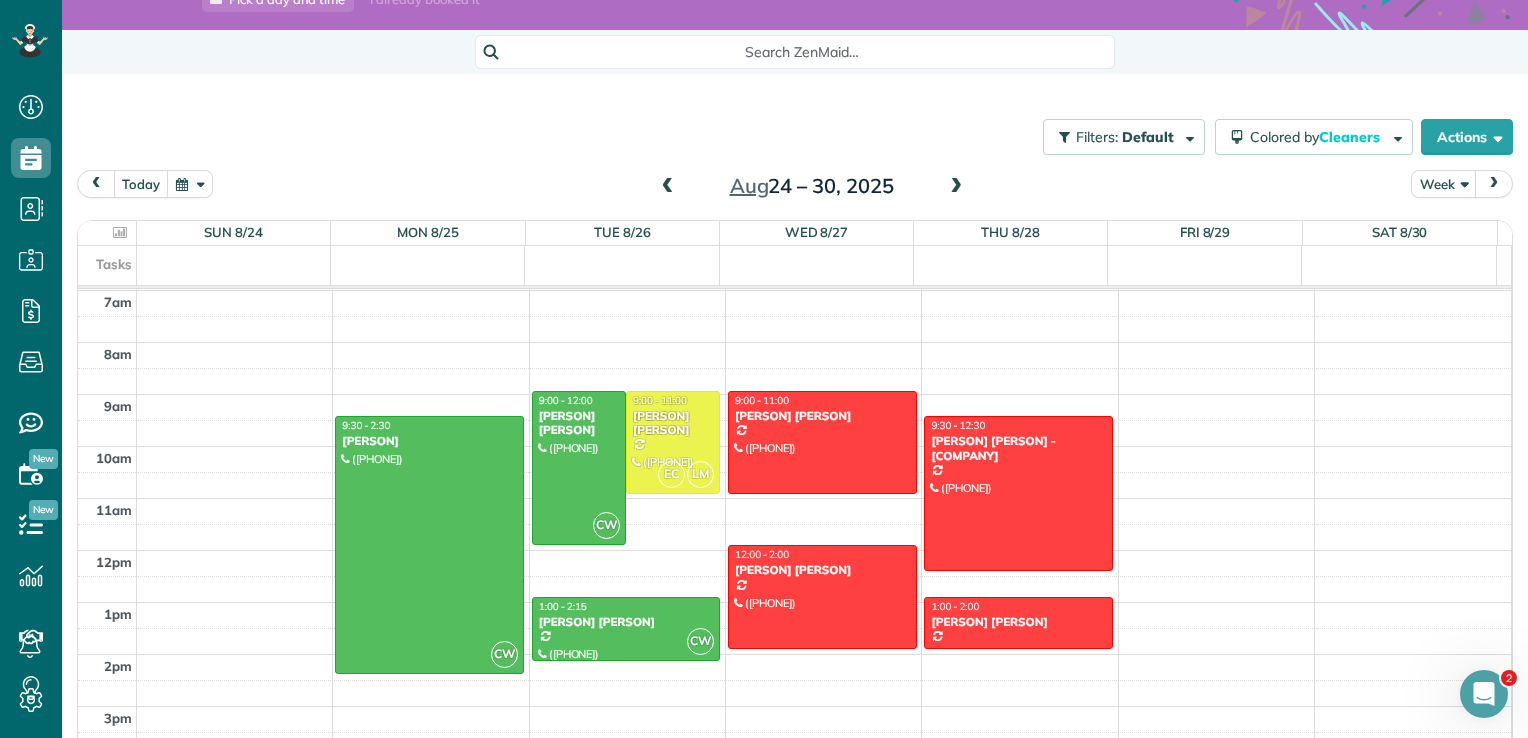 click at bounding box center [96, 183] 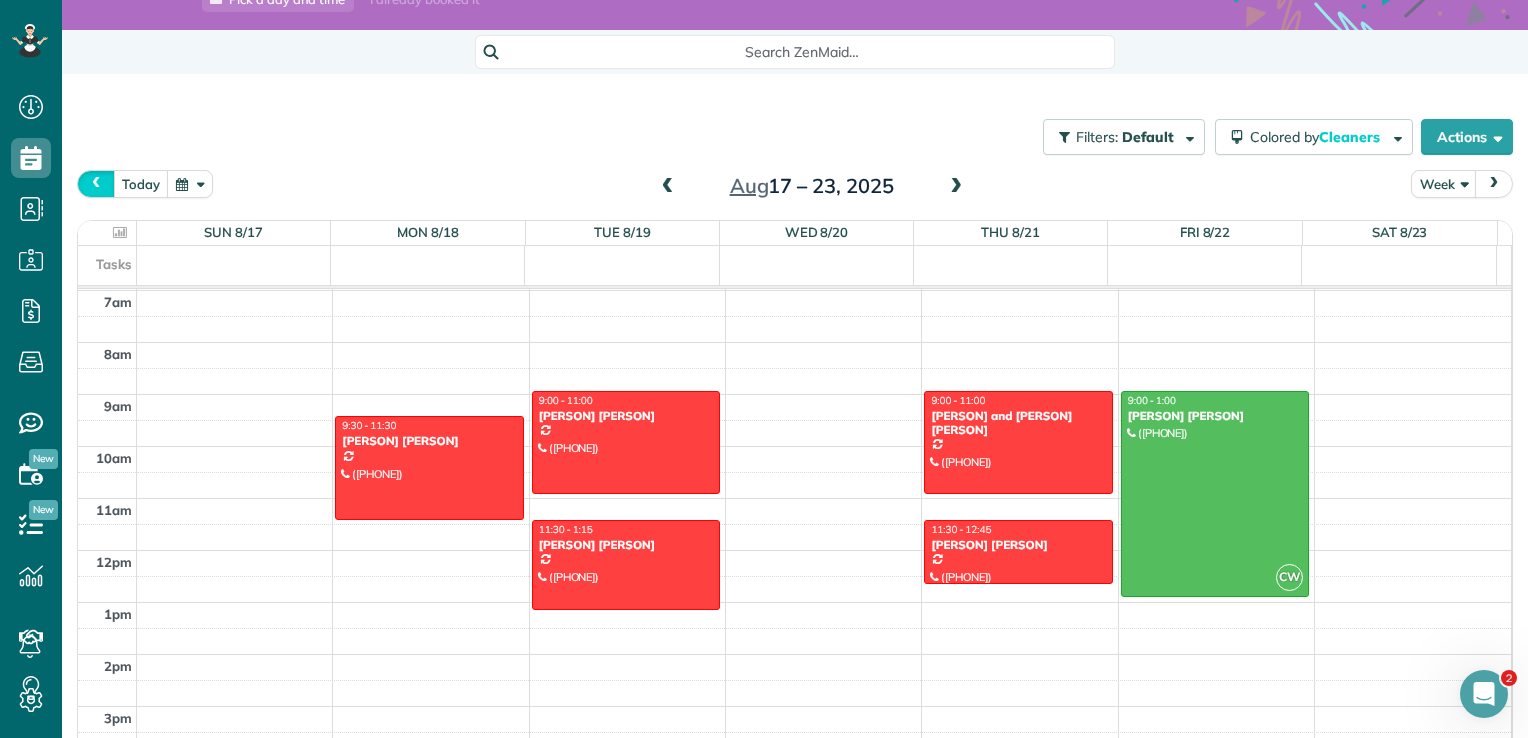 click at bounding box center [96, 183] 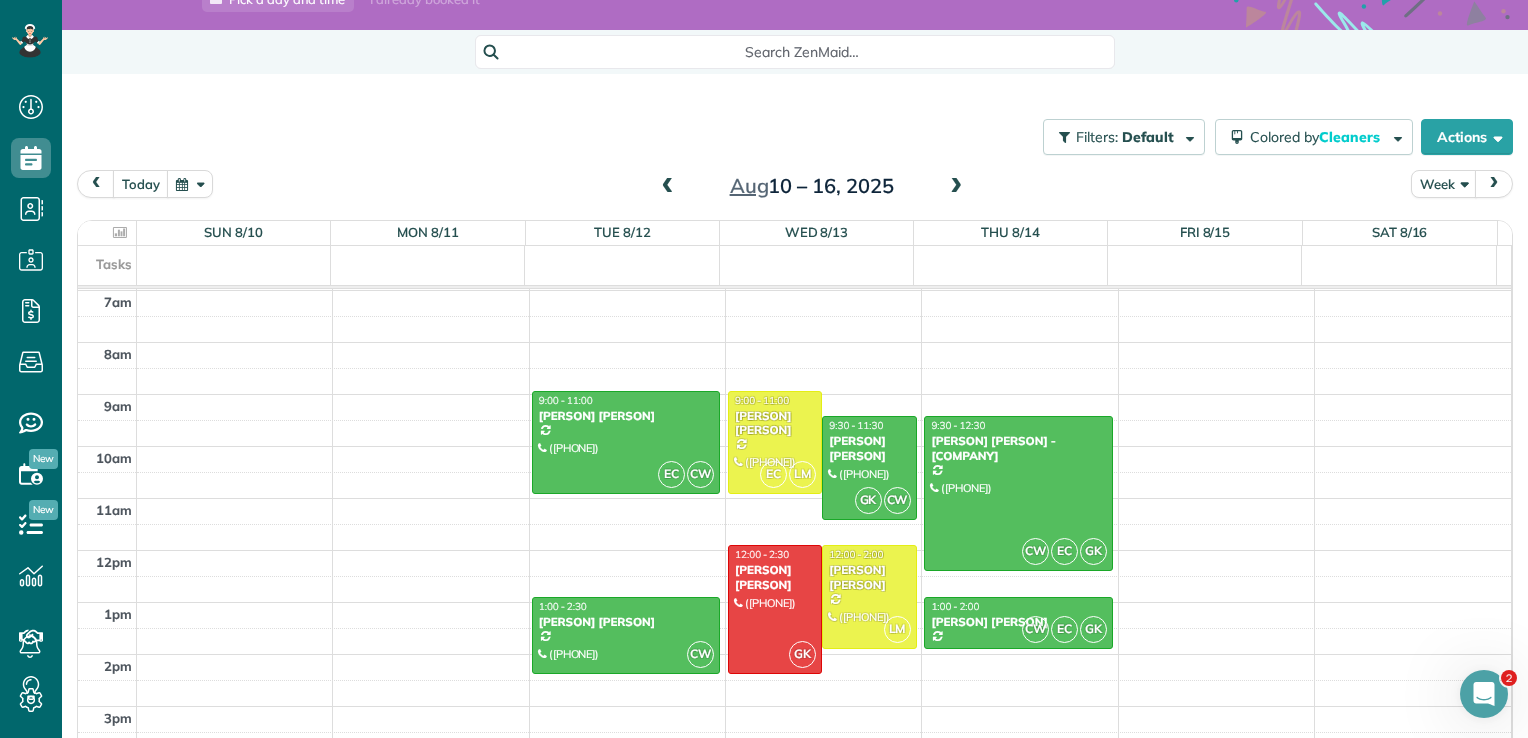 click at bounding box center (956, 187) 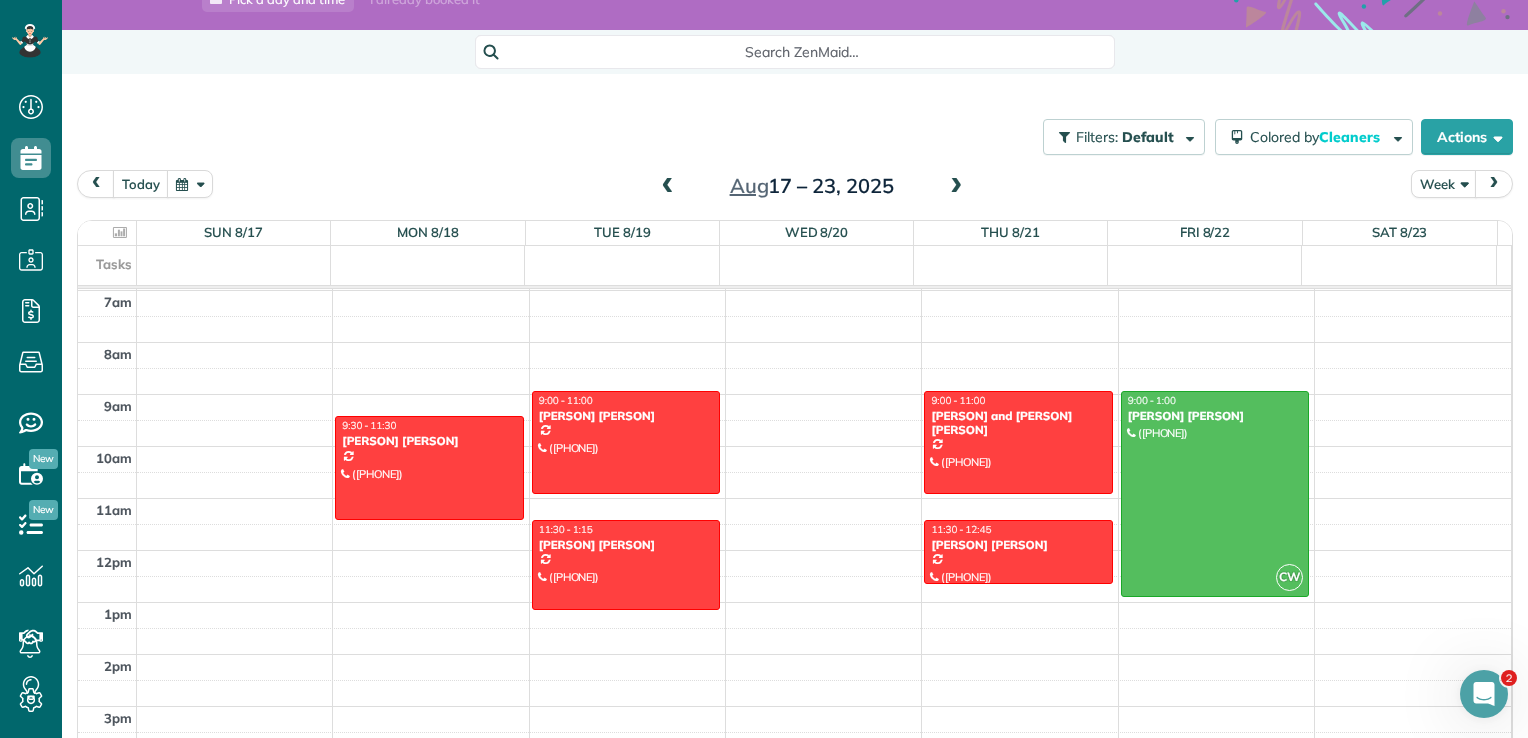click at bounding box center [956, 187] 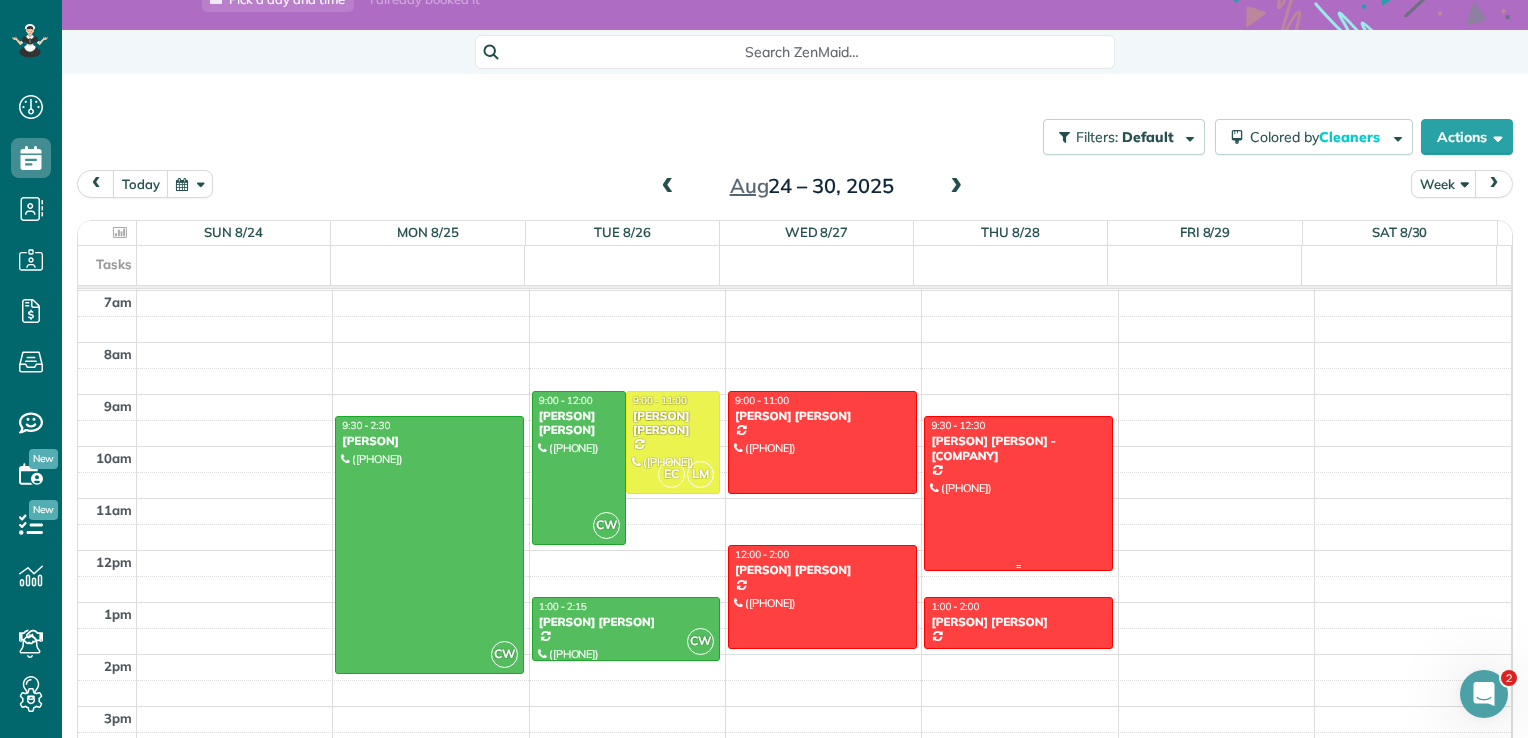 click at bounding box center [1018, 493] 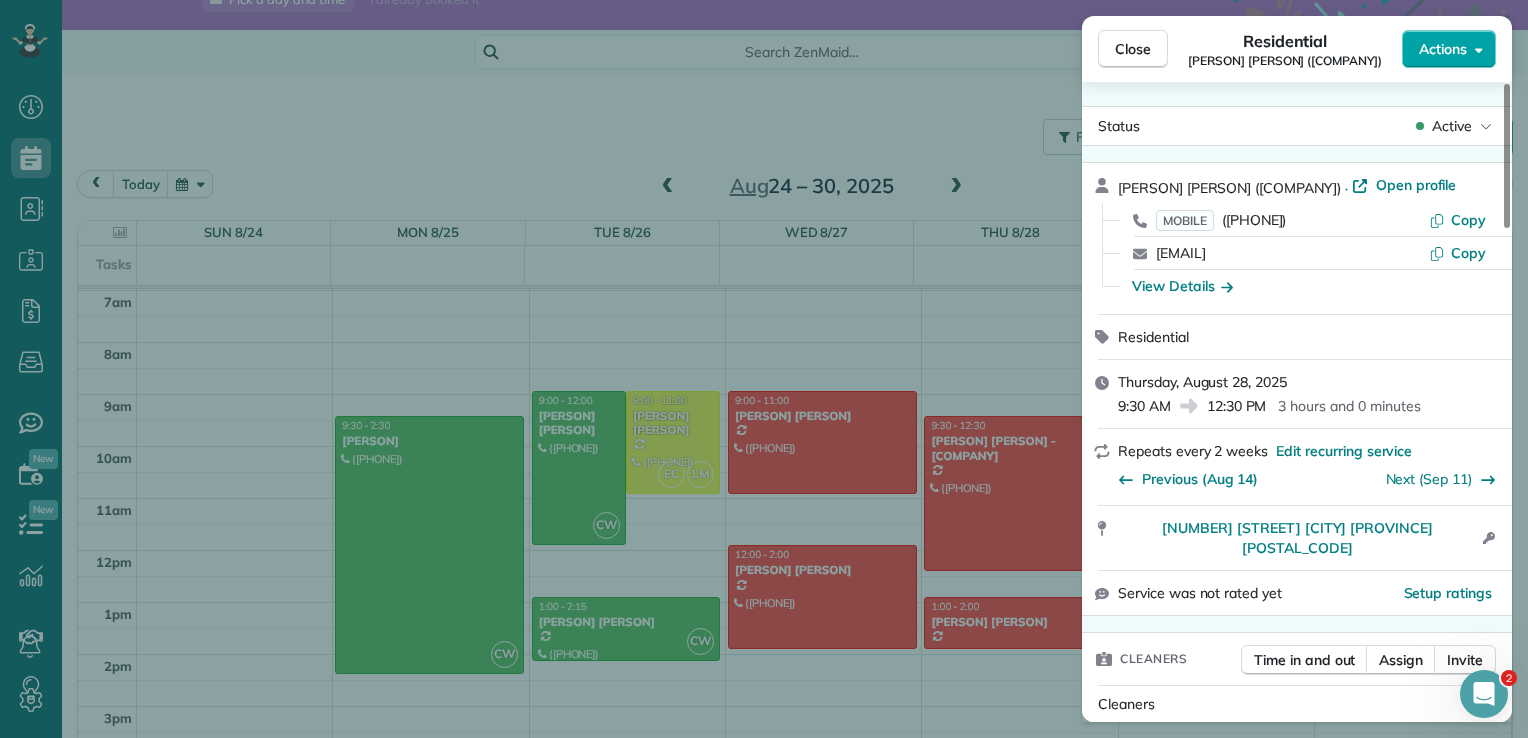 click on "Actions" at bounding box center (1449, 49) 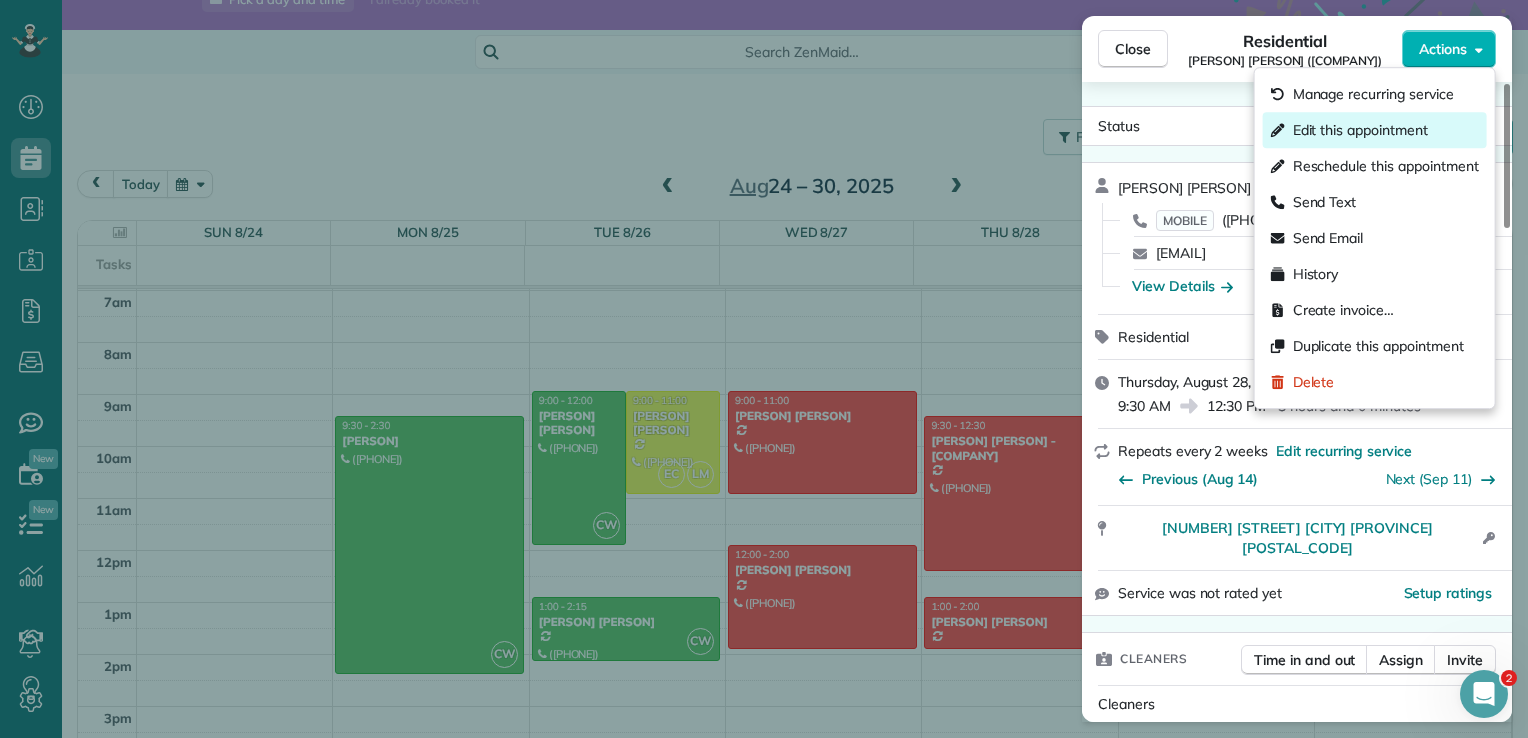 click on "Edit this appointment" at bounding box center (1360, 130) 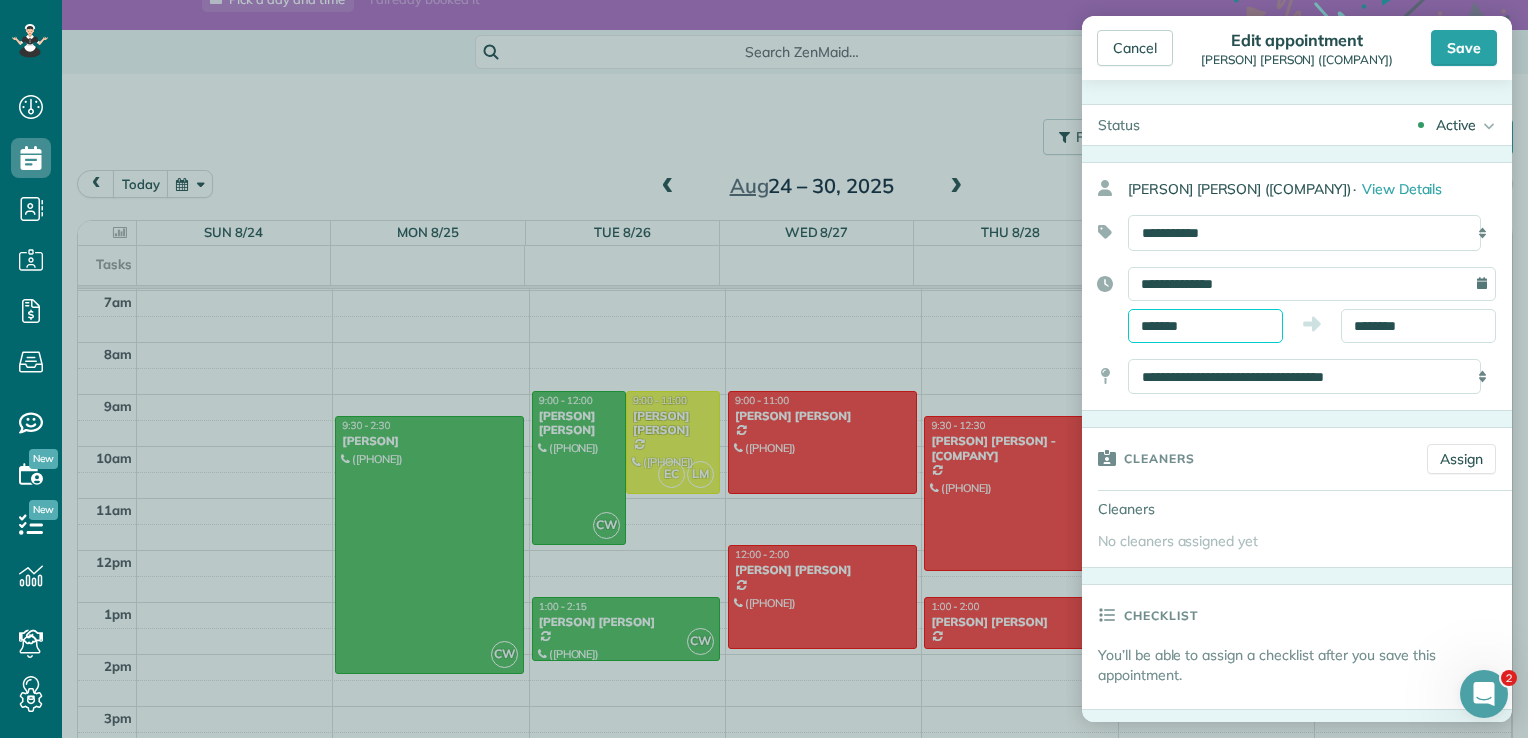 click on "*******" at bounding box center (1205, 326) 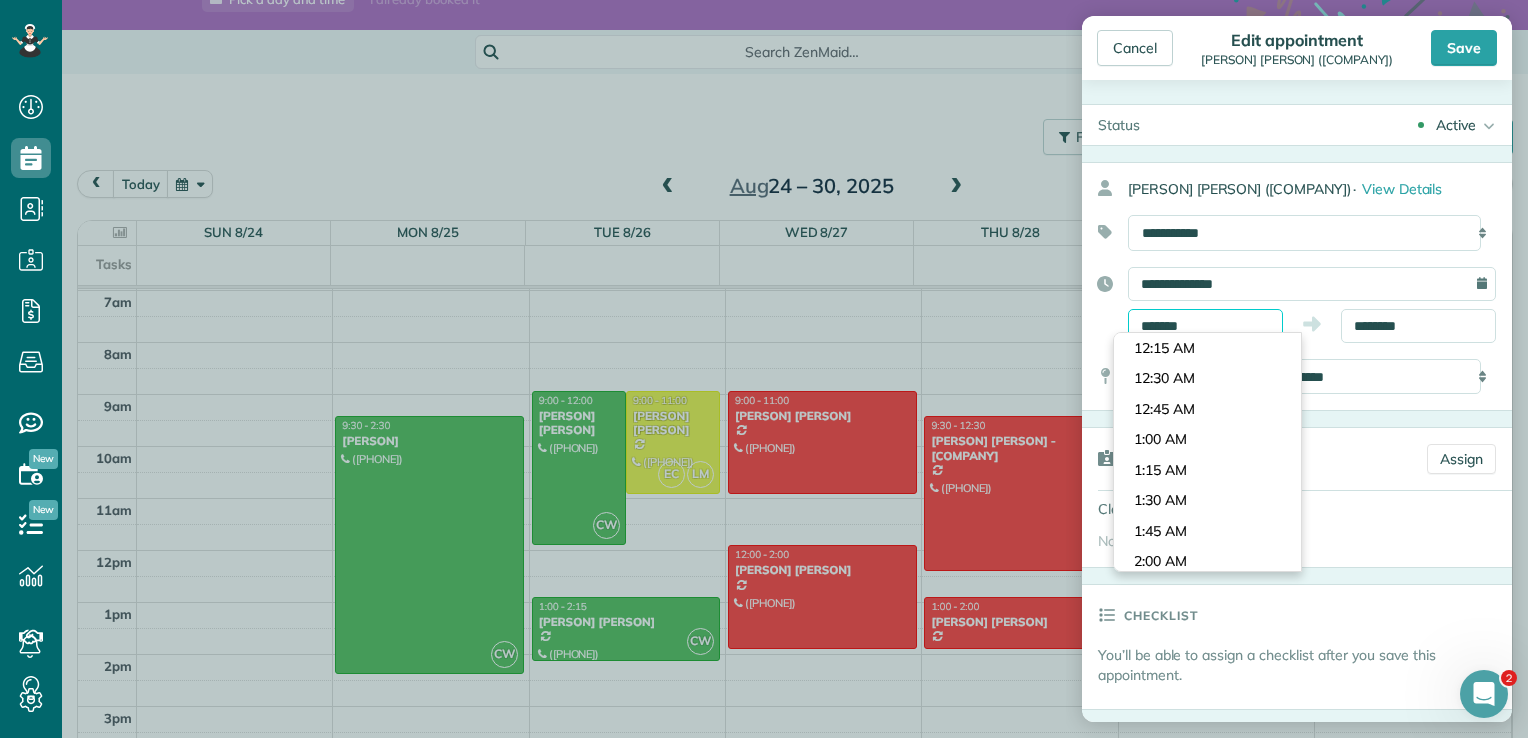 scroll, scrollTop: 1099, scrollLeft: 0, axis: vertical 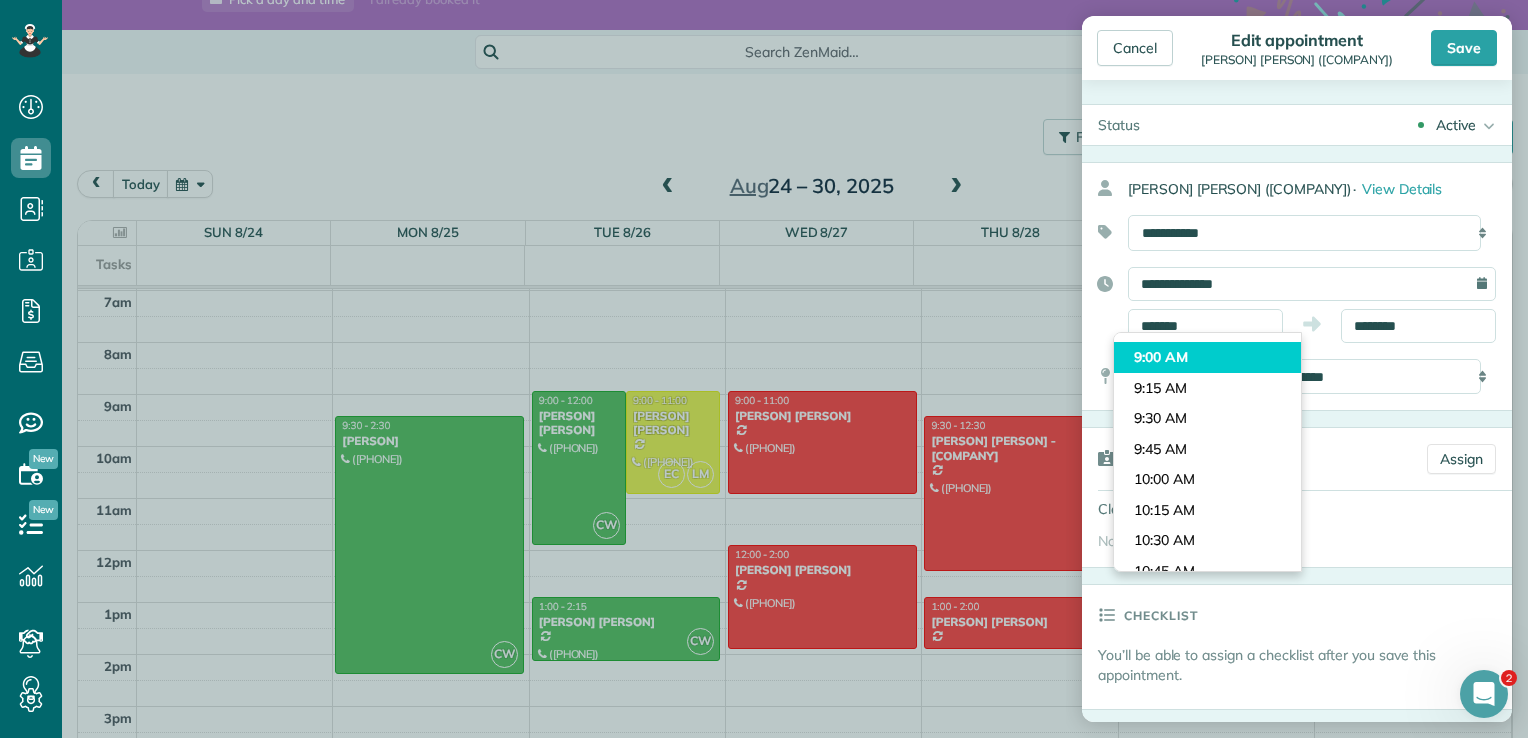 type on "*******" 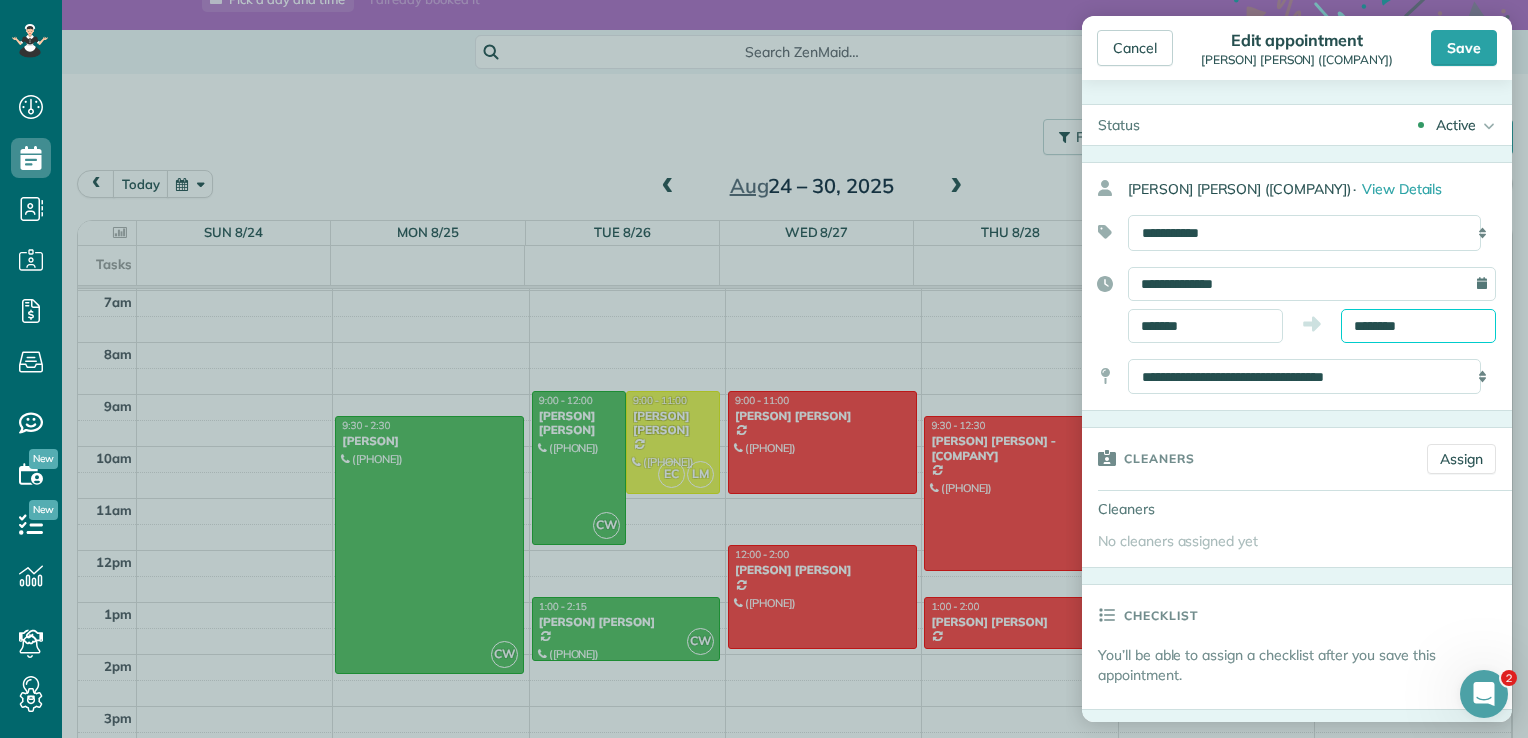 click on "********" at bounding box center (1418, 326) 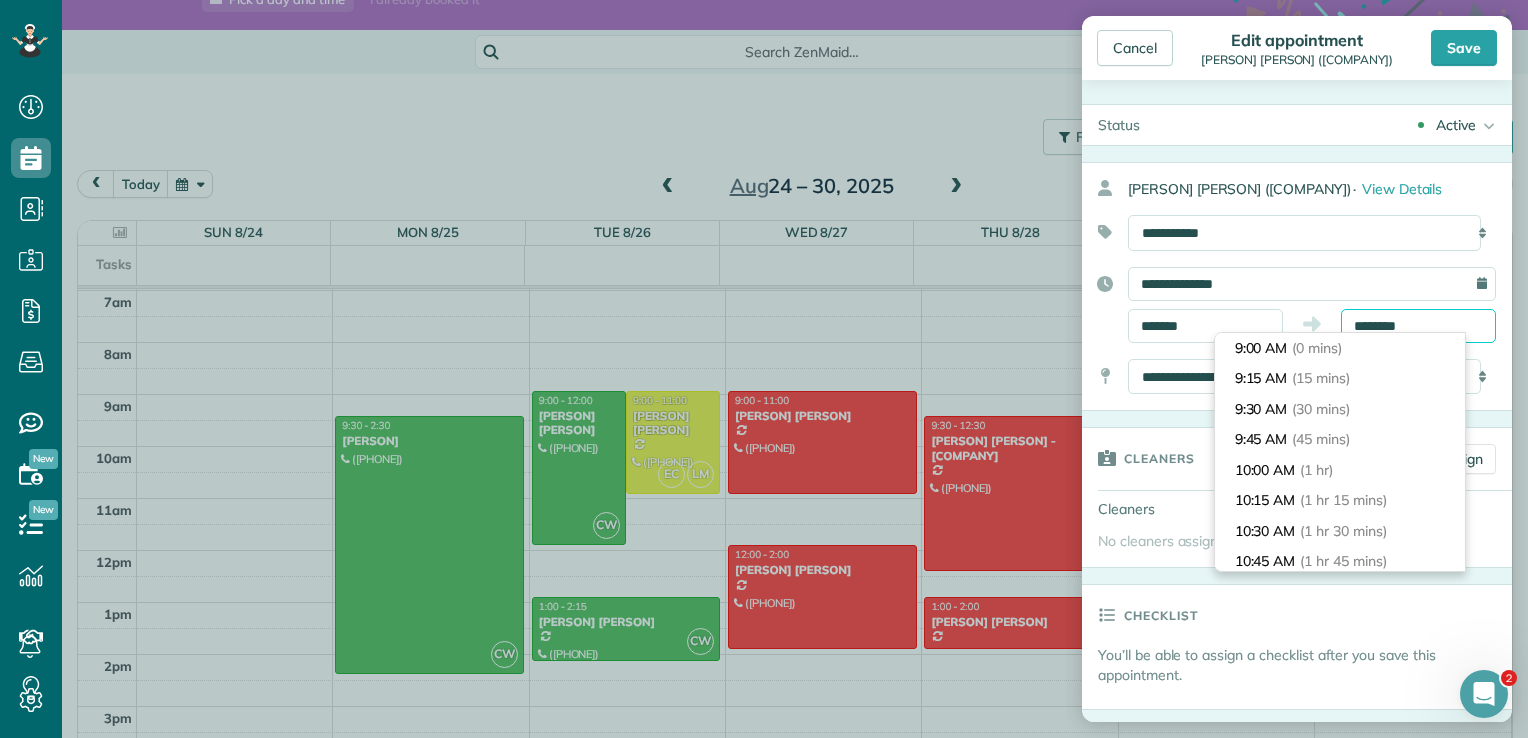 scroll, scrollTop: 396, scrollLeft: 0, axis: vertical 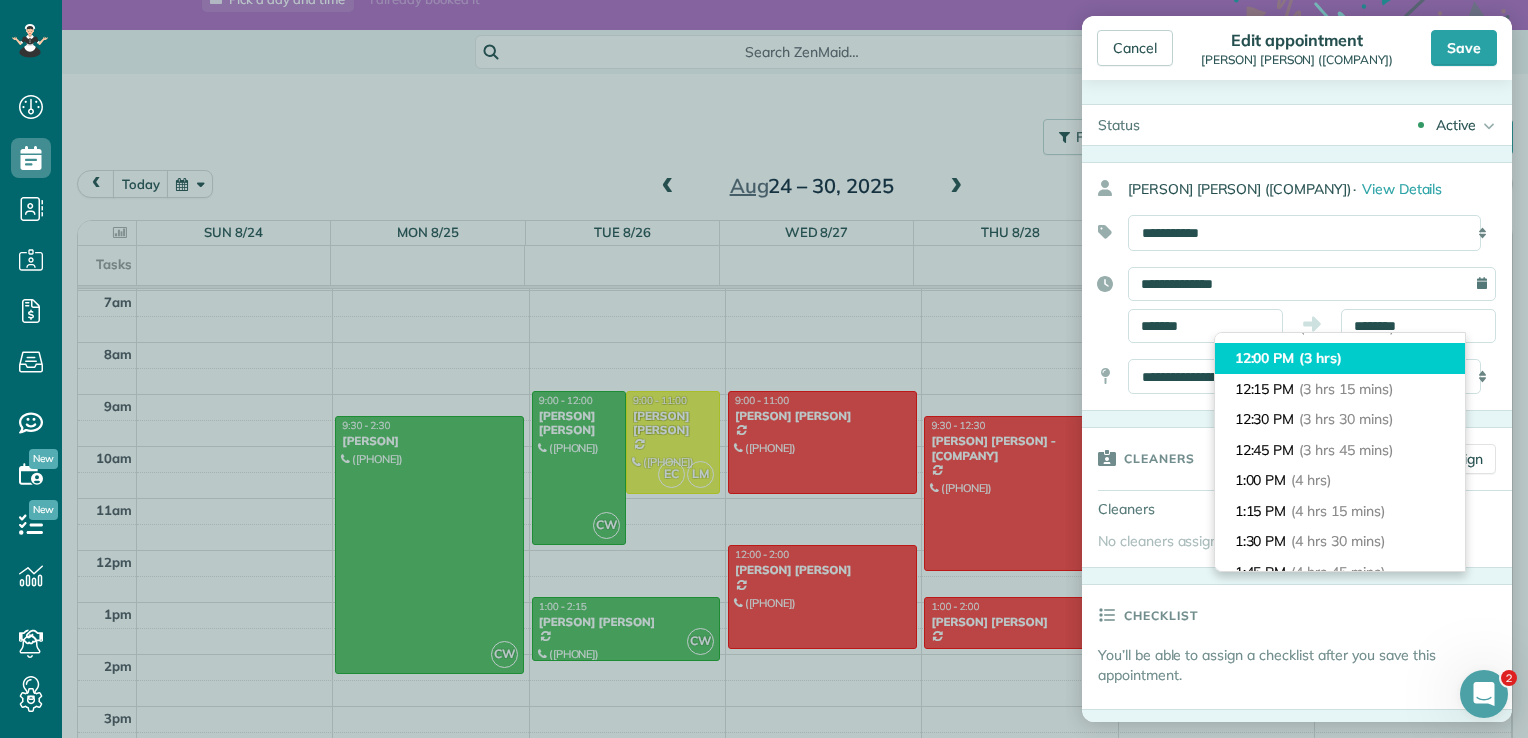 type on "********" 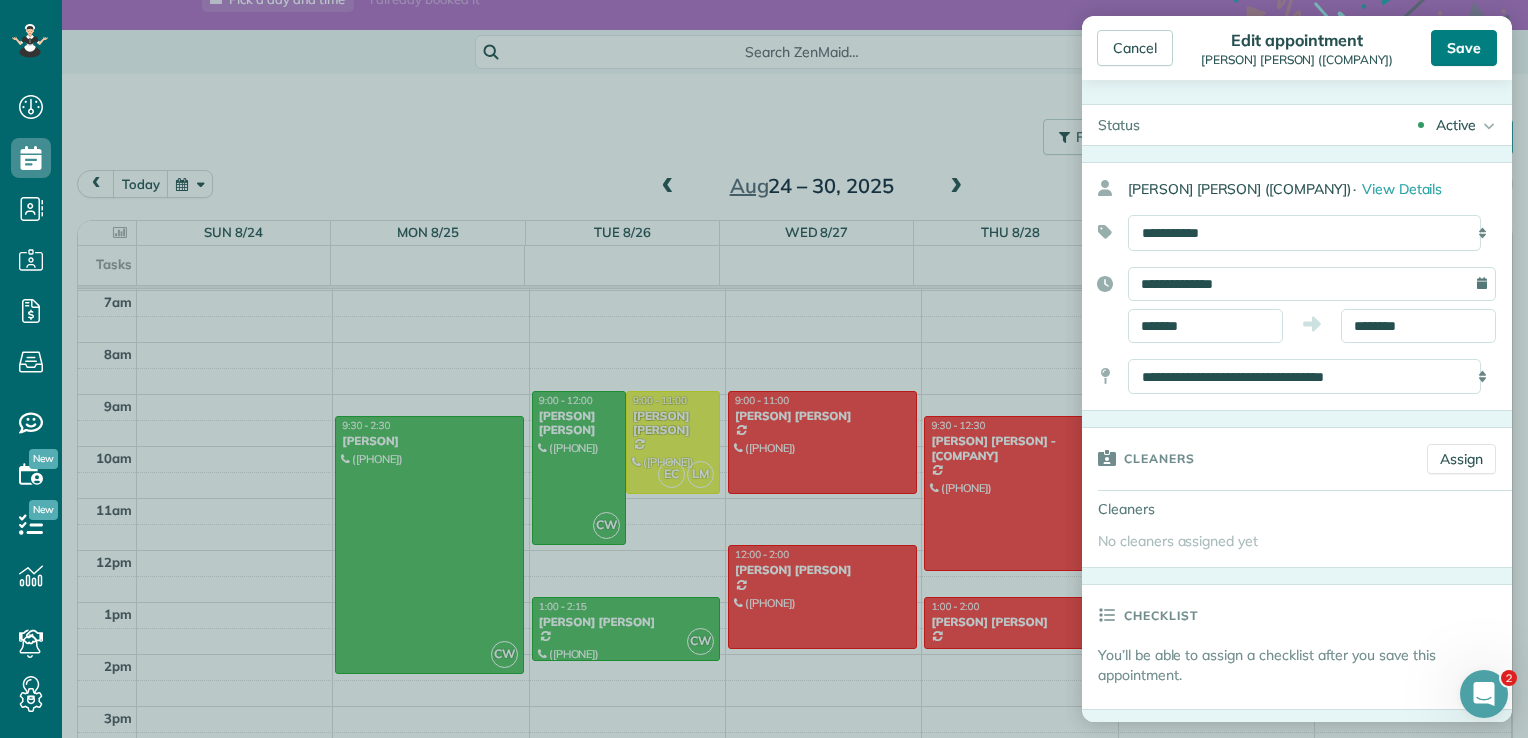 click on "Save" at bounding box center [1464, 48] 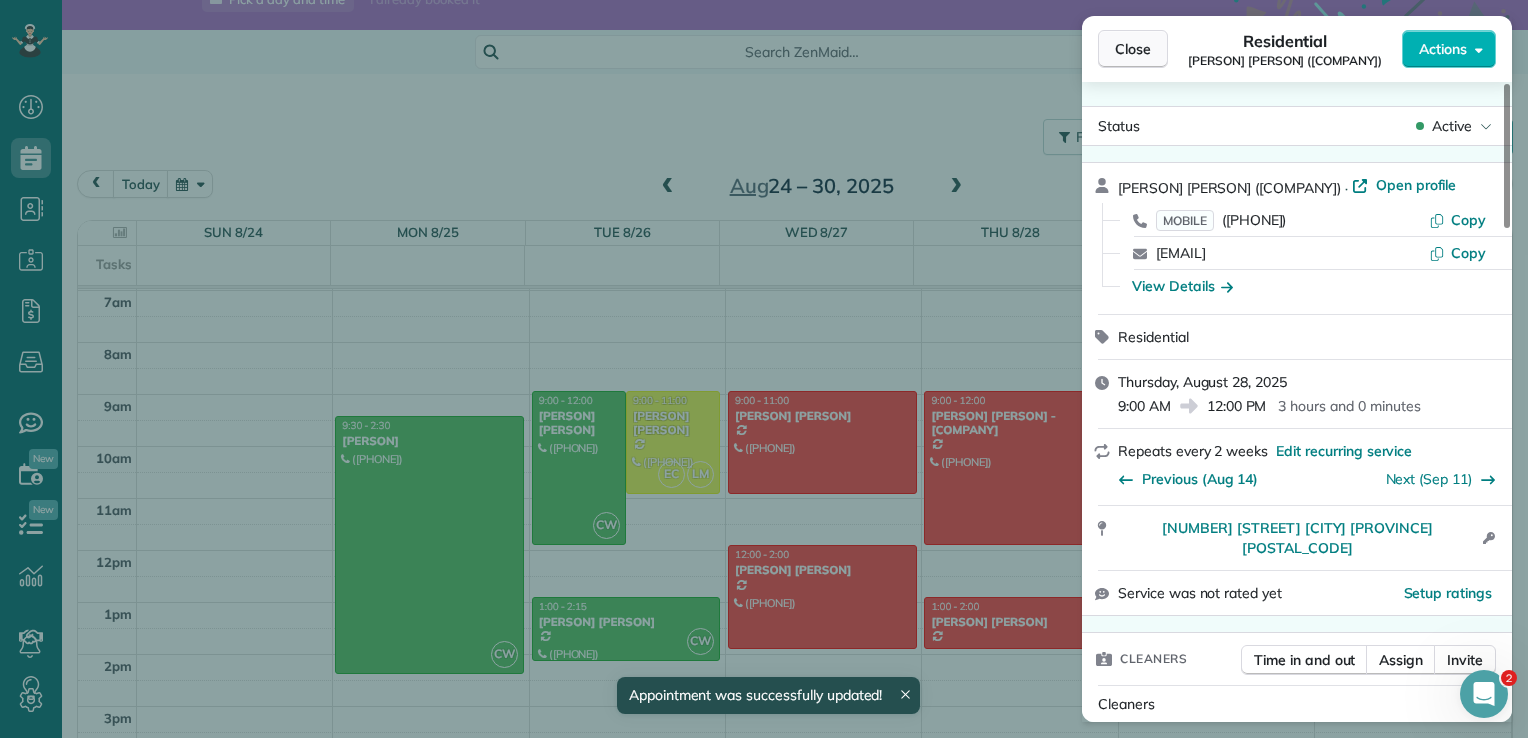 click on "Close" at bounding box center [1133, 49] 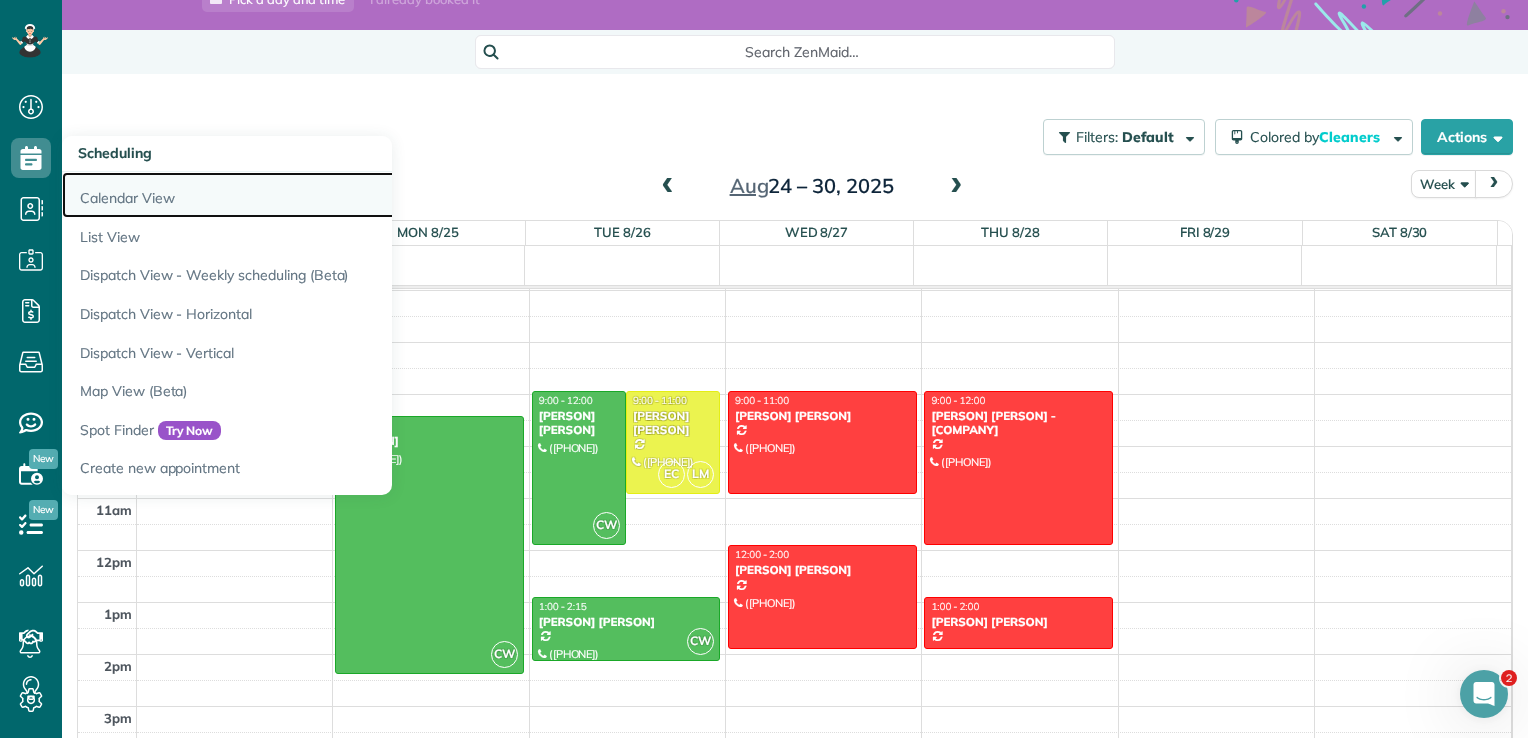 click on "Calendar View" at bounding box center (312, 195) 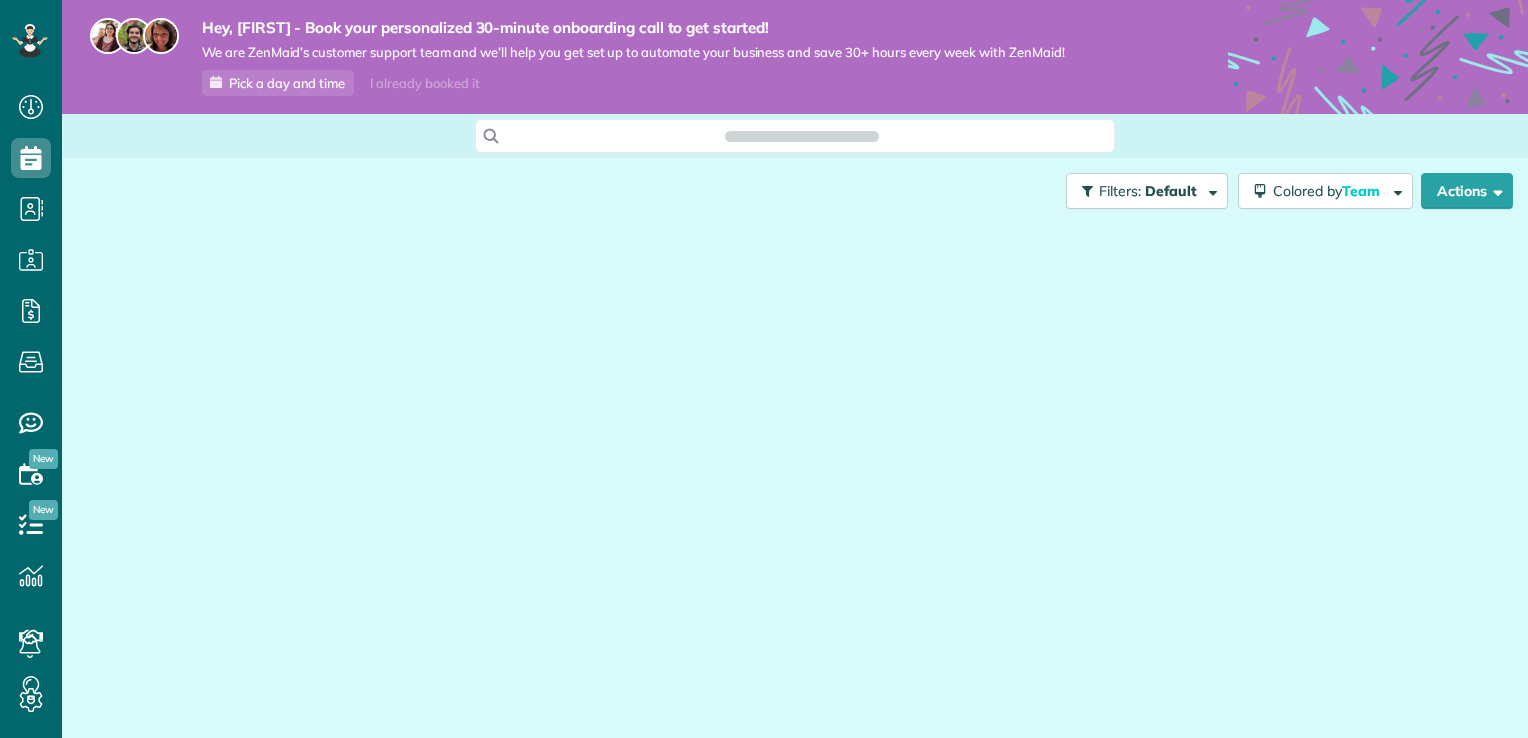 scroll, scrollTop: 0, scrollLeft: 0, axis: both 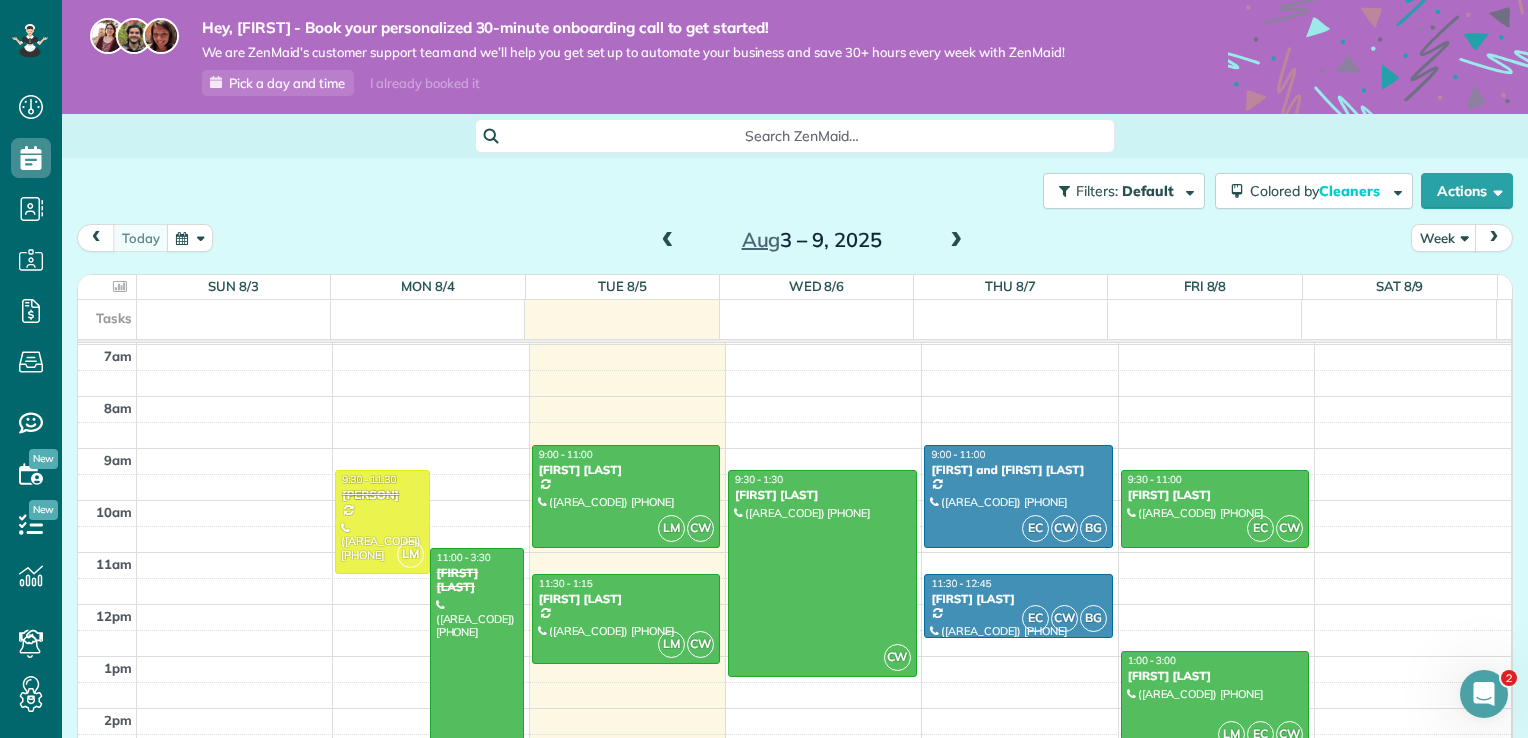 click at bounding box center [956, 241] 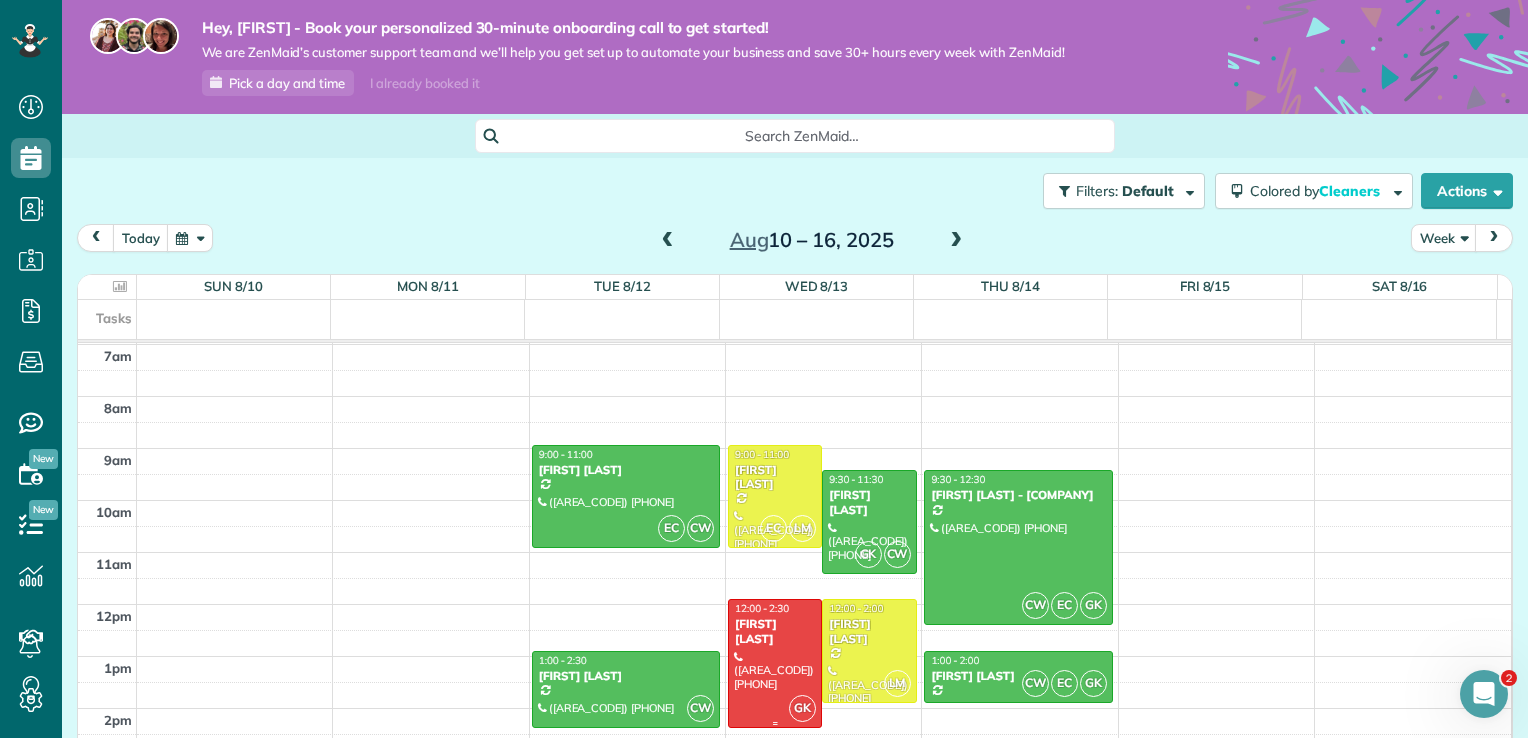 click on "[FIRST] [LAST]" at bounding box center (775, 631) 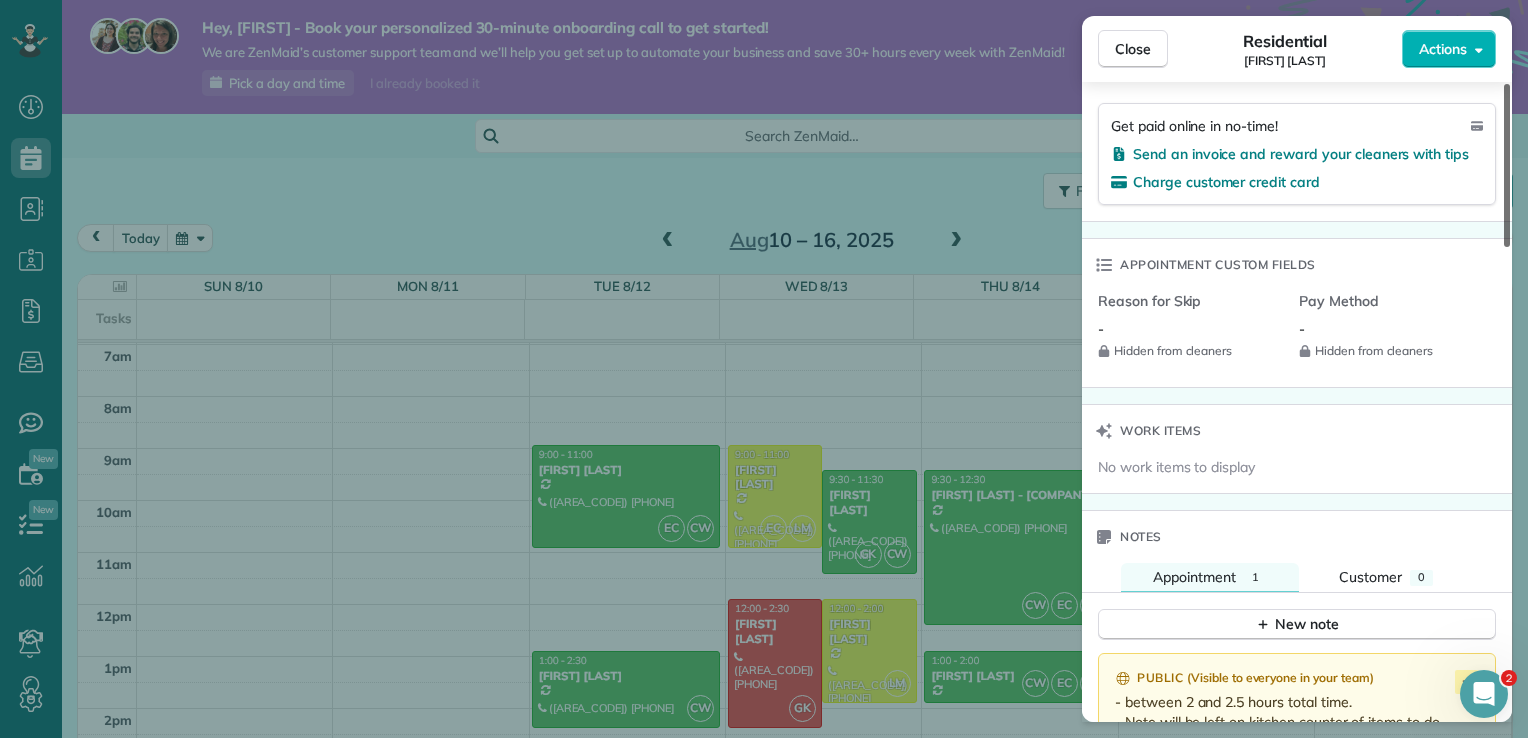 scroll, scrollTop: 1359, scrollLeft: 0, axis: vertical 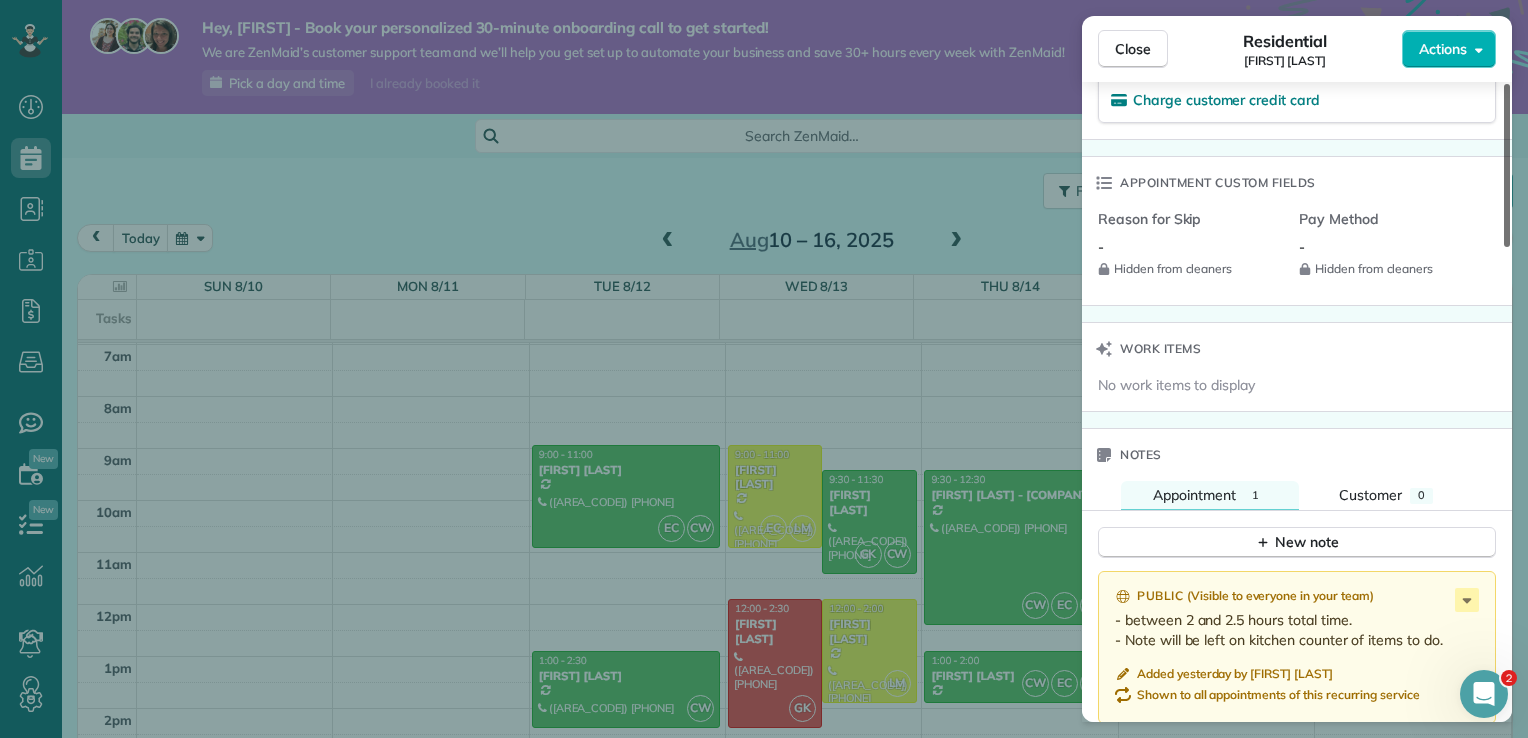 drag, startPoint x: 1506, startPoint y: 198, endPoint x: 1416, endPoint y: 542, distance: 355.5784 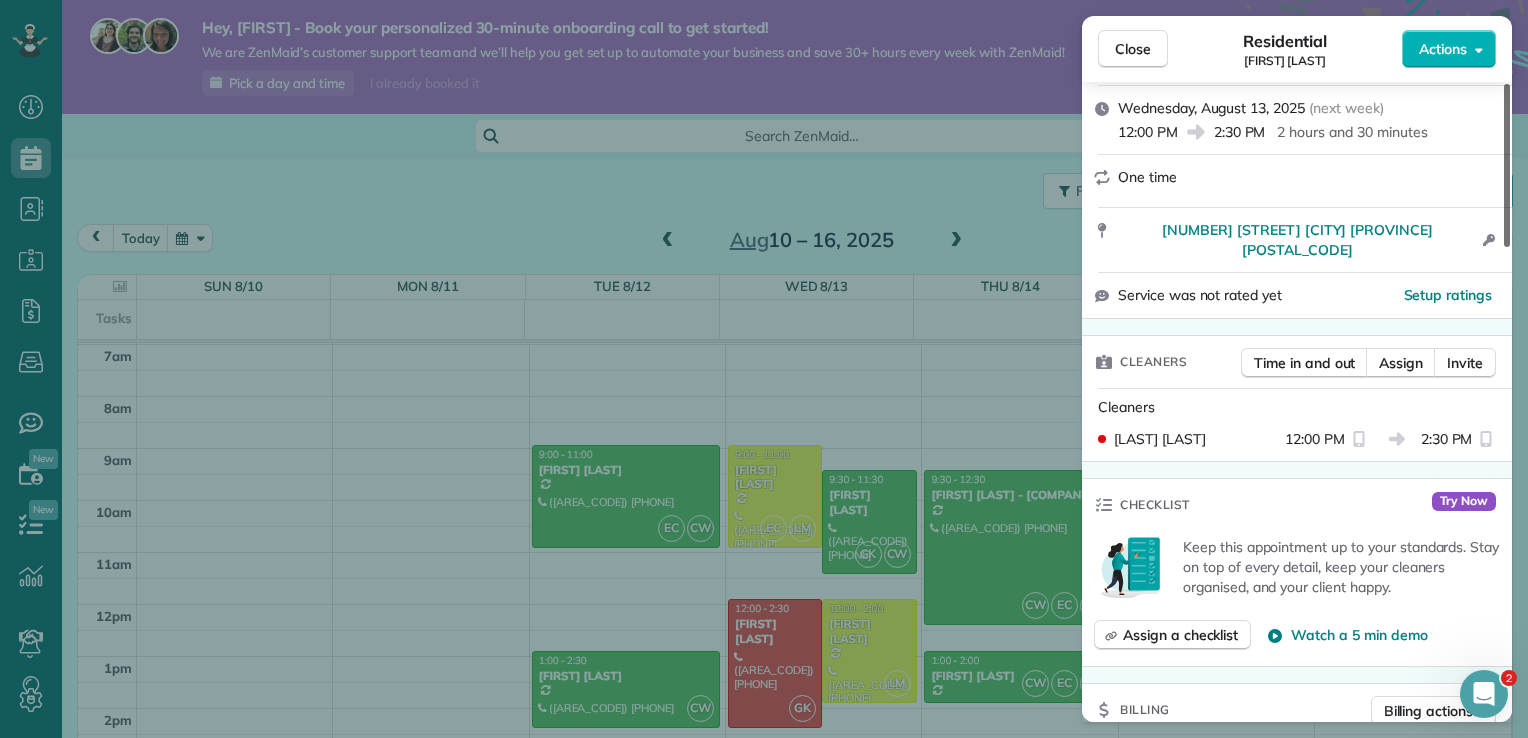 scroll, scrollTop: 268, scrollLeft: 0, axis: vertical 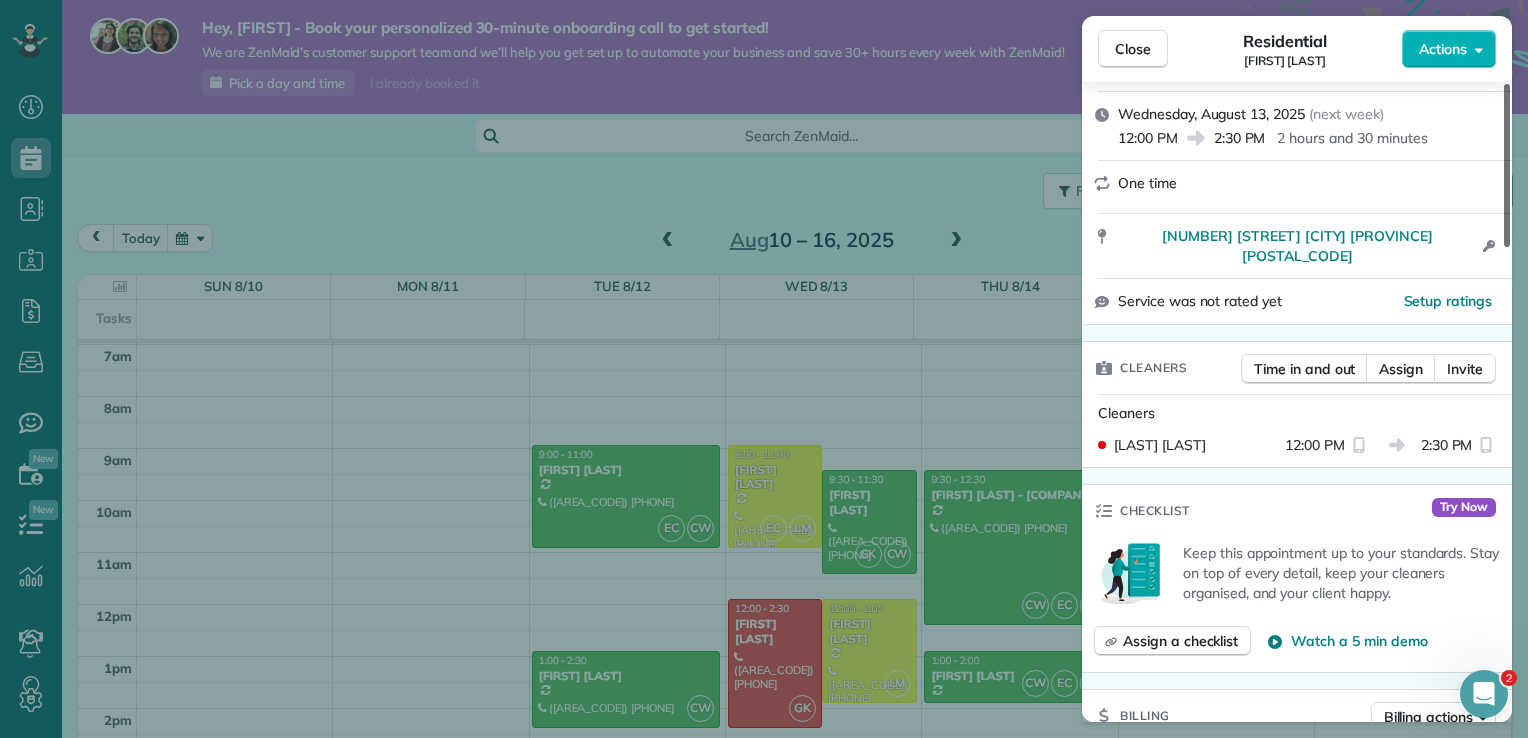 drag, startPoint x: 1506, startPoint y: 553, endPoint x: 1523, endPoint y: 276, distance: 277.52118 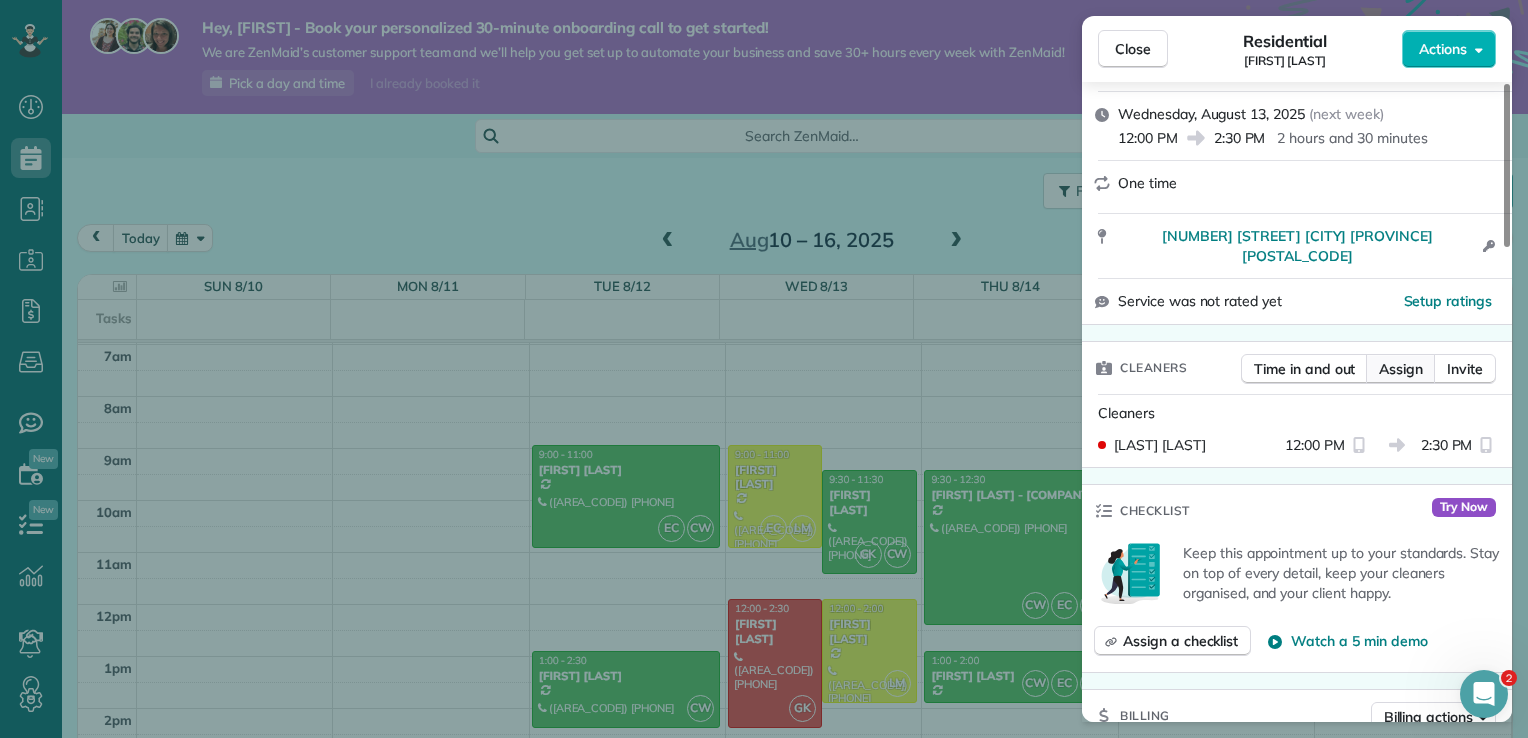 click on "Assign" at bounding box center (1401, 369) 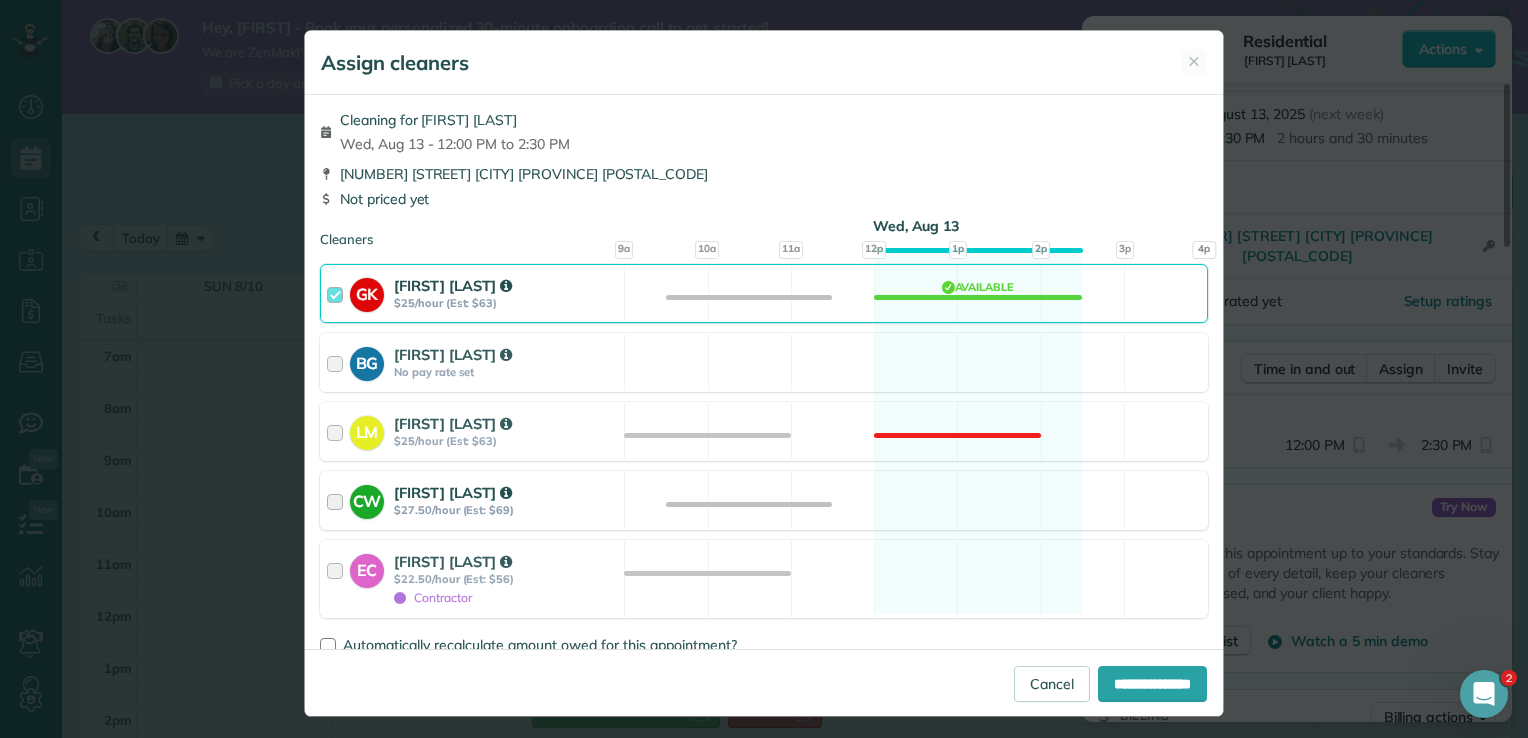 click at bounding box center (338, 500) 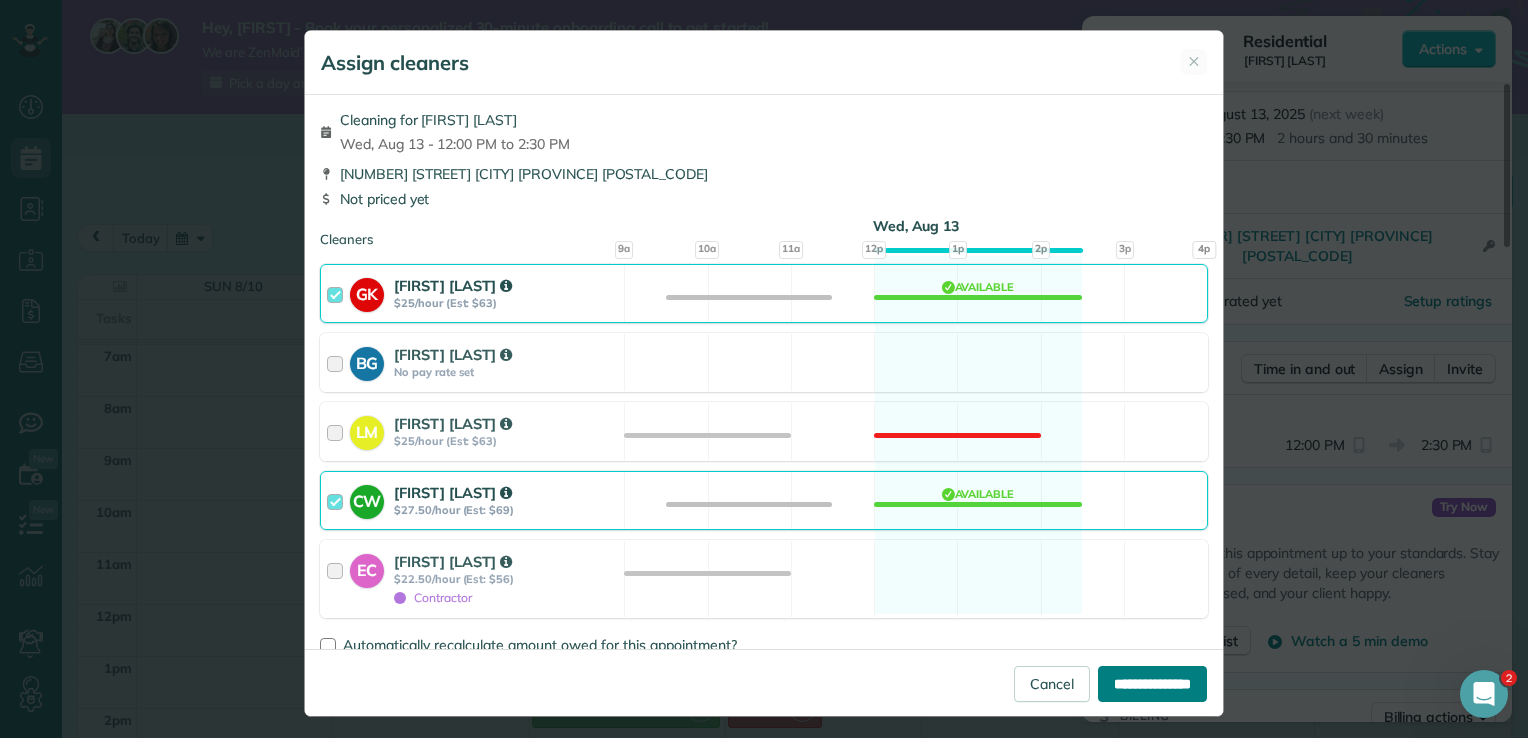 click on "**********" at bounding box center [1152, 684] 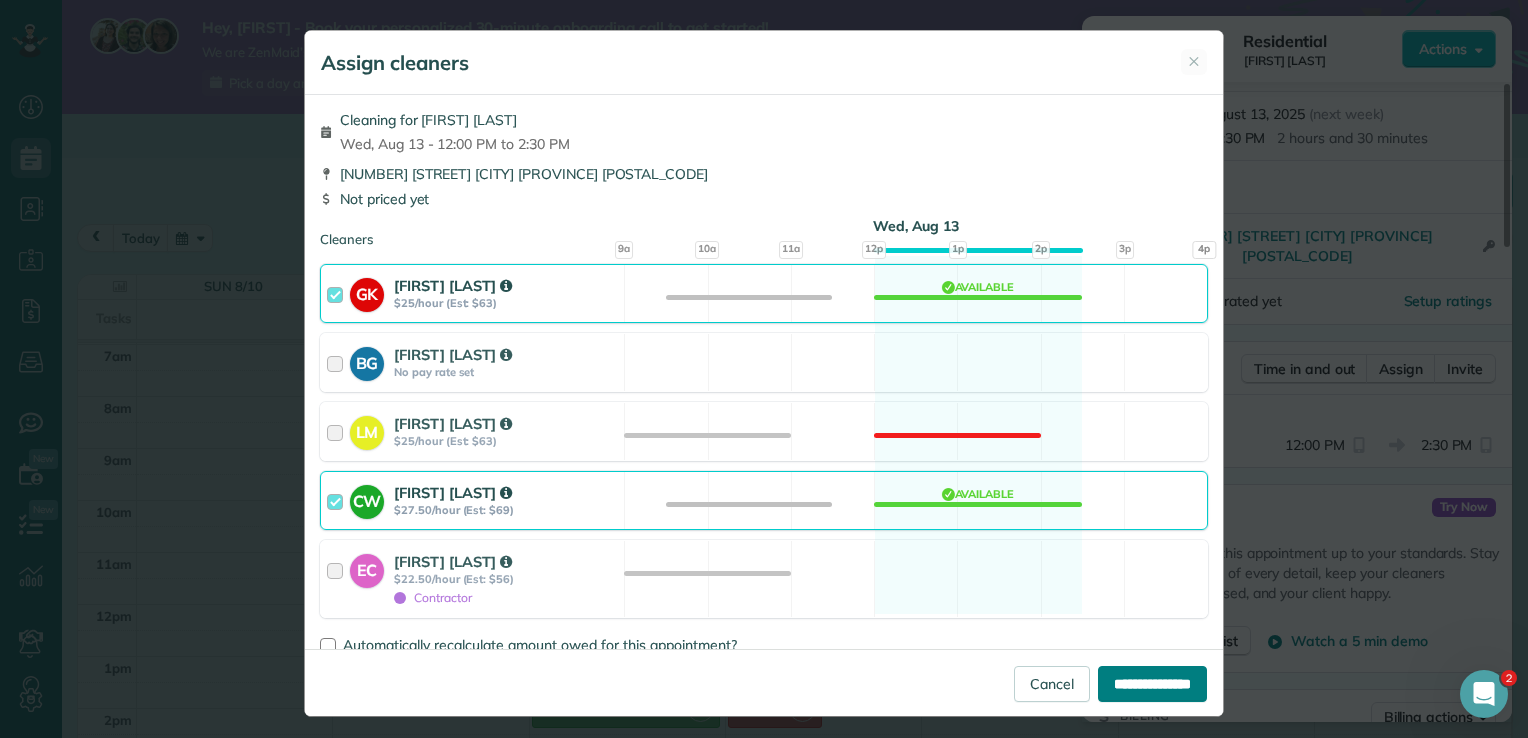 type on "**********" 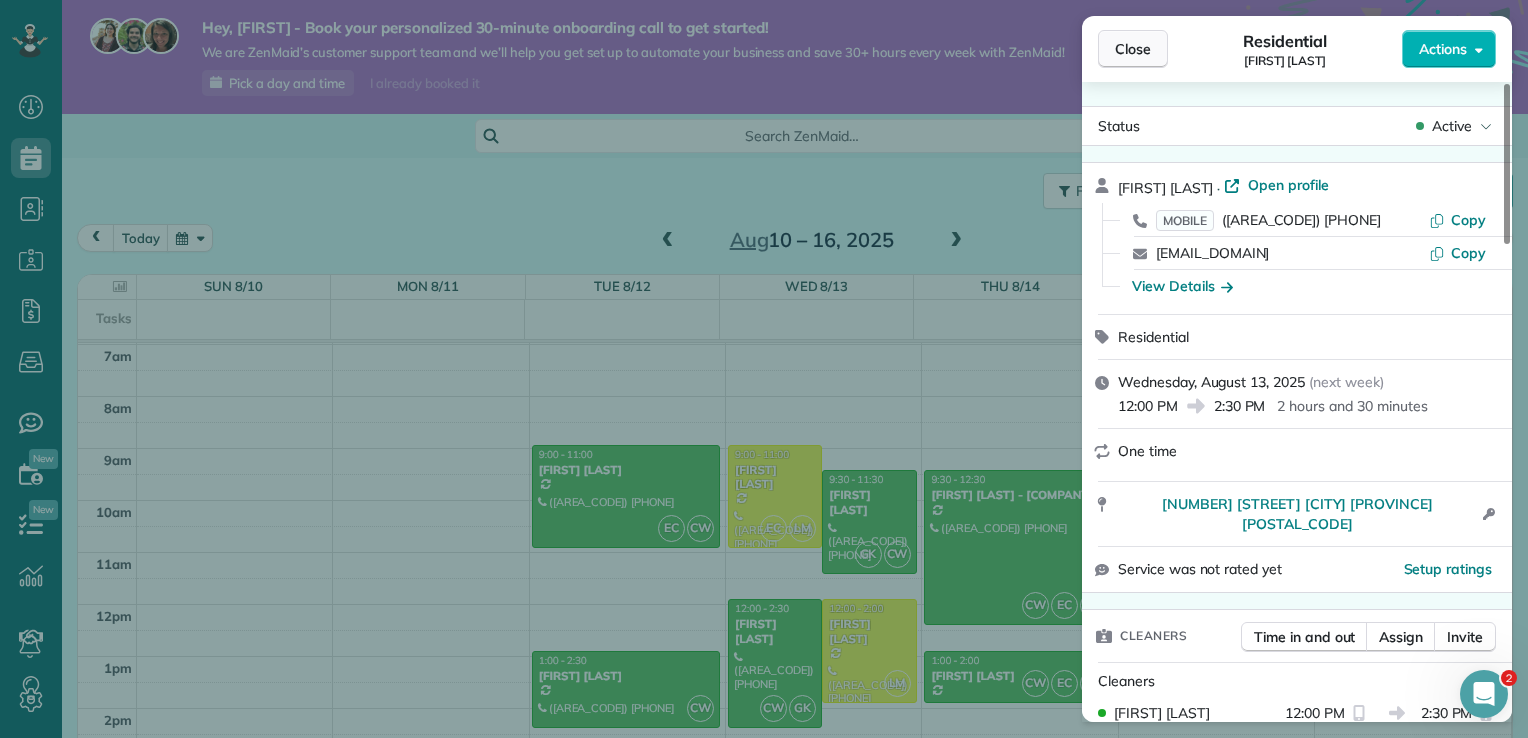 click on "Close" at bounding box center [1133, 49] 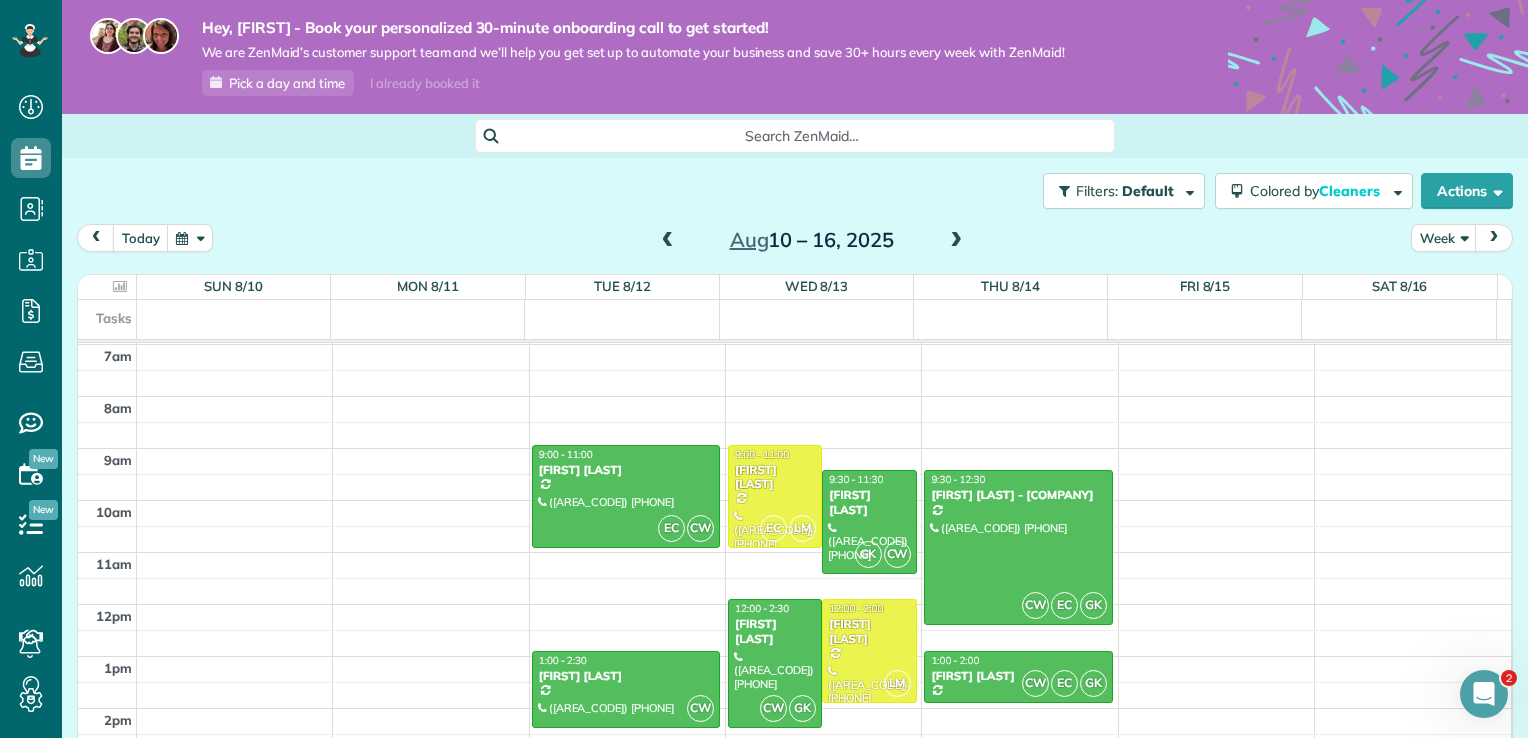 click at bounding box center [956, 241] 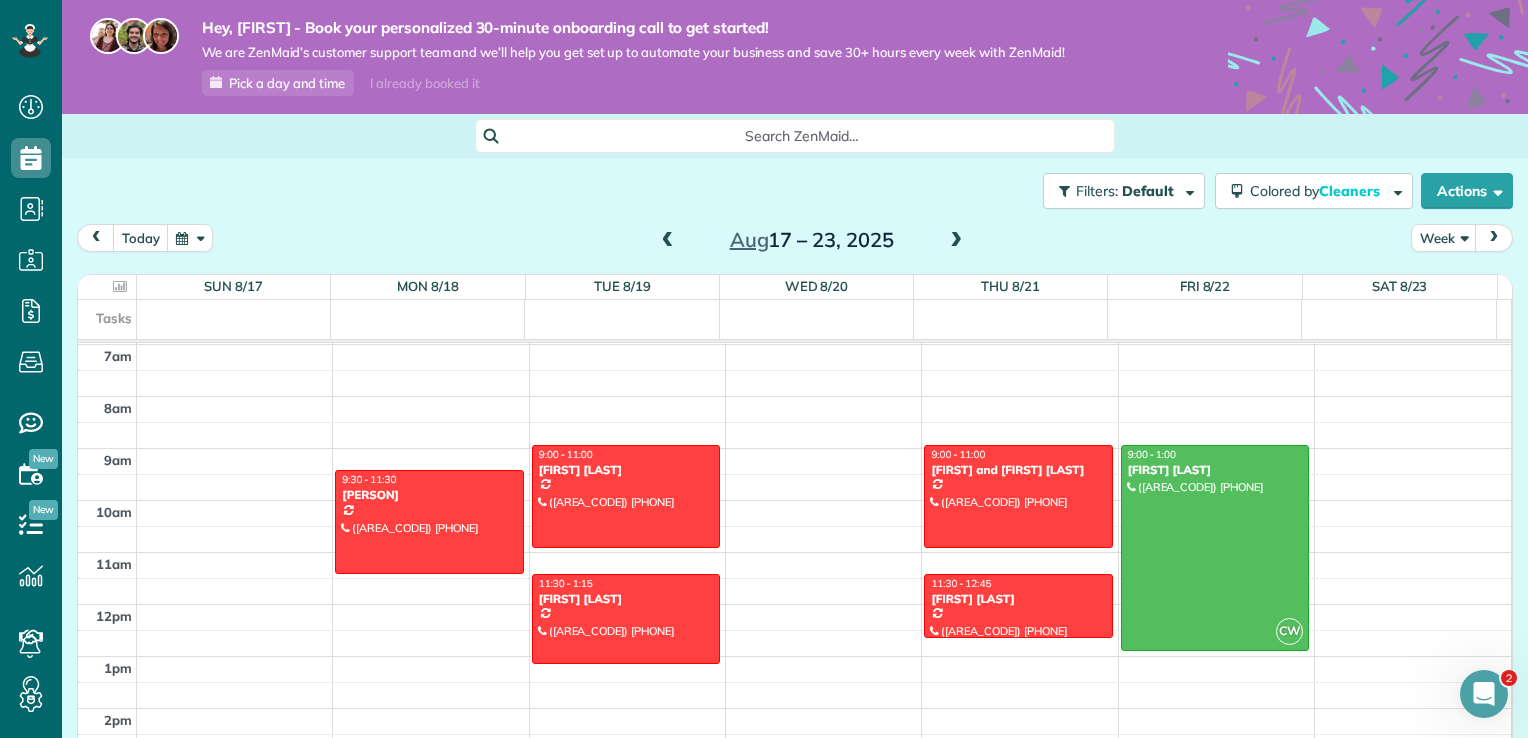 click at bounding box center [956, 241] 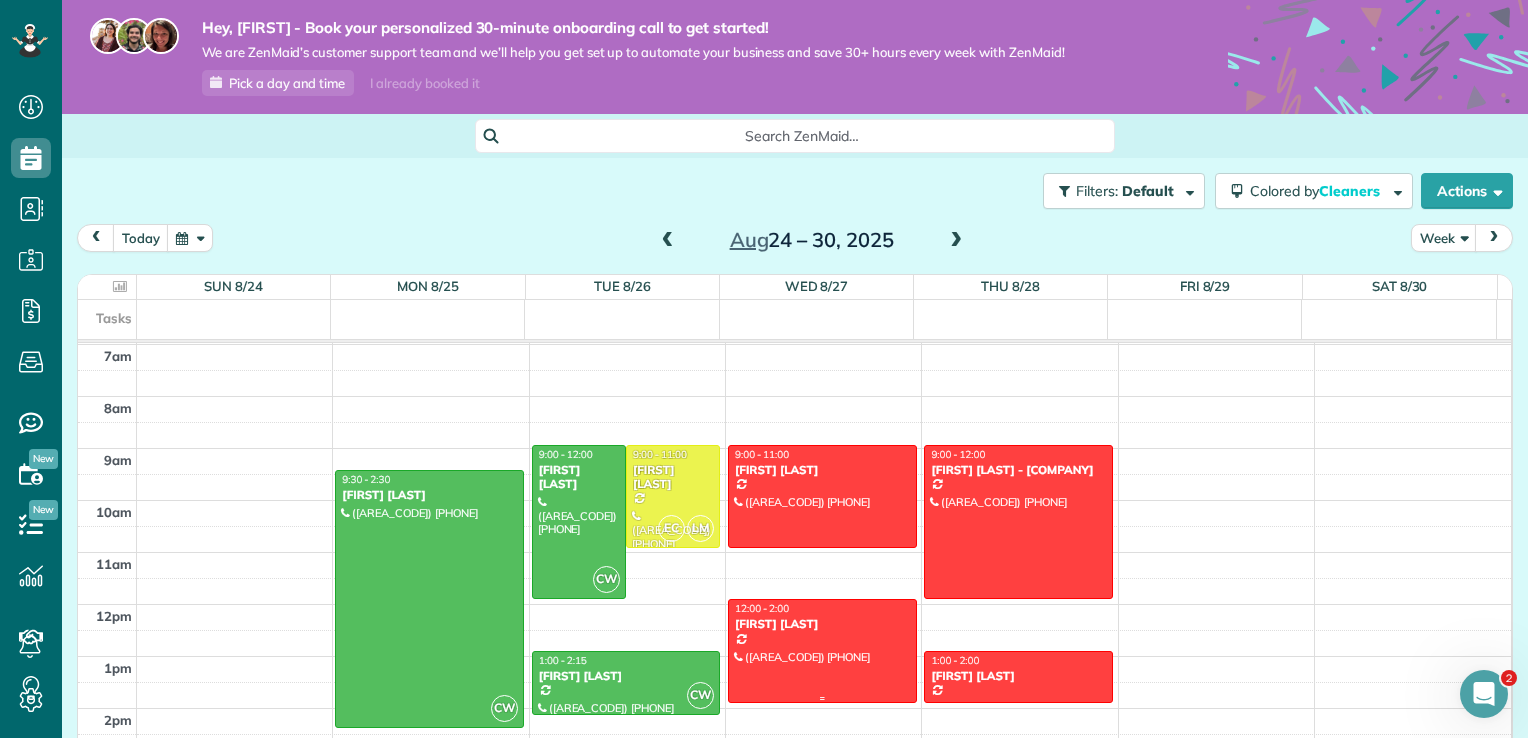 click at bounding box center (822, 650) 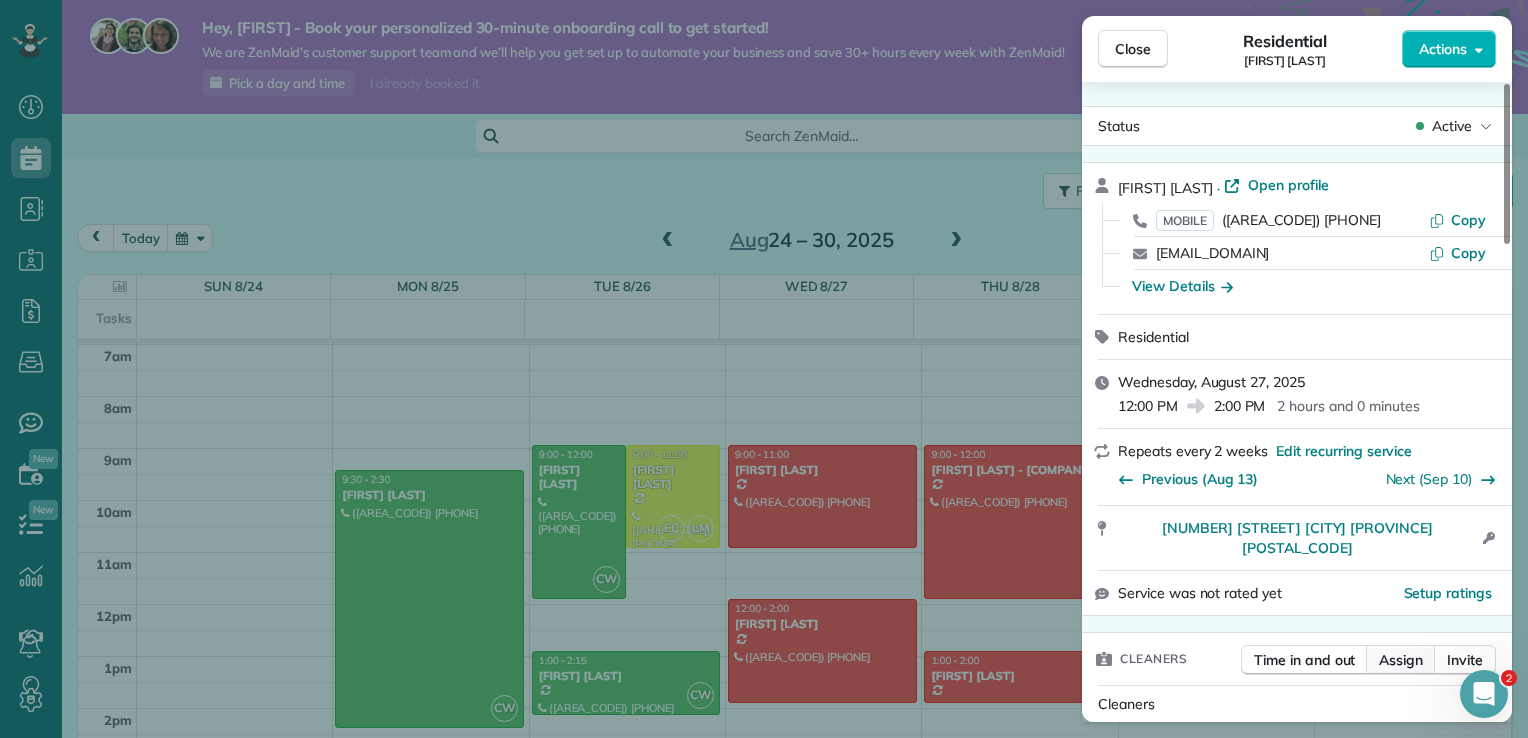 click on "Assign" at bounding box center [1401, 660] 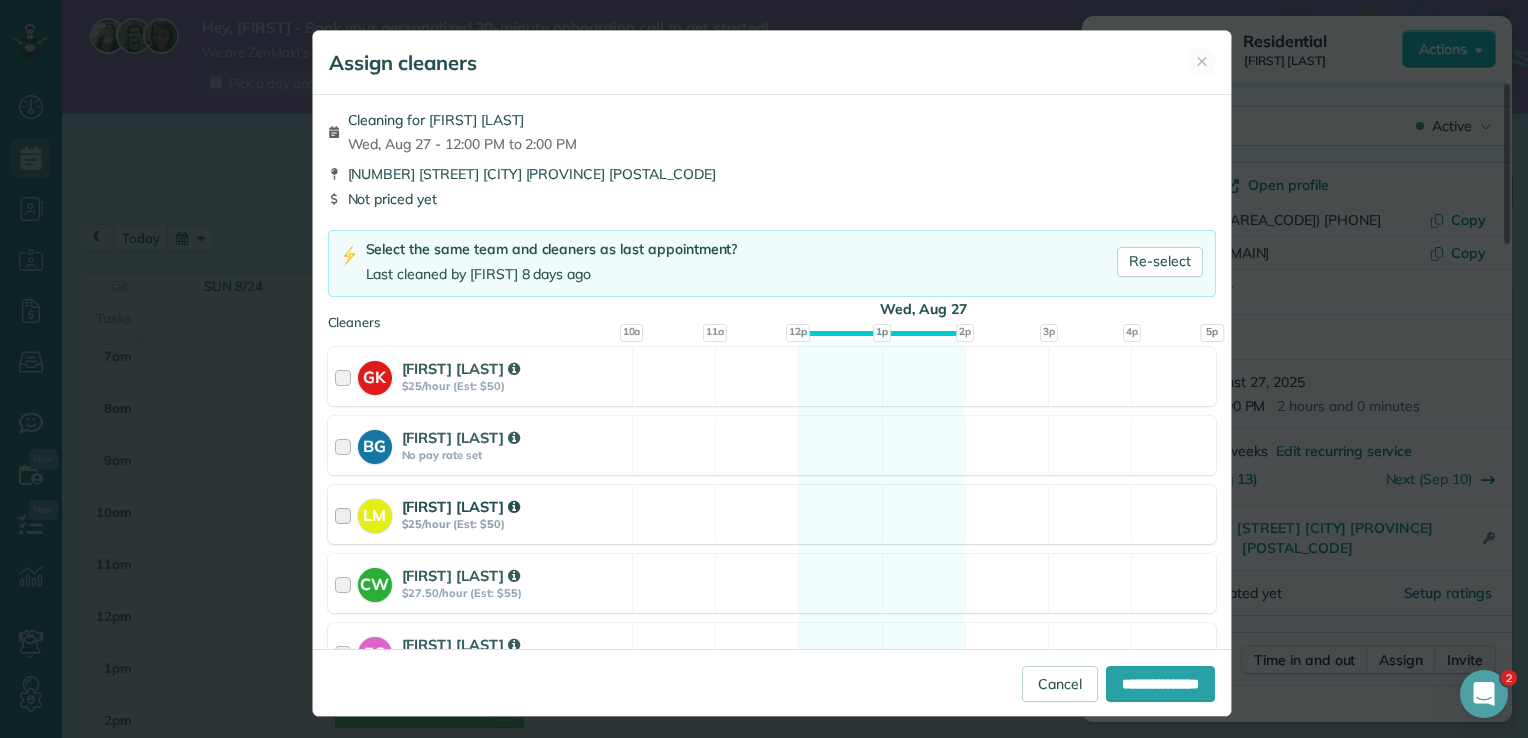 click at bounding box center [346, 514] 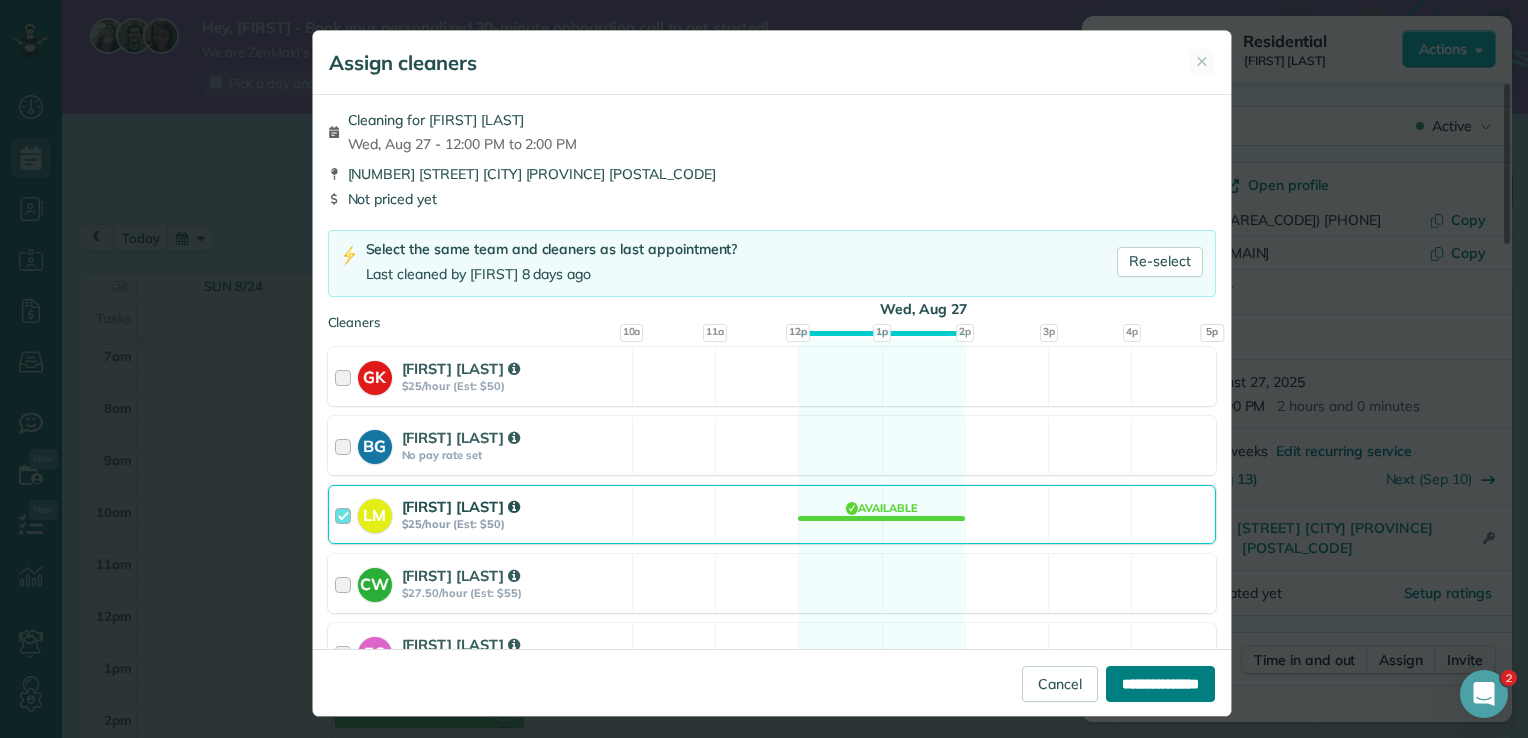 click on "**********" at bounding box center (1160, 684) 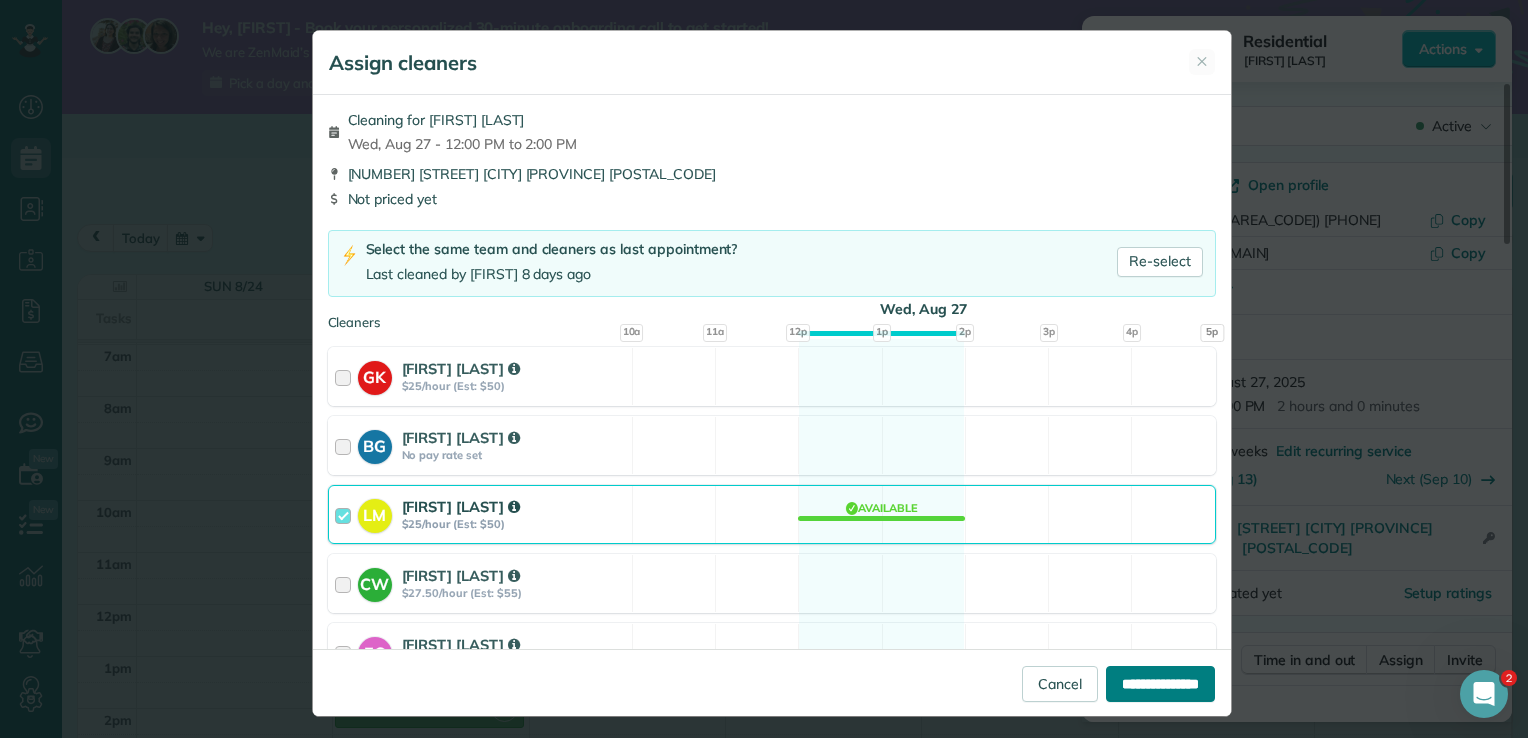 type on "**********" 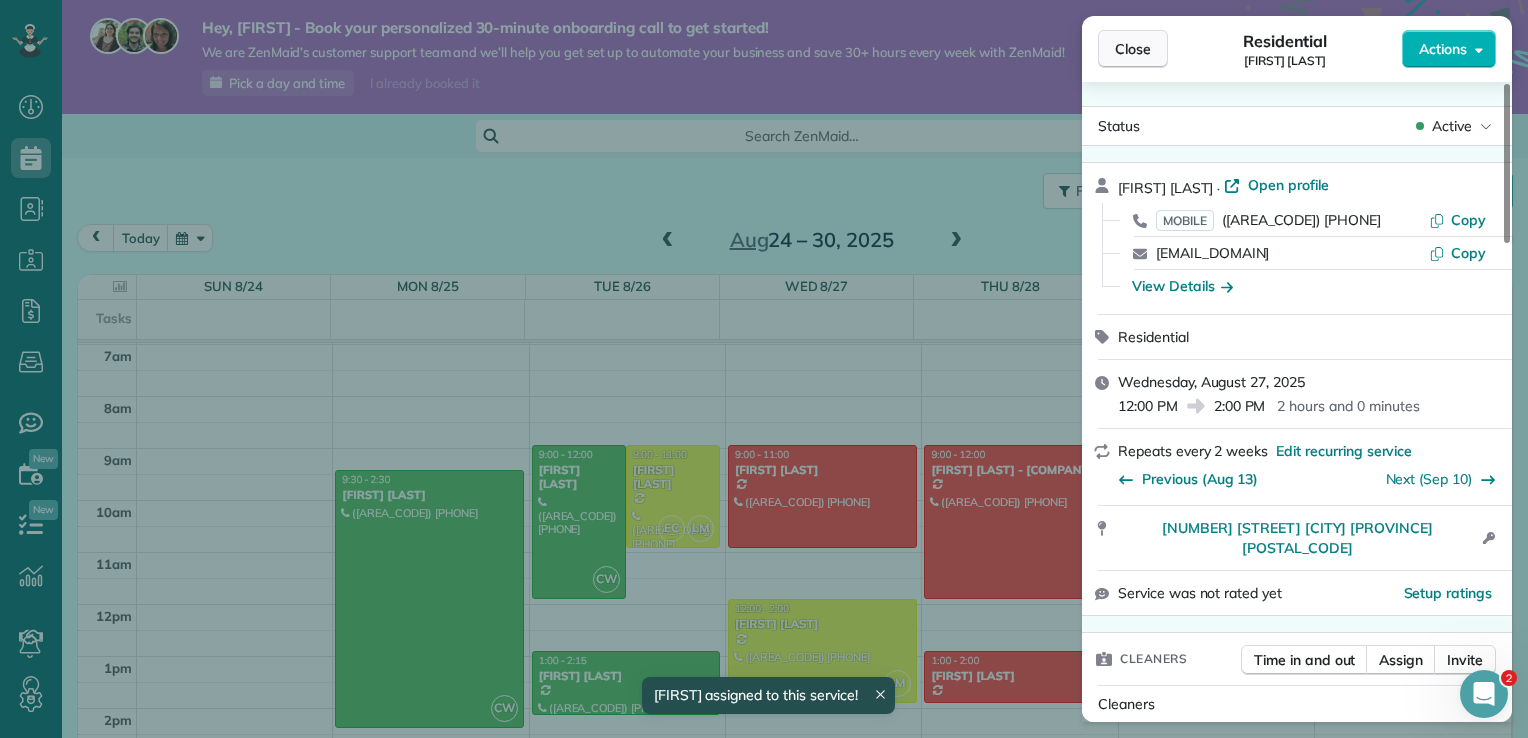 click on "Close" at bounding box center [1133, 49] 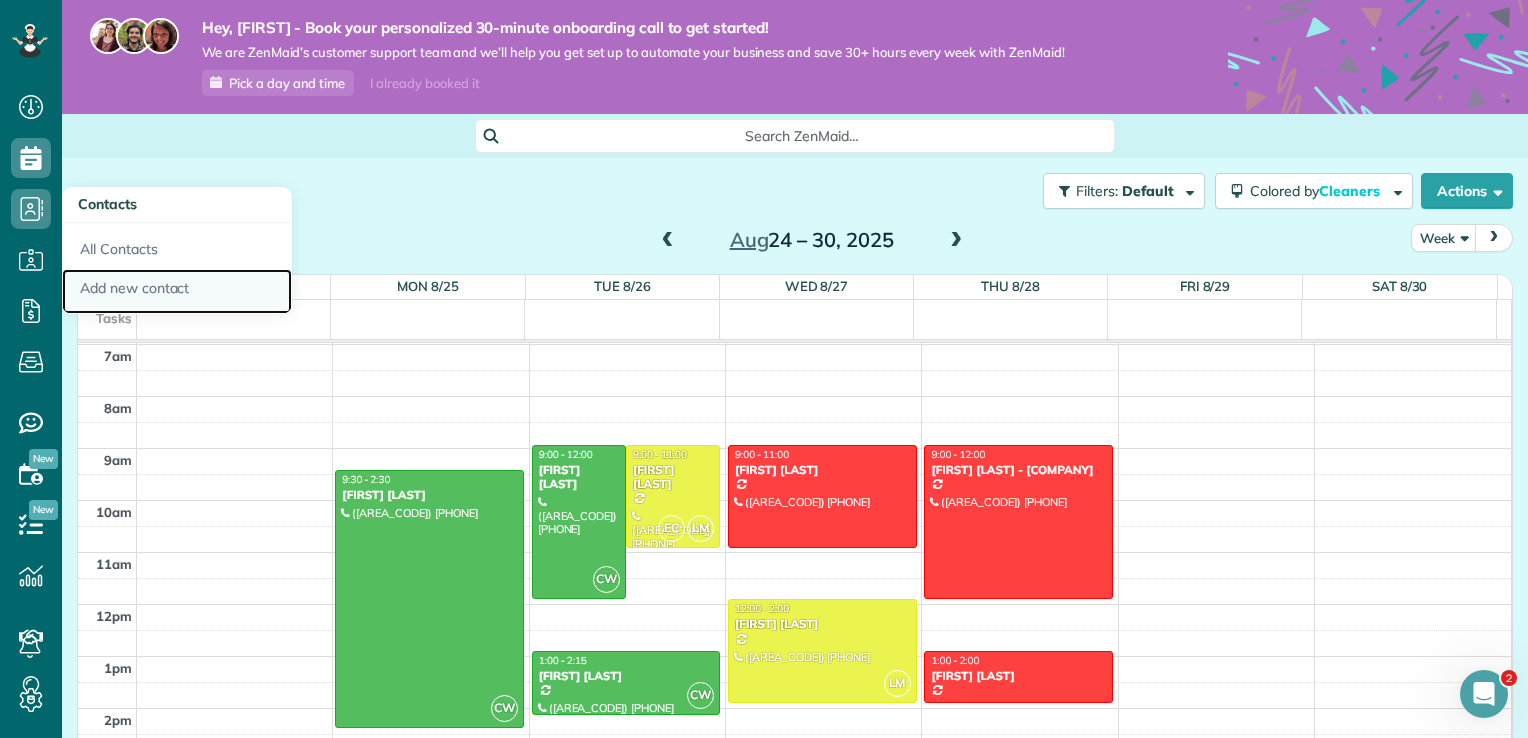 click on "Add new contact" at bounding box center (177, 292) 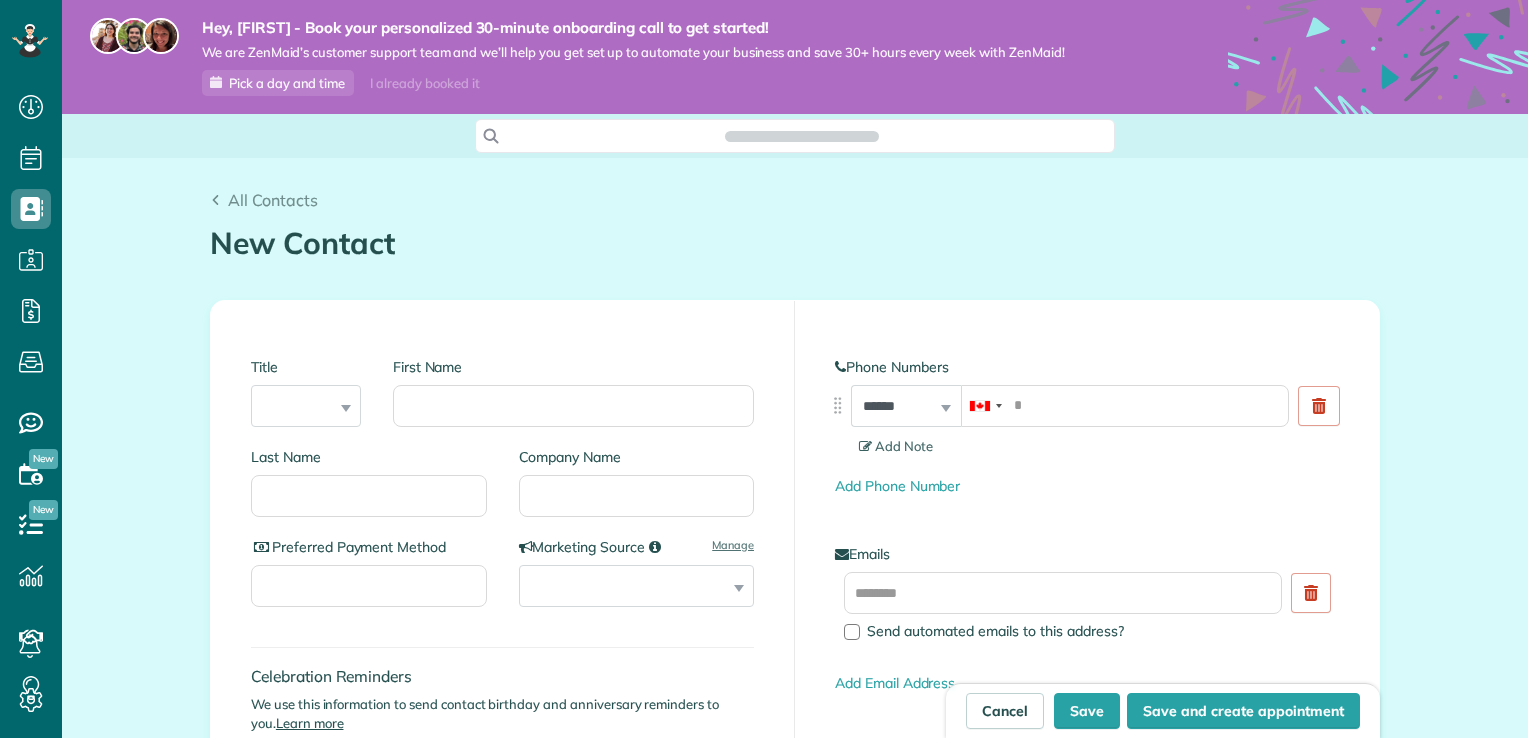 scroll, scrollTop: 0, scrollLeft: 0, axis: both 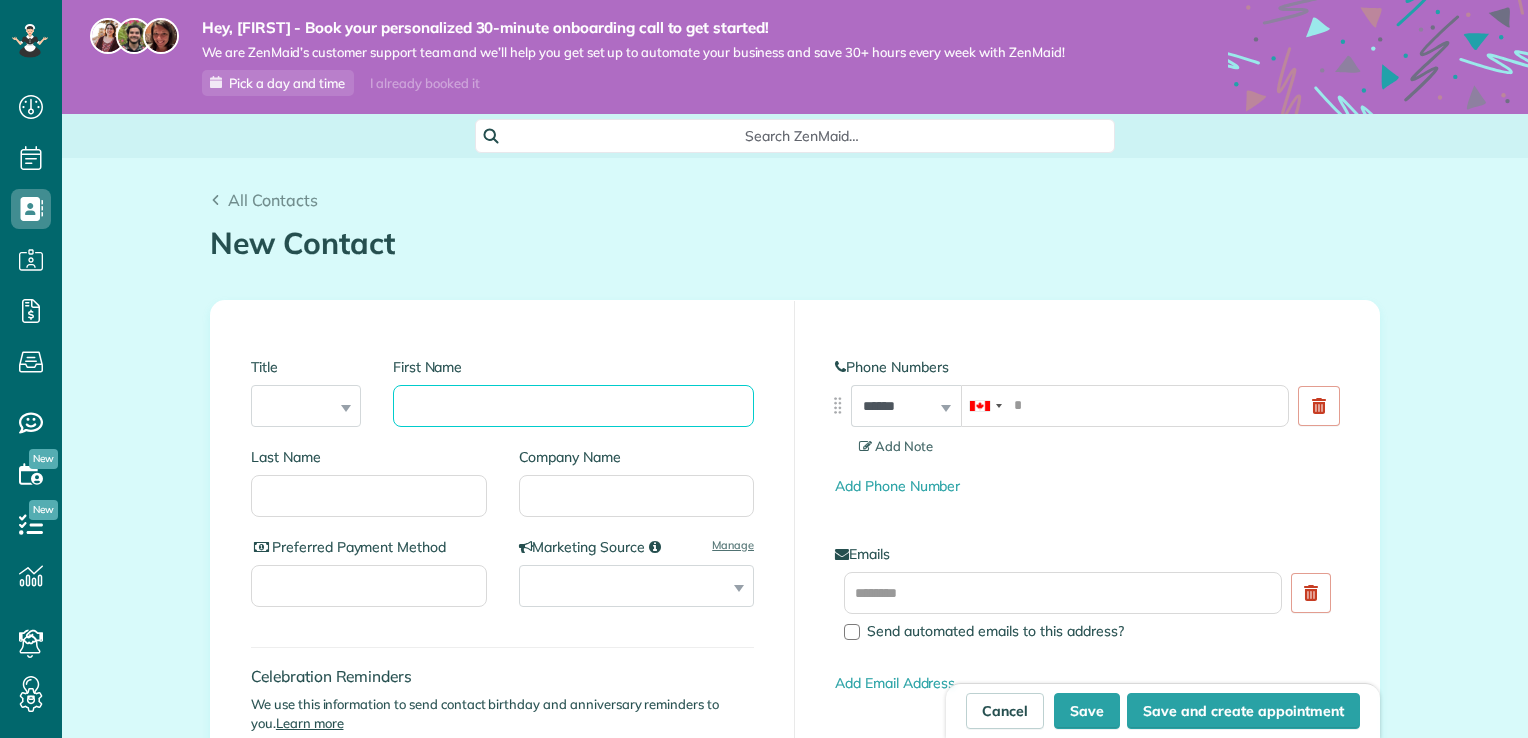 click on "First Name" at bounding box center (573, 406) 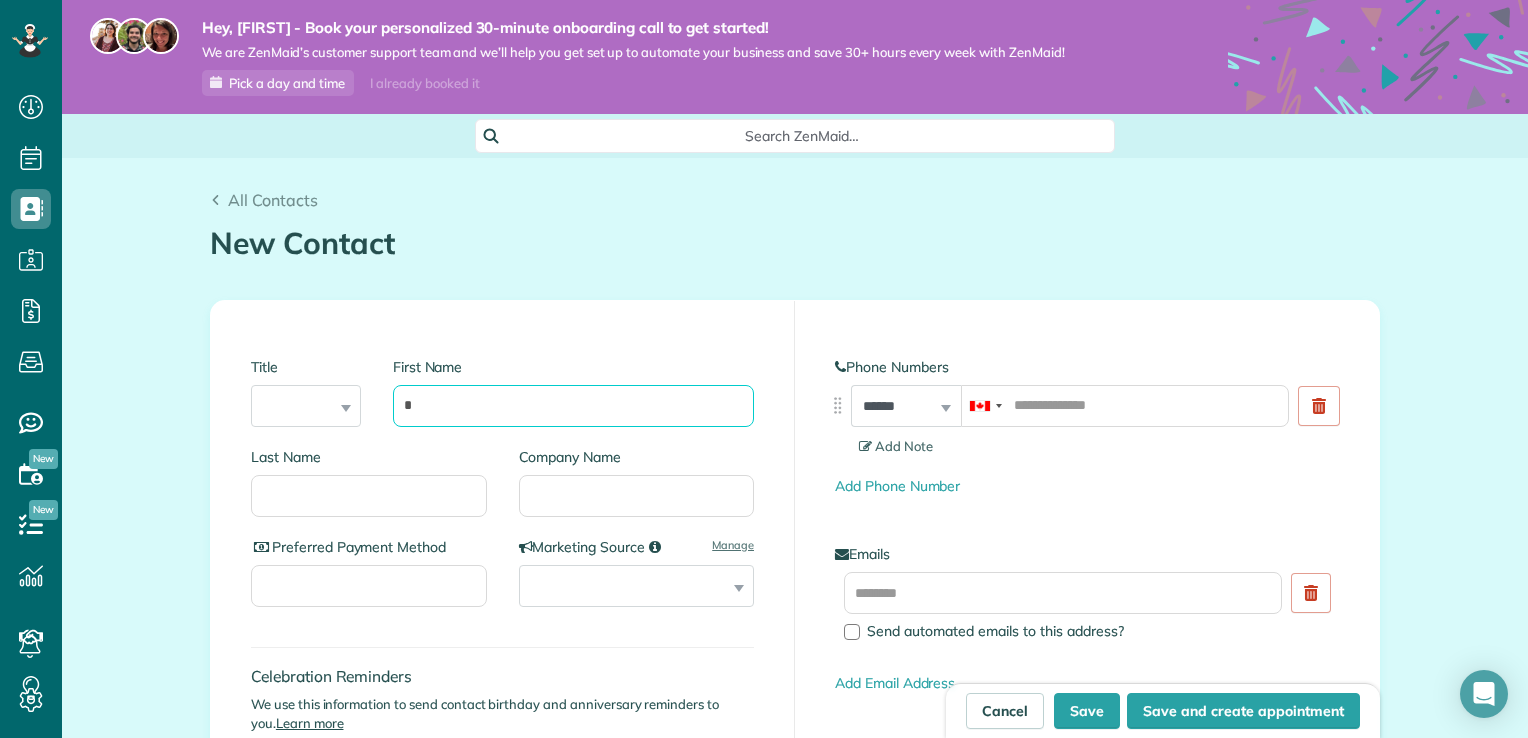 click on "*" at bounding box center (573, 406) 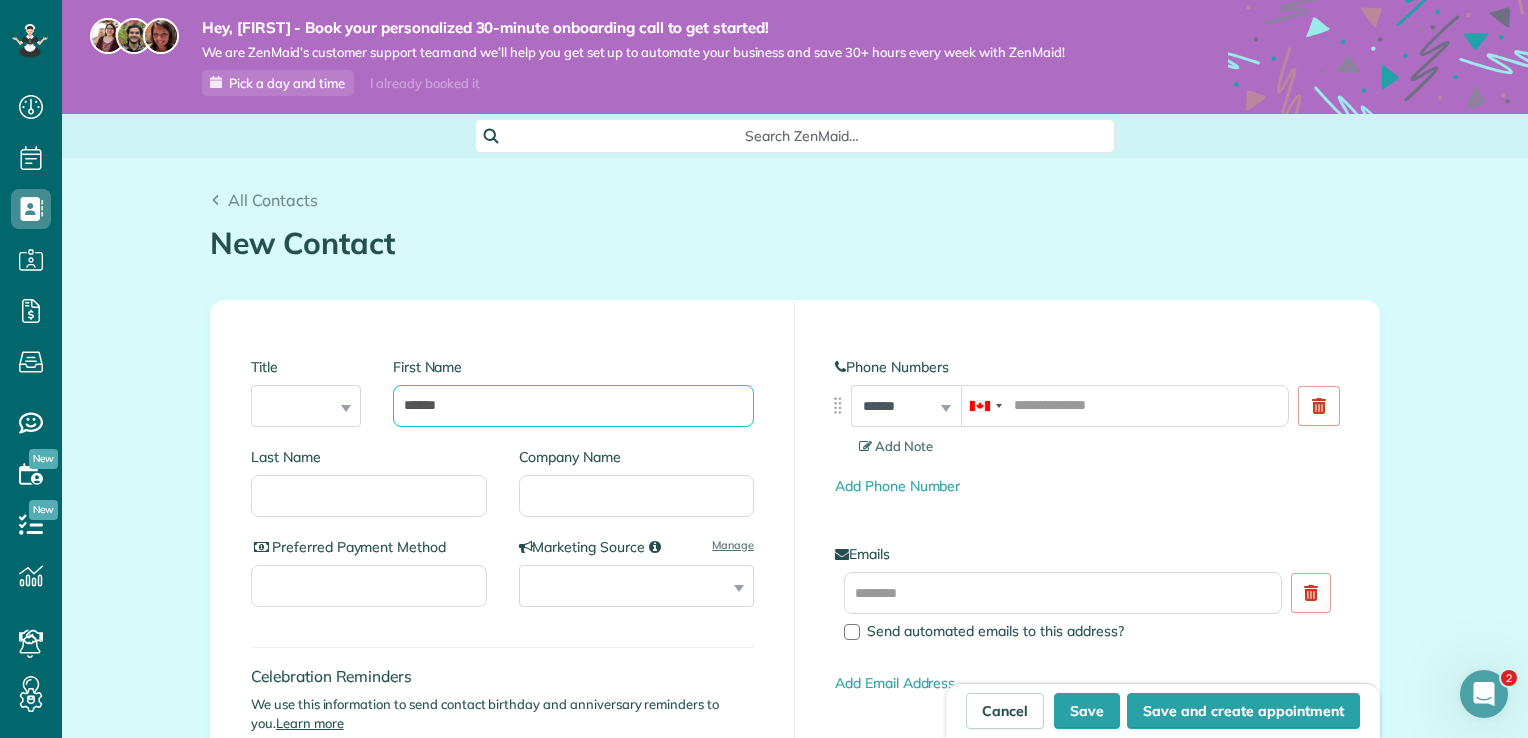 scroll, scrollTop: 0, scrollLeft: 0, axis: both 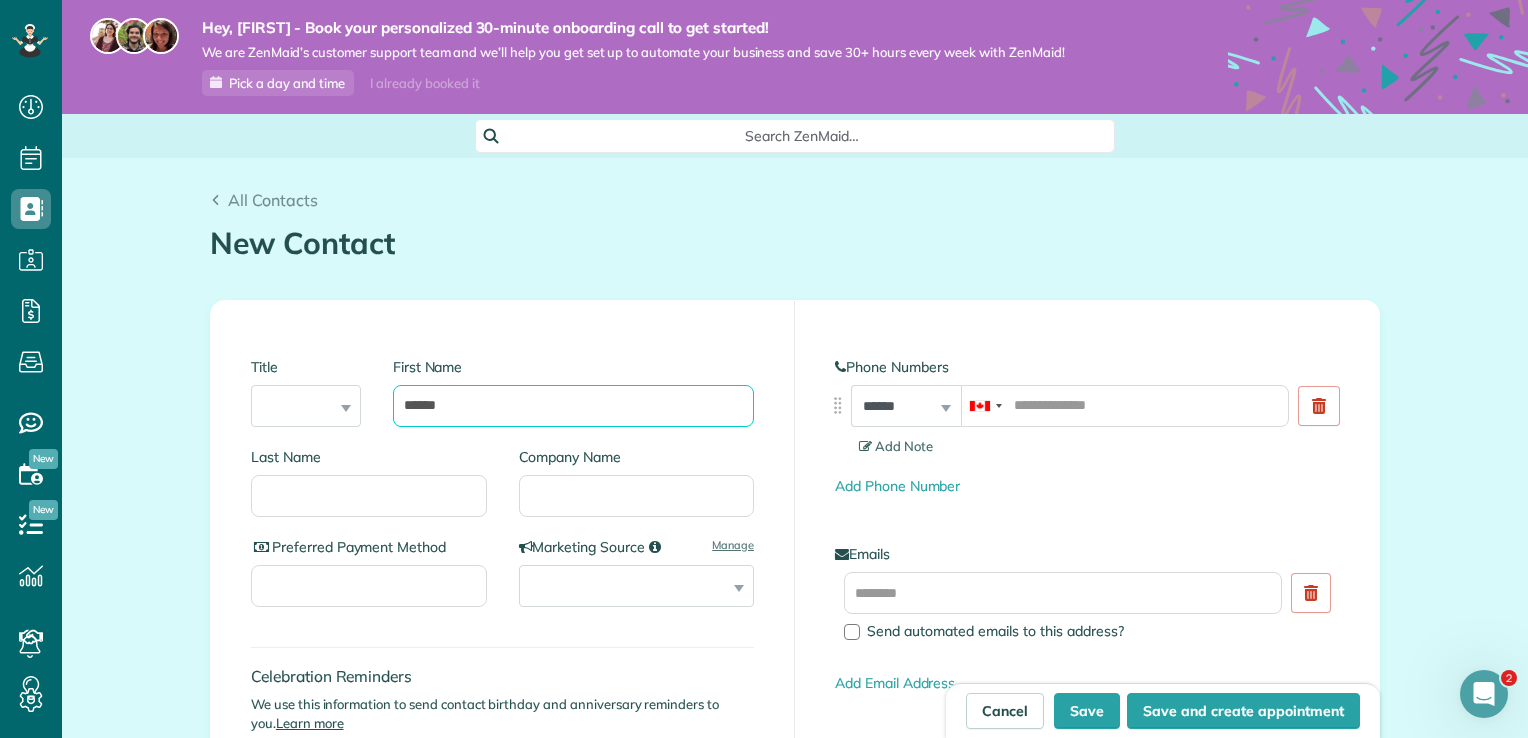 type on "******" 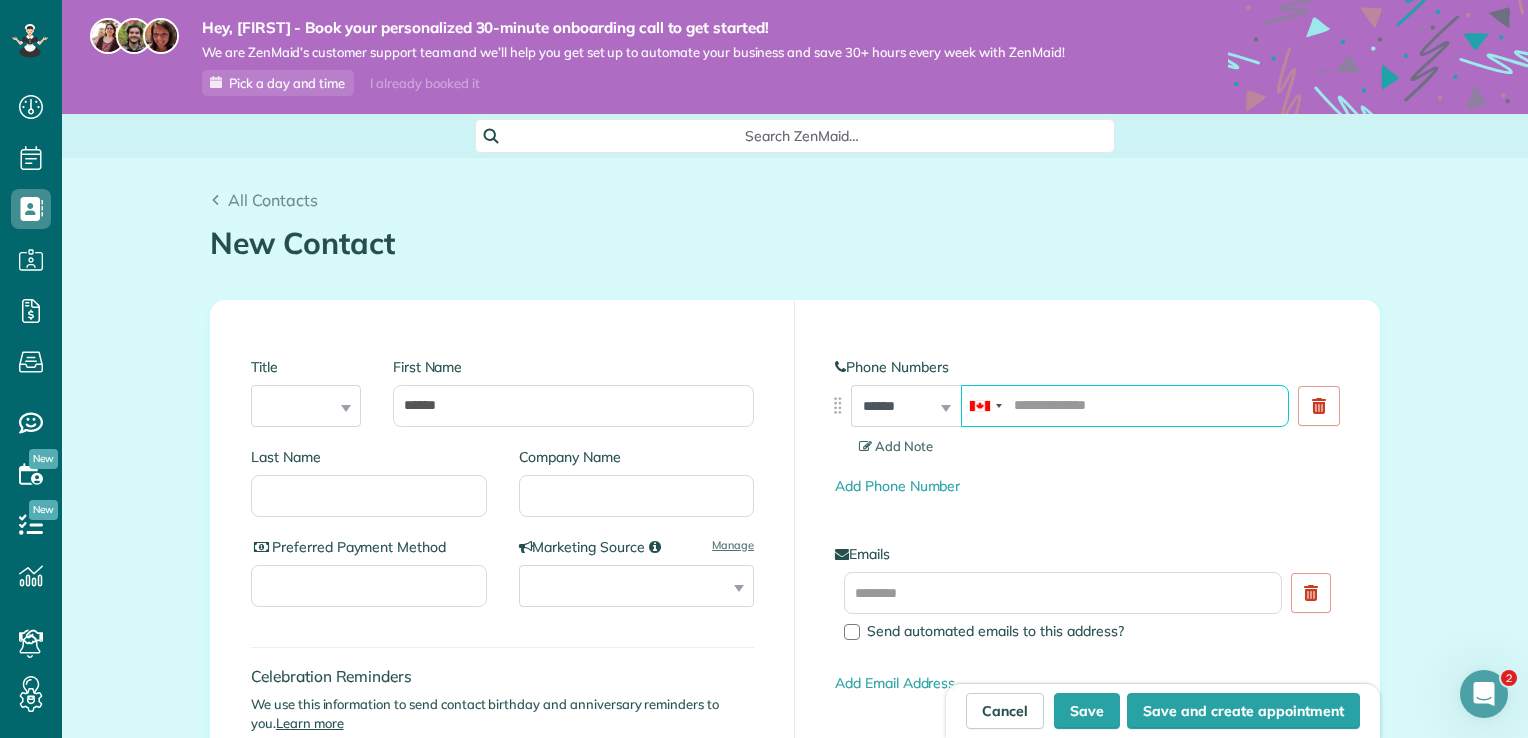 click at bounding box center (1125, 406) 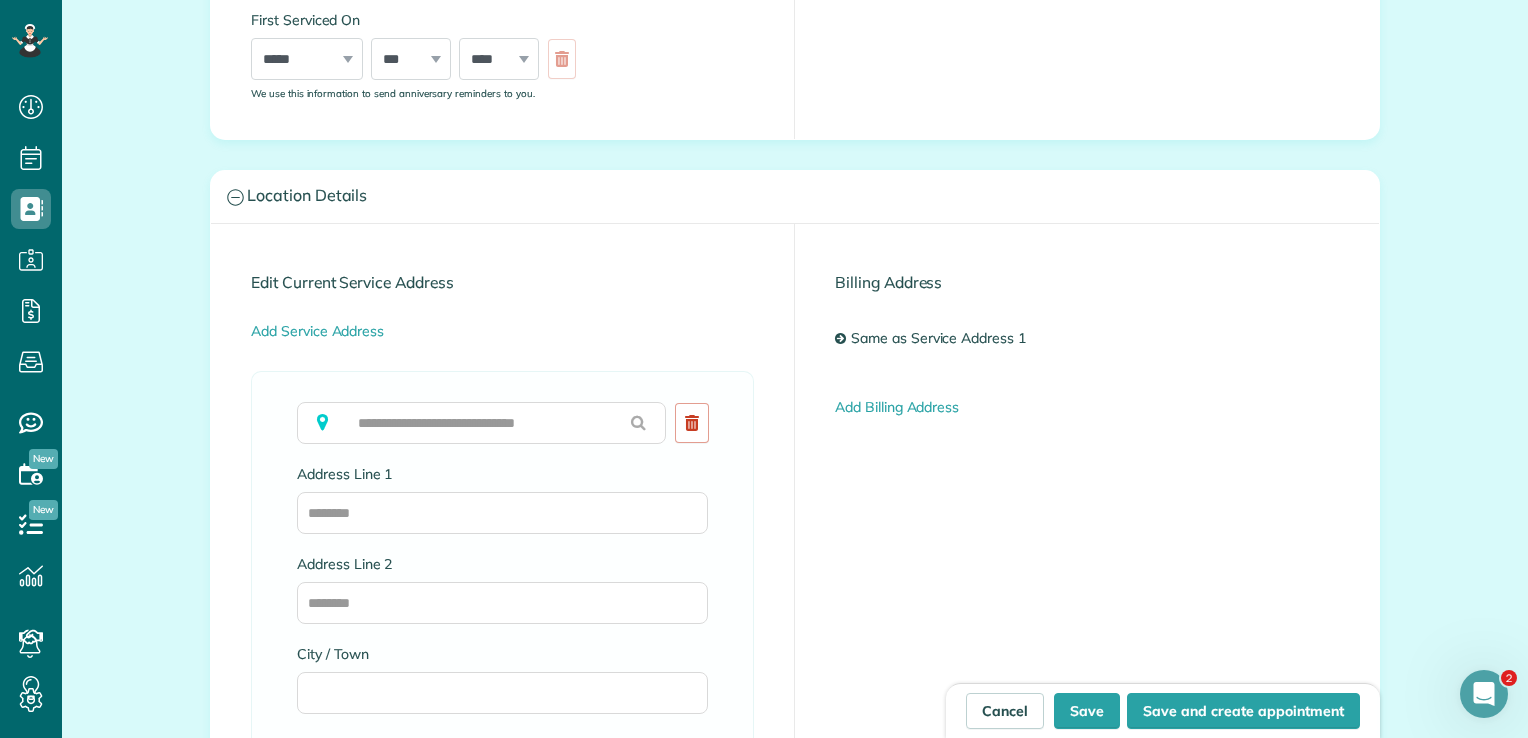 scroll, scrollTop: 863, scrollLeft: 0, axis: vertical 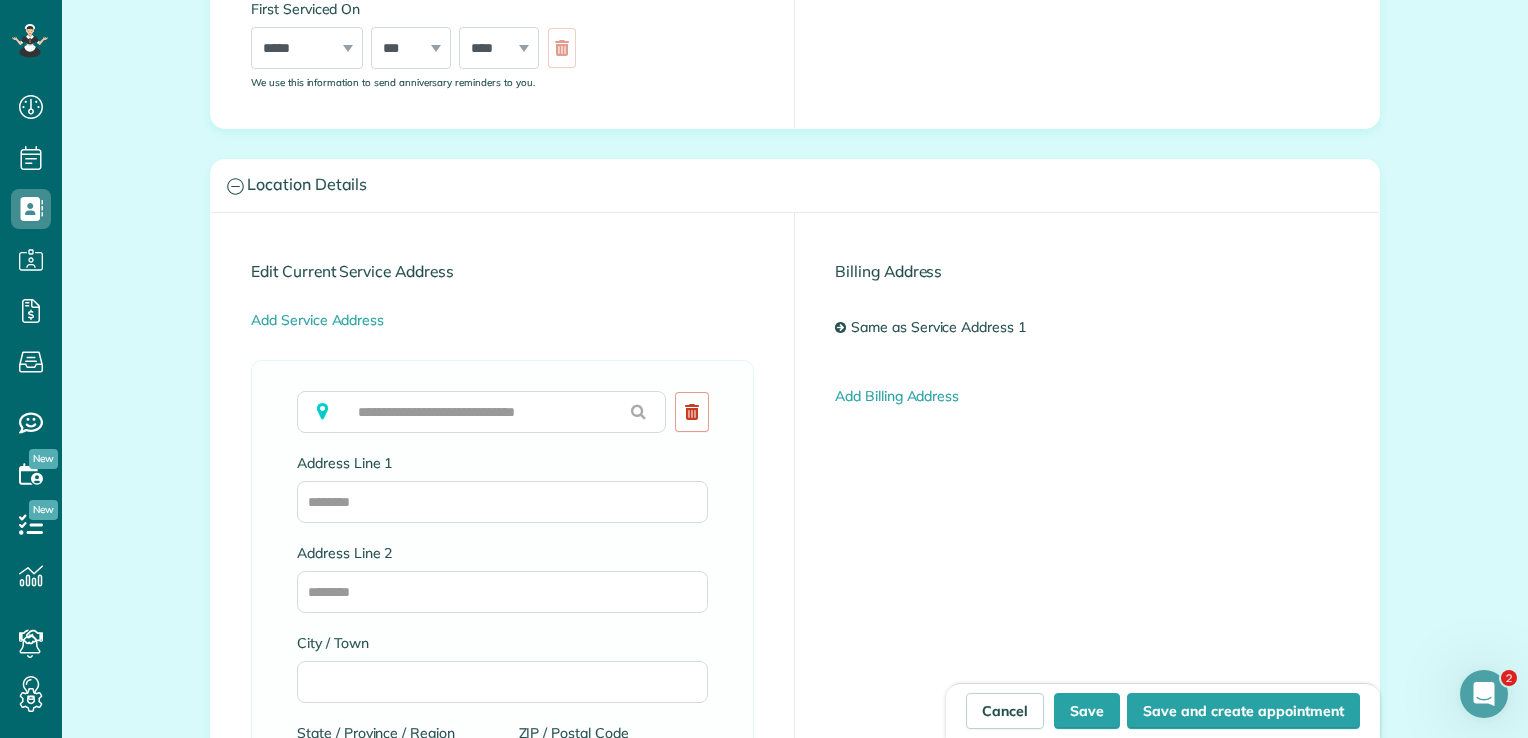 type on "**********" 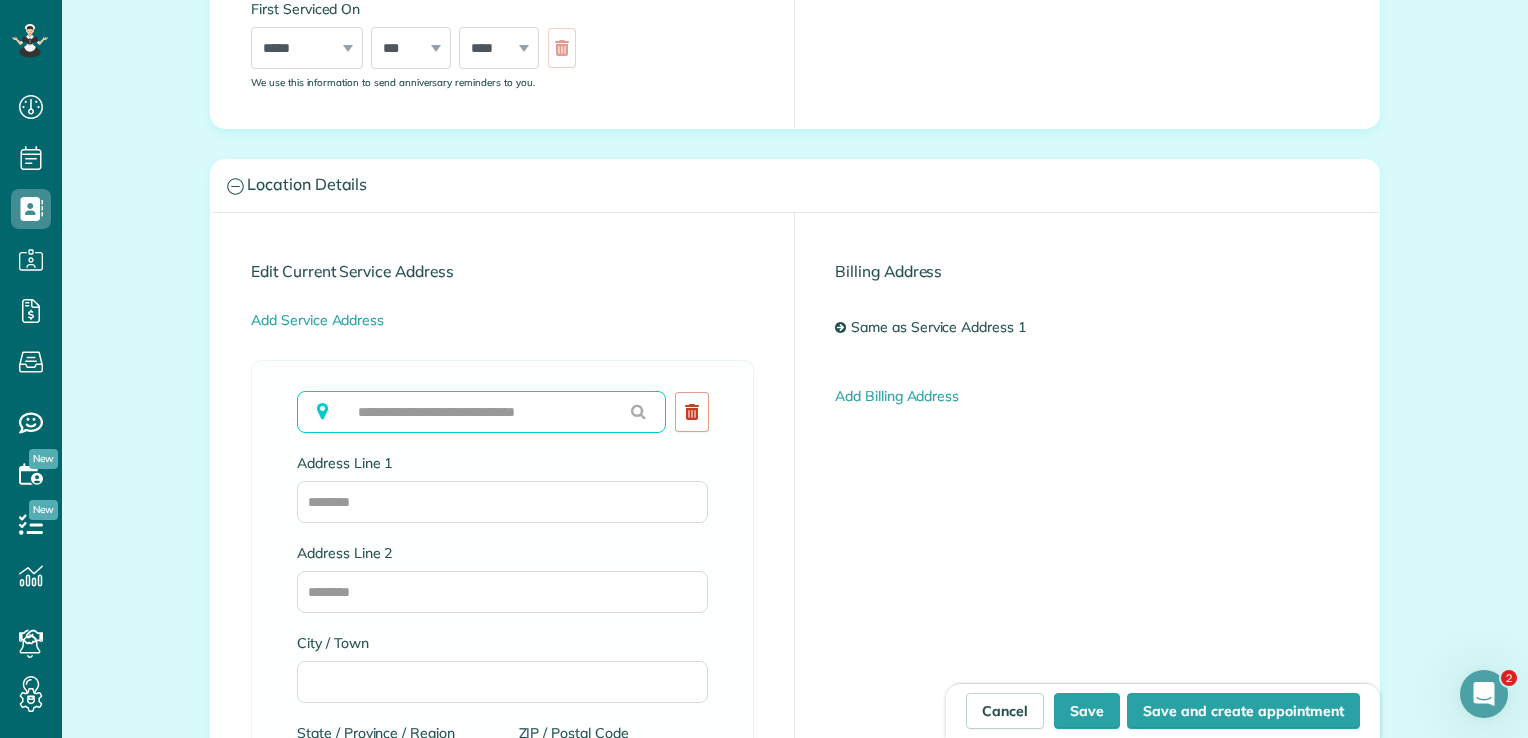 click at bounding box center [481, 412] 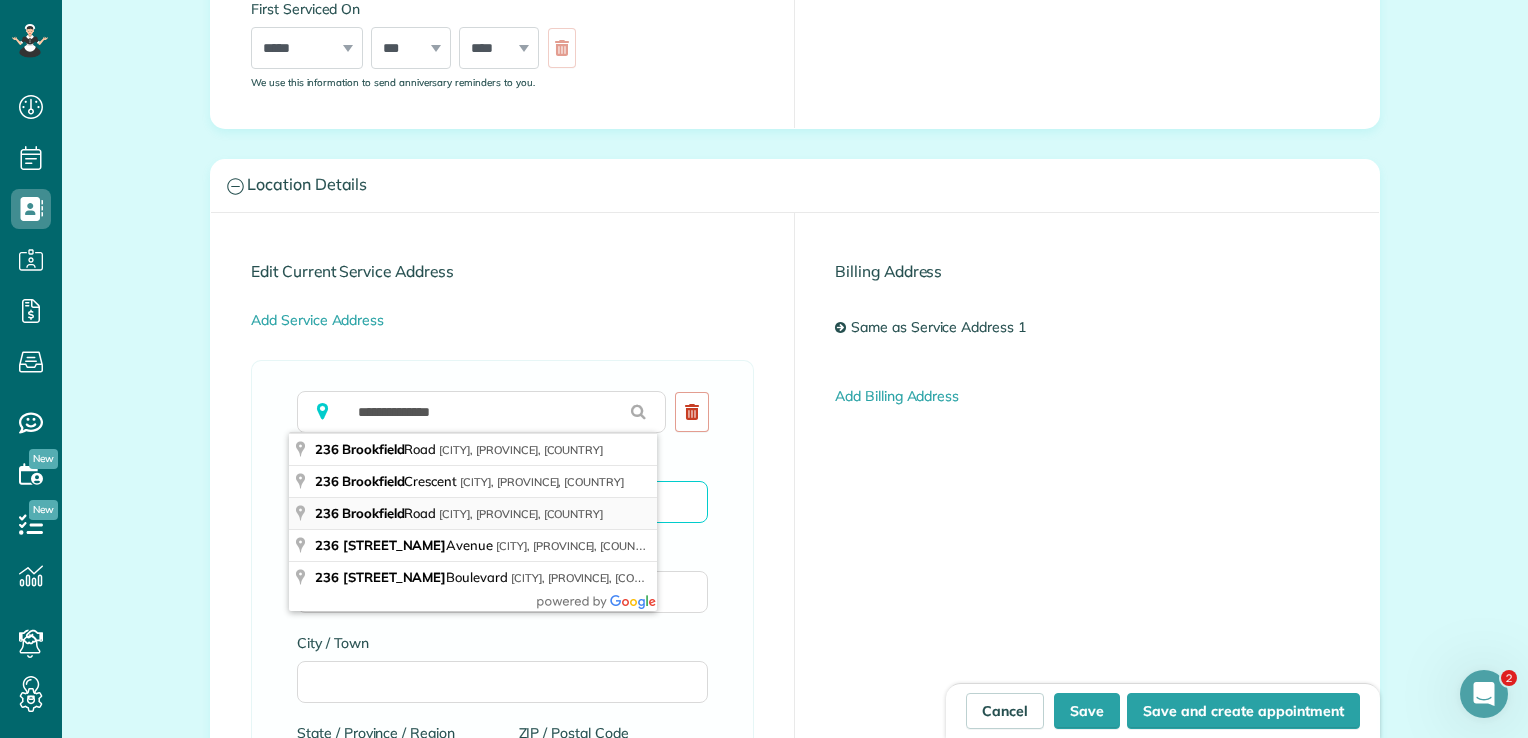 type on "**********" 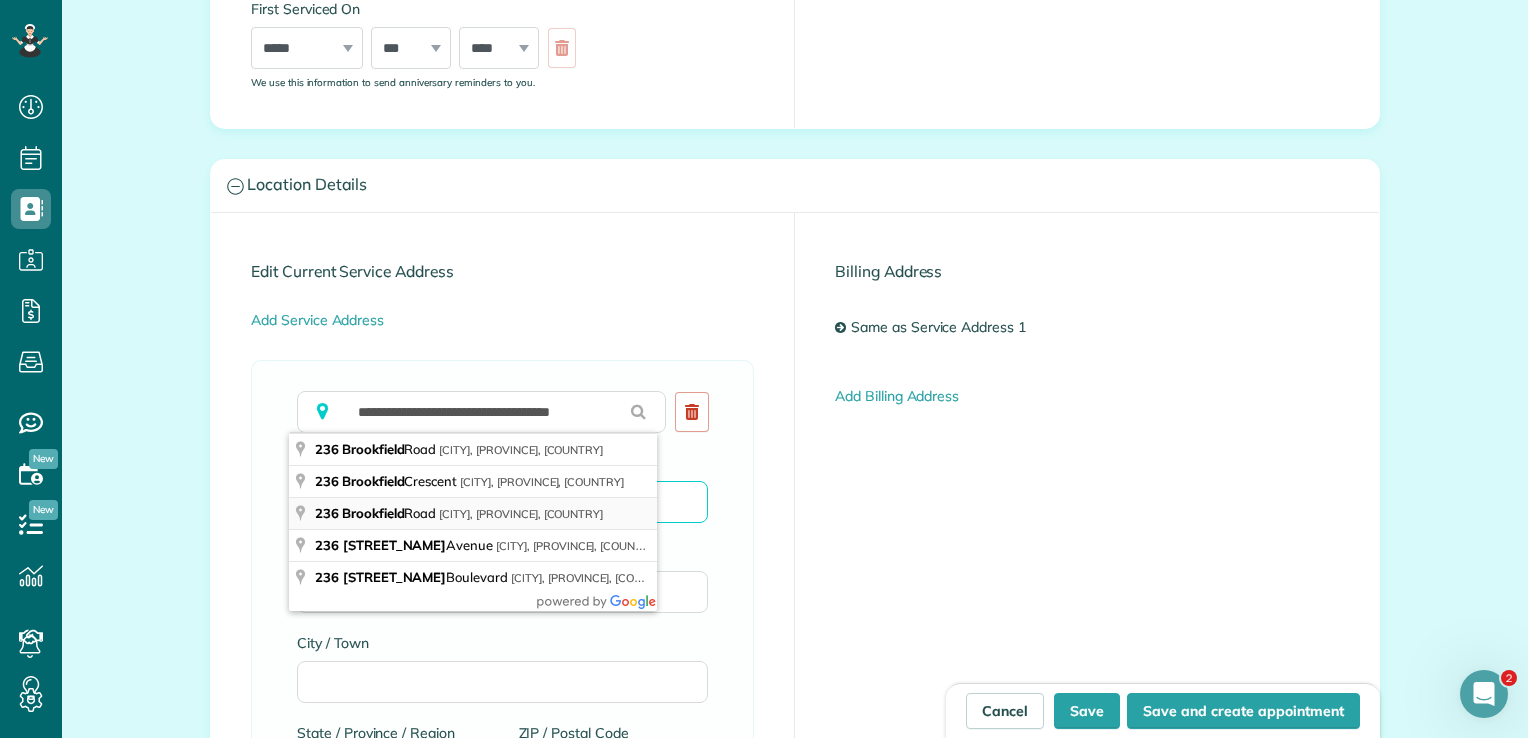 type on "**********" 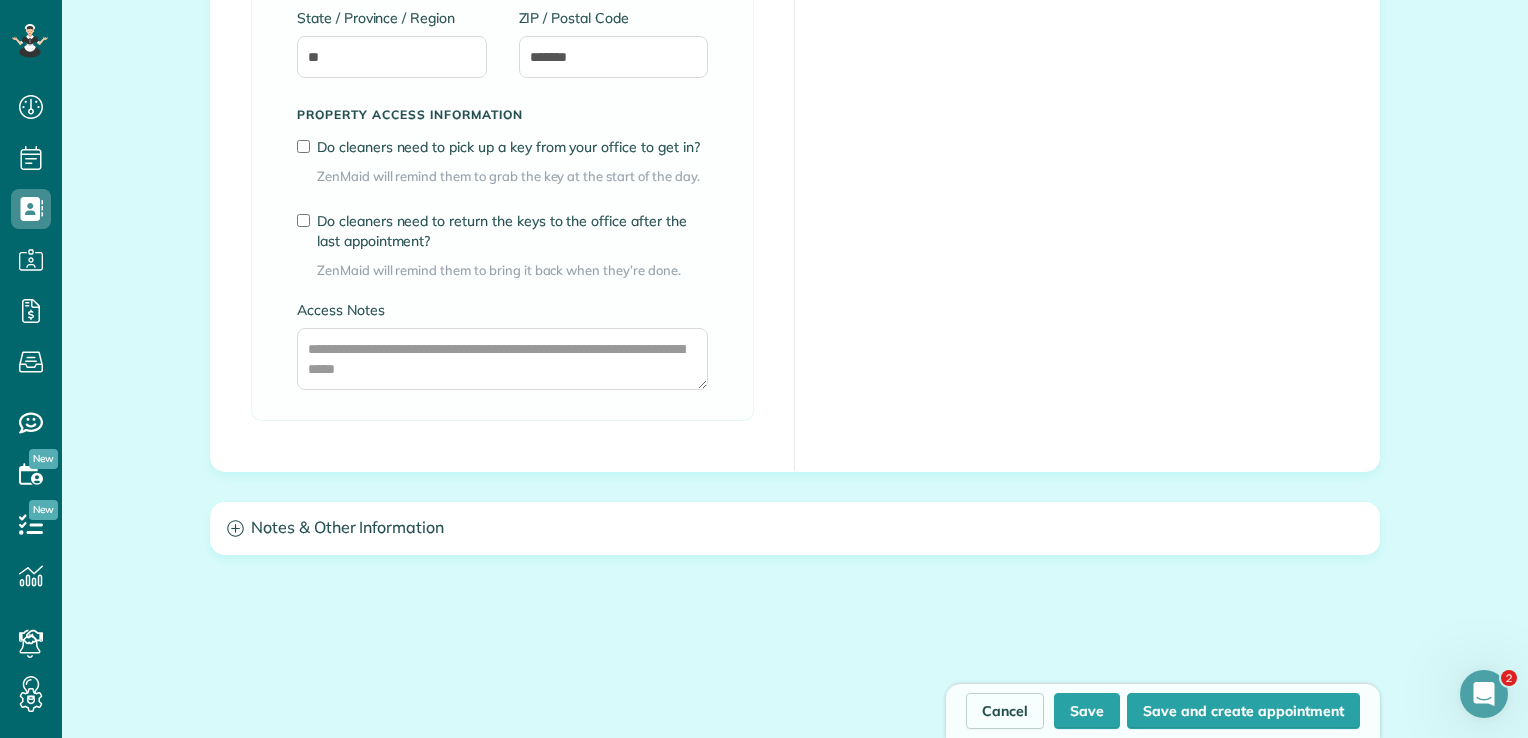scroll, scrollTop: 1581, scrollLeft: 0, axis: vertical 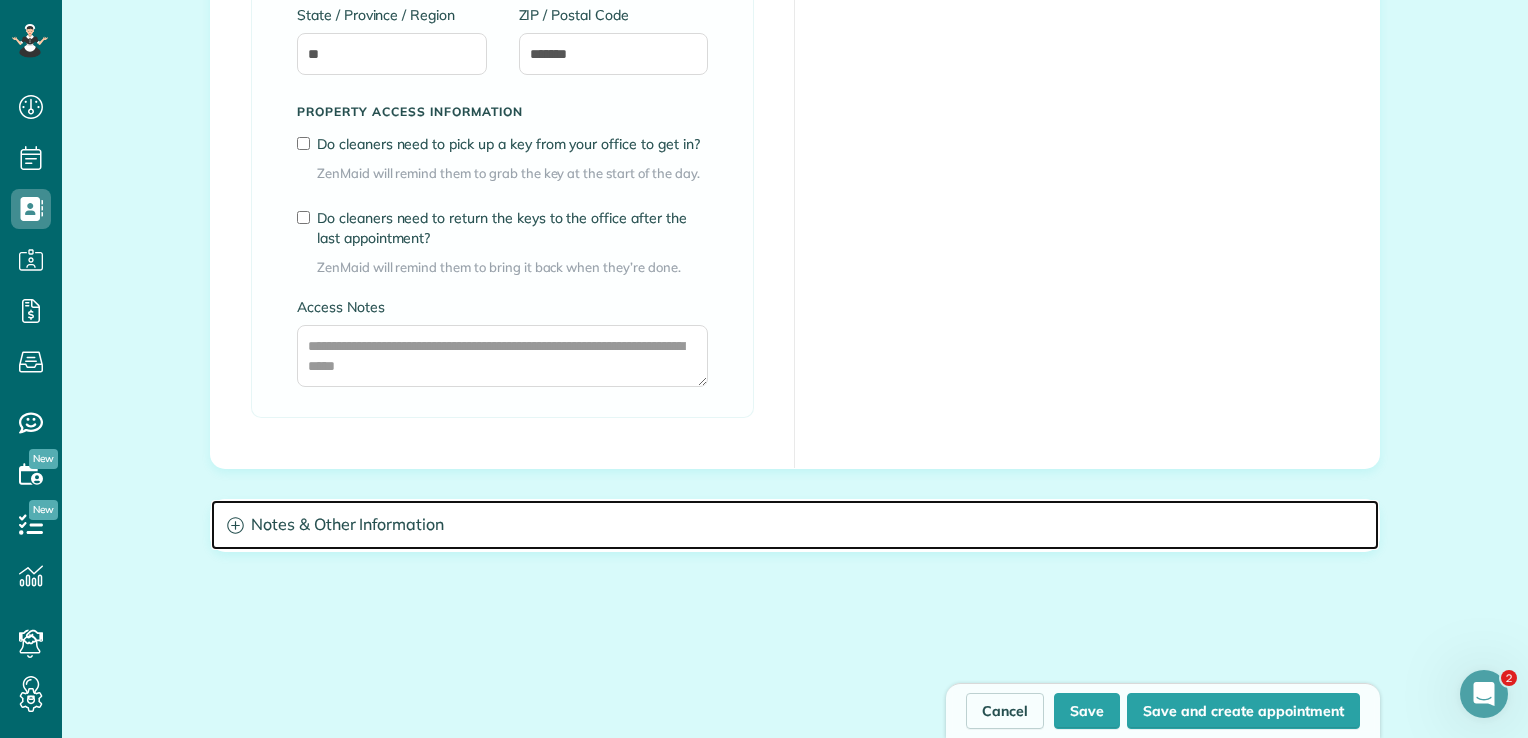 click on "Notes & Other Information" at bounding box center [795, 525] 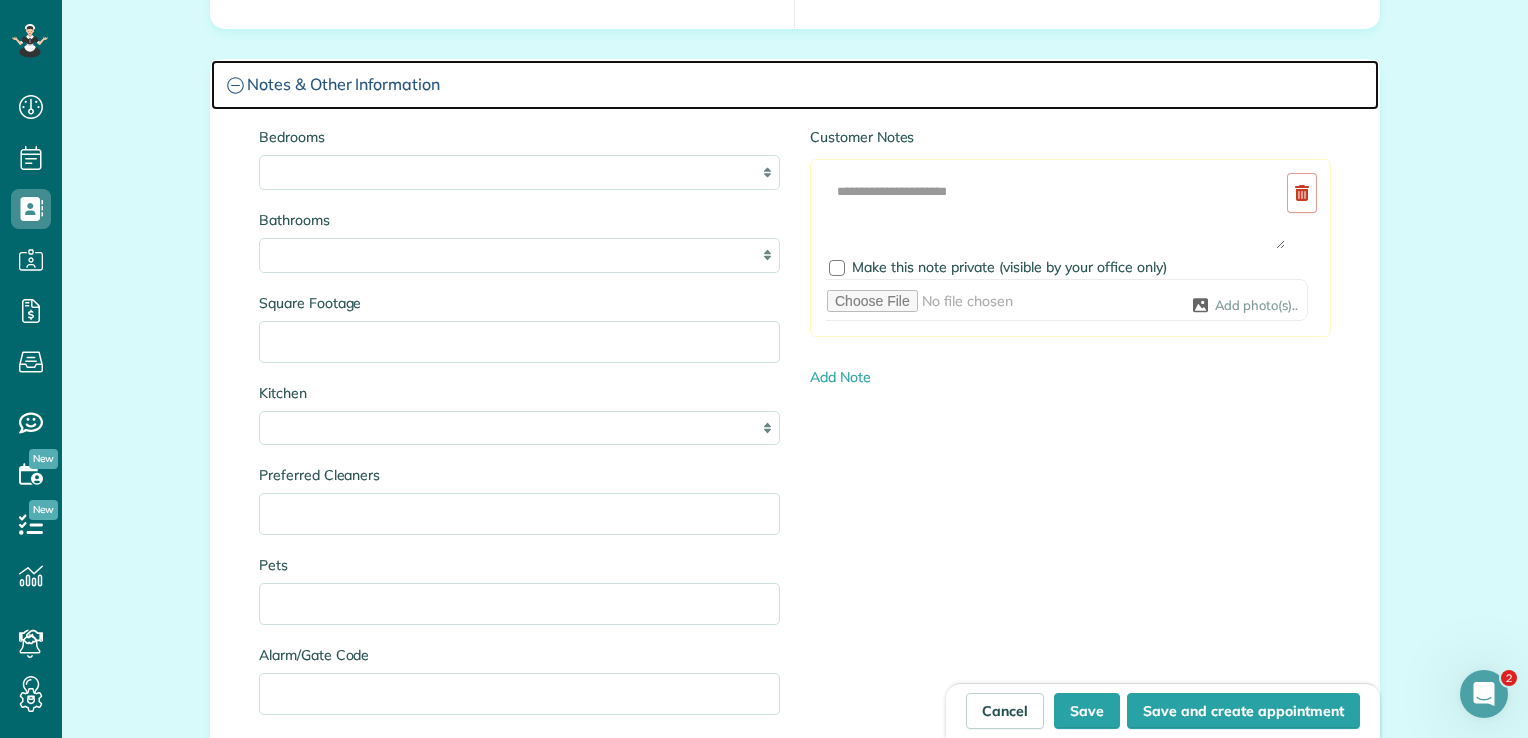 scroll, scrollTop: 2036, scrollLeft: 0, axis: vertical 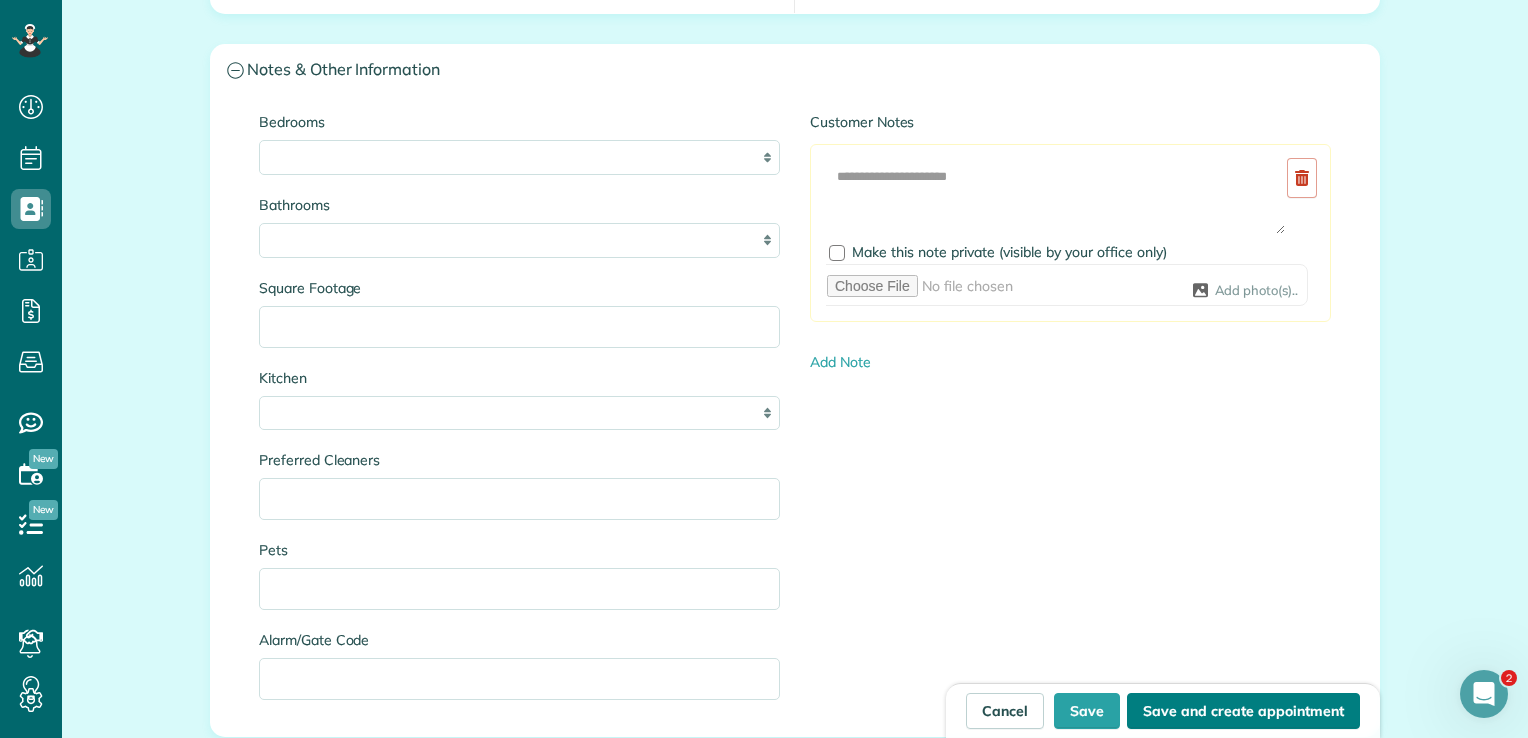 click on "Save and create appointment" at bounding box center (1243, 711) 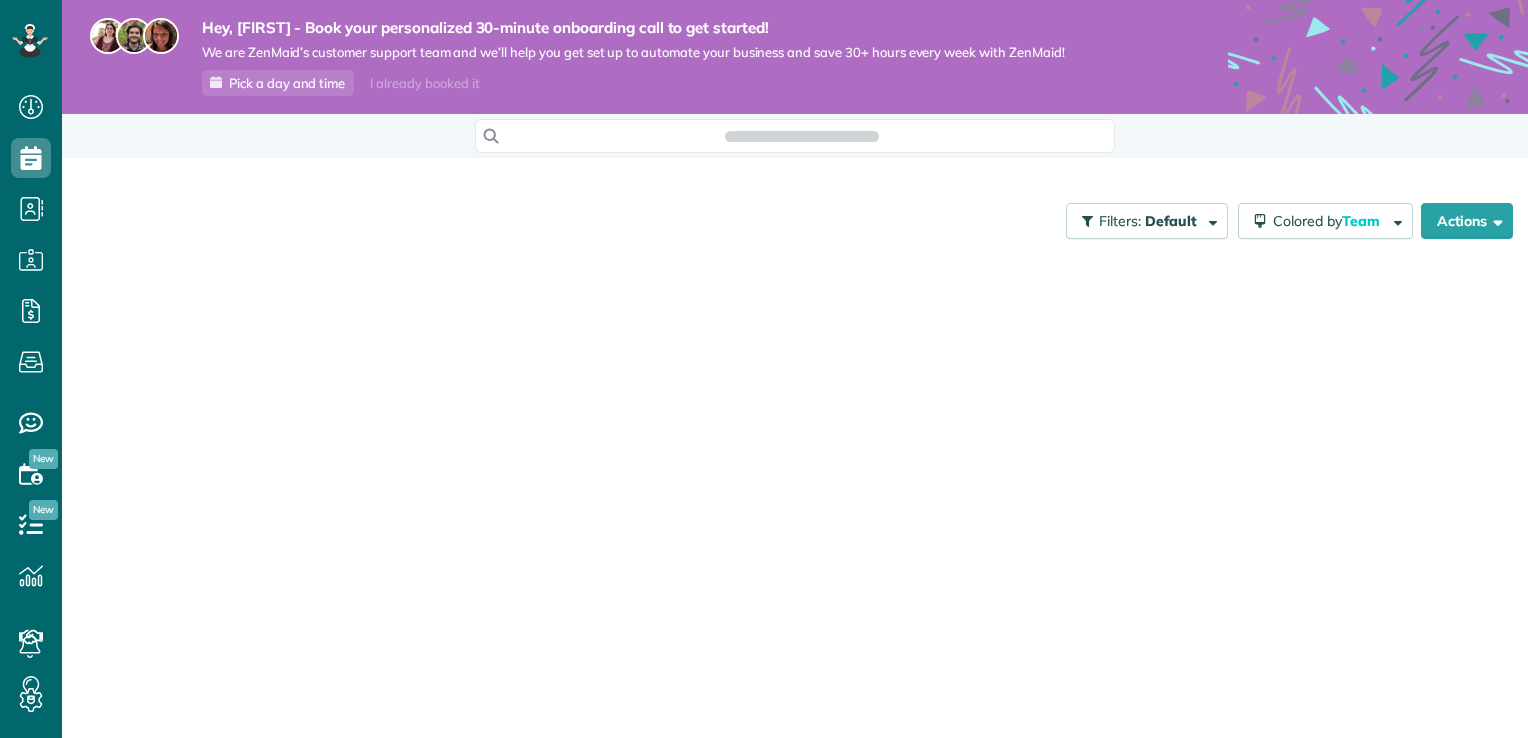 scroll, scrollTop: 0, scrollLeft: 0, axis: both 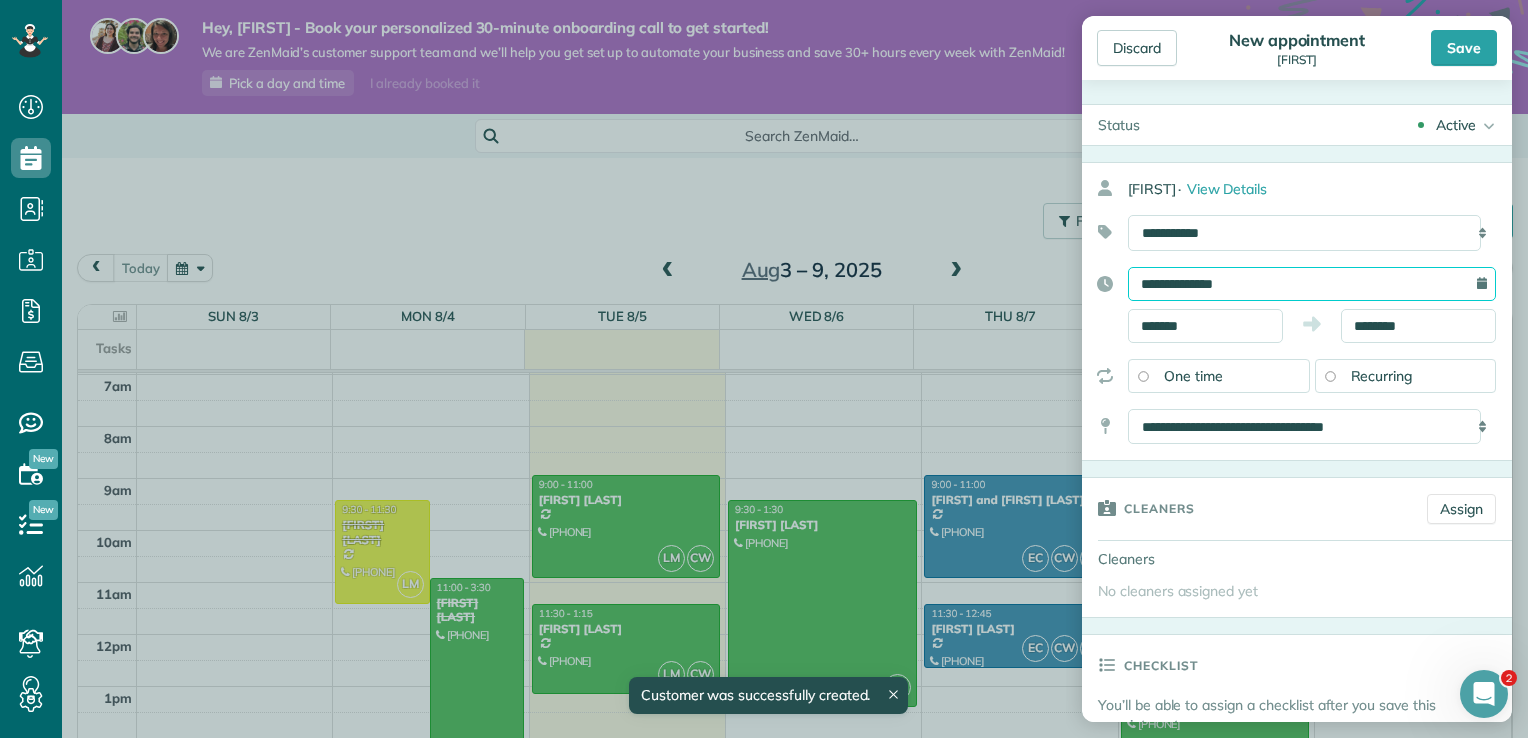 click on "**********" at bounding box center [1312, 284] 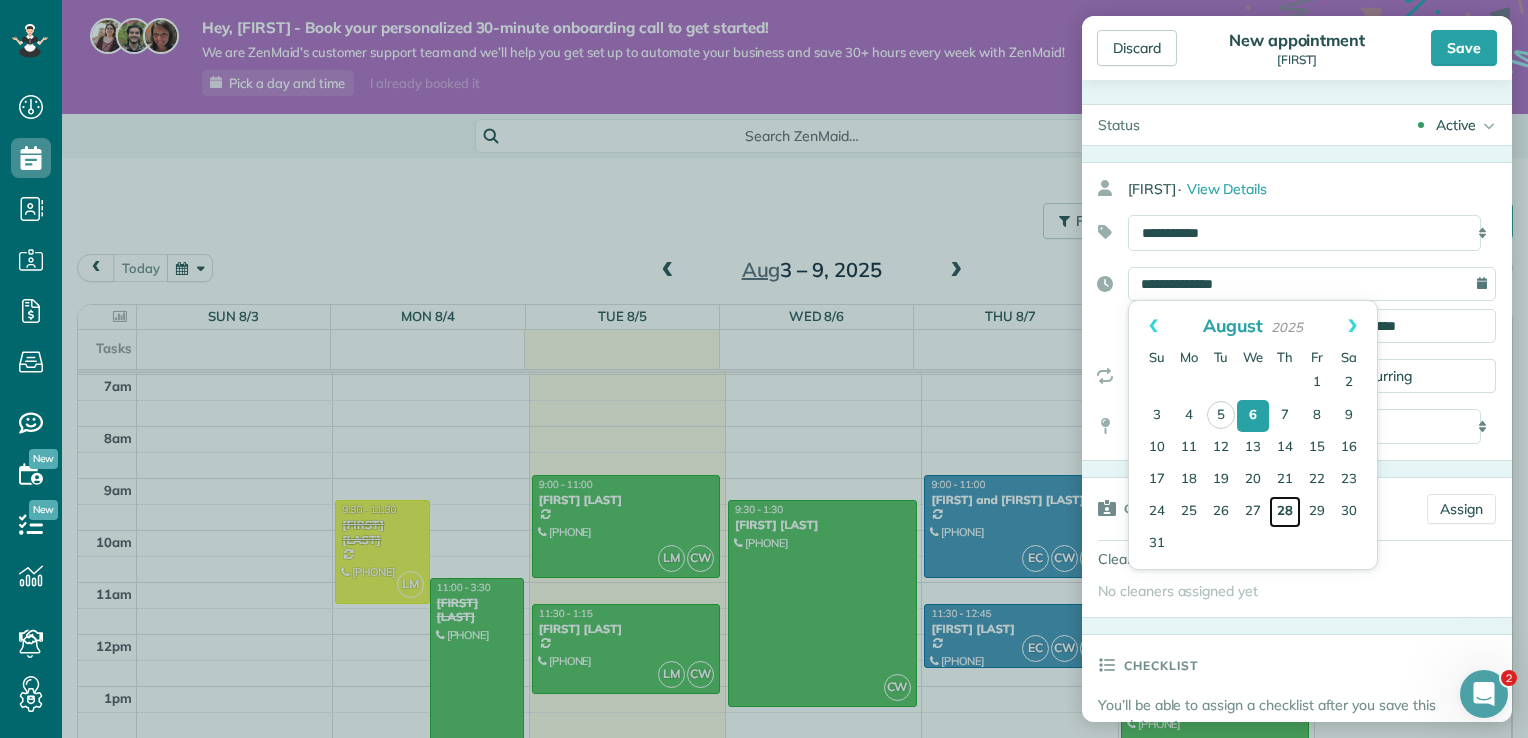 click on "28" at bounding box center (1285, 512) 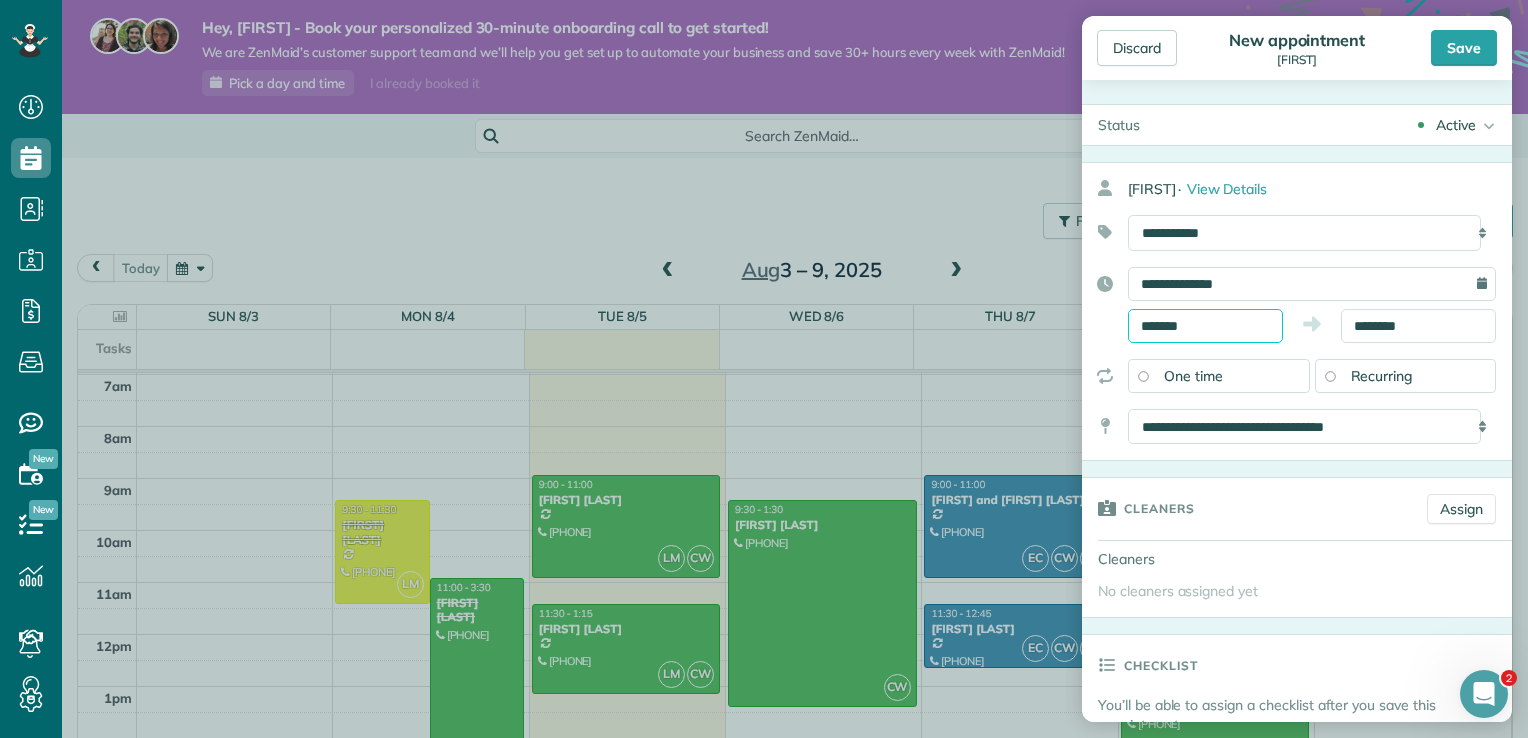 click on "*******" at bounding box center (1205, 326) 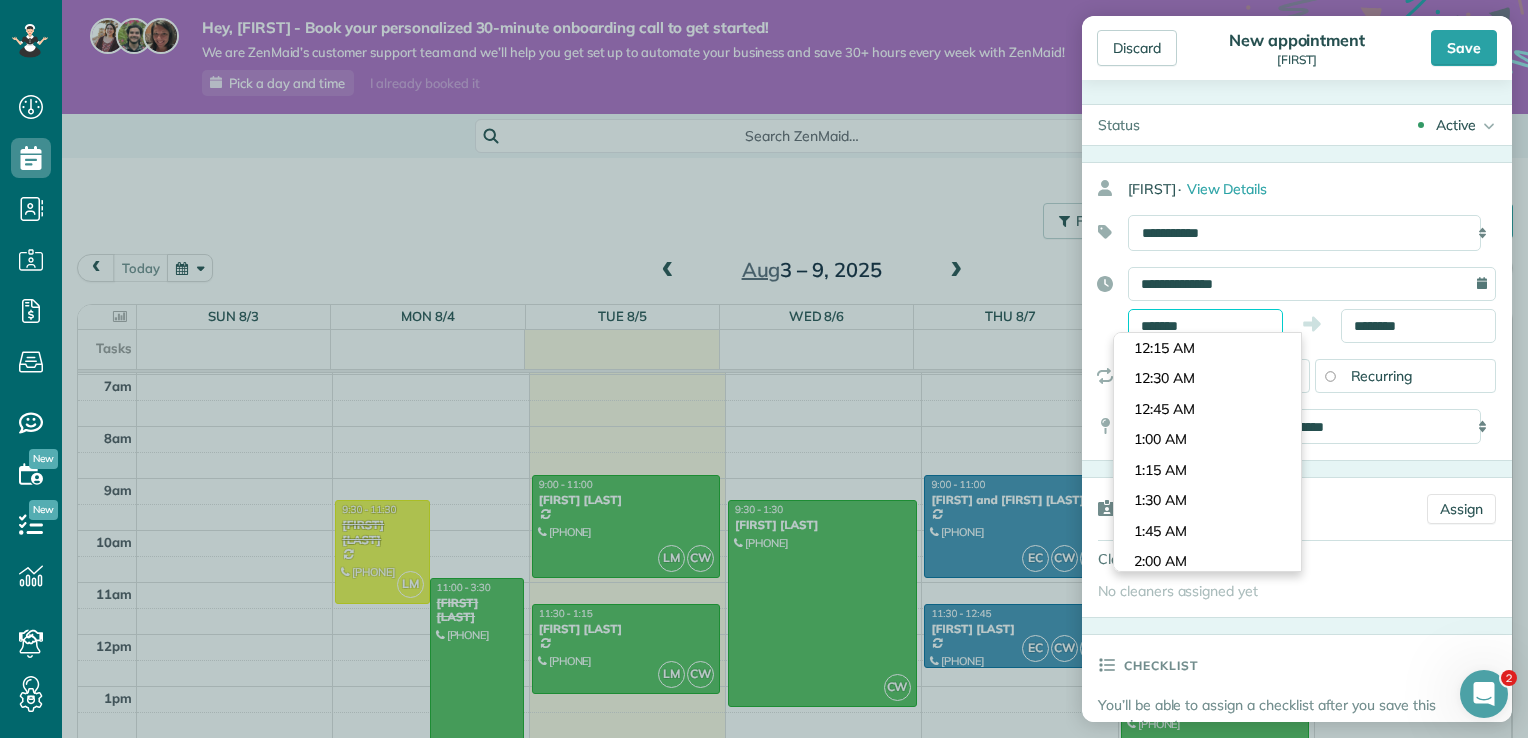 scroll, scrollTop: 1037, scrollLeft: 0, axis: vertical 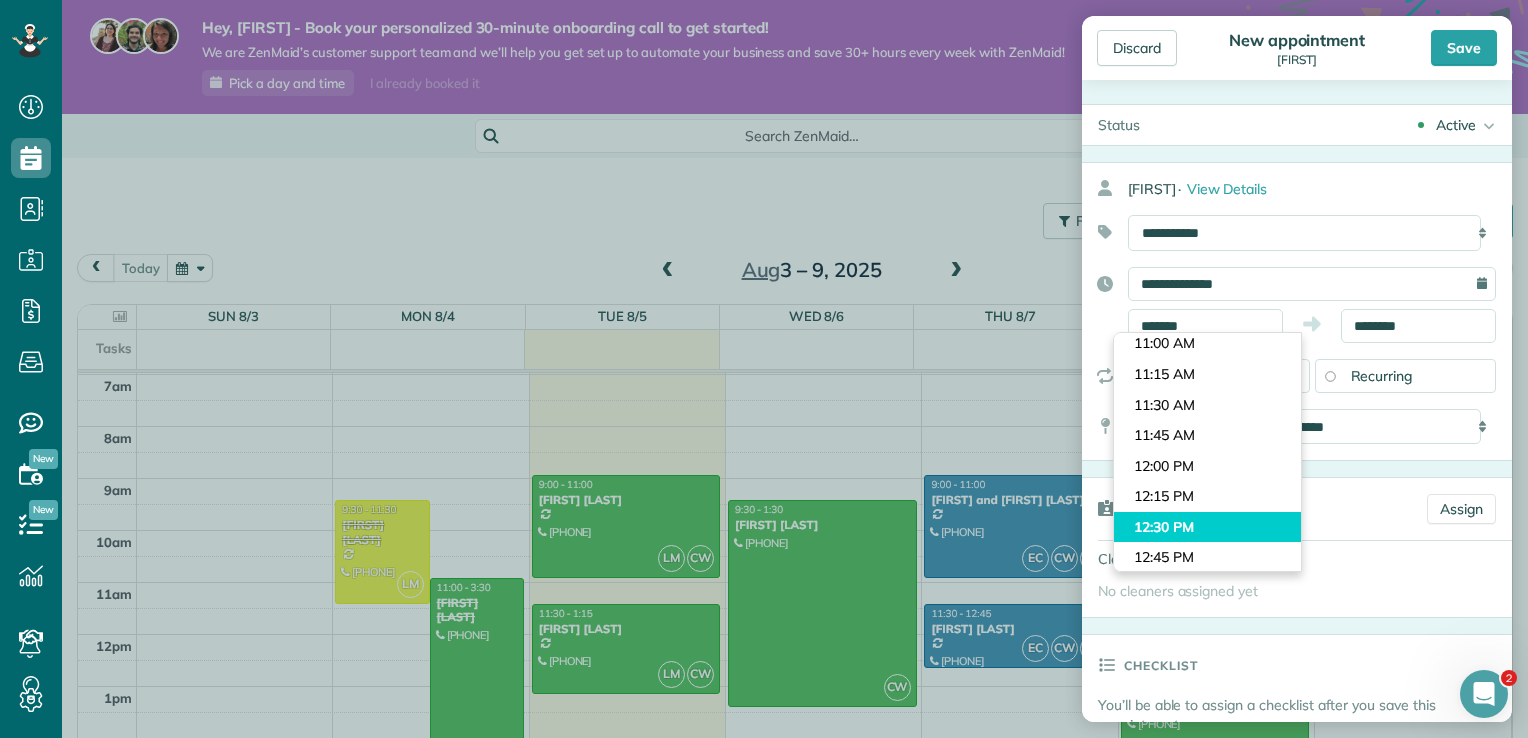 type on "********" 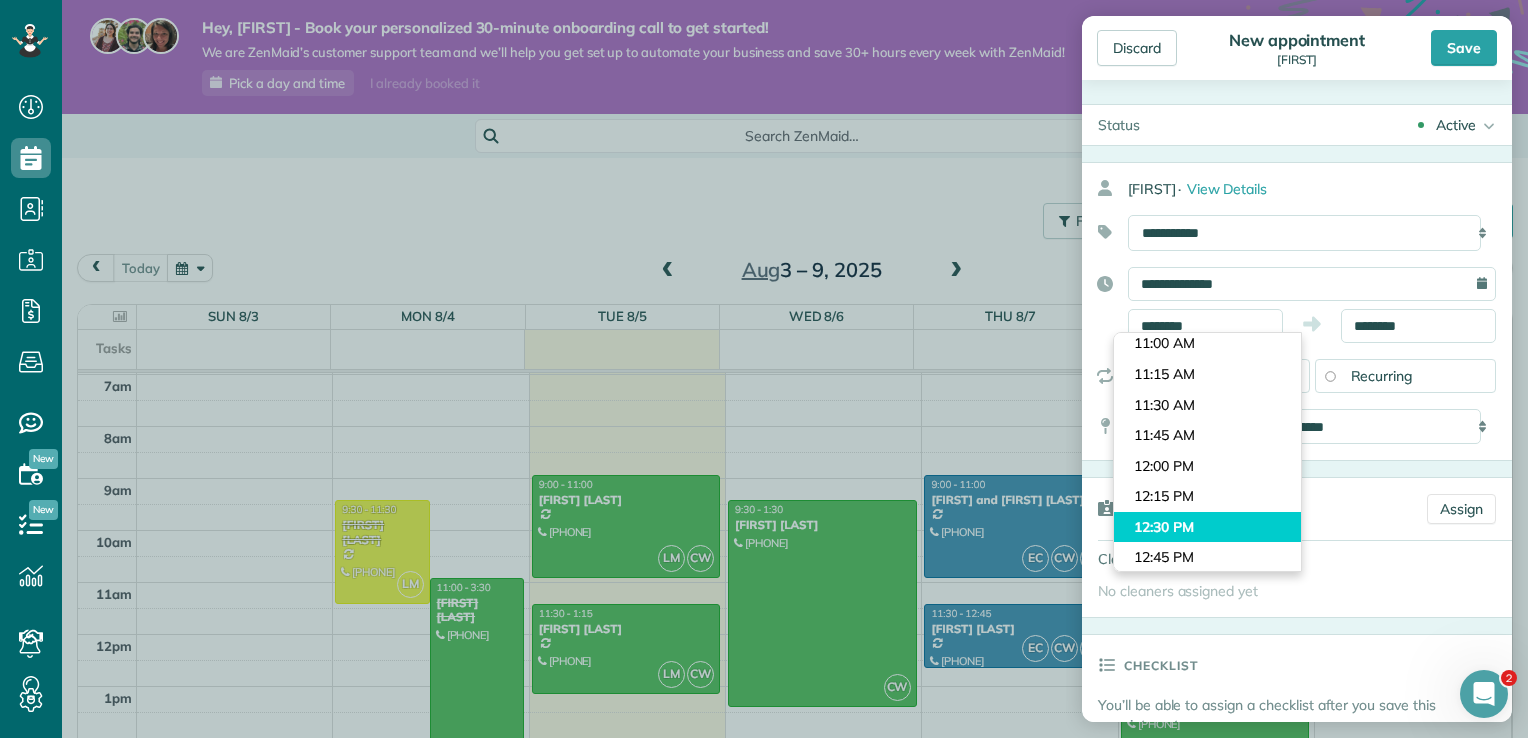 click on "Dashboard
Scheduling
Calendar View
List View
Dispatch View - Weekly scheduling (Beta)" at bounding box center (764, 369) 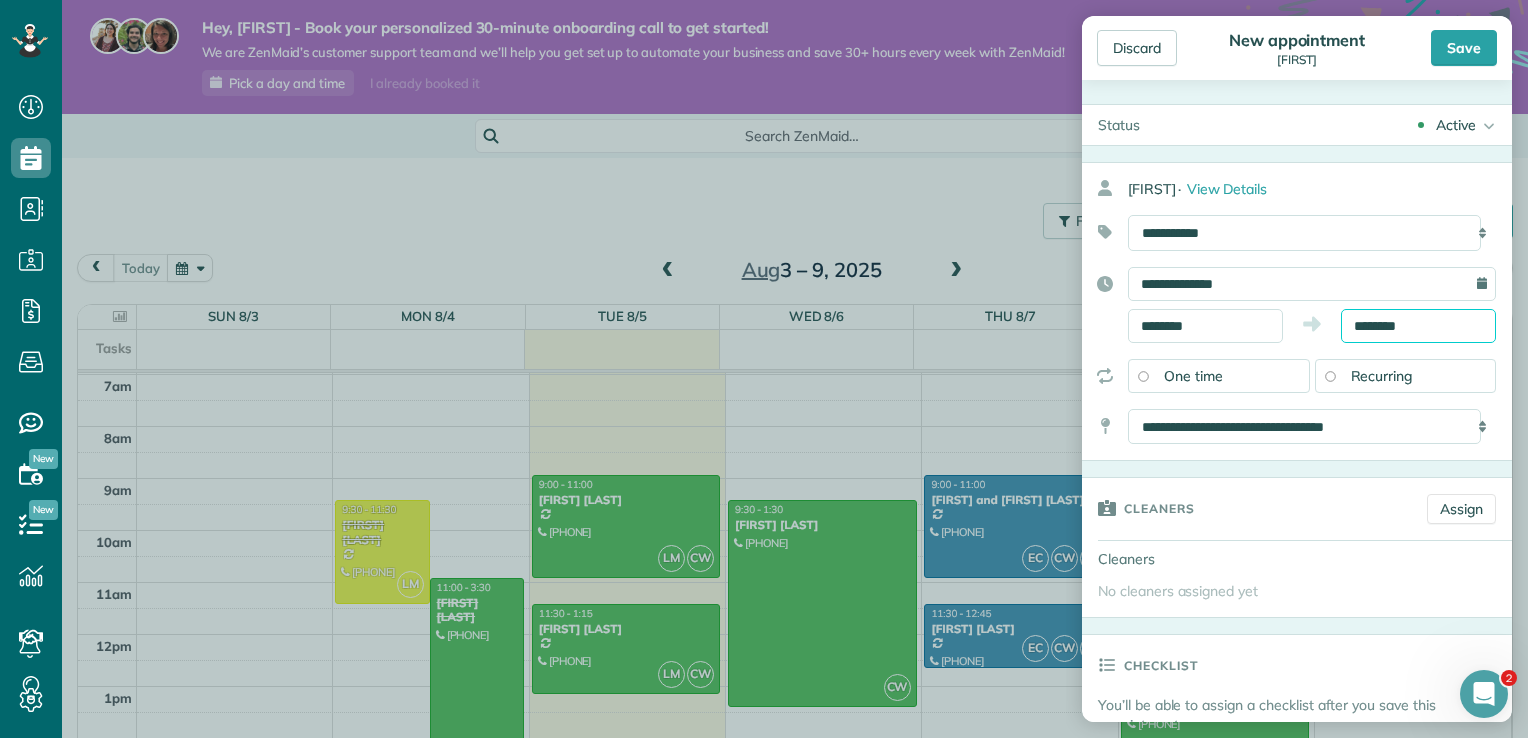 click on "Dashboard
Scheduling
Calendar View
List View
Dispatch View - Weekly scheduling (Beta)" at bounding box center [764, 369] 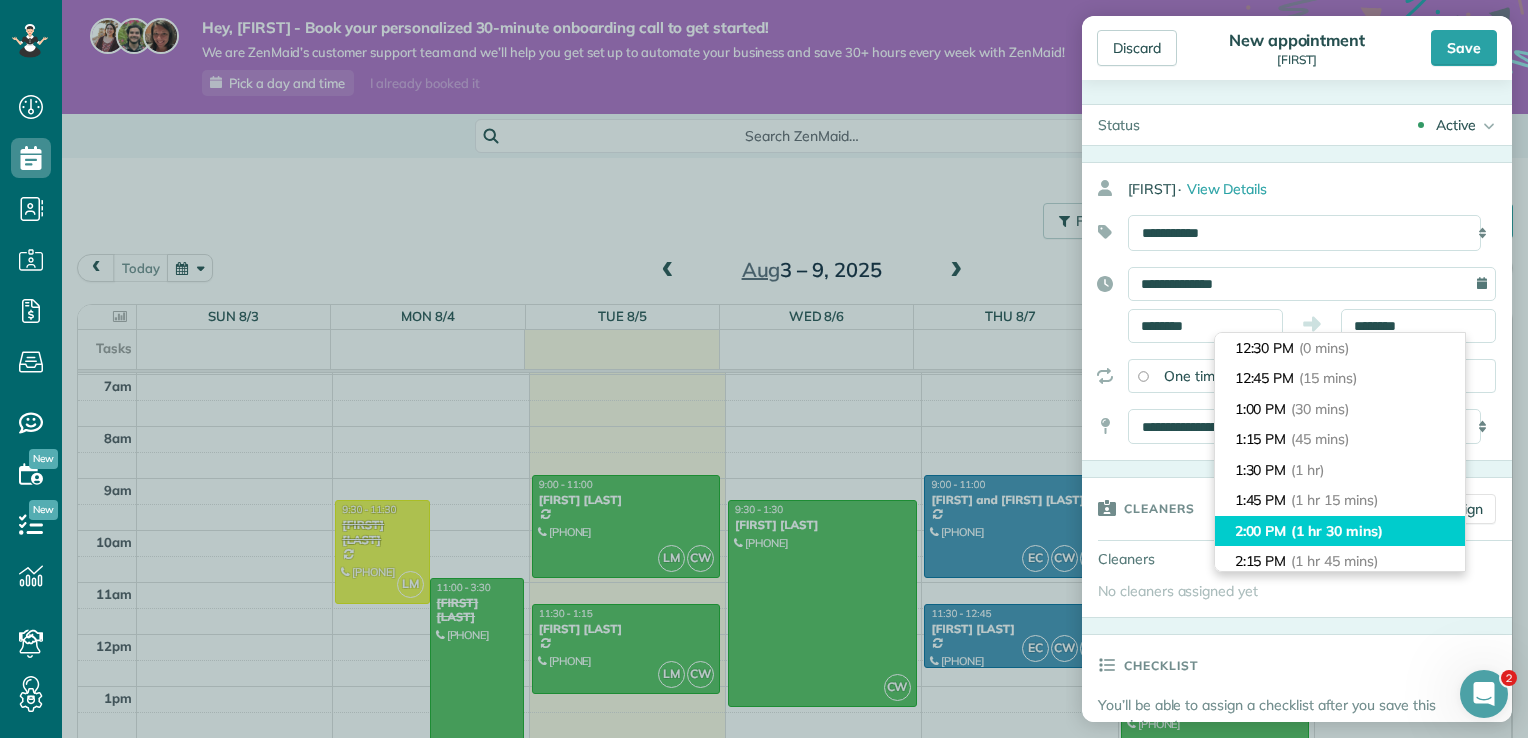 type on "*******" 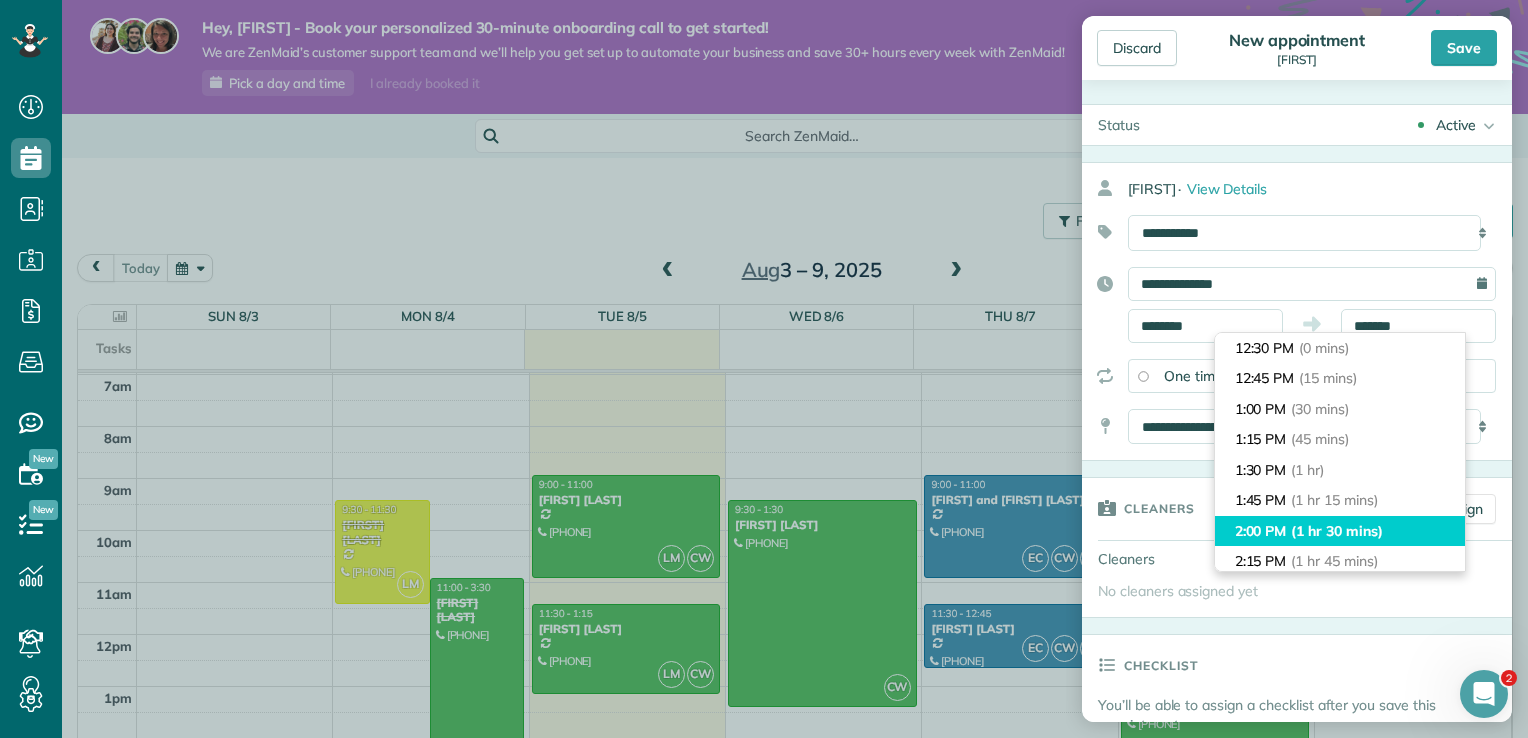 click on "(1 hr 30 mins)" at bounding box center [1336, 531] 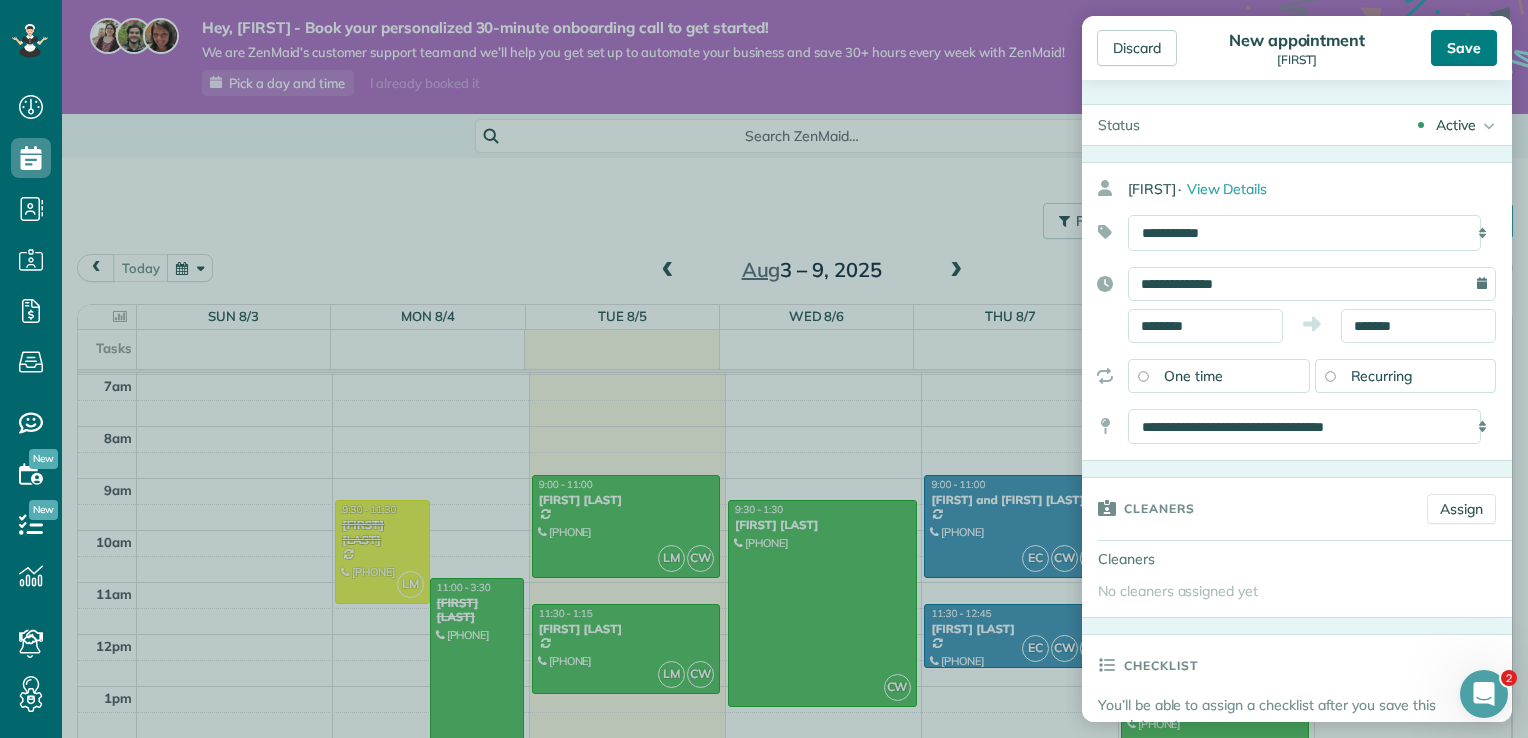 click on "Save" at bounding box center [1464, 48] 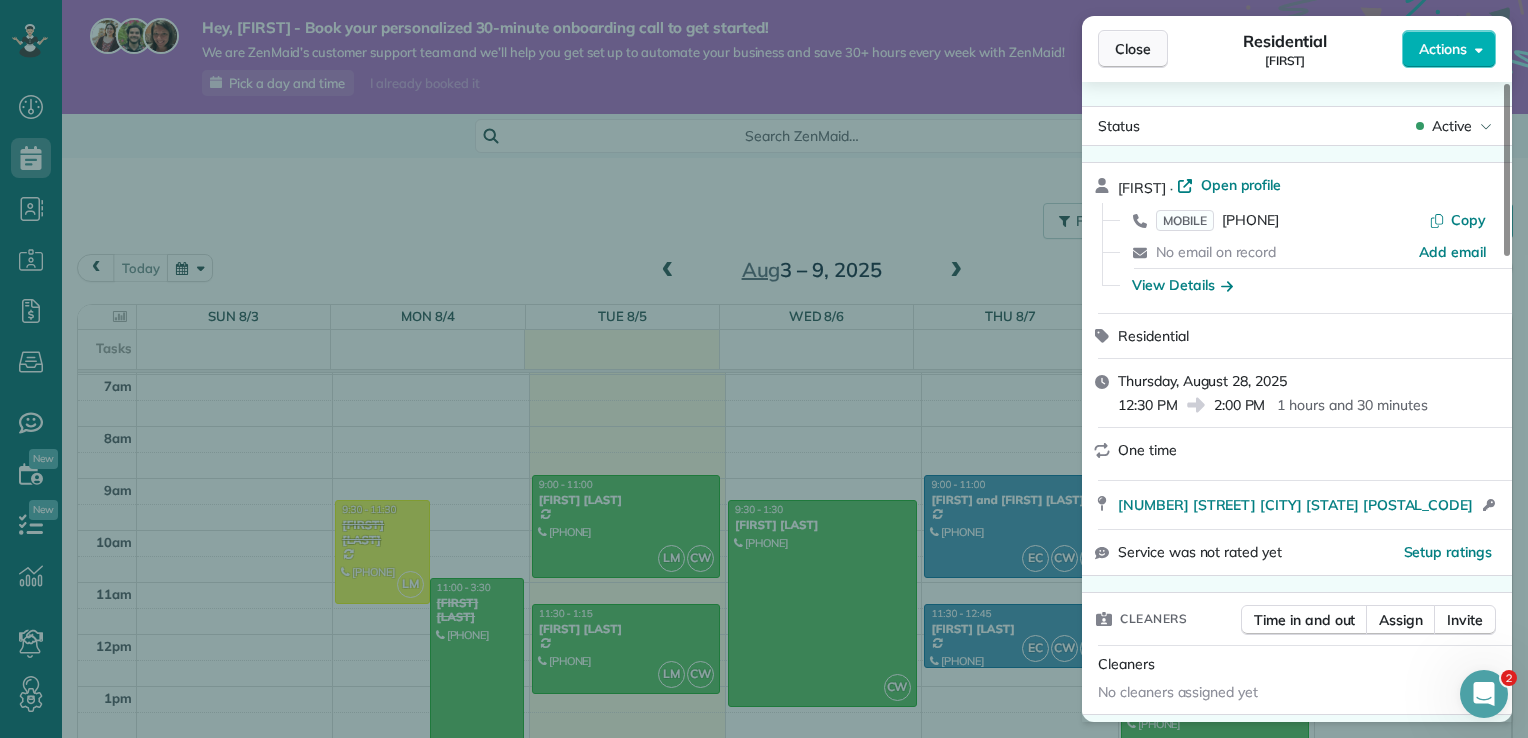 click on "Close" at bounding box center (1133, 49) 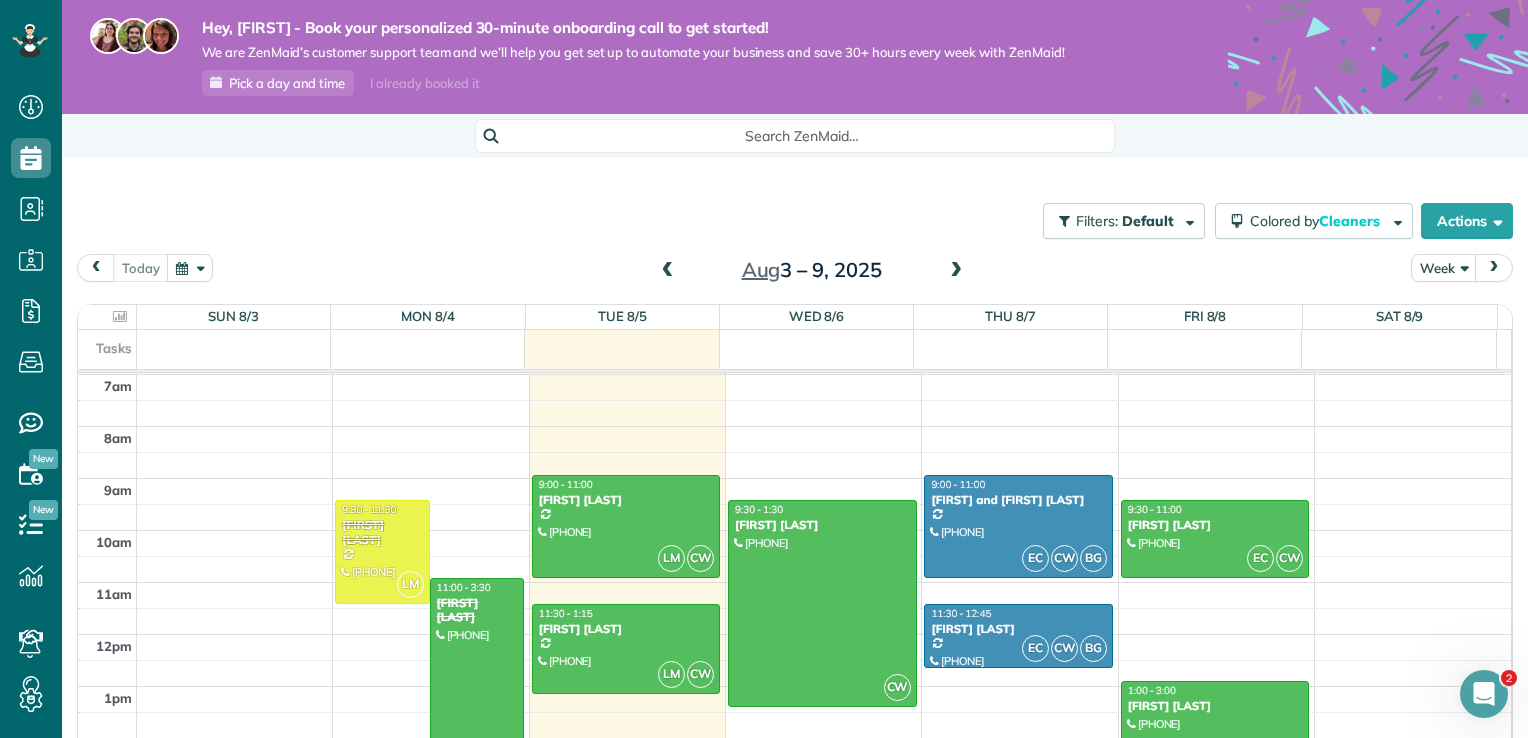 click at bounding box center [956, 271] 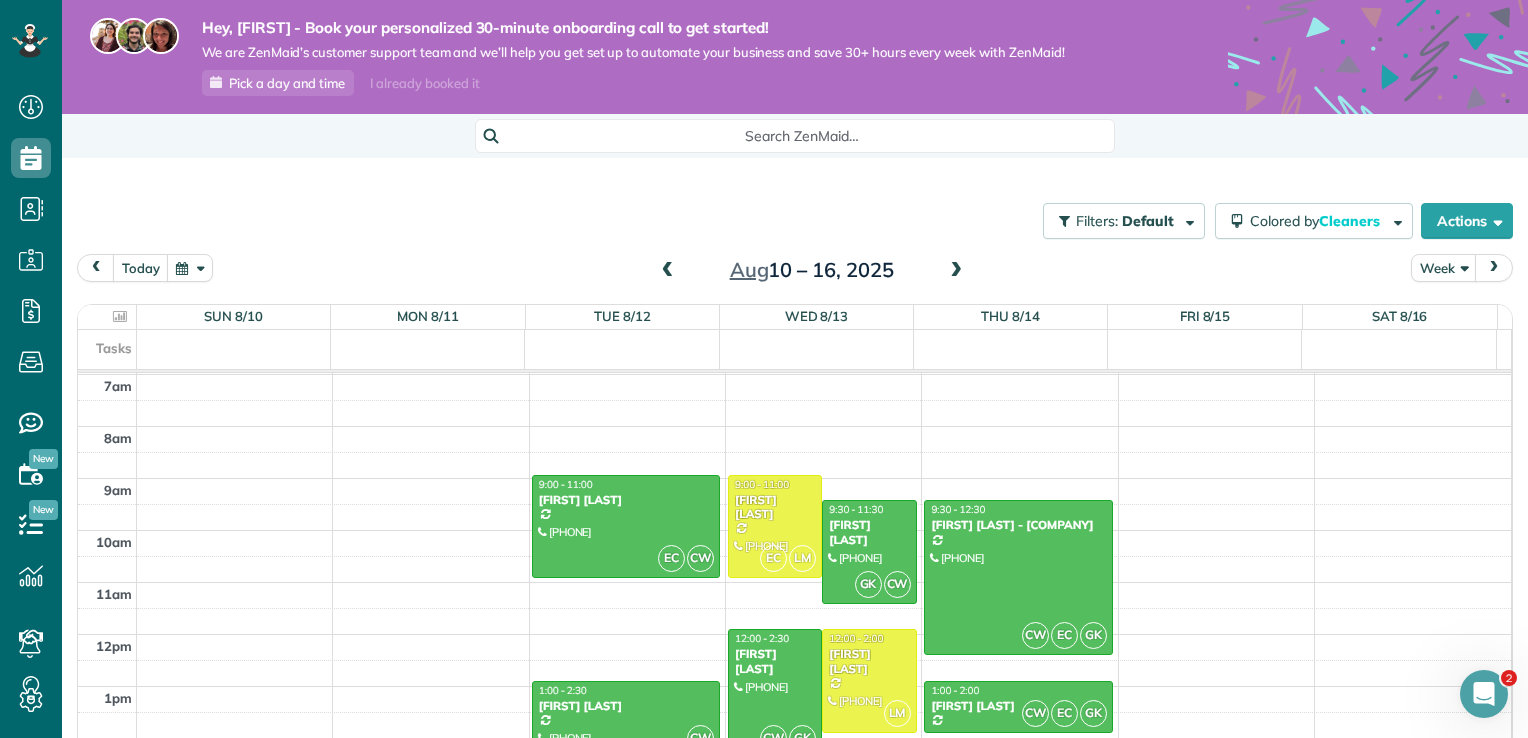 click at bounding box center [956, 271] 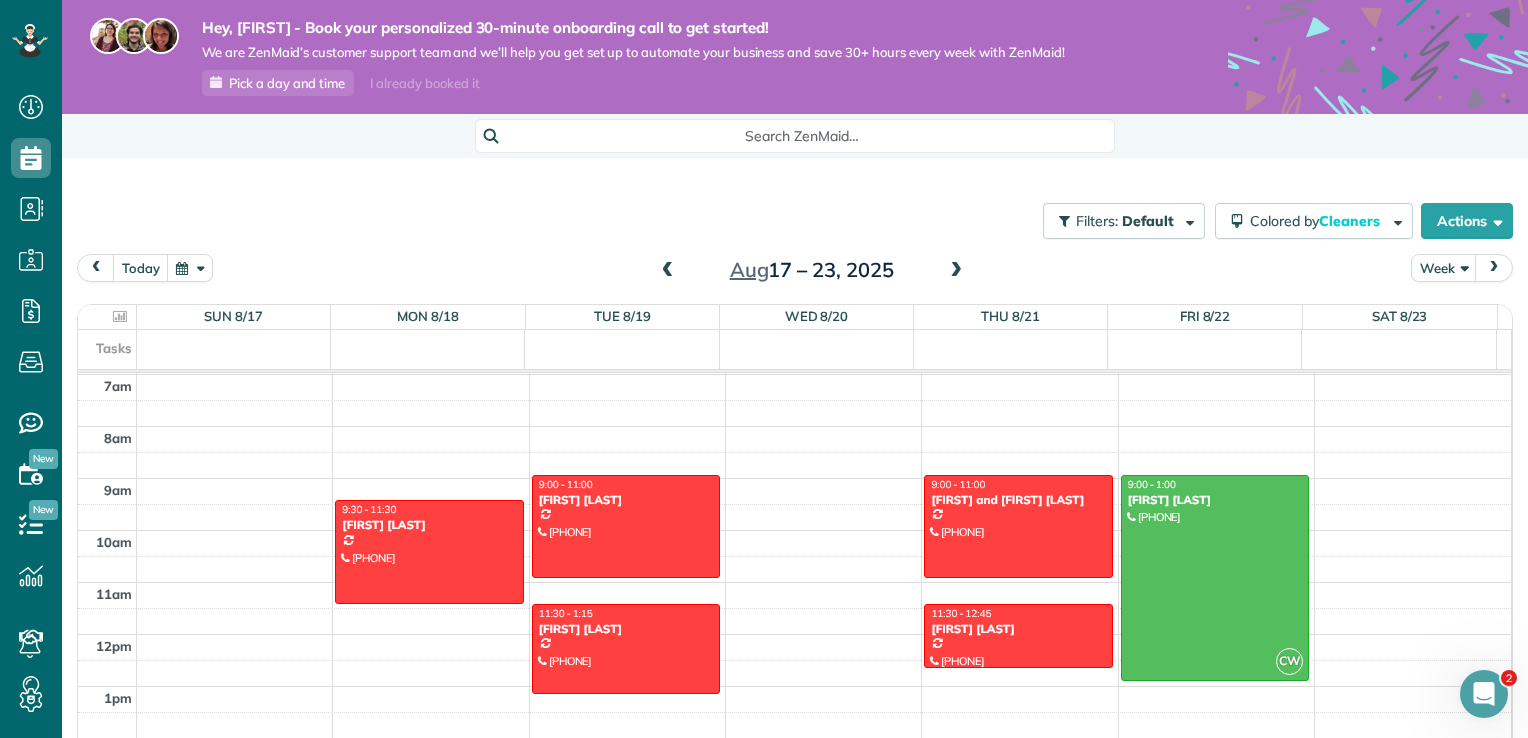 click at bounding box center (956, 271) 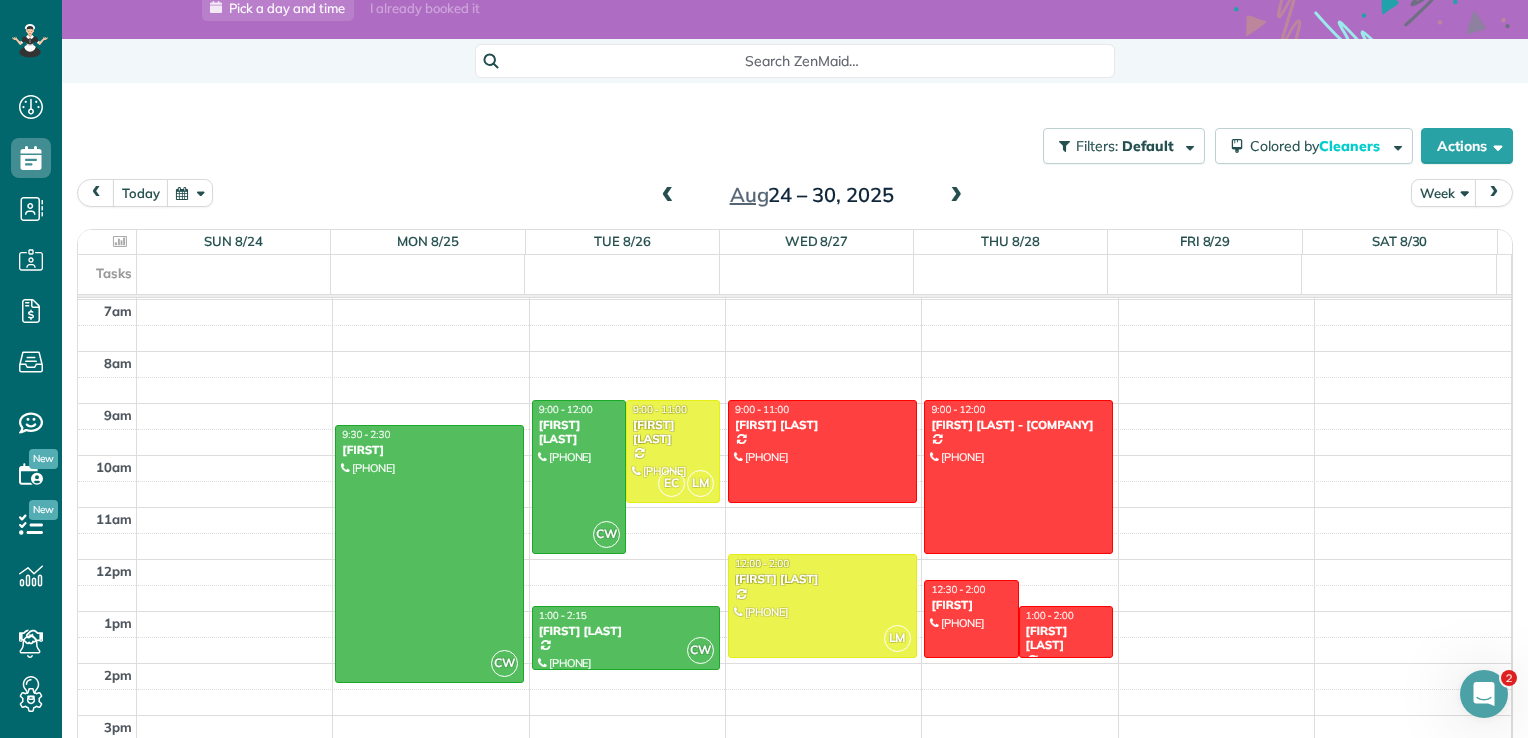 scroll, scrollTop: 79, scrollLeft: 0, axis: vertical 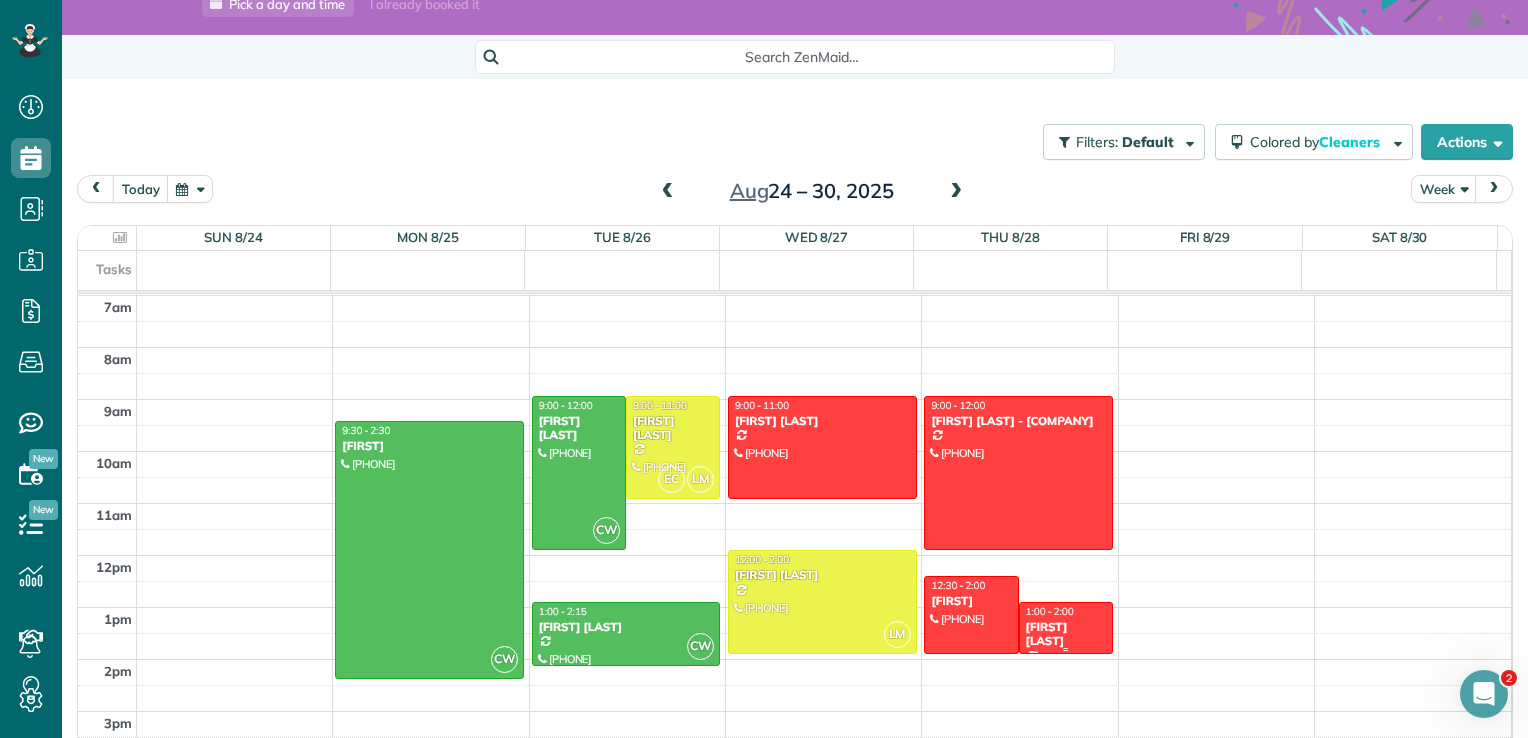 click on "[FIRST] [LAST]" at bounding box center [1066, 634] 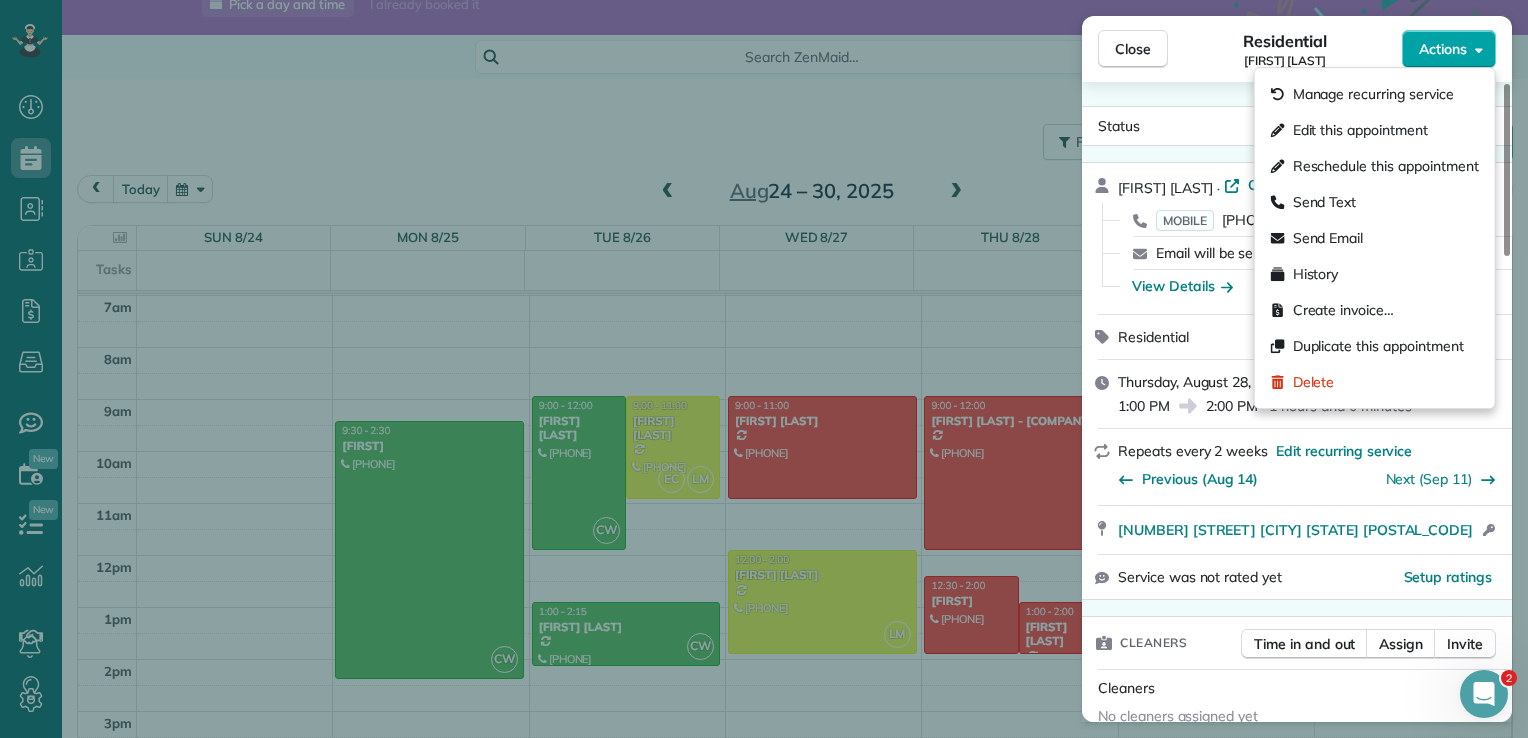 click 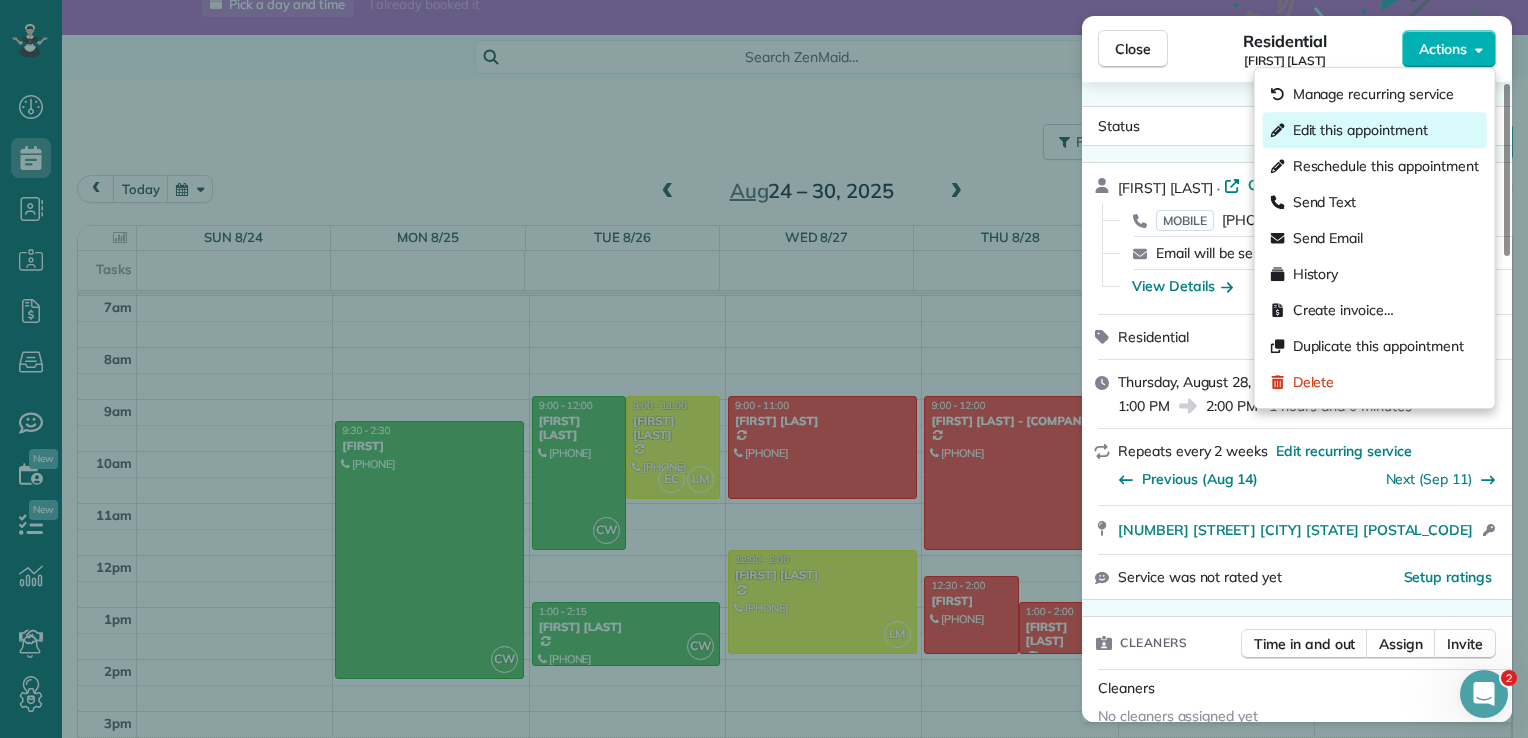 click on "Edit this appointment" at bounding box center (1360, 130) 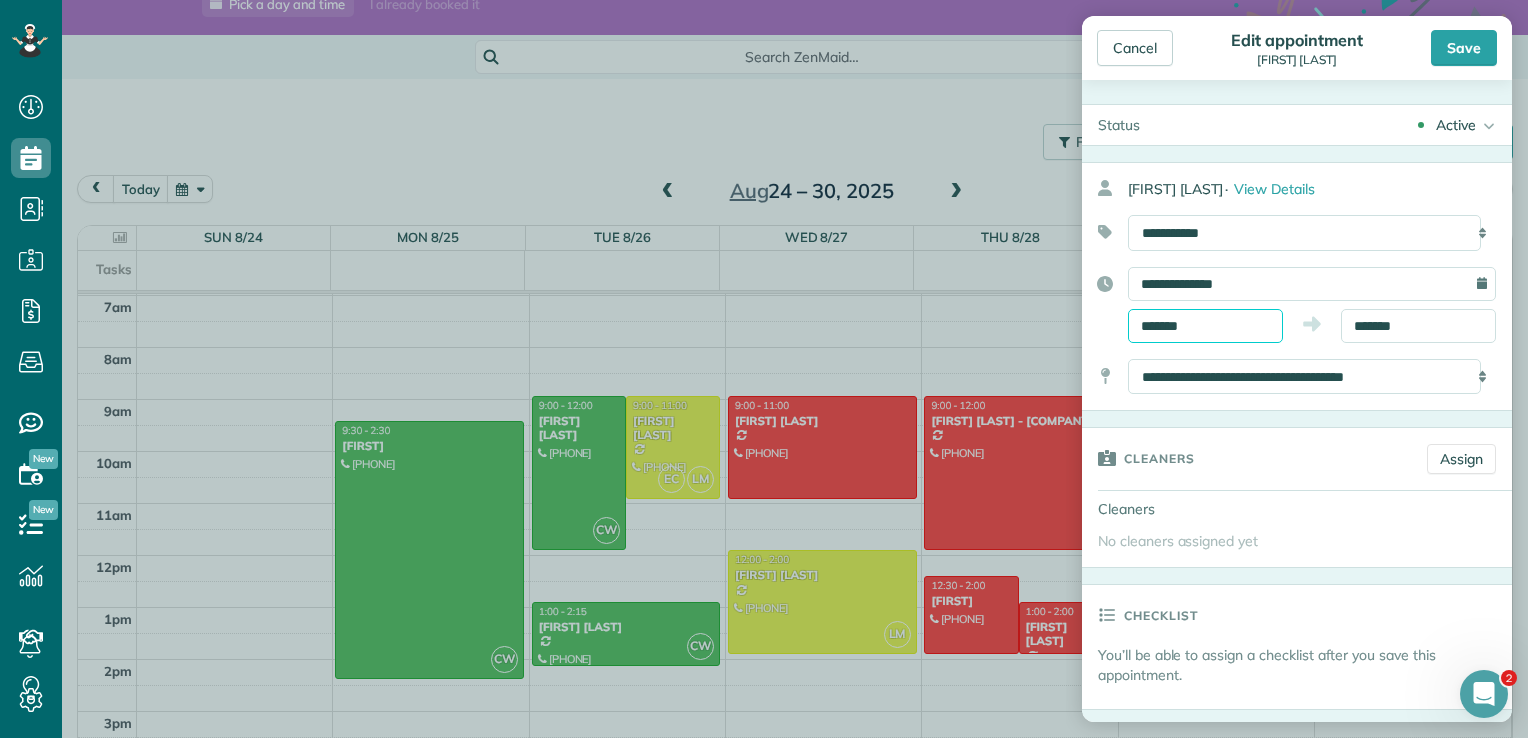 click on "*******" at bounding box center (1205, 326) 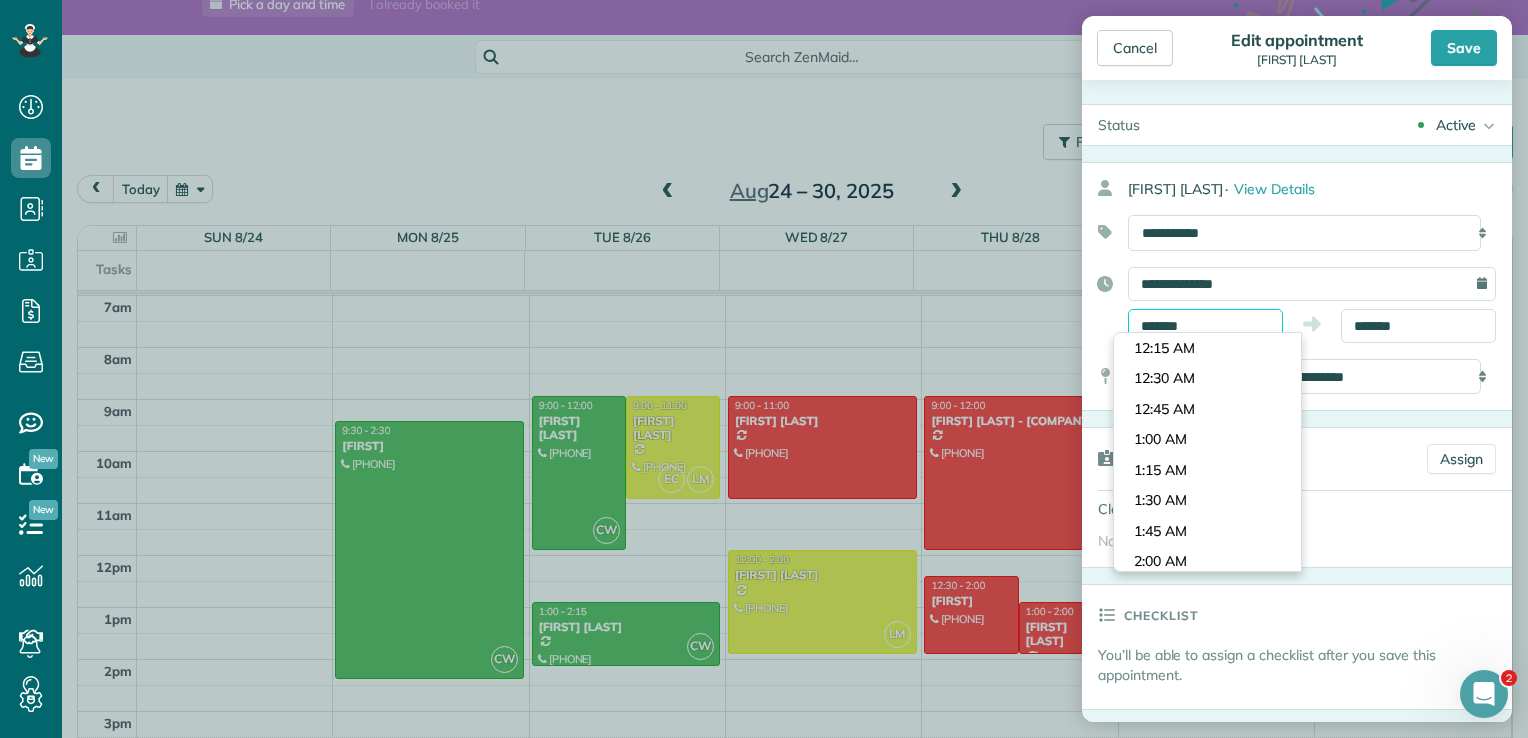 scroll, scrollTop: 1526, scrollLeft: 0, axis: vertical 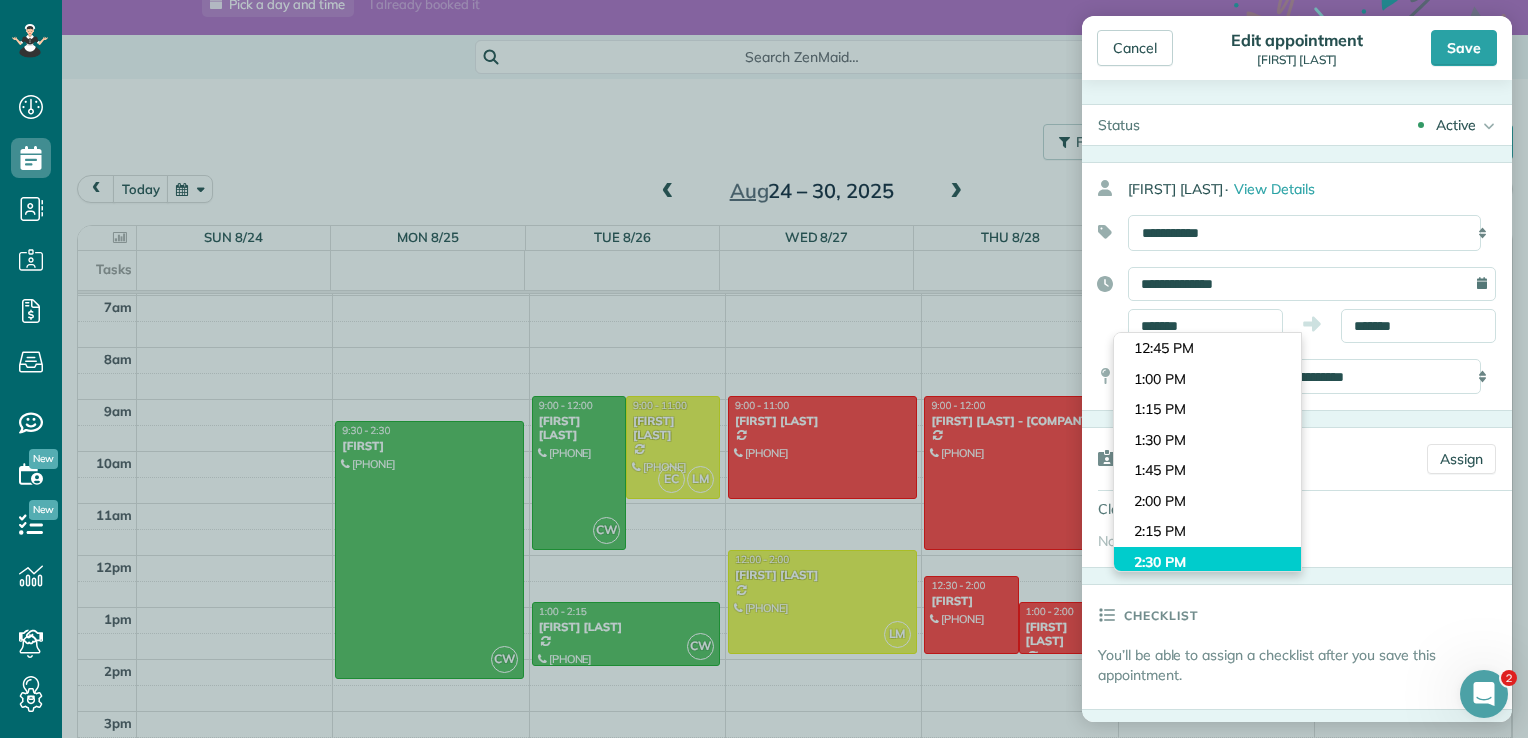 type on "*******" 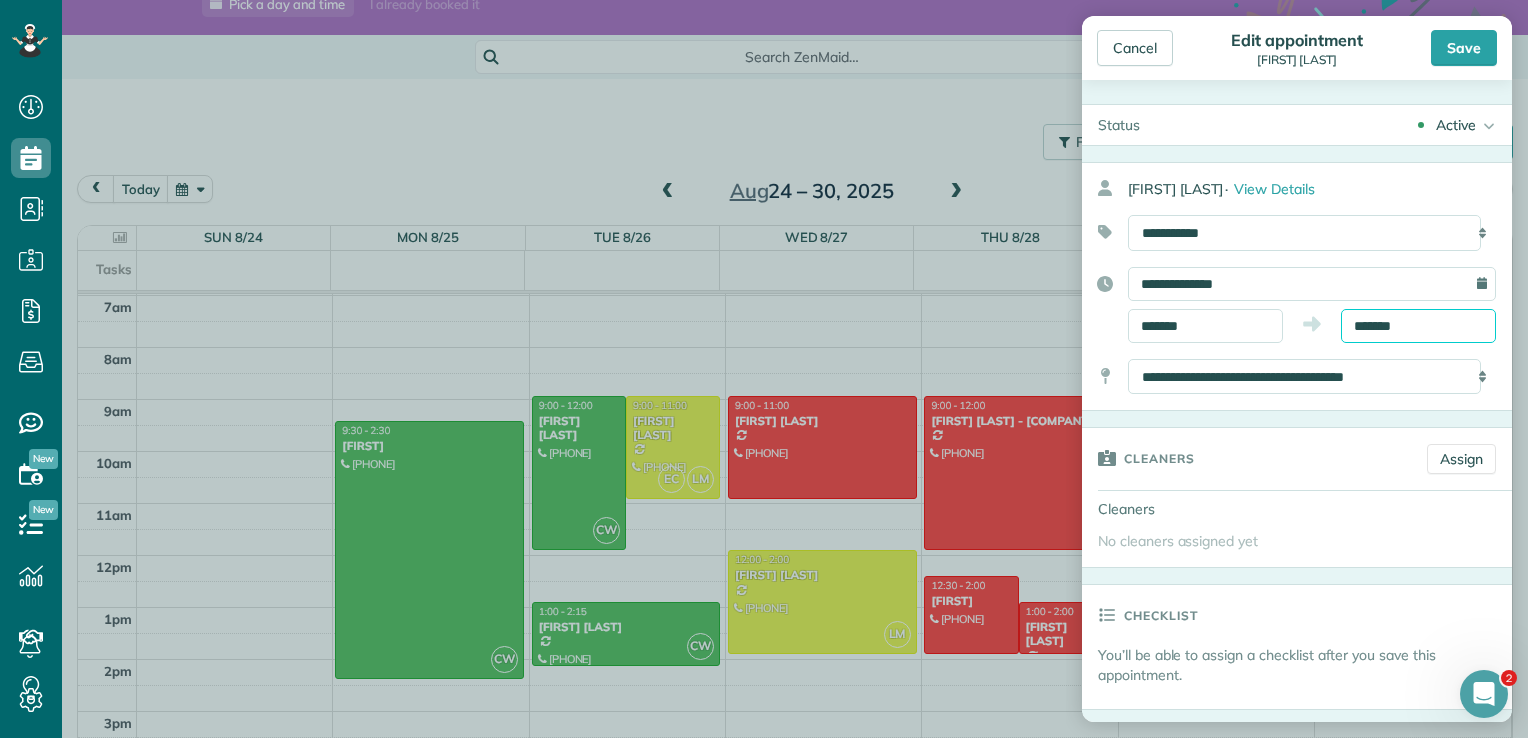 click on "*******" at bounding box center [1418, 326] 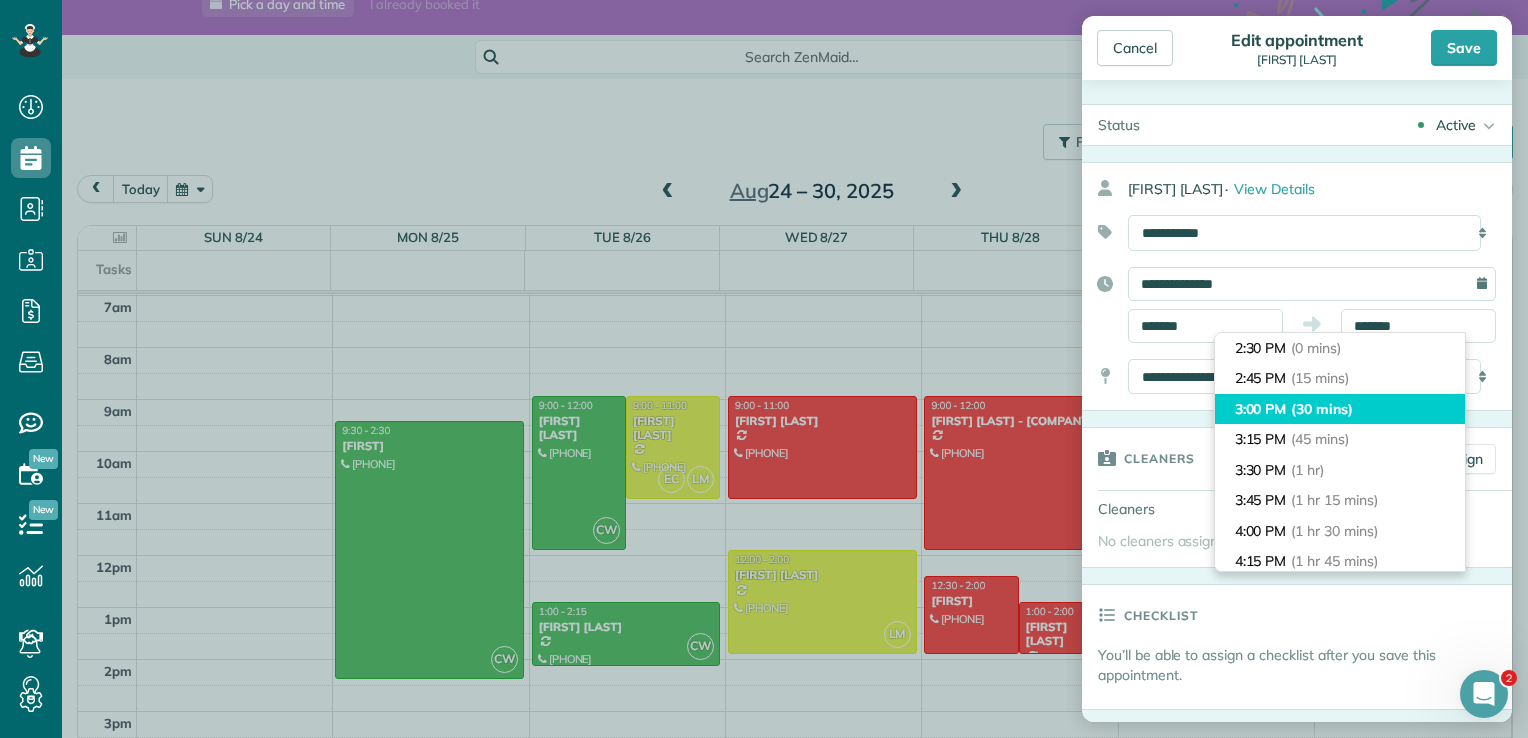type on "*******" 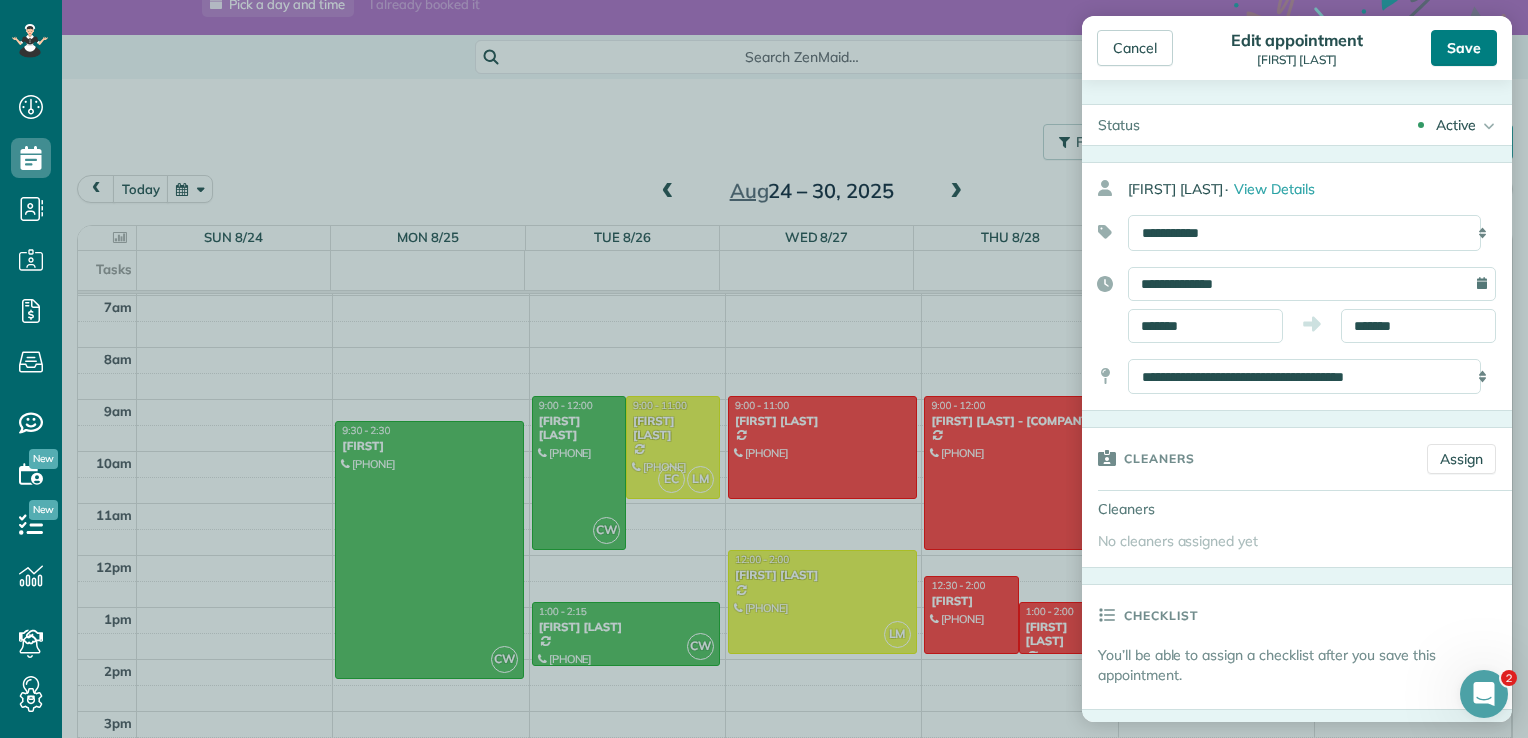 click on "Save" at bounding box center (1464, 48) 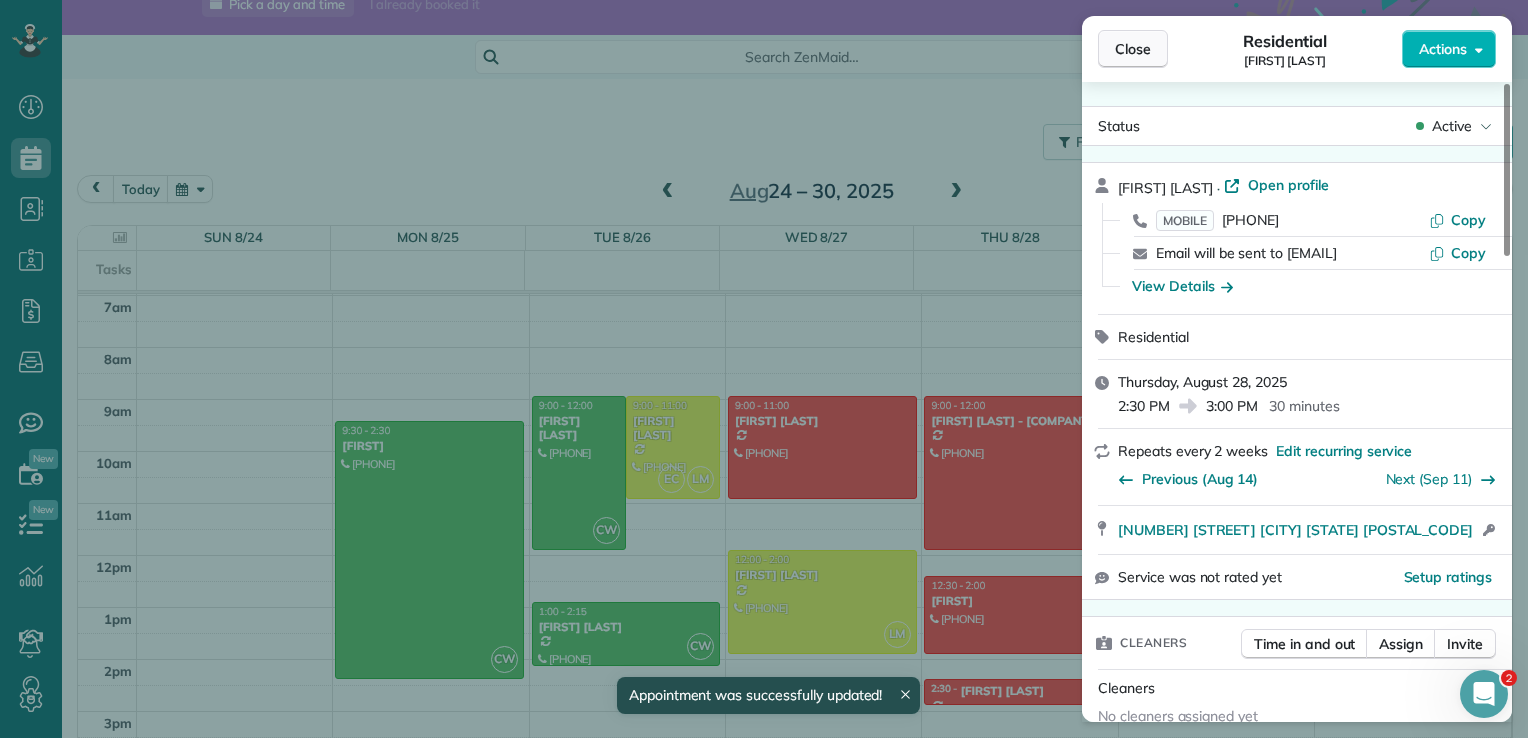 click on "Close" at bounding box center [1133, 49] 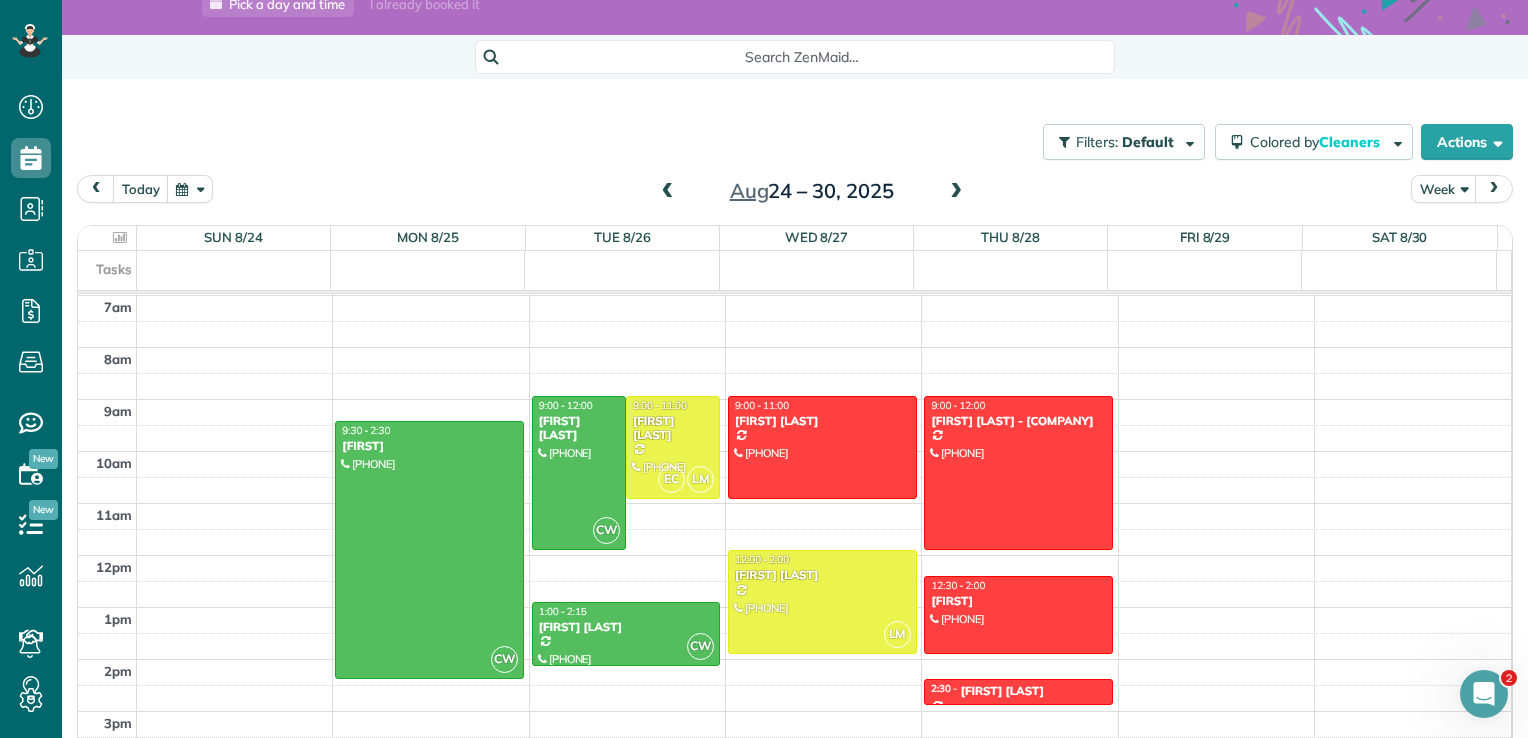 click on "Aug  24 – 30, 2025" at bounding box center [812, 191] 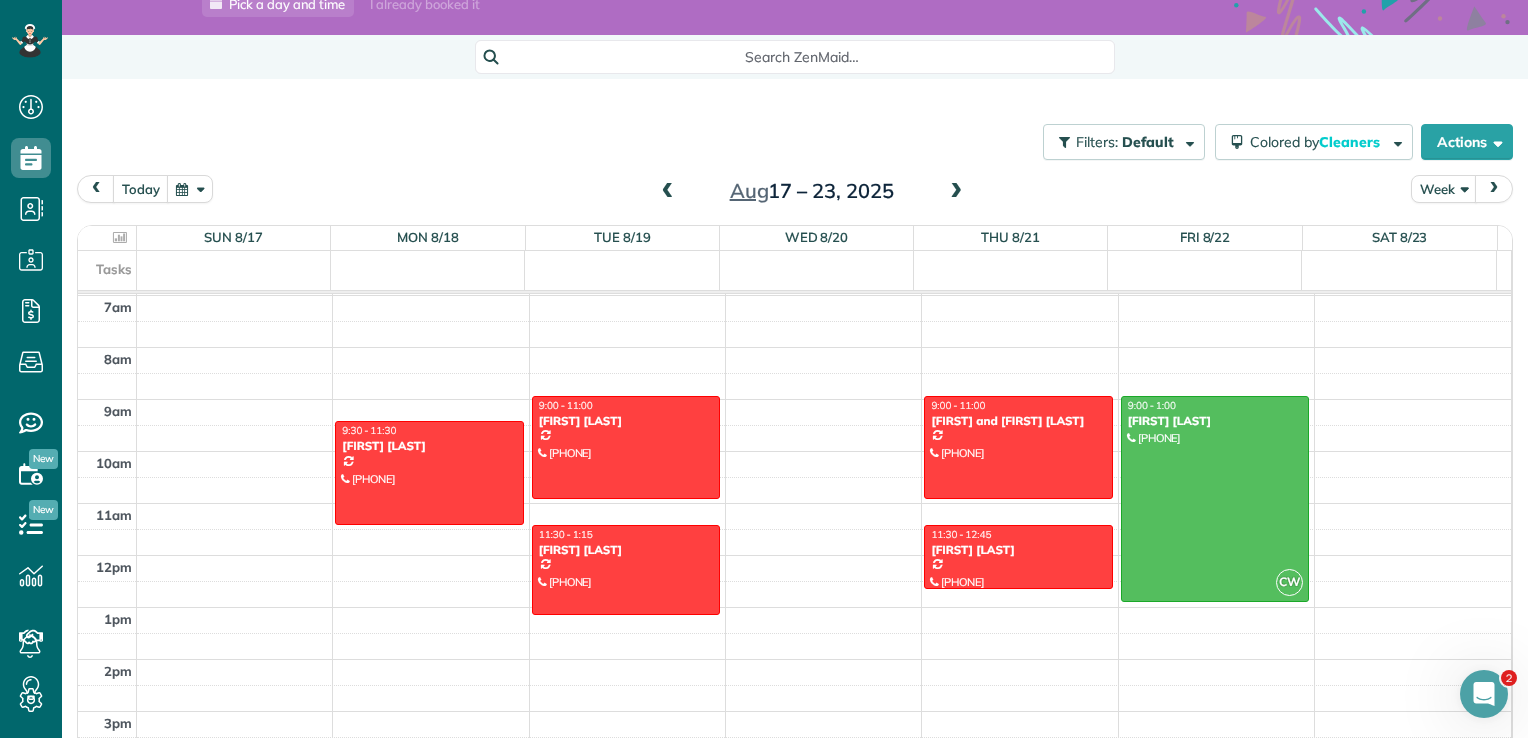 click at bounding box center (668, 192) 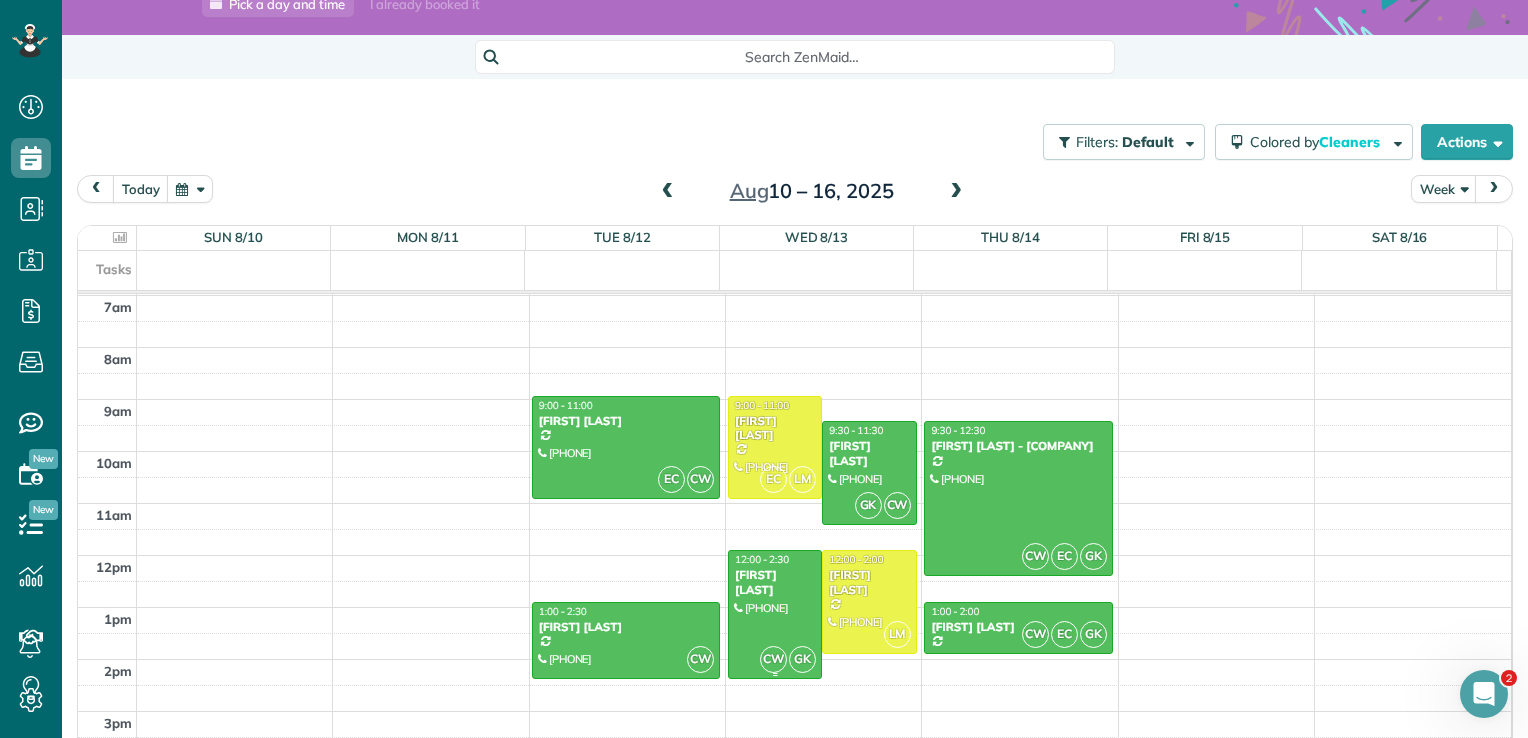 click at bounding box center [775, 614] 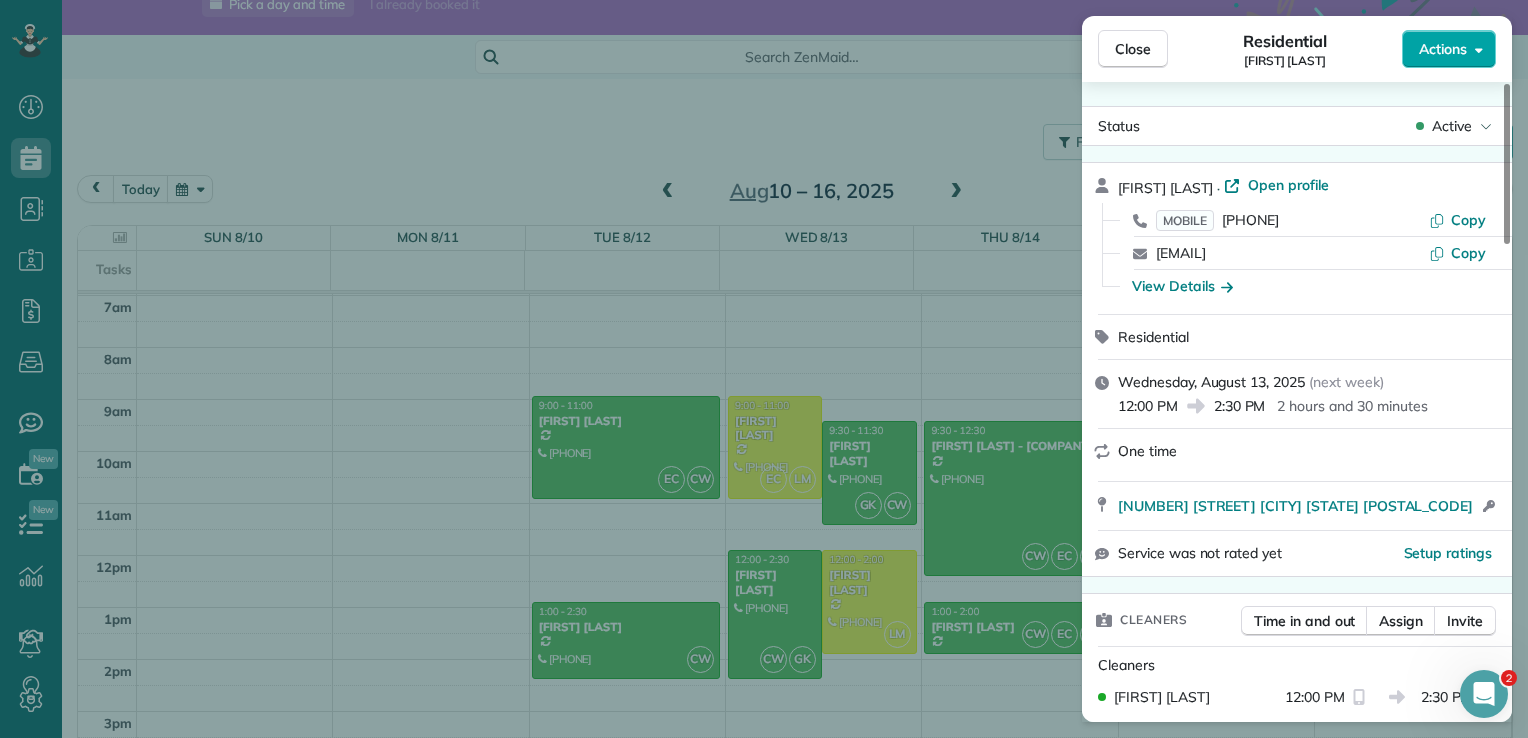 click on "Actions" at bounding box center (1449, 49) 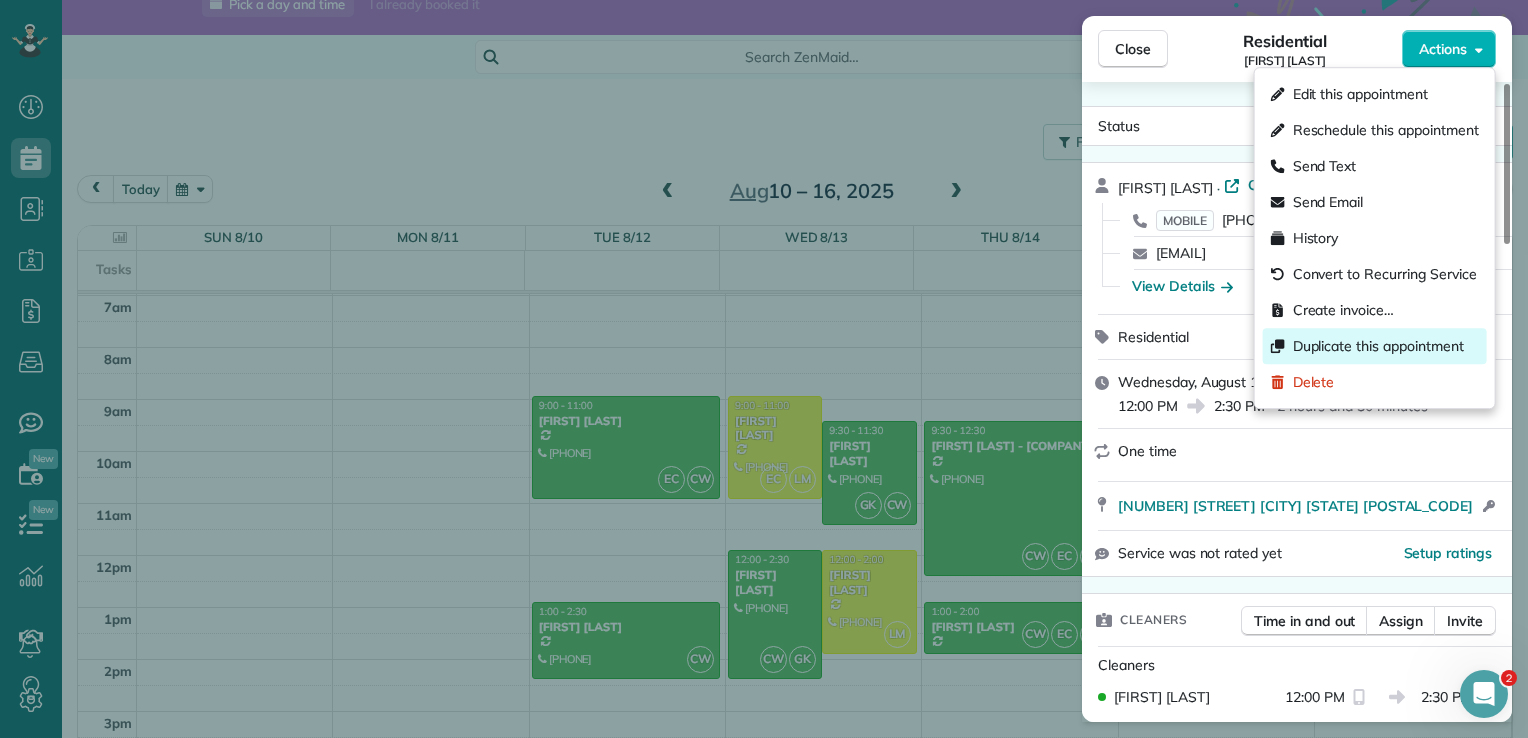 click on "Duplicate this appointment" at bounding box center [1378, 346] 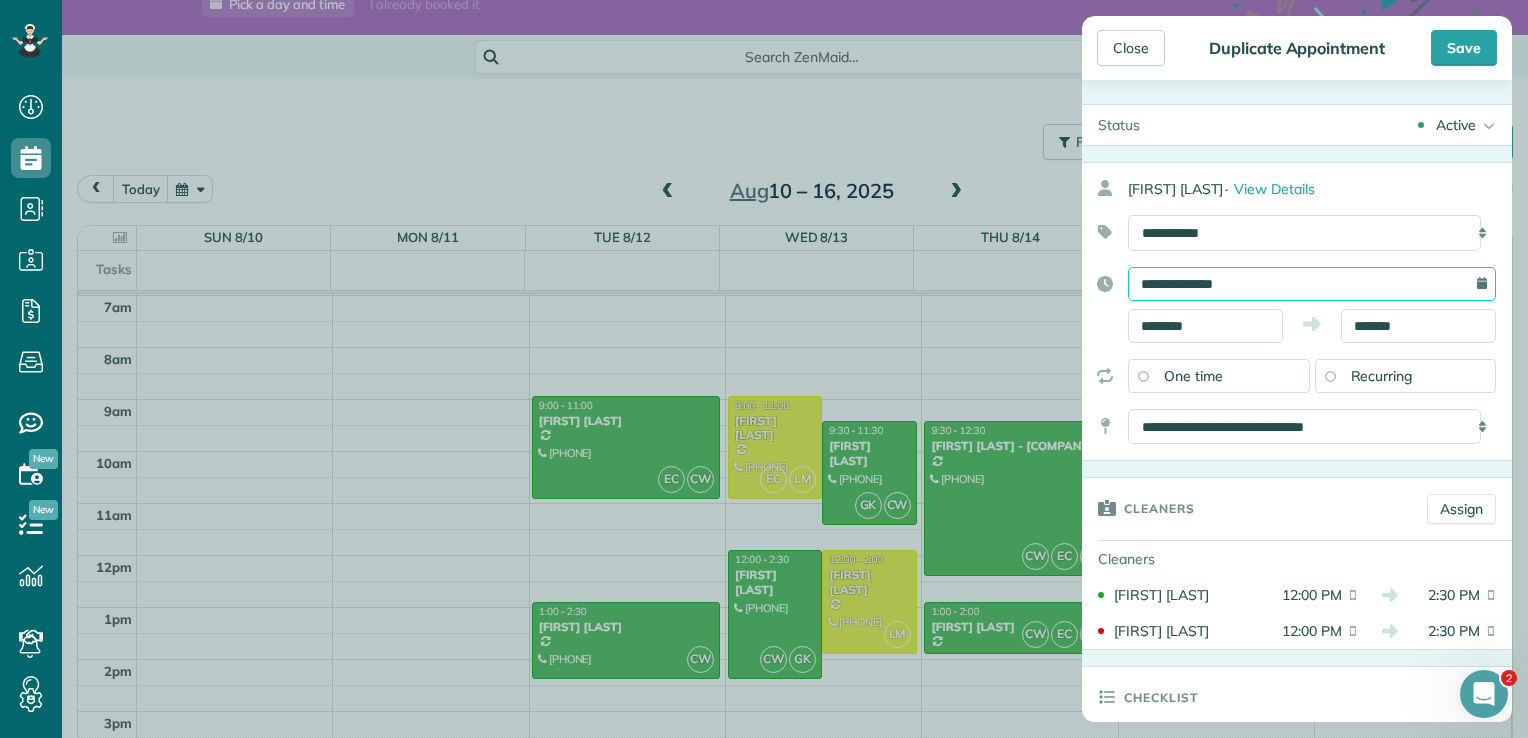 click on "**********" at bounding box center (1312, 284) 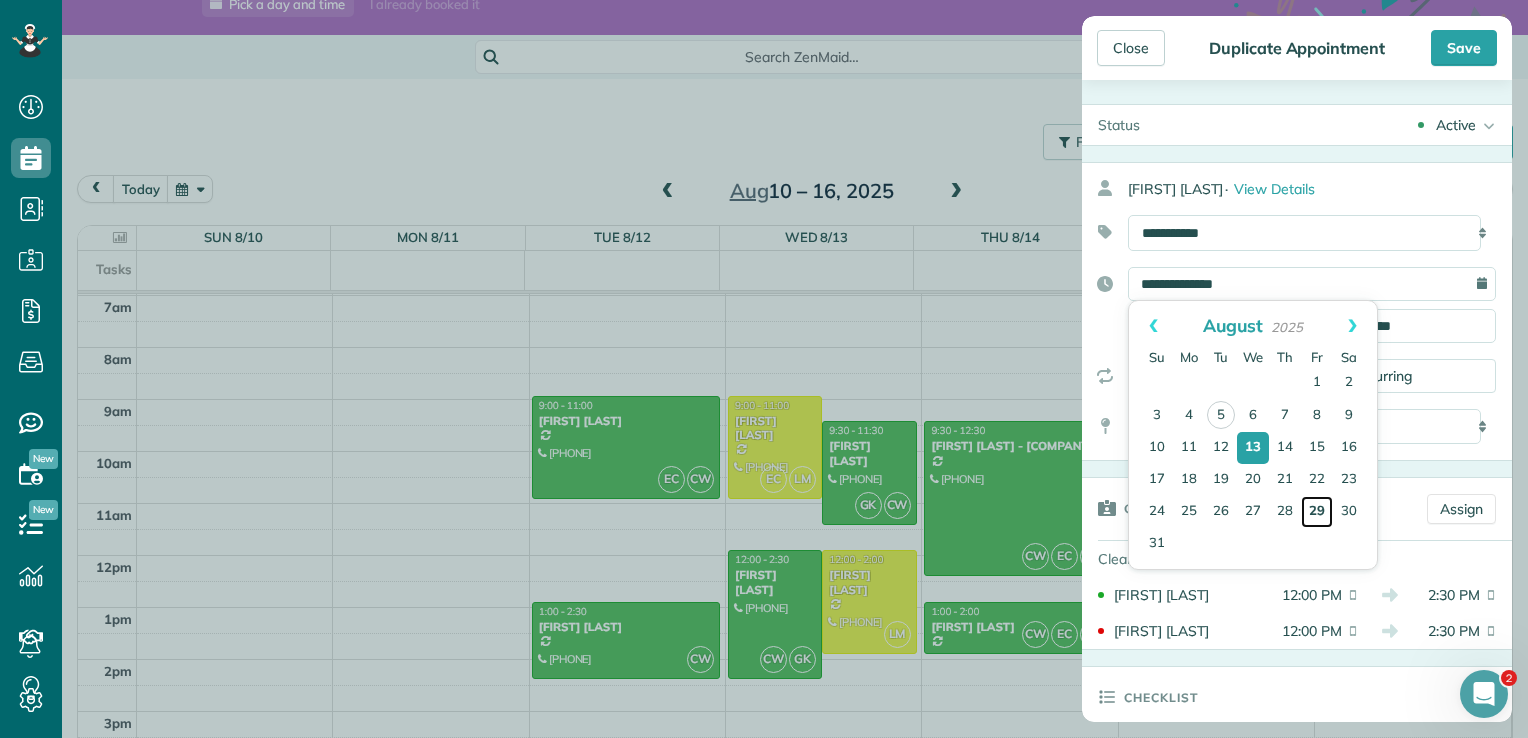 click on "29" at bounding box center (1317, 512) 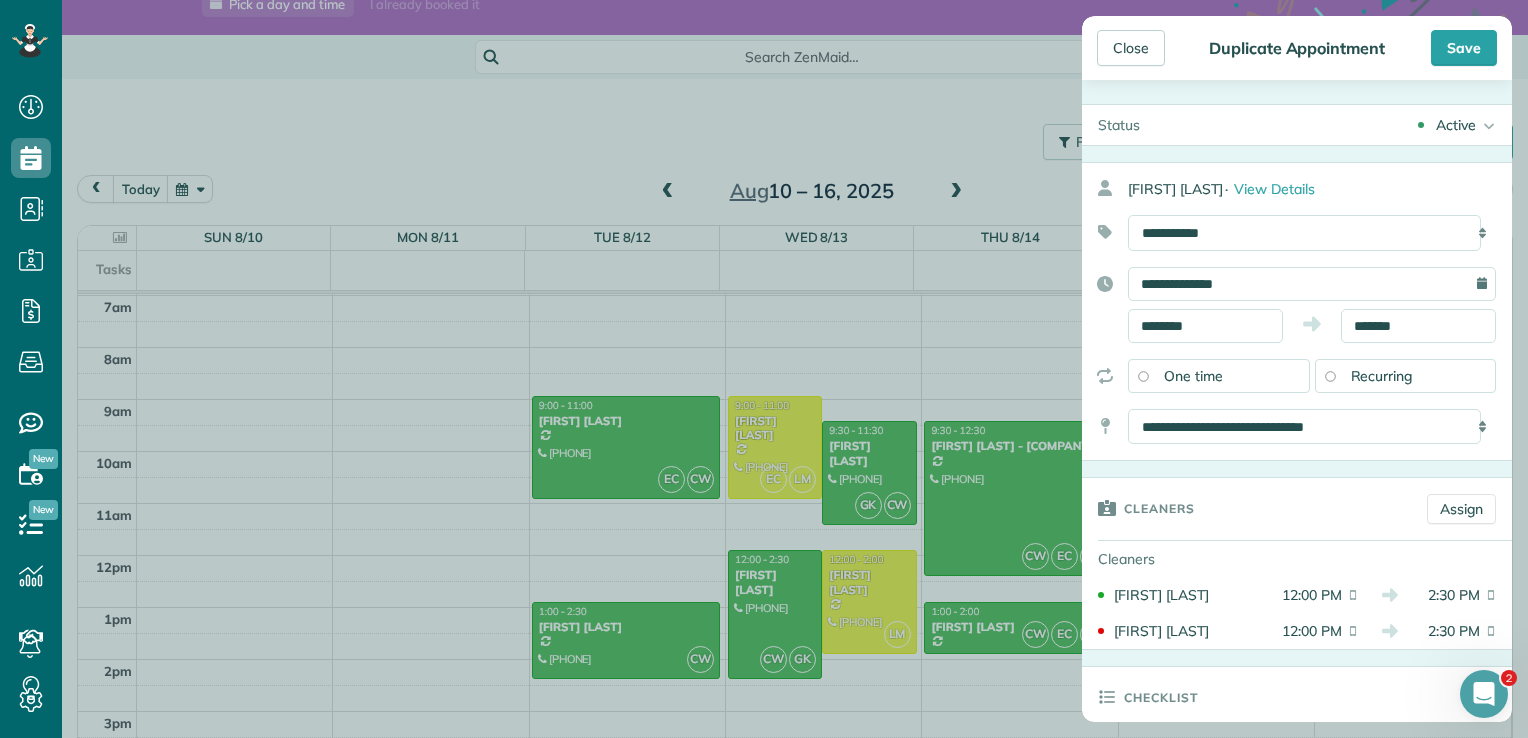 click on "Recurring" at bounding box center (1406, 376) 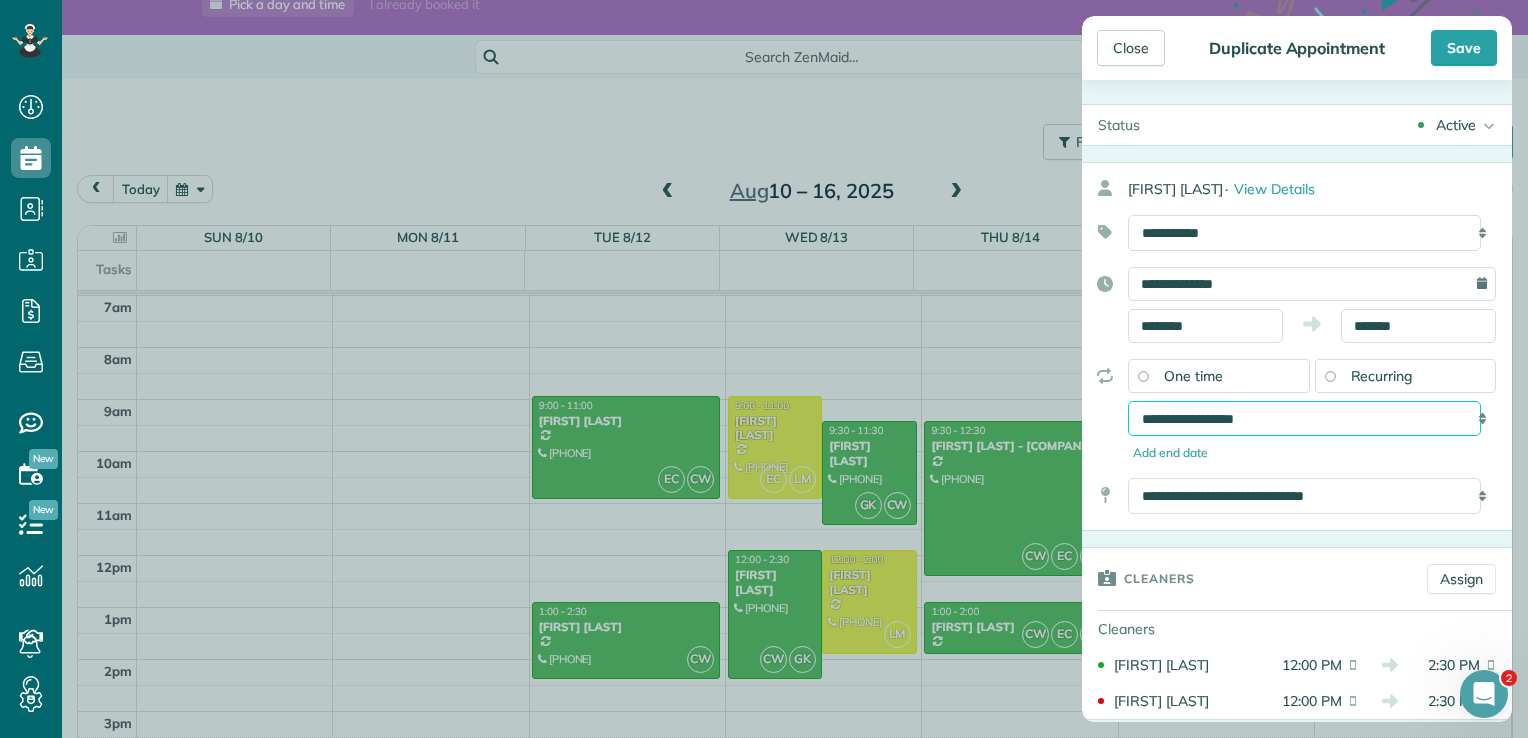 click on "**********" at bounding box center [1304, 419] 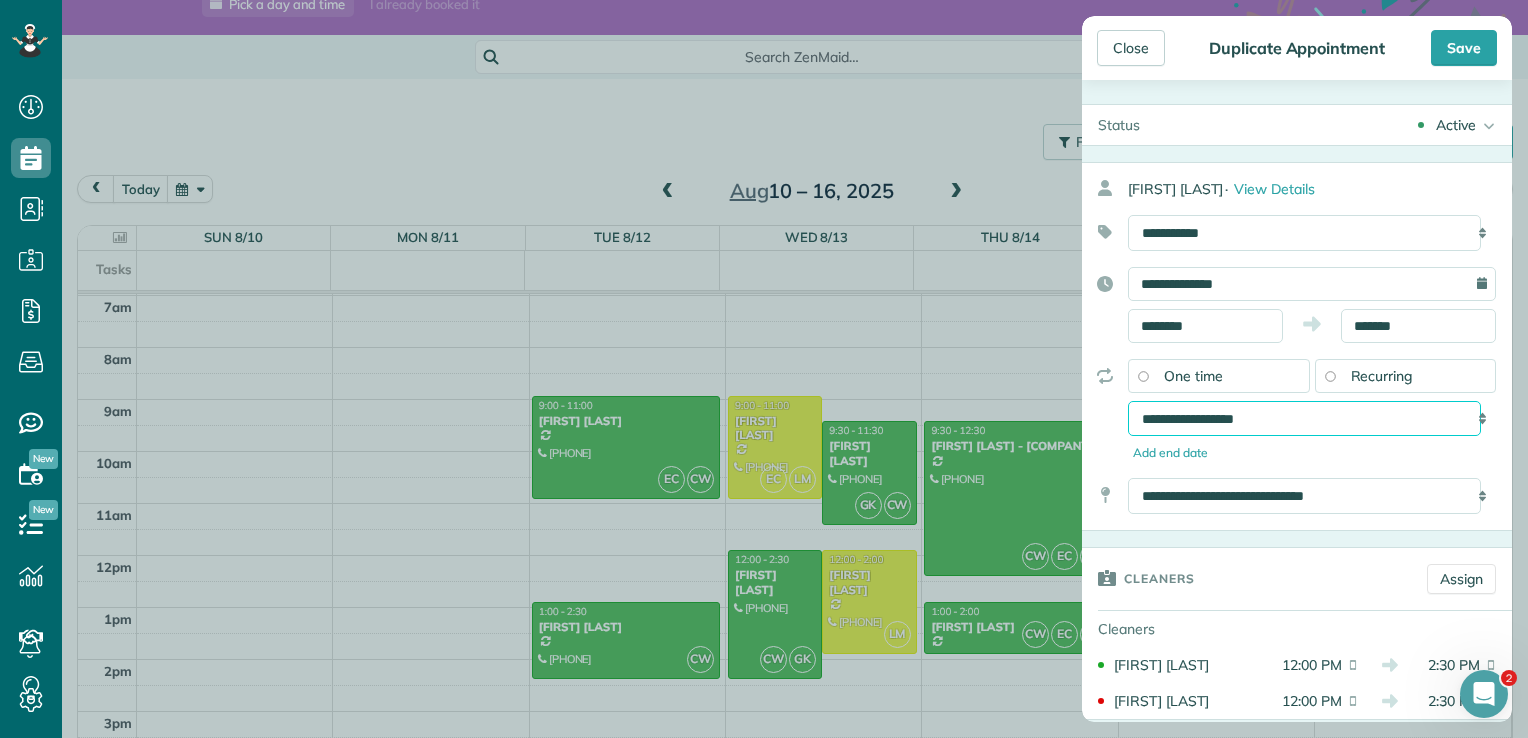 select on "**********" 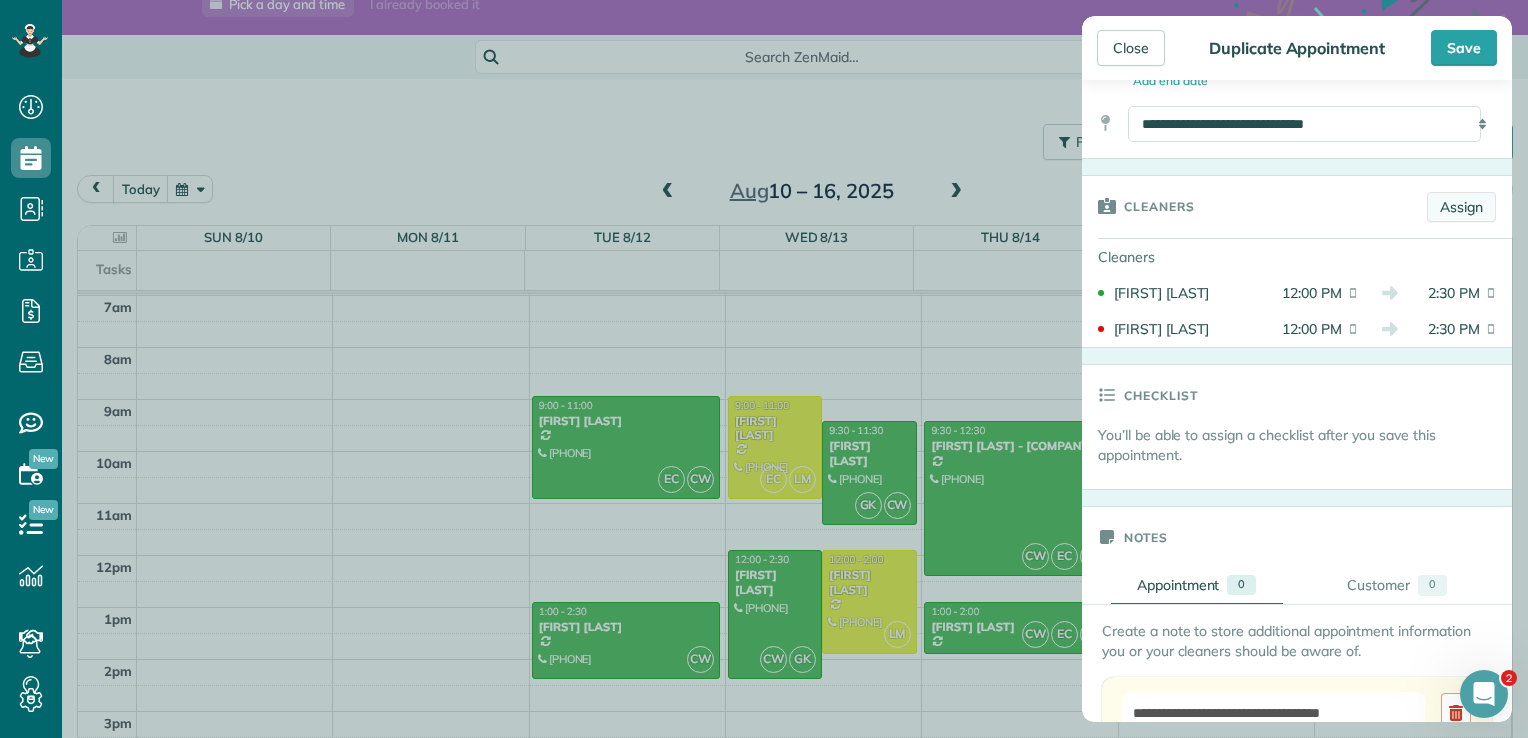 click on "Assign" at bounding box center [1461, 207] 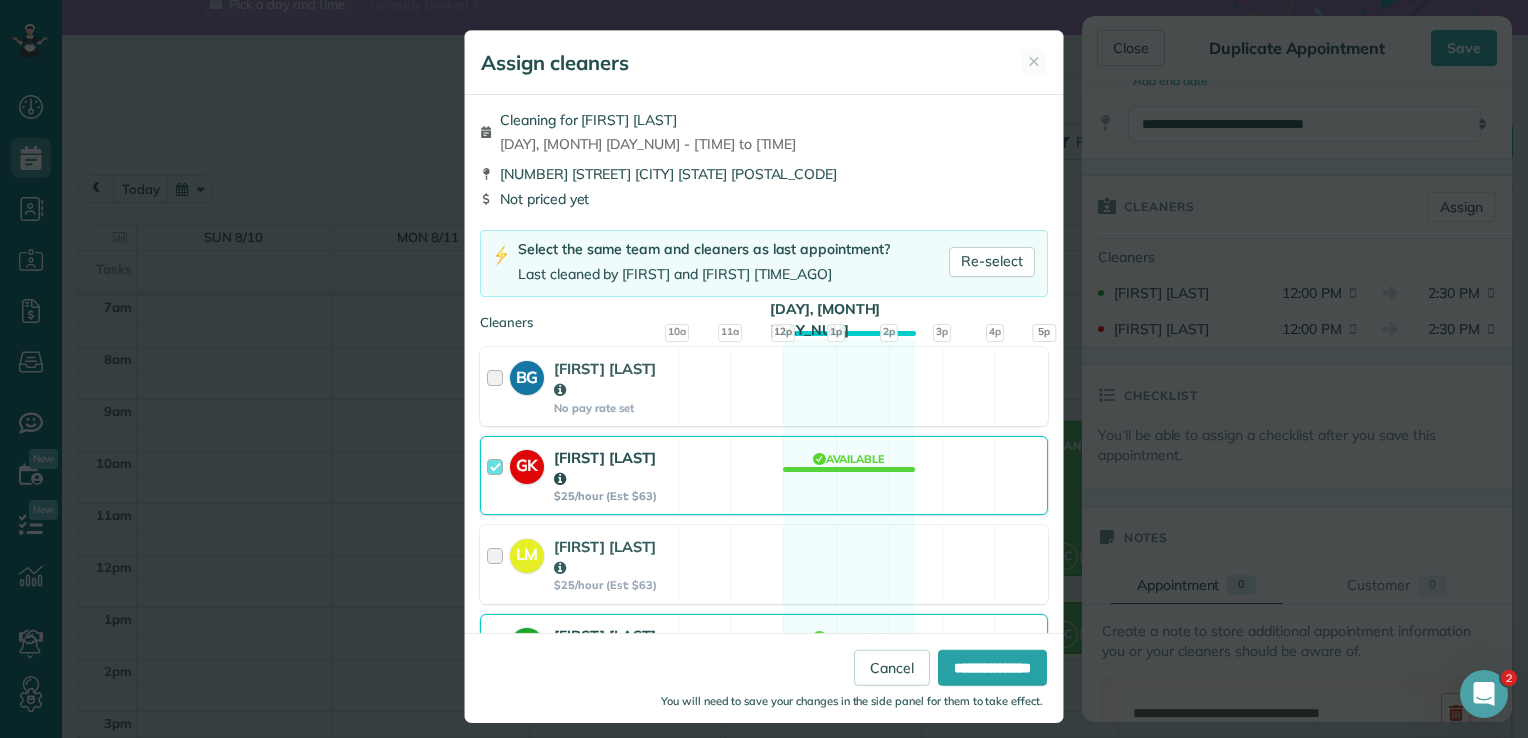 click at bounding box center [498, 475] 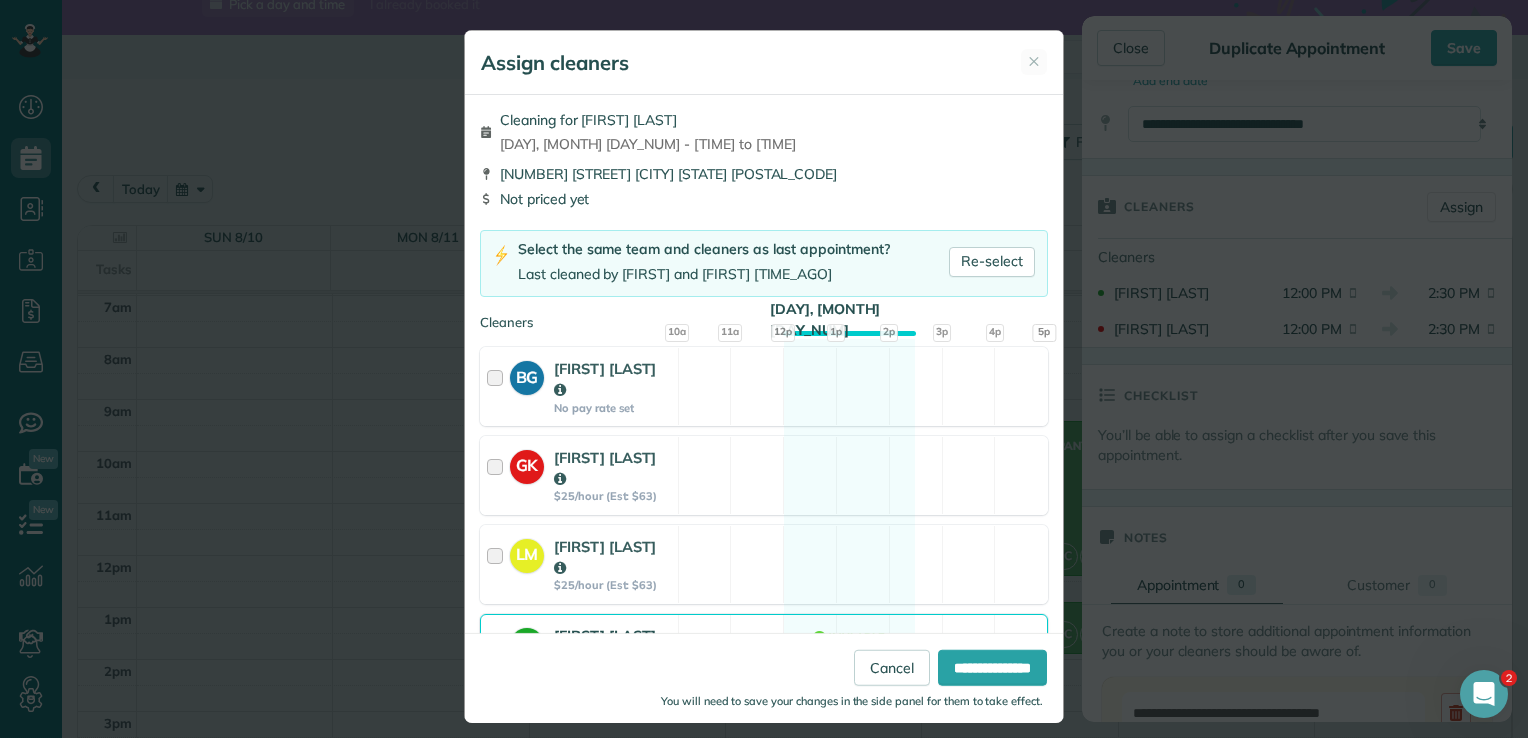 click at bounding box center (498, 660) 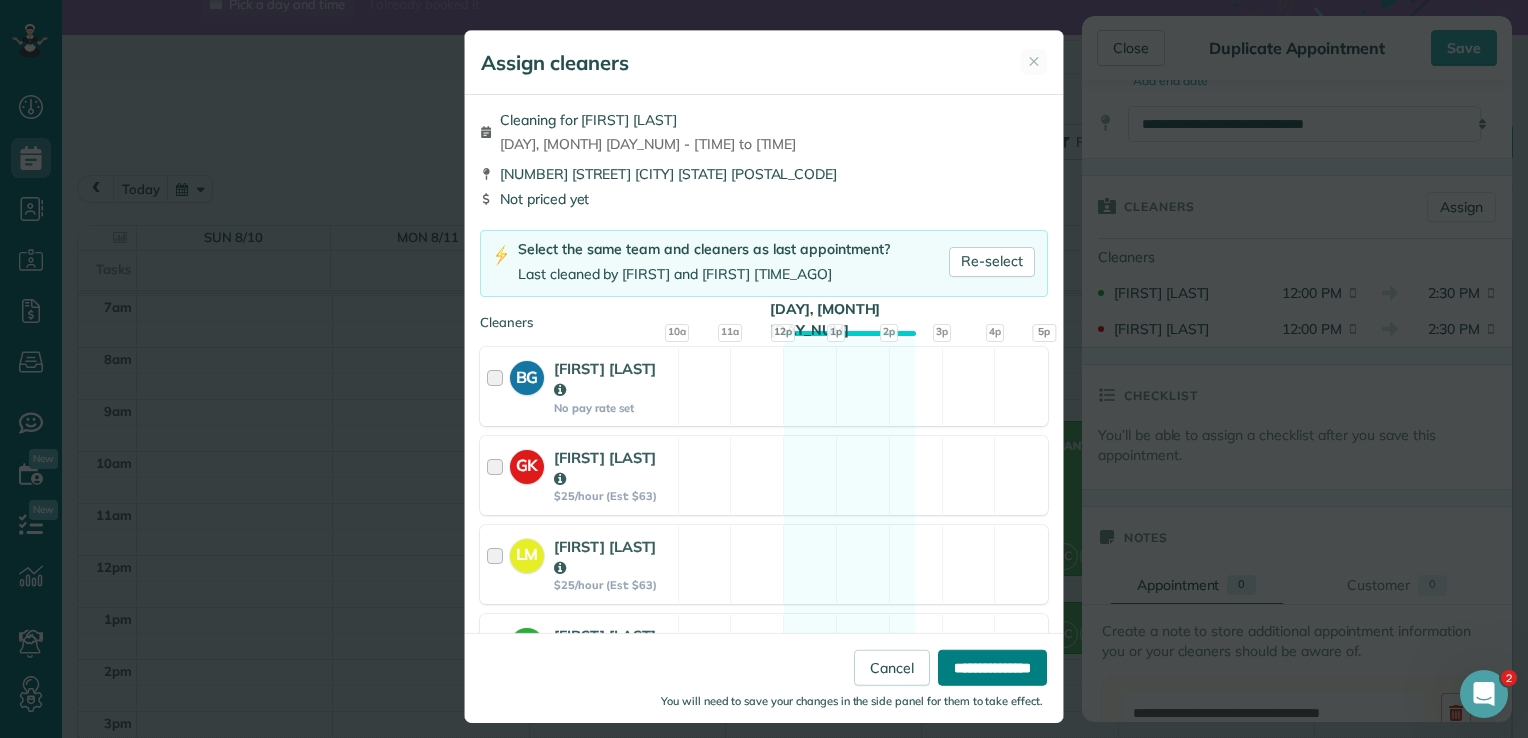 click on "**********" at bounding box center [992, 667] 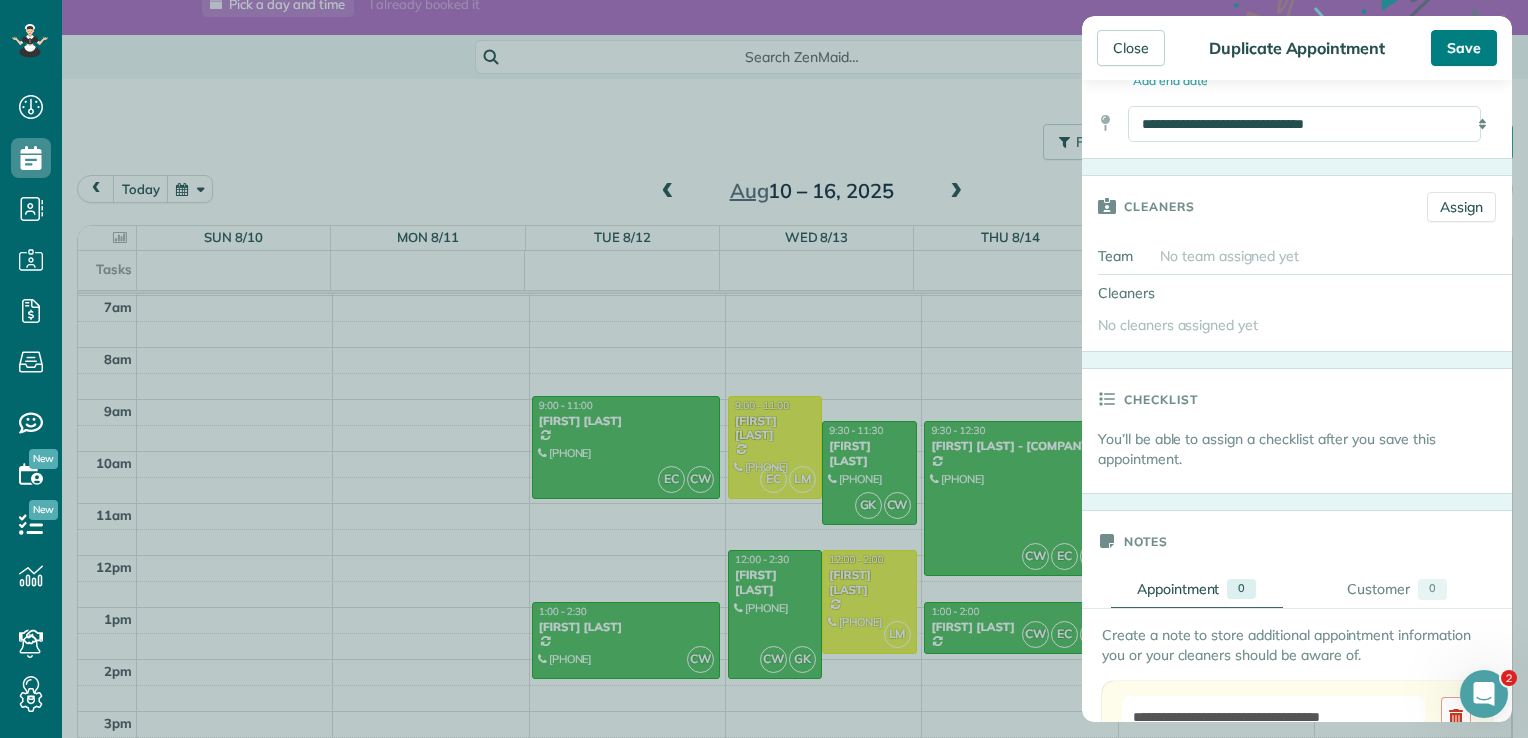 click on "Save" at bounding box center (1464, 48) 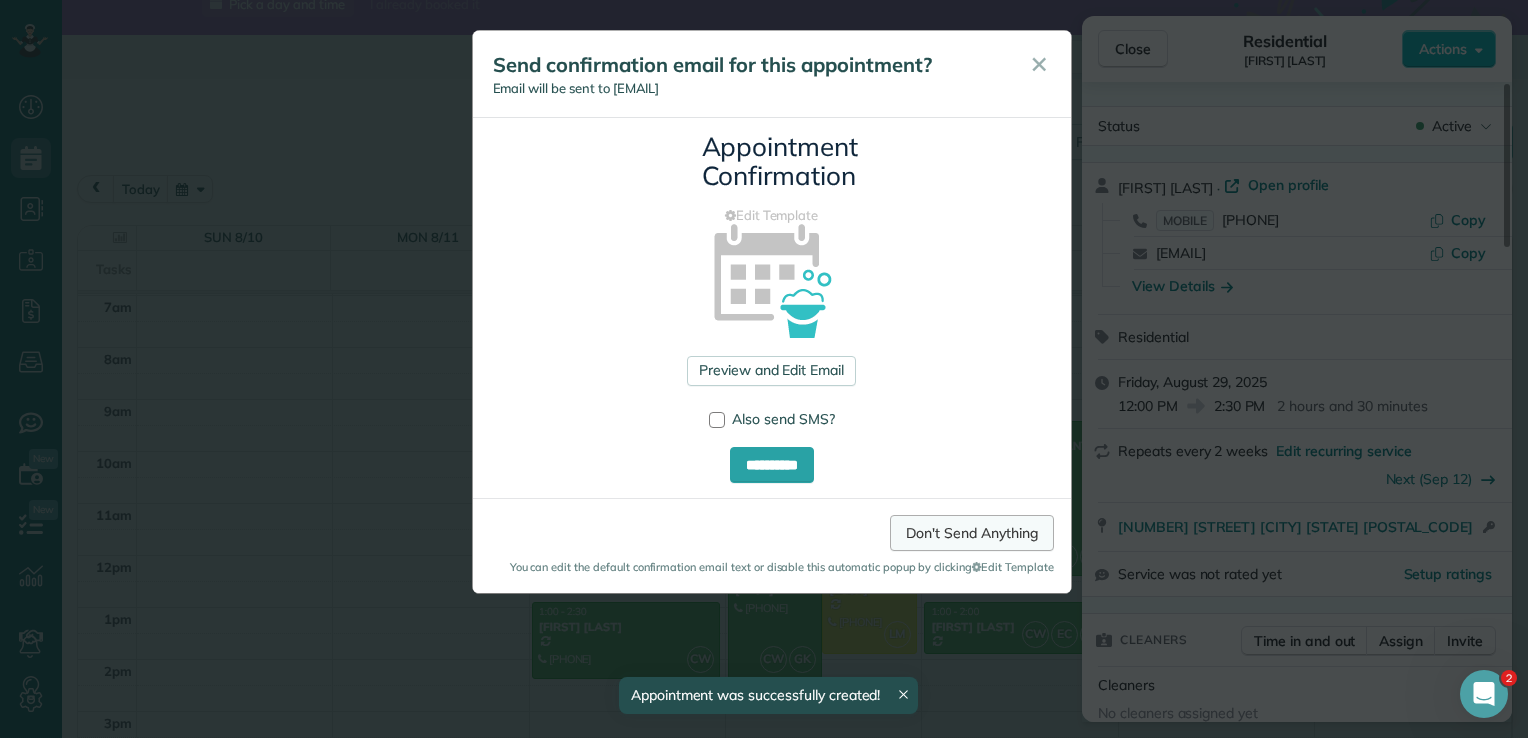 click on "Don't Send Anything" at bounding box center (971, 533) 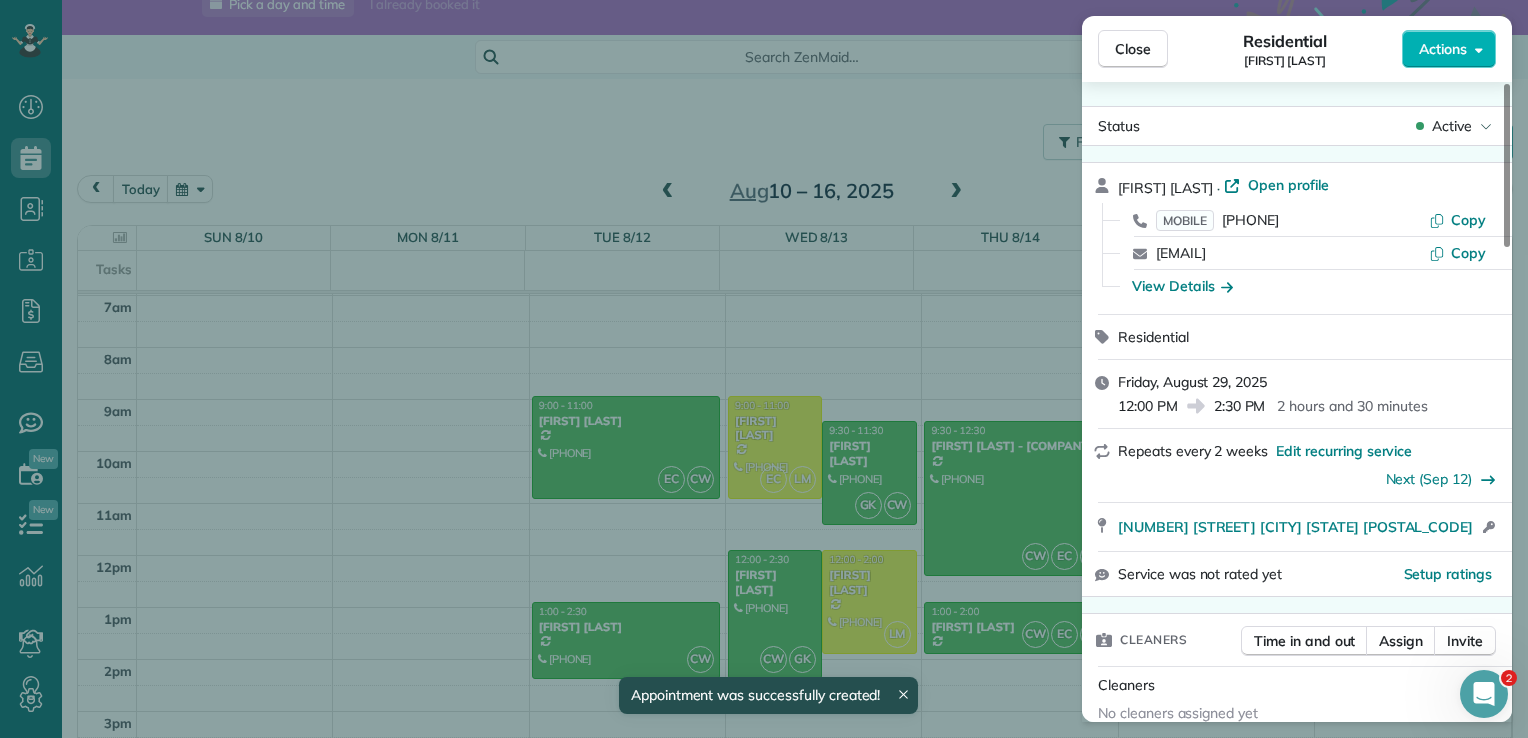 click on "Close Residential Heidi Astin Actions" at bounding box center [1297, 49] 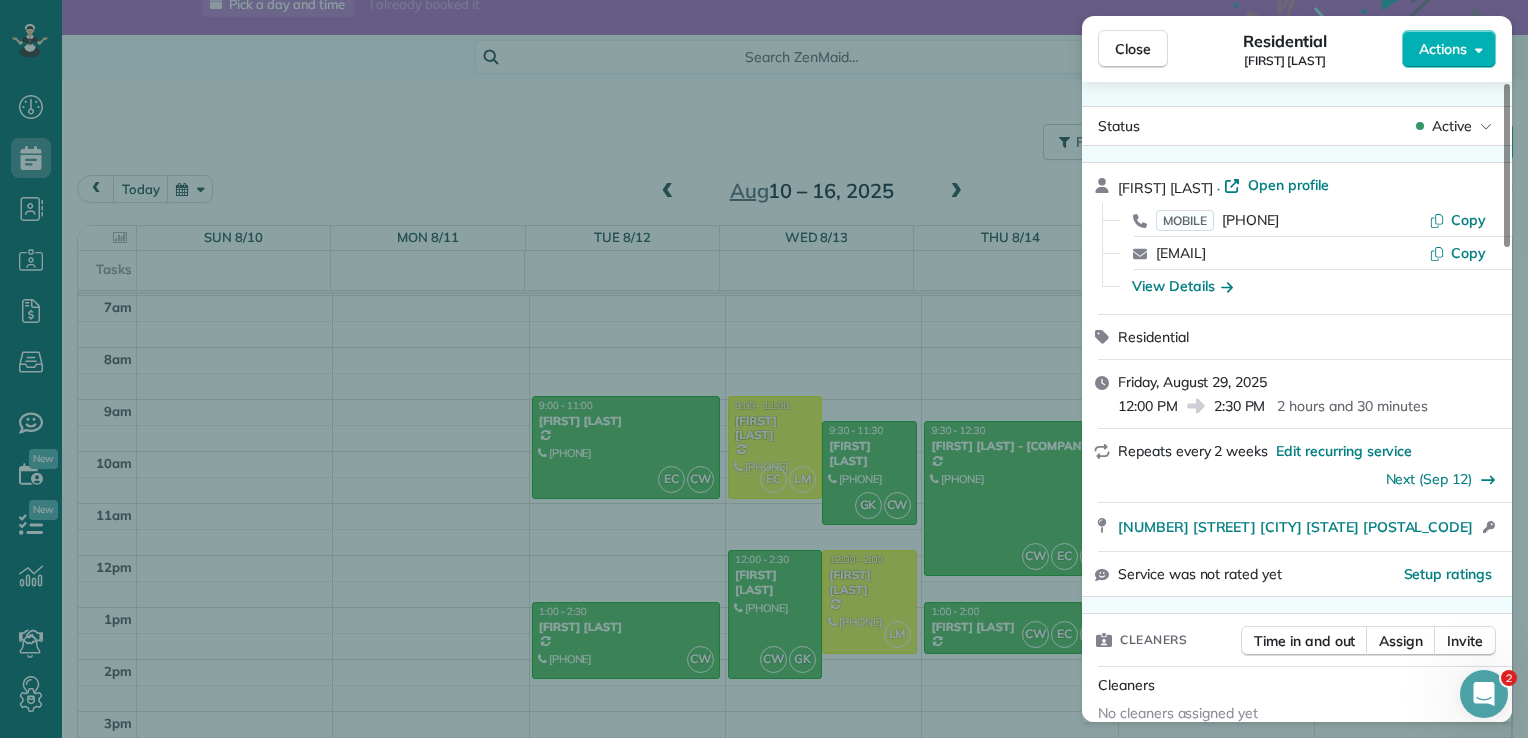 click on "Close Residential Heidi Astin Actions" at bounding box center [1297, 49] 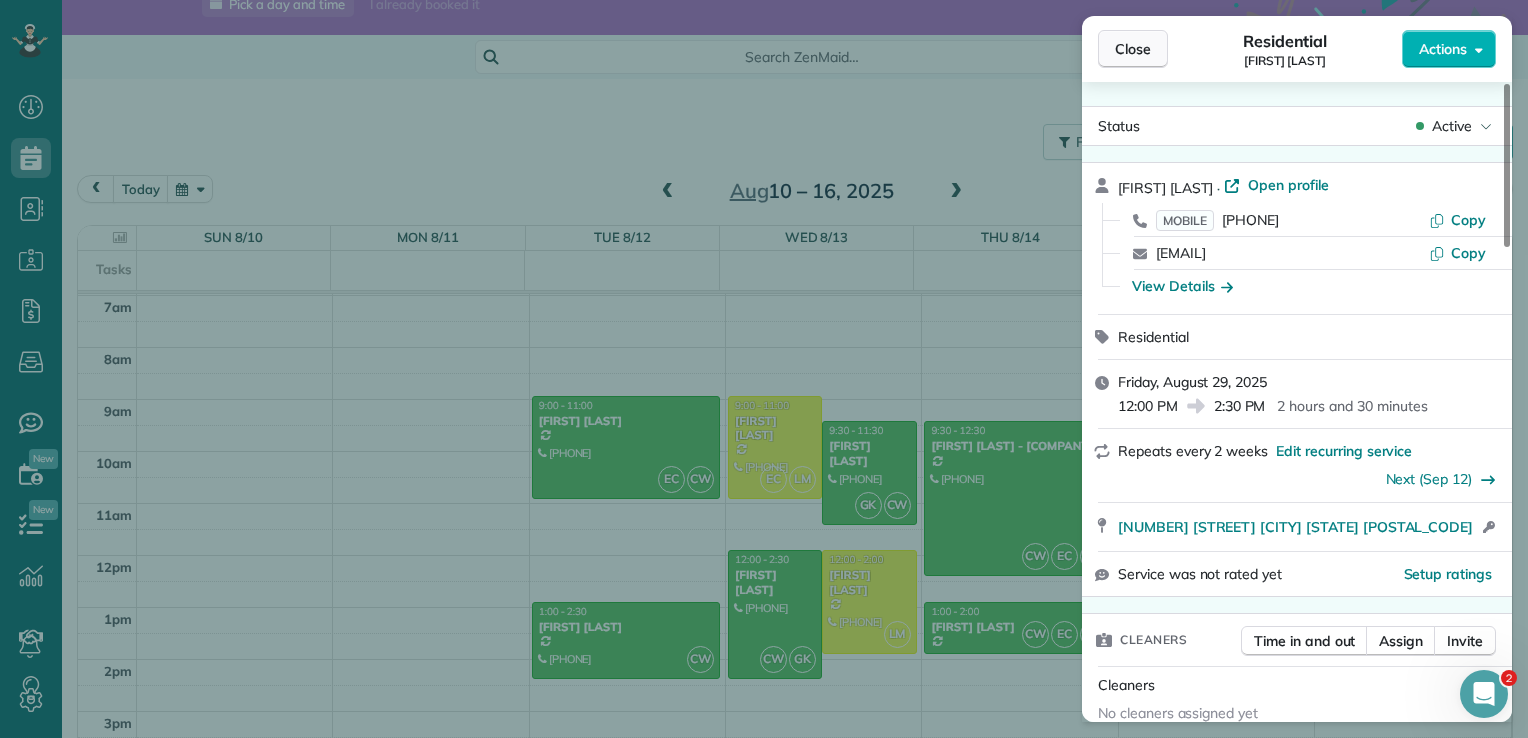 click on "Close" at bounding box center [1133, 49] 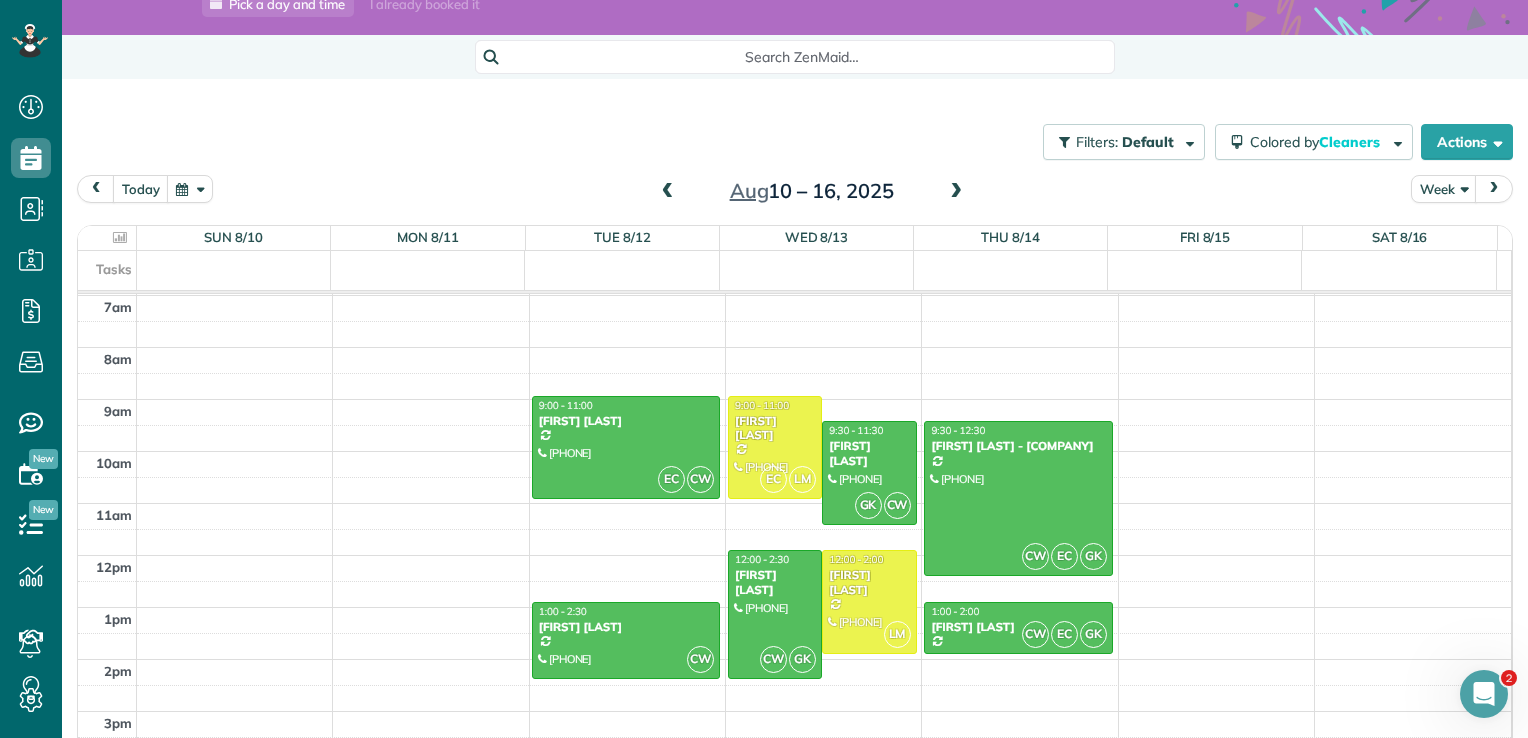 click at bounding box center (956, 192) 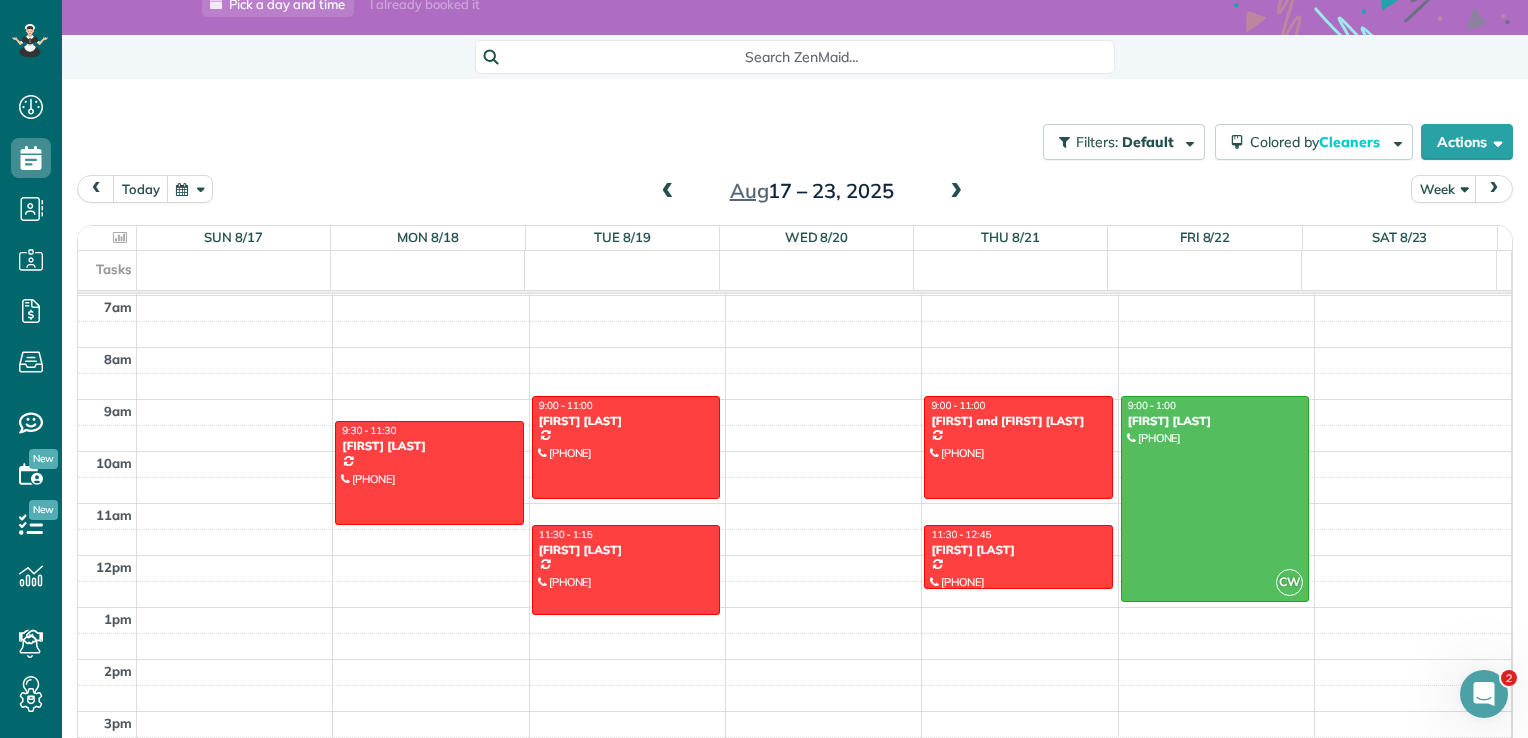click at bounding box center [956, 192] 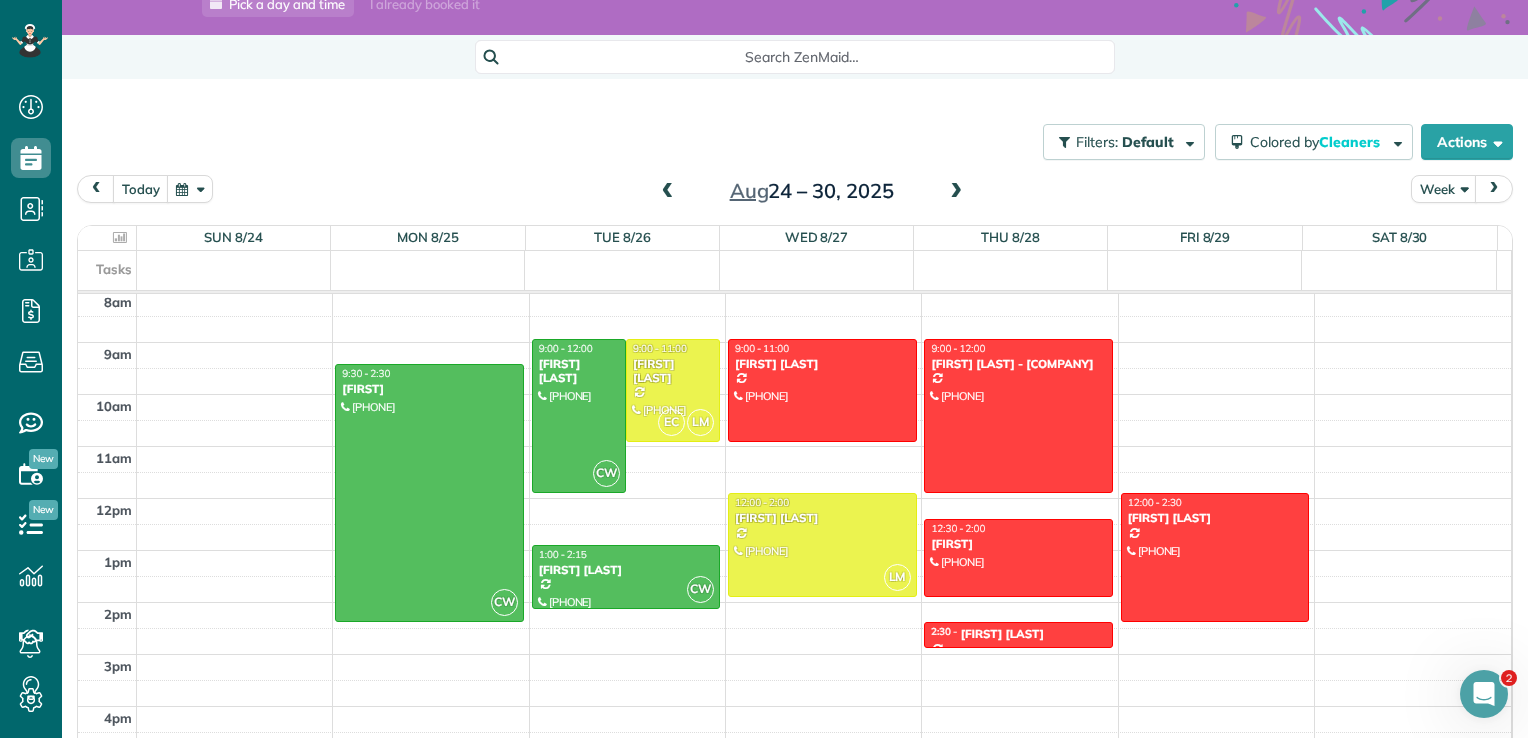 scroll, scrollTop: 403, scrollLeft: 0, axis: vertical 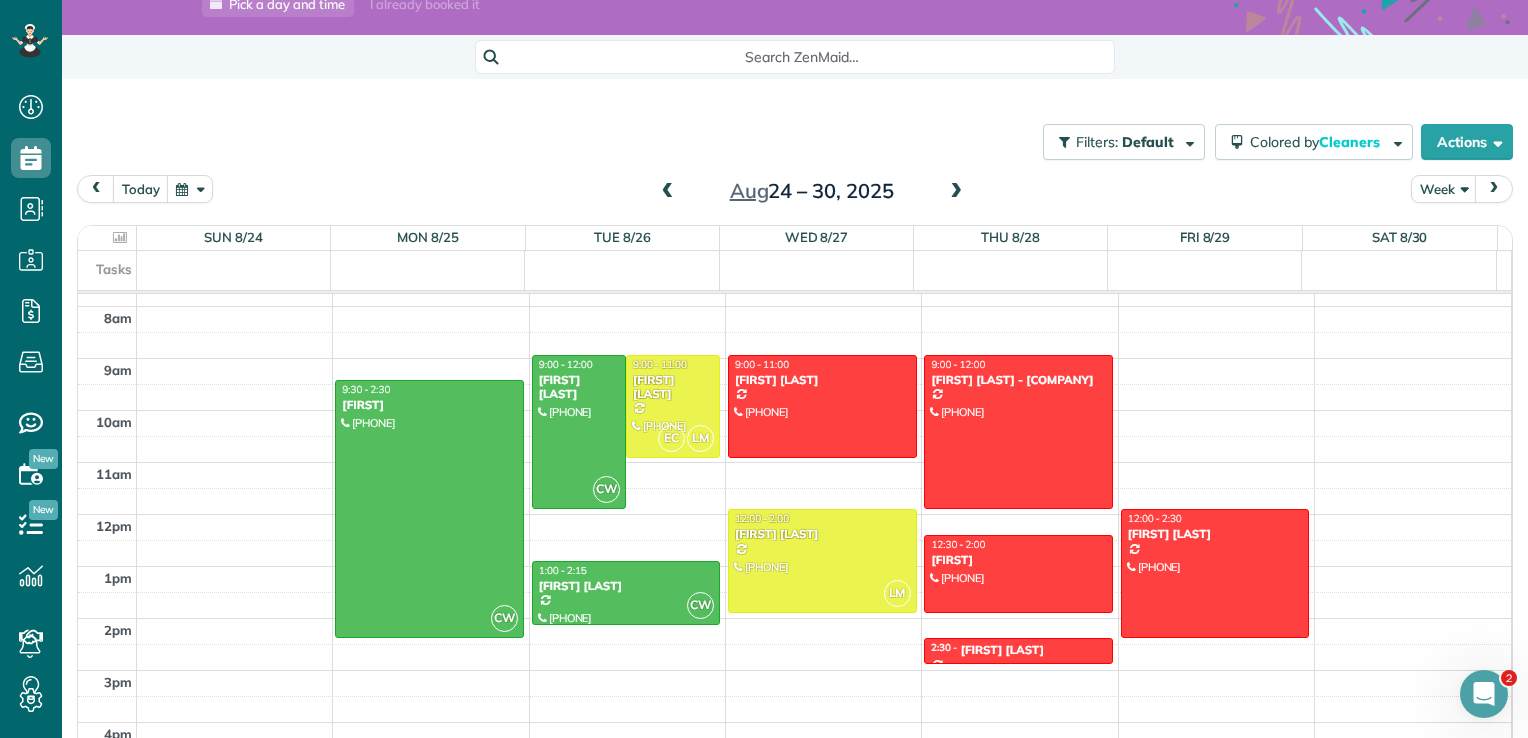 click at bounding box center (956, 192) 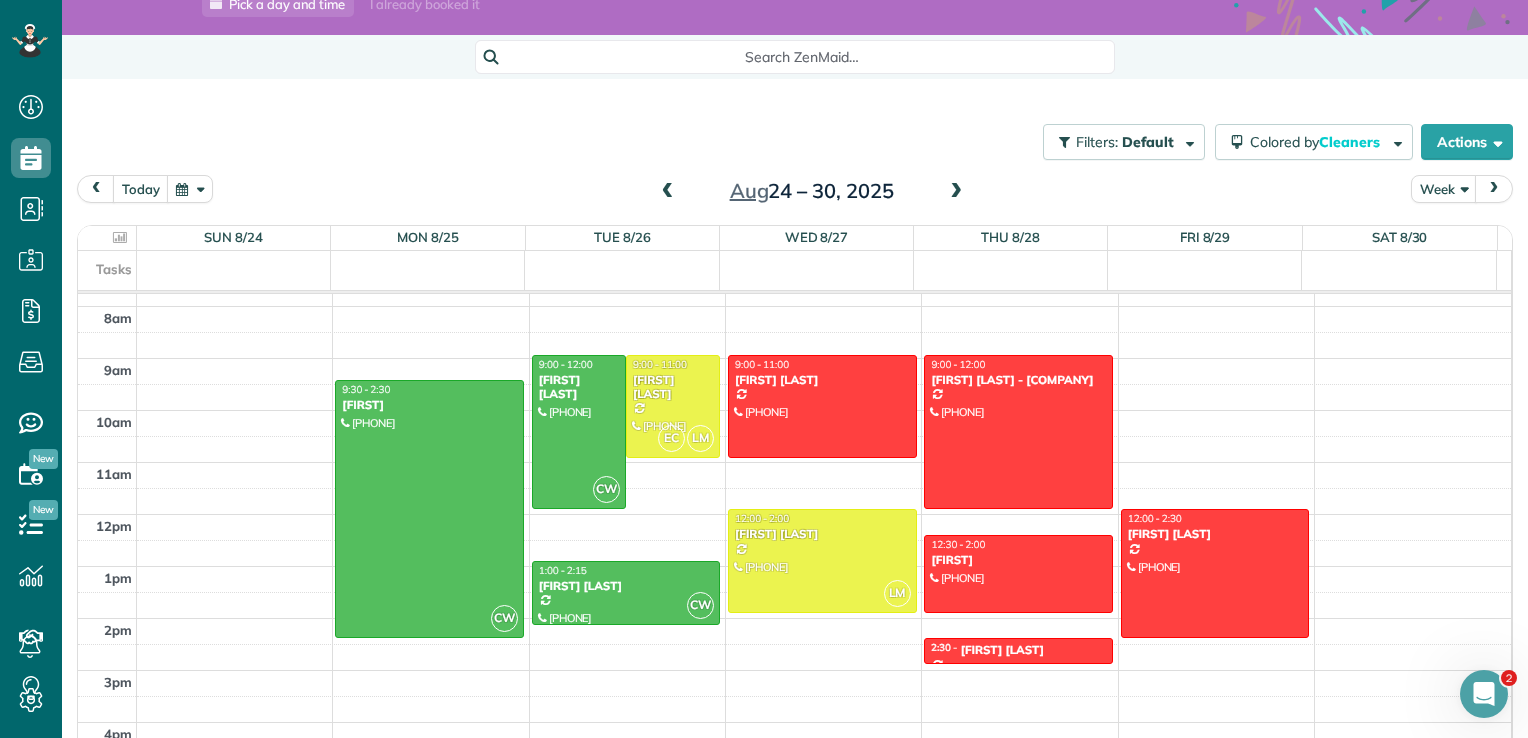scroll, scrollTop: 362, scrollLeft: 0, axis: vertical 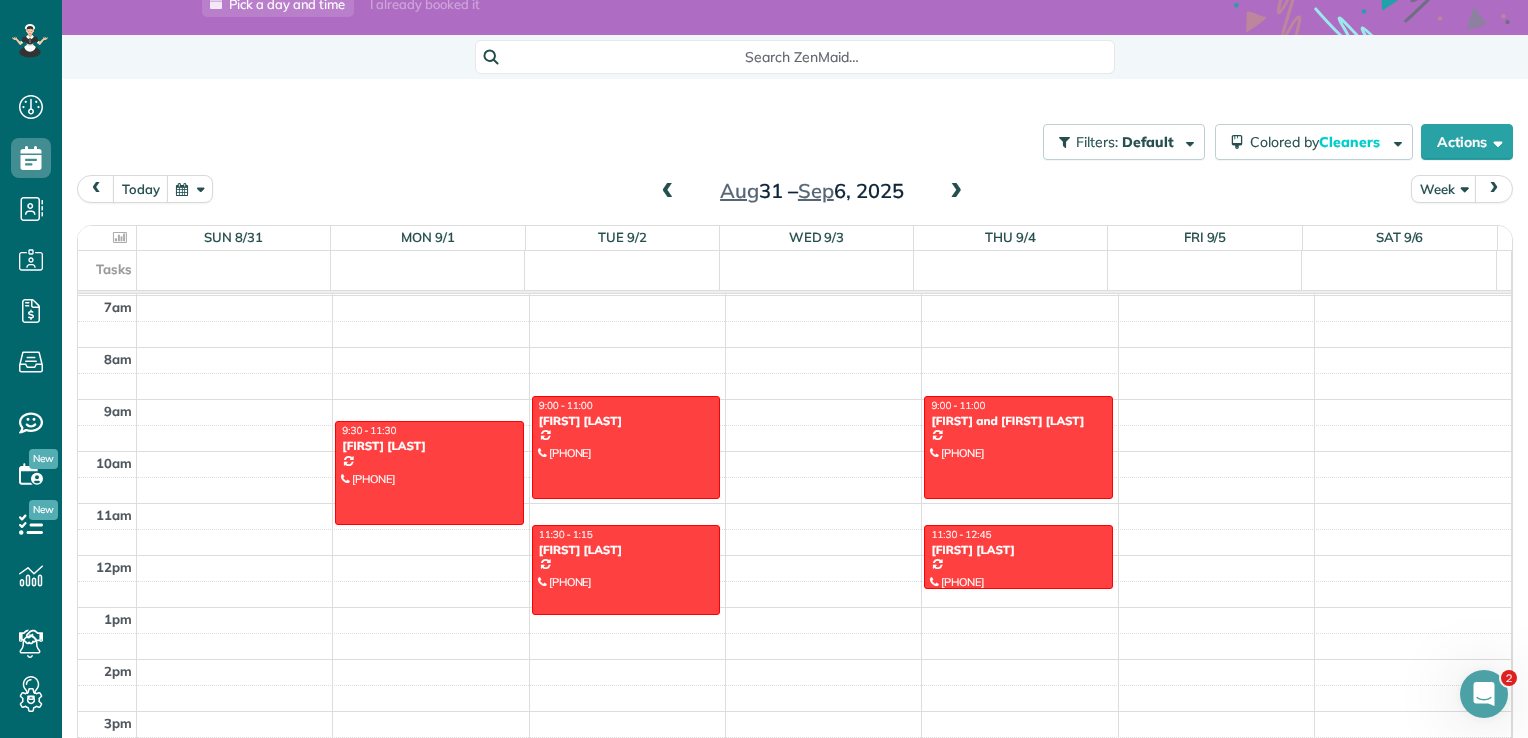 click at bounding box center (956, 192) 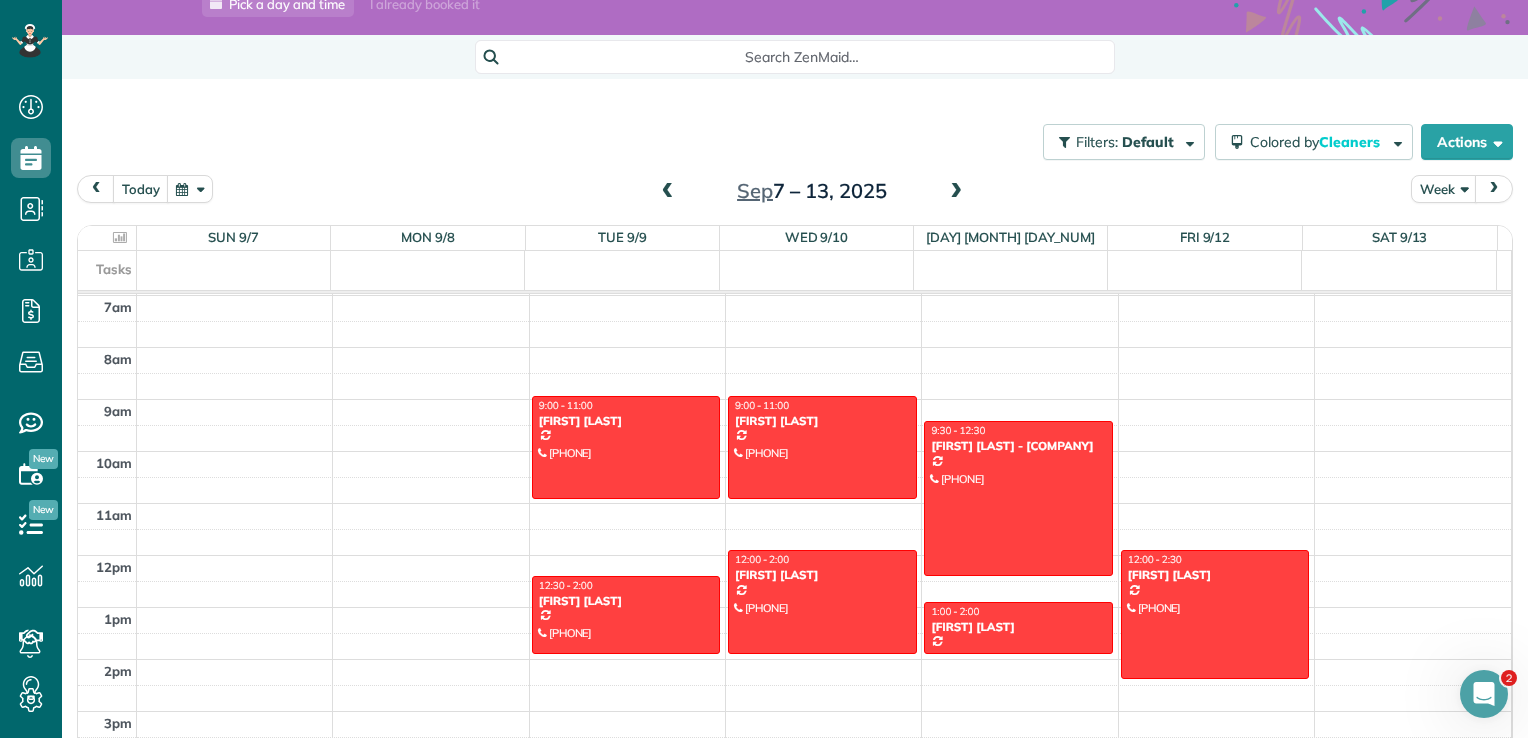 click at bounding box center (668, 192) 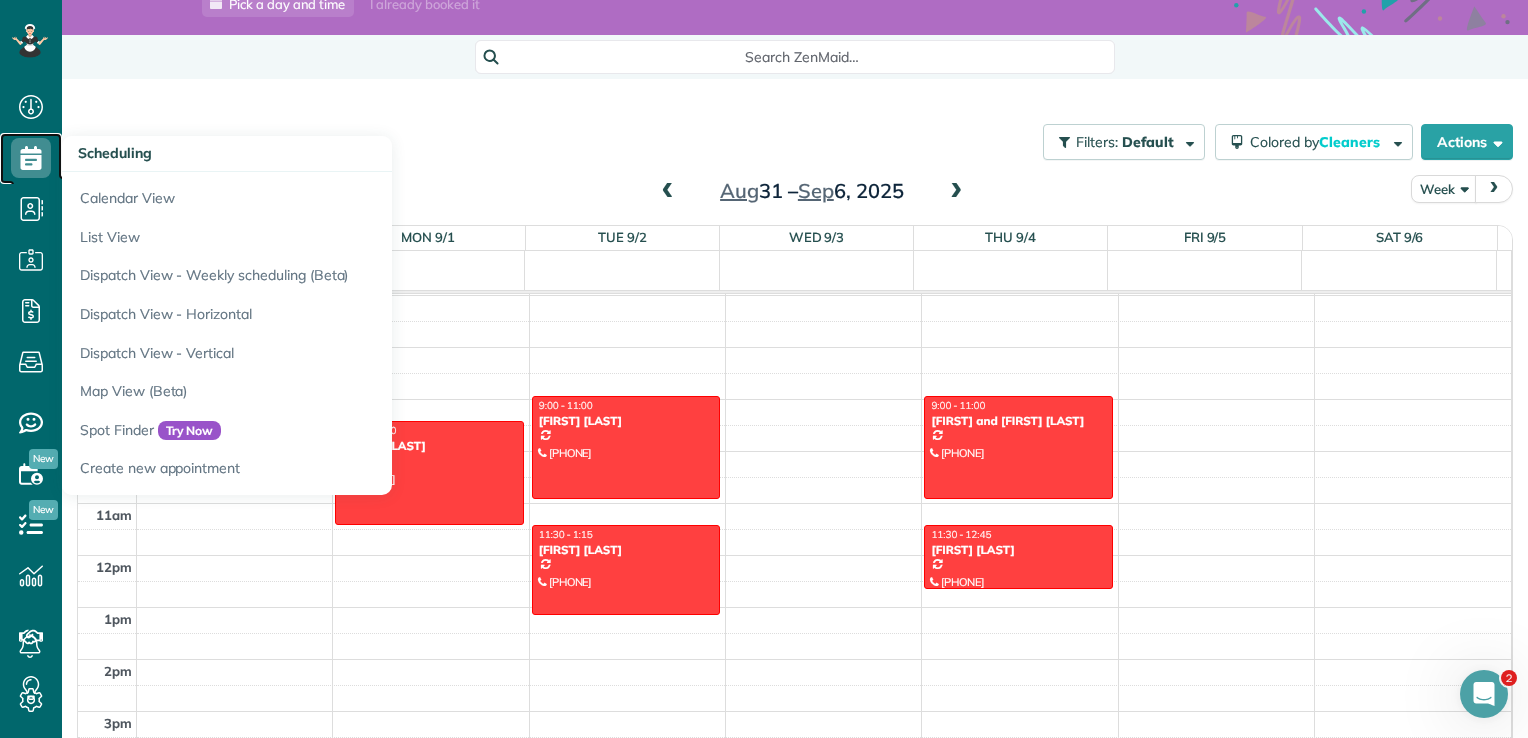 drag, startPoint x: 668, startPoint y: 195, endPoint x: 39, endPoint y: 156, distance: 630.2079 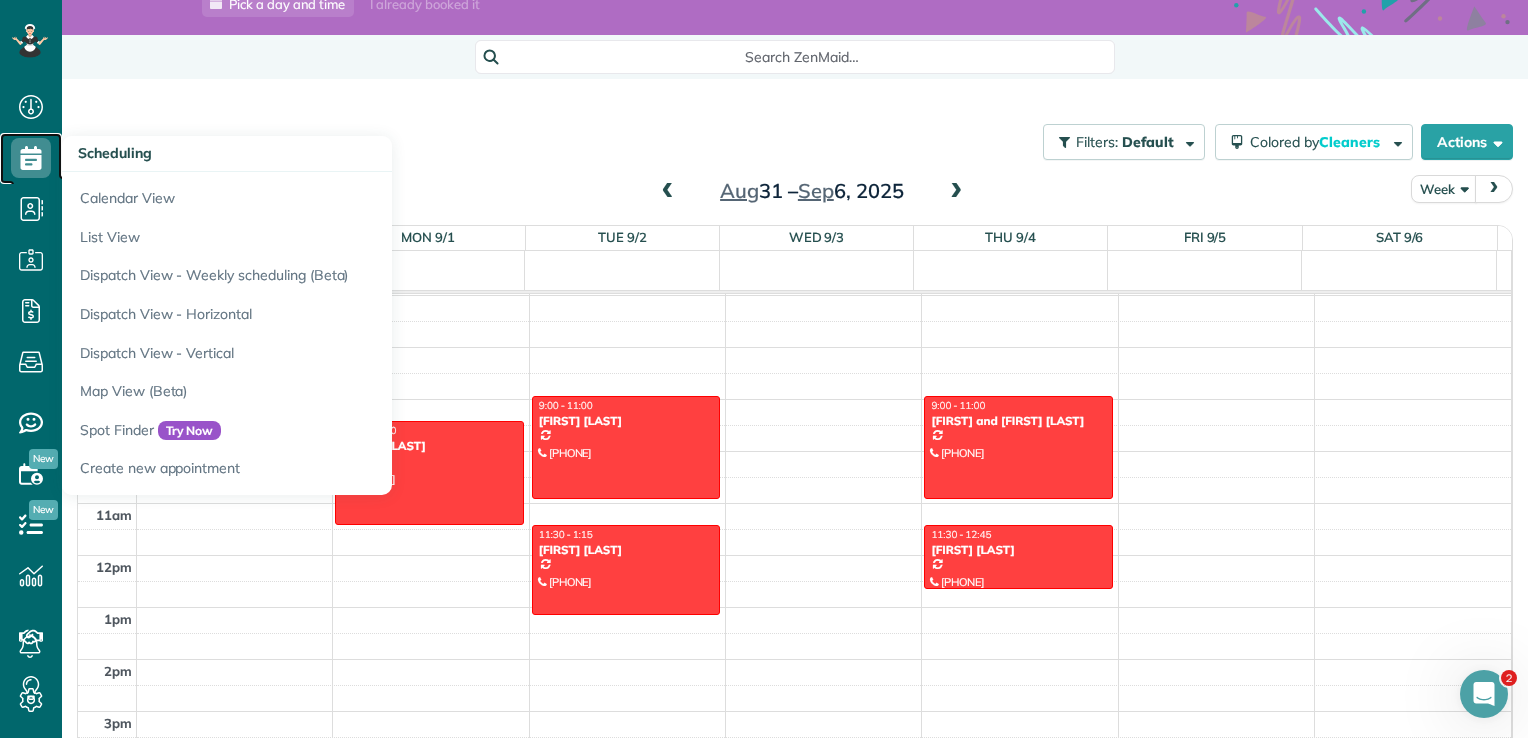 click 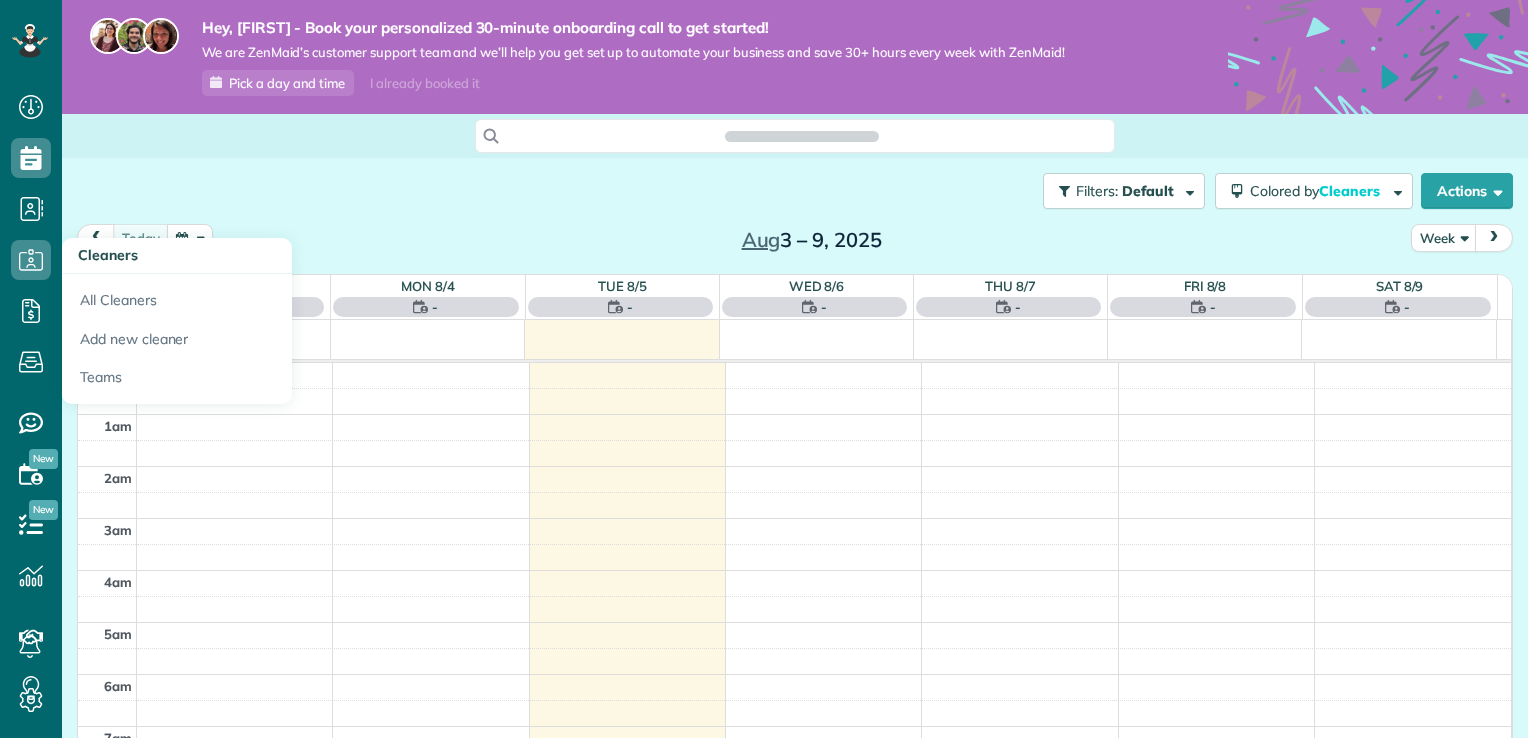 scroll, scrollTop: 0, scrollLeft: 0, axis: both 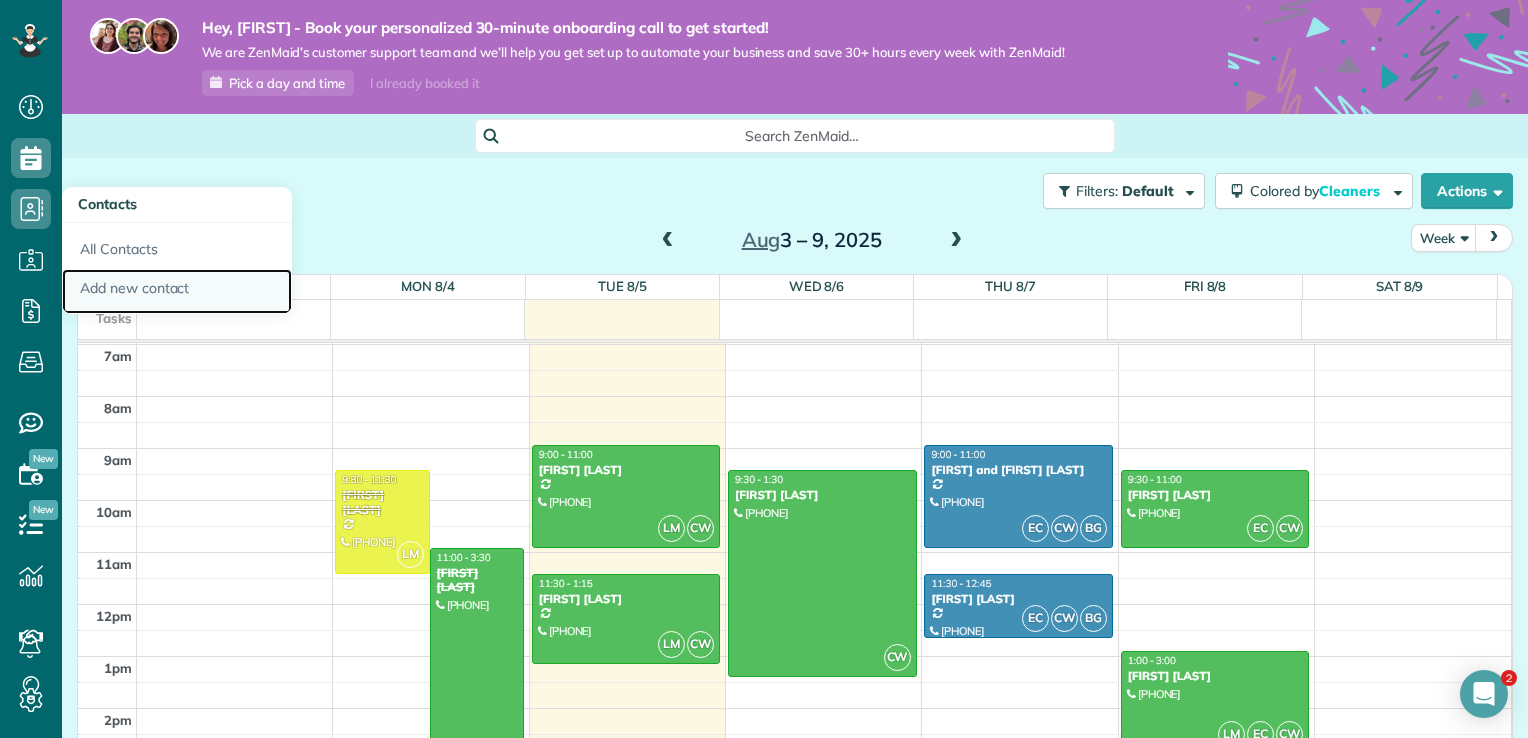 click on "Add new contact" at bounding box center (177, 292) 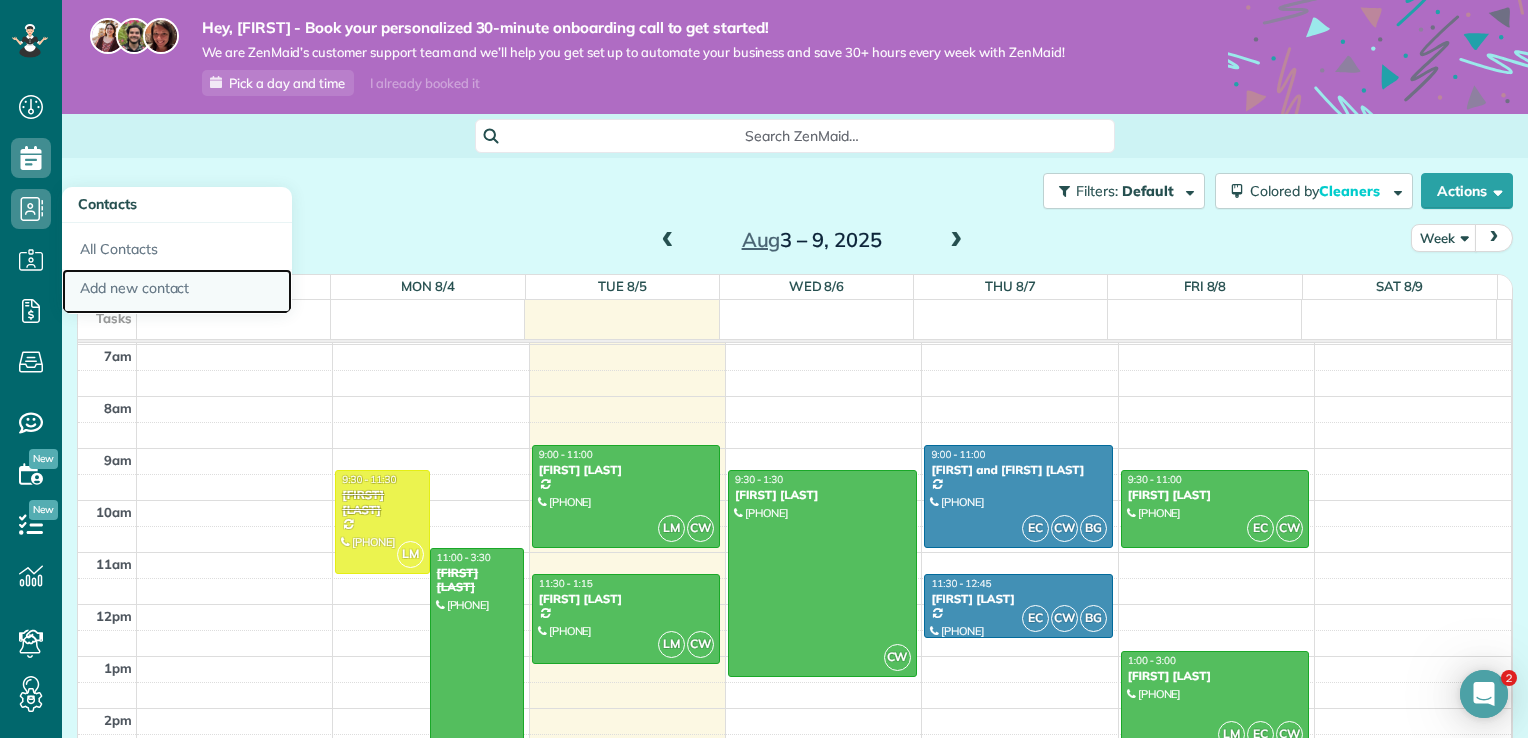 scroll, scrollTop: 0, scrollLeft: 0, axis: both 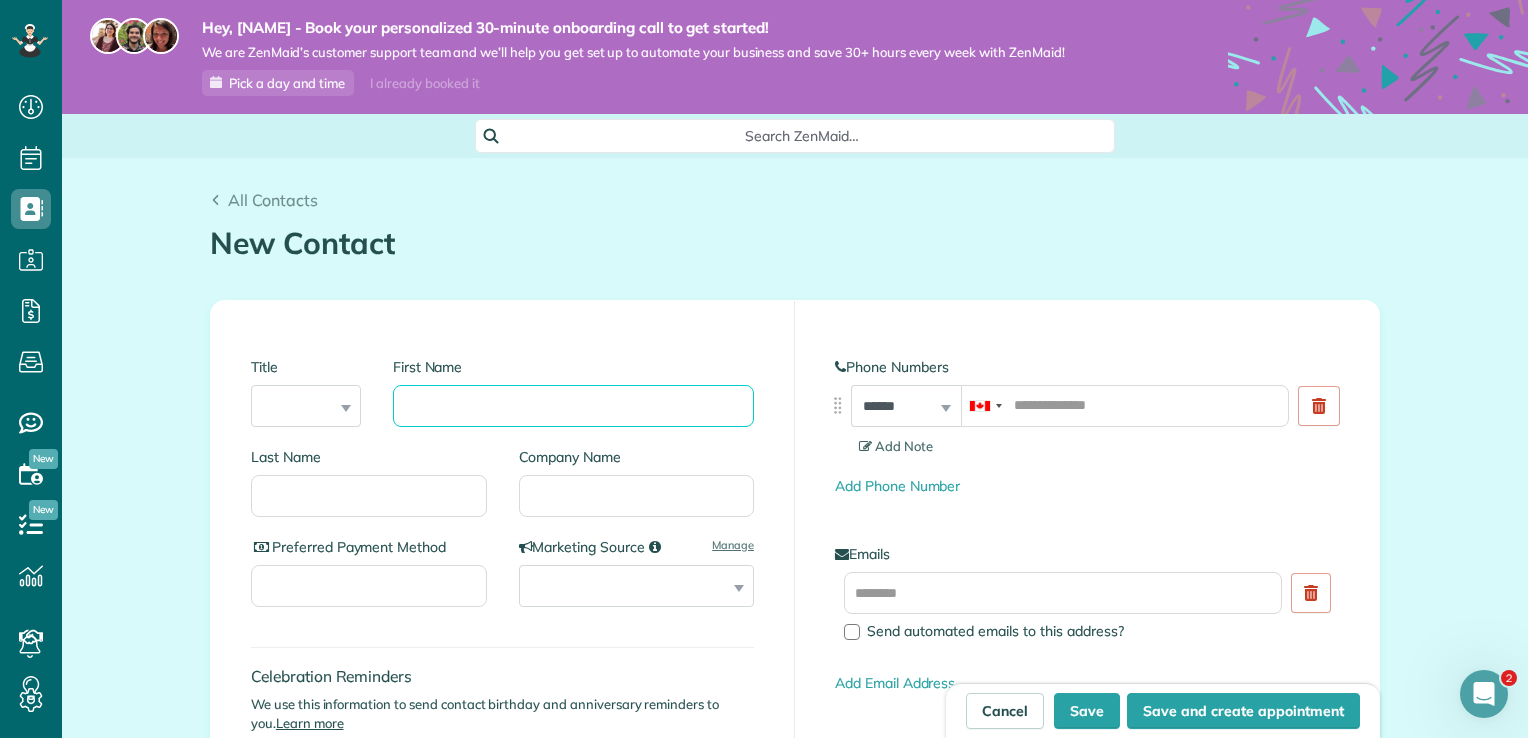 click on "First Name" at bounding box center [573, 406] 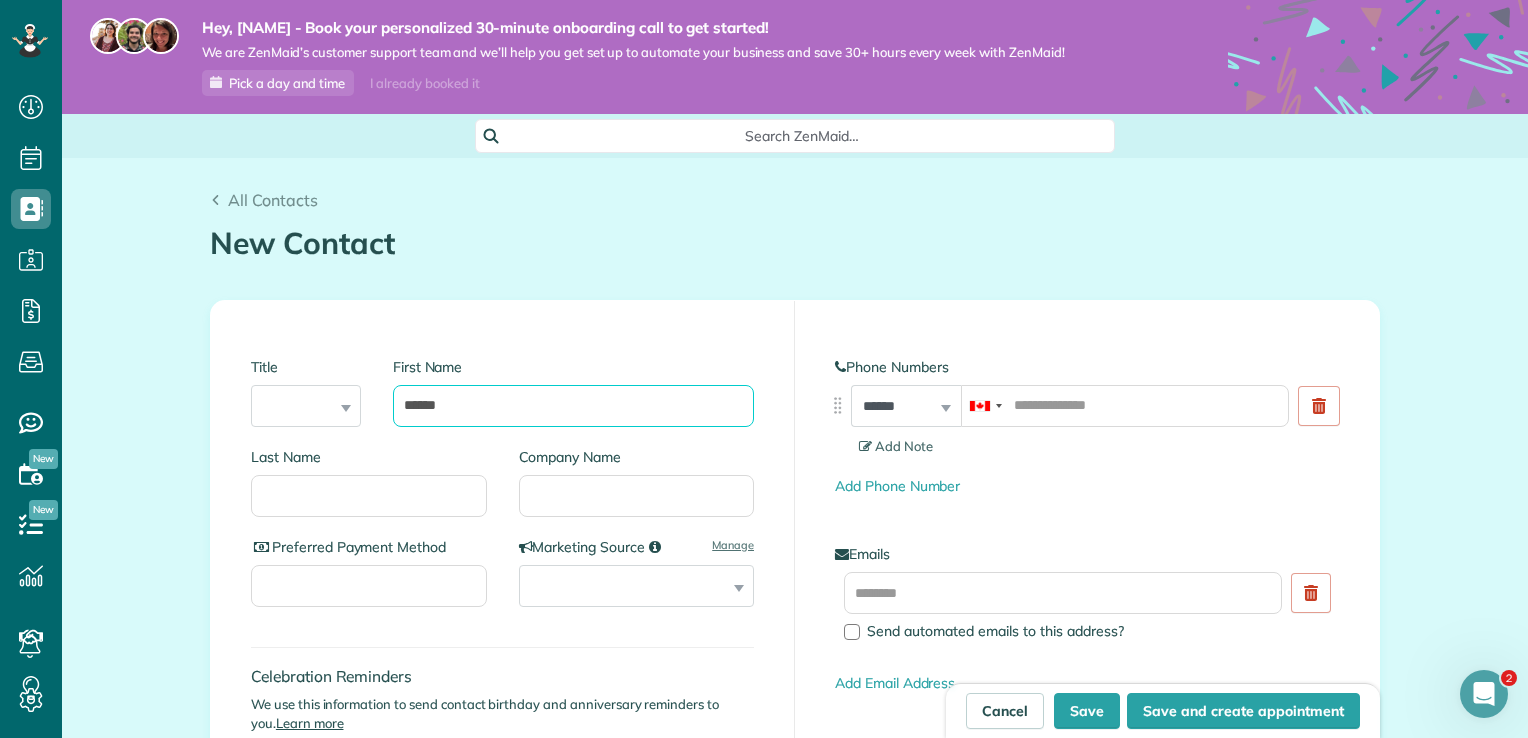 type on "******" 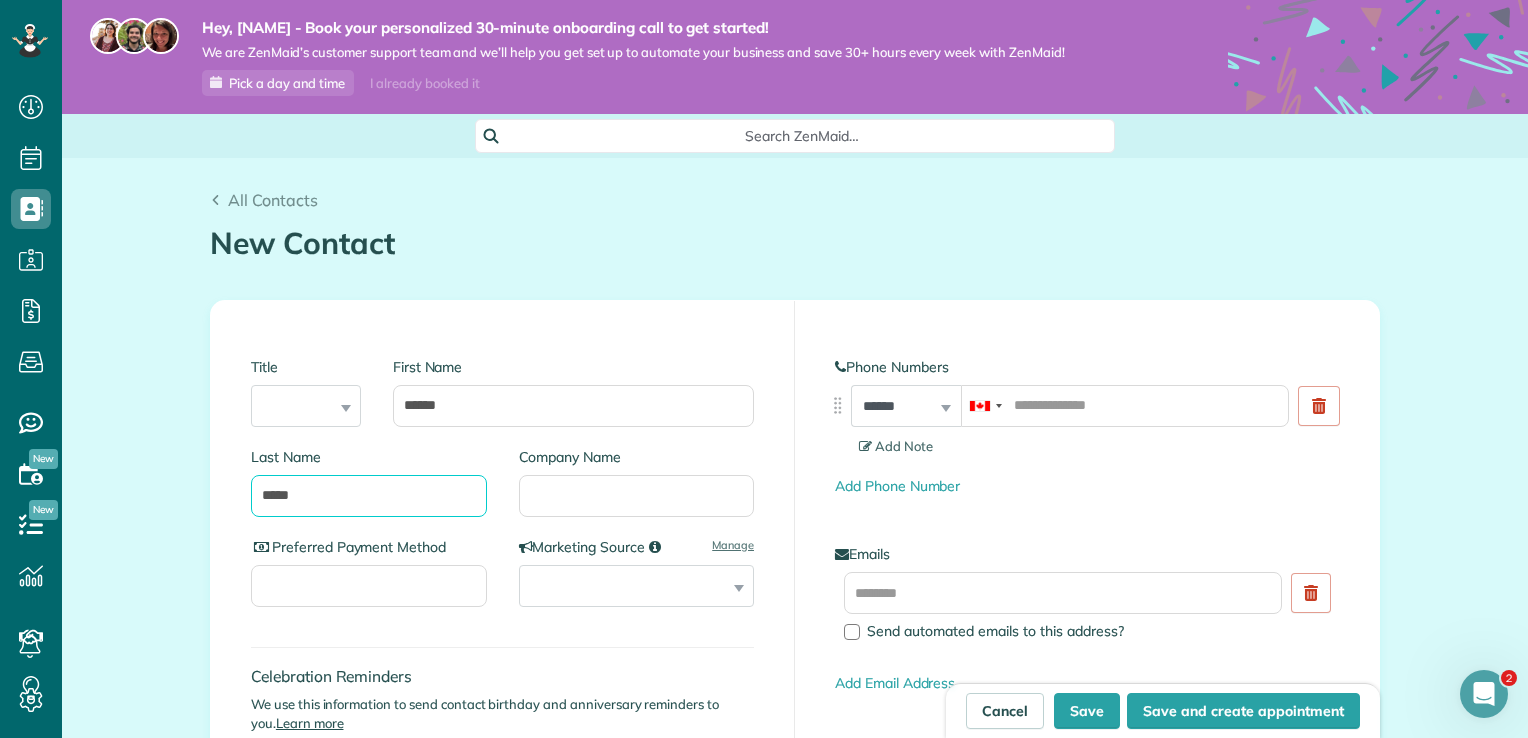 type on "*****" 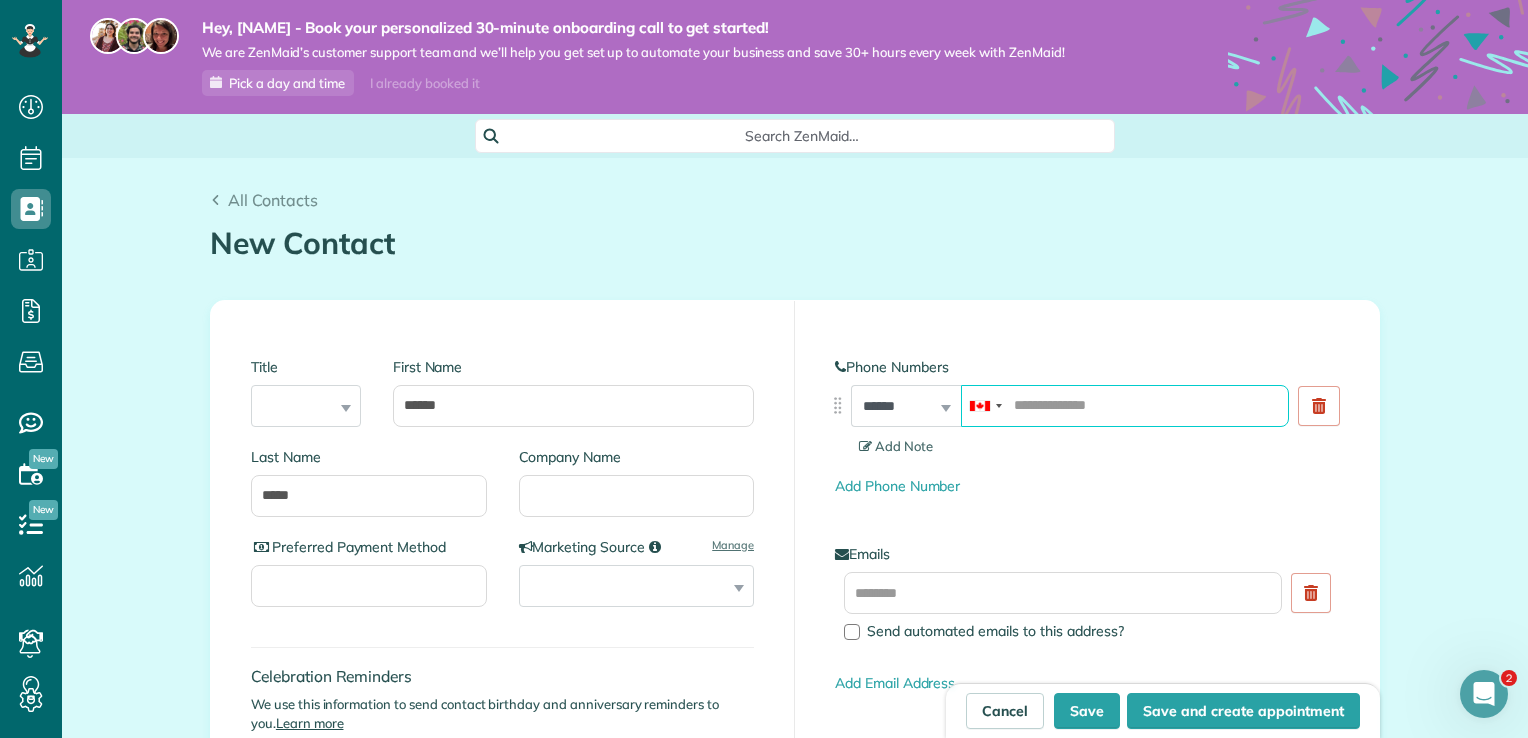 click at bounding box center [1125, 406] 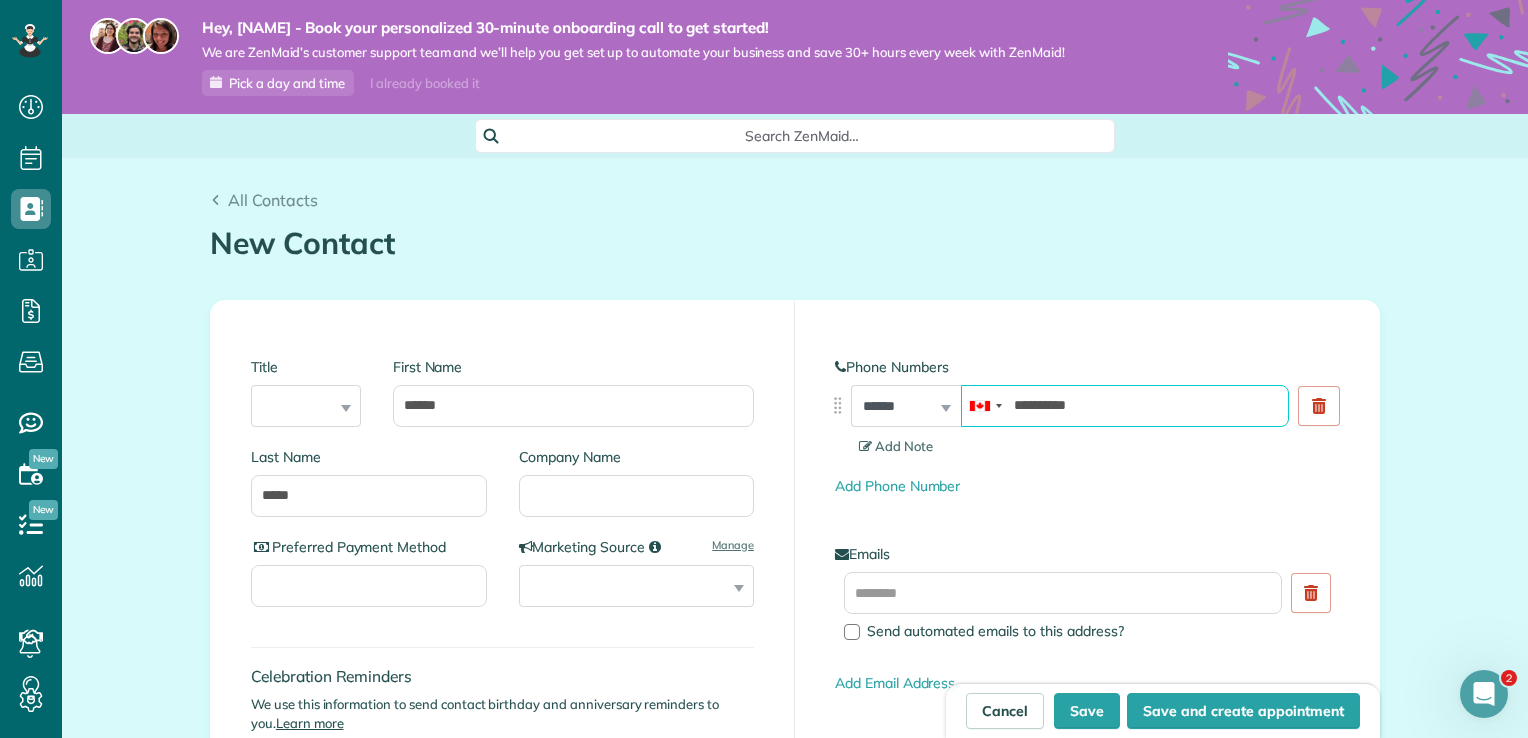 type on "**********" 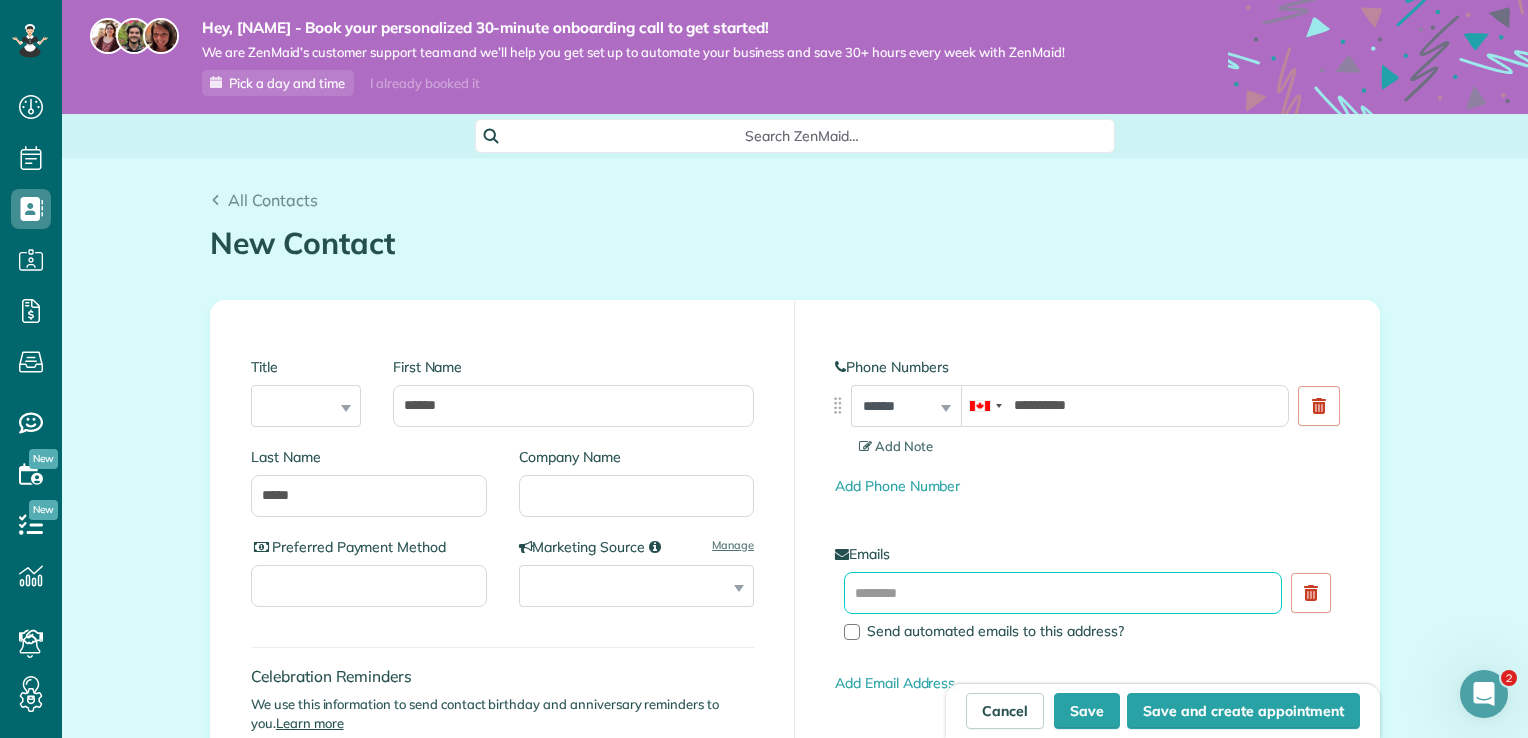 click at bounding box center (1063, 593) 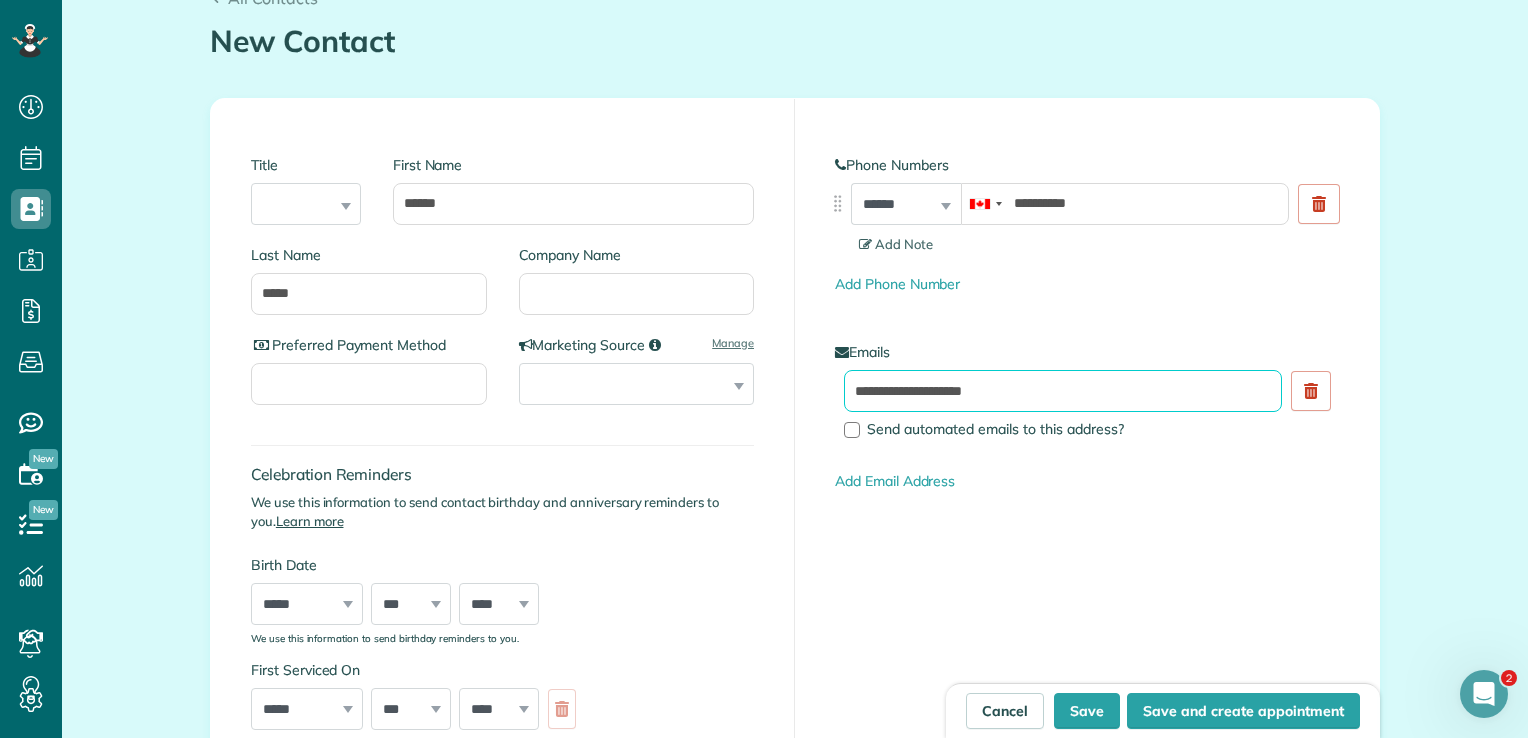 scroll, scrollTop: 205, scrollLeft: 0, axis: vertical 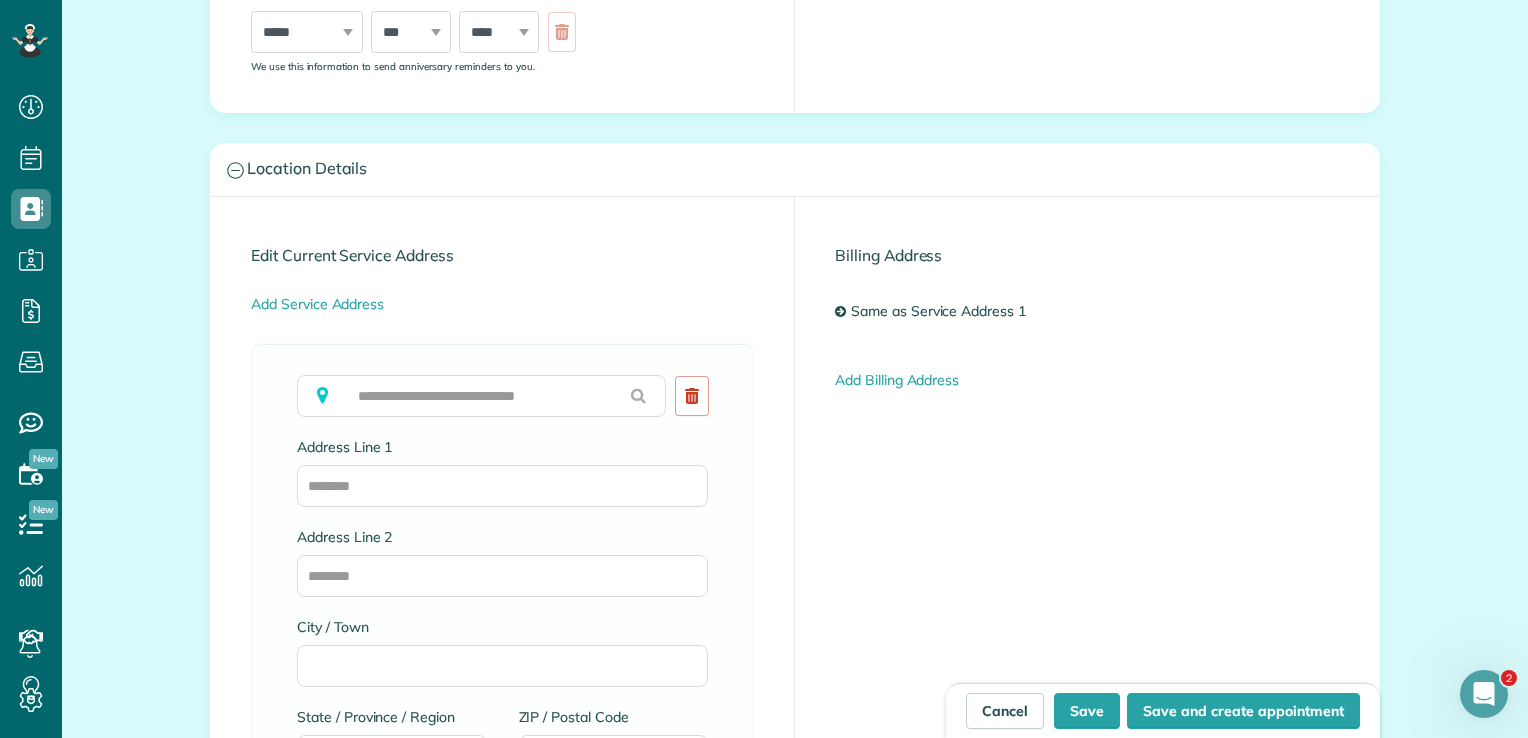 type on "**********" 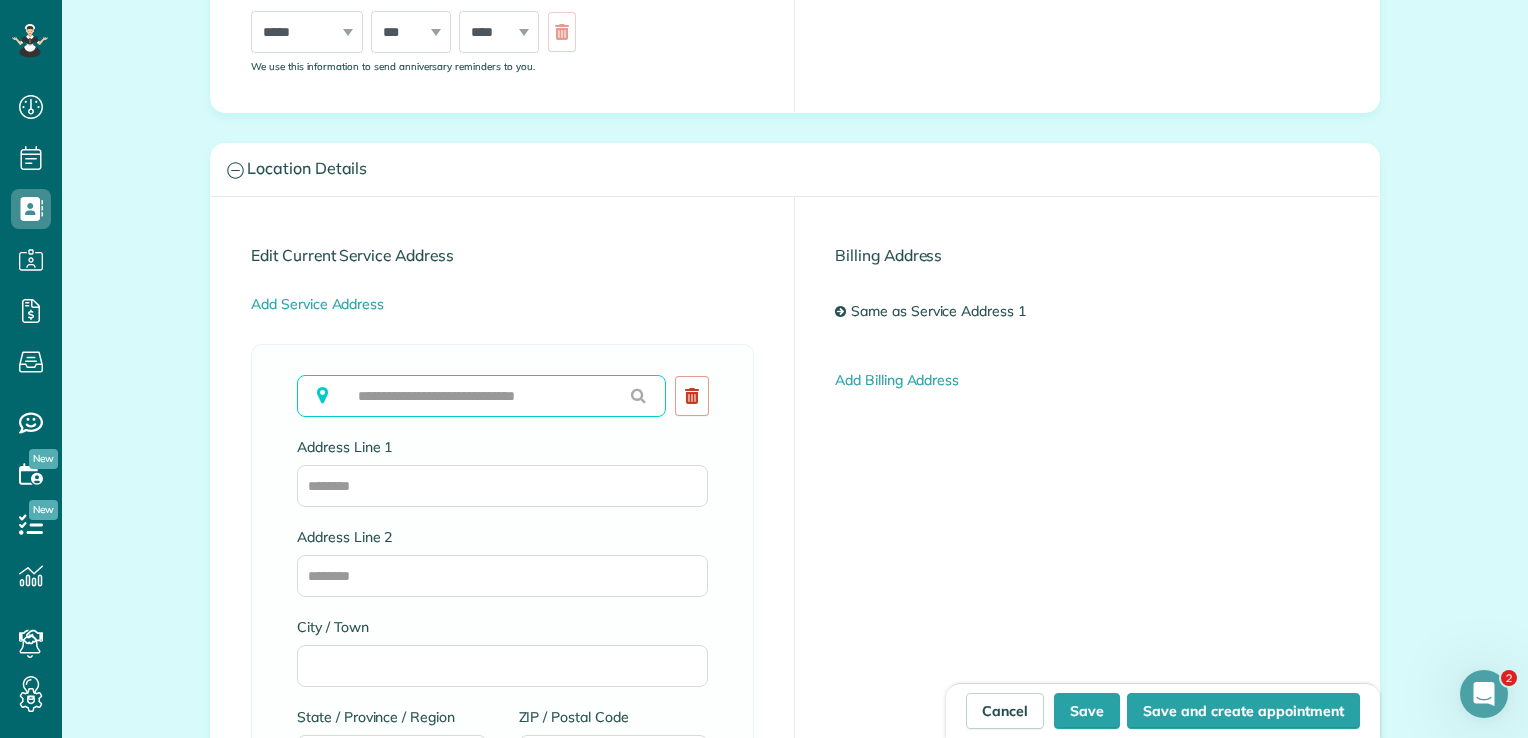 click at bounding box center (481, 396) 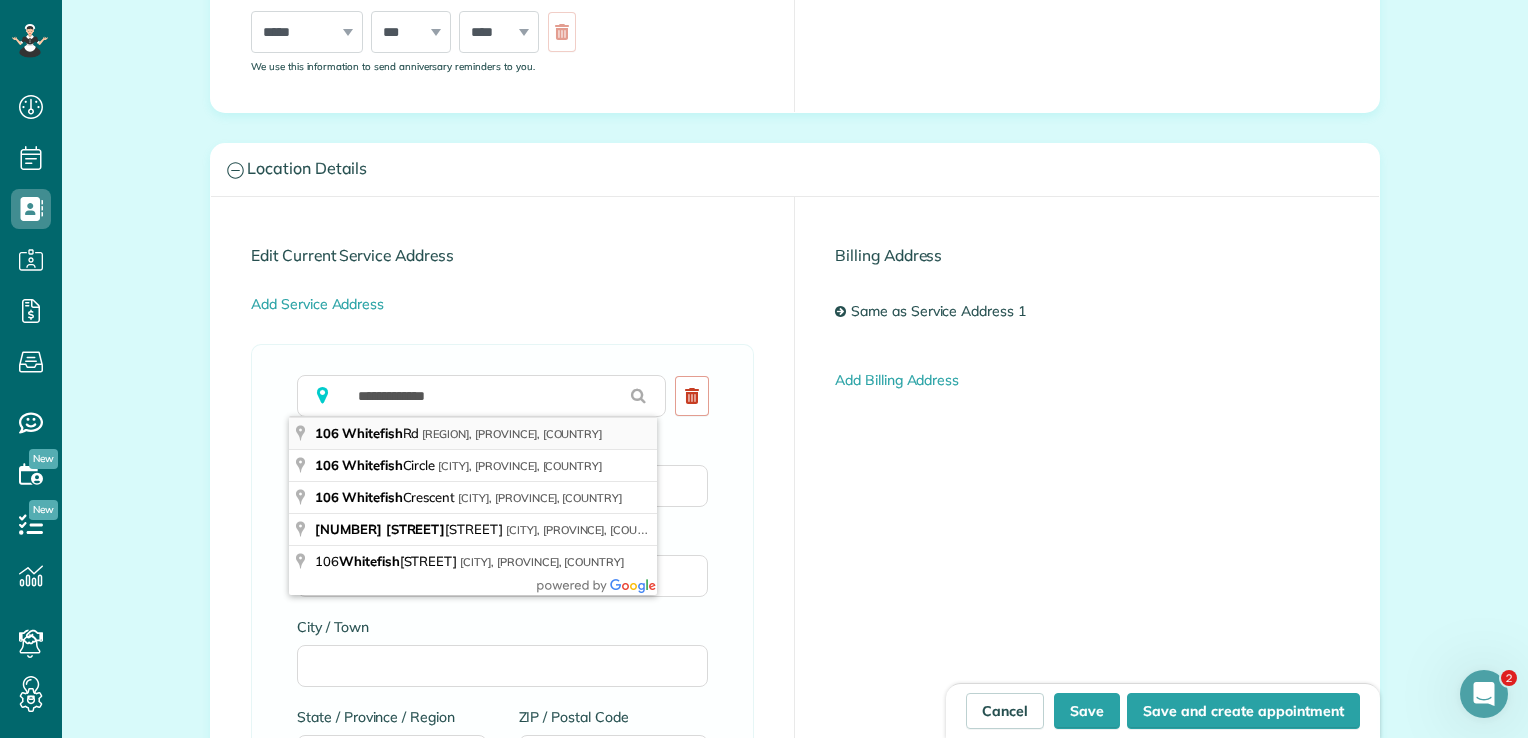 type on "**********" 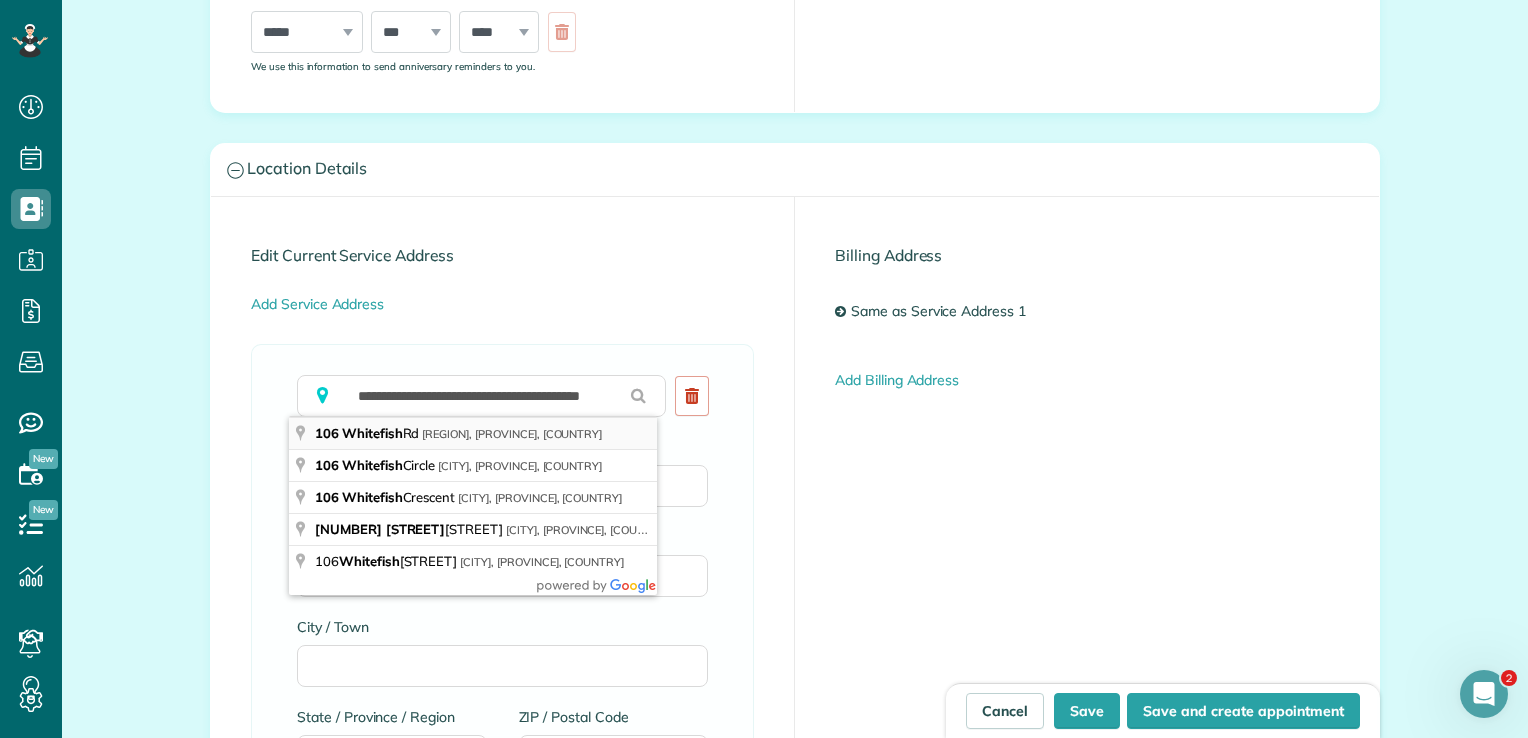 type on "**********" 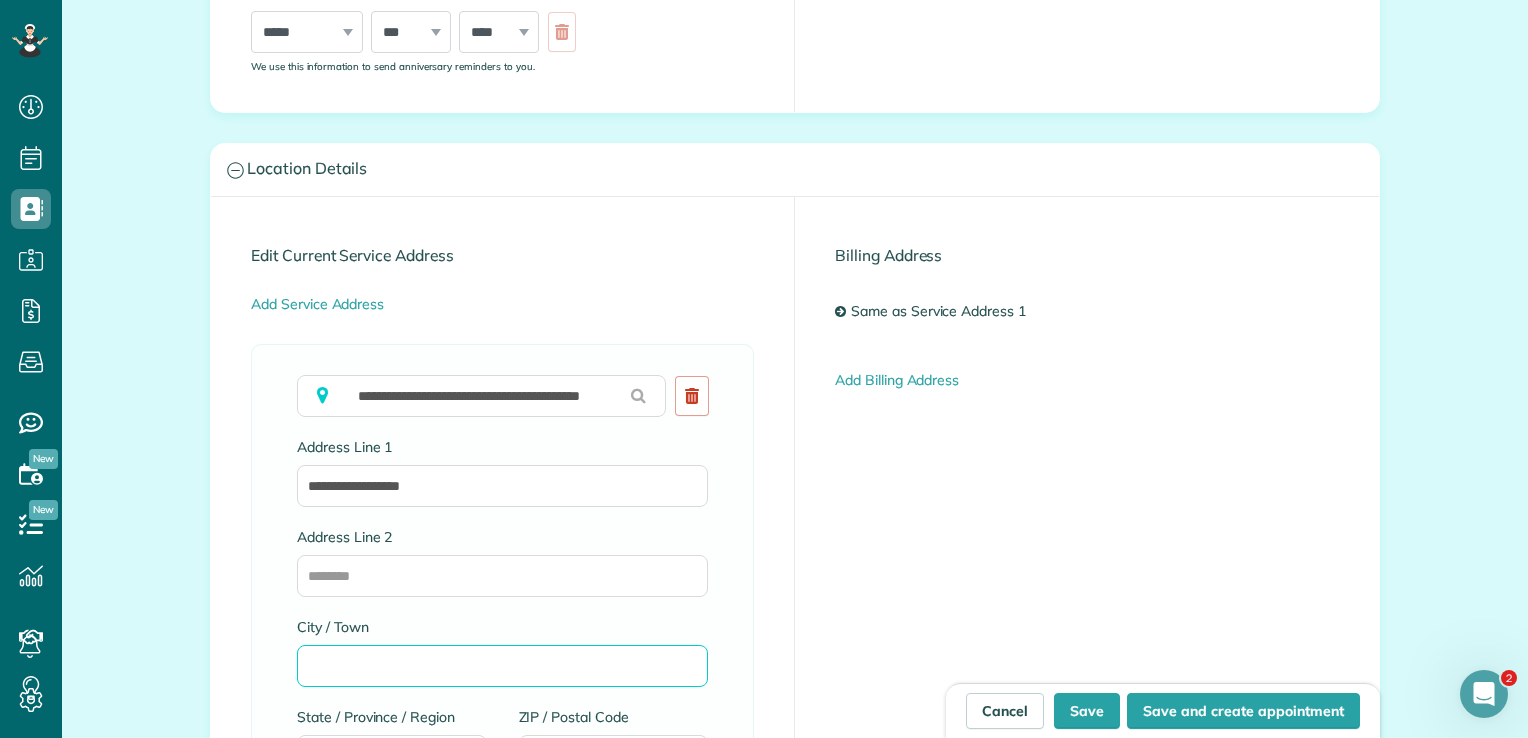 click on "City / Town" at bounding box center [502, 666] 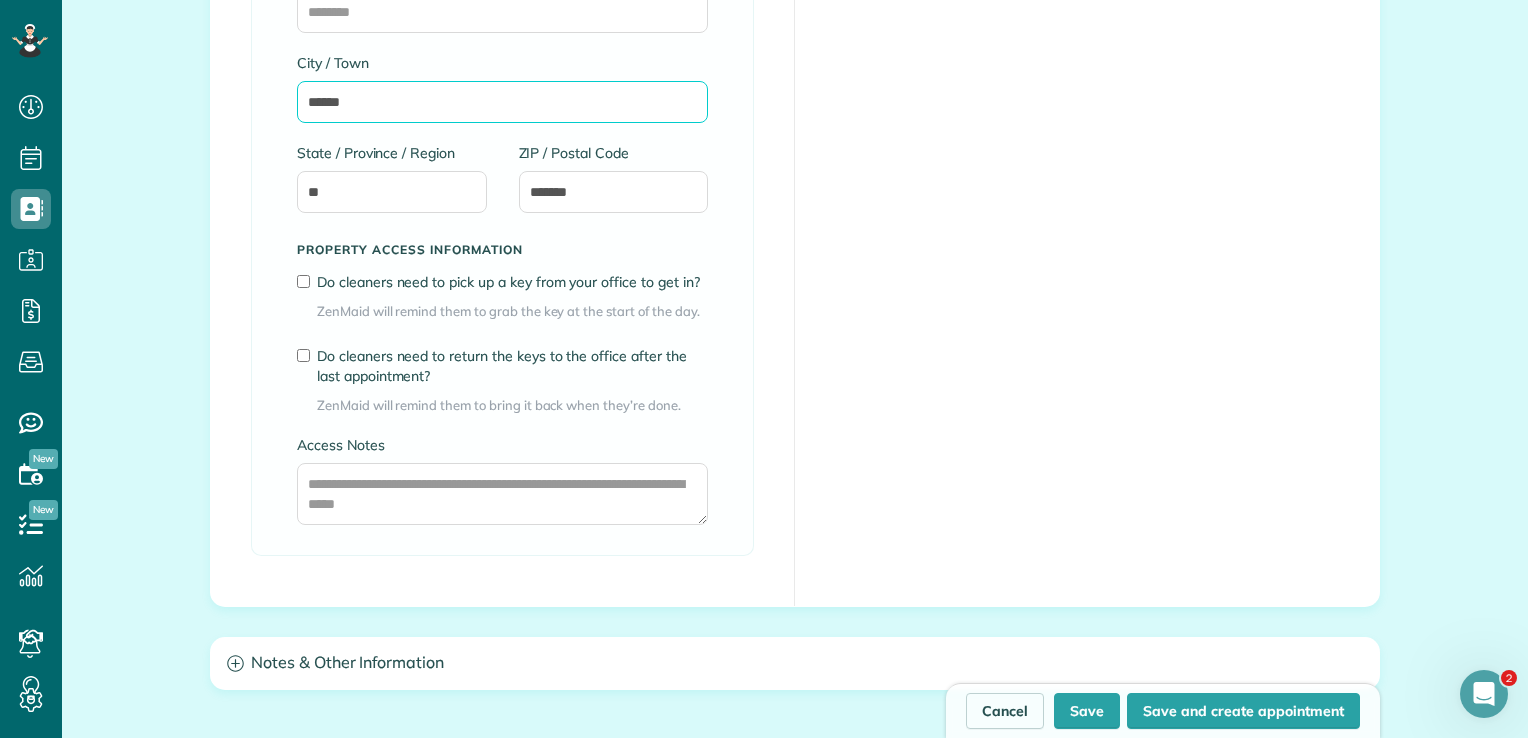 scroll, scrollTop: 1469, scrollLeft: 0, axis: vertical 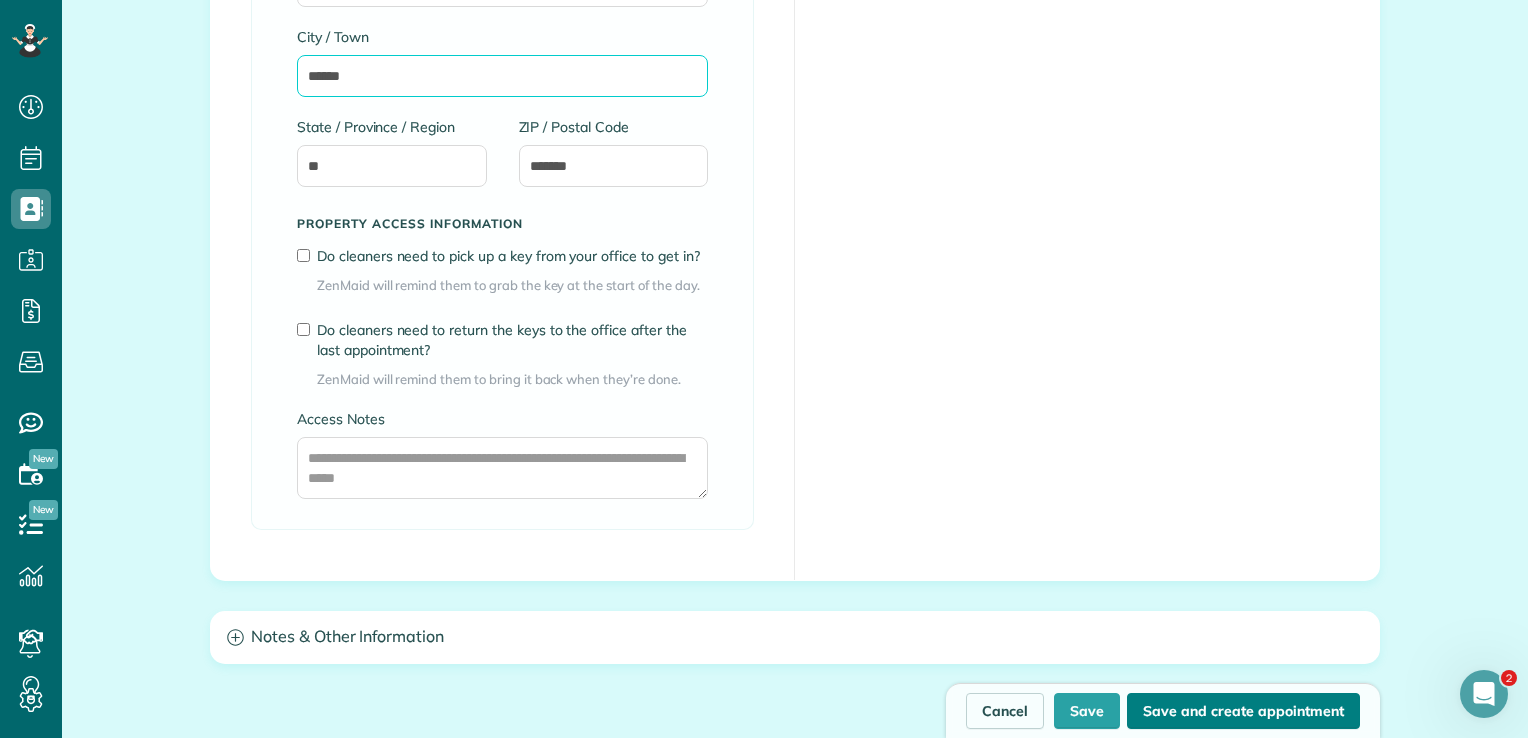 type on "******" 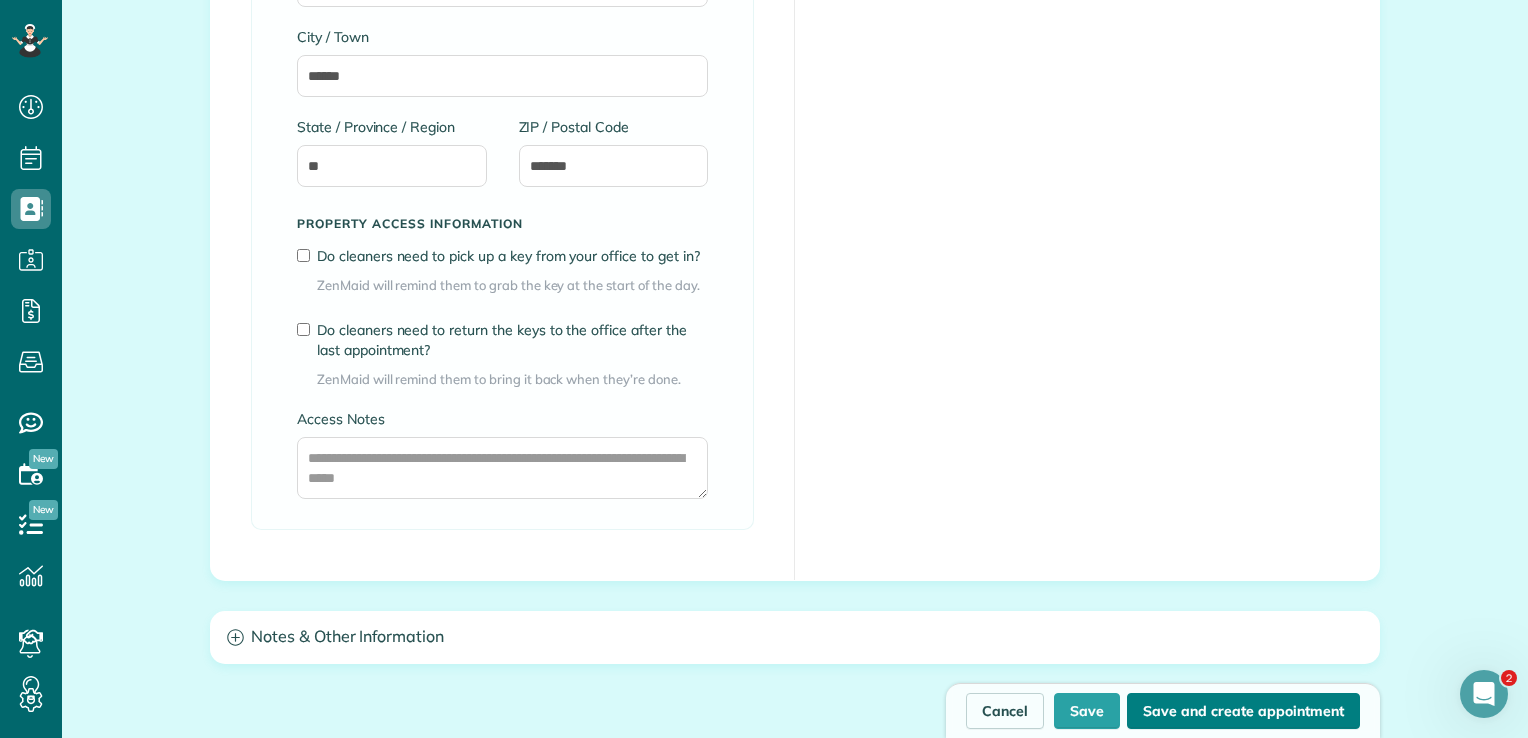 click on "Save and create appointment" at bounding box center (1243, 711) 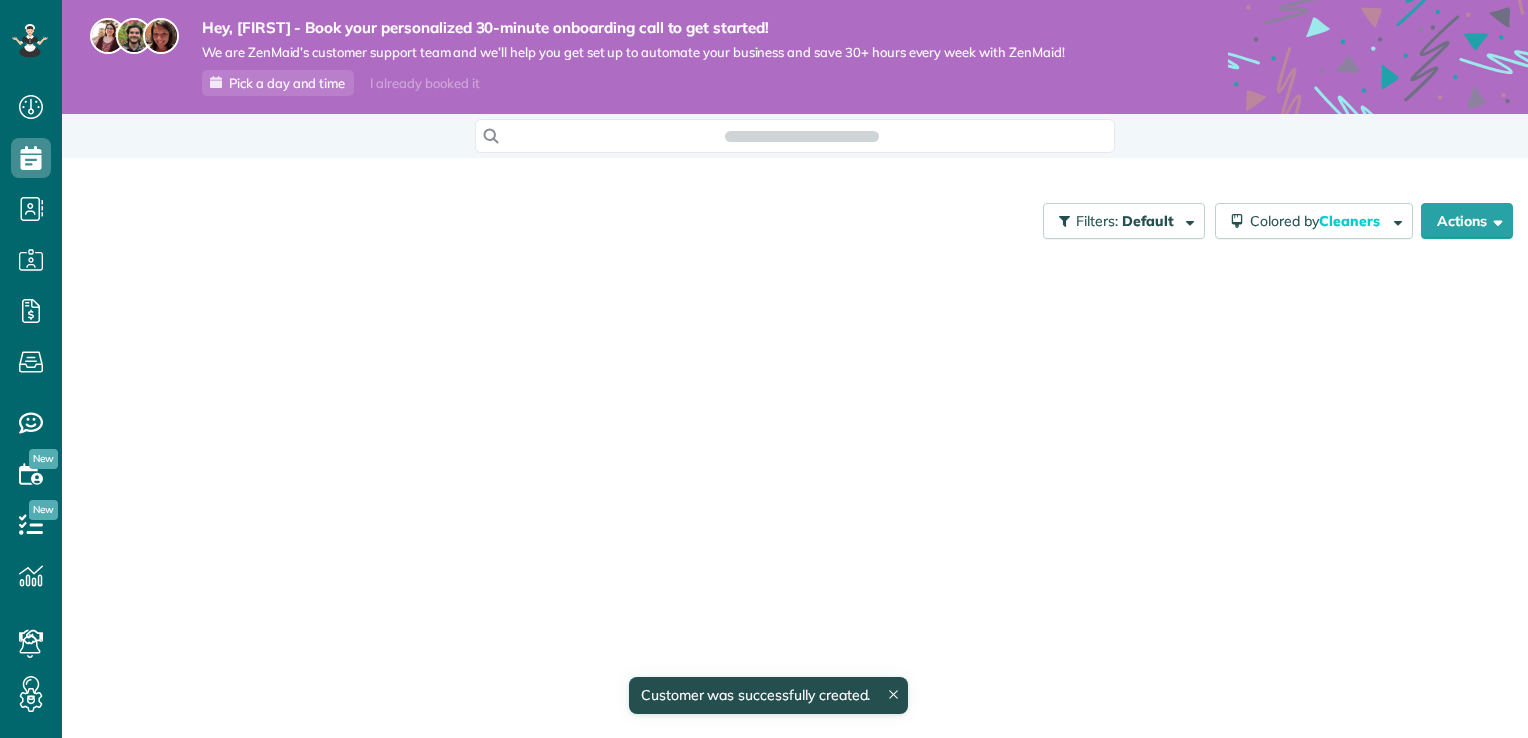 scroll, scrollTop: 0, scrollLeft: 0, axis: both 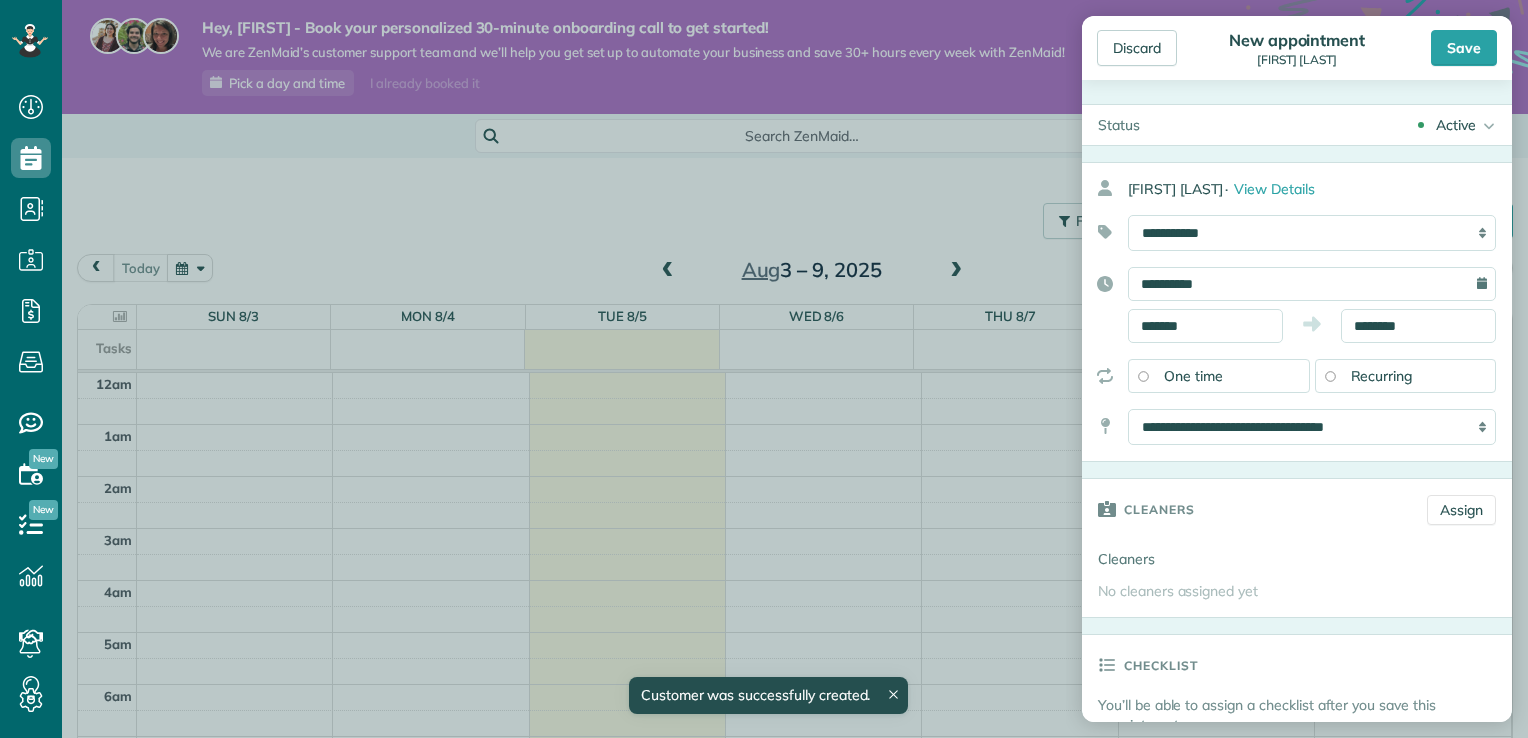 type on "**********" 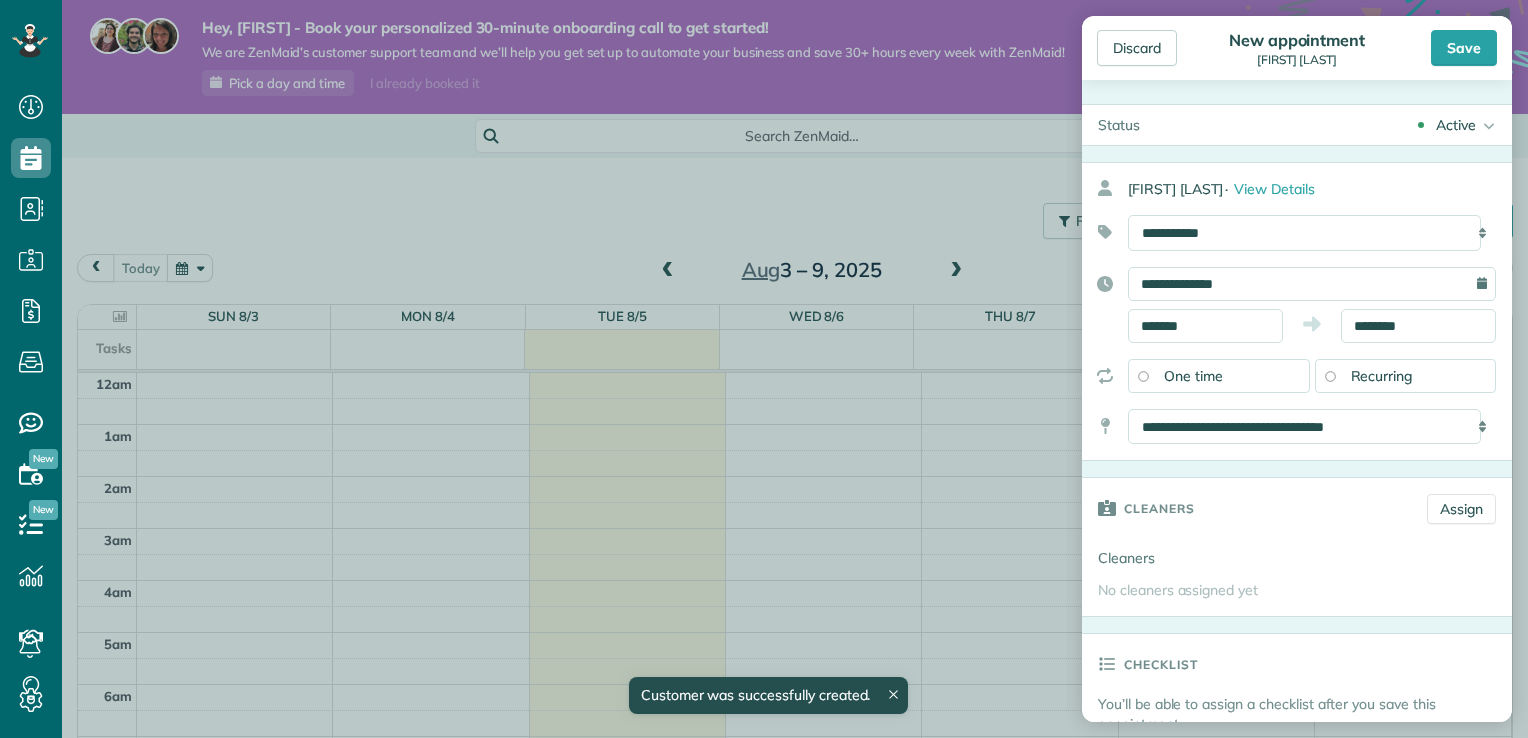 scroll, scrollTop: 362, scrollLeft: 0, axis: vertical 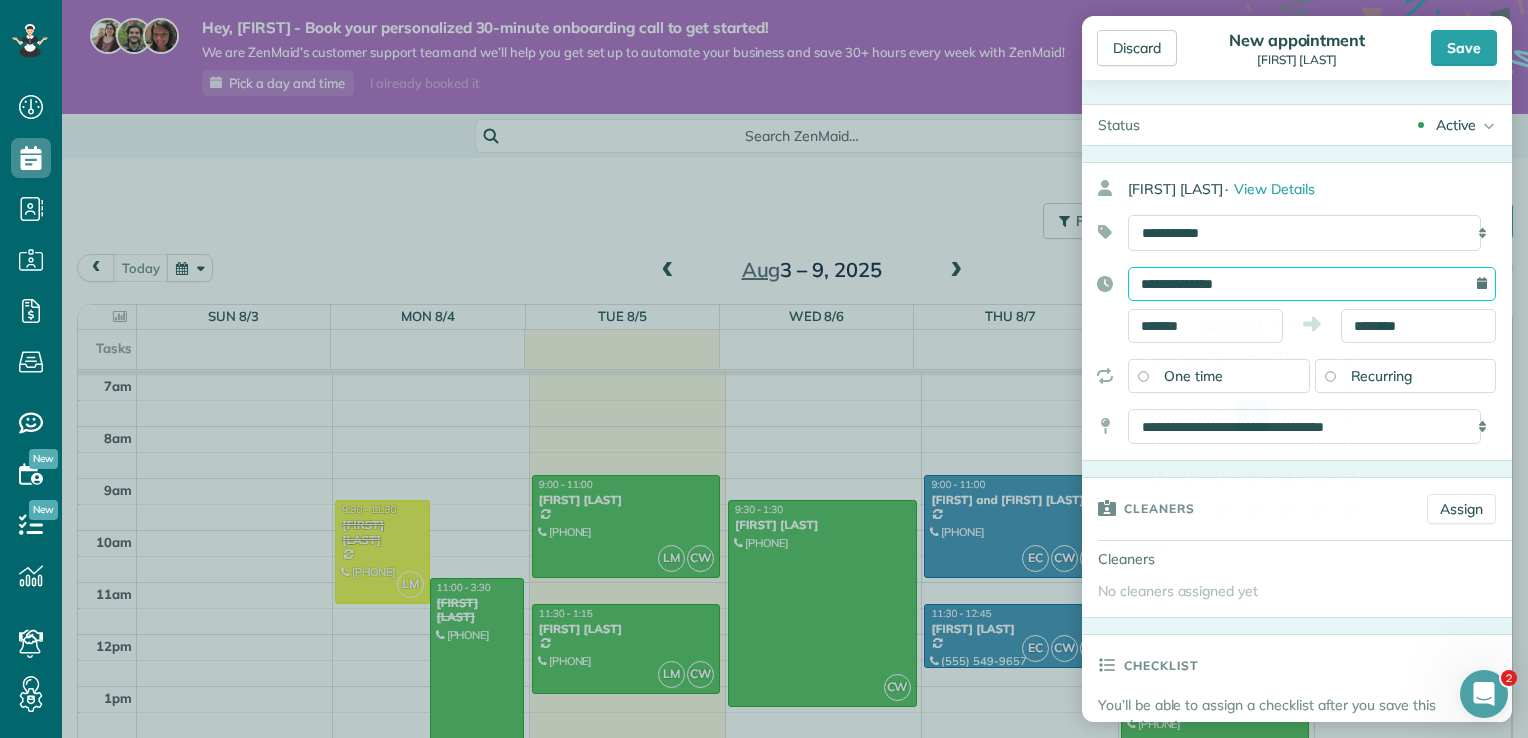 click on "**********" at bounding box center (1312, 284) 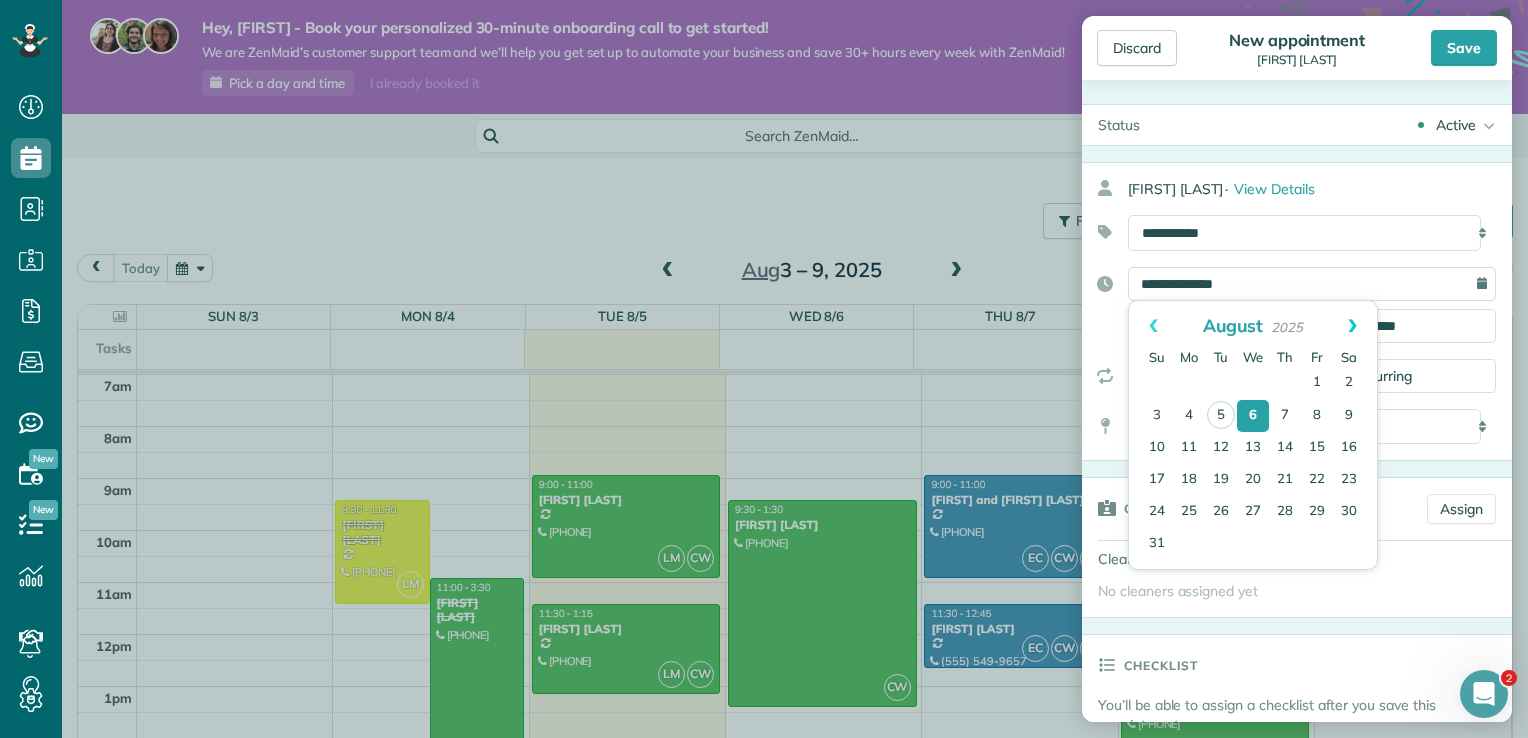 click on "Next" at bounding box center [1352, 326] 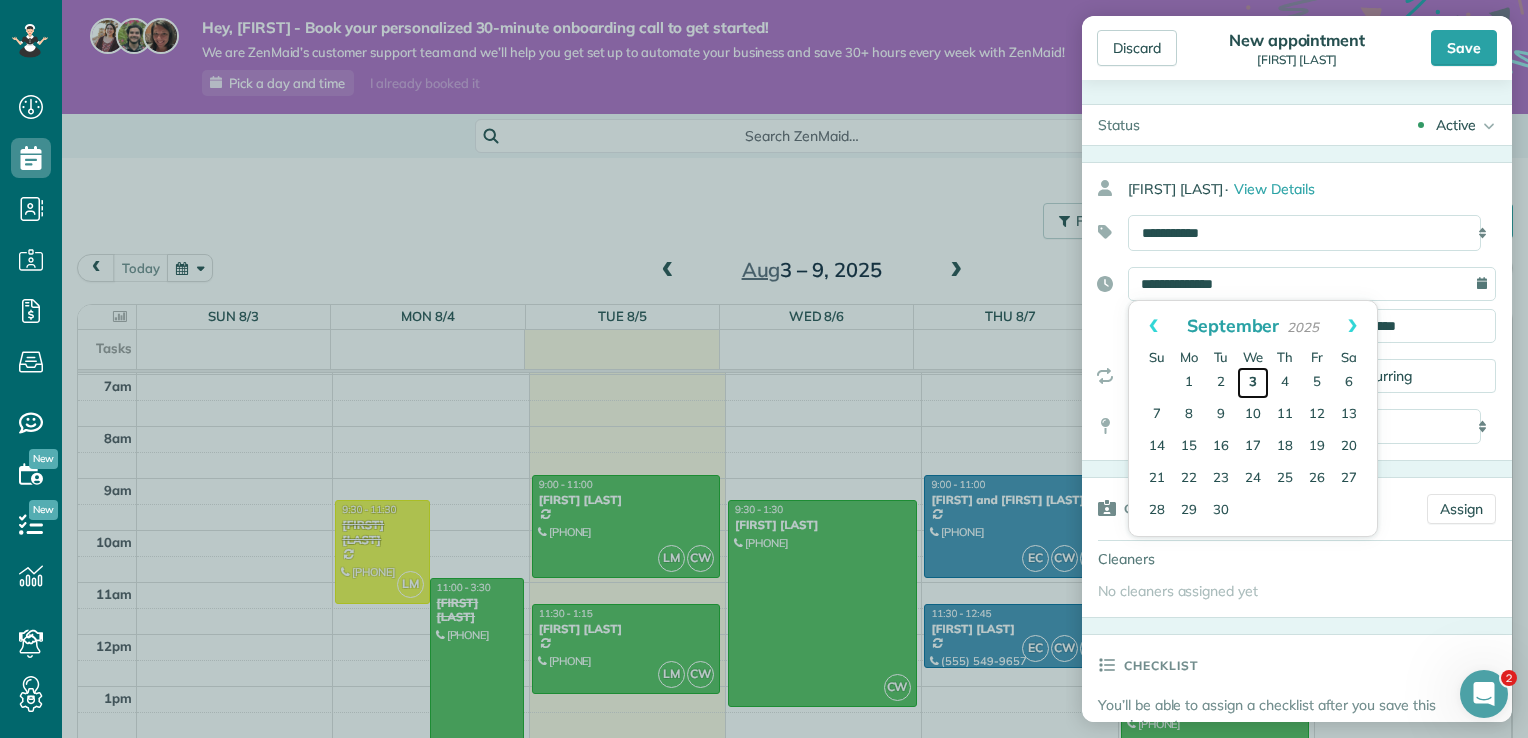 click on "3" at bounding box center (1253, 383) 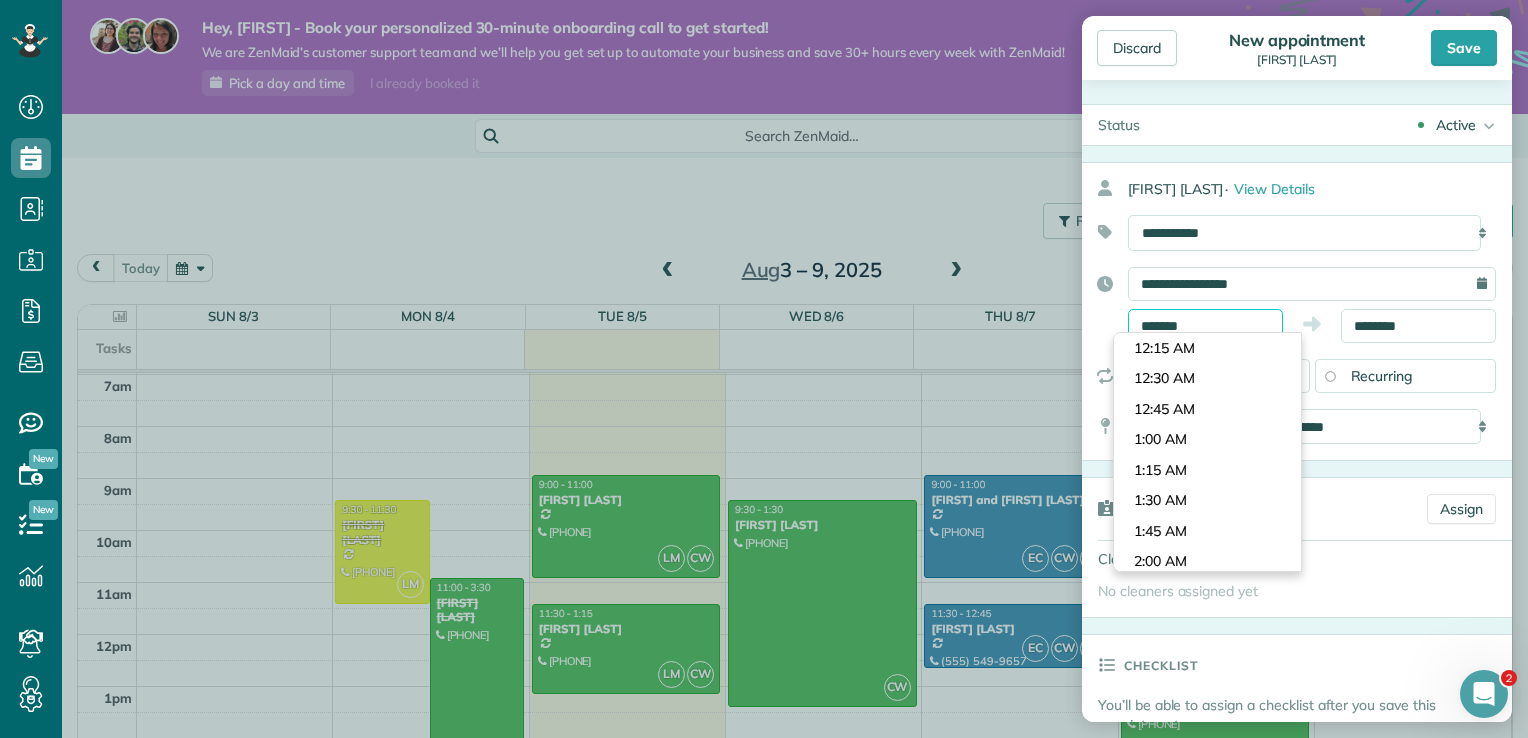 click on "*******" at bounding box center (1205, 326) 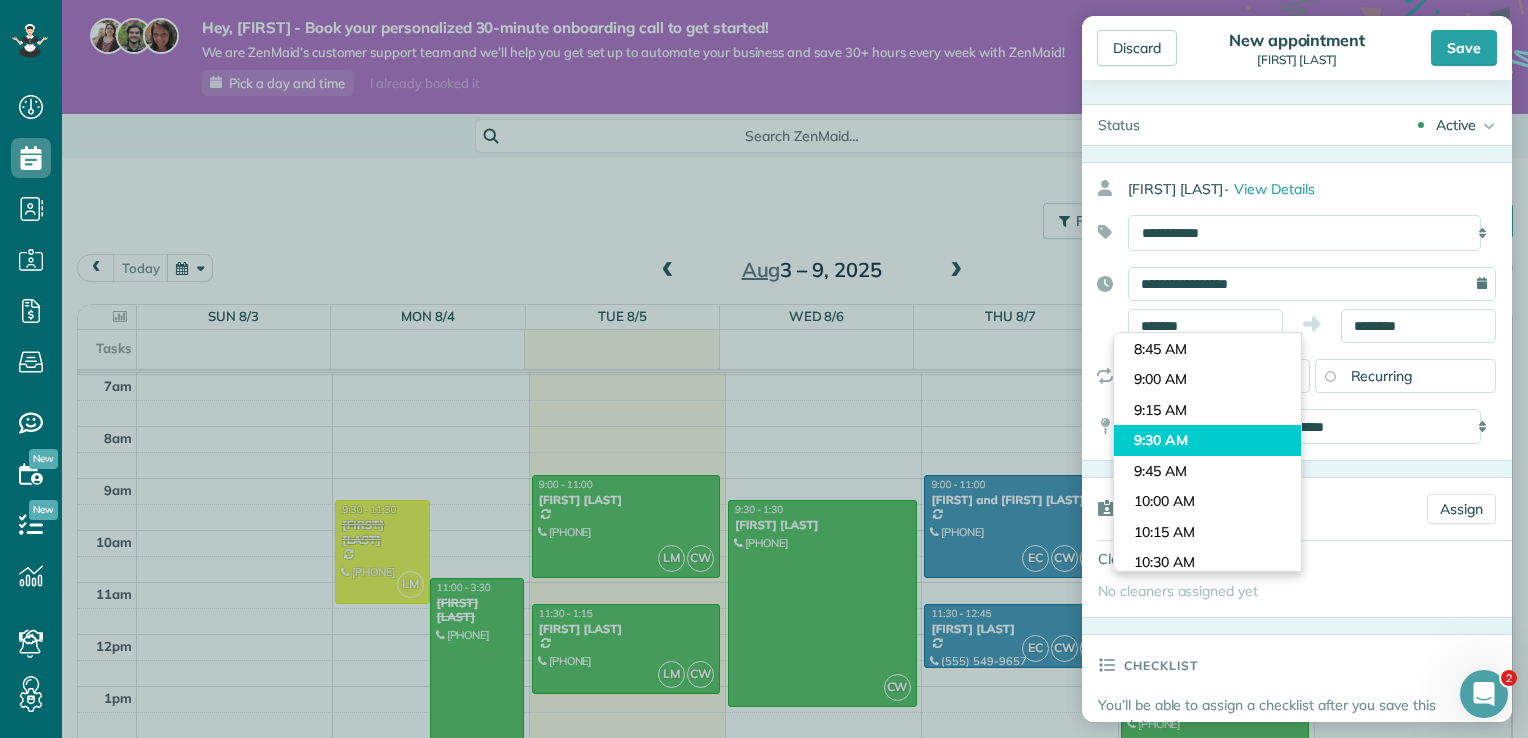 type on "*******" 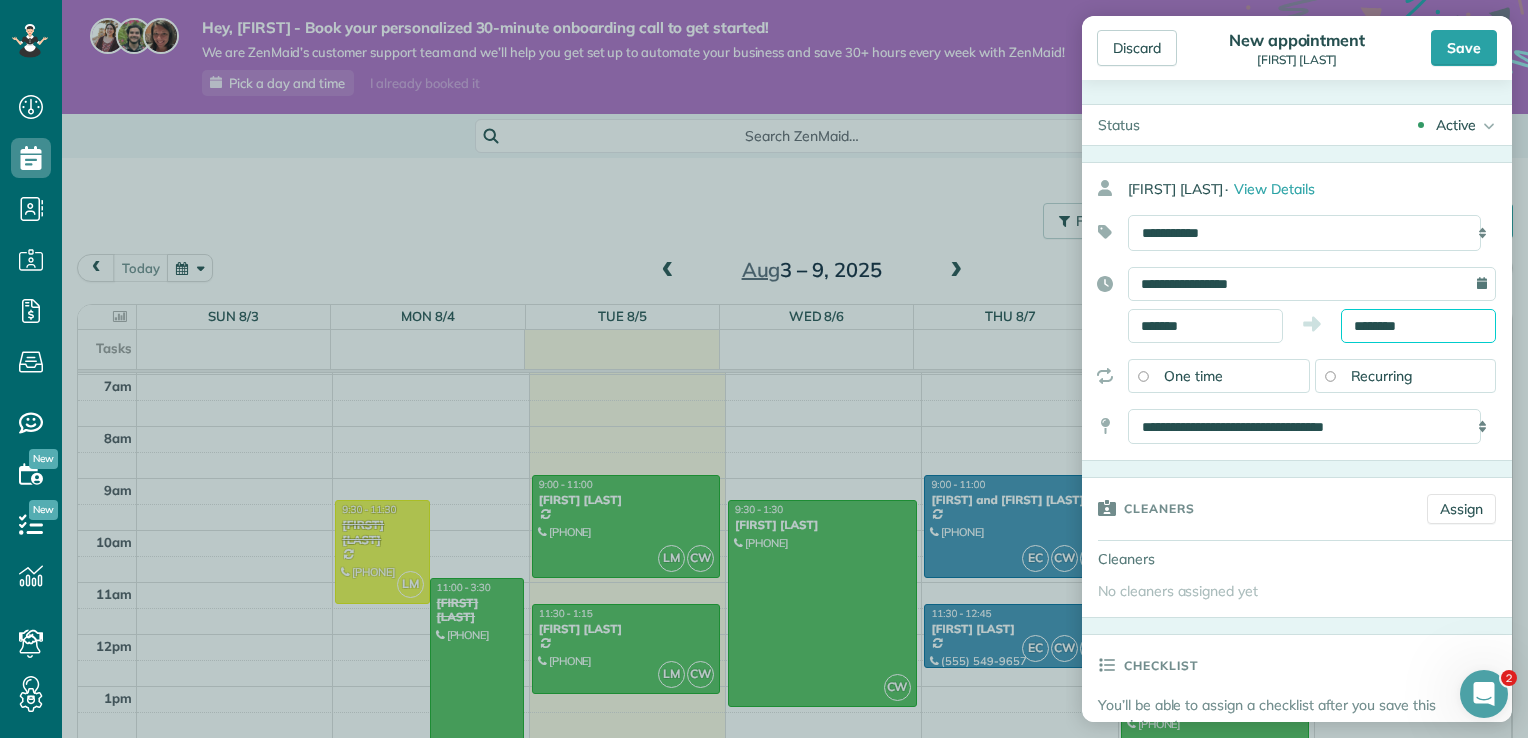 click on "********" at bounding box center [1418, 326] 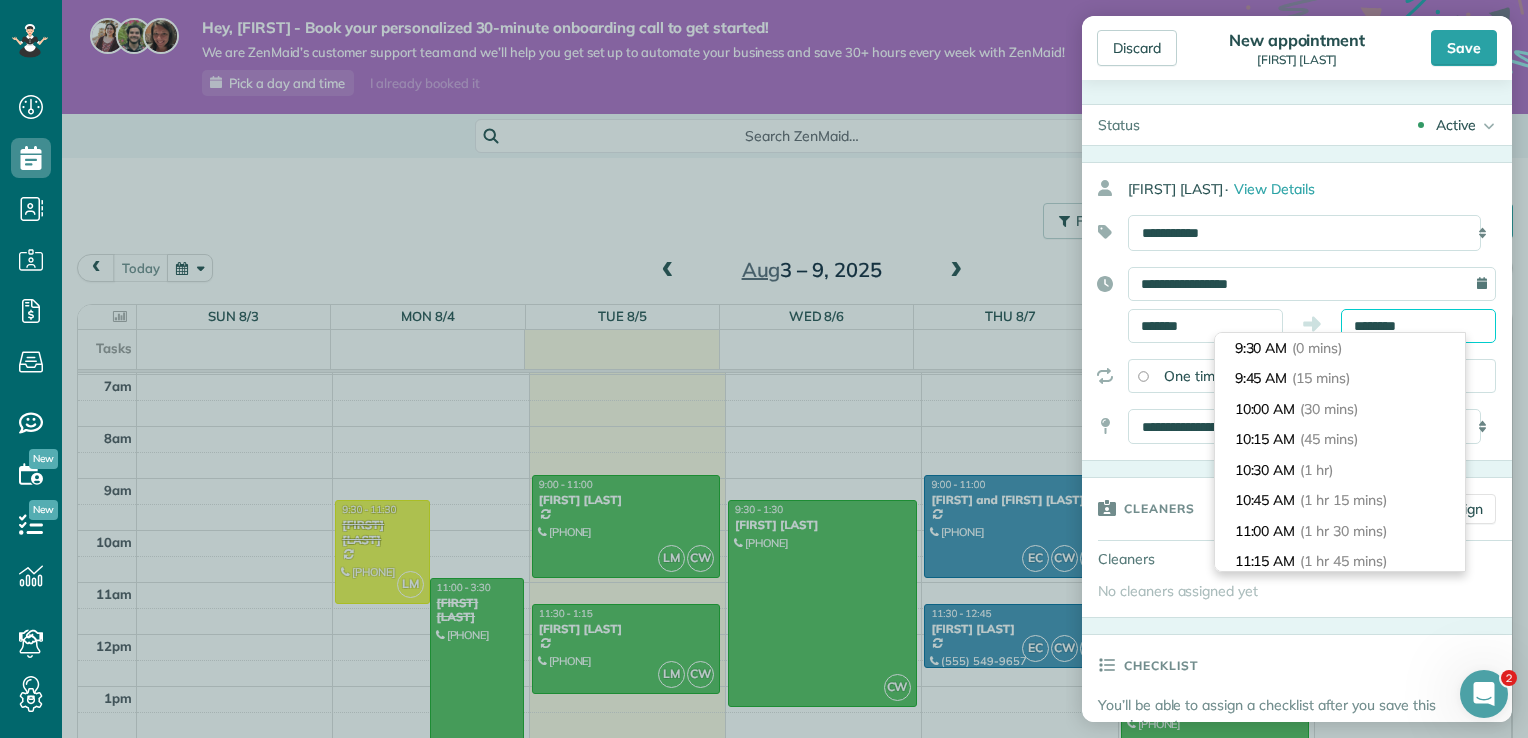 scroll, scrollTop: 152, scrollLeft: 0, axis: vertical 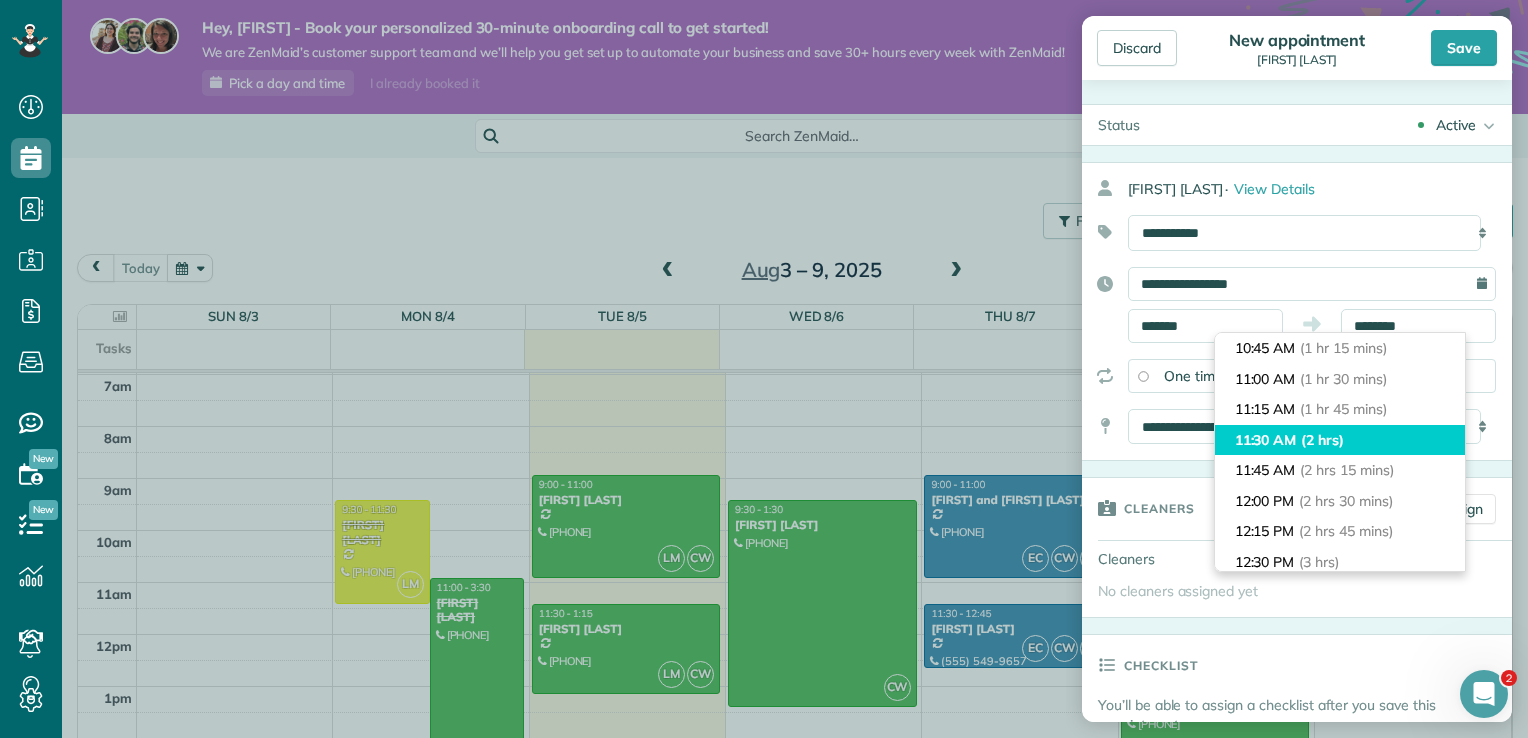 type on "********" 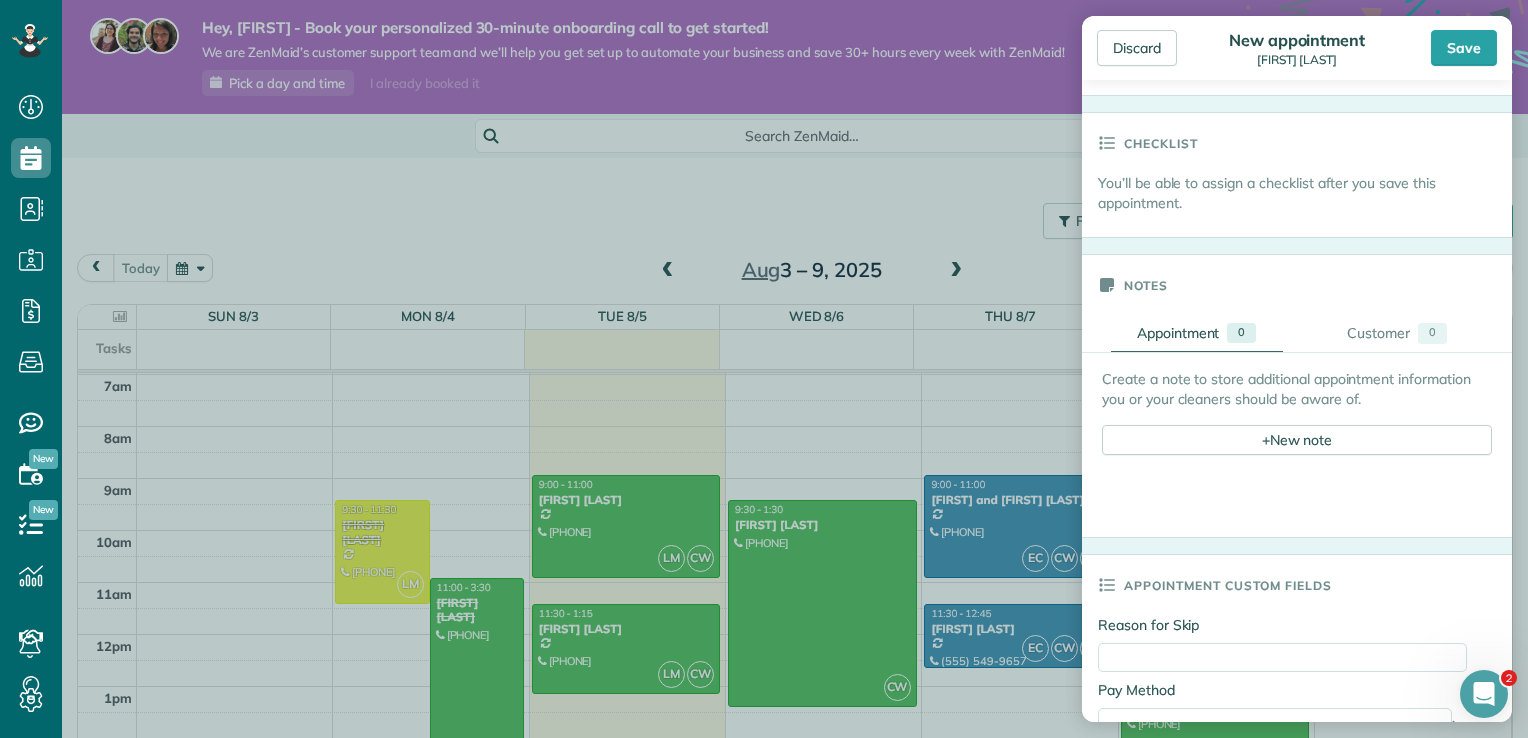 scroll, scrollTop: 527, scrollLeft: 0, axis: vertical 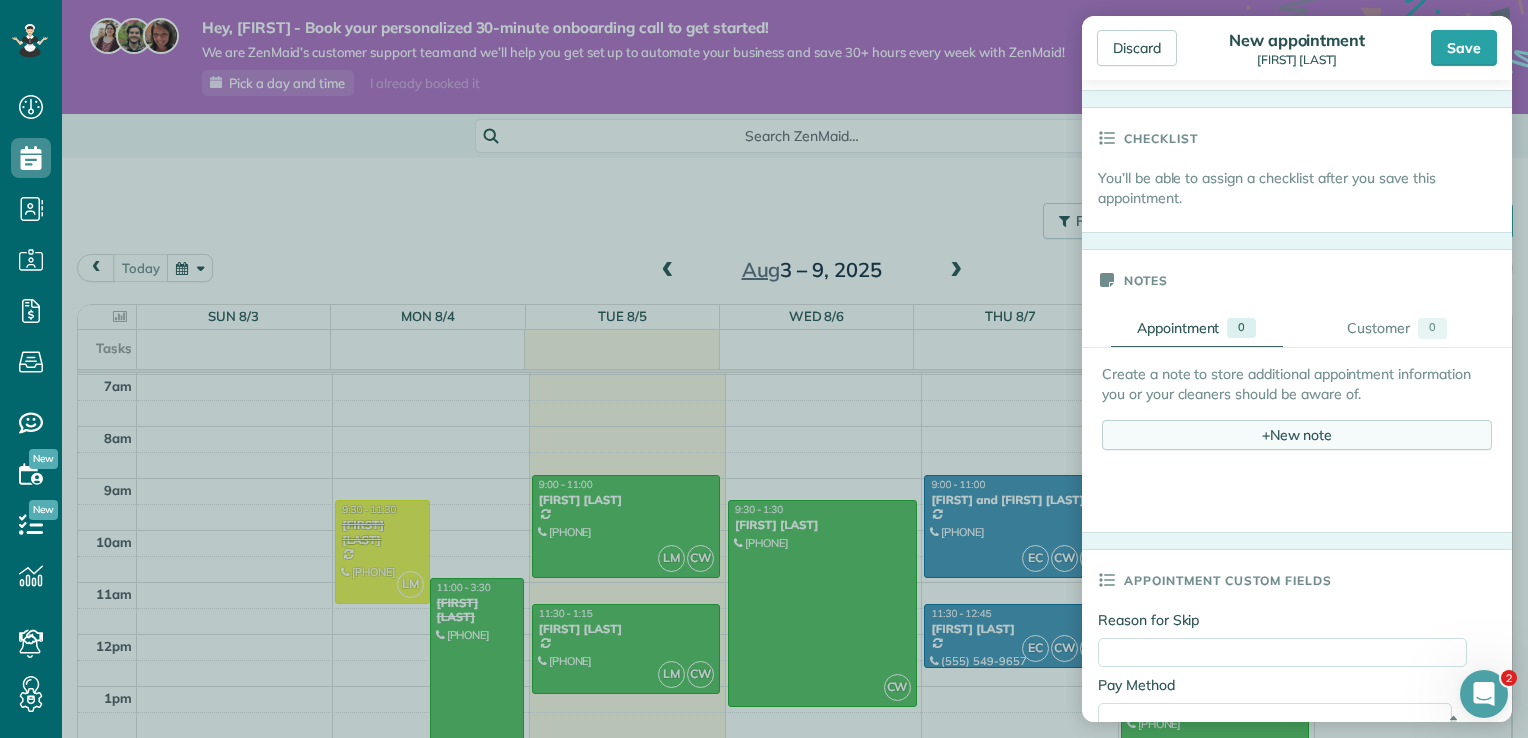 click on "+ New note" at bounding box center [1297, 435] 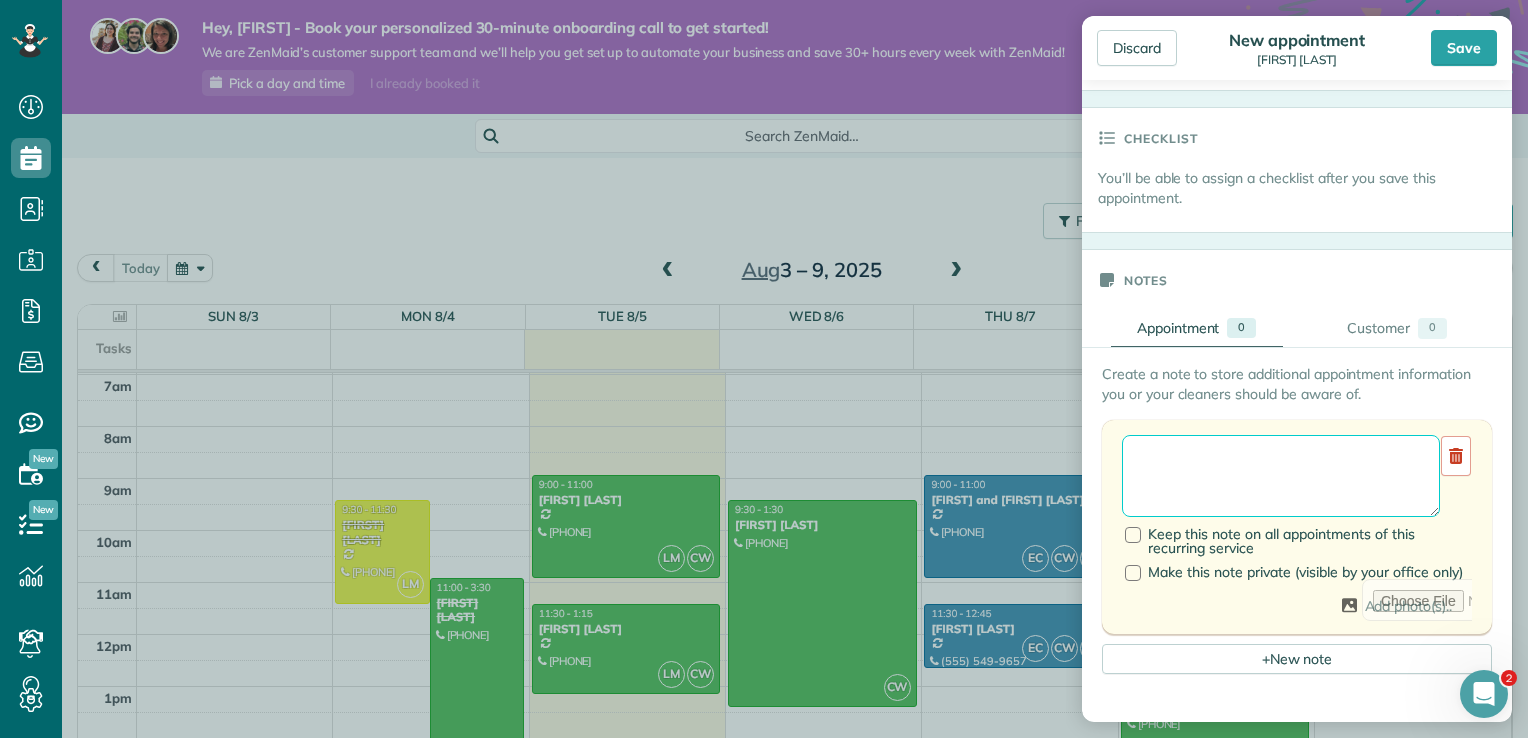click at bounding box center (1281, 476) 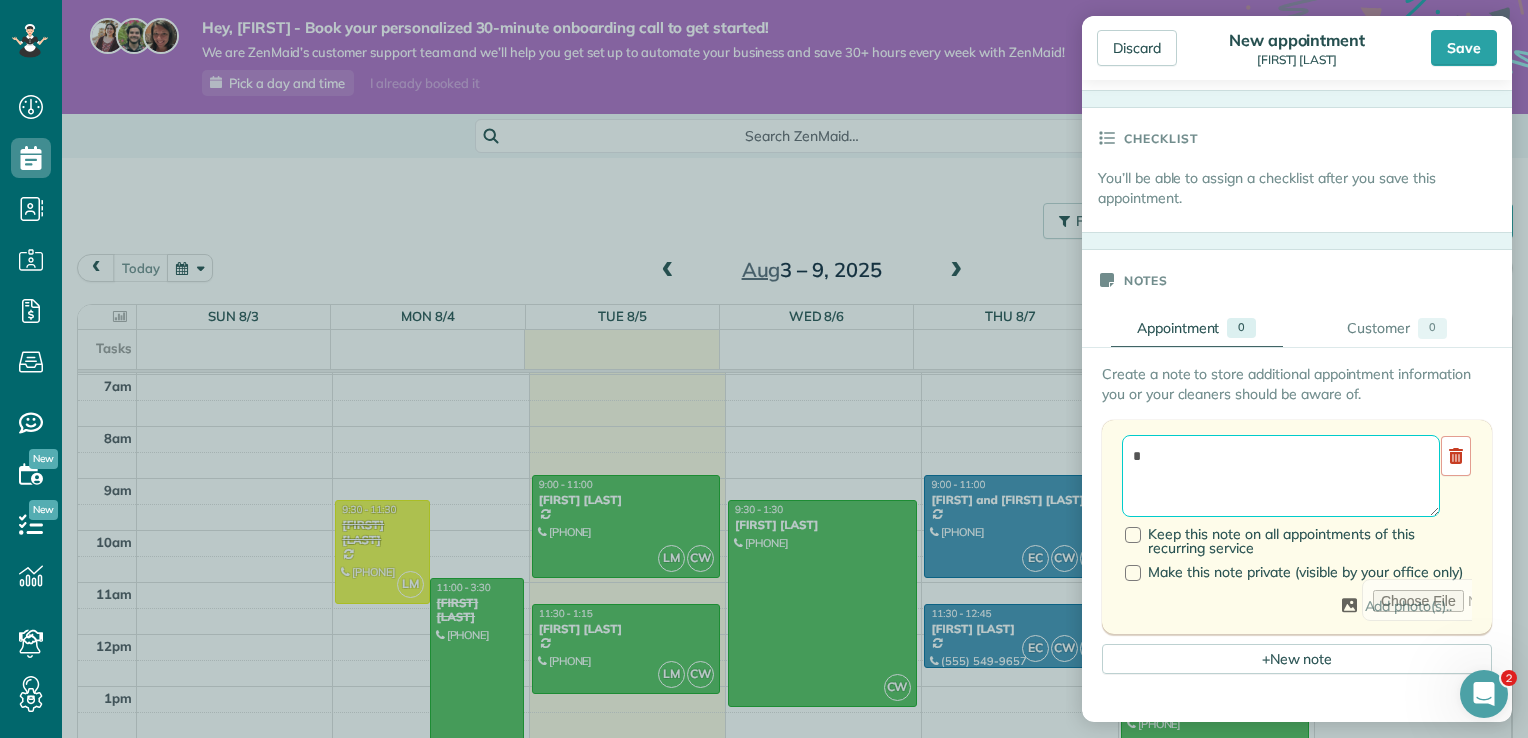 scroll, scrollTop: 0, scrollLeft: 0, axis: both 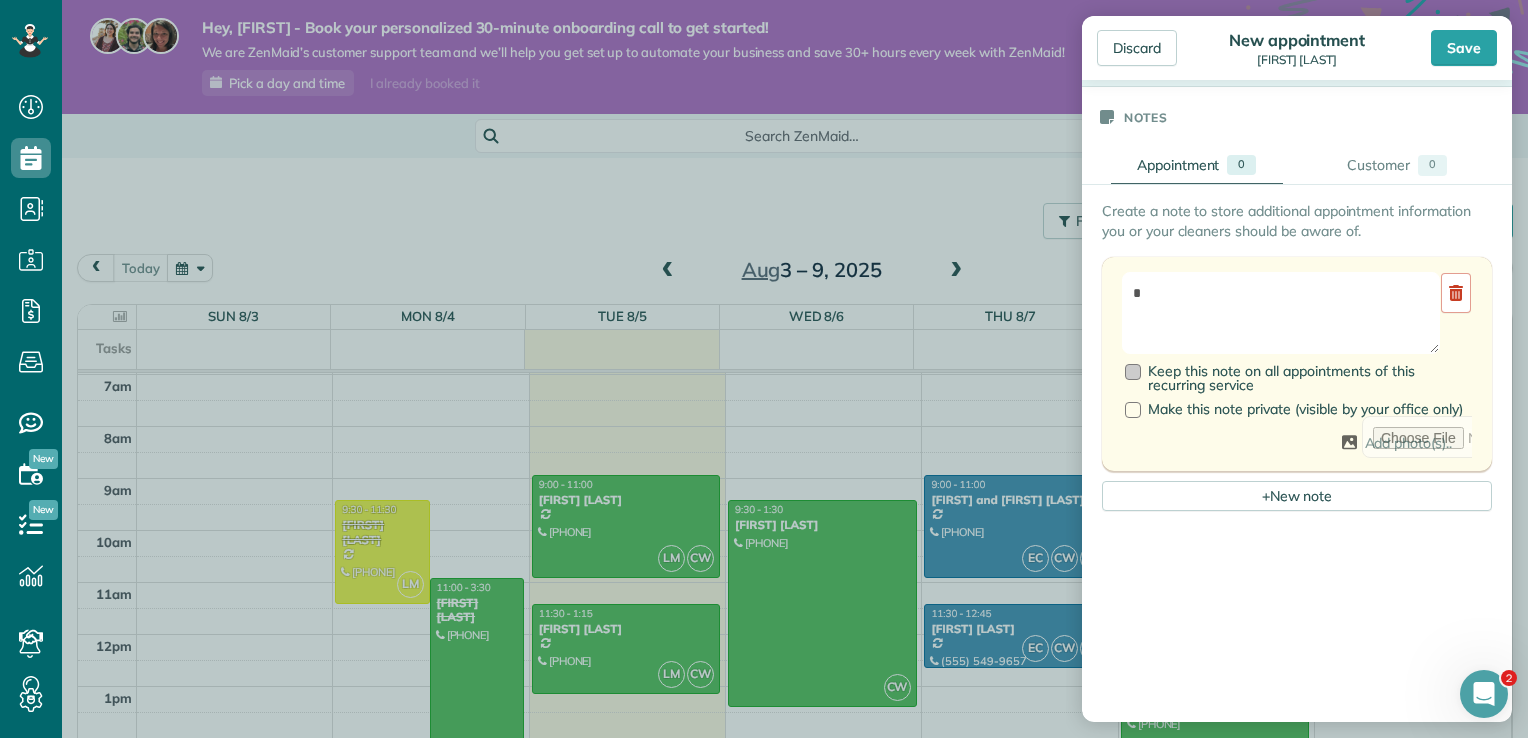 click on "Keep this note on all appointments of this recurring service" at bounding box center (1281, 378) 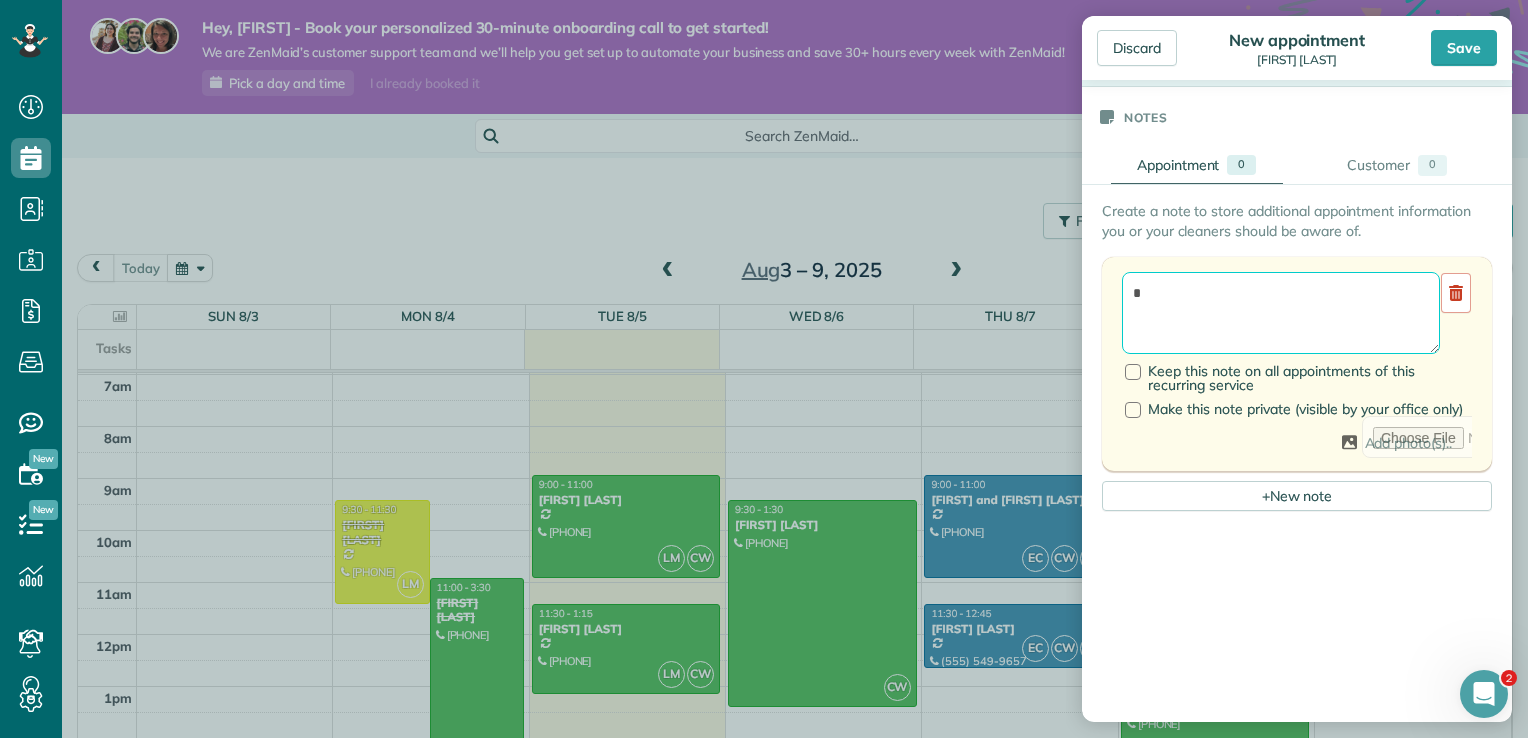 click on "*" at bounding box center (1281, 313) 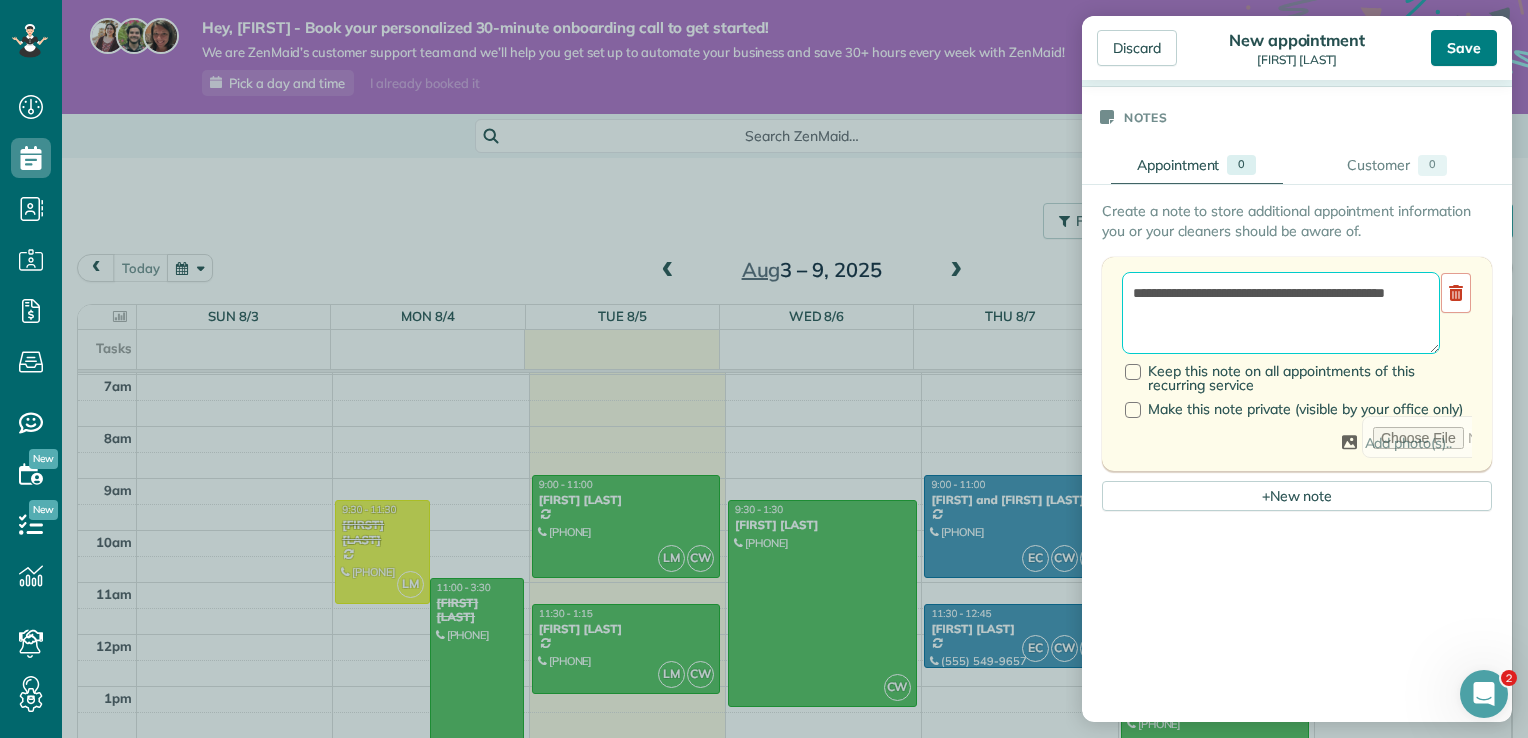 type on "**********" 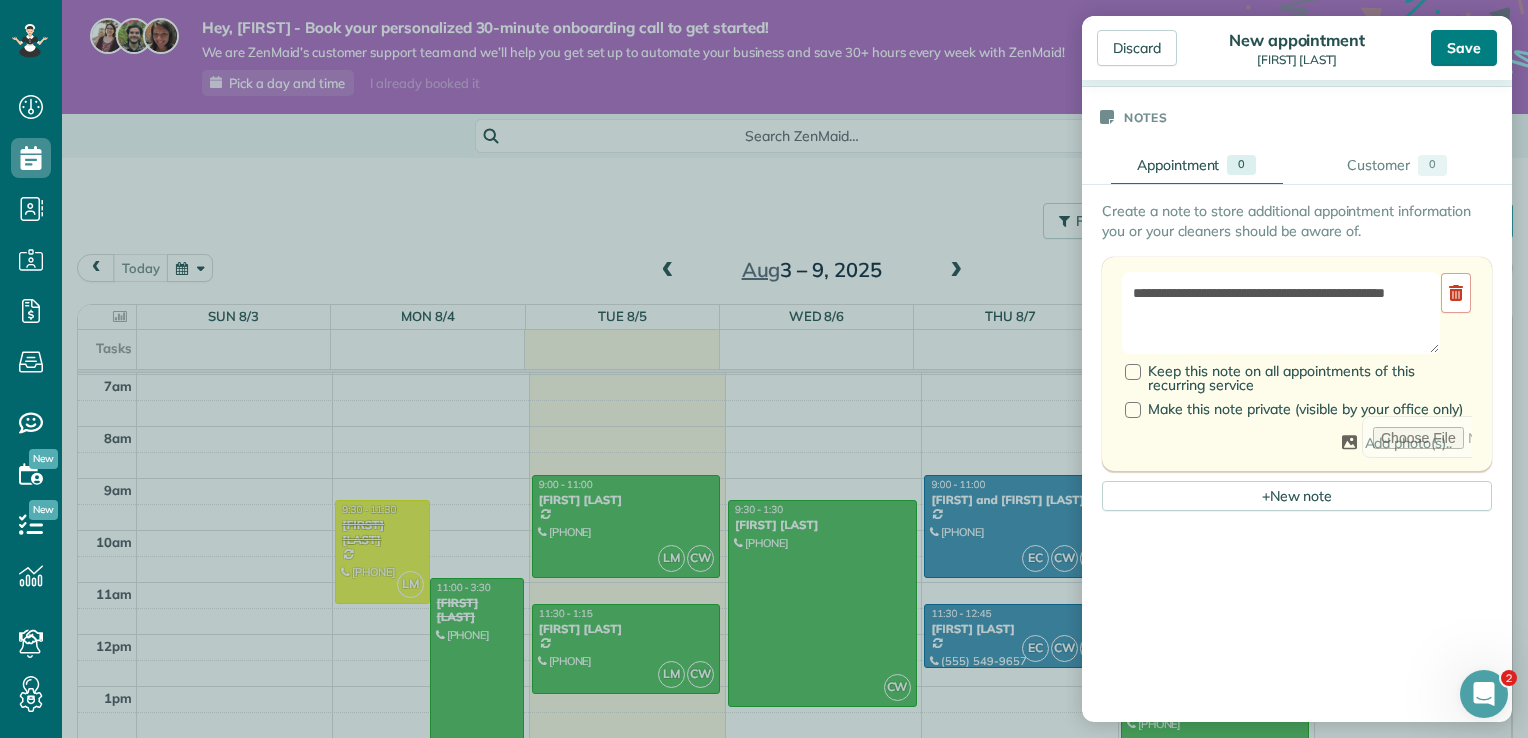 click on "Save" at bounding box center [1464, 48] 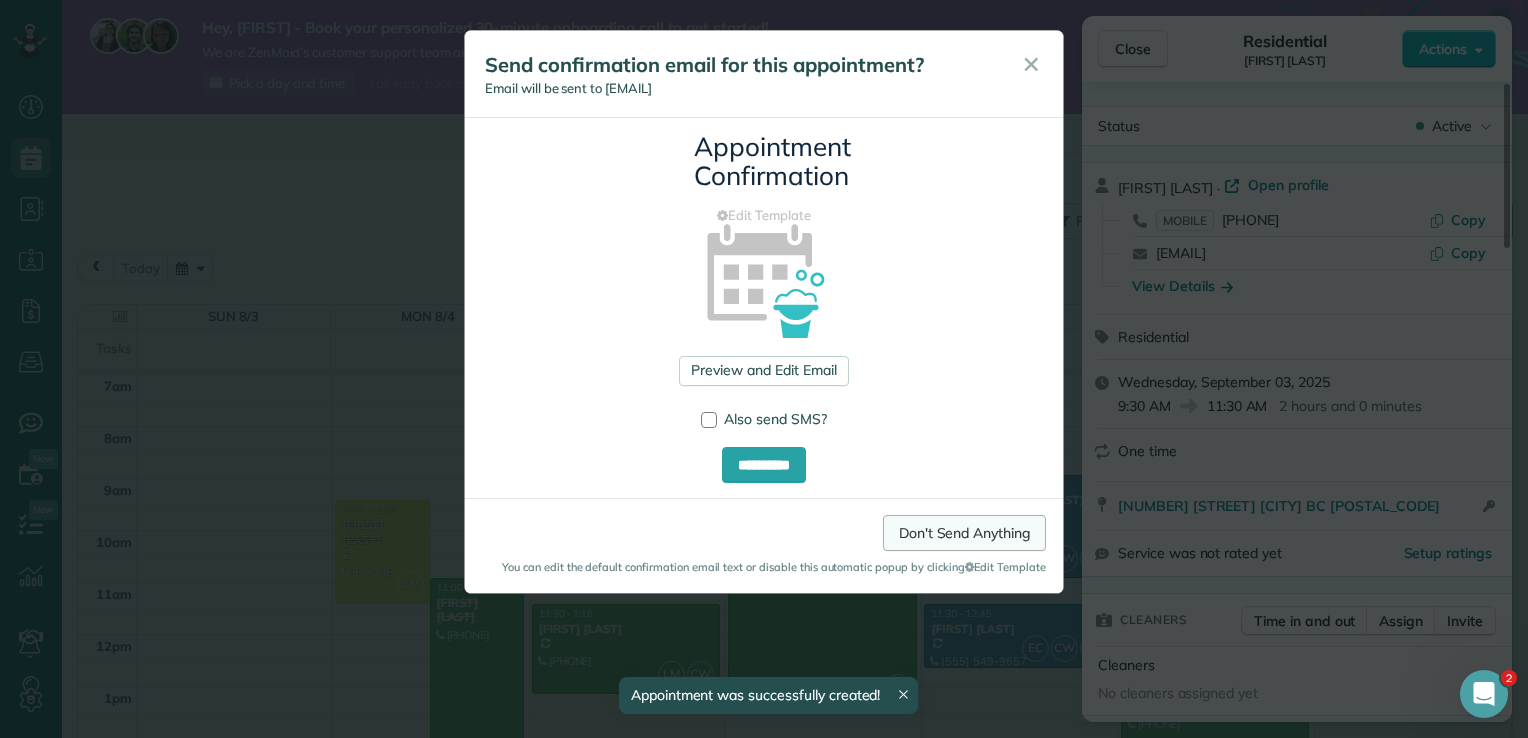 click on "Don't Send Anything" at bounding box center [964, 533] 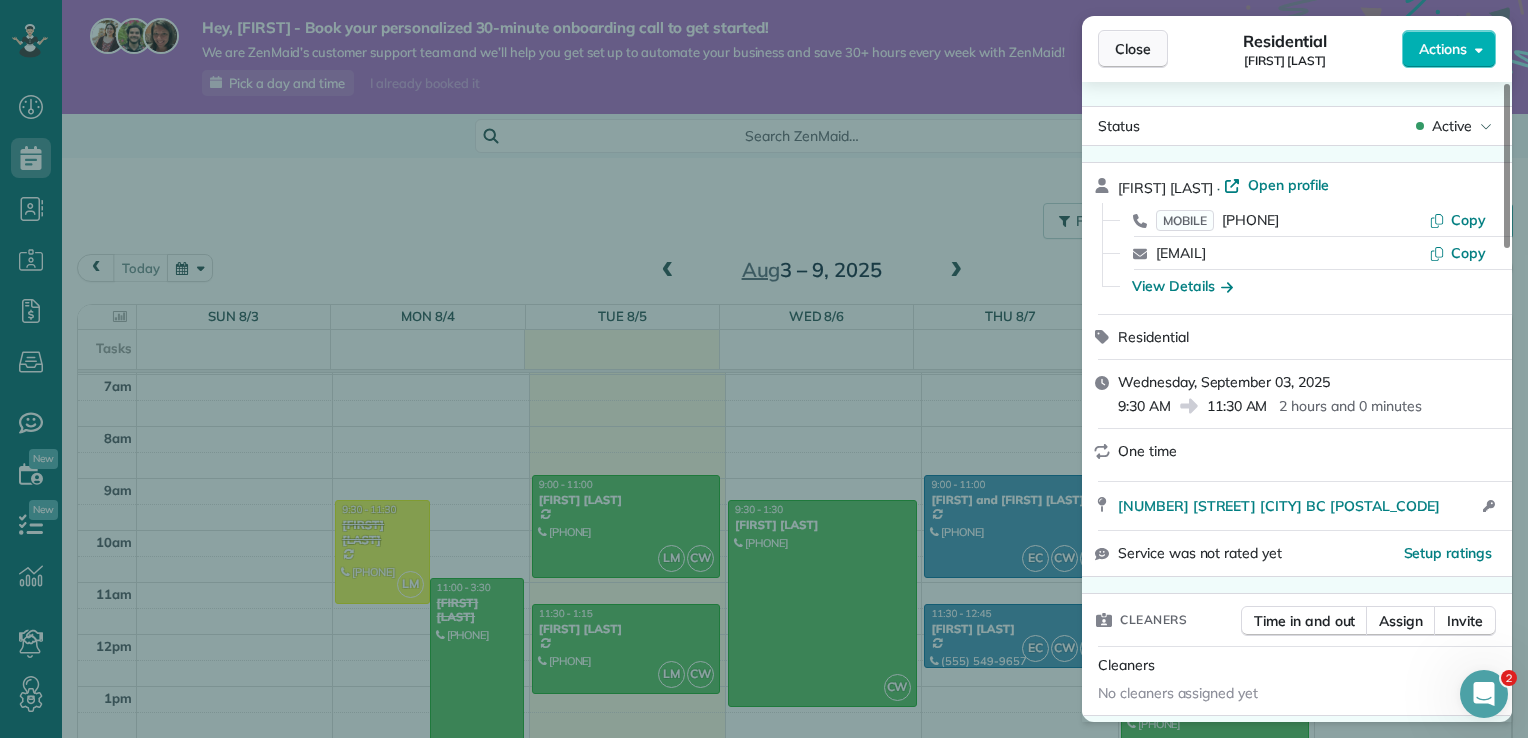 click on "Close" at bounding box center (1133, 49) 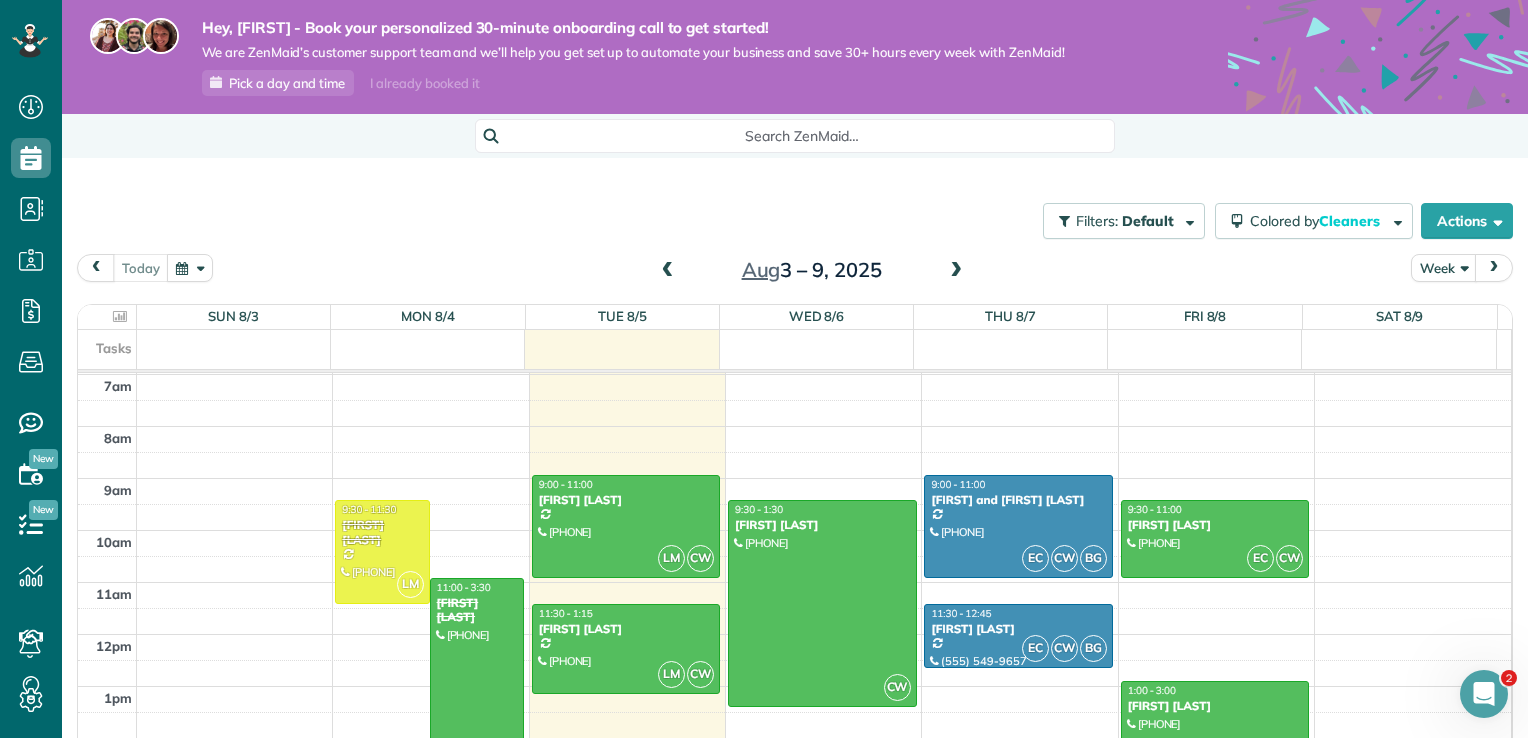 click at bounding box center (956, 271) 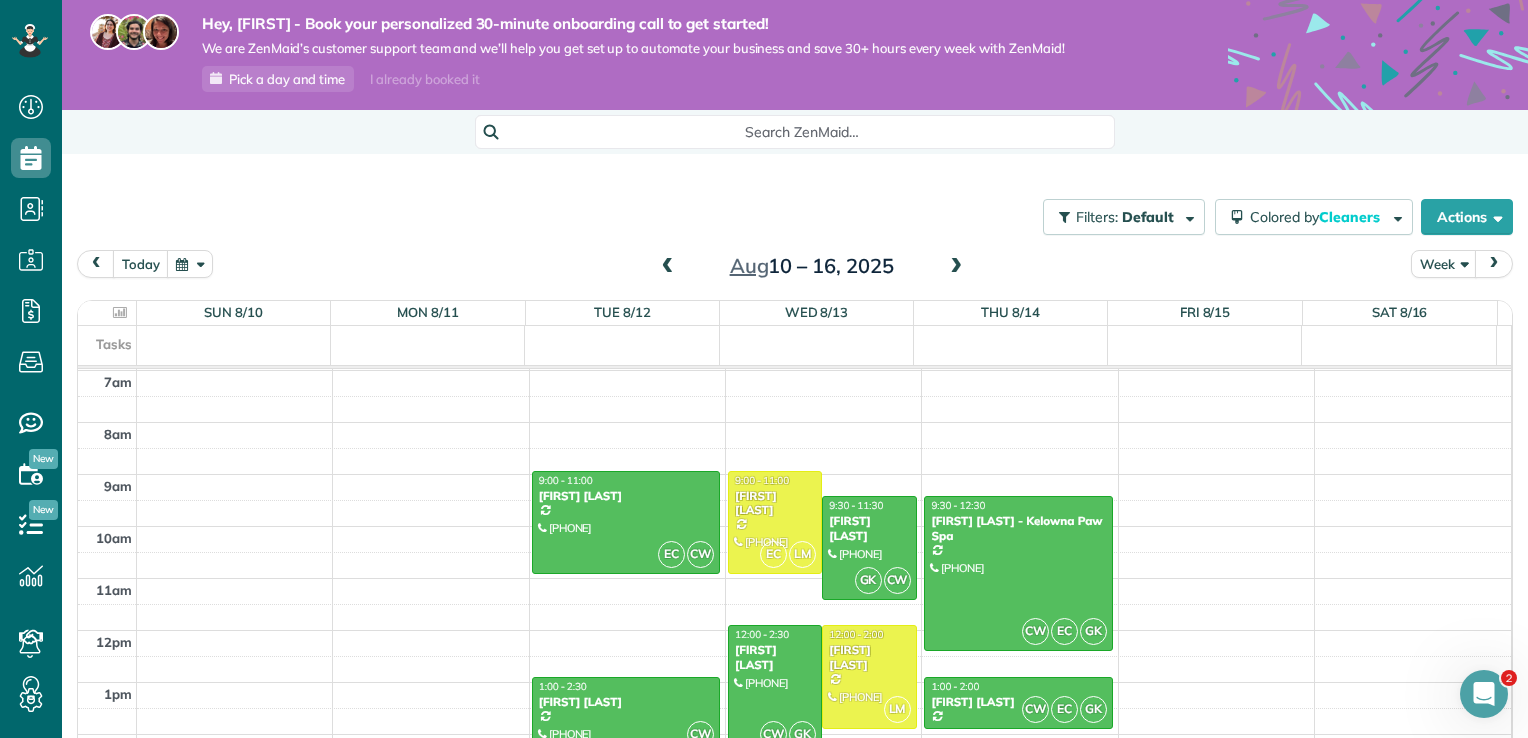 scroll, scrollTop: 0, scrollLeft: 0, axis: both 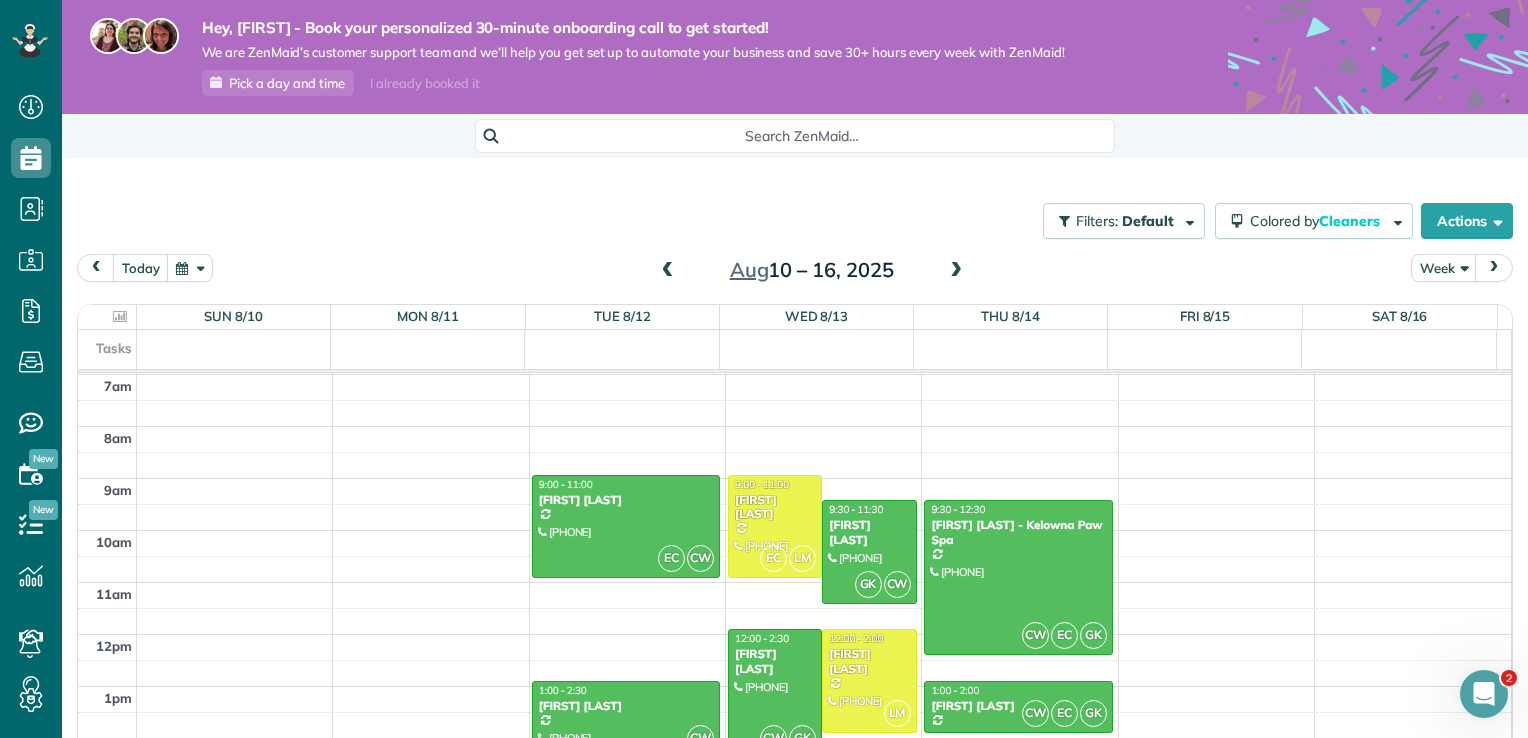 click on "Aug  10 – 16, 2025" at bounding box center [812, 270] 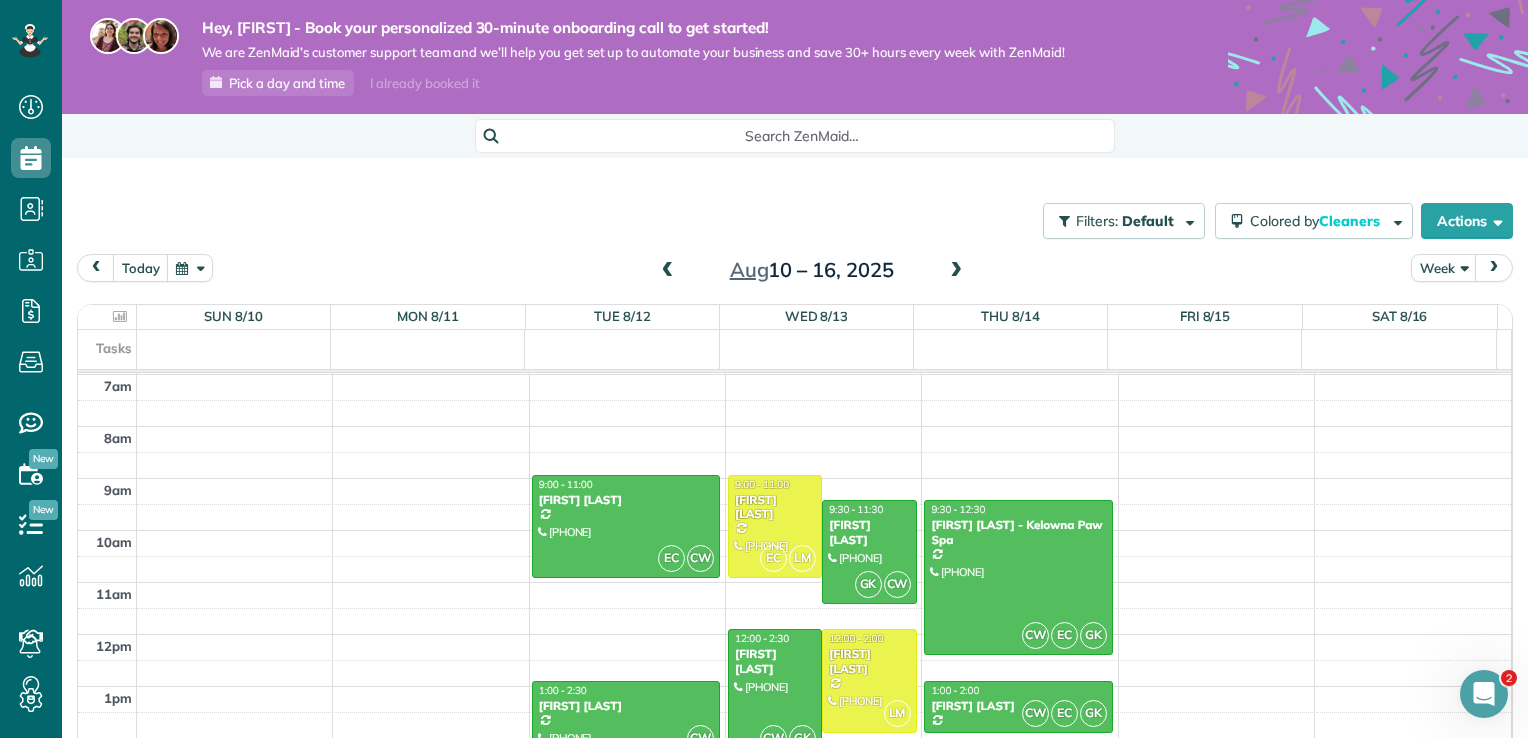 click at bounding box center (668, 271) 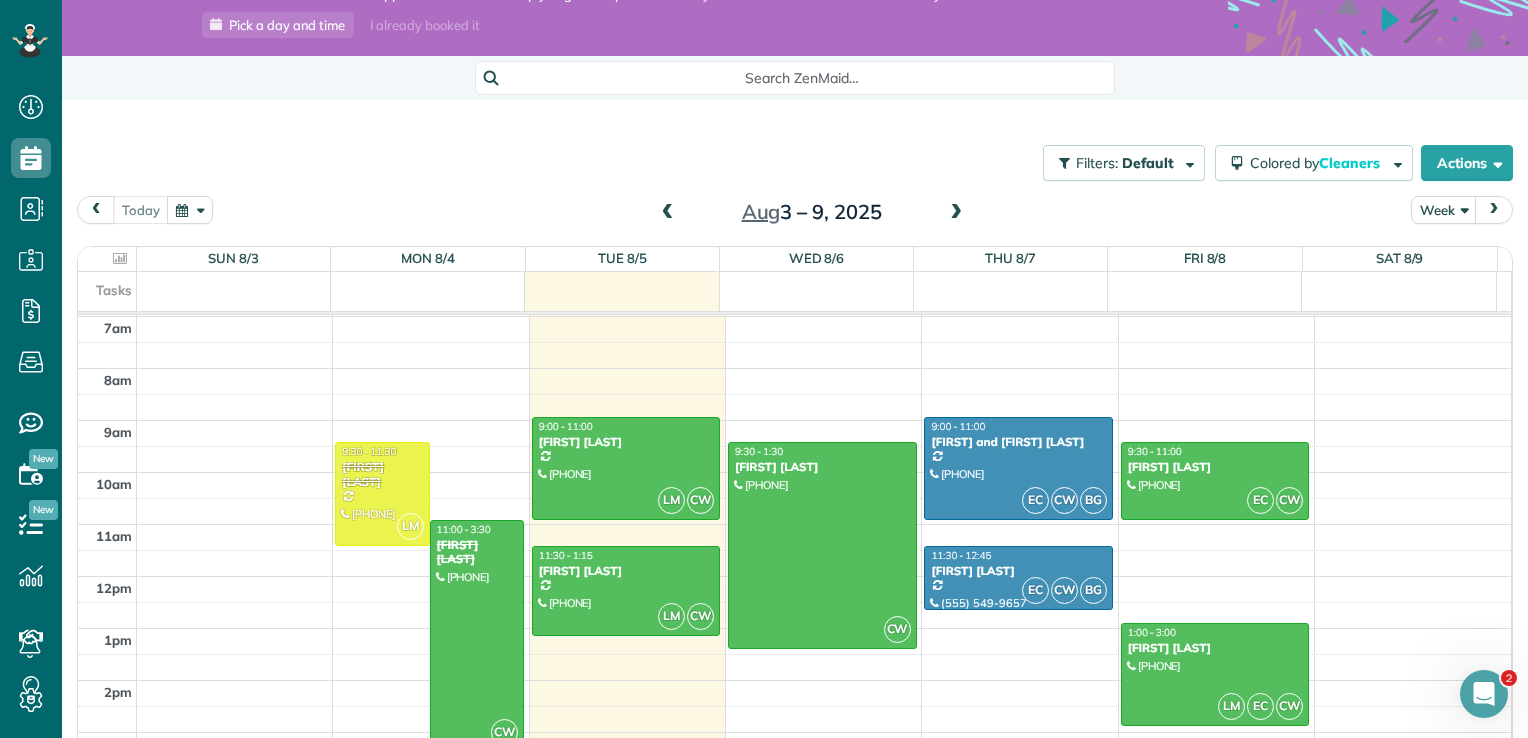 drag, startPoint x: 1527, startPoint y: 404, endPoint x: 1522, endPoint y: 450, distance: 46.270943 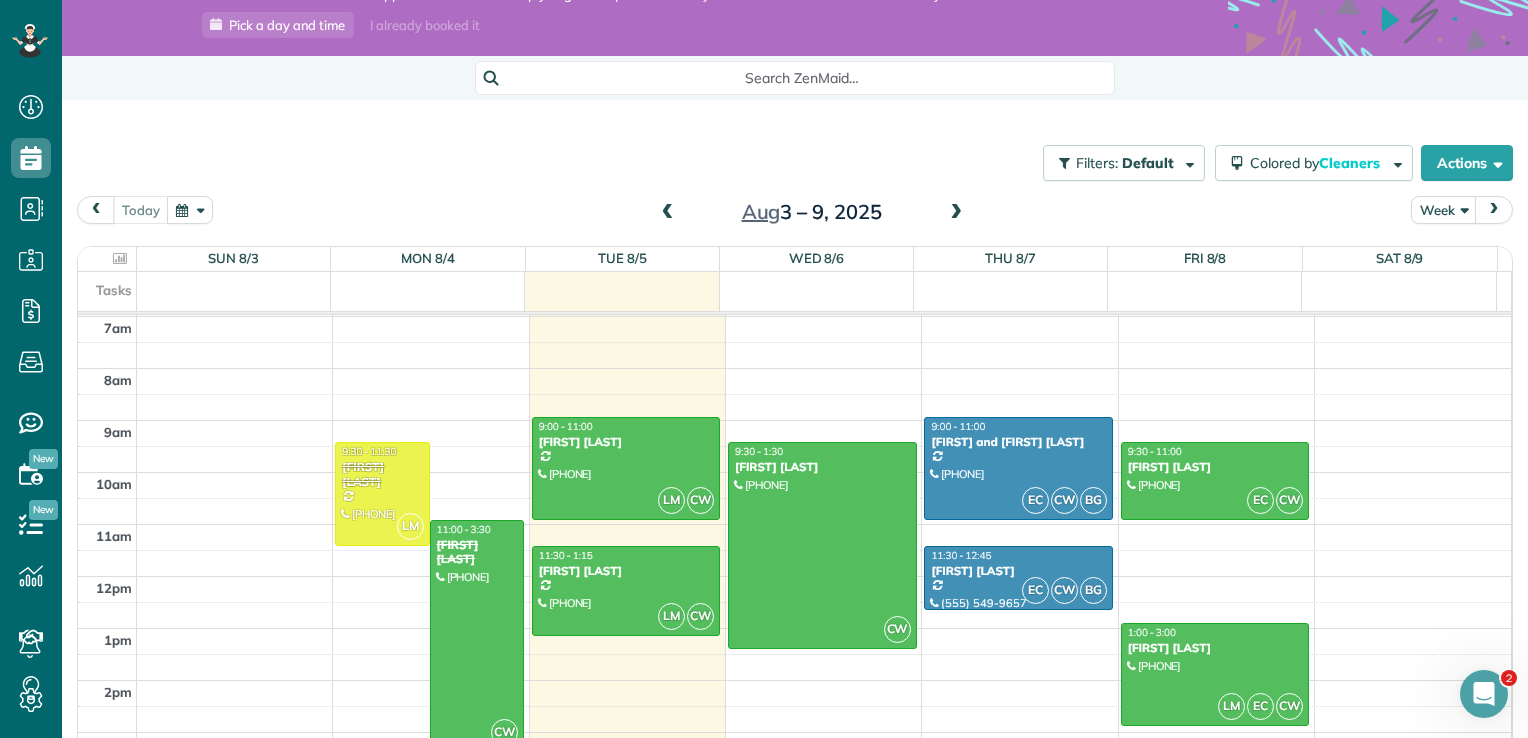 click on "Hey, Brianne - Book your personalized 30-minute onboarding call to get started!
We are ZenMaid’s customer support team and we’ll help you get set up to automate your business and save 30+ hours every week with ZenMaid!
Pick a day and time
I already booked it
Search ZenMaid…
Filters:   Default
Colored by  Cleaners
Color by Cleaner
Color by Team
Color by Status" at bounding box center [795, 369] 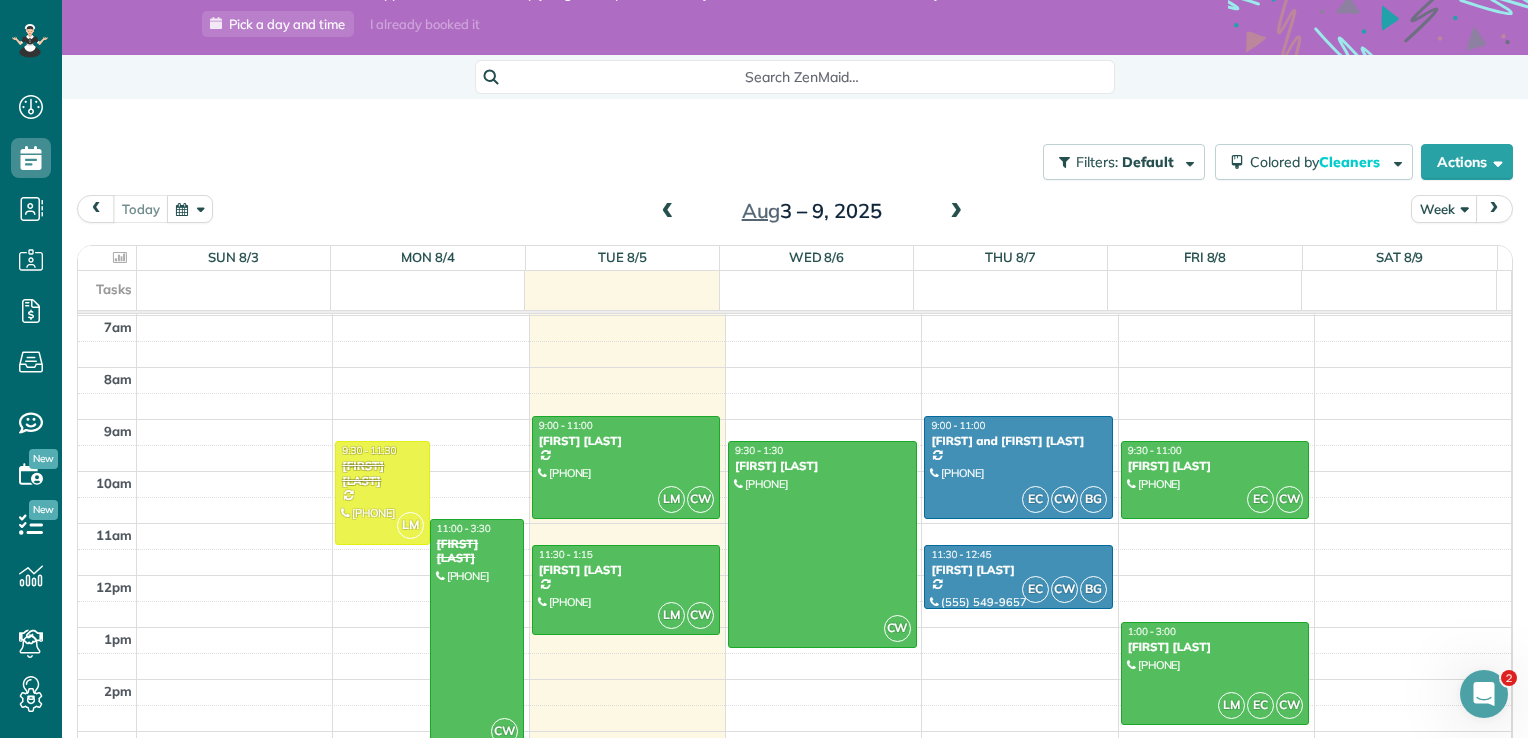 click on "Week" at bounding box center [1444, 208] 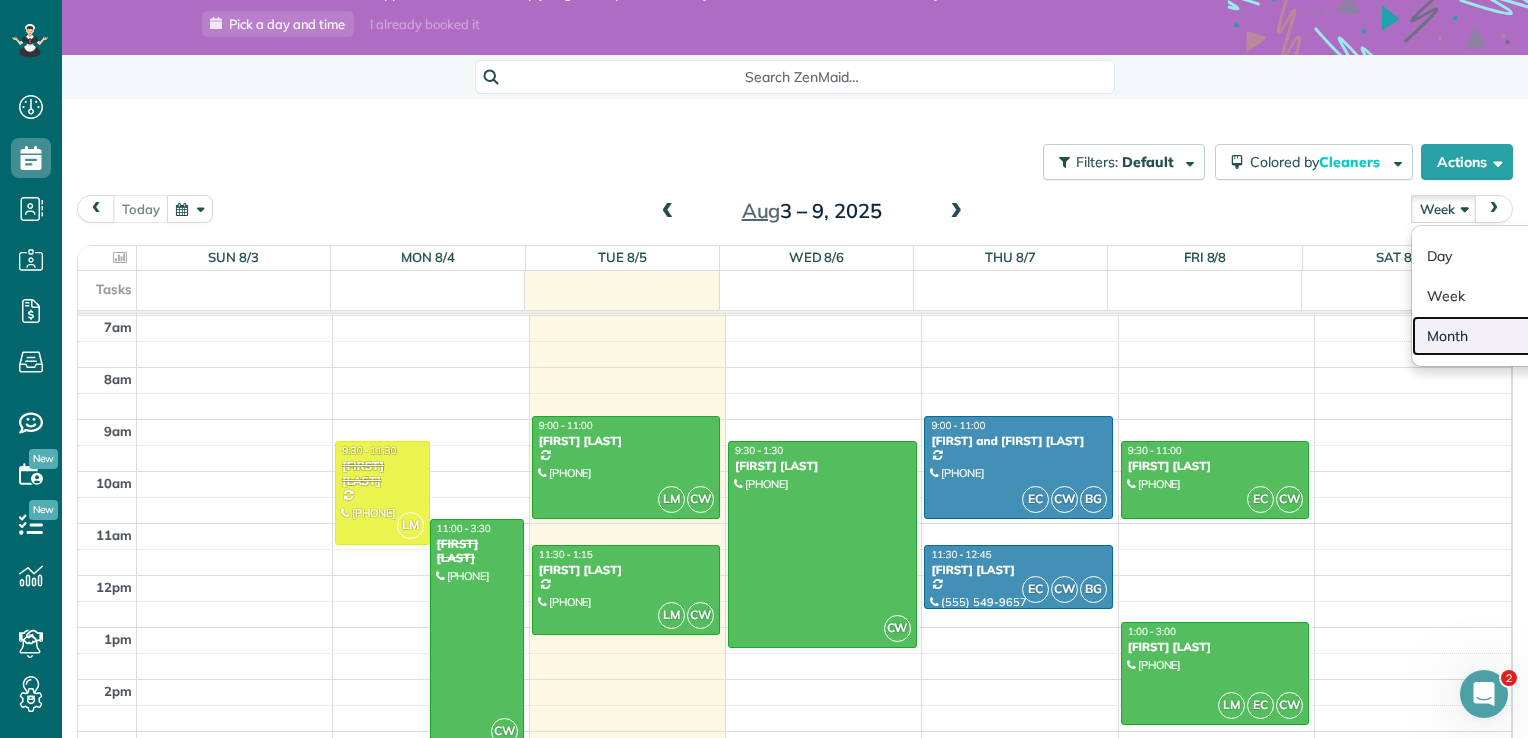 click on "Month" at bounding box center (1491, 336) 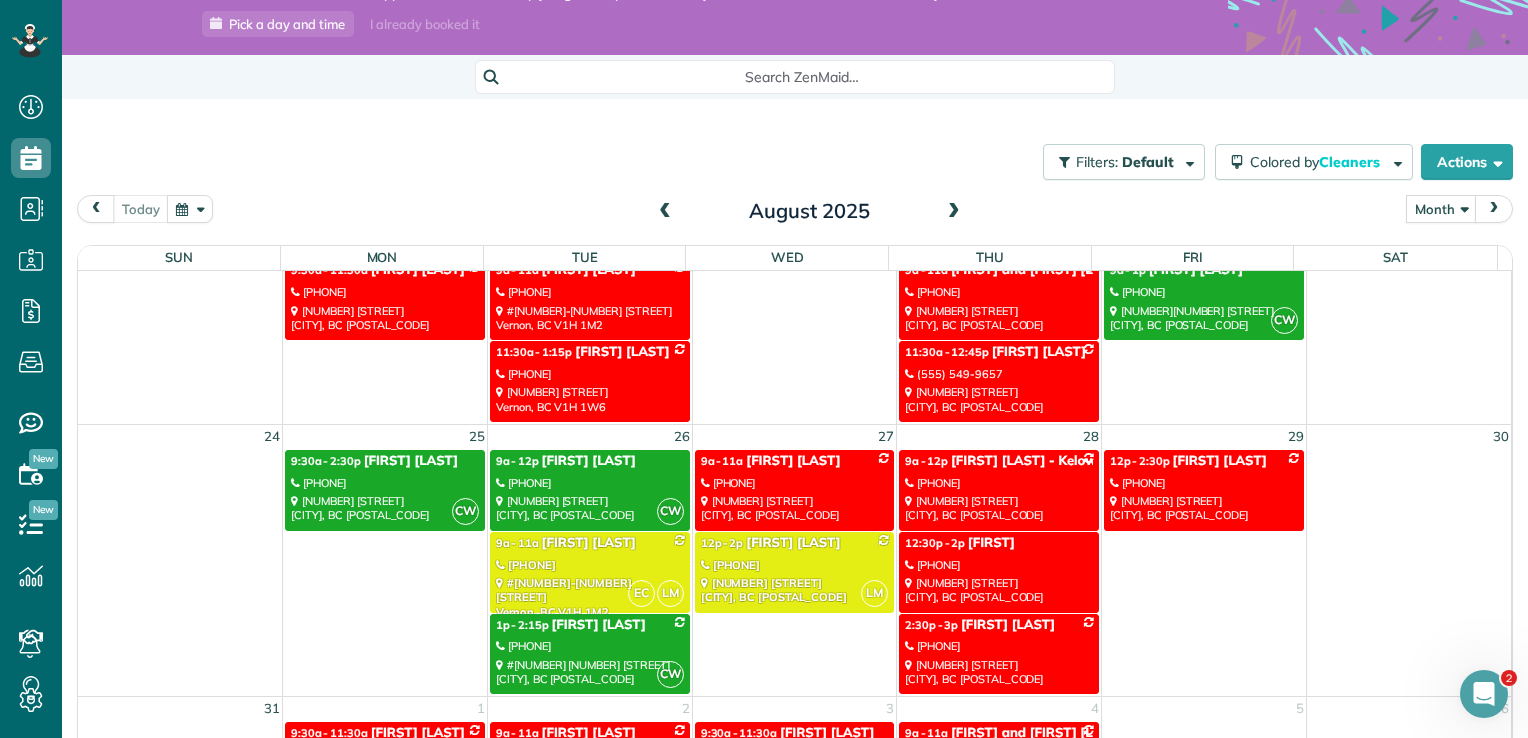 scroll, scrollTop: 594, scrollLeft: 0, axis: vertical 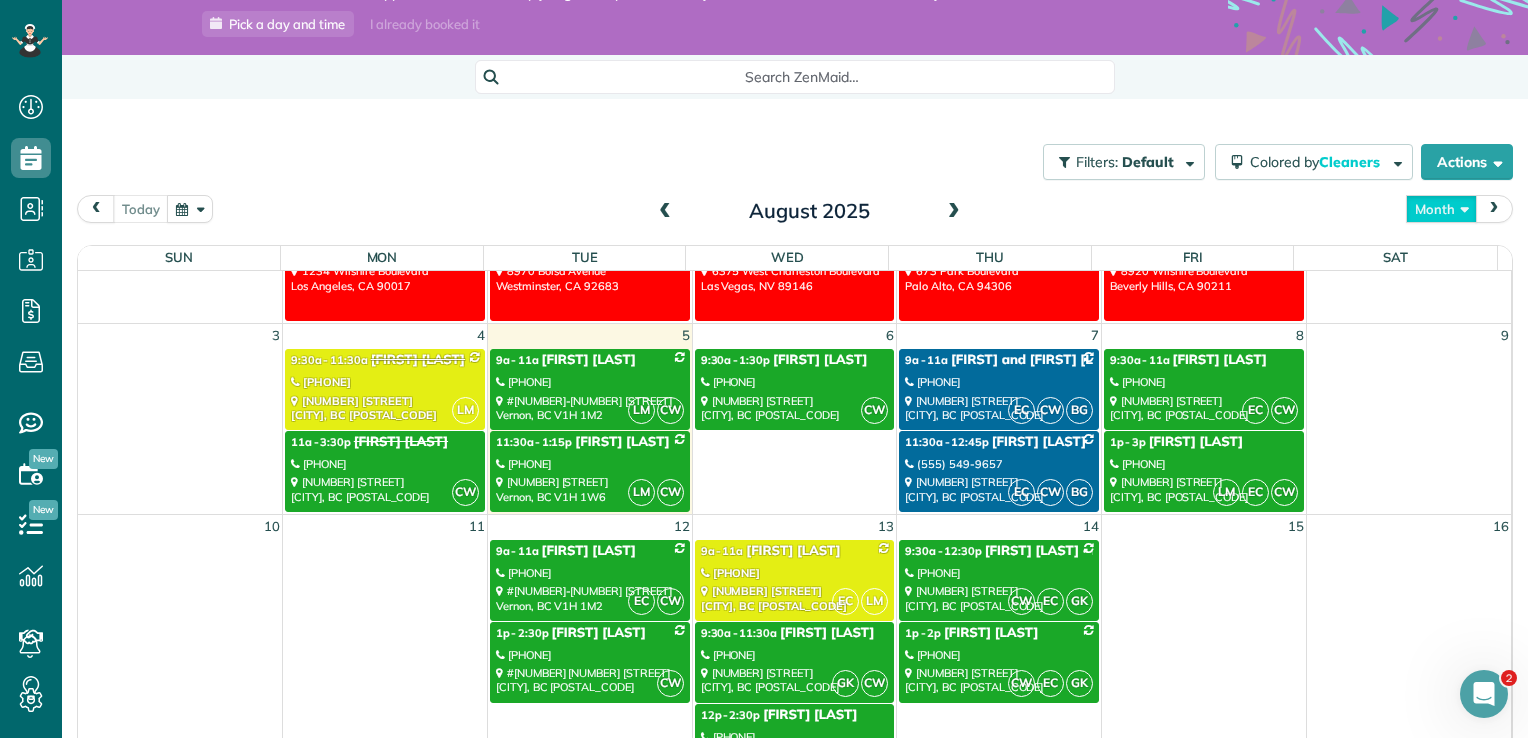 click on "Month" at bounding box center (1441, 208) 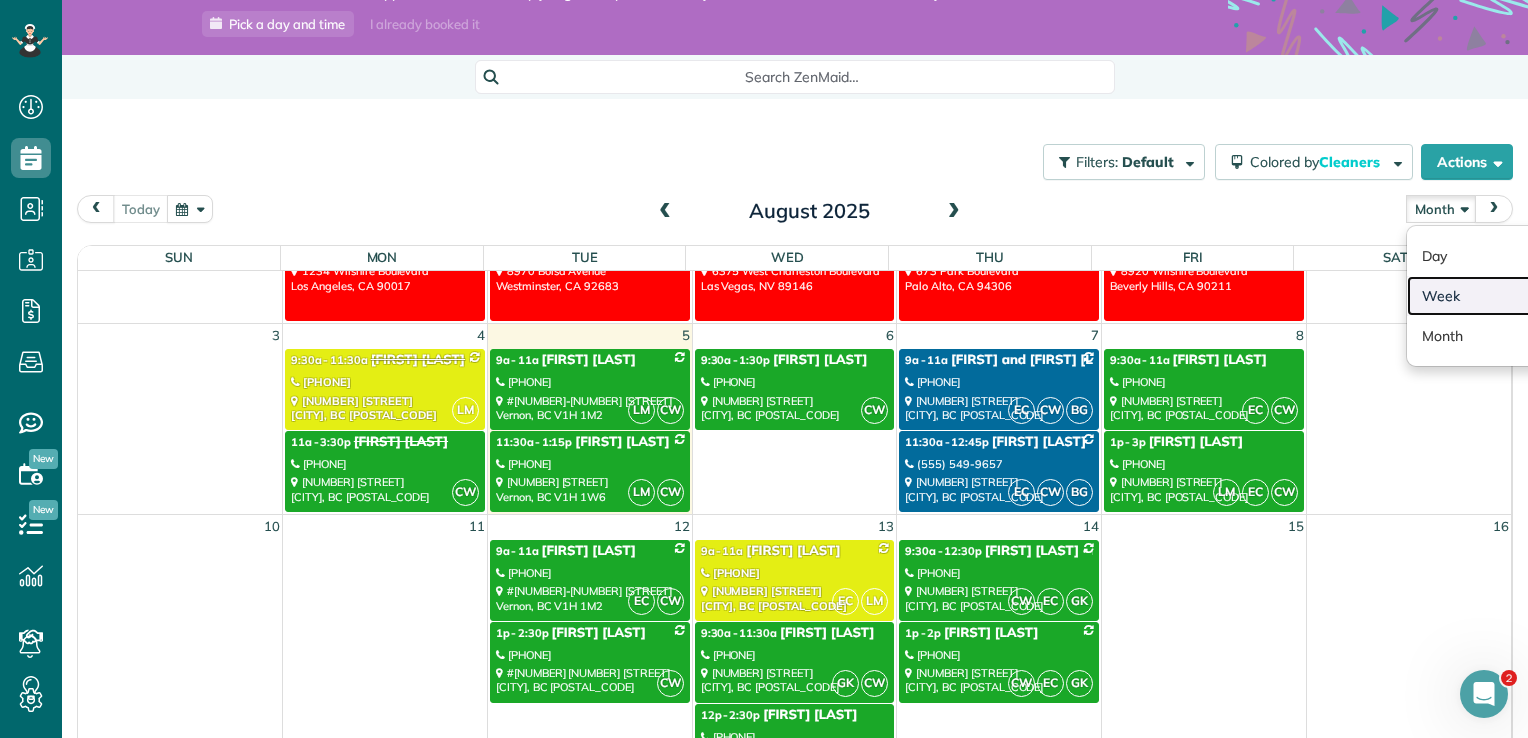 click on "Week" at bounding box center [1486, 296] 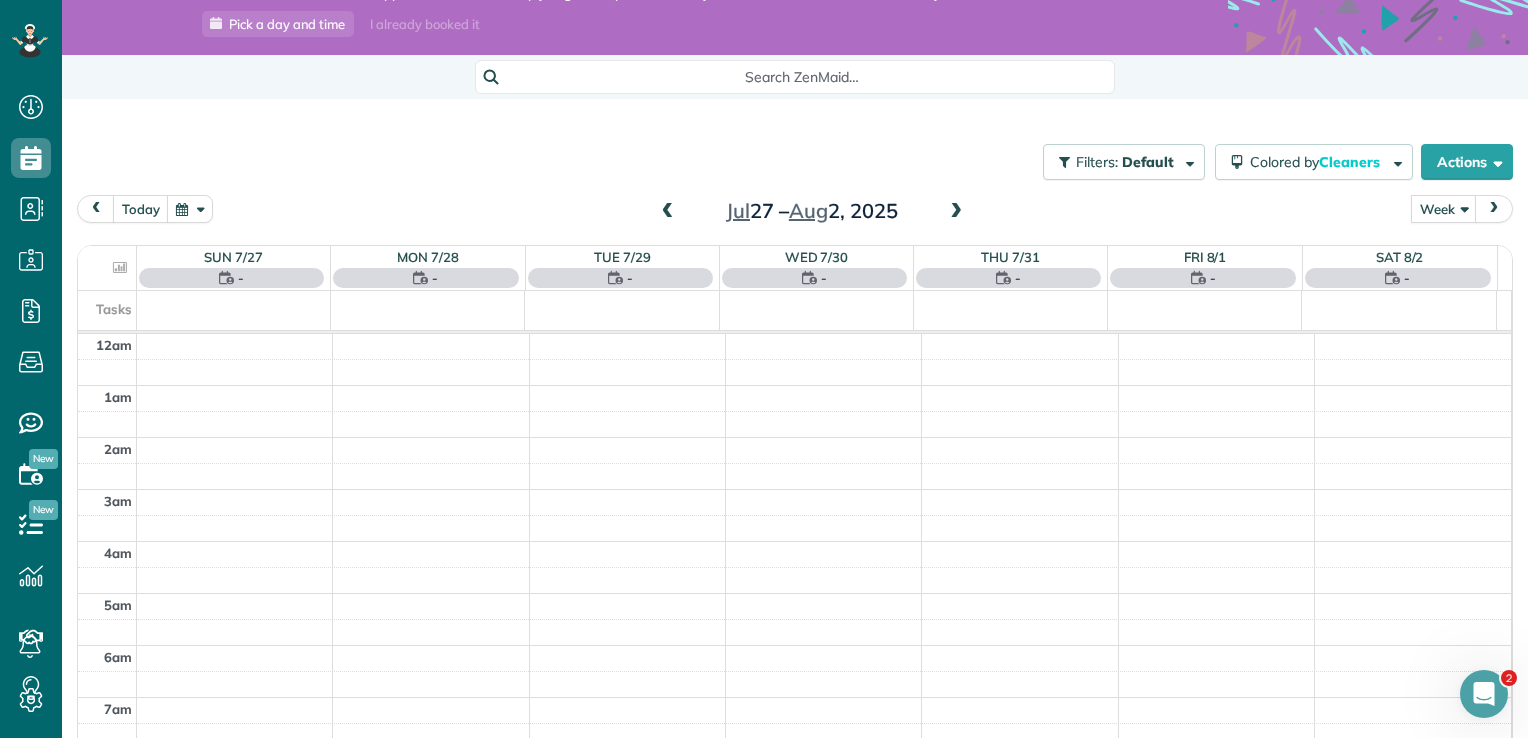 scroll, scrollTop: 362, scrollLeft: 0, axis: vertical 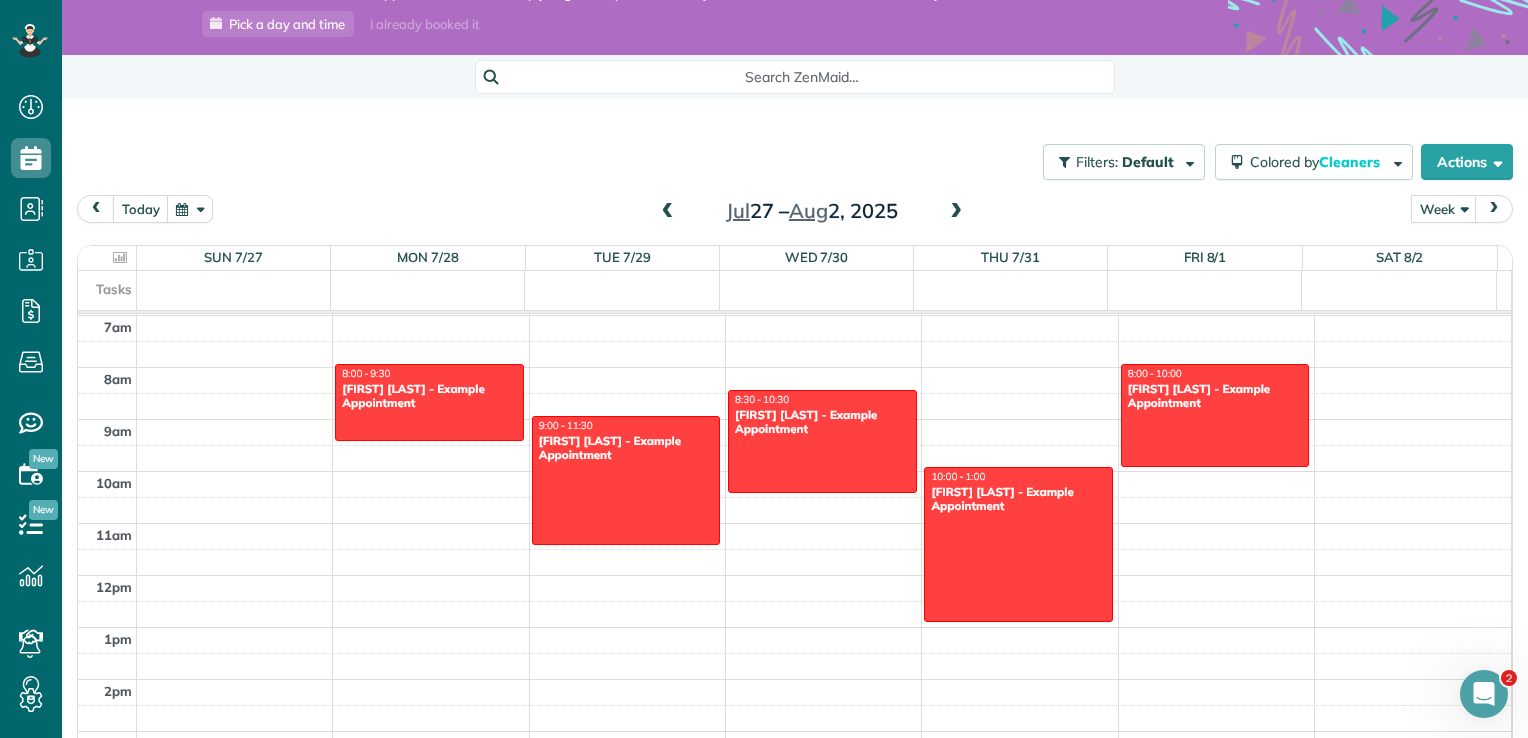 click at bounding box center [956, 212] 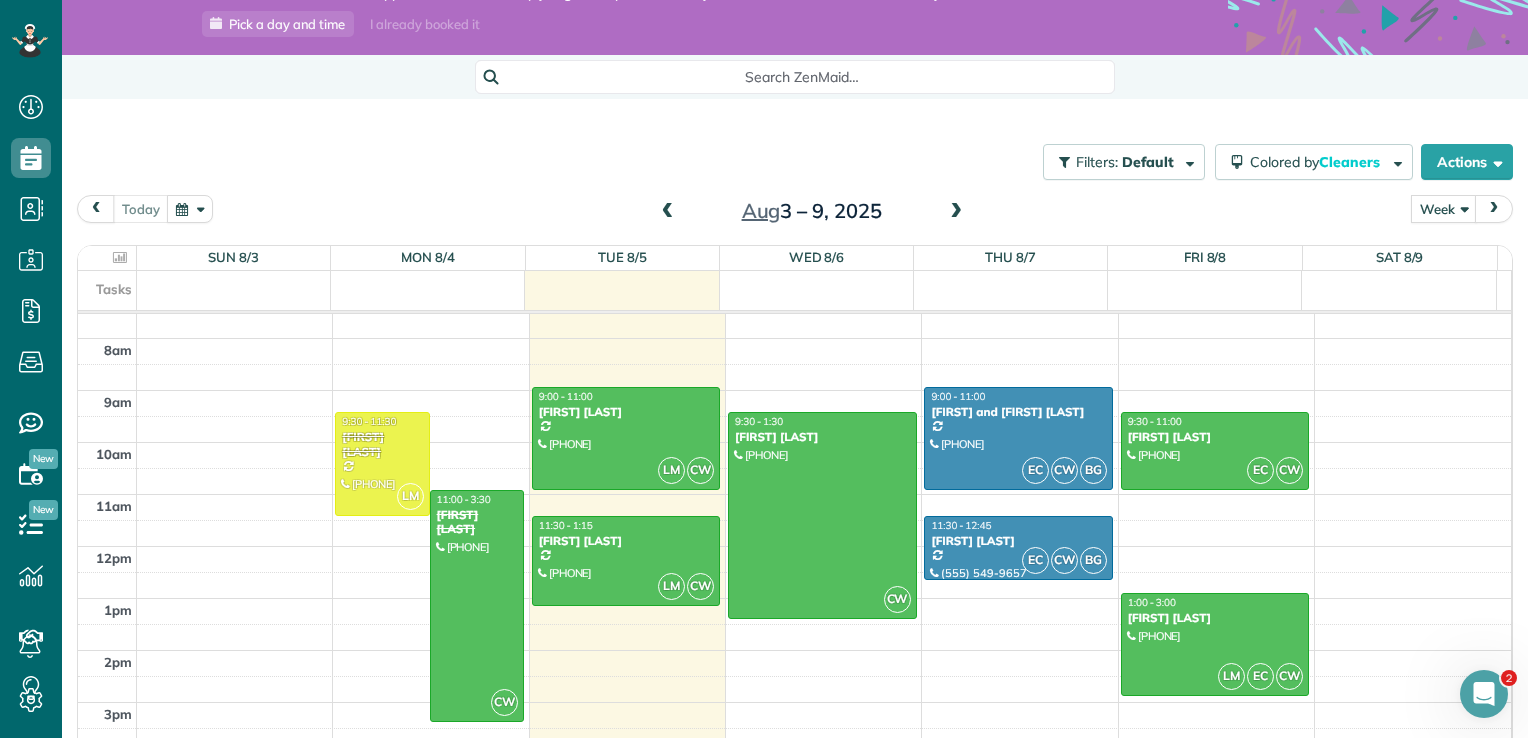 scroll, scrollTop: 396, scrollLeft: 0, axis: vertical 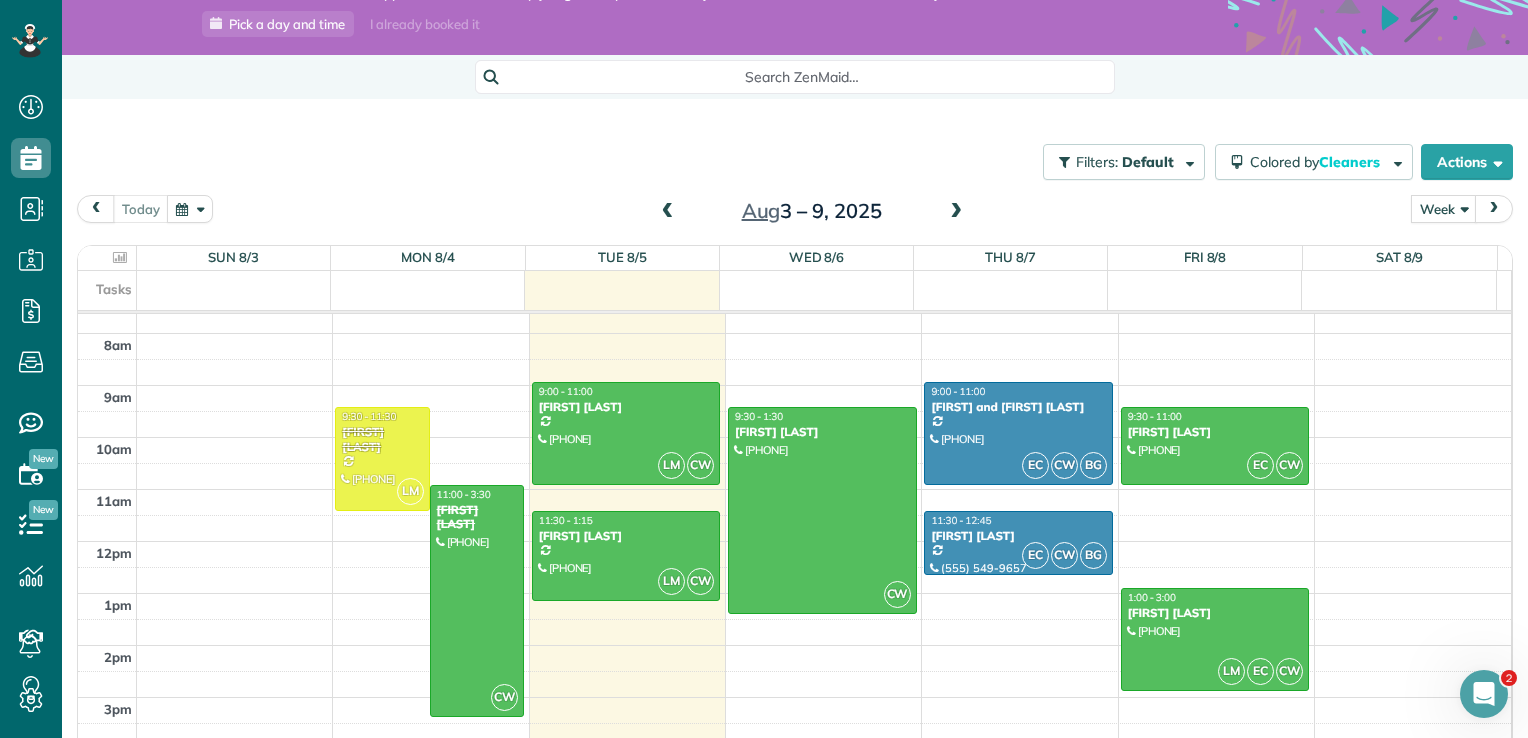 click at bounding box center (956, 212) 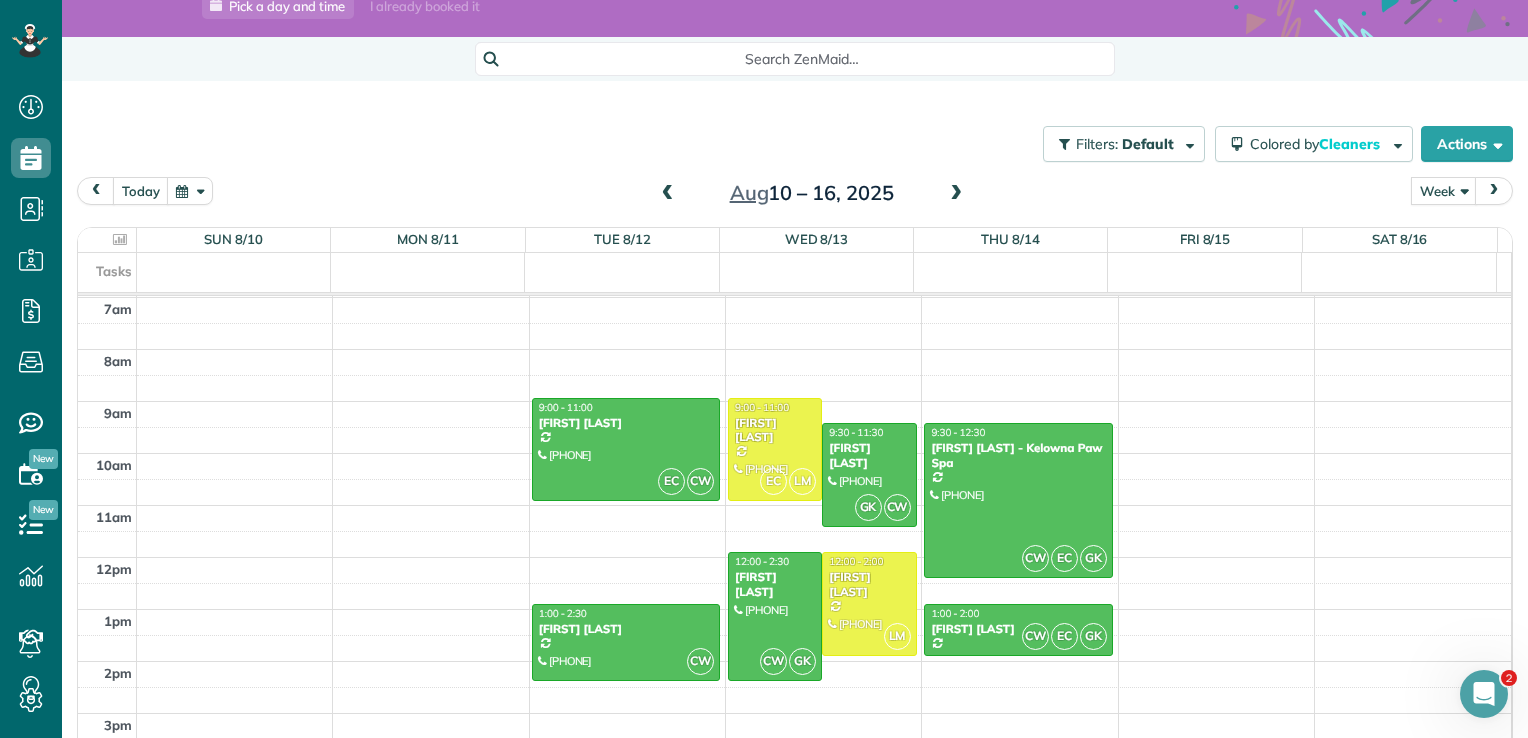scroll, scrollTop: 76, scrollLeft: 0, axis: vertical 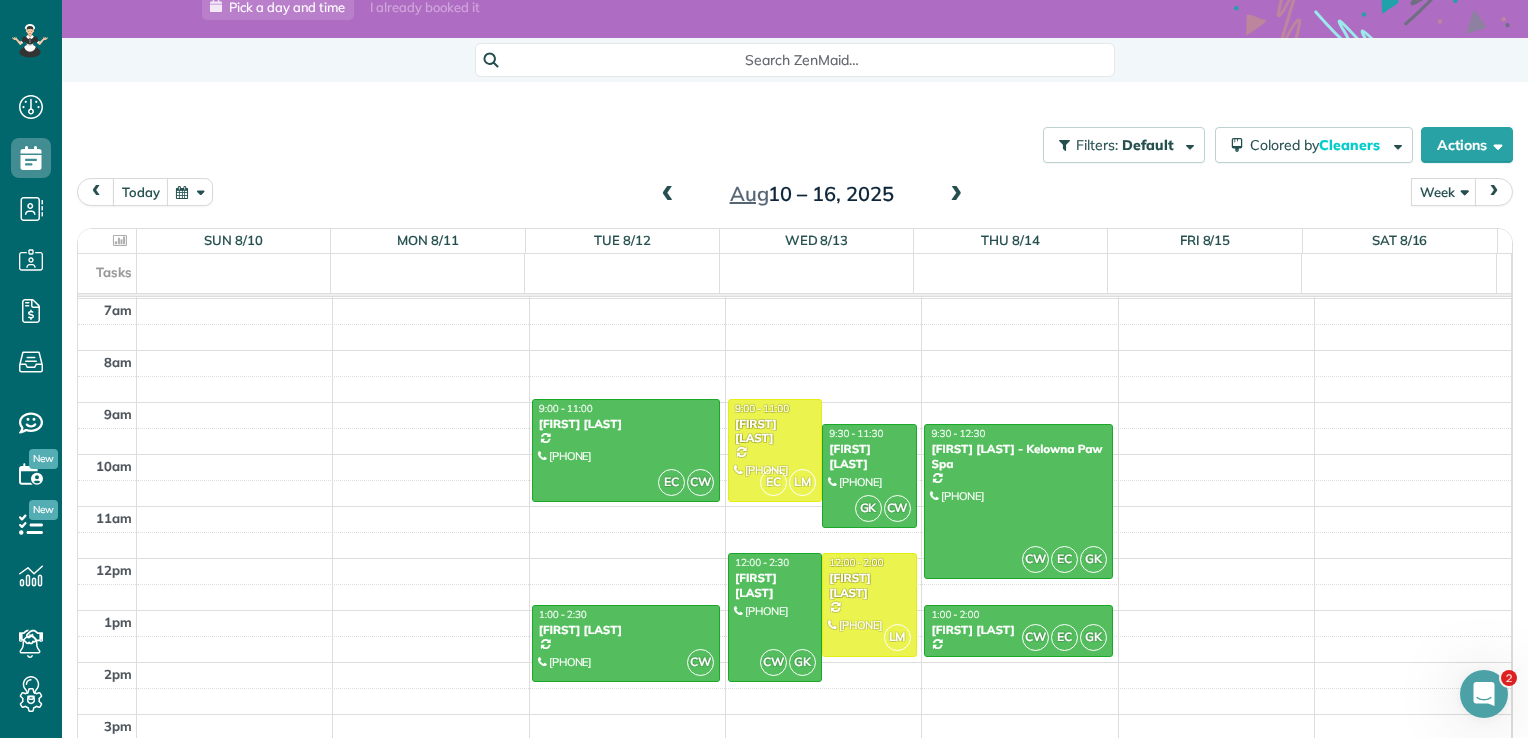 click at bounding box center [956, 195] 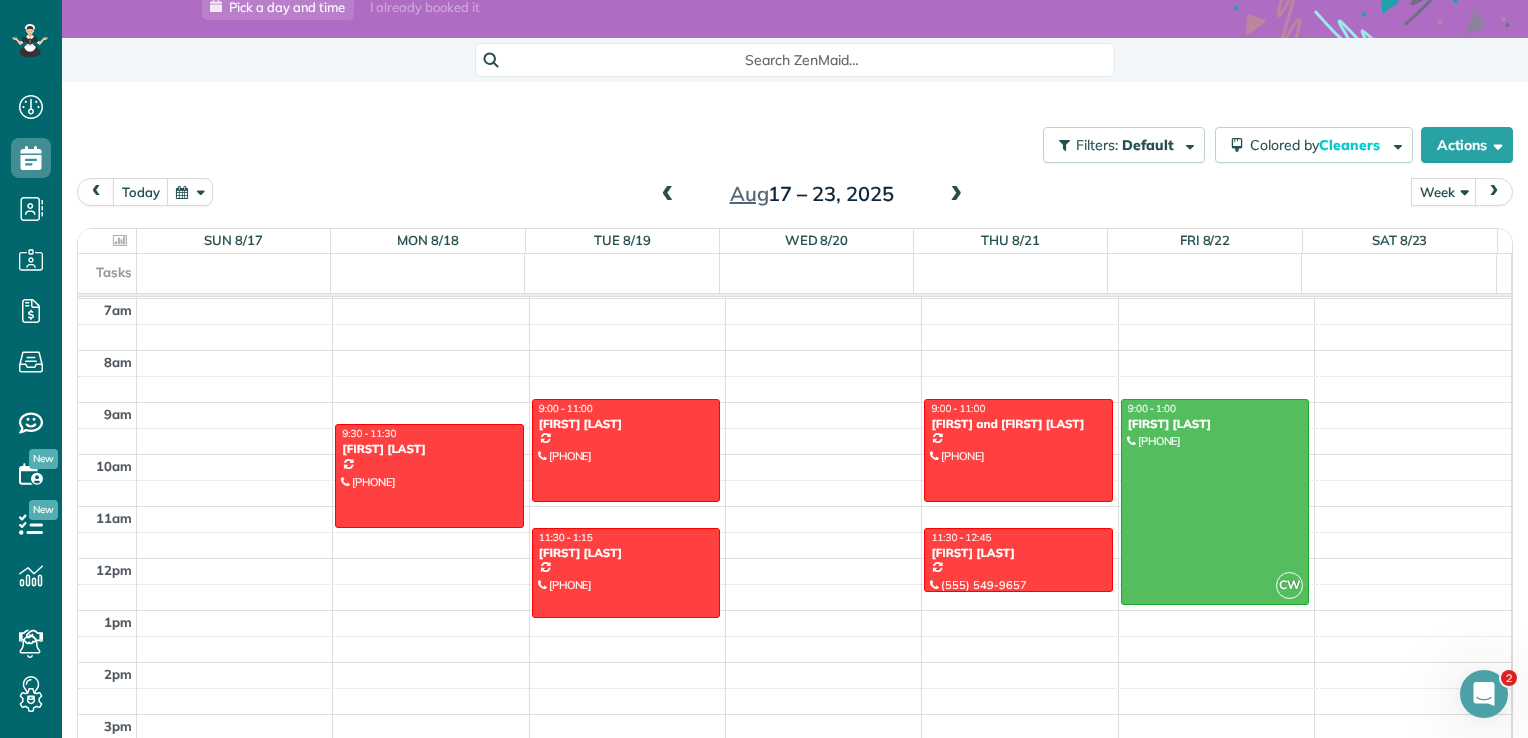 click at bounding box center (668, 195) 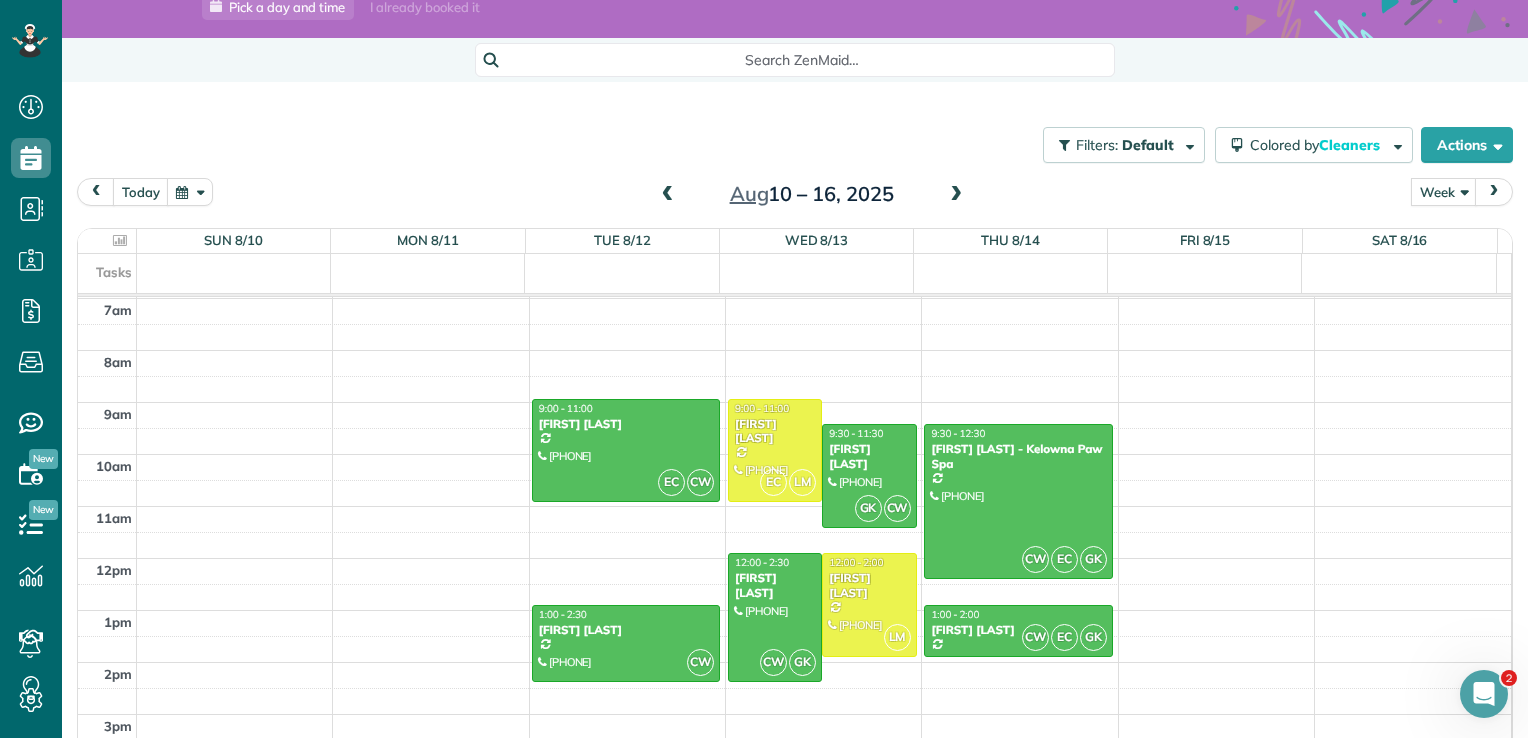 click at bounding box center (668, 195) 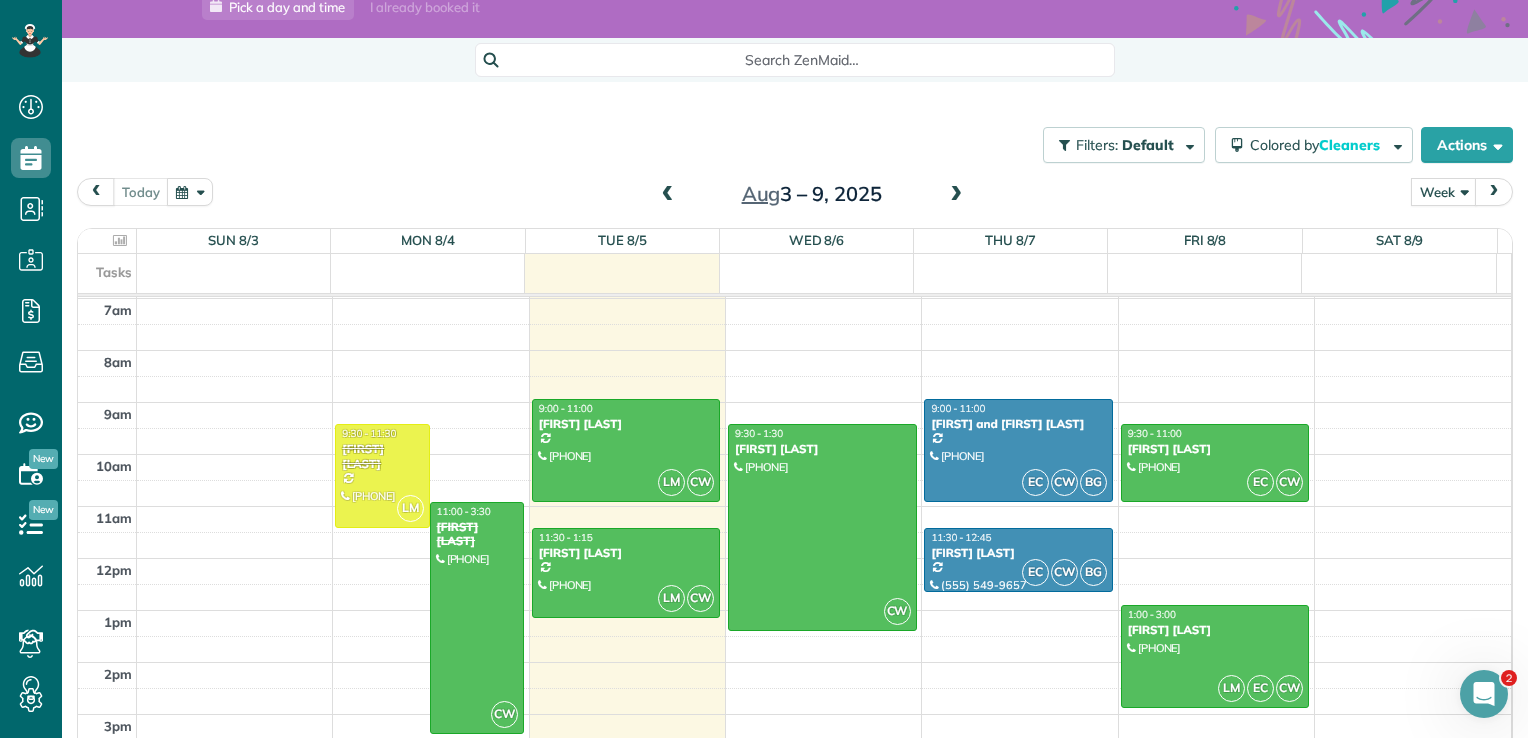 click at bounding box center [956, 195] 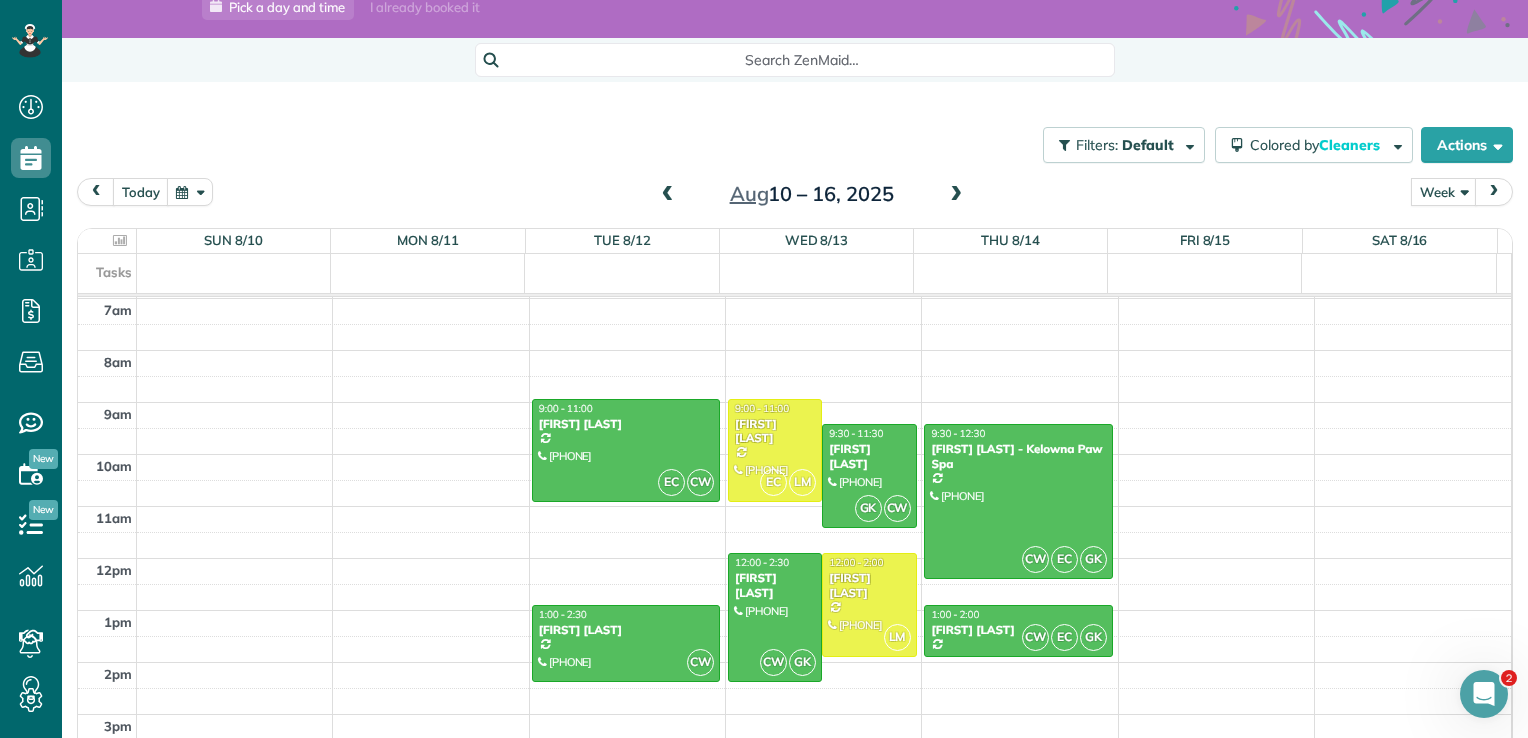 drag, startPoint x: 943, startPoint y: 202, endPoint x: 923, endPoint y: 193, distance: 21.931713 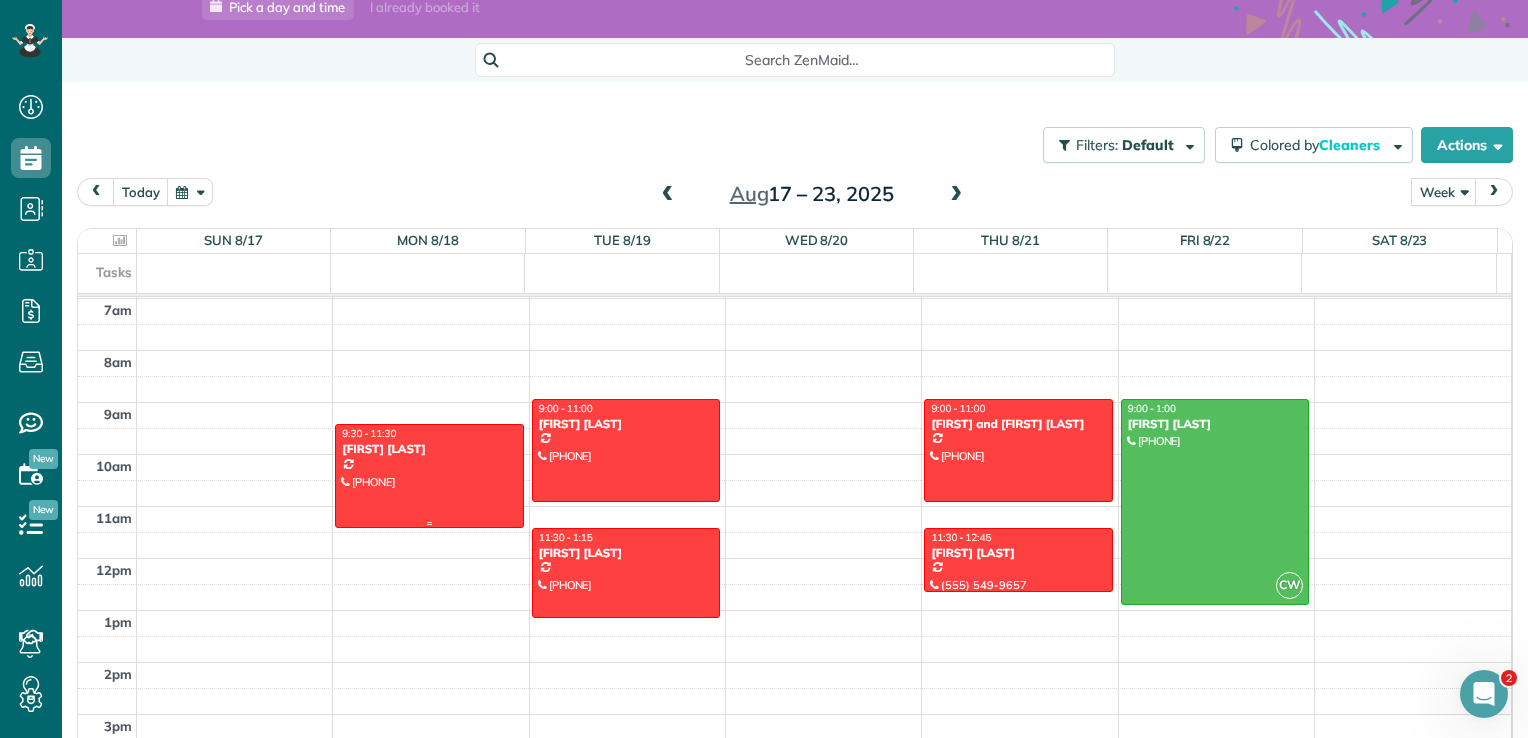 click at bounding box center [429, 475] 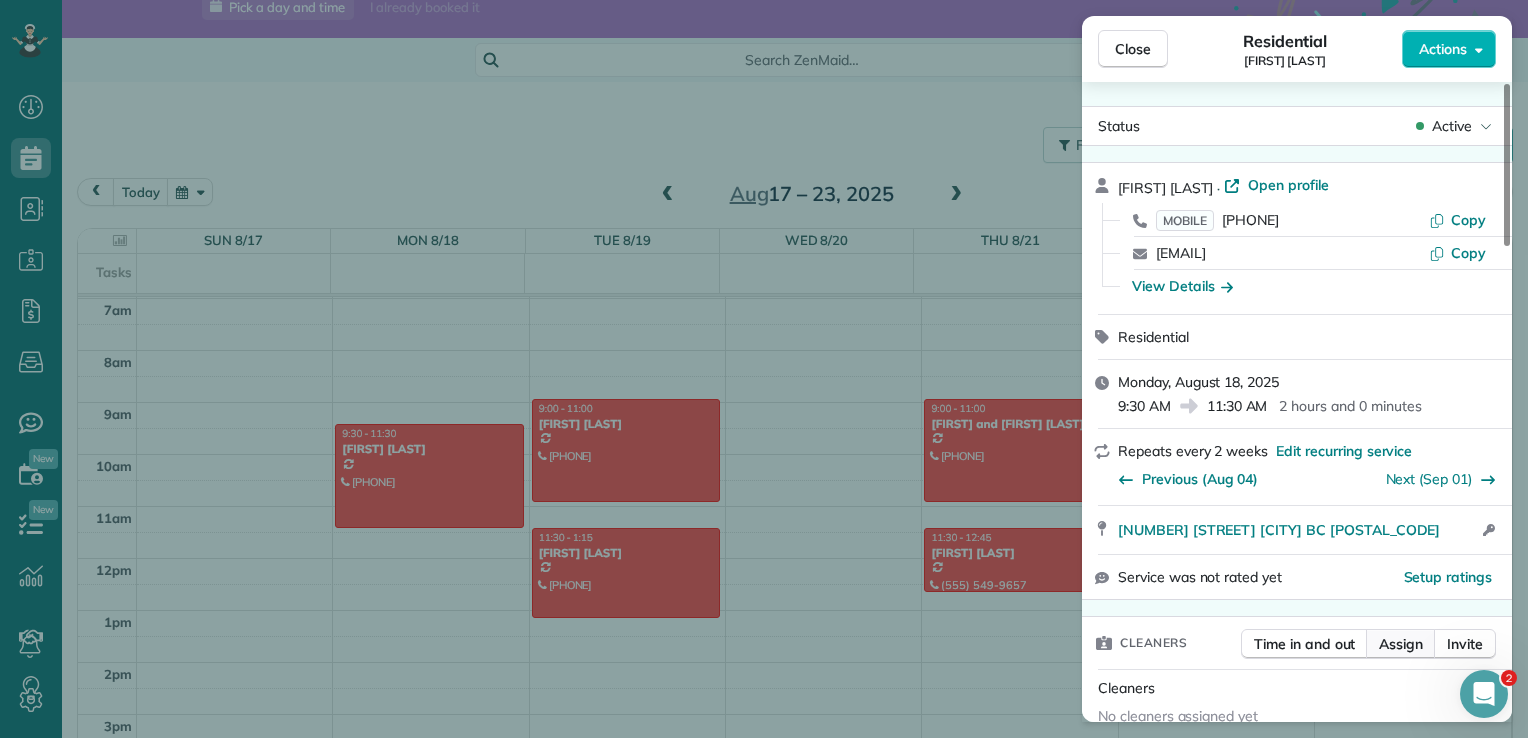 click on "Assign" at bounding box center [1401, 644] 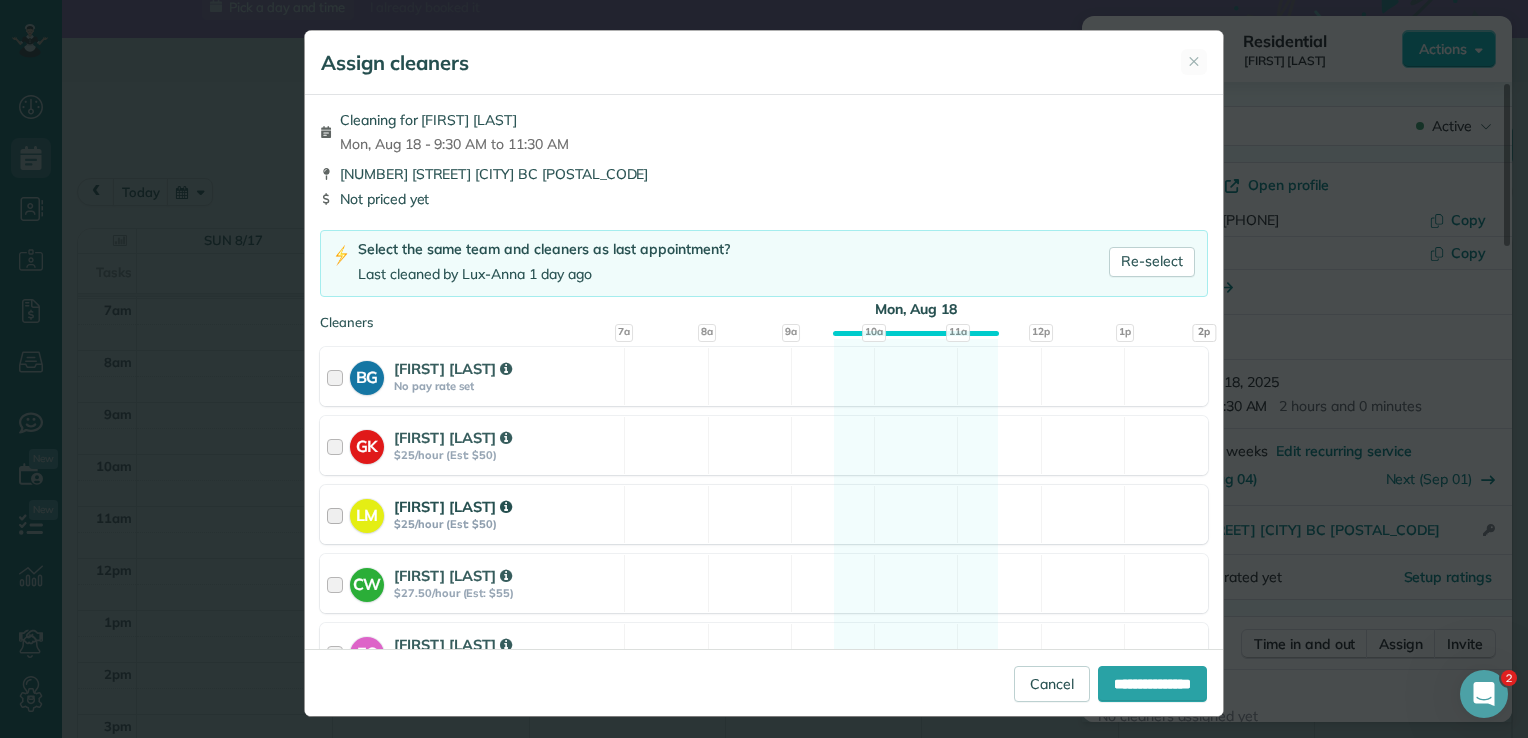 click at bounding box center (338, 514) 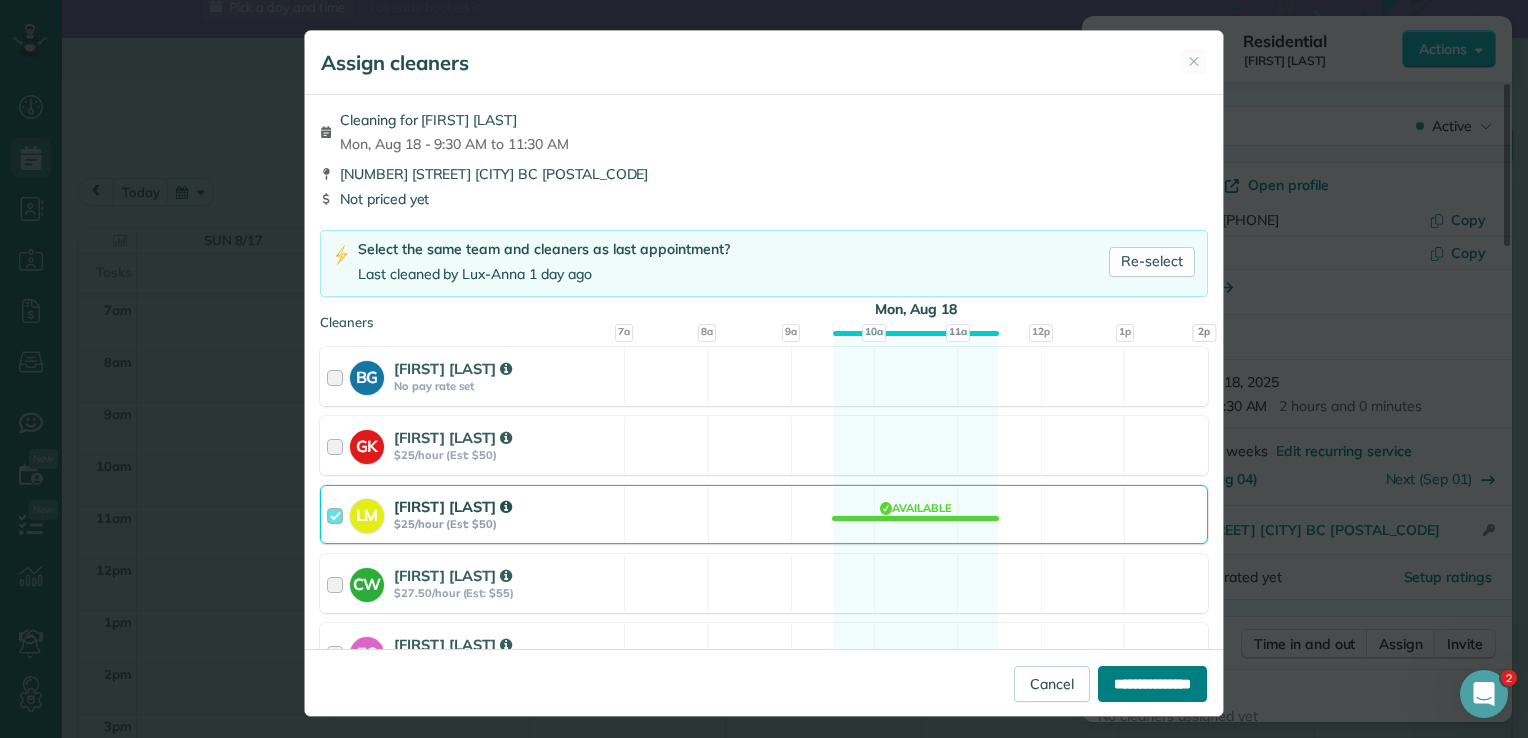 click on "**********" at bounding box center [1152, 684] 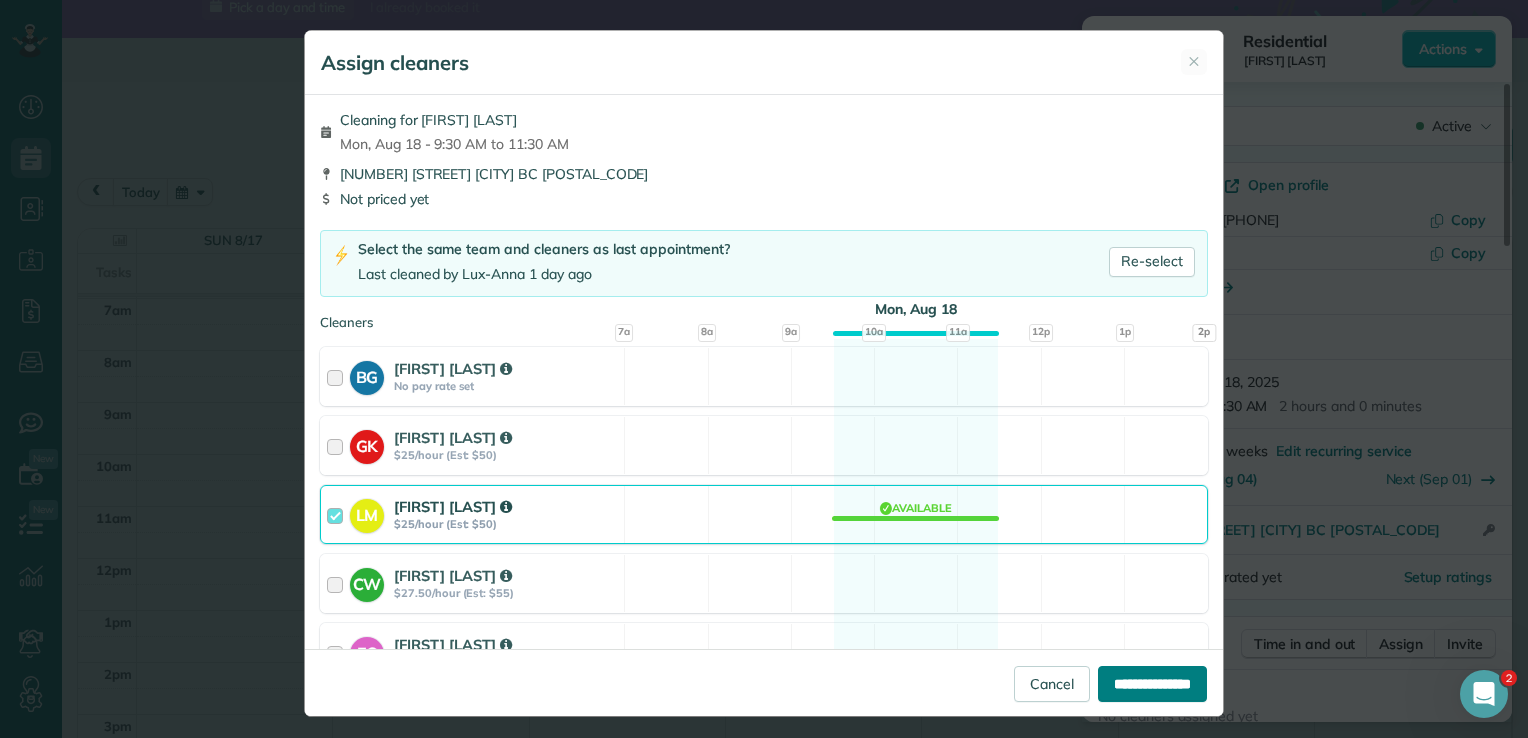 type on "**********" 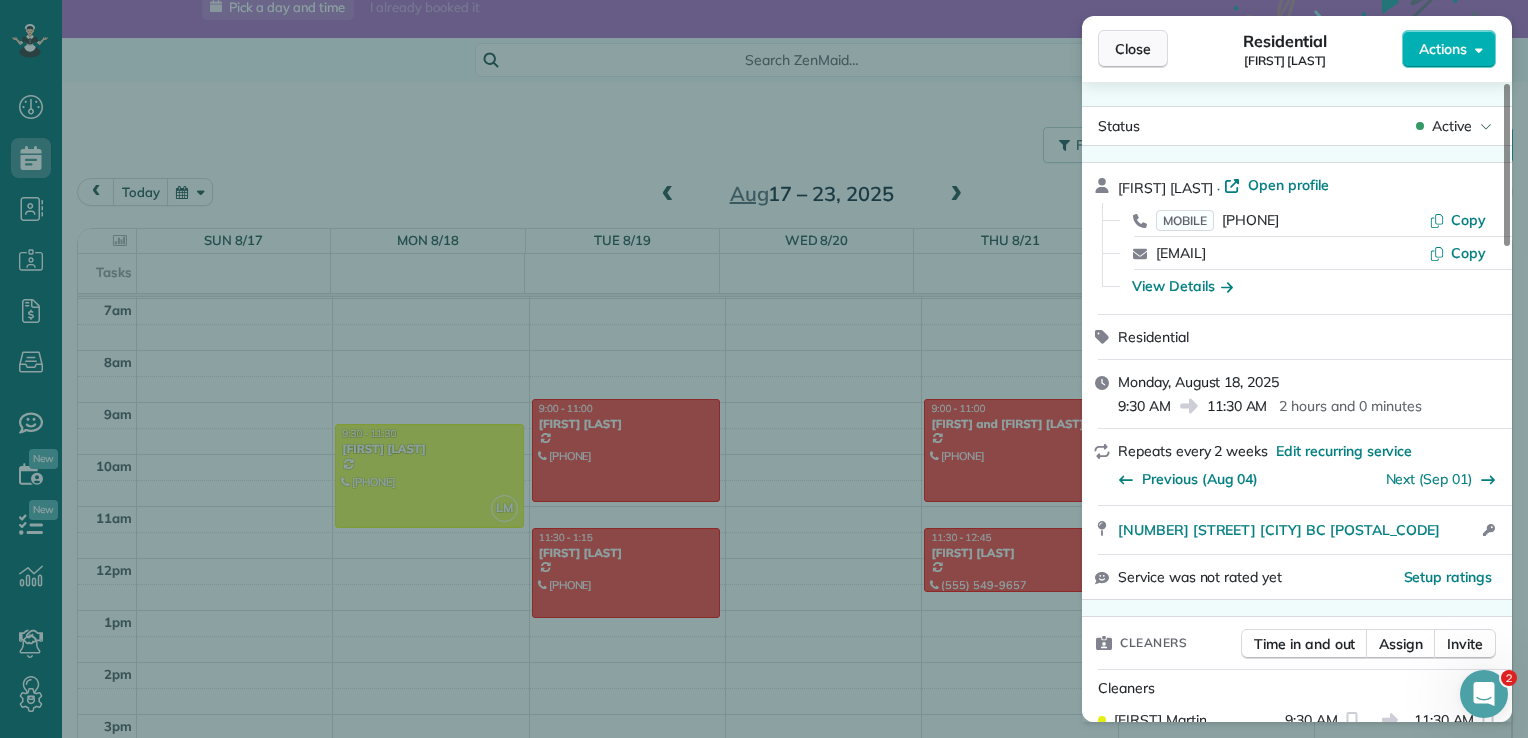 click on "Close" at bounding box center [1133, 49] 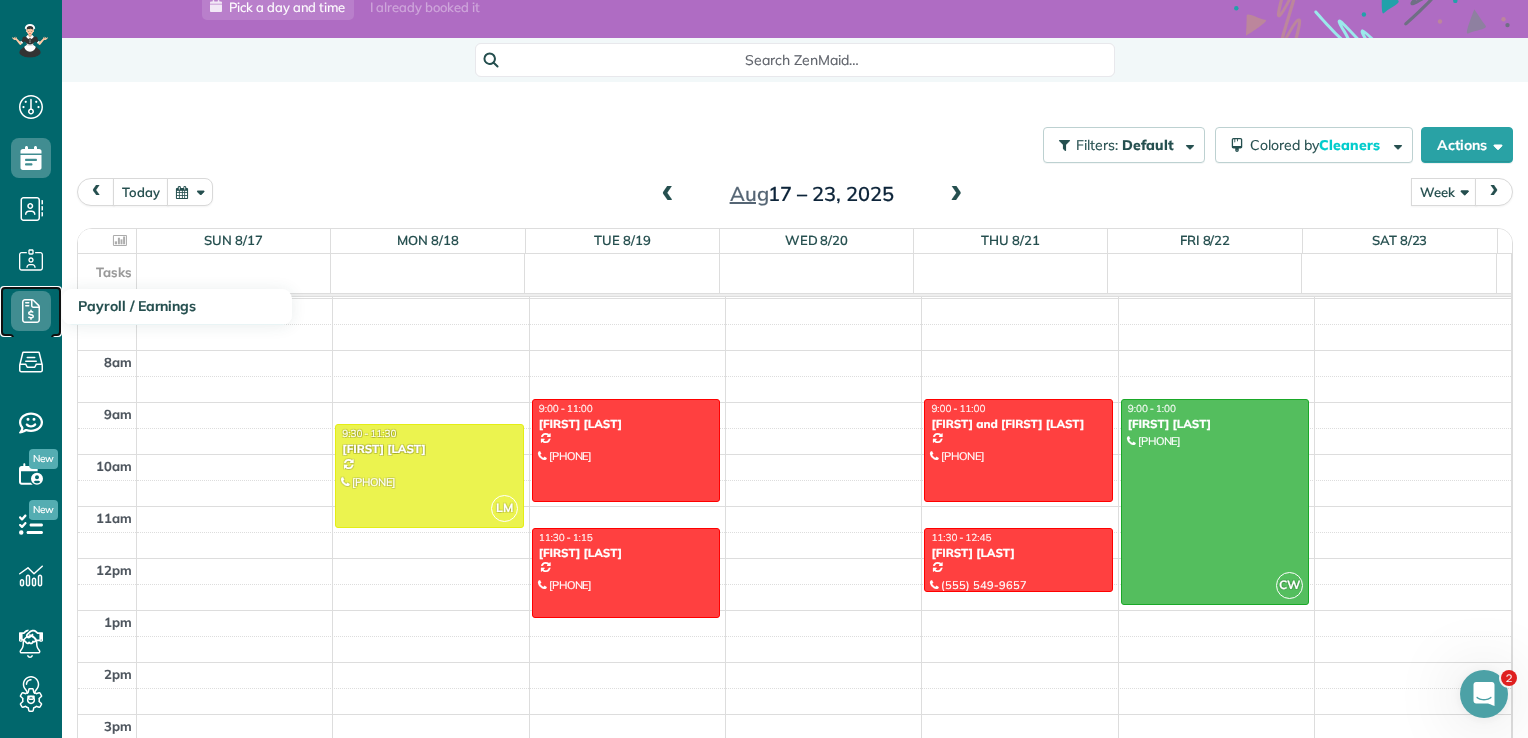 click 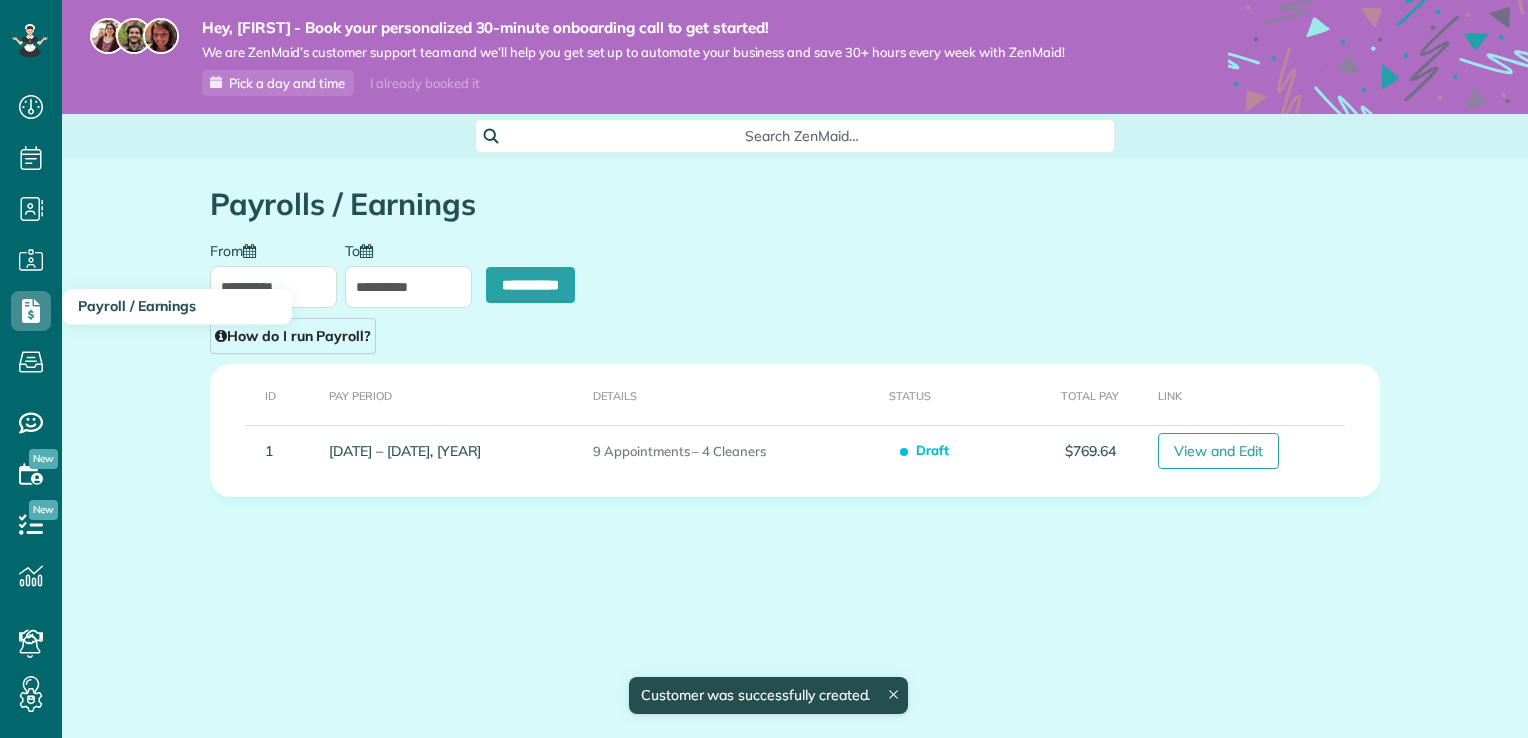 scroll, scrollTop: 0, scrollLeft: 0, axis: both 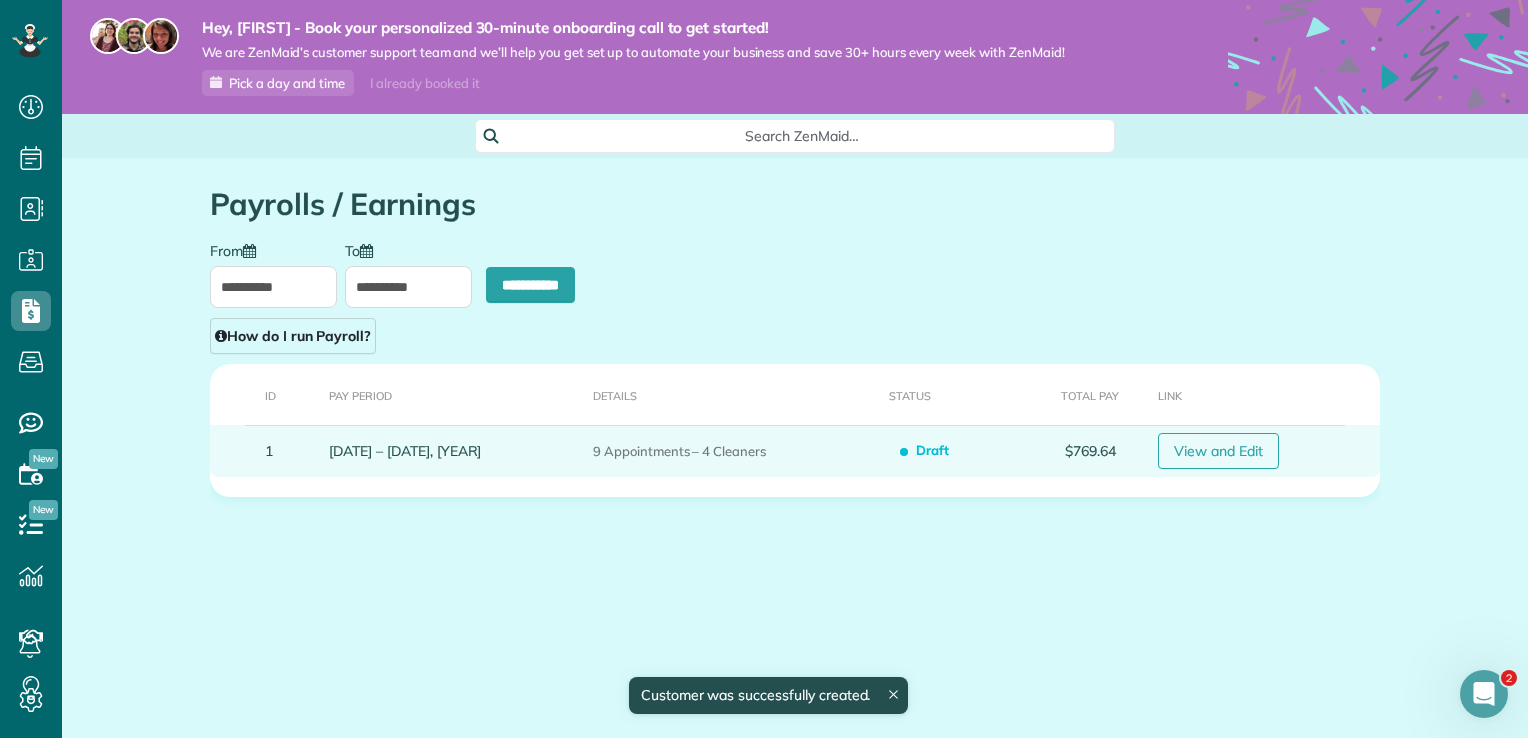 click on "View and Edit" at bounding box center (1218, 451) 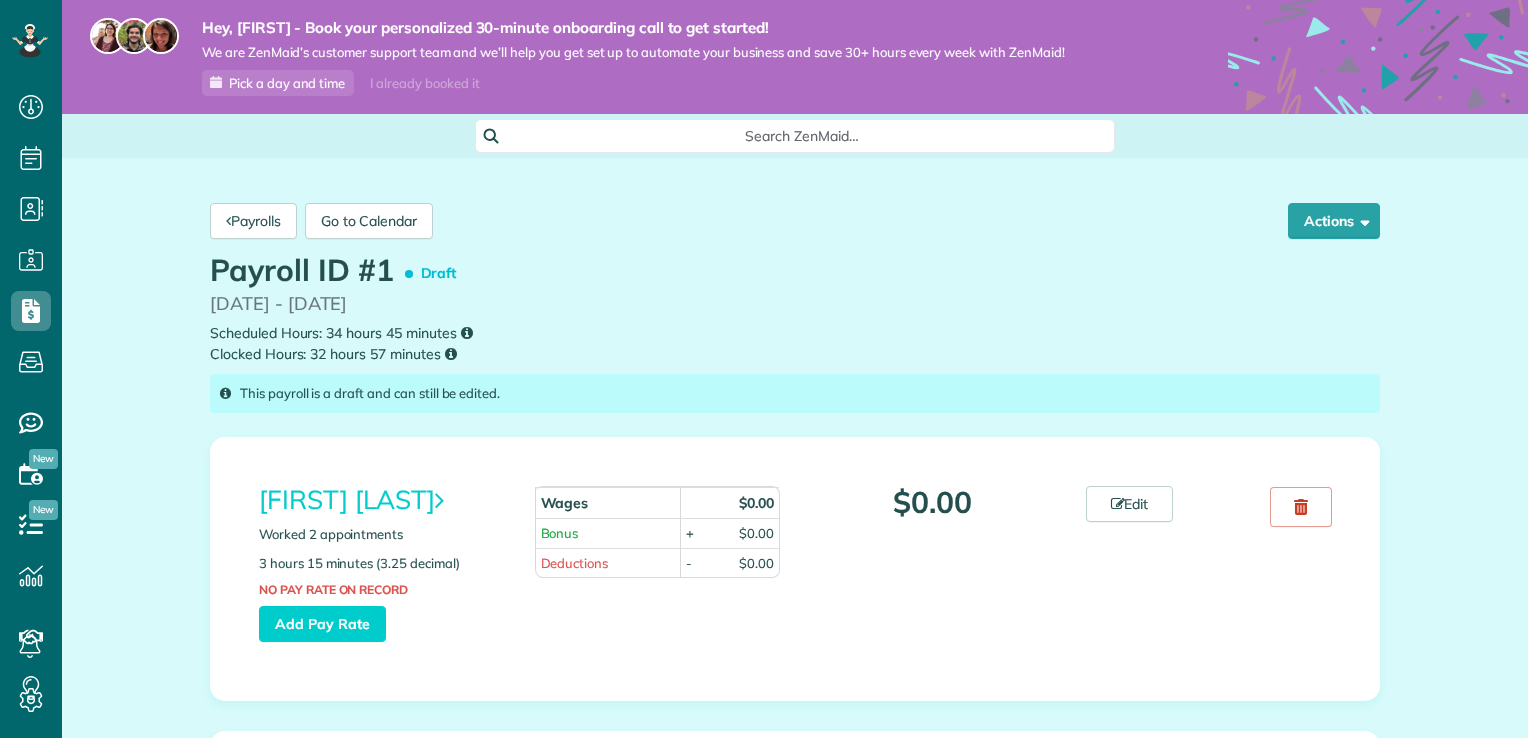 scroll, scrollTop: 0, scrollLeft: 0, axis: both 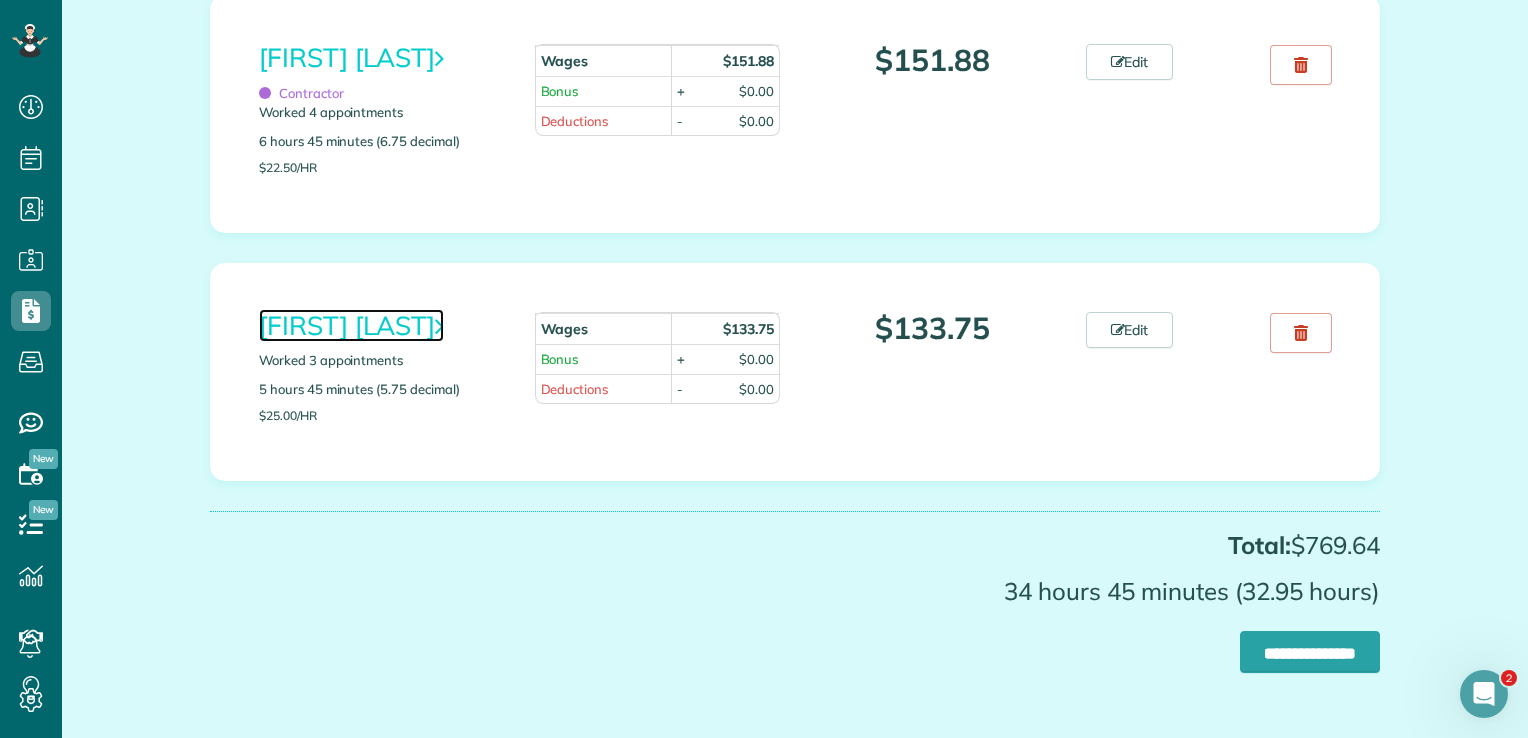 click on "[FIRST] [LAST]" at bounding box center [351, 325] 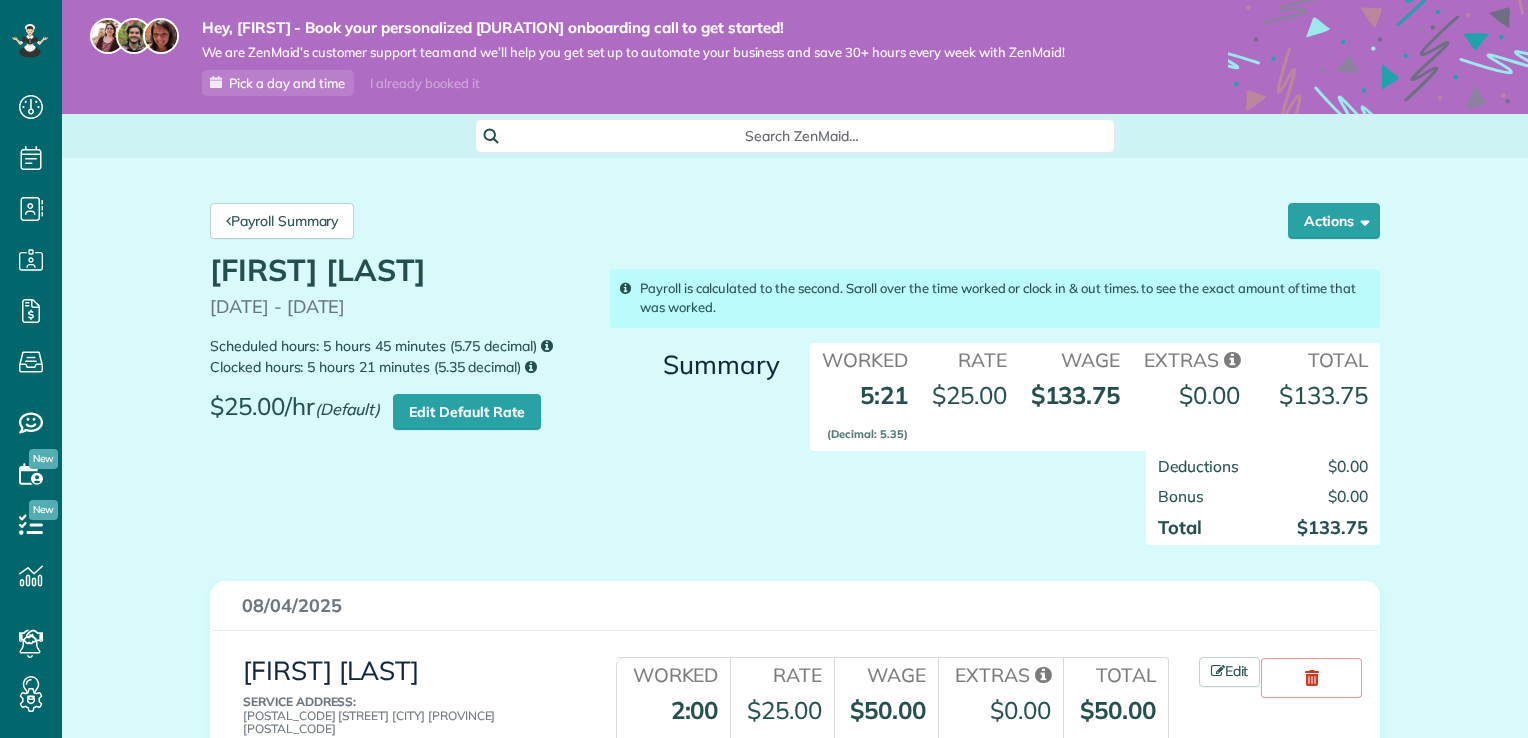 scroll, scrollTop: 0, scrollLeft: 0, axis: both 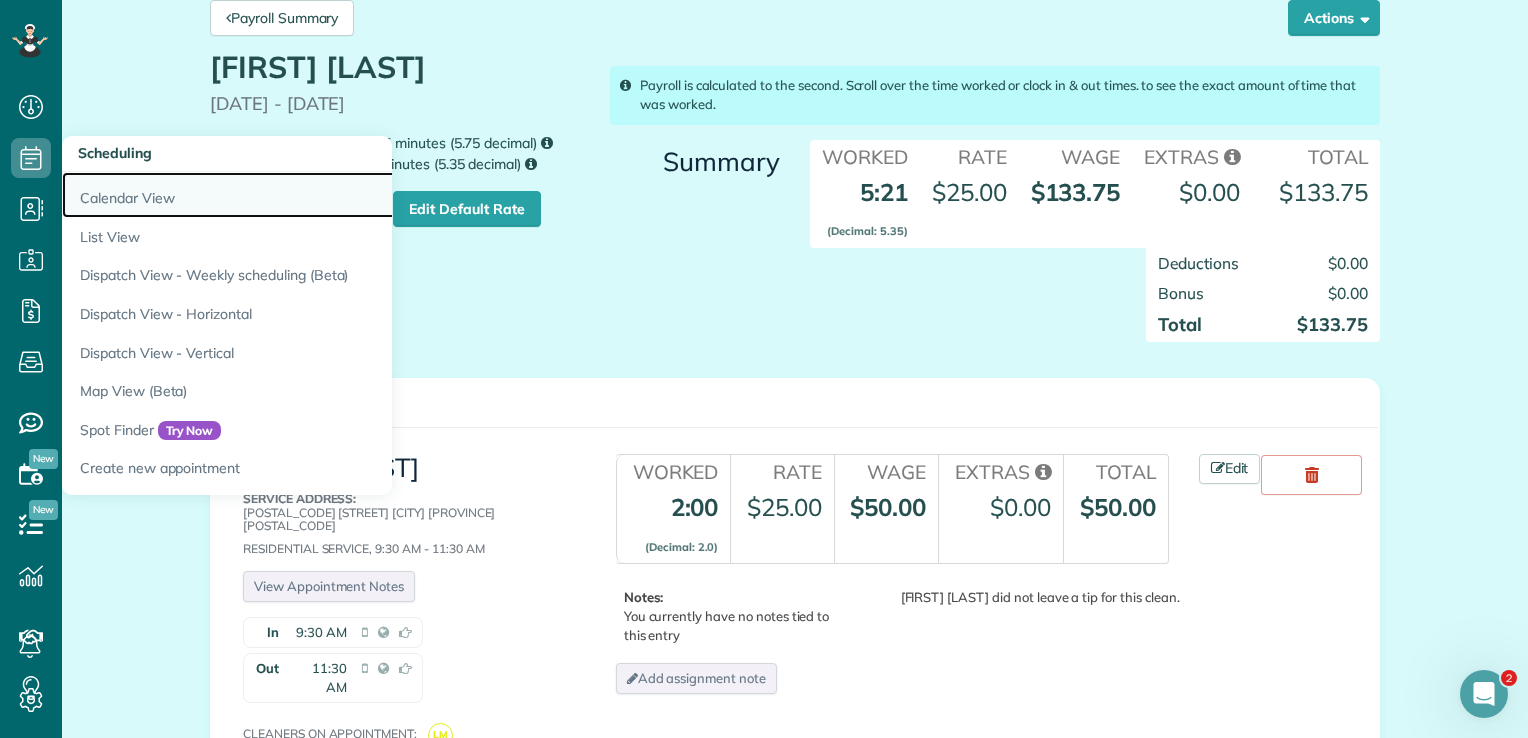click on "Calendar View" at bounding box center [312, 195] 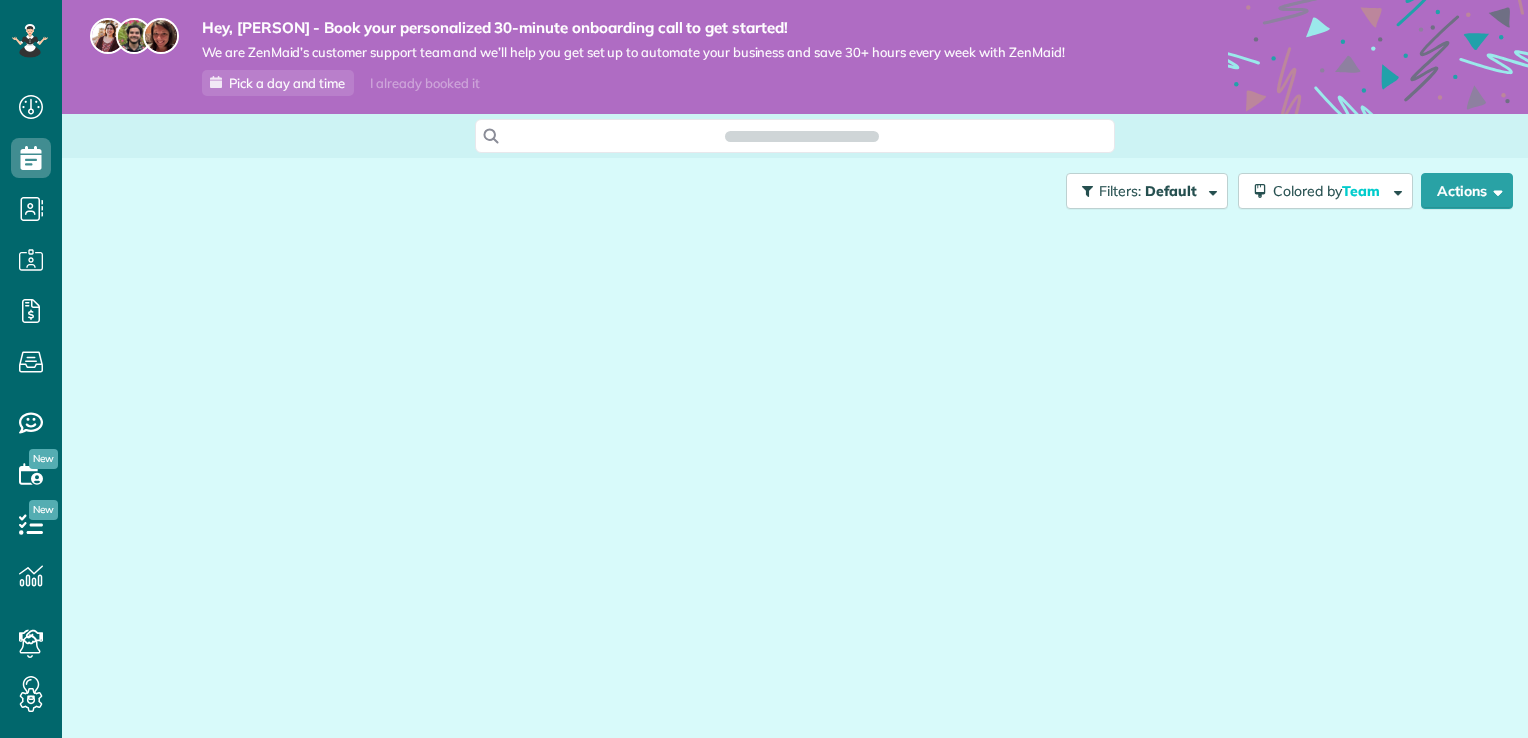 scroll, scrollTop: 0, scrollLeft: 0, axis: both 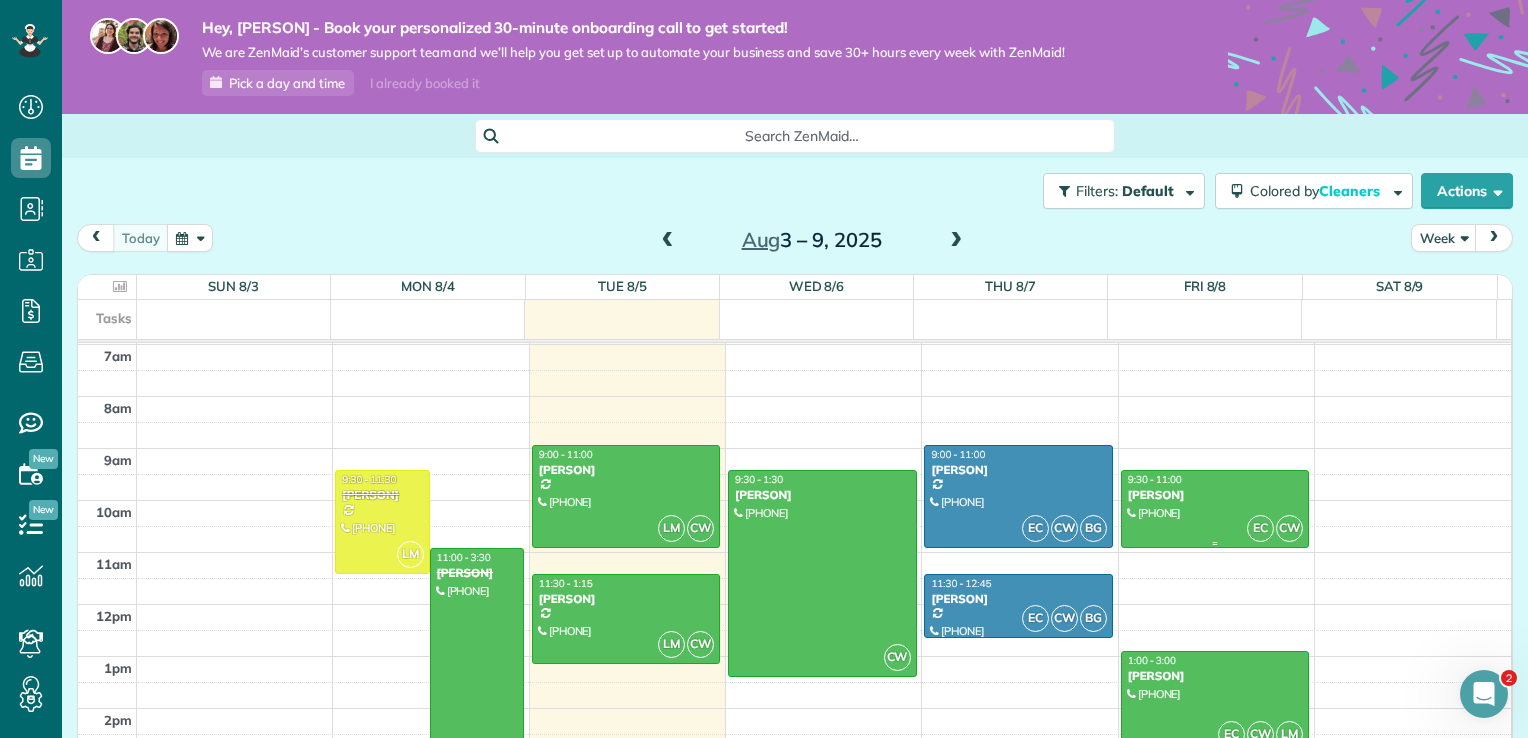 click at bounding box center [1215, 508] 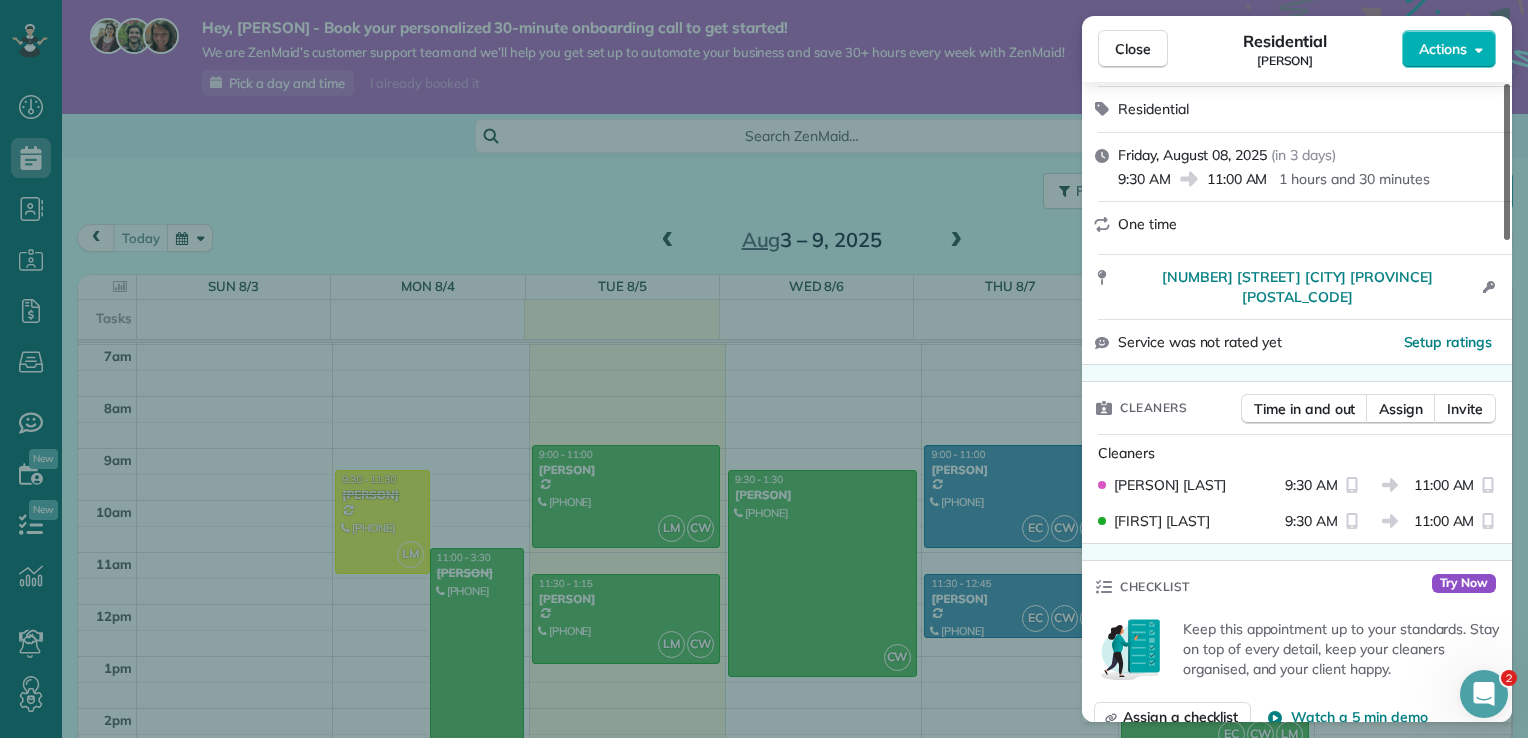 drag, startPoint x: 1506, startPoint y: 214, endPoint x: 1498, endPoint y: 302, distance: 88.362885 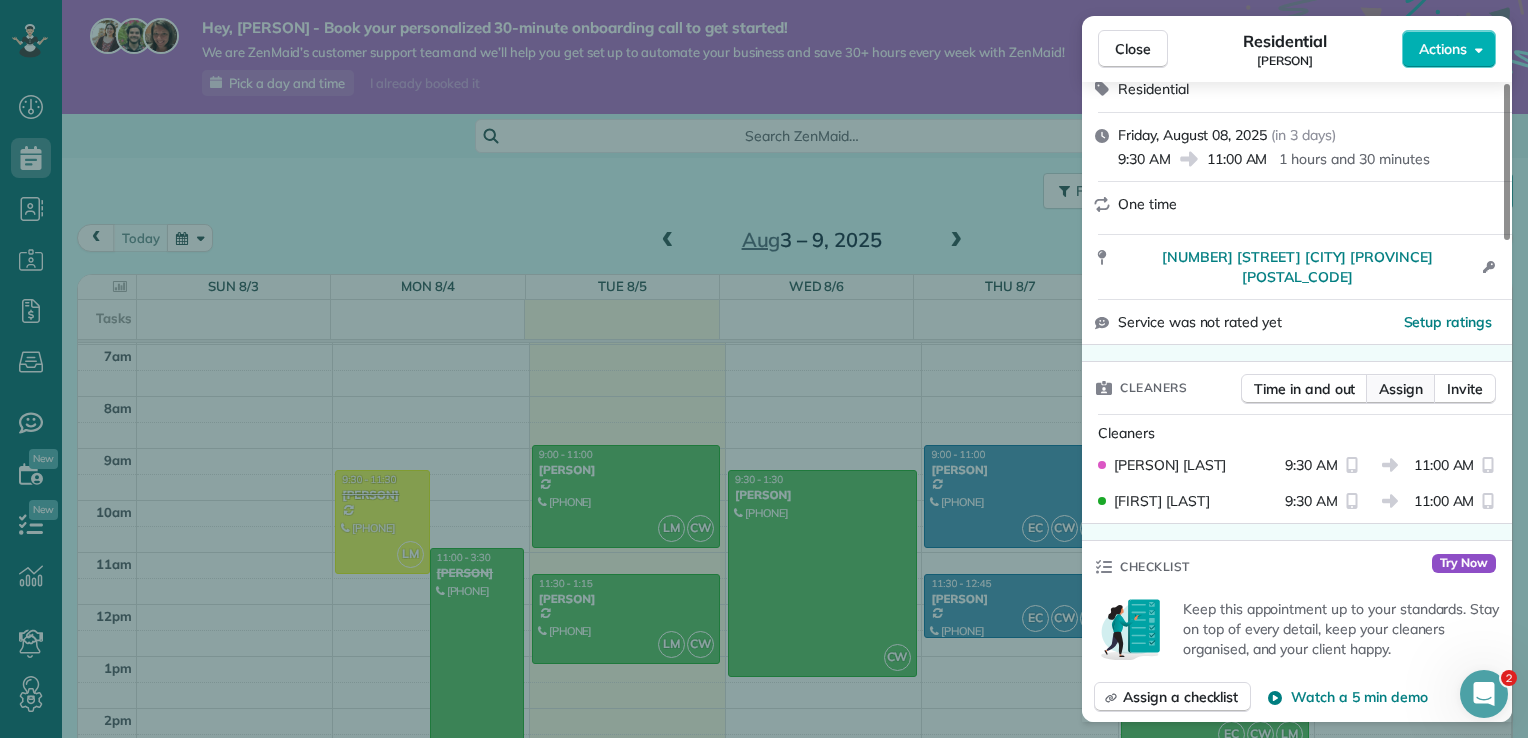click on "Assign" at bounding box center [1401, 389] 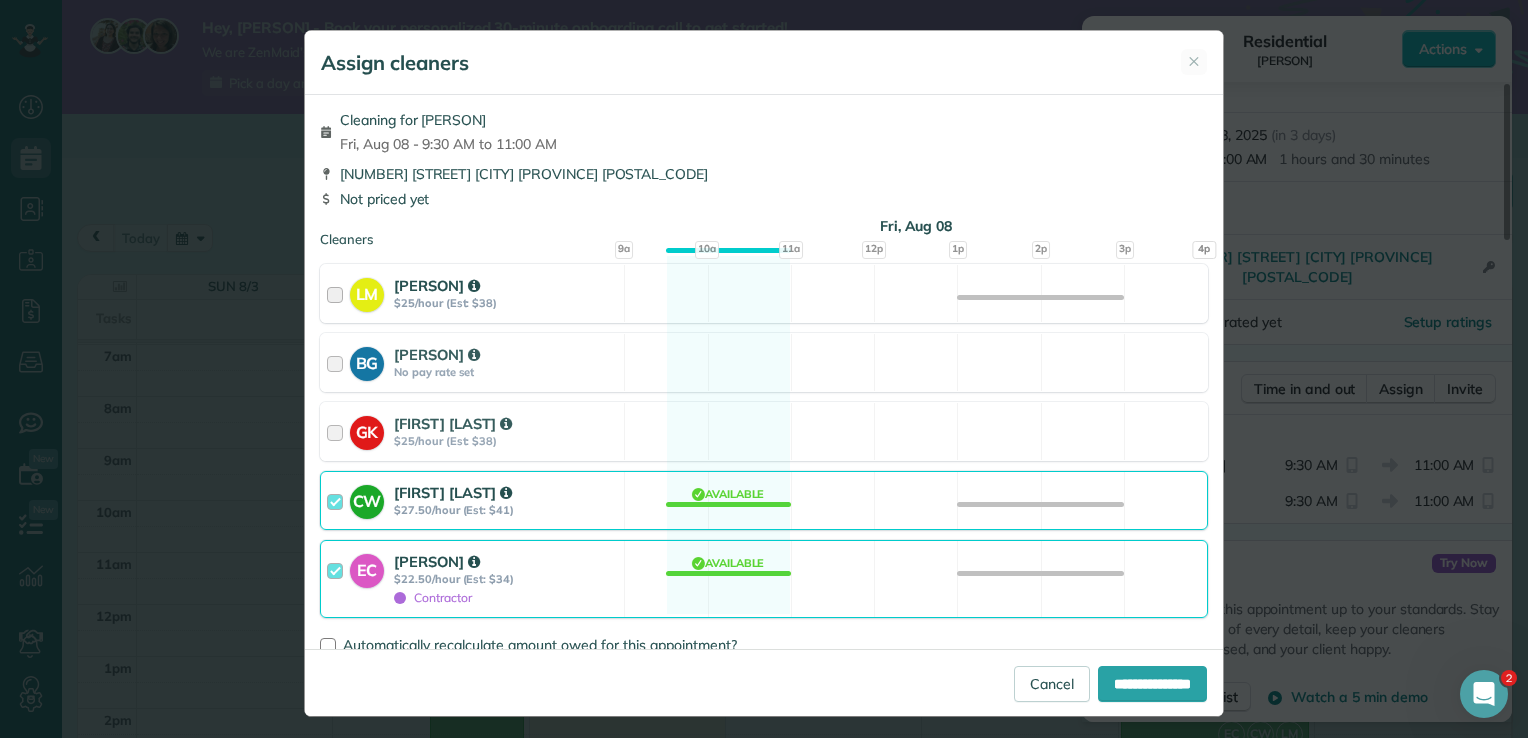 click on "[CLEANER_NAME]
[PERSON]
$25/hour (Est: $38)" at bounding box center [472, 293] 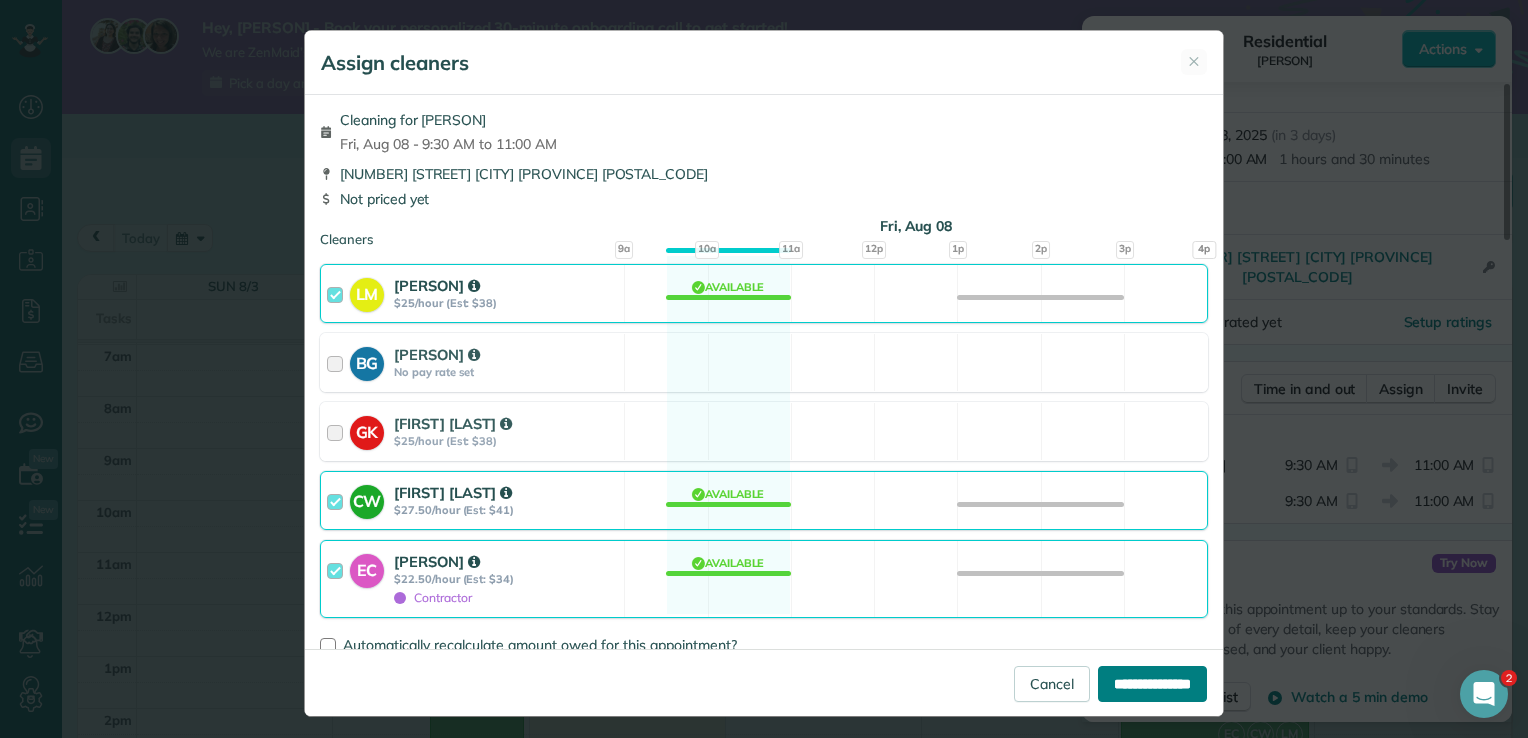 click on "**********" at bounding box center [1152, 684] 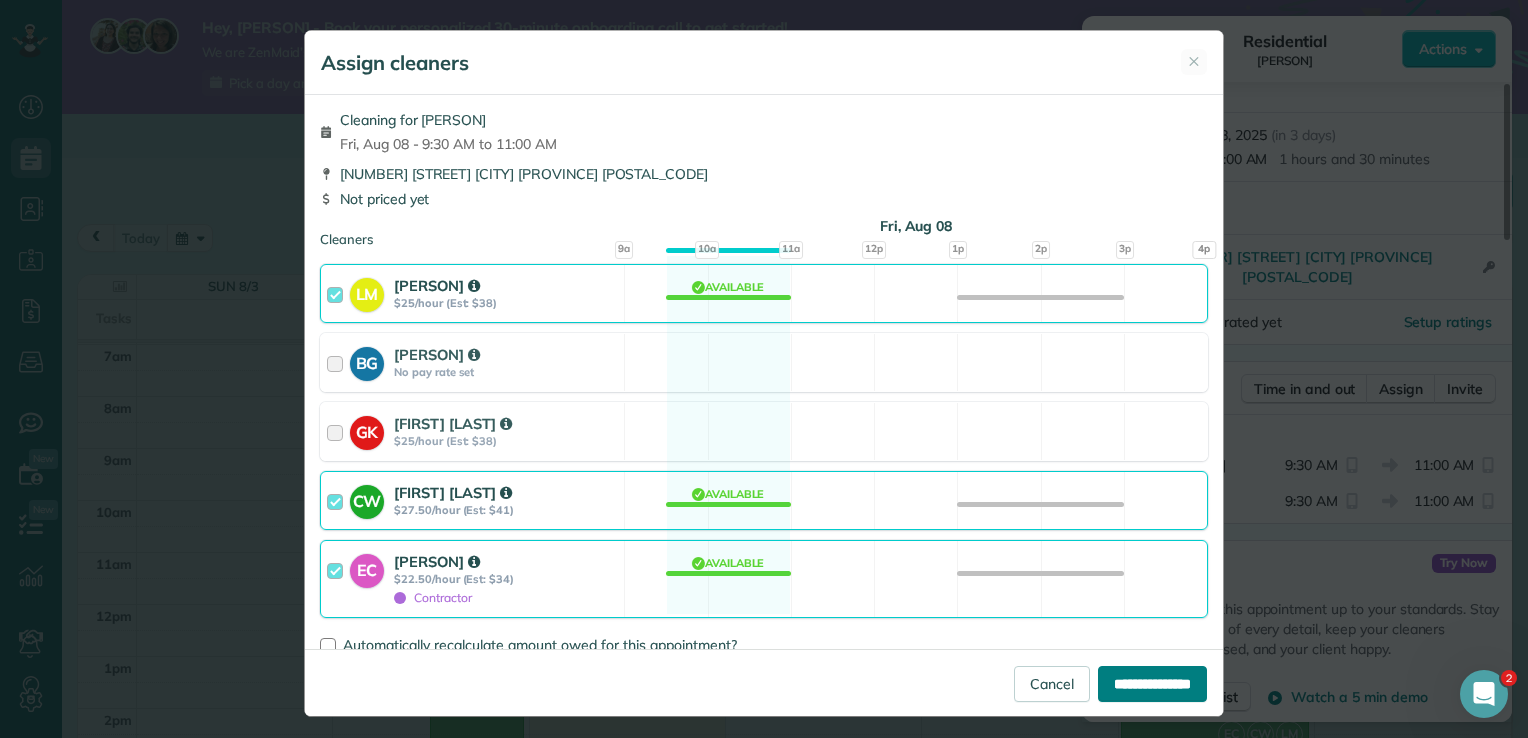 type on "**********" 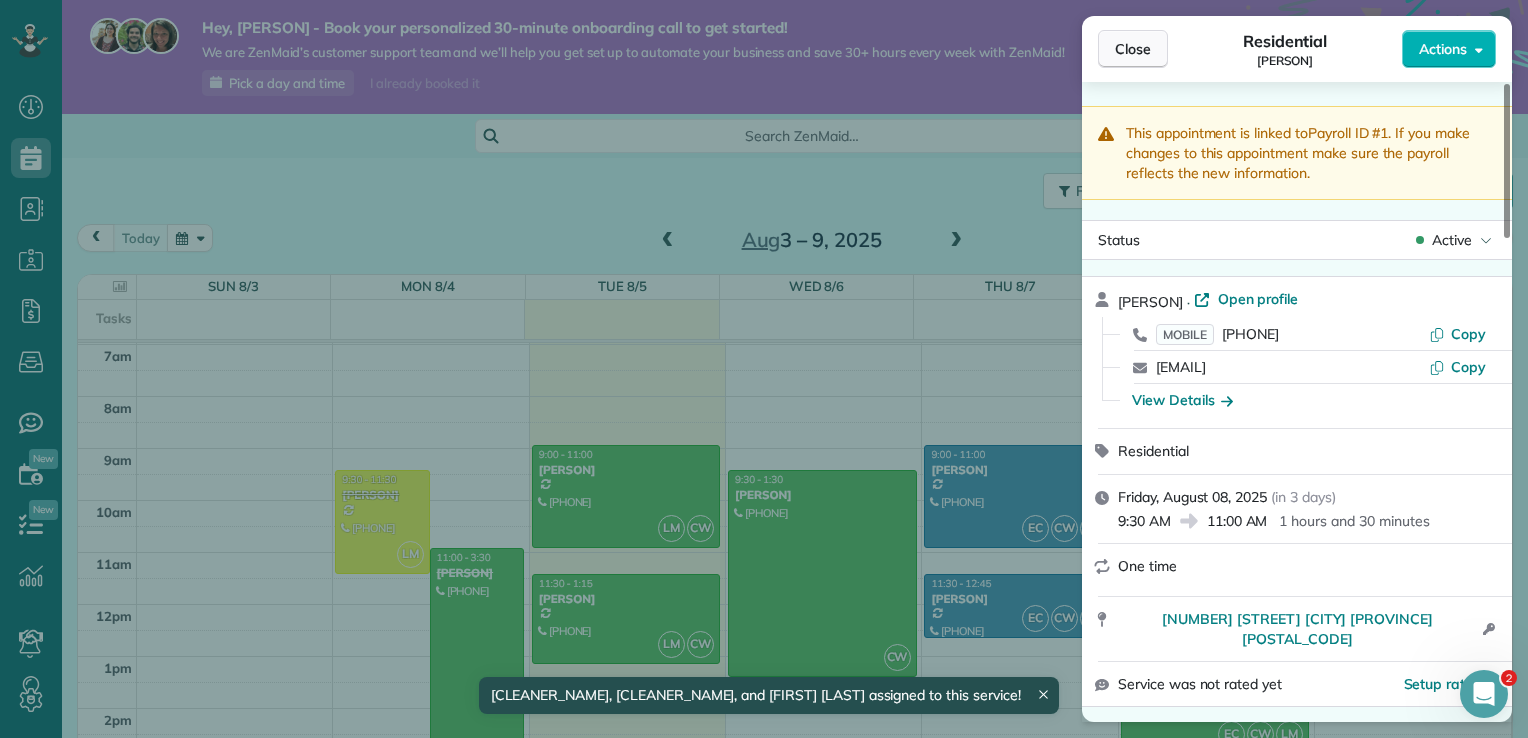 click on "Close" at bounding box center (1133, 49) 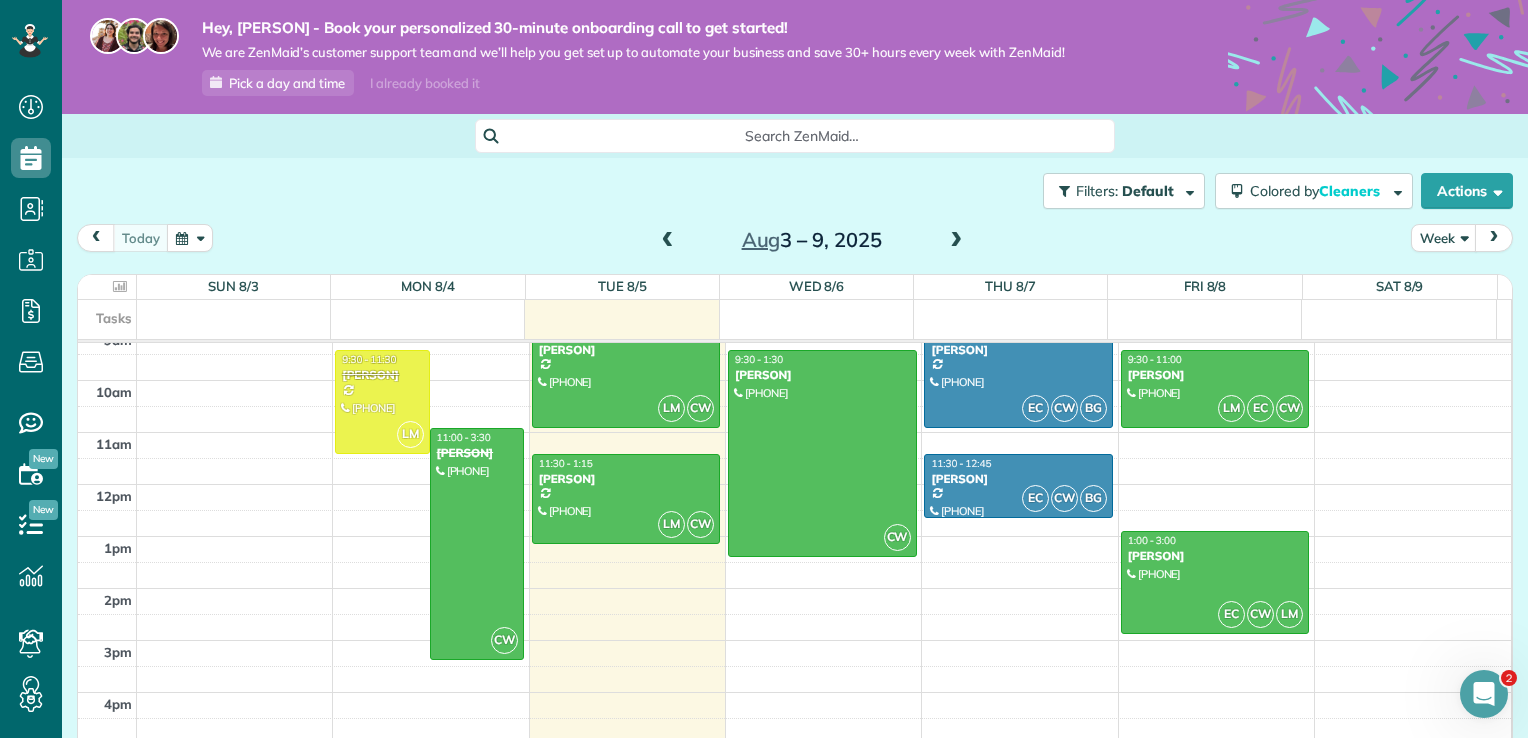 scroll, scrollTop: 490, scrollLeft: 0, axis: vertical 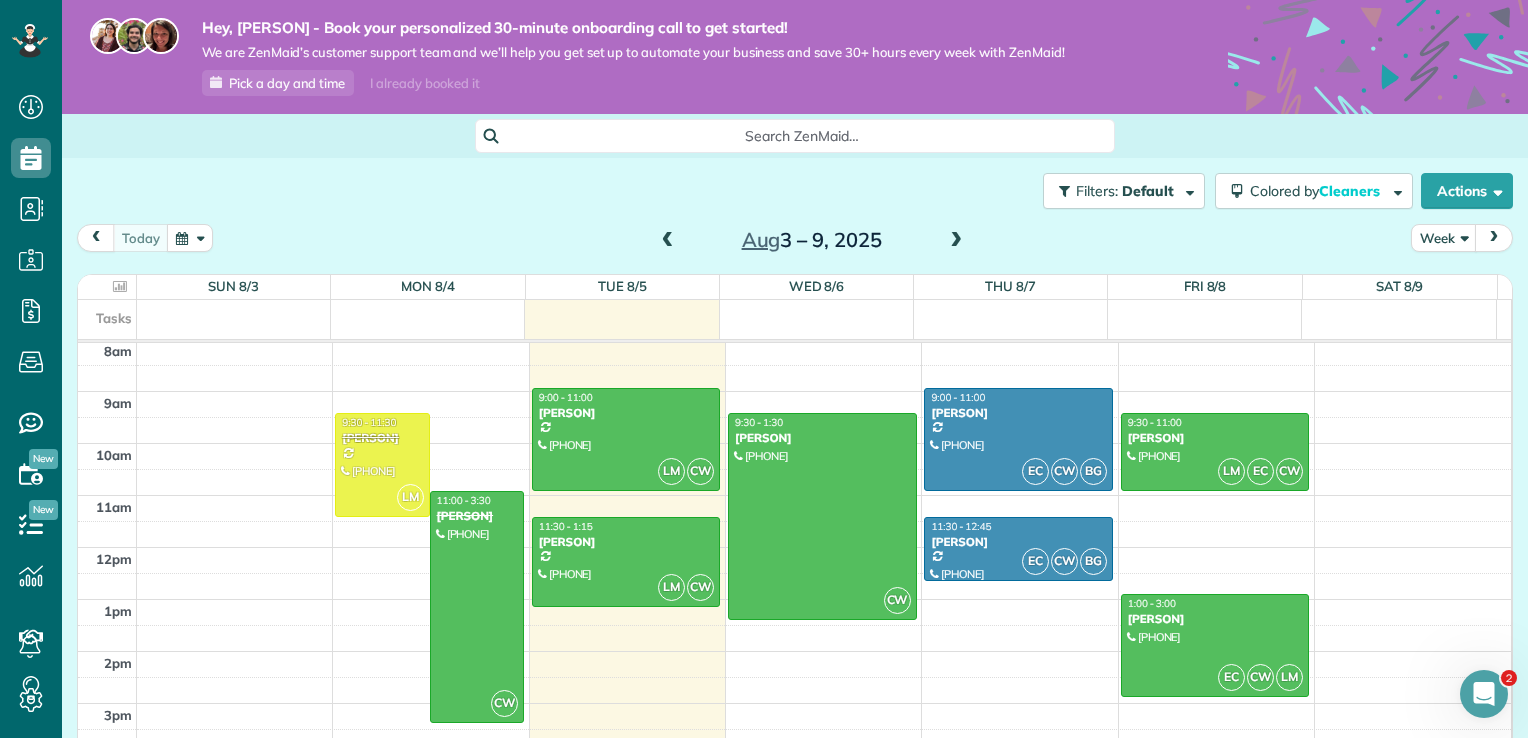 click at bounding box center [956, 241] 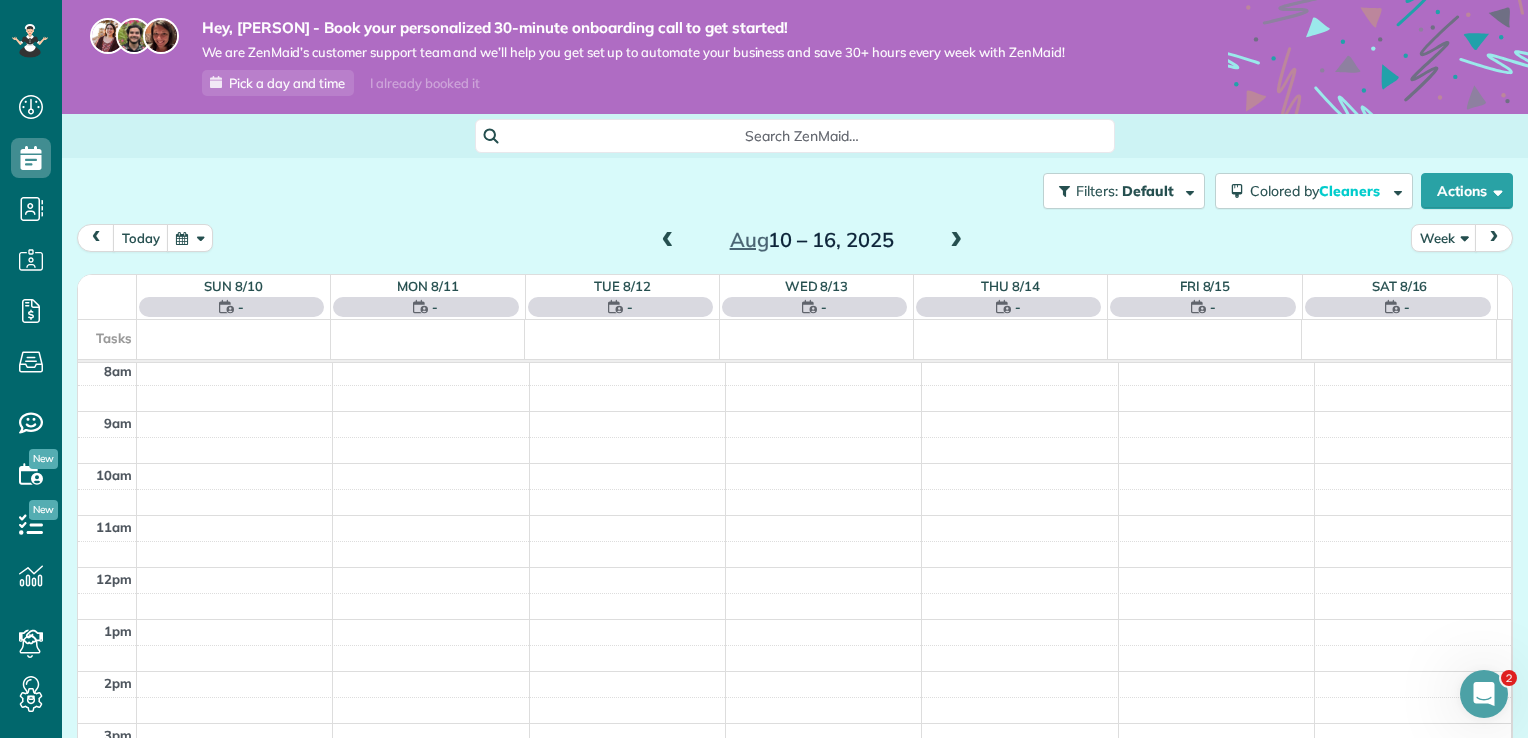 scroll, scrollTop: 362, scrollLeft: 0, axis: vertical 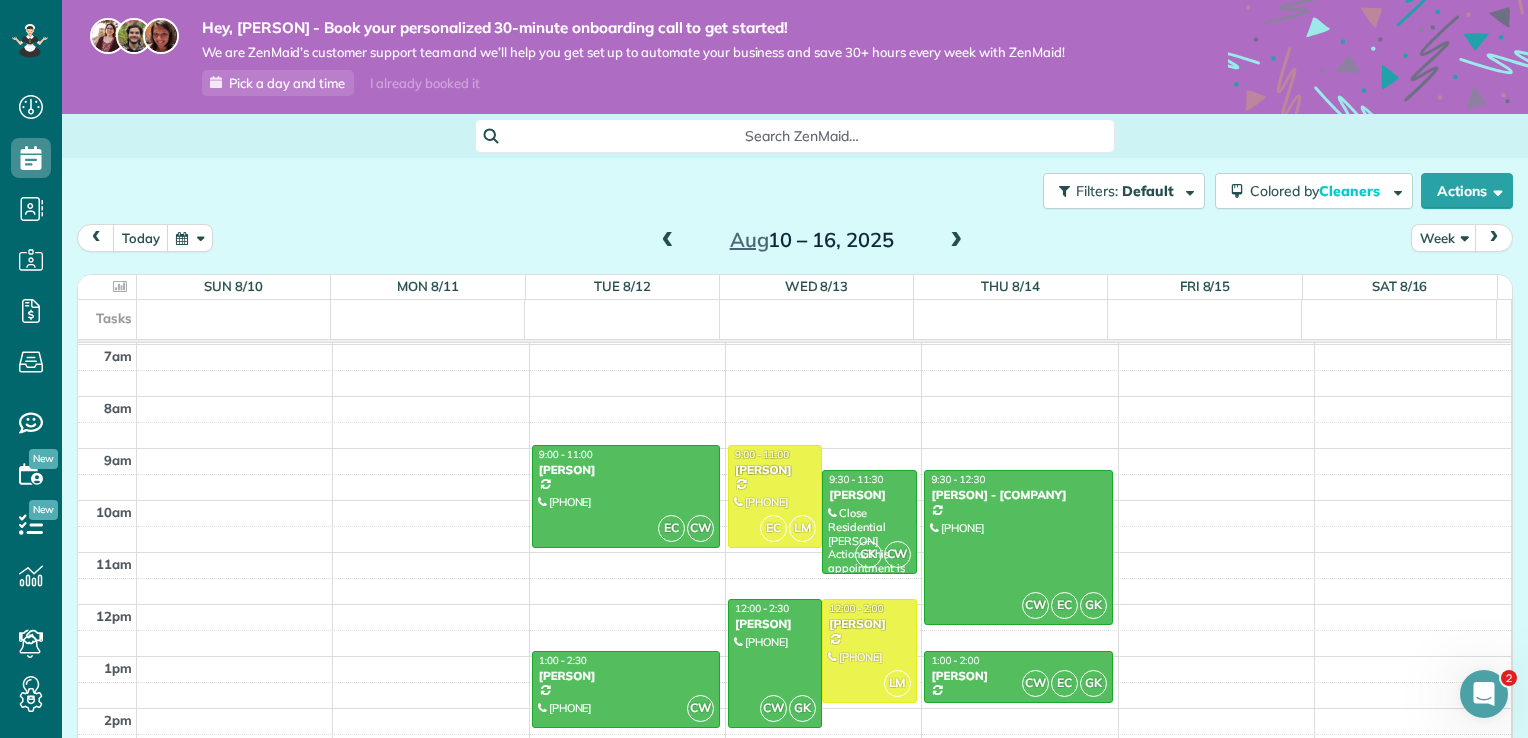 click at bounding box center [956, 241] 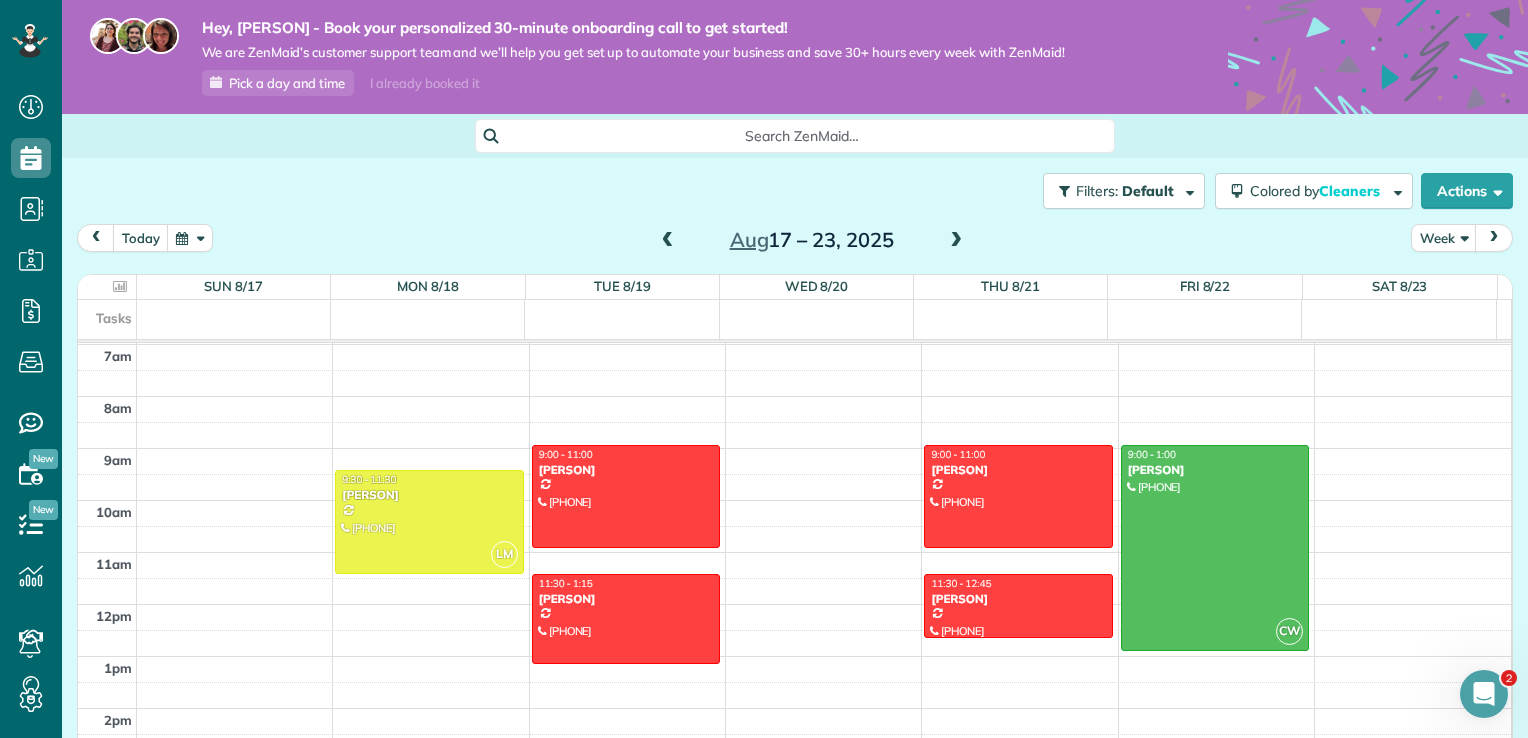 click at bounding box center (956, 241) 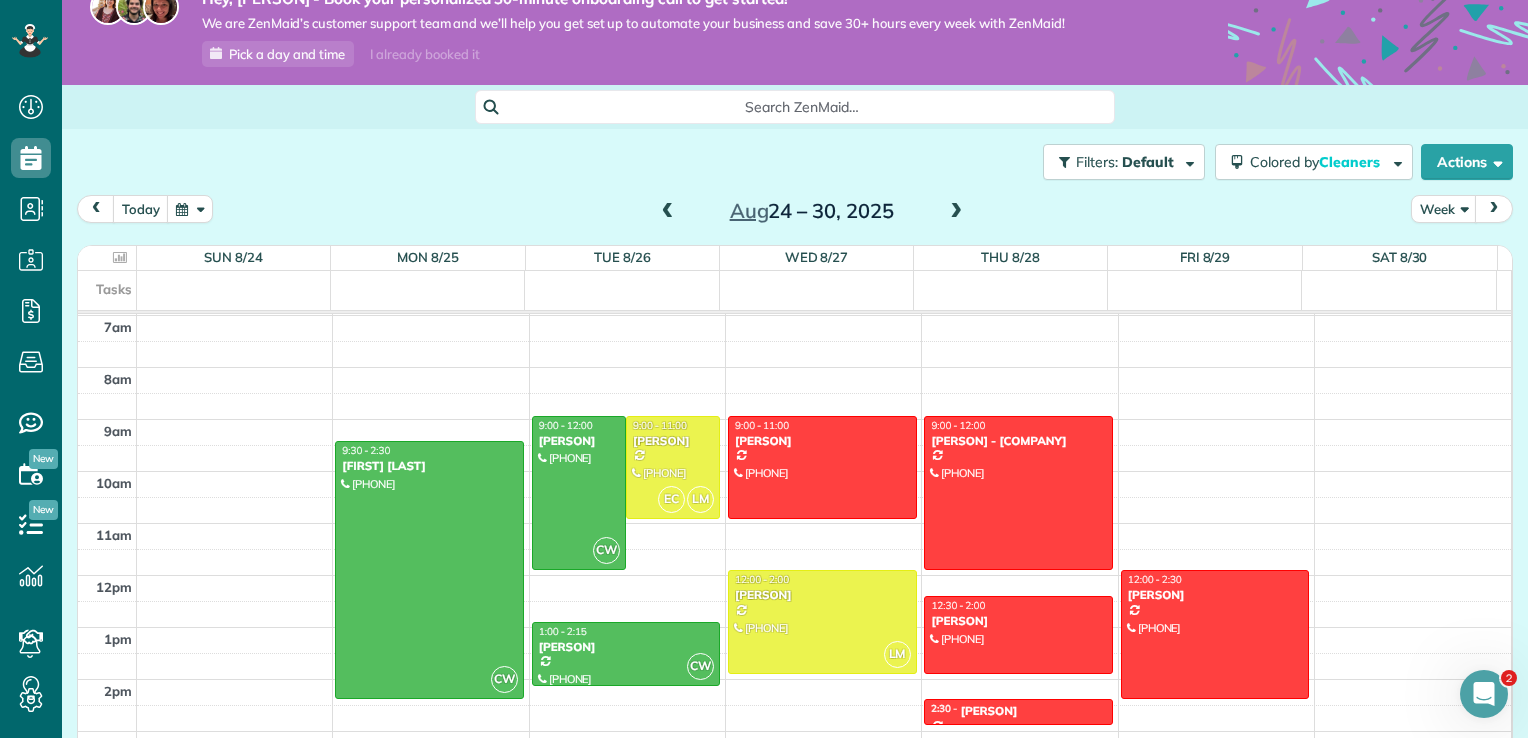 scroll, scrollTop: 51, scrollLeft: 0, axis: vertical 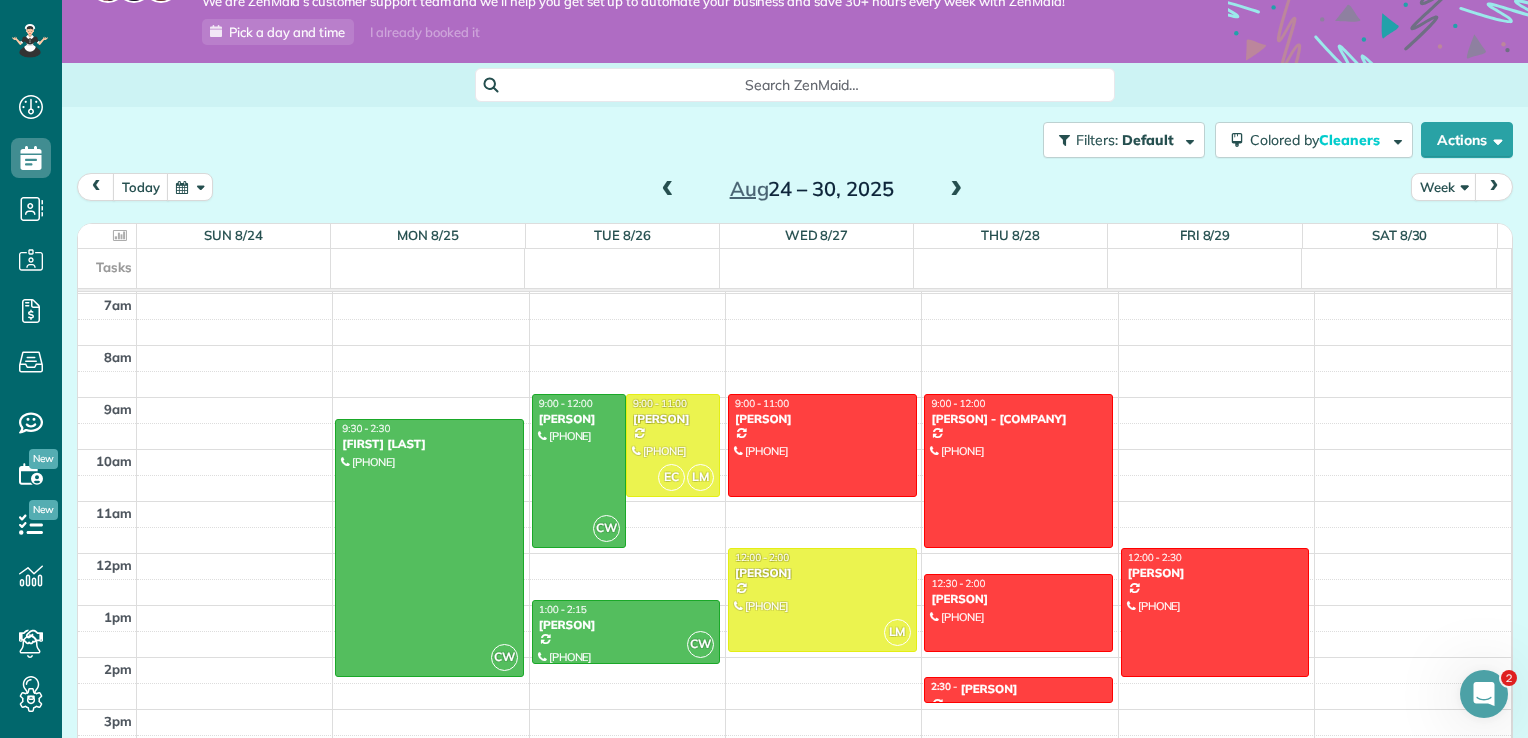 click at bounding box center [668, 190] 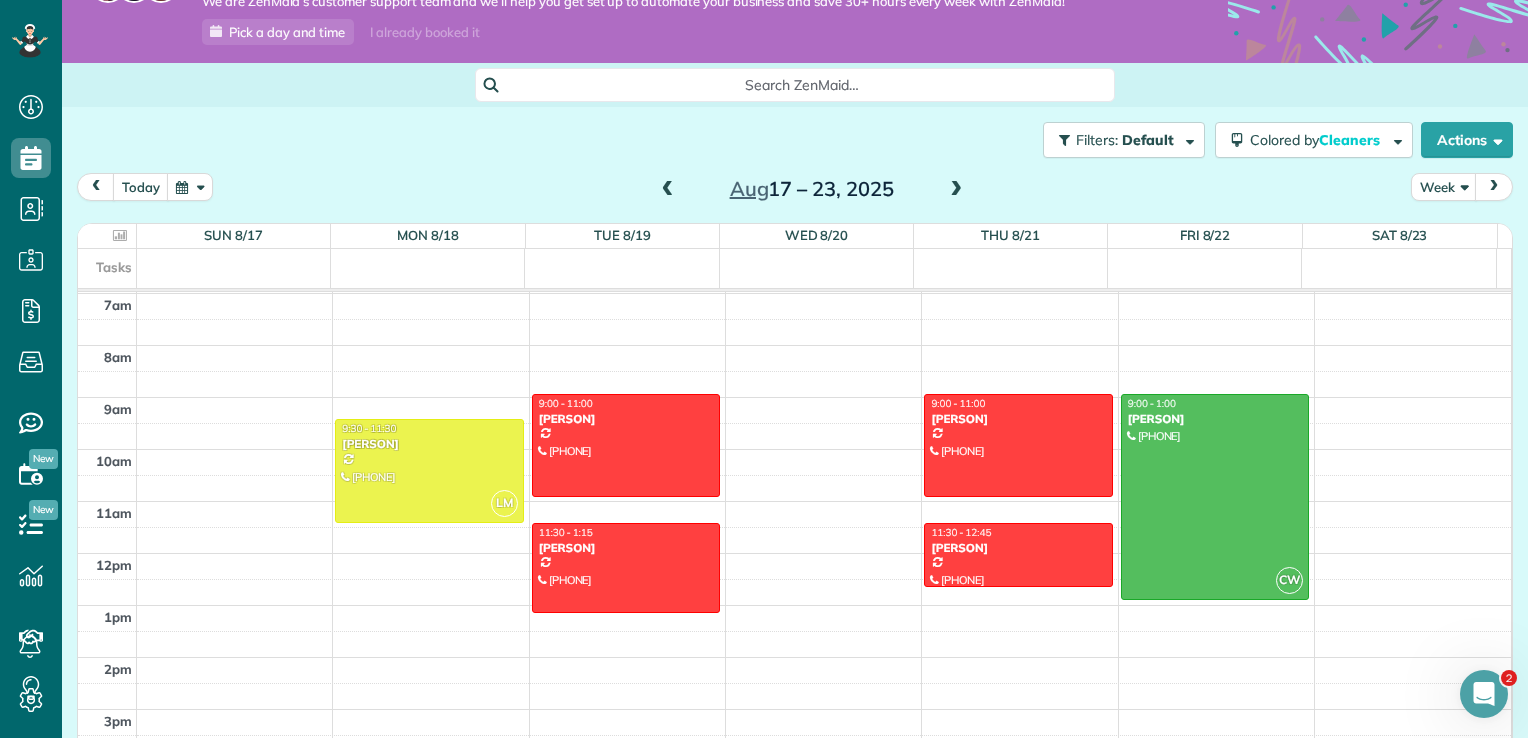 click at bounding box center (668, 190) 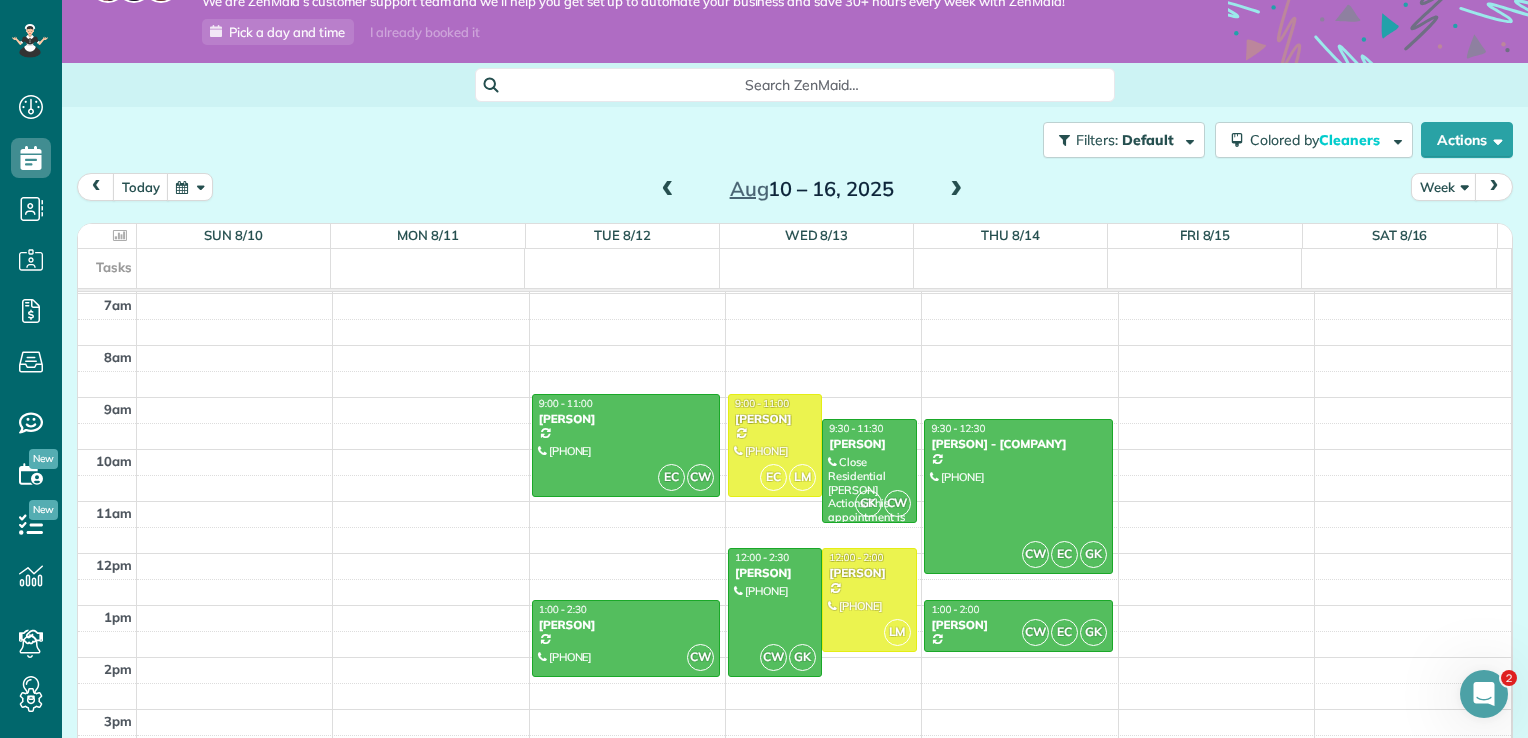 click at bounding box center [668, 190] 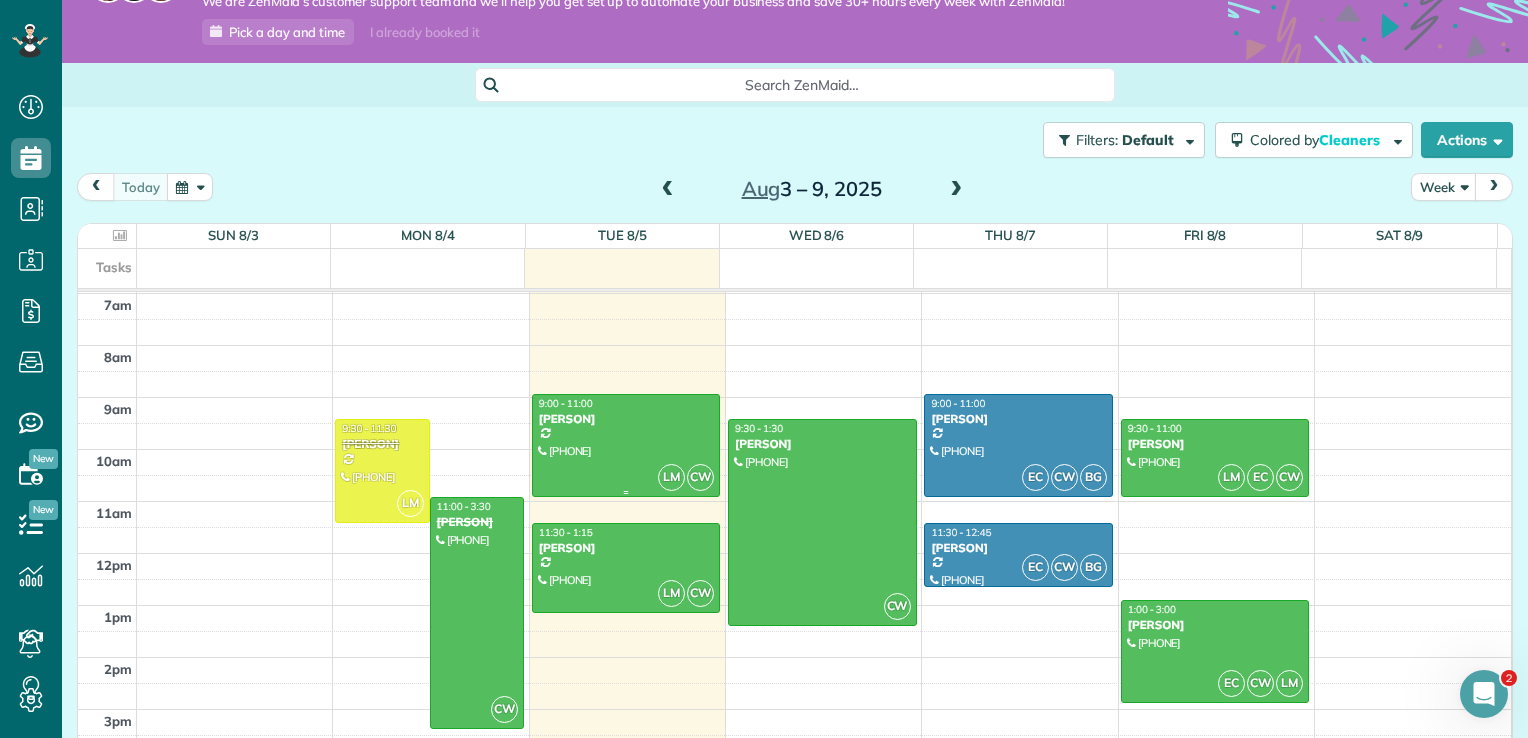 click on "Candice Darbyshire" at bounding box center [626, 419] 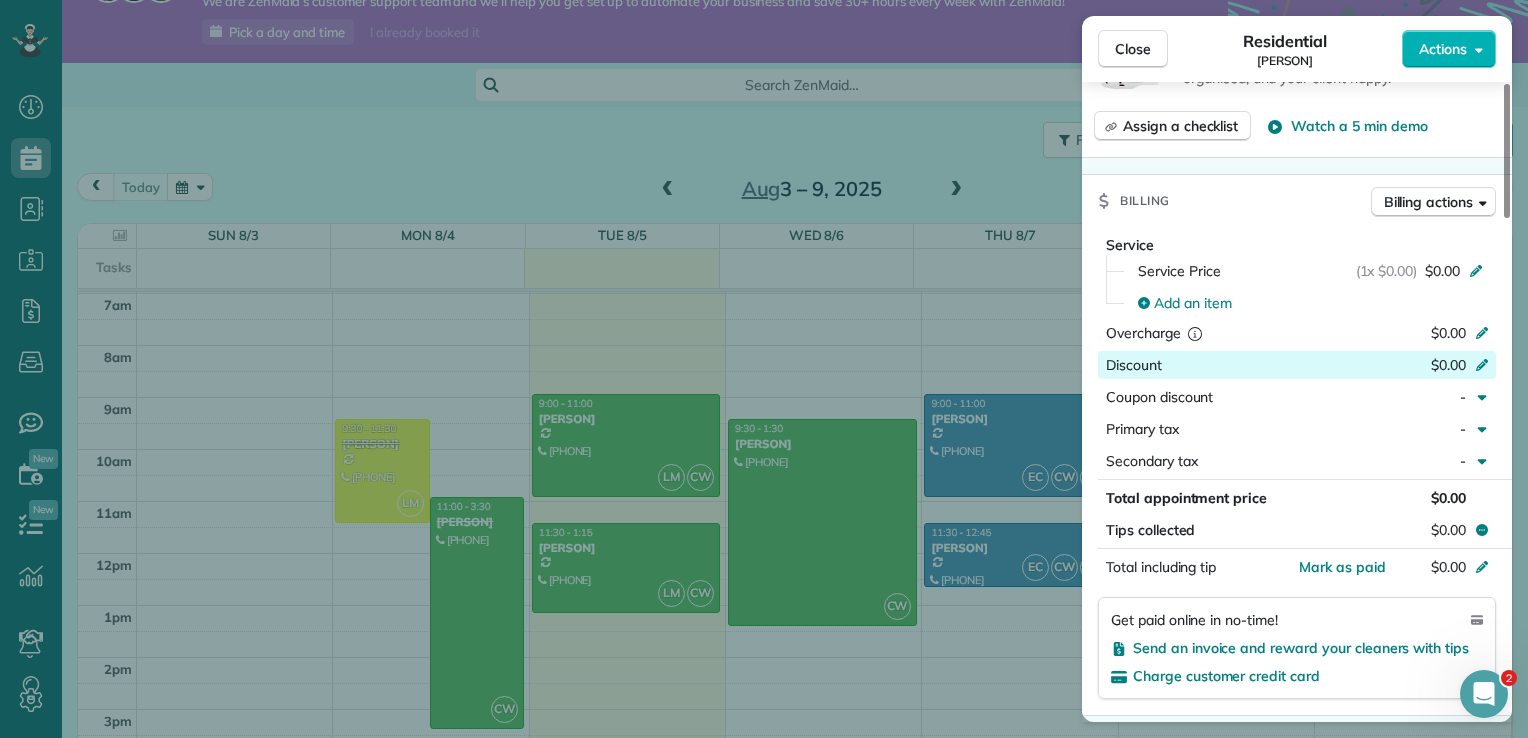 scroll, scrollTop: 957, scrollLeft: 0, axis: vertical 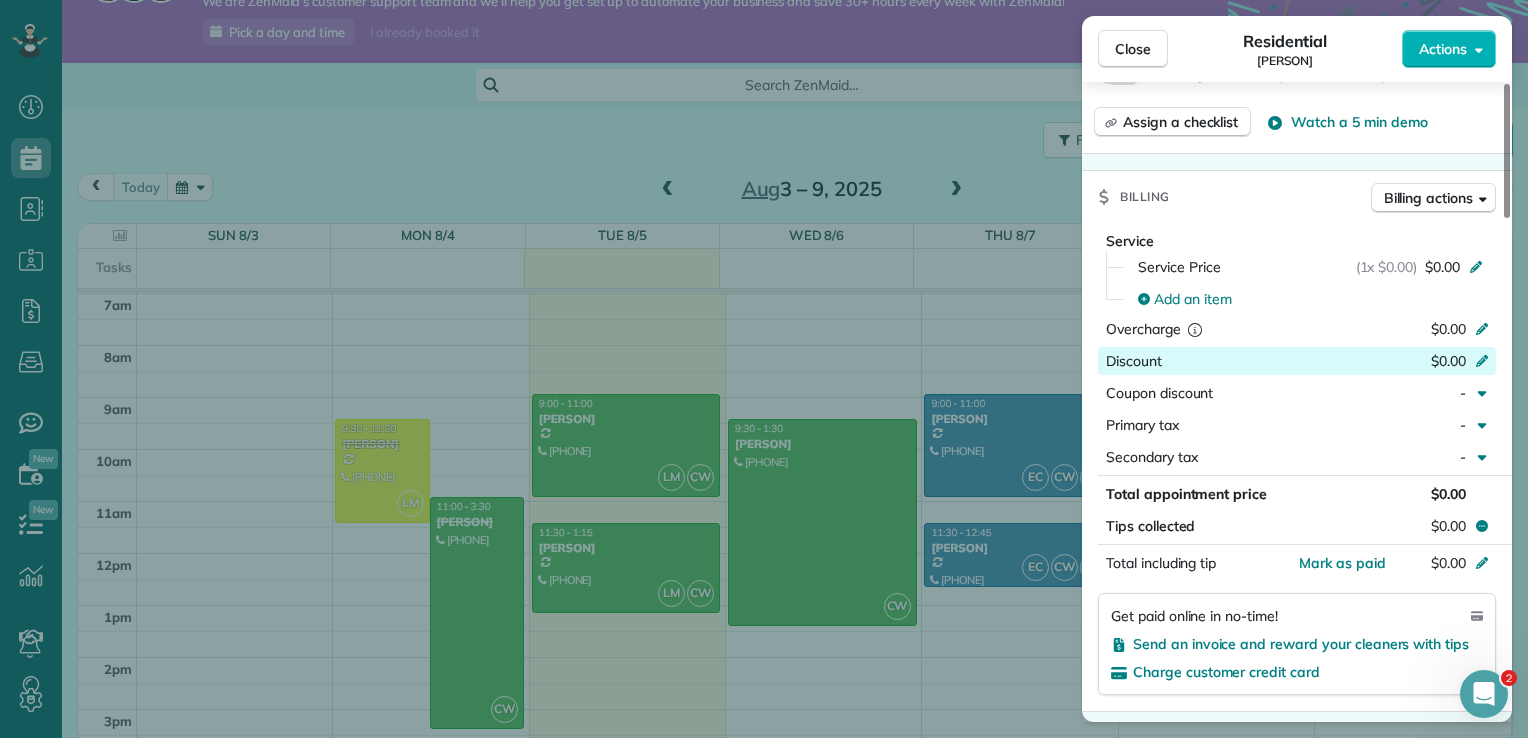 drag, startPoint x: 1510, startPoint y: 157, endPoint x: 1486, endPoint y: 358, distance: 202.42776 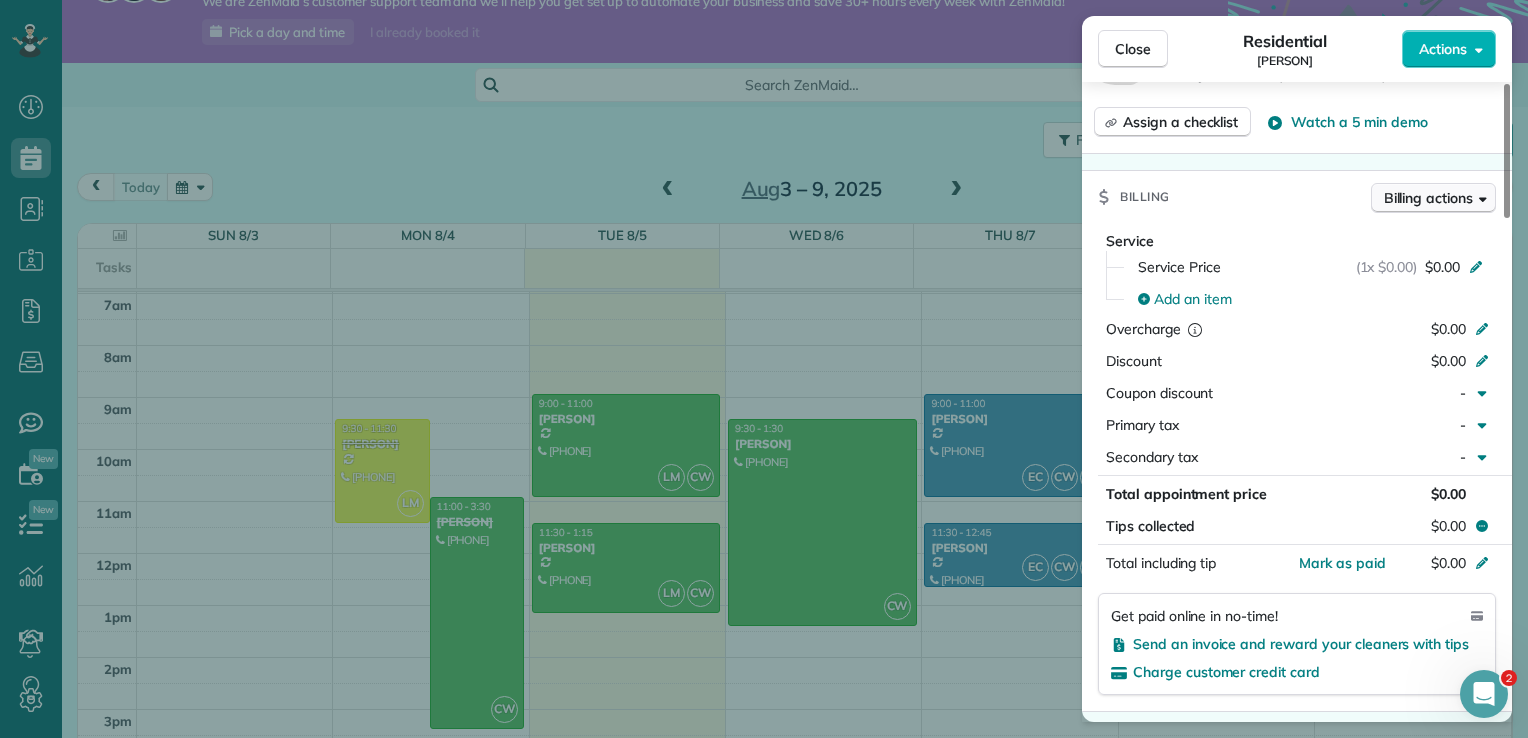 click on "Billing actions" at bounding box center (1428, 198) 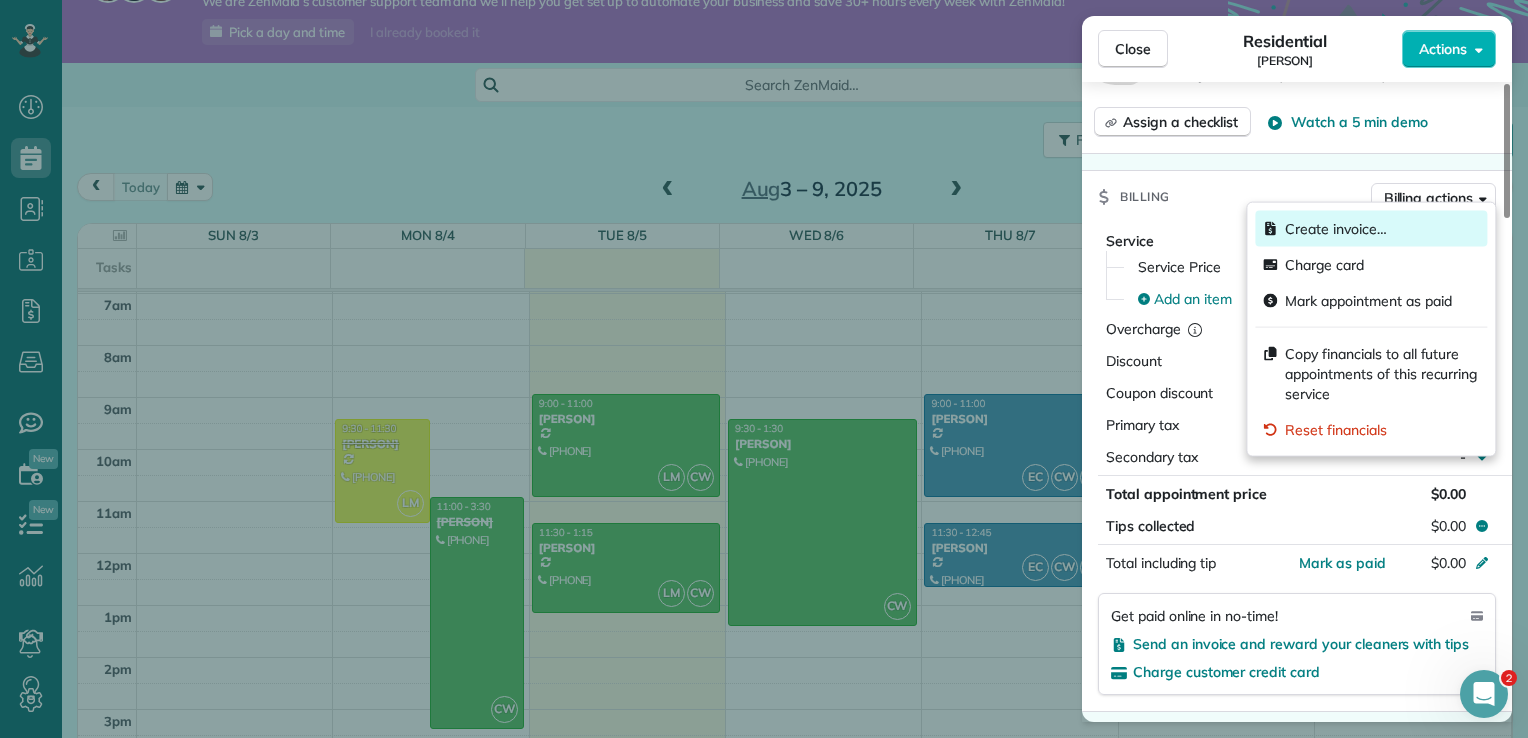 click on "Create invoice…" at bounding box center [1335, 229] 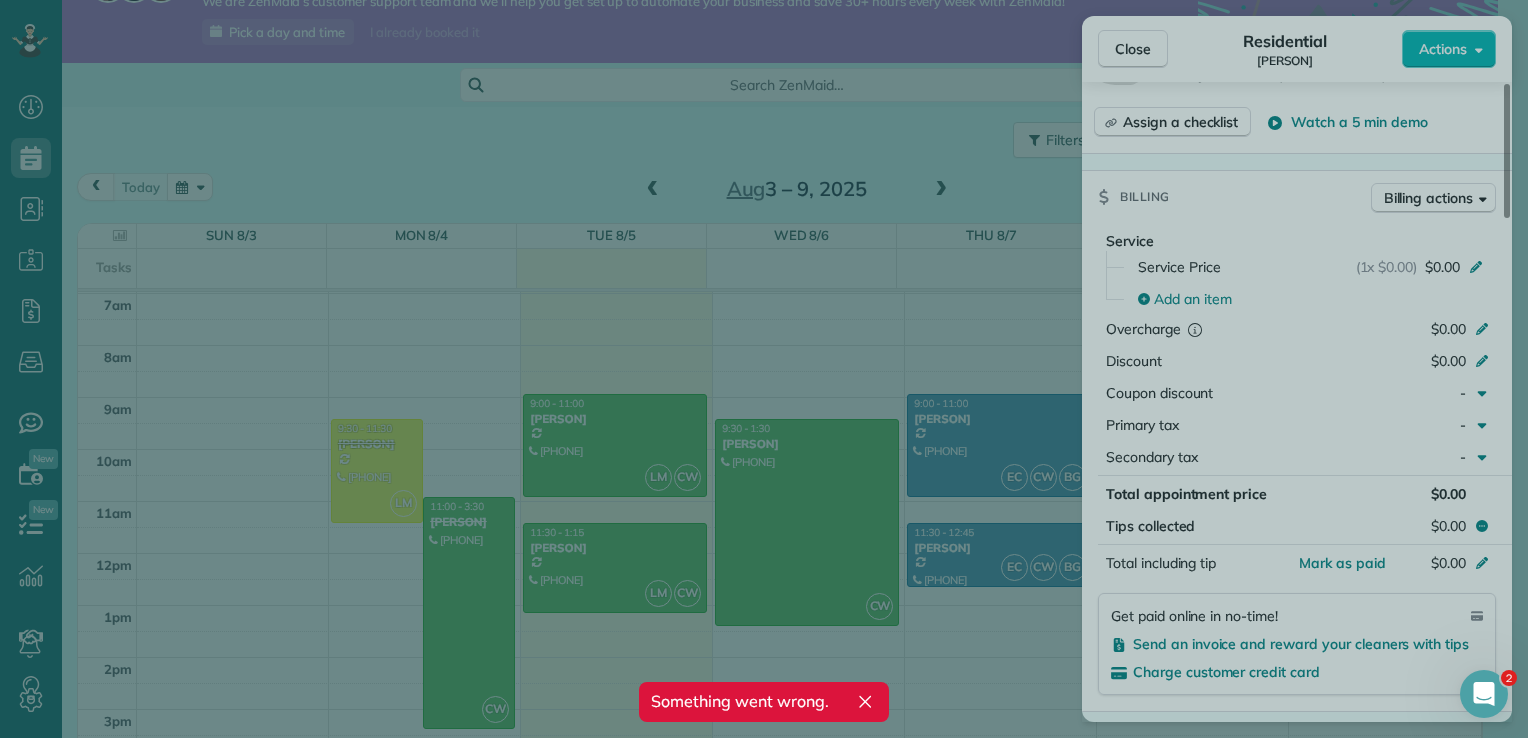 click 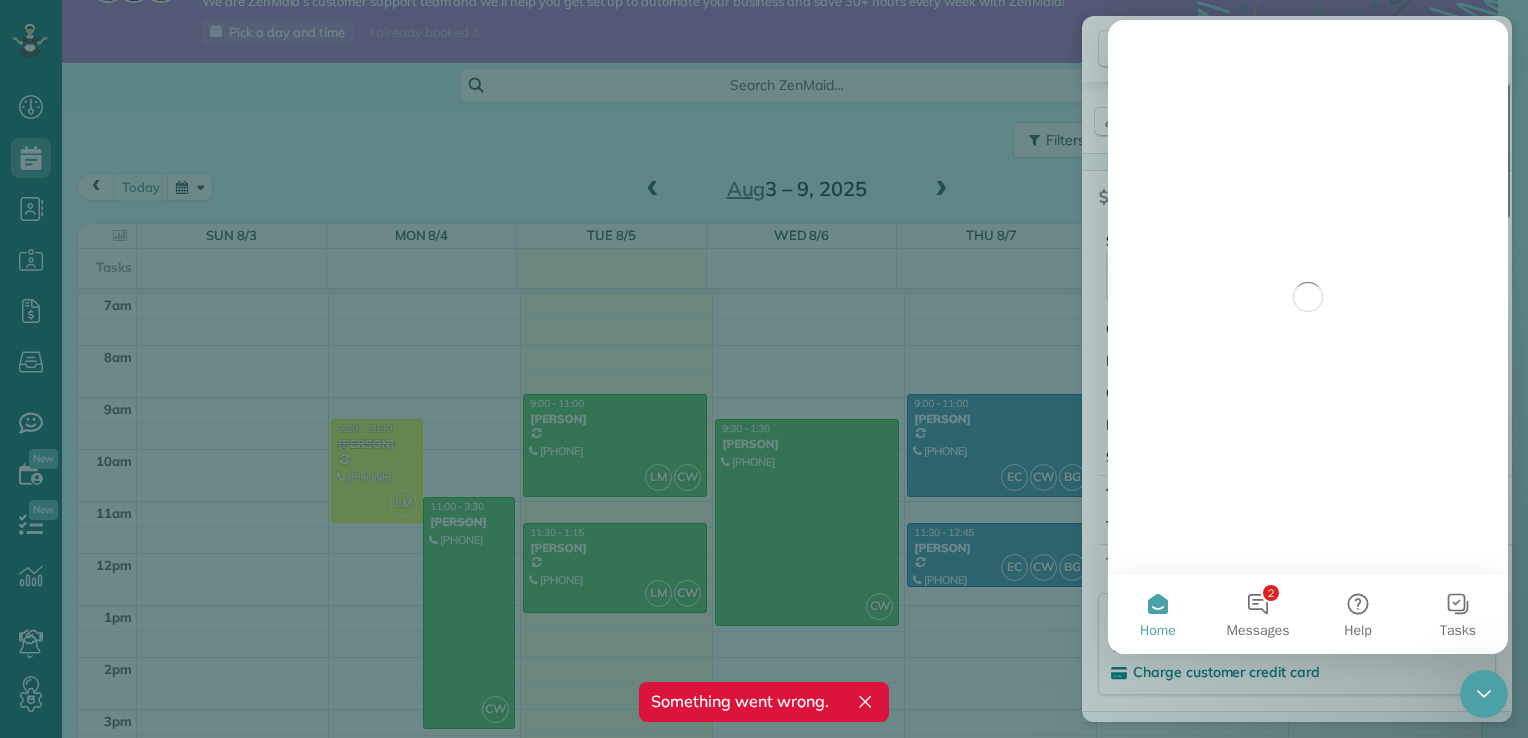scroll, scrollTop: 0, scrollLeft: 0, axis: both 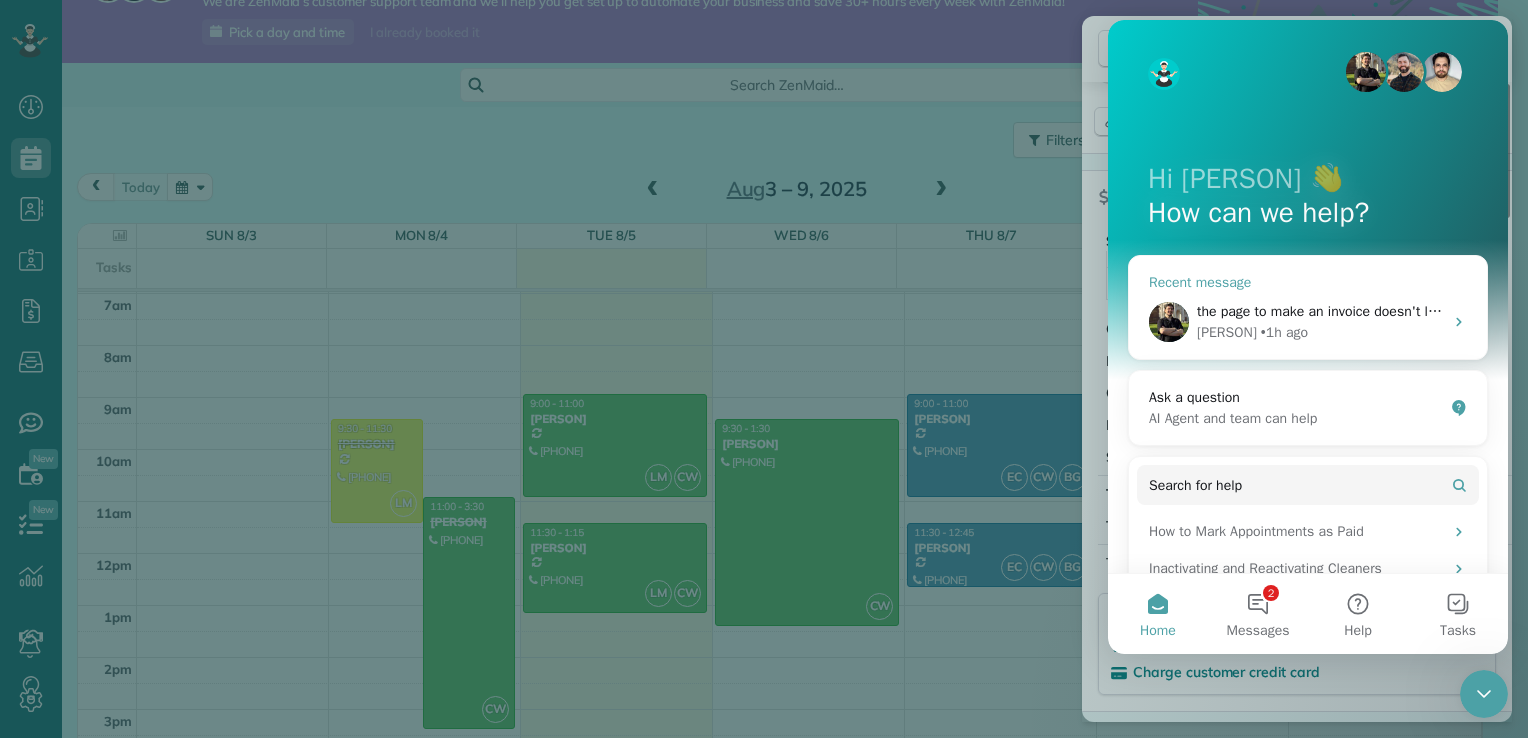 click on "the page to make an invoice doesn't load" at bounding box center [1324, 311] 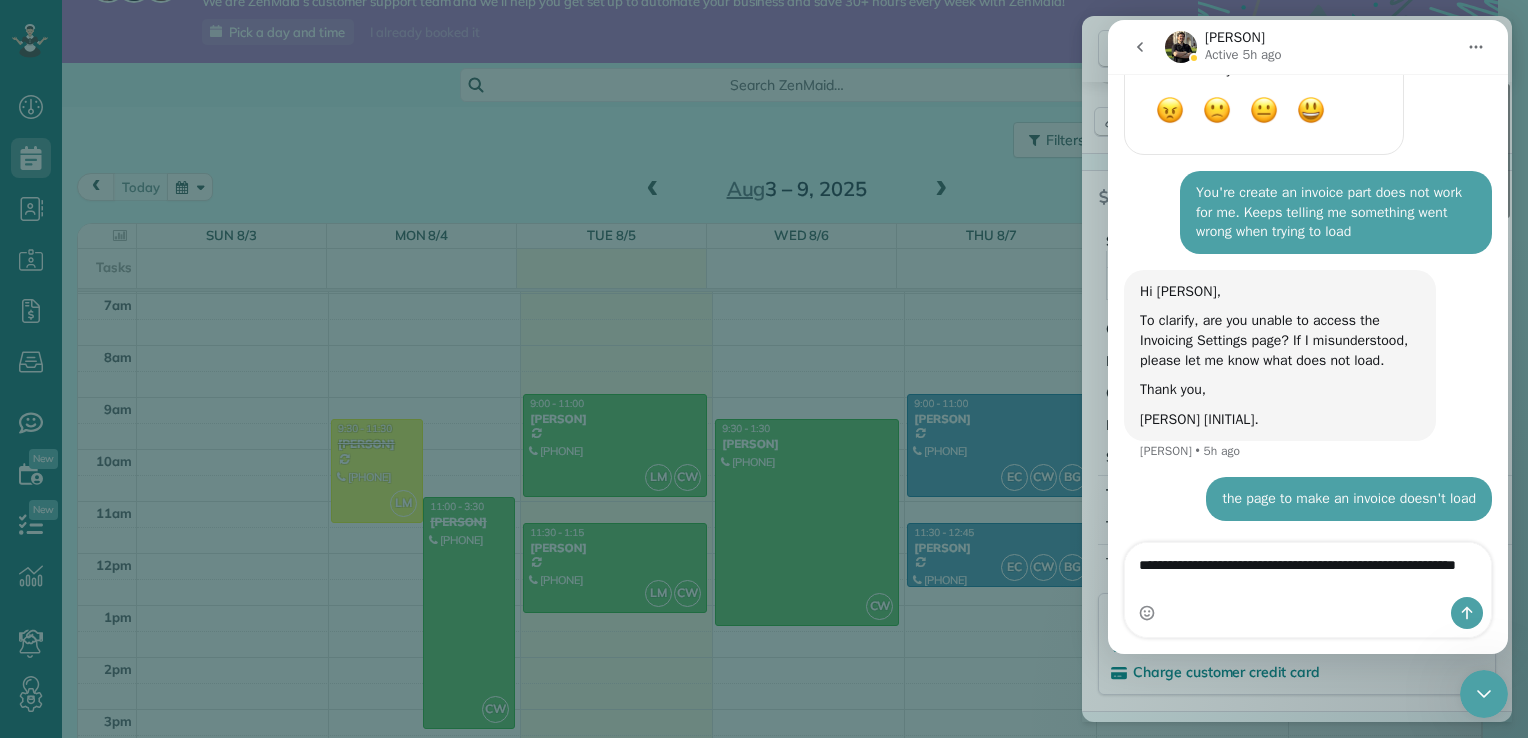 scroll, scrollTop: 2981, scrollLeft: 0, axis: vertical 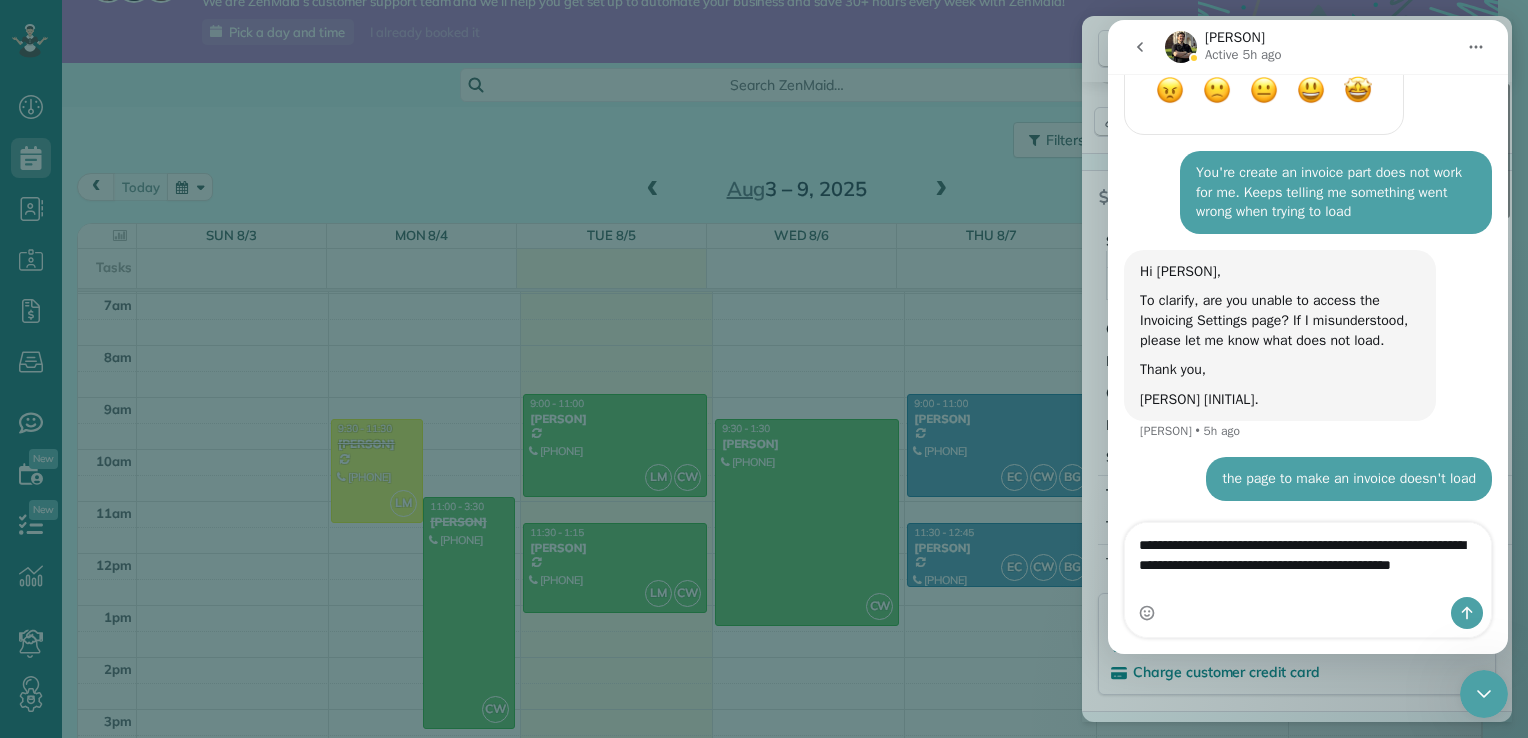 type on "**********" 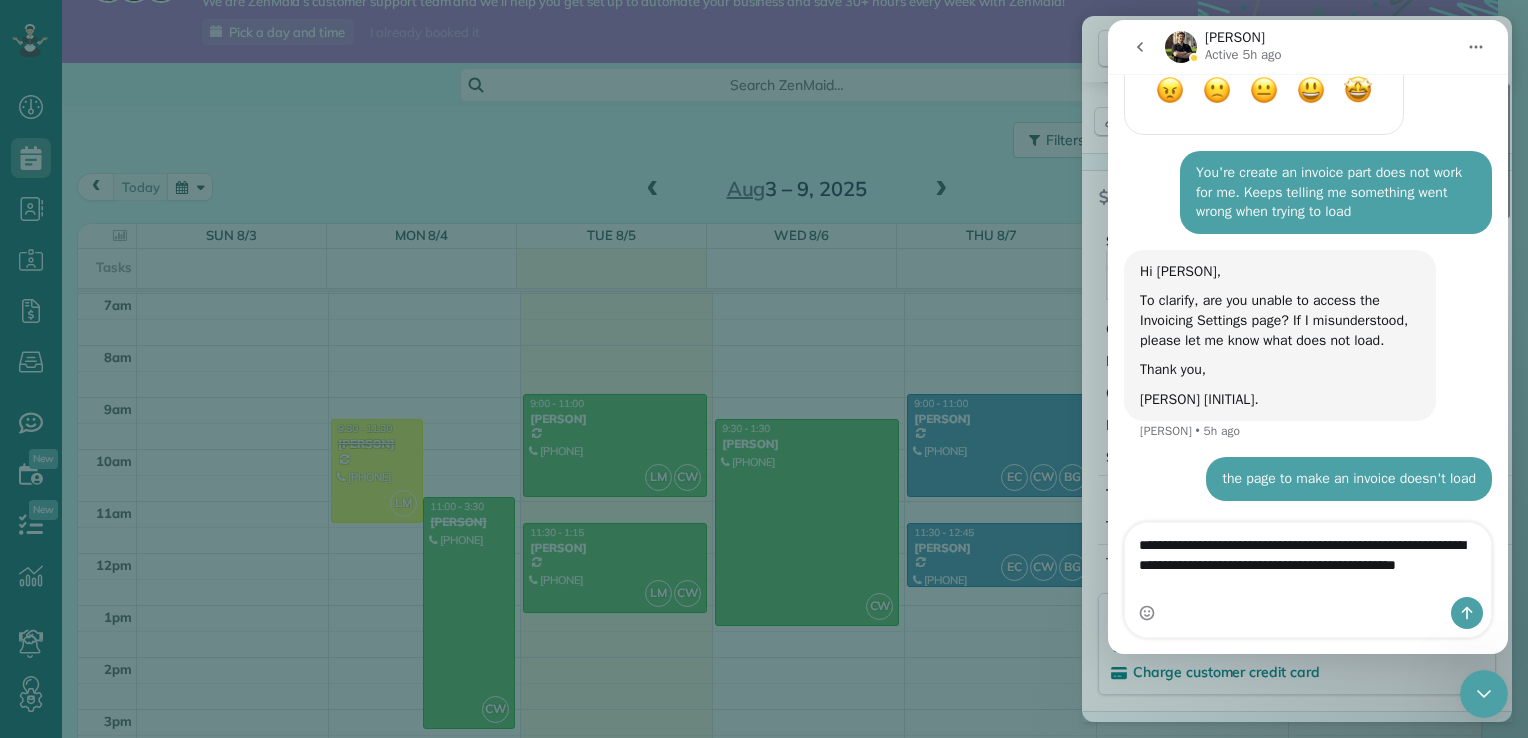 type 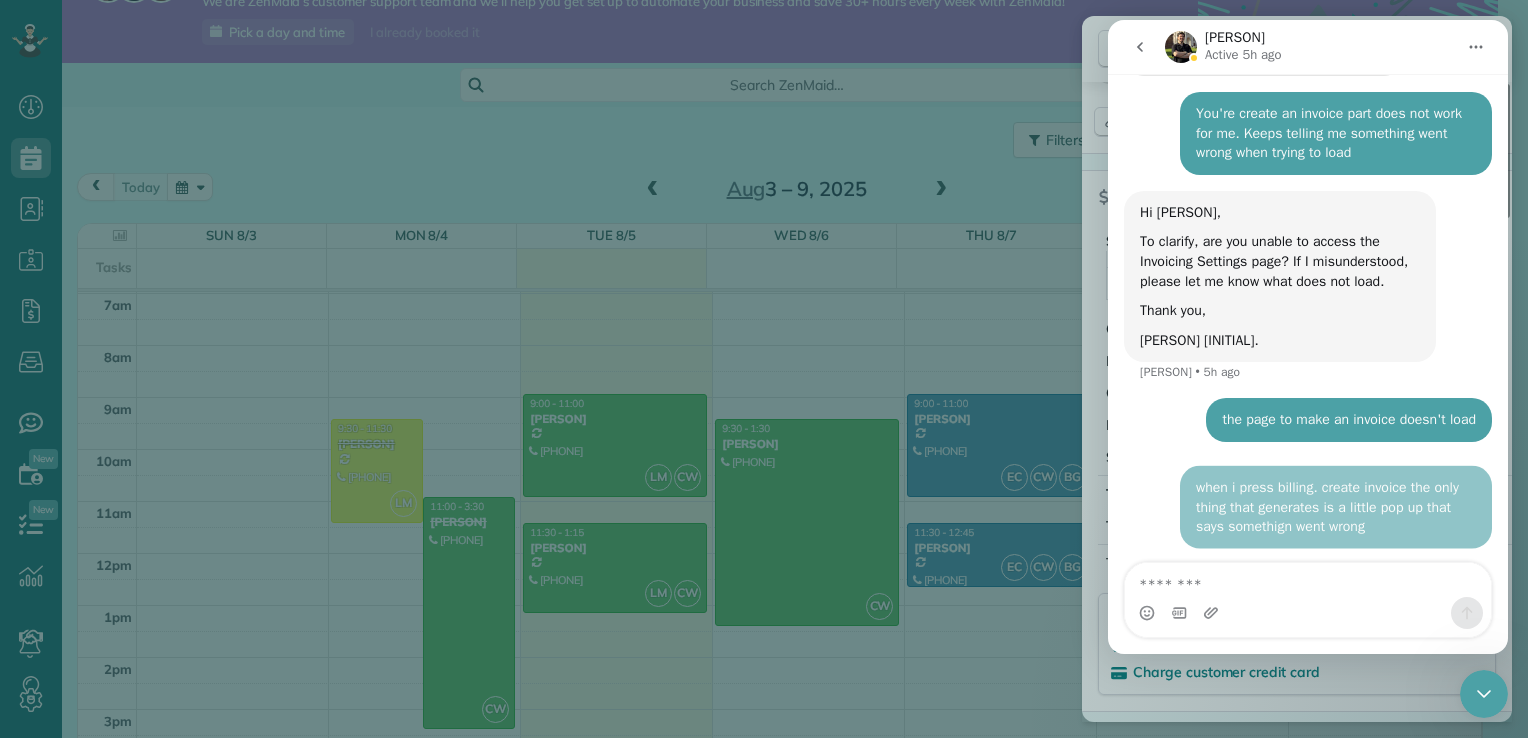 scroll, scrollTop: 3060, scrollLeft: 0, axis: vertical 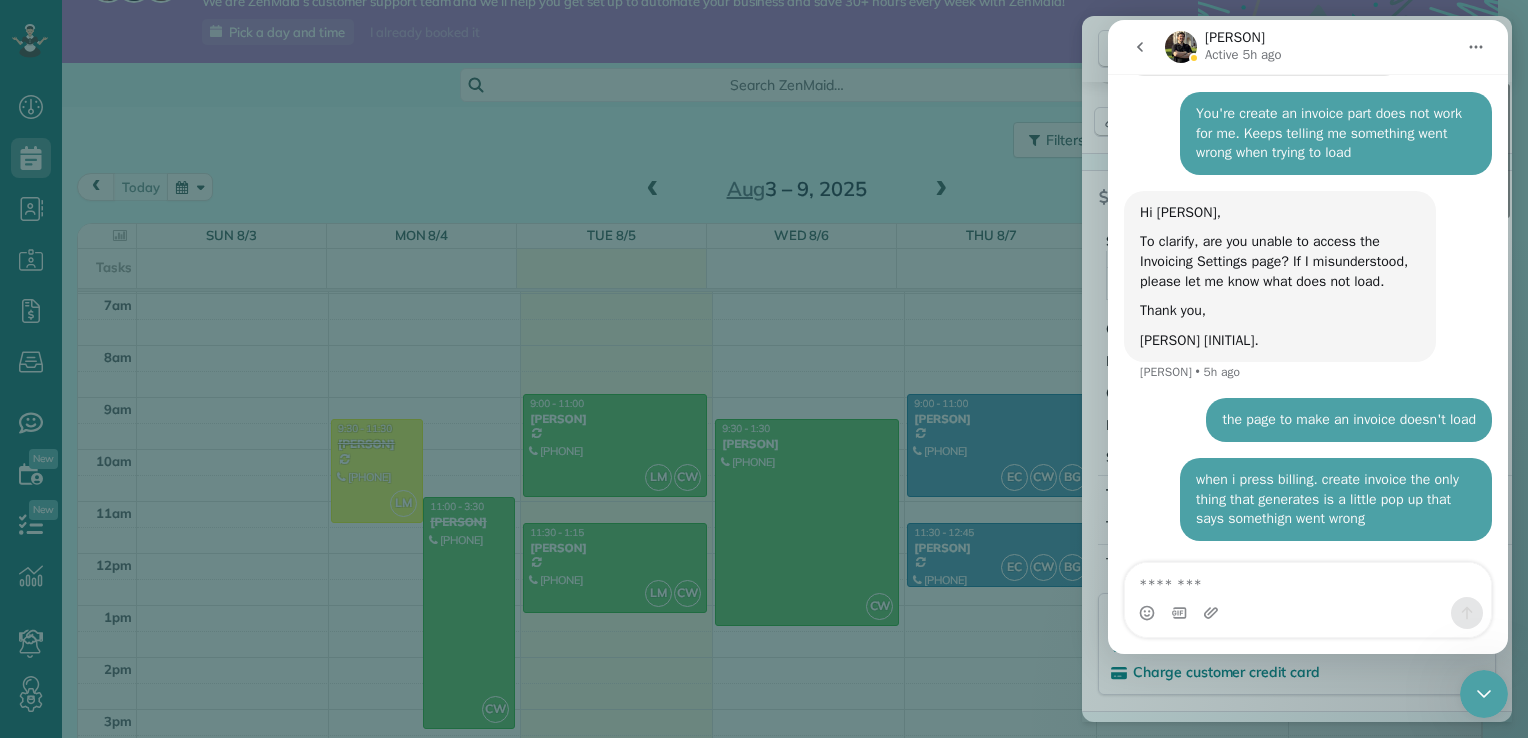 click 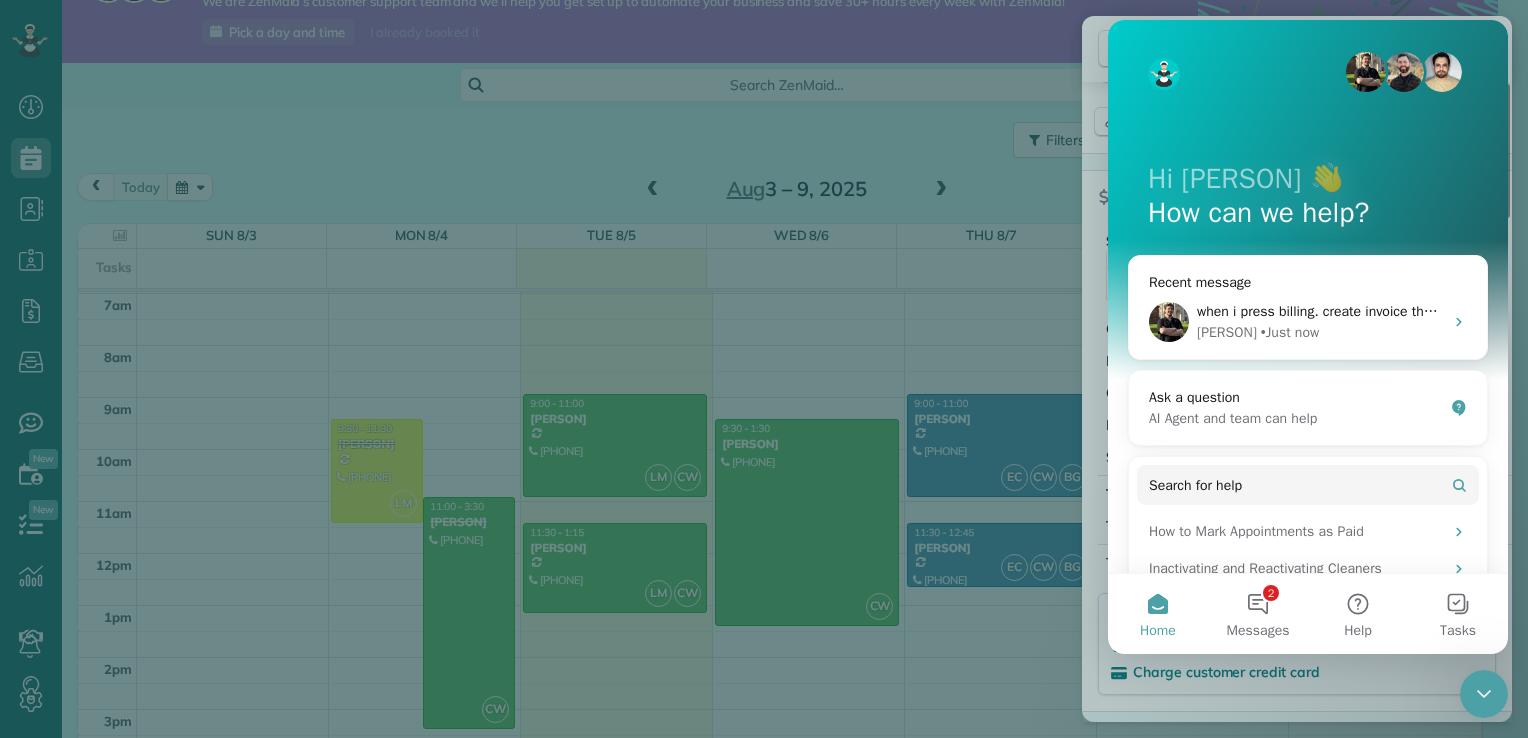 scroll, scrollTop: 0, scrollLeft: 0, axis: both 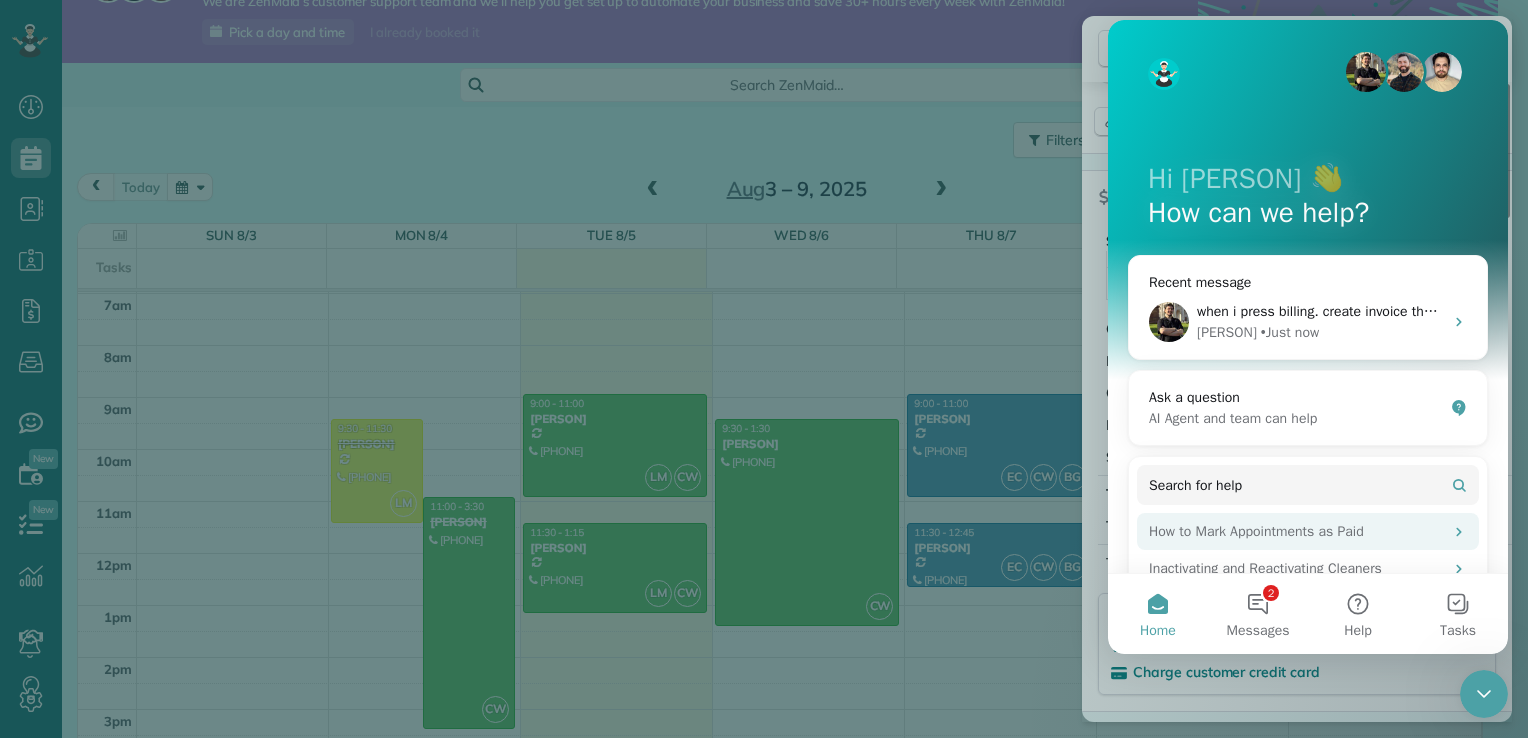 click on "How to Mark Appointments as Paid" at bounding box center (1296, 531) 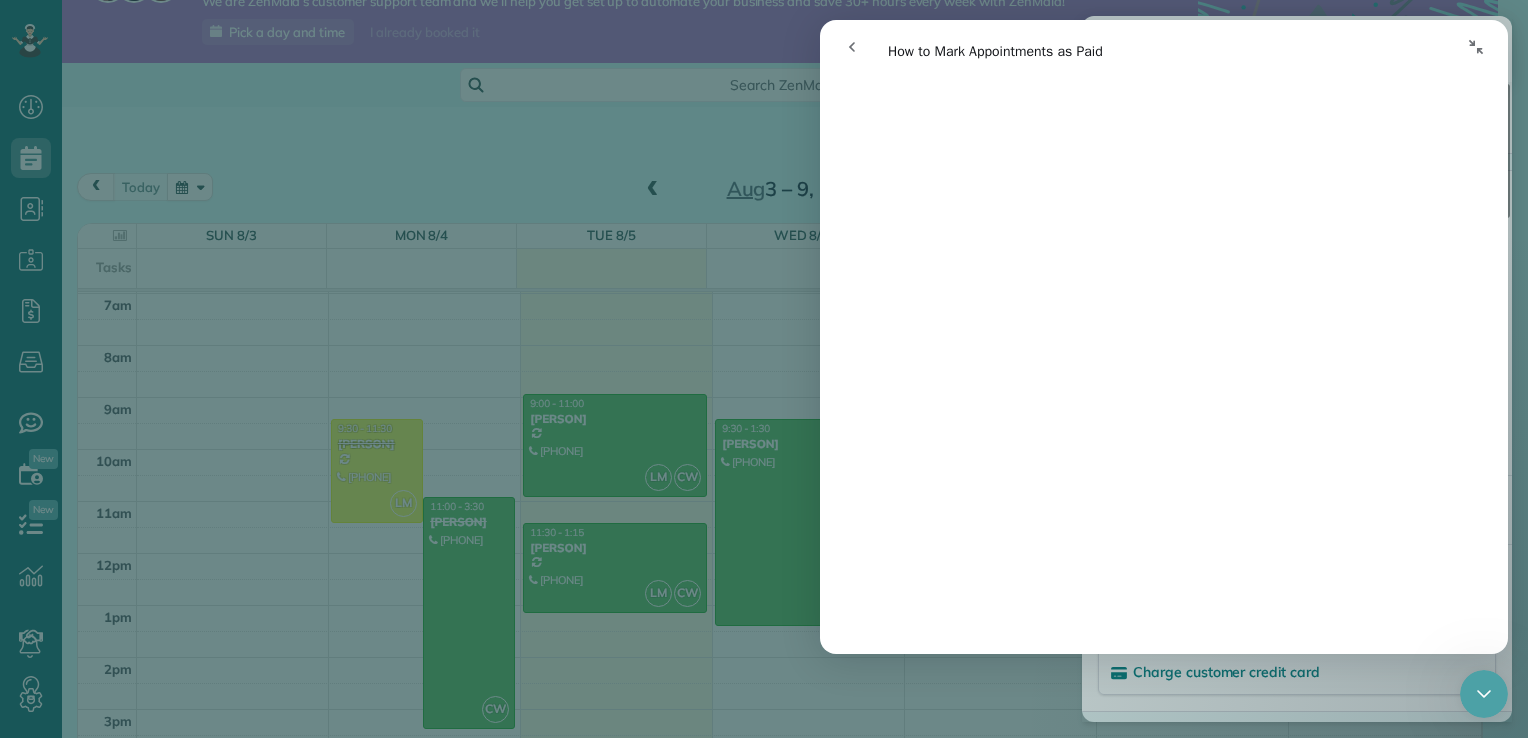 scroll, scrollTop: 1049, scrollLeft: 0, axis: vertical 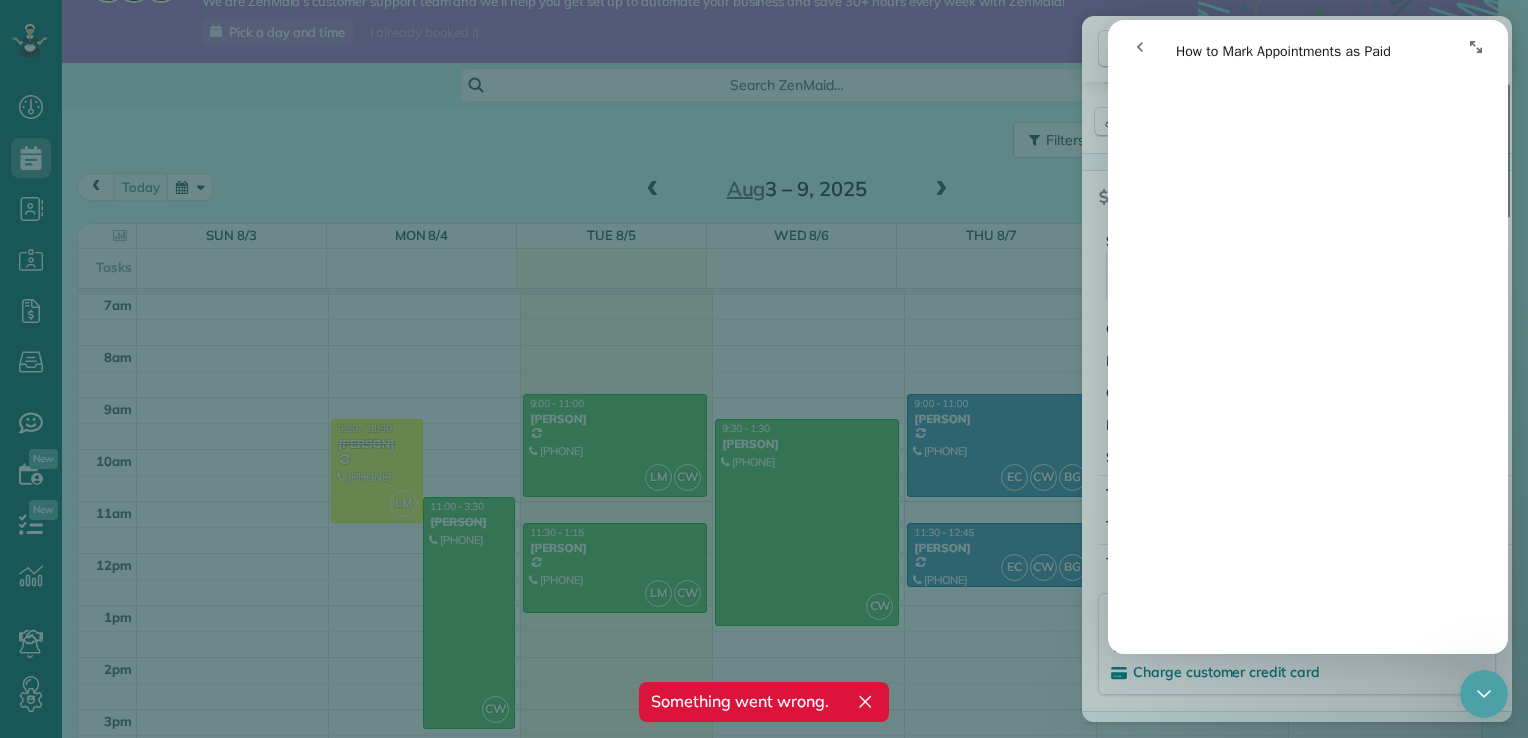 click 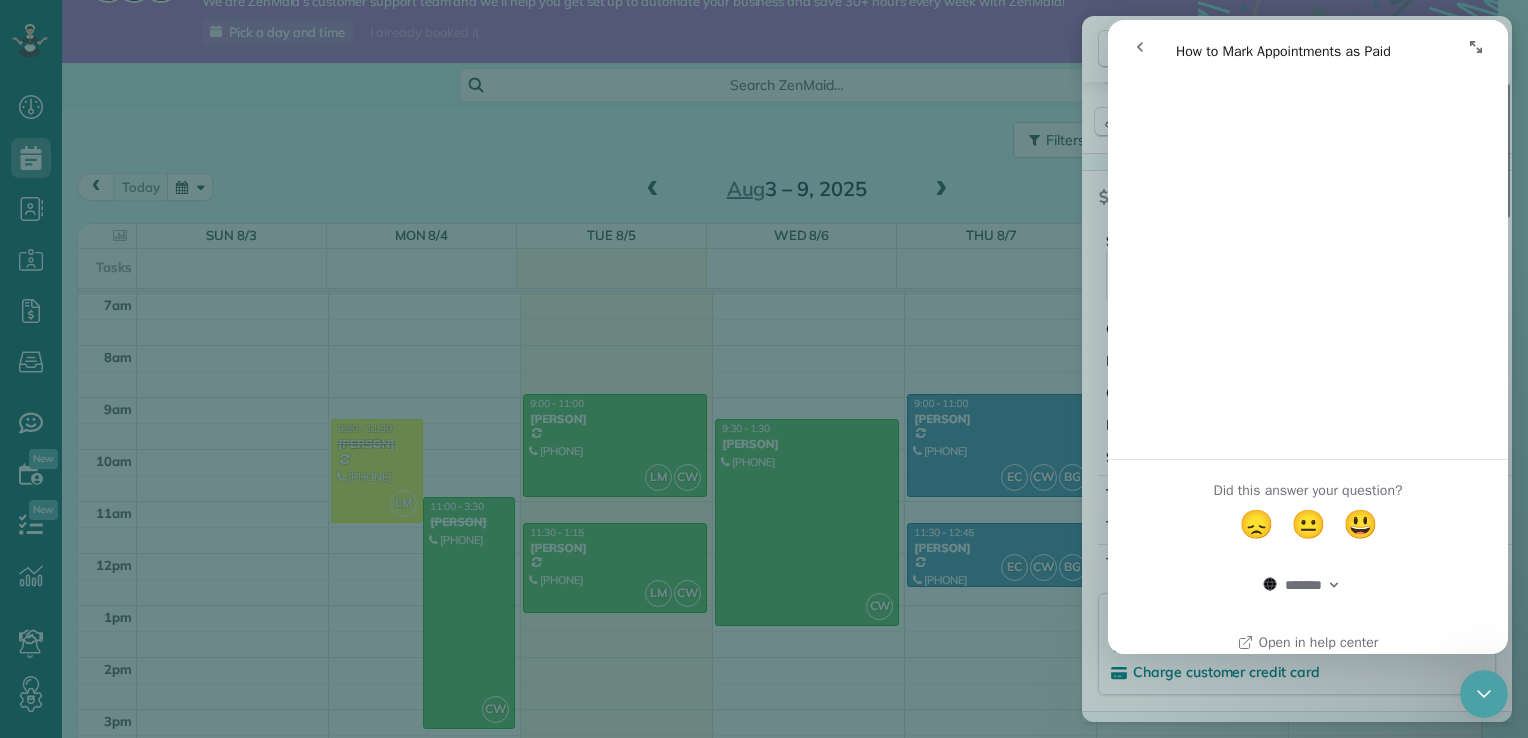 scroll, scrollTop: 4912, scrollLeft: 0, axis: vertical 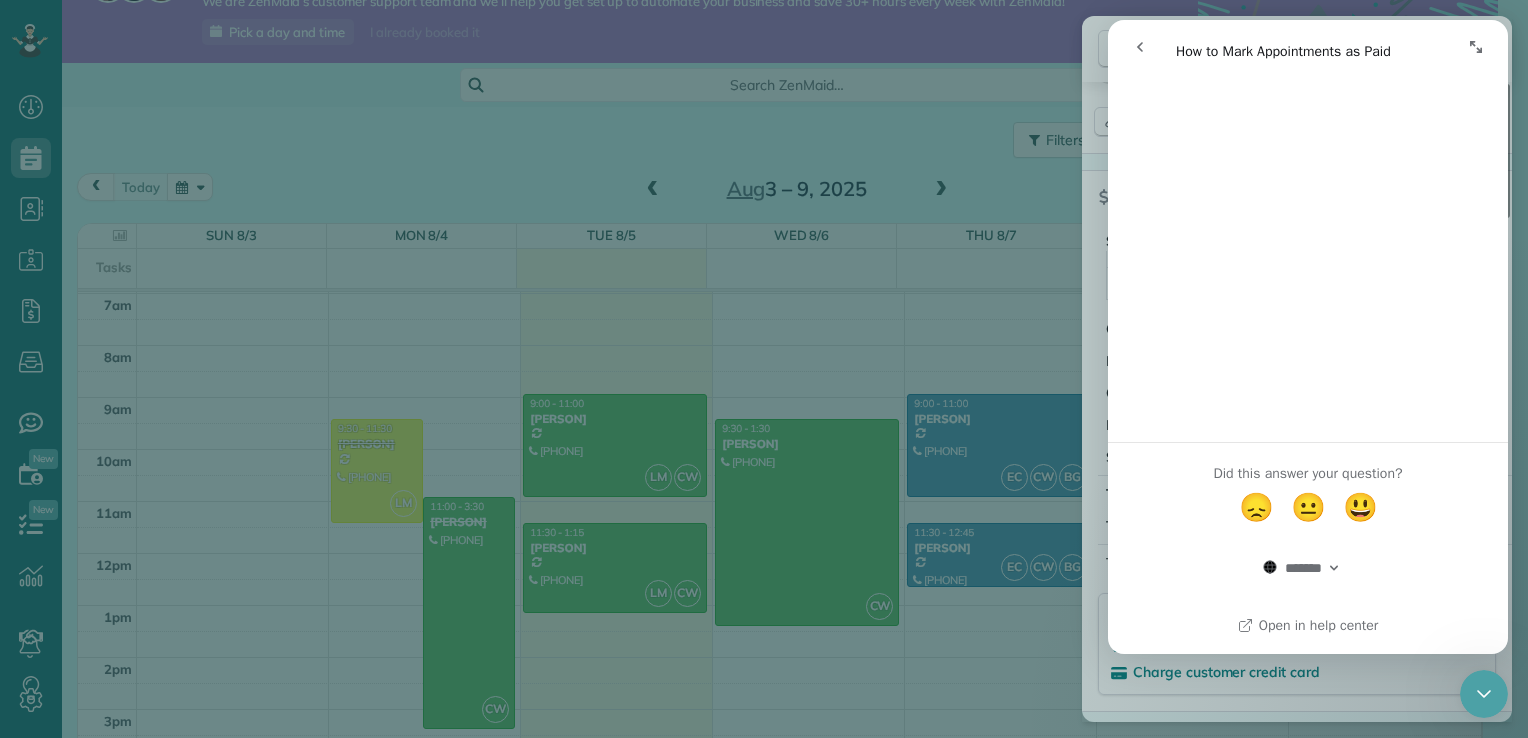 click at bounding box center (1484, 694) 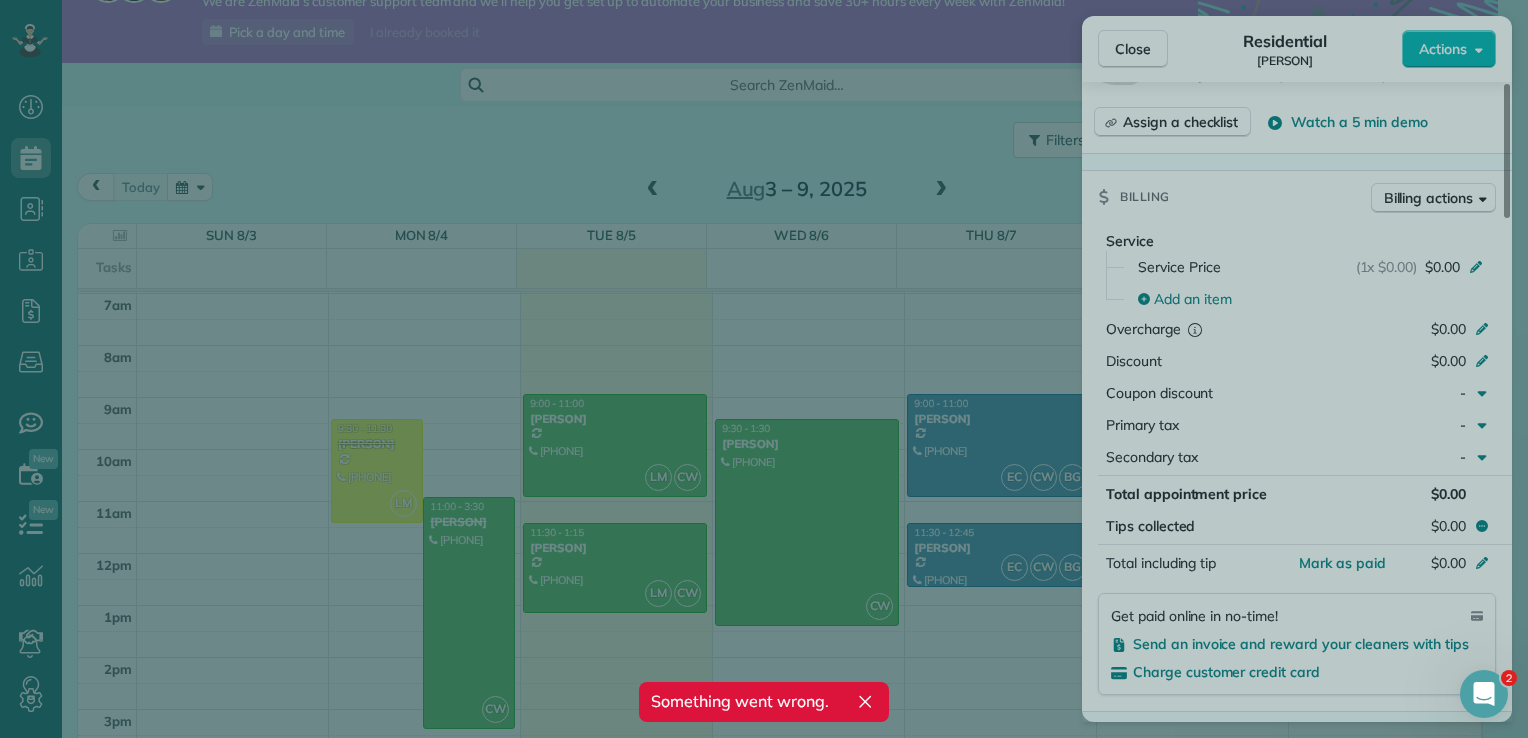scroll, scrollTop: 0, scrollLeft: 0, axis: both 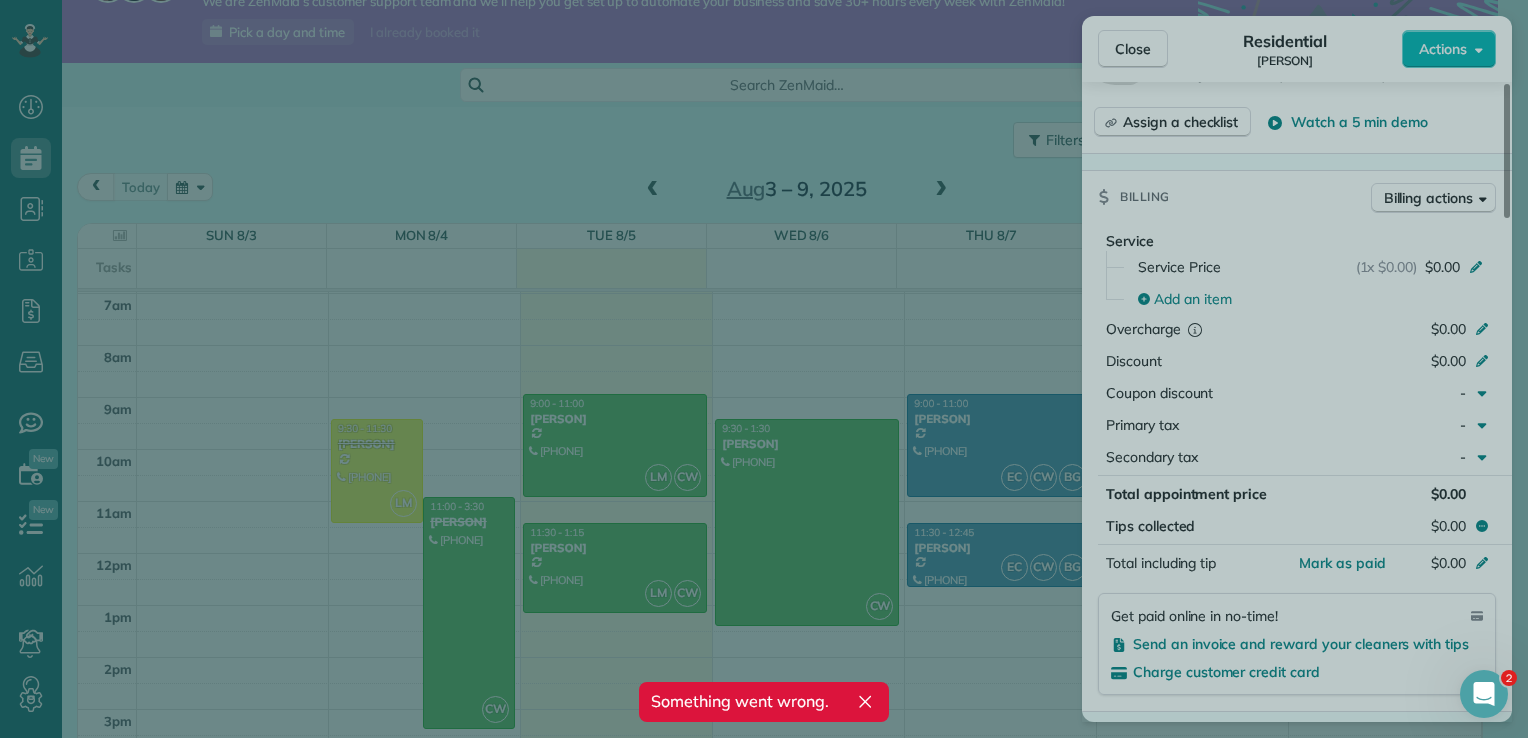 click 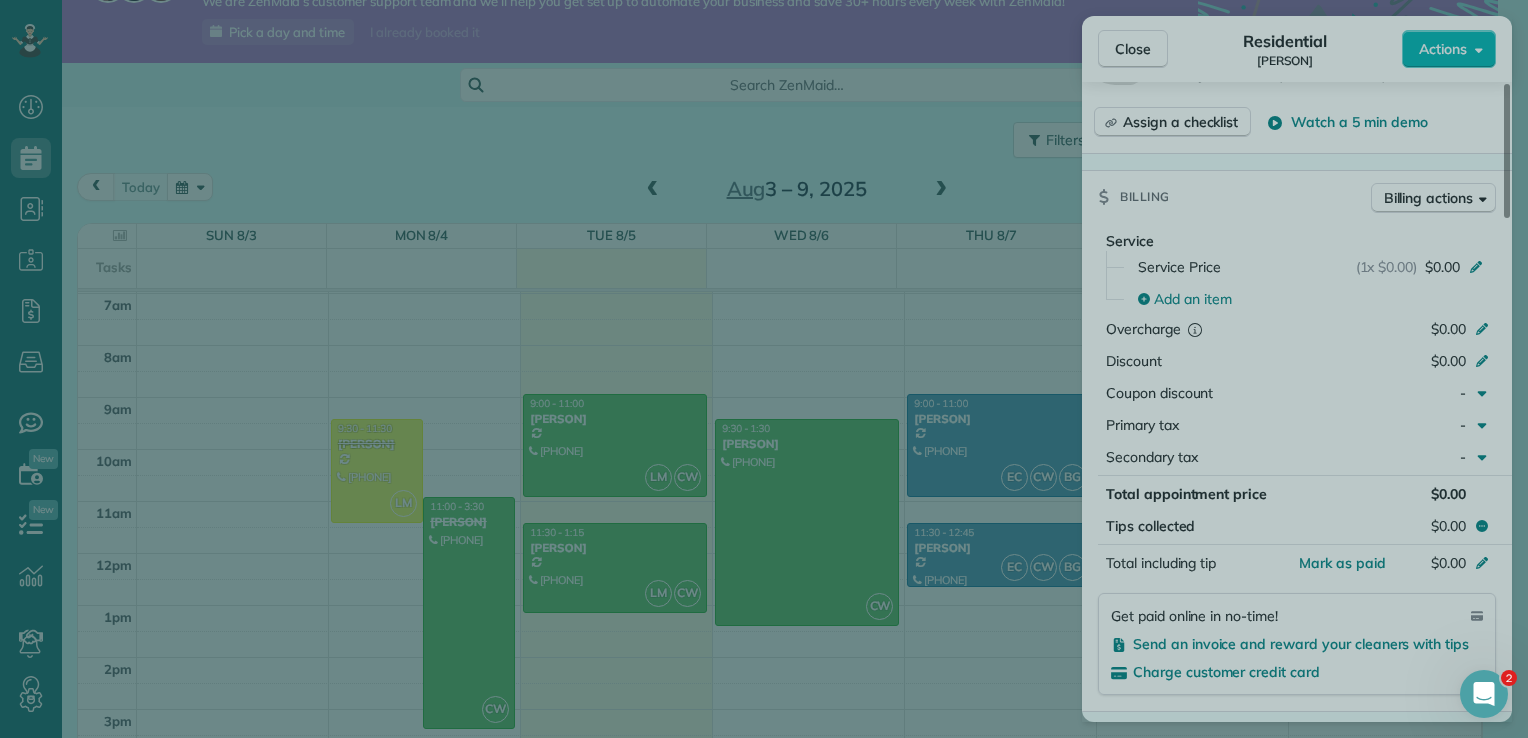 click at bounding box center (764, 369) 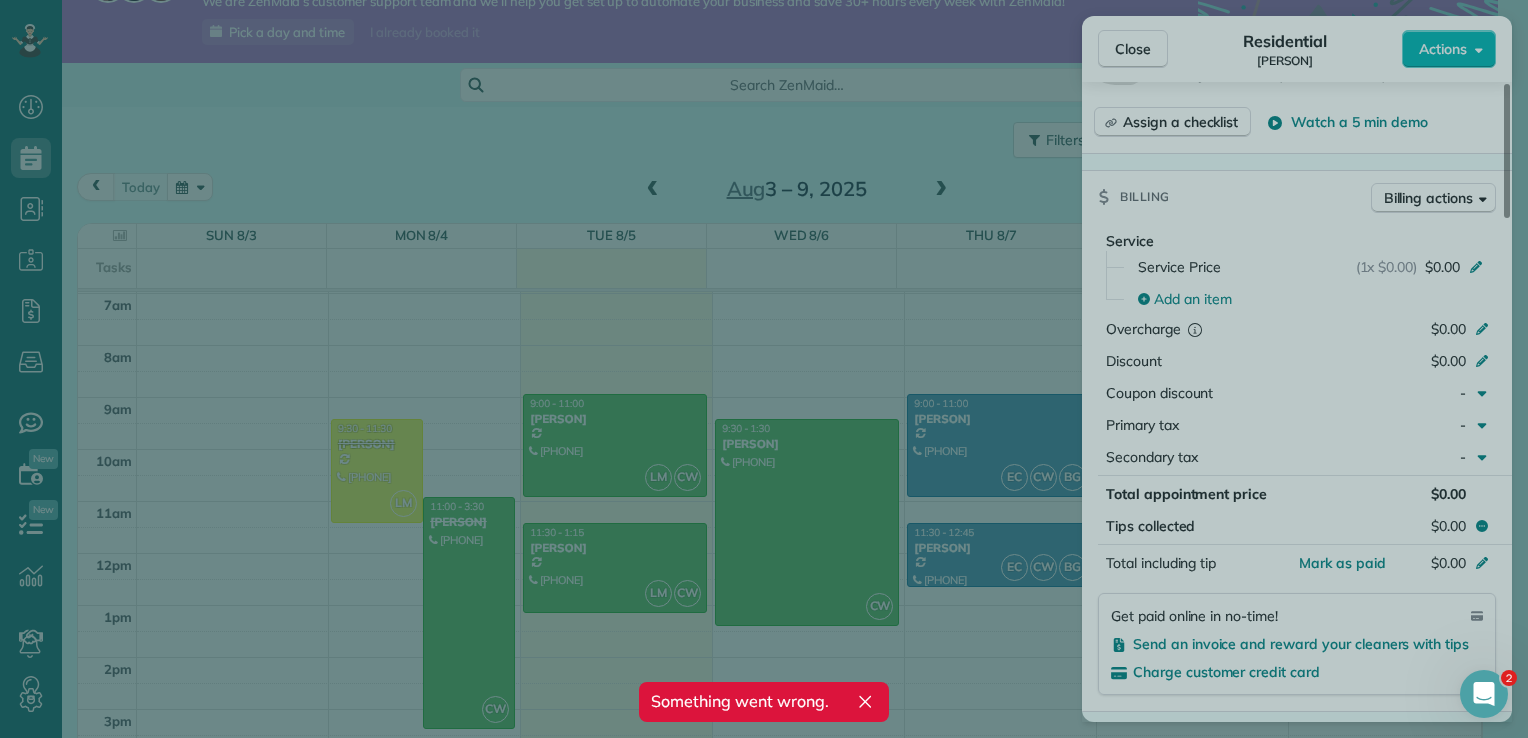 click 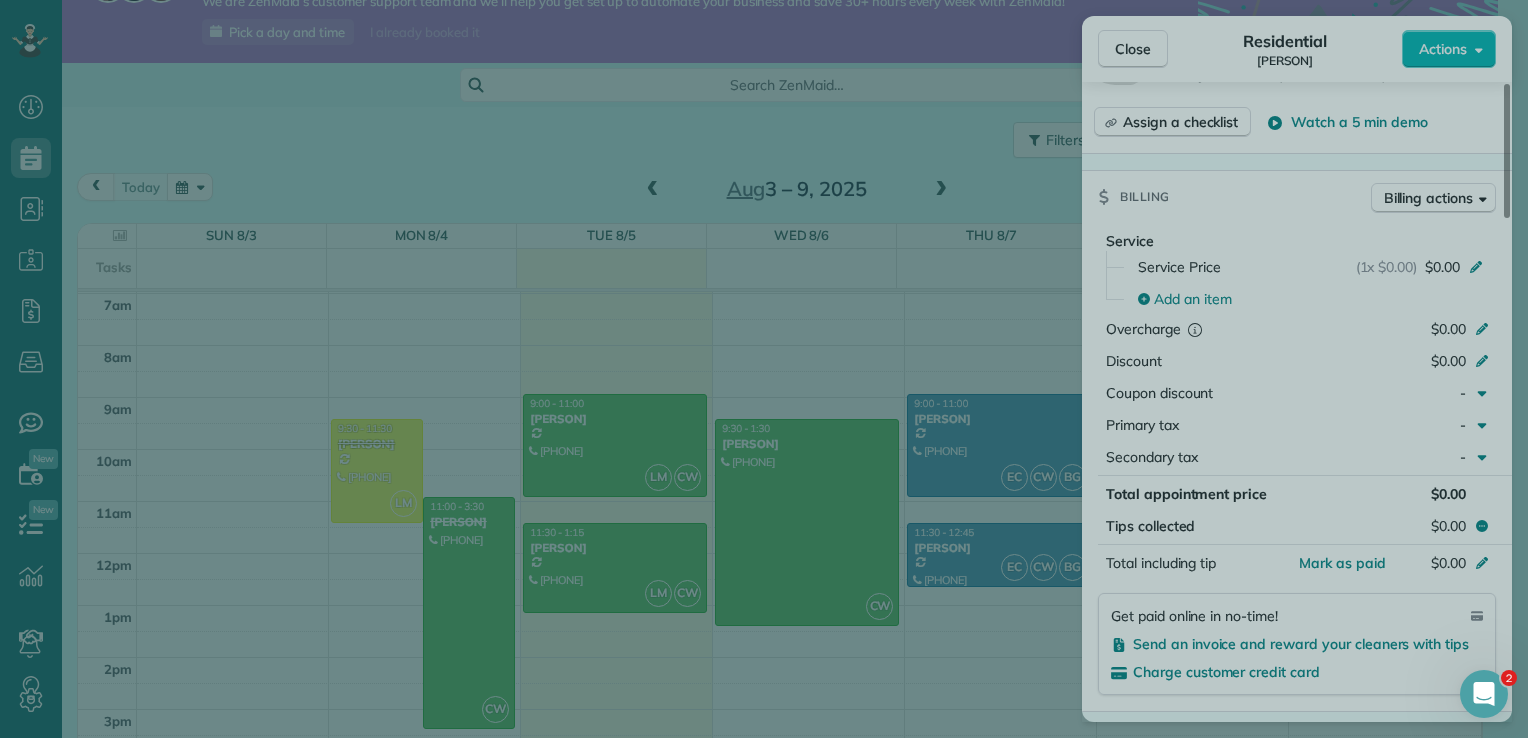 click at bounding box center [764, 369] 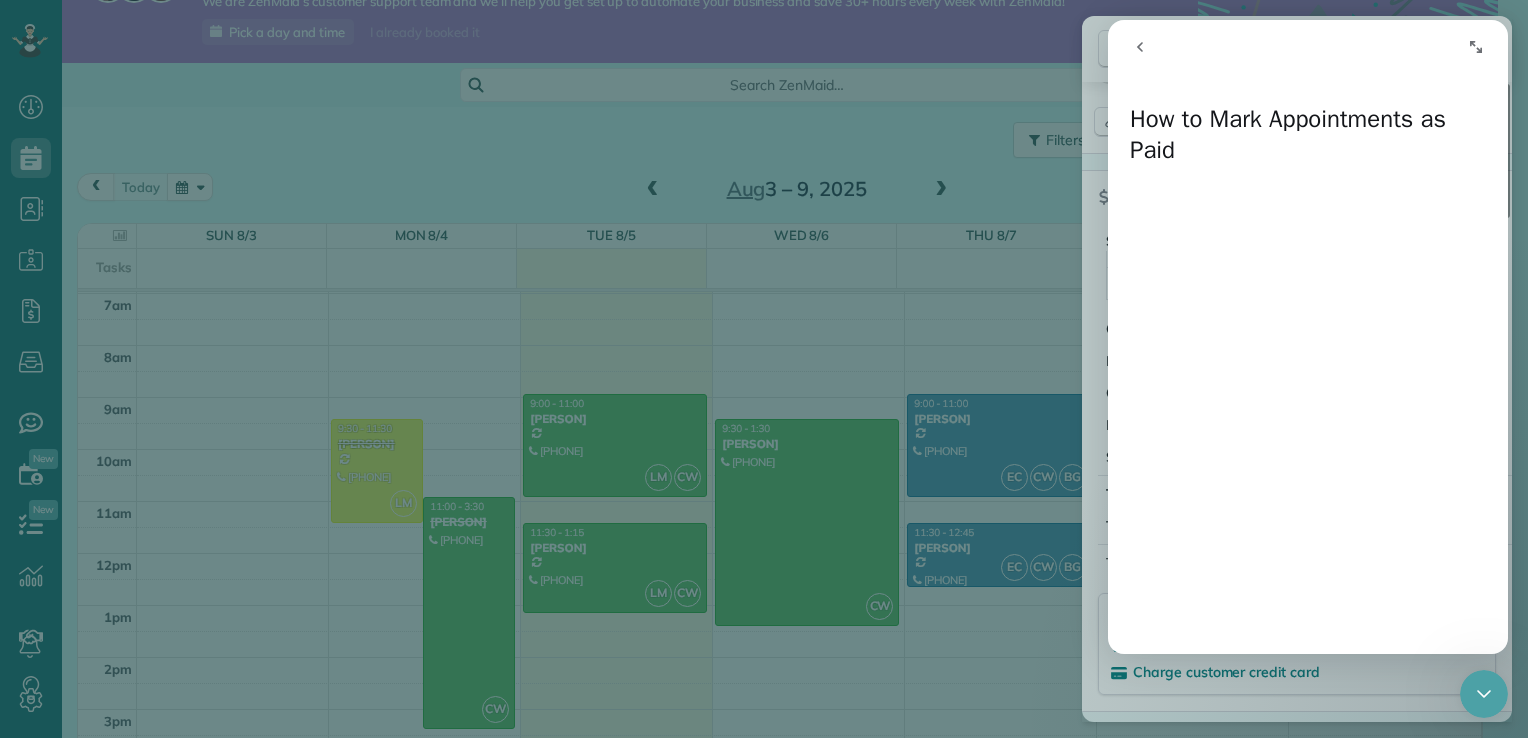 click at bounding box center (1140, 47) 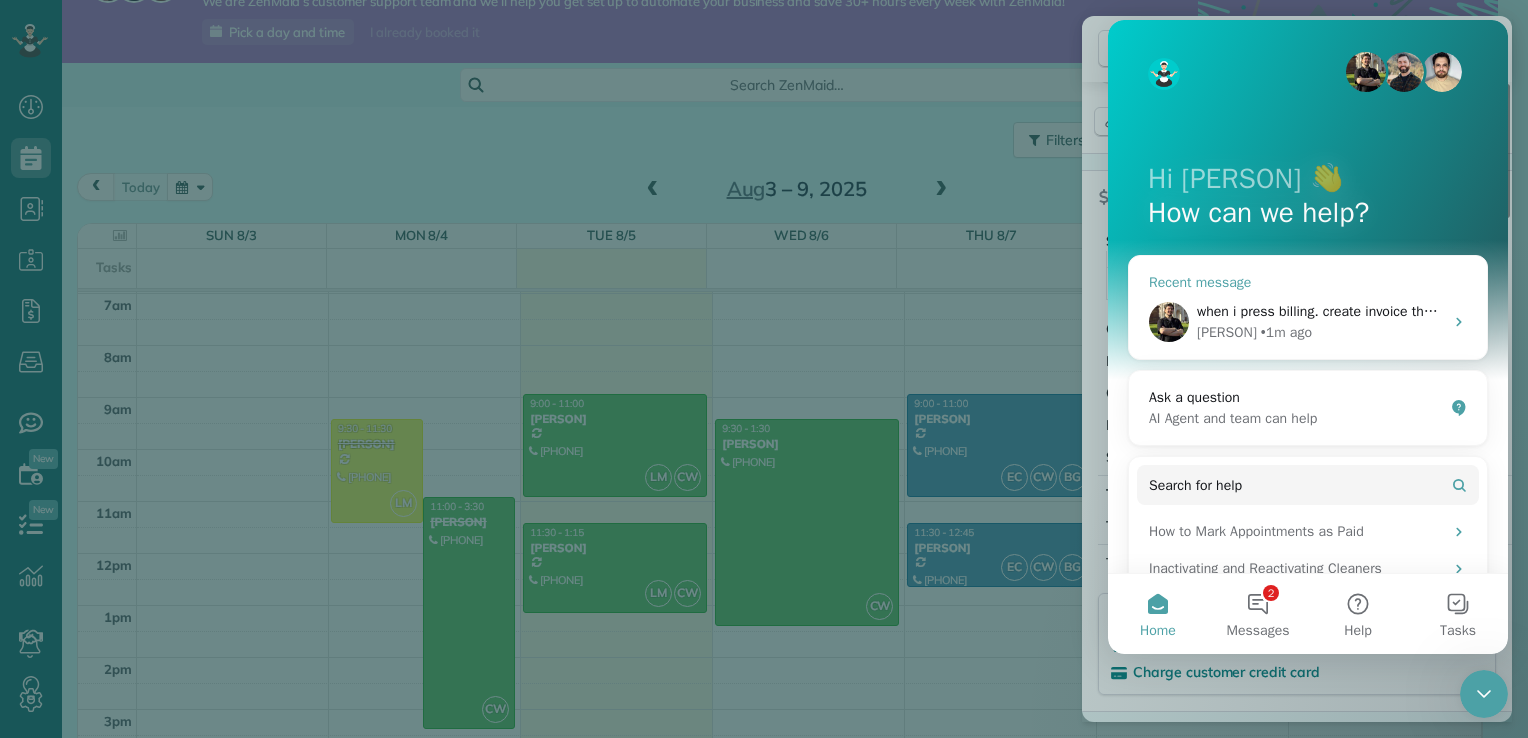 click on "when i press billing. create invoice the only thing that generates is a little pop up that says somethign went wrong" at bounding box center [1544, 311] 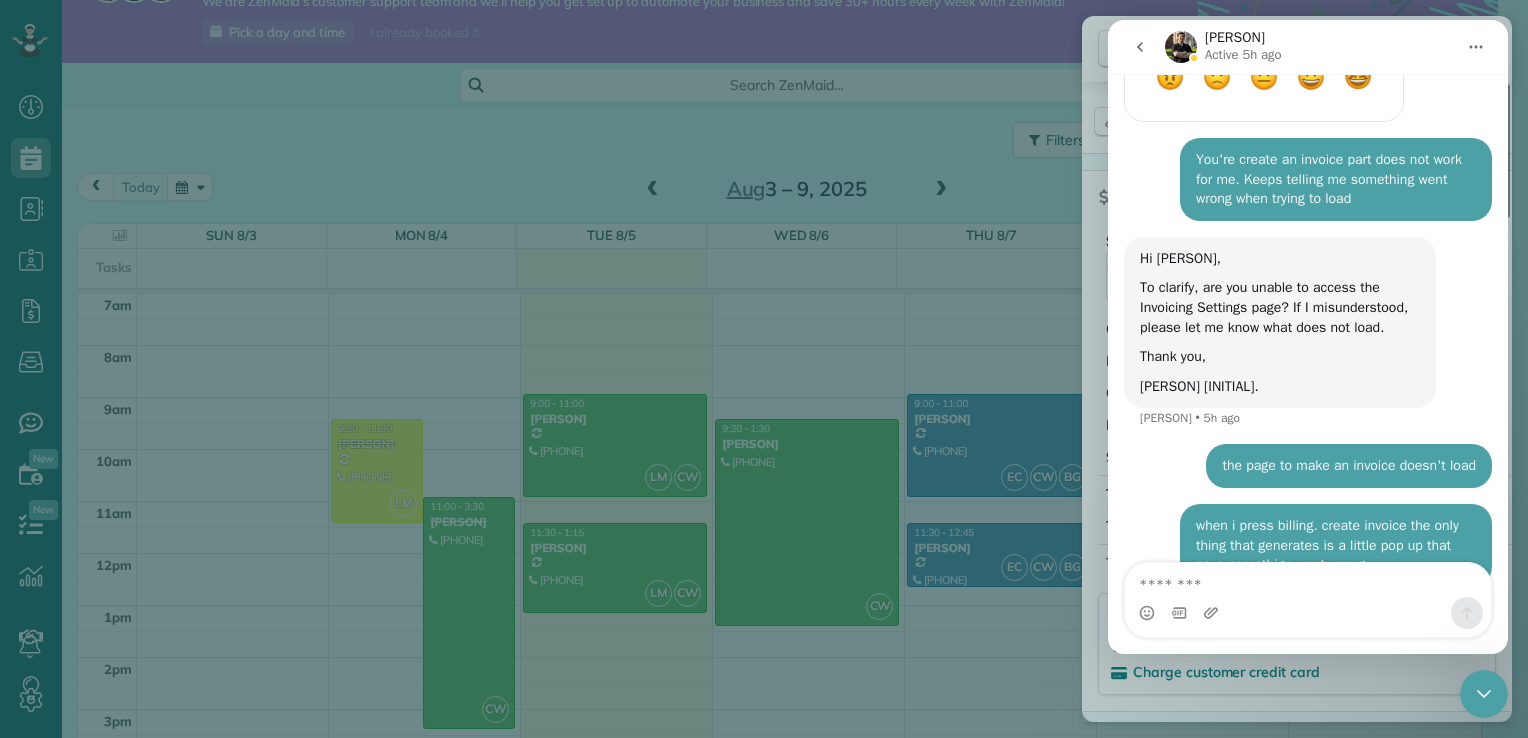 scroll, scrollTop: 3060, scrollLeft: 0, axis: vertical 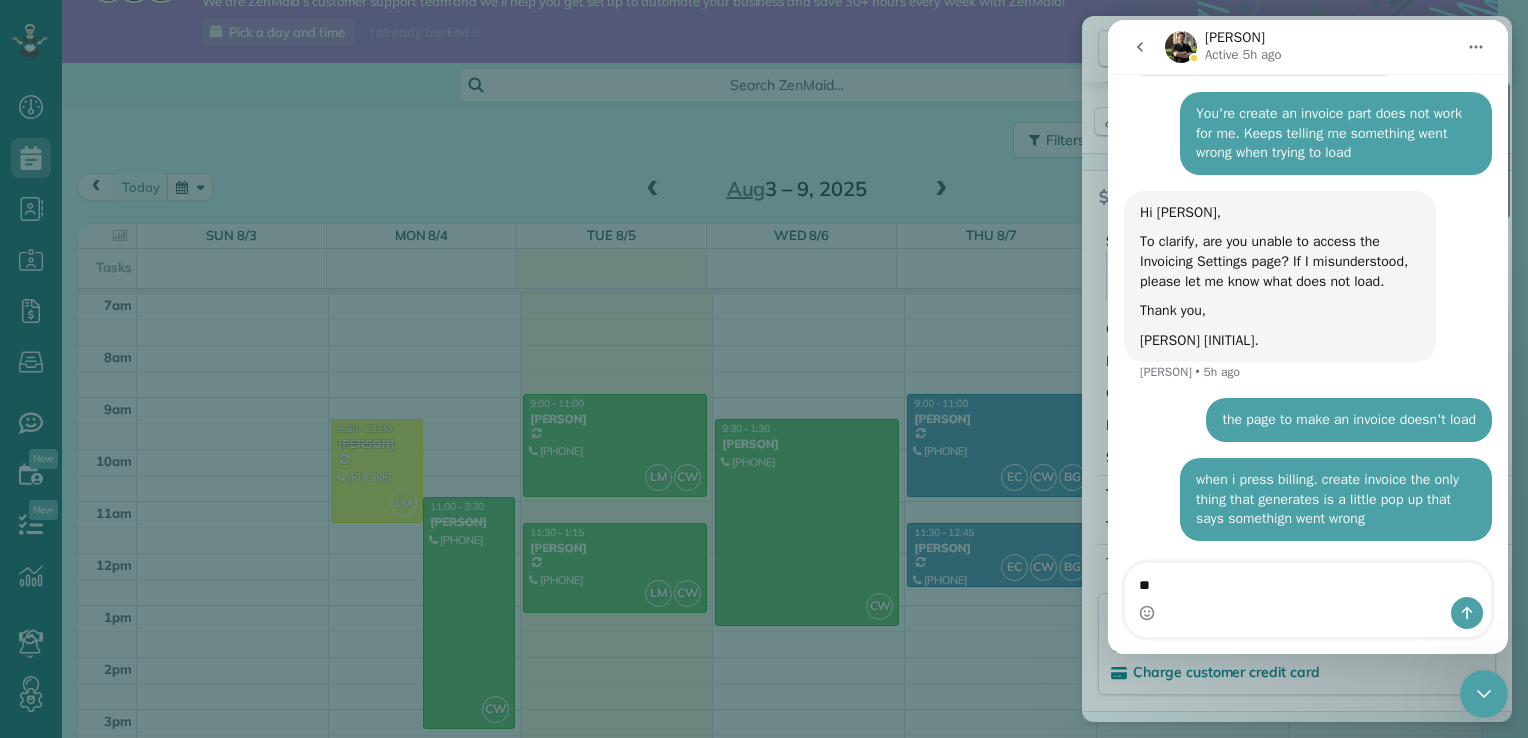 type on "*" 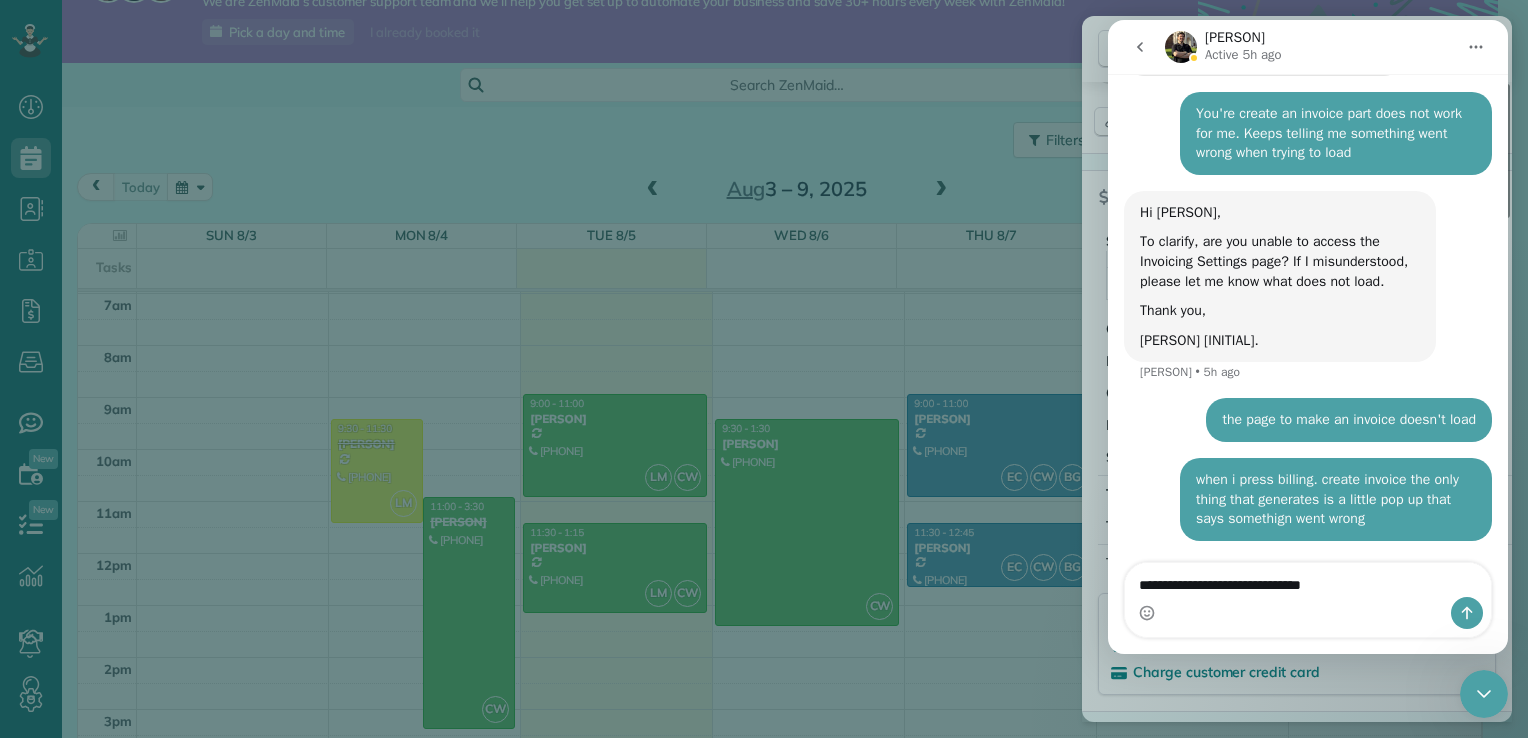 type on "**********" 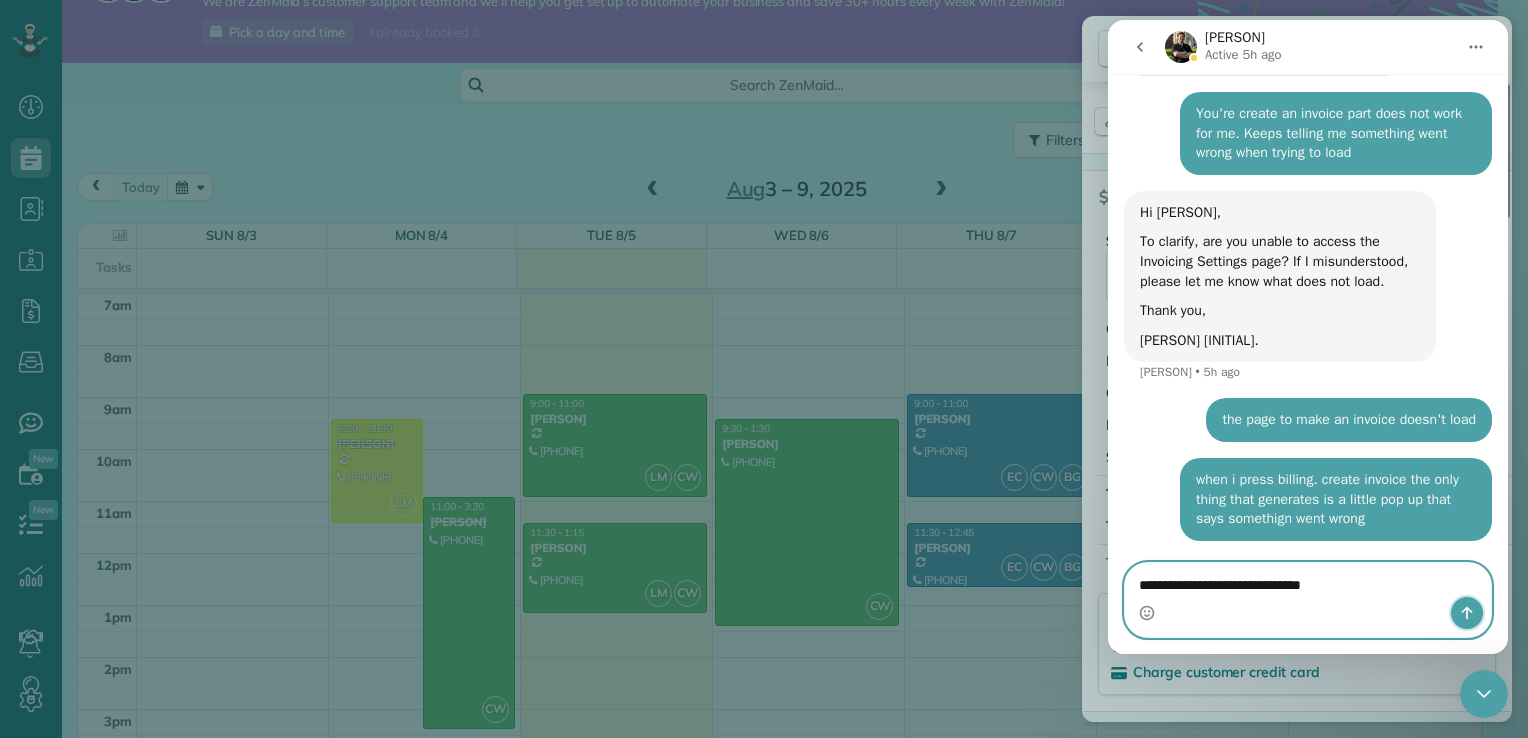 click at bounding box center (1467, 613) 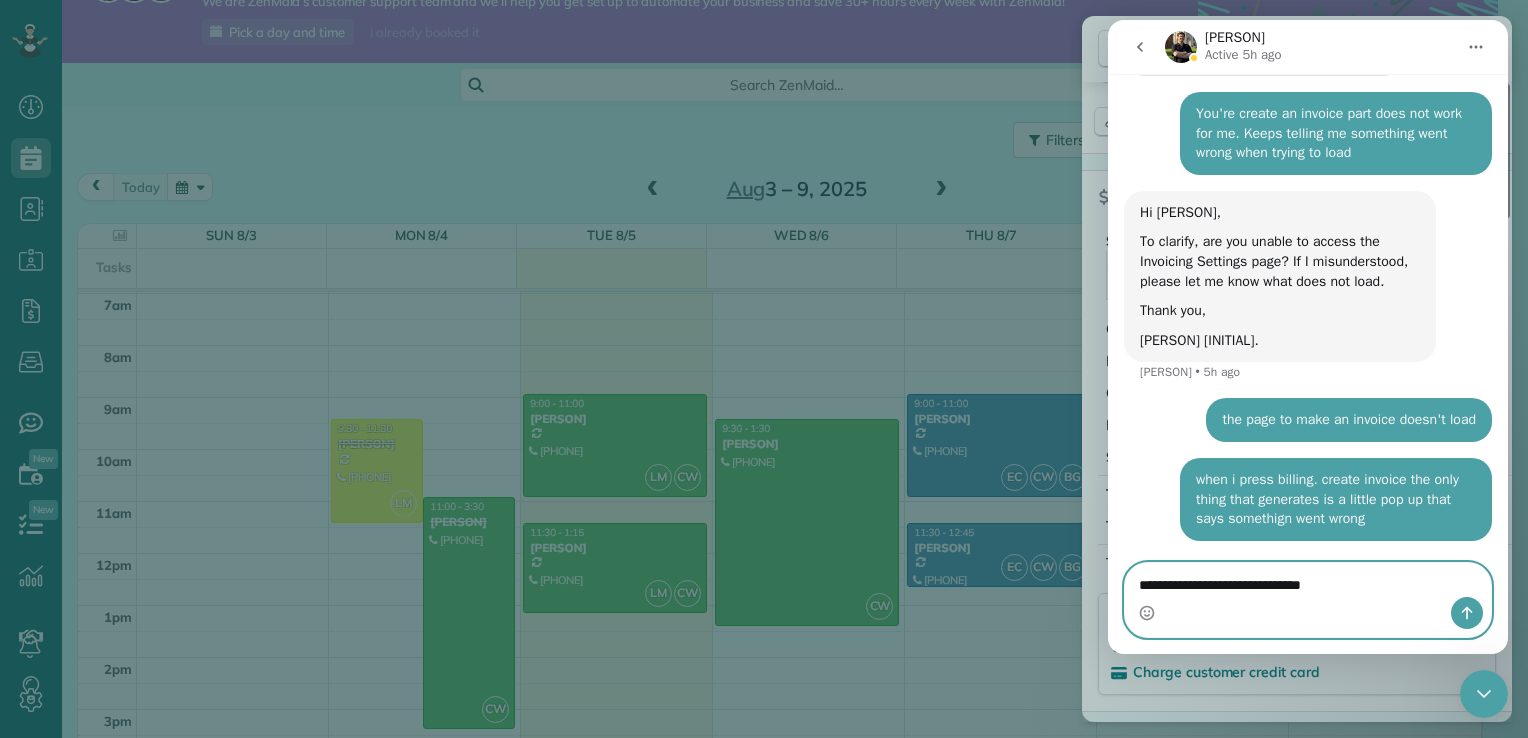 type 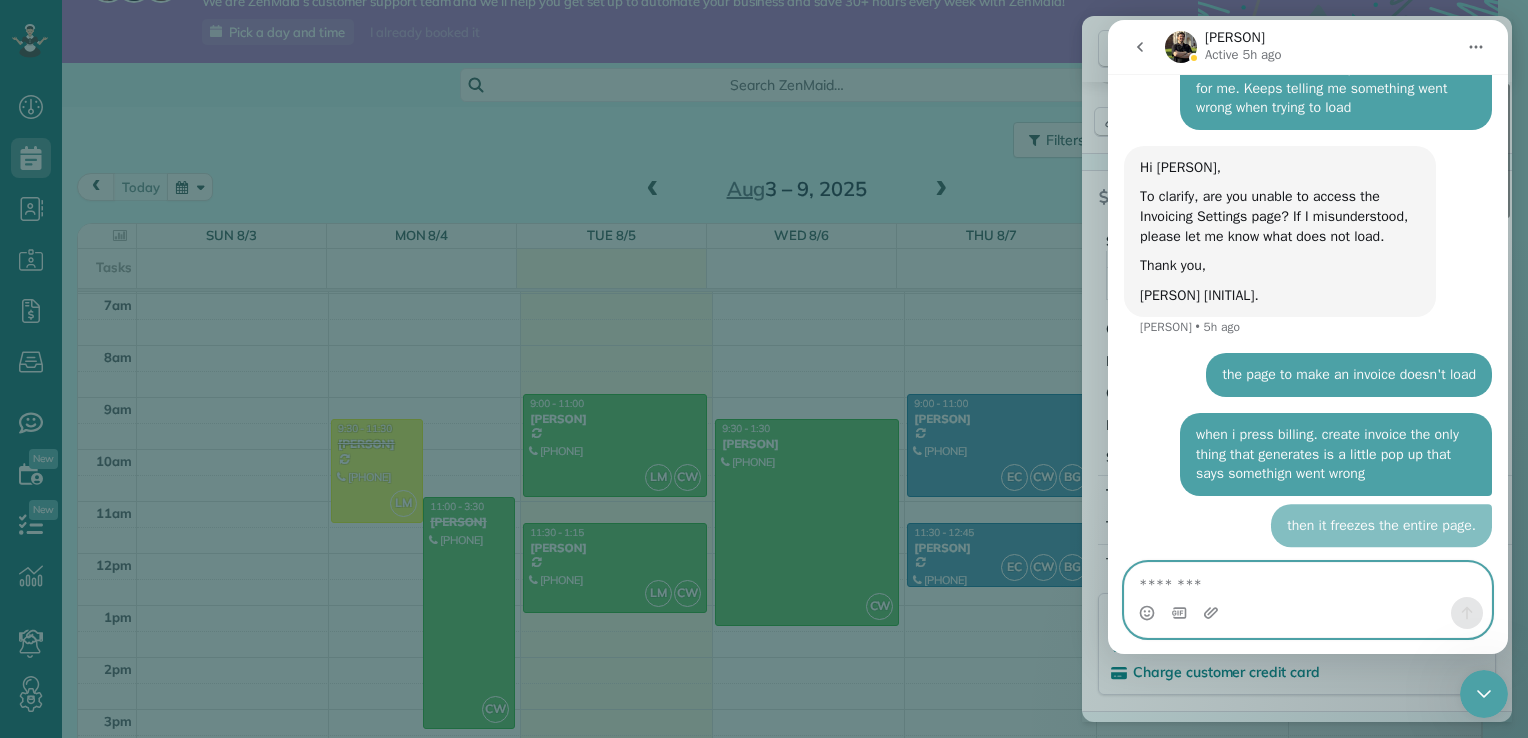 scroll, scrollTop: 3106, scrollLeft: 0, axis: vertical 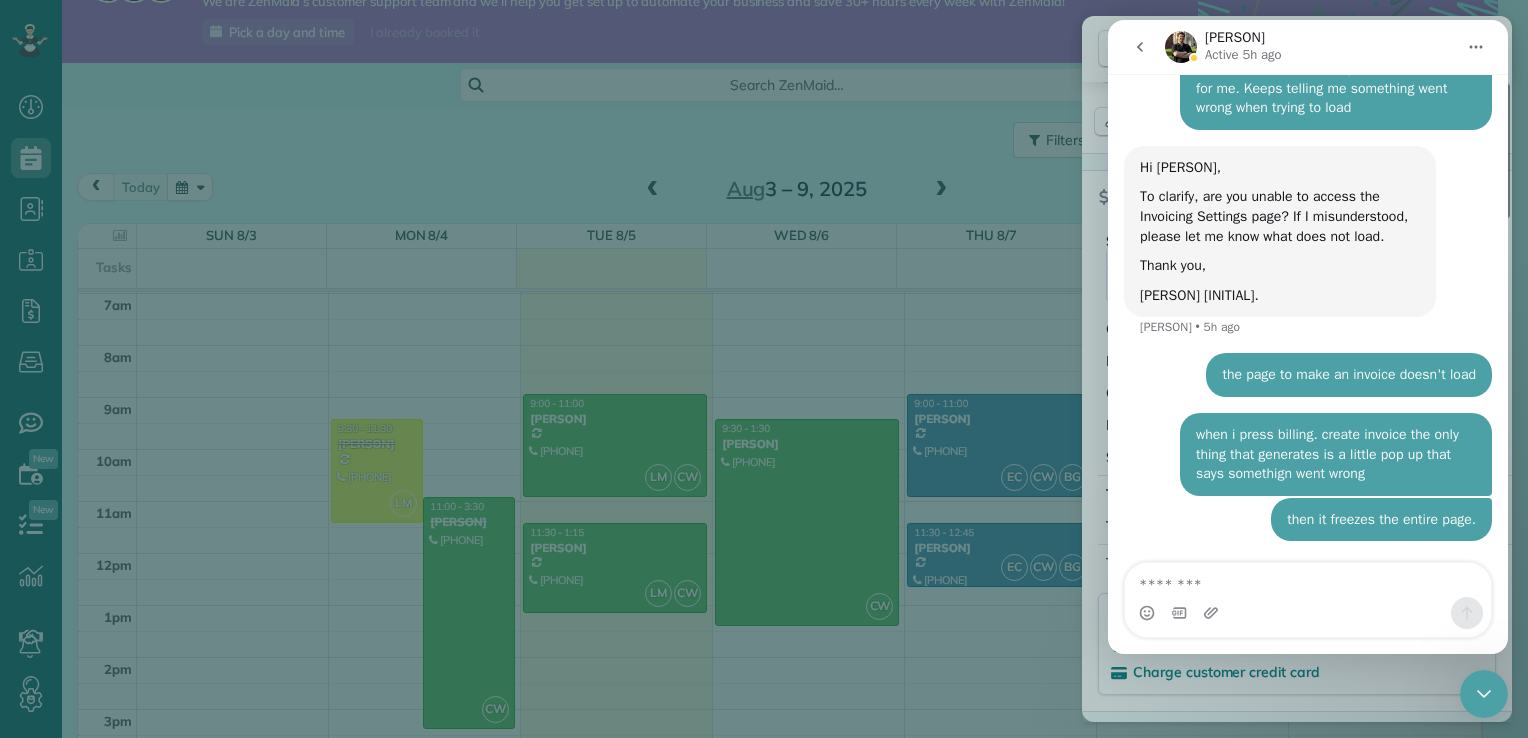 click 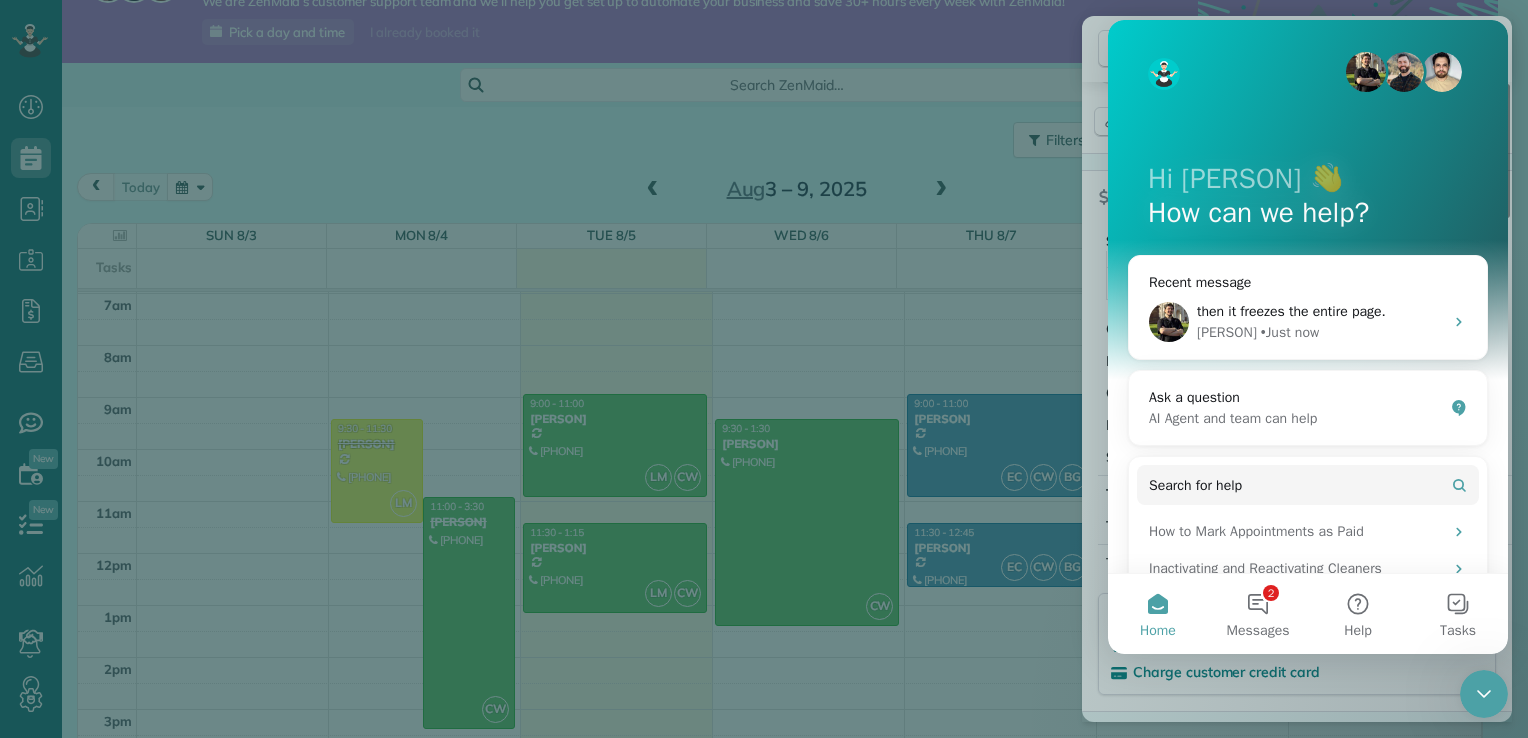 click at bounding box center (764, 369) 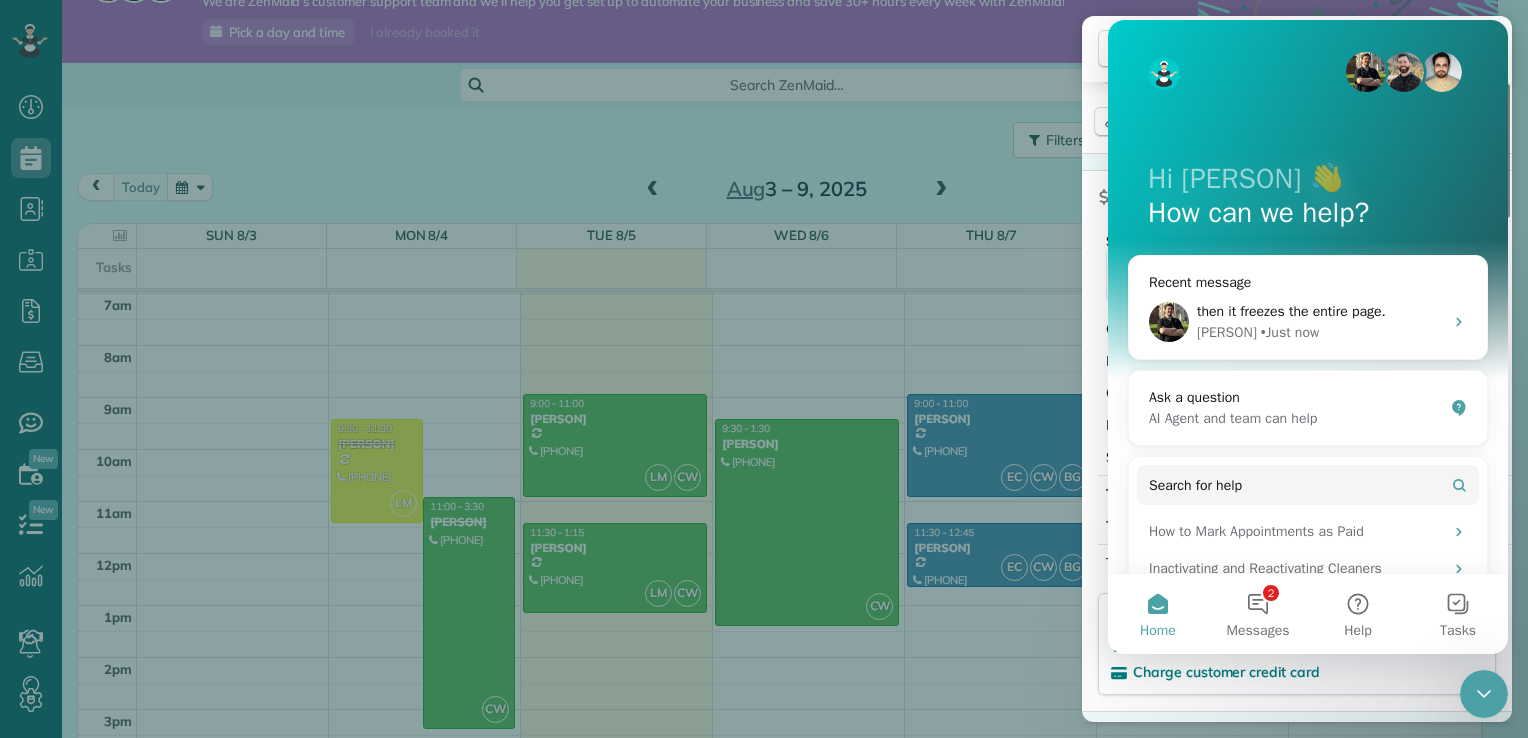 click on "Dashboard
Scheduling
Calendar View
List View
Dispatch View - Weekly scheduling (Beta)" at bounding box center [764, 381] 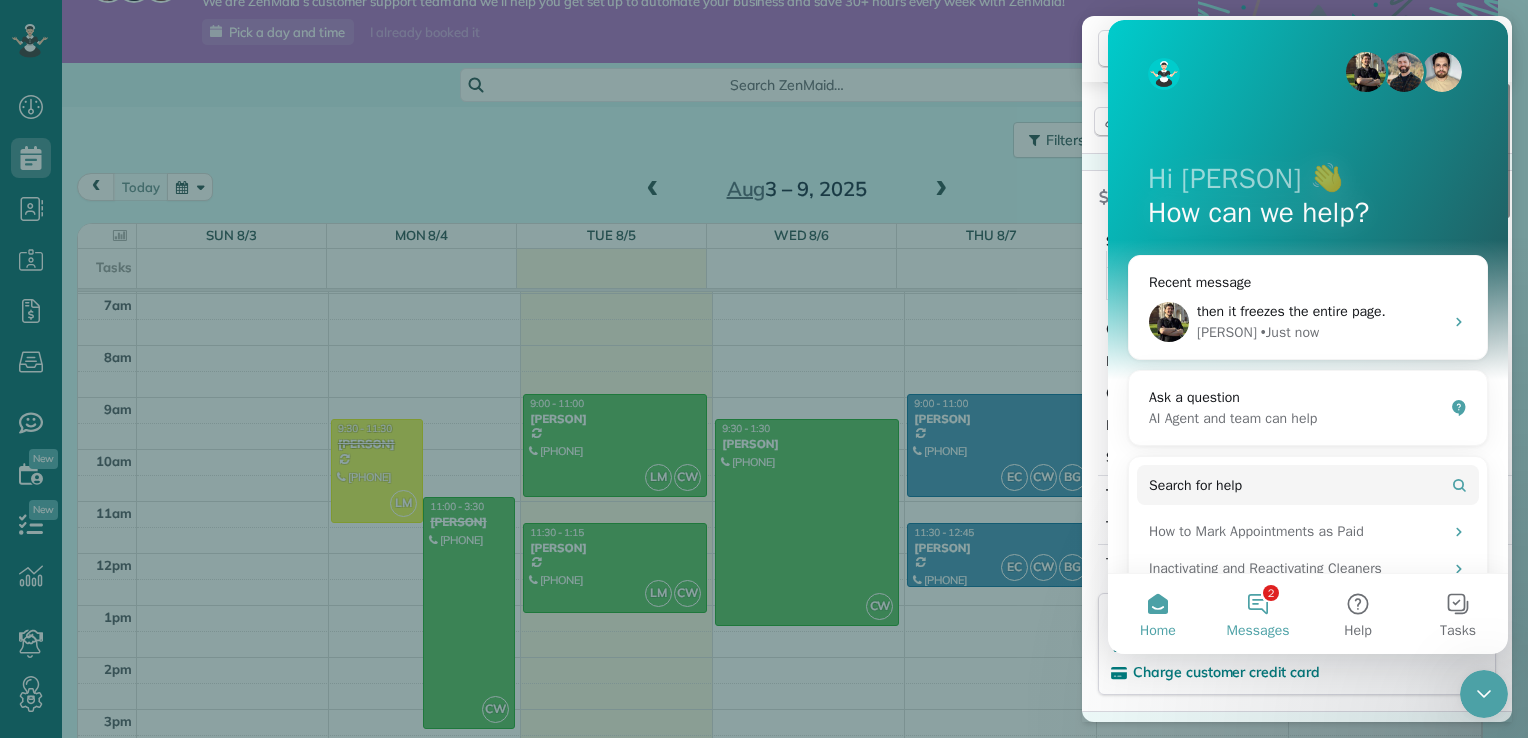 click on "2 Messages" at bounding box center (1258, 614) 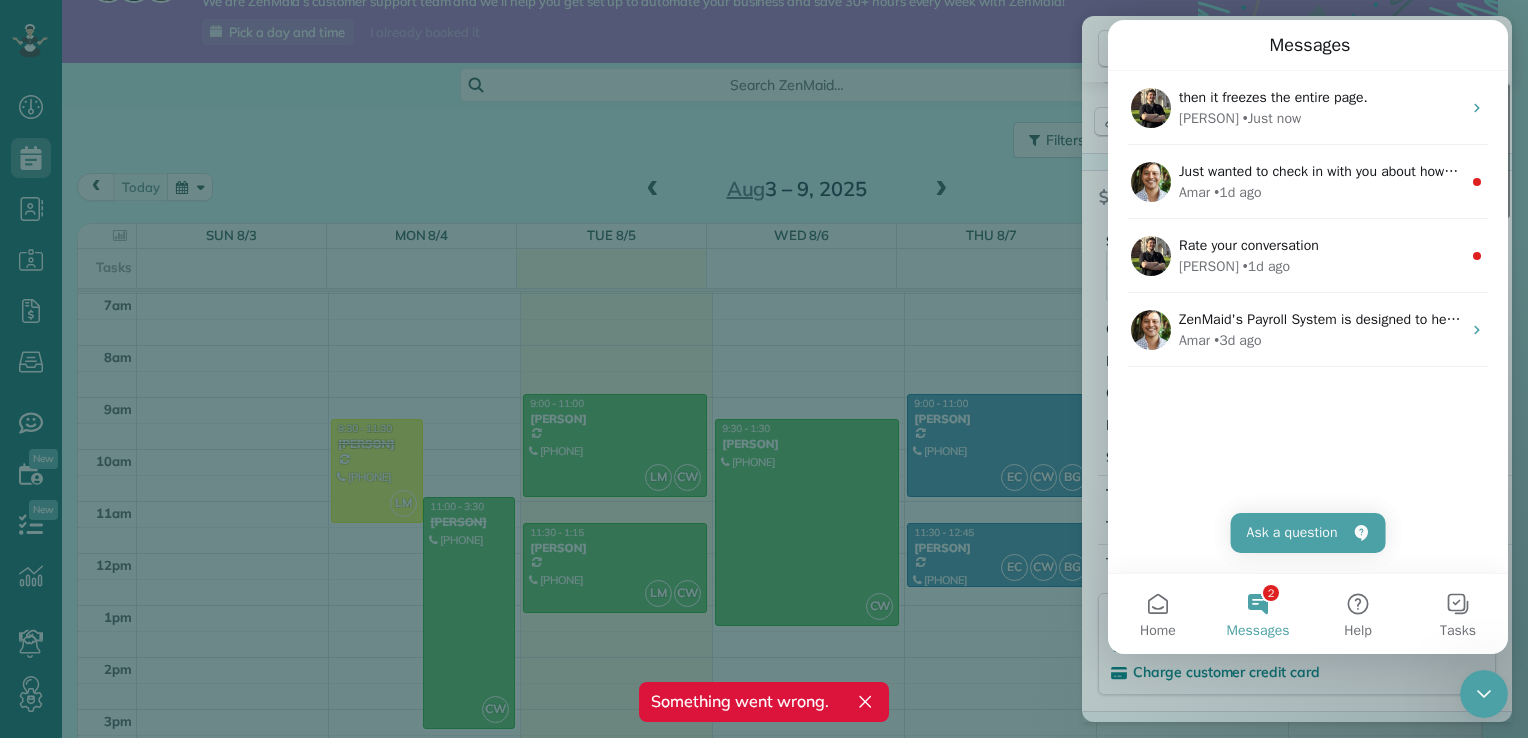 click 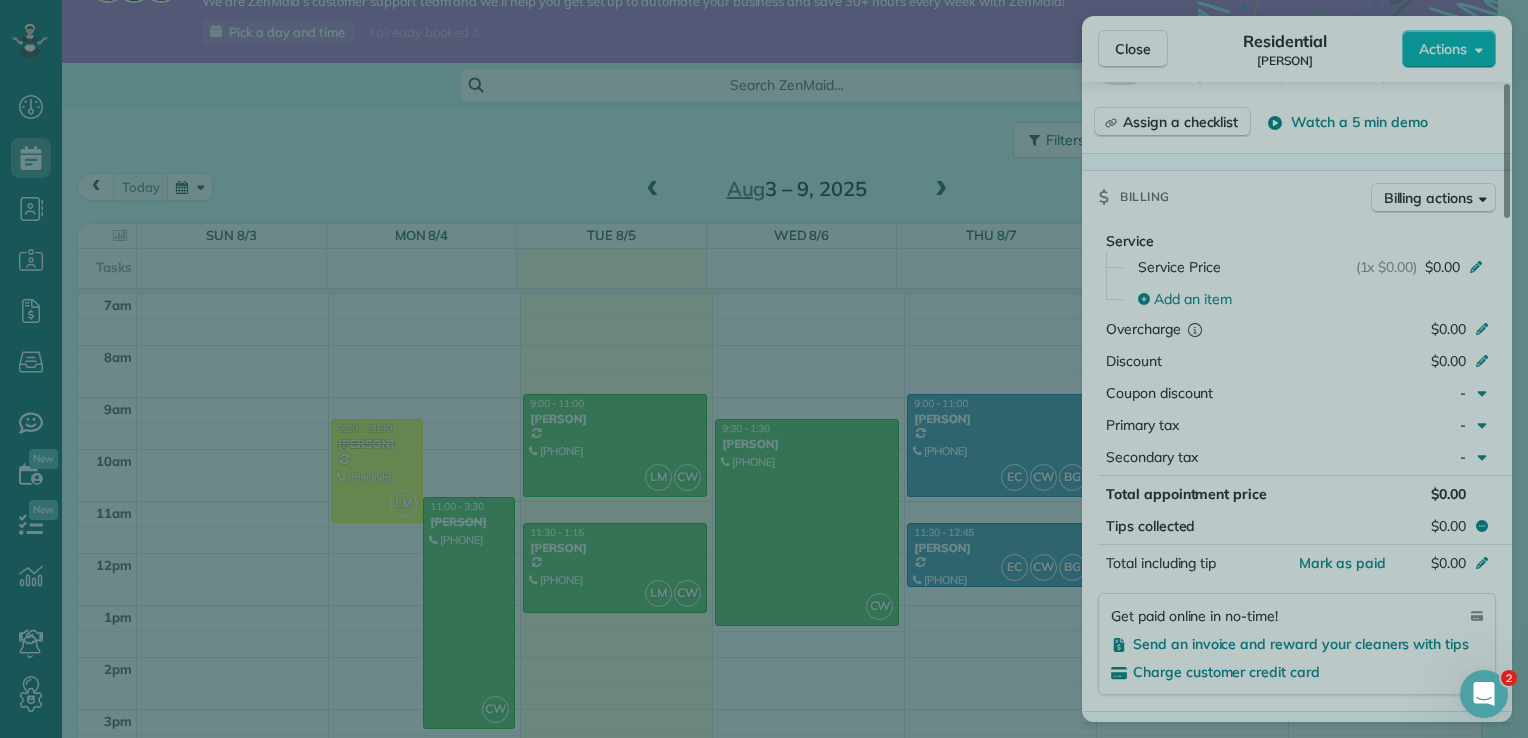 drag, startPoint x: 24, startPoint y: 20, endPoint x: 897, endPoint y: 700, distance: 1106.5844 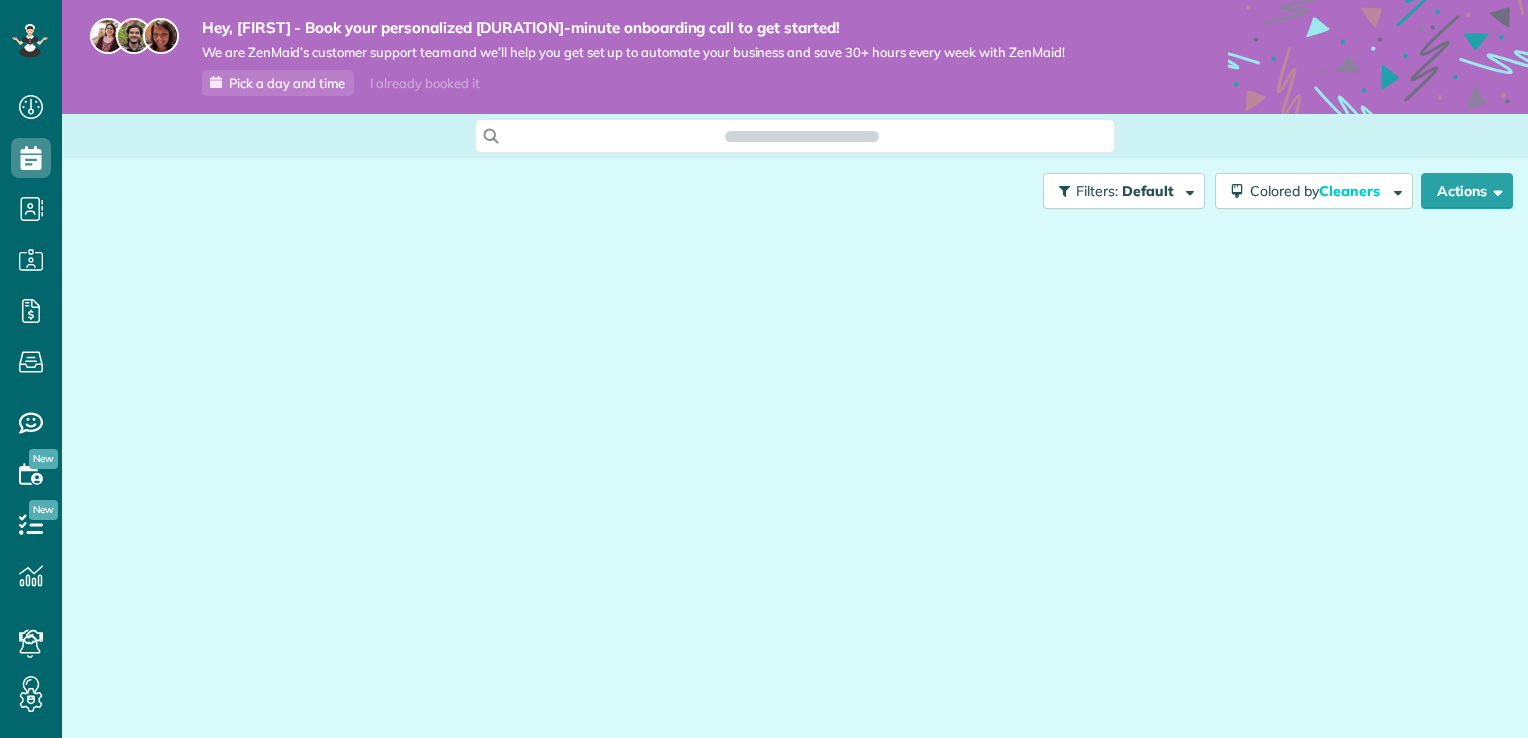 scroll, scrollTop: 0, scrollLeft: 0, axis: both 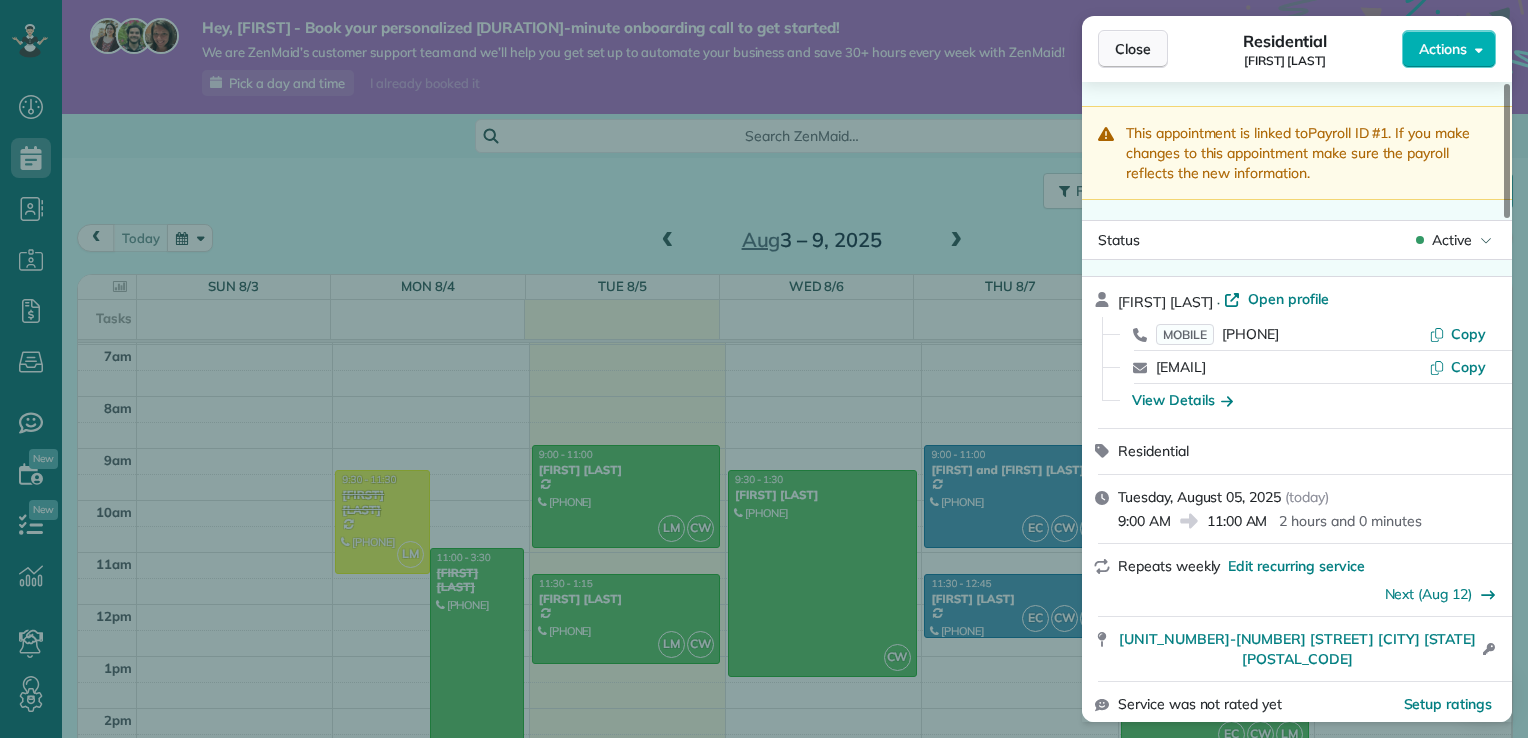 click on "Close" at bounding box center [1133, 49] 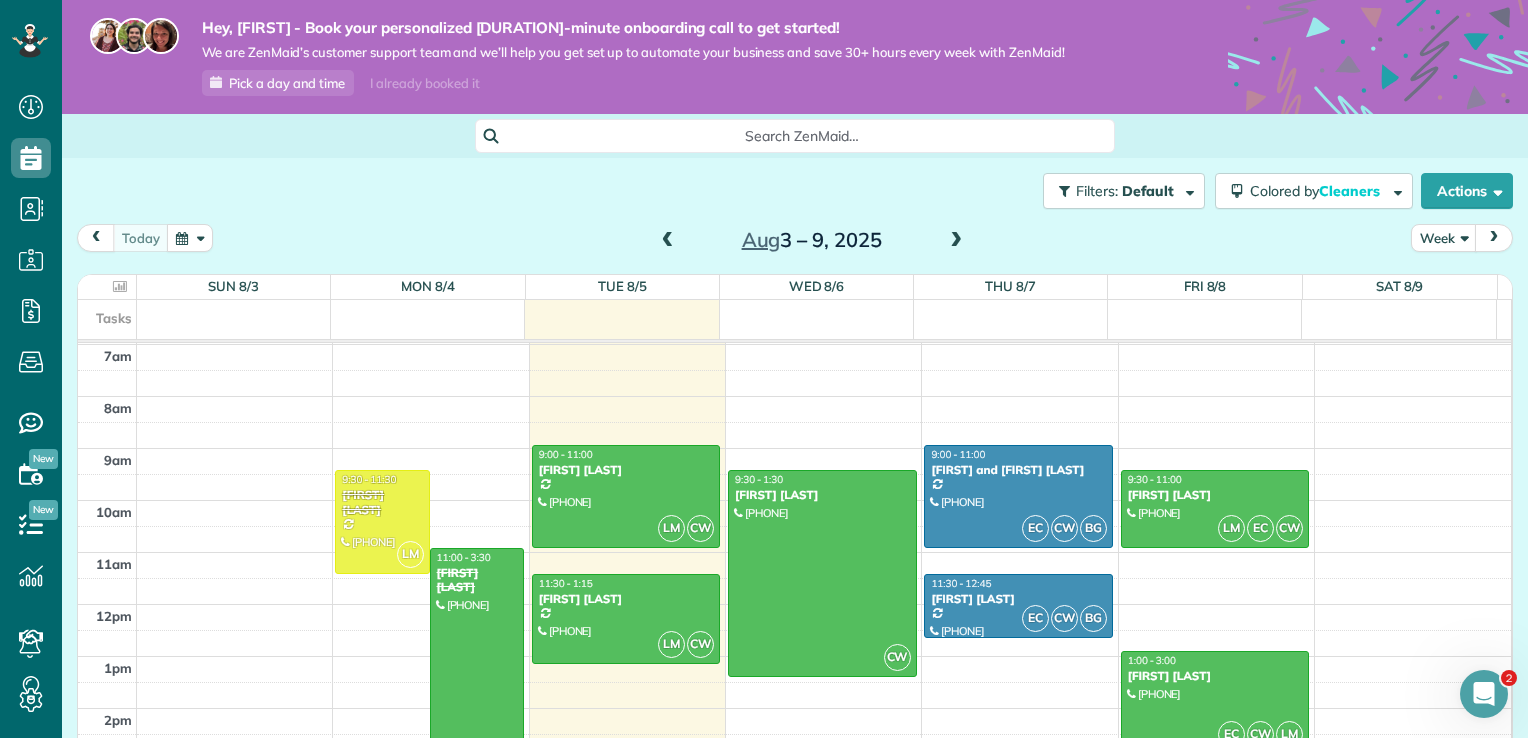 scroll, scrollTop: 0, scrollLeft: 0, axis: both 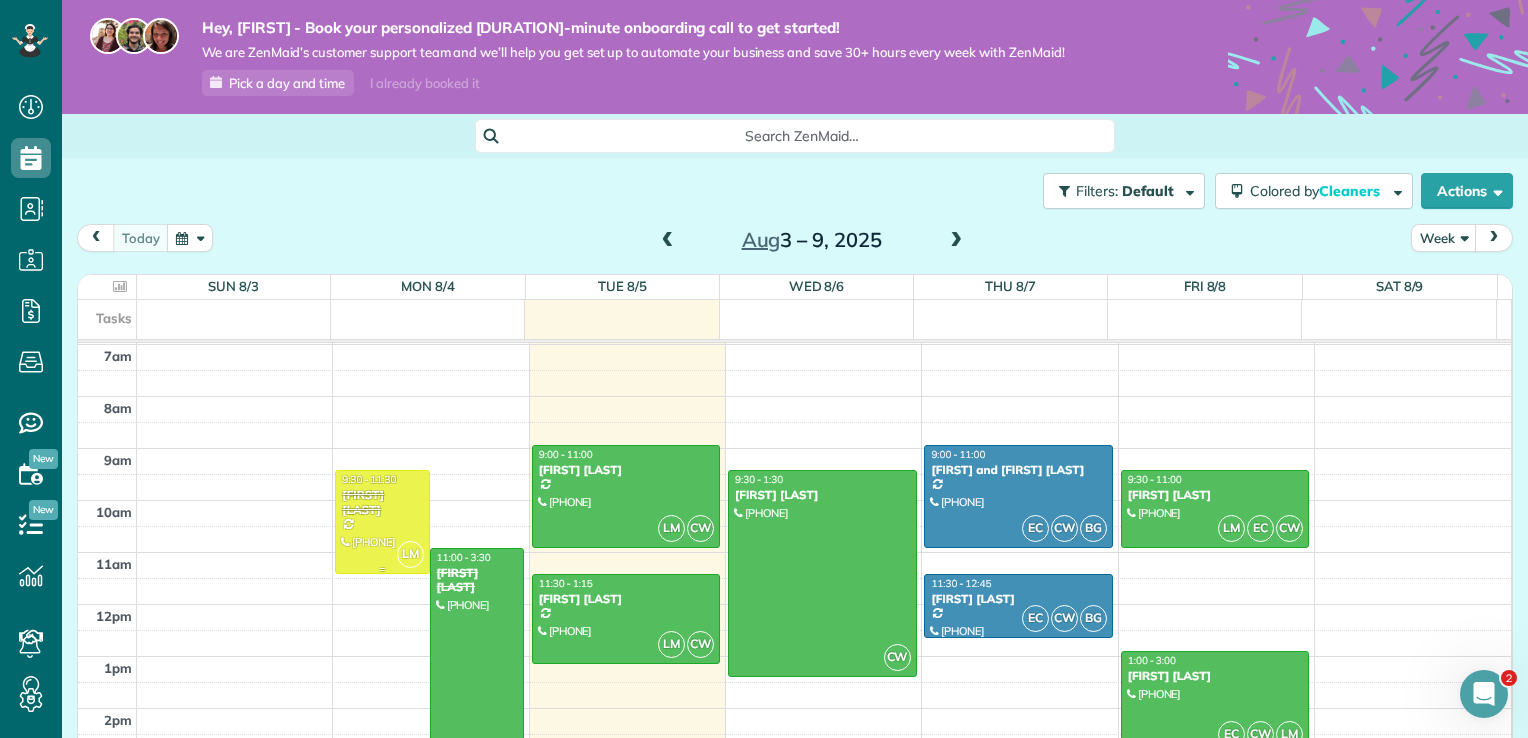 click on "9:30 - 11:30" at bounding box center (369, 479) 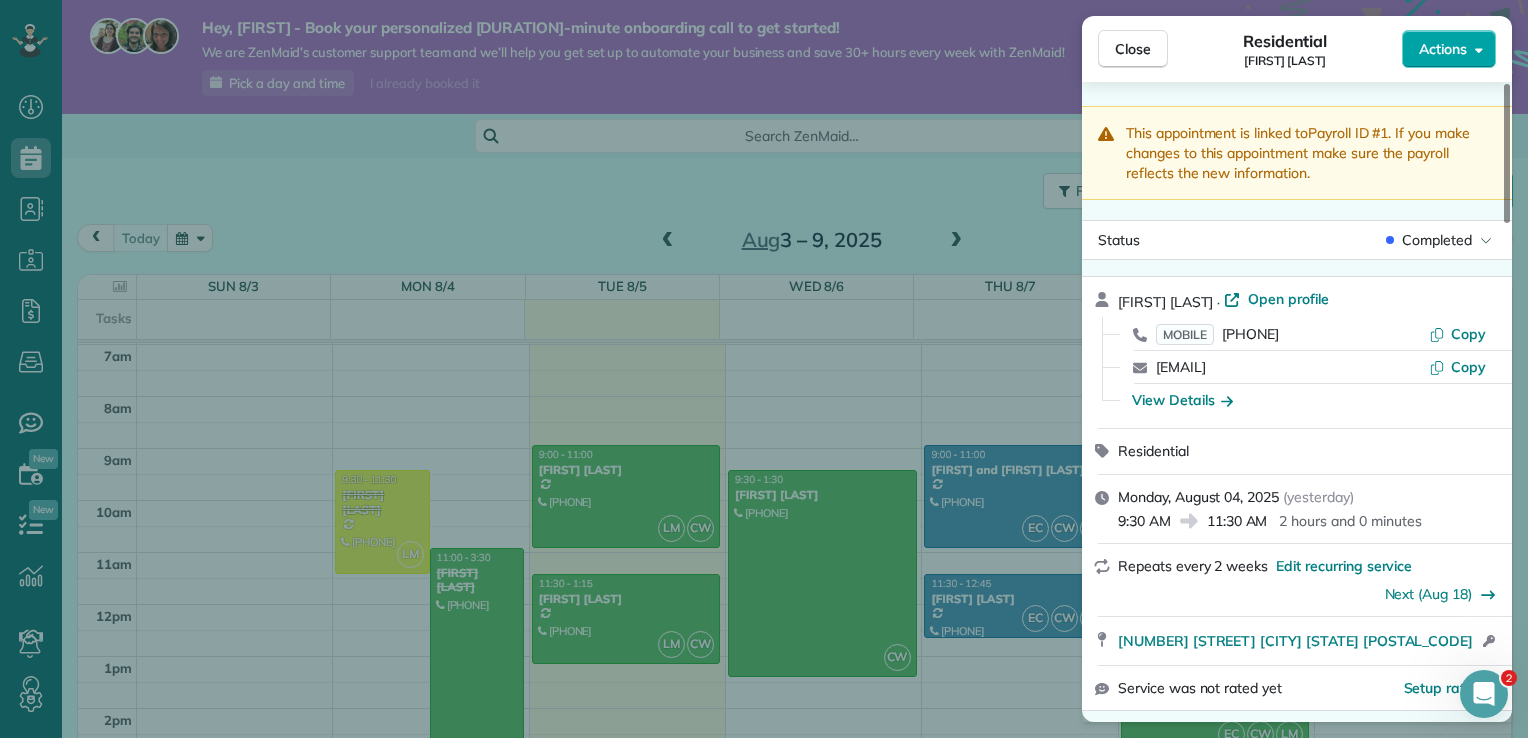 click on "Actions" at bounding box center (1443, 49) 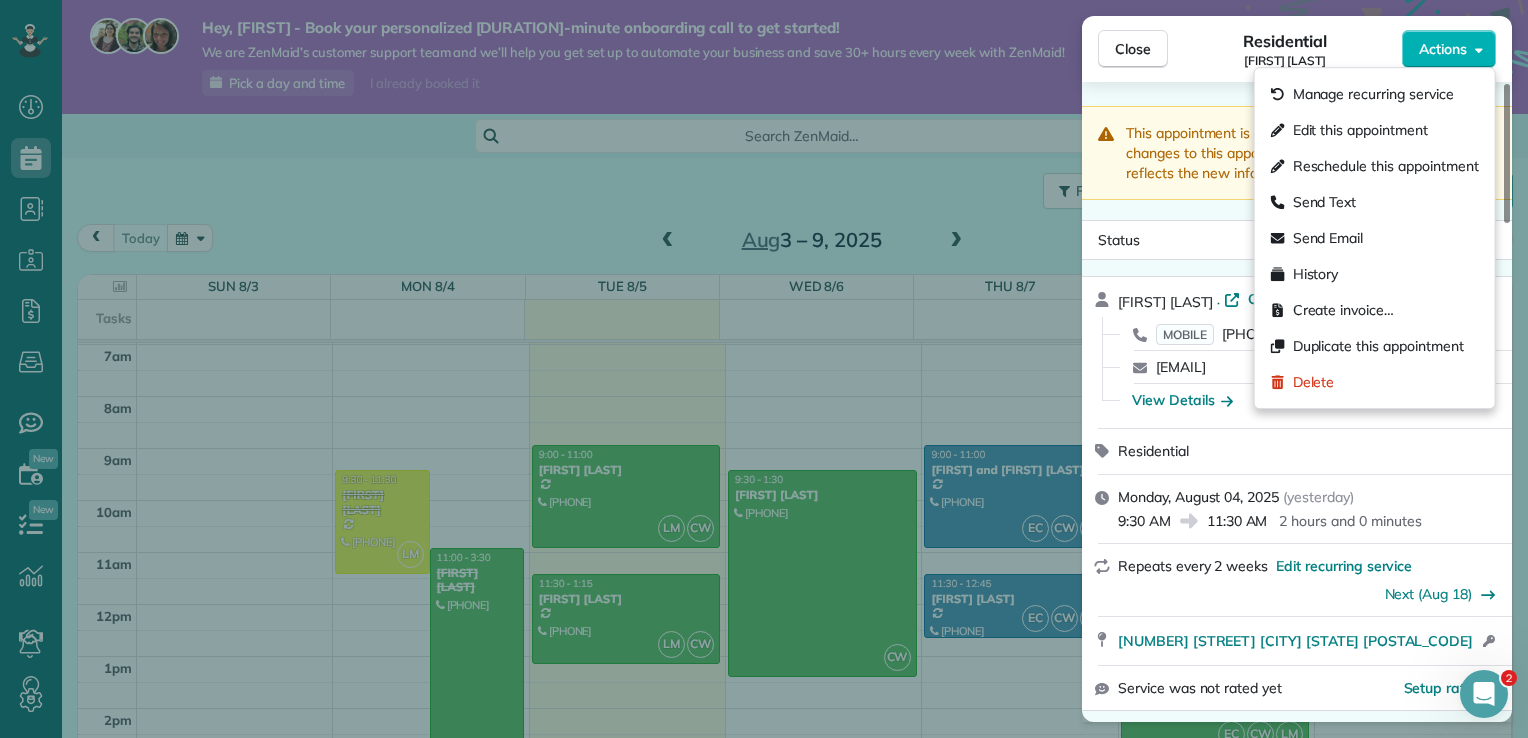 click on "Residential" at bounding box center [1297, 451] 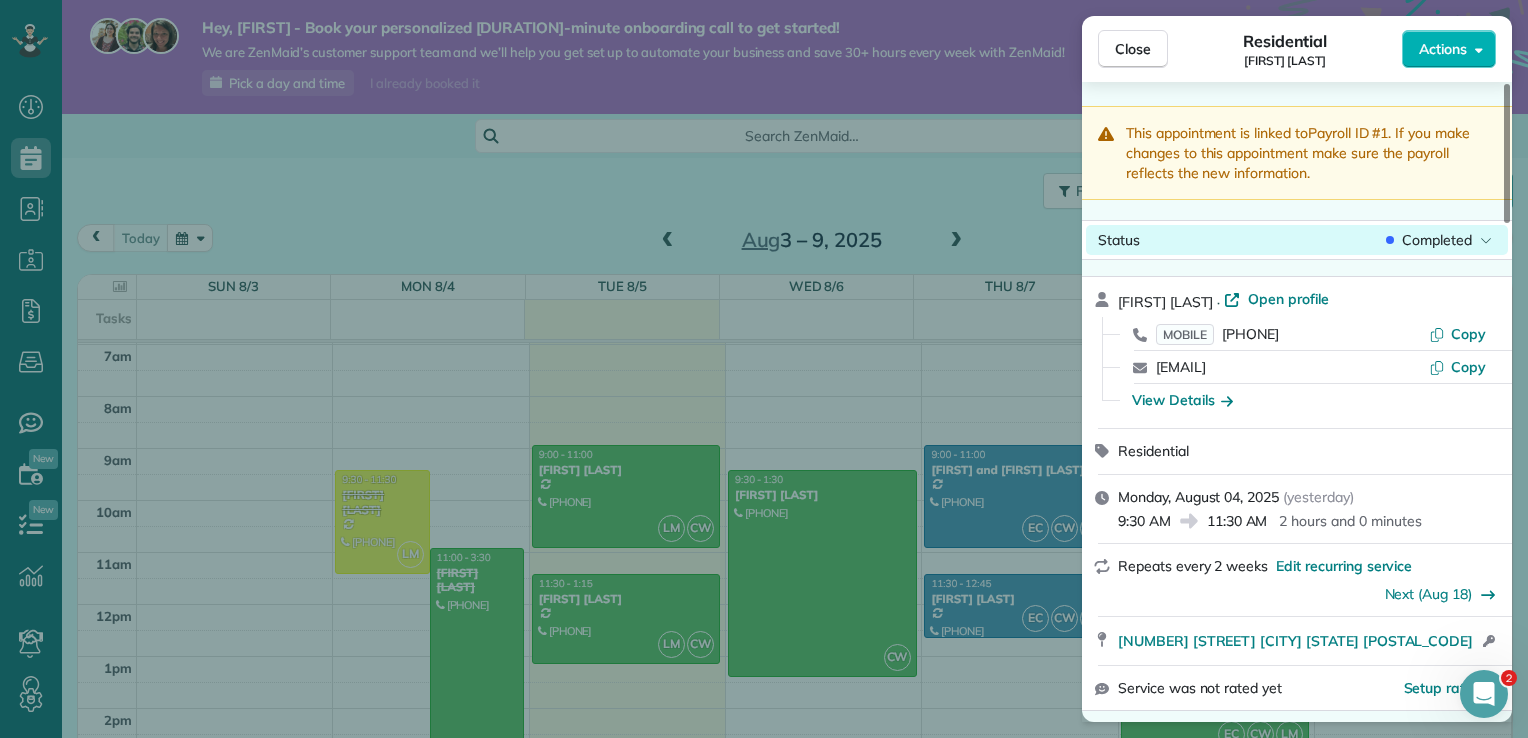 click on "Completed" at bounding box center [1437, 240] 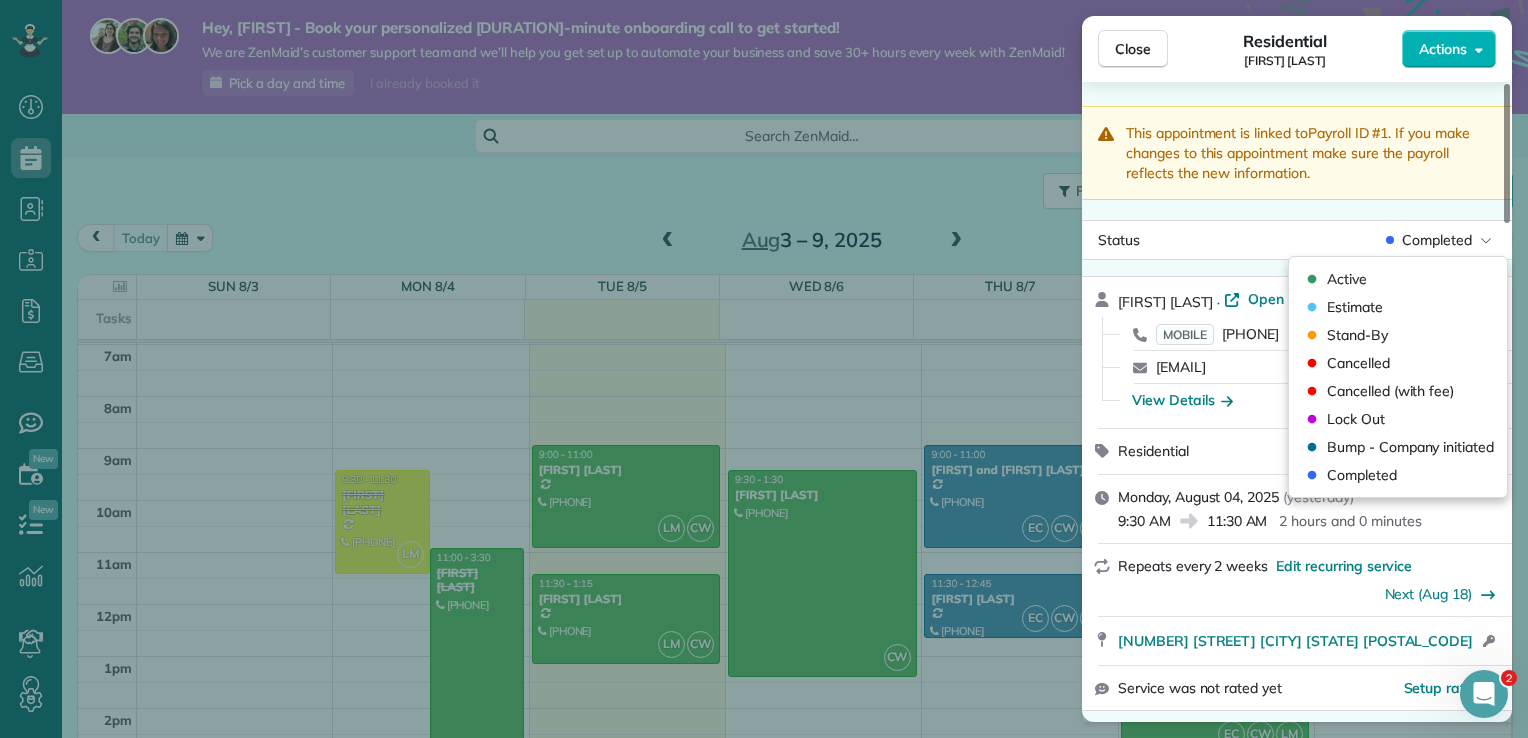 click on "Residential" at bounding box center [1297, 451] 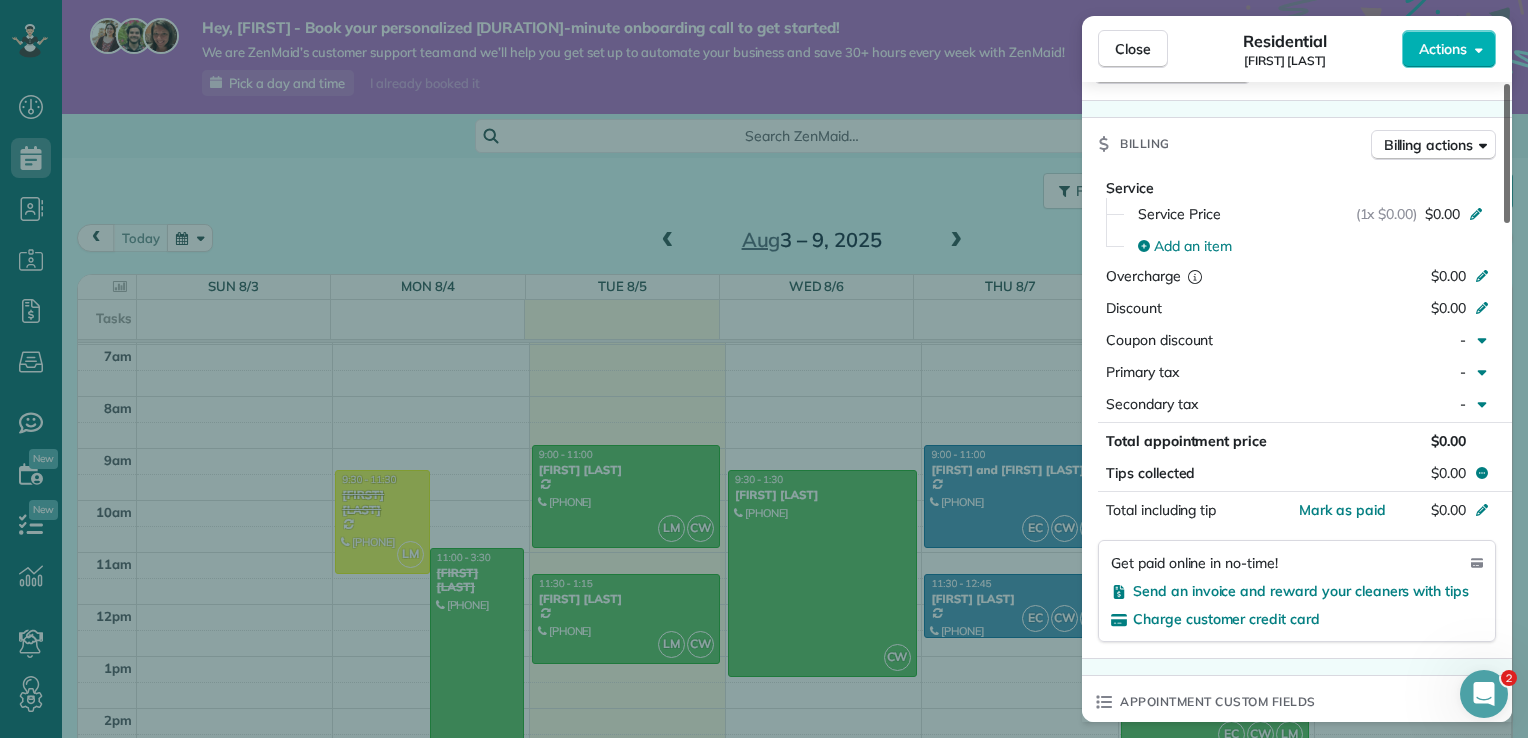 drag, startPoint x: 1508, startPoint y: 209, endPoint x: 1505, endPoint y: 418, distance: 209.02153 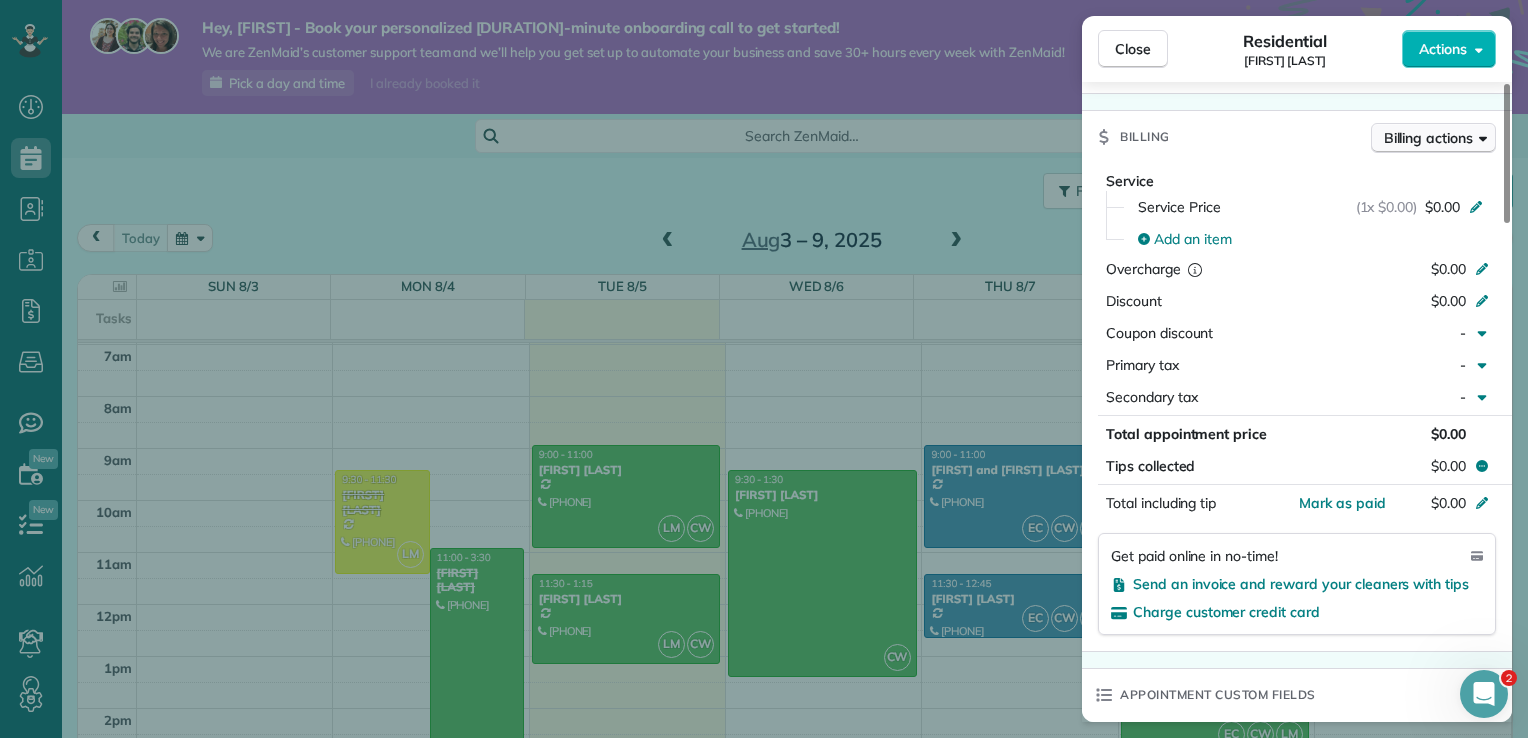click on "Billing actions" at bounding box center [1428, 138] 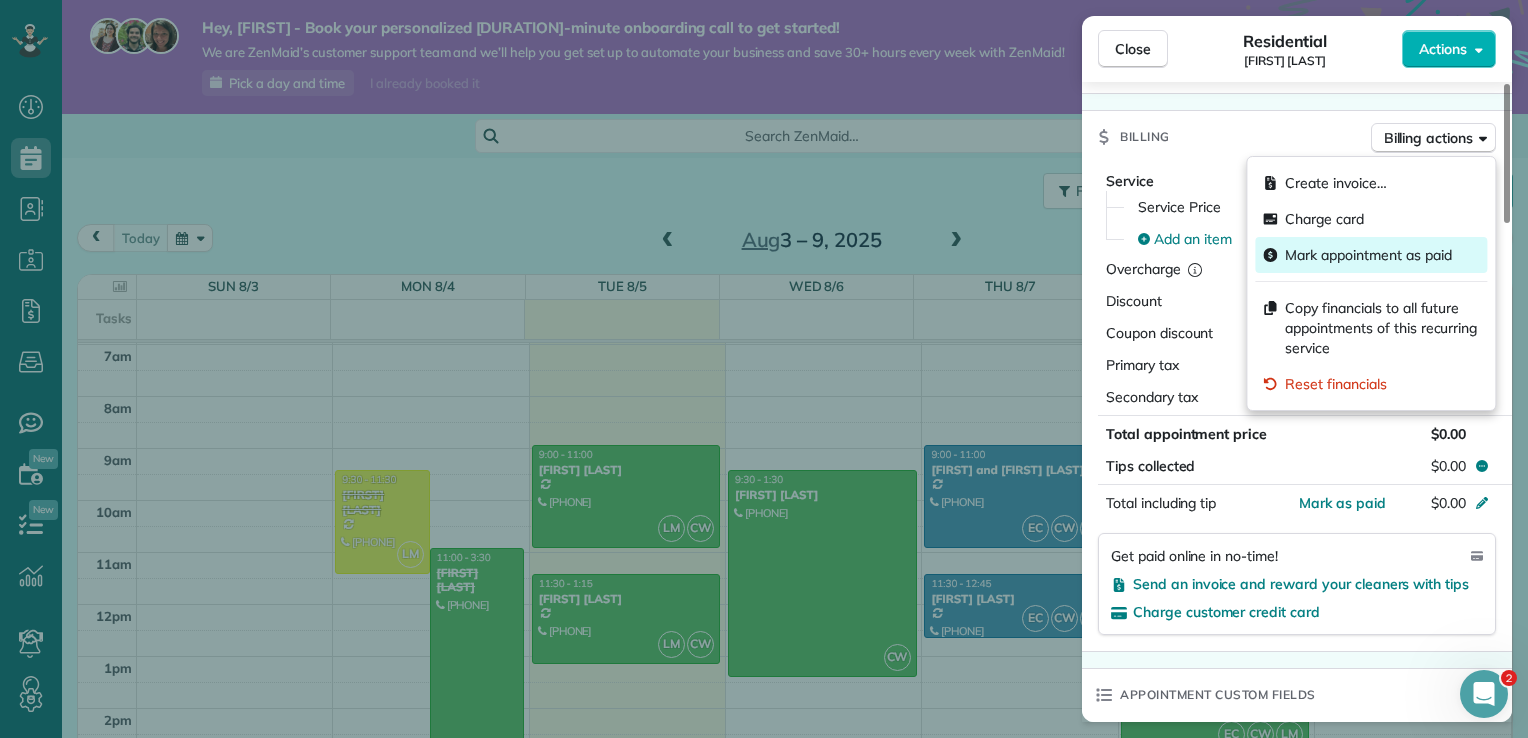 click on "Mark appointment as paid" at bounding box center (1368, 255) 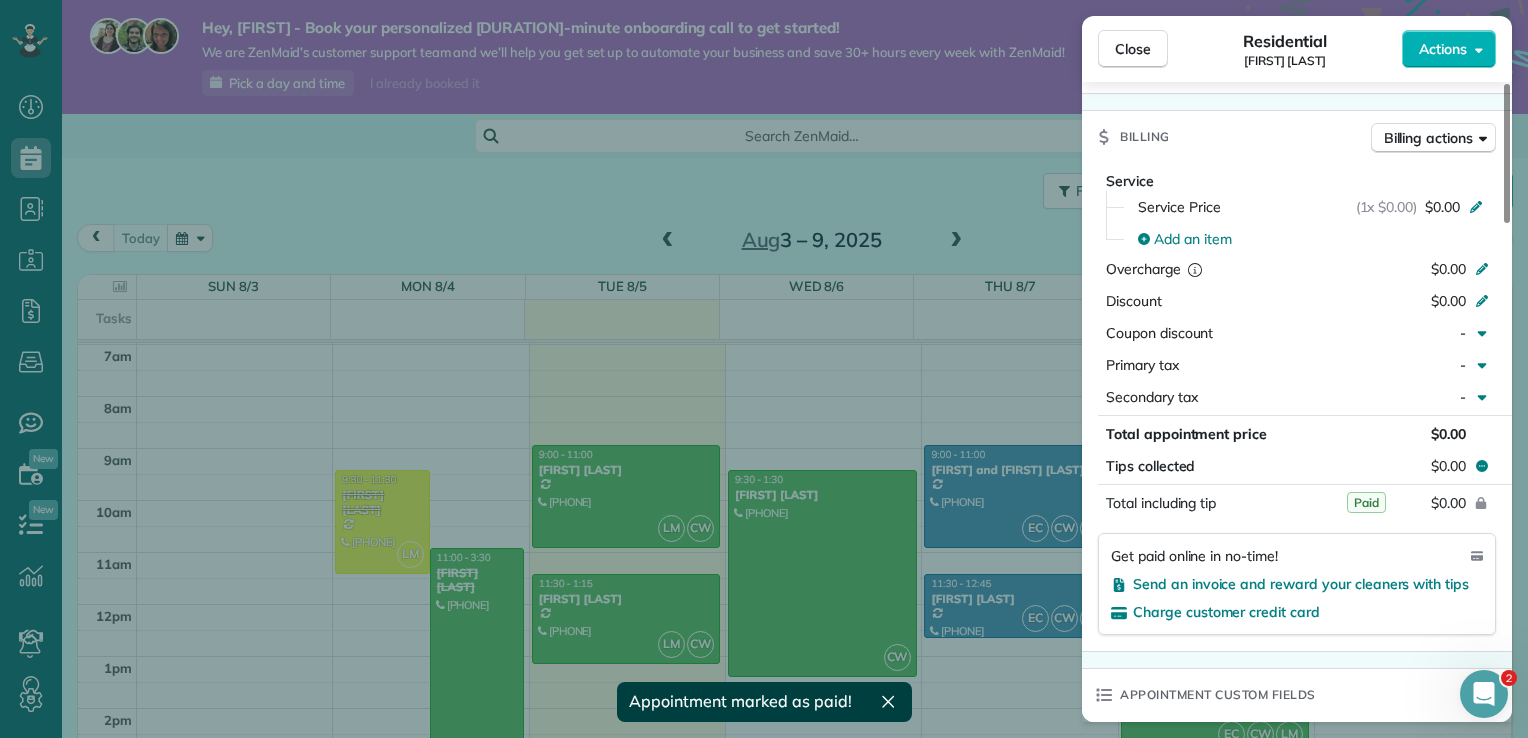 click on "Add an item" at bounding box center [1314, 239] 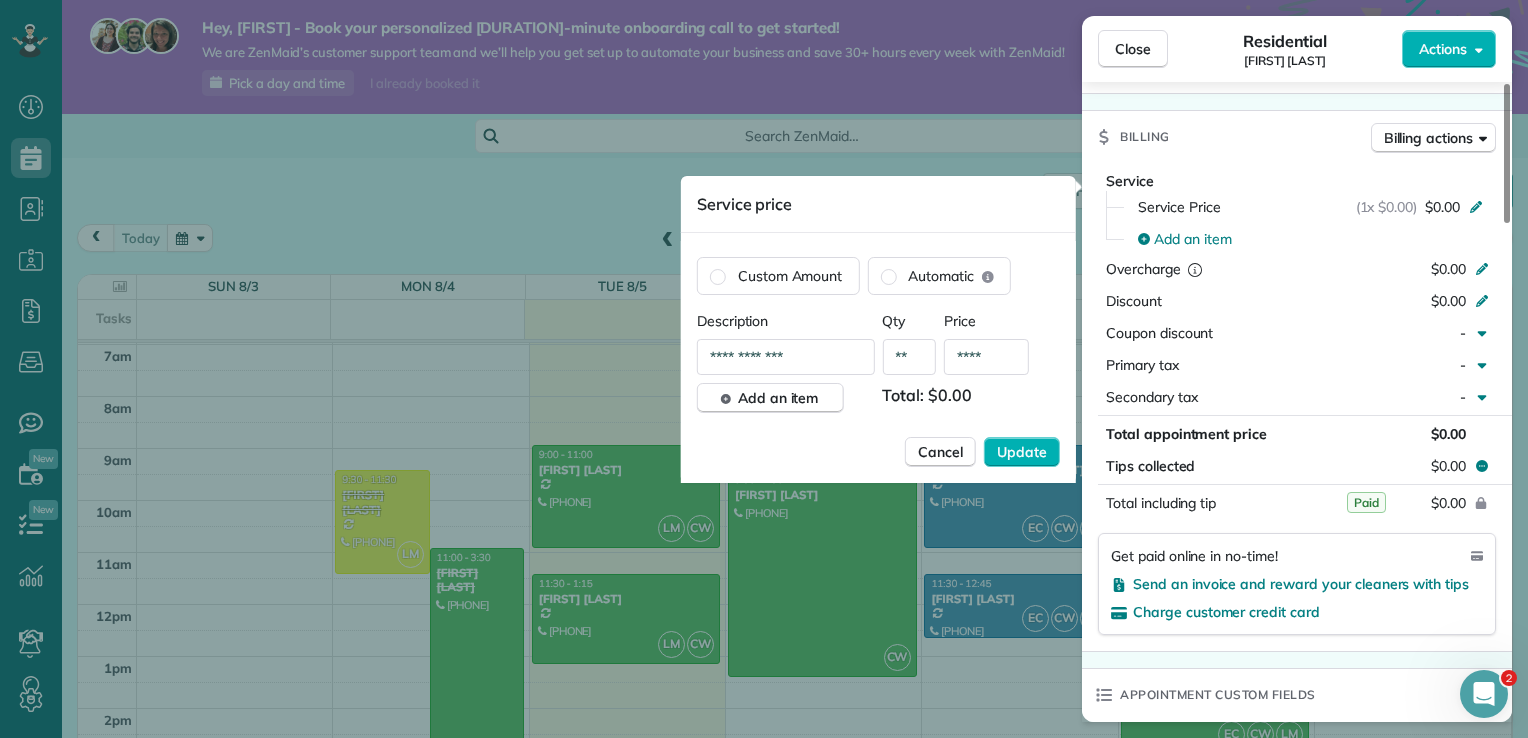 click on "**" at bounding box center (909, 357) 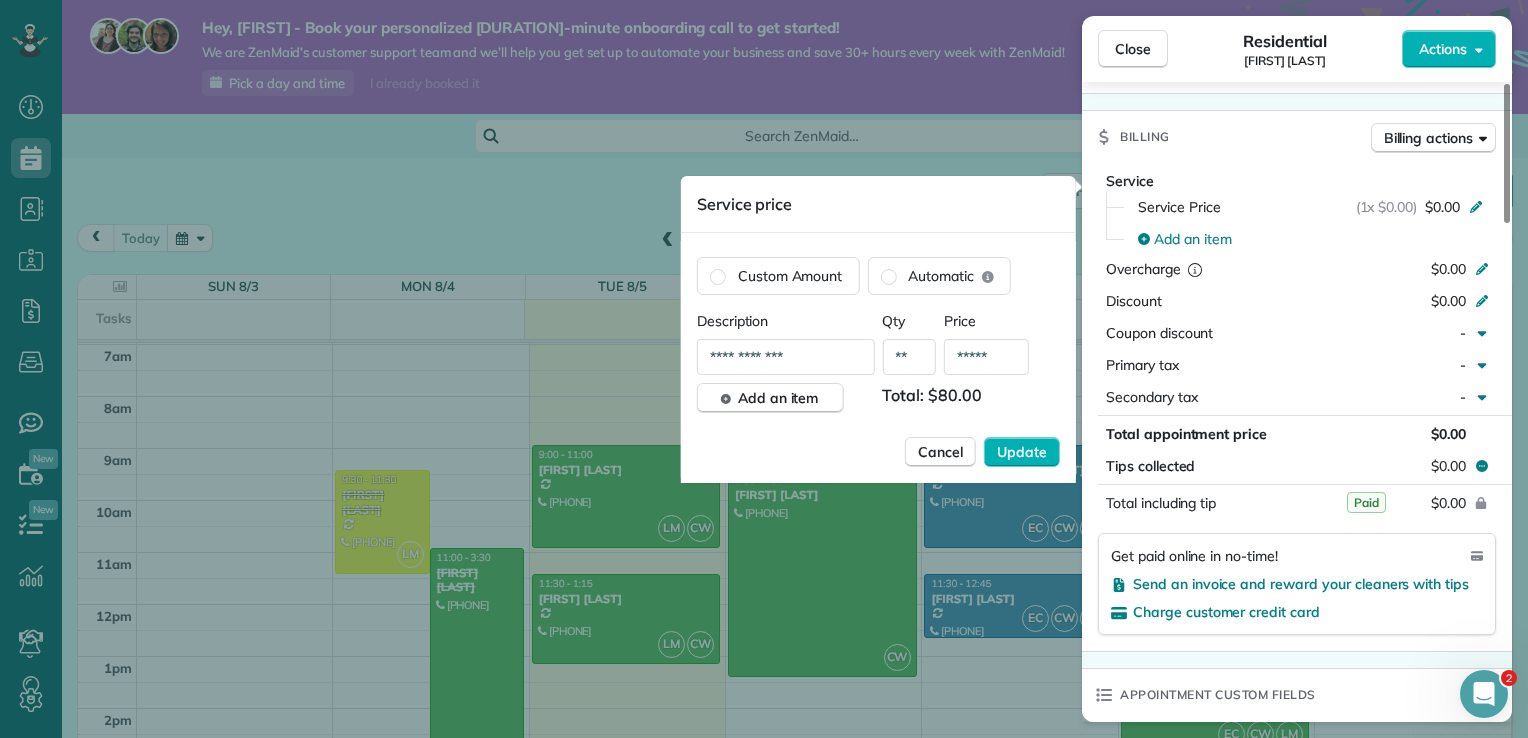 type on "*****" 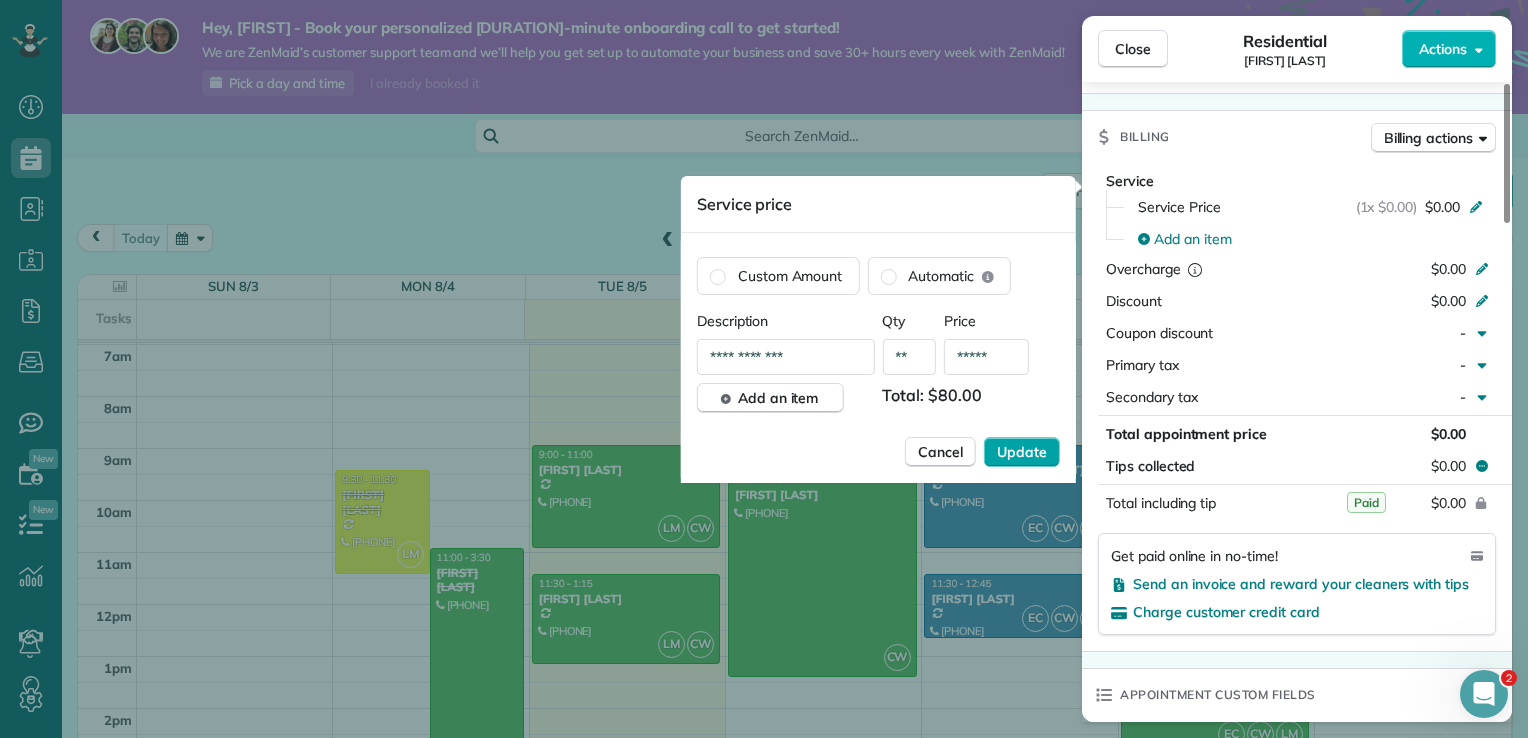 click on "Update" at bounding box center [1022, 452] 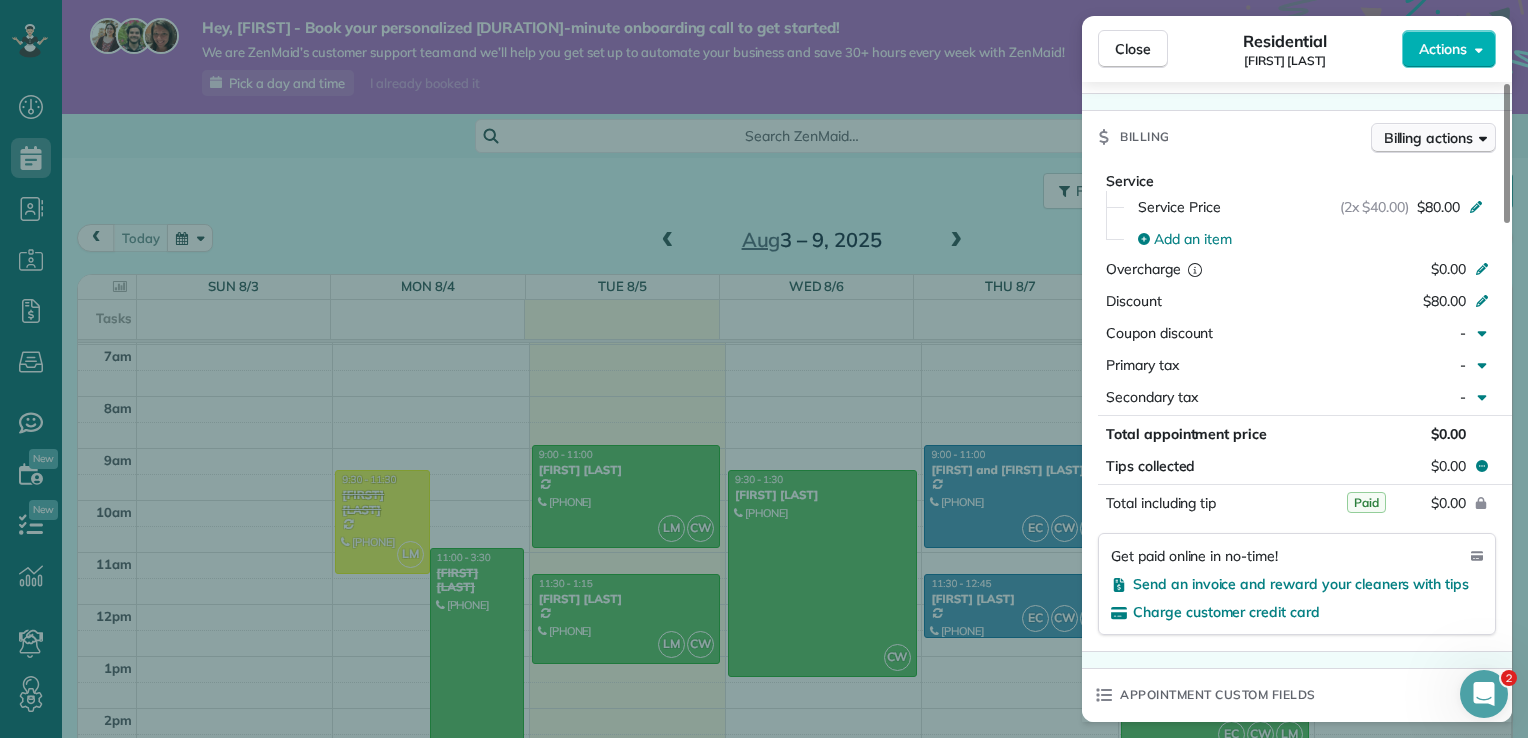 click on "Billing actions" at bounding box center (1428, 138) 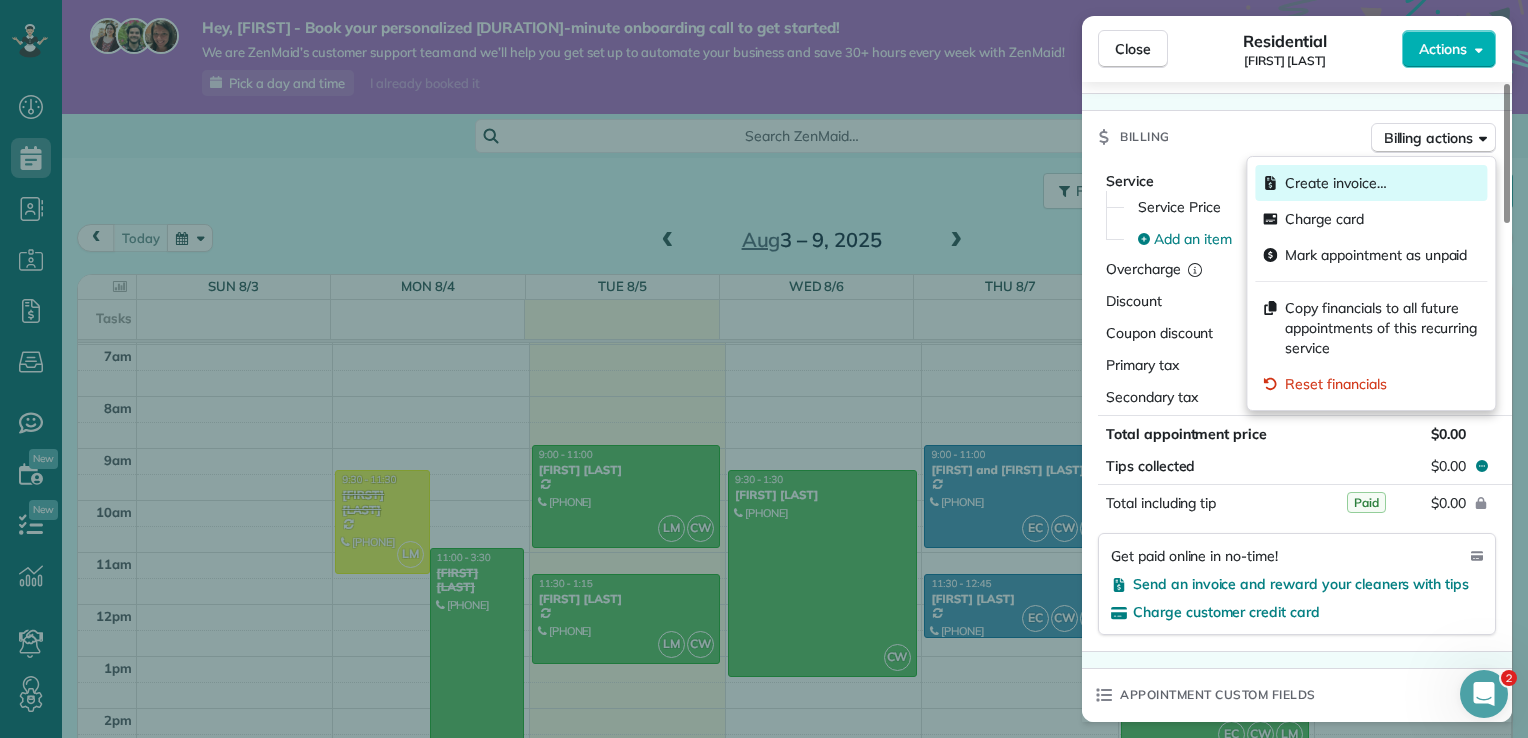 click on "Create invoice…" at bounding box center [1335, 183] 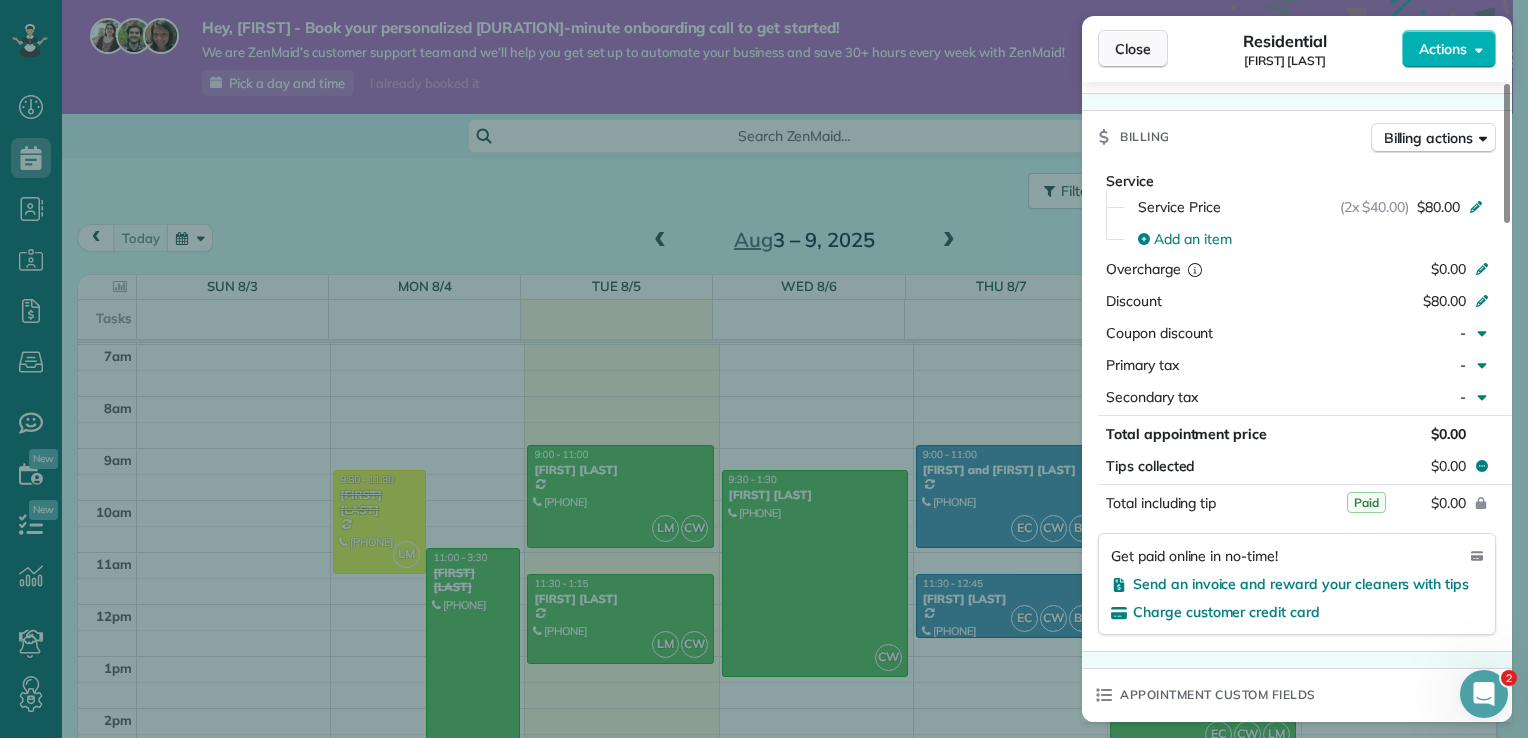 click on "Close" at bounding box center [1133, 49] 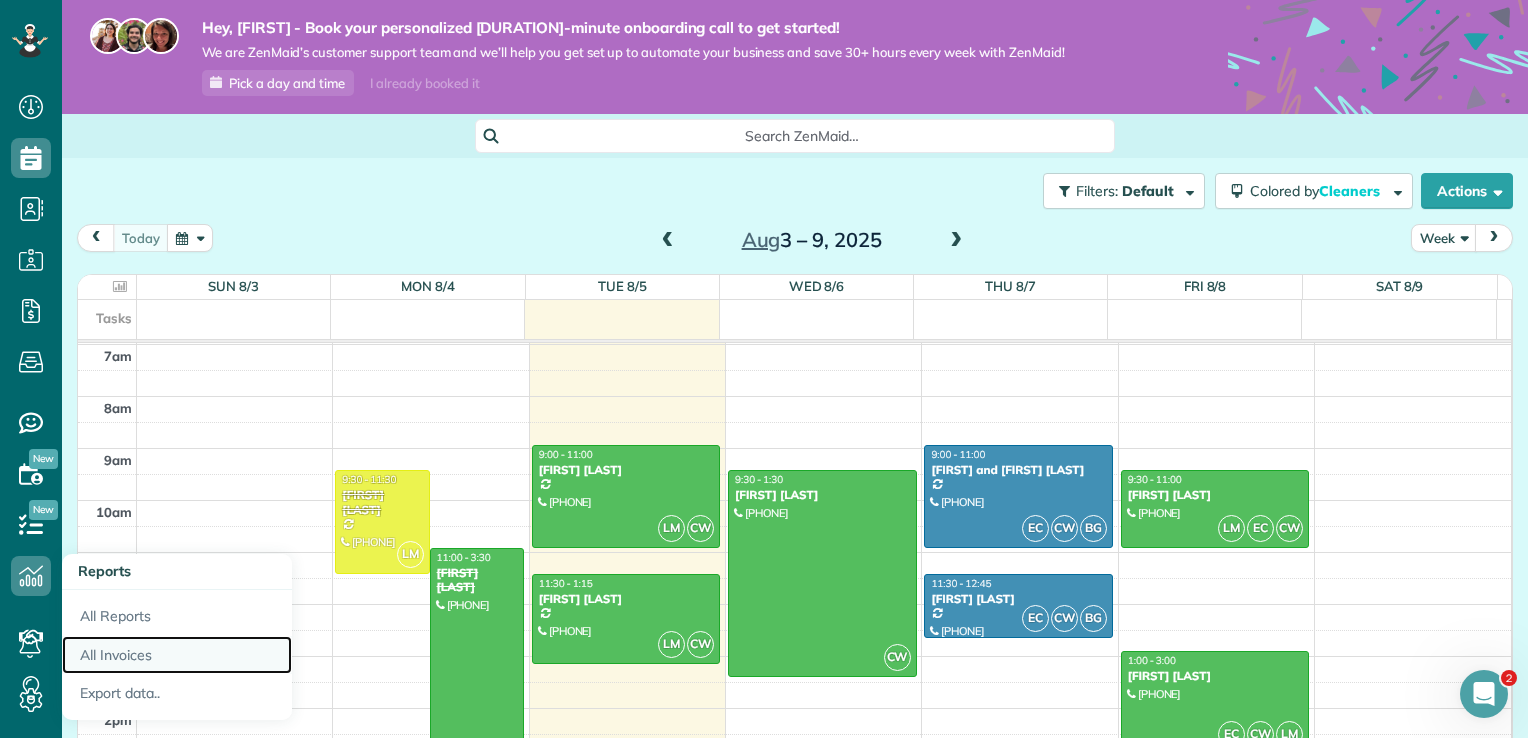 click on "All Invoices" at bounding box center (177, 655) 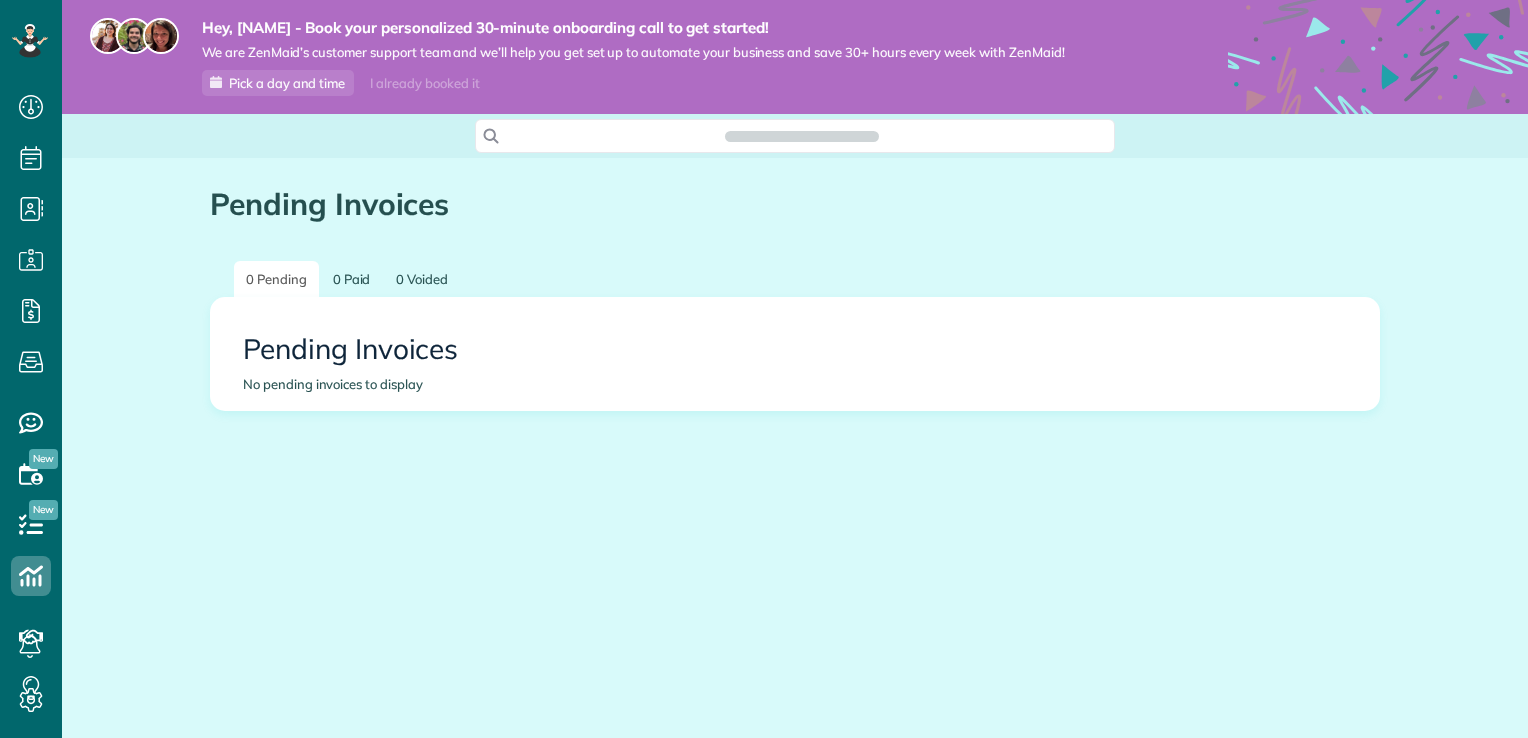 scroll, scrollTop: 0, scrollLeft: 0, axis: both 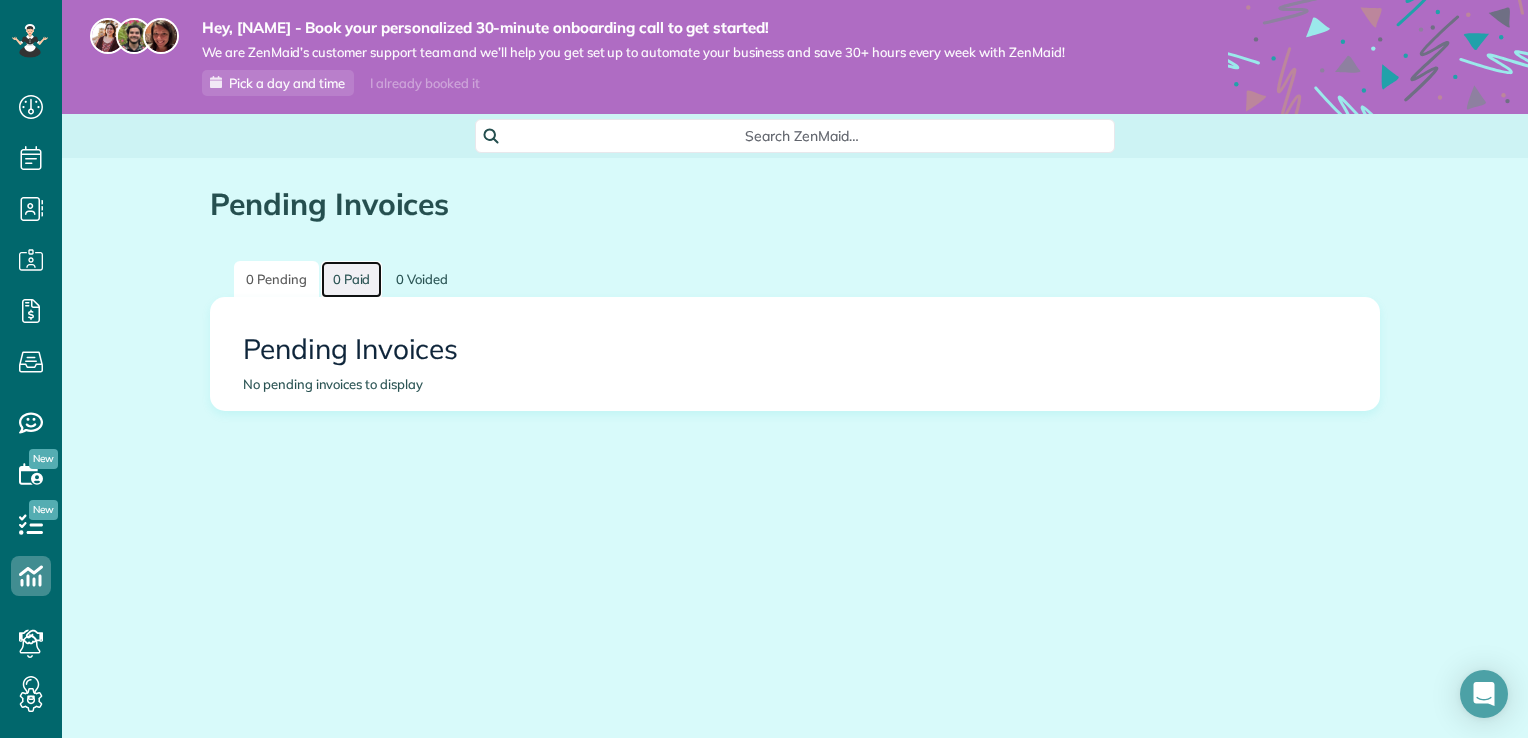 click on "0 Paid" at bounding box center (352, 279) 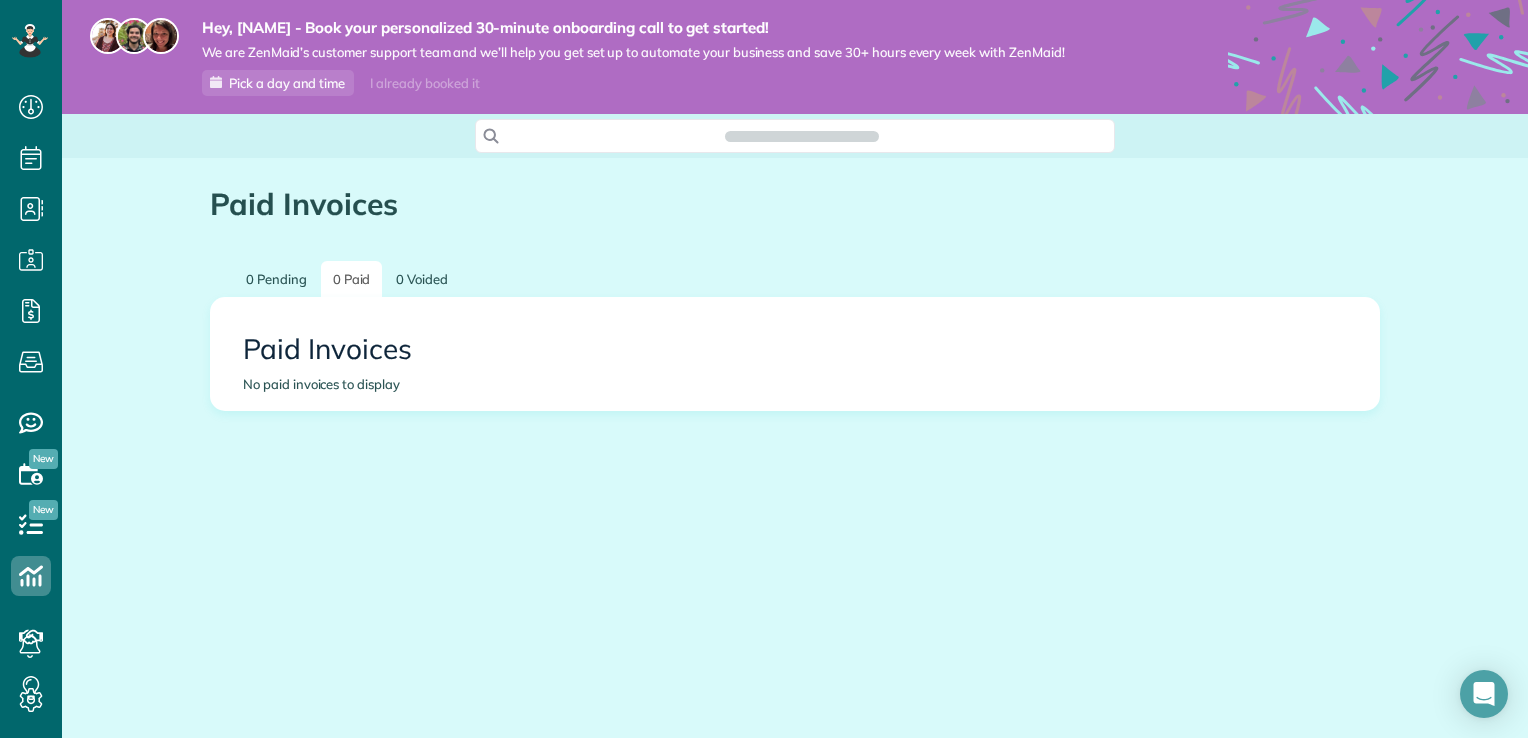 scroll, scrollTop: 0, scrollLeft: 0, axis: both 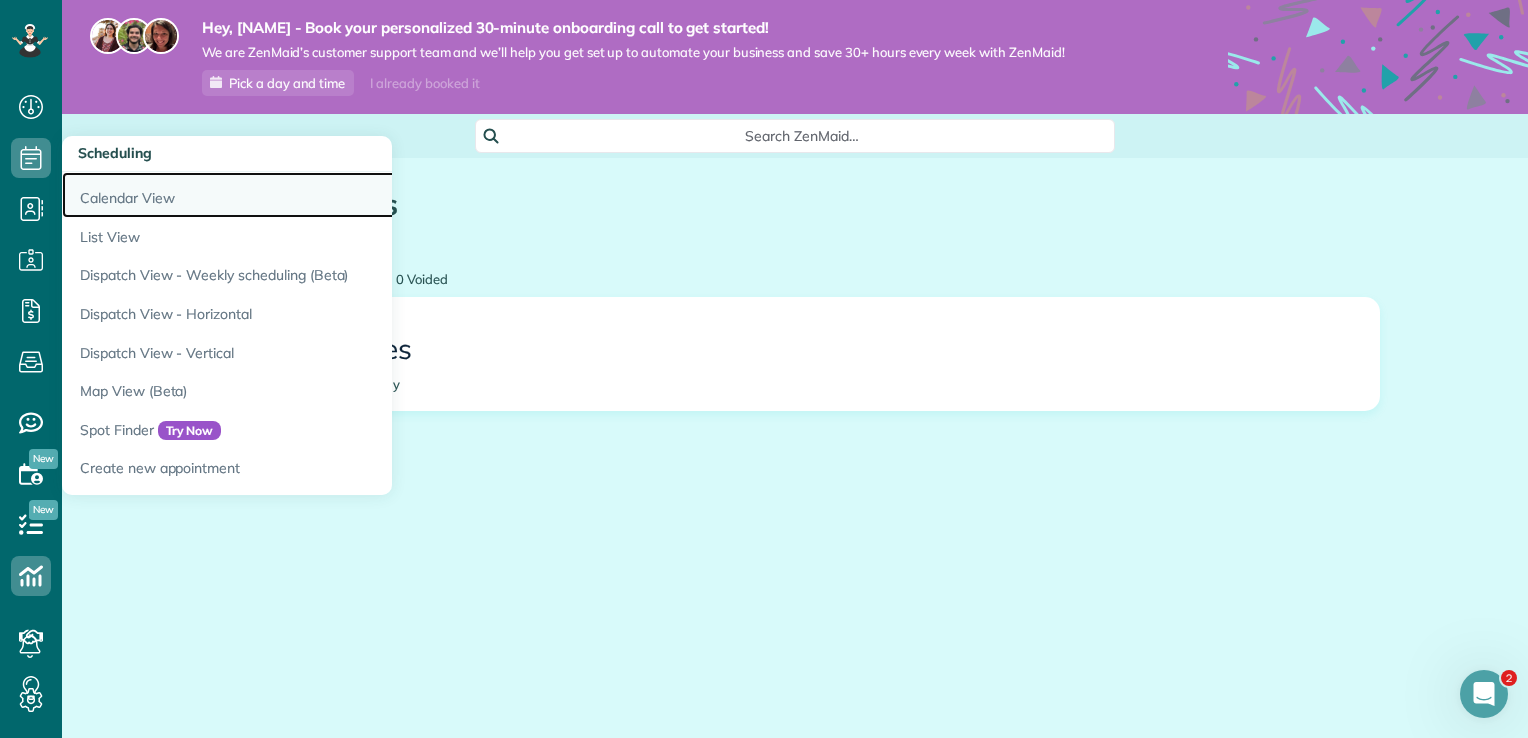 click on "Calendar View" at bounding box center [312, 195] 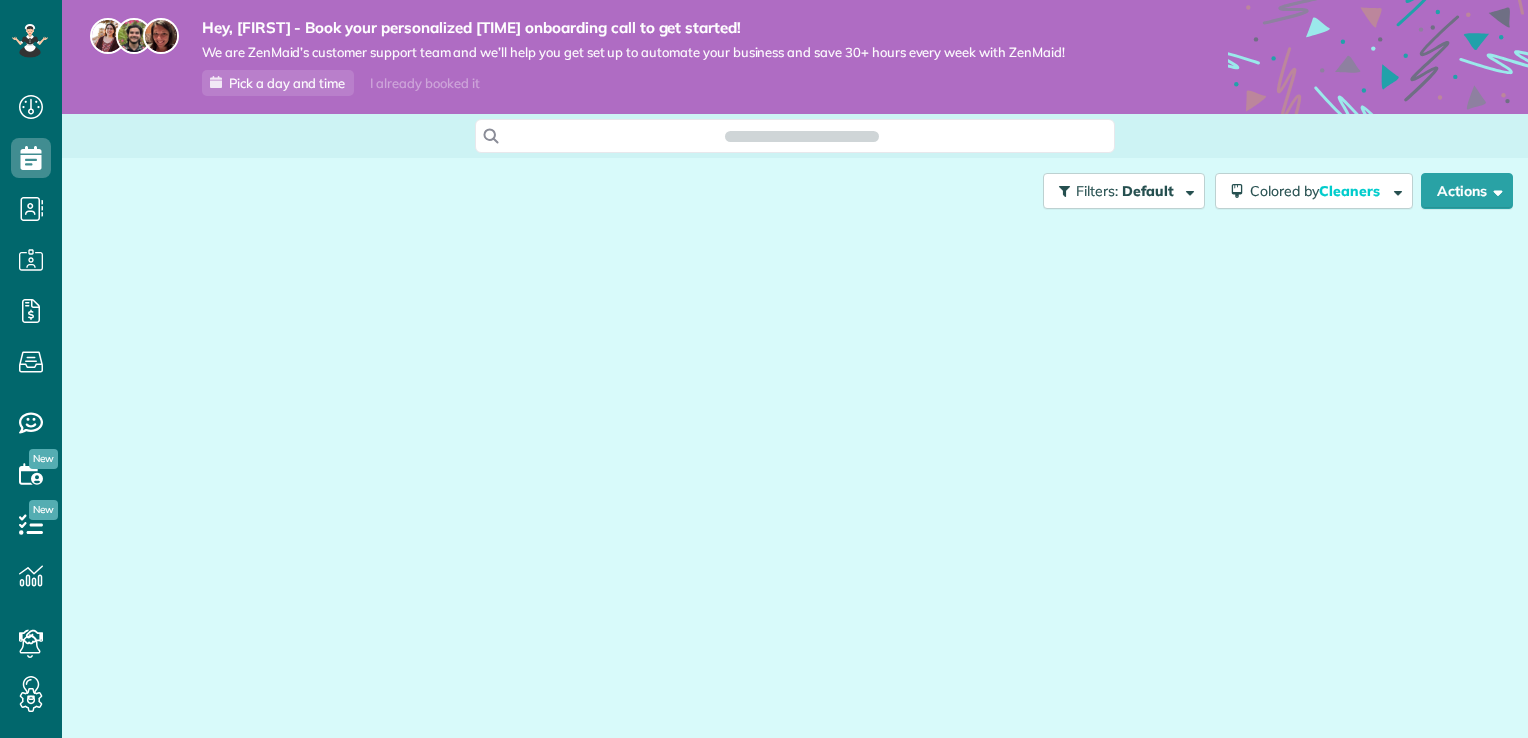 scroll, scrollTop: 0, scrollLeft: 0, axis: both 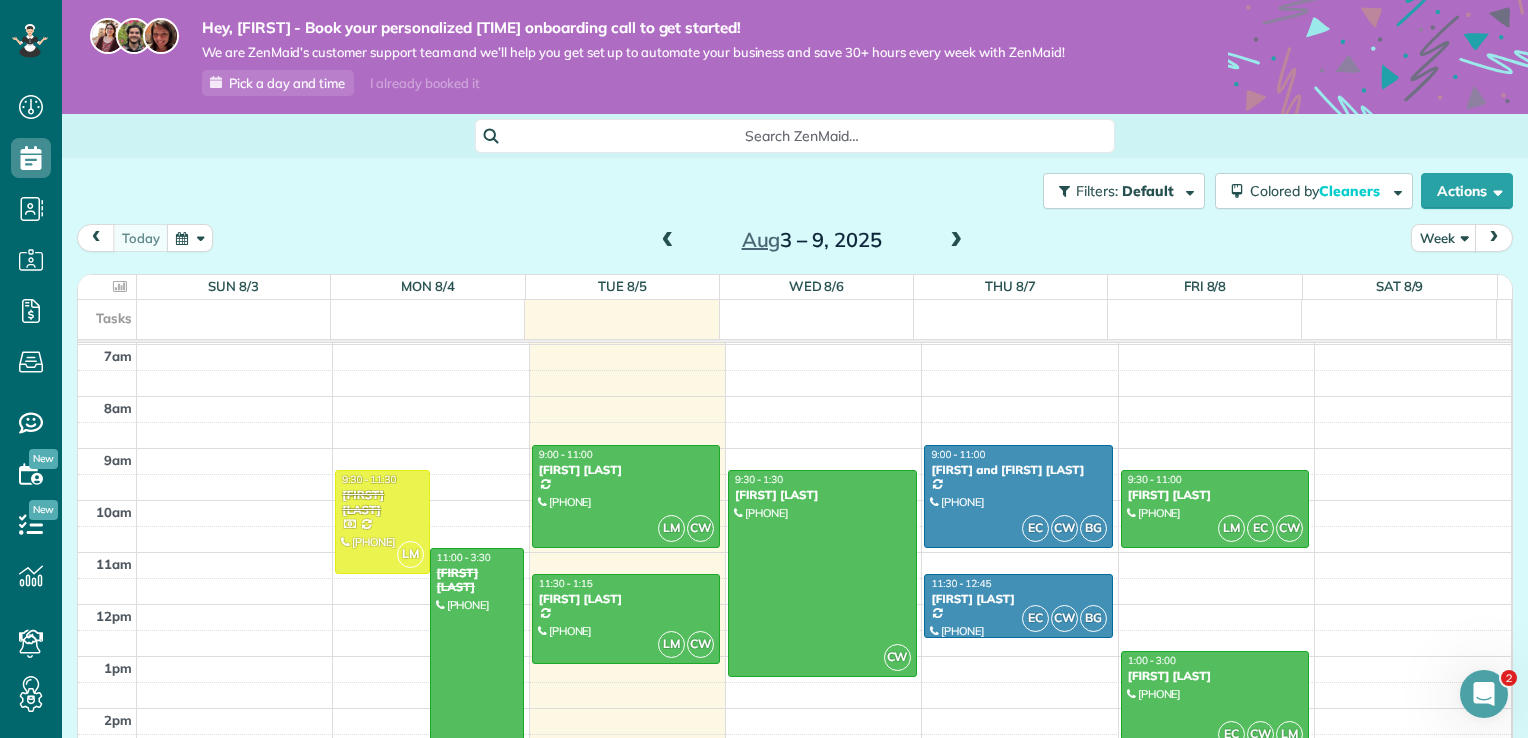 click at bounding box center [477, 664] 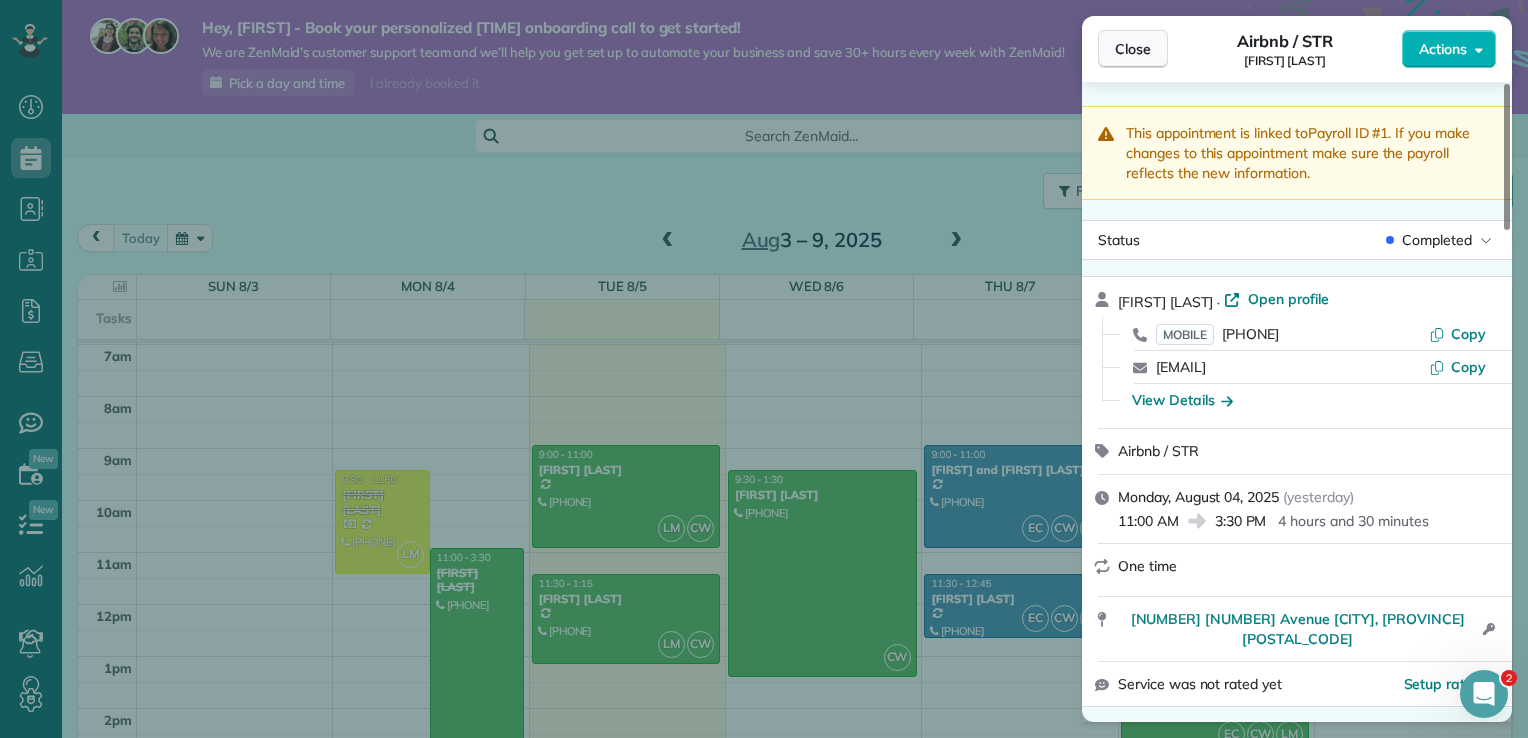 click on "Close" at bounding box center [1133, 49] 